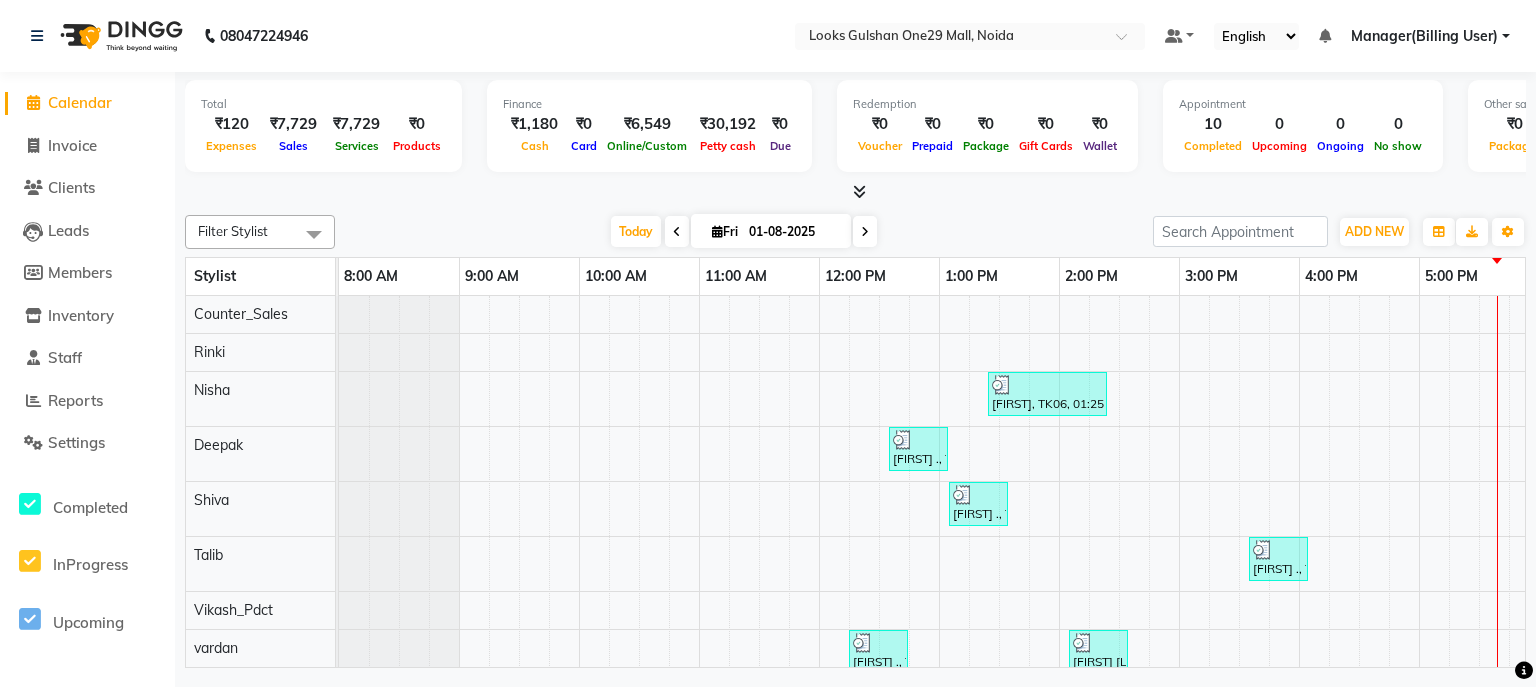 scroll, scrollTop: 0, scrollLeft: 0, axis: both 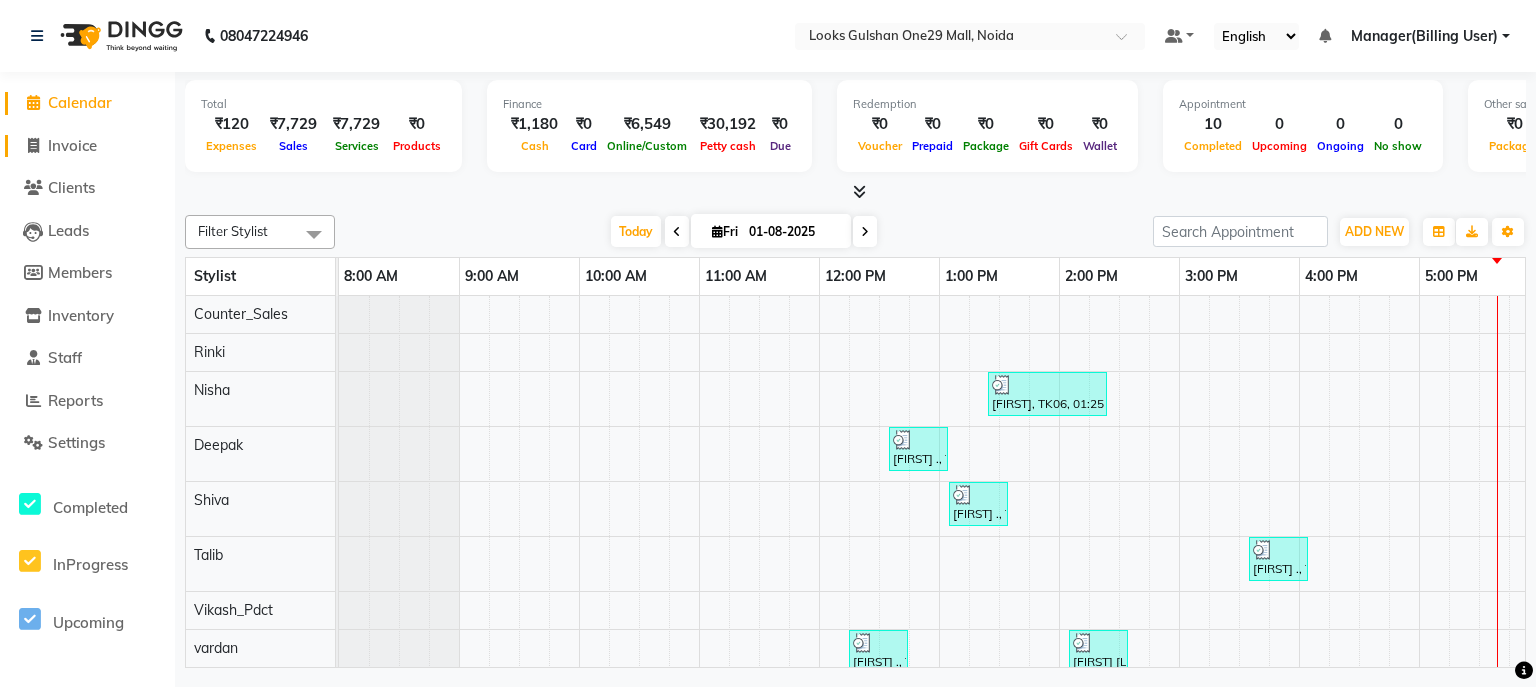 click on "Invoice" 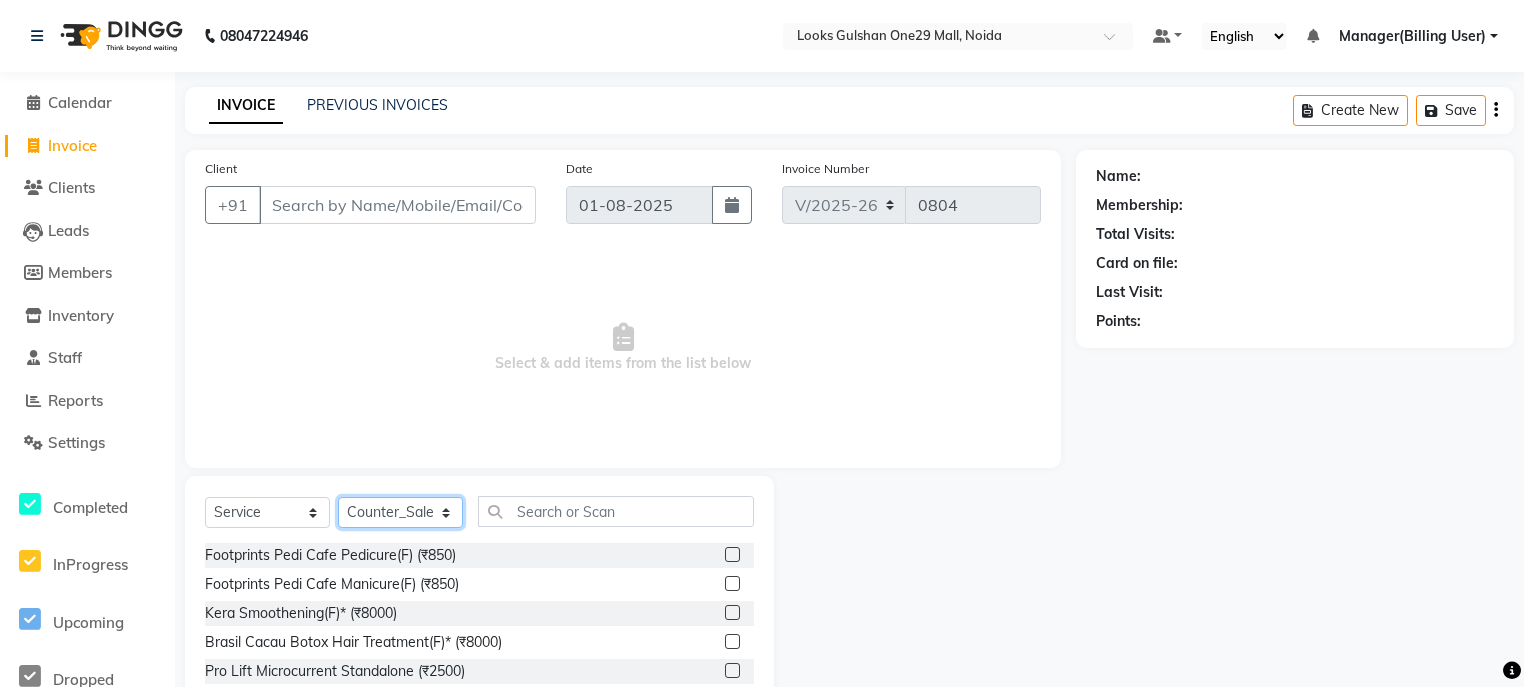 click on "Select Stylist ali Counter_Sales Deepak Eram_nail art Farmaan Manager(Billing User) Mashel Nisha Rinki Ritu Mittal Shiva Shiva(Cherry) Shivam_pdct Talib vardan Vikash_Pdct" 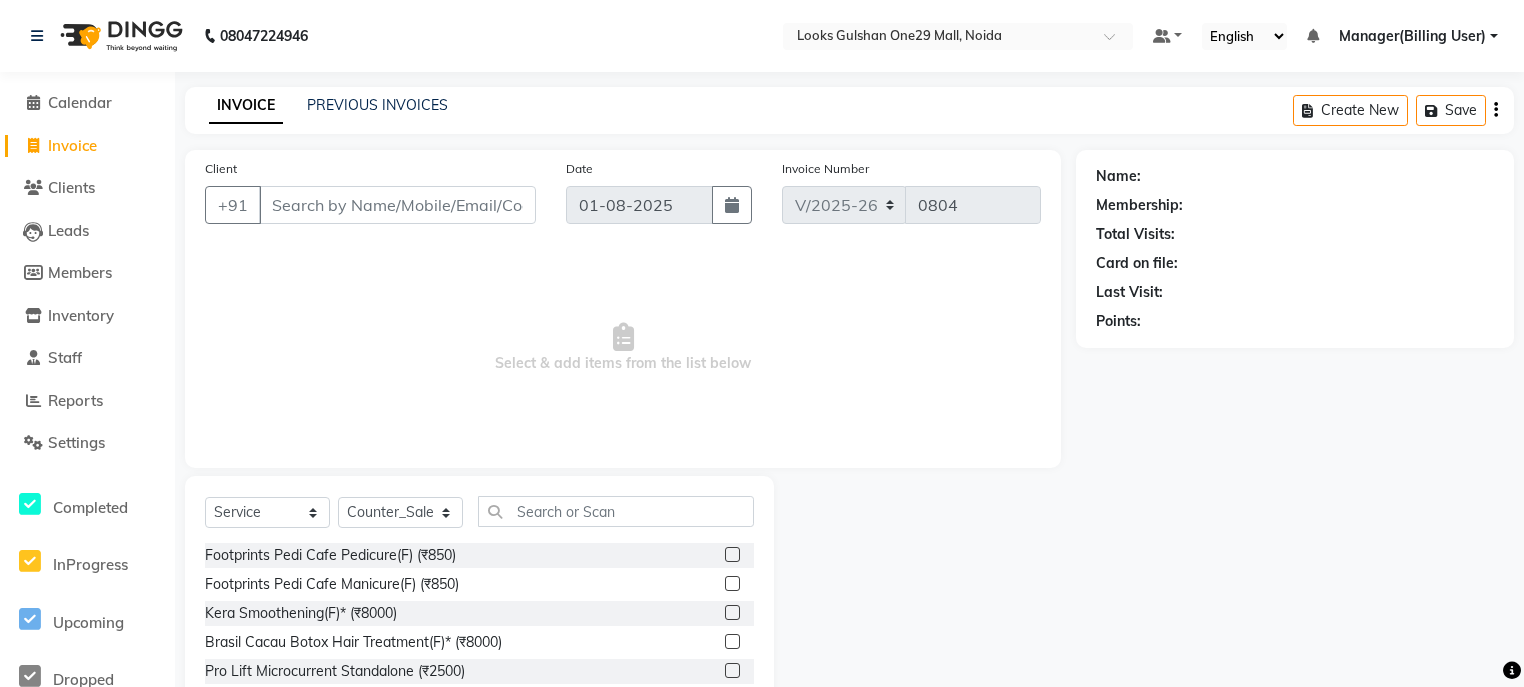 click on "Select & add items from the list below" at bounding box center (623, 348) 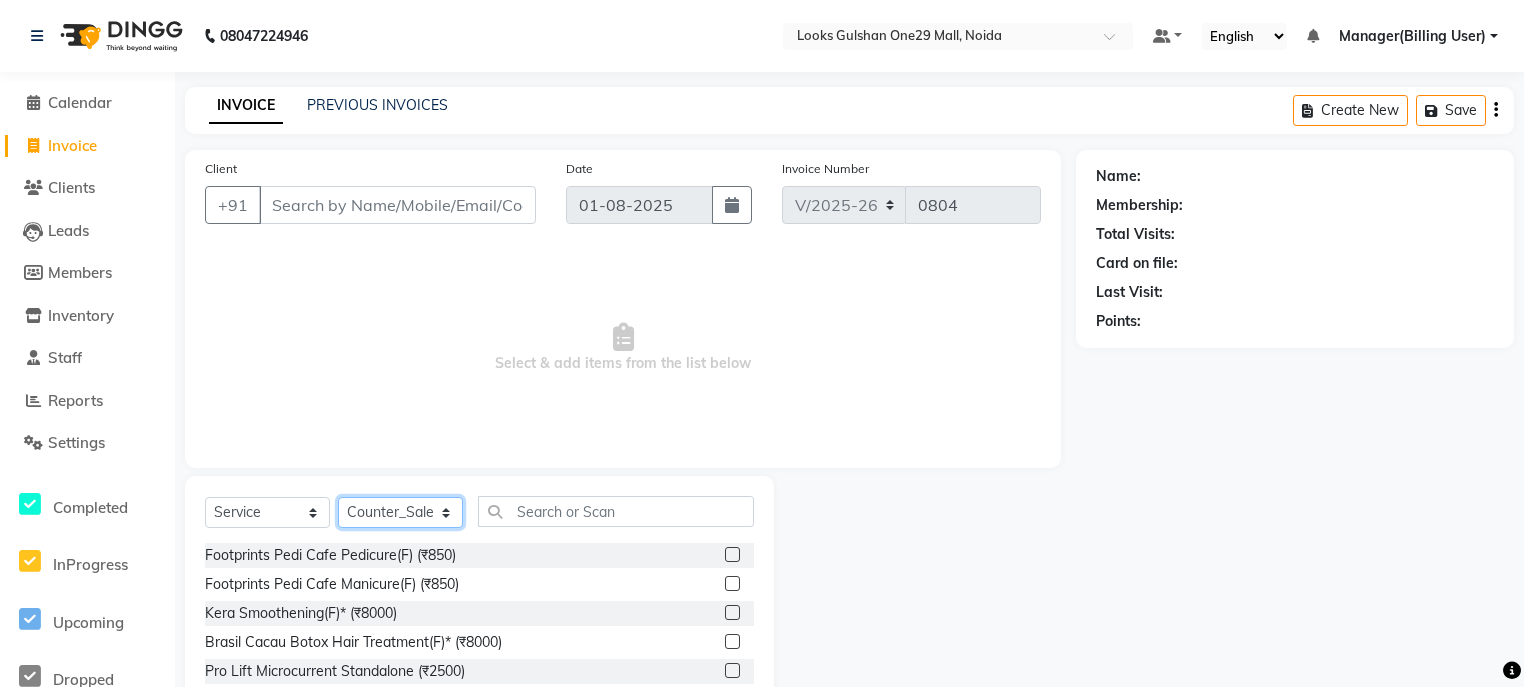 click on "Select Stylist ali Counter_Sales Deepak Eram_nail art Farmaan Manager(Billing User) Mashel Nisha Rinki Ritu Mittal Shiva Shiva(Cherry) Shivam_pdct Talib vardan Vikash_Pdct" 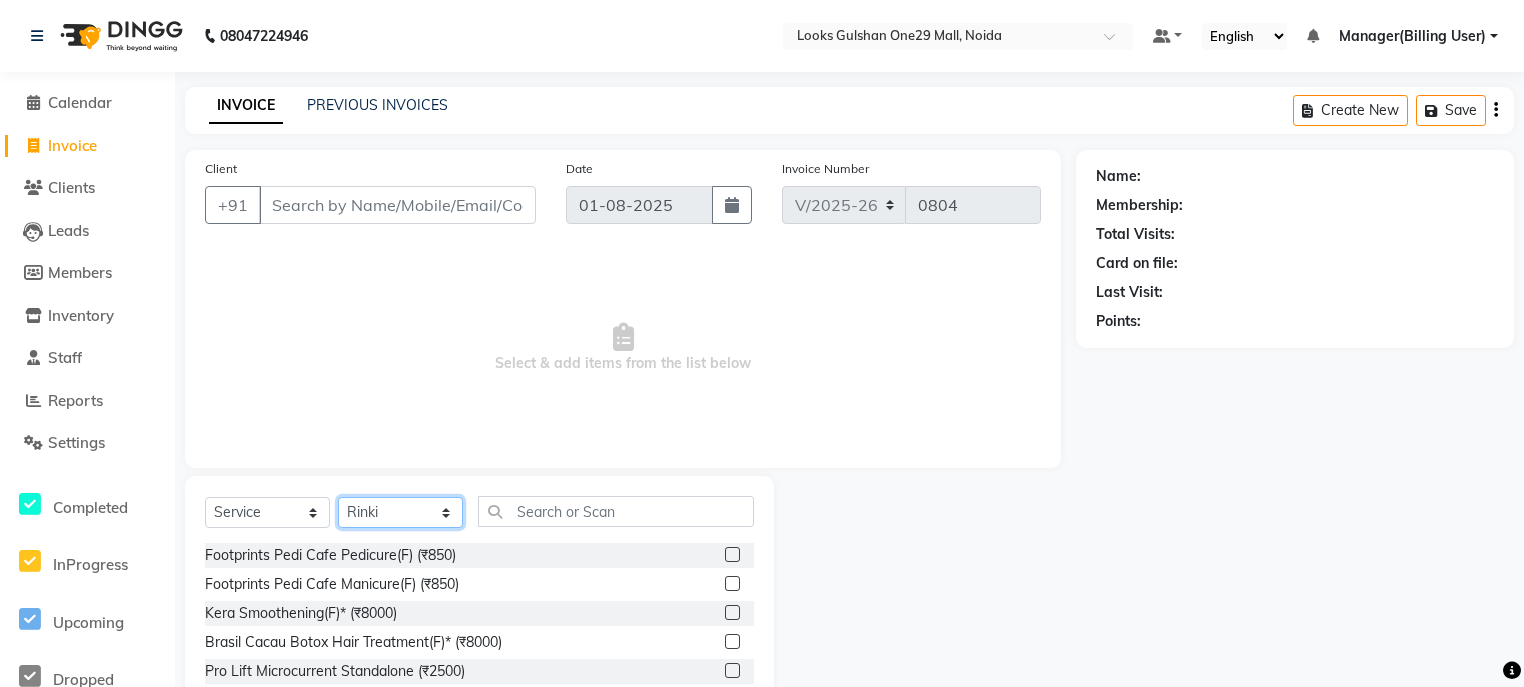 click on "Select Stylist ali Counter_Sales Deepak Eram_nail art Farmaan Manager(Billing User) Mashel Nisha Rinki Ritu Mittal Shiva Shiva(Cherry) Shivam_pdct Talib vardan Vikash_Pdct" 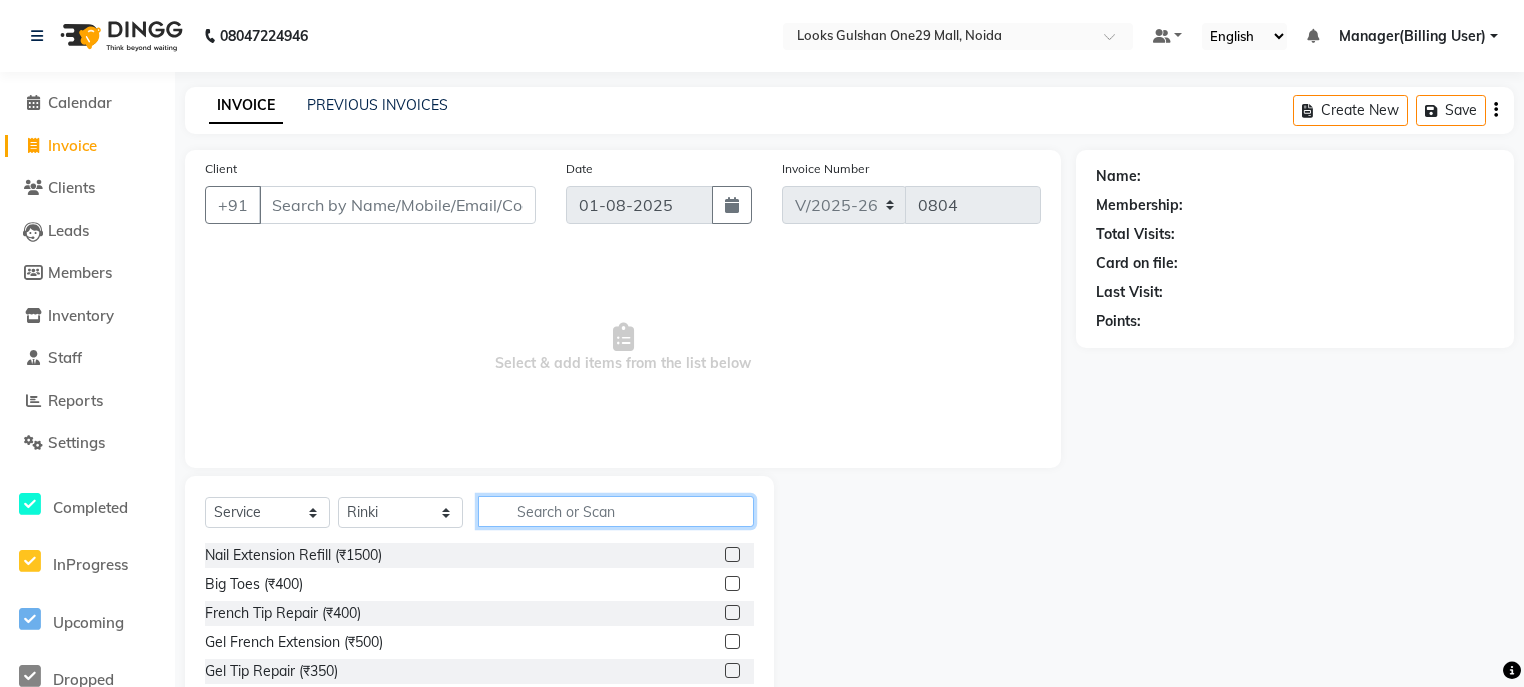 click 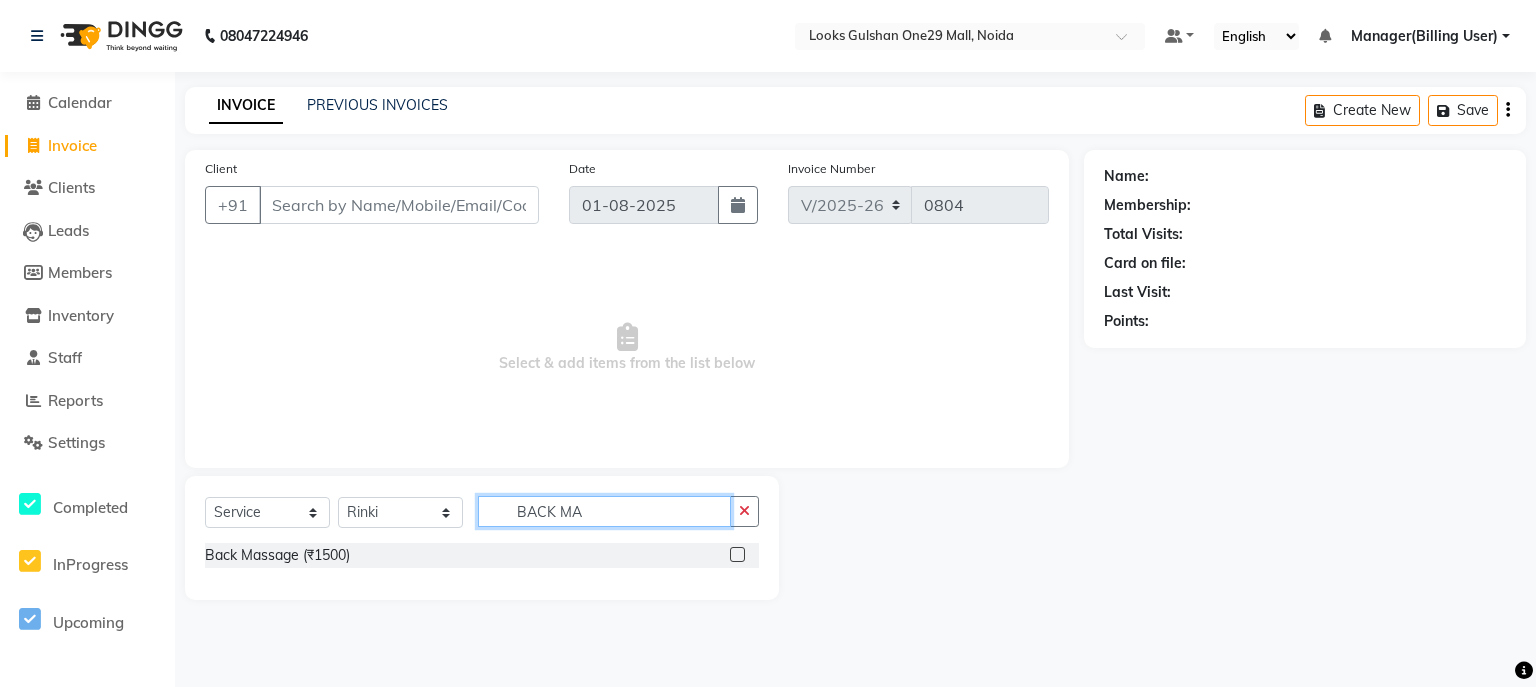 type on "BACK MA" 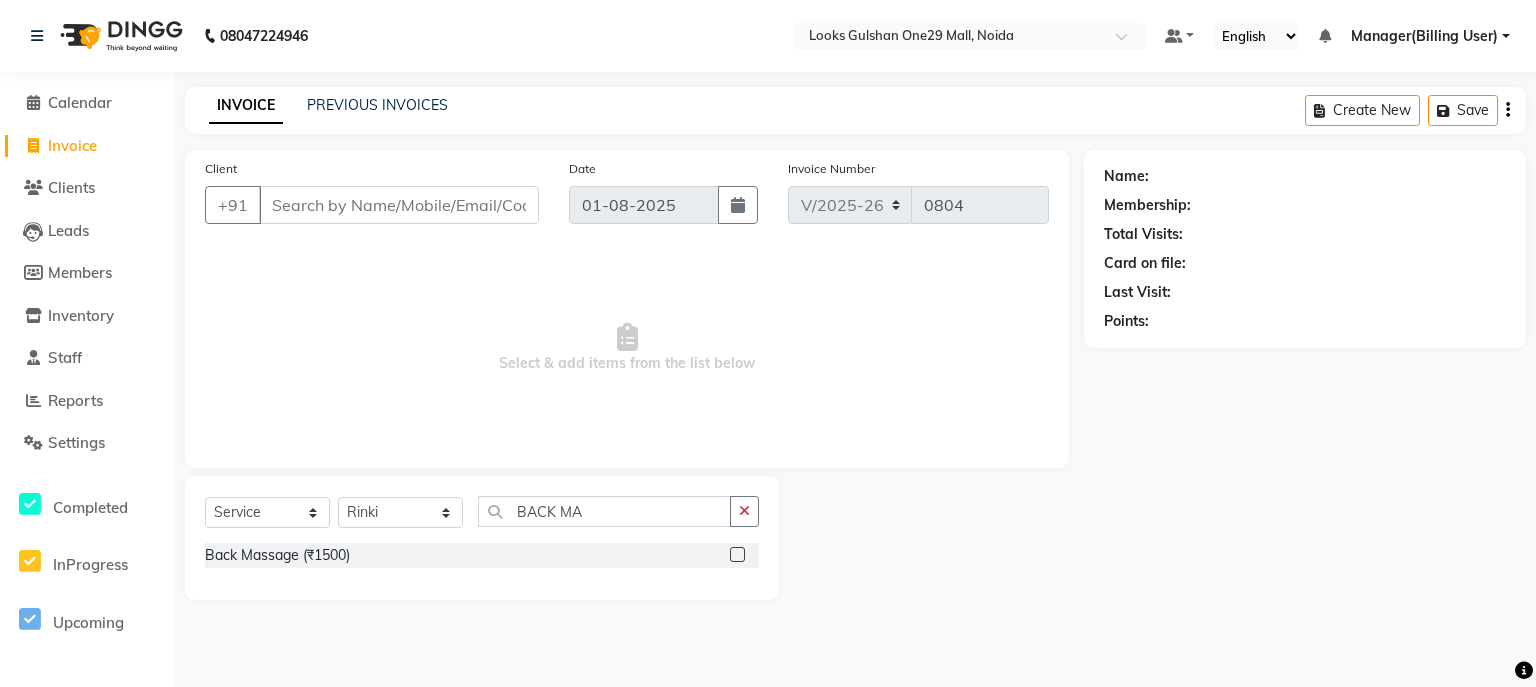 click 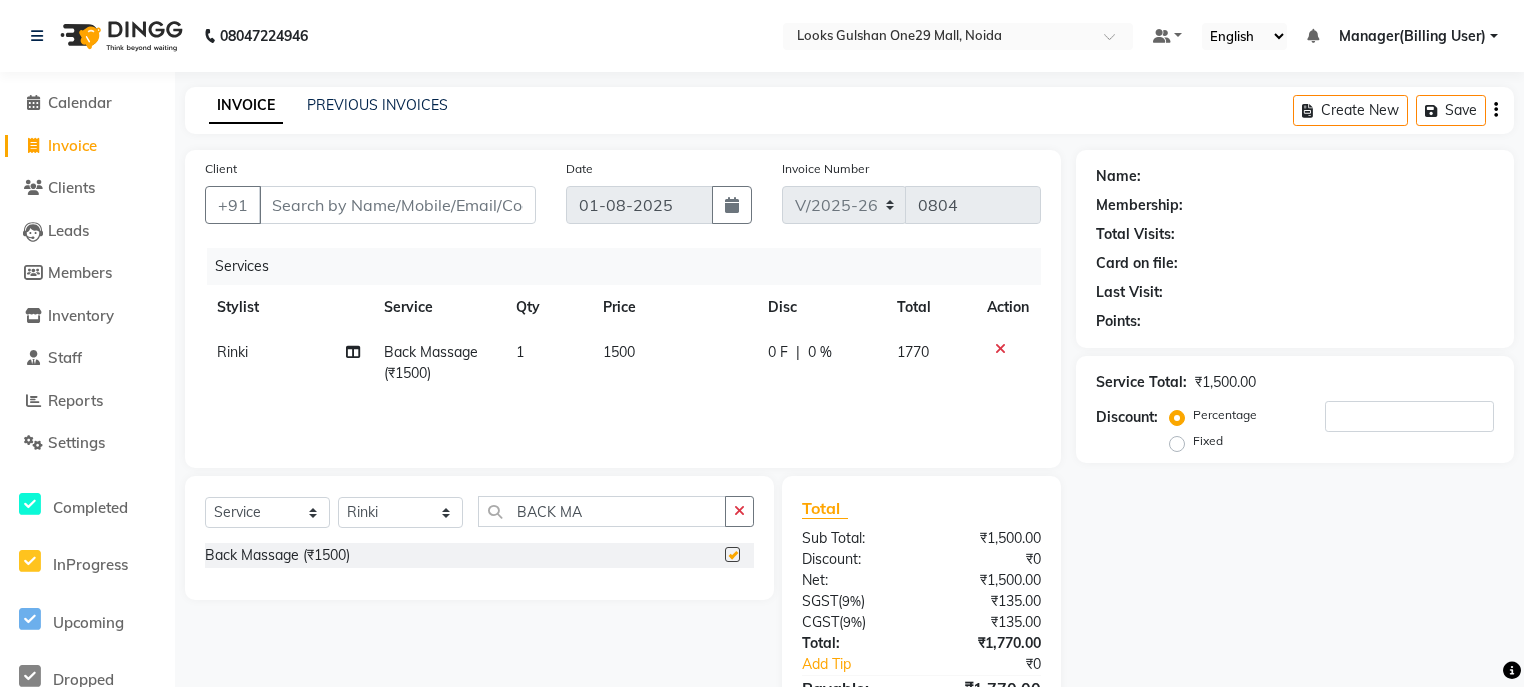 checkbox on "false" 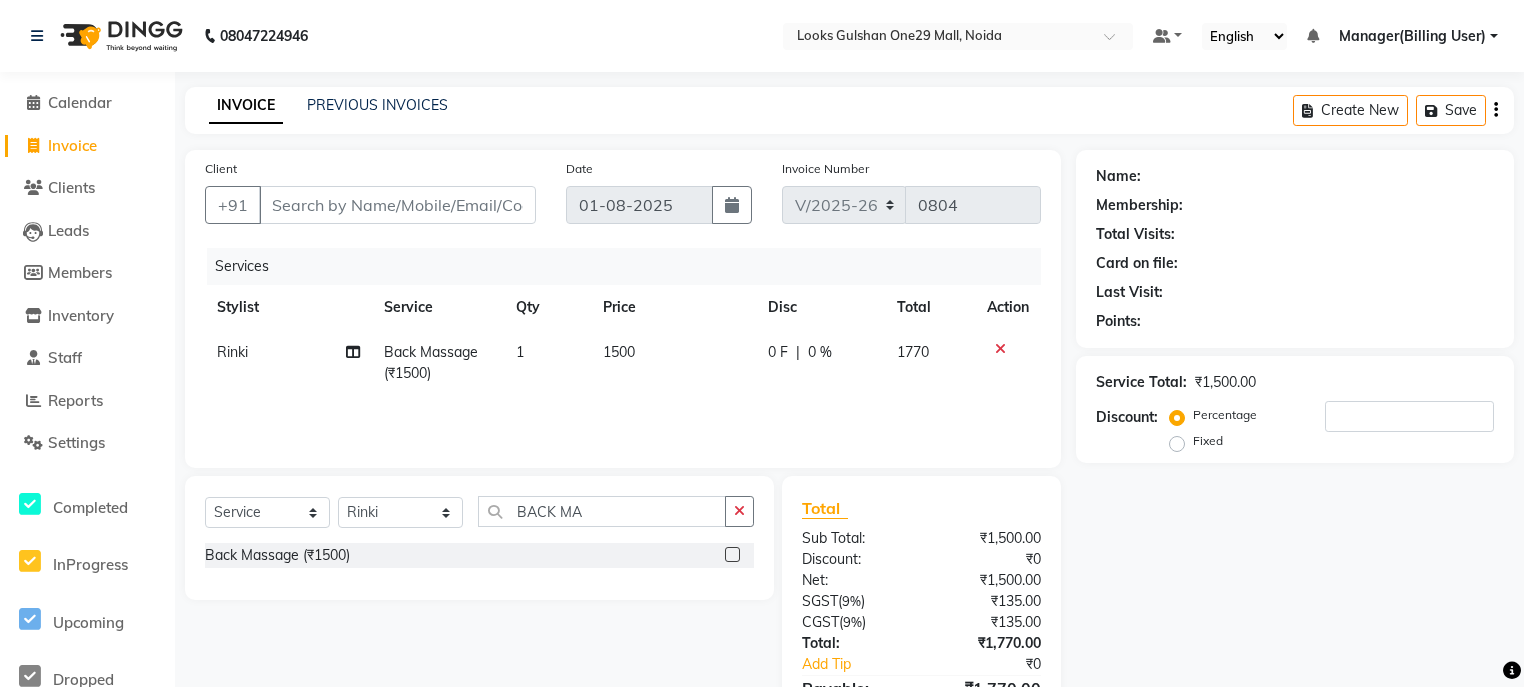 click on "1500" 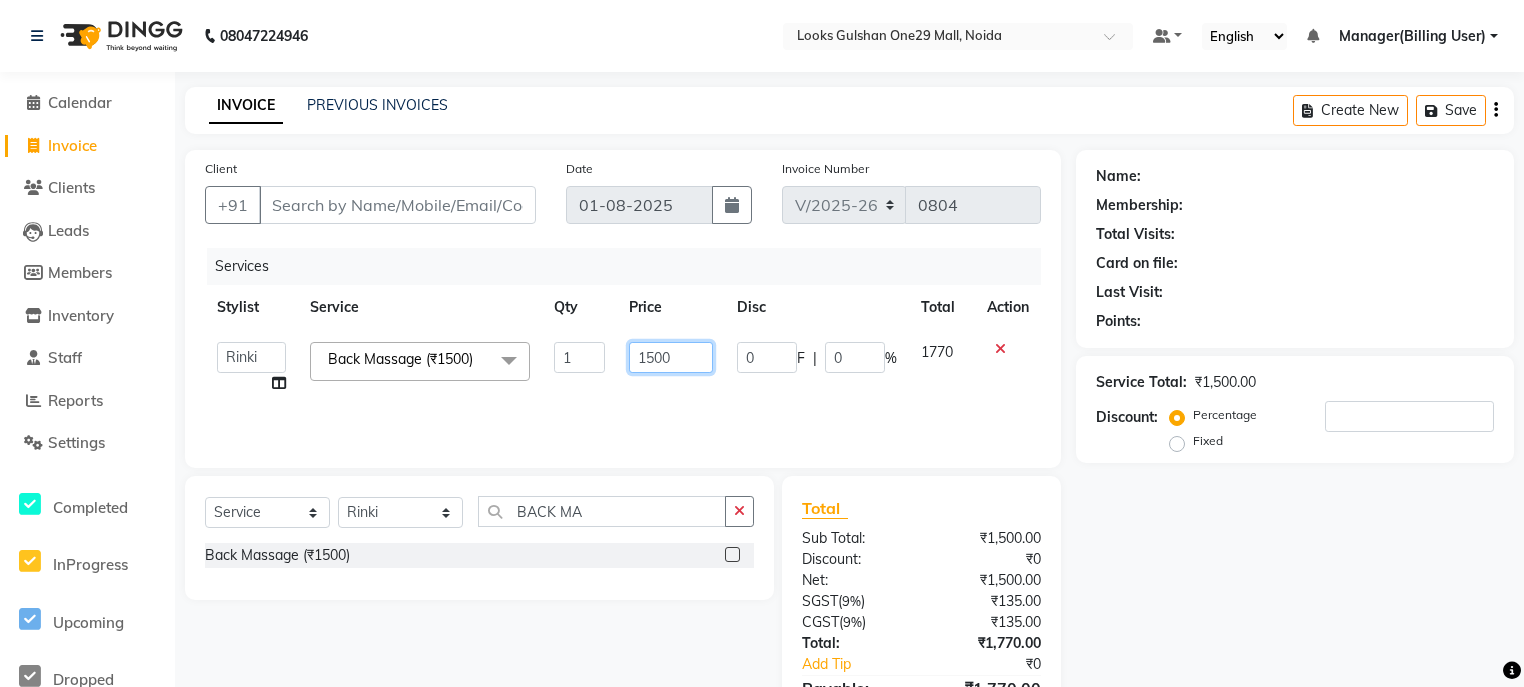 click on "1500" 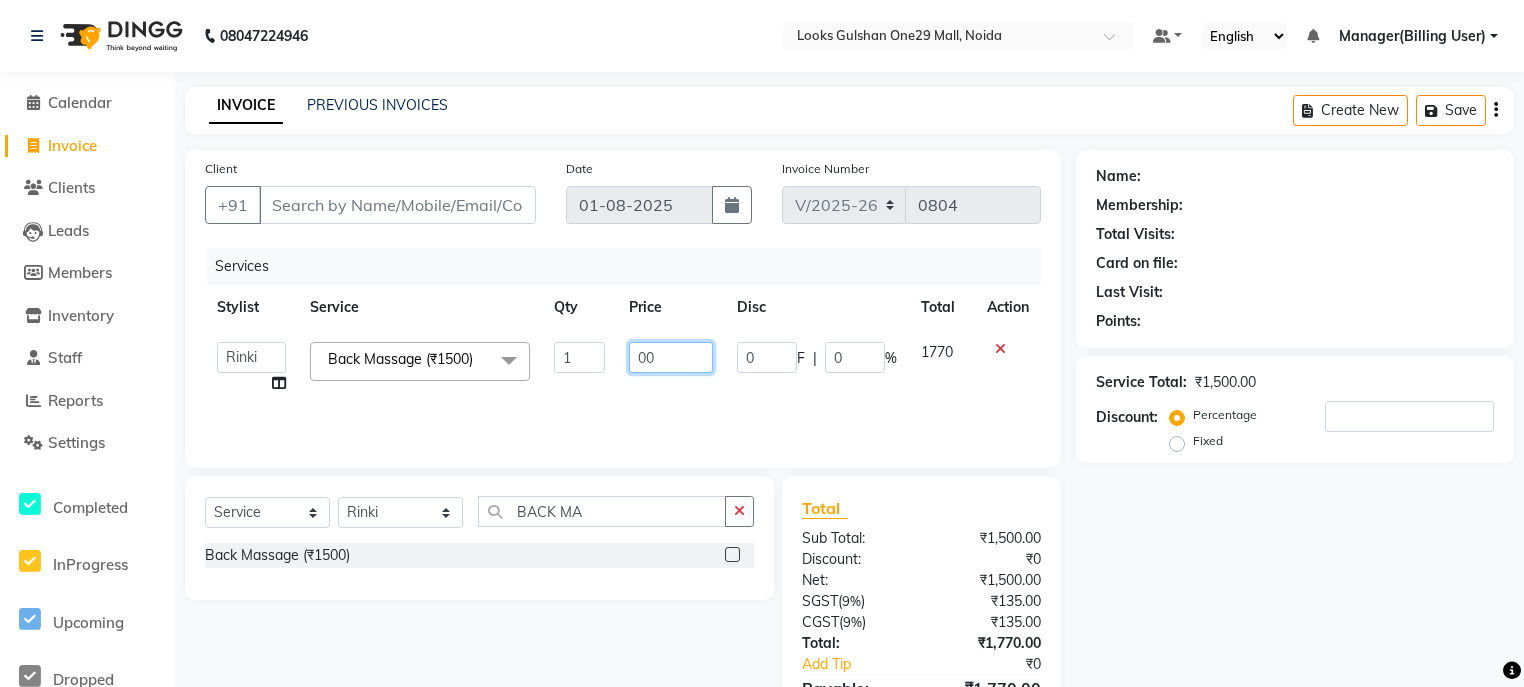 type on "000" 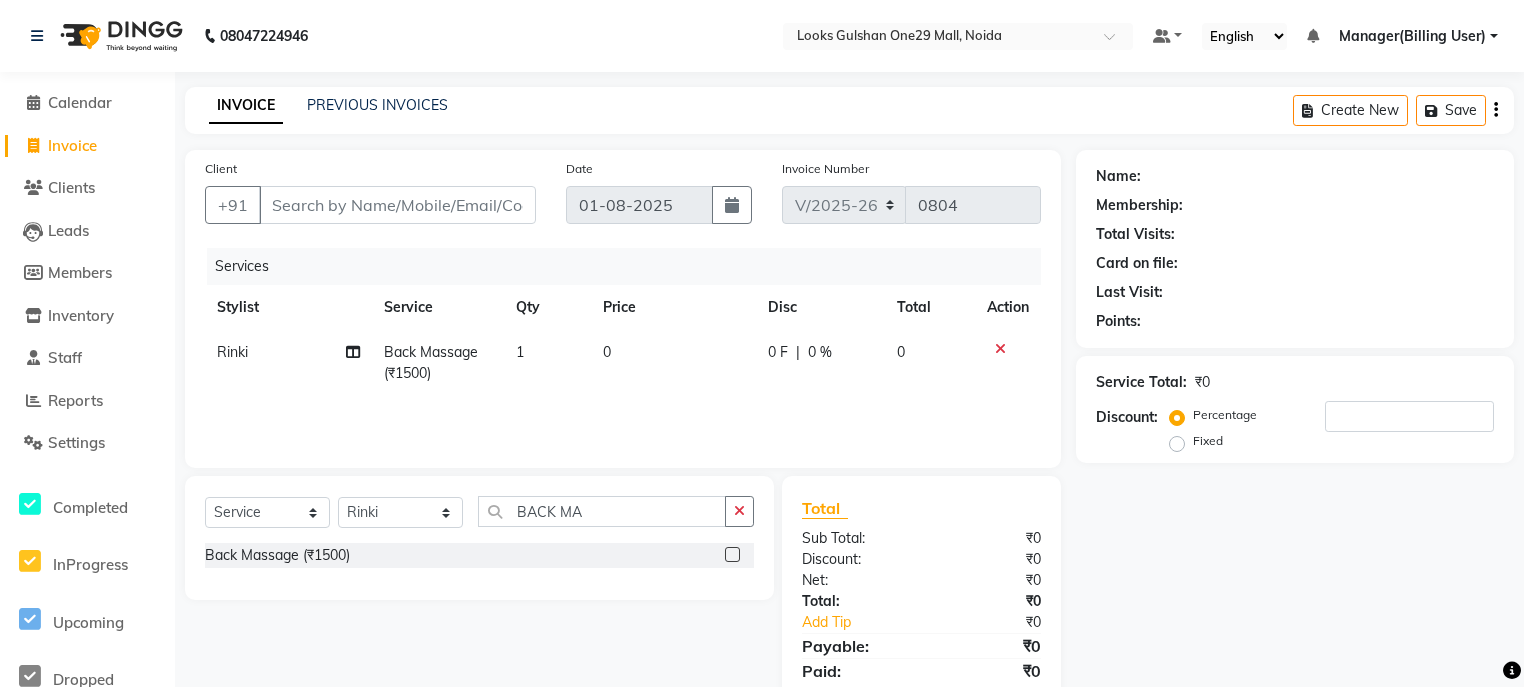 click on "0" 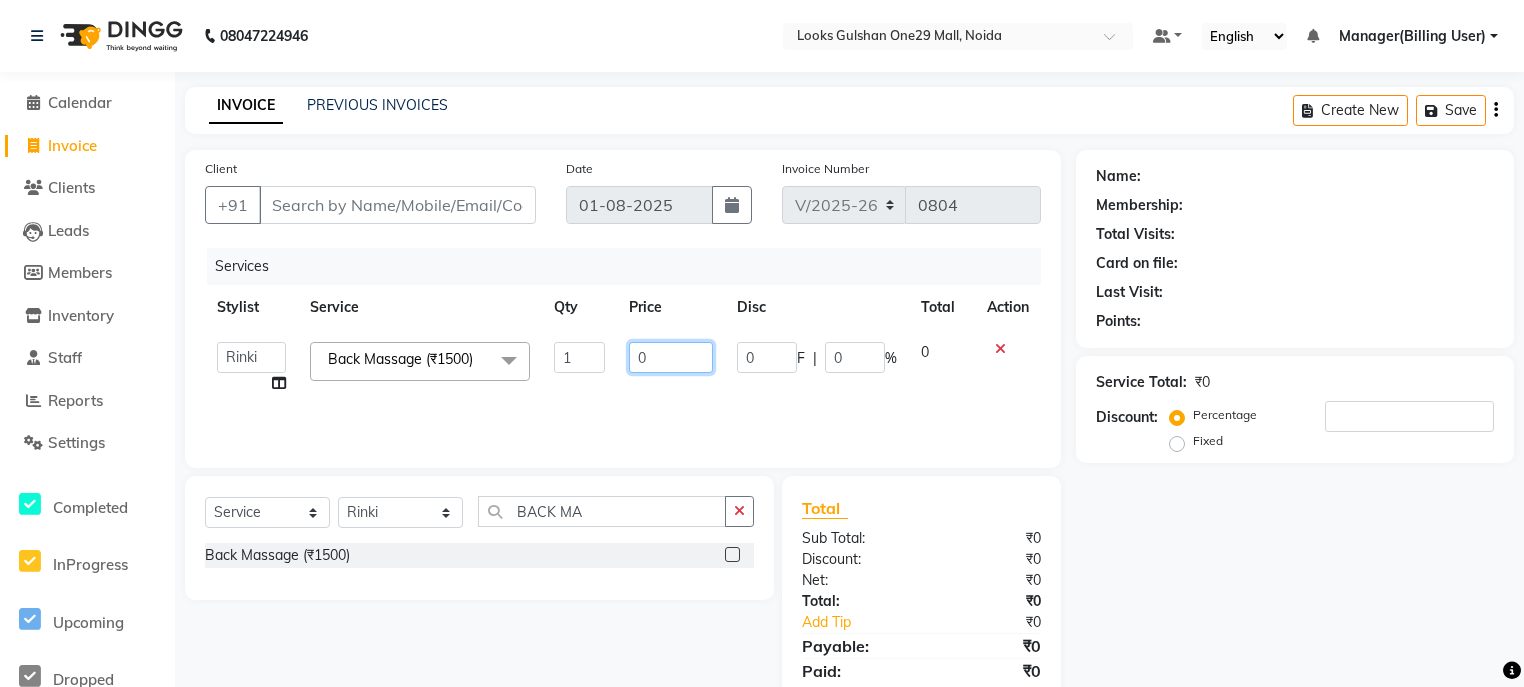 click on "0" 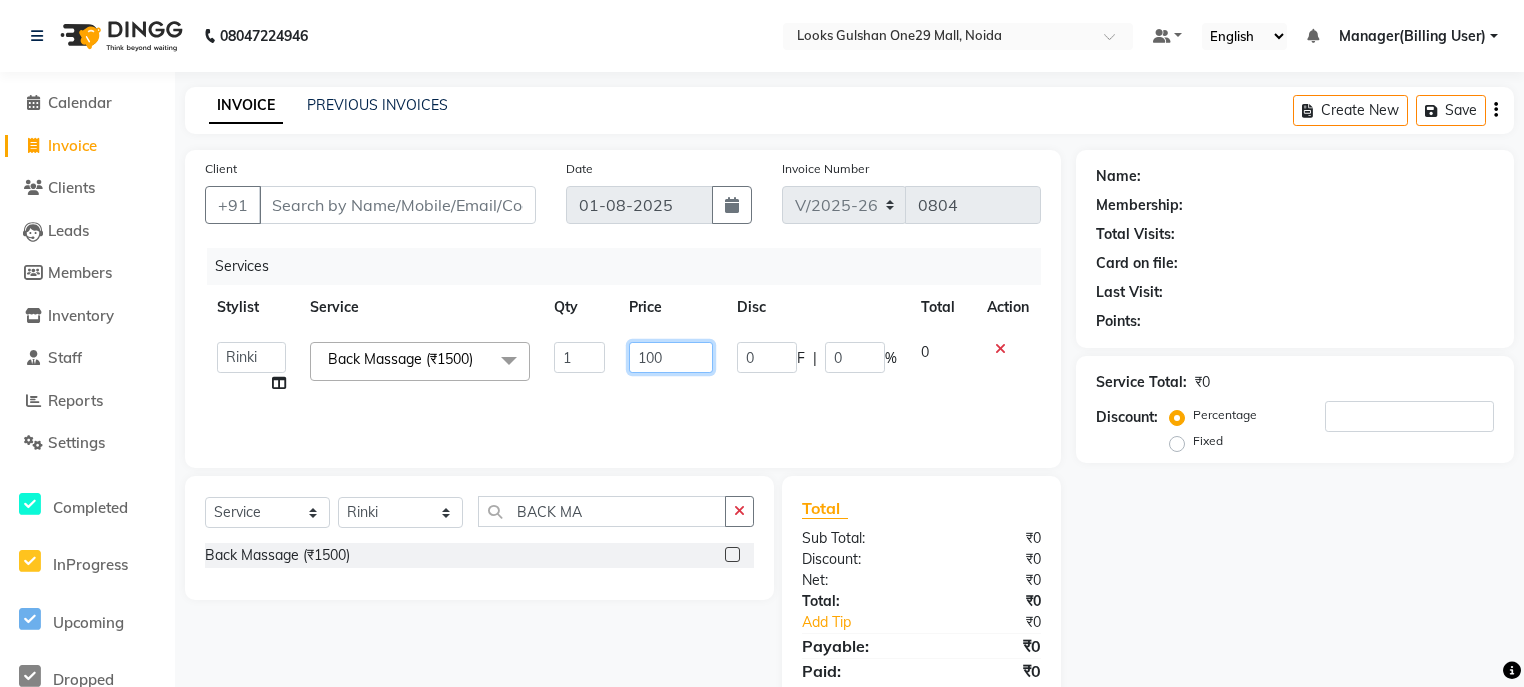 type on "1000" 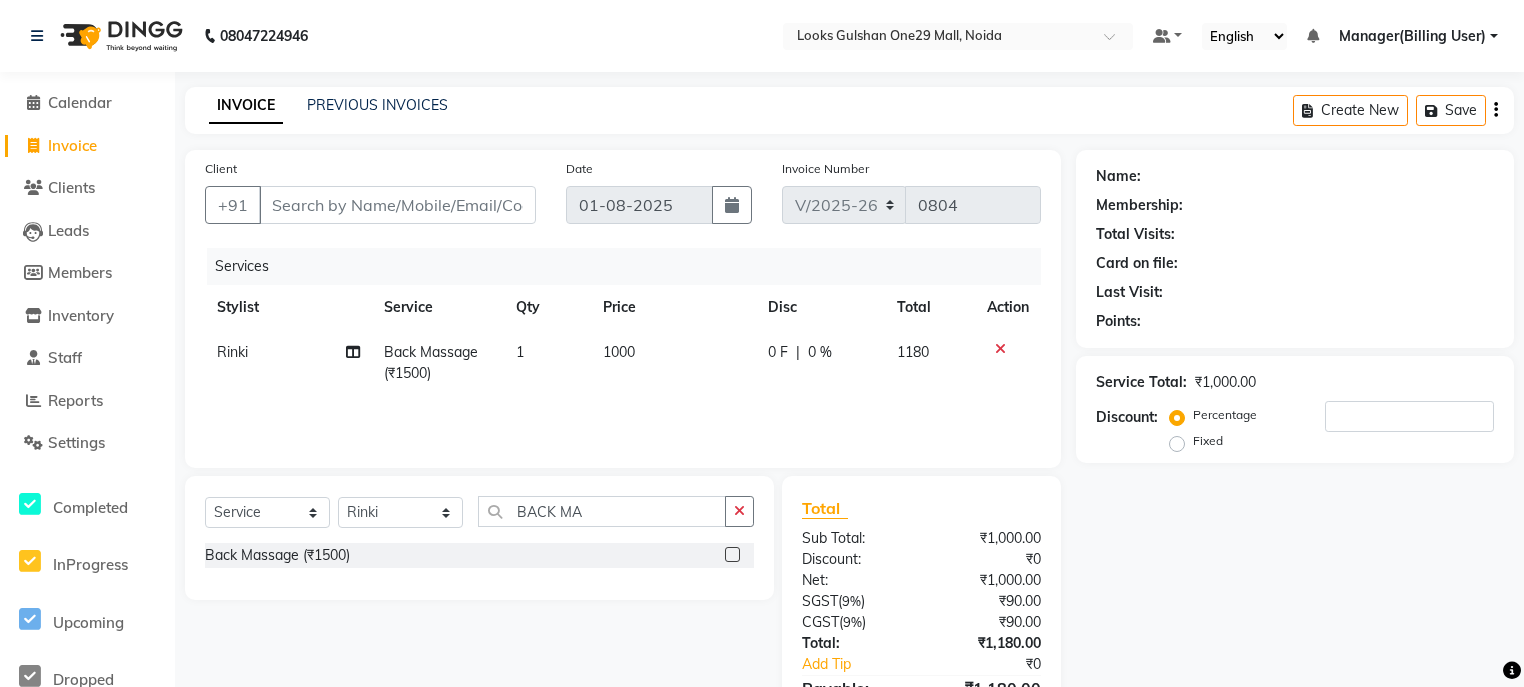 click on "1000" 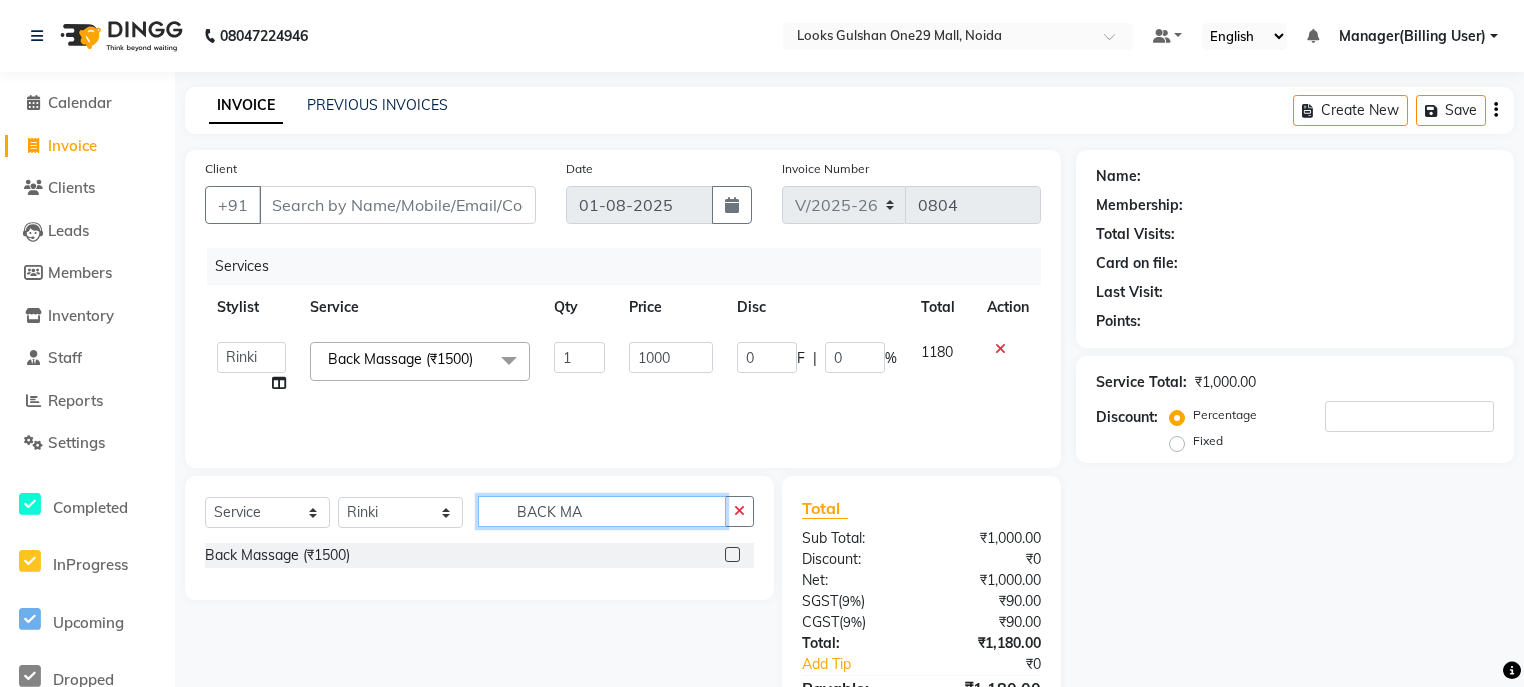 drag, startPoint x: 609, startPoint y: 518, endPoint x: 404, endPoint y: 518, distance: 205 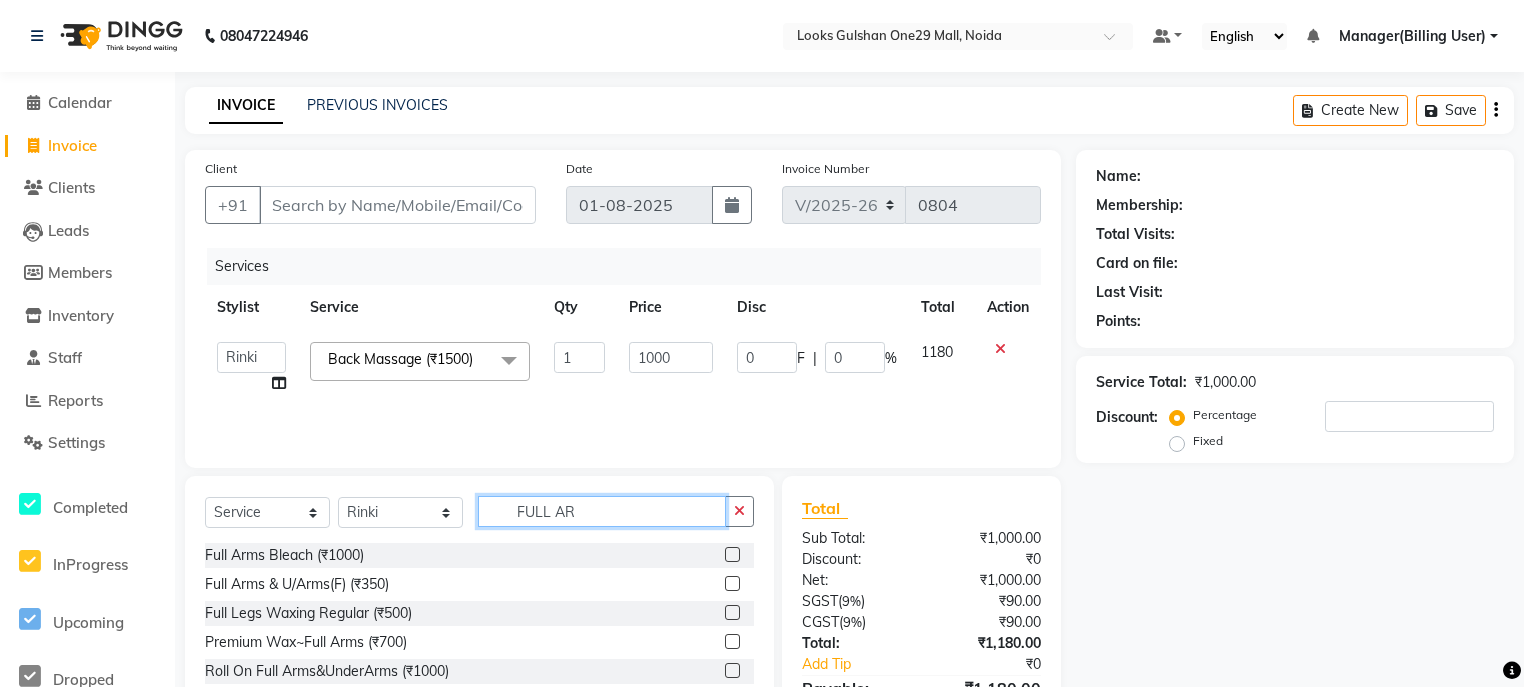 type on "FULL AR" 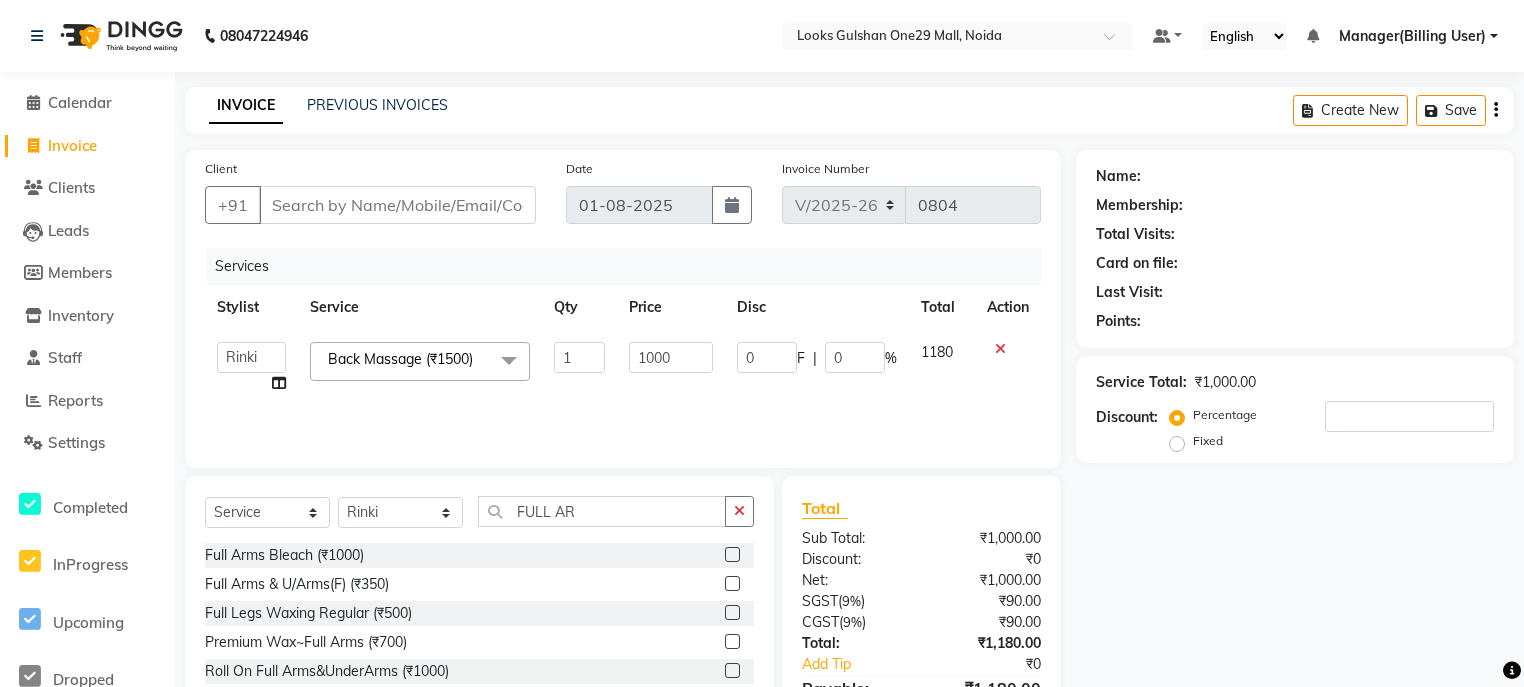 click 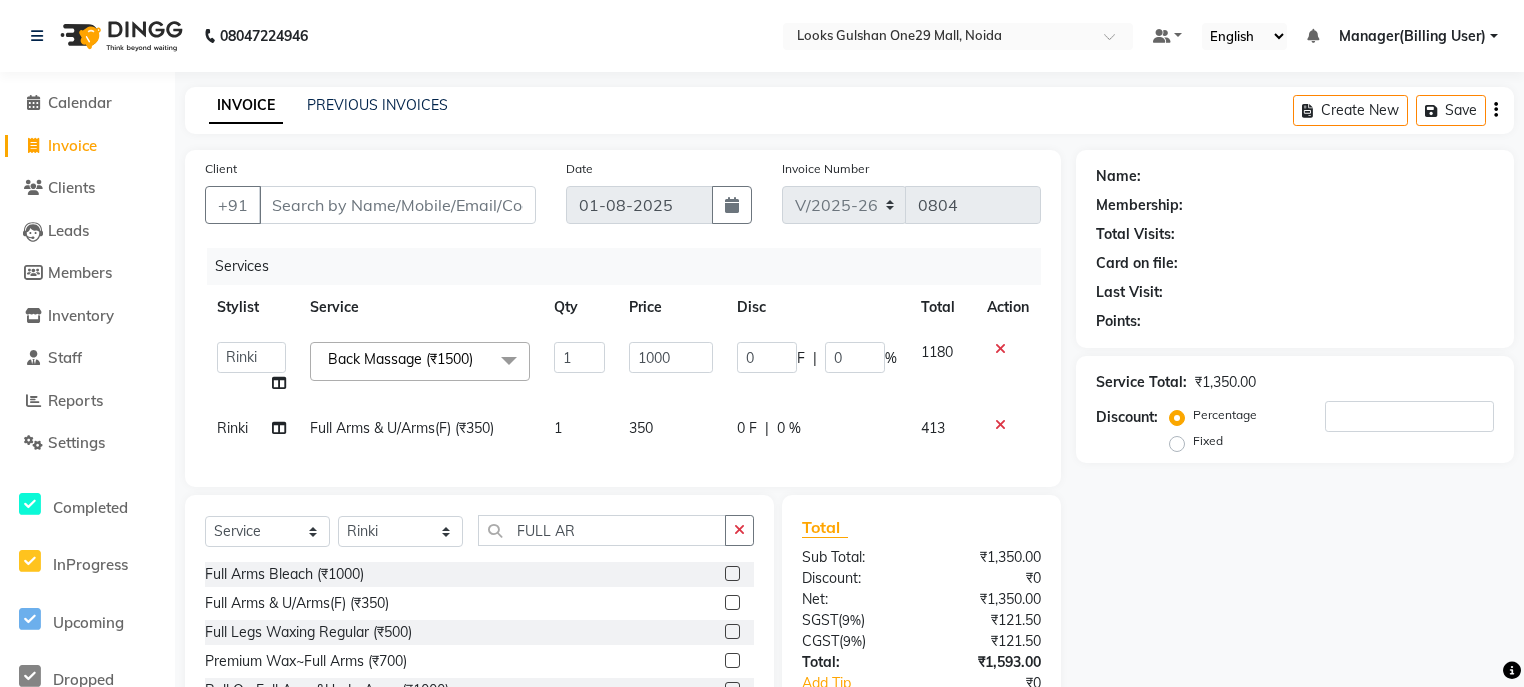 checkbox on "false" 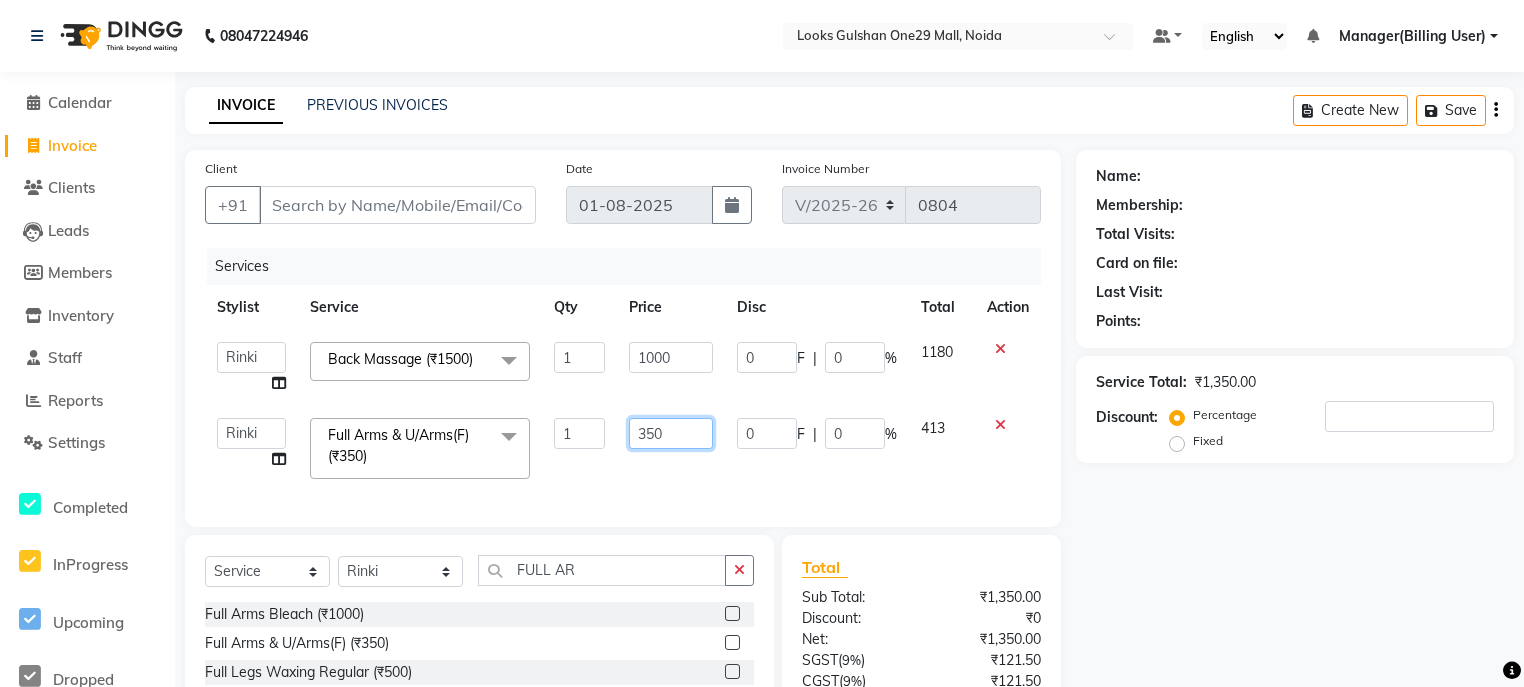 click on "350" 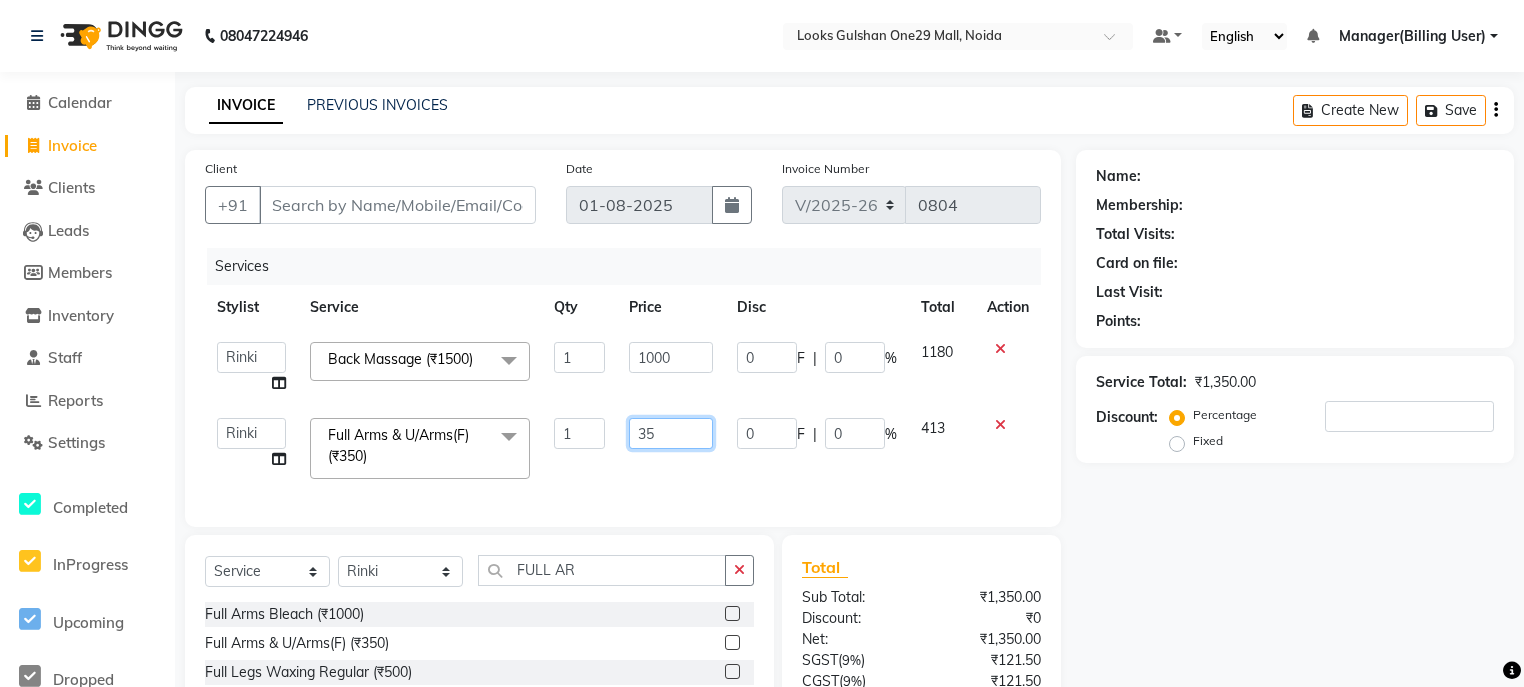 type on "3" 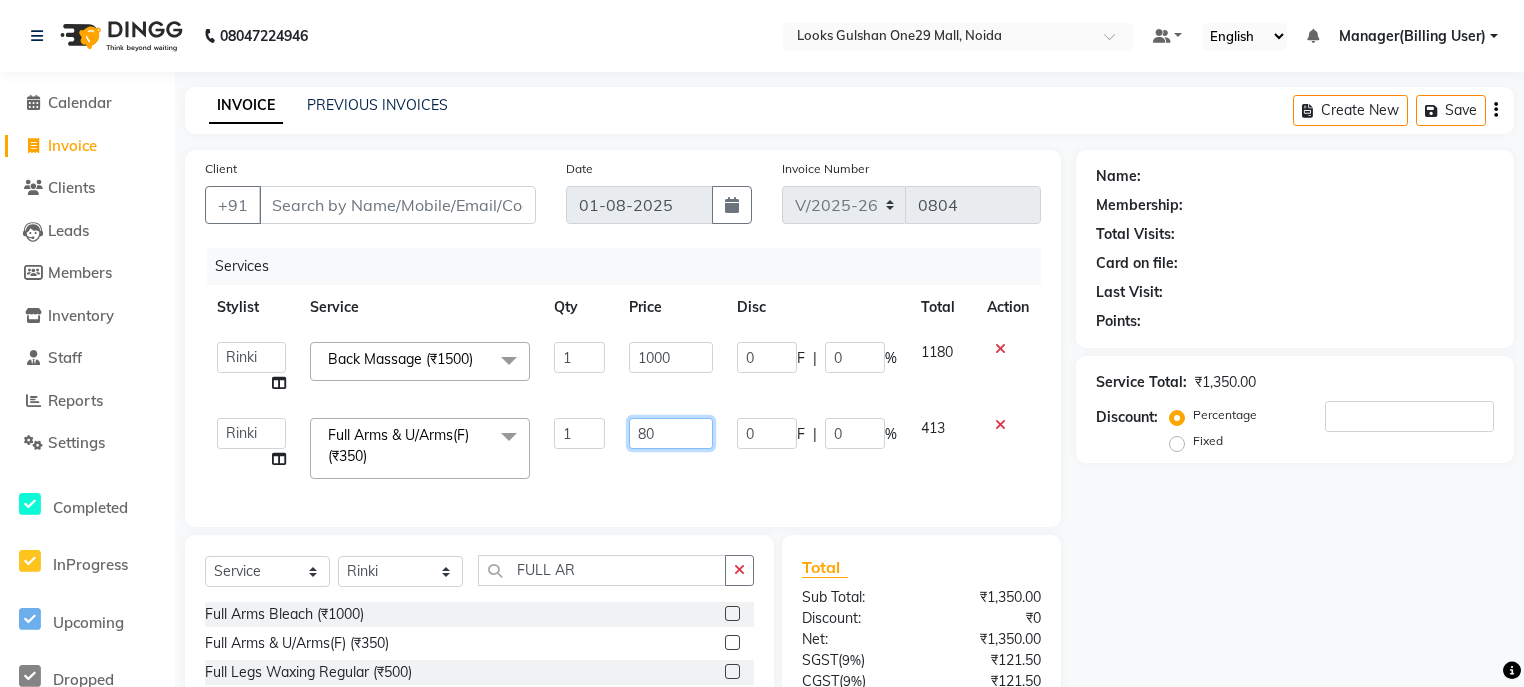type on "800" 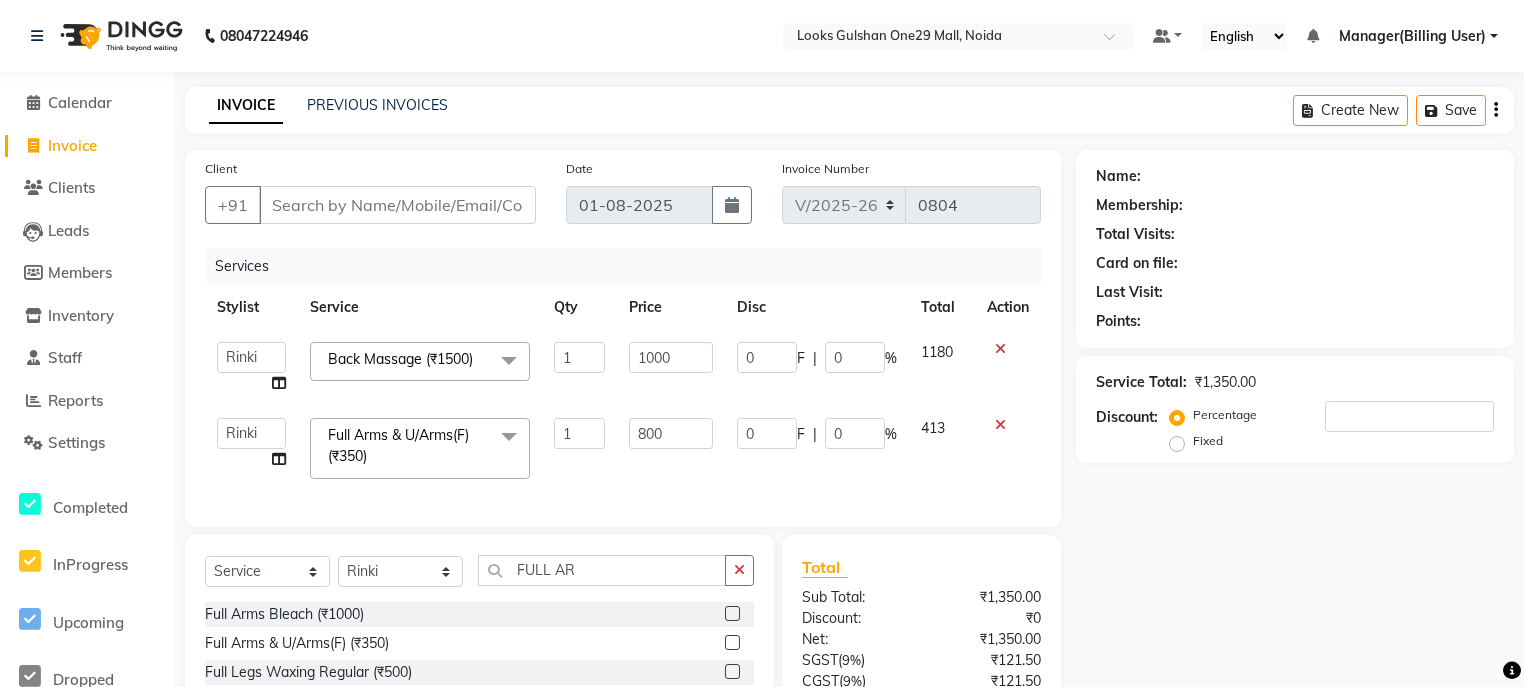click on "Services Stylist Service Qty Price Disc Total Action  ali   Counter_Sales   Deepak   Eram_nail art   Farmaan   Manager(Billing User)   Mashel   Nisha   Rinki   Ritu Mittal   Shiva   Shiva(Cherry)   Shivam_pdct   Talib   vardan   Vikash_Pdct  Back Massage (₹1500)  x Nail Extension Refill (₹1500) Big Toes (₹400) French Tip Repair (₹400) Gel French Extension (₹500) Gel Tip Repair (₹350) Gel Infills (₹1350) Gel Overlays (₹1800) Gel Extension (₹500) Gel Nail Removal (₹150) Natural Nail Extensions (₹3300) French Nail Extensions (₹3500) Gel Polish Removal (₹600) Extension Removal (₹1000) Nail Art Recruiter (₹500) French Ombre Gel Polish (₹2500) Nail Art Nedle (₹600) Cutical Care (₹250) Nail Art Brush (₹500) French Gel Polish (₹2000) French Glitter Gel Polish (₹2500) Gel Polish Touchup                                   (₹1200) Nail Art Per Finger(F)* (₹400) 3D Nail Art Recruiter (₹600) Nail Art with Stones/Foil/Stickers per Finger (₹500) Acrylic Overlays (₹1000) 1" 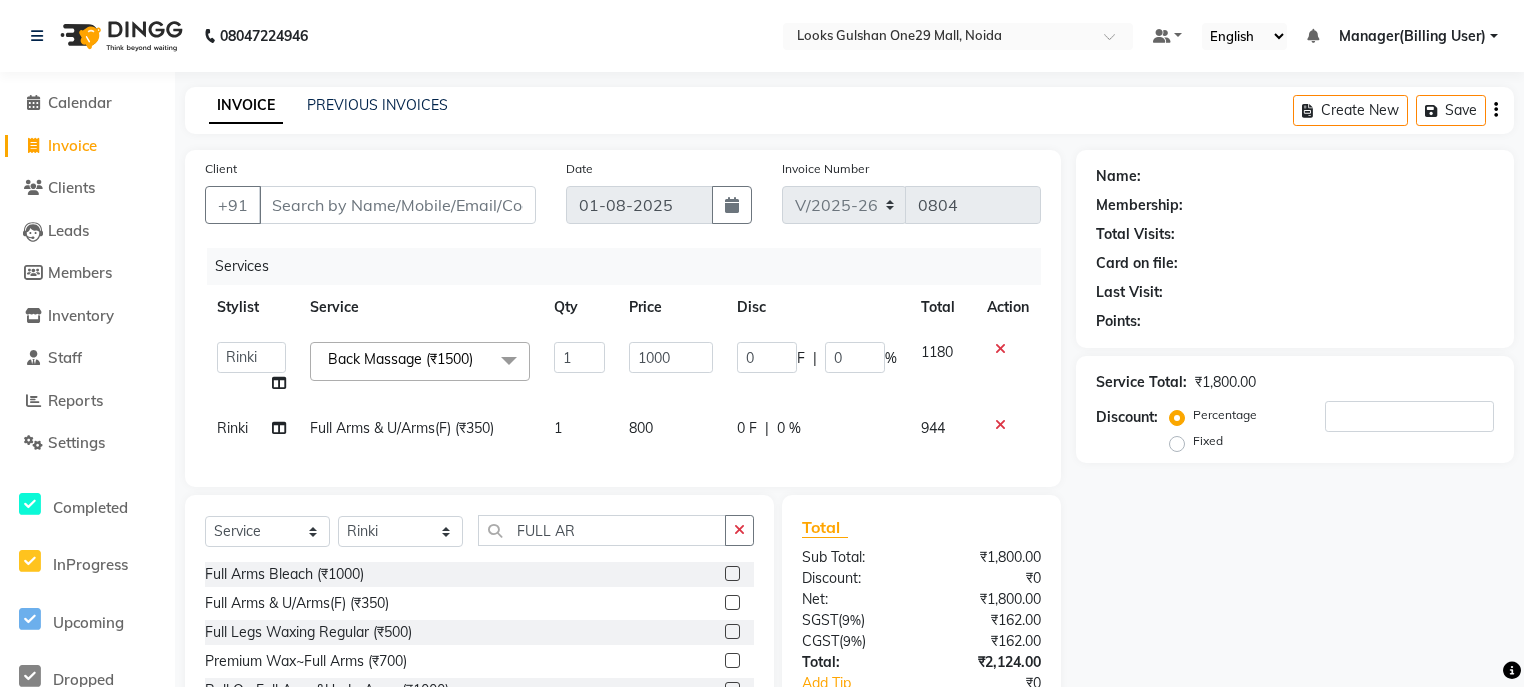 drag, startPoint x: 744, startPoint y: 552, endPoint x: 684, endPoint y: 548, distance: 60.133186 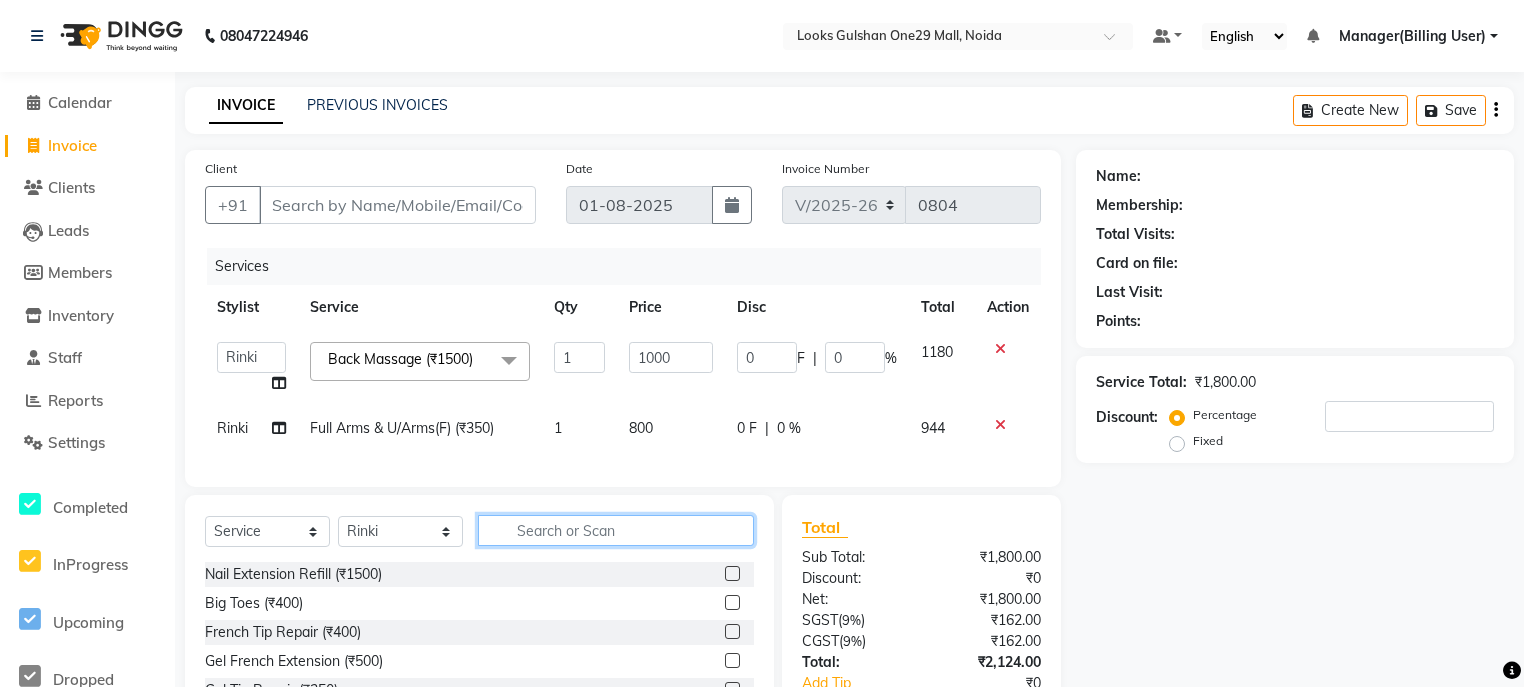 type on "F" 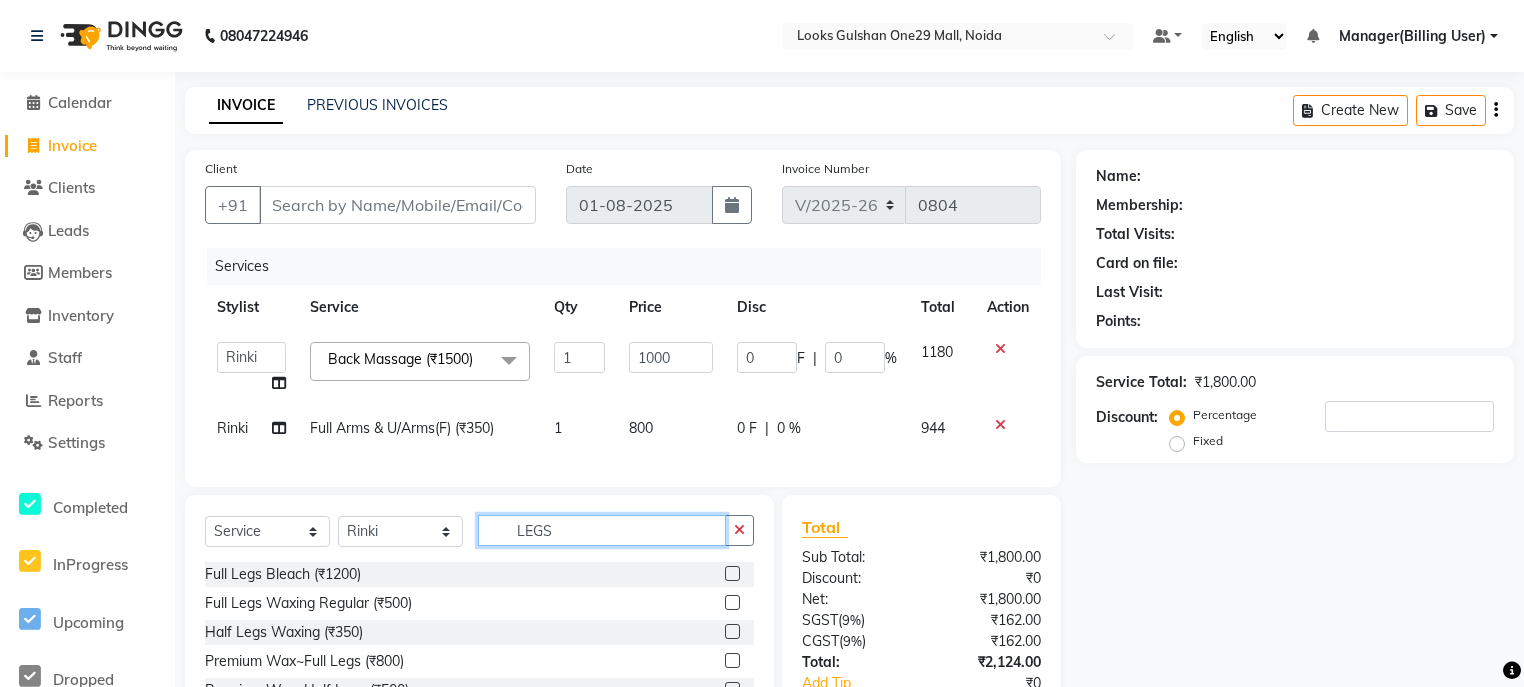 scroll, scrollTop: 2, scrollLeft: 0, axis: vertical 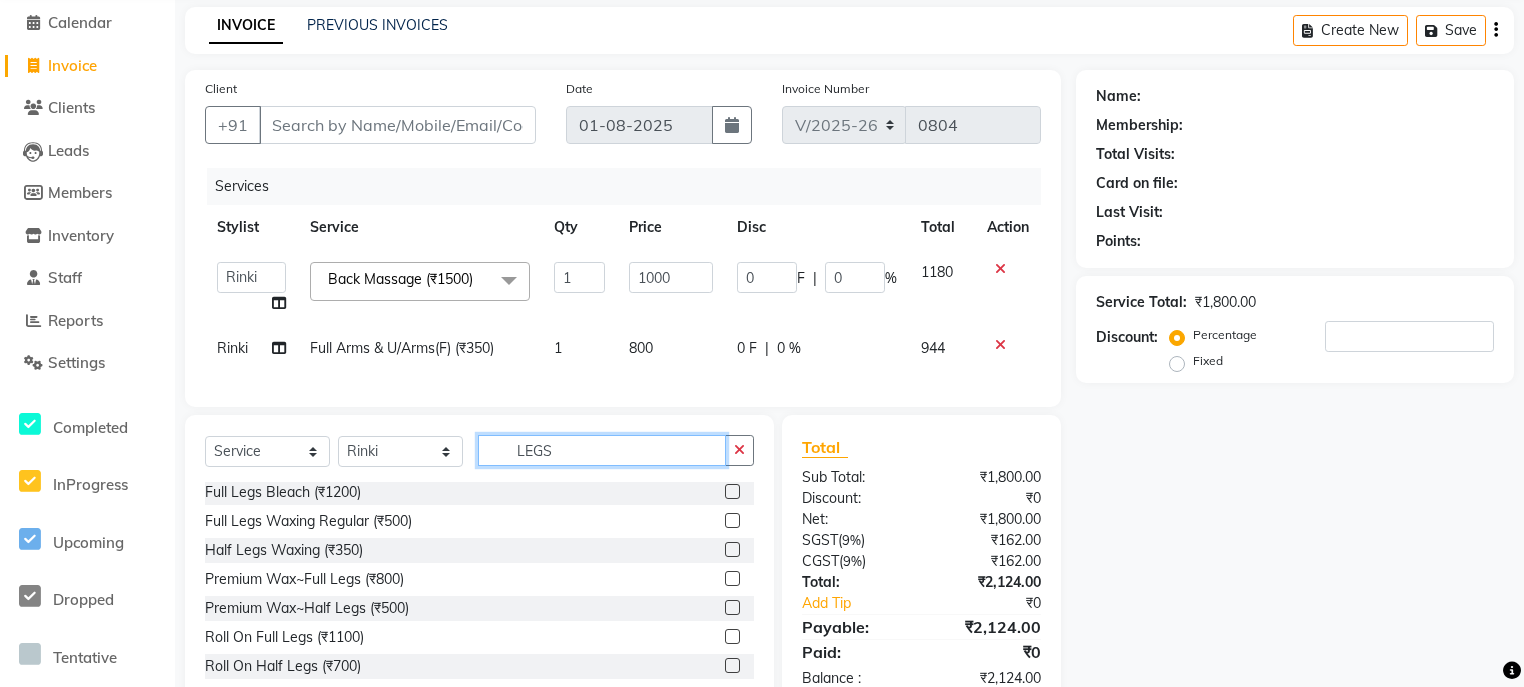 type on "LEGS" 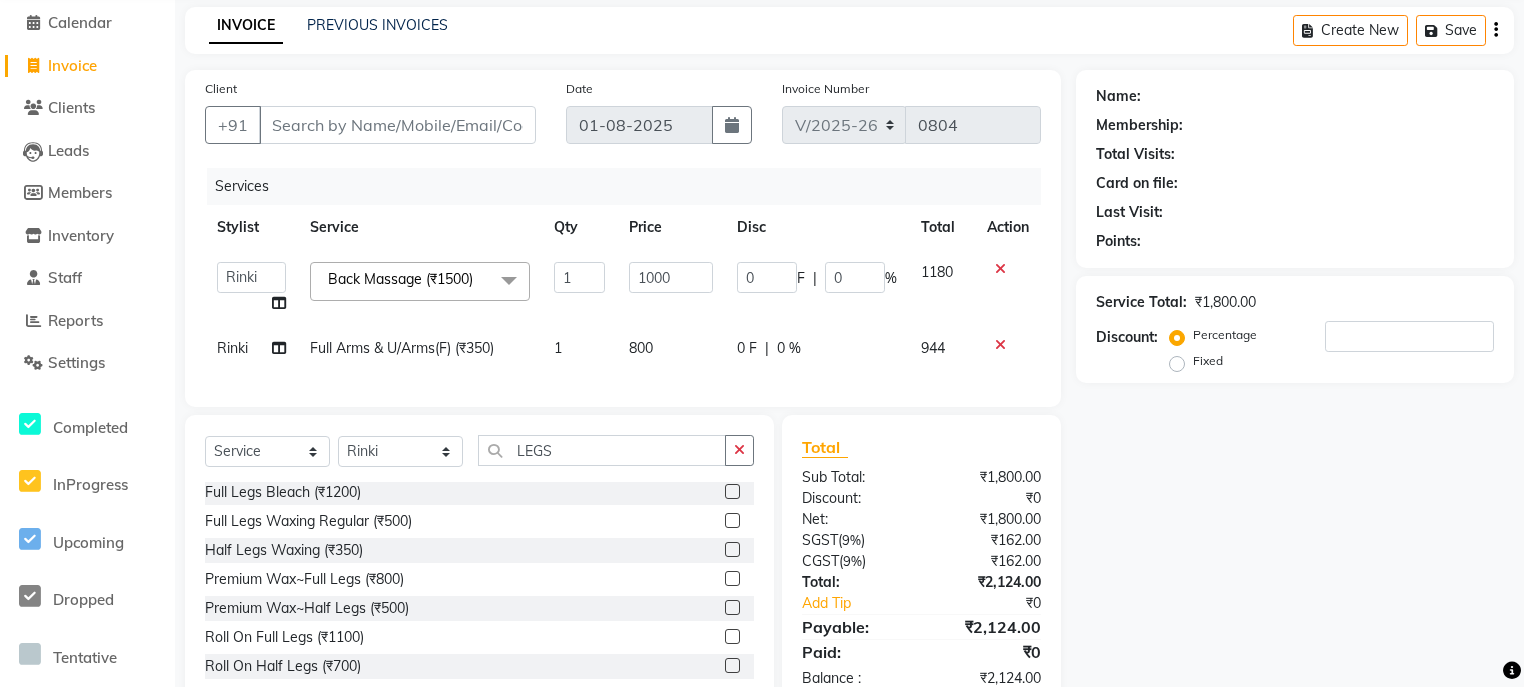 click 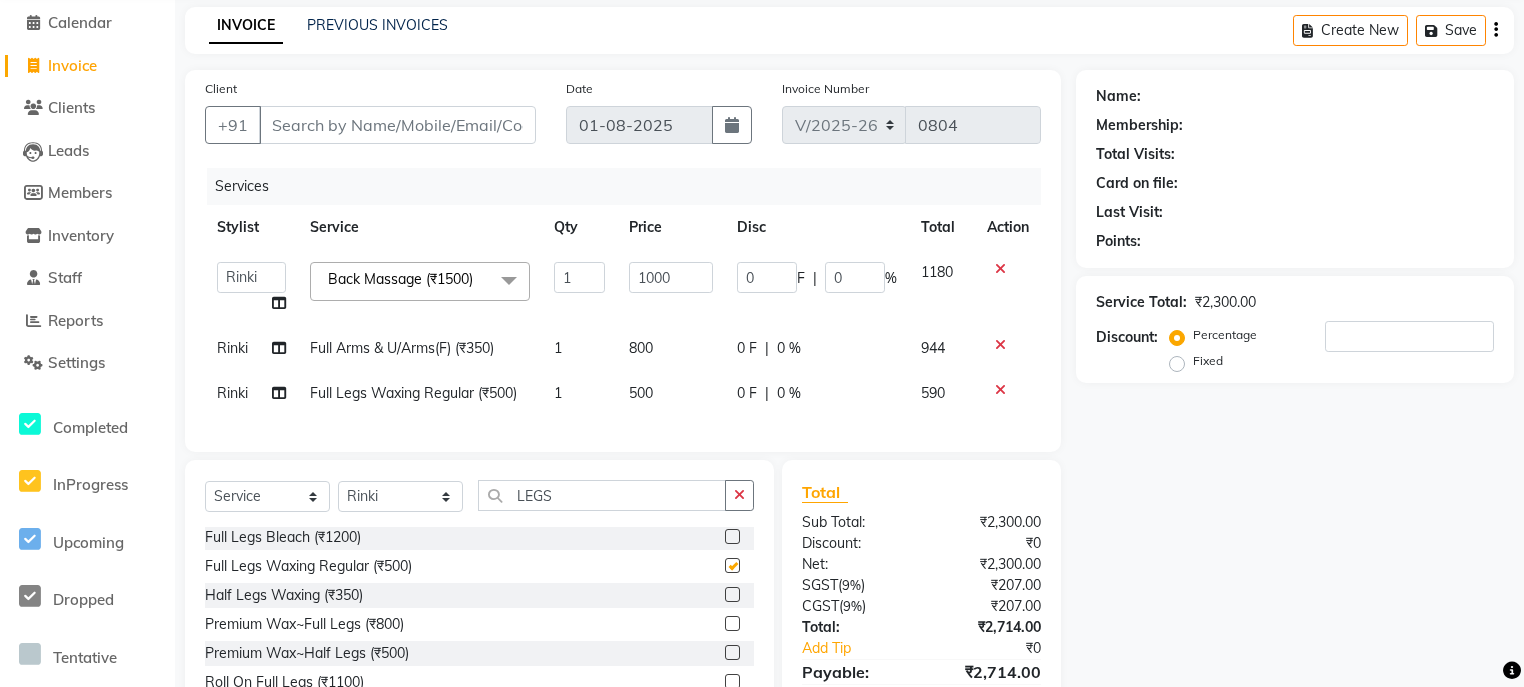 checkbox on "false" 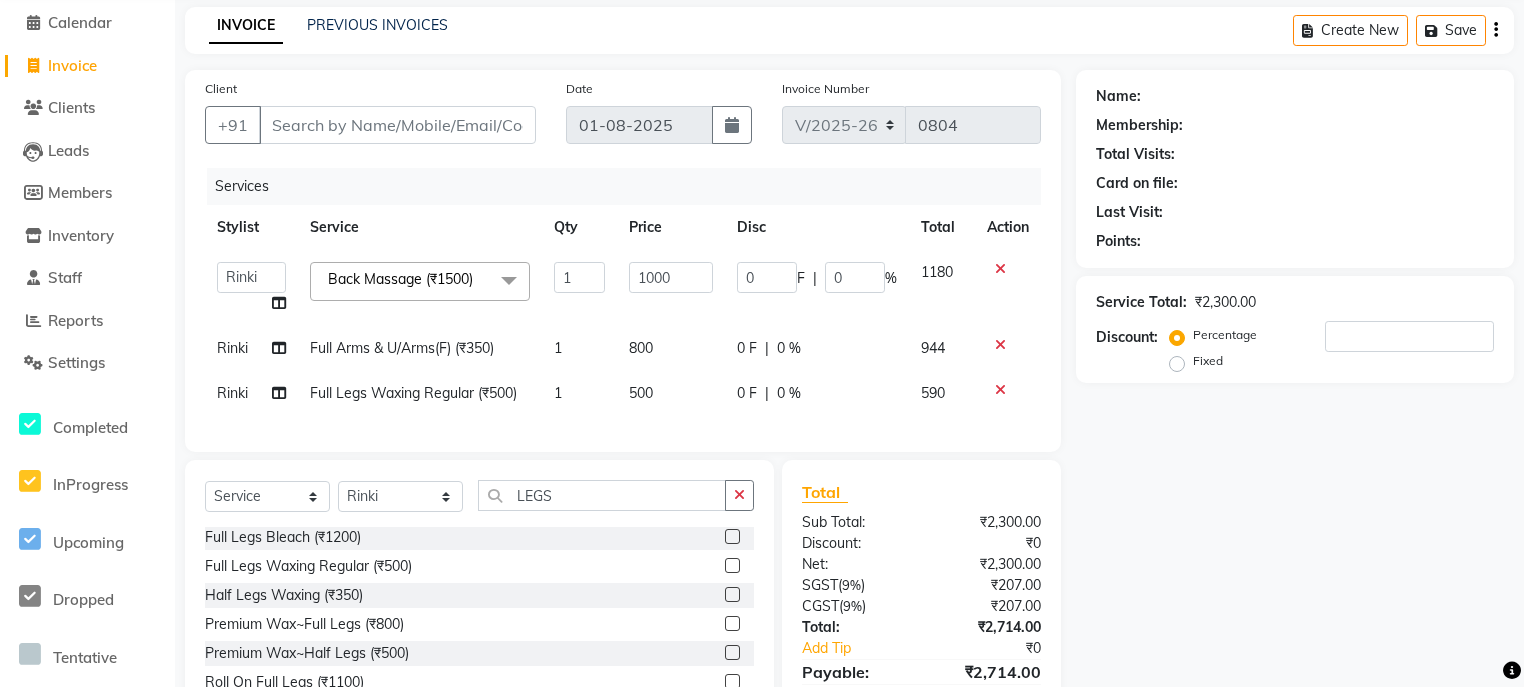 click on "500" 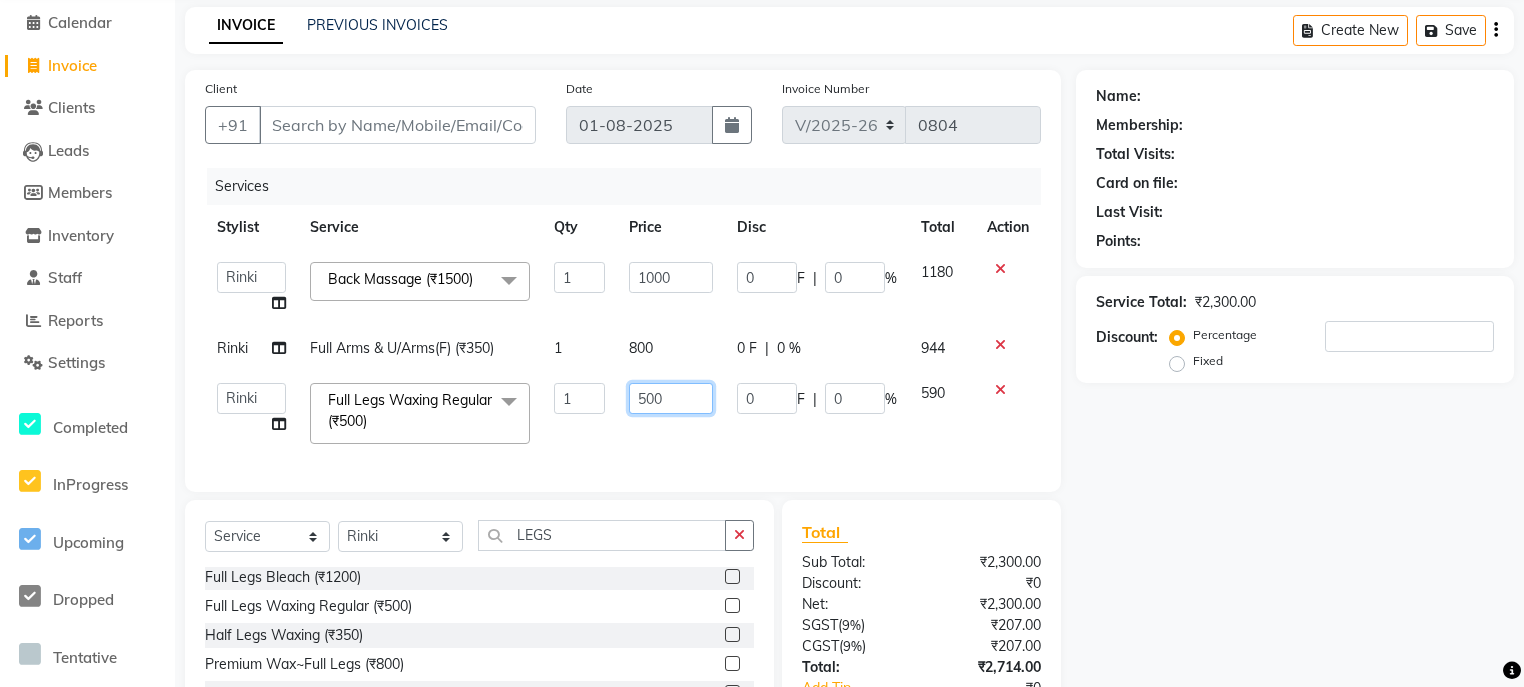 click on "500" 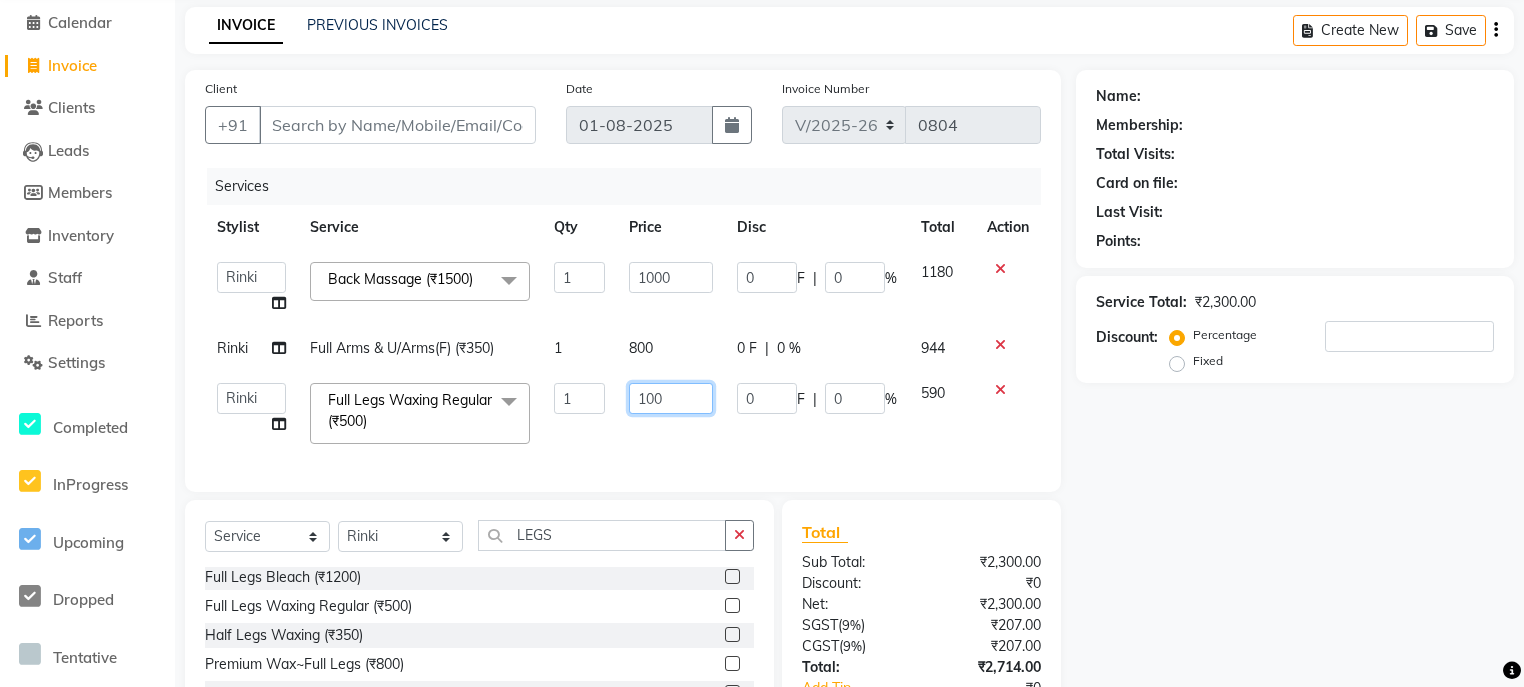 type on "1000" 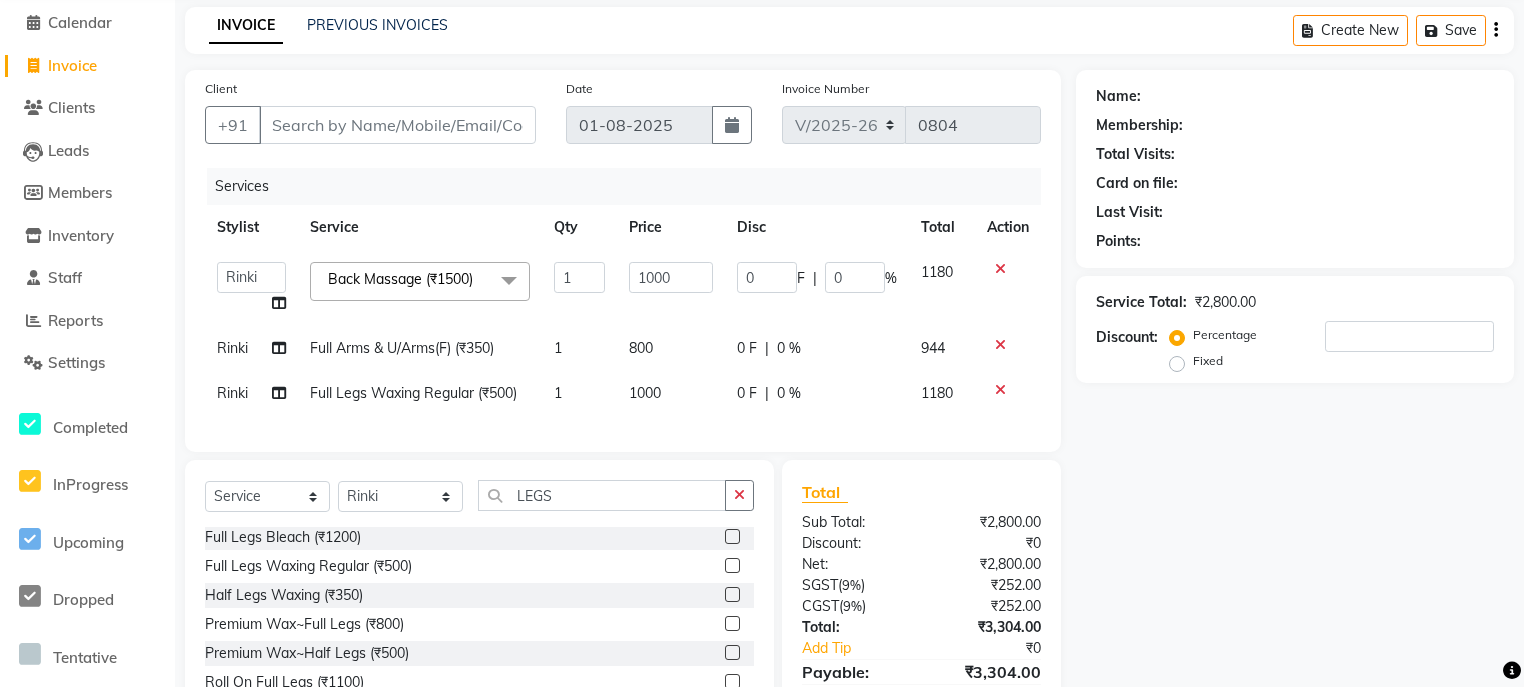 click on "Services Stylist Service Qty Price Disc Total Action  ali   Counter_Sales   Deepak   Eram_nail art   Farmaan   Manager(Billing User)   Mashel   Nisha   Rinki   Ritu Mittal   Shiva   Shiva(Cherry)   Shivam_pdct   Talib   vardan   Vikash_Pdct  Back Massage (₹1500)  x Nail Extension Refill (₹1500) Big Toes (₹400) French Tip Repair (₹400) Gel French Extension (₹500) Gel Tip Repair (₹350) Gel Infills (₹1350) Gel Overlays (₹1800) Gel Extension (₹500) Gel Nail Removal (₹150) Natural Nail Extensions (₹3300) French Nail Extensions (₹3500) Gel Polish Removal (₹600) Extension Removal (₹1000) Nail Art Recruiter (₹500) French Ombre Gel Polish (₹2500) Nail Art Nedle (₹600) Cutical Care (₹250) Nail Art Brush (₹500) French Gel Polish (₹2000) French Glitter Gel Polish (₹2500) Gel Polish Touchup                                   (₹1200) Nail Art Per Finger(F)* (₹400) 3D Nail Art Recruiter (₹600) Nail Art with Stones/Foil/Stickers per Finger (₹500) Acrylic Overlays (₹1000) 1" 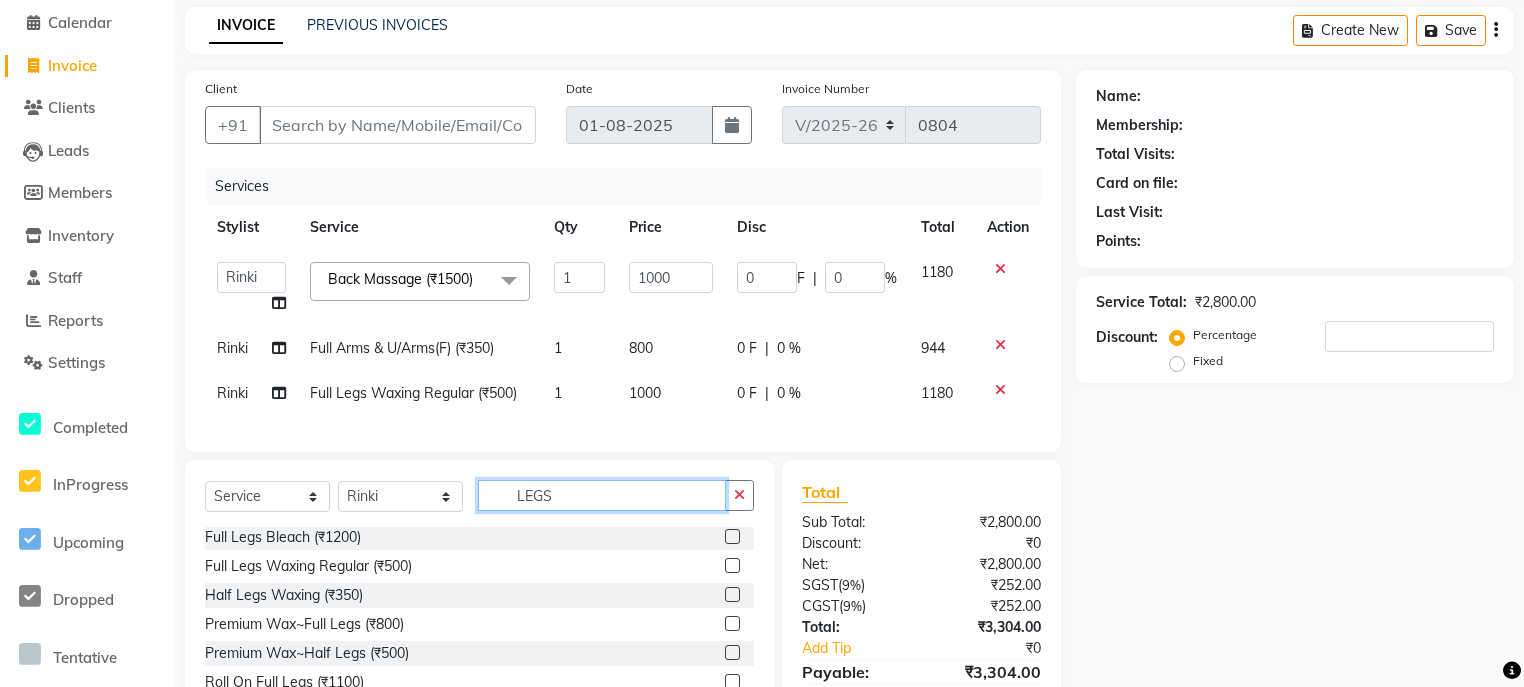 drag, startPoint x: 536, startPoint y: 503, endPoint x: 409, endPoint y: 507, distance: 127.06297 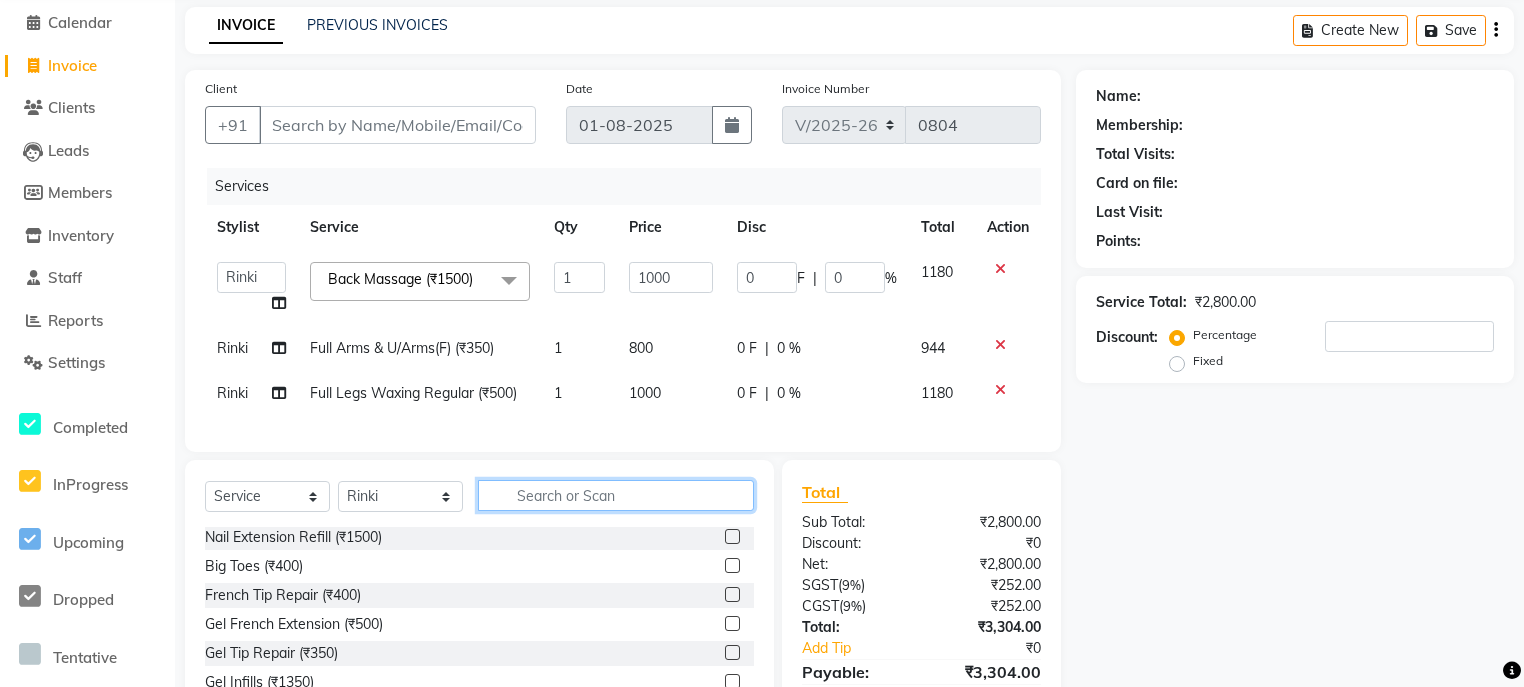 scroll, scrollTop: 1046, scrollLeft: 0, axis: vertical 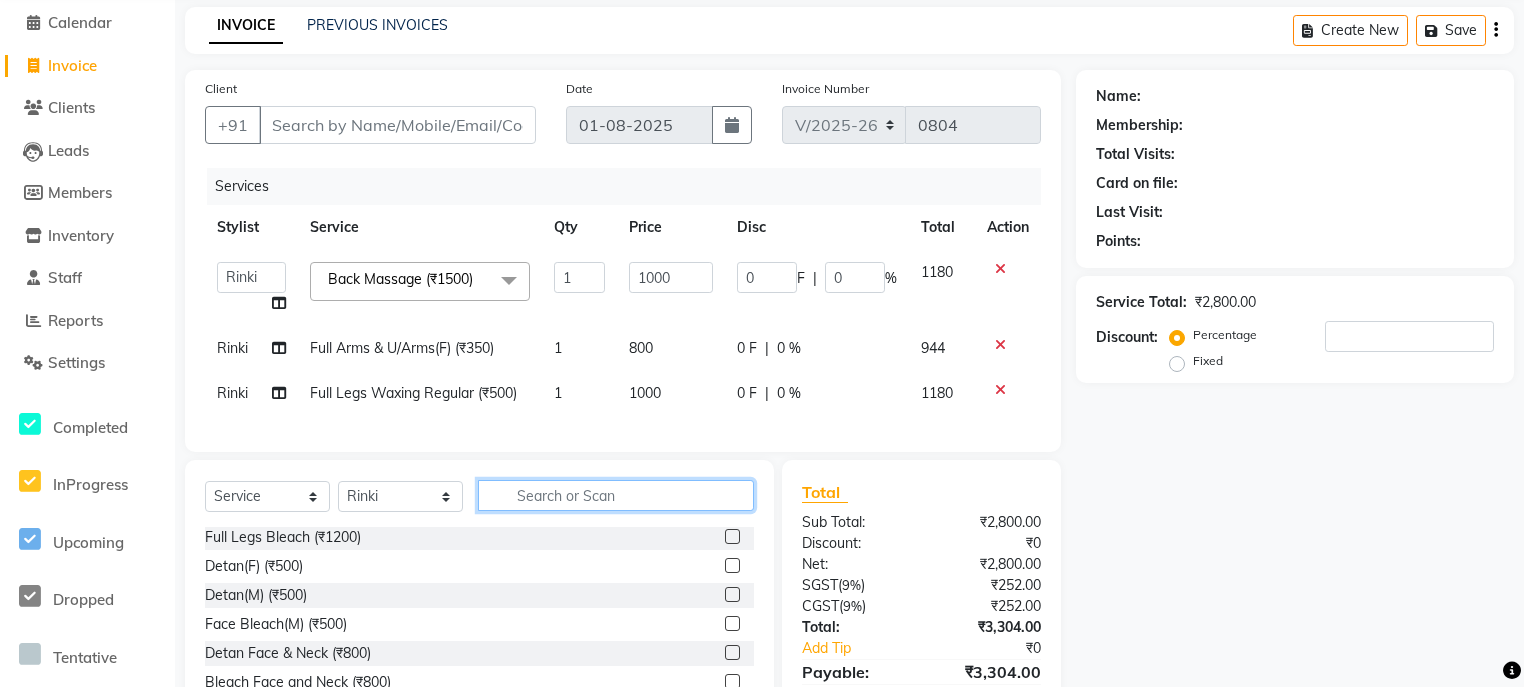 type 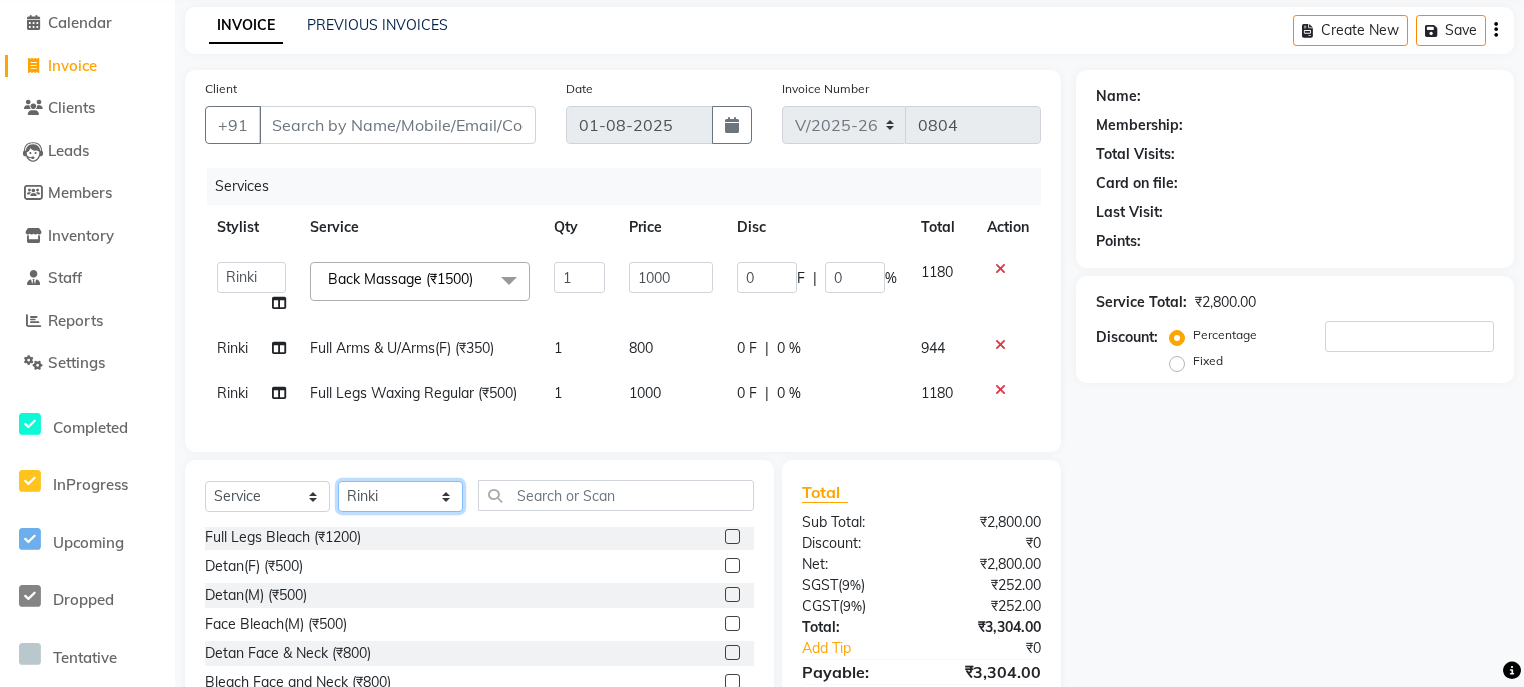 click on "Select Stylist ali Counter_Sales Deepak Eram_nail art Farmaan Manager(Billing User) Mashel Nisha Rinki Ritu Mittal Shiva Shiva(Cherry) Shivam_pdct Talib vardan Vikash_Pdct" 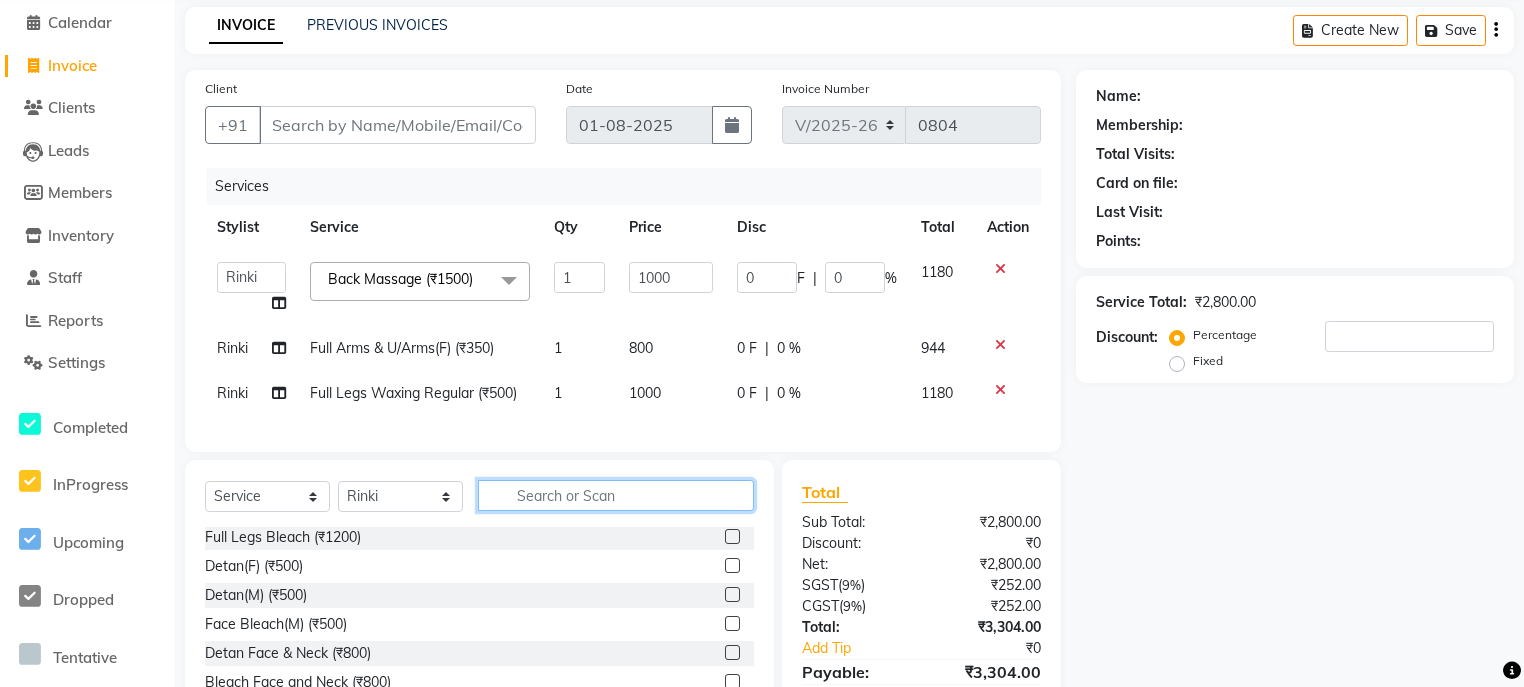 click 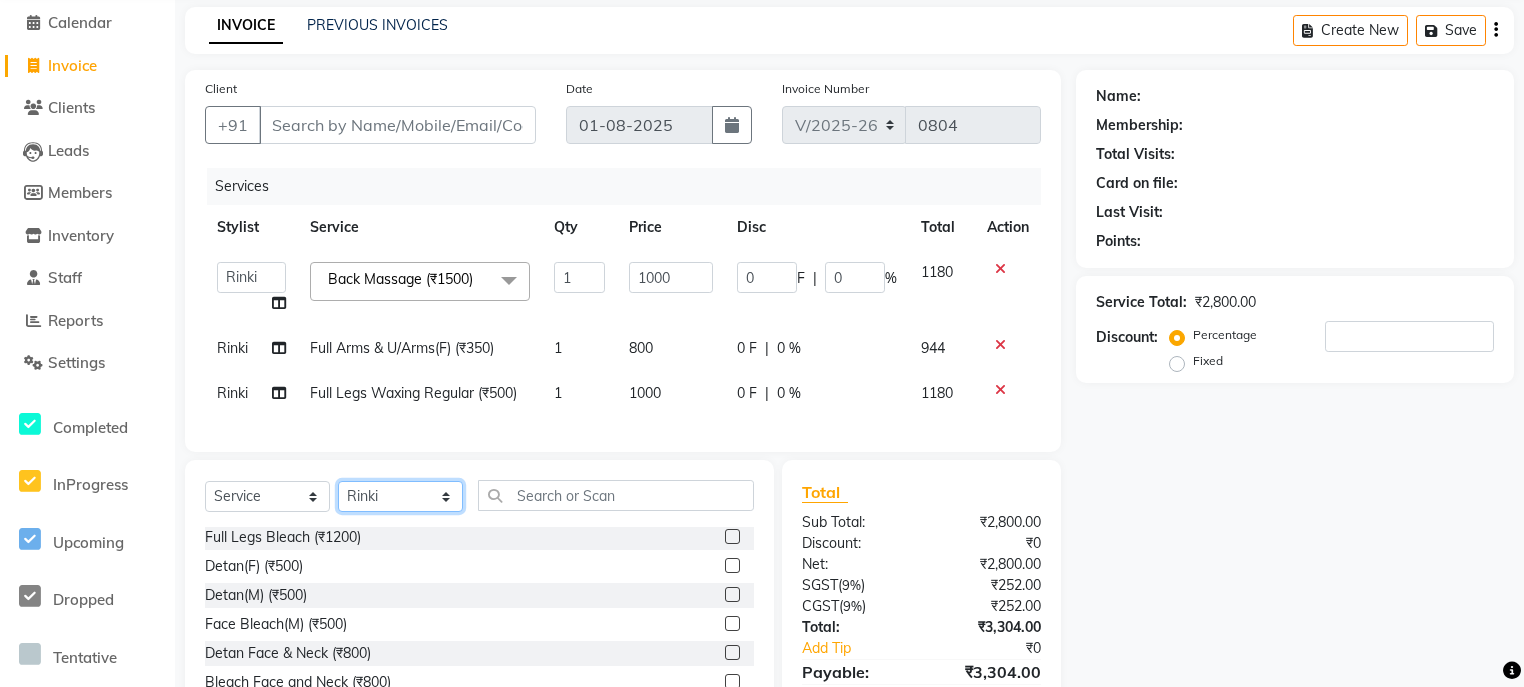 click on "Select Stylist ali Counter_Sales Deepak Eram_nail art Farmaan Manager(Billing User) Mashel Nisha Rinki Ritu Mittal Shiva Shiva(Cherry) Shivam_pdct Talib vardan Vikash_Pdct" 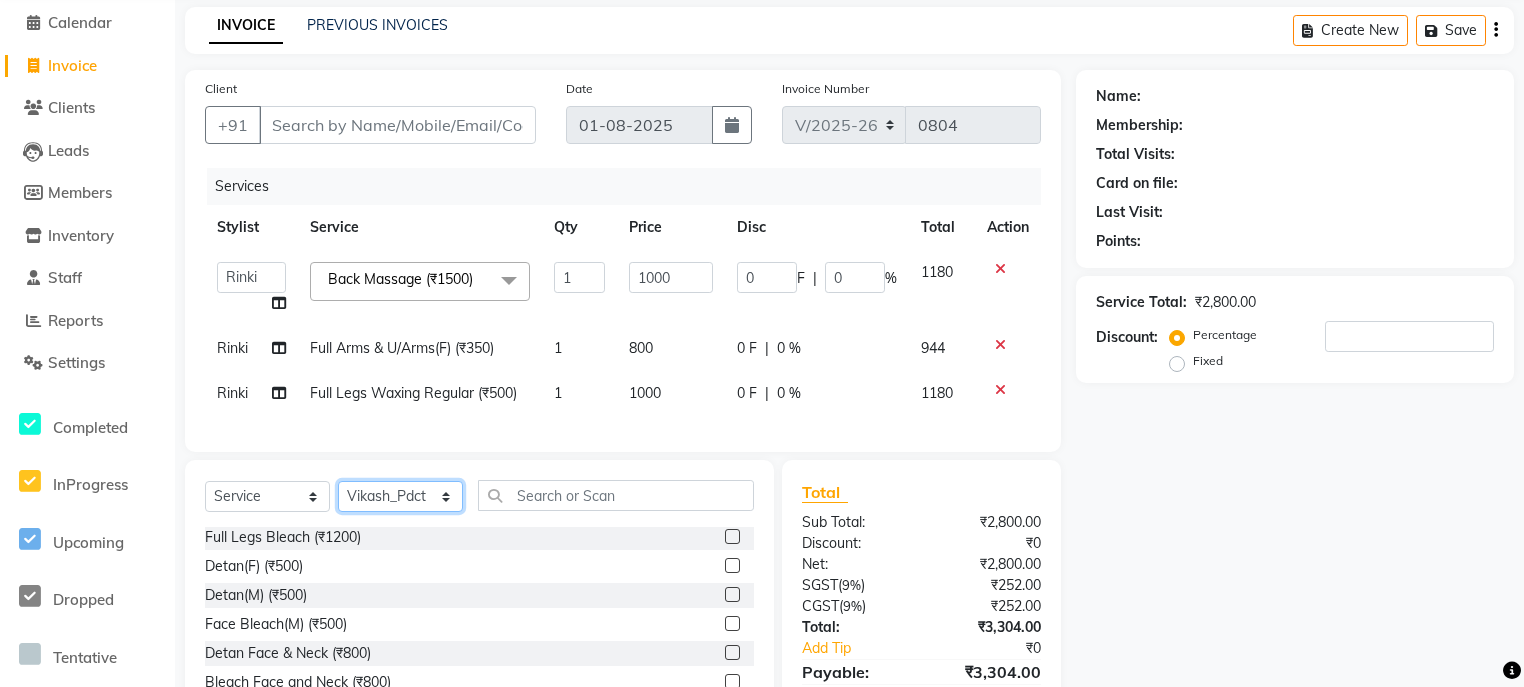 click on "Select Stylist ali Counter_Sales Deepak Eram_nail art Farmaan Manager(Billing User) Mashel Nisha Rinki Ritu Mittal Shiva Shiva(Cherry) Shivam_pdct Talib vardan Vikash_Pdct" 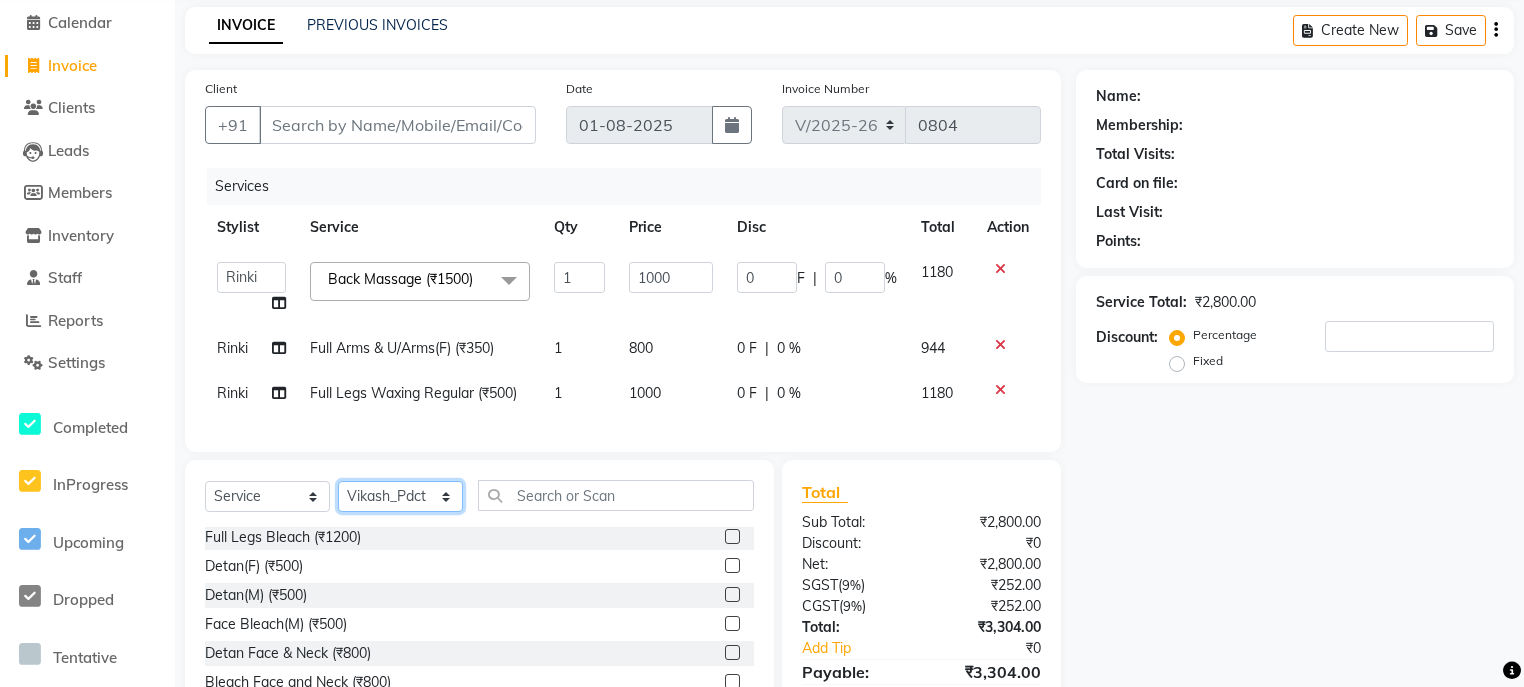 drag, startPoint x: 412, startPoint y: 516, endPoint x: 432, endPoint y: 508, distance: 21.540659 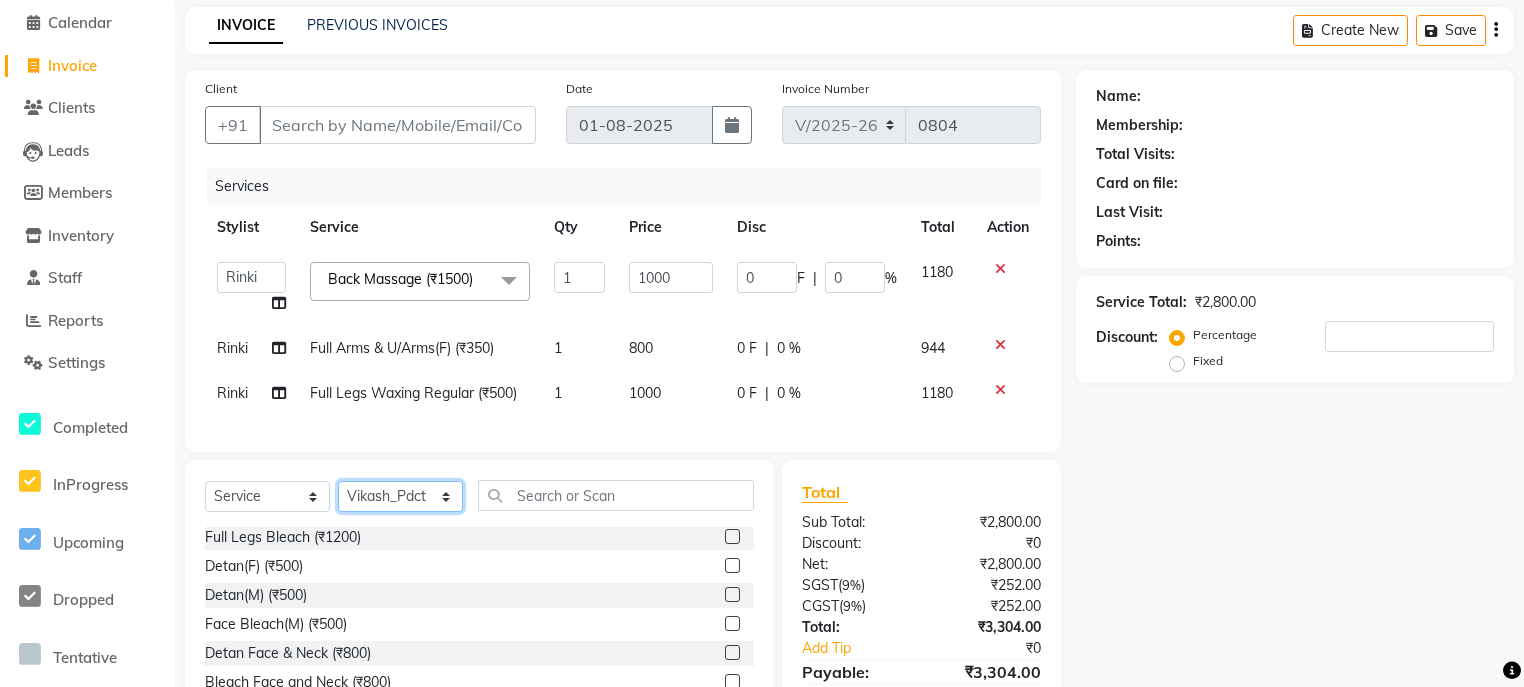select on "80998" 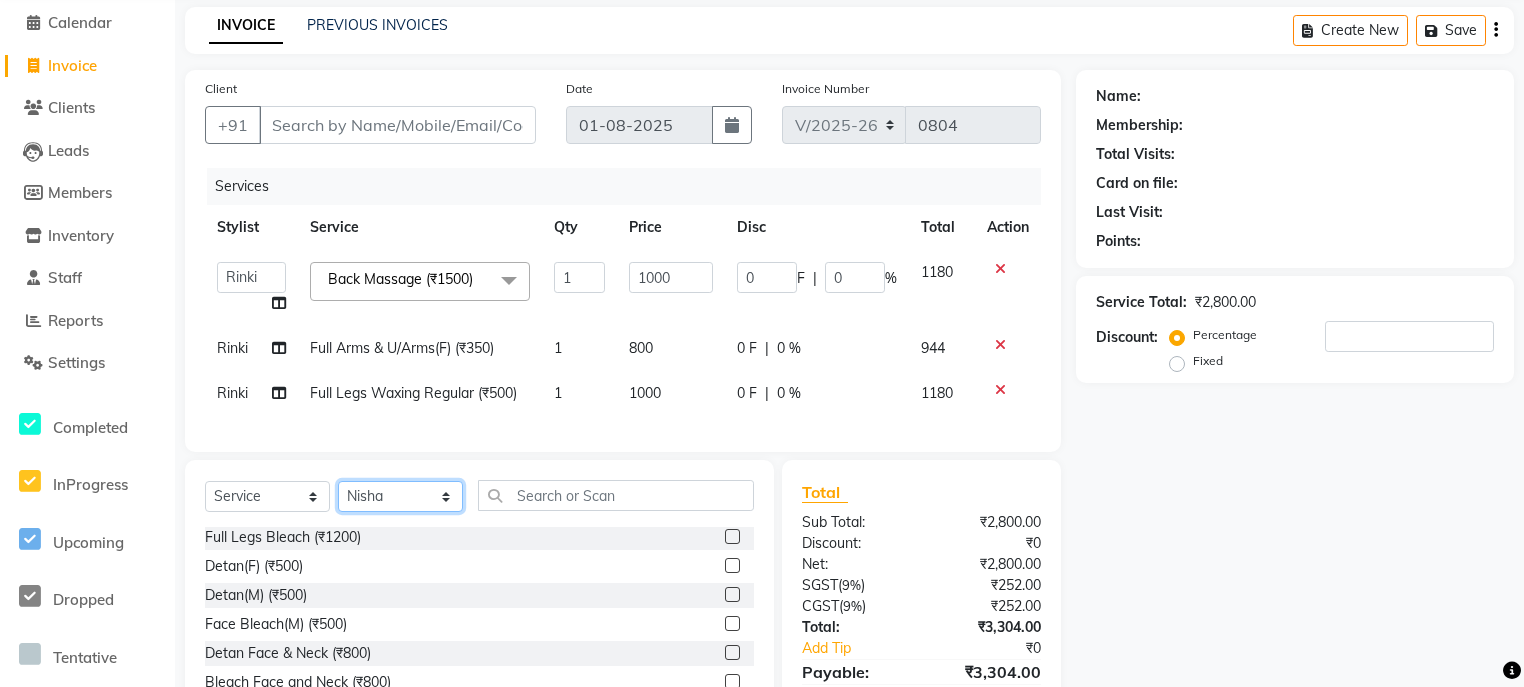 click on "Select Stylist ali Counter_Sales Deepak Eram_nail art Farmaan Manager(Billing User) Mashel Nisha Rinki Ritu Mittal Shiva Shiva(Cherry) Shivam_pdct Talib vardan Vikash_Pdct" 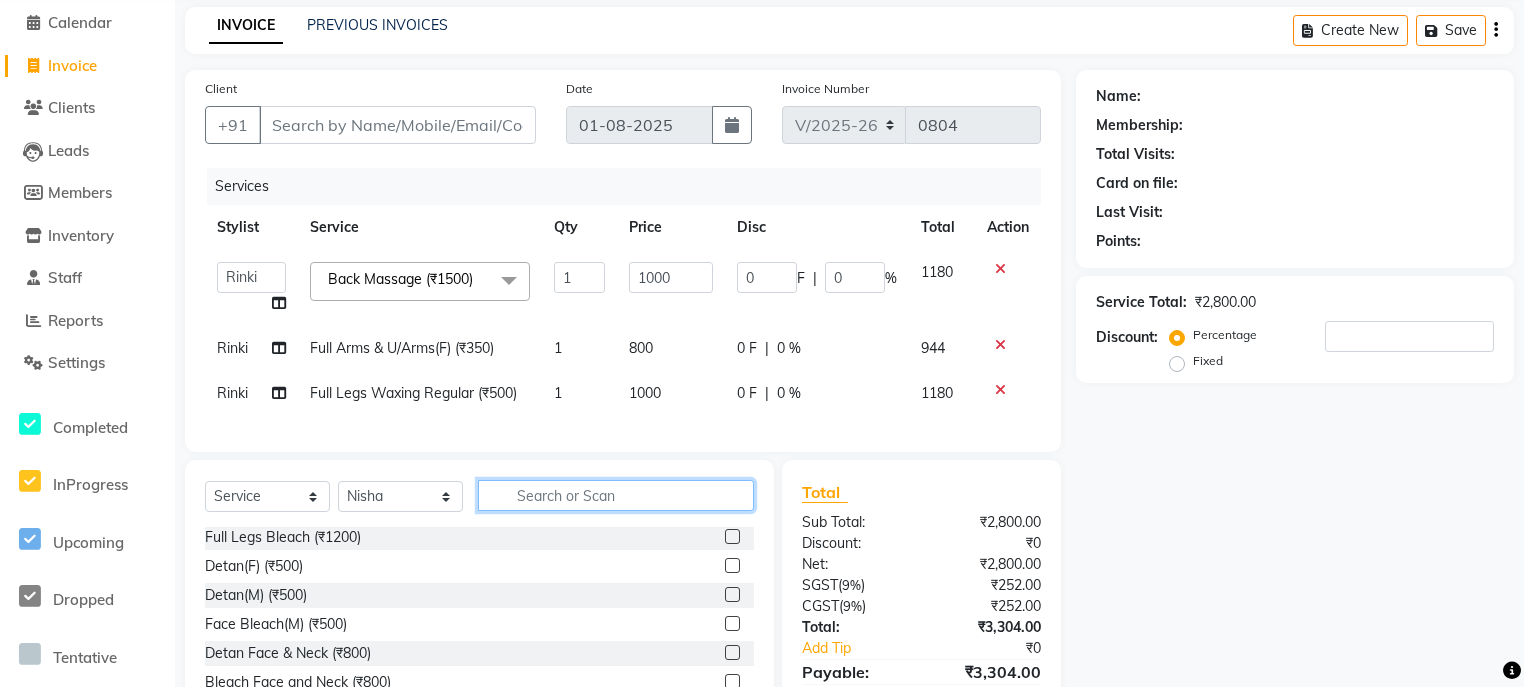 click 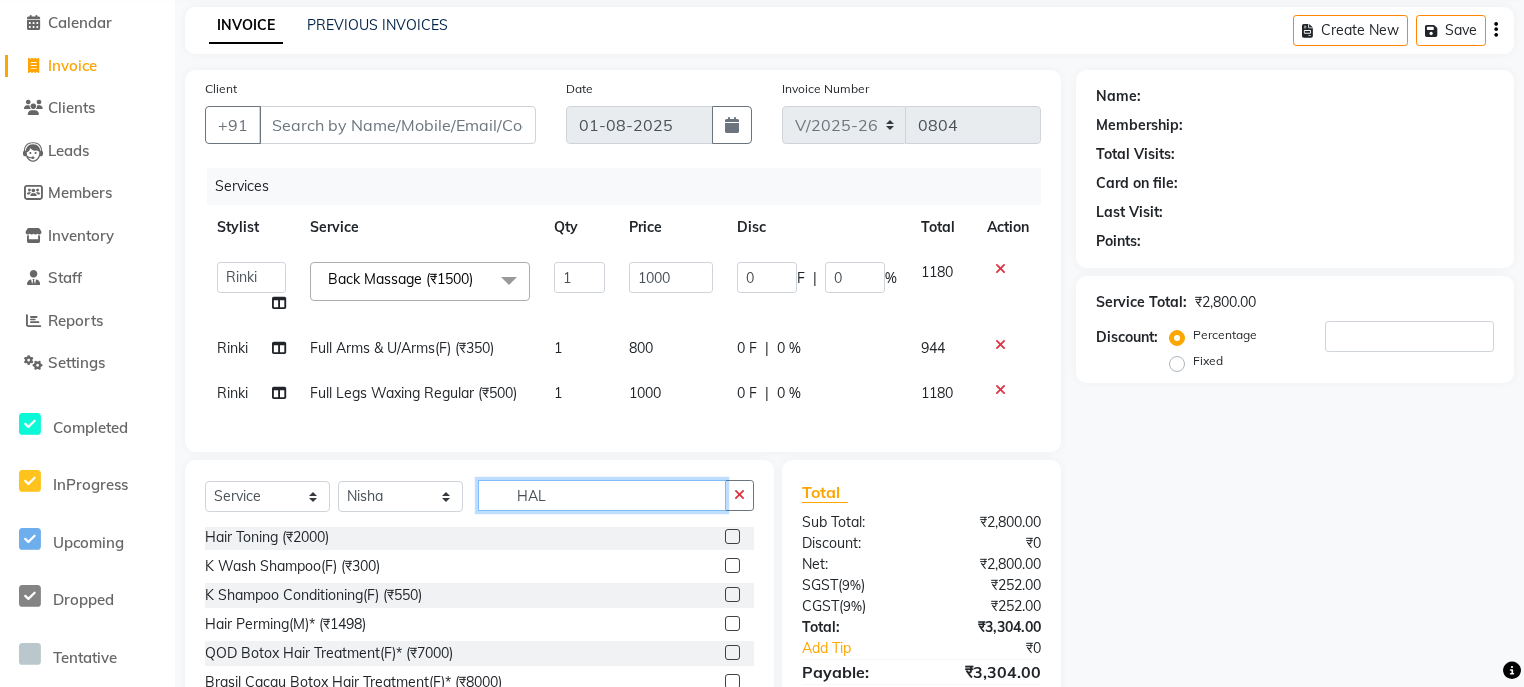 scroll, scrollTop: 0, scrollLeft: 0, axis: both 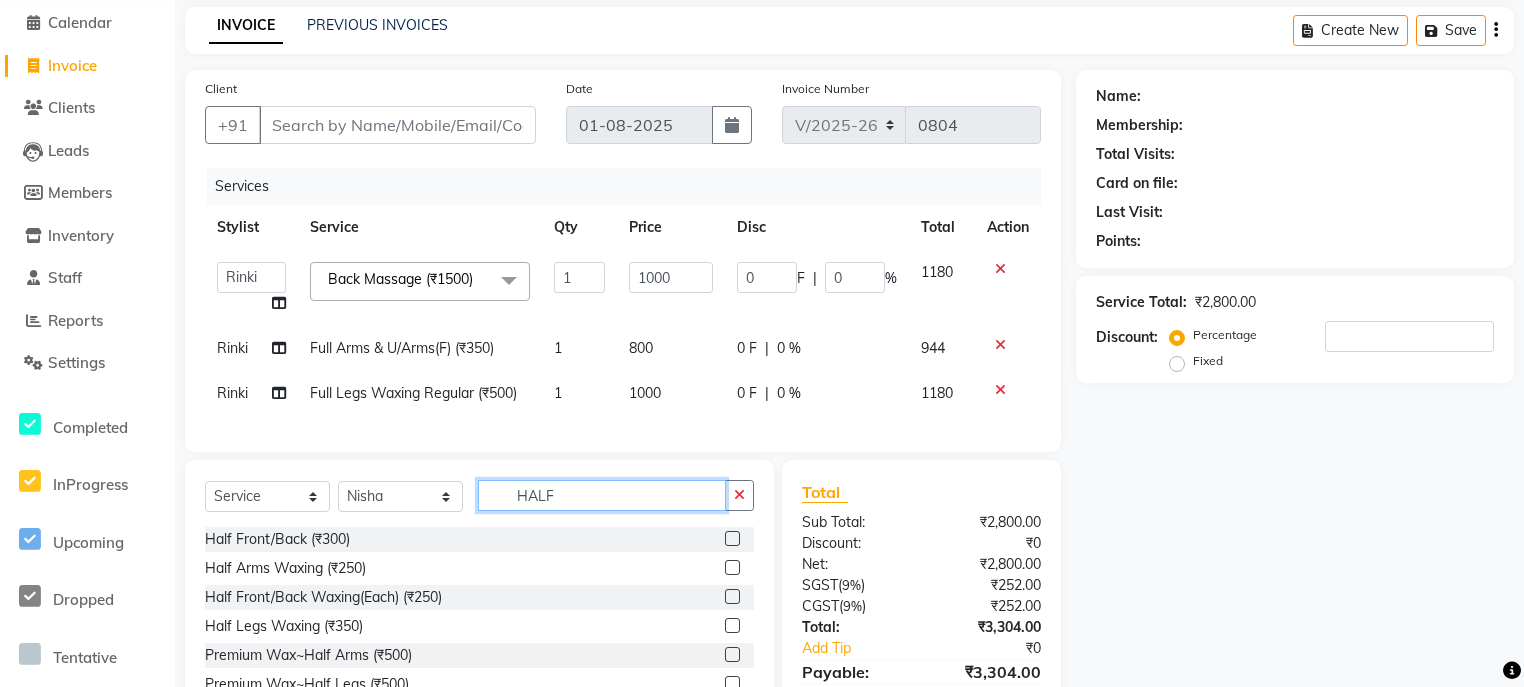 type on "HALF" 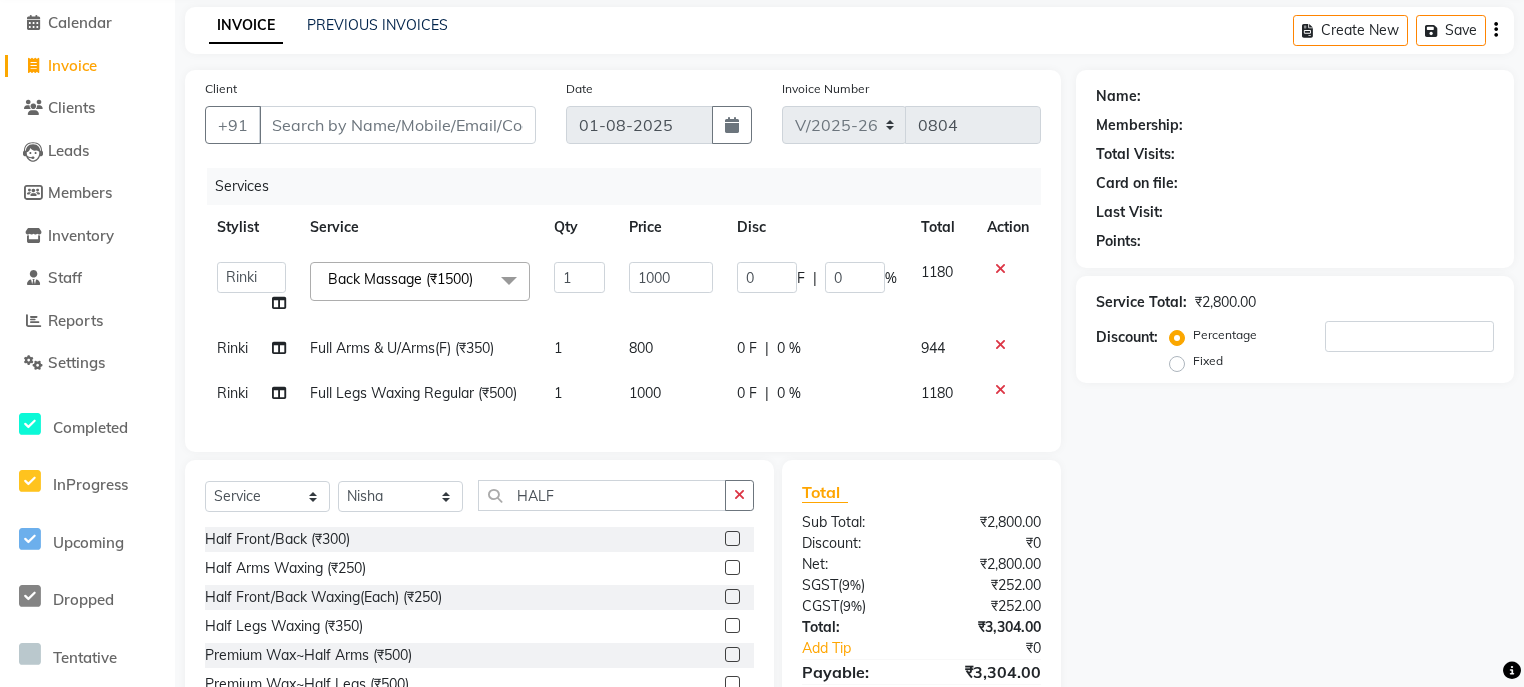 click 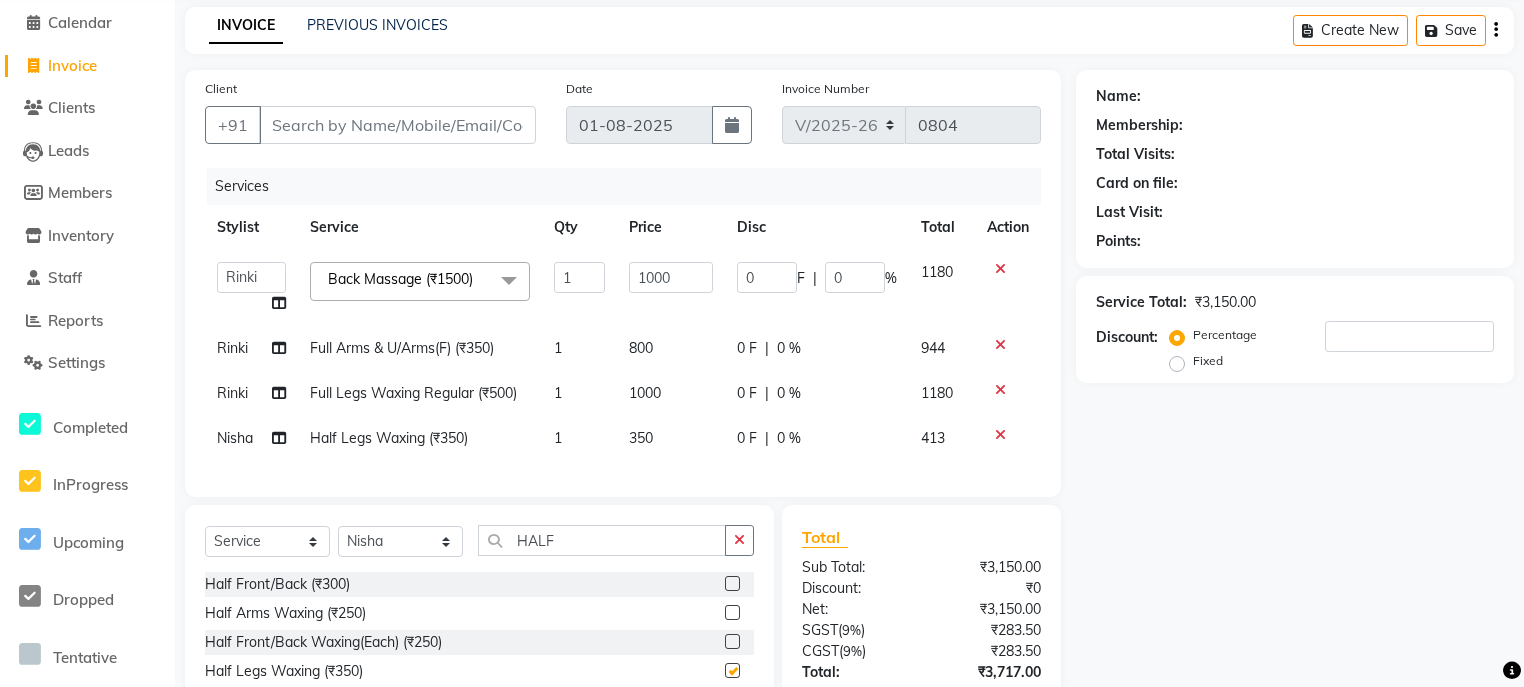checkbox on "false" 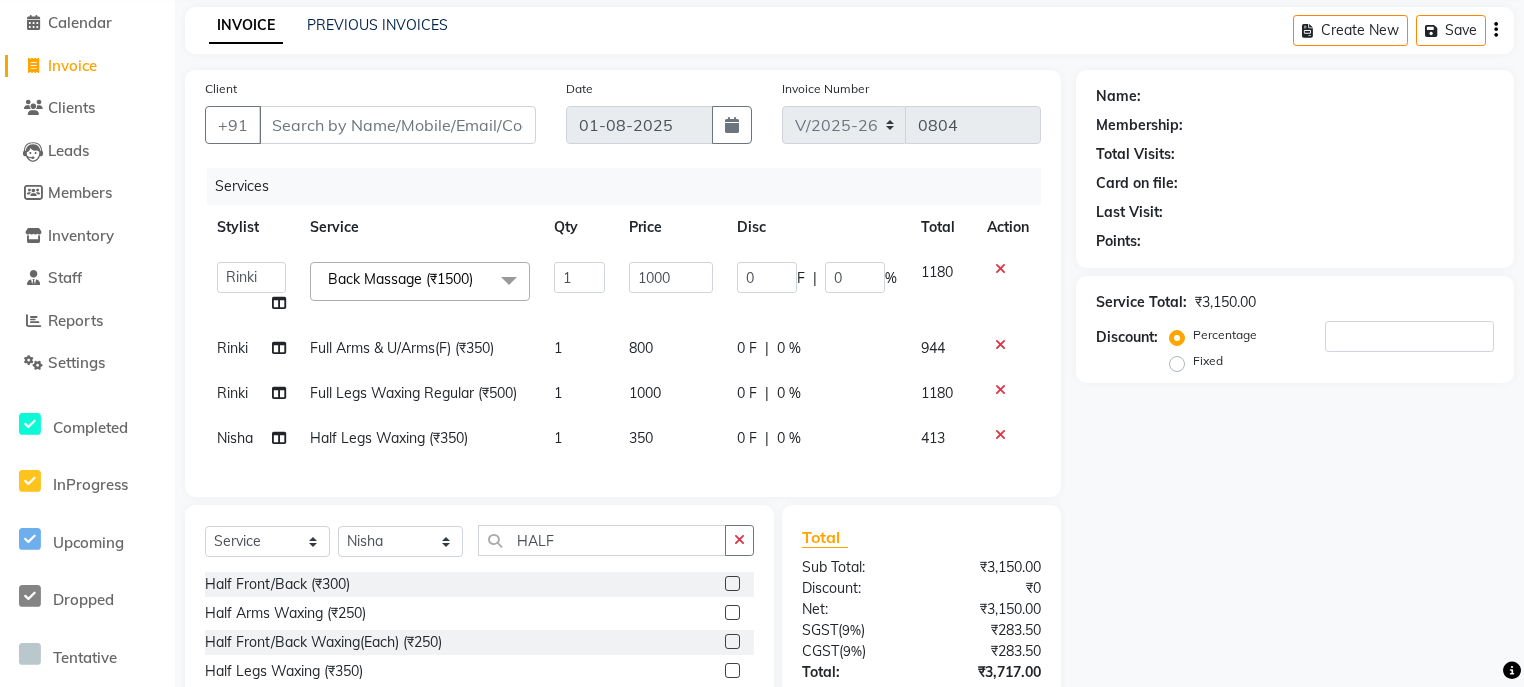 click on "350" 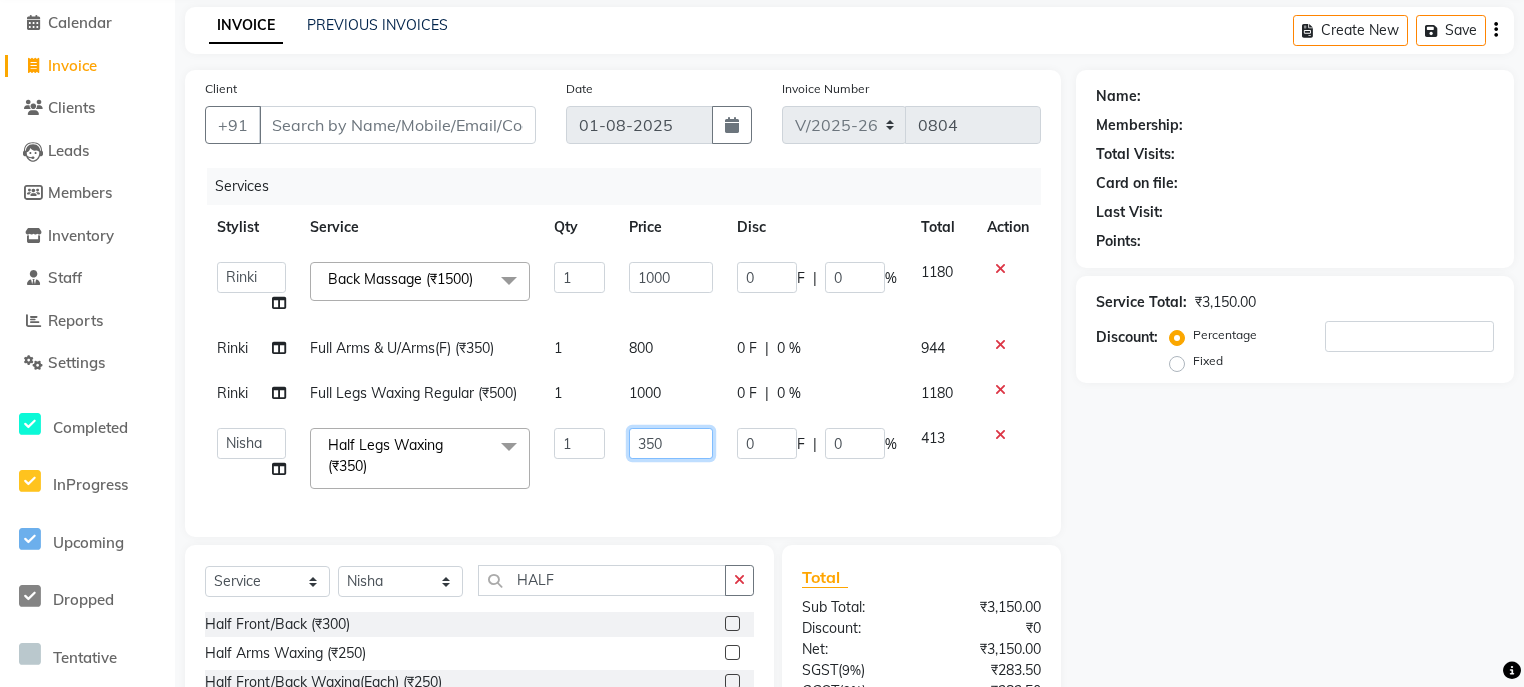 drag, startPoint x: 668, startPoint y: 436, endPoint x: 636, endPoint y: 448, distance: 34.176014 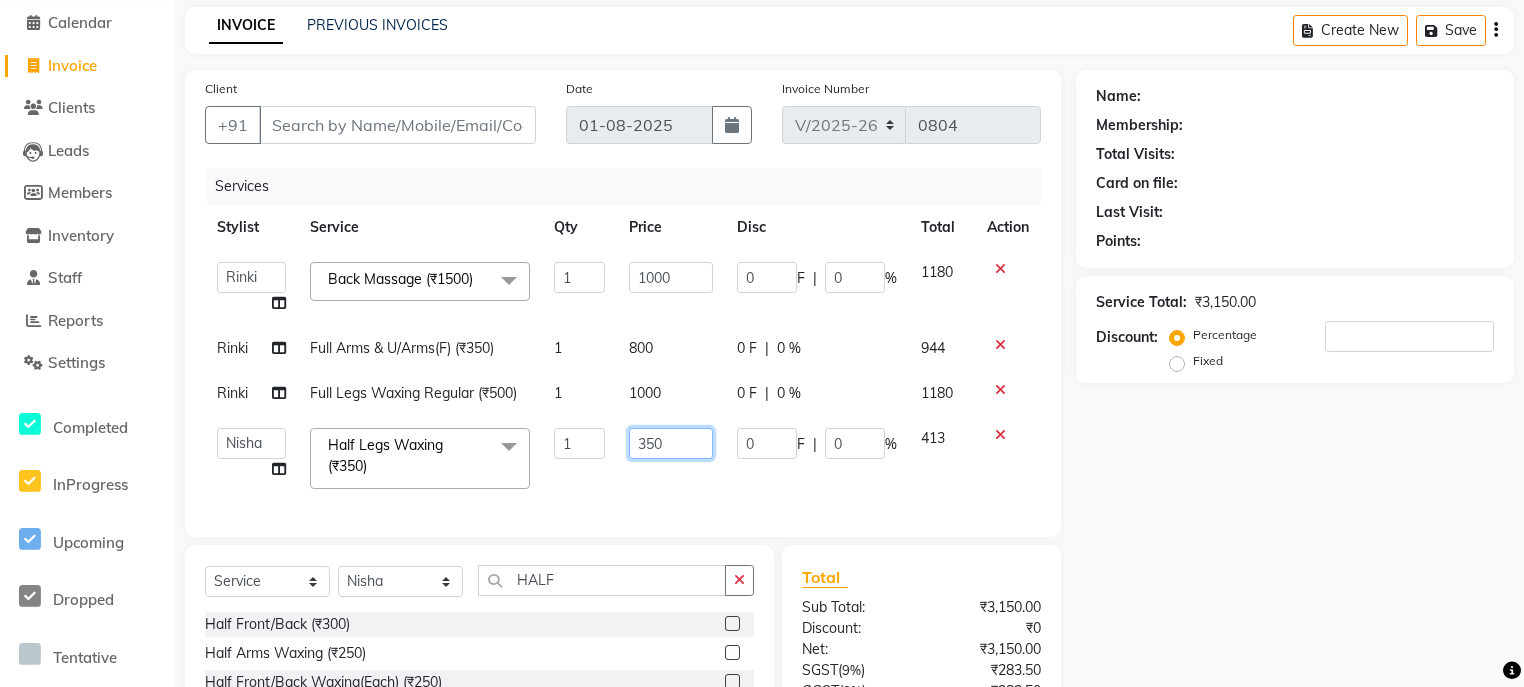 click on "350" 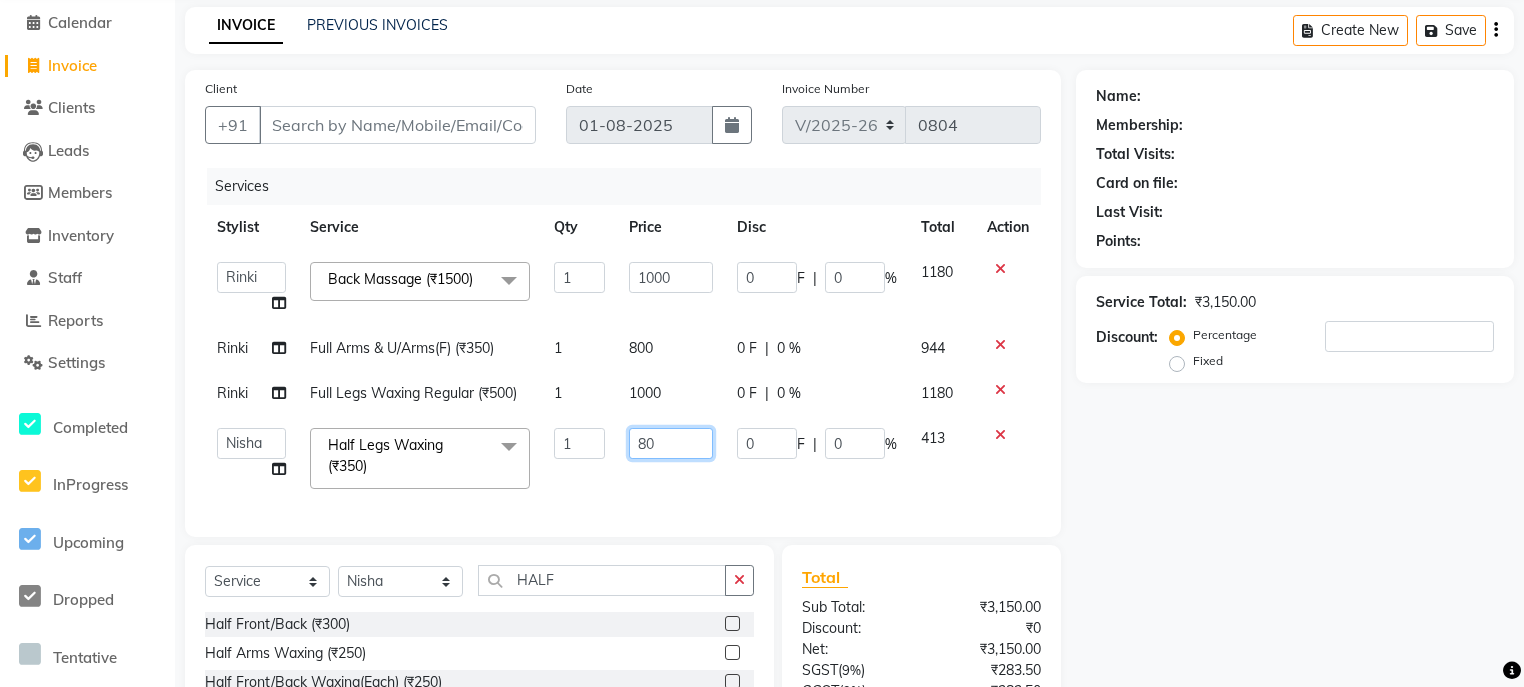 type on "800" 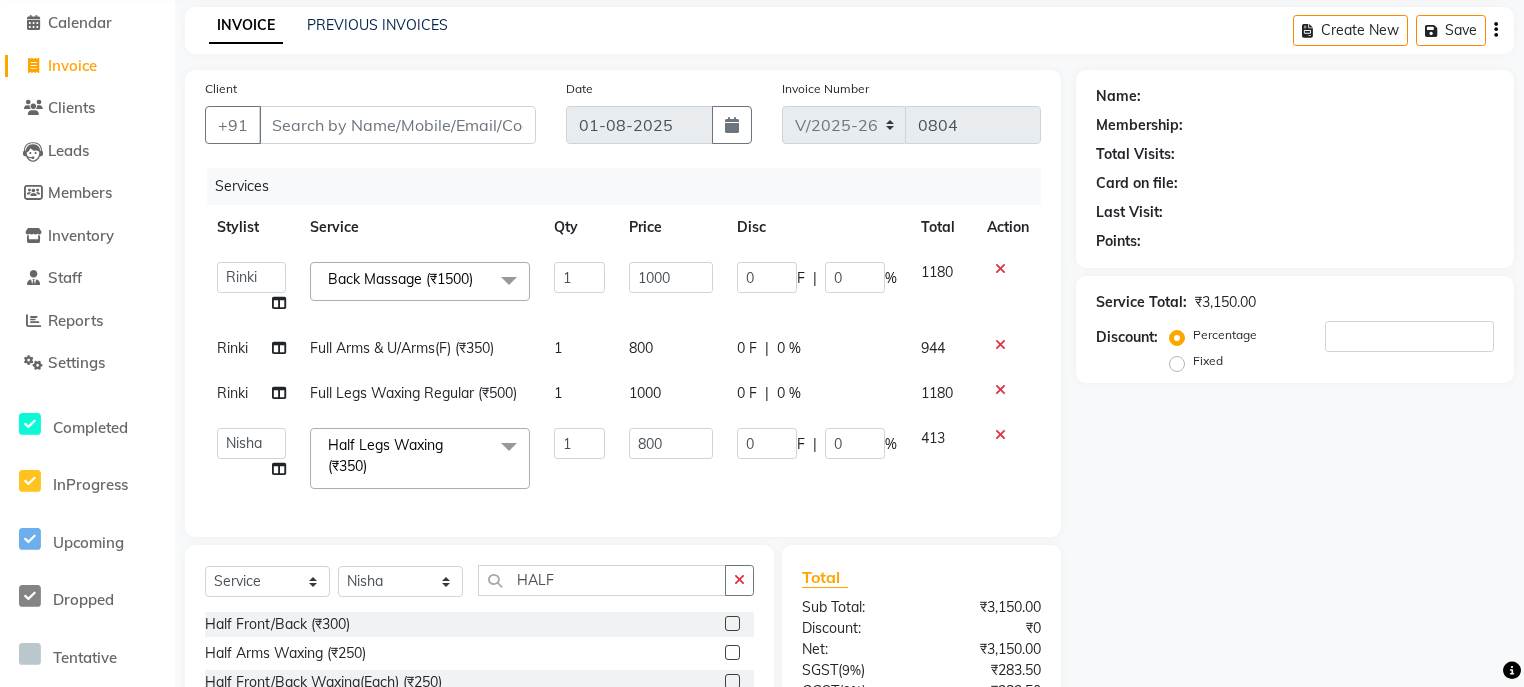 click on "Services Stylist Service Qty Price Disc Total Action  ali   Counter_Sales   Deepak   Eram_nail art   Farmaan   Manager(Billing User)   Mashel   Nisha   Rinki   Ritu Mittal   Shiva   Shiva(Cherry)   Shivam_pdct   Talib   vardan   Vikash_Pdct  Back Massage (₹1500)  x Nail Extension Refill (₹1500) Big Toes (₹400) French Tip Repair (₹400) Gel French Extension (₹500) Gel Tip Repair (₹350) Gel Infills (₹1350) Gel Overlays (₹1800) Gel Extension (₹500) Gel Nail Removal (₹150) Natural Nail Extensions (₹3300) French Nail Extensions (₹3500) Gel Polish Removal (₹600) Extension Removal (₹1000) Nail Art Recruiter (₹500) French Ombre Gel Polish (₹2500) Nail Art Nedle (₹600) Cutical Care (₹250) Nail Art Brush (₹500) French Gel Polish (₹2000) French Glitter Gel Polish (₹2500) Gel Polish Touchup                                   (₹1200) Nail Art Per Finger(F)* (₹400) 3D Nail Art Recruiter (₹600) Nail Art with Stones/Foil/Stickers per Finger (₹500) Acrylic Overlays (₹1000) 1" 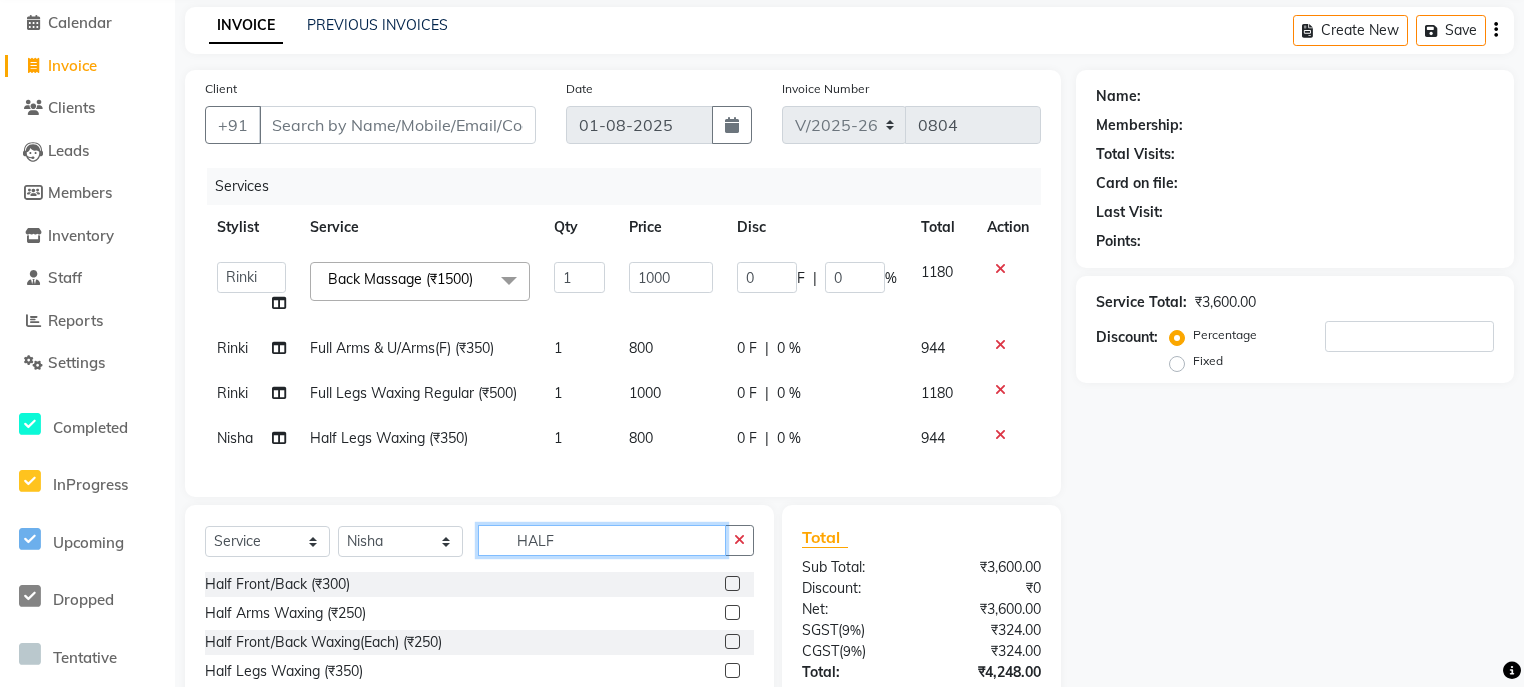 drag, startPoint x: 647, startPoint y: 551, endPoint x: 468, endPoint y: 547, distance: 179.0447 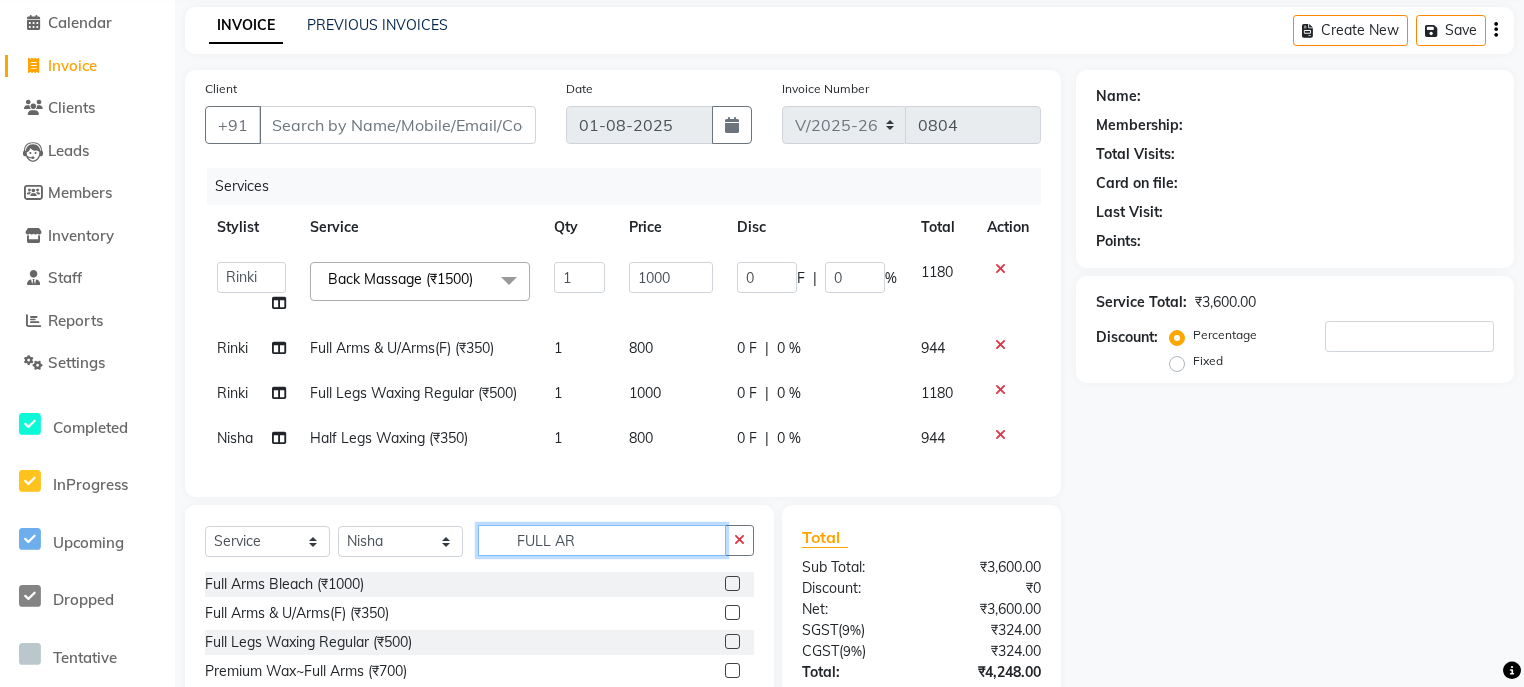 type on "FULL AR" 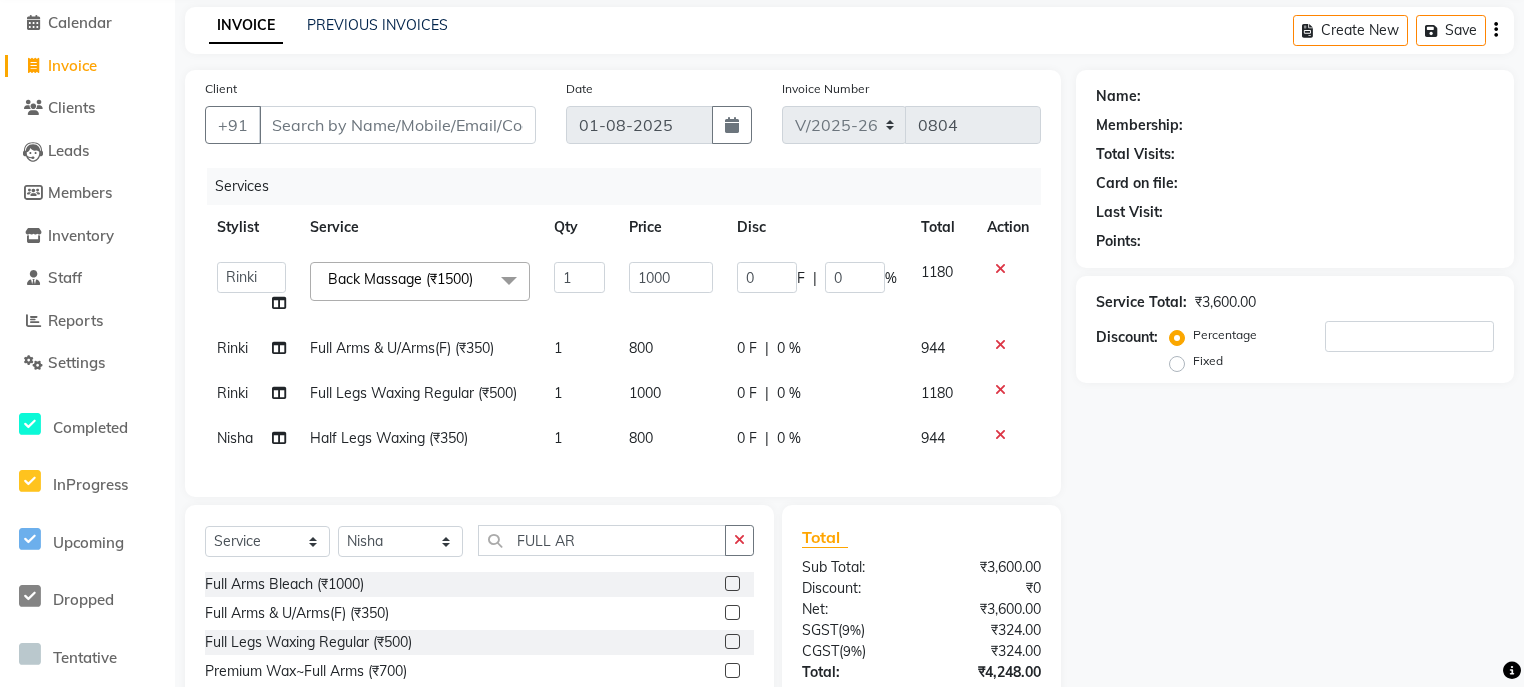 click 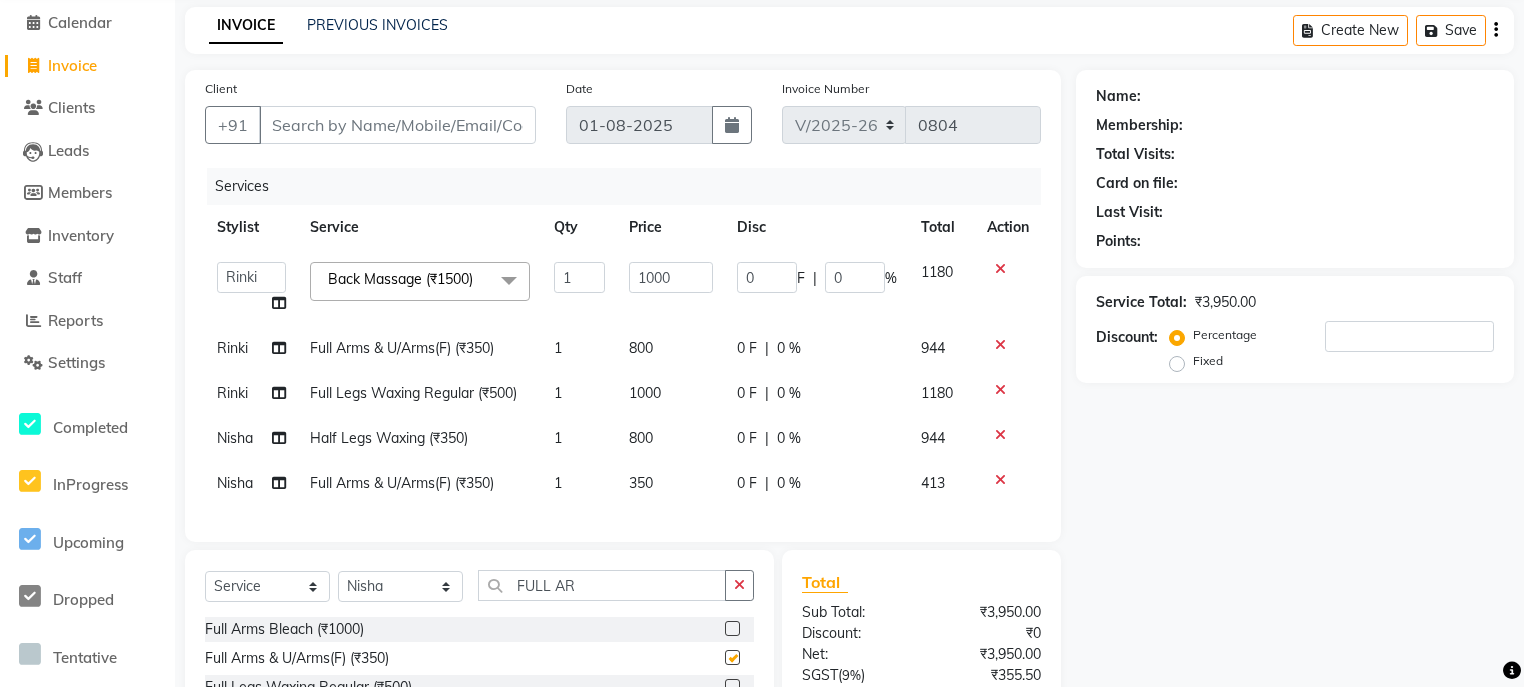 checkbox on "false" 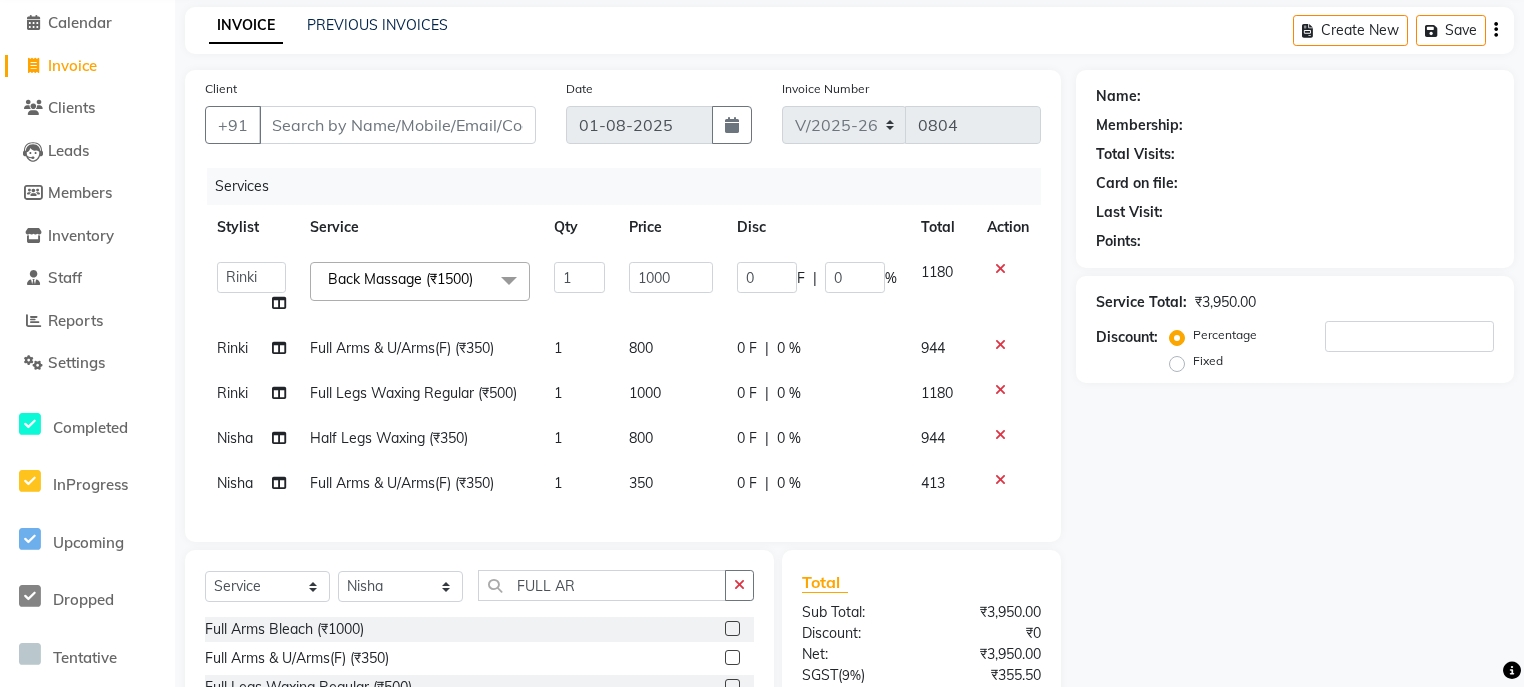 click on "350" 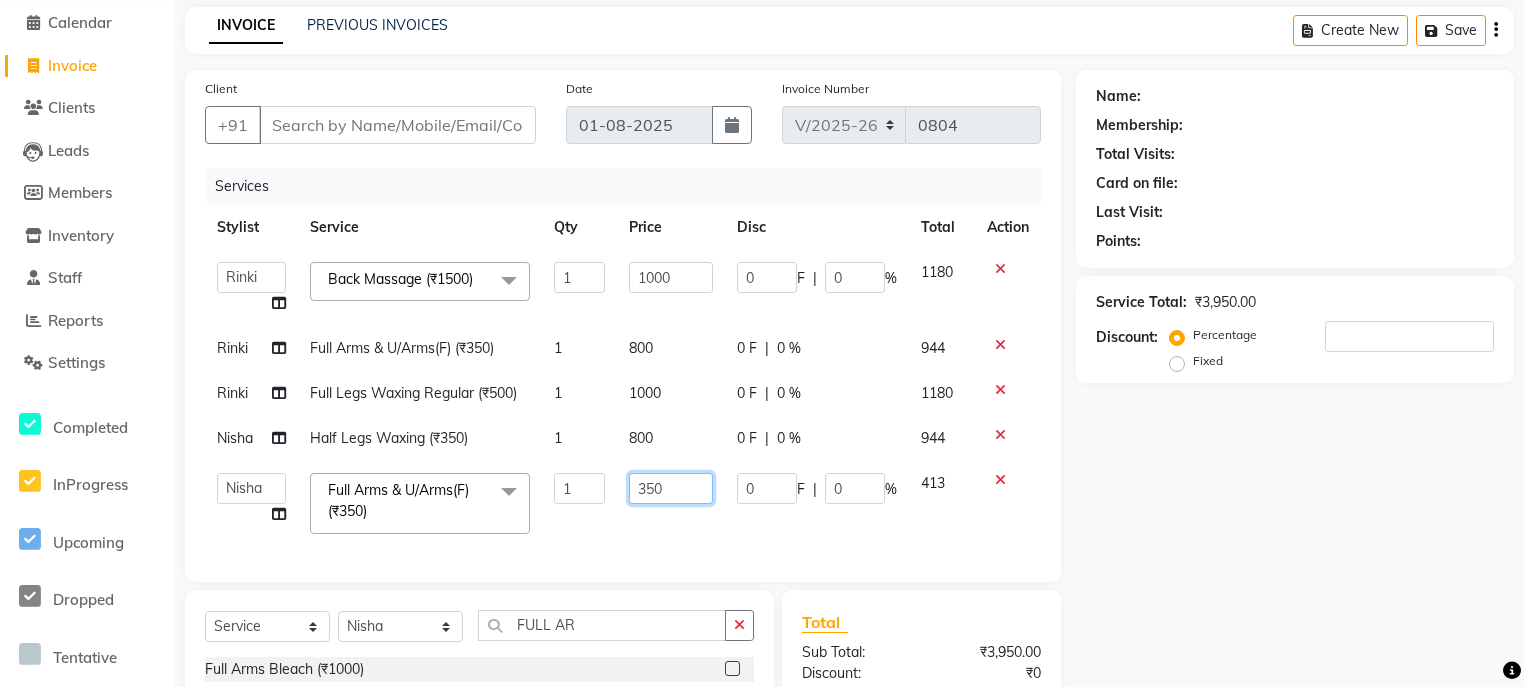 click on "350" 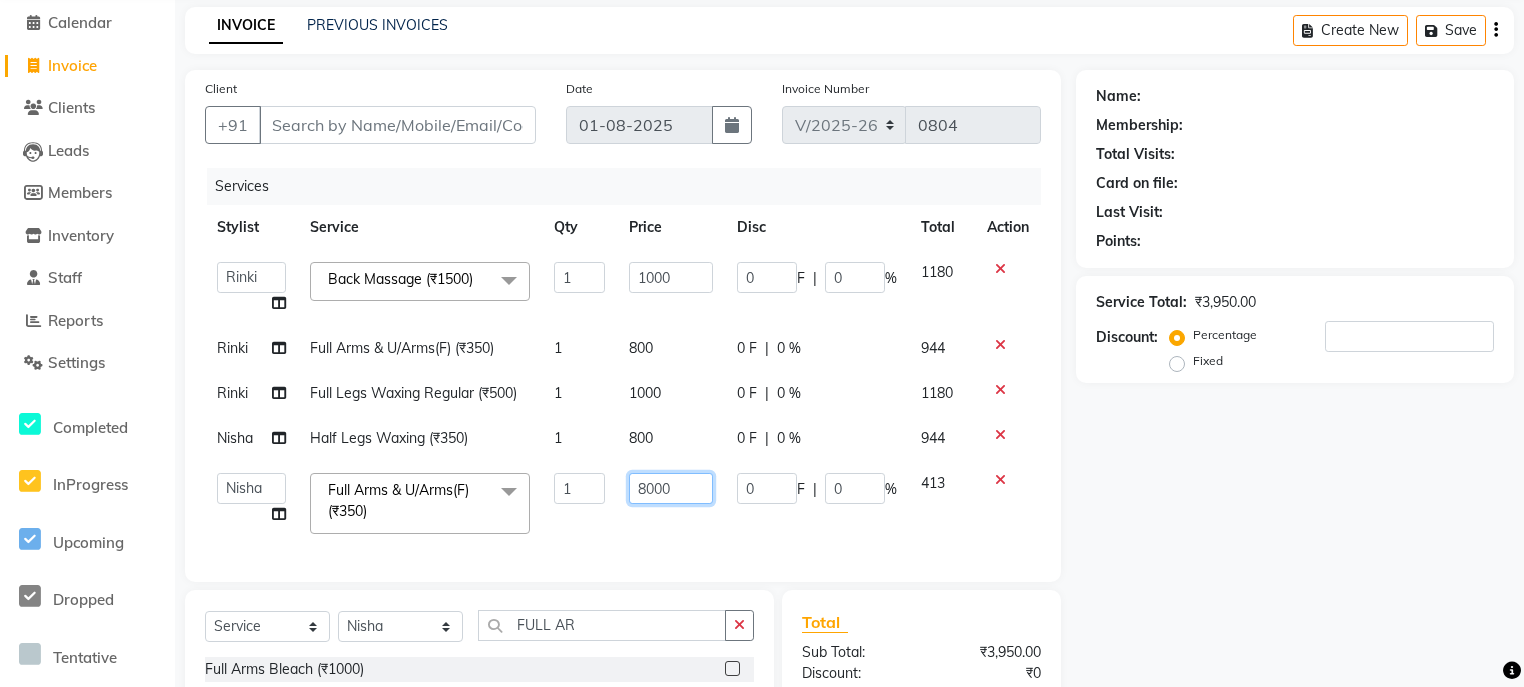 type on "800" 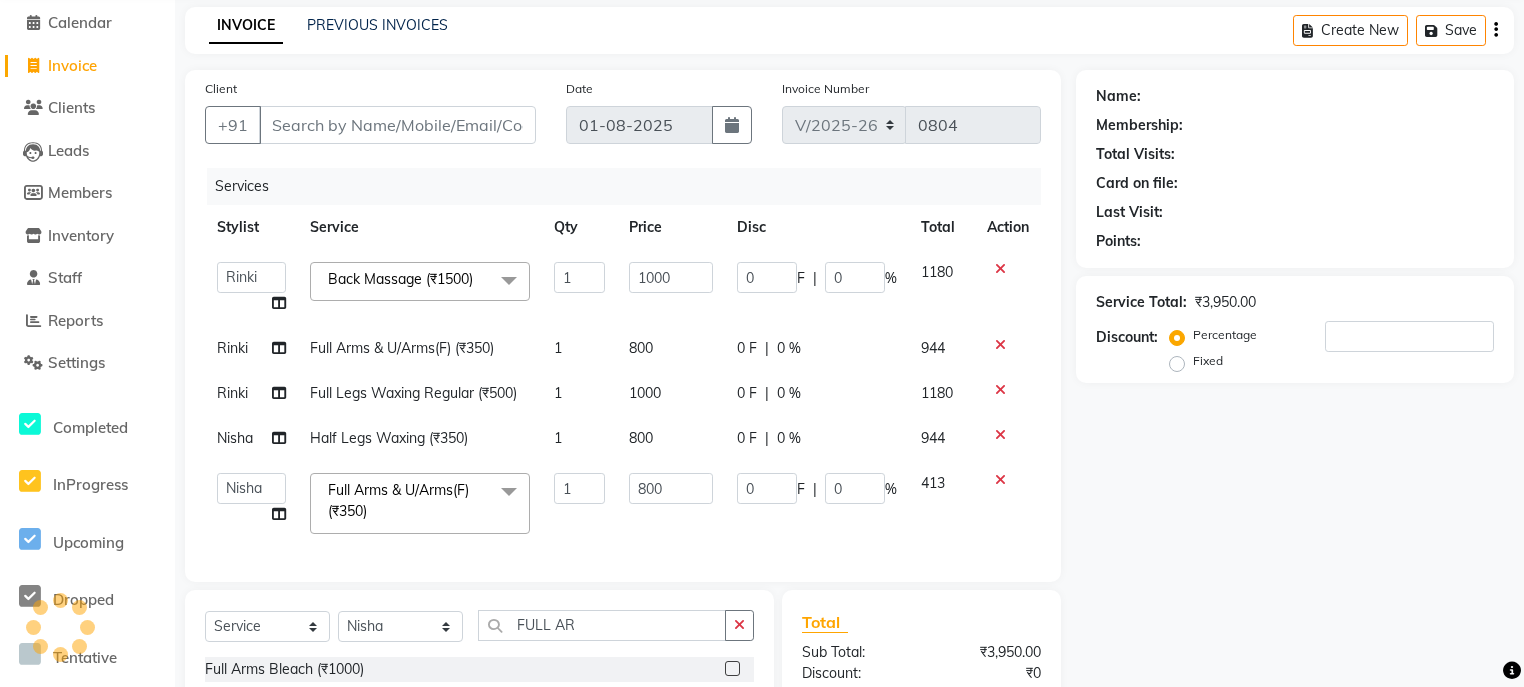 click on "Services Stylist Service Qty Price Disc Total Action  ali   Counter_Sales   Deepak   Eram_nail art   Farmaan   Manager(Billing User)   Mashel   Nisha   Rinki   Ritu Mittal   Shiva   Shiva(Cherry)   Shivam_pdct   Talib   vardan   Vikash_Pdct  Back Massage (₹1500)  x Nail Extension Refill (₹1500) Big Toes (₹400) French Tip Repair (₹400) Gel French Extension (₹500) Gel Tip Repair (₹350) Gel Infills (₹1350) Gel Overlays (₹1800) Gel Extension (₹500) Gel Nail Removal (₹150) Natural Nail Extensions (₹3300) French Nail Extensions (₹3500) Gel Polish Removal (₹600) Extension Removal (₹1000) Nail Art Recruiter (₹500) French Ombre Gel Polish (₹2500) Nail Art Nedle (₹600) Cutical Care (₹250) Nail Art Brush (₹500) French Gel Polish (₹2000) French Glitter Gel Polish (₹2500) Gel Polish Touchup                                   (₹1200) Nail Art Per Finger(F)* (₹400) 3D Nail Art Recruiter (₹600) Nail Art with Stones/Foil/Stickers per Finger (₹500) Acrylic Overlays (₹1000) 1" 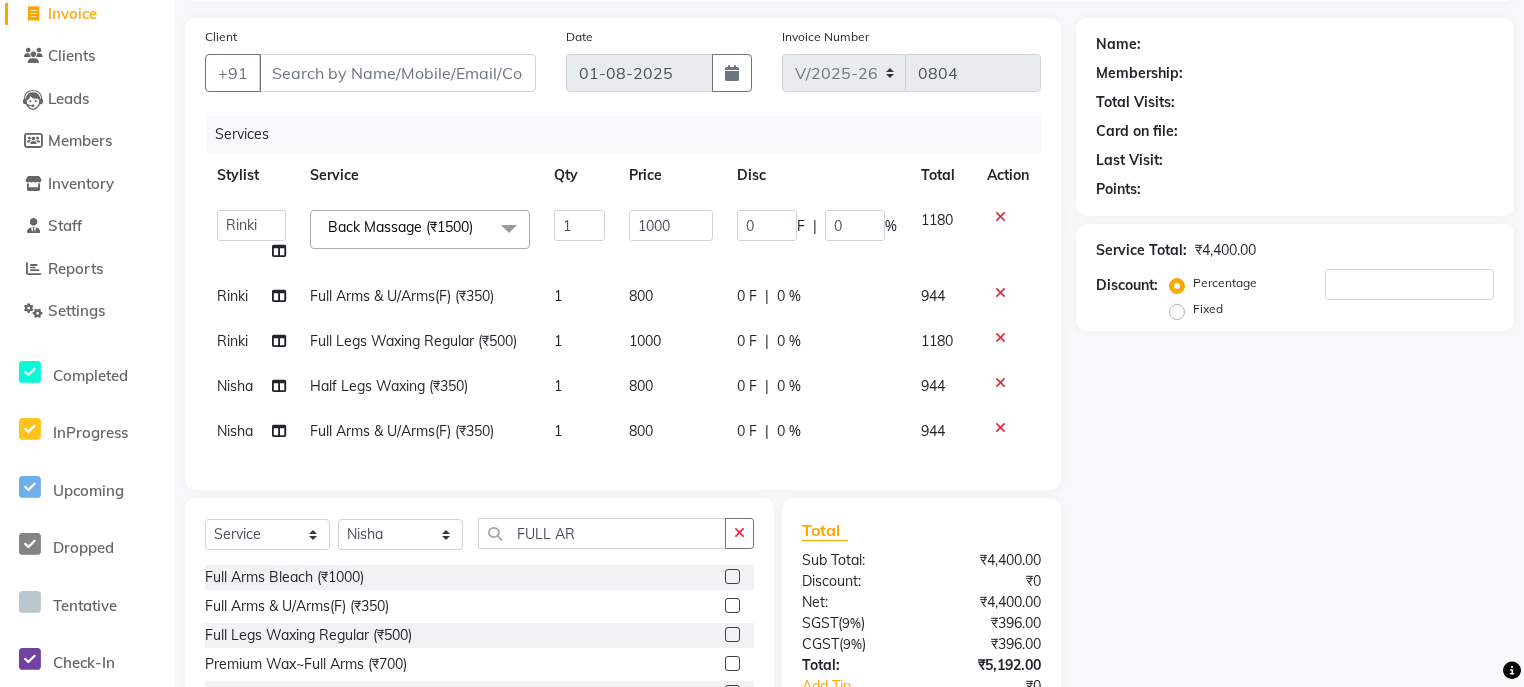 scroll, scrollTop: 160, scrollLeft: 0, axis: vertical 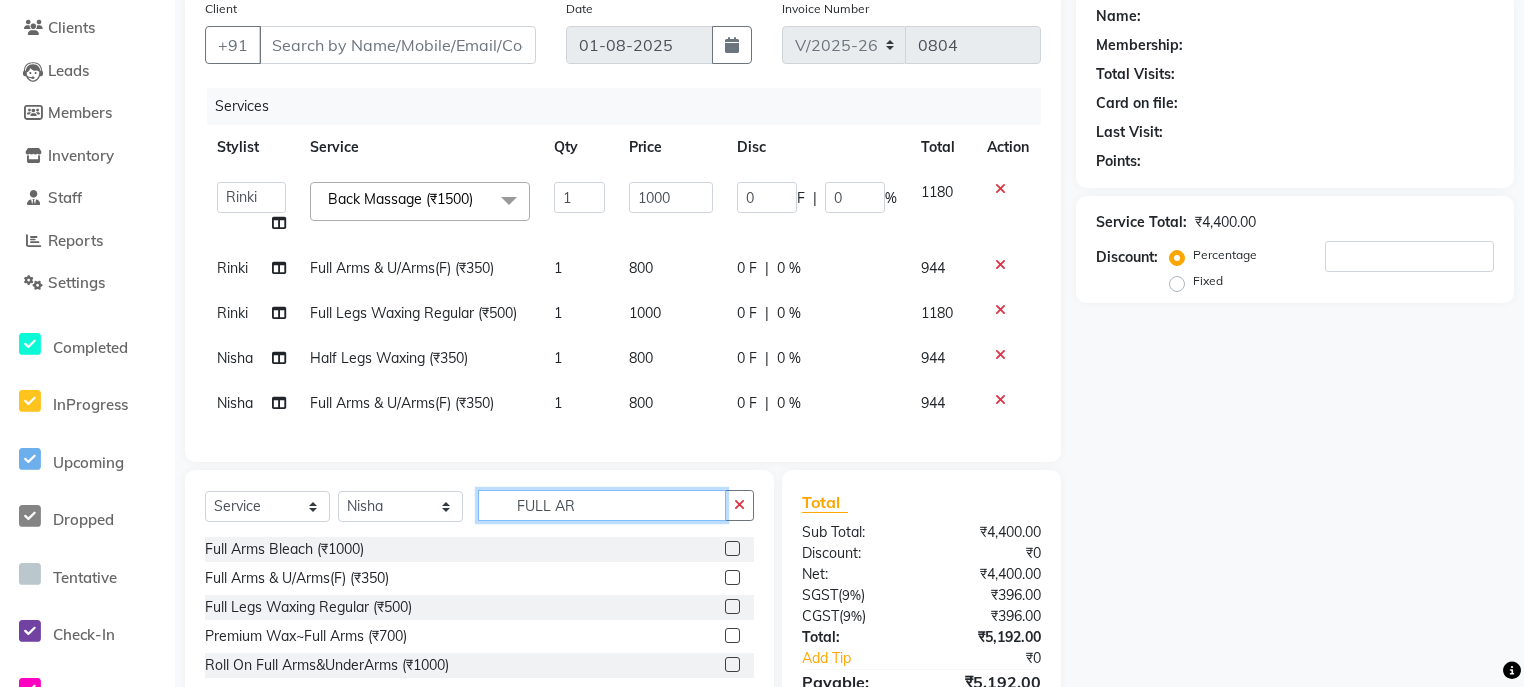 drag, startPoint x: 569, startPoint y: 518, endPoint x: 431, endPoint y: 518, distance: 138 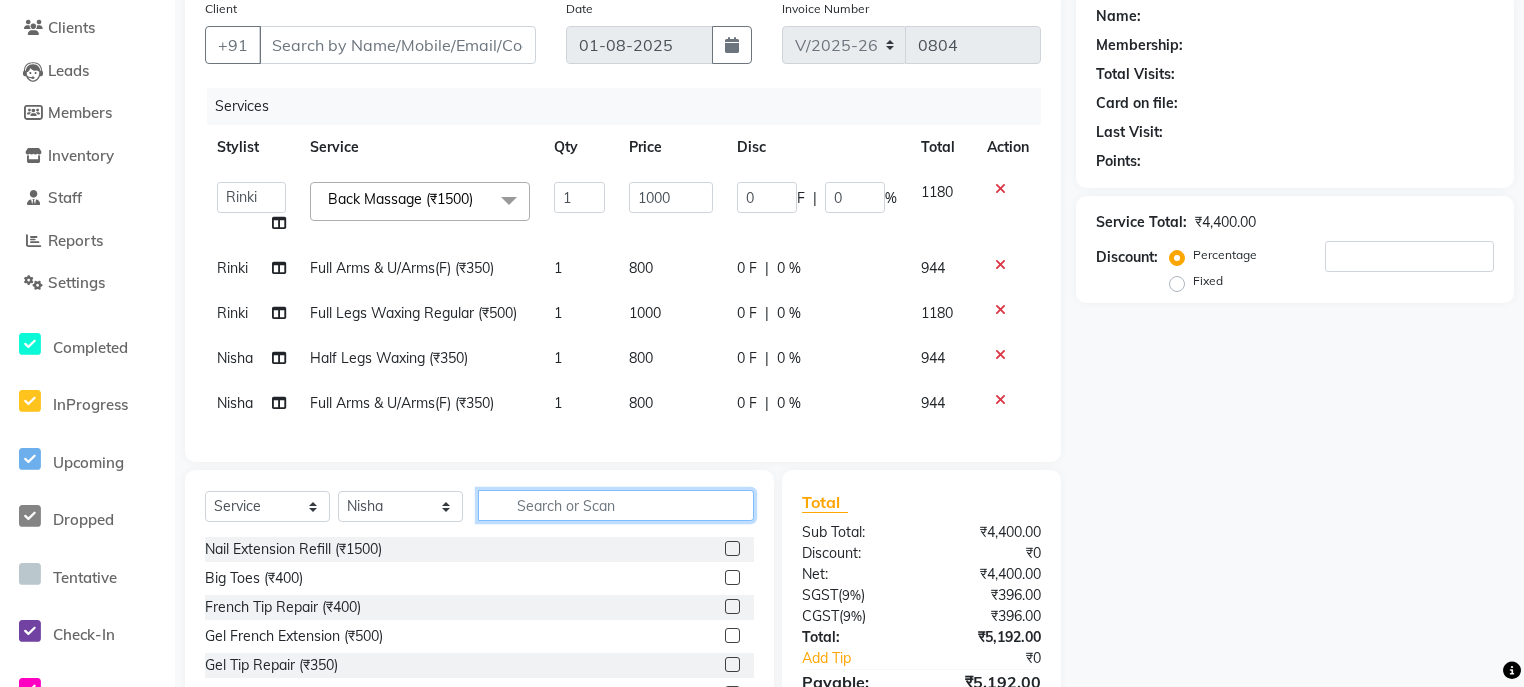 type 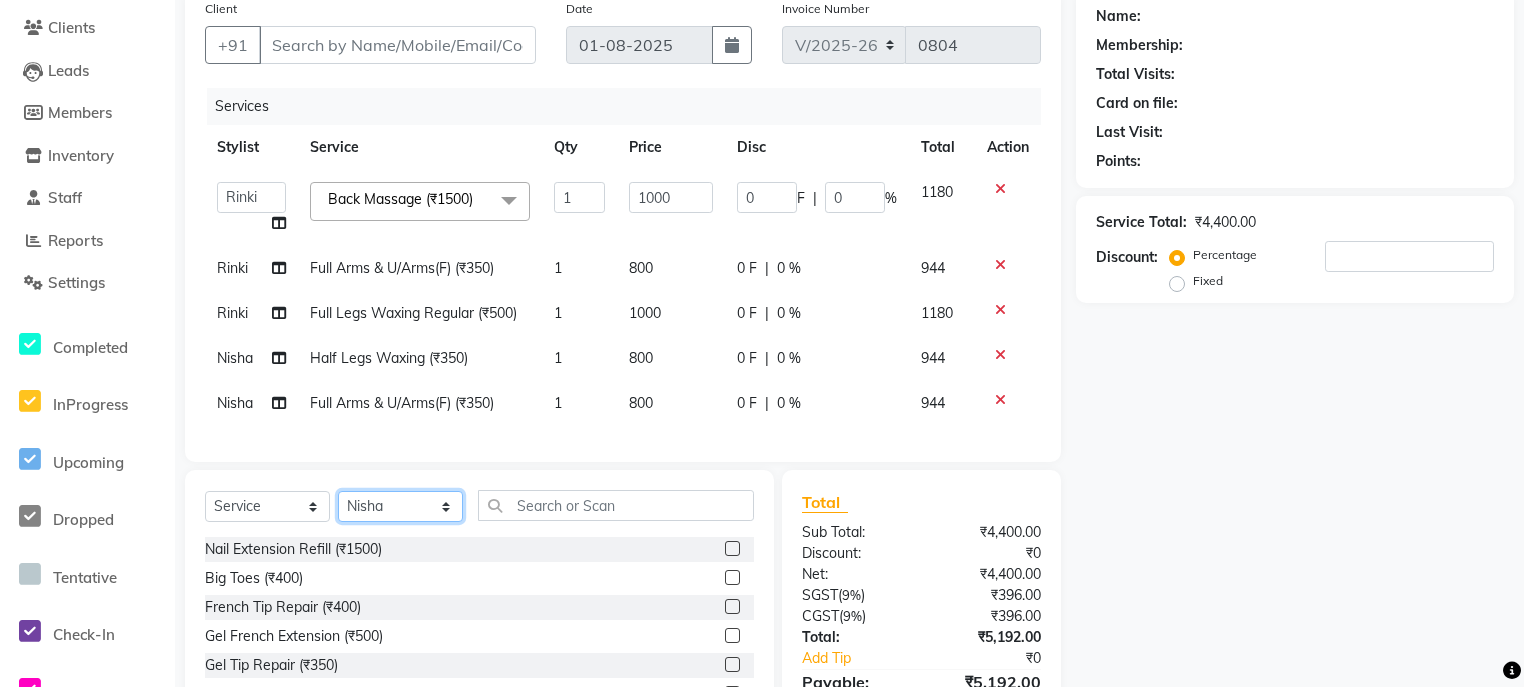 click on "Select Stylist ali Counter_Sales Deepak Eram_nail art Farmaan Manager(Billing User) Mashel Nisha Rinki Ritu Mittal Shiva Shiva(Cherry) Shivam_pdct Talib vardan Vikash_Pdct" 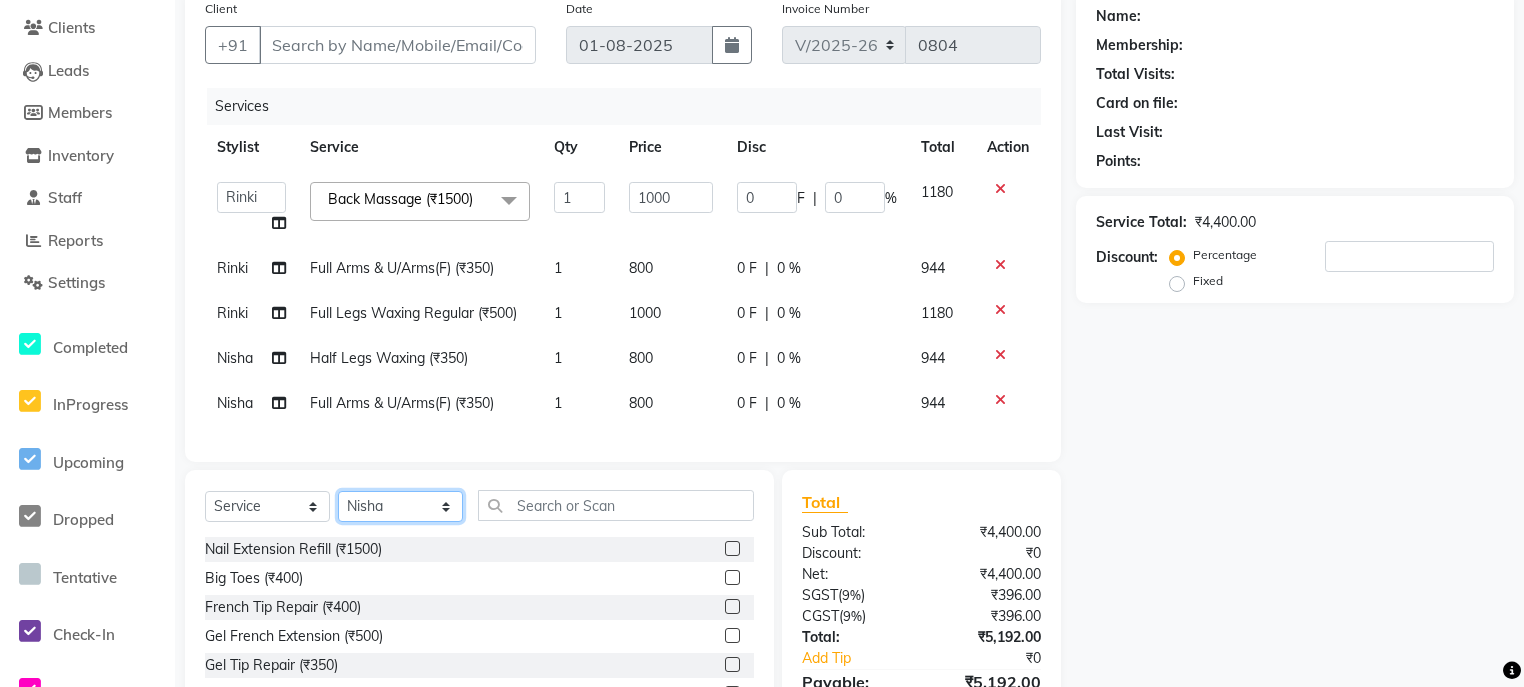 select on "80996" 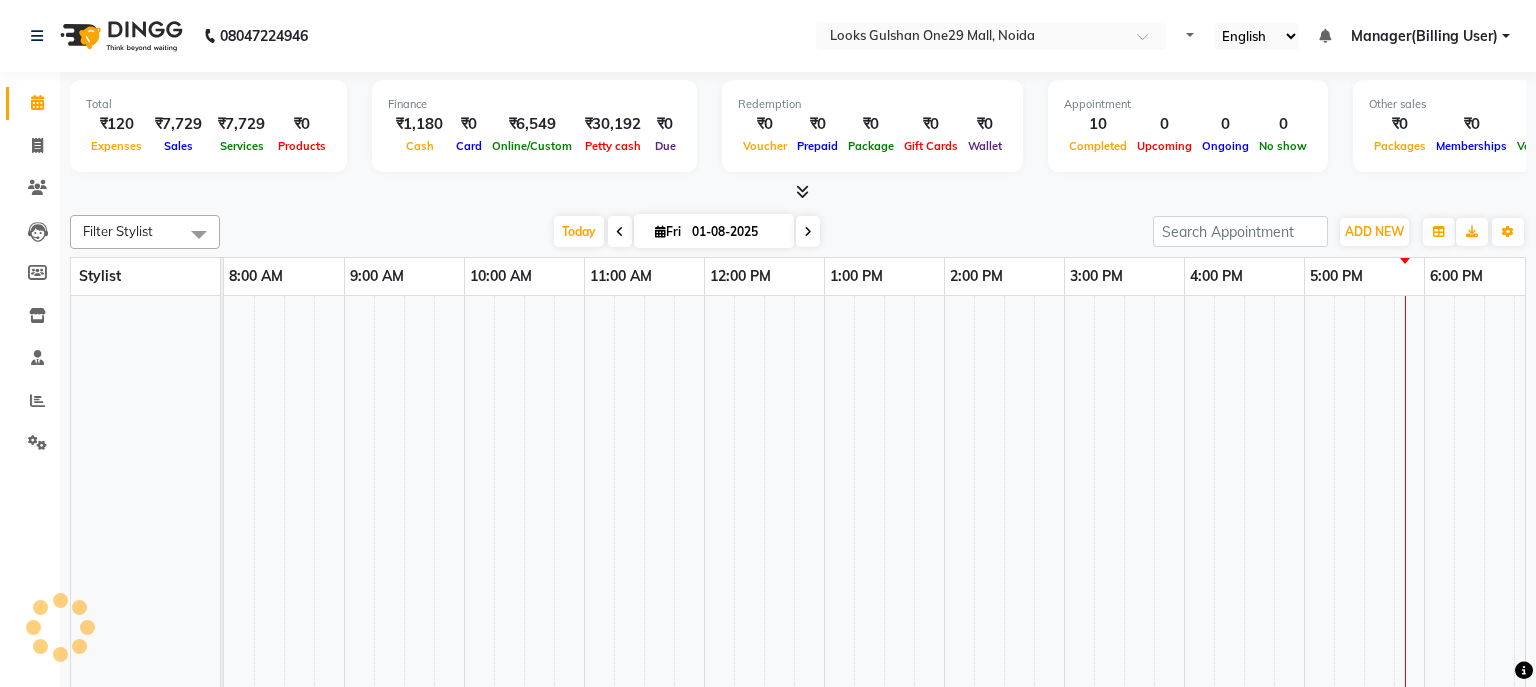 scroll, scrollTop: 0, scrollLeft: 0, axis: both 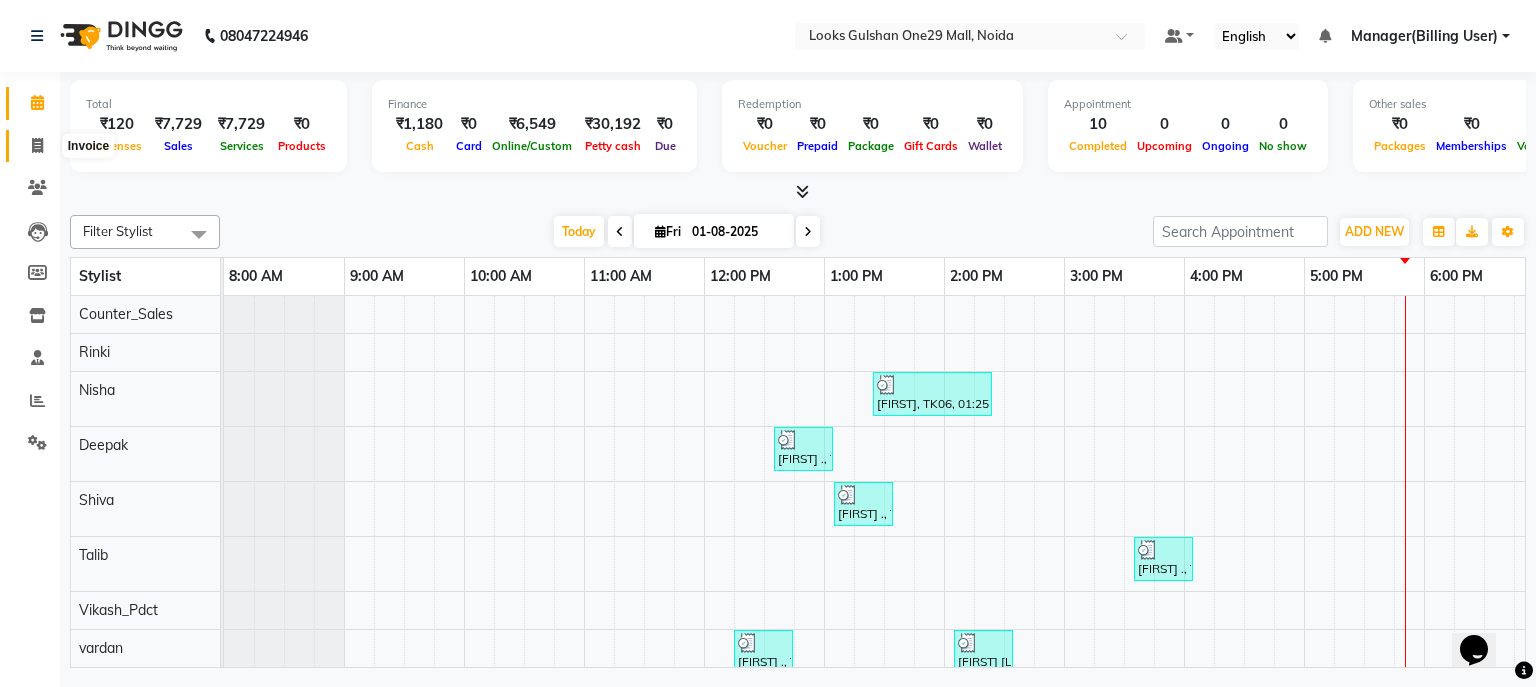click 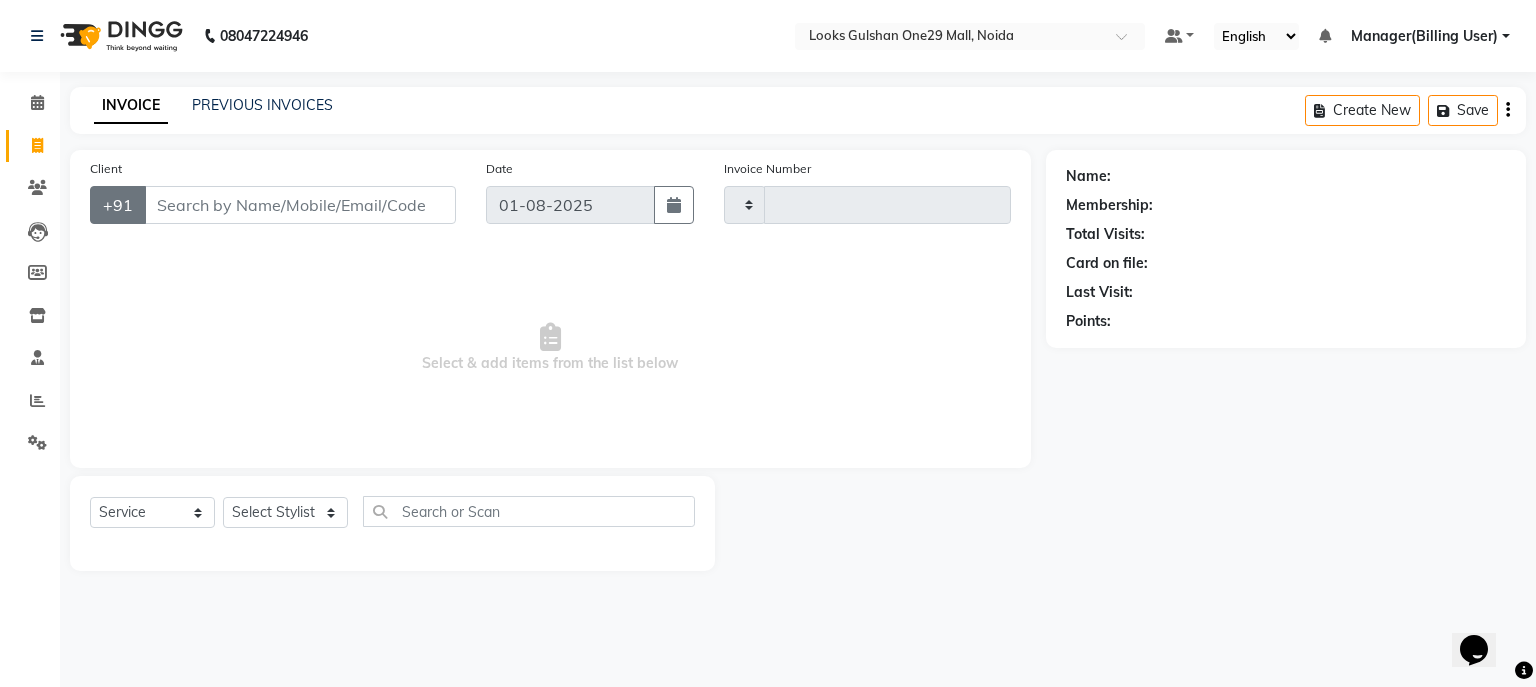type on "0804" 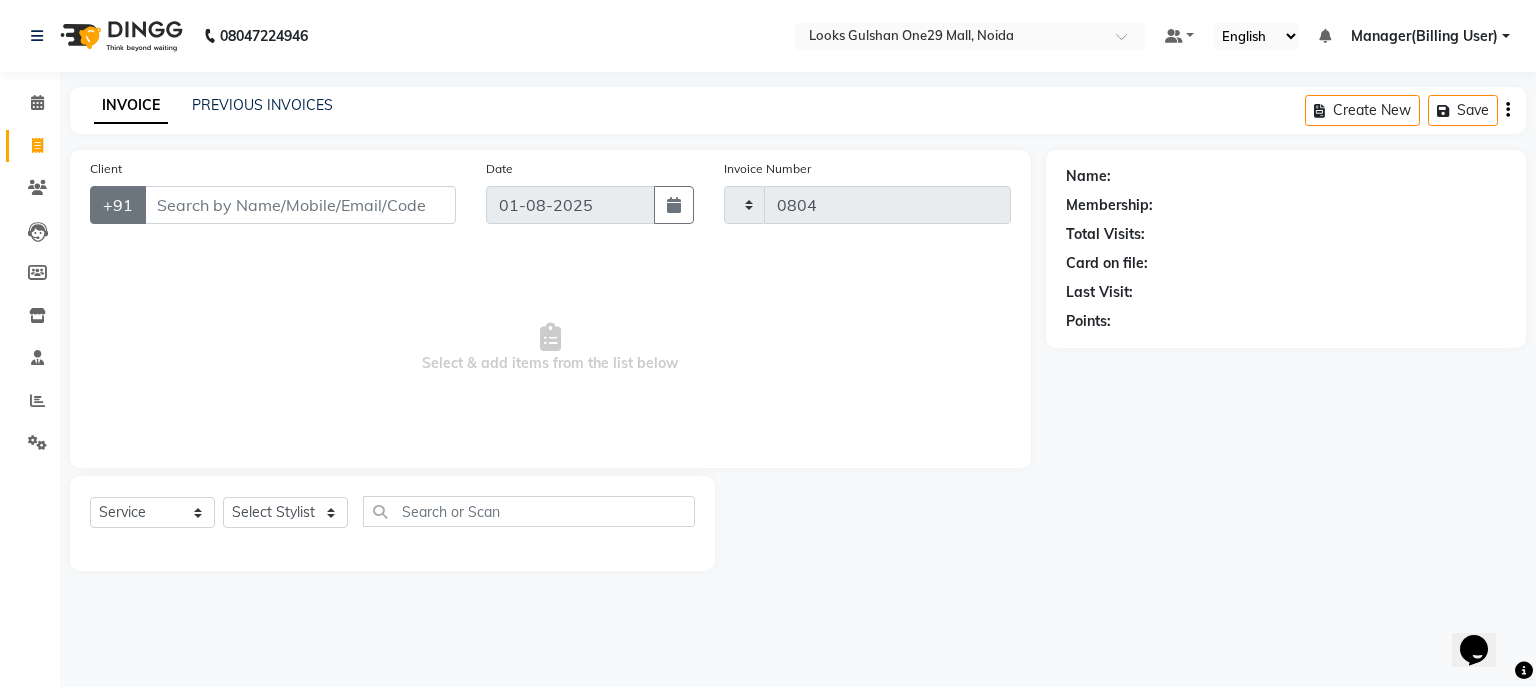 select on "8337" 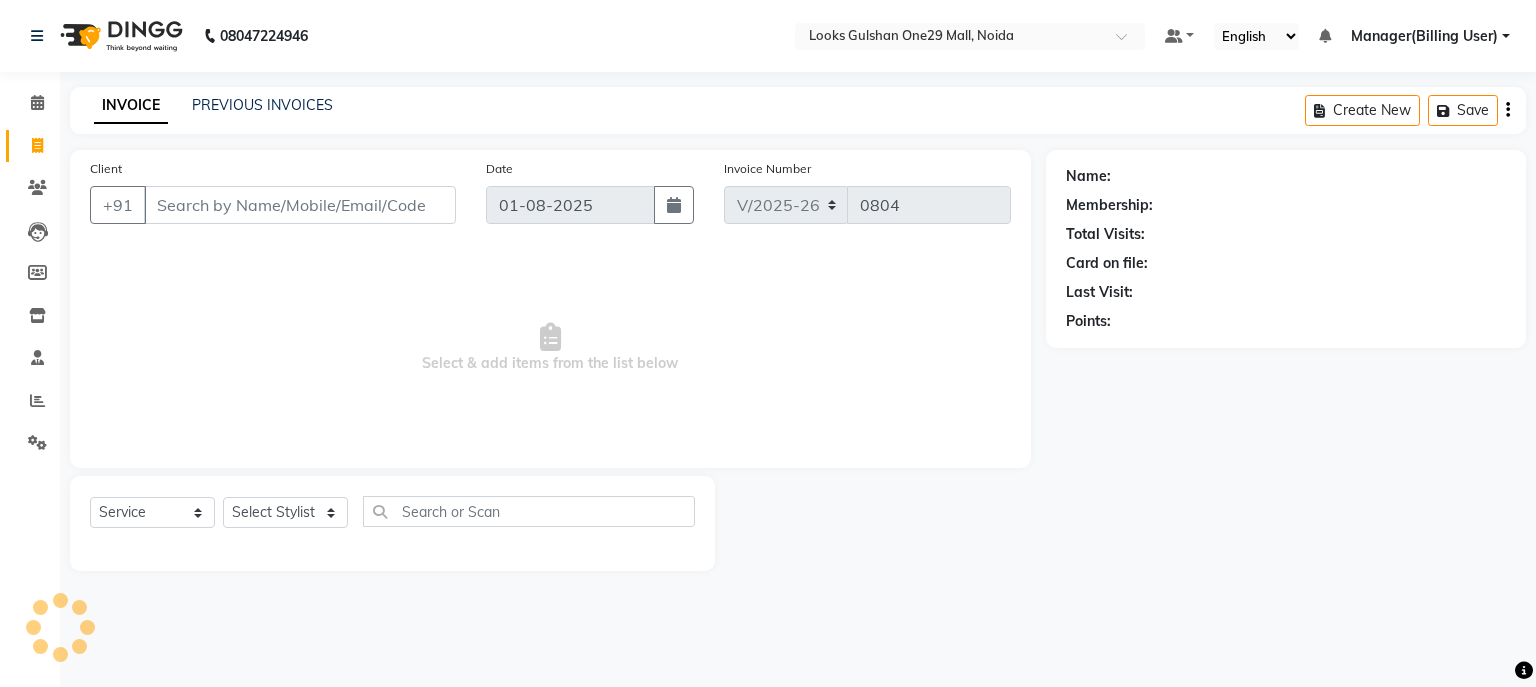 select on "80996" 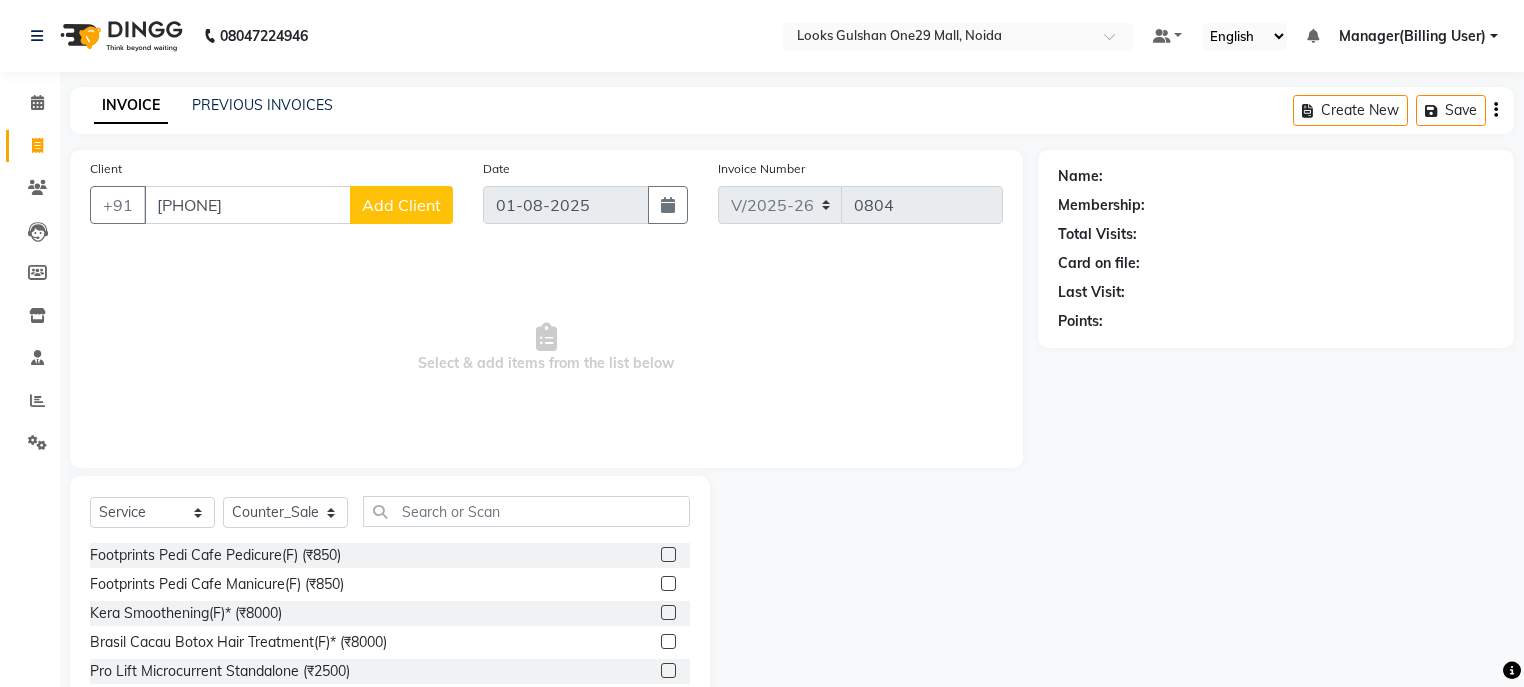 type on "9958361114" 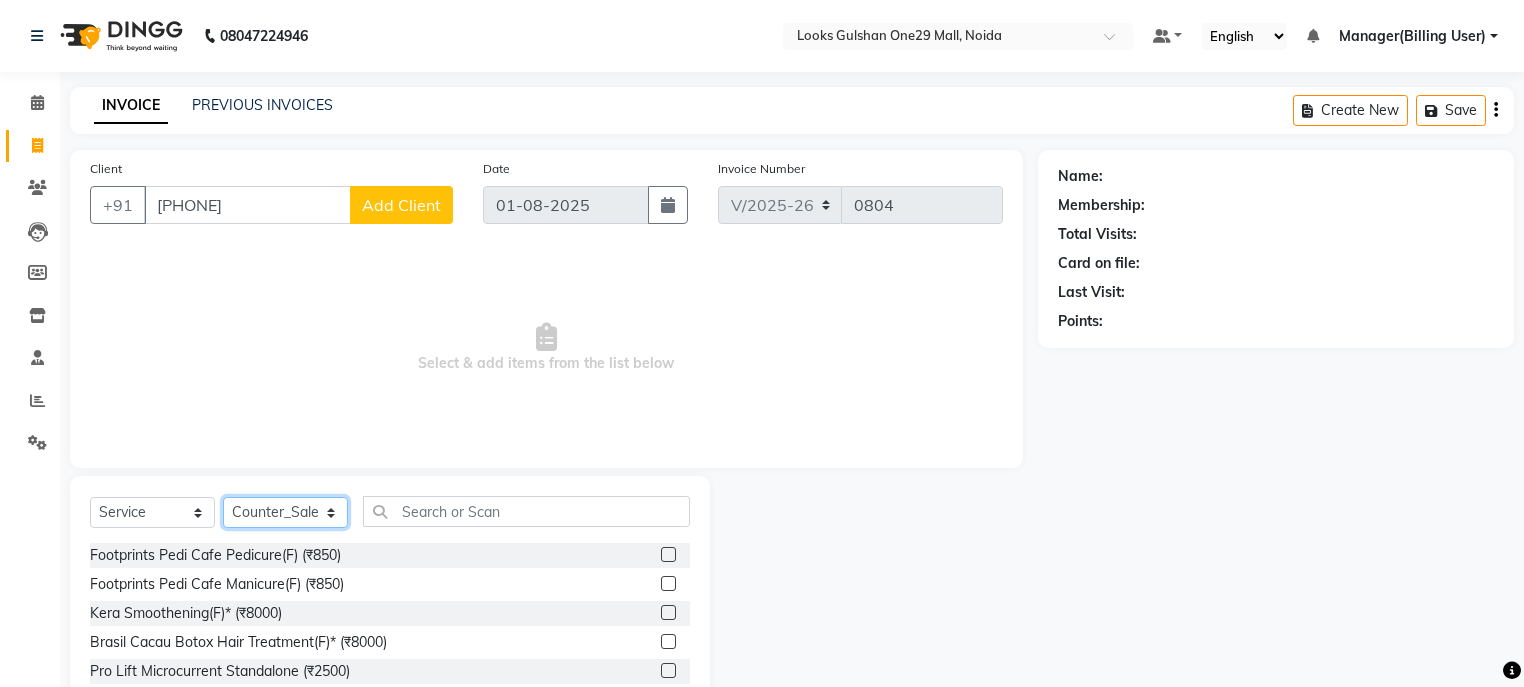 click on "Select Stylist ali Counter_Sales Deepak Eram_nail art Farmaan Manager(Billing User) Mashel Nisha Rinki Ritu Mittal Shiva Shiva(Cherry) Shivam_pdct Talib vardan Vikash_Pdct" 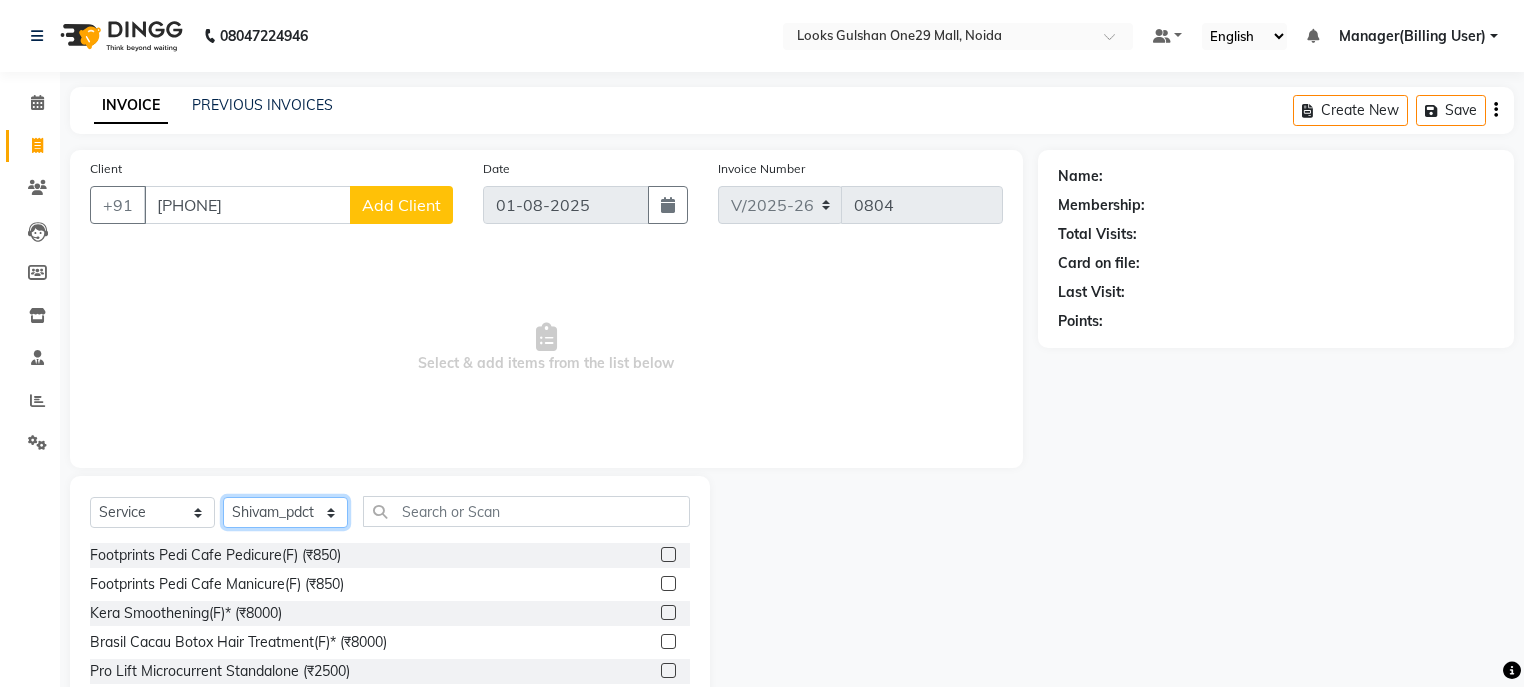 click on "Select Stylist ali Counter_Sales Deepak Eram_nail art Farmaan Manager(Billing User) Mashel Nisha Rinki Ritu Mittal Shiva Shiva(Cherry) Shivam_pdct Talib vardan Vikash_Pdct" 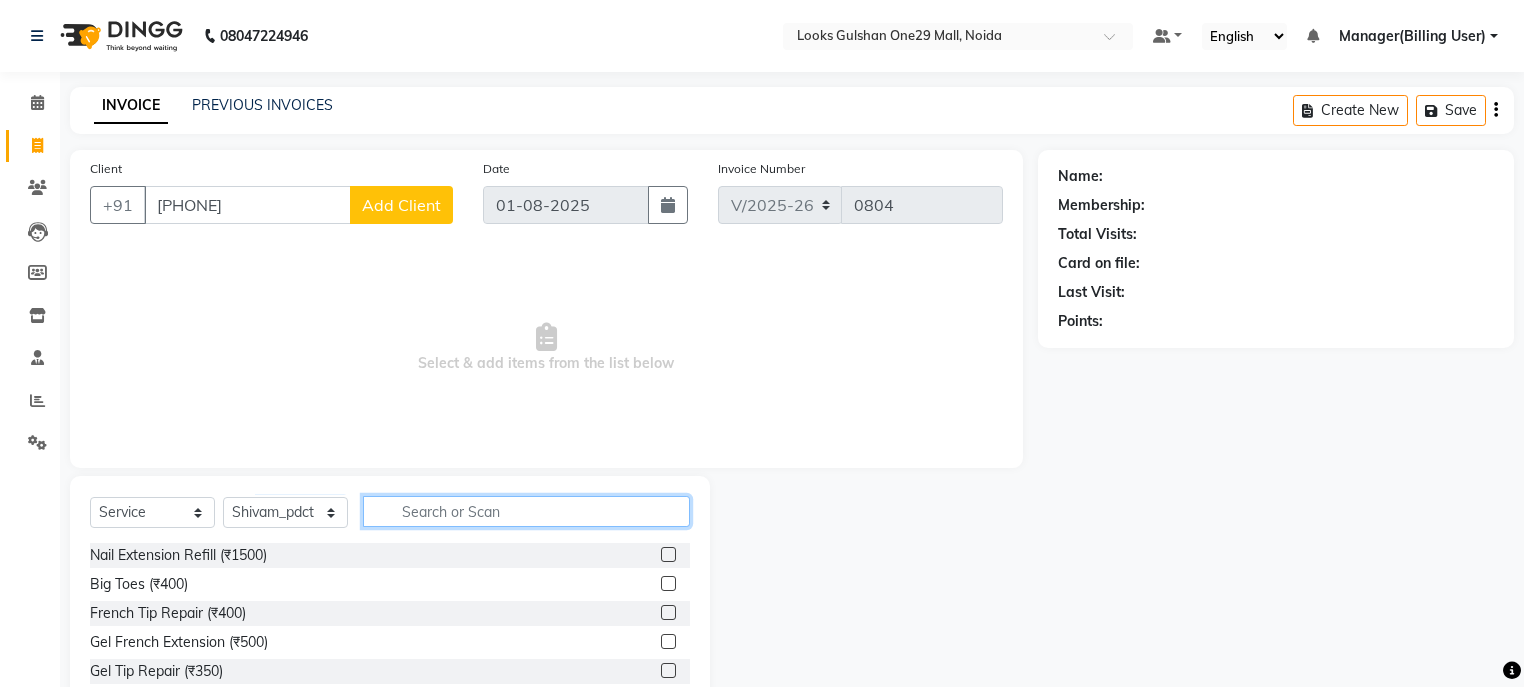 click 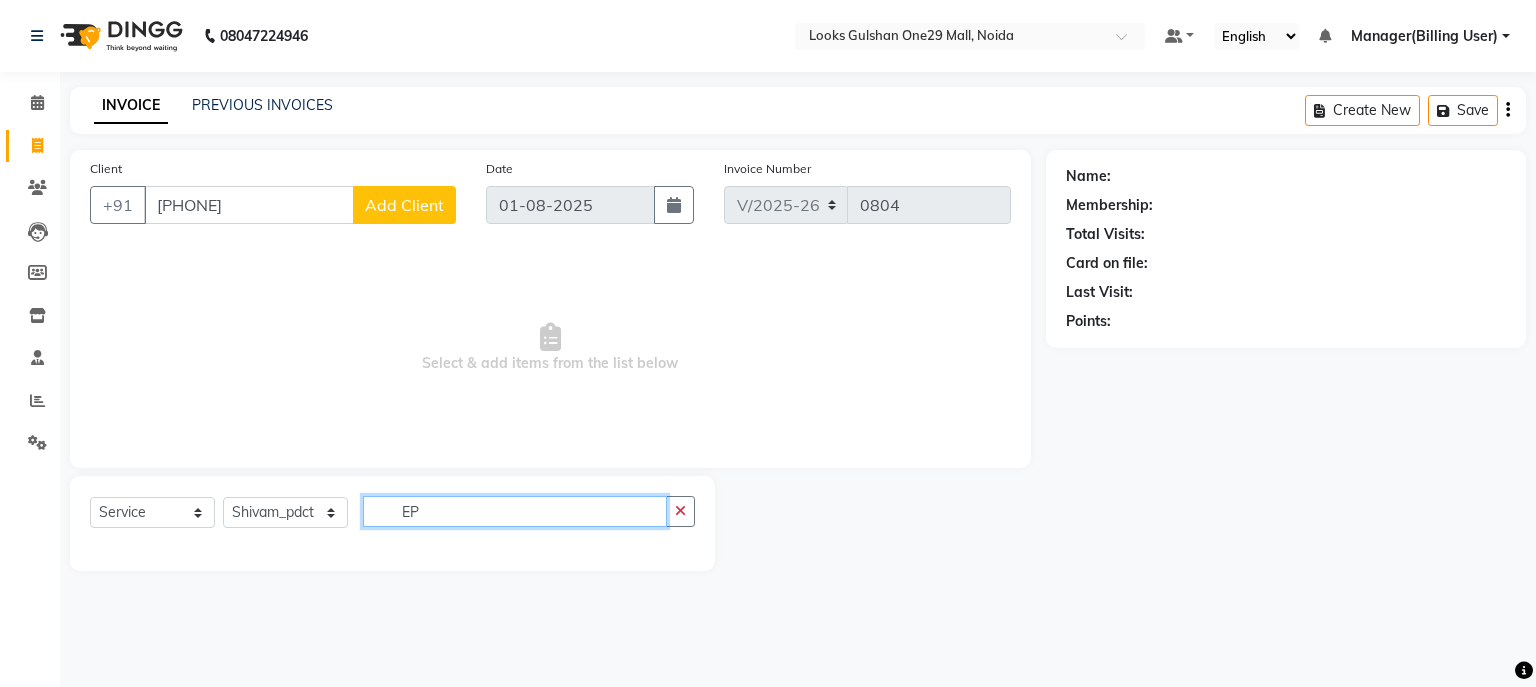 type on "E" 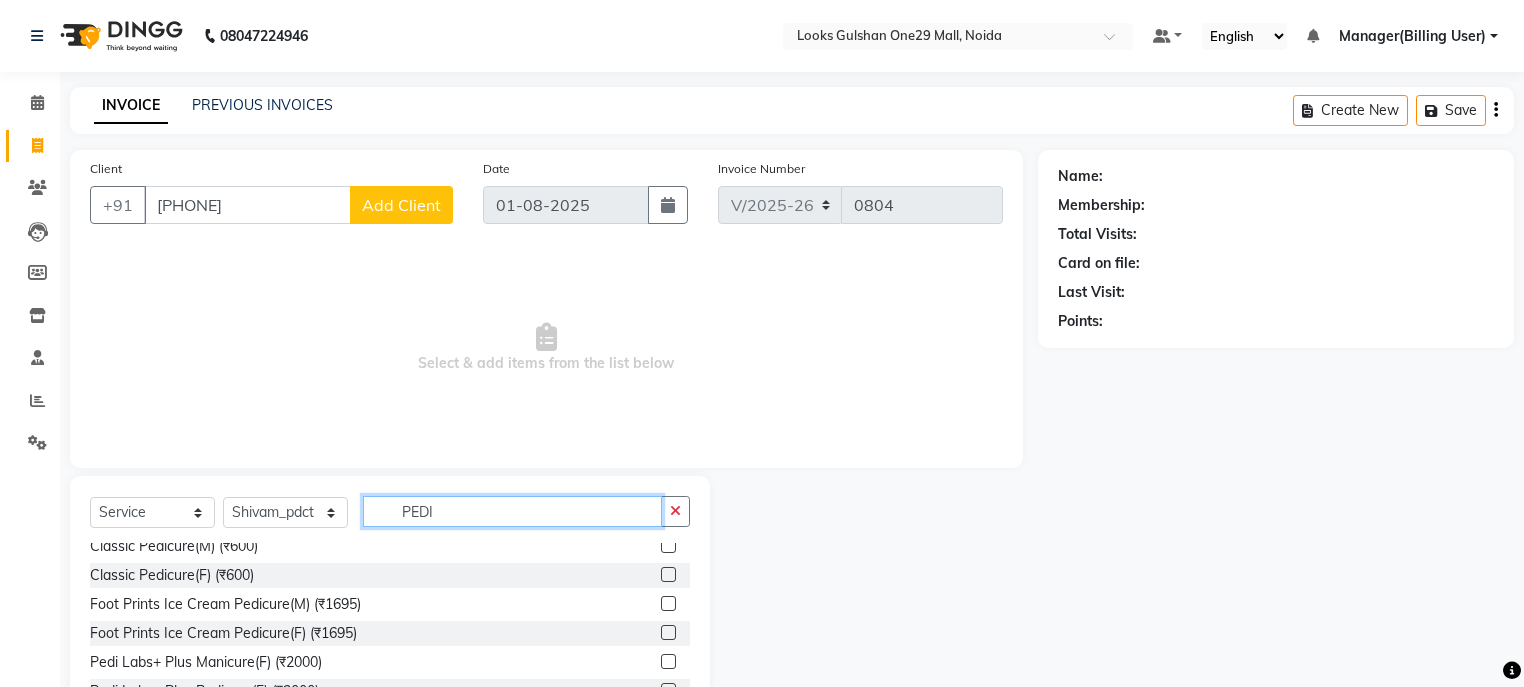 scroll, scrollTop: 240, scrollLeft: 0, axis: vertical 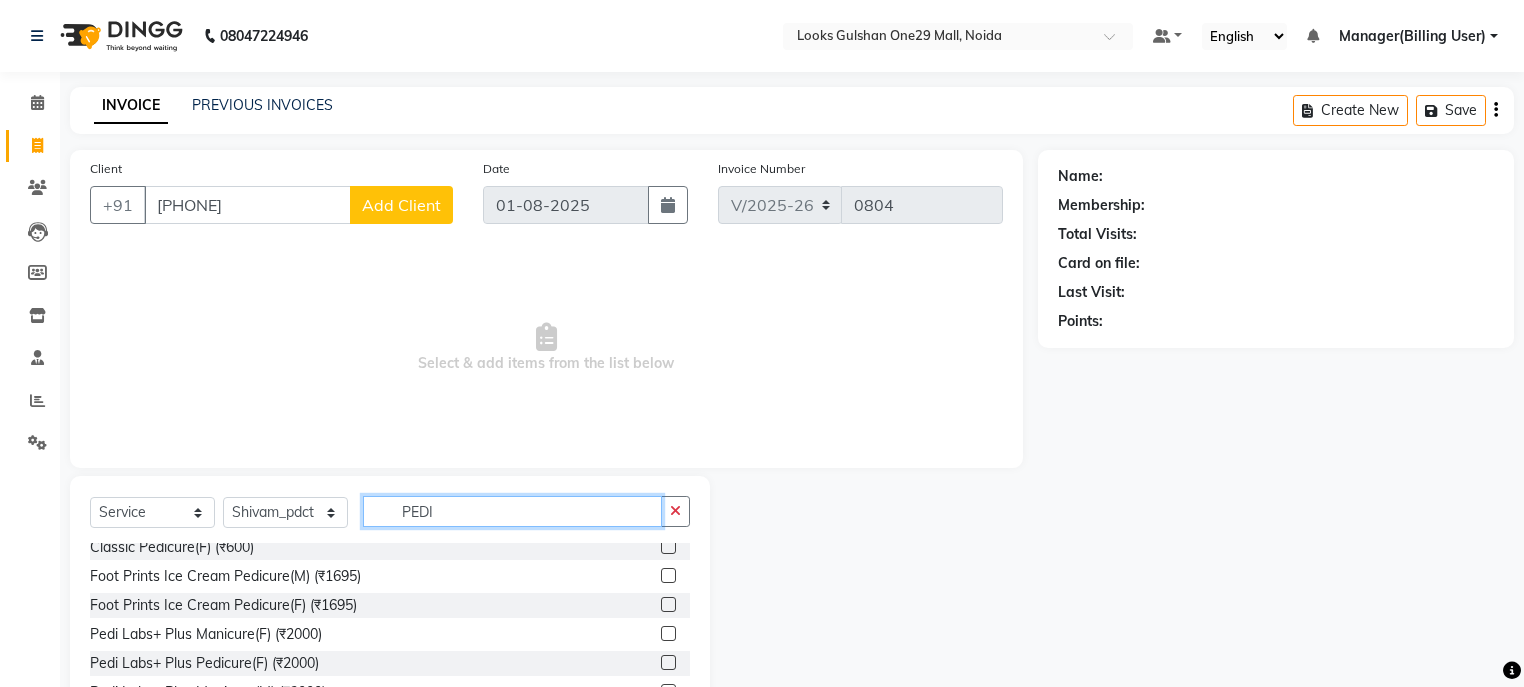 type on "PEDI" 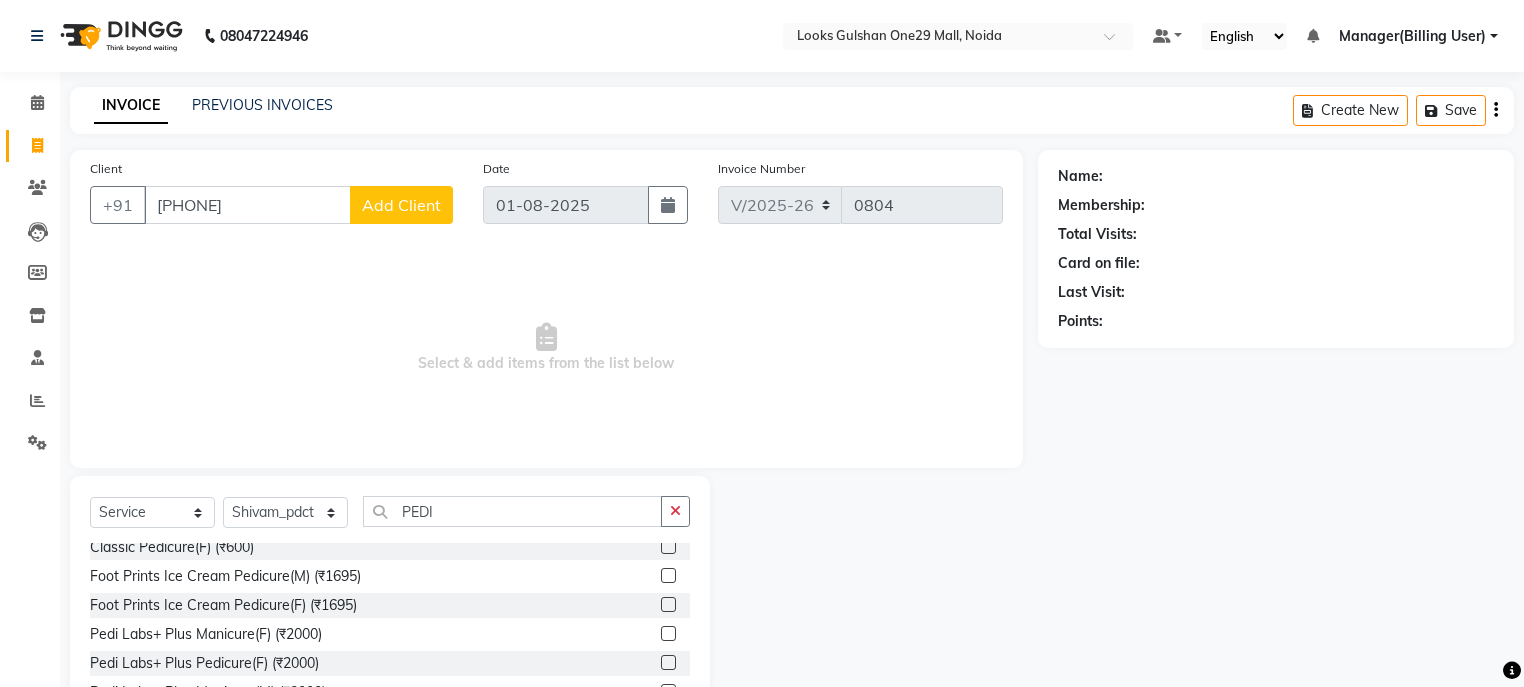 click 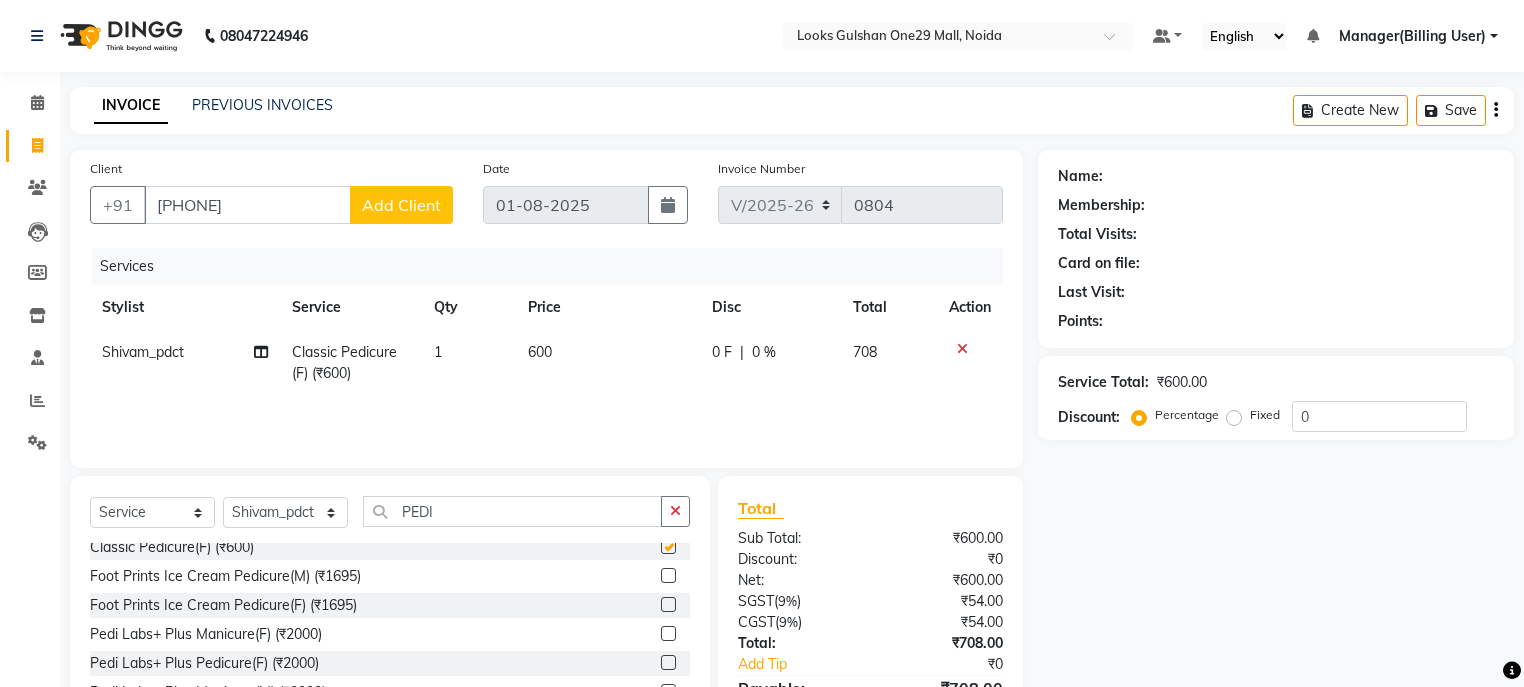 checkbox on "false" 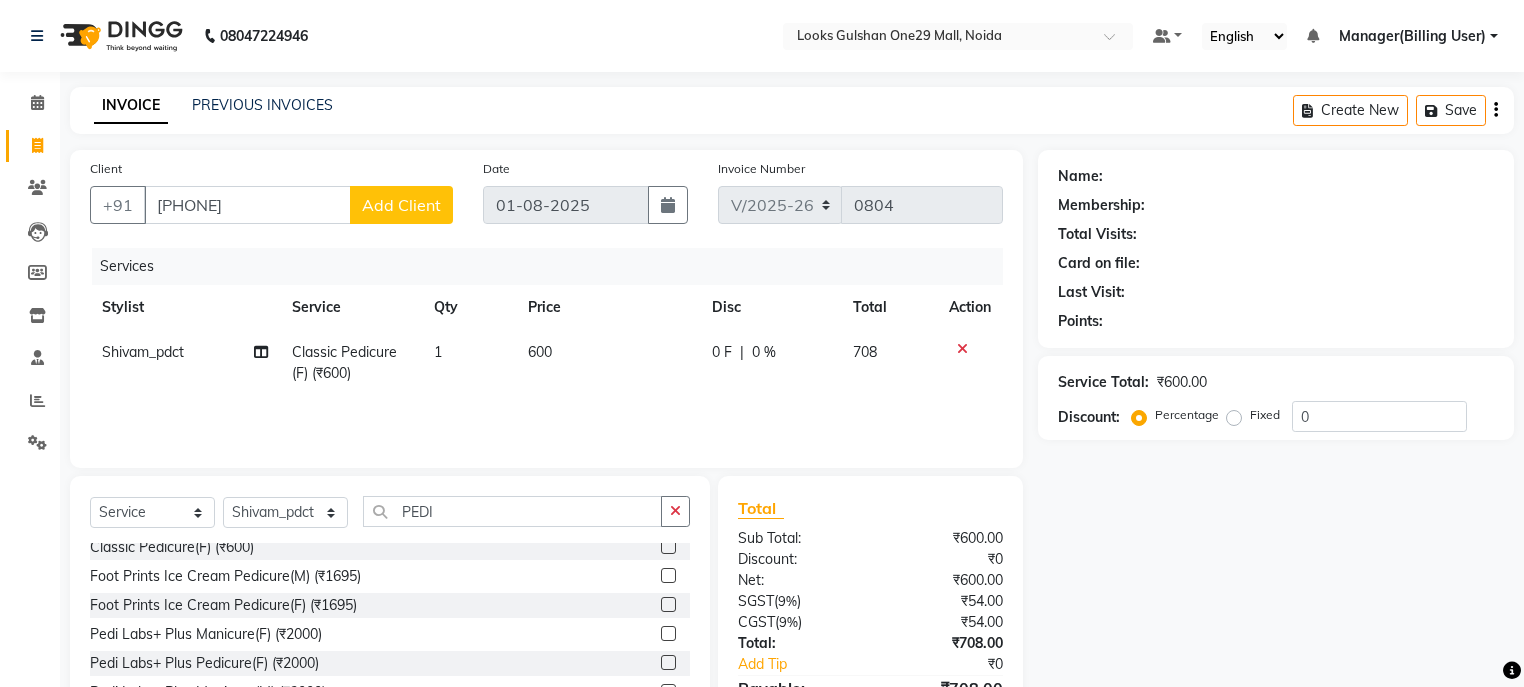 click on "600" 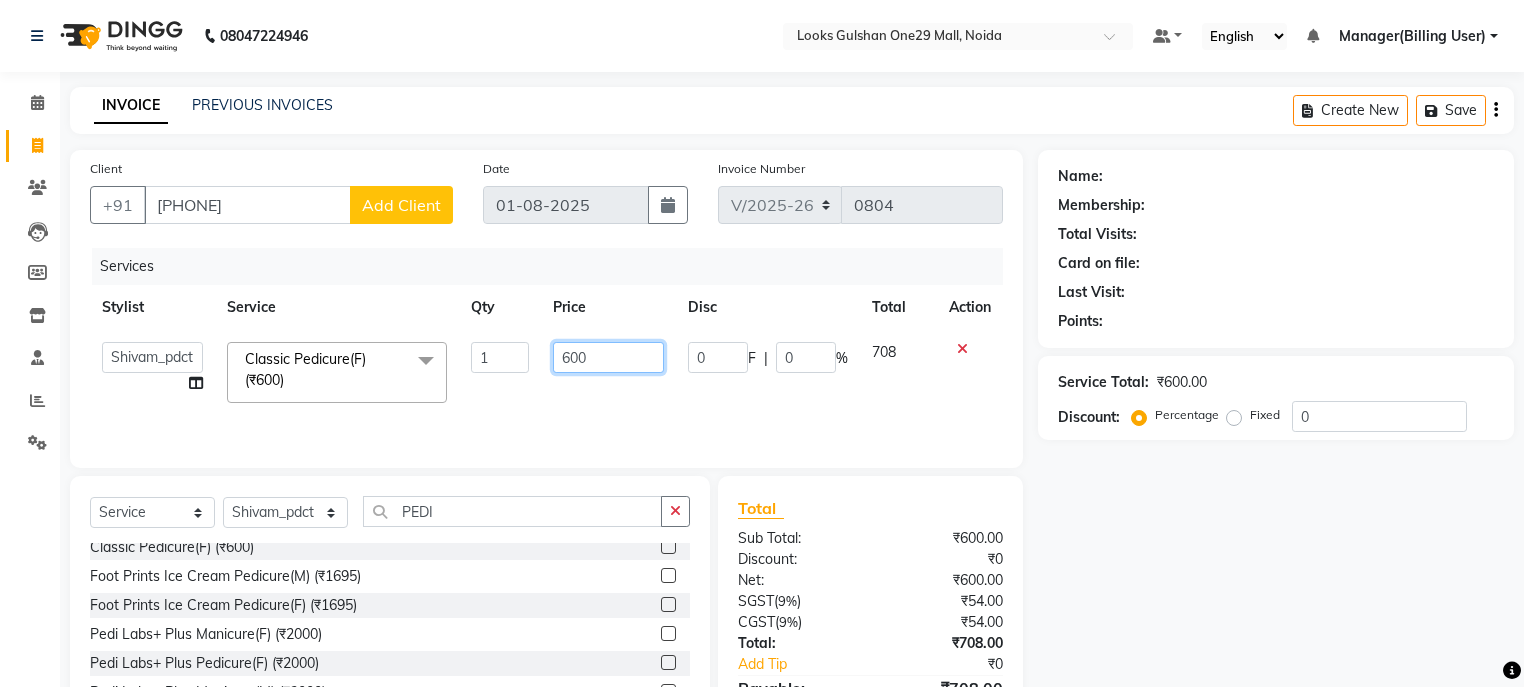click on "600" 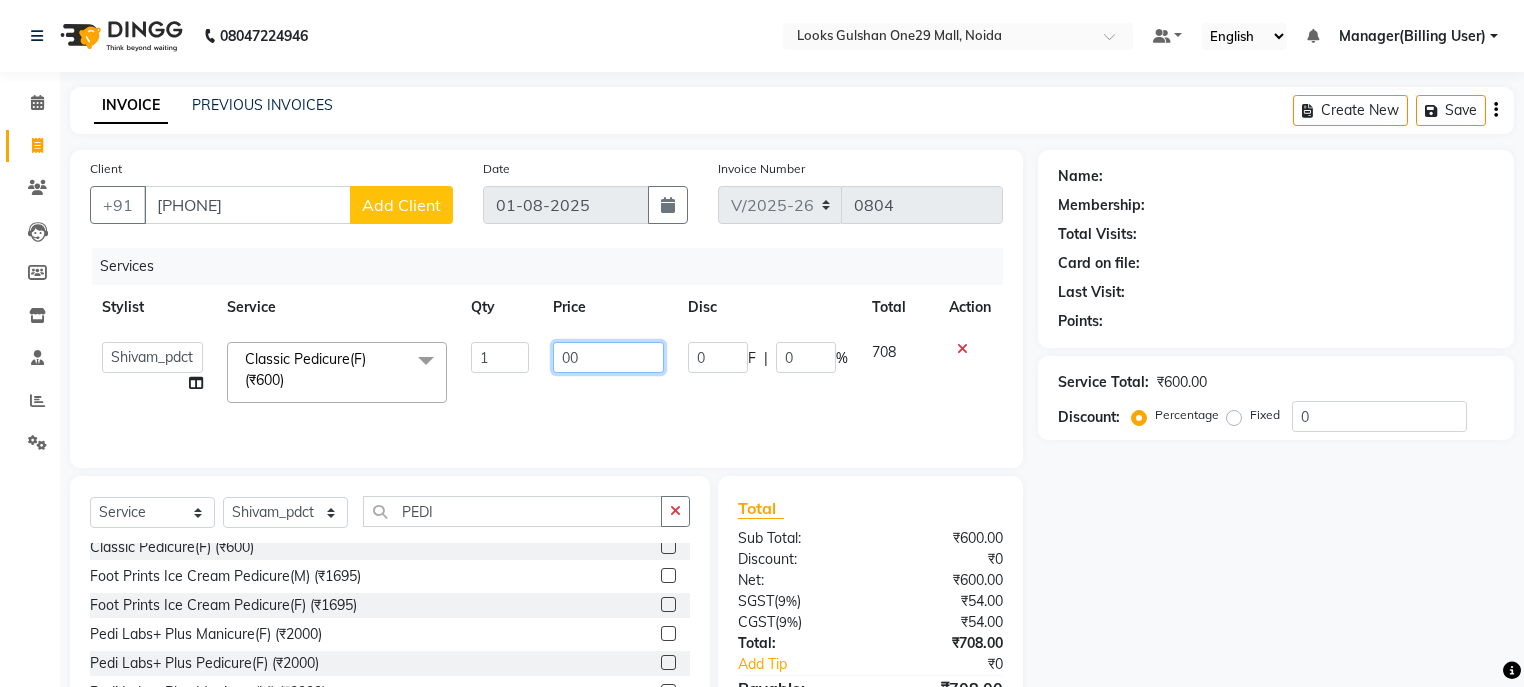type on "700" 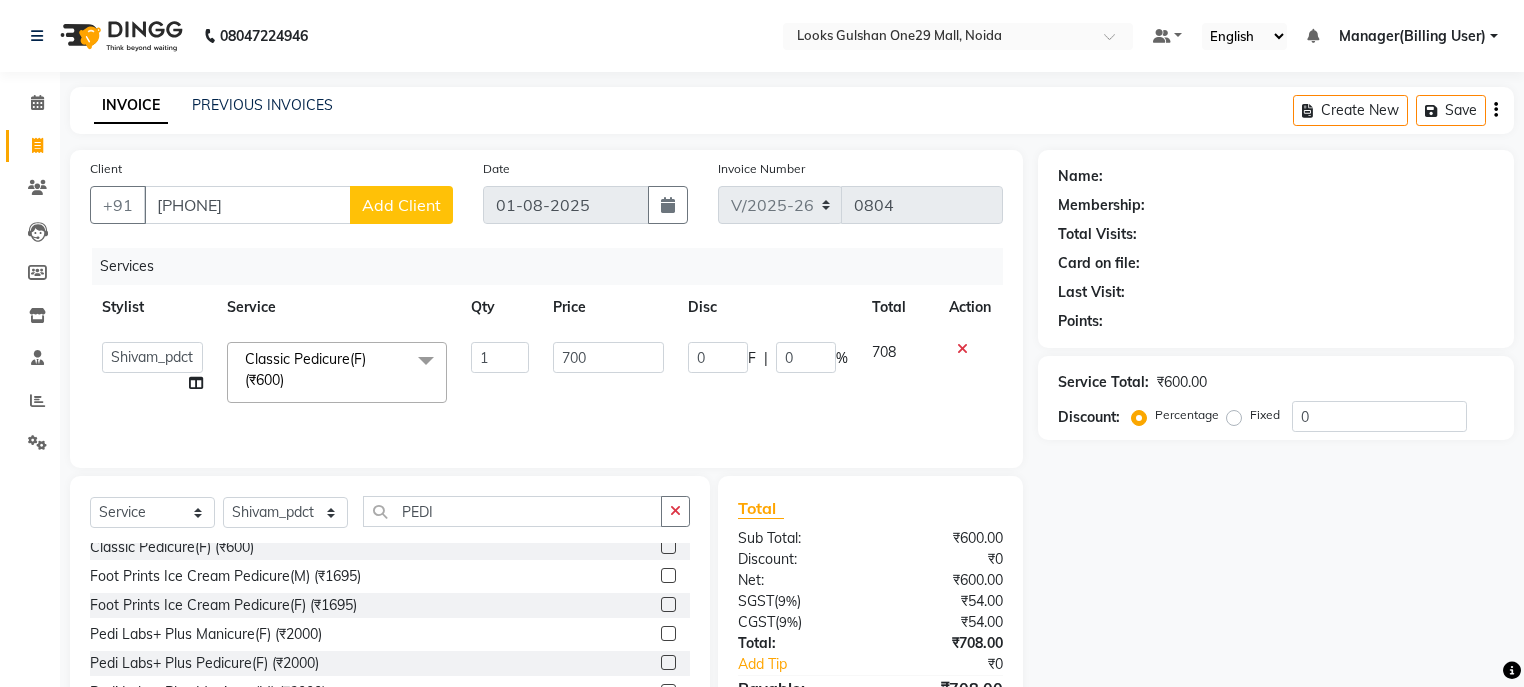 click on "Services Stylist Service Qty Price Disc Total Action  ali   Counter_Sales   Deepak   Eram_nail art   Farmaan   Manager(Billing User)   Mashel   Nisha   Rinki   Ritu Mittal   Shiva   Shiva(Cherry)   Shivam_pdct   Talib   vardan   Vikash_Pdct  Classic Pedicure(F) (₹600)  x Nail Extension Refill (₹1500) Big Toes (₹400) French Tip Repair (₹400) Gel French Extension (₹500) Gel Tip Repair (₹350) Gel Infills (₹1350) Gel Overlays (₹1800) Gel Extension (₹500) Gel Nail Removal (₹150) Natural Nail Extensions (₹3300) French Nail Extensions (₹3500) Gel Polish Removal (₹600) Extension Removal (₹1000) Nail Art Recruiter (₹500) French Ombre Gel Polish (₹2500) Nail Art Nedle (₹600) Cutical Care (₹250) Nail Art Brush (₹500) French Gel Polish (₹2000) French Glitter Gel Polish (₹2500) Gel Polish Touchup                                   (₹1200) Nail Art Per Finger(F)* (₹400) 3D Nail Art Recruiter (₹600) Nail Art with Stones/Foil/Stickers per Finger (₹500) Gel Overlays (₹3300)" 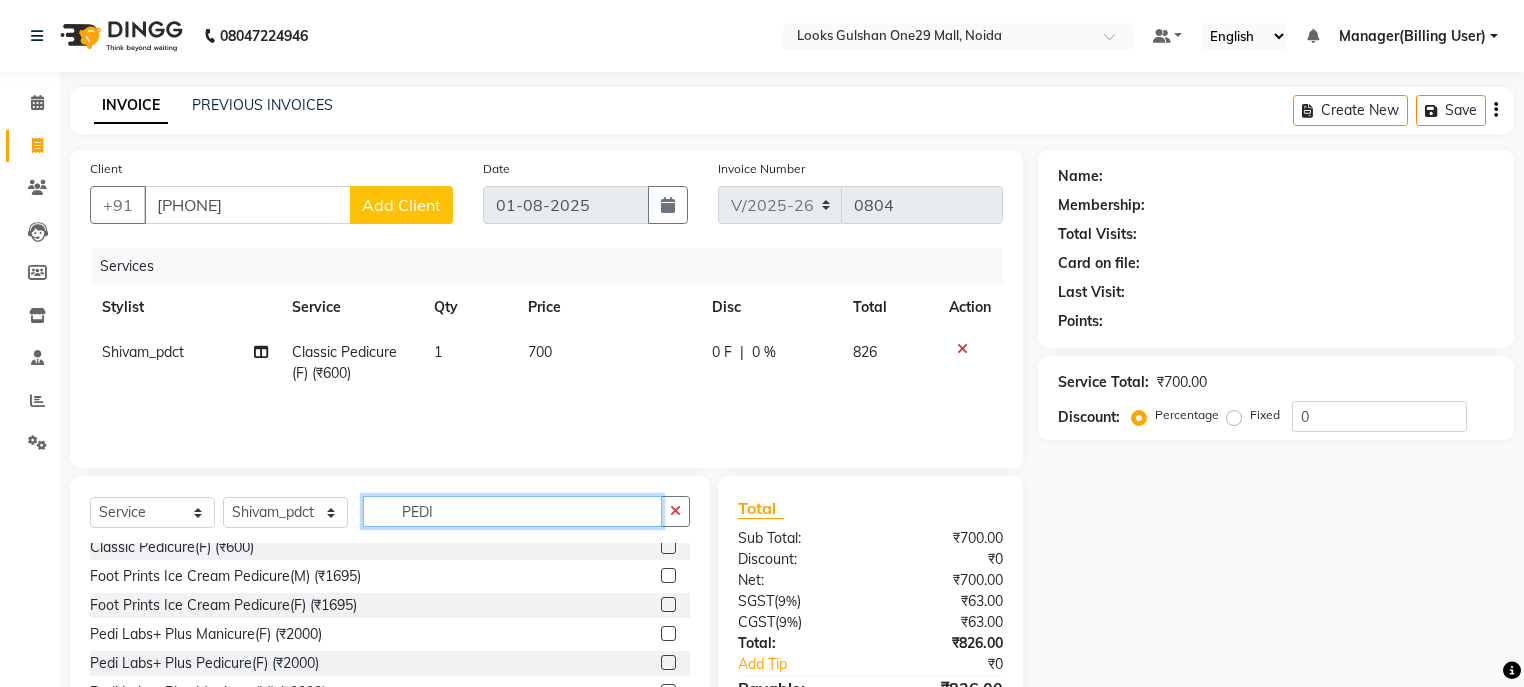 drag, startPoint x: 483, startPoint y: 513, endPoint x: 393, endPoint y: 512, distance: 90.005554 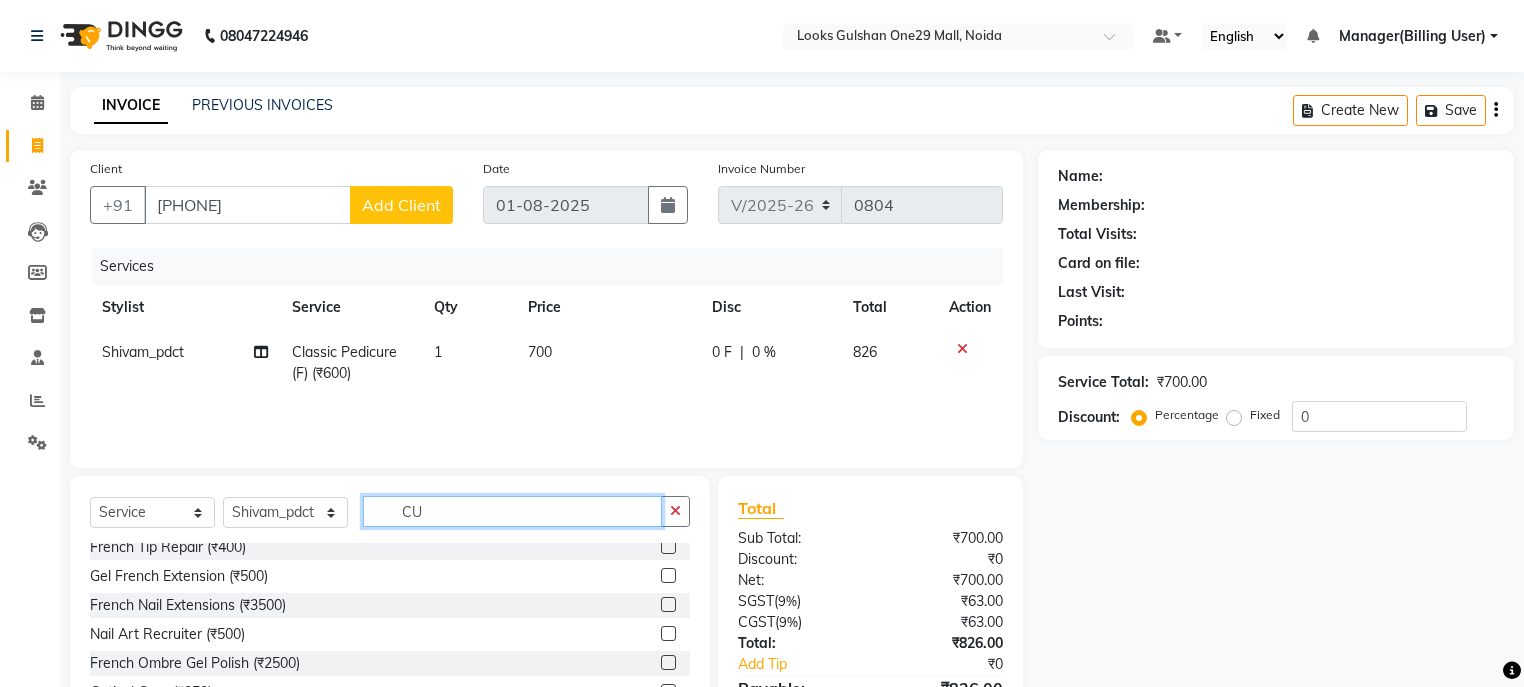 scroll, scrollTop: 0, scrollLeft: 0, axis: both 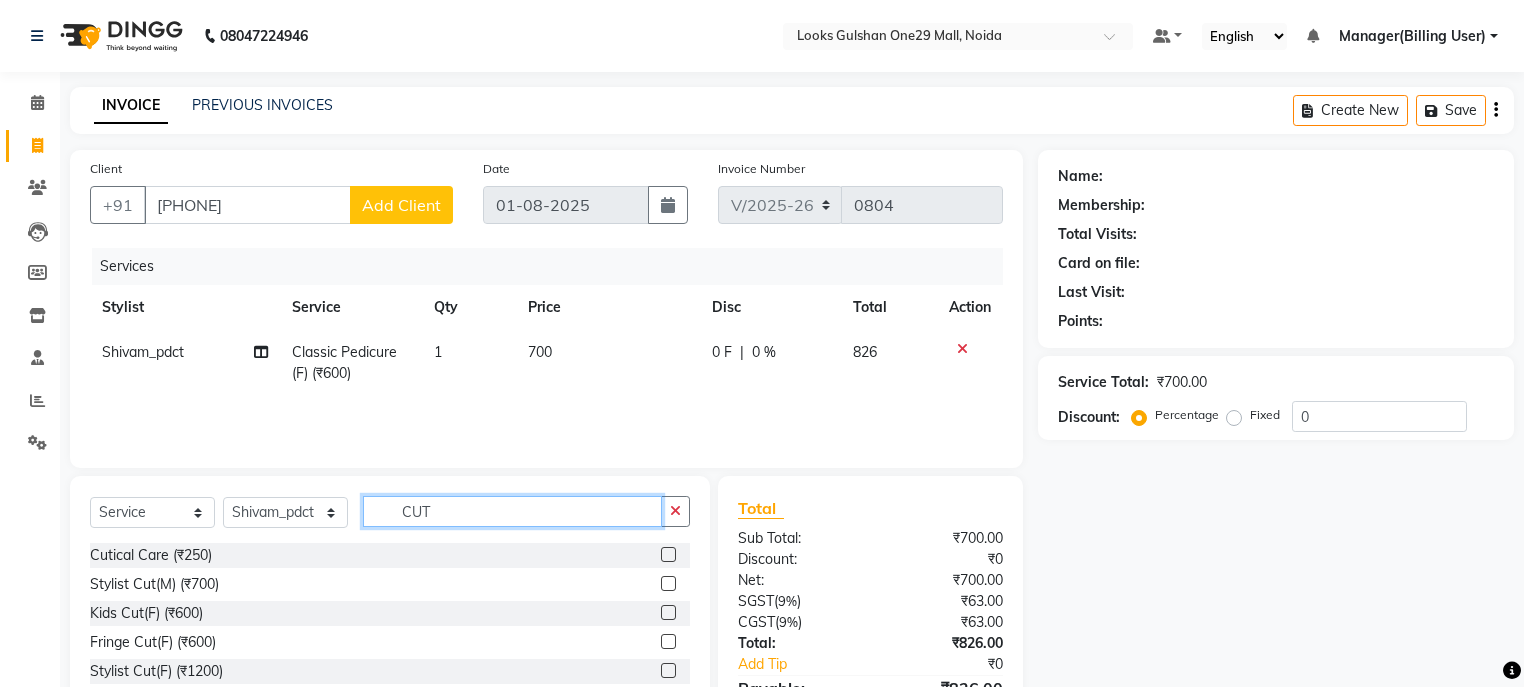 type on "CUT" 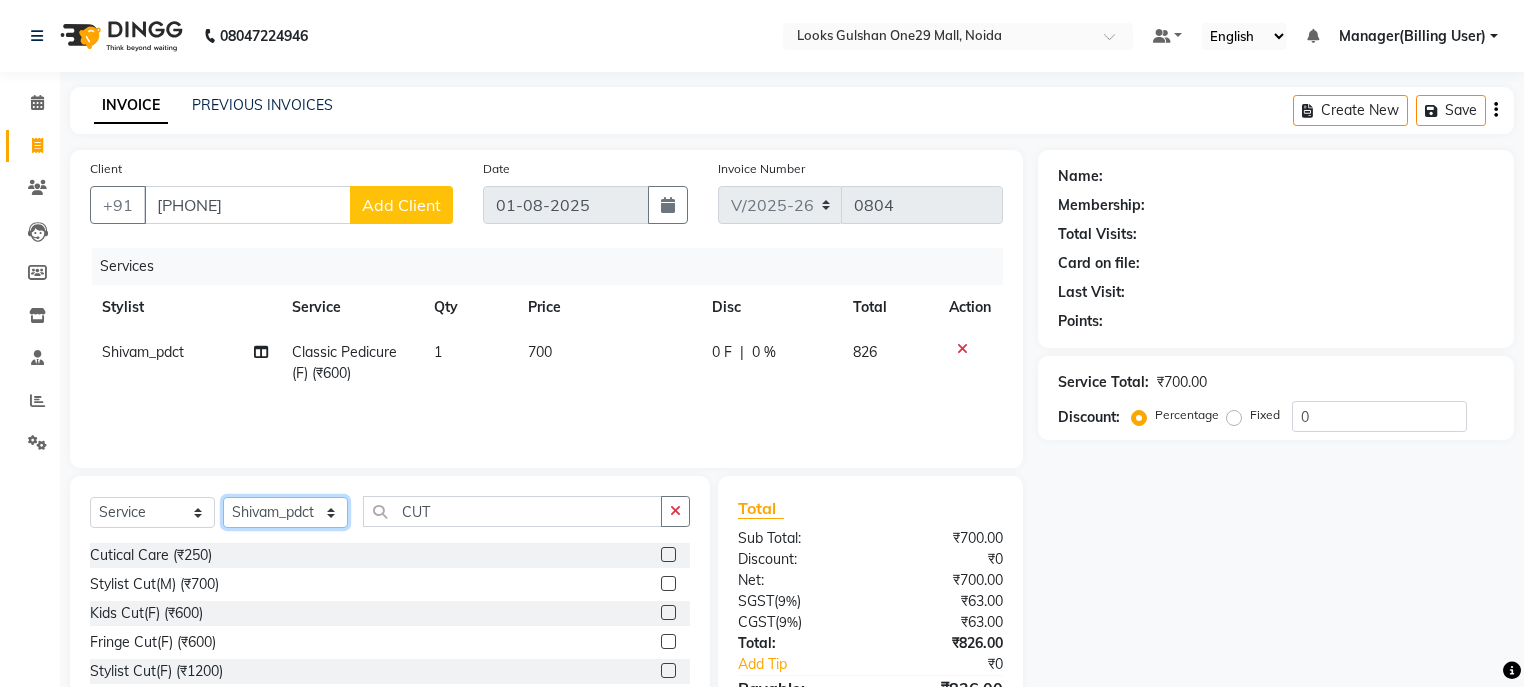 click on "Select Stylist ali Counter_Sales Deepak Eram_nail art Farmaan Manager(Billing User) Mashel Nisha Rinki Ritu Mittal Shiva Shiva(Cherry) Shivam_pdct Talib vardan Vikash_Pdct" 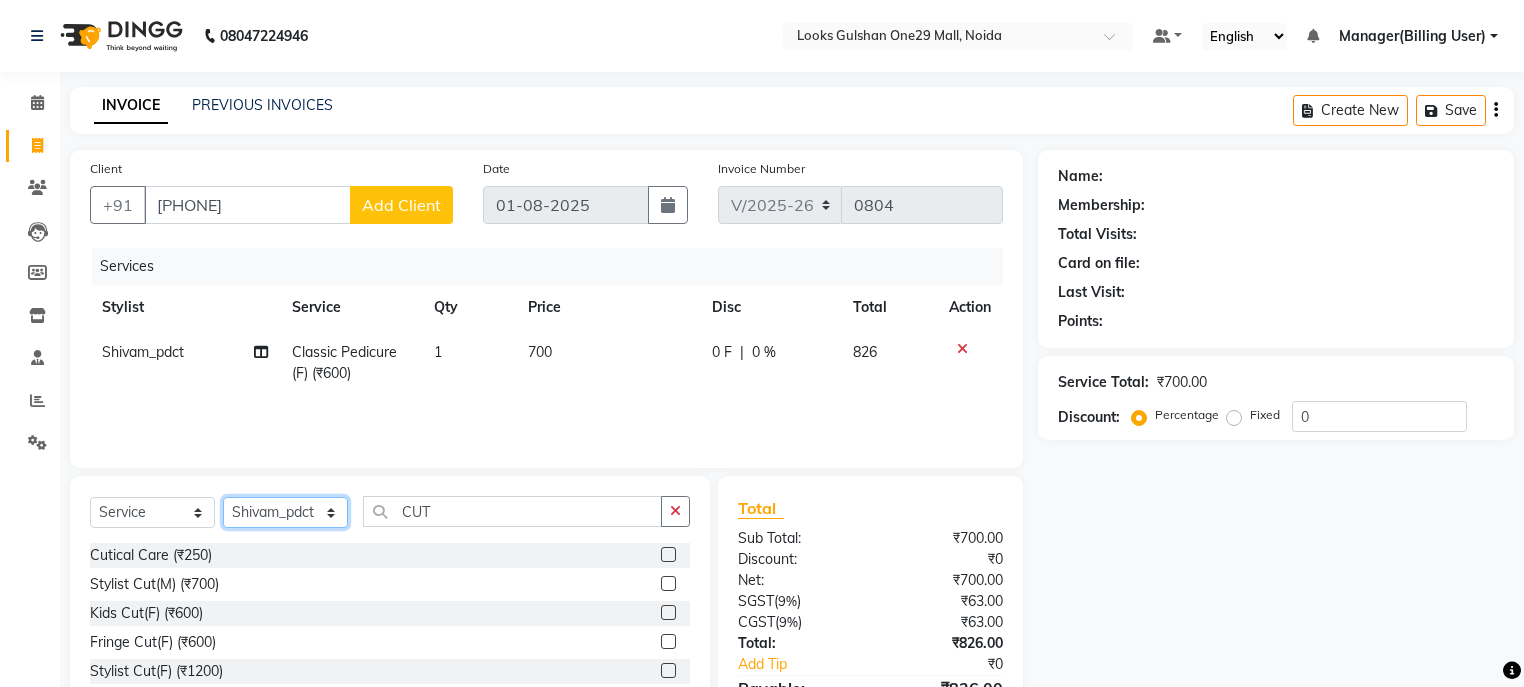 select on "85905" 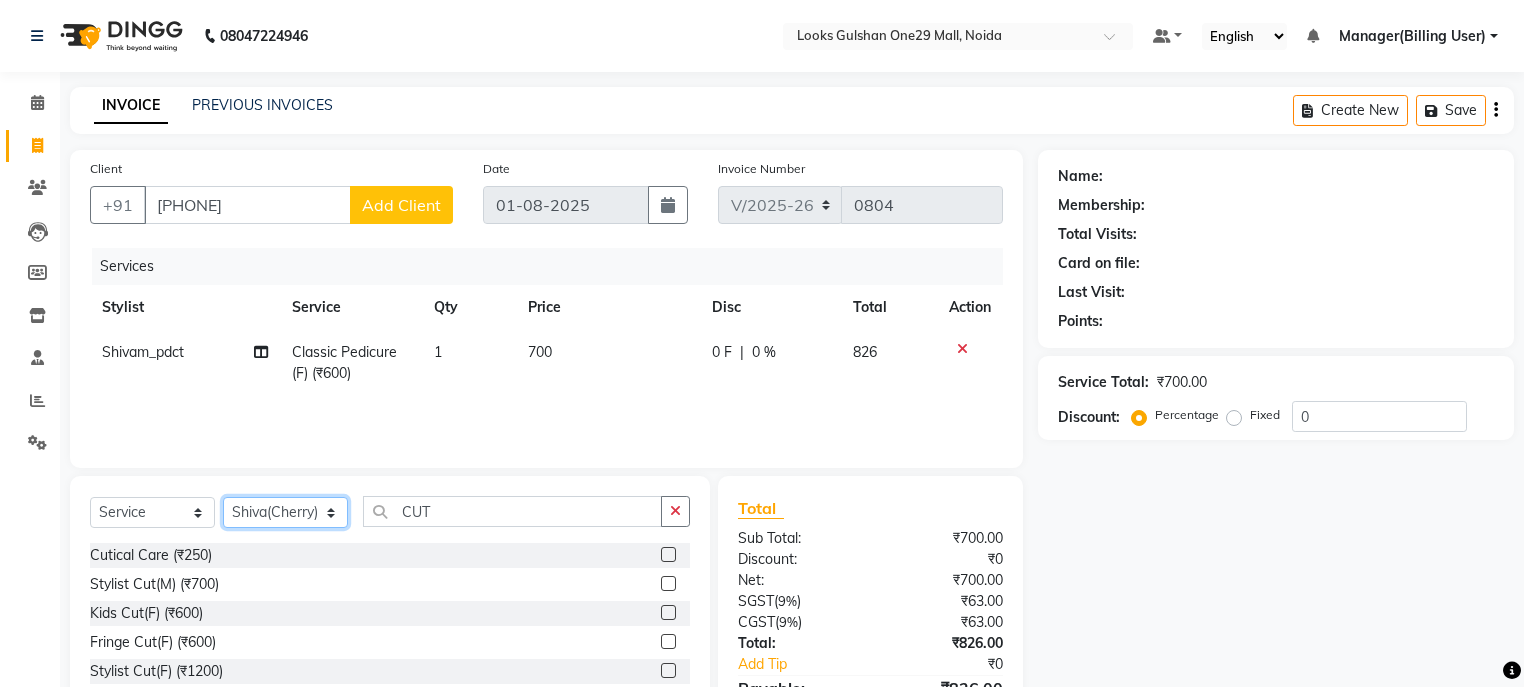 click on "Select Stylist ali Counter_Sales Deepak Eram_nail art Farmaan Manager(Billing User) Mashel Nisha Rinki Ritu Mittal Shiva Shiva(Cherry) Shivam_pdct Talib vardan Vikash_Pdct" 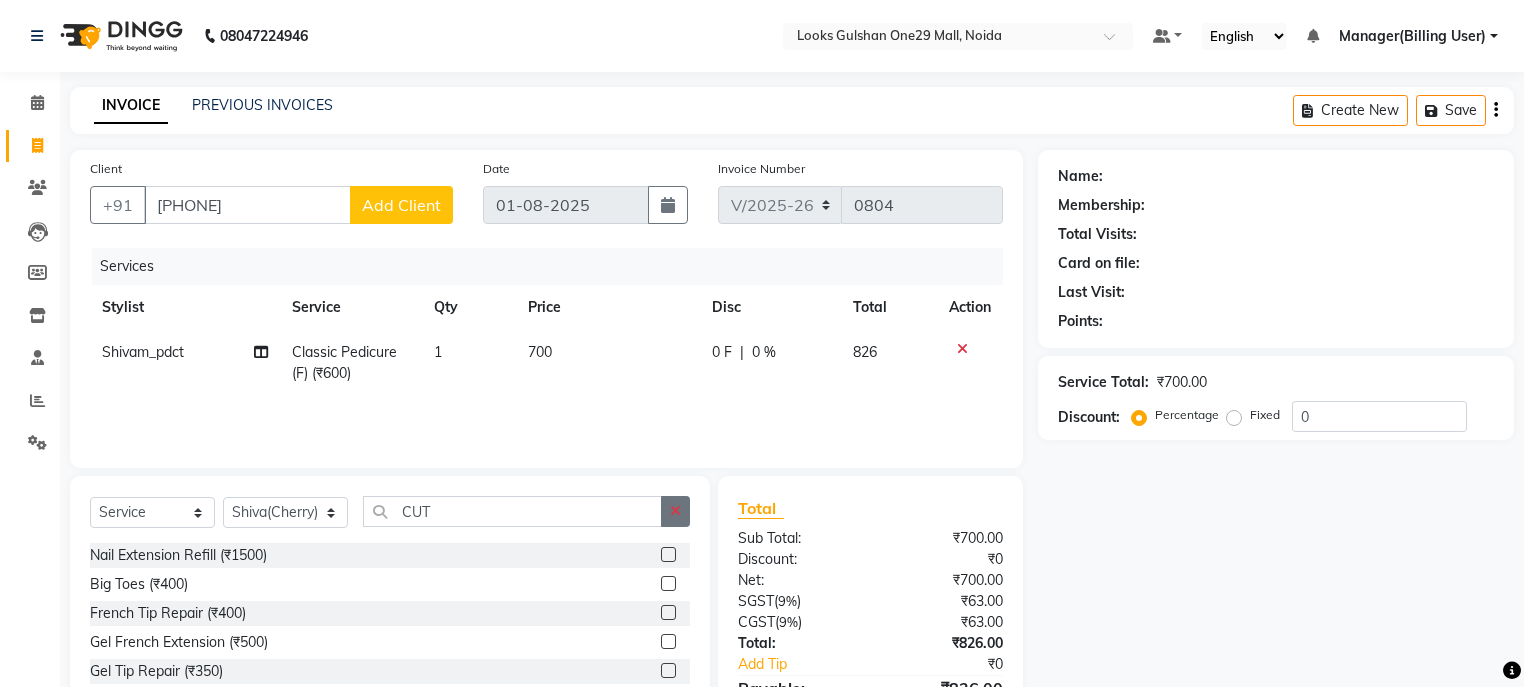 click 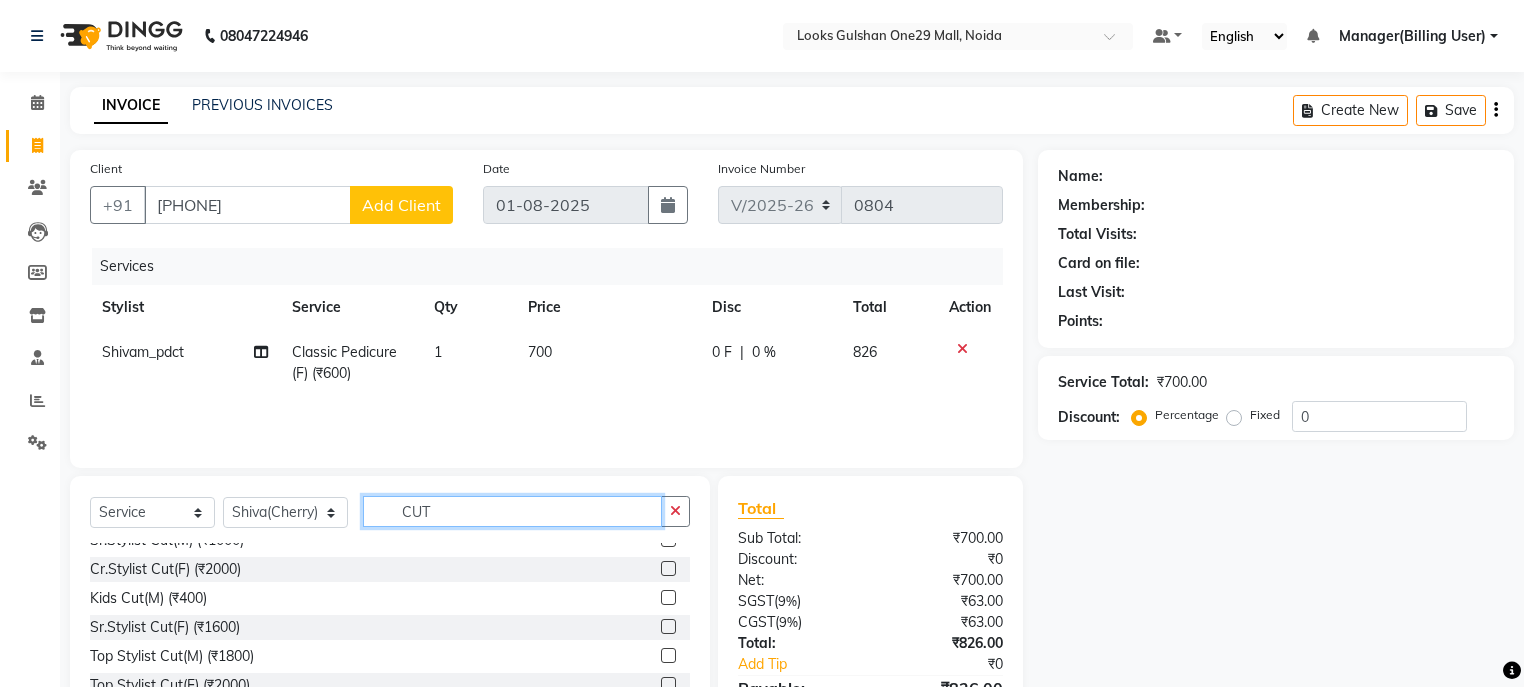 scroll, scrollTop: 80, scrollLeft: 0, axis: vertical 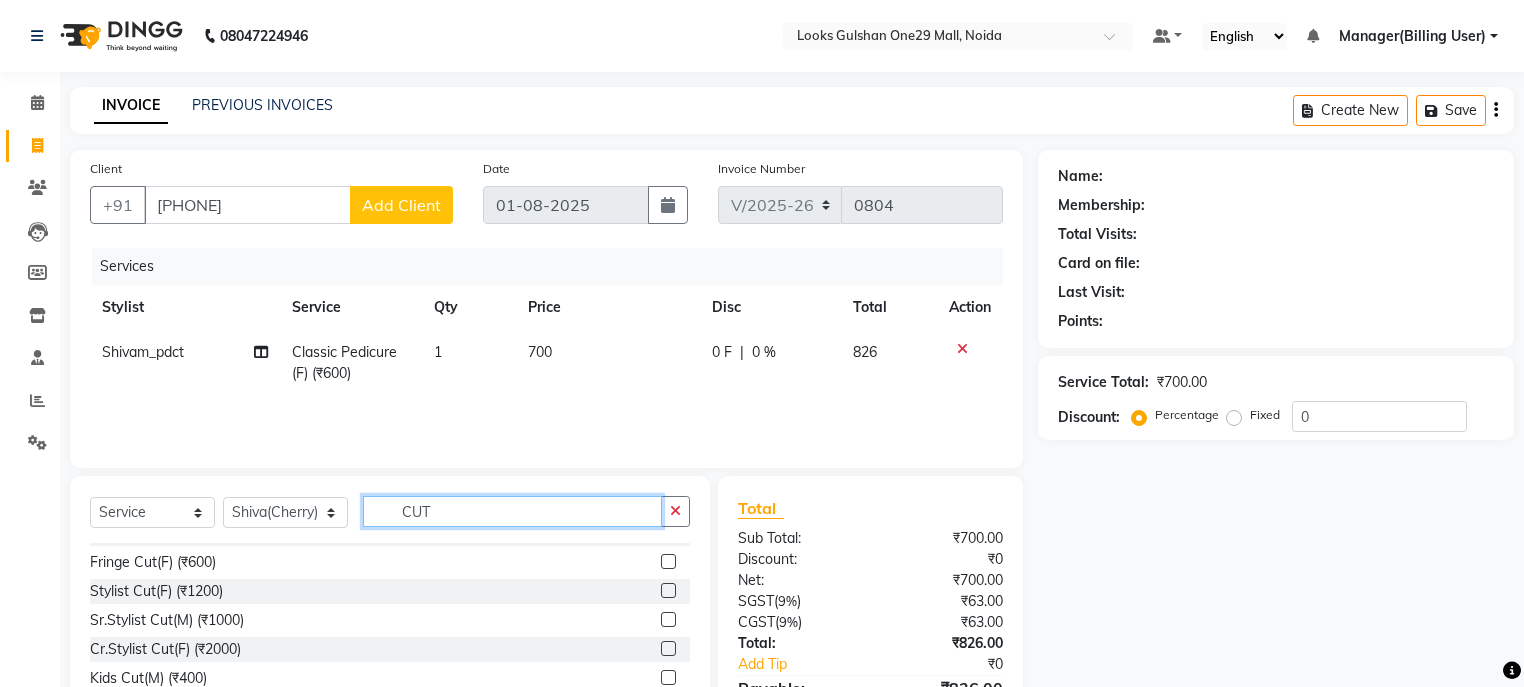 type on "CUT" 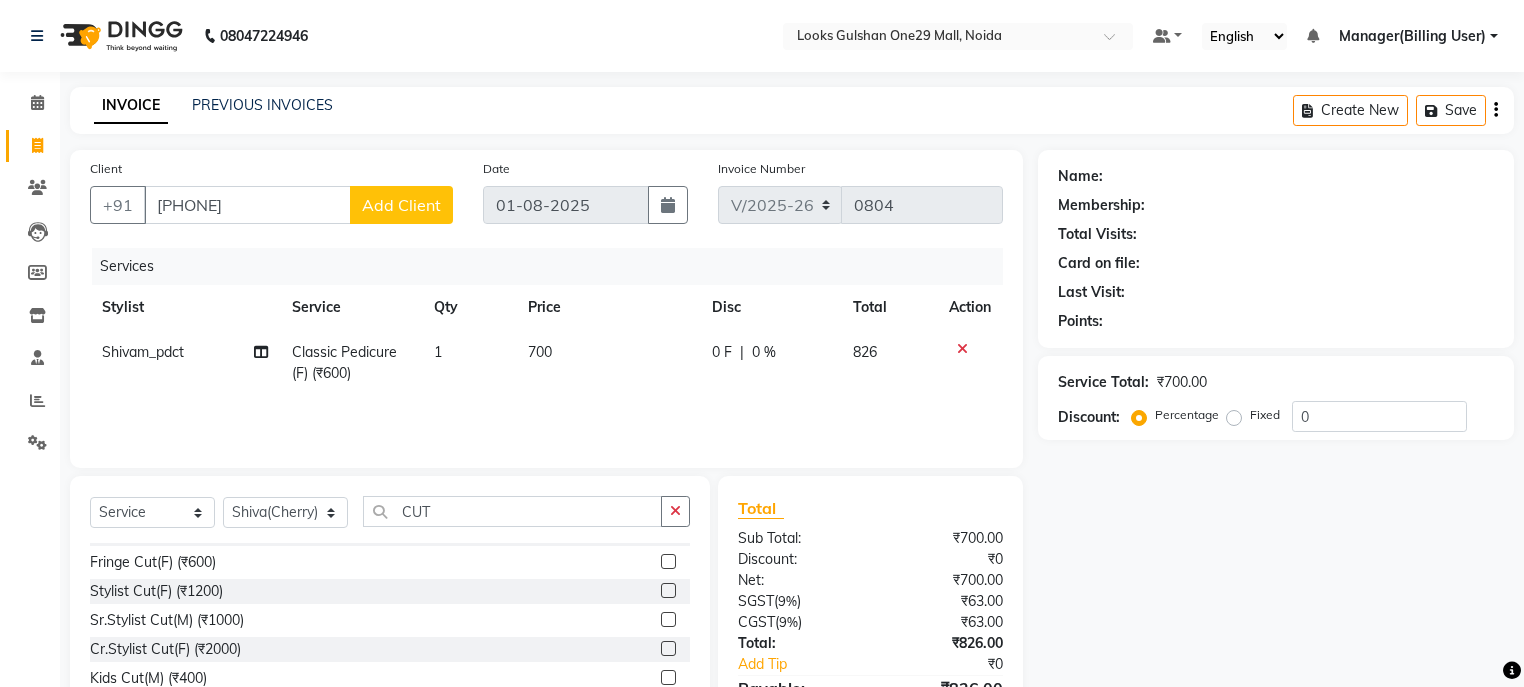 click 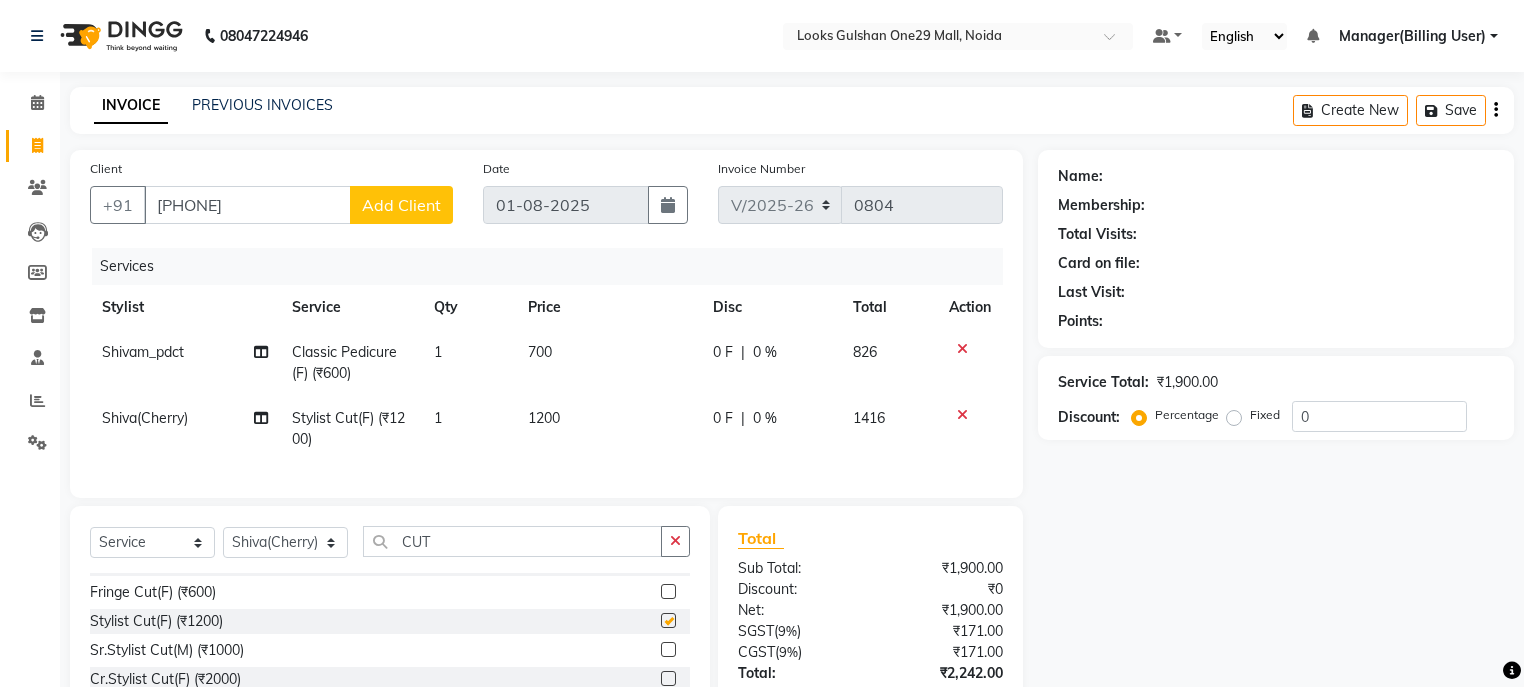 checkbox on "false" 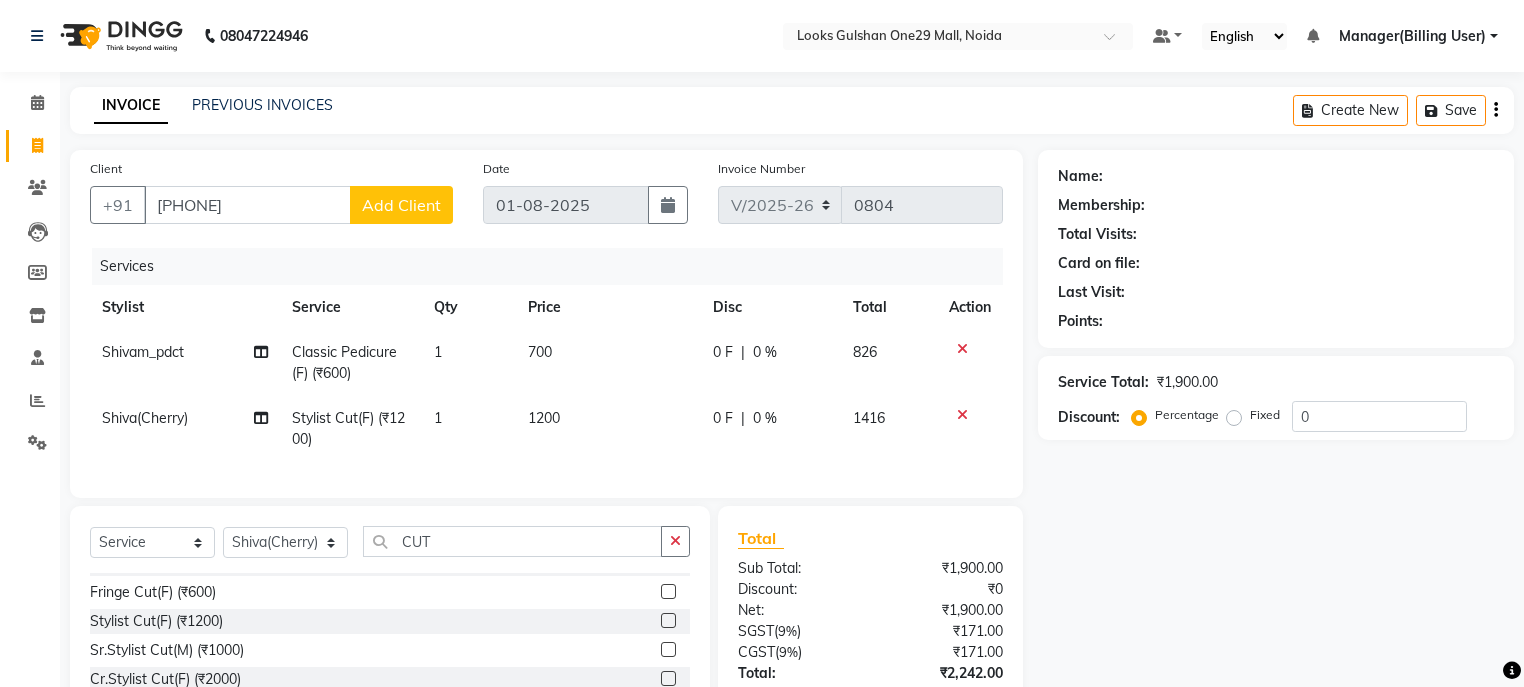 click on "1200" 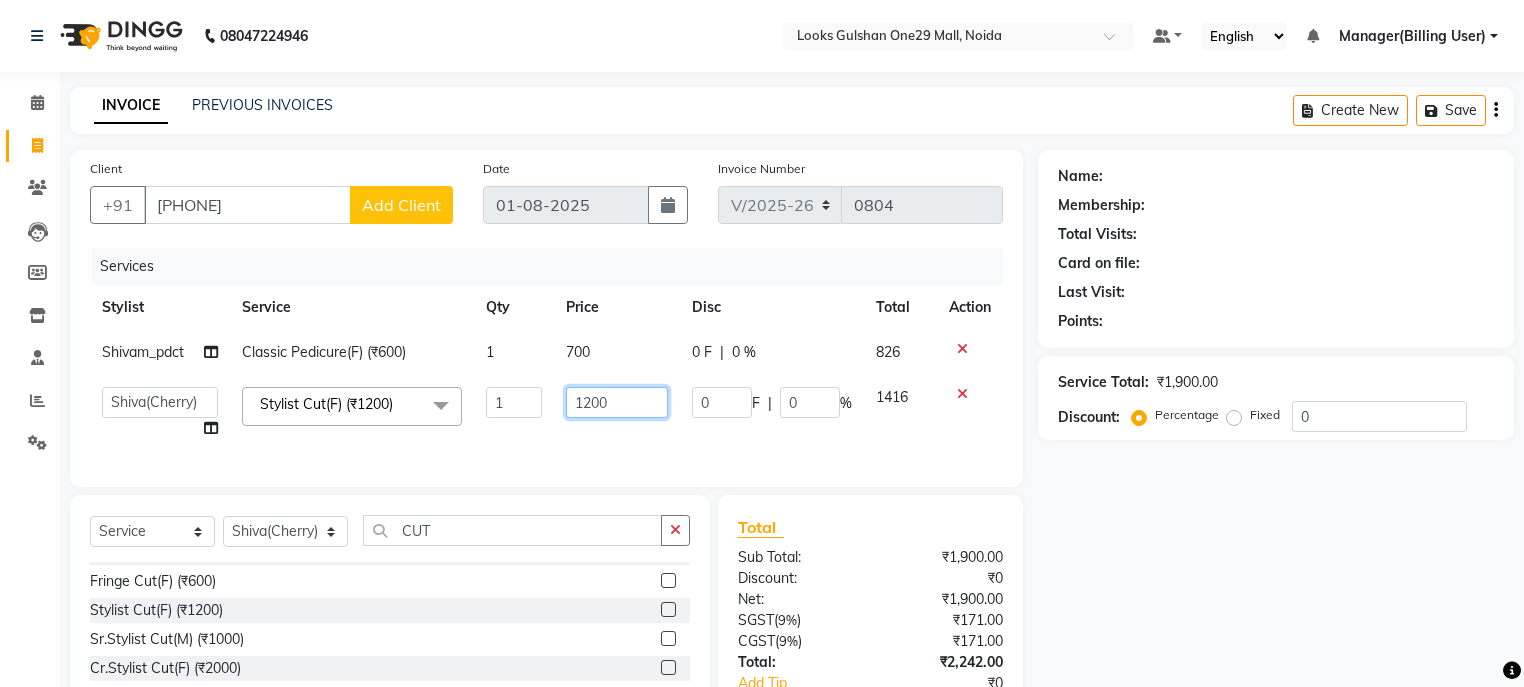 click on "1200" 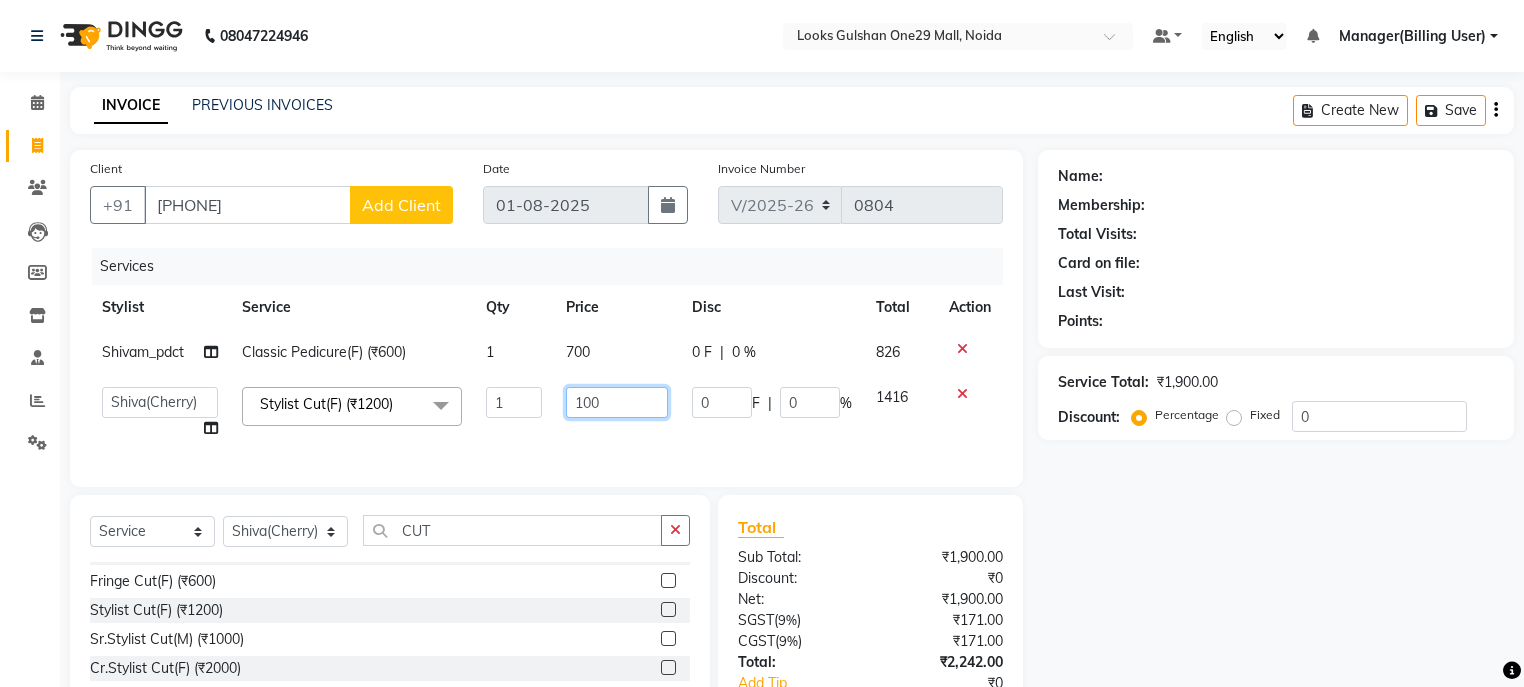 type on "1000" 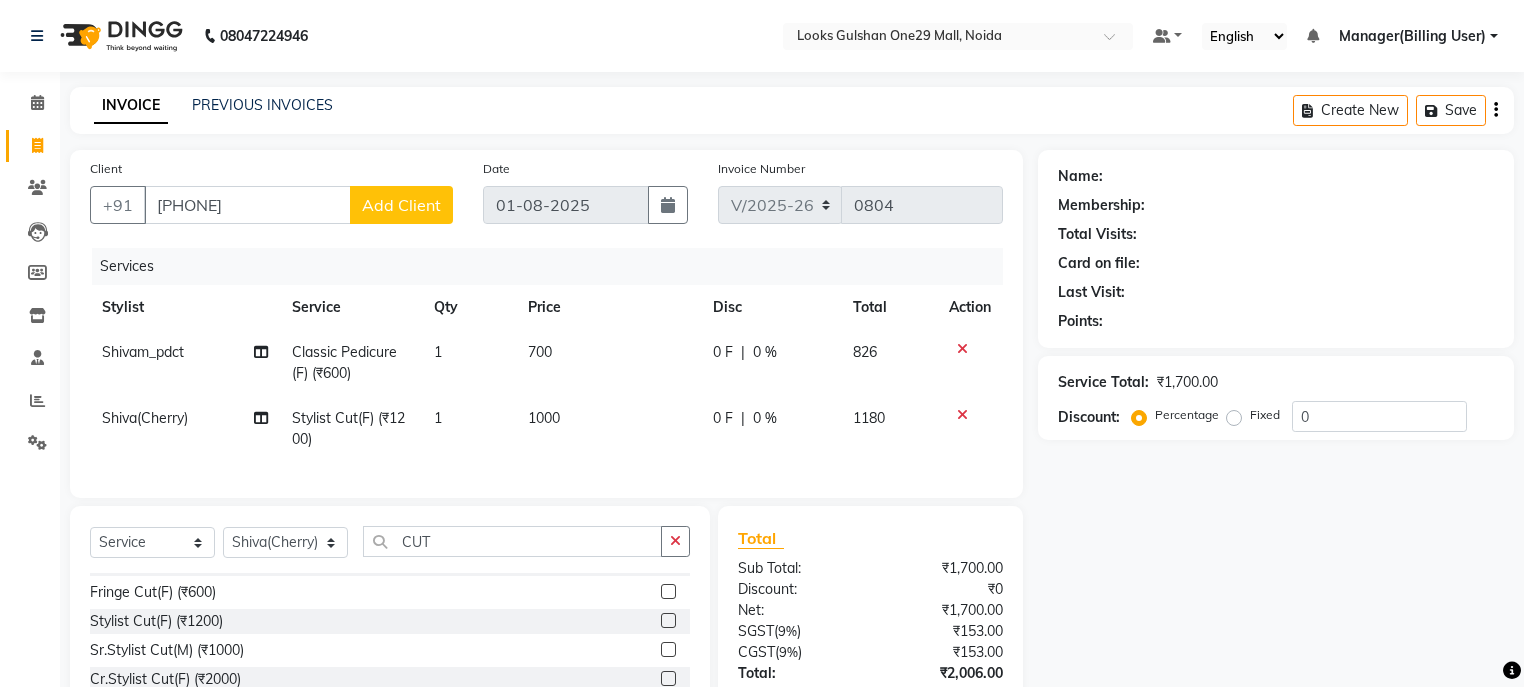 drag, startPoint x: 664, startPoint y: 439, endPoint x: 712, endPoint y: 439, distance: 48 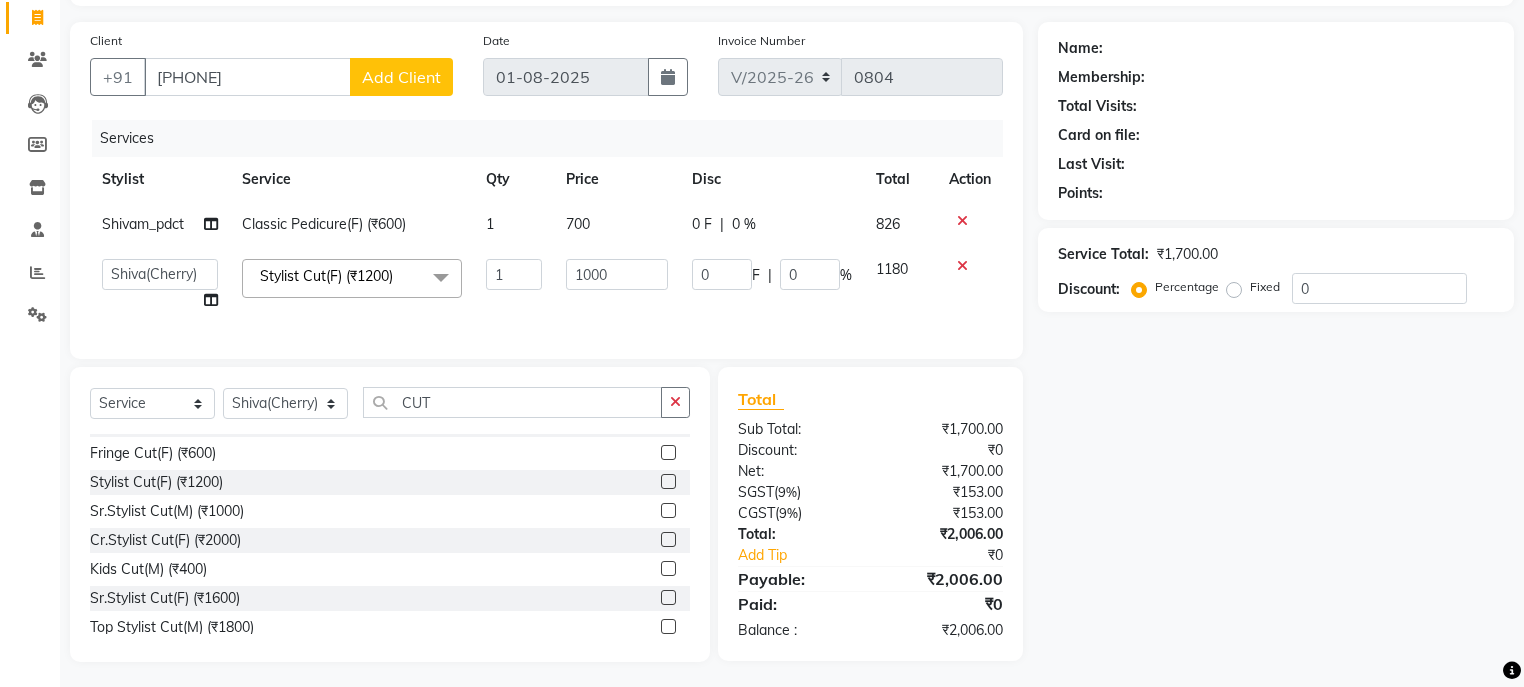 scroll, scrollTop: 145, scrollLeft: 0, axis: vertical 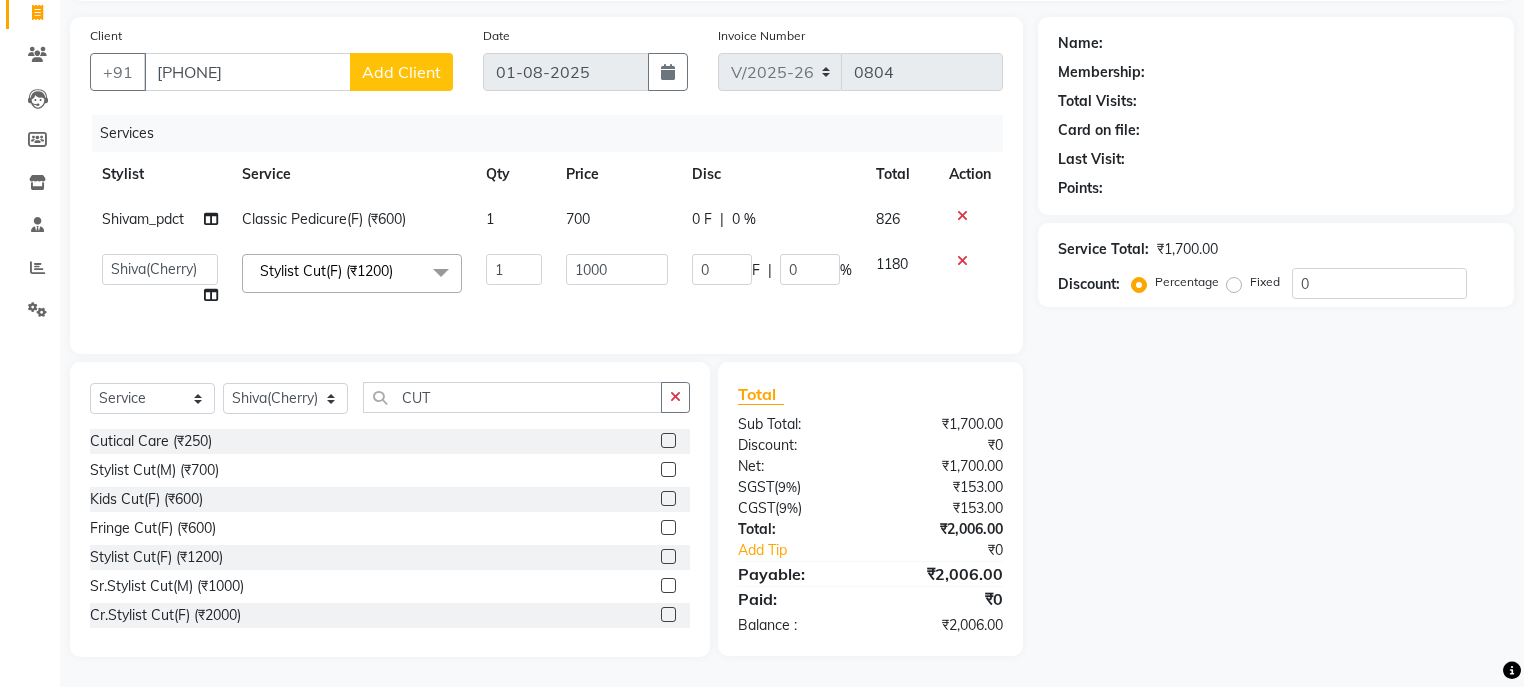 click on "Add Client" 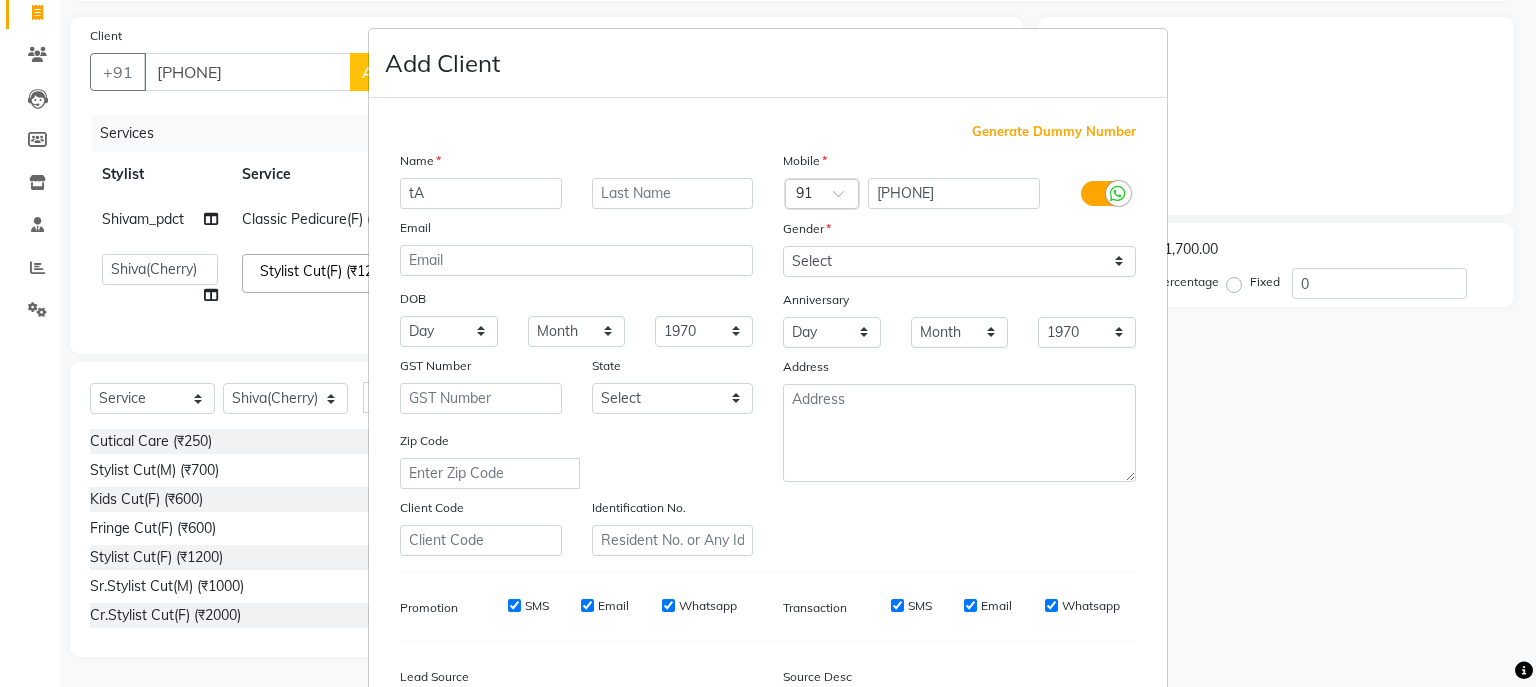 type on "t" 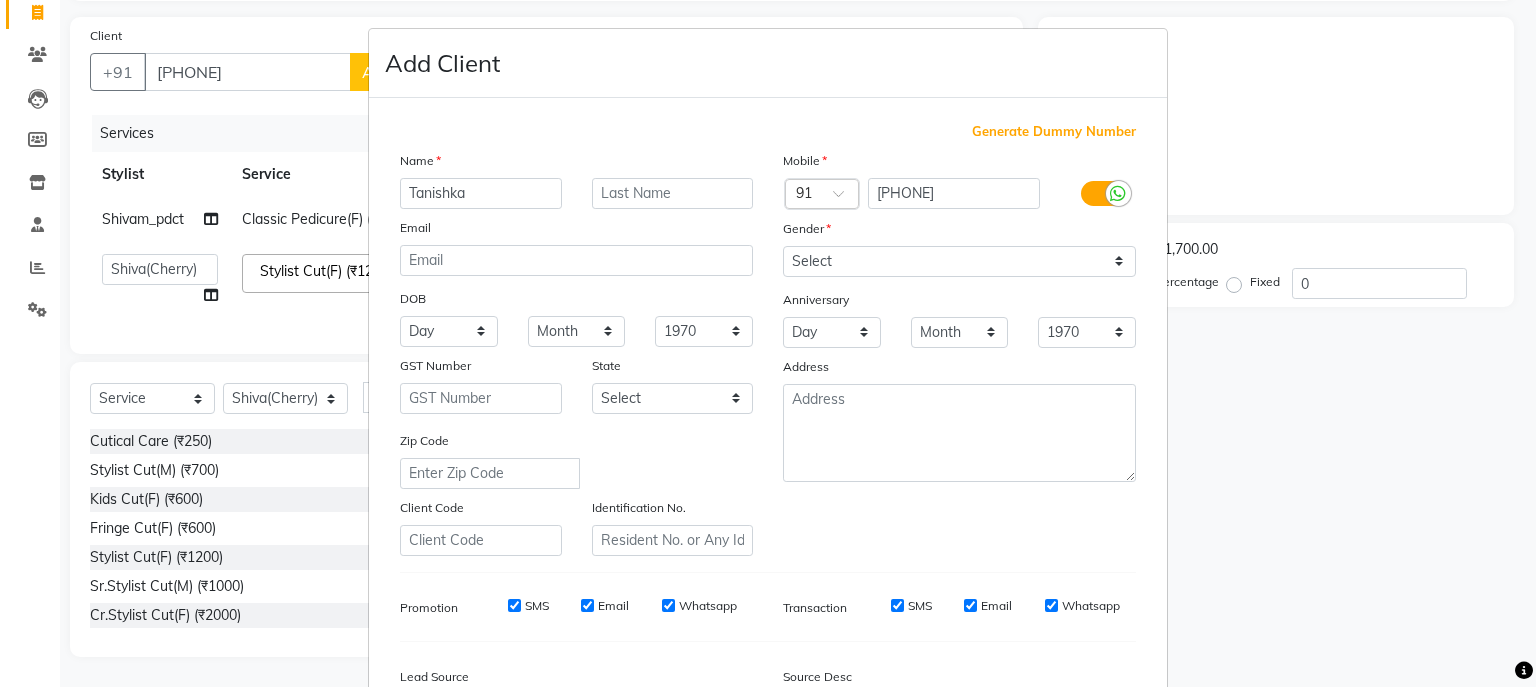 type on "Tanishka" 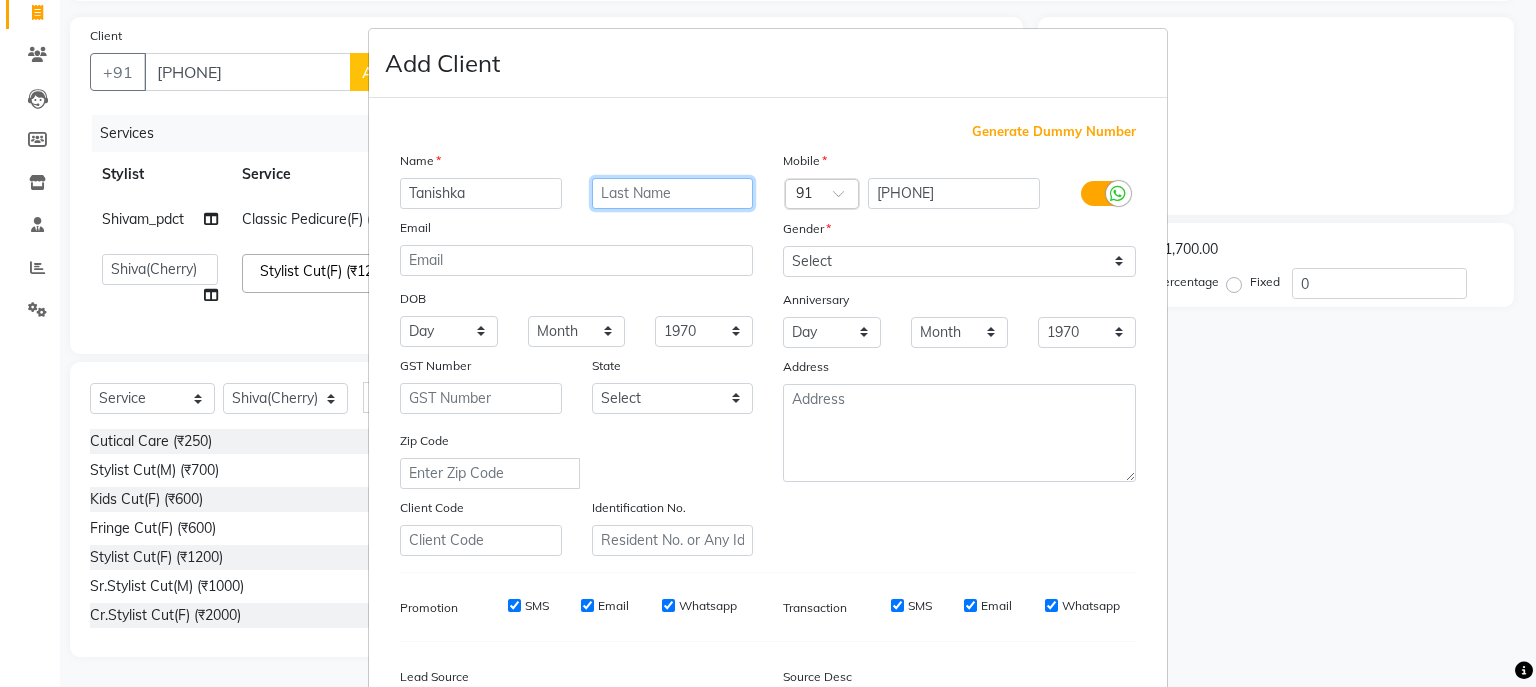 click at bounding box center (673, 193) 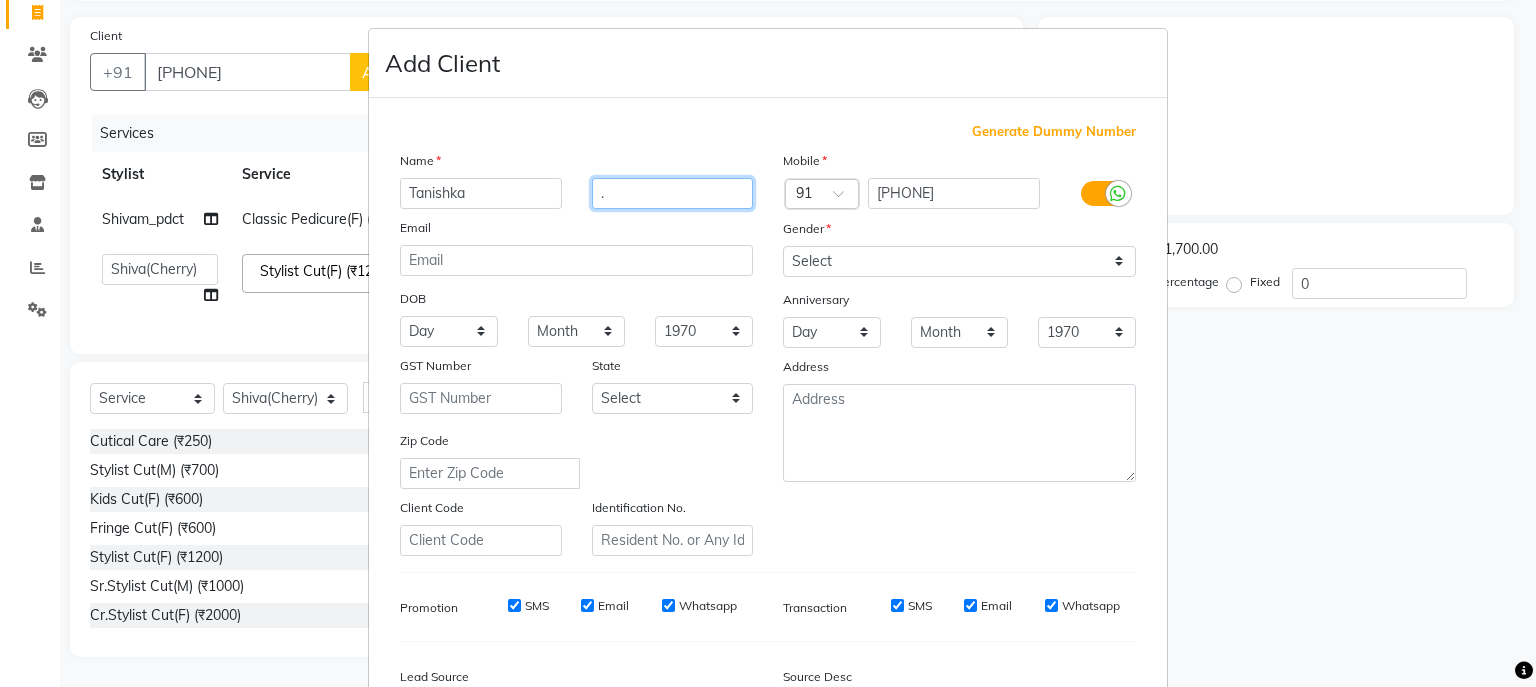 type on "." 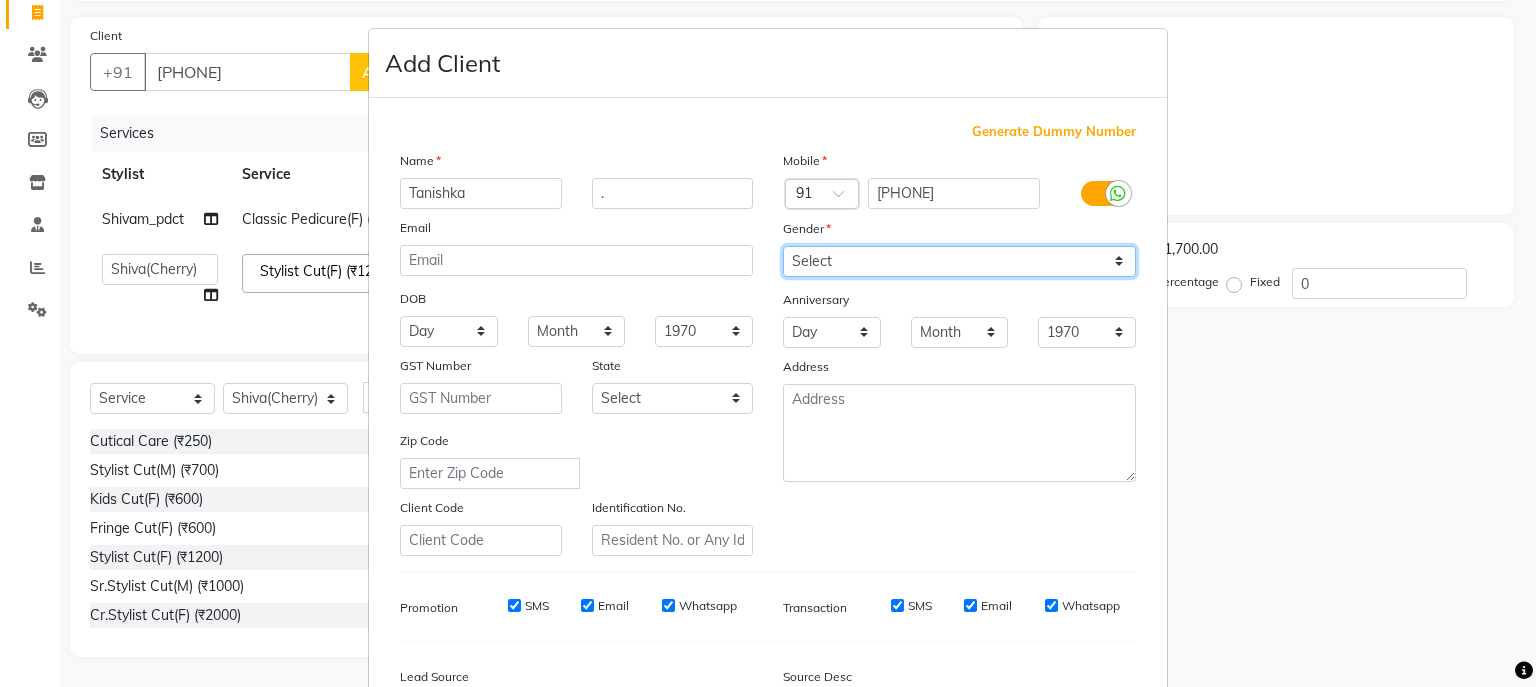 click on "Select Male Female Other Prefer Not To Say" at bounding box center [959, 261] 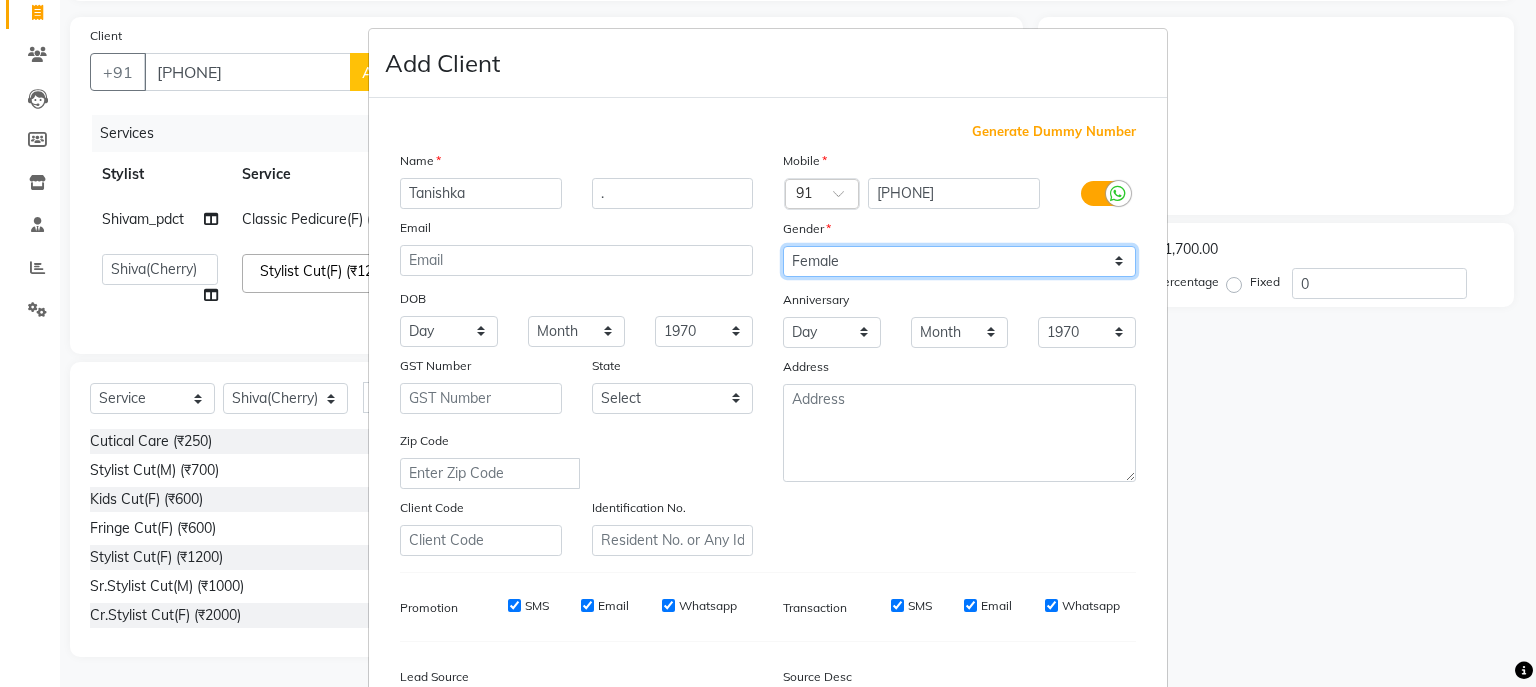 click on "Select Male Female Other Prefer Not To Say" at bounding box center (959, 261) 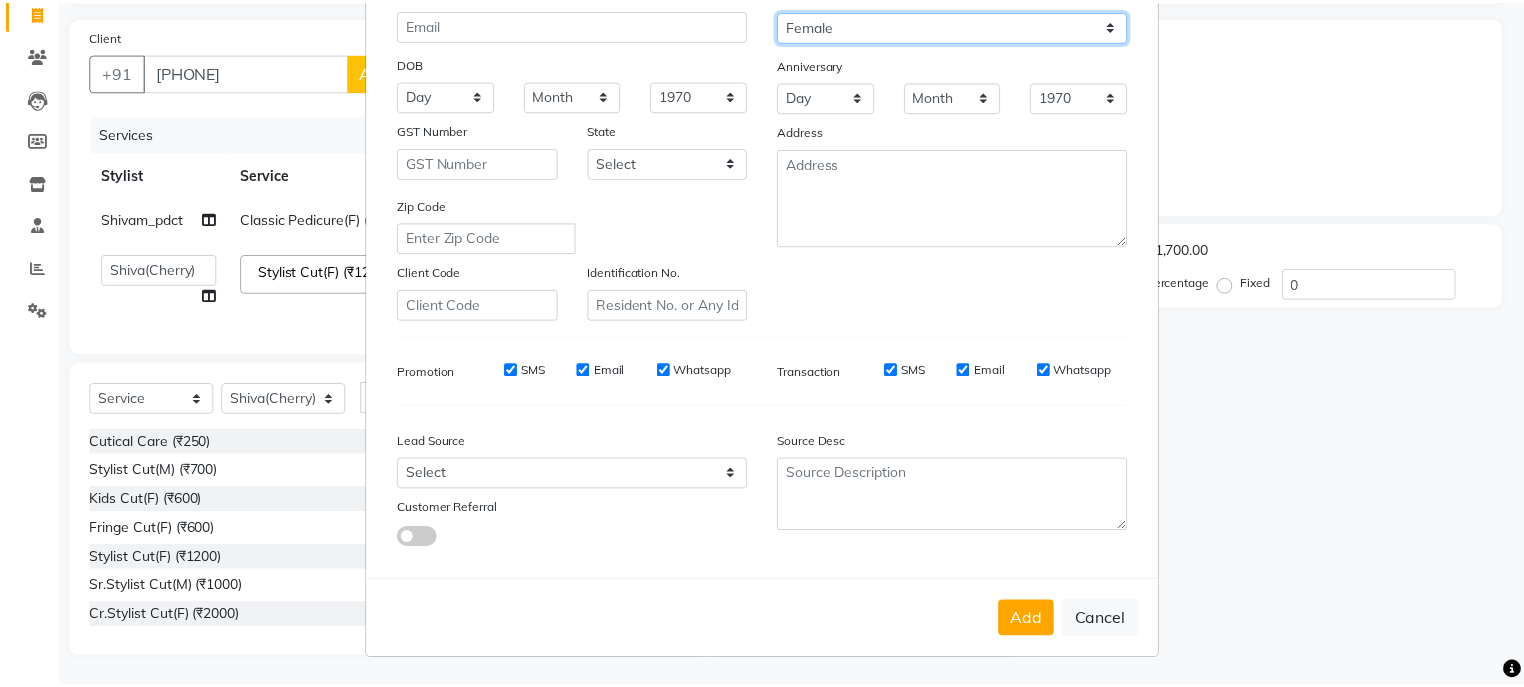 scroll, scrollTop: 245, scrollLeft: 0, axis: vertical 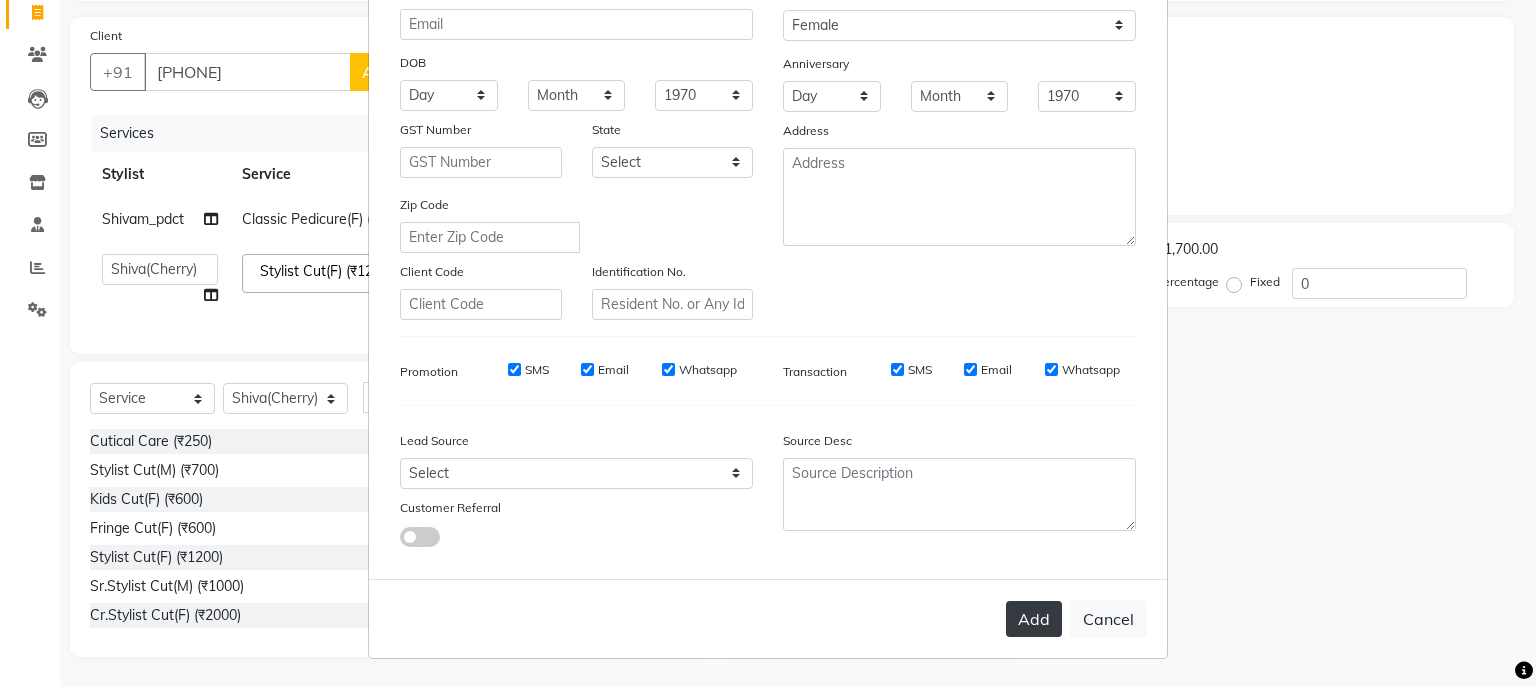 click on "Add" at bounding box center [1034, 619] 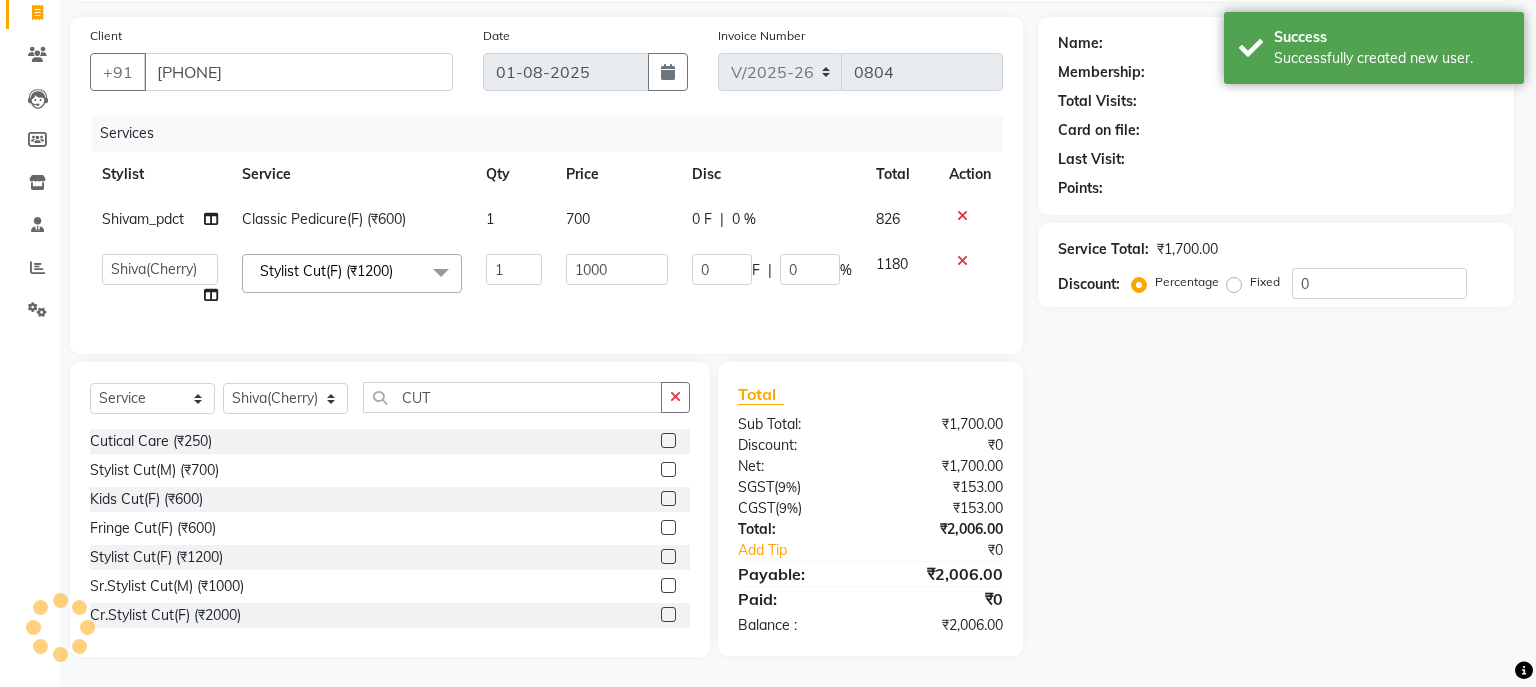 select on "1: Object" 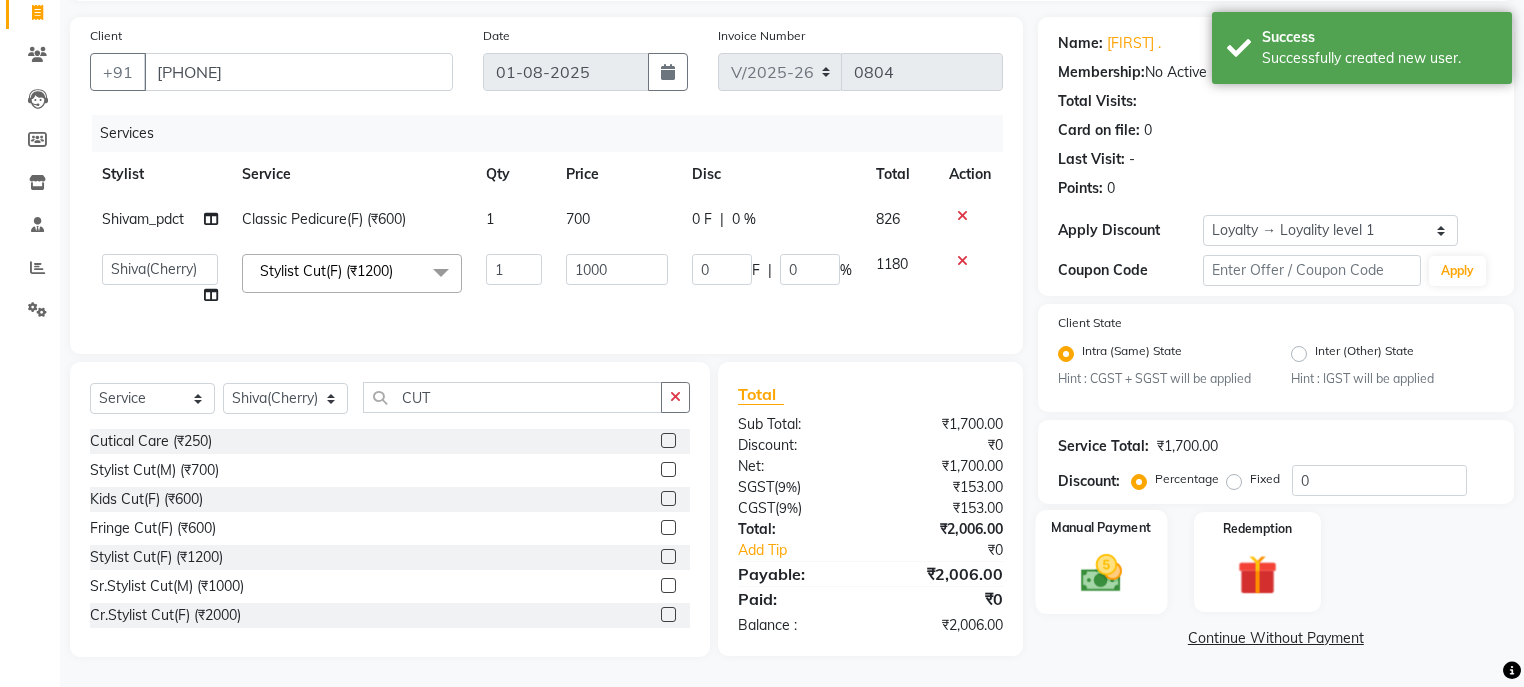 click on "Manual Payment" 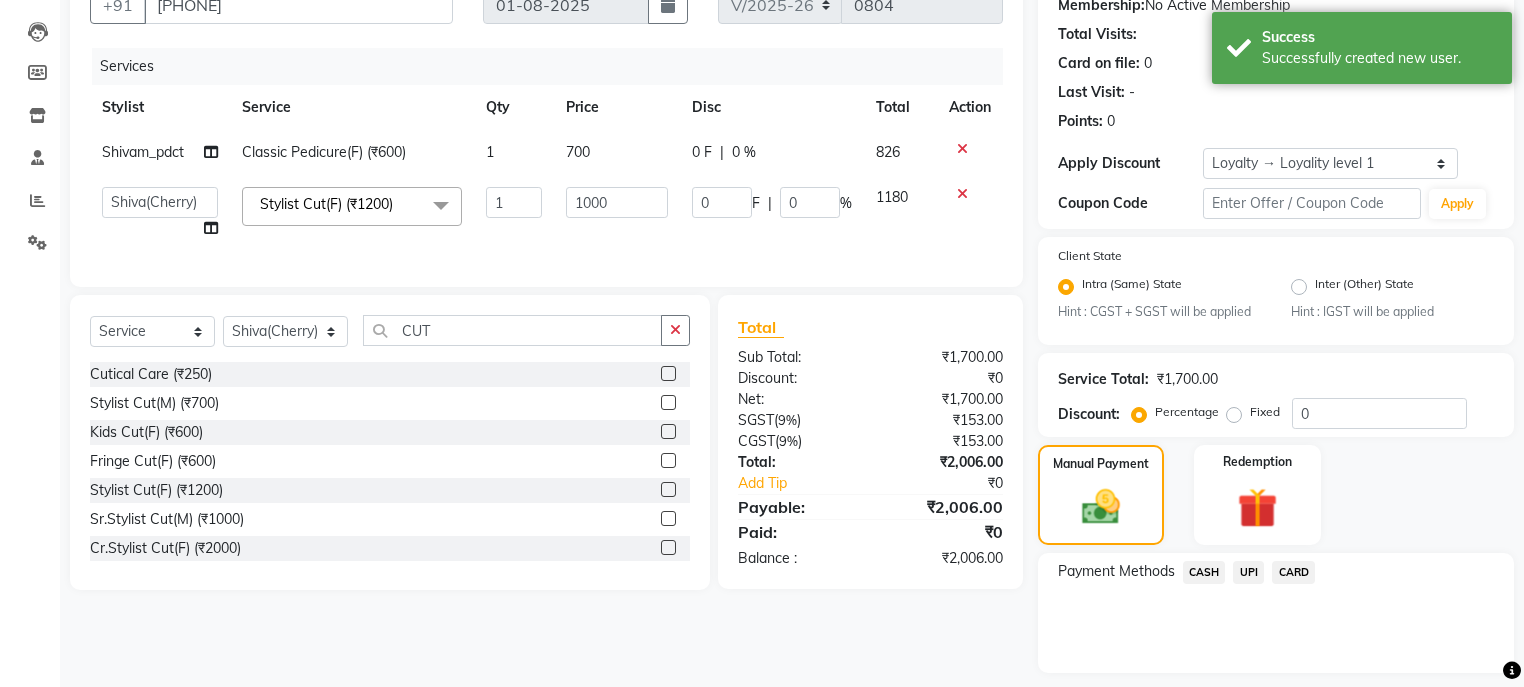 scroll, scrollTop: 259, scrollLeft: 0, axis: vertical 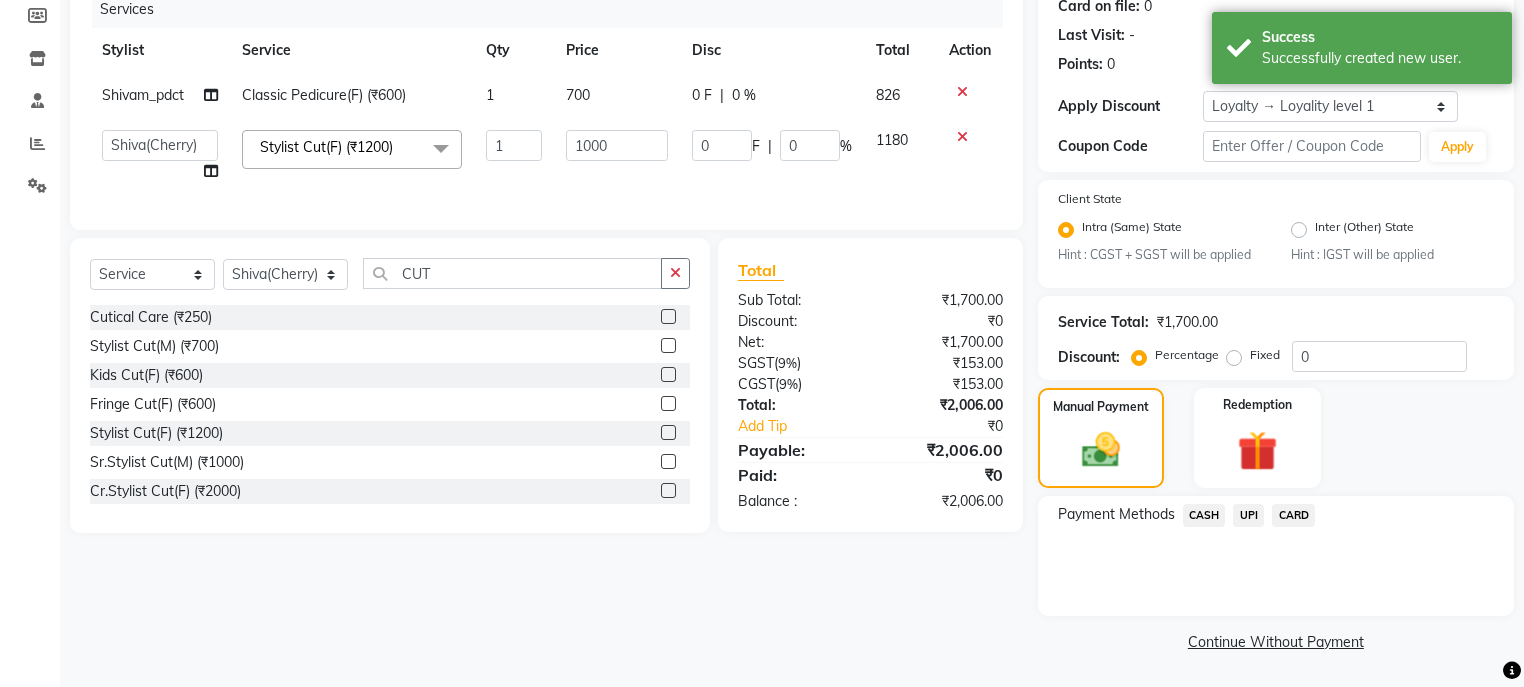click on "CASH" 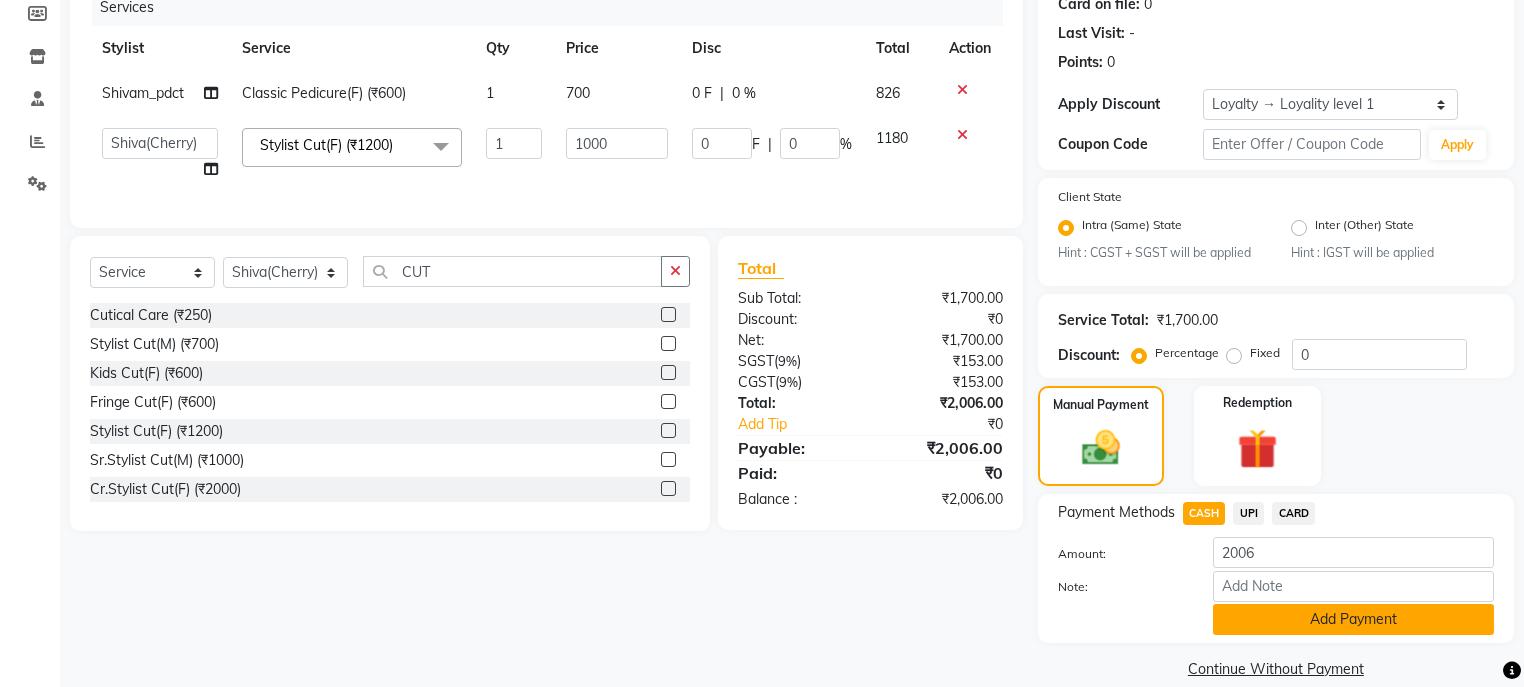 click on "Add Payment" 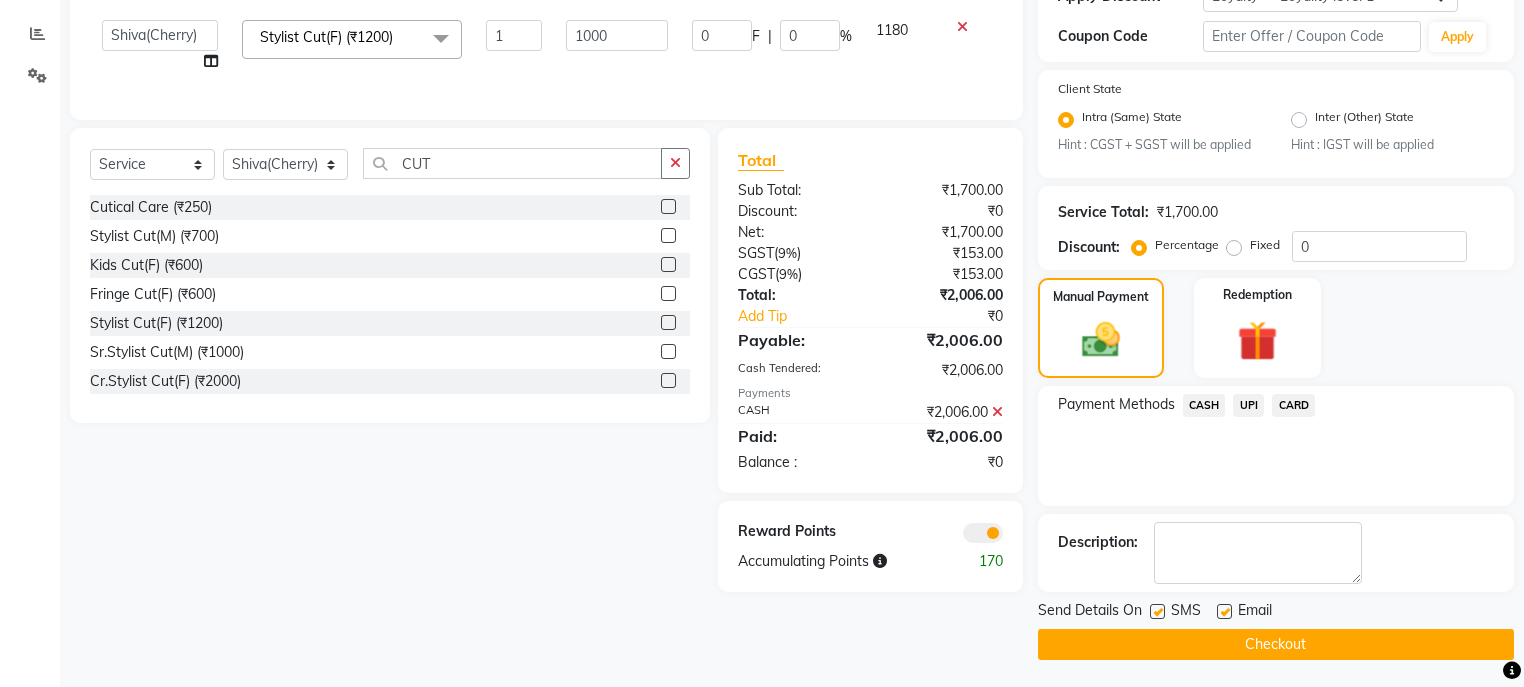 scroll, scrollTop: 371, scrollLeft: 0, axis: vertical 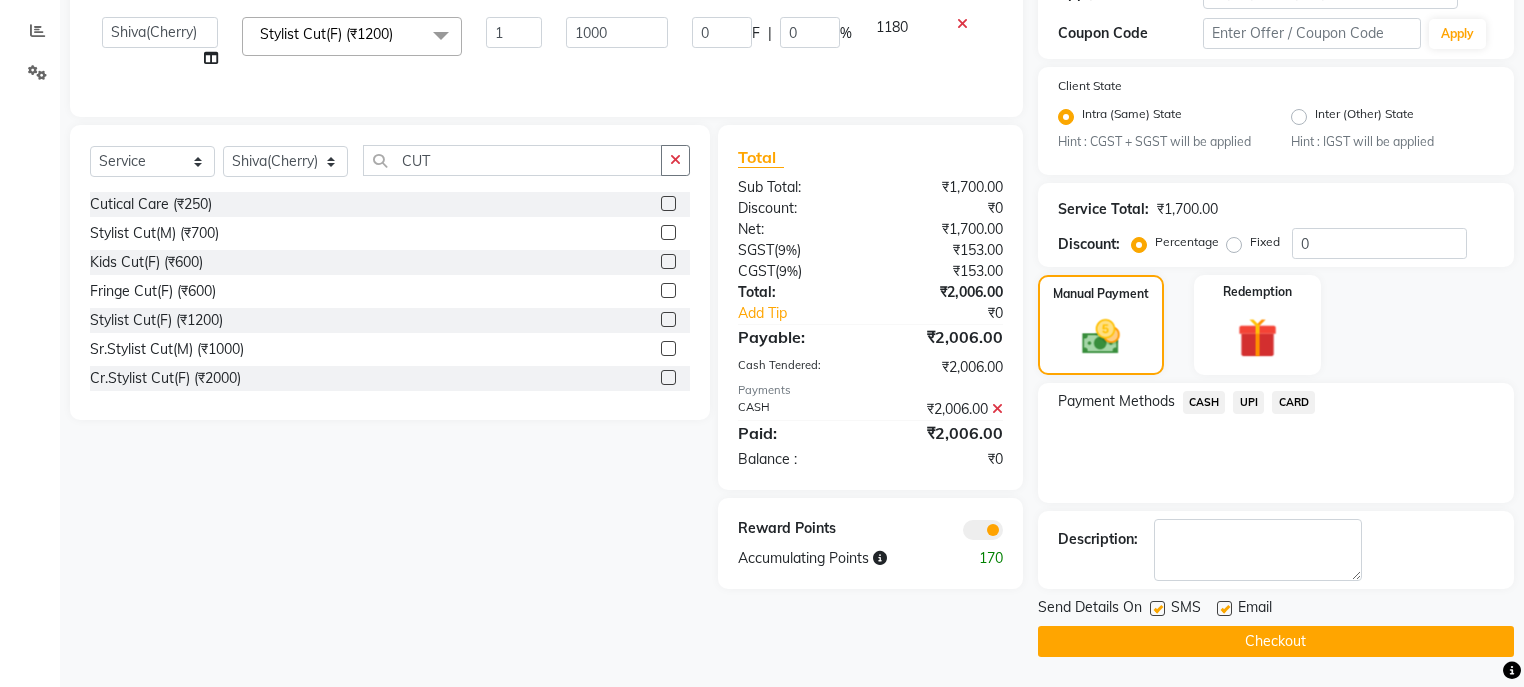 click 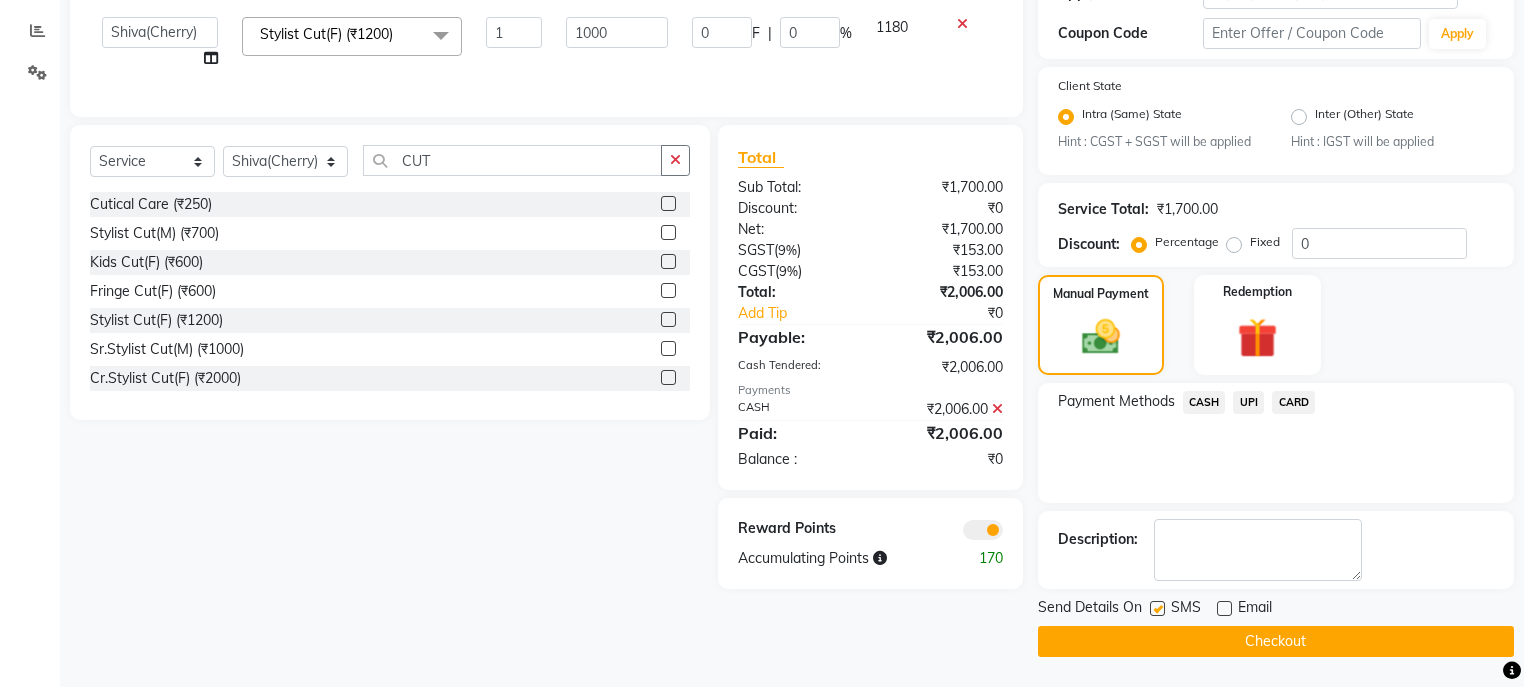 click on "Checkout" 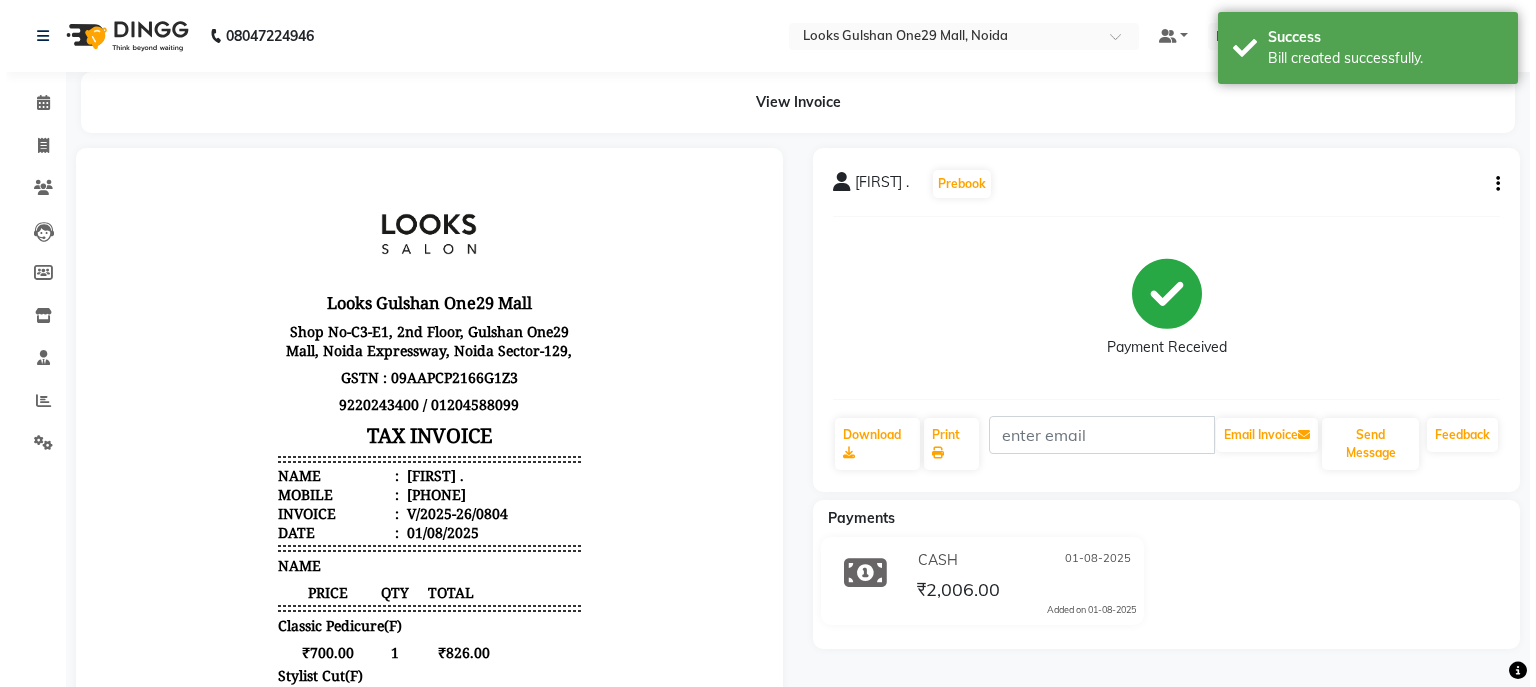 scroll, scrollTop: 0, scrollLeft: 0, axis: both 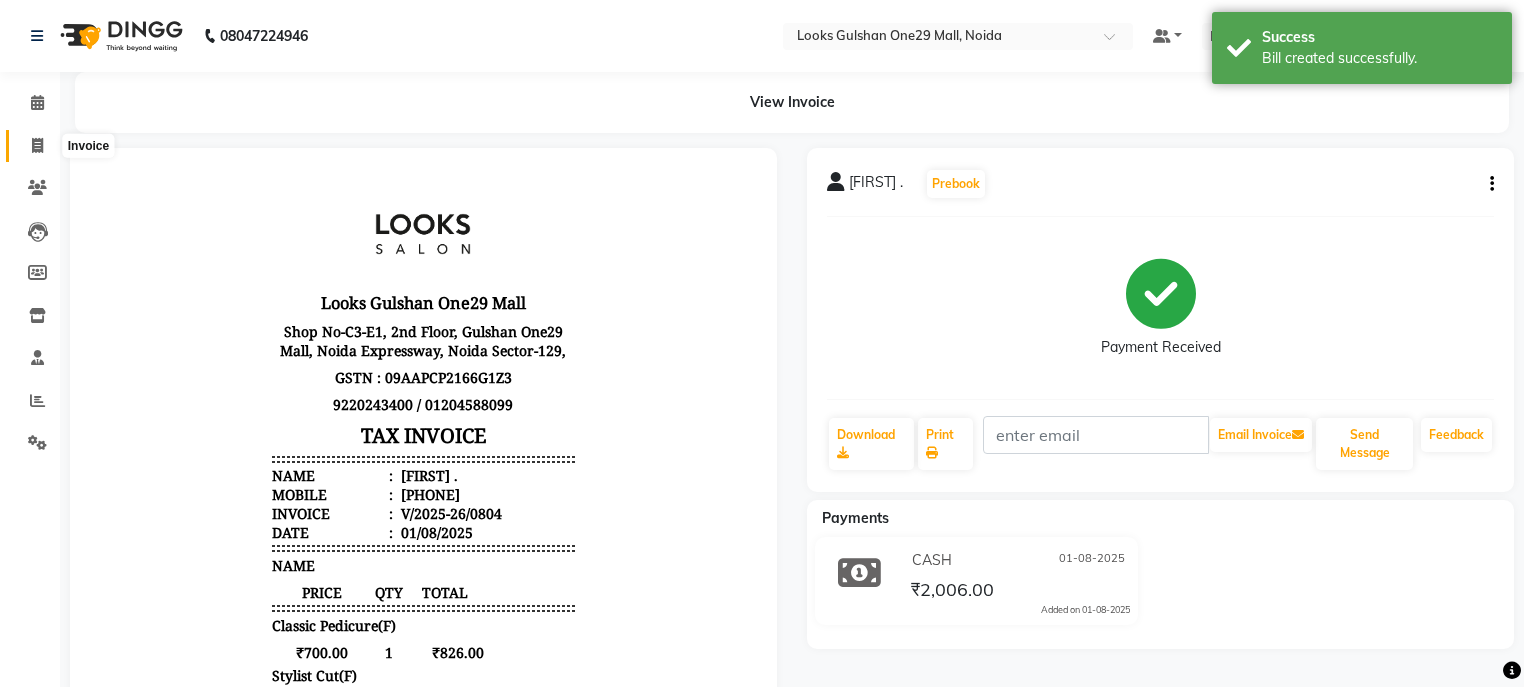 click 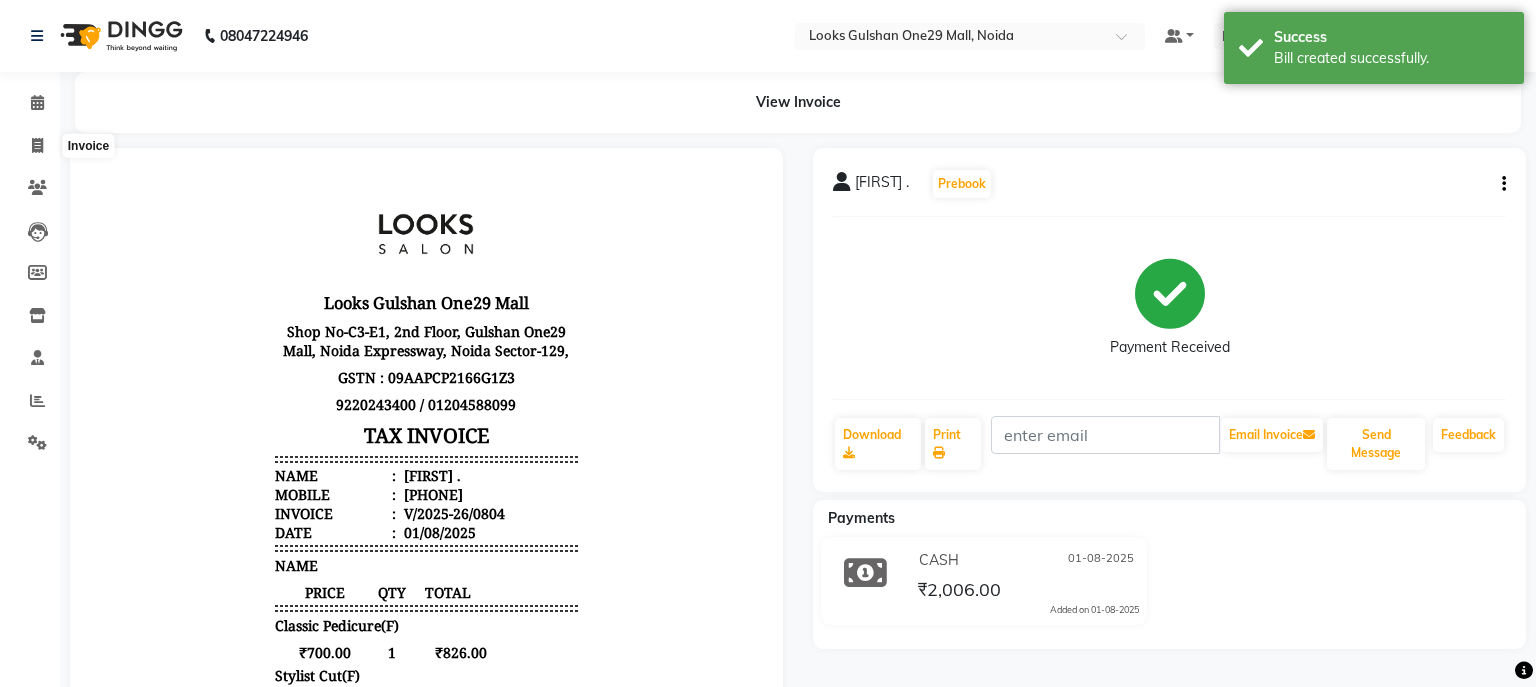 select on "service" 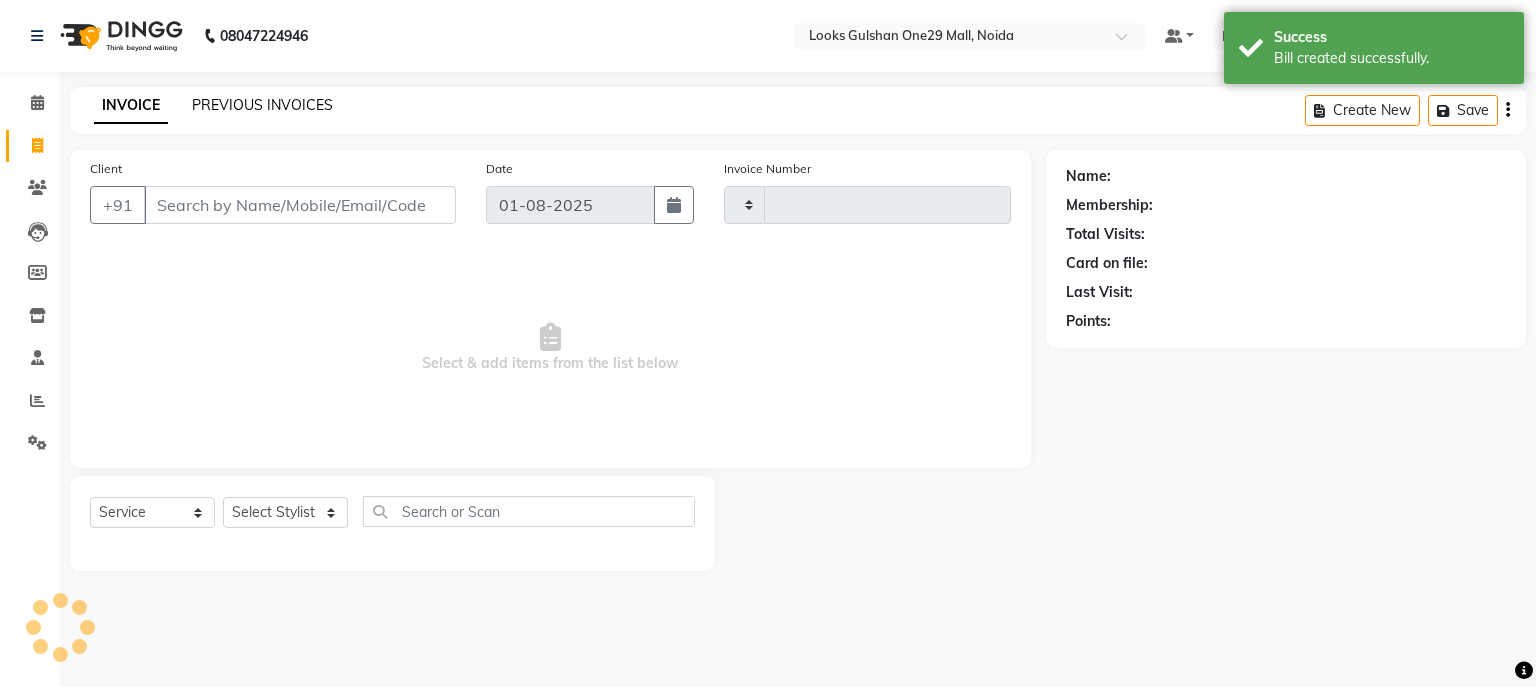 type on "0805" 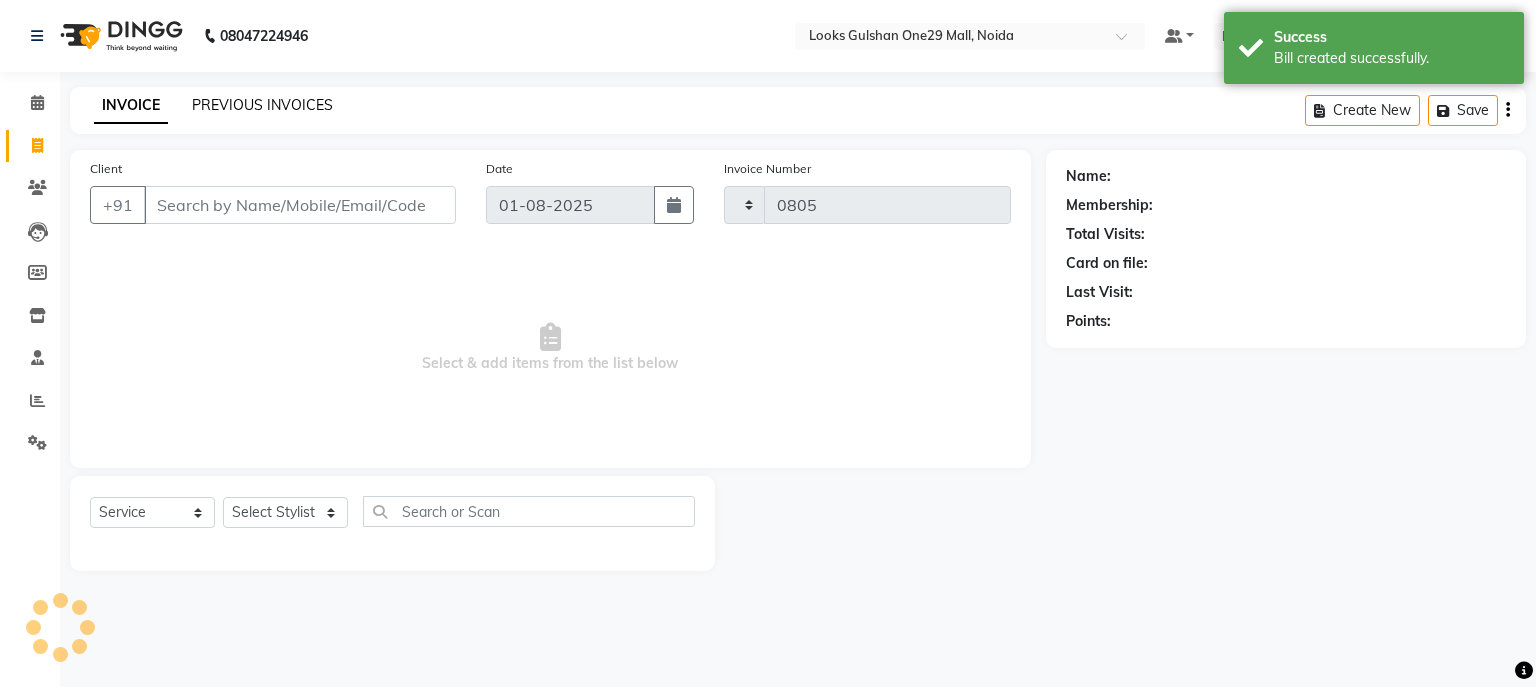 click on "PREVIOUS INVOICES" 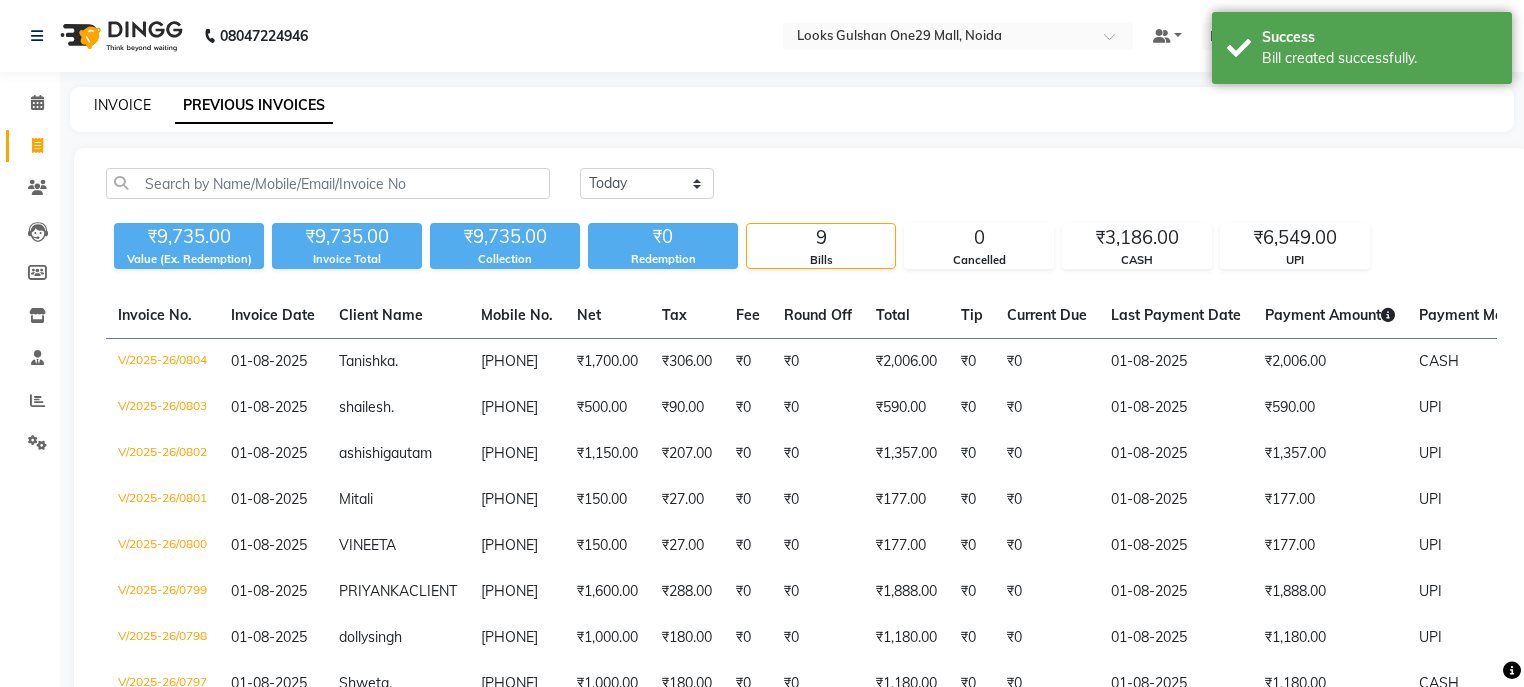 drag, startPoint x: 107, startPoint y: 106, endPoint x: 154, endPoint y: 67, distance: 61.073727 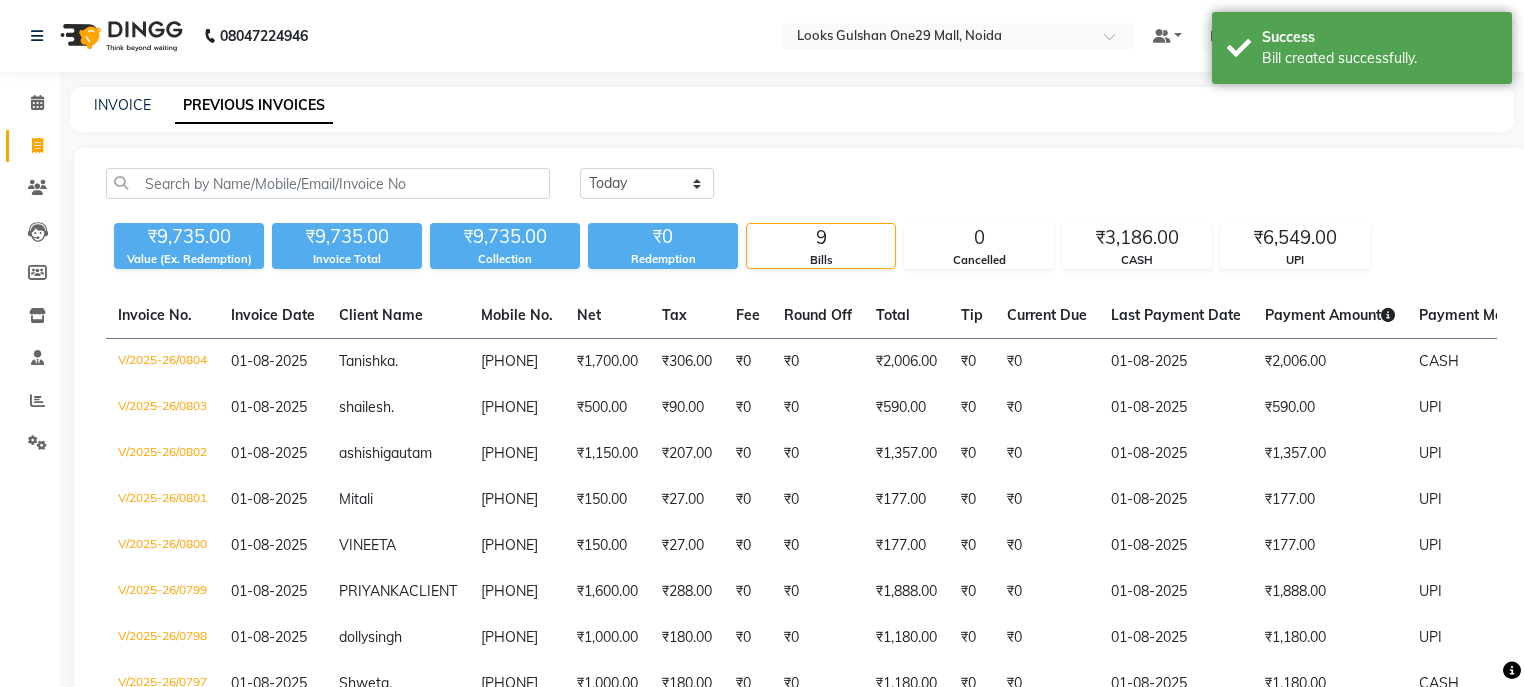 select on "service" 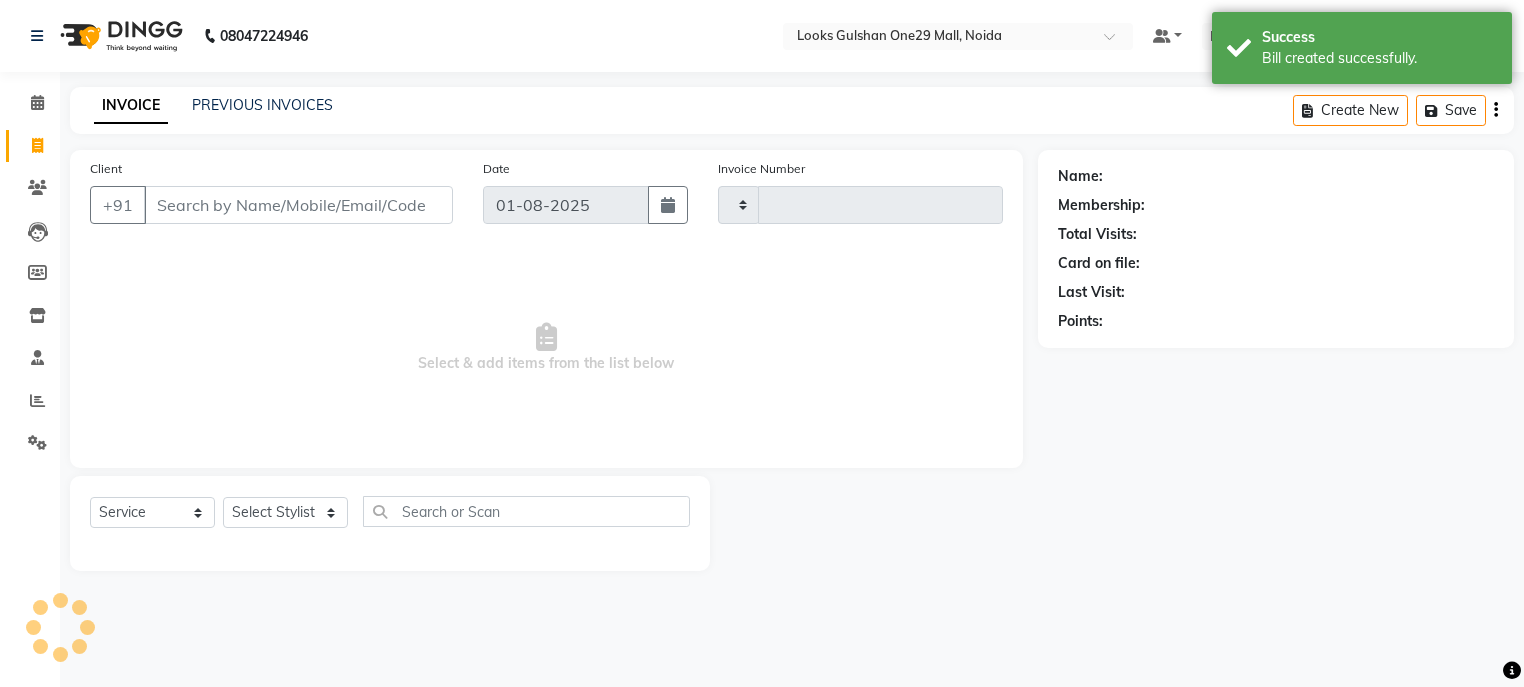 type on "0805" 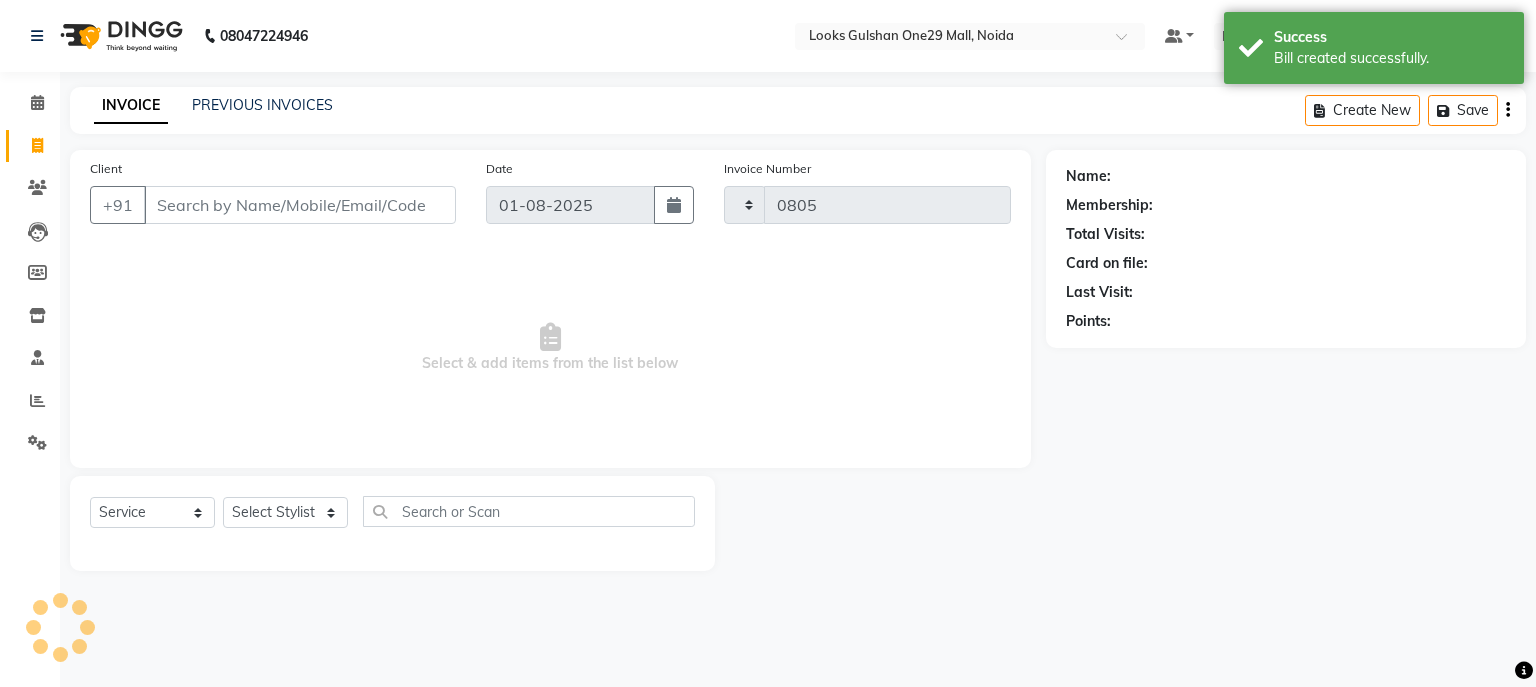 select on "8337" 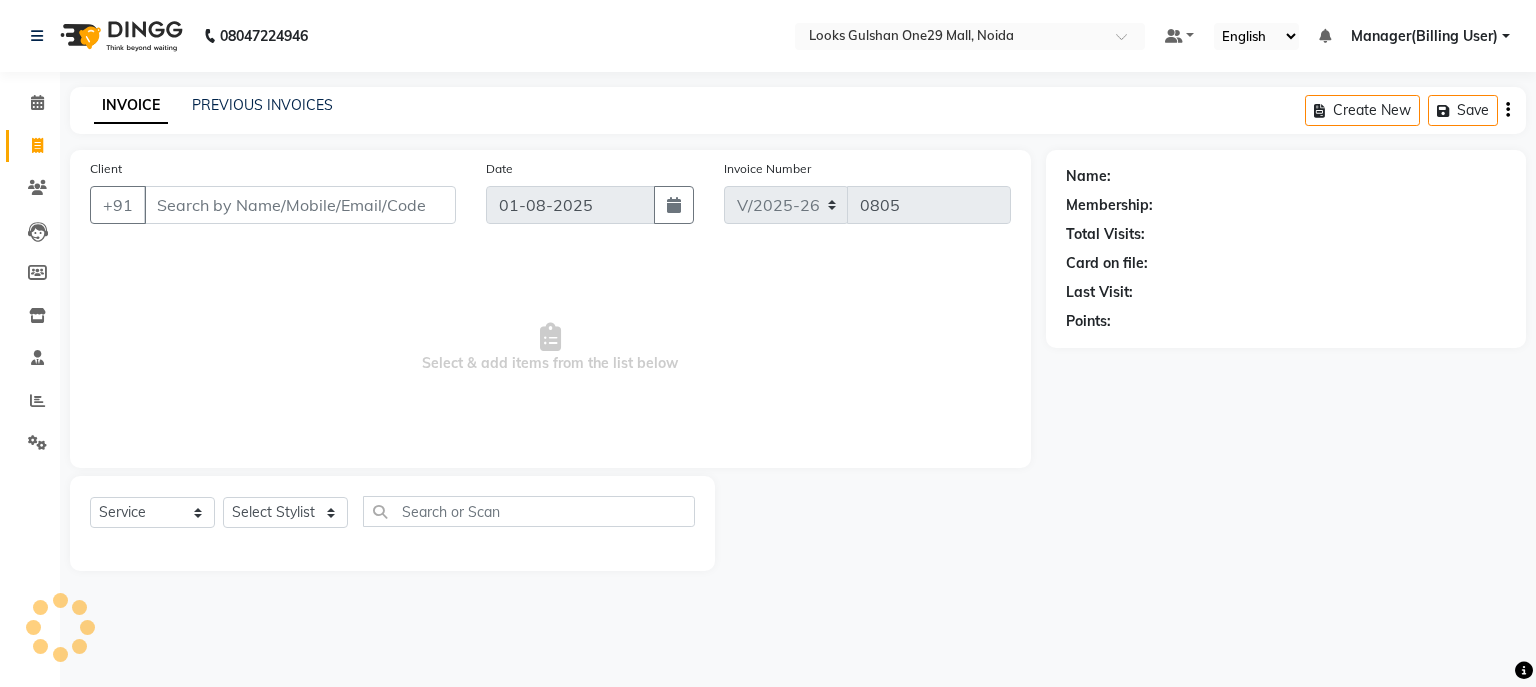 select on "80996" 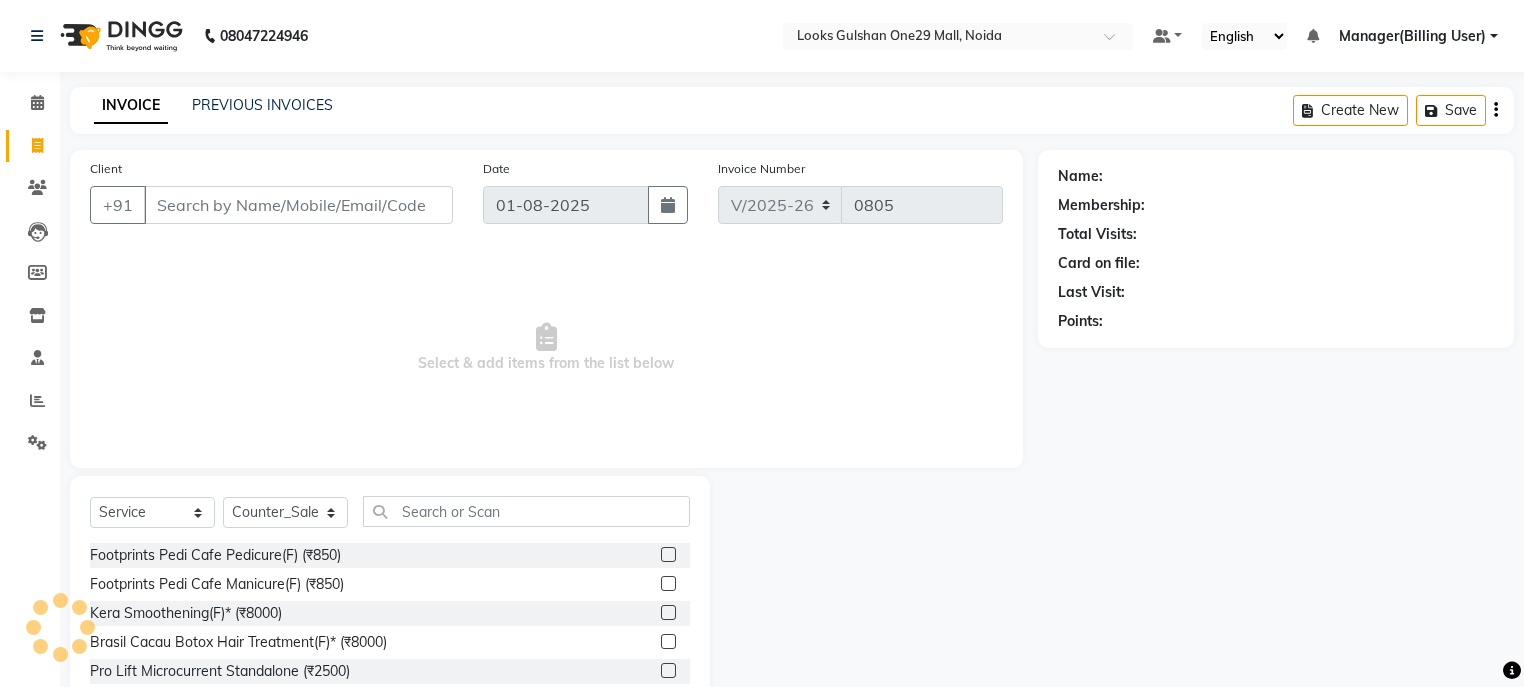click on "08047224946 Select Location × Looks Gulshan One29 Mall, Noida Default Panel My Panel English ENGLISH Español العربية मराठी हिंदी ગુજરાતી தமிழ் 中文 Notifications nothing to show Manager(Billing User) Manage Profile Change Password Sign out  Version:3.15.11" 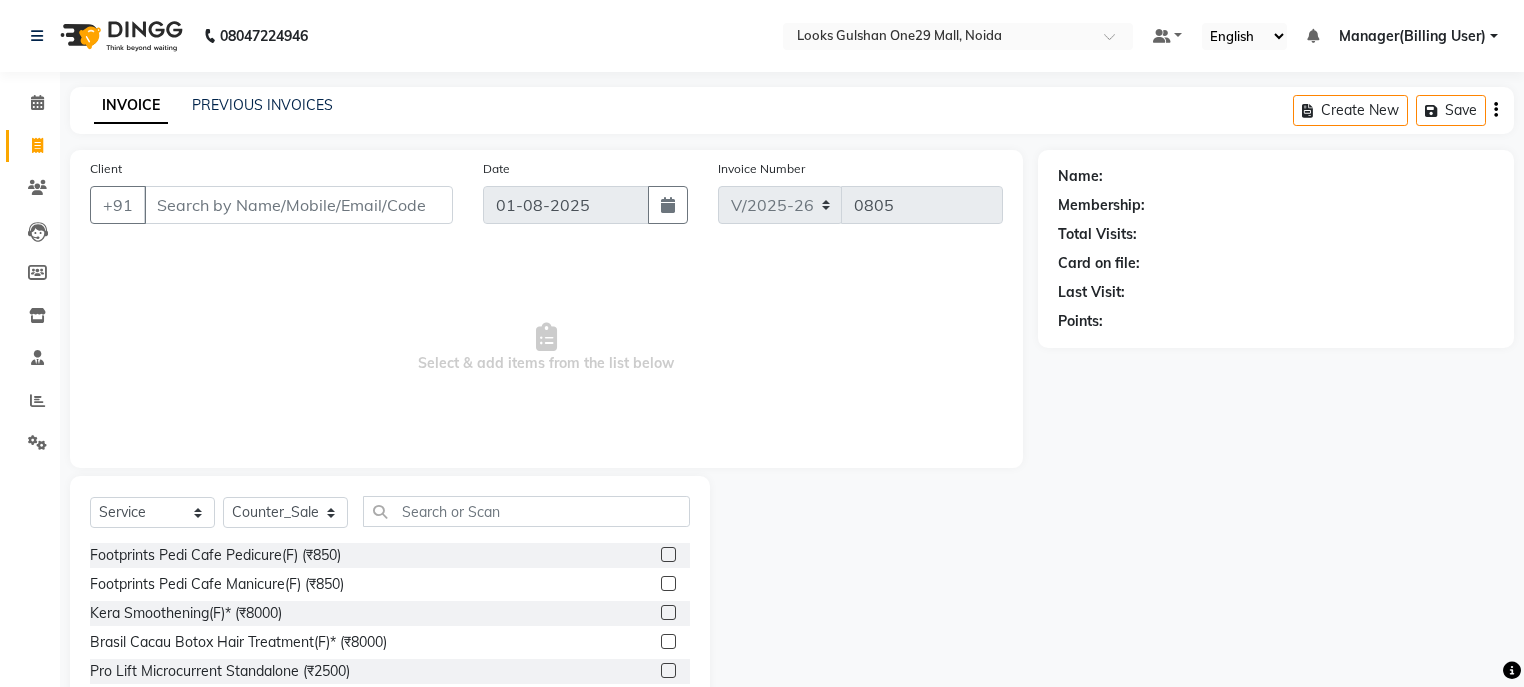 click on "08047224946 Select Location × Looks Gulshan One29 Mall, Noida Default Panel My Panel English ENGLISH Español العربية मराठी हिंदी ગુજરાતી தமிழ் 中文 Notifications nothing to show Manager(Billing User) Manage Profile Change Password Sign out  Version:3.15.11" 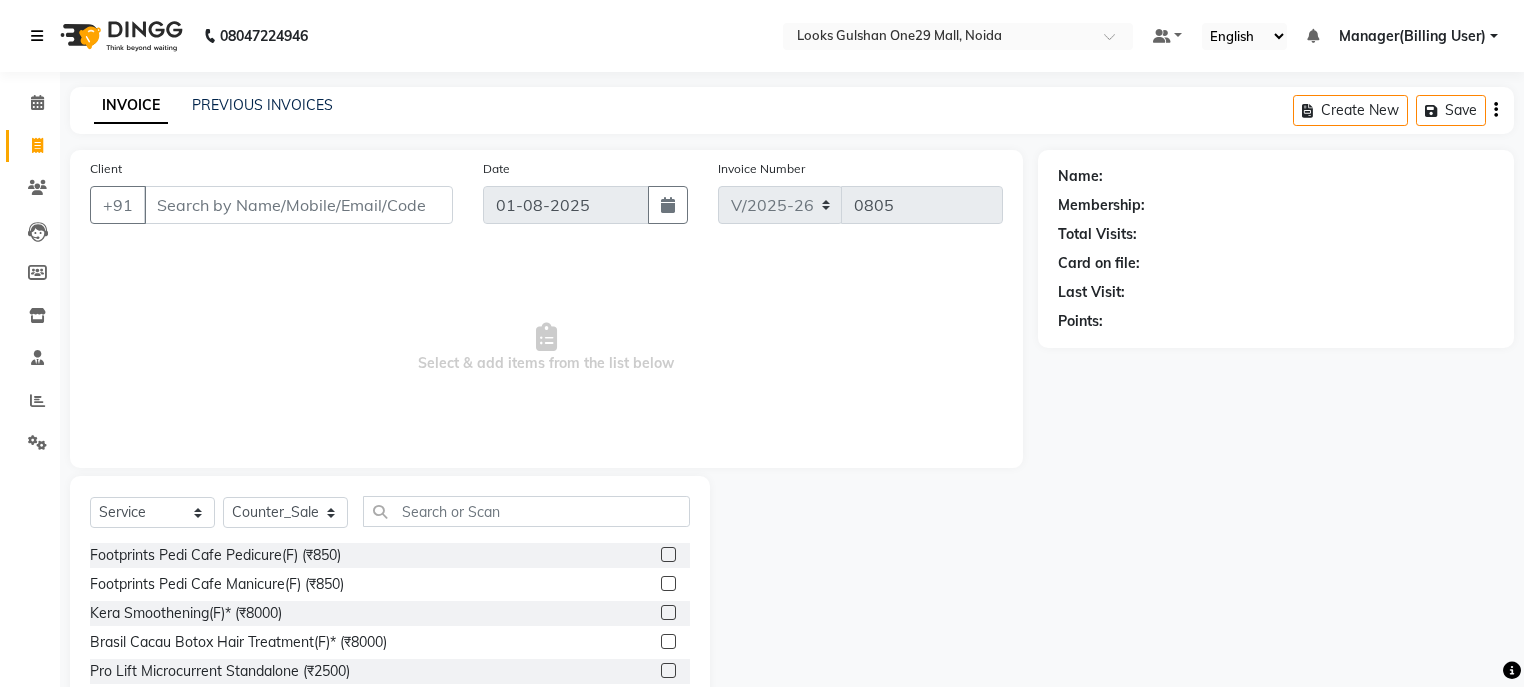 click at bounding box center [37, 36] 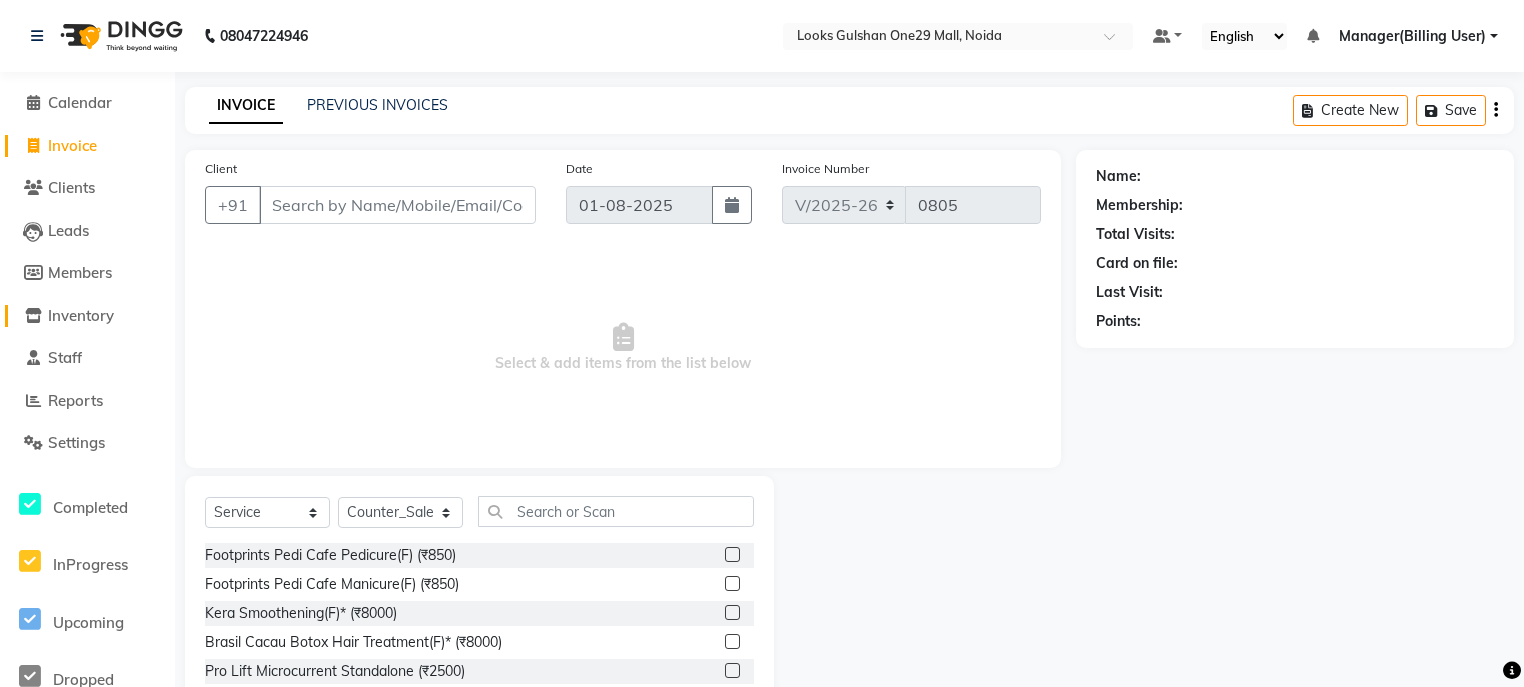 click on "Inventory" 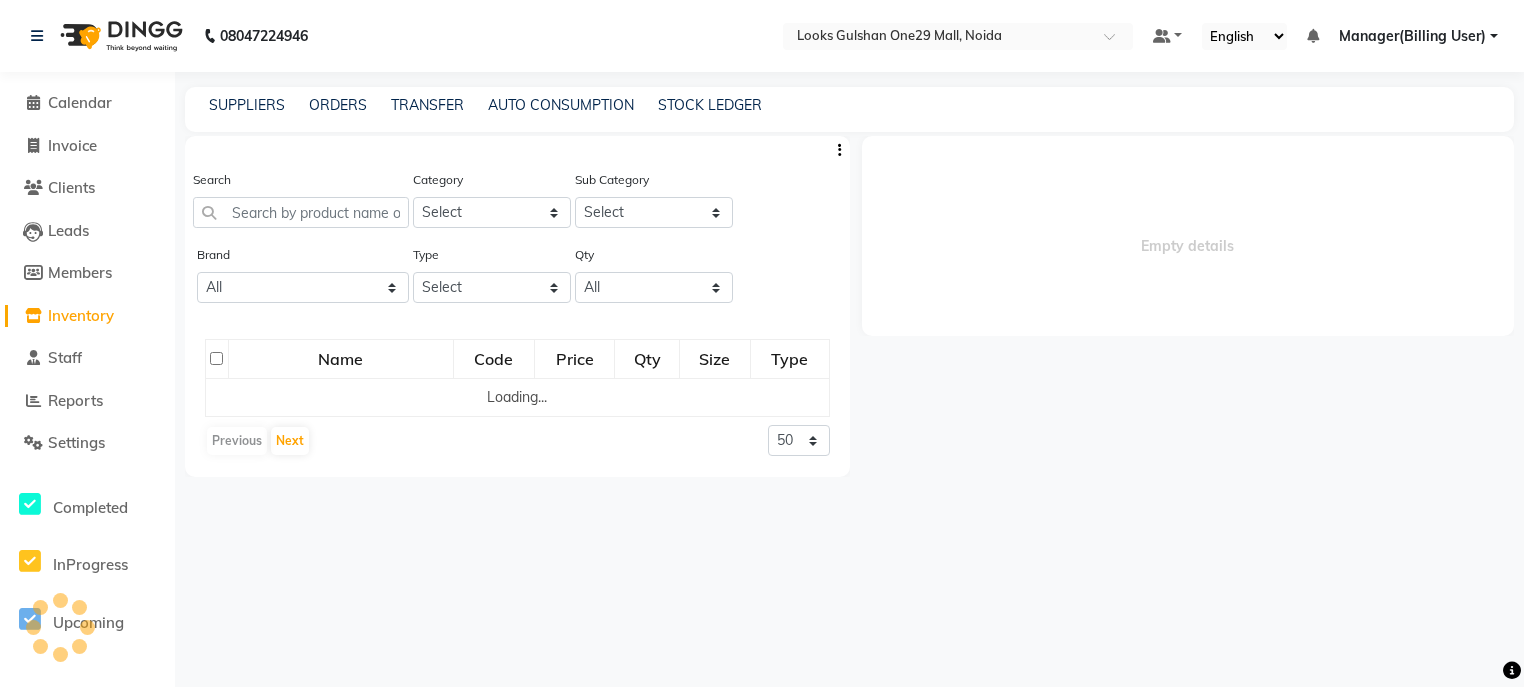 select 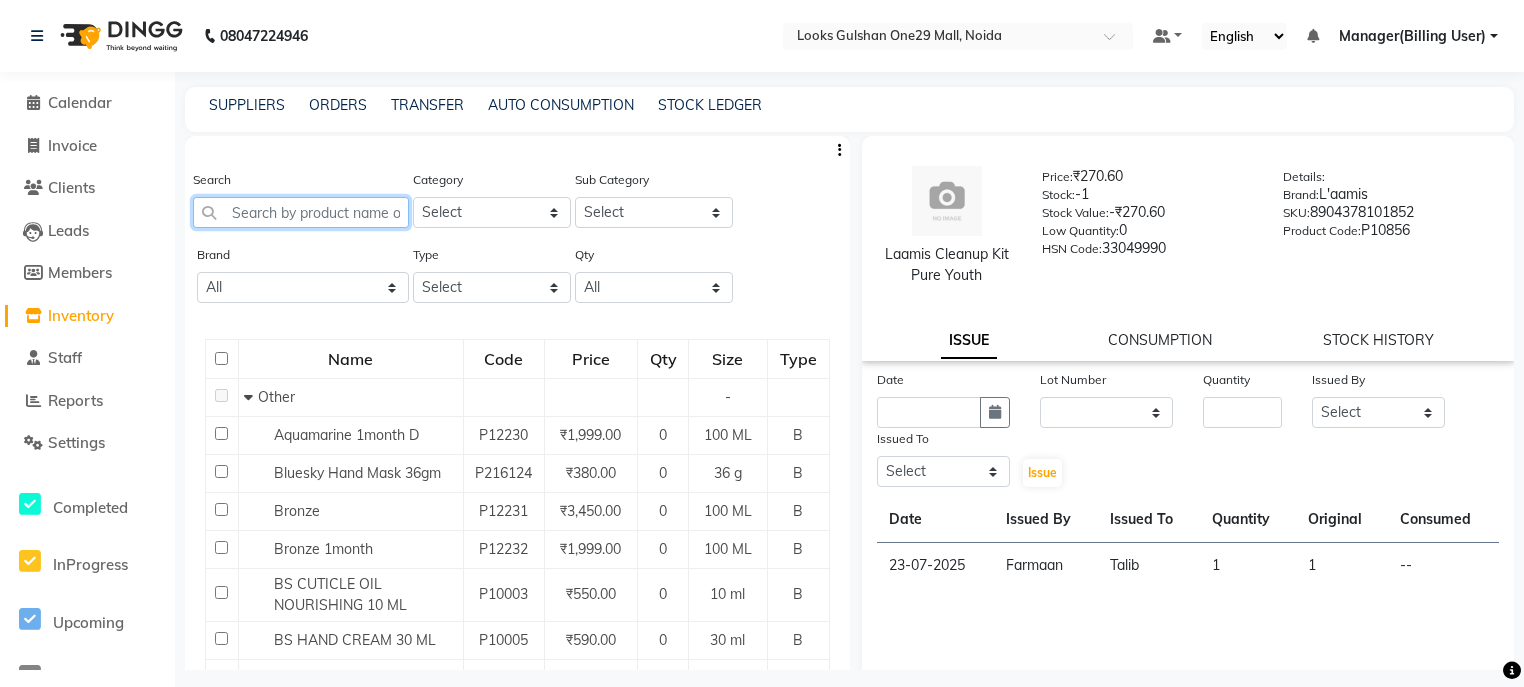 click 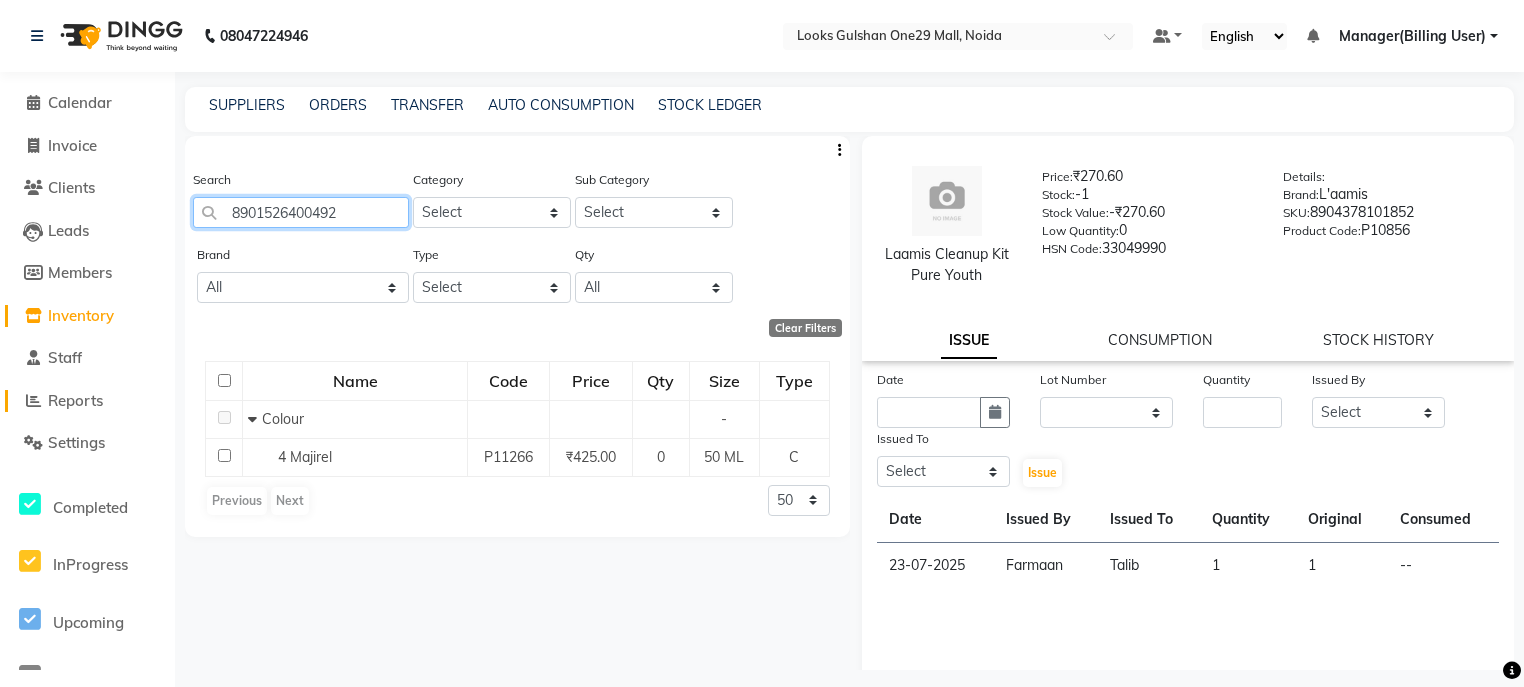 type on "8901526400492" 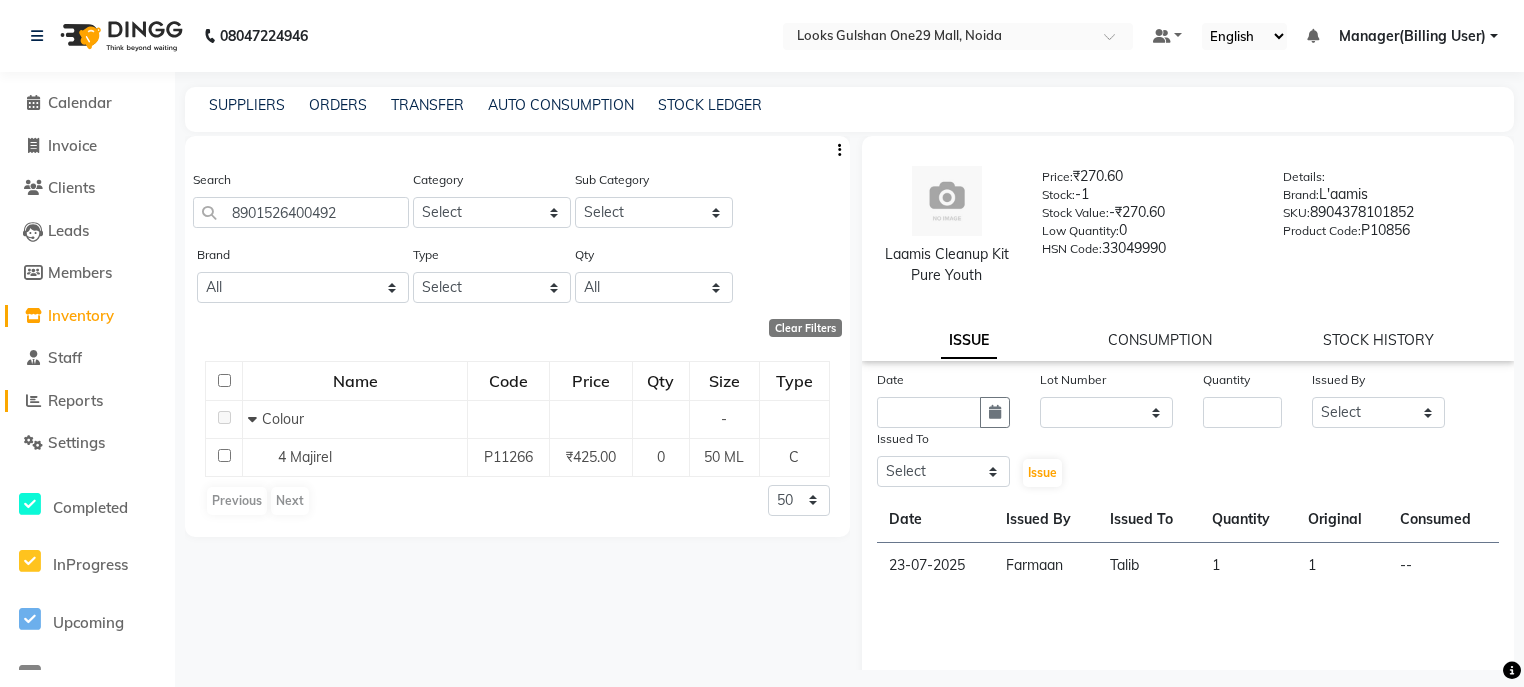 click on "Reports" 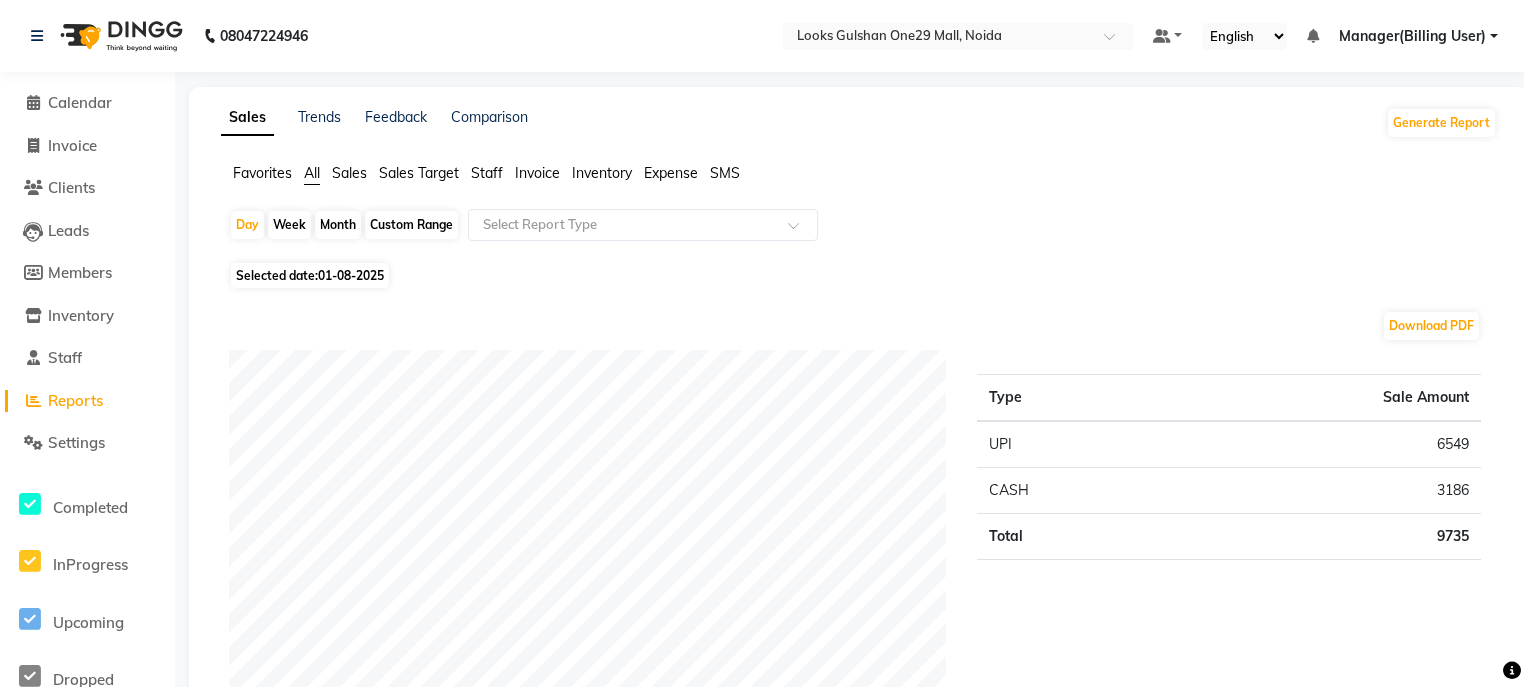 click on "Inventory" 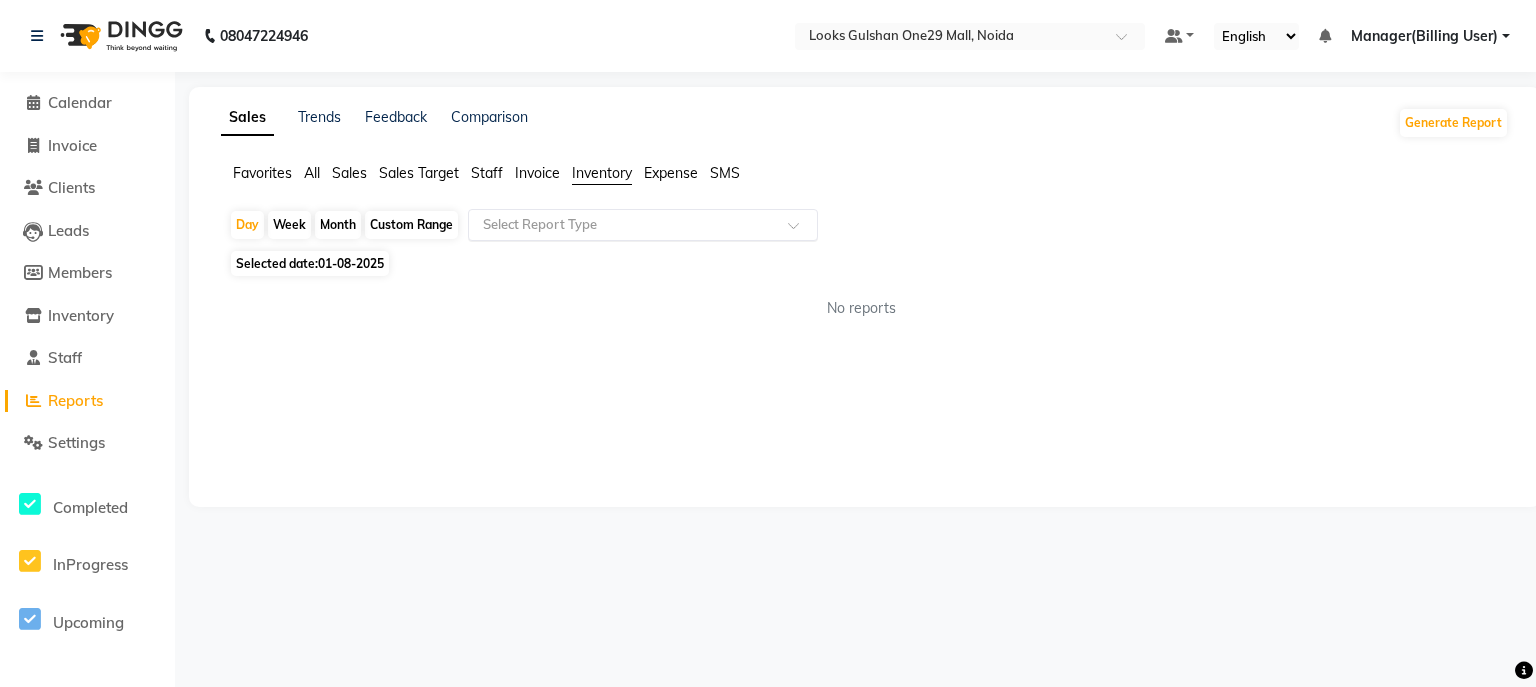 click on "Select Report Type" 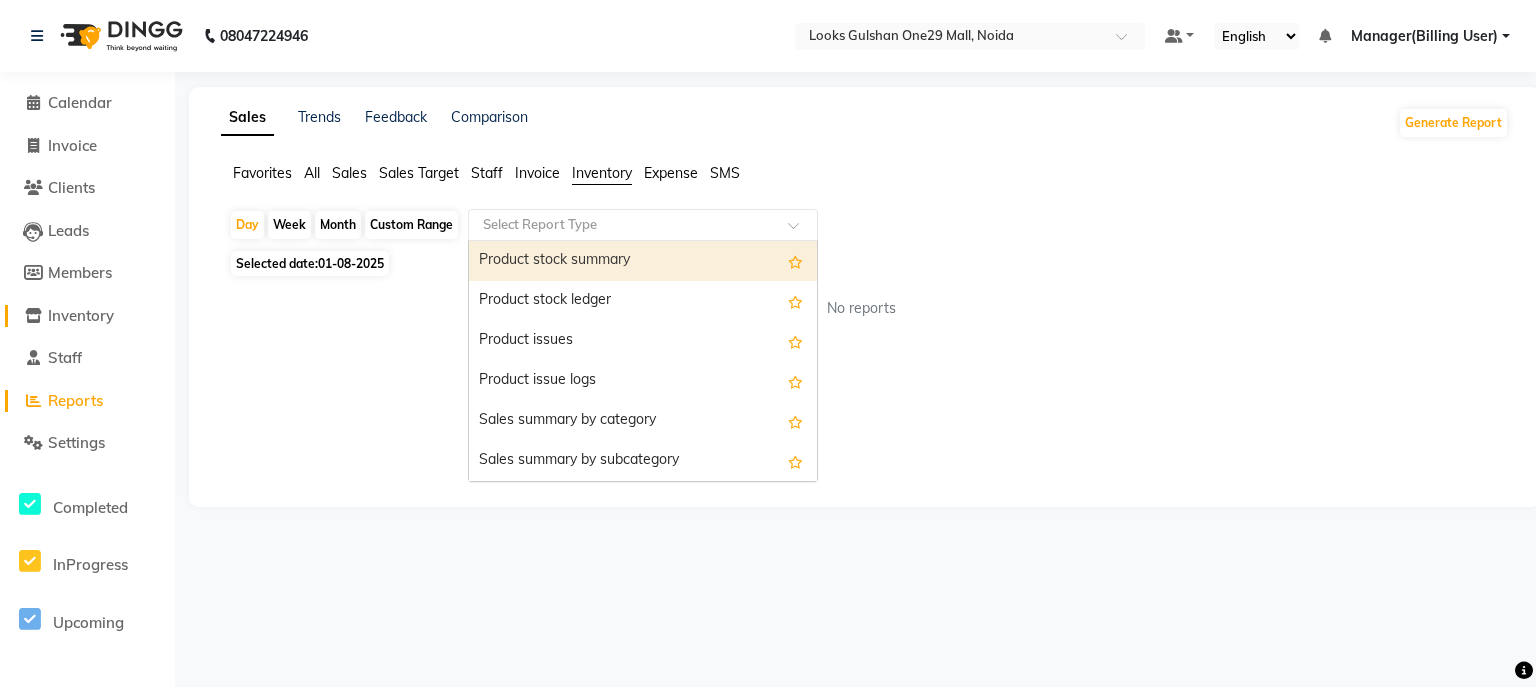 click on "Inventory" 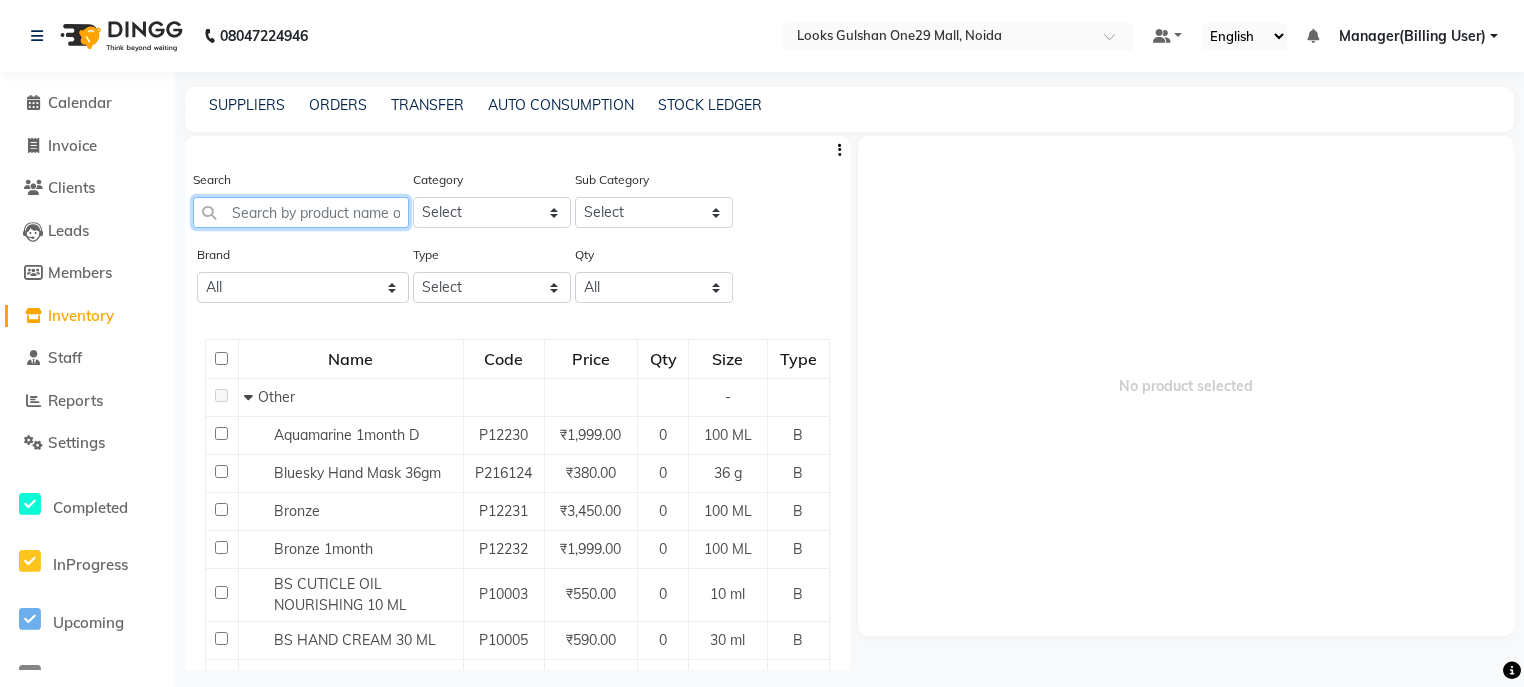 click 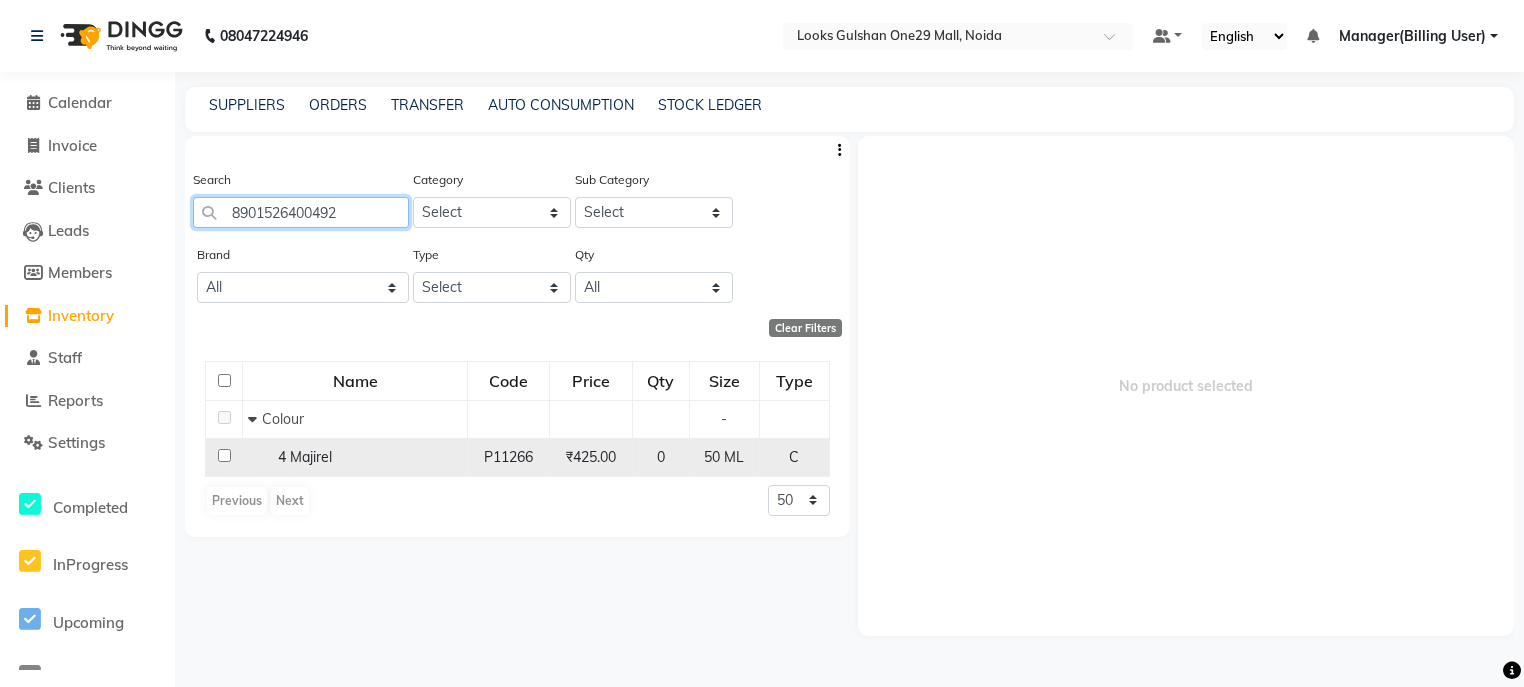 type on "8901526400492" 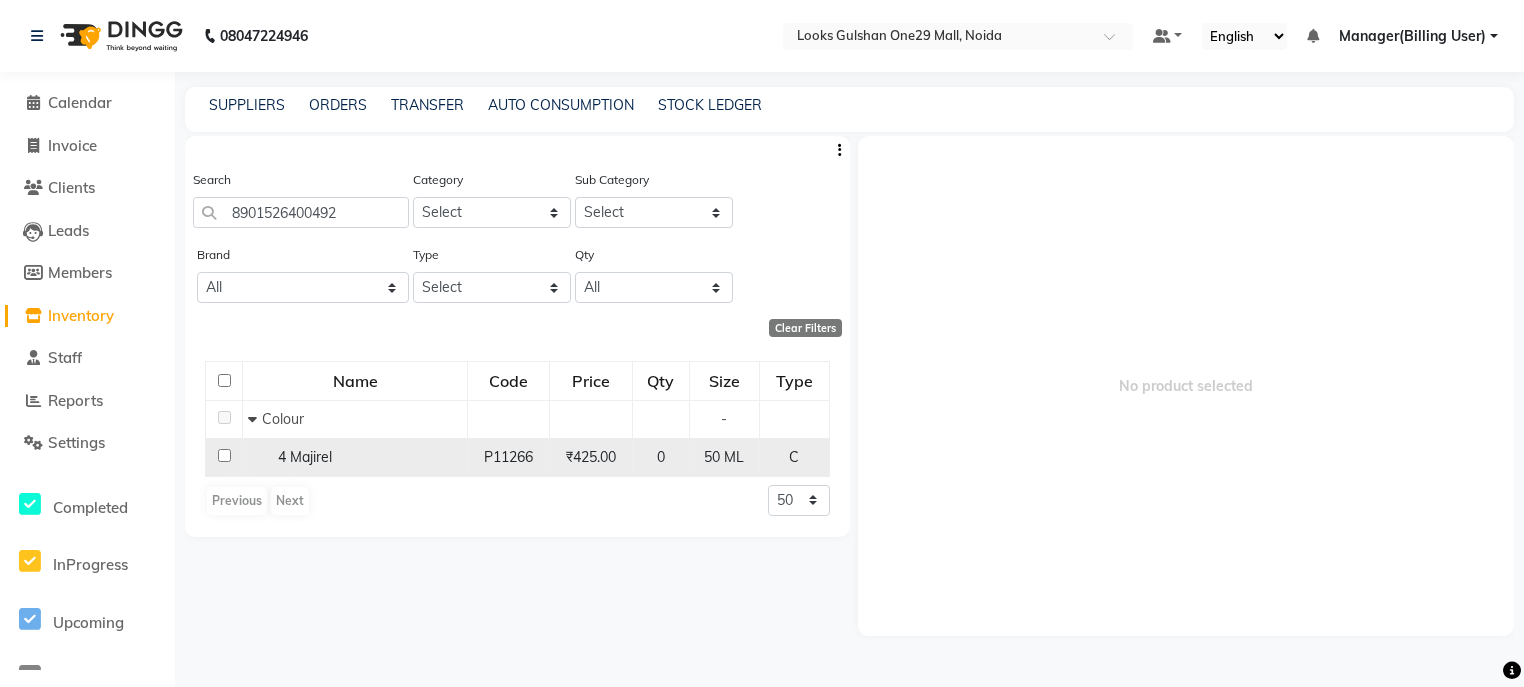 click 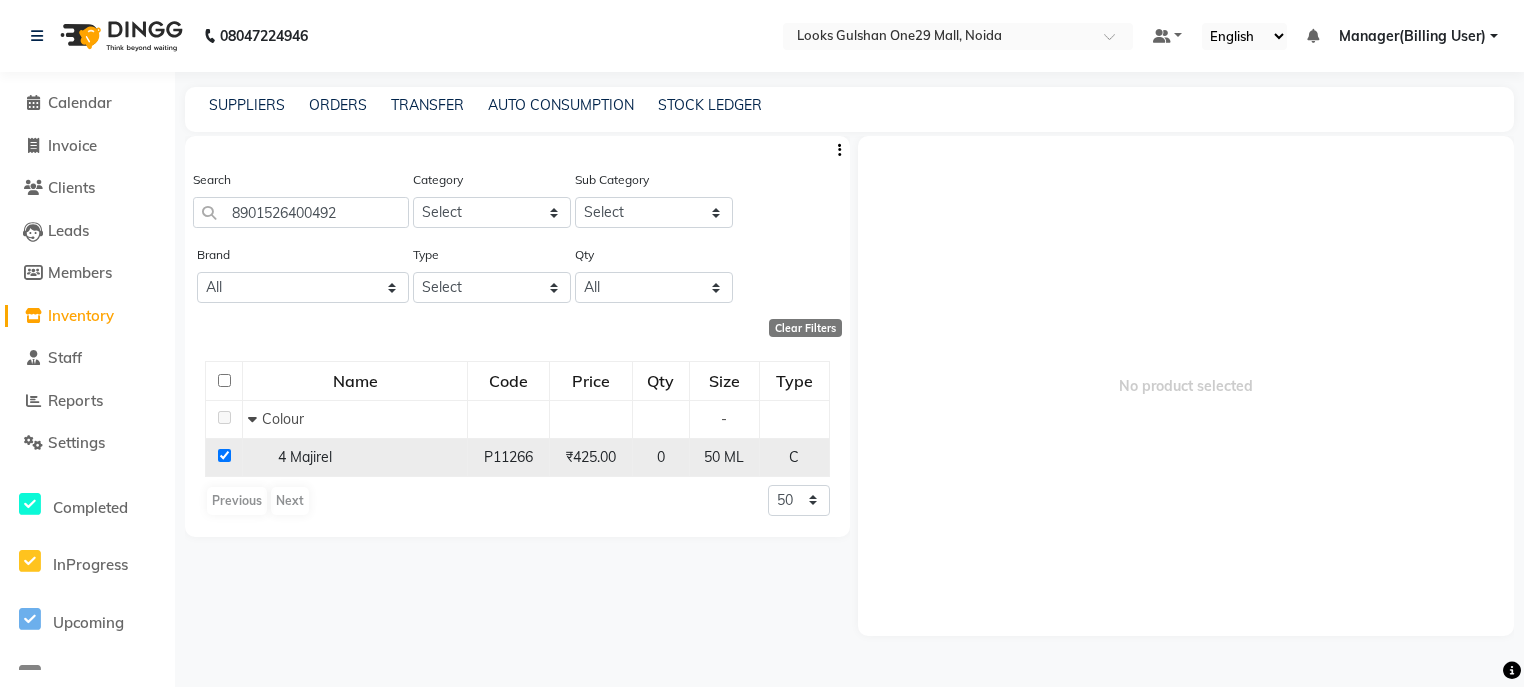 checkbox on "true" 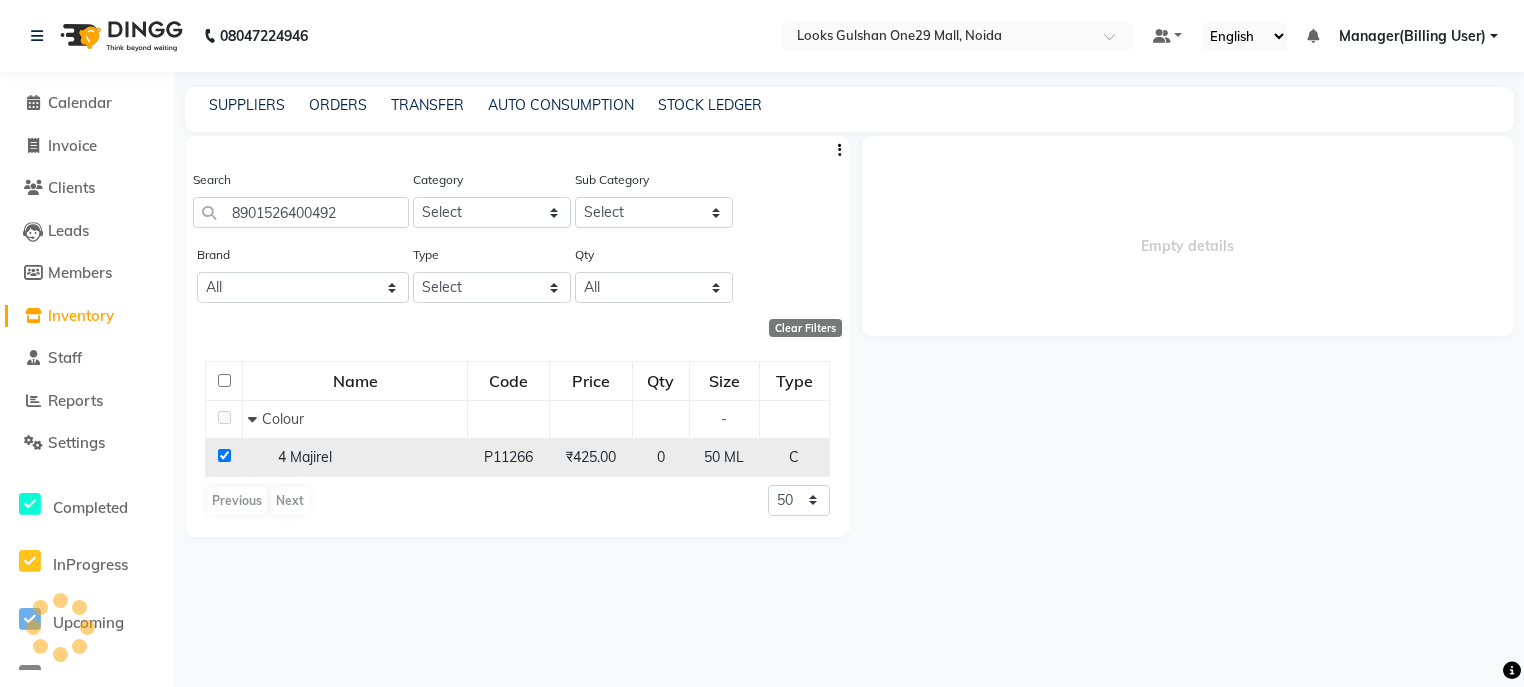 select 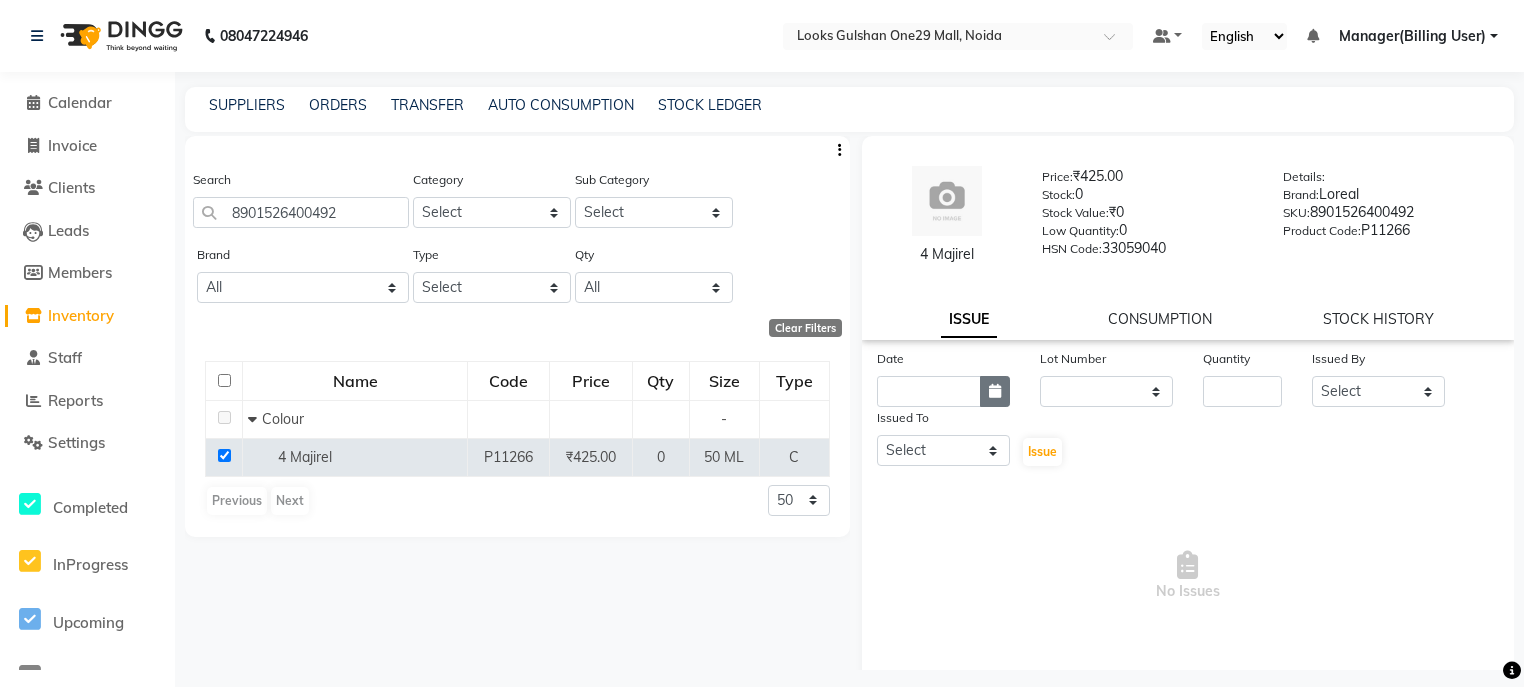 click 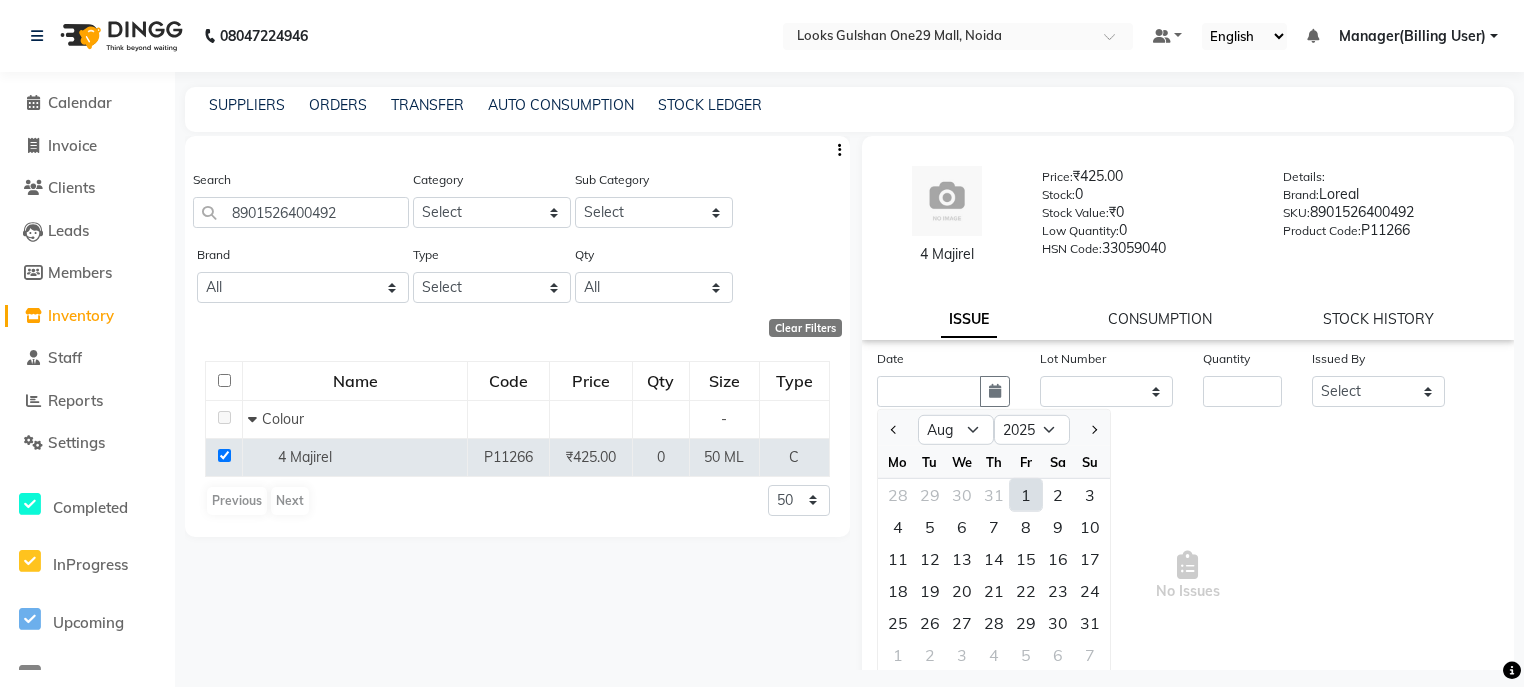 click on "1" 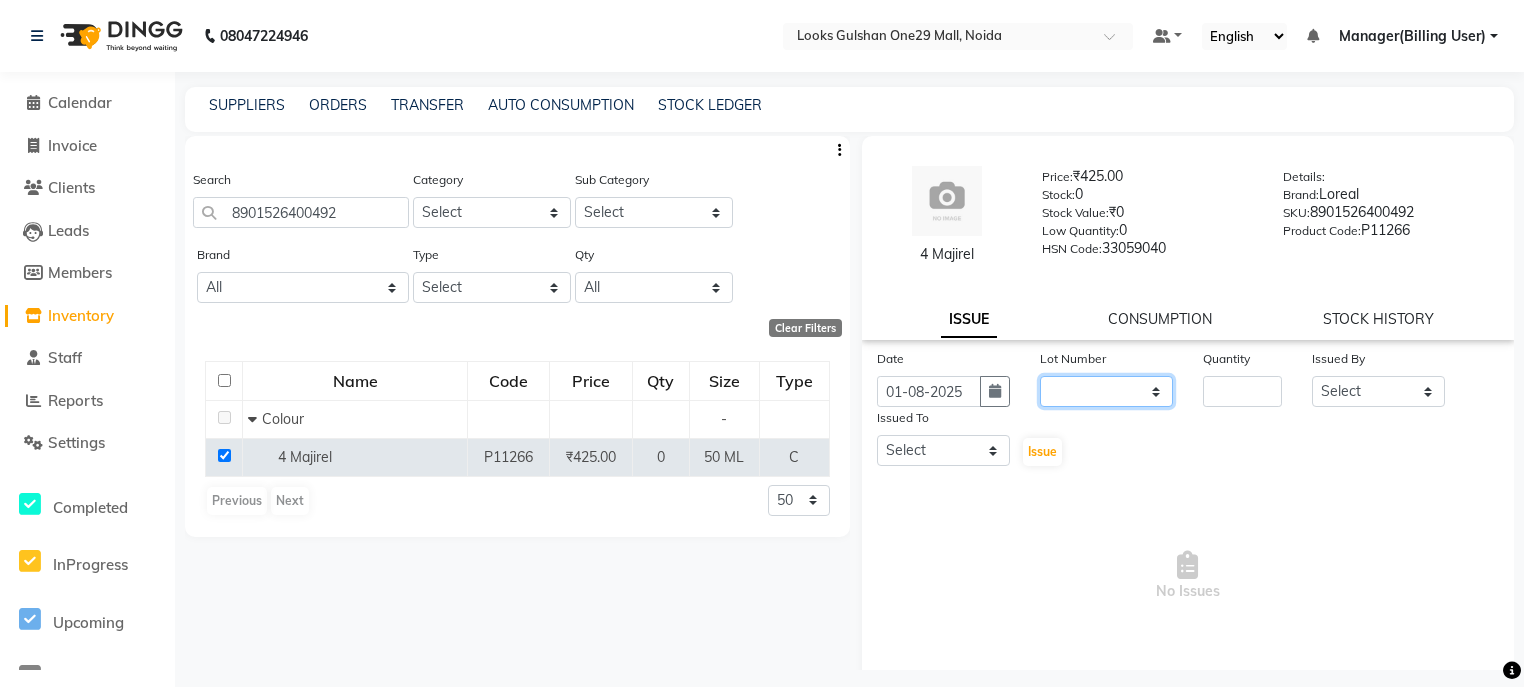 click on "None" 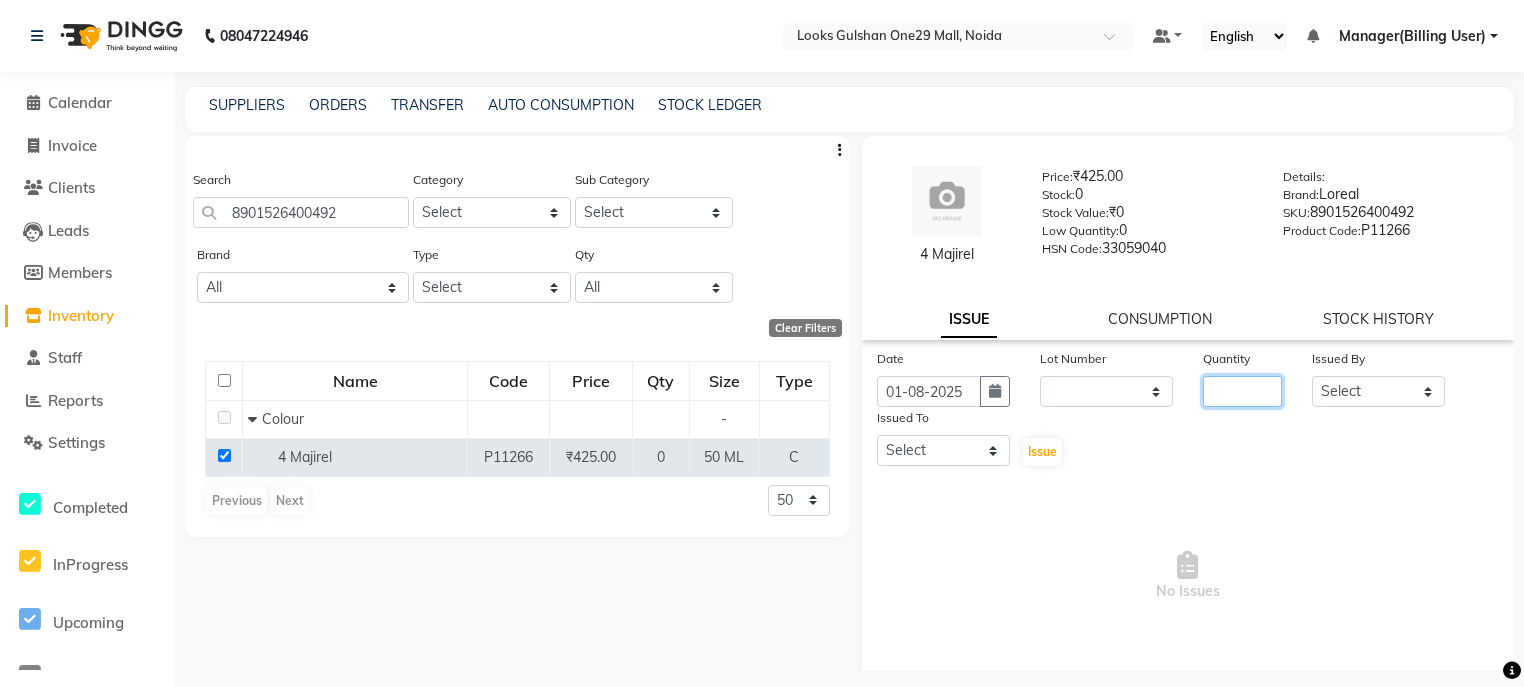 click 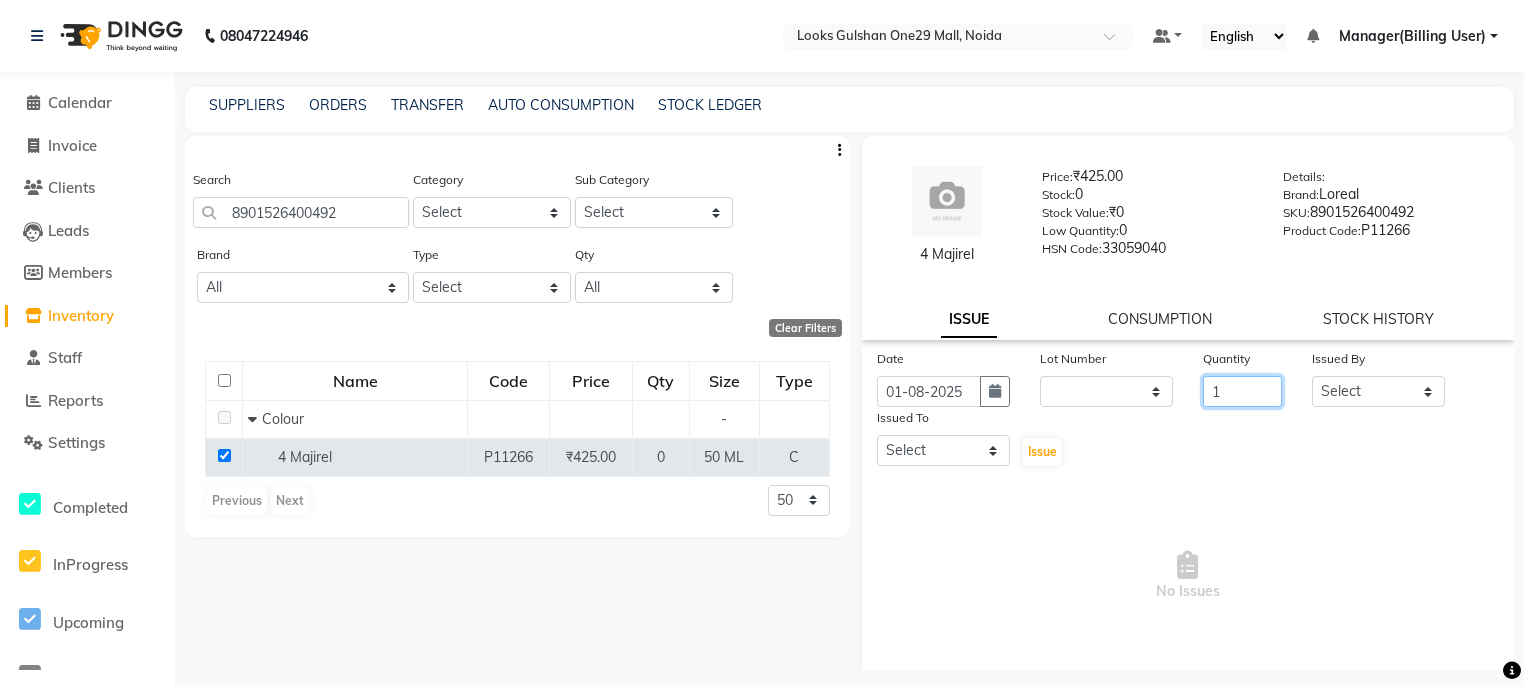 type on "1" 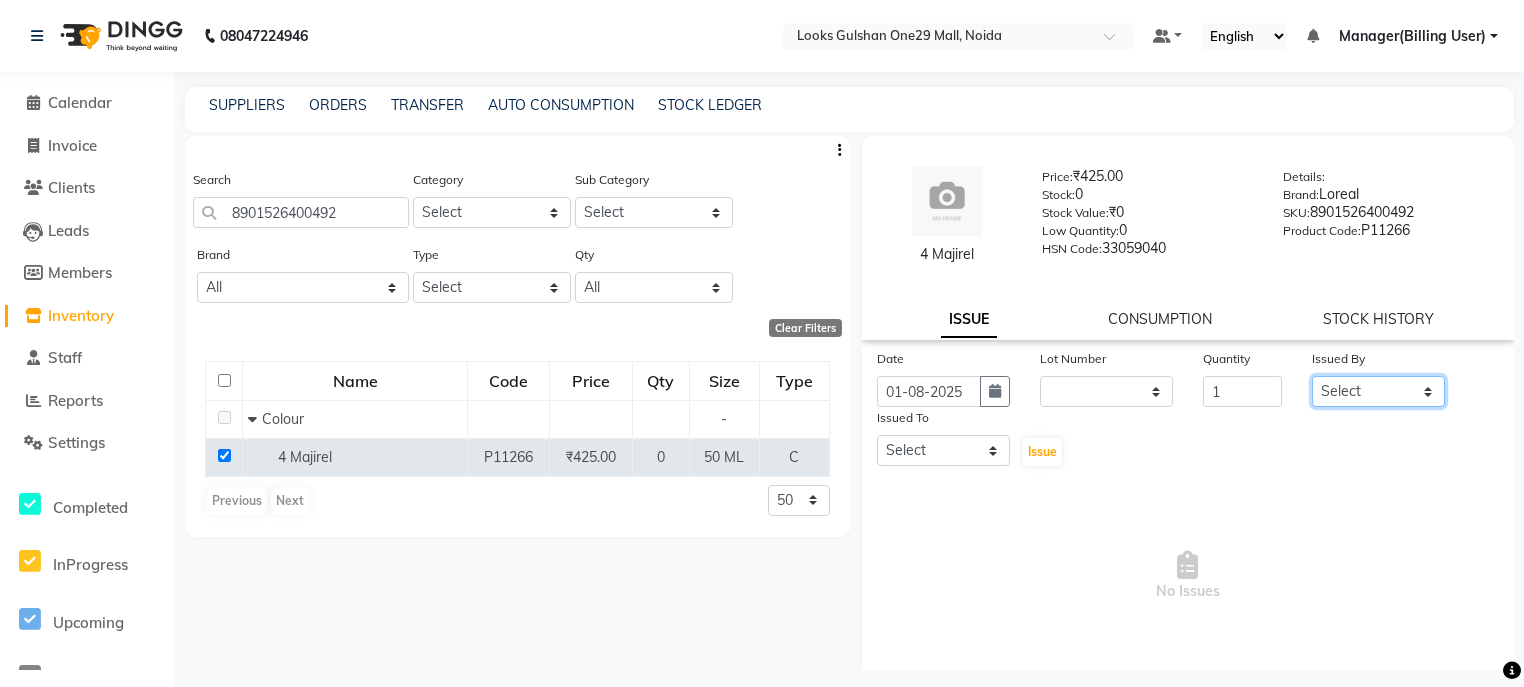 click on "Select ali Counter_Sales Deepak Eram_nail art Farmaan Manager(Billing User) Mashel Nisha Rinki Ritu Mittal Shiva Shiva(Cherry) Shivam_pdct Talib vardan Vikash_Pdct" 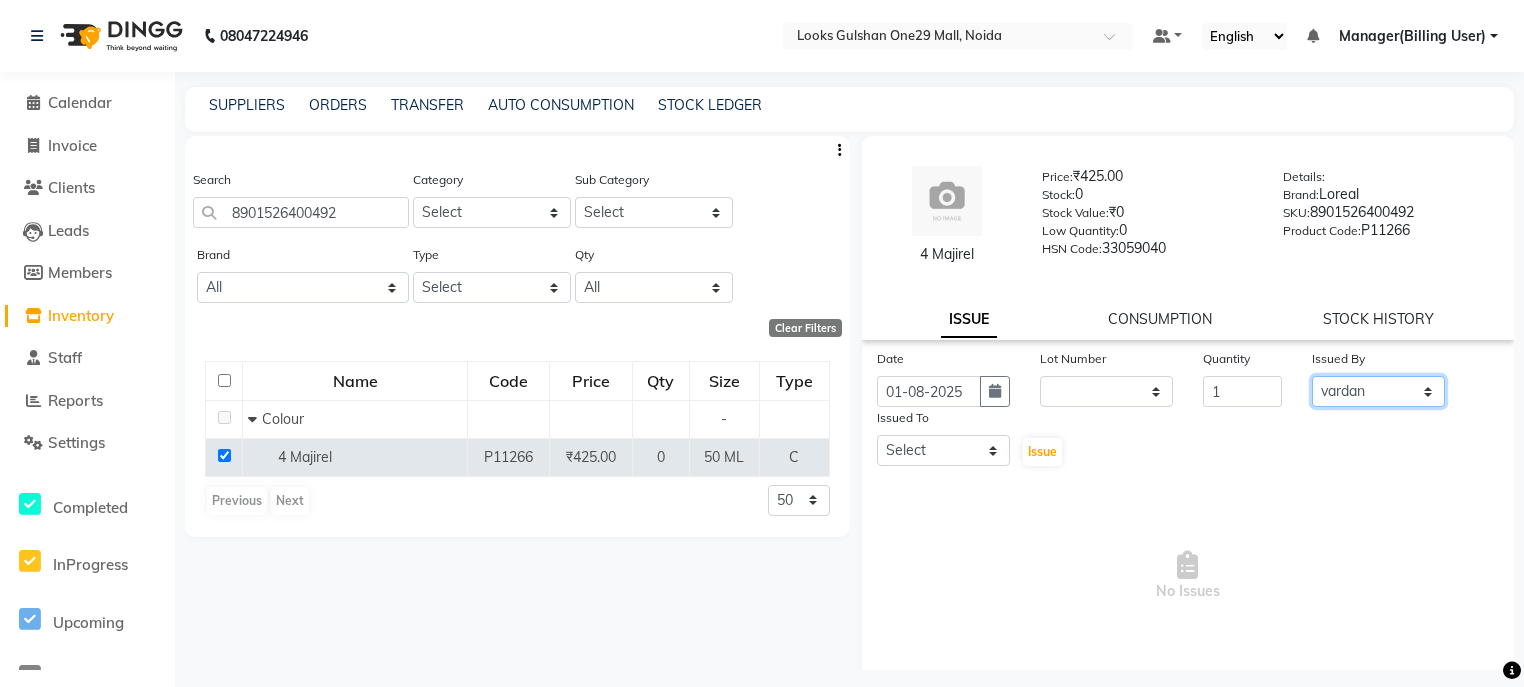 click on "Select ali Counter_Sales Deepak Eram_nail art Farmaan Manager(Billing User) Mashel Nisha Rinki Ritu Mittal Shiva Shiva(Cherry) Shivam_pdct Talib vardan Vikash_Pdct" 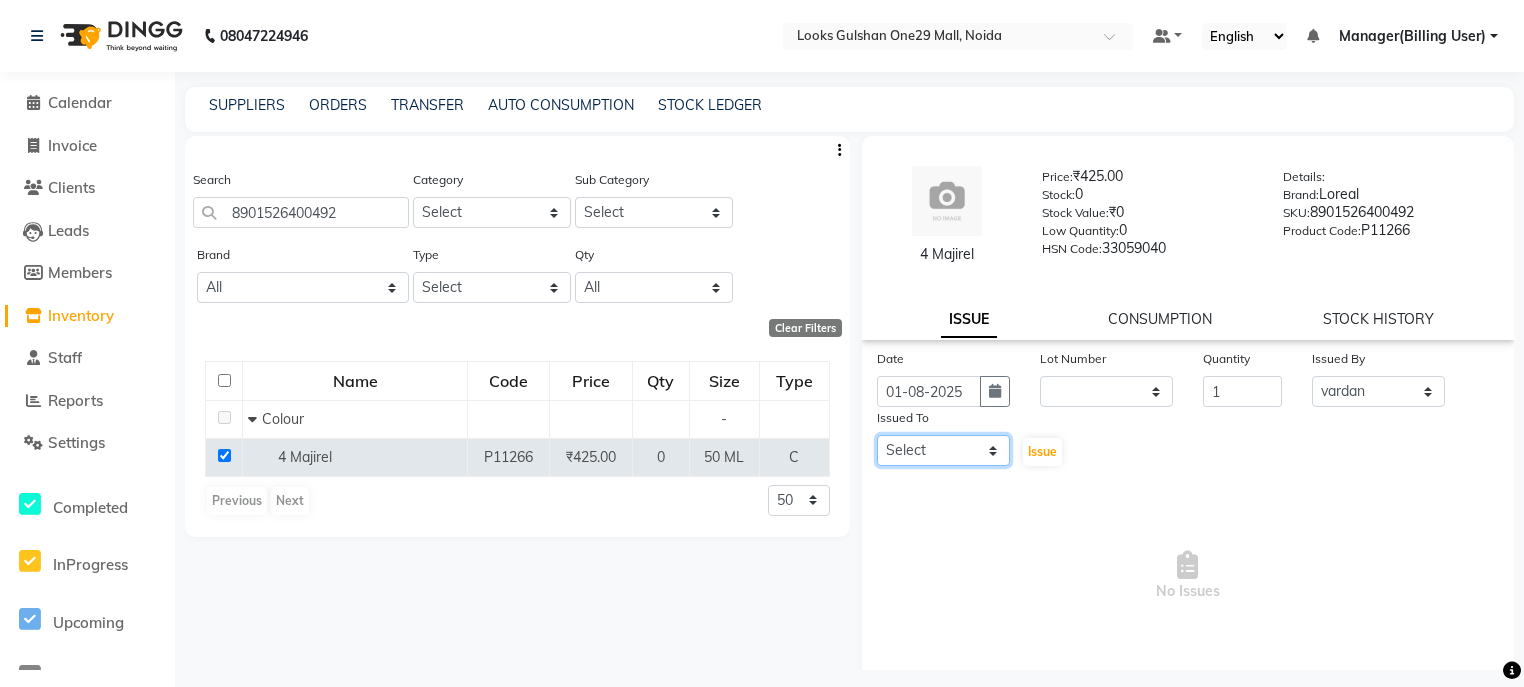 click on "Select ali Counter_Sales Deepak Eram_nail art Farmaan Manager(Billing User) Mashel Nisha Rinki Ritu Mittal Shiva Shiva(Cherry) Shivam_pdct Talib vardan Vikash_Pdct" 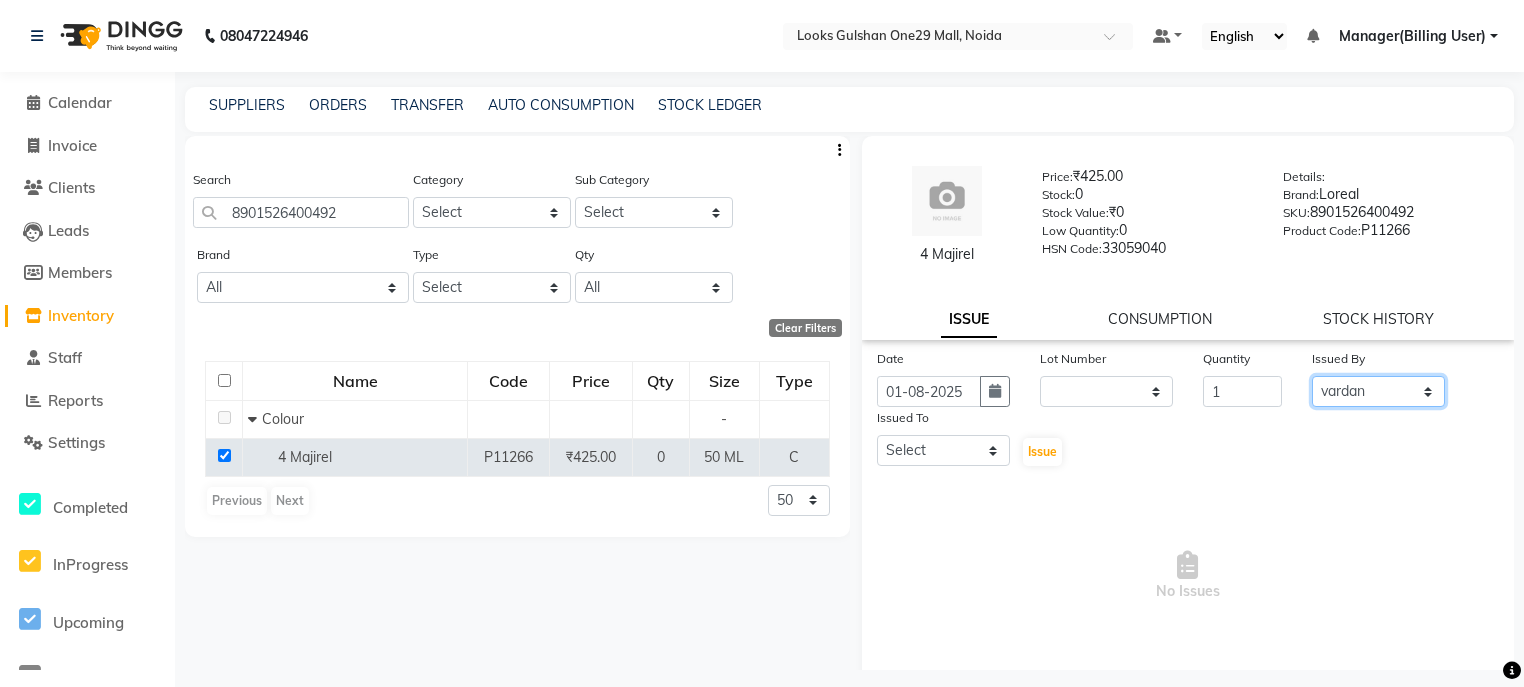 click on "Select ali Counter_Sales Deepak Eram_nail art Farmaan Manager(Billing User) Mashel Nisha Rinki Ritu Mittal Shiva Shiva(Cherry) Shivam_pdct Talib vardan Vikash_Pdct" 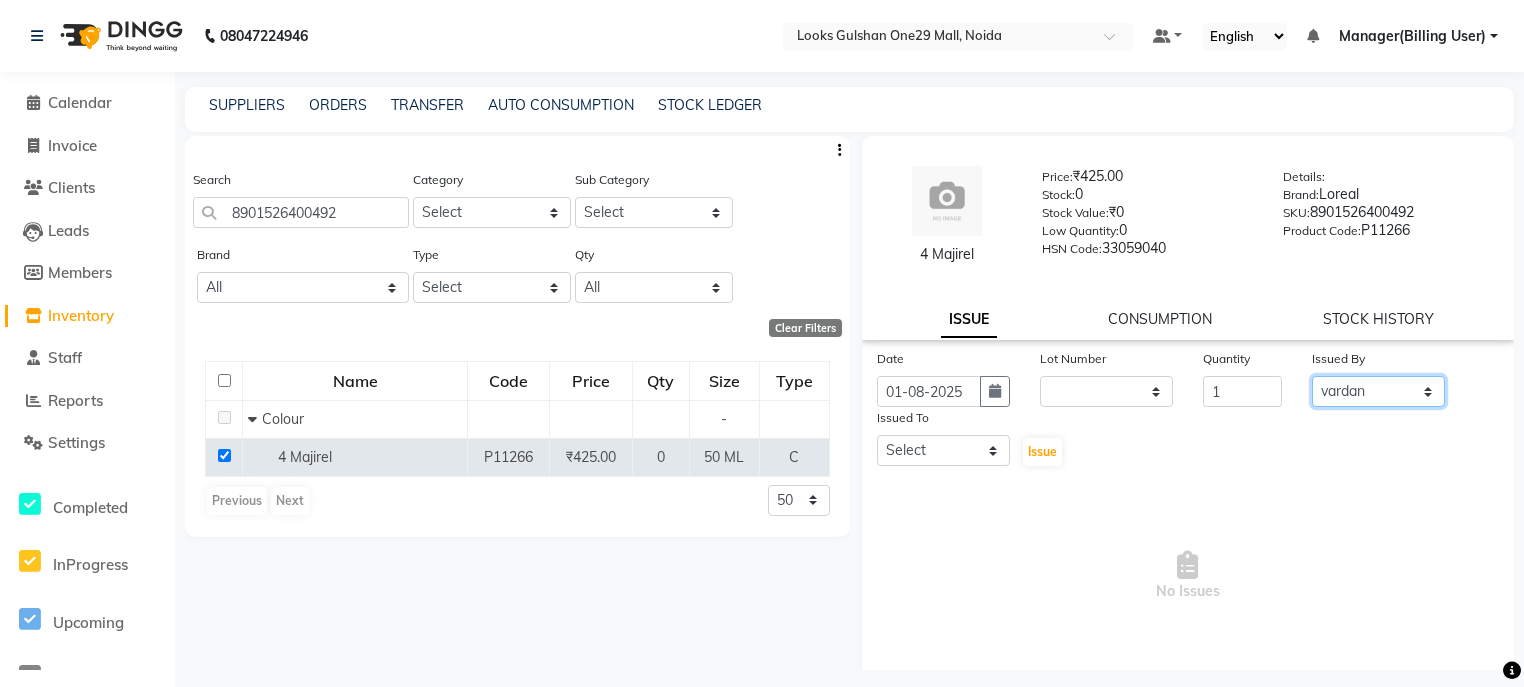 select on "83410" 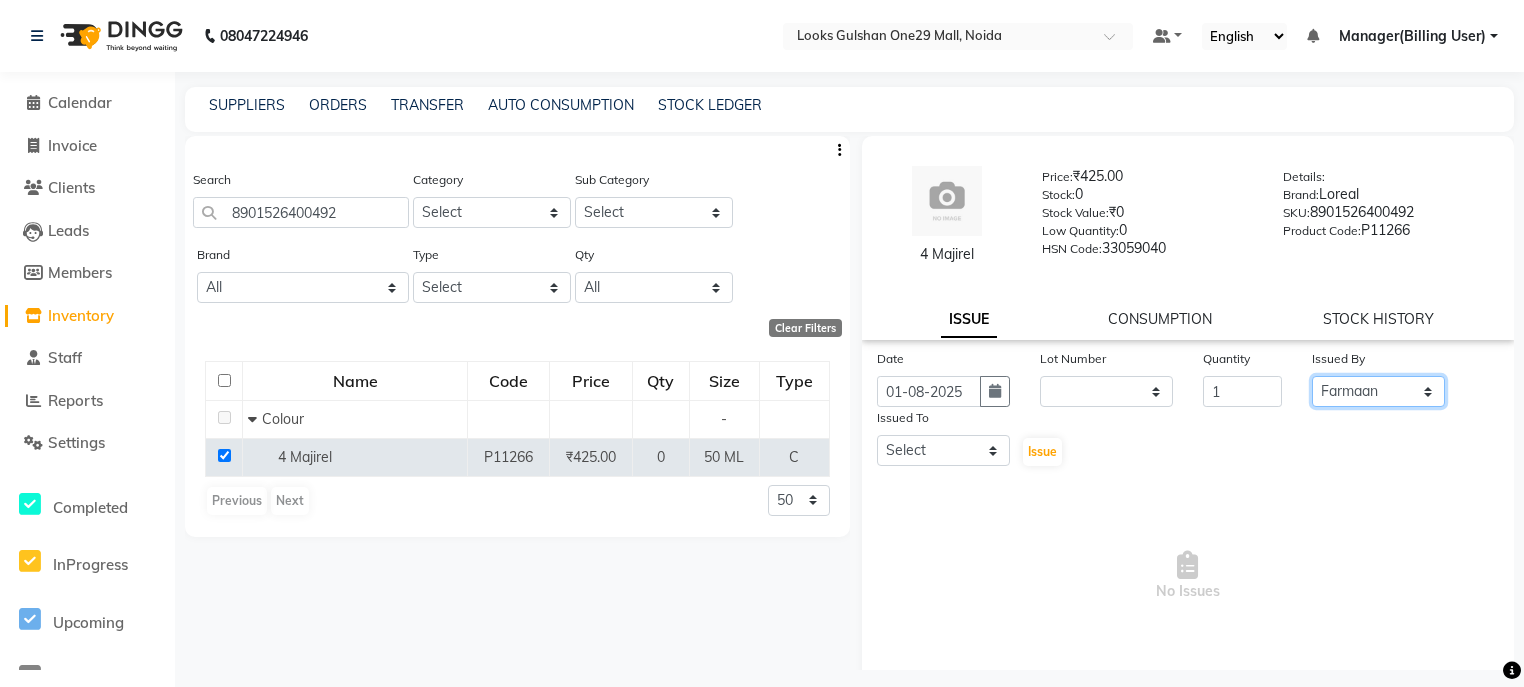 click on "Select ali Counter_Sales Deepak Eram_nail art Farmaan Manager(Billing User) Mashel Nisha Rinki Ritu Mittal Shiva Shiva(Cherry) Shivam_pdct Talib vardan Vikash_Pdct" 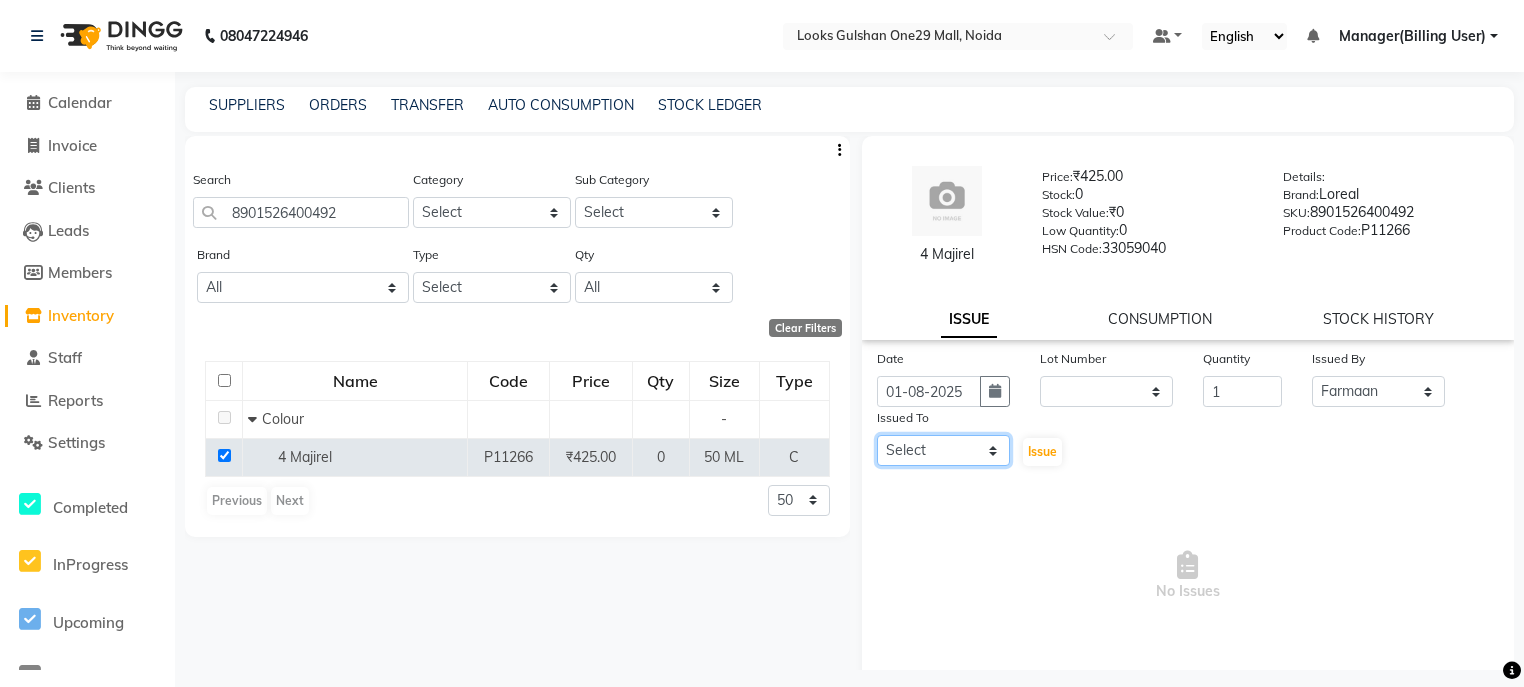 click on "Select ali Counter_Sales Deepak Eram_nail art Farmaan Manager(Billing User) Mashel Nisha Rinki Ritu Mittal Shiva Shiva(Cherry) Shivam_pdct Talib vardan Vikash_Pdct" 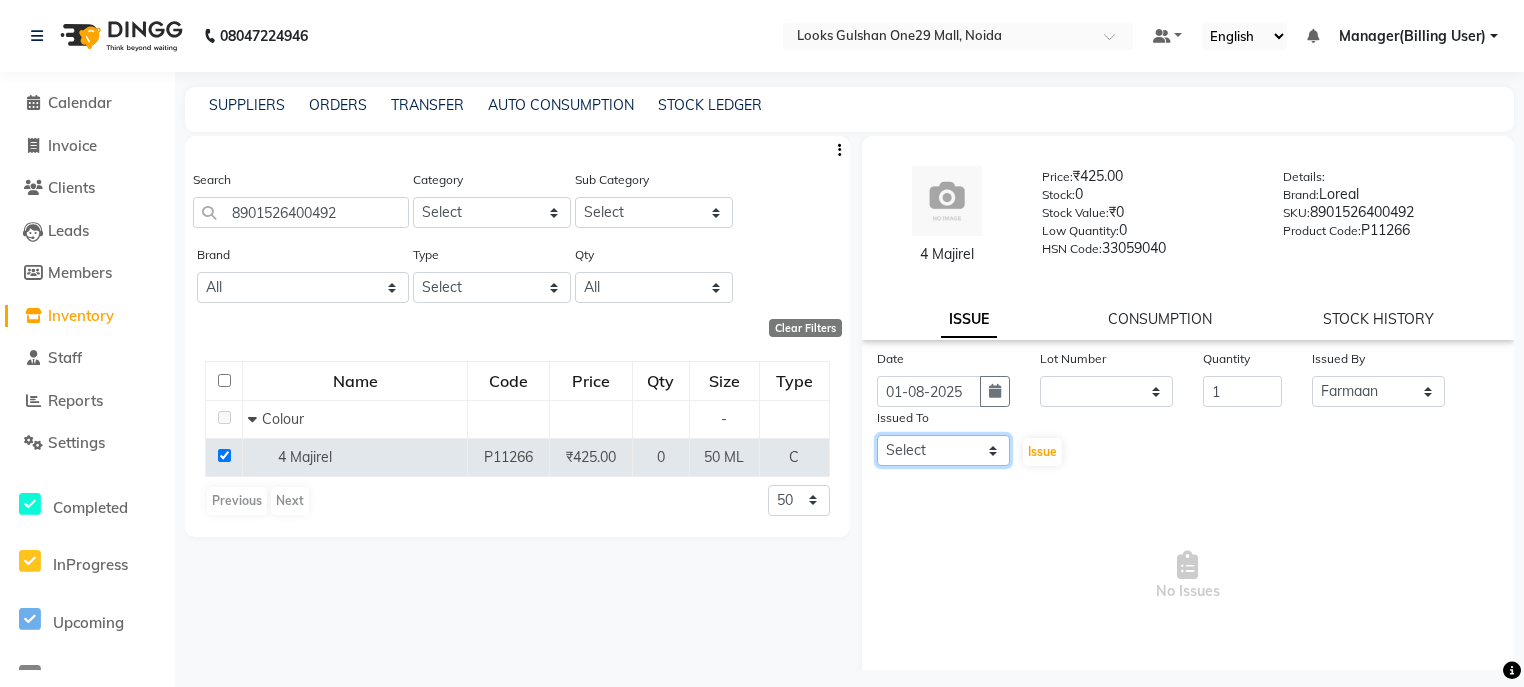 select on "82067" 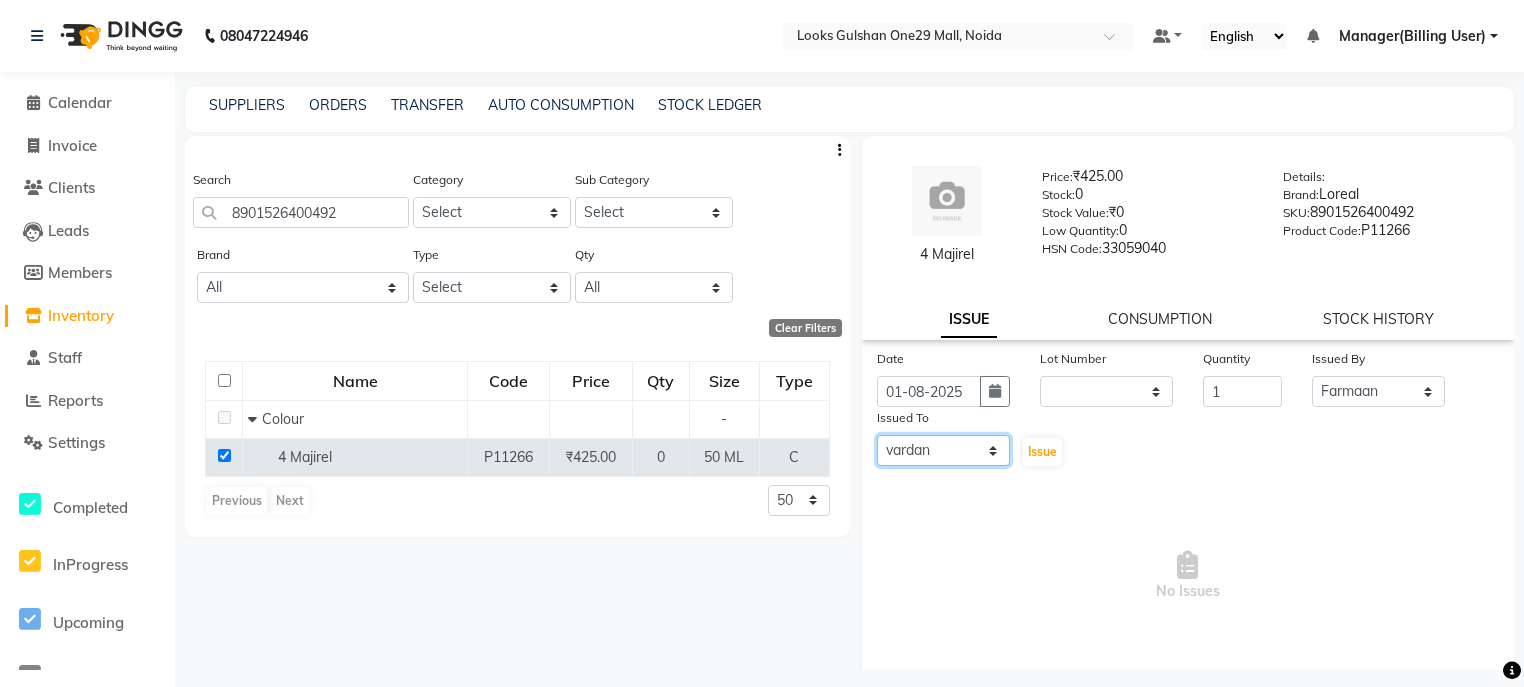 click on "Select ali Counter_Sales Deepak Eram_nail art Farmaan Manager(Billing User) Mashel Nisha Rinki Ritu Mittal Shiva Shiva(Cherry) Shivam_pdct Talib vardan Vikash_Pdct" 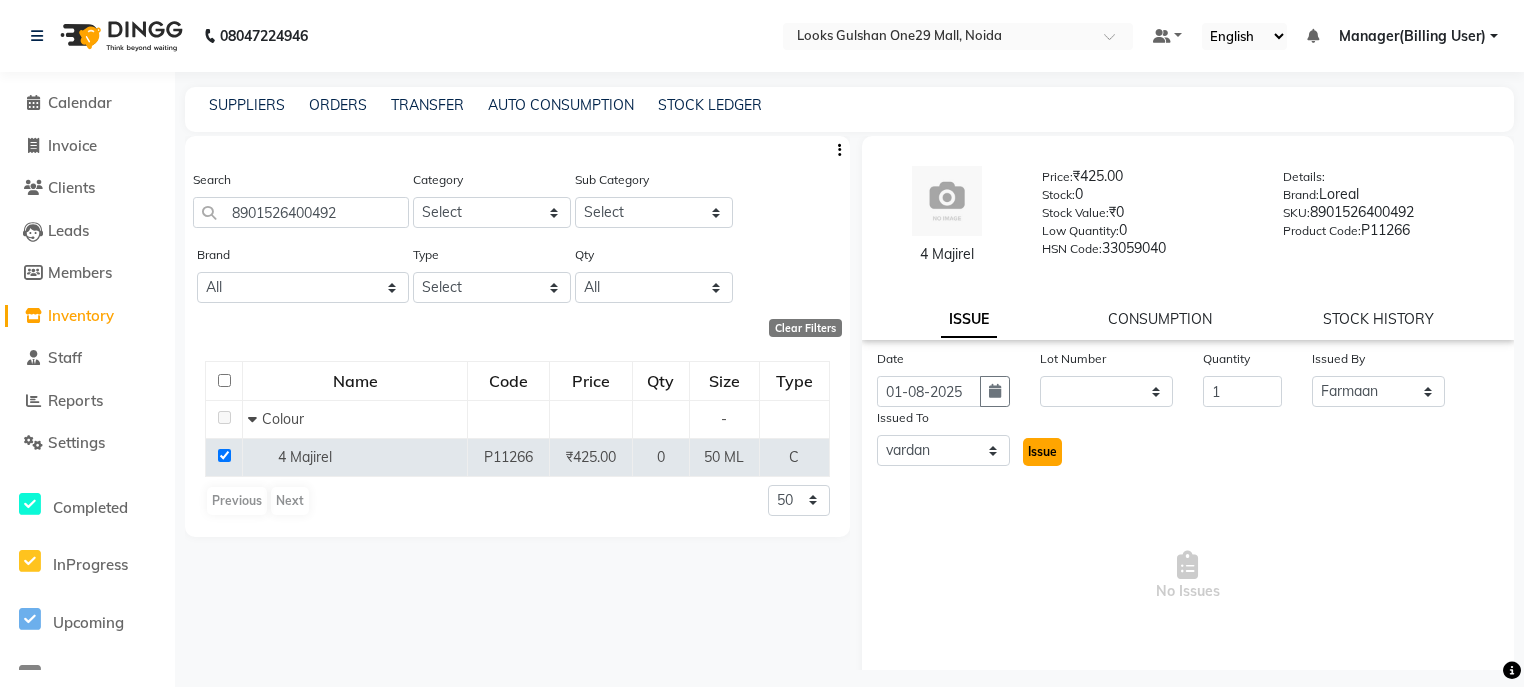 click on "Issue" 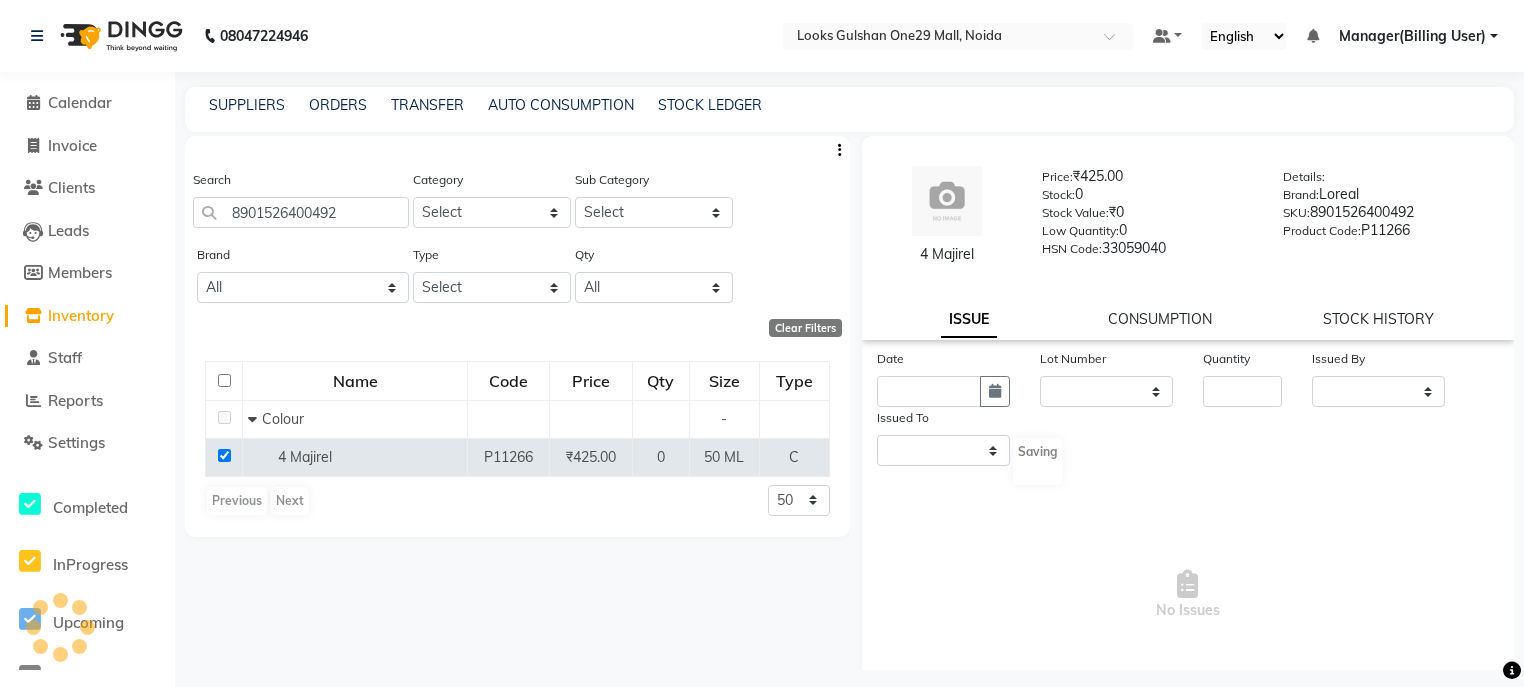 select 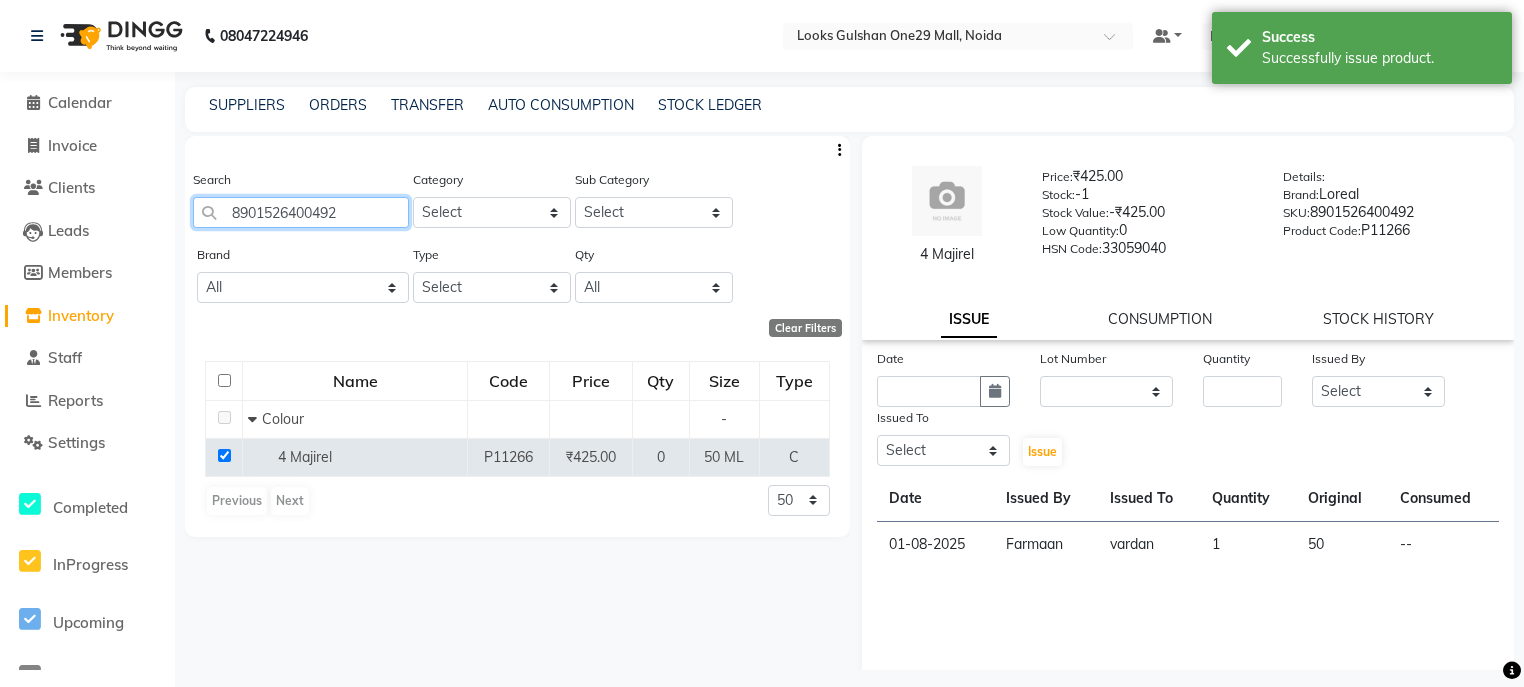 click on "8901526400492" 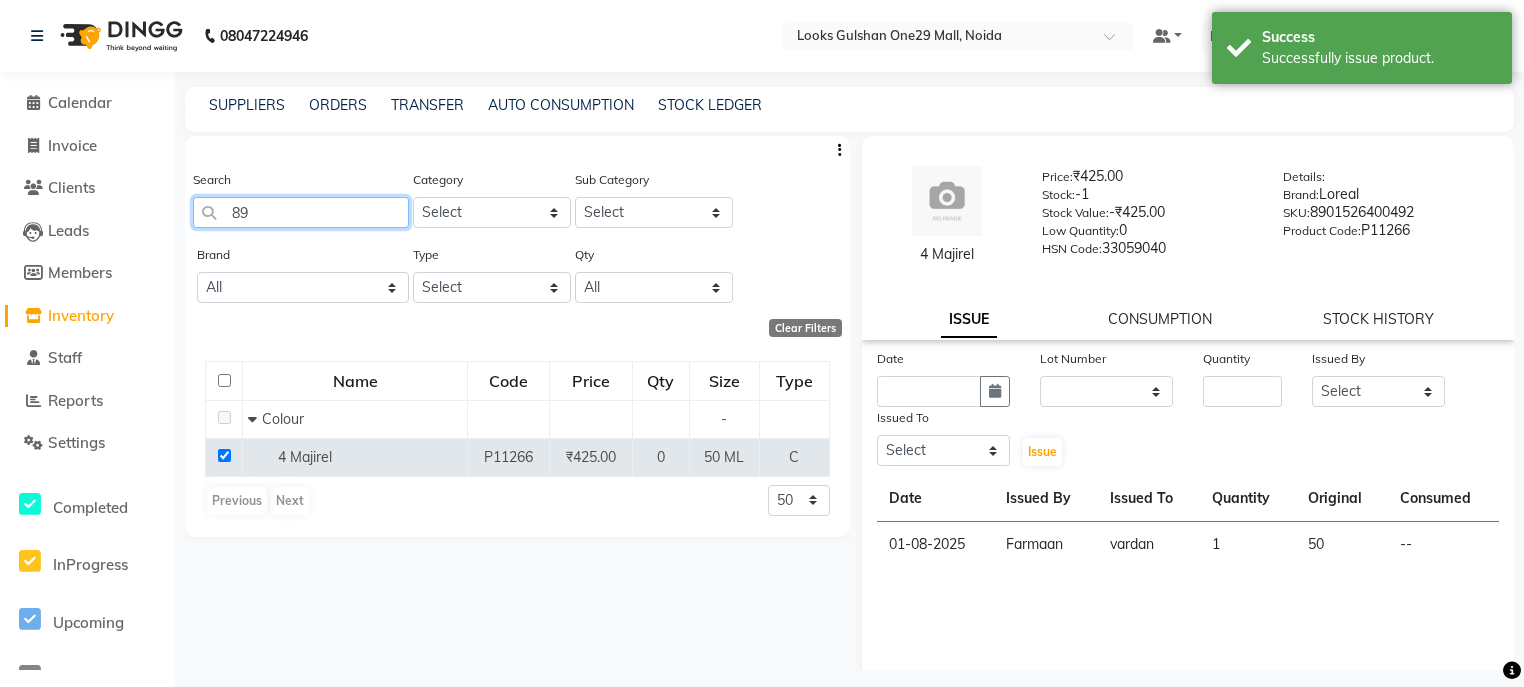 type on "8" 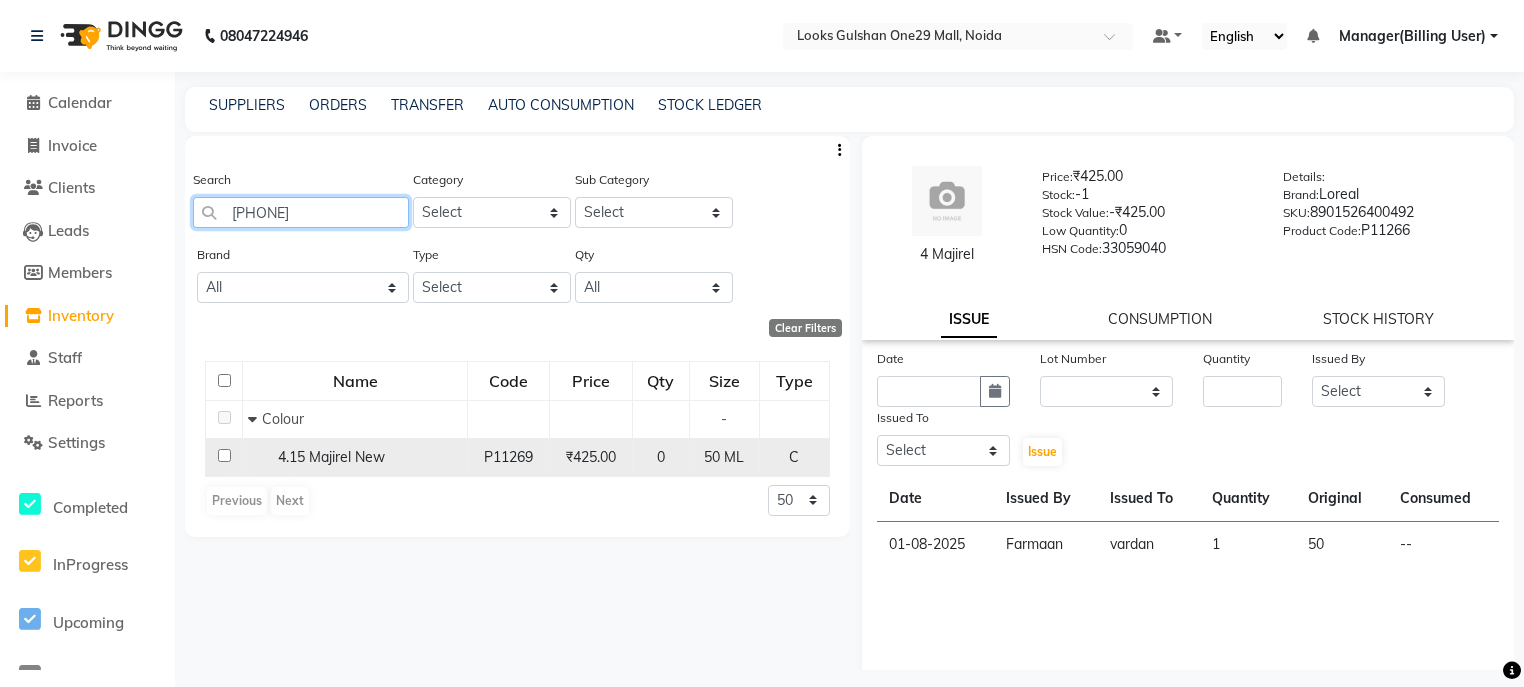 type on "8901526407644" 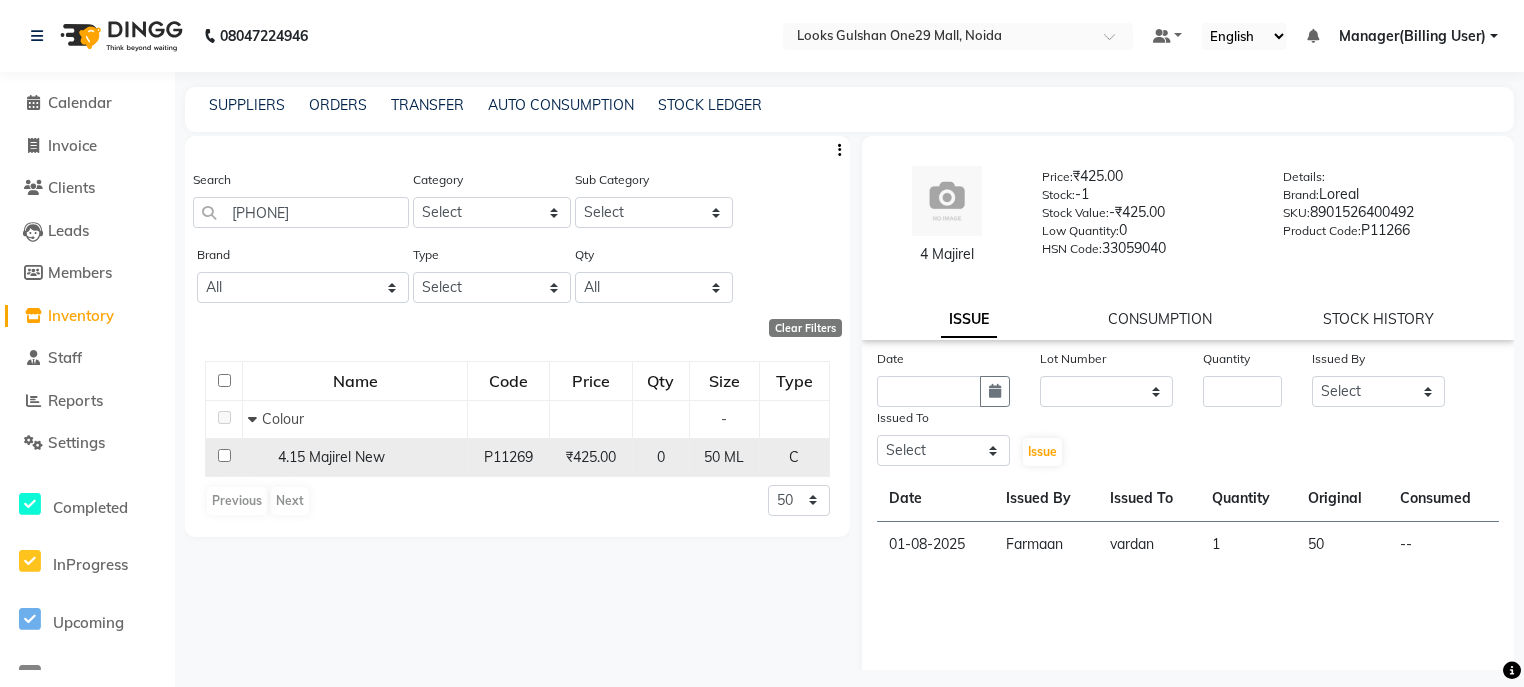 click 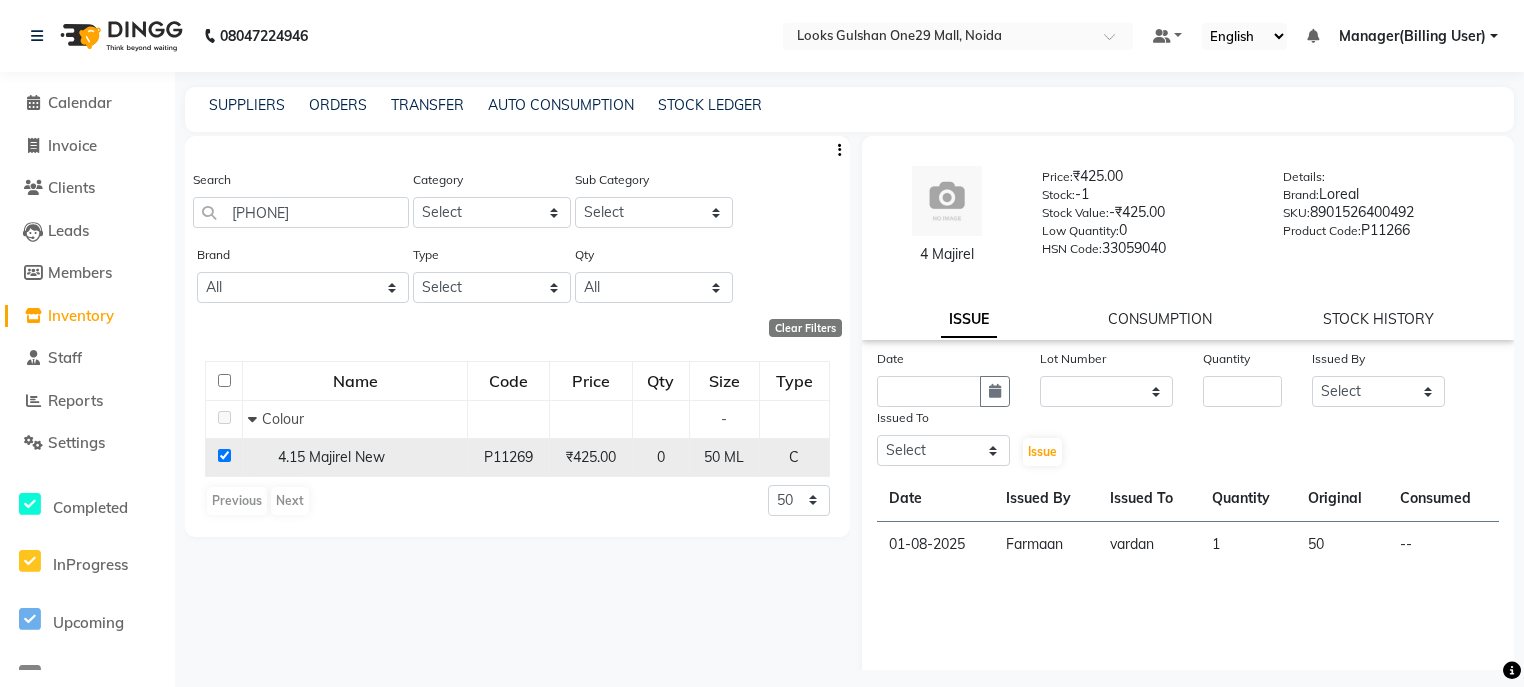 checkbox on "true" 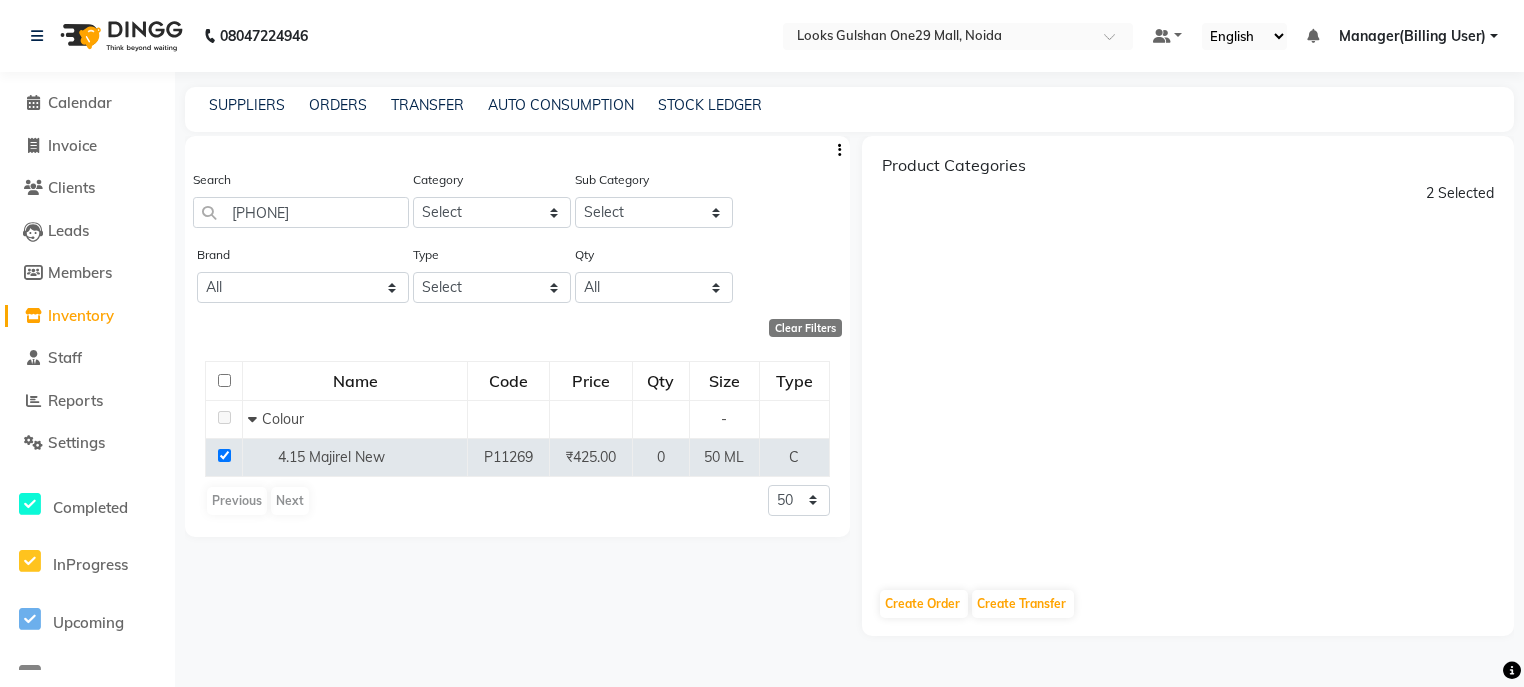 click 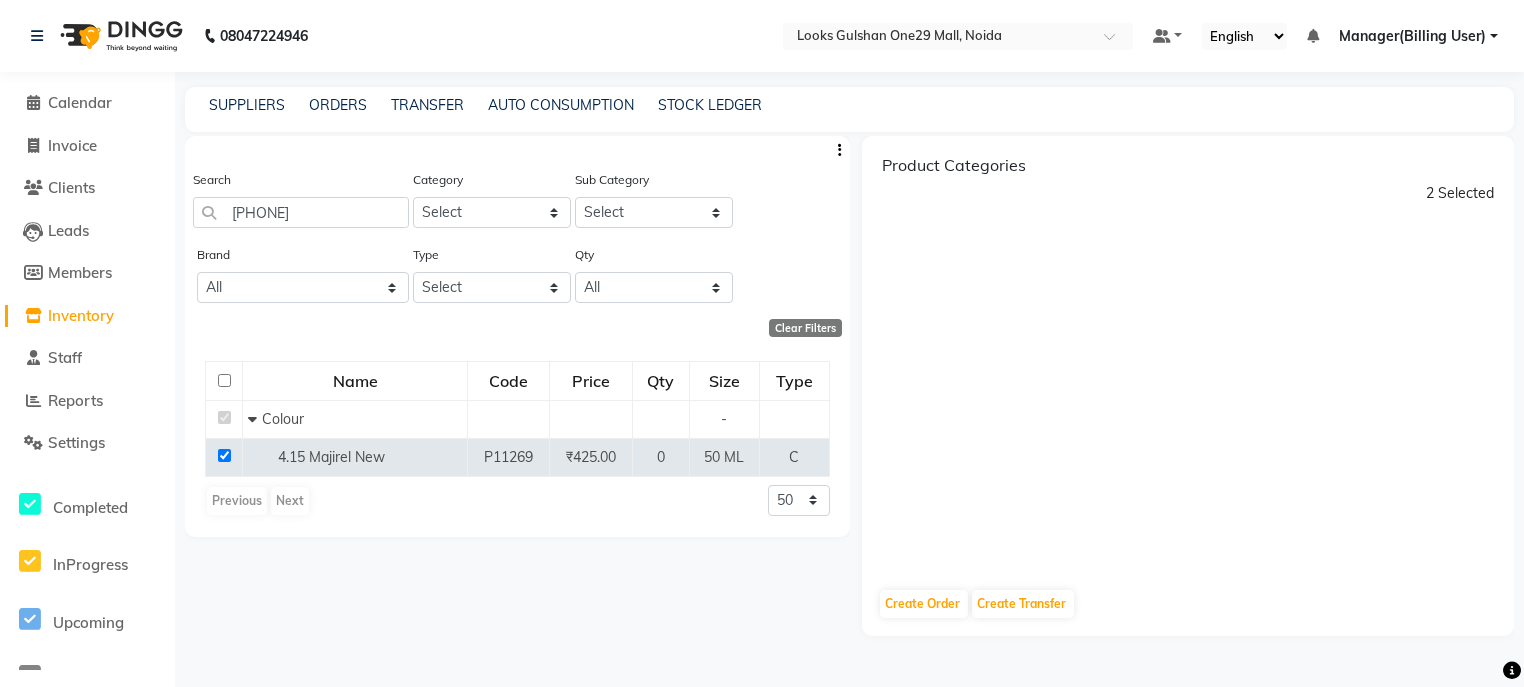 checkbox on "true" 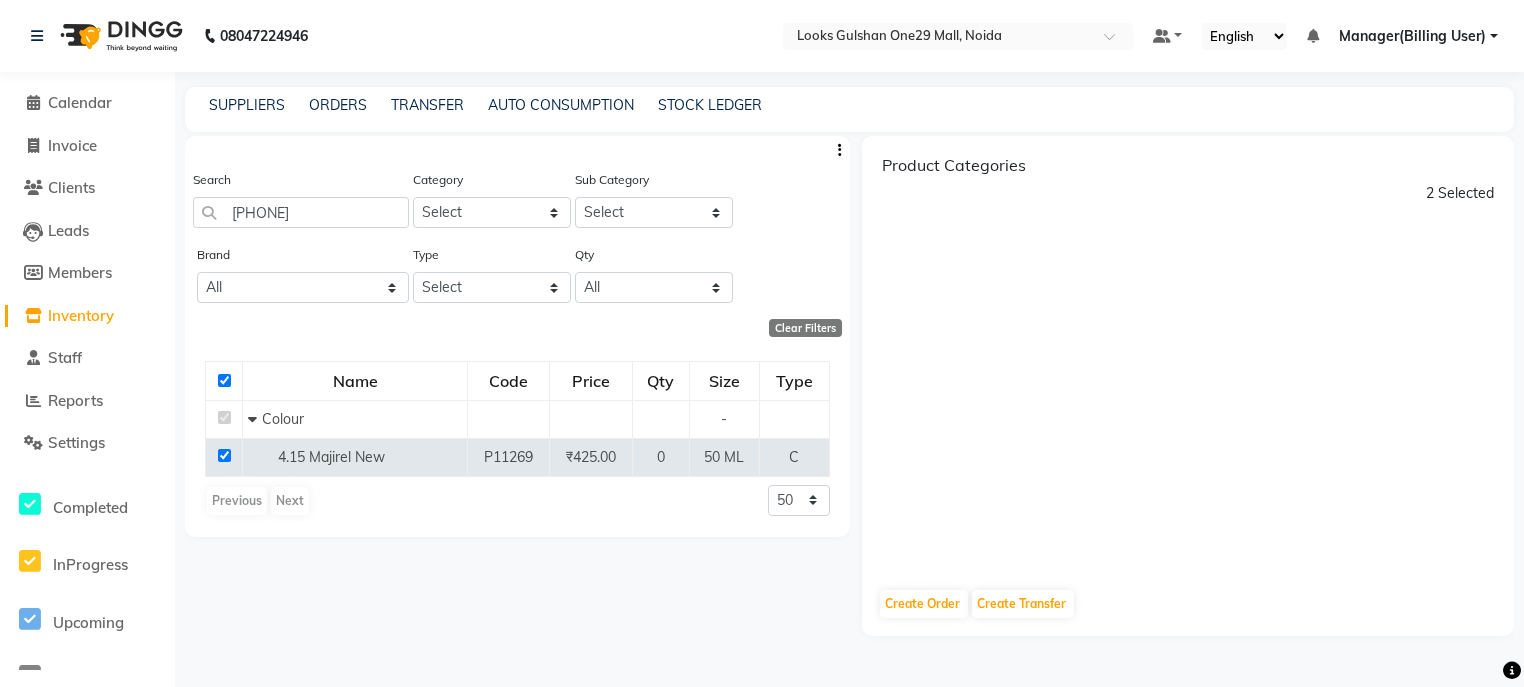 checkbox on "true" 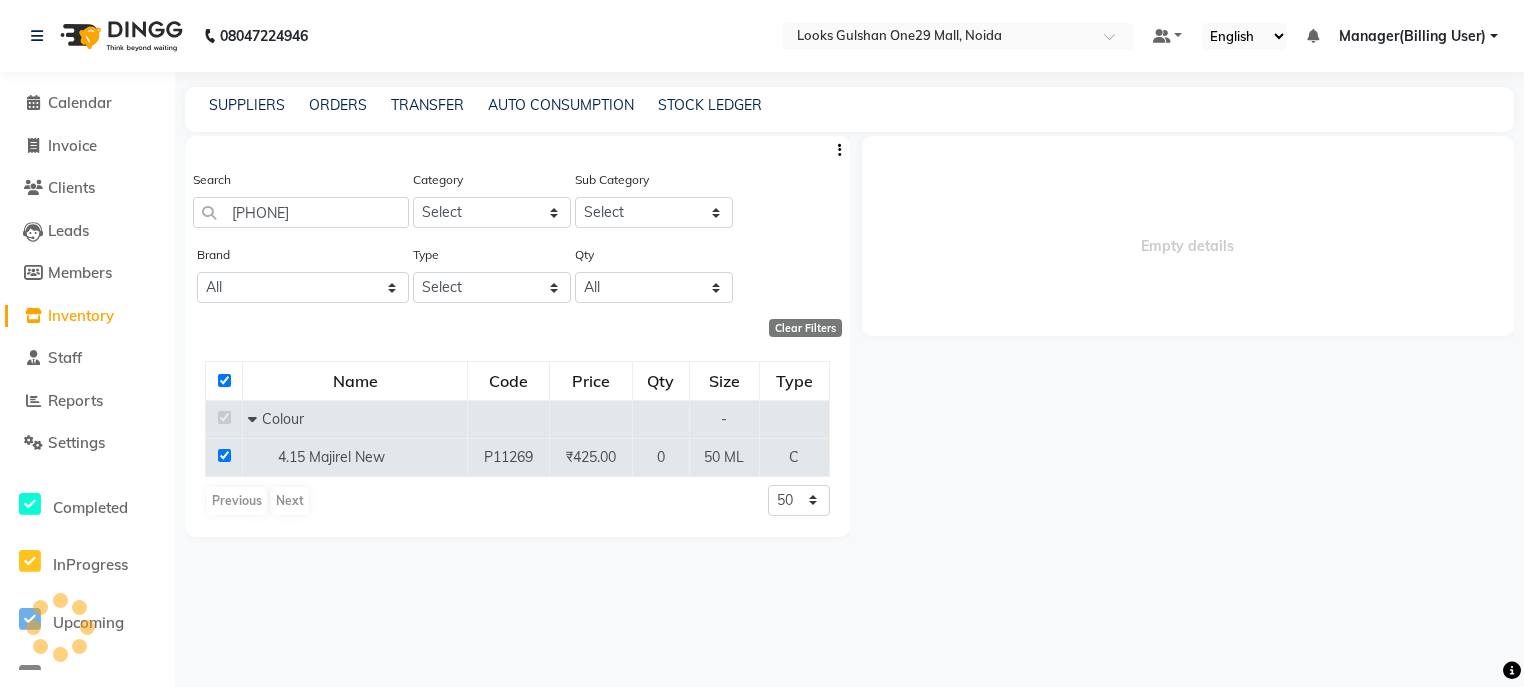 select 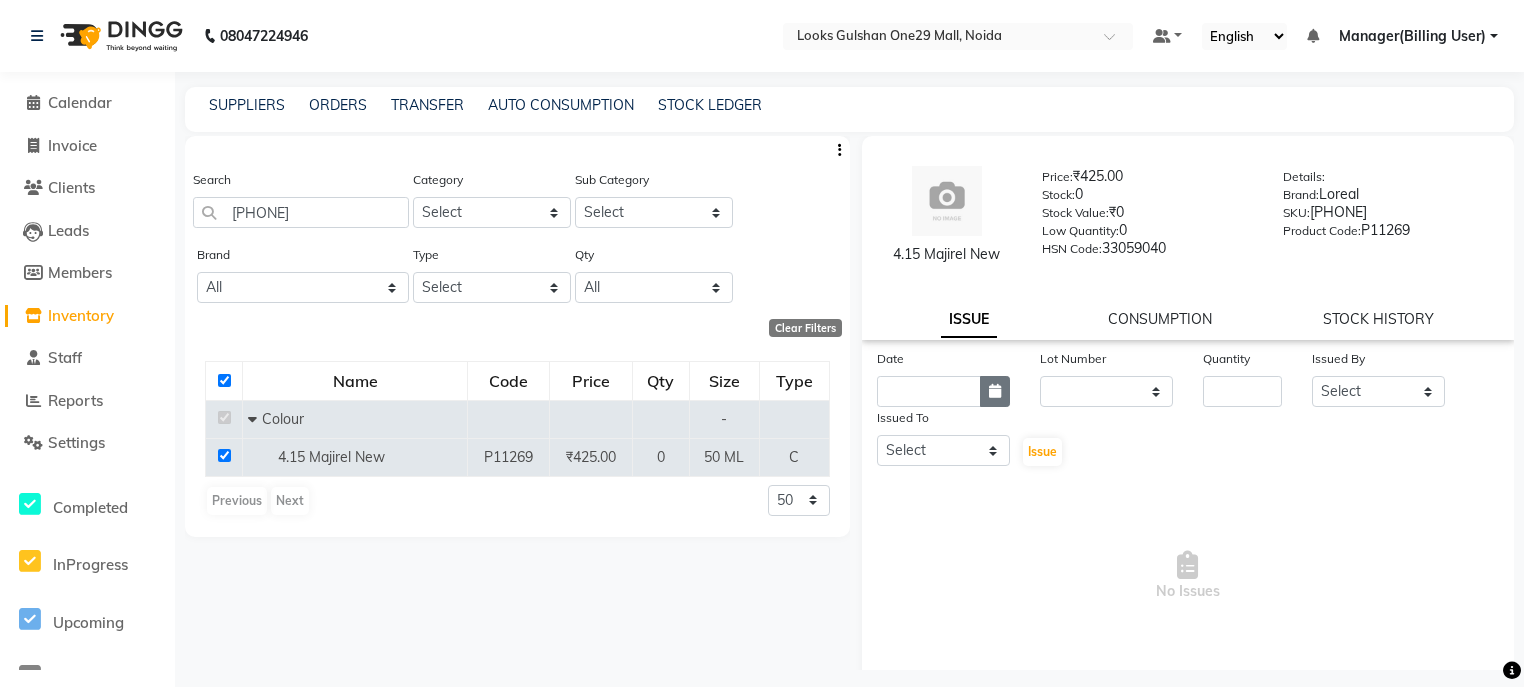 click 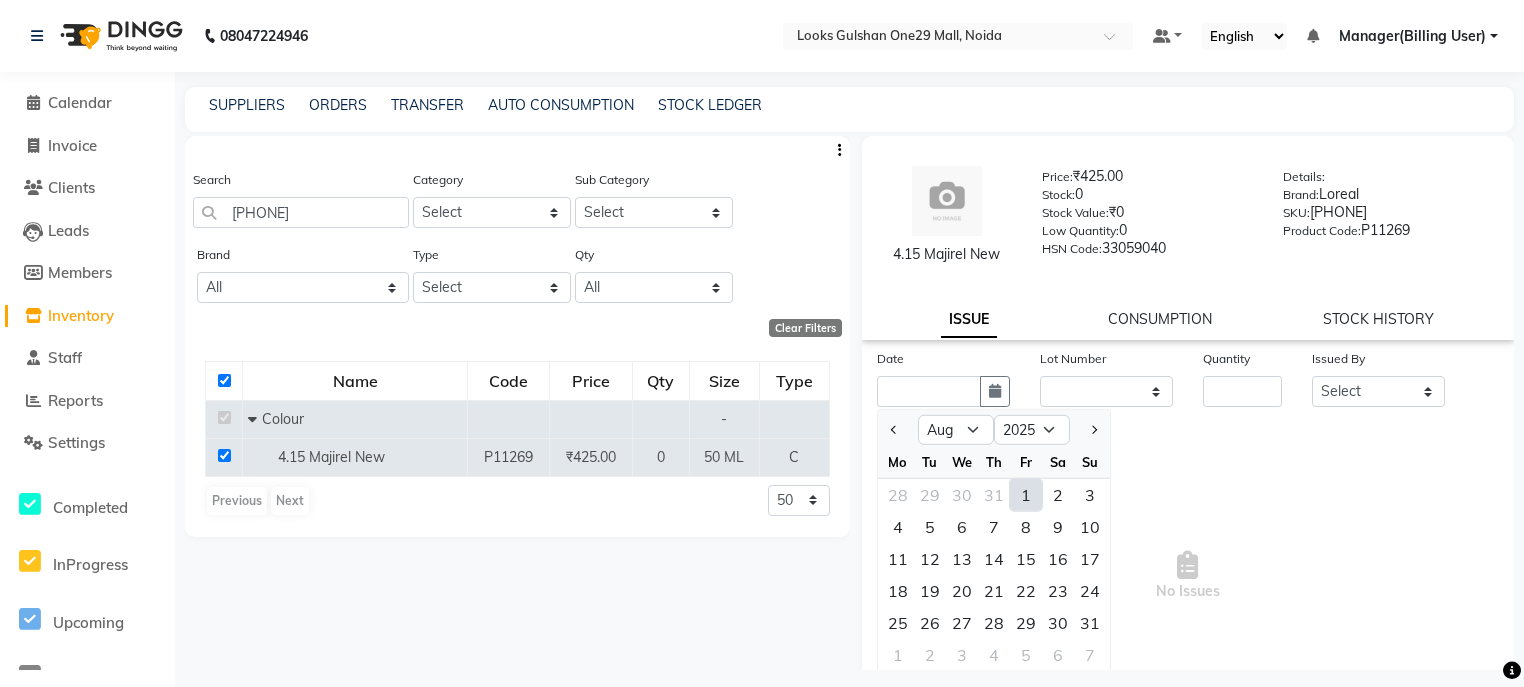 click on "1" 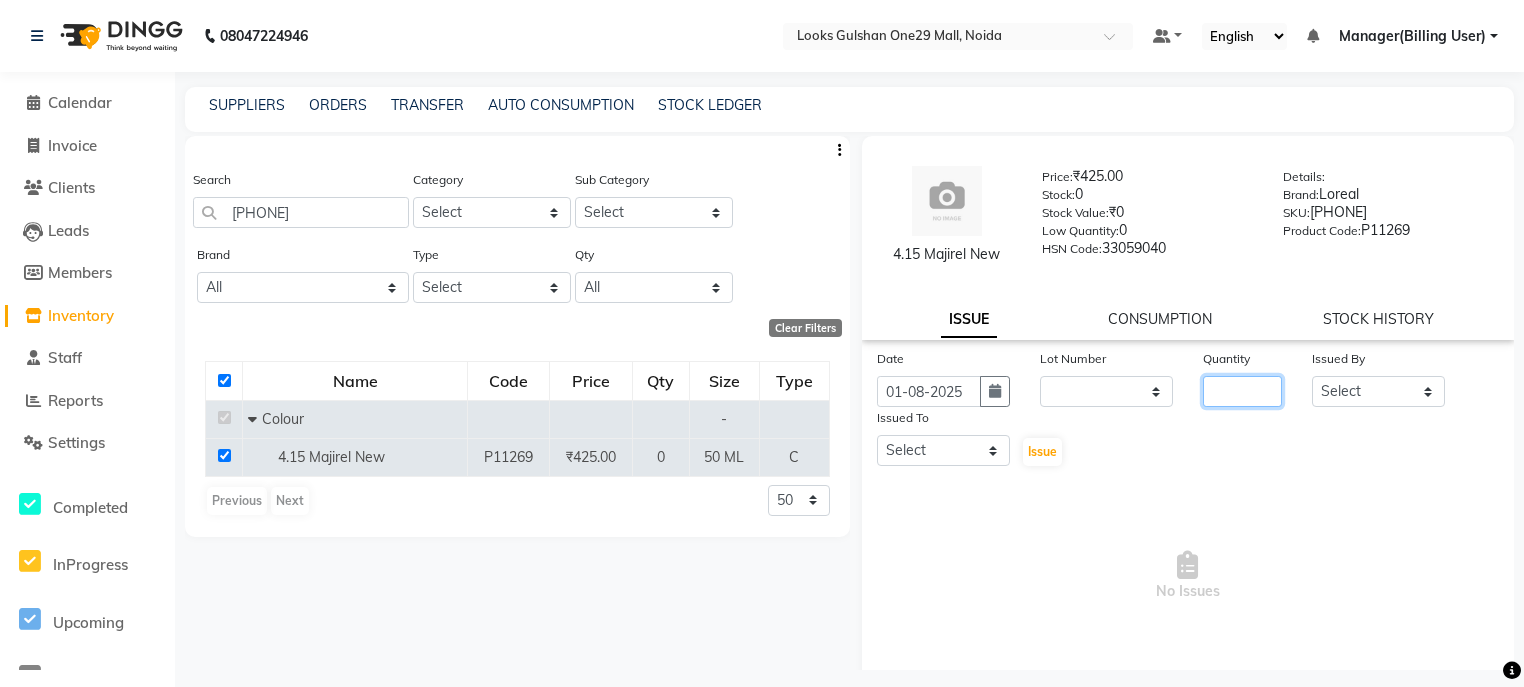 click 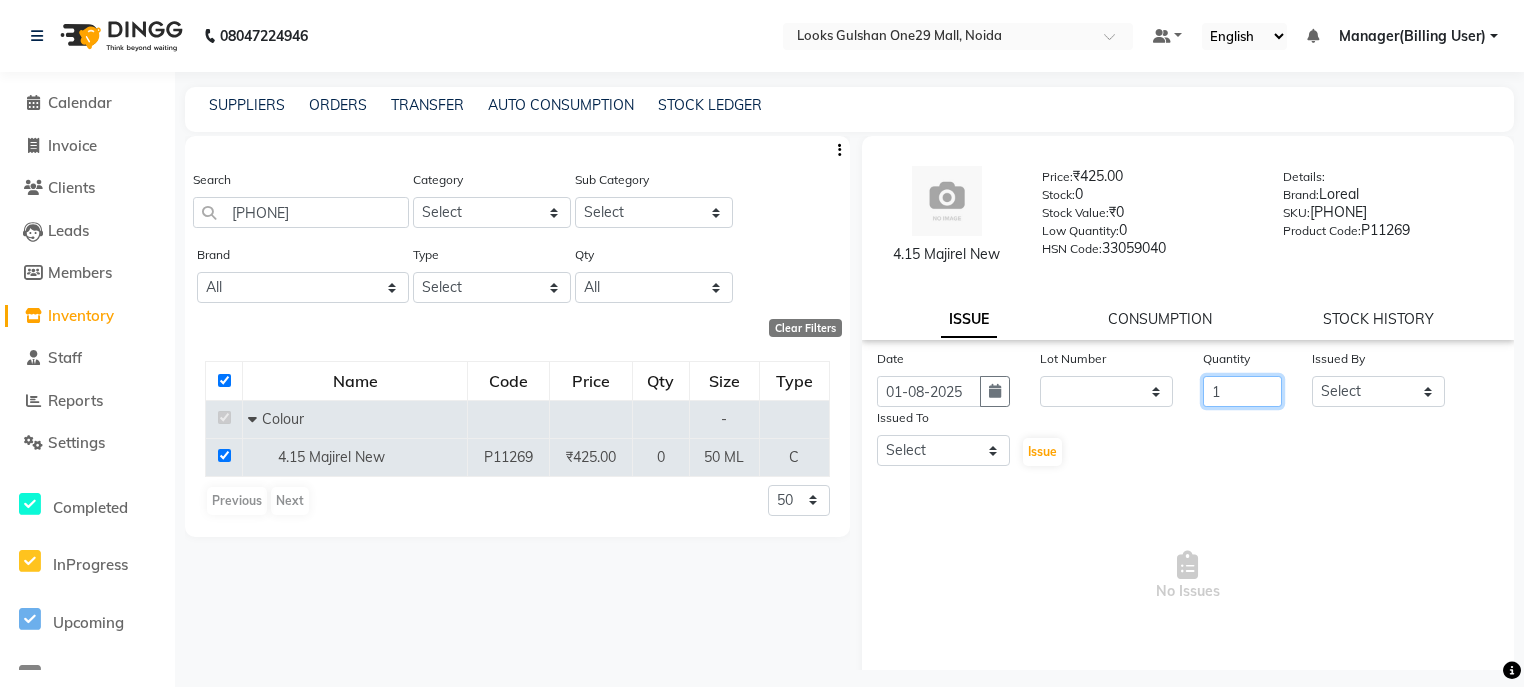 type on "1" 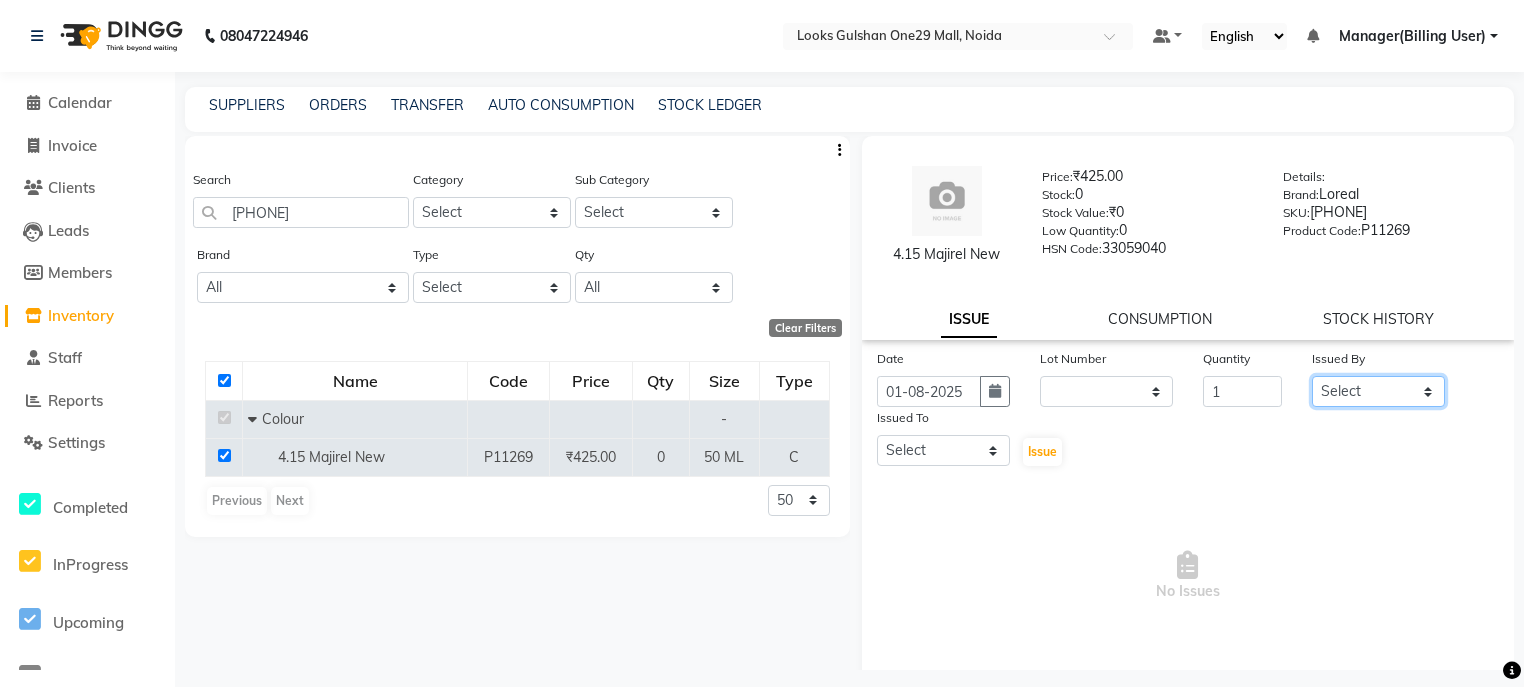 click on "Select ali Counter_Sales Deepak Eram_nail art Farmaan Manager(Billing User) Mashel Nisha Rinki Ritu Mittal Shiva Shiva(Cherry) Shivam_pdct Talib vardan Vikash_Pdct" 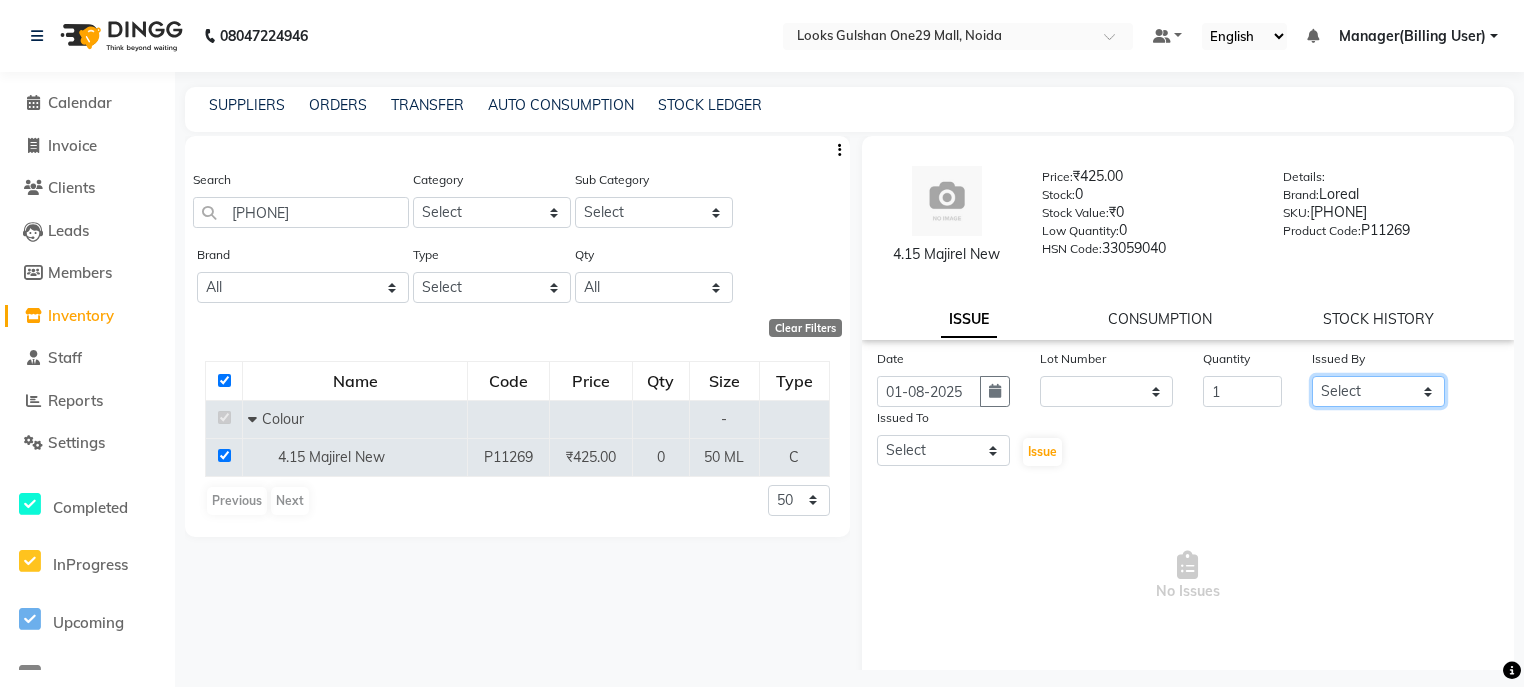select on "83410" 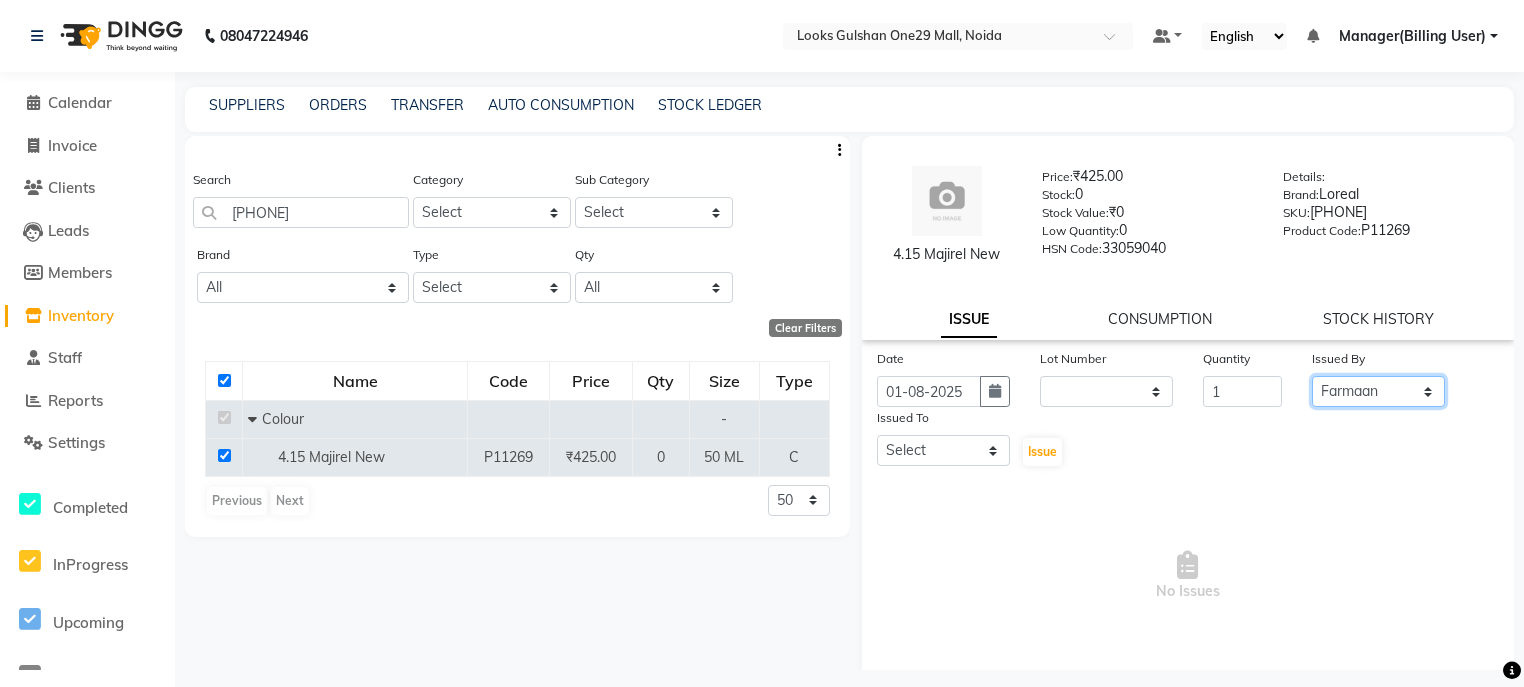 click on "Select ali Counter_Sales Deepak Eram_nail art Farmaan Manager(Billing User) Mashel Nisha Rinki Ritu Mittal Shiva Shiva(Cherry) Shivam_pdct Talib vardan Vikash_Pdct" 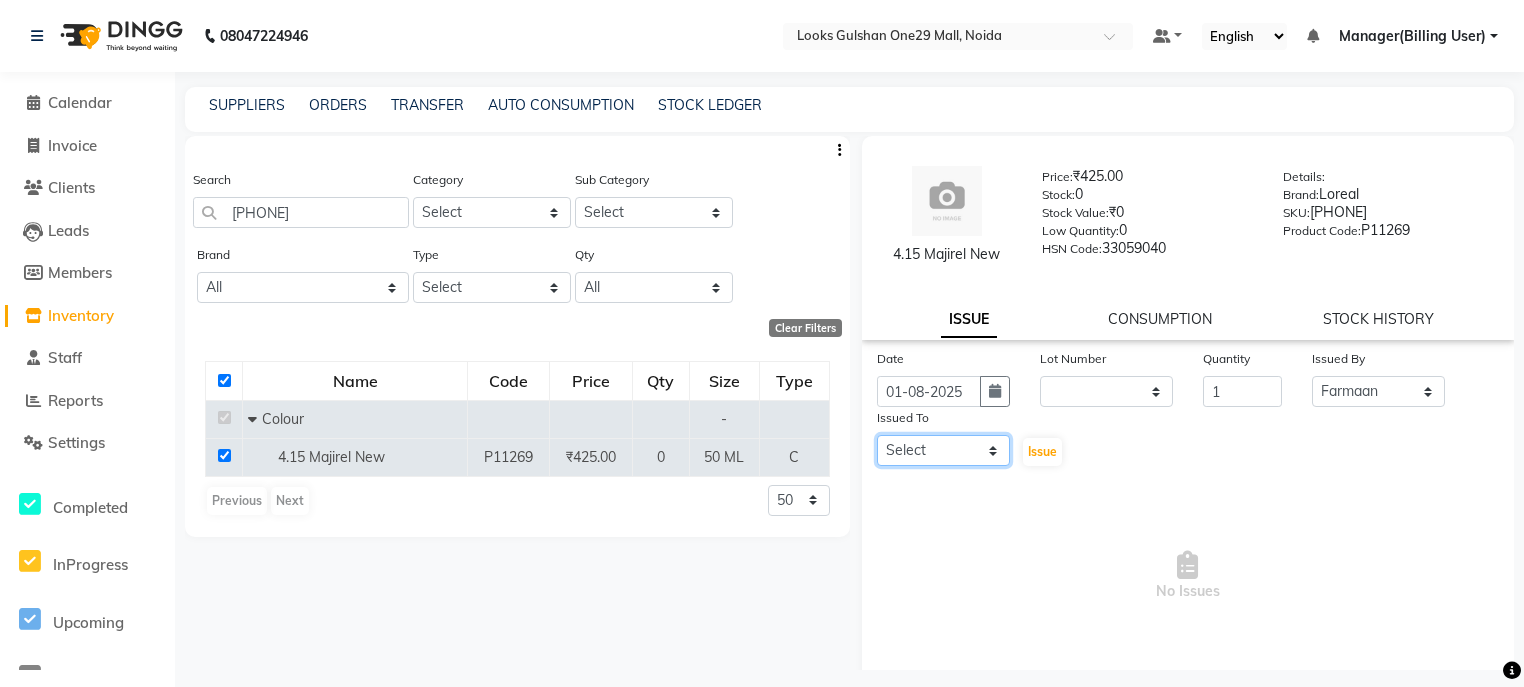 click on "Select ali Counter_Sales Deepak Eram_nail art Farmaan Manager(Billing User) Mashel Nisha Rinki Ritu Mittal Shiva Shiva(Cherry) Shivam_pdct Talib vardan Vikash_Pdct" 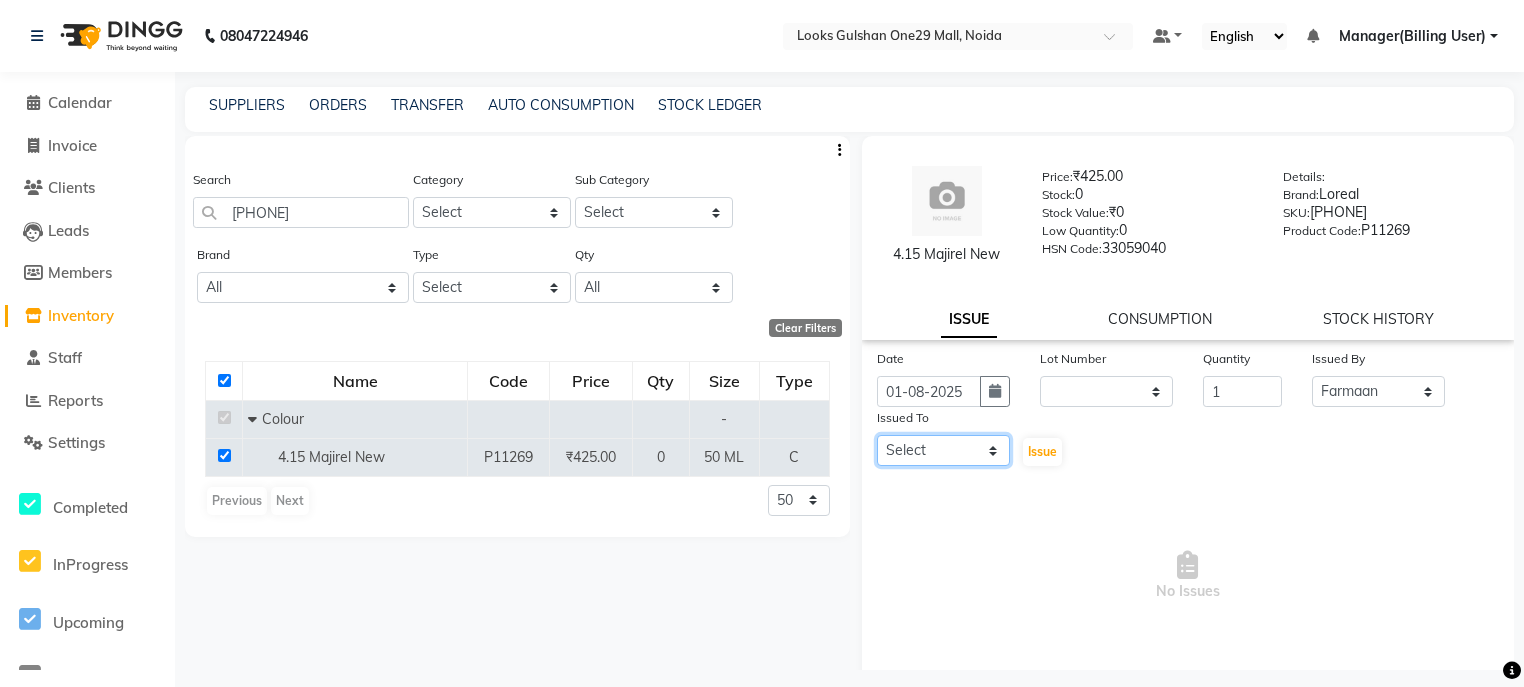 select on "82067" 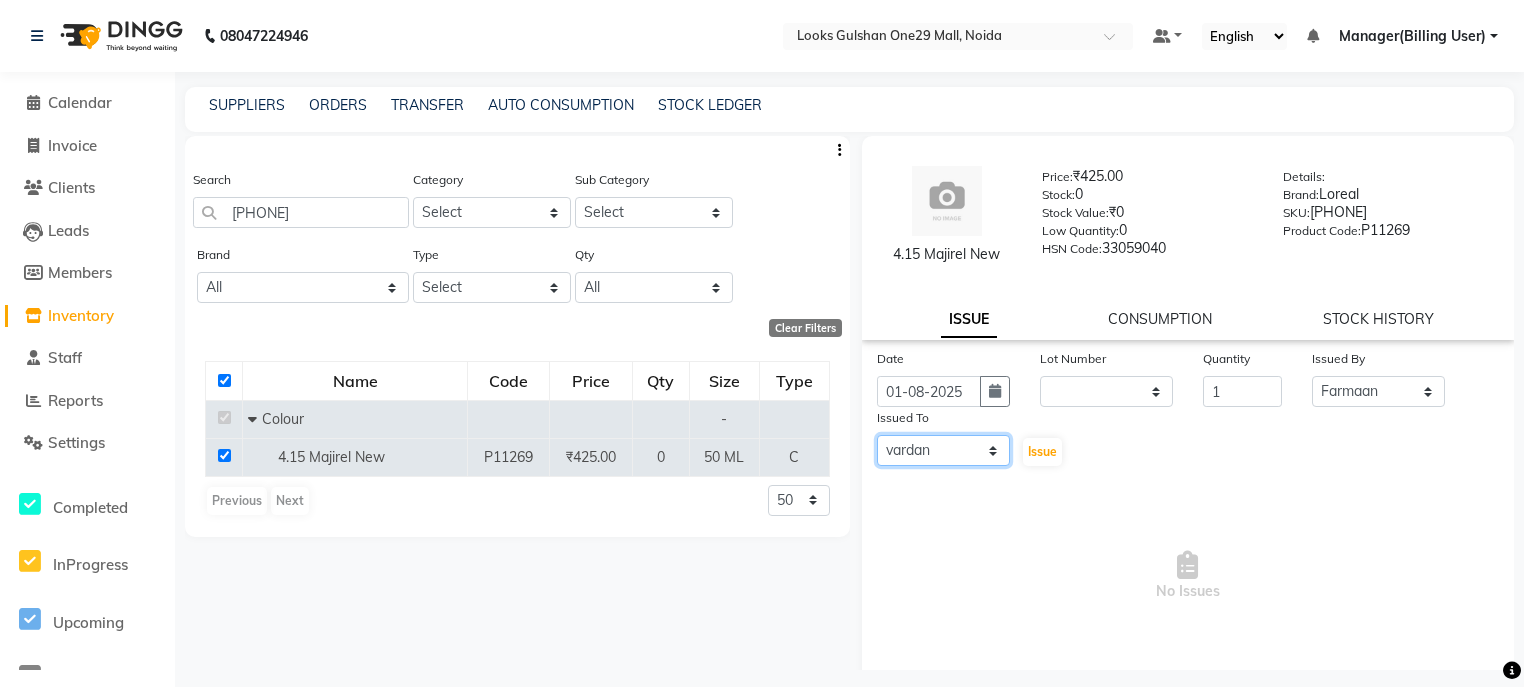 click on "Select ali Counter_Sales Deepak Eram_nail art Farmaan Manager(Billing User) Mashel Nisha Rinki Ritu Mittal Shiva Shiva(Cherry) Shivam_pdct Talib vardan Vikash_Pdct" 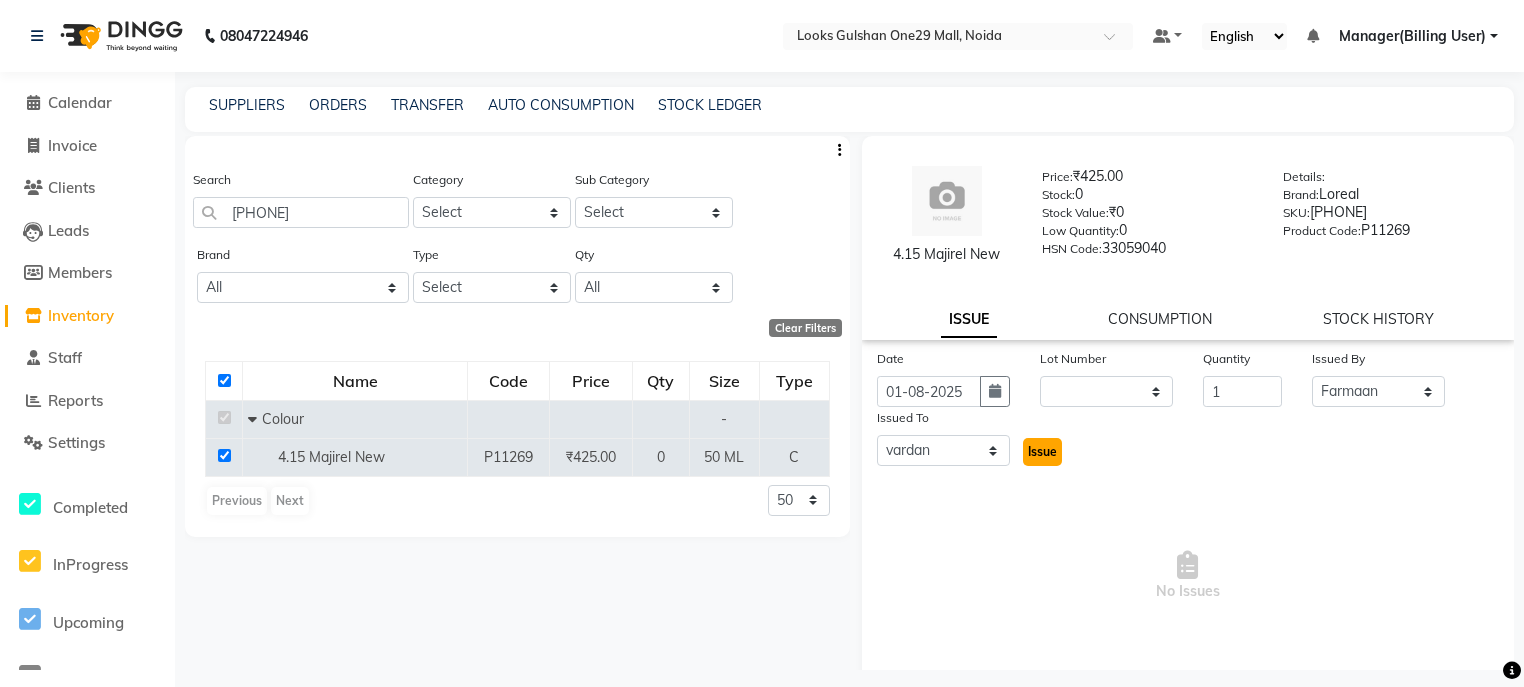 click on "Issue" 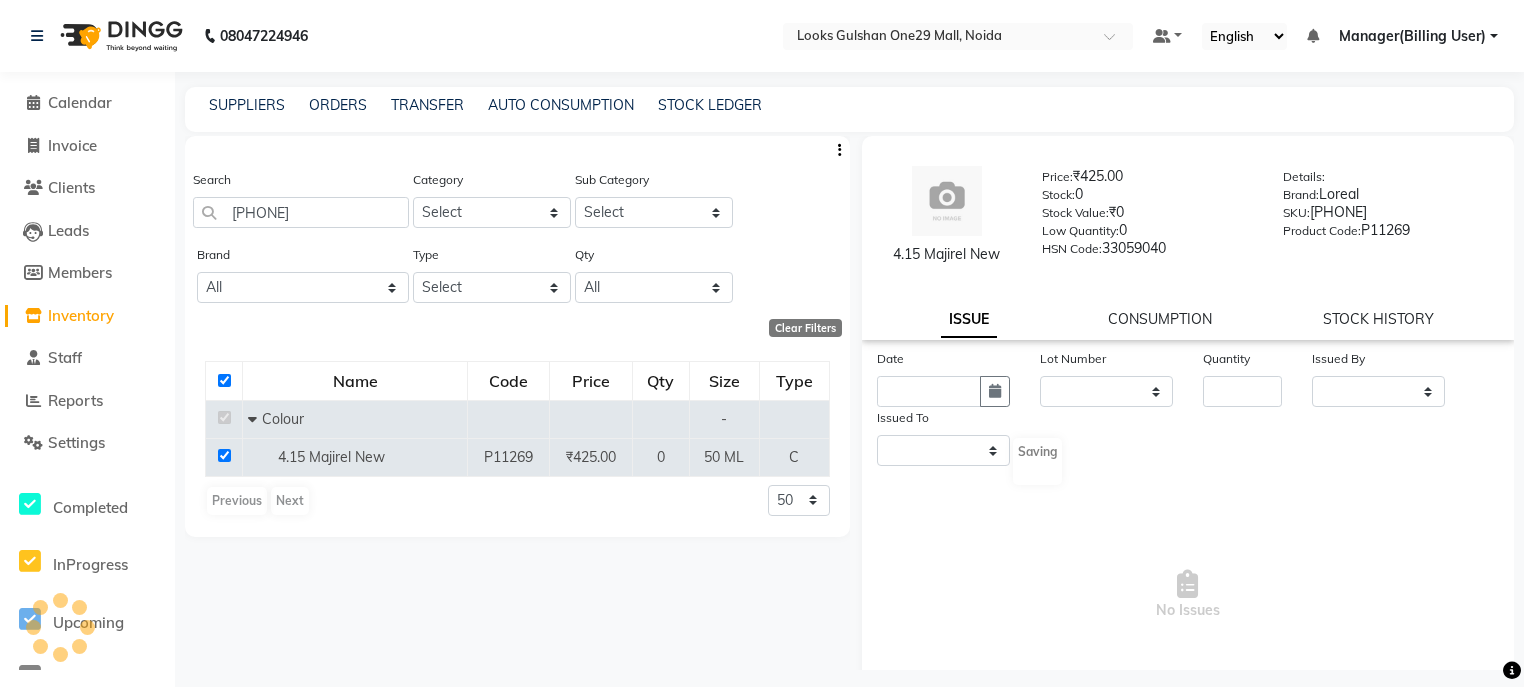 select 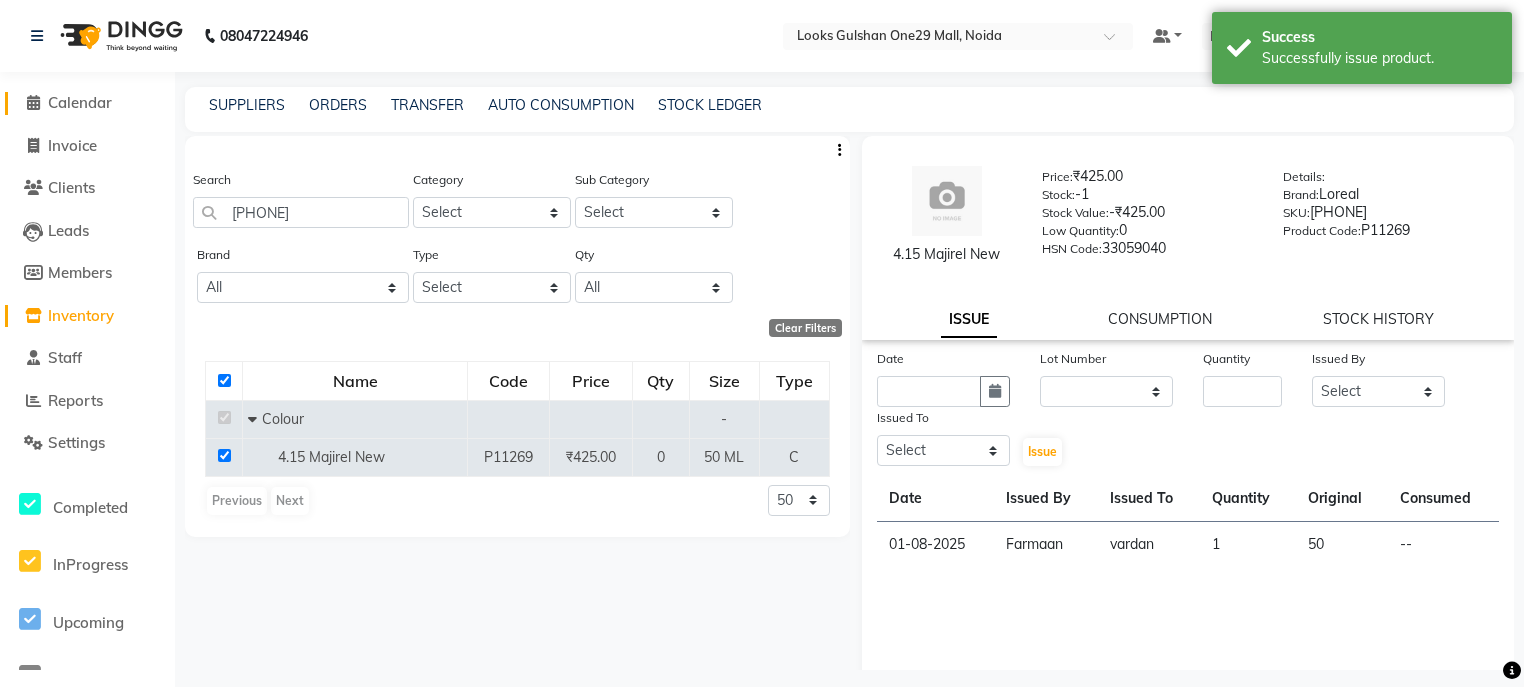 click on "Calendar" 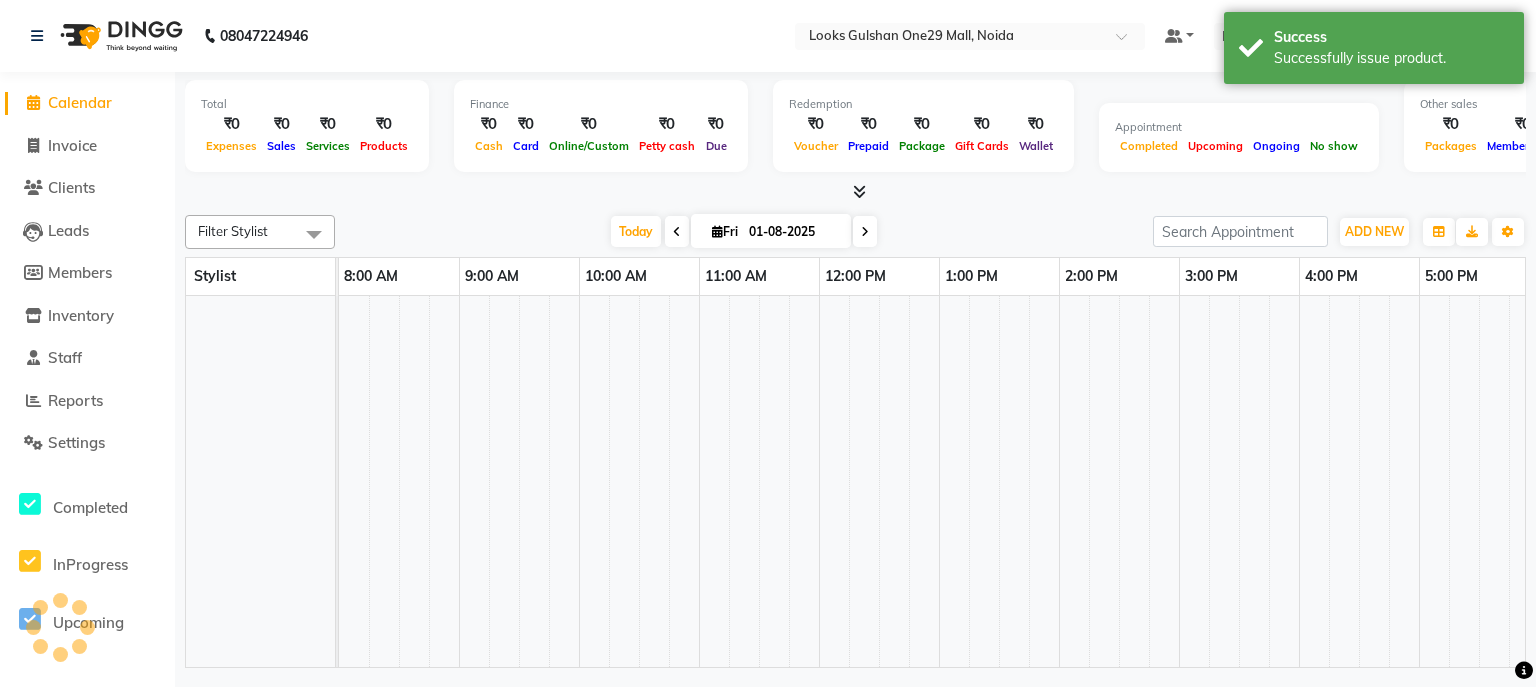scroll, scrollTop: 0, scrollLeft: 0, axis: both 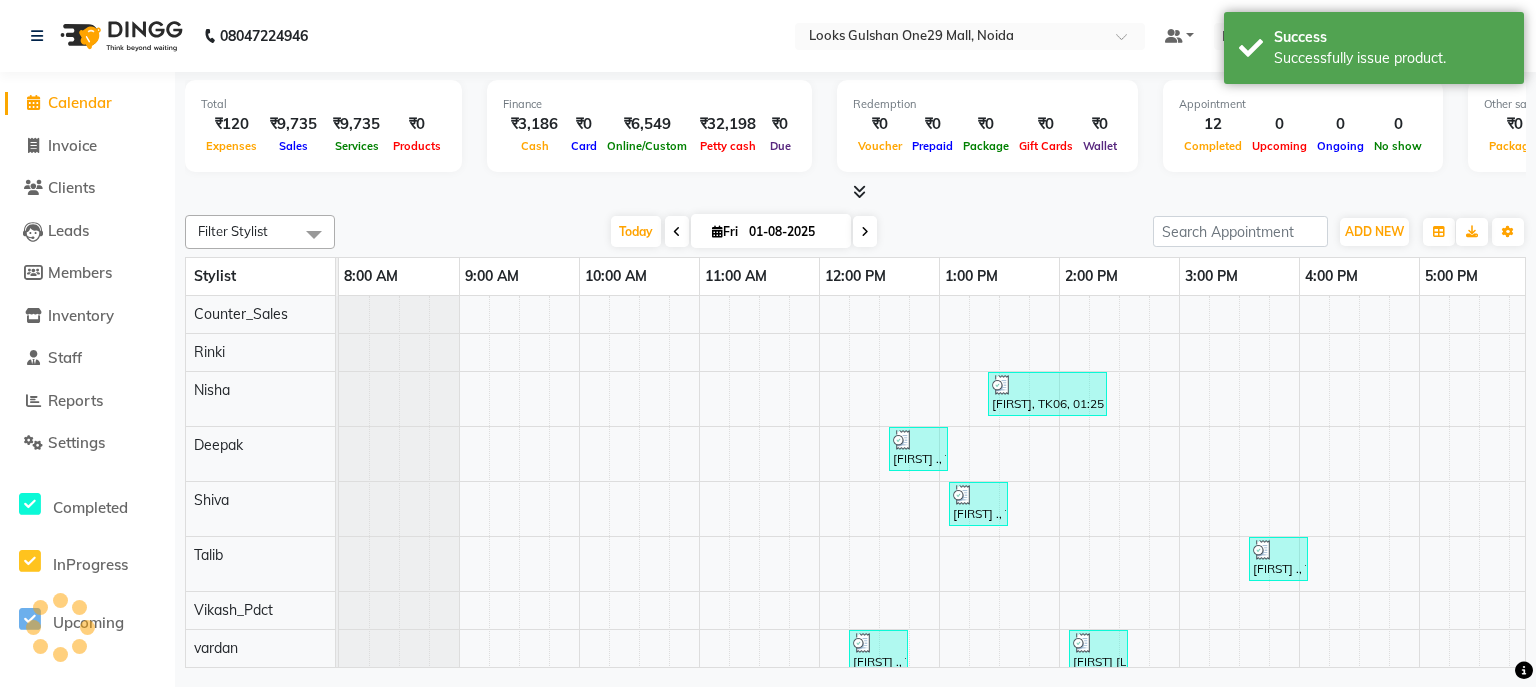 click on "Calendar" 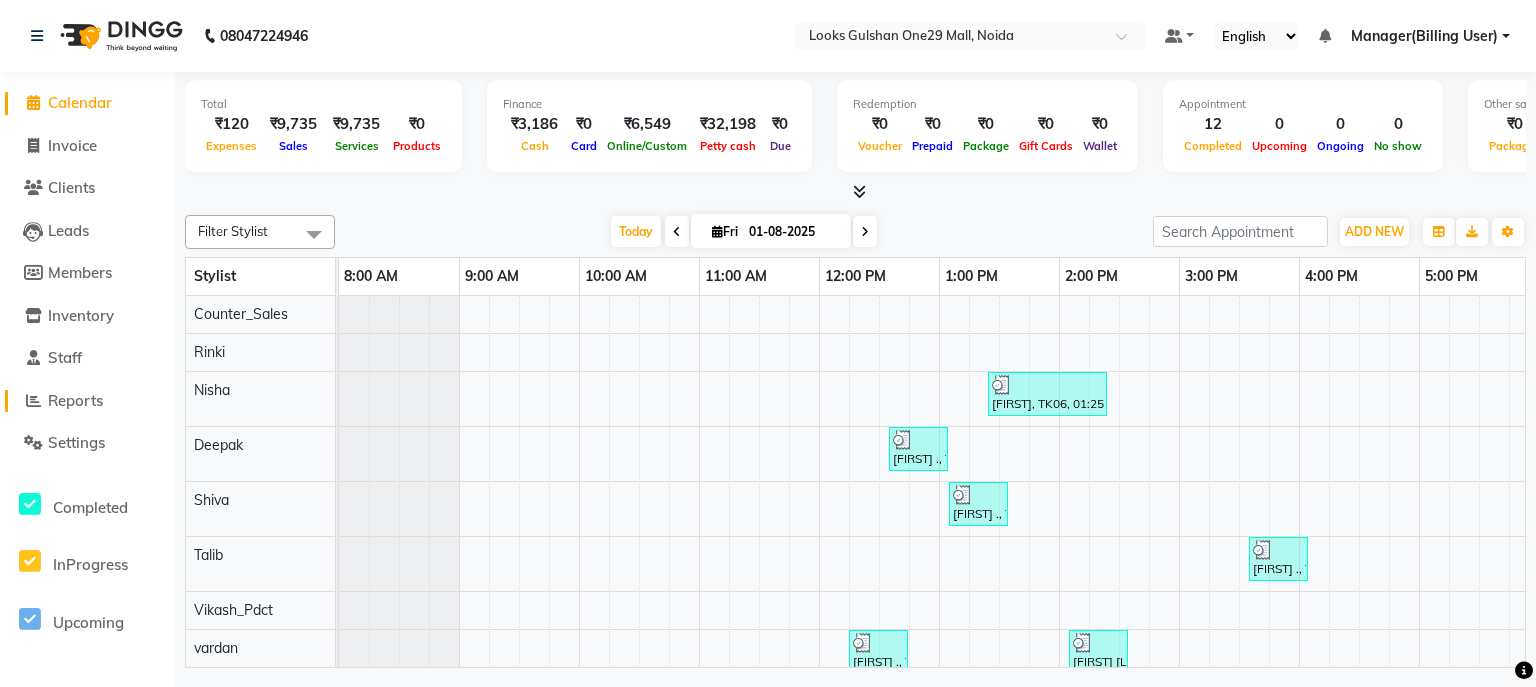 click on "Reports" 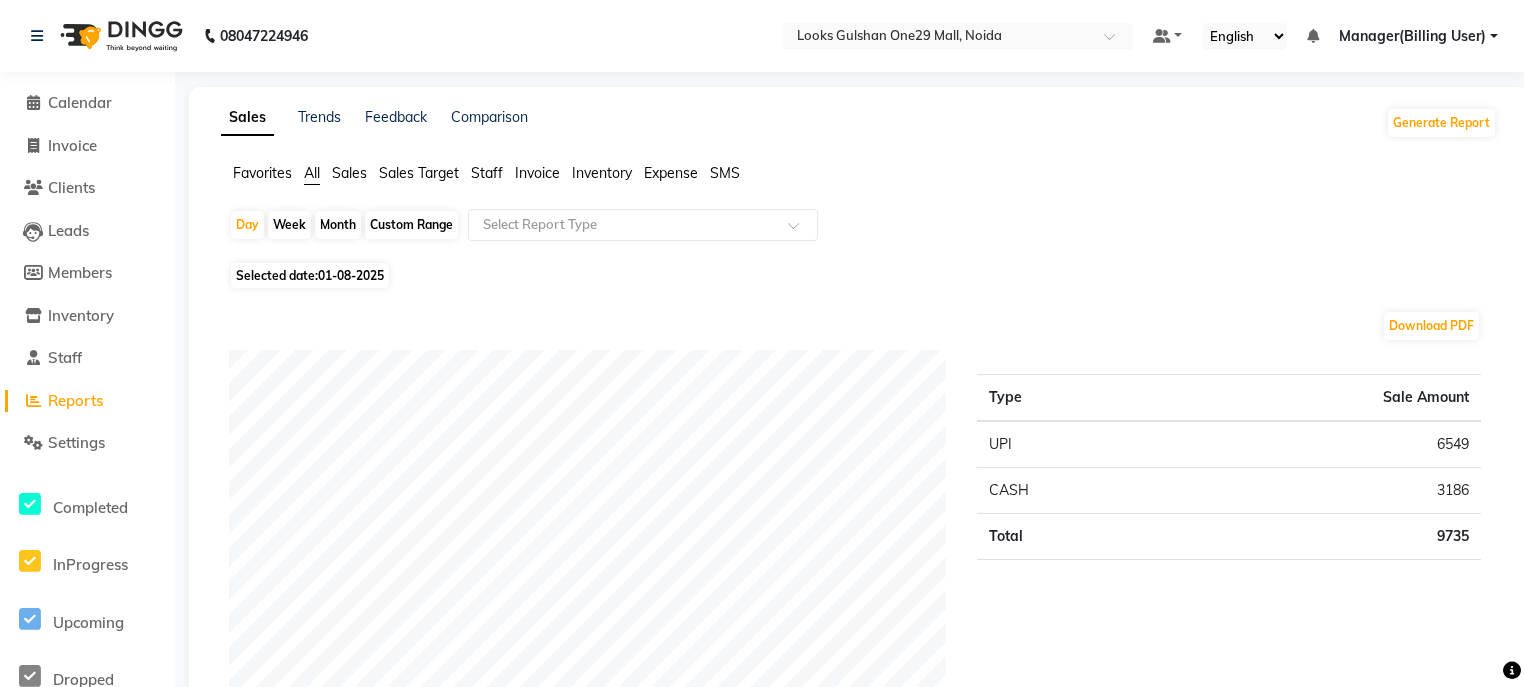 click on "Invoice" 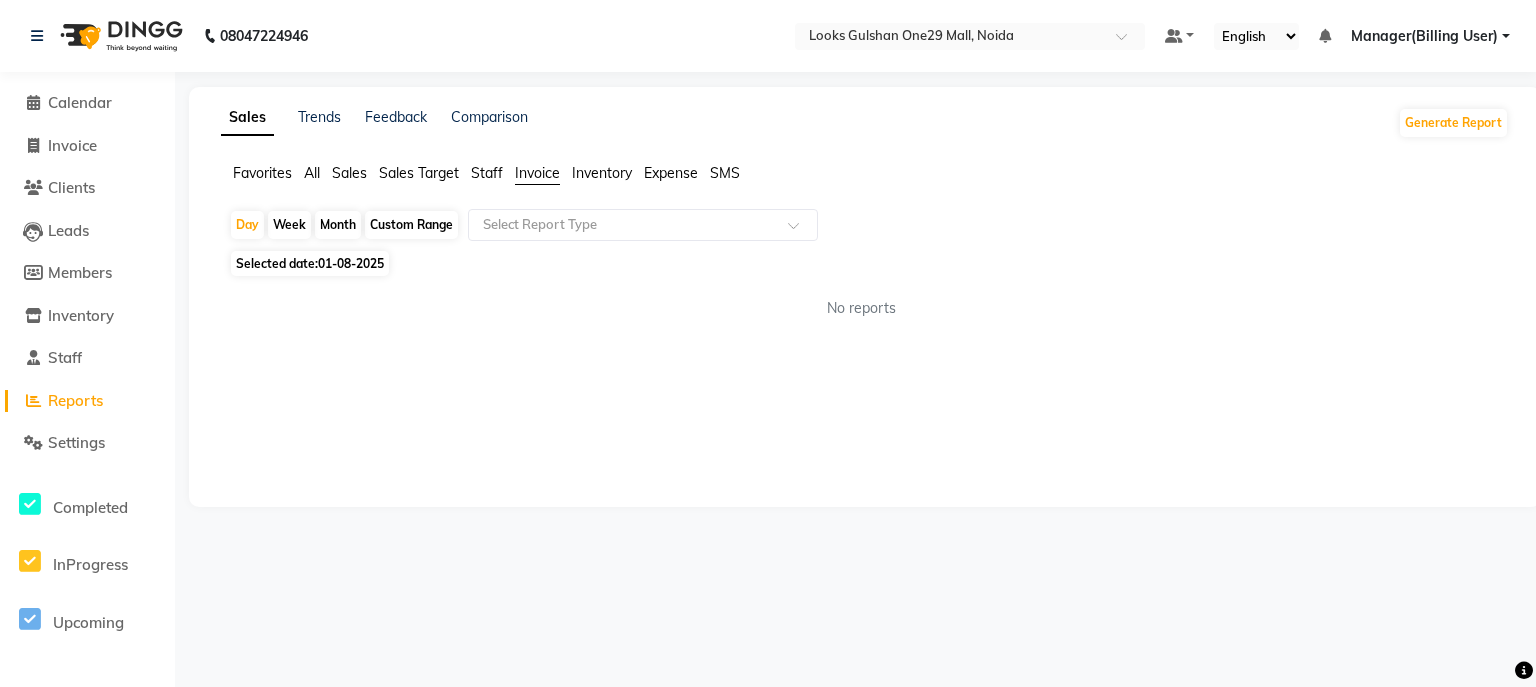 click on "Staff" 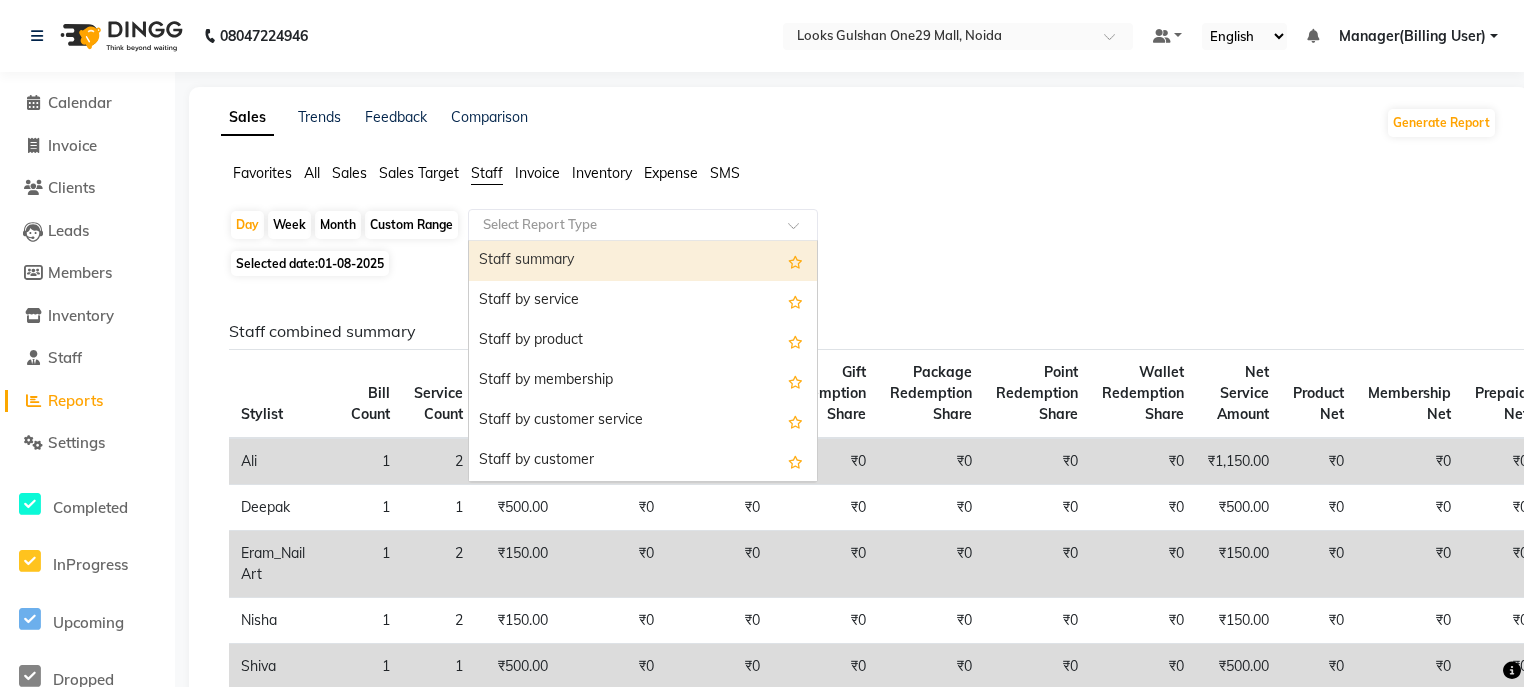 click 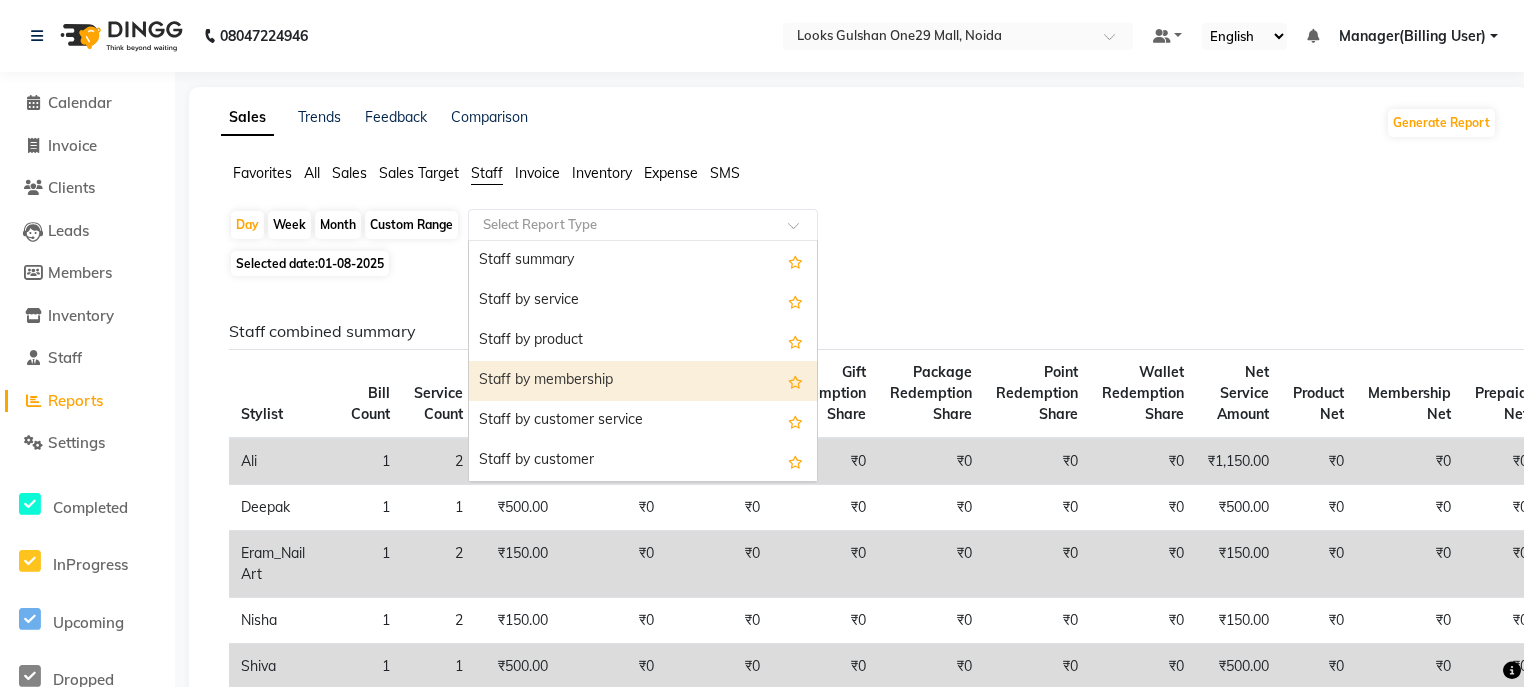 click on "Staff by membership" at bounding box center (643, 381) 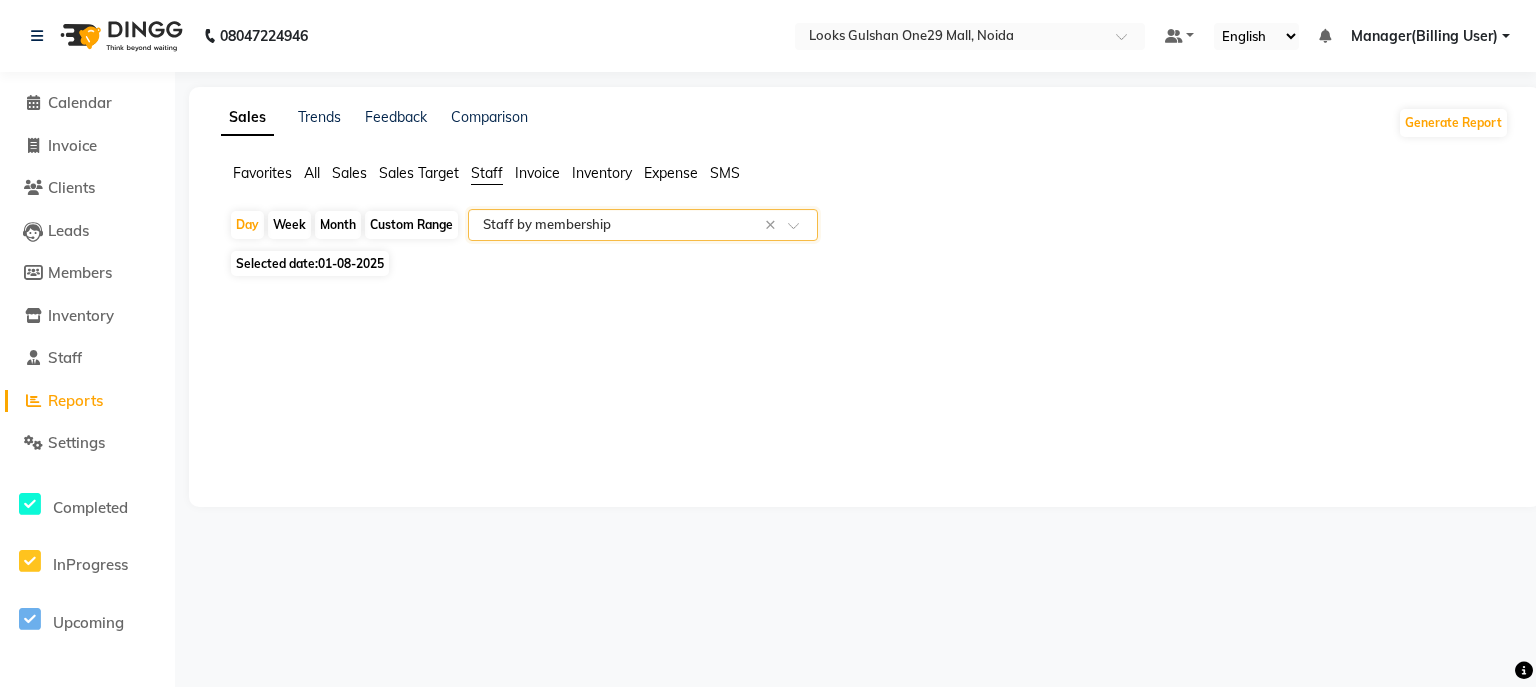 click on "Custom Range" 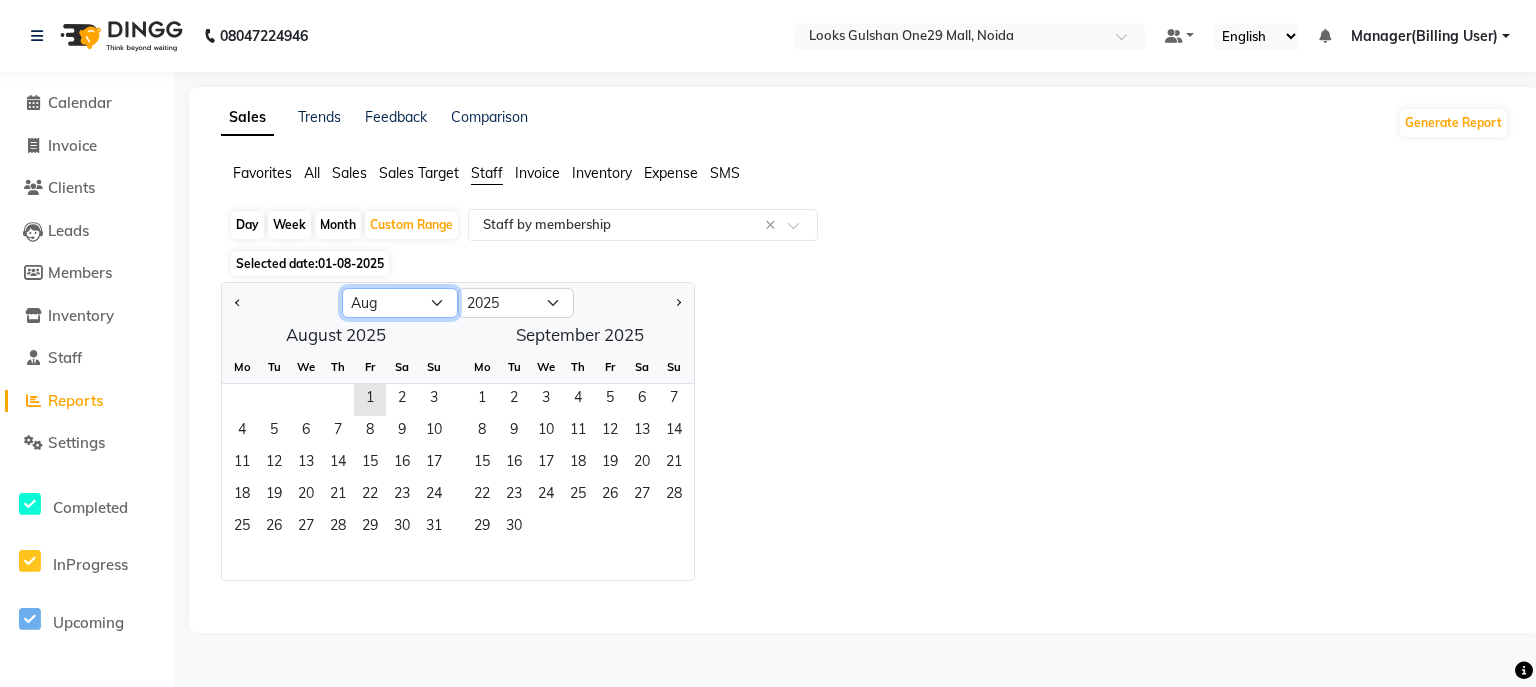 click on "Jan Feb Mar Apr May Jun Jul Aug Sep Oct Nov Dec" 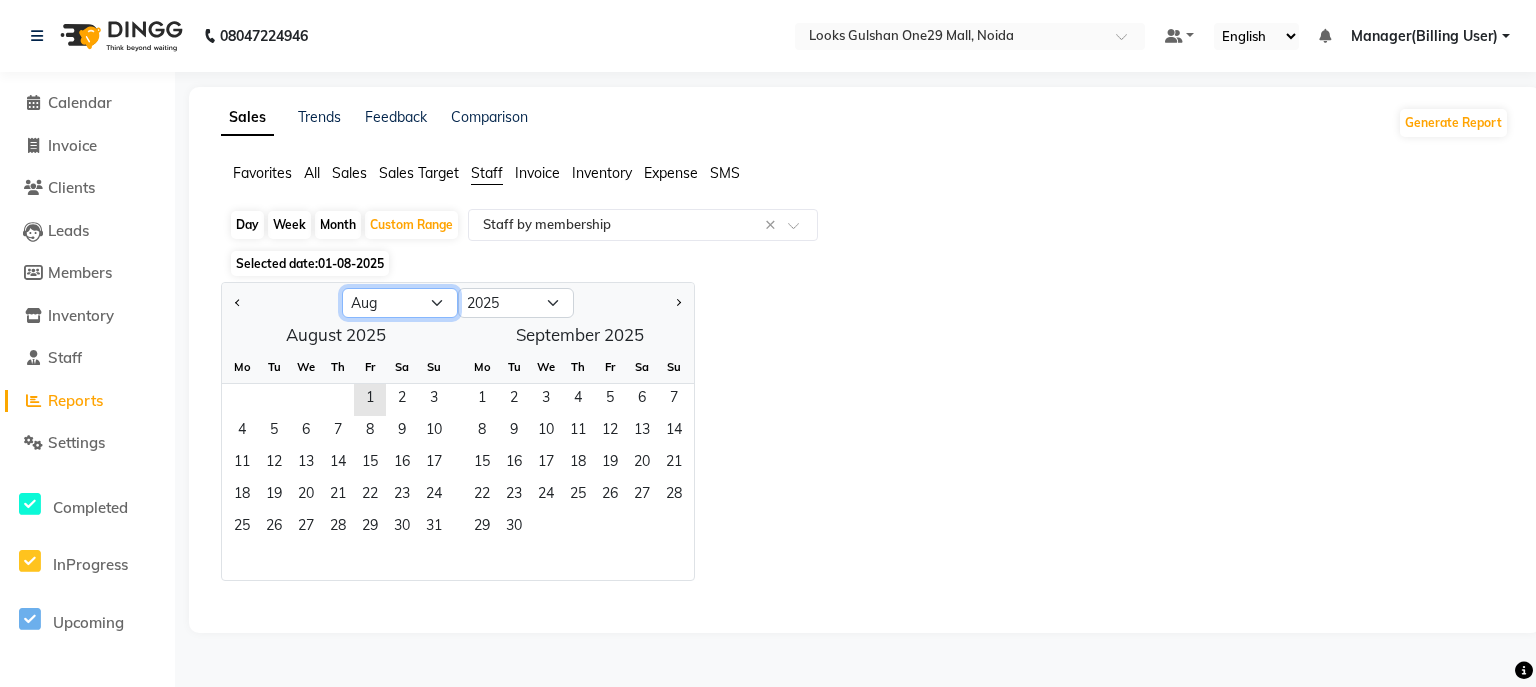 select on "7" 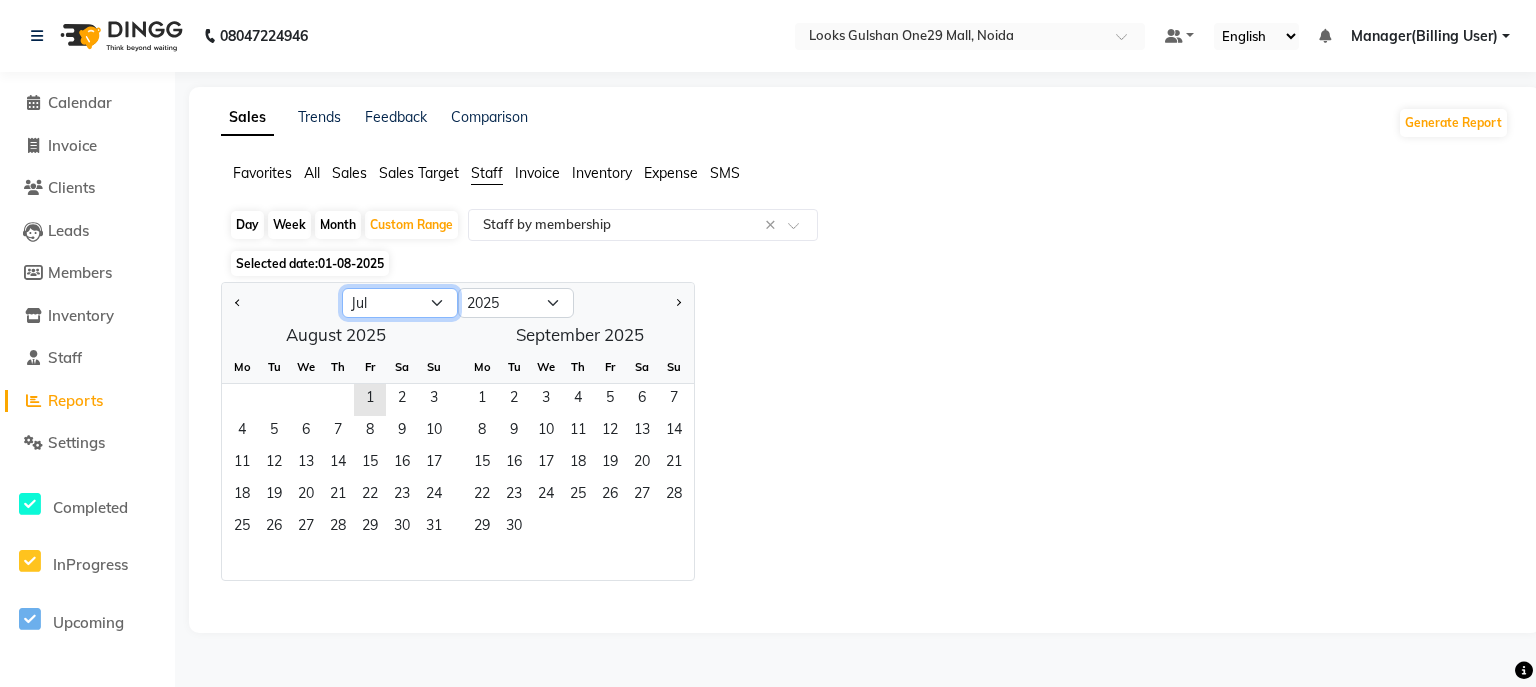 click on "Jan Feb Mar Apr May Jun Jul Aug Sep Oct Nov Dec" 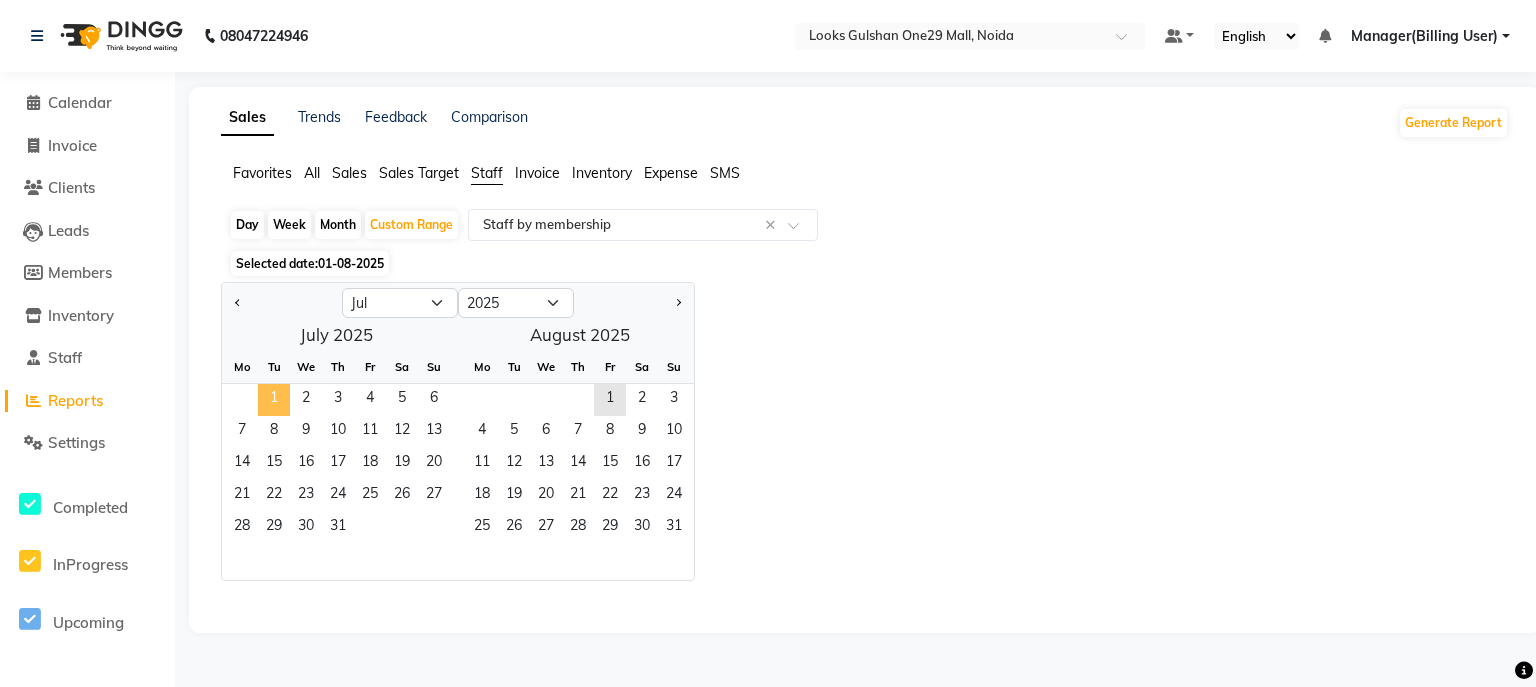 click on "1" 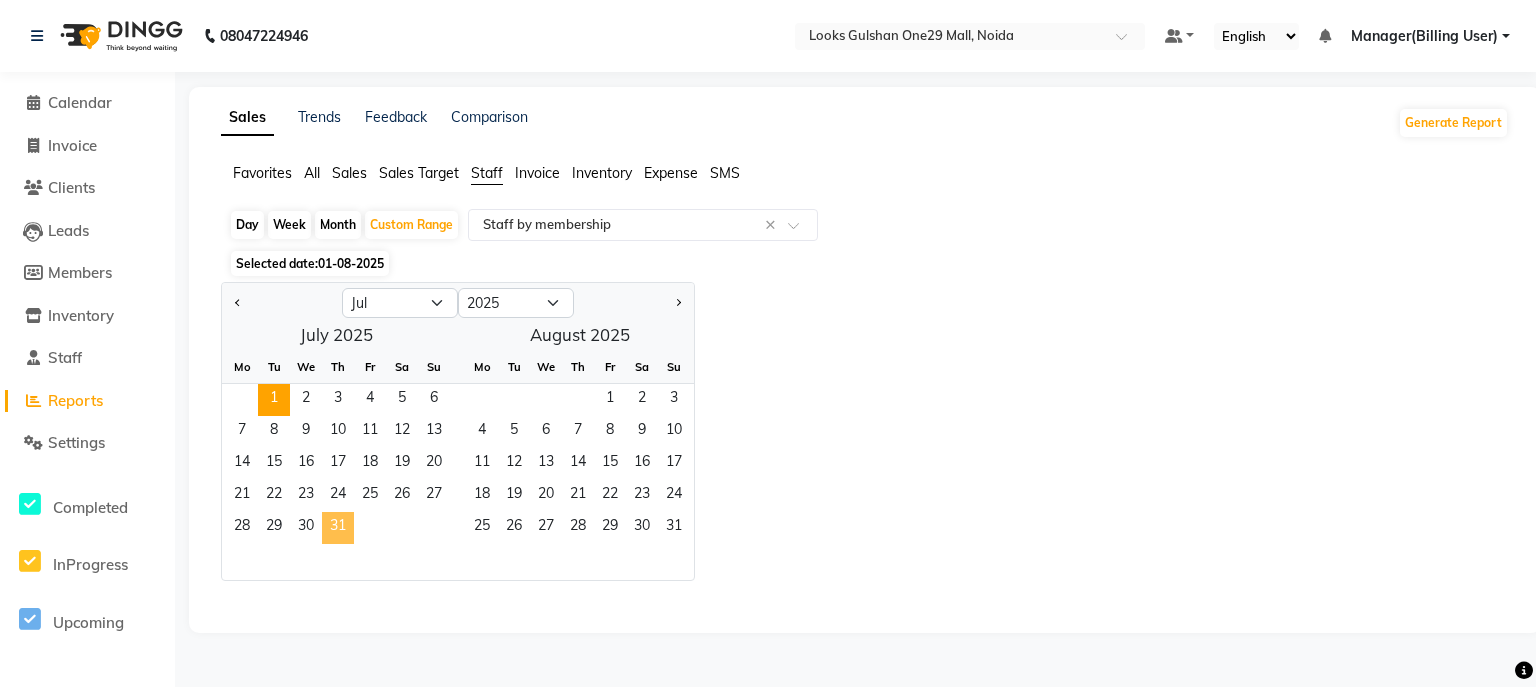 click on "31" 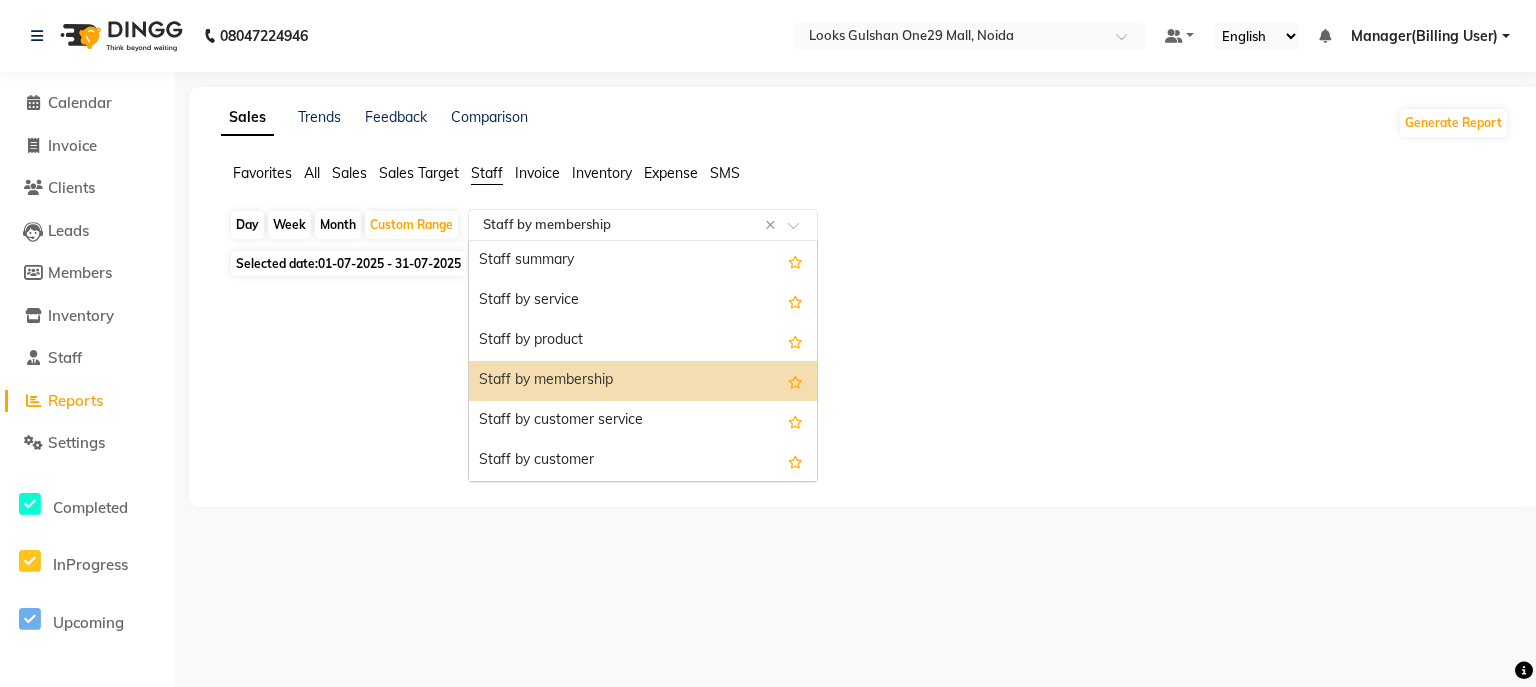 click on "Select Report Type × Staff by membership ×" 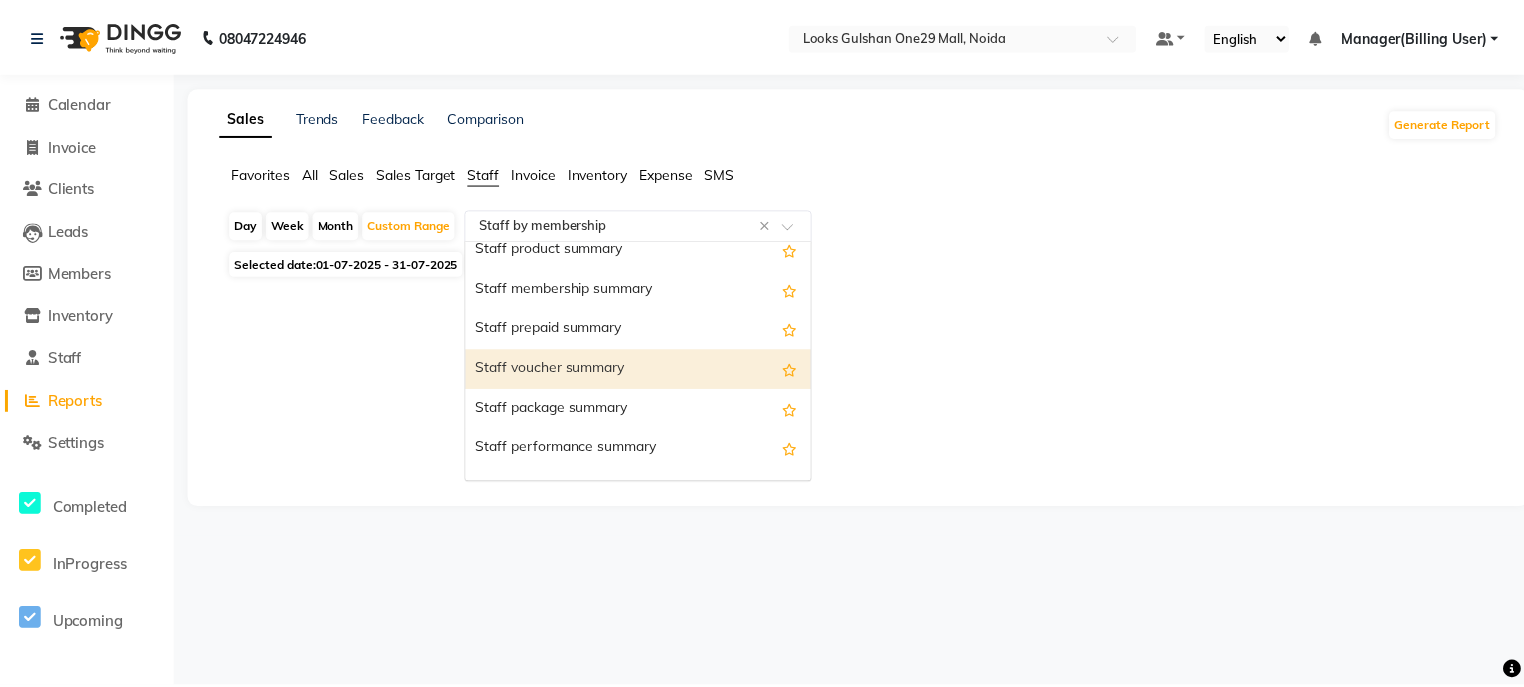 scroll, scrollTop: 560, scrollLeft: 0, axis: vertical 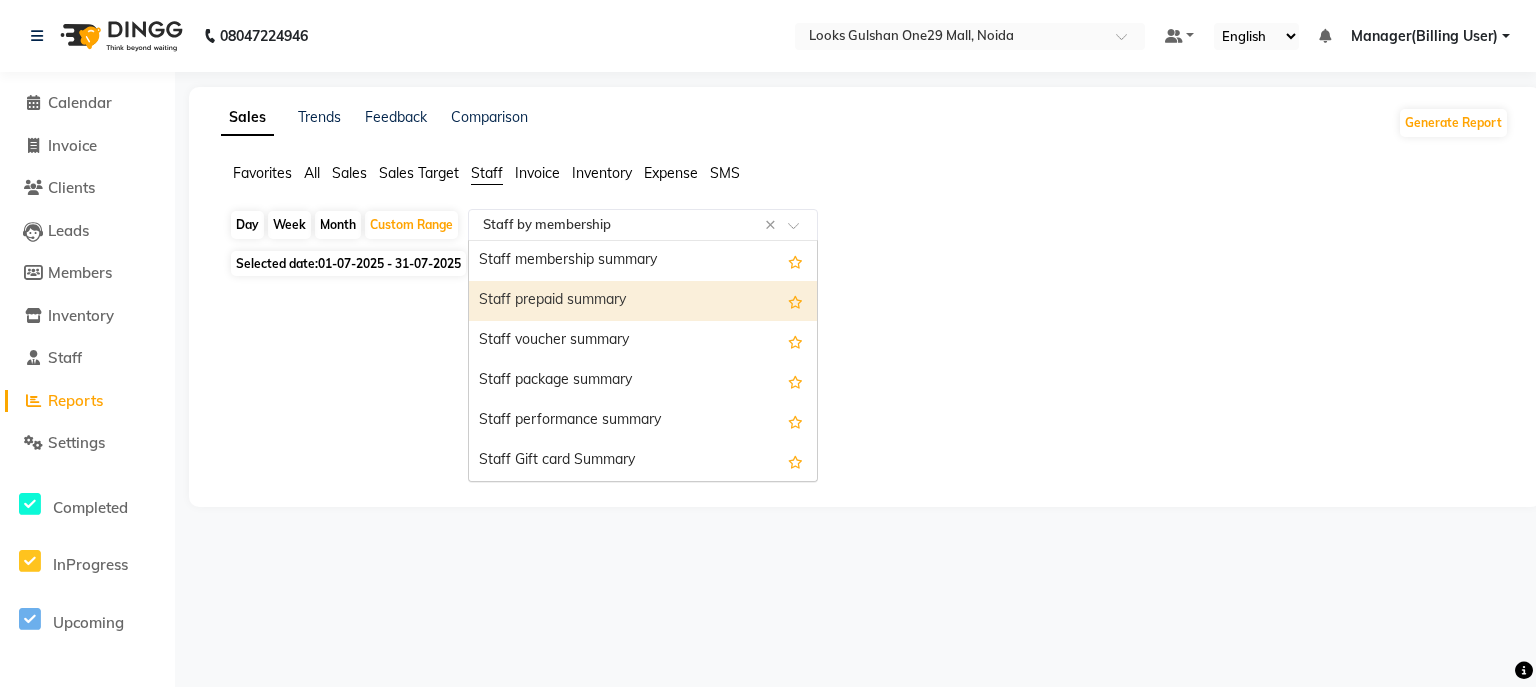 click on "Staff prepaid summary" at bounding box center [643, 301] 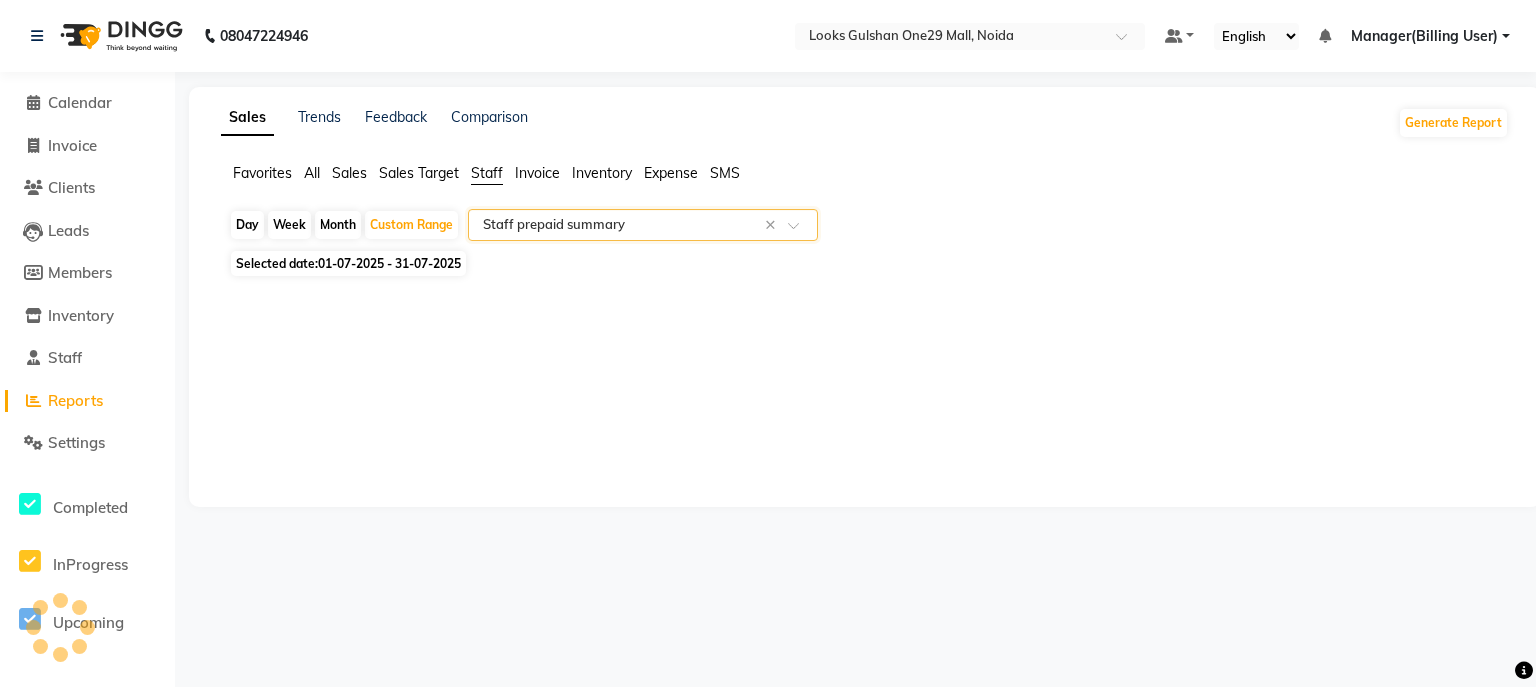 select on "full_report" 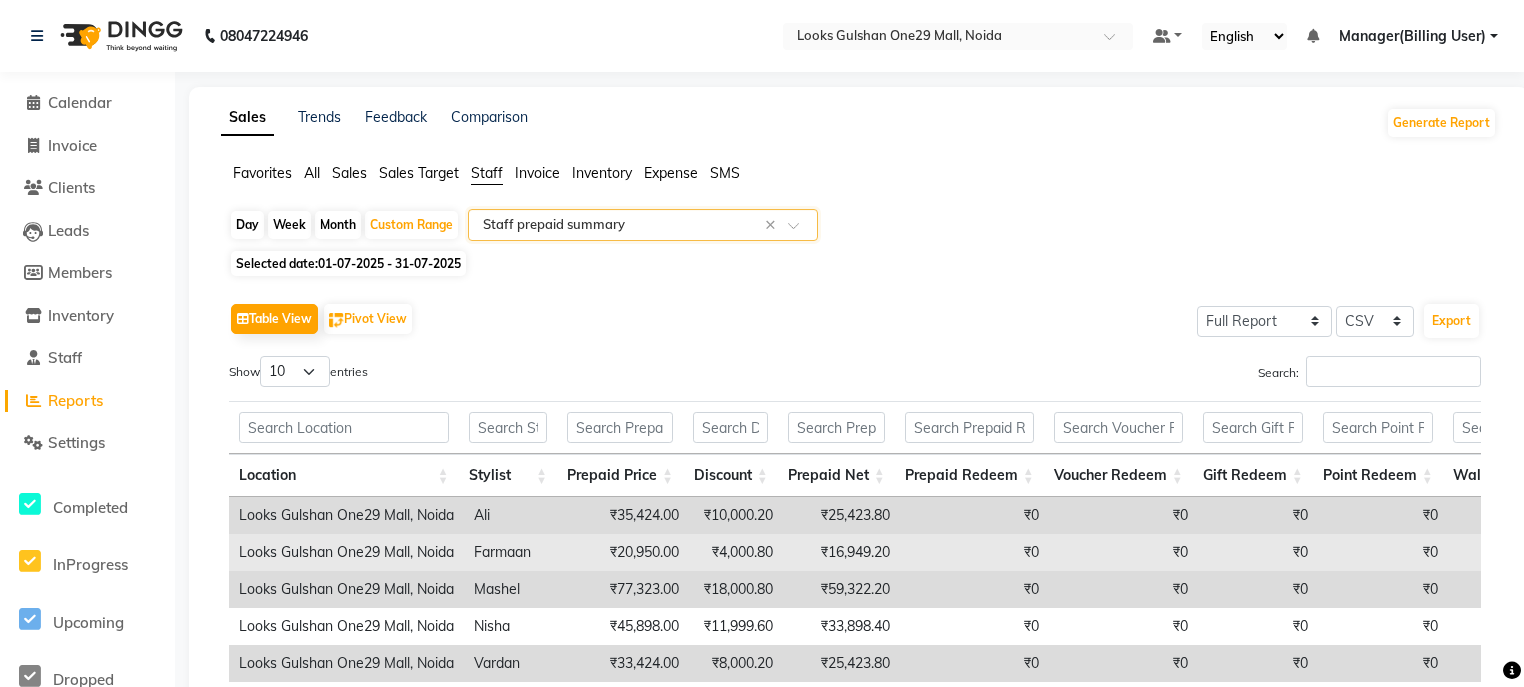 scroll, scrollTop: 205, scrollLeft: 0, axis: vertical 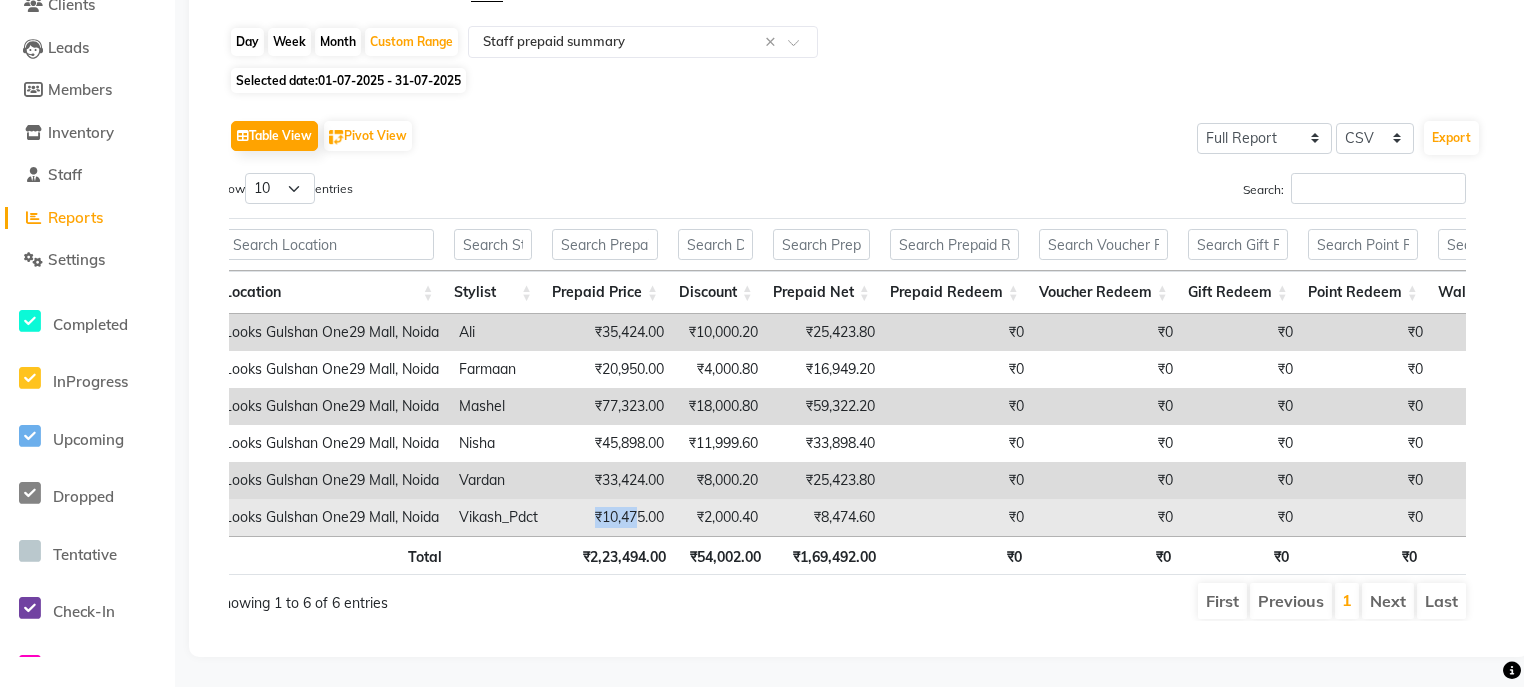 drag, startPoint x: 637, startPoint y: 510, endPoint x: 560, endPoint y: 511, distance: 77.00649 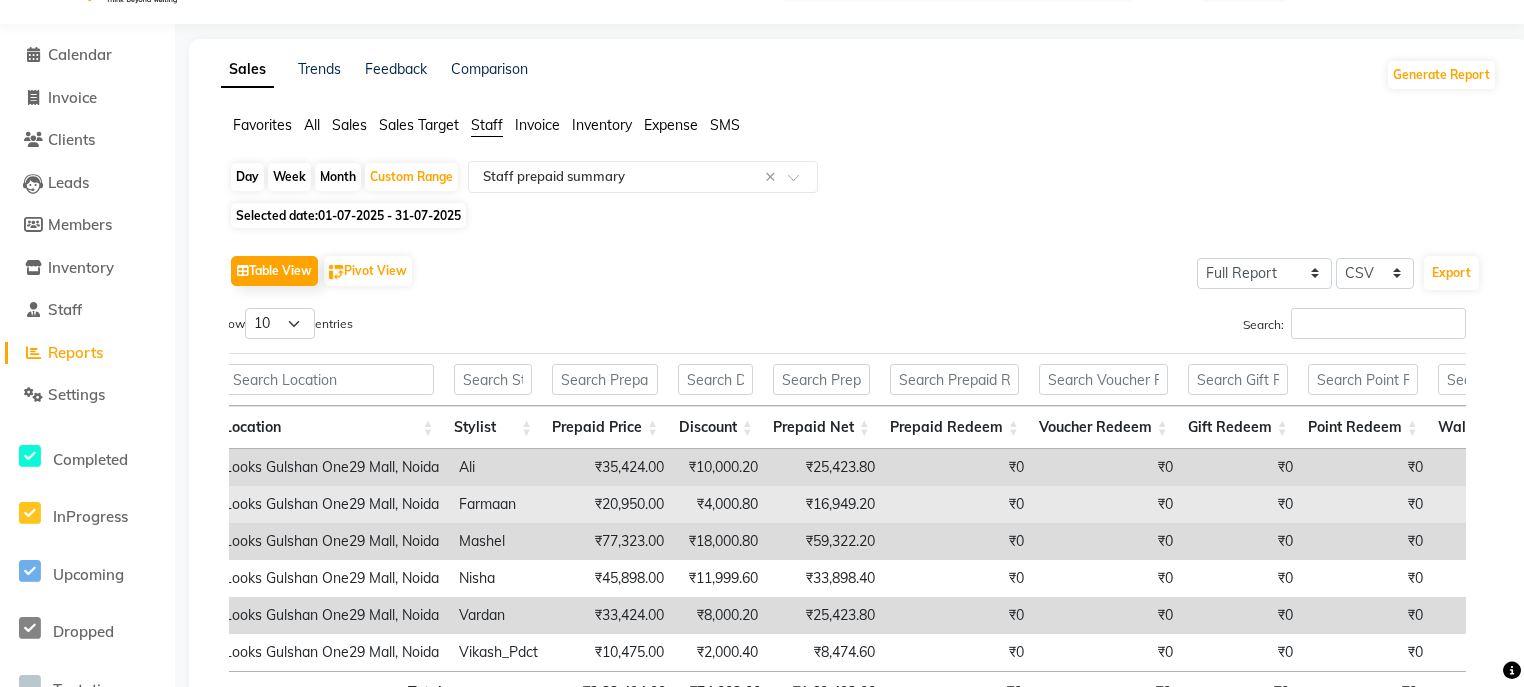 scroll, scrollTop: 45, scrollLeft: 0, axis: vertical 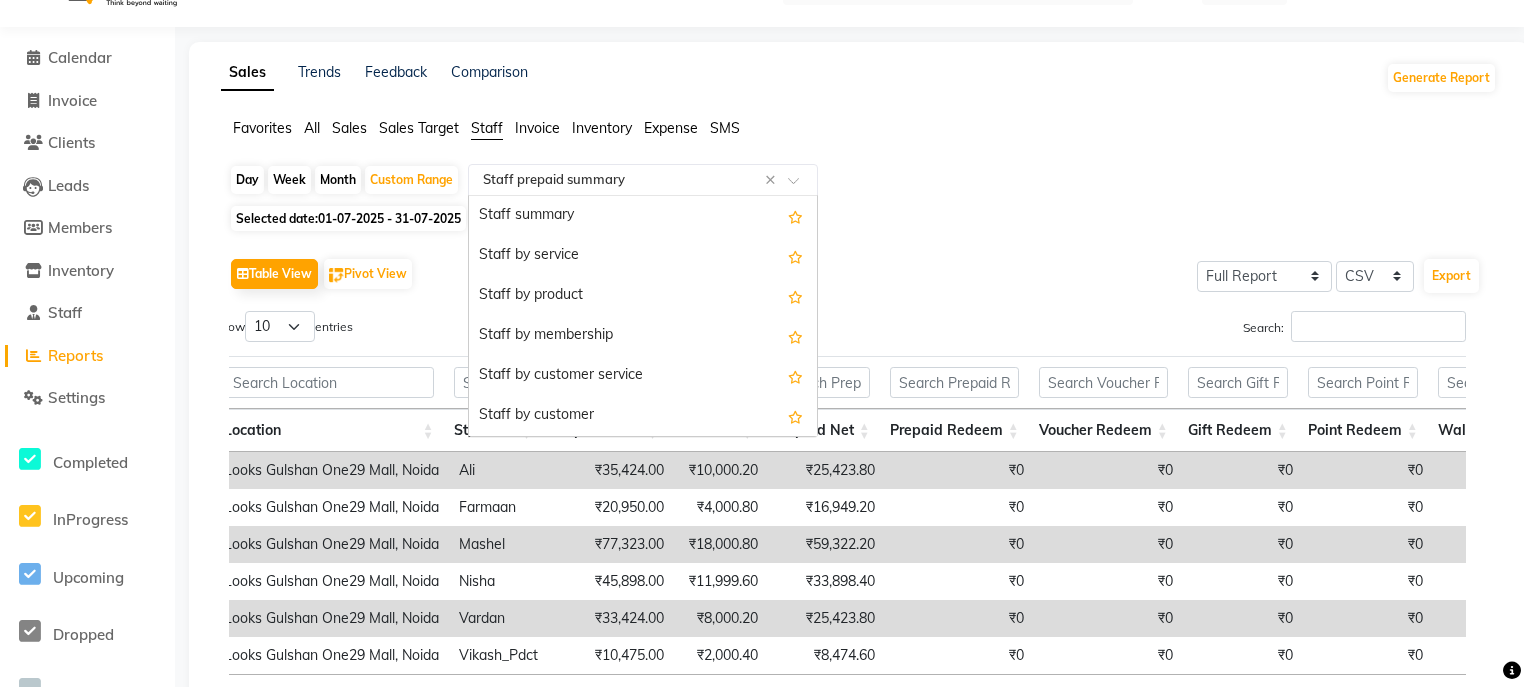 click 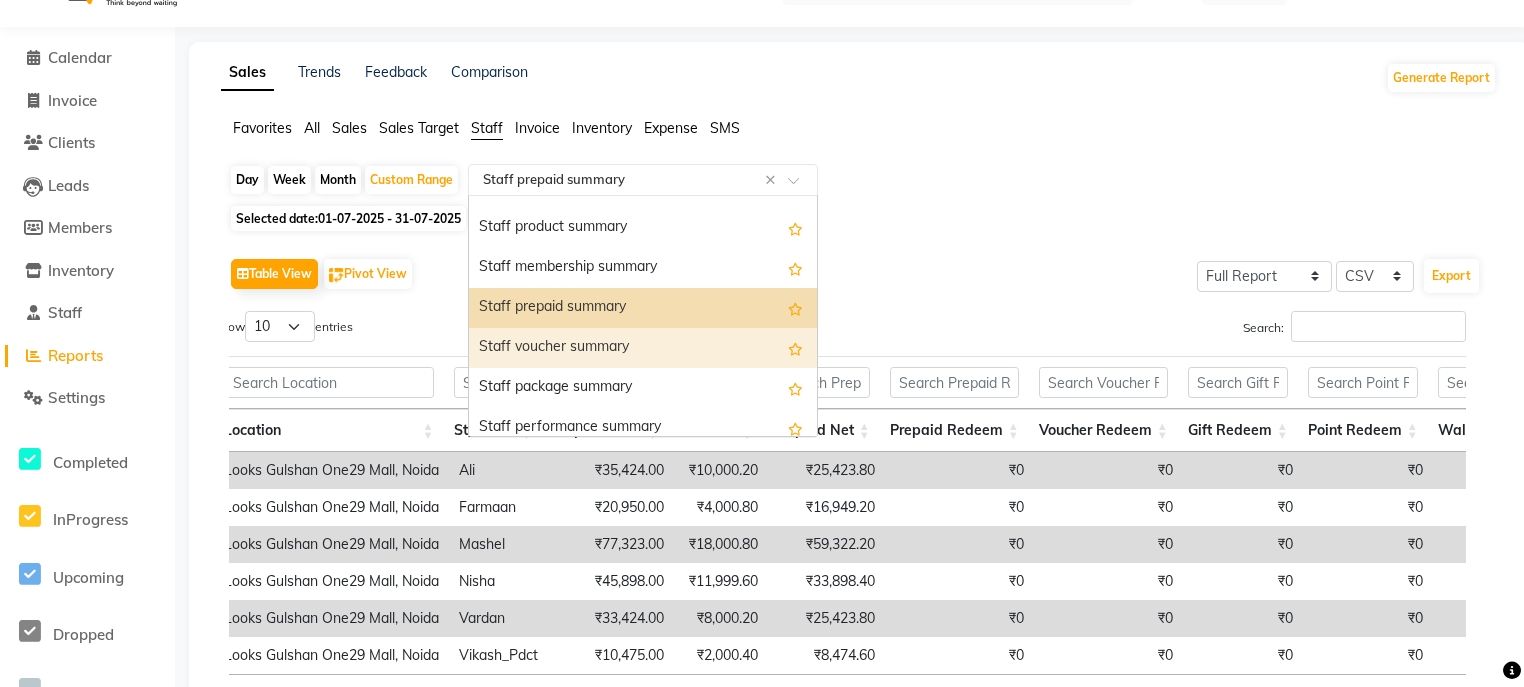 scroll, scrollTop: 480, scrollLeft: 0, axis: vertical 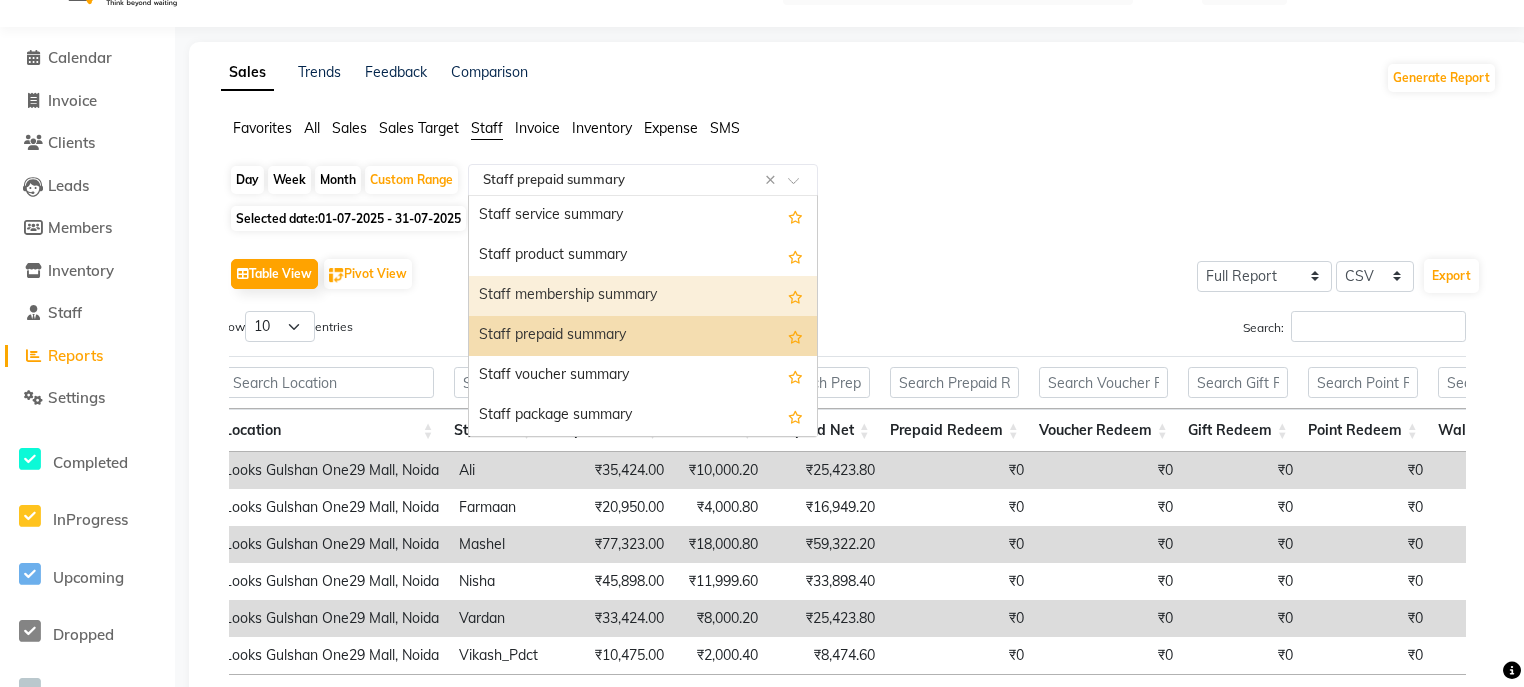 click on "Staff membership summary" at bounding box center (643, 296) 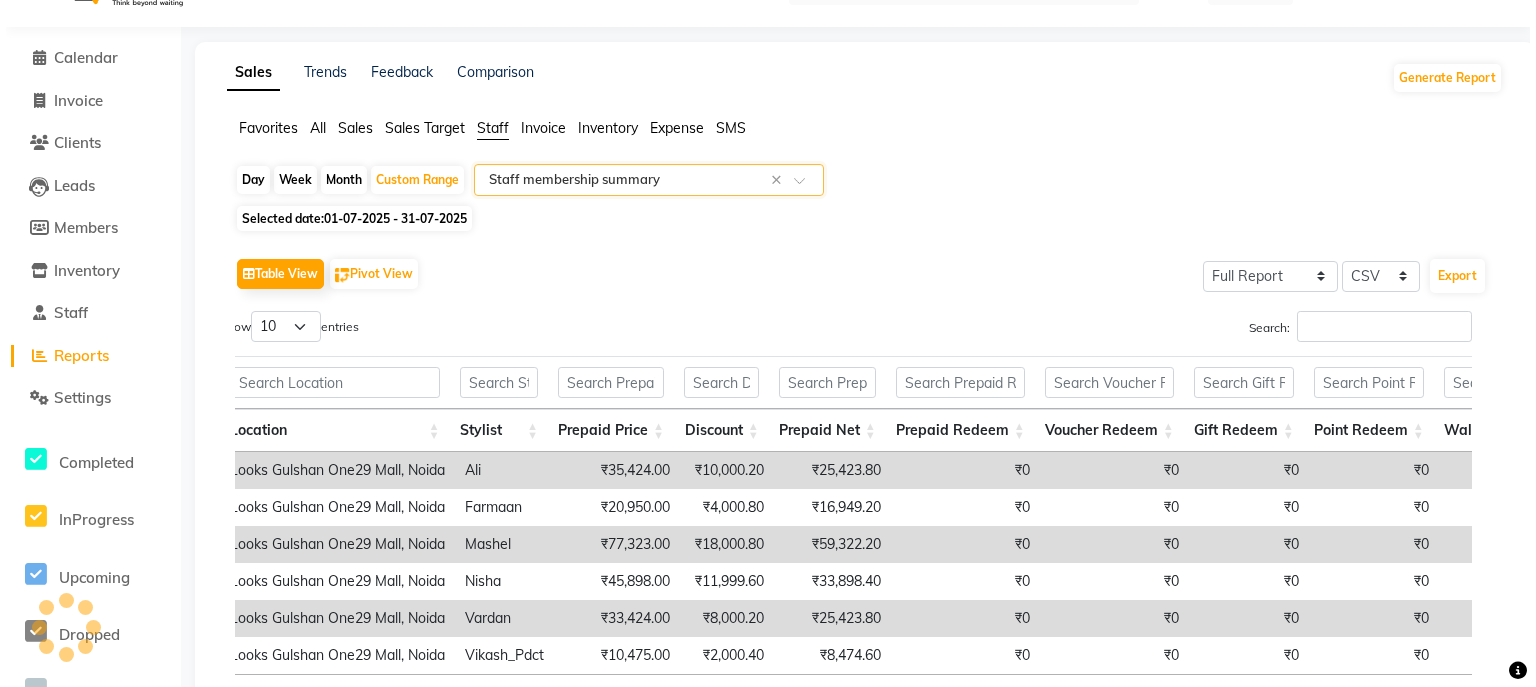 scroll, scrollTop: 0, scrollLeft: 0, axis: both 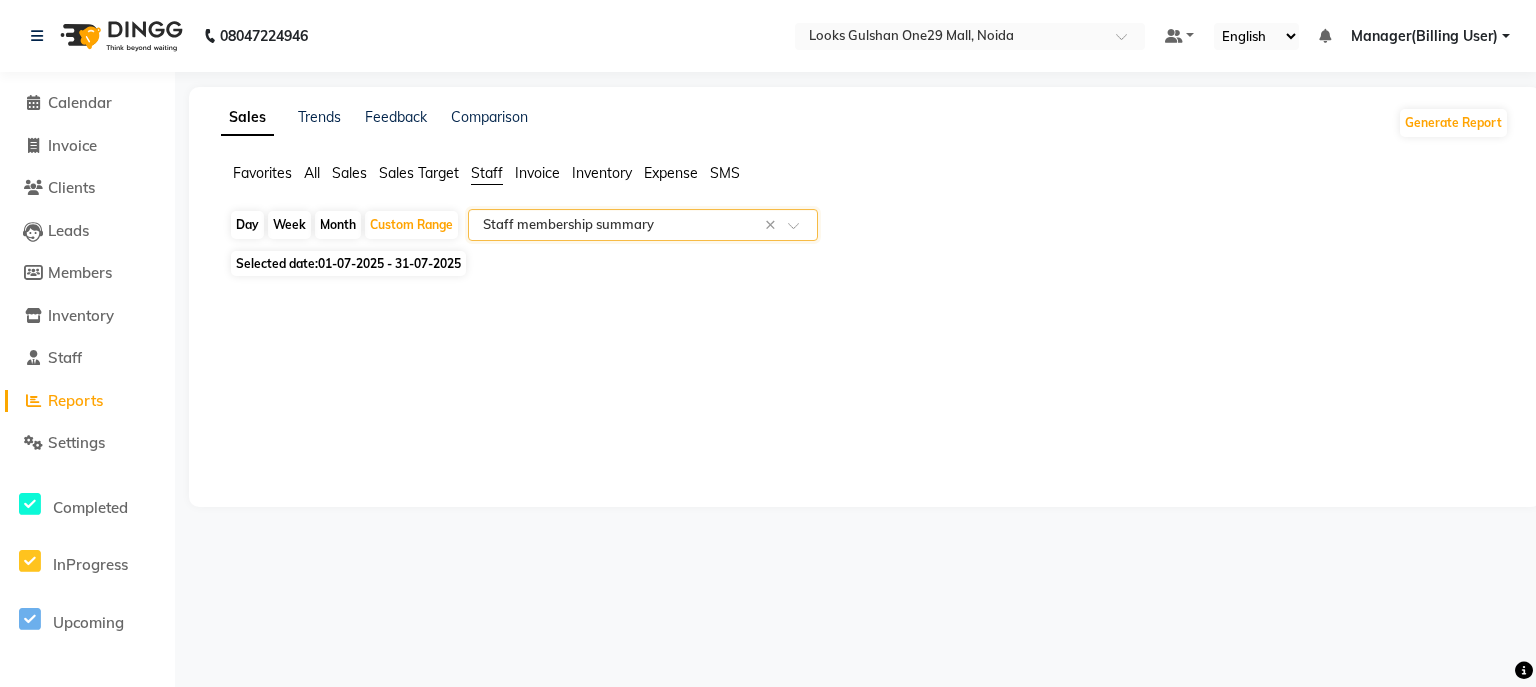 click 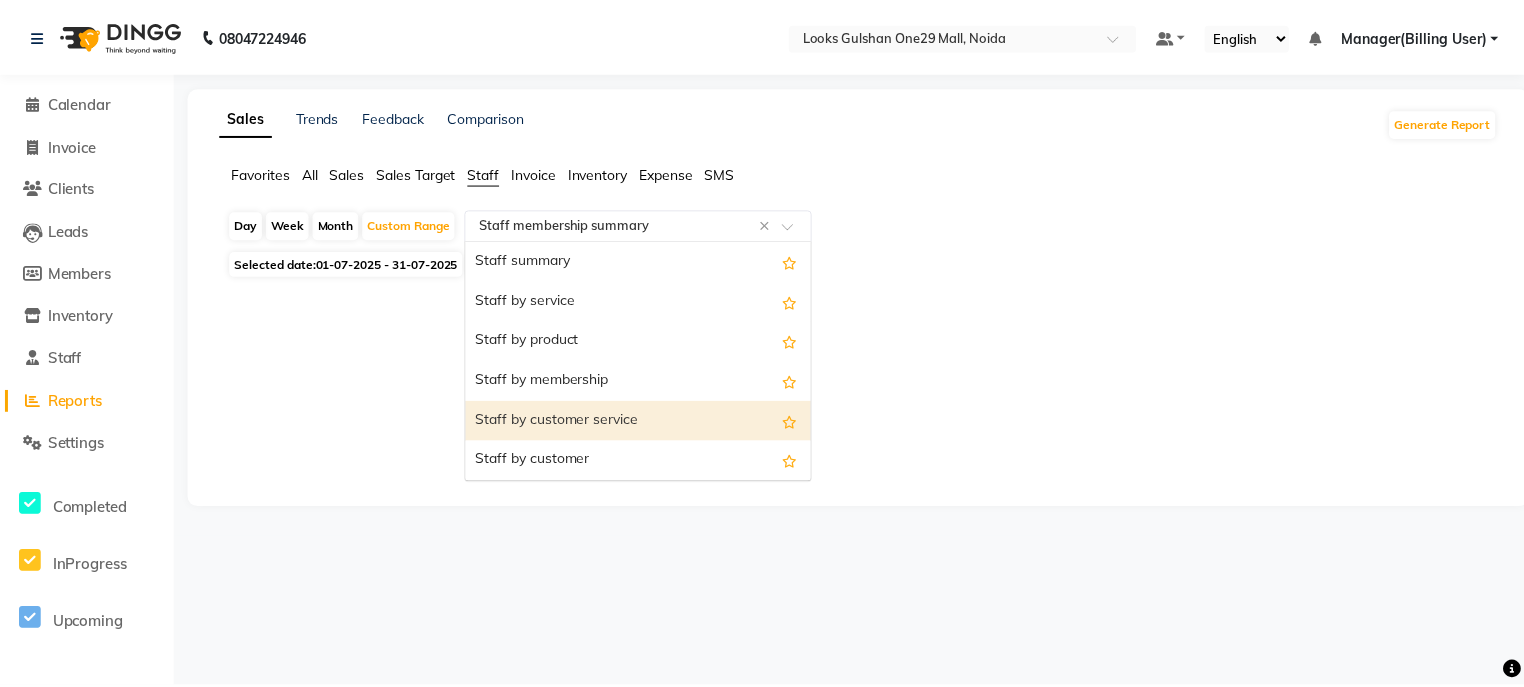 scroll, scrollTop: 0, scrollLeft: 0, axis: both 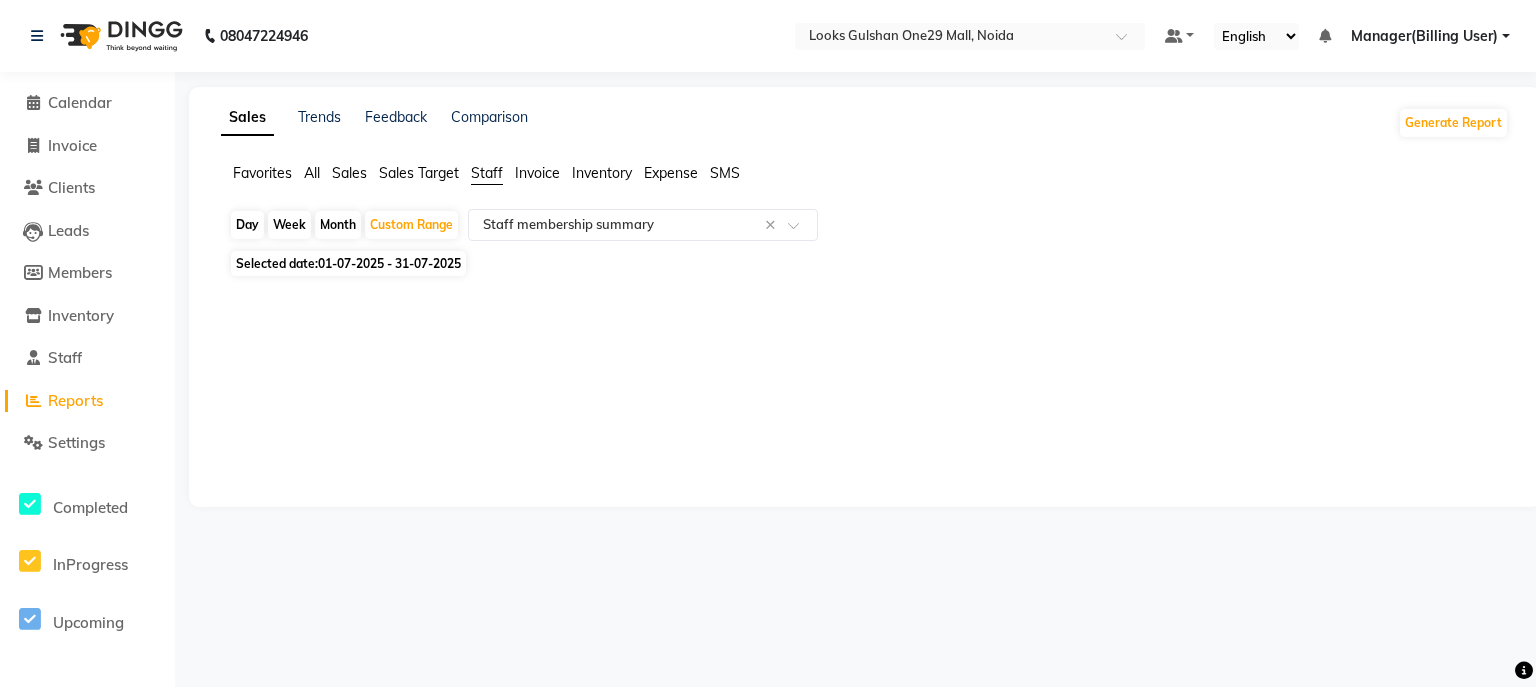 click on "Sales" 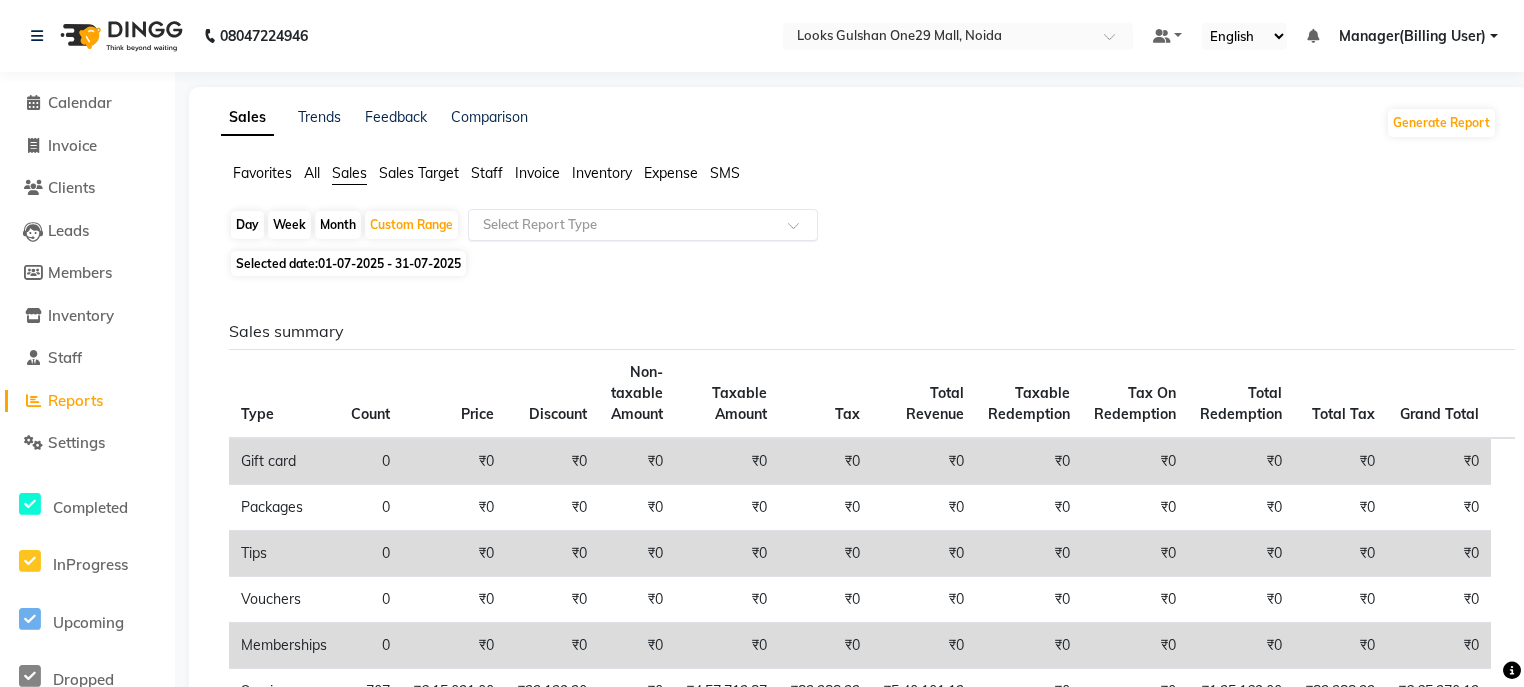 click 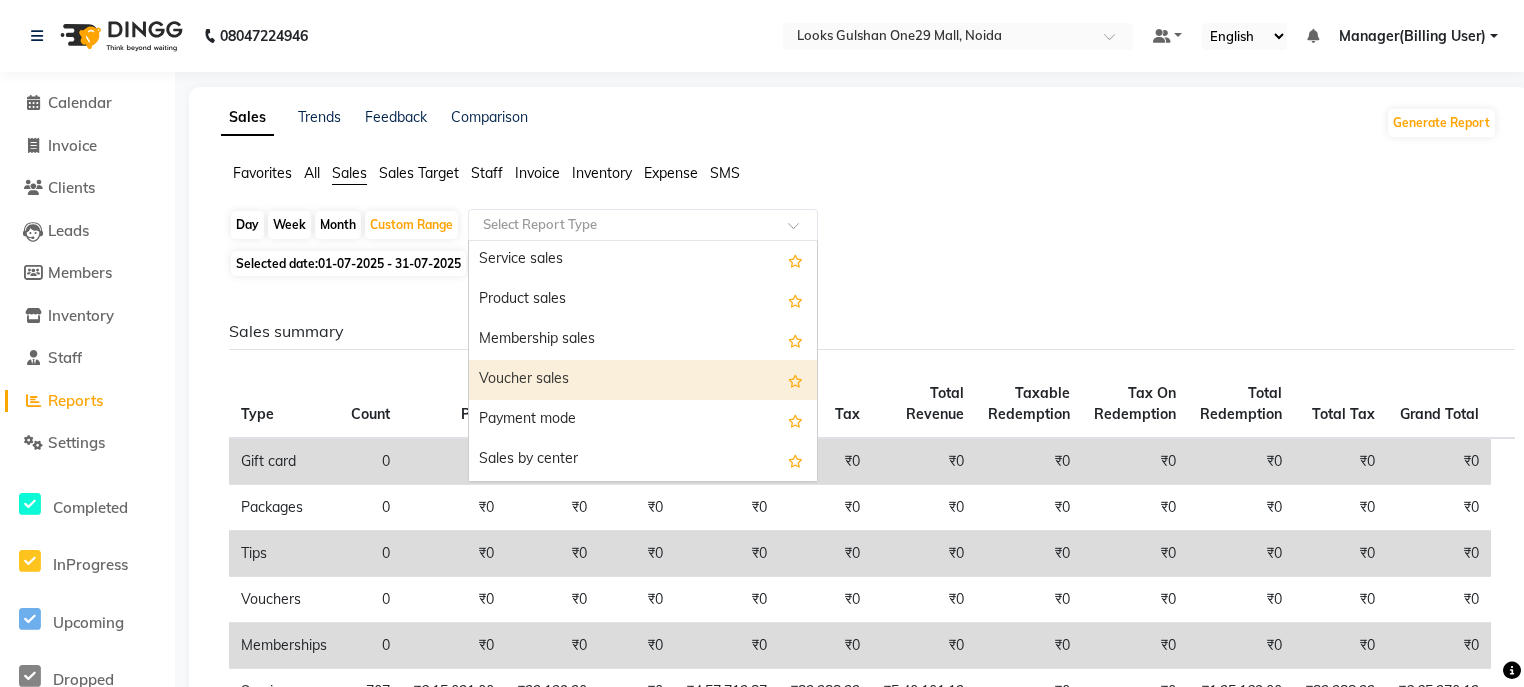 scroll, scrollTop: 160, scrollLeft: 0, axis: vertical 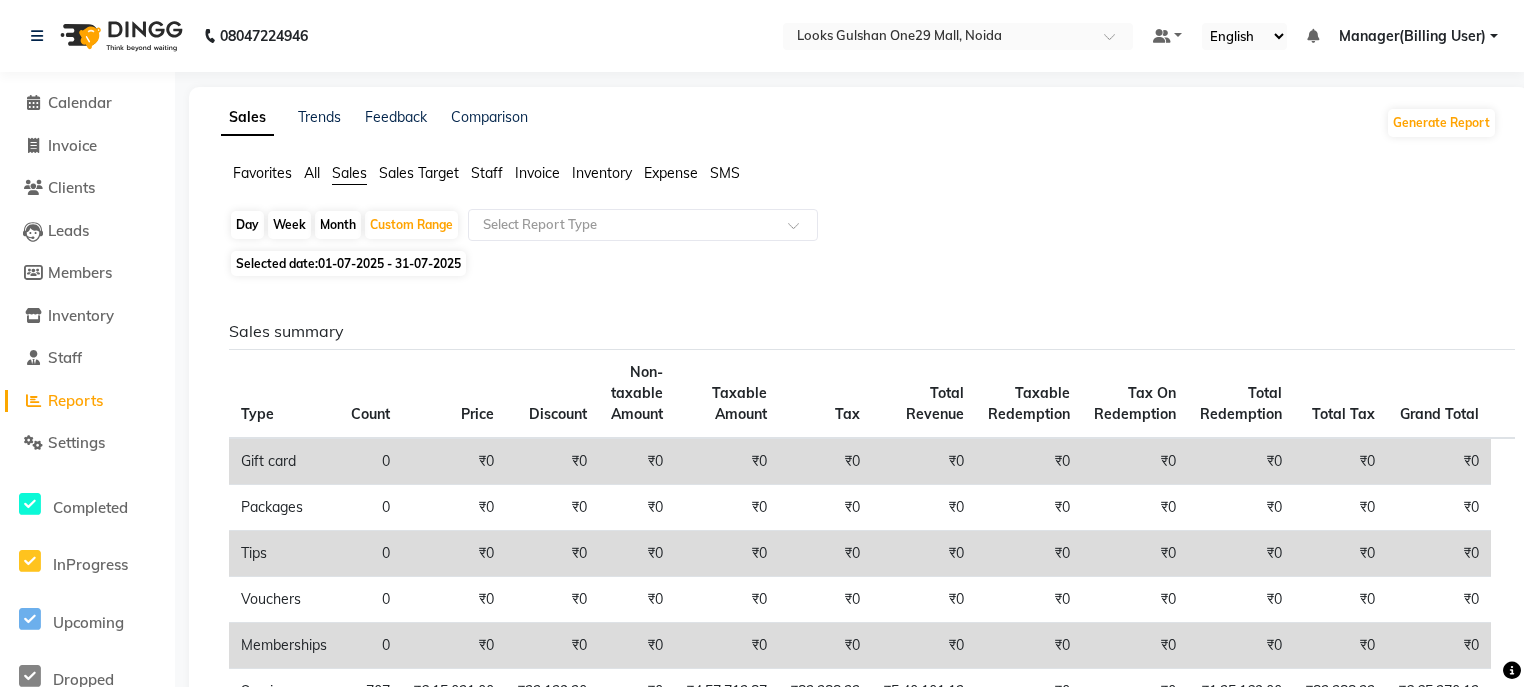 click on "Sales Target" 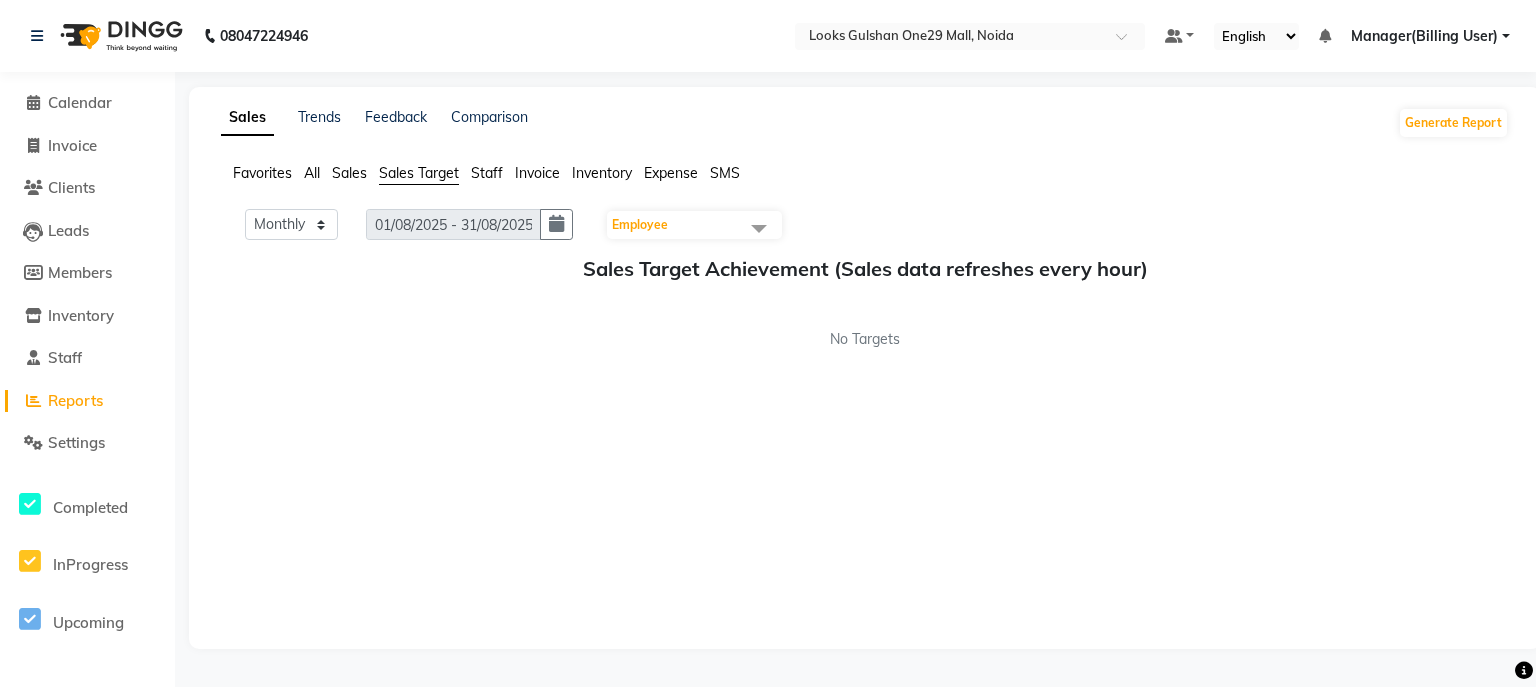click on "Sales Target" 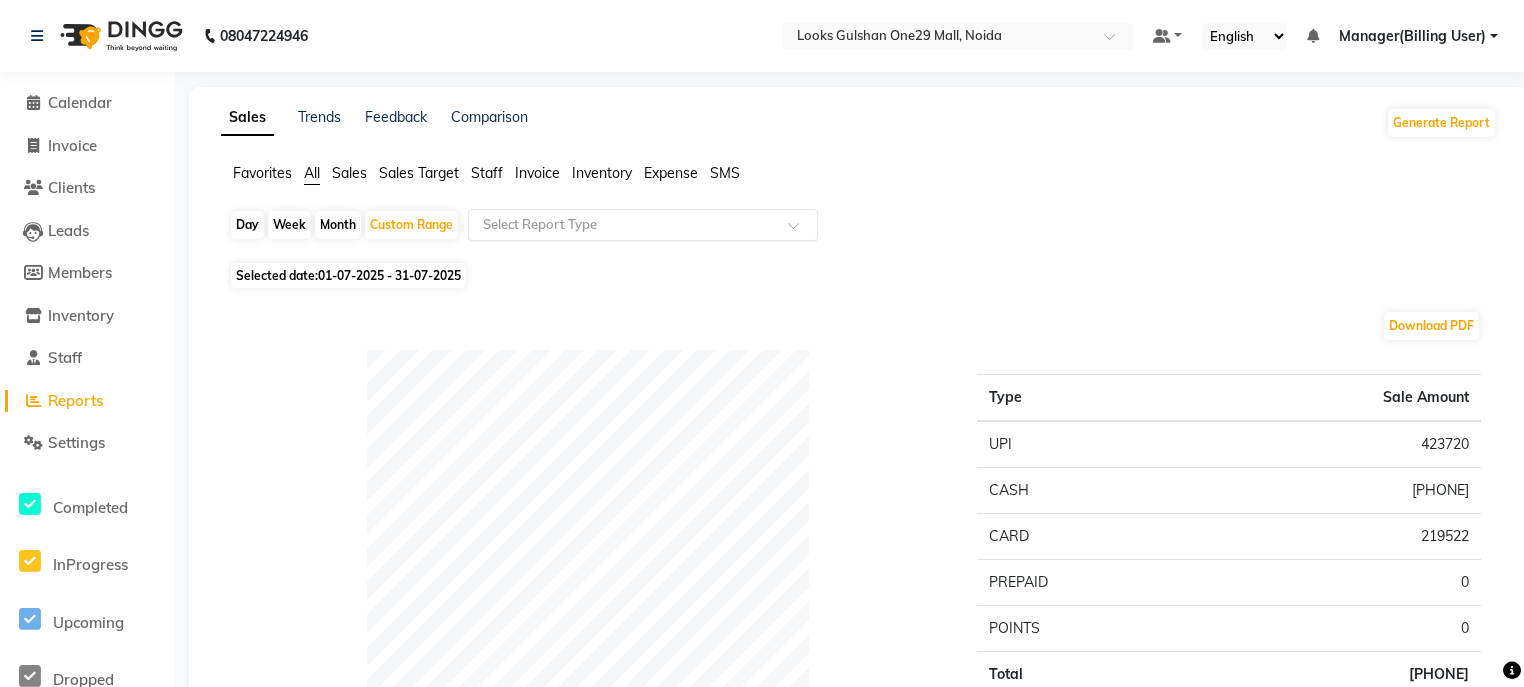 click 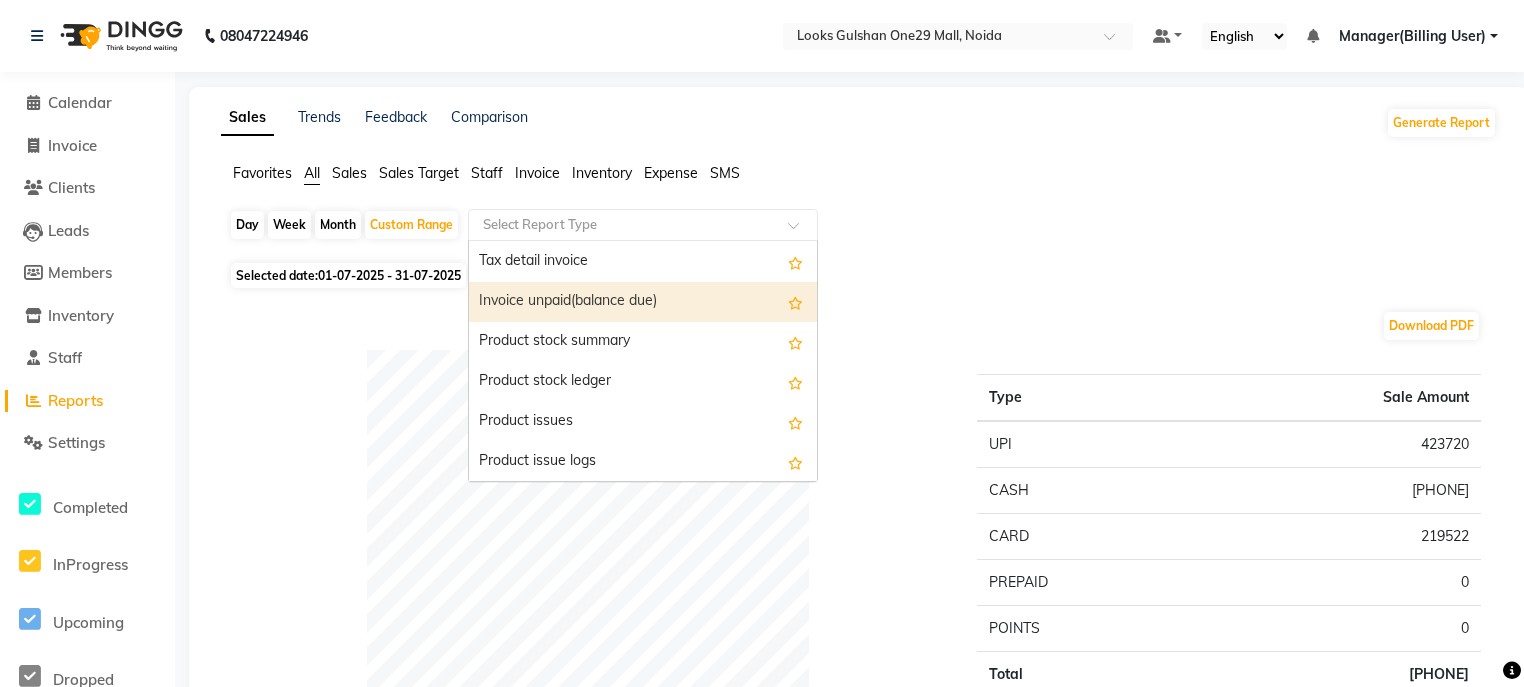 scroll, scrollTop: 1280, scrollLeft: 0, axis: vertical 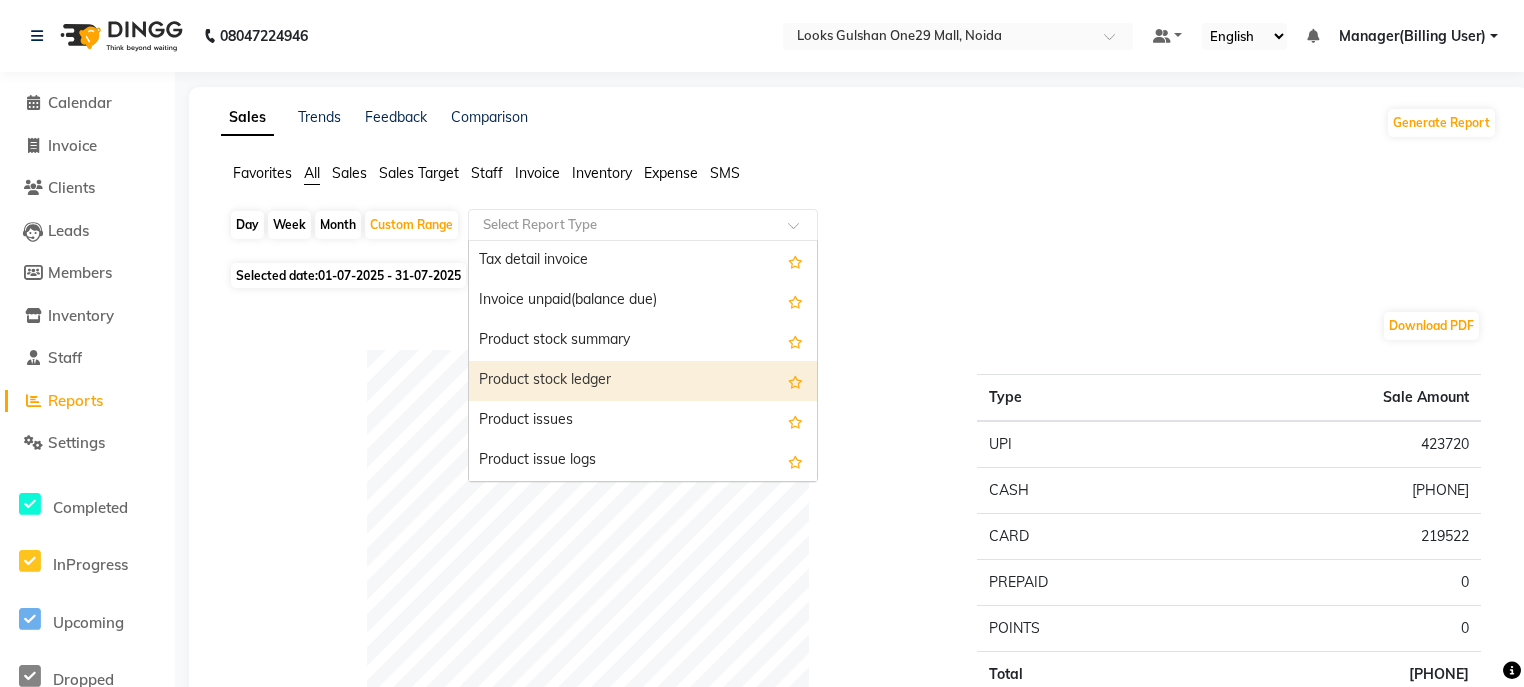 click on "Product stock ledger" at bounding box center (643, 381) 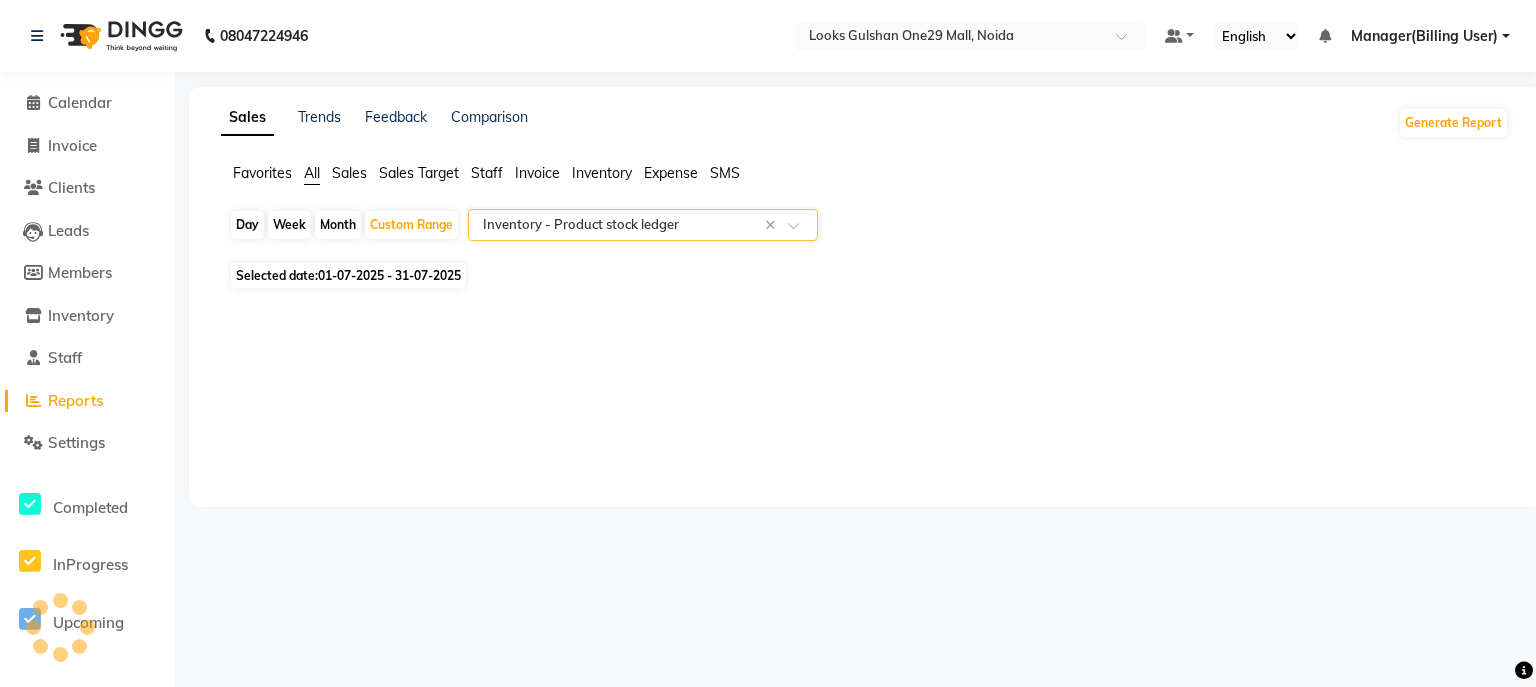 select on "full_report" 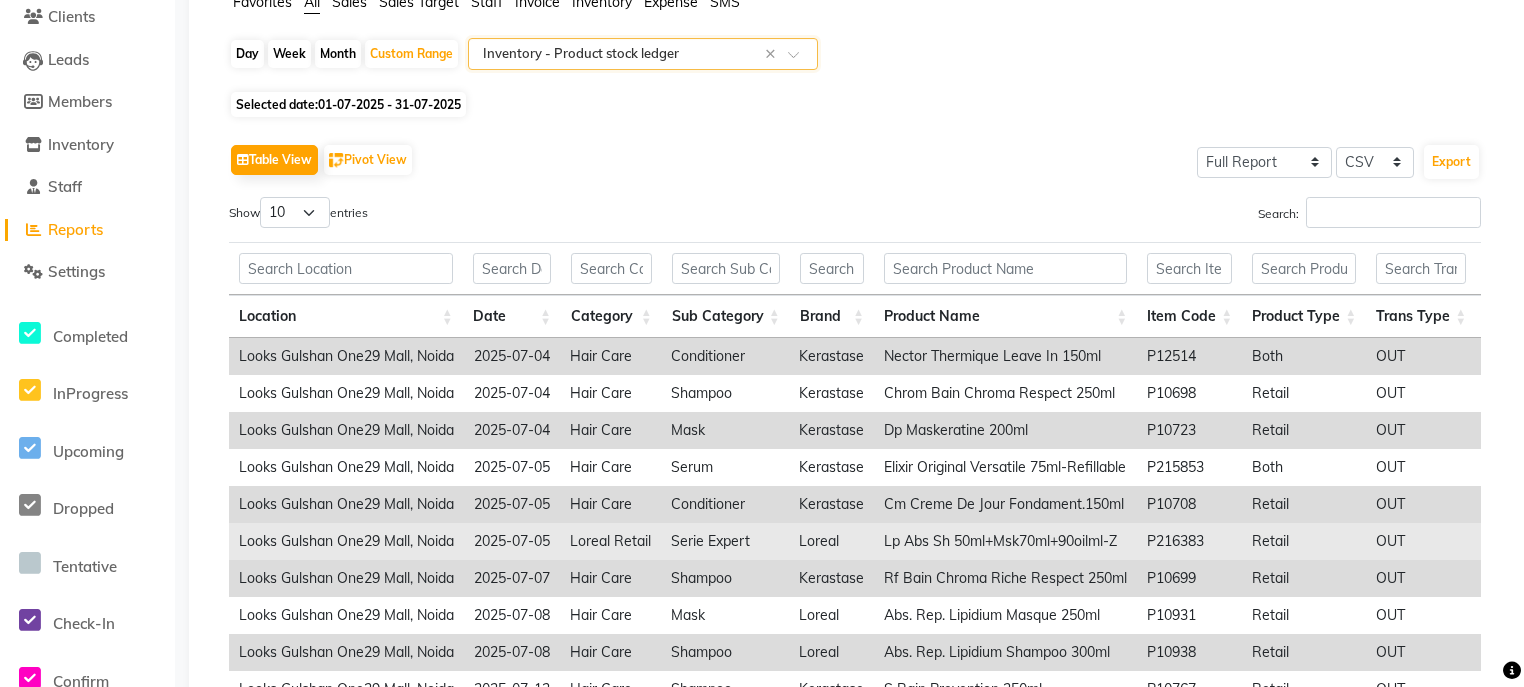 scroll, scrollTop: 160, scrollLeft: 0, axis: vertical 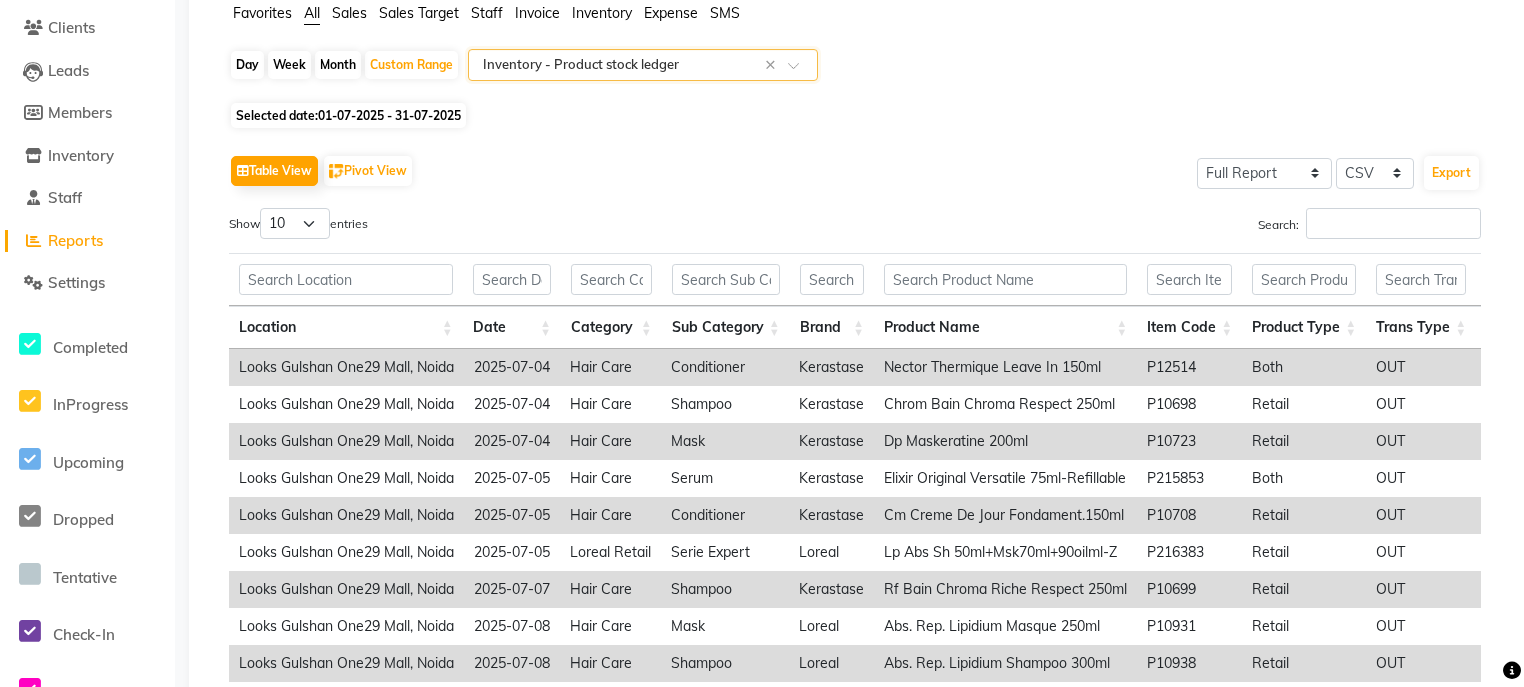 click on "01-07-2025 - 31-07-2025" 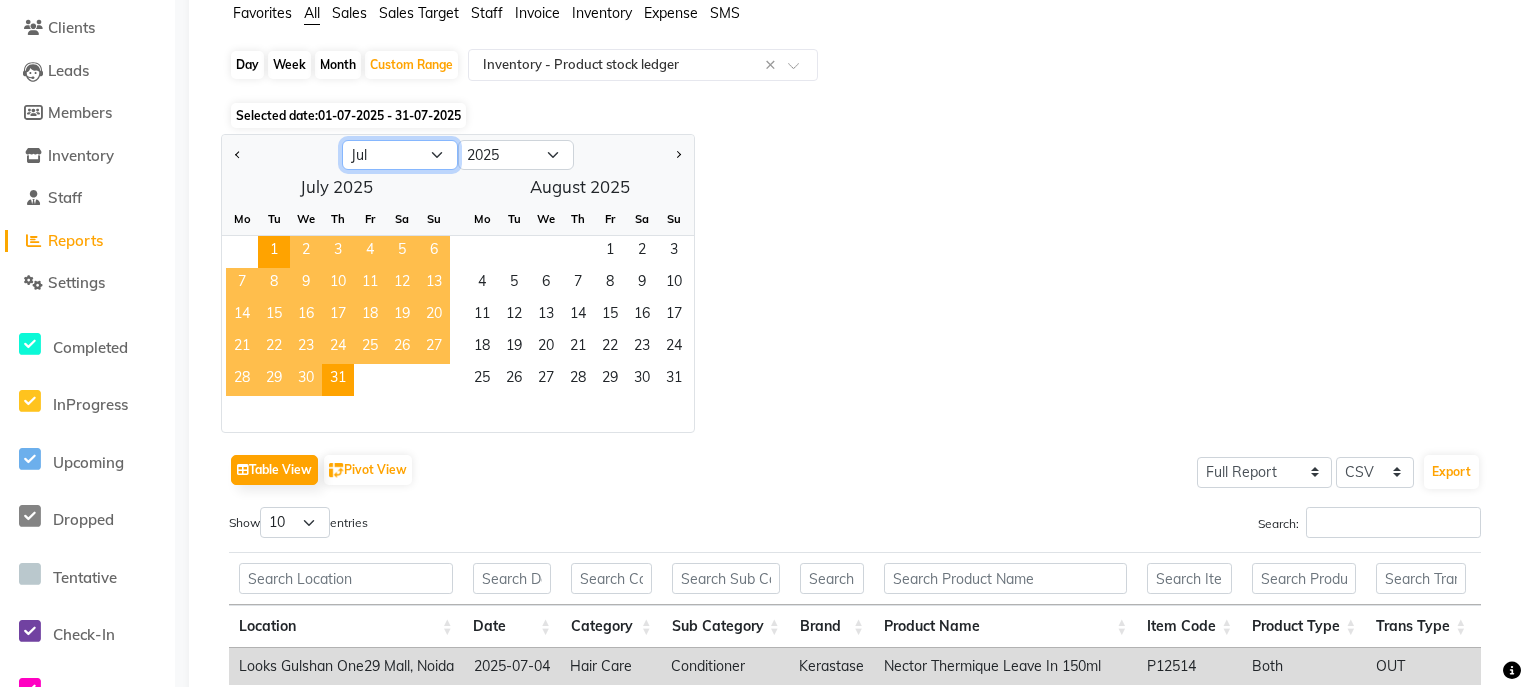 click on "Jan Feb Mar Apr May Jun Jul Aug Sep Oct Nov Dec" 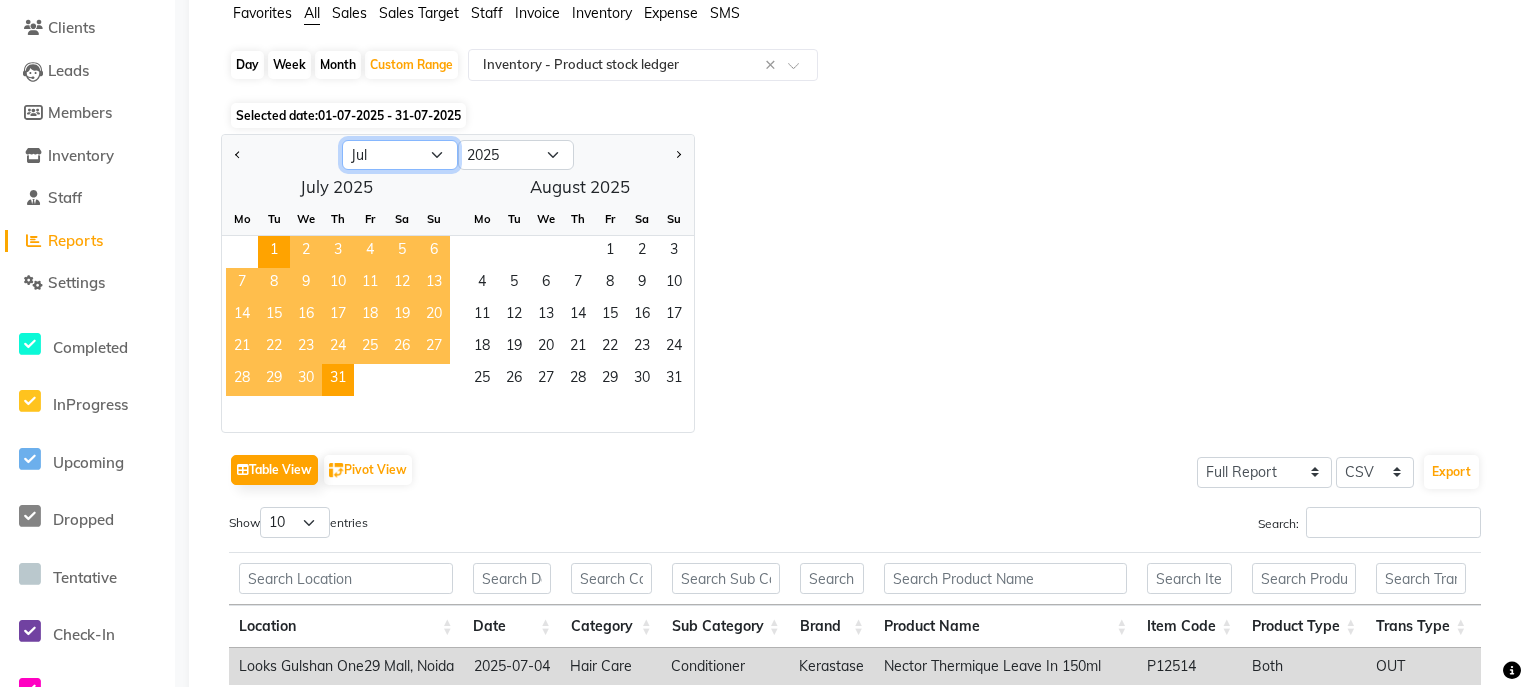 select on "5" 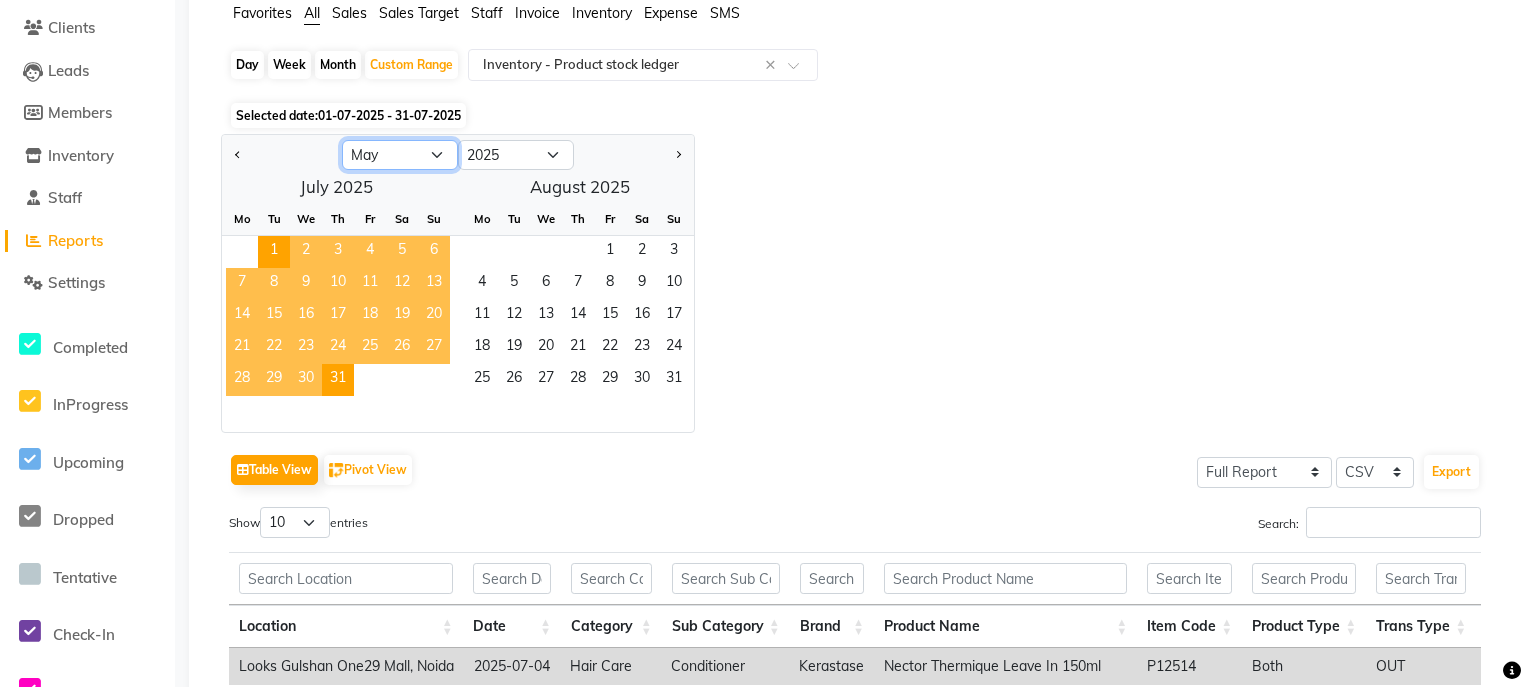 click on "Jan Feb Mar Apr May Jun Jul Aug Sep Oct Nov Dec" 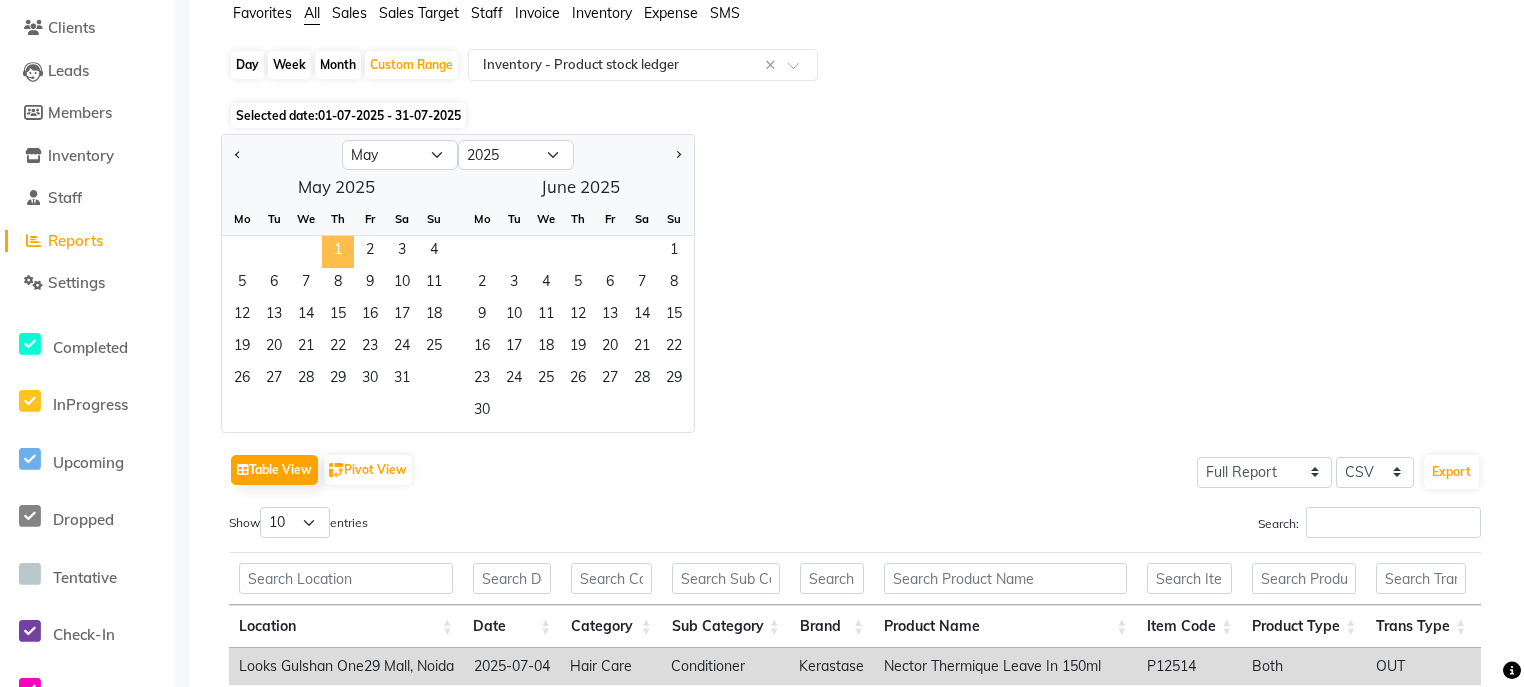click on "1" 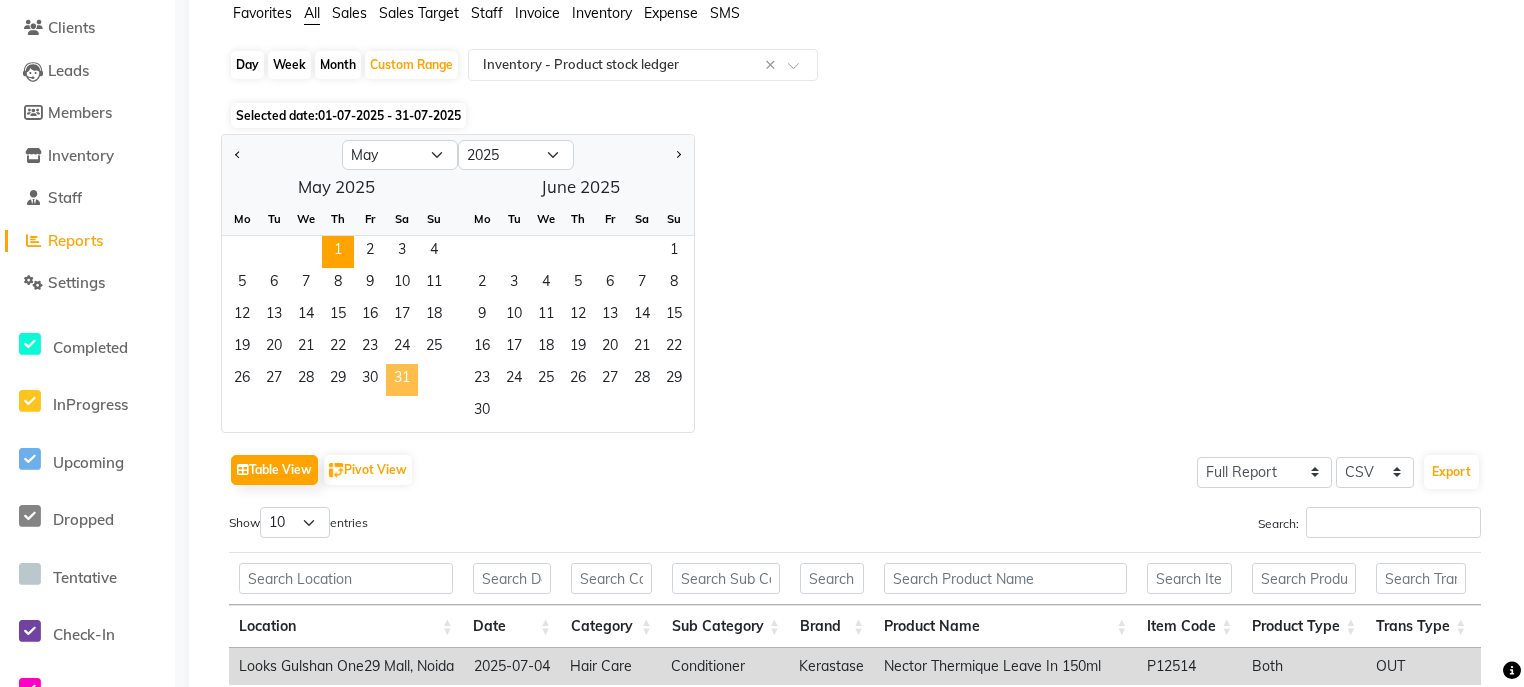 click on "31" 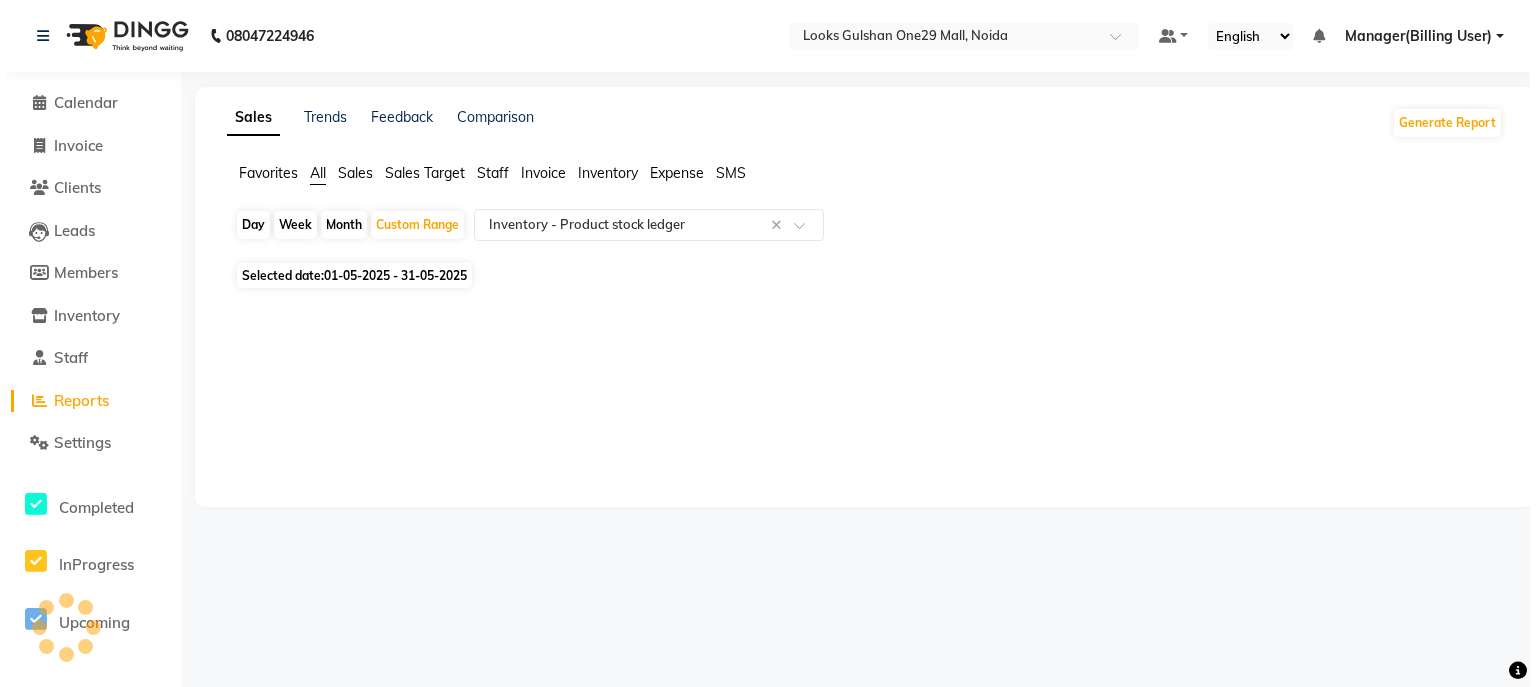 scroll, scrollTop: 0, scrollLeft: 0, axis: both 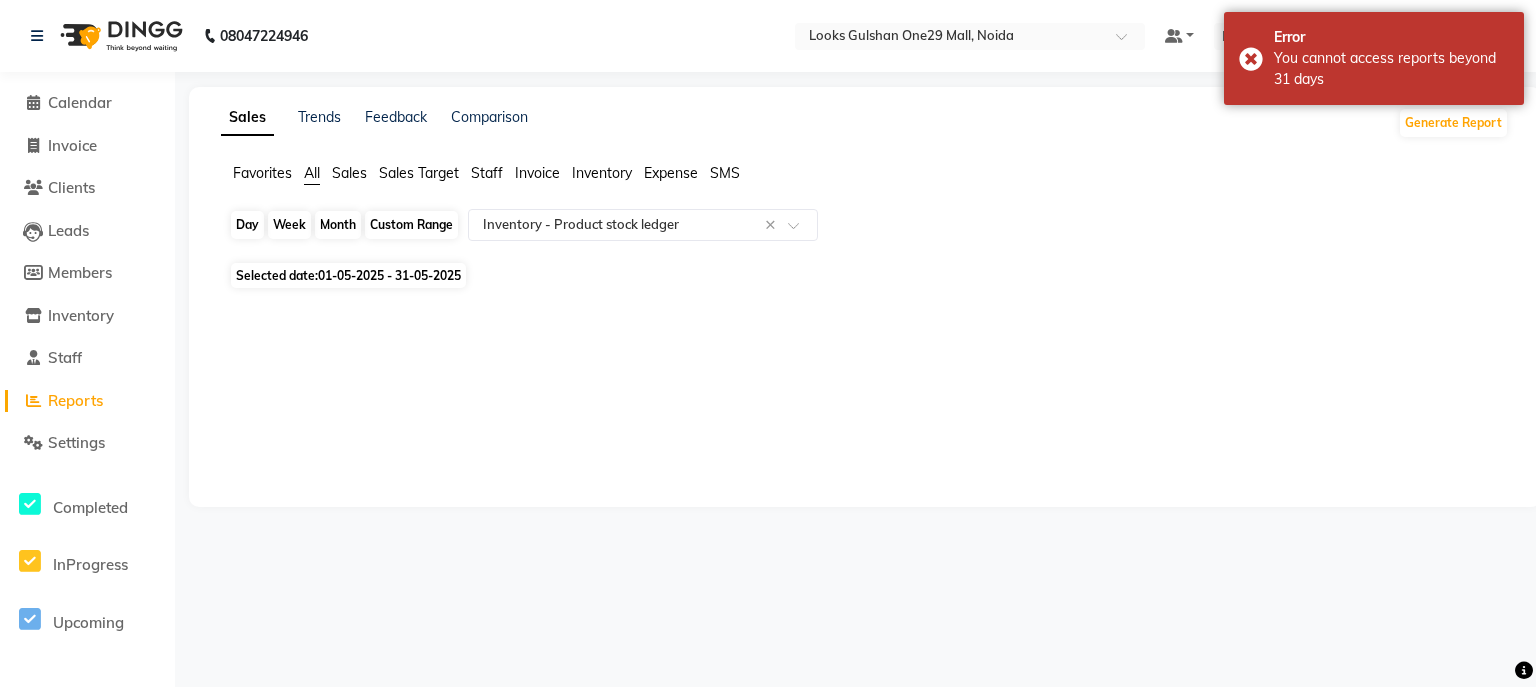 click on "Custom Range" 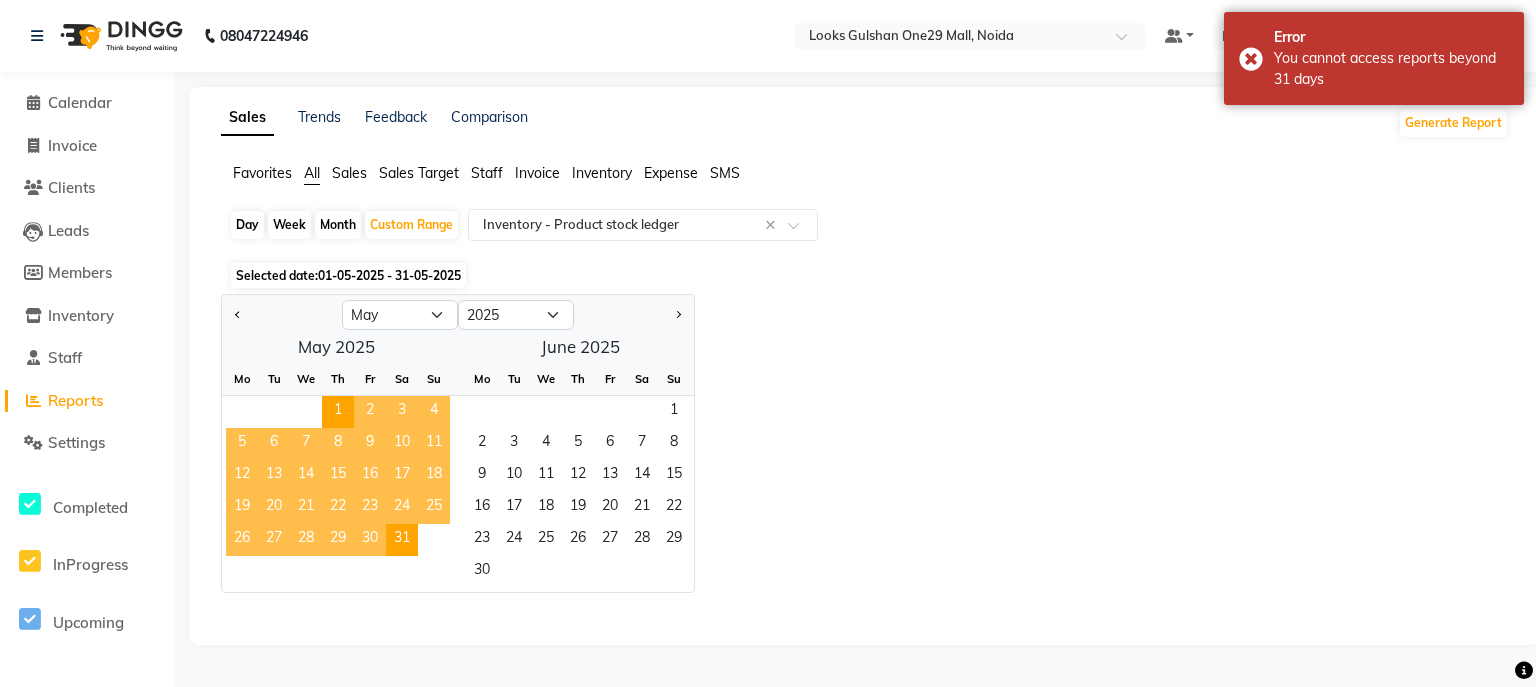 click on "Day   Week   Month   Custom Range  Select Report Type × Inventory -  Product stock ledger × Selected date:  01-05-2025 - 31-05-2025  Jan Feb Mar Apr May Jun Jul Aug Sep Oct Nov Dec 2015 2016 2017 2018 2019 2020 2021 2022 2023 2024 2025 2026 2027 2028 2029 2030 2031 2032 2033 2034 2035  May 2025  Mo Tu We Th Fr Sa Su  1   2   3   4   5   6   7   8   9   10   11   12   13   14   15   16   17   18   19   20   21   22   23   24   25   26   27   28   29   30   31   June 2025  Mo Tu We Th Fr Sa Su  1   2   3   4   5   6   7   8   9   10   11   12   13   14   15   16   17   18   19   20   21   22   23   24   25   26   27   28   29   30  ★ Mark as Favorite  Choose how you'd like to save "" report to favorites  Save to Personal Favorites:   Only you can see this report in your favorites tab. Share with Organization:   Everyone in your organization can see this report in their favorites tab.  Save to Favorites" 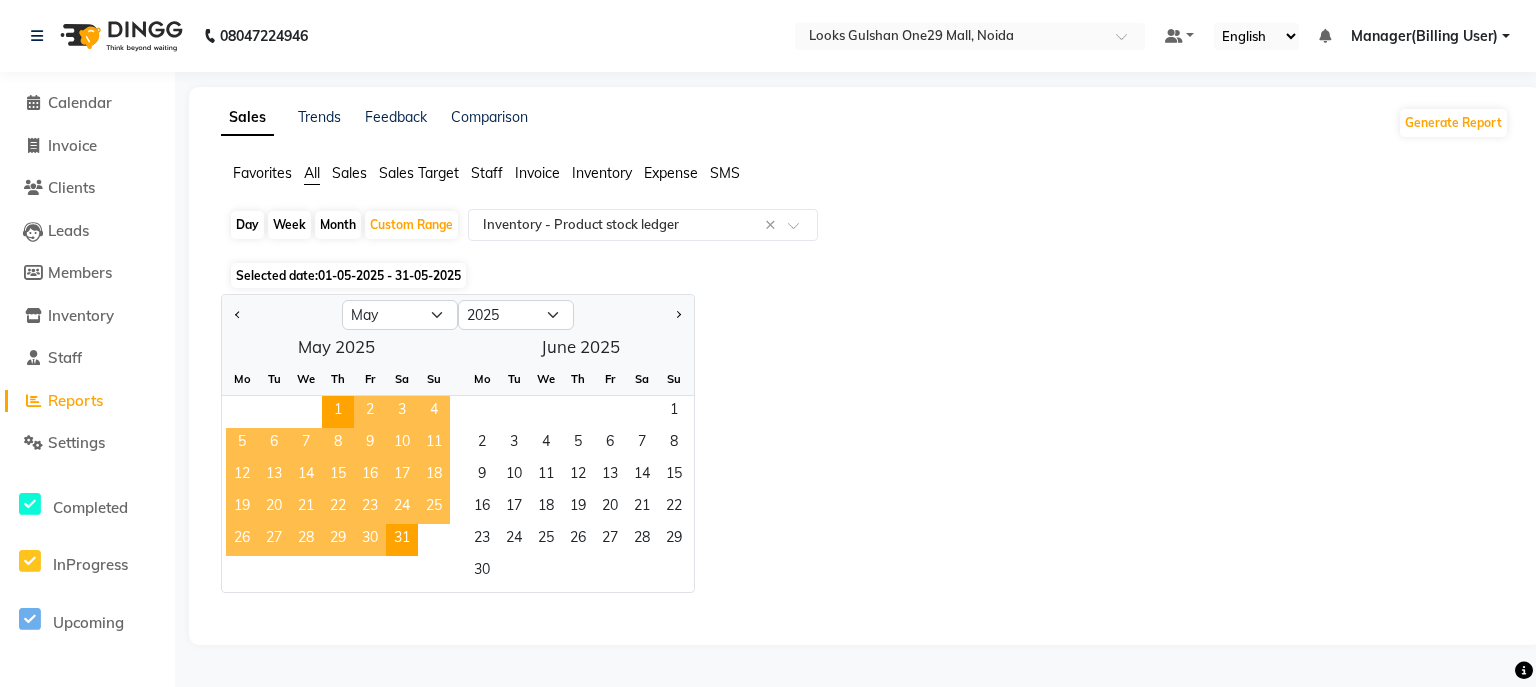 click on "Day   Week   Month   Custom Range  Select Report Type × Inventory -  Product stock ledger ×" 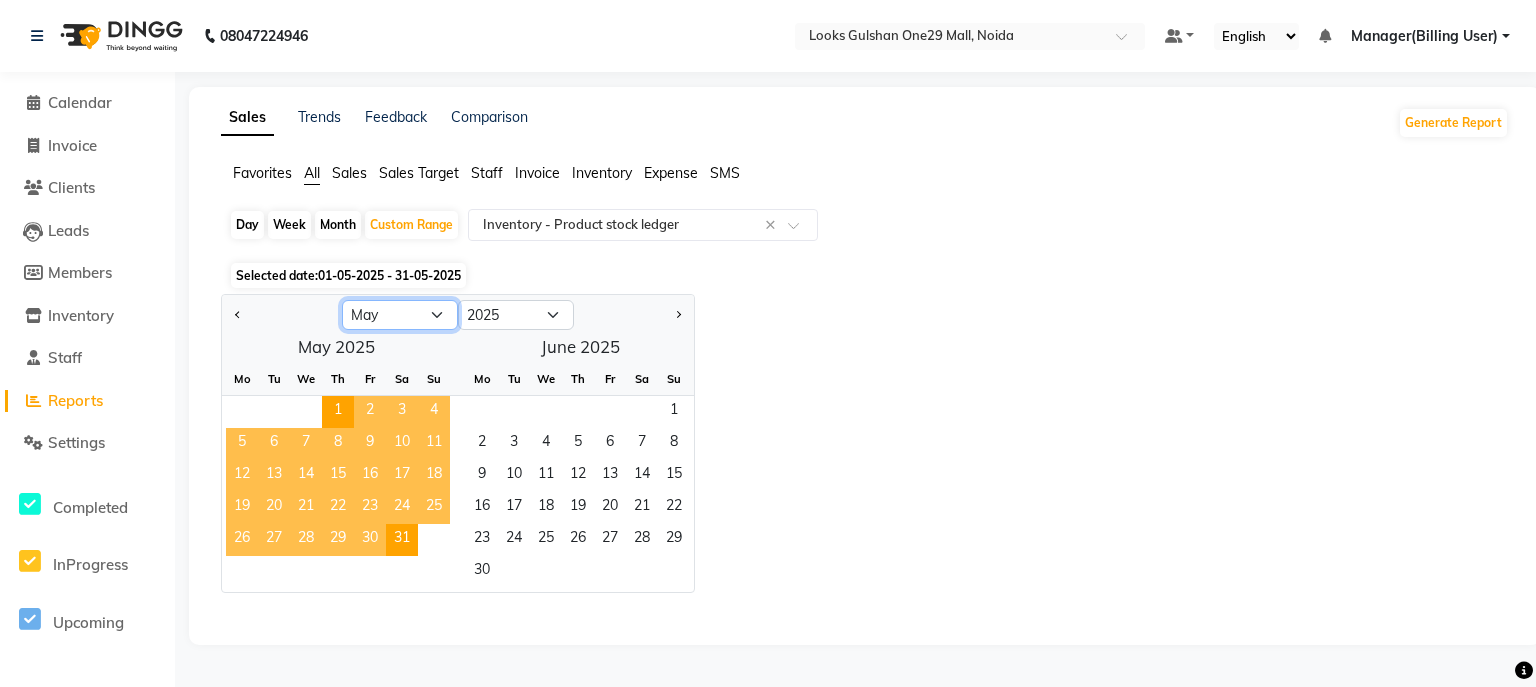 click on "Jan Feb Mar Apr May Jun Jul Aug Sep Oct Nov Dec" 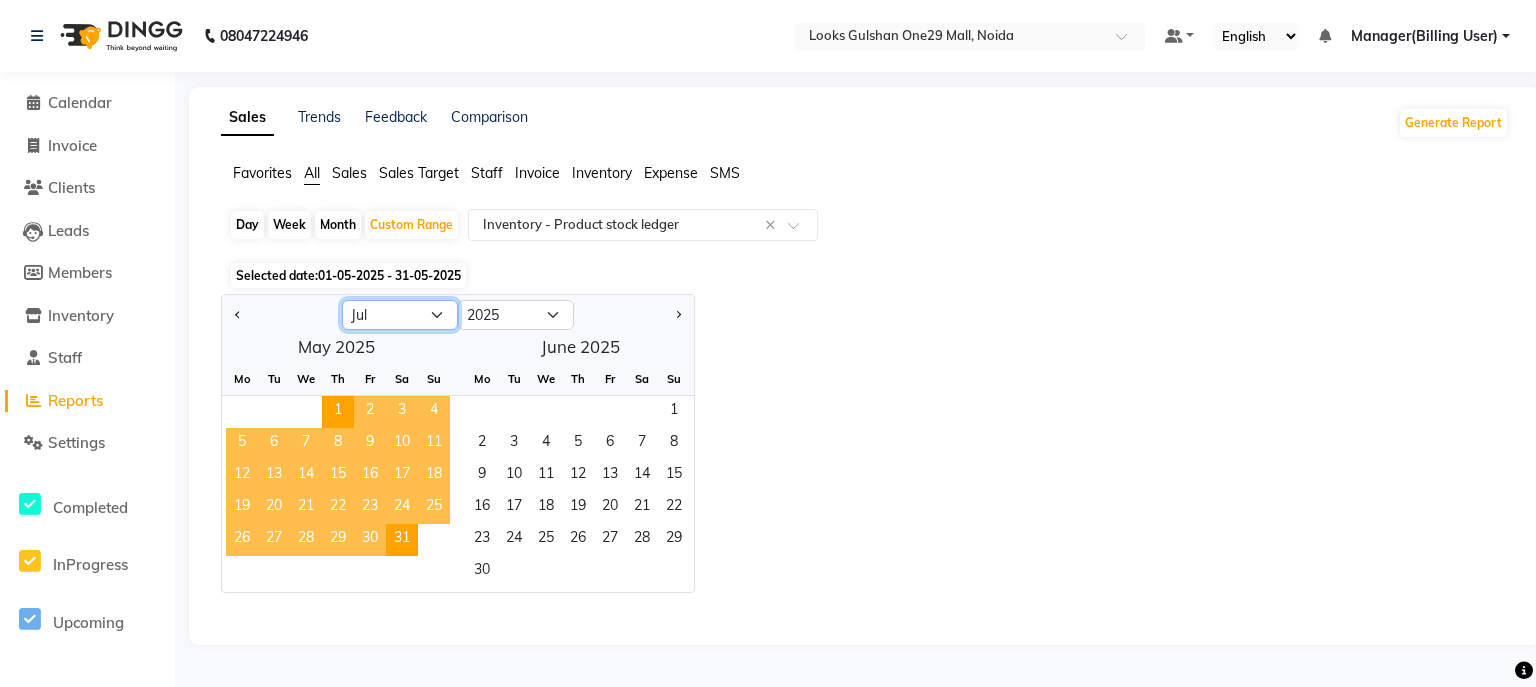 click on "Jan Feb Mar Apr May Jun Jul Aug Sep Oct Nov Dec" 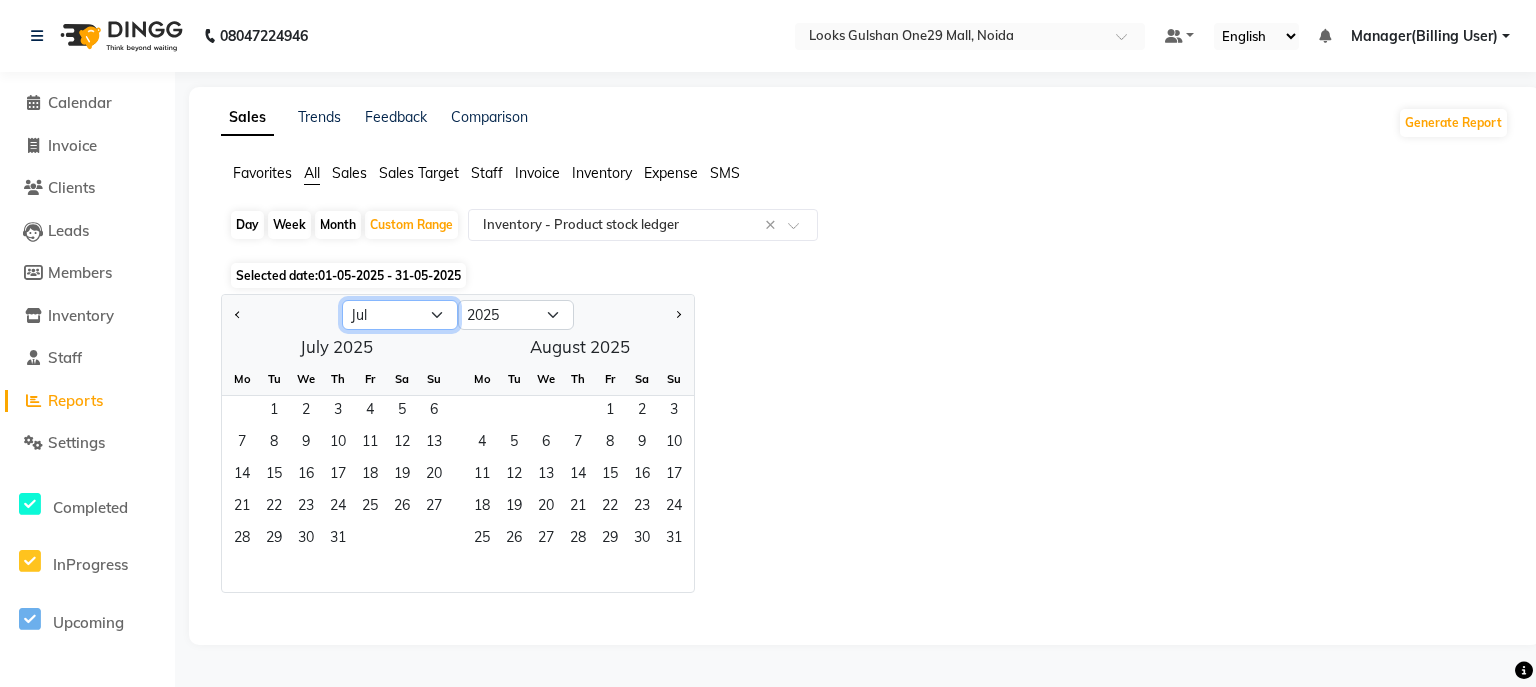 drag, startPoint x: 404, startPoint y: 314, endPoint x: 398, endPoint y: 324, distance: 11.661903 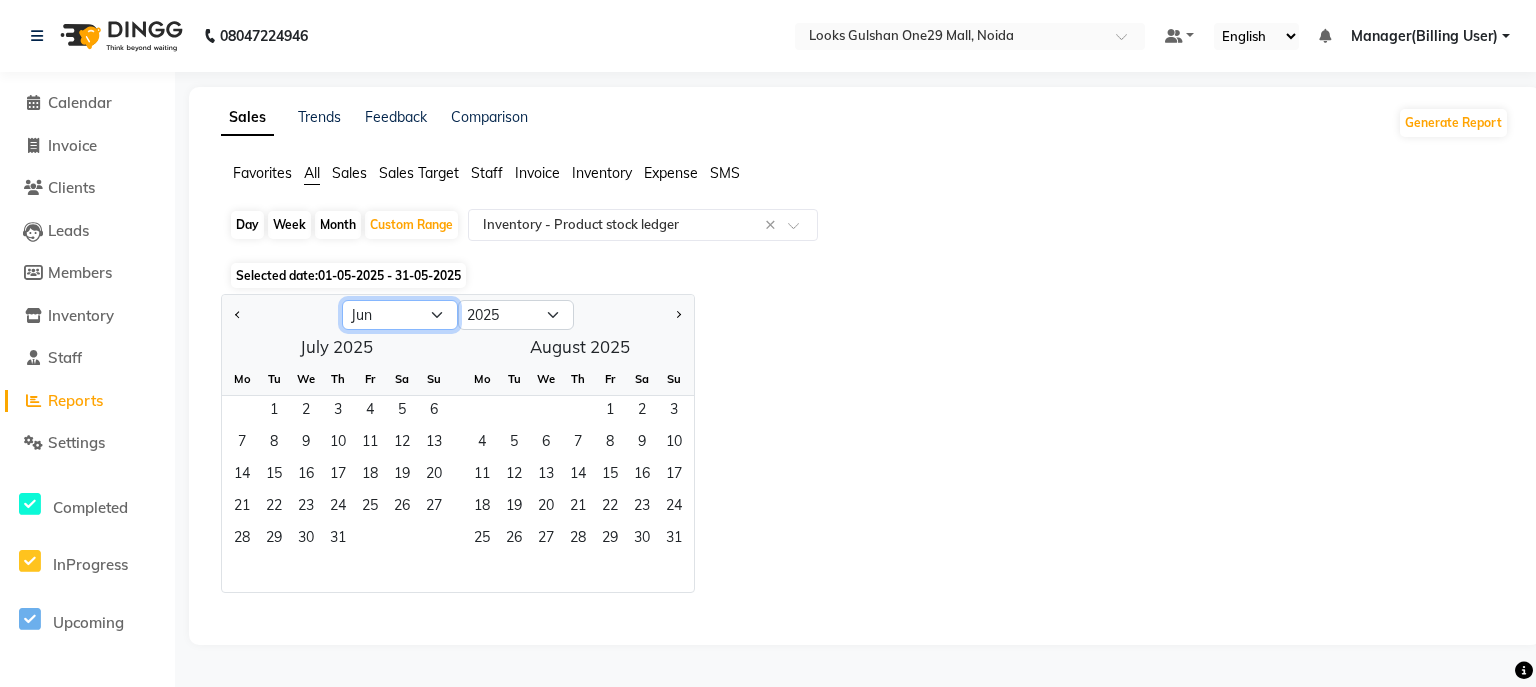 click on "Jan Feb Mar Apr May Jun Jul Aug Sep Oct Nov Dec" 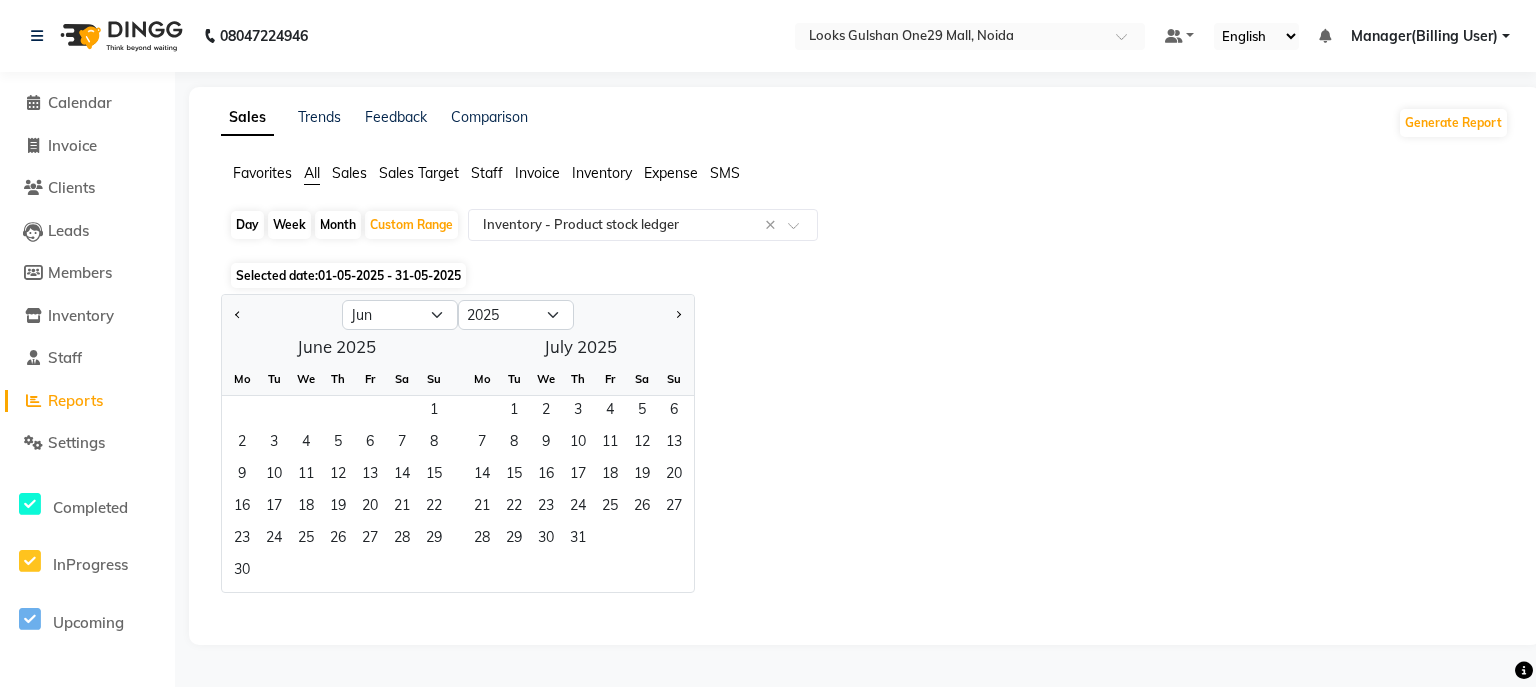 click on "Jan Feb Mar Apr May Jun Jul Aug Sep Oct Nov Dec 2015 2016 2017 2018 2019 2020 2021 2022 2023 2024 2025 2026 2027 2028 2029 2030 2031 2032 2033 2034 2035  June 2025  Mo Tu We Th Fr Sa Su  1   2   3   4   5   6   7   8   9   10   11   12   13   14   15   16   17   18   19   20   21   22   23   24   25   26   27   28   29   30   July 2025  Mo Tu We Th Fr Sa Su  1   2   3   4   5   6   7   8   9   10   11   12   13   14   15   16   17   18   19   20   21   22   23   24   25   26   27   28   29   30   31" 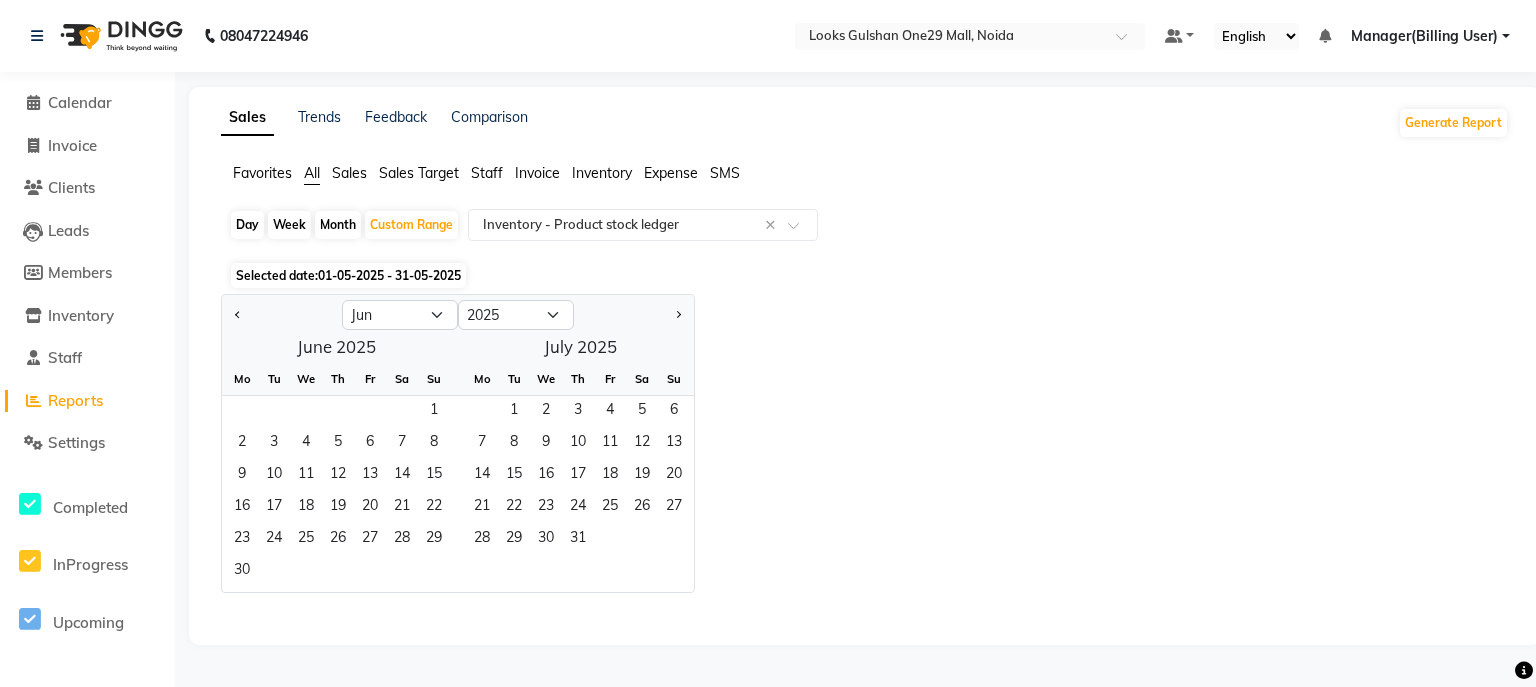 click on "Calendar" 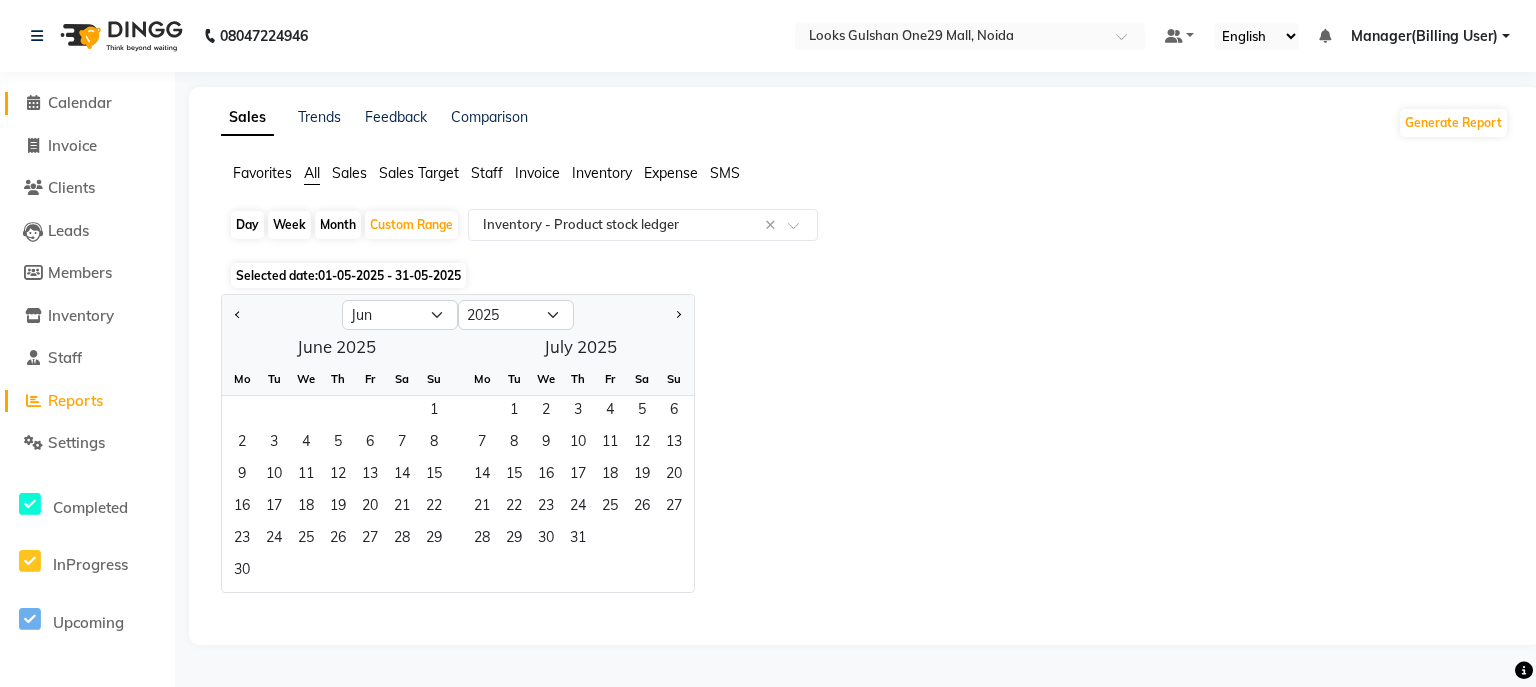 click on "Calendar" 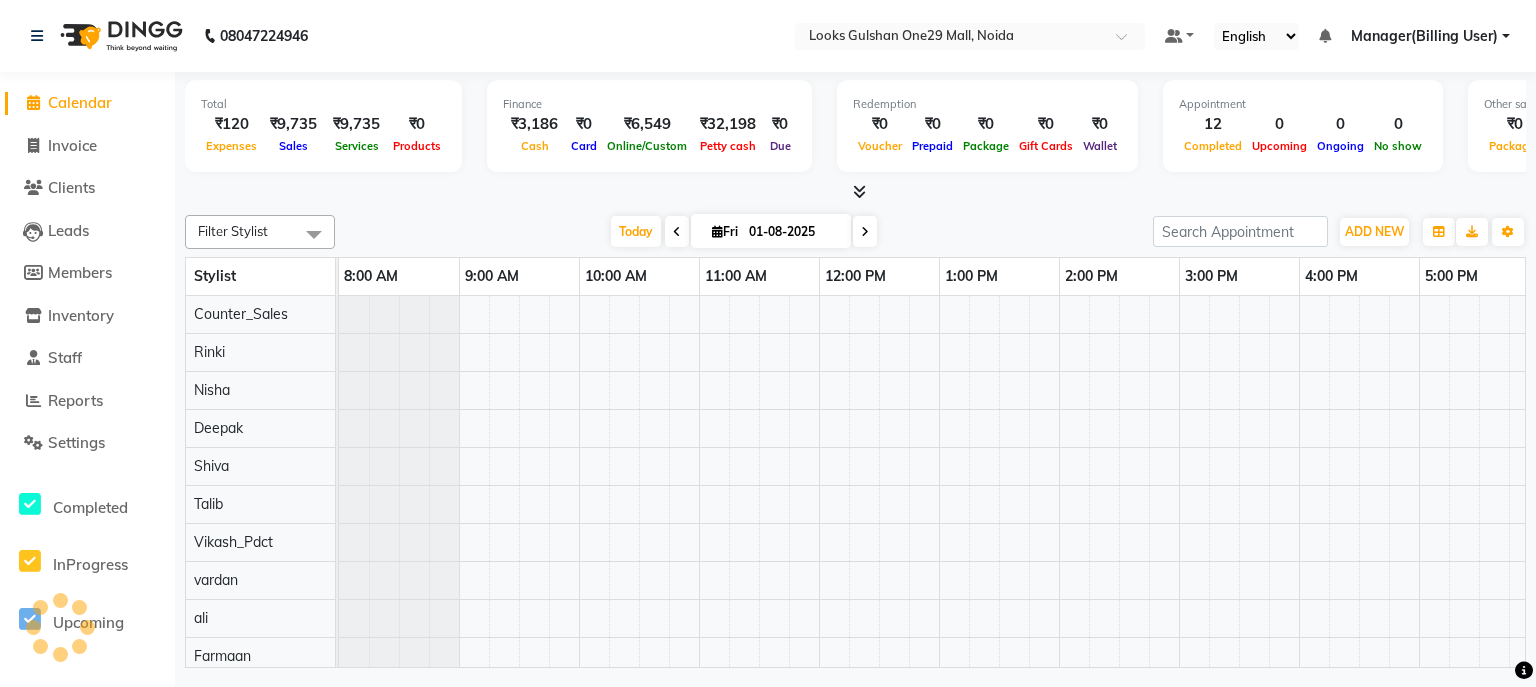 scroll, scrollTop: 0, scrollLeft: 0, axis: both 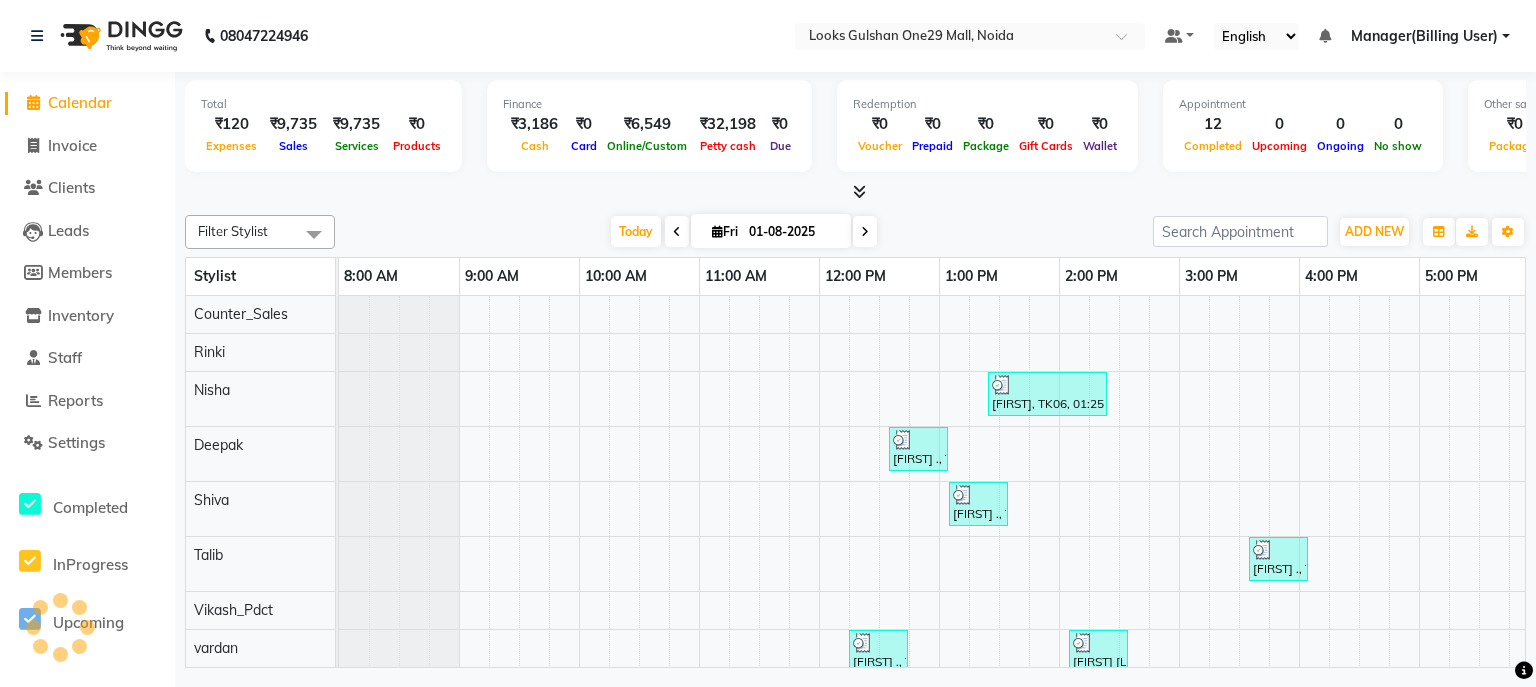 click on "Total  ₹120  Expenses ₹9,735  Sales ₹9,735  Services ₹0  Products" at bounding box center (323, 126) 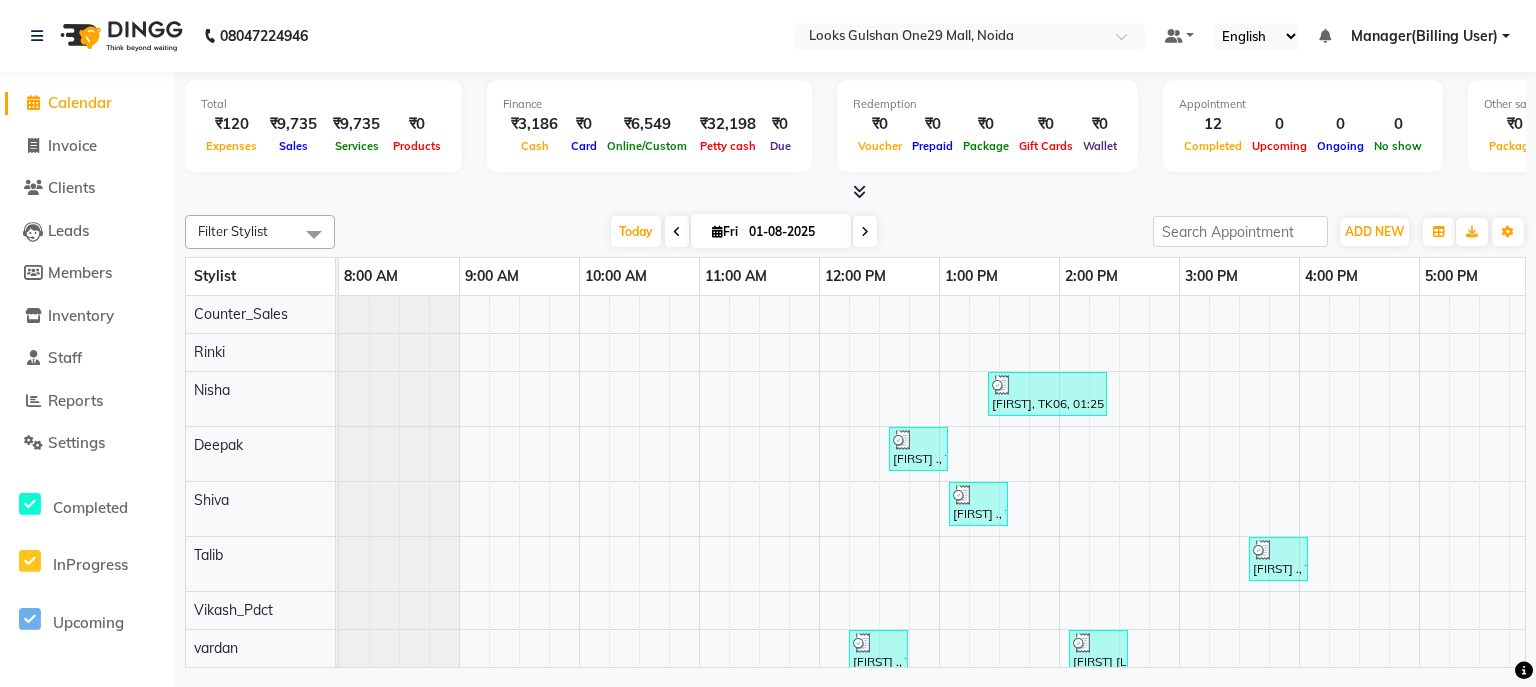 click on "Today  Fri 01-08-2025" at bounding box center (744, 232) 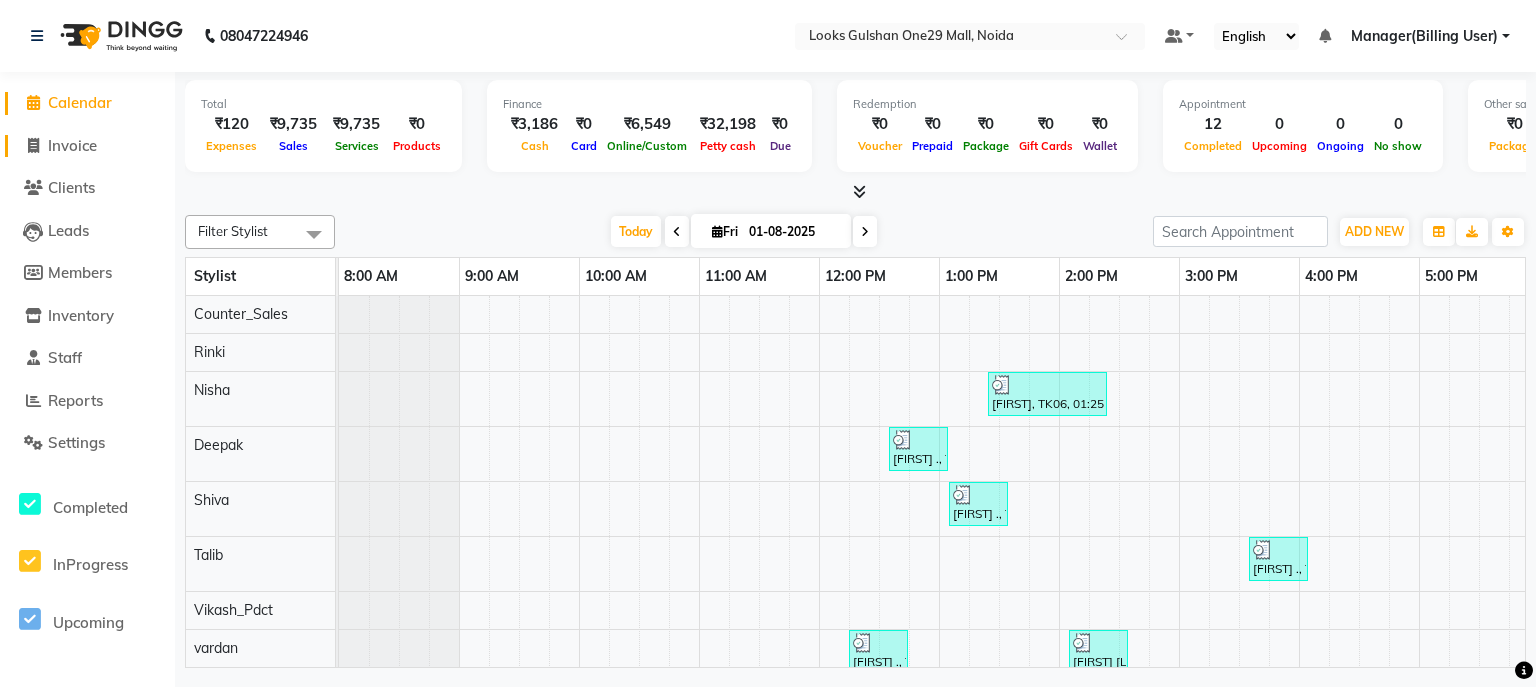 click on "Invoice" 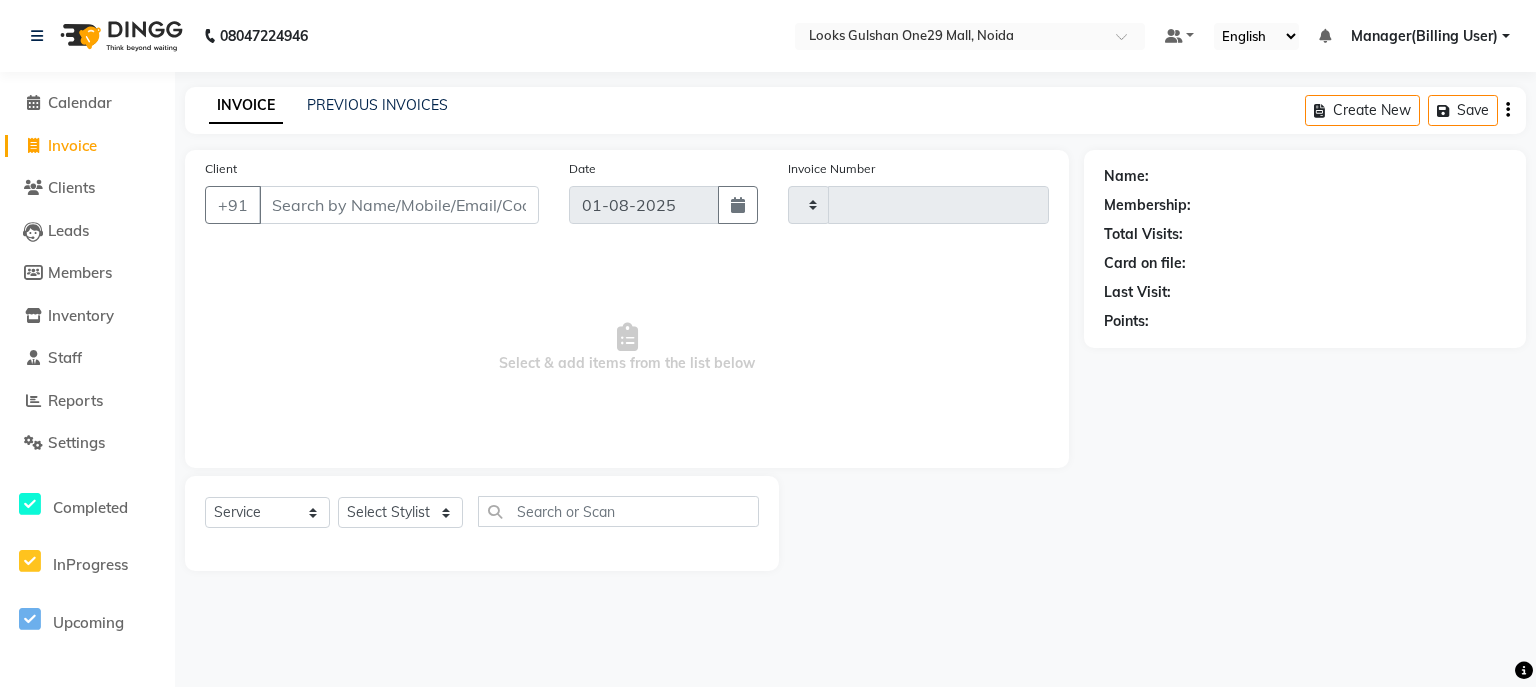 click on "Client" at bounding box center (399, 205) 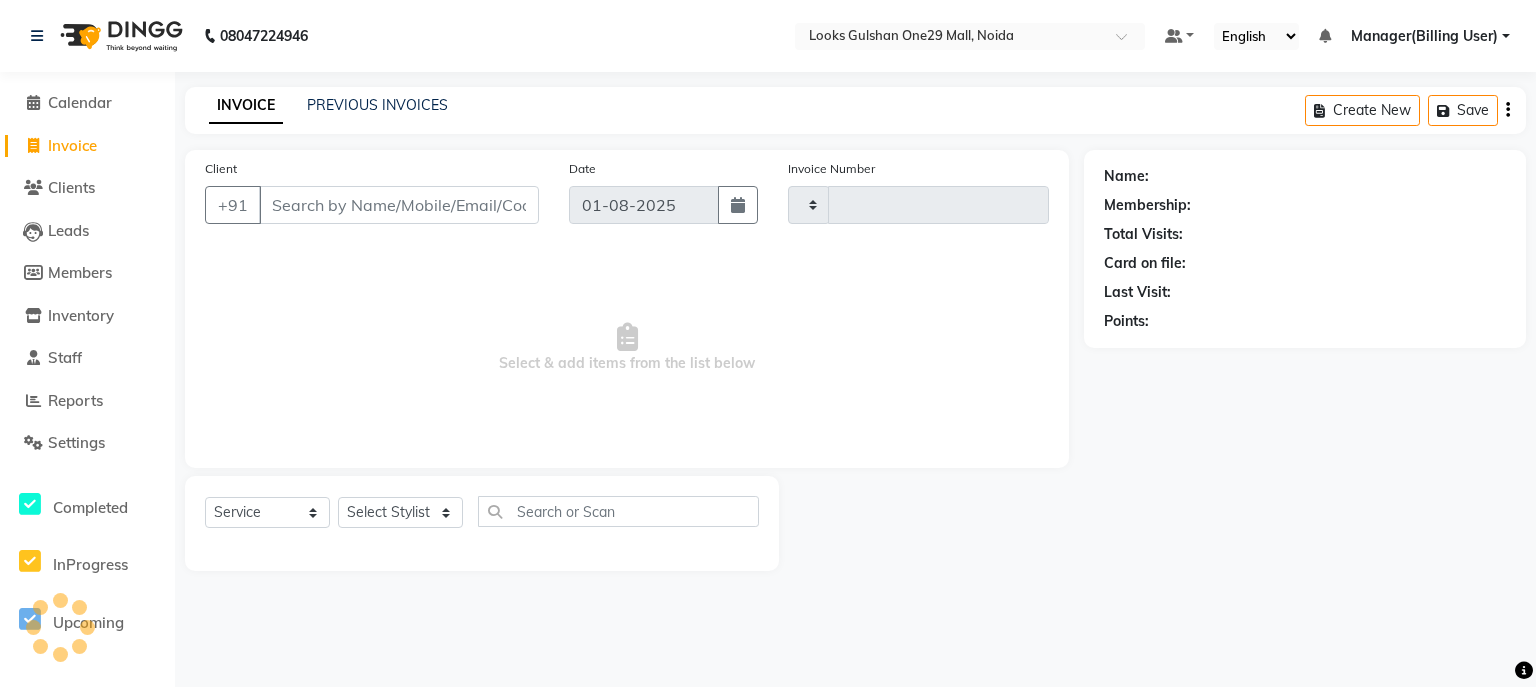 type on "0805" 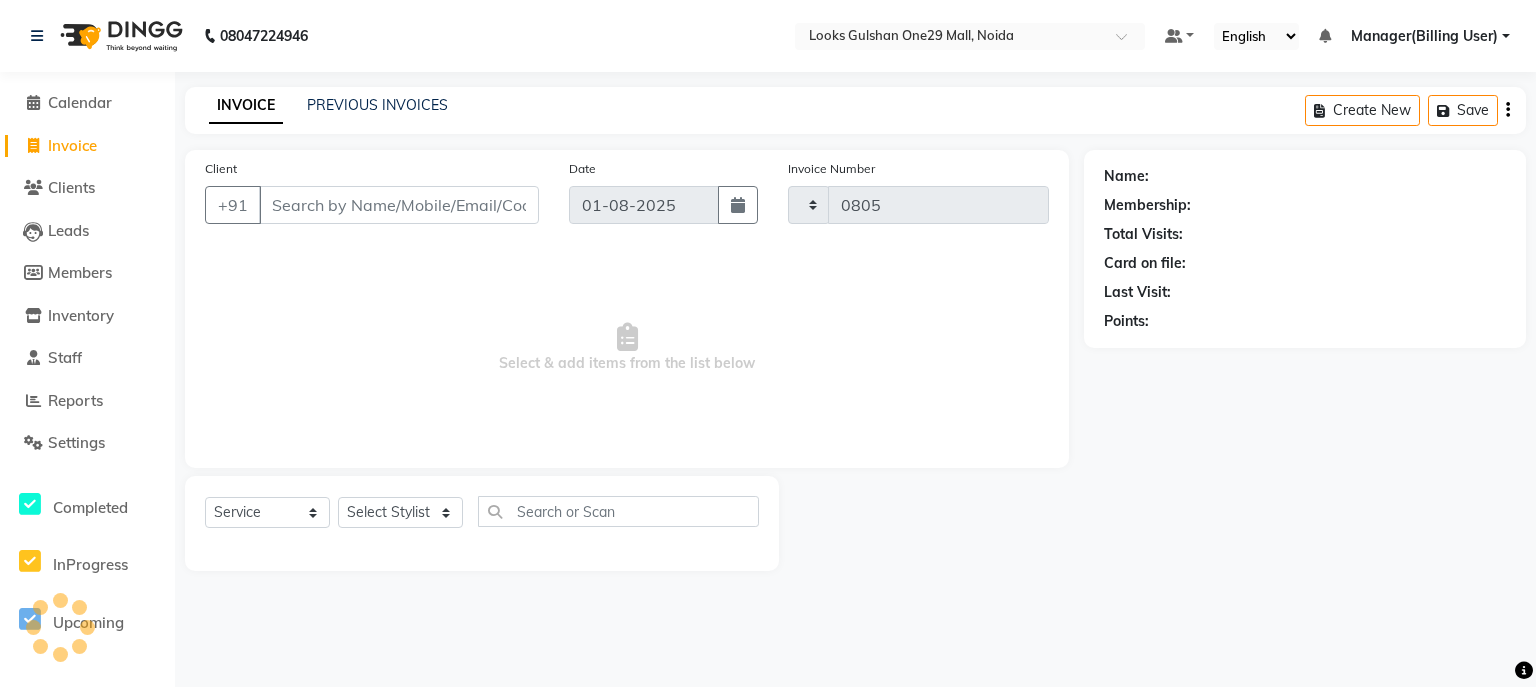 select on "8337" 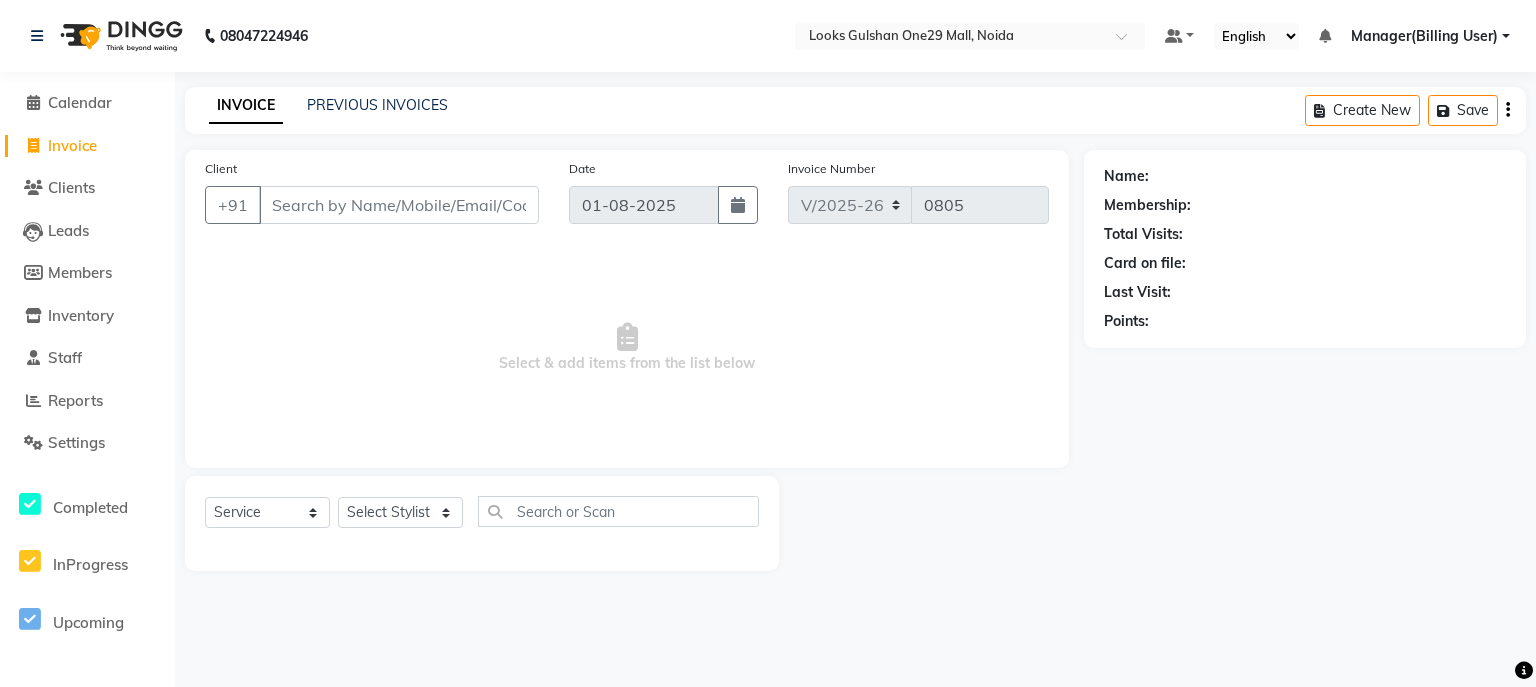 select on "80996" 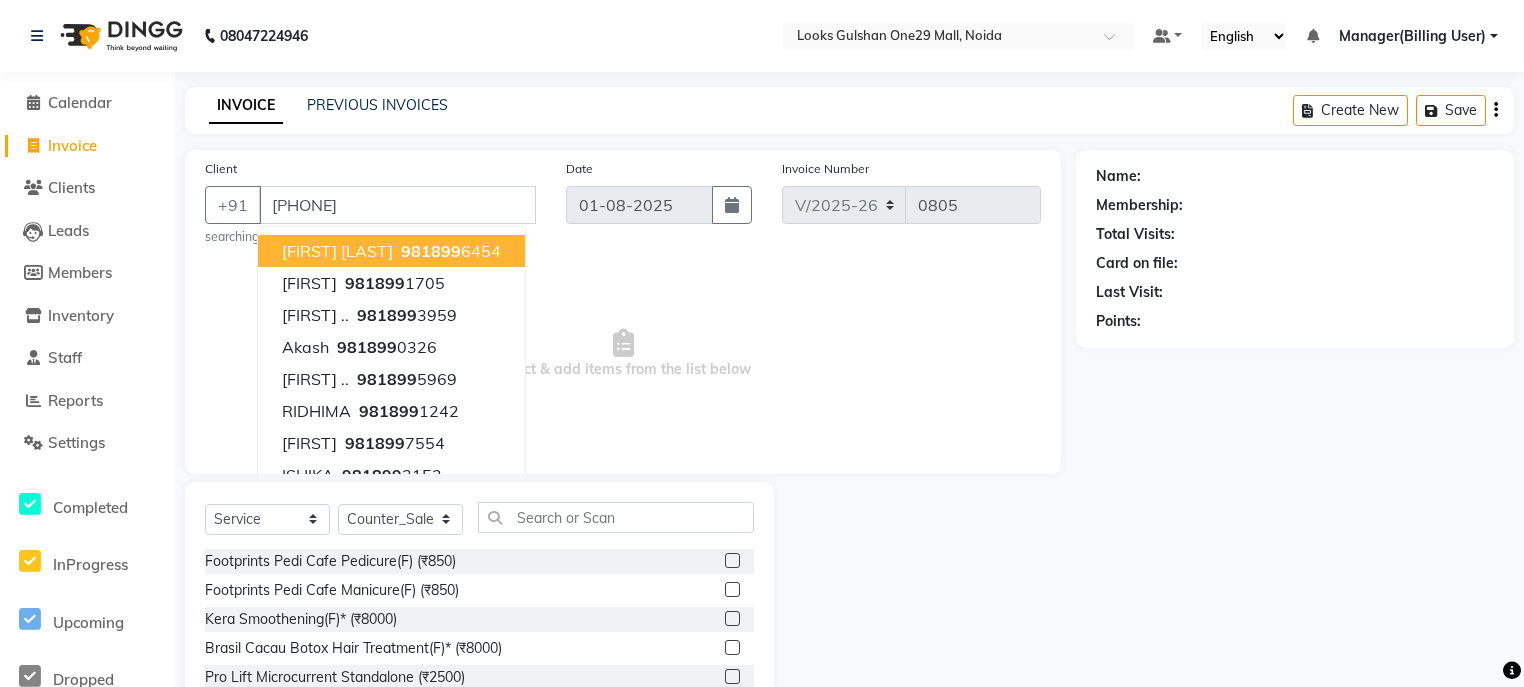 type on "9818993531" 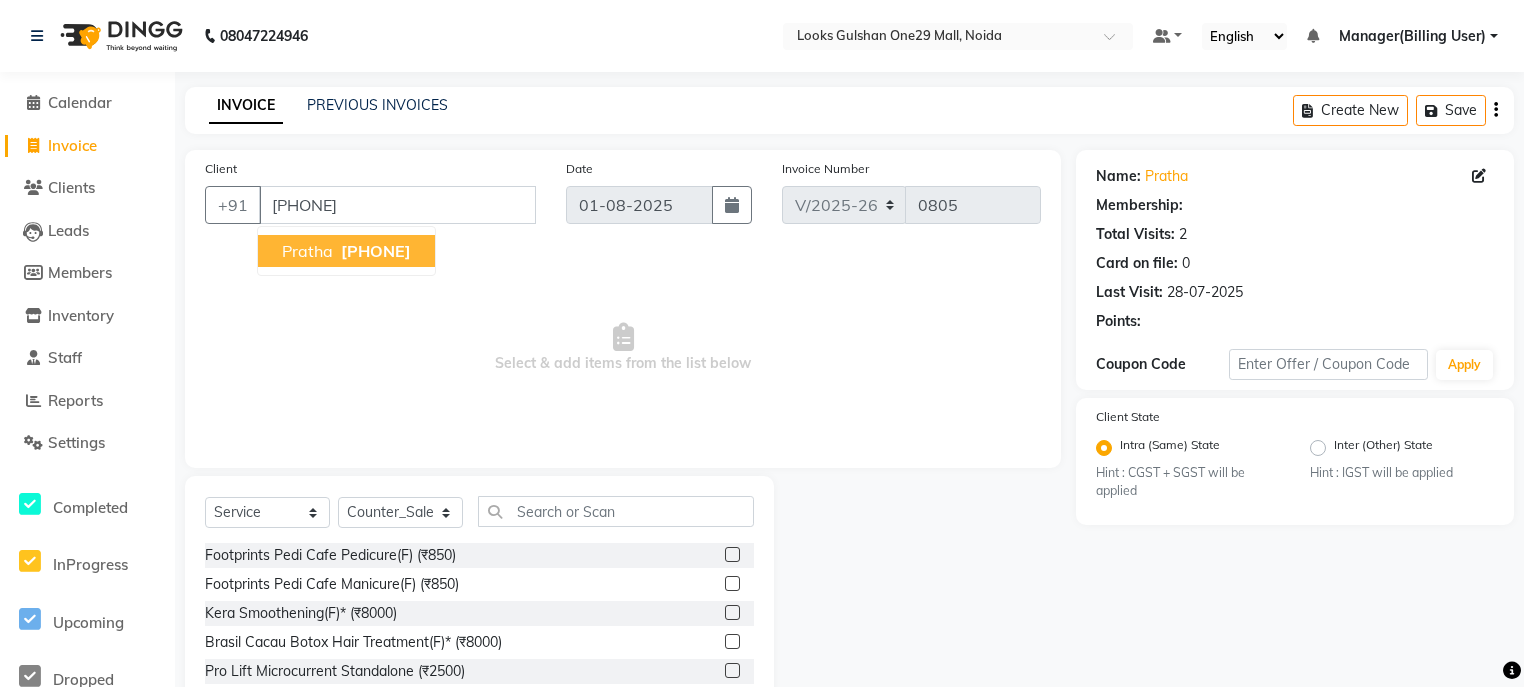select on "1: Object" 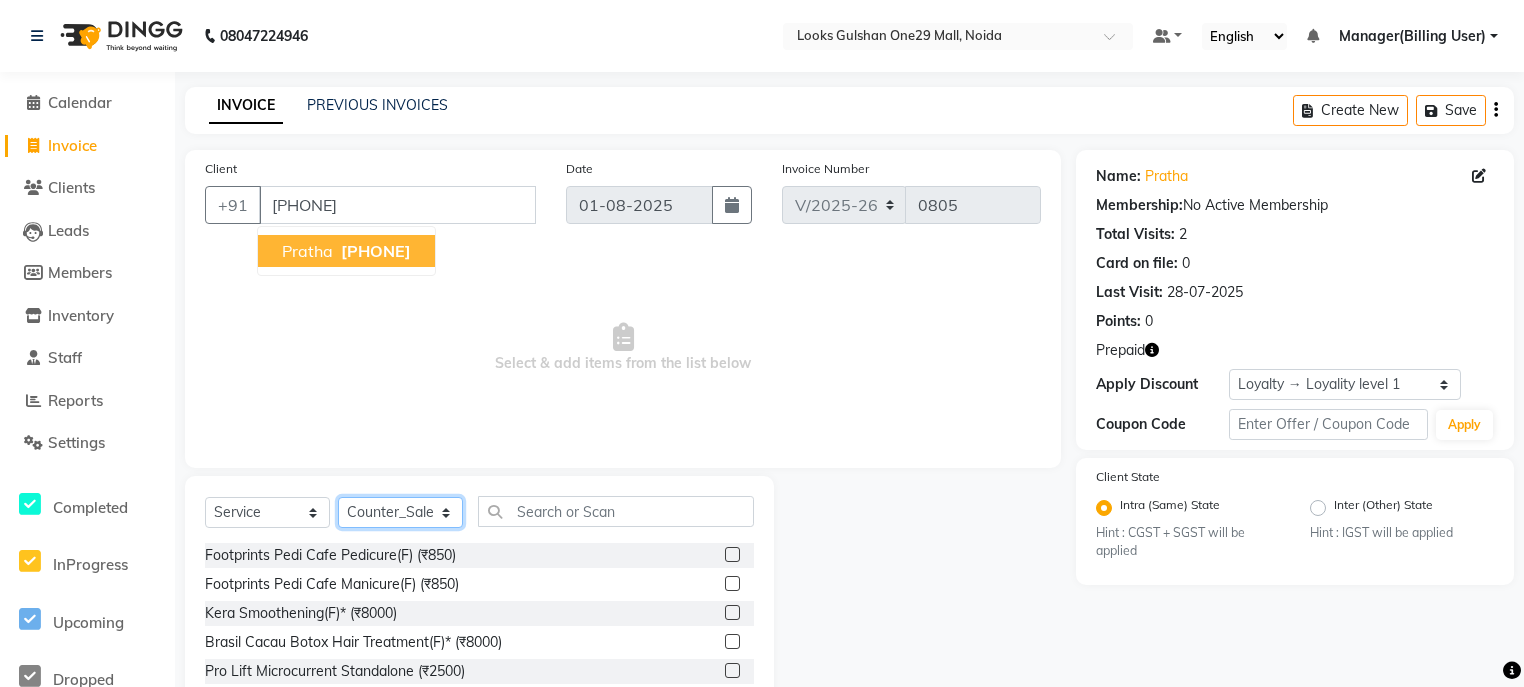 click on "Select Stylist ali Counter_Sales Deepak Eram_nail art Farmaan Manager(Billing User) Mashel Nisha Rinki Ritu Mittal Shiva Shiva(Cherry) Shivam_pdct Talib vardan Vikash_Pdct" 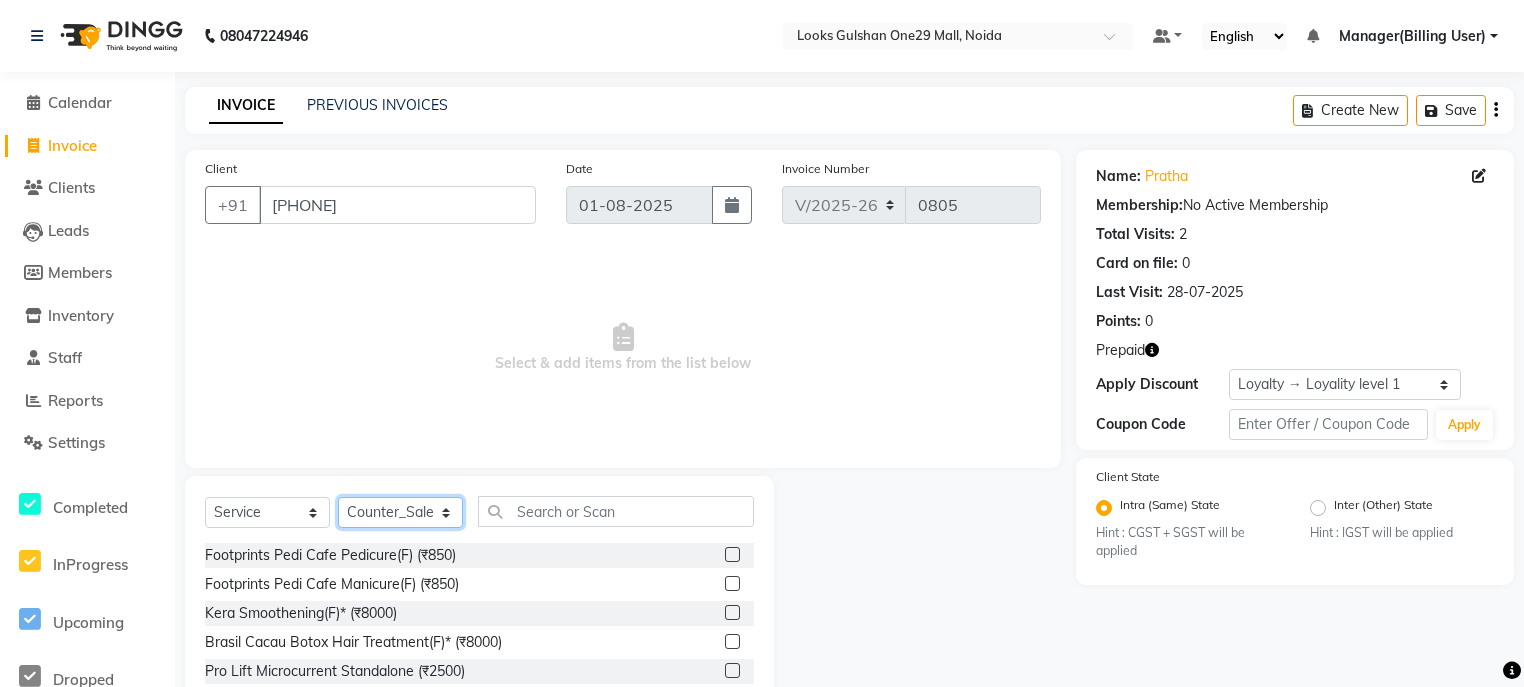 select on "82067" 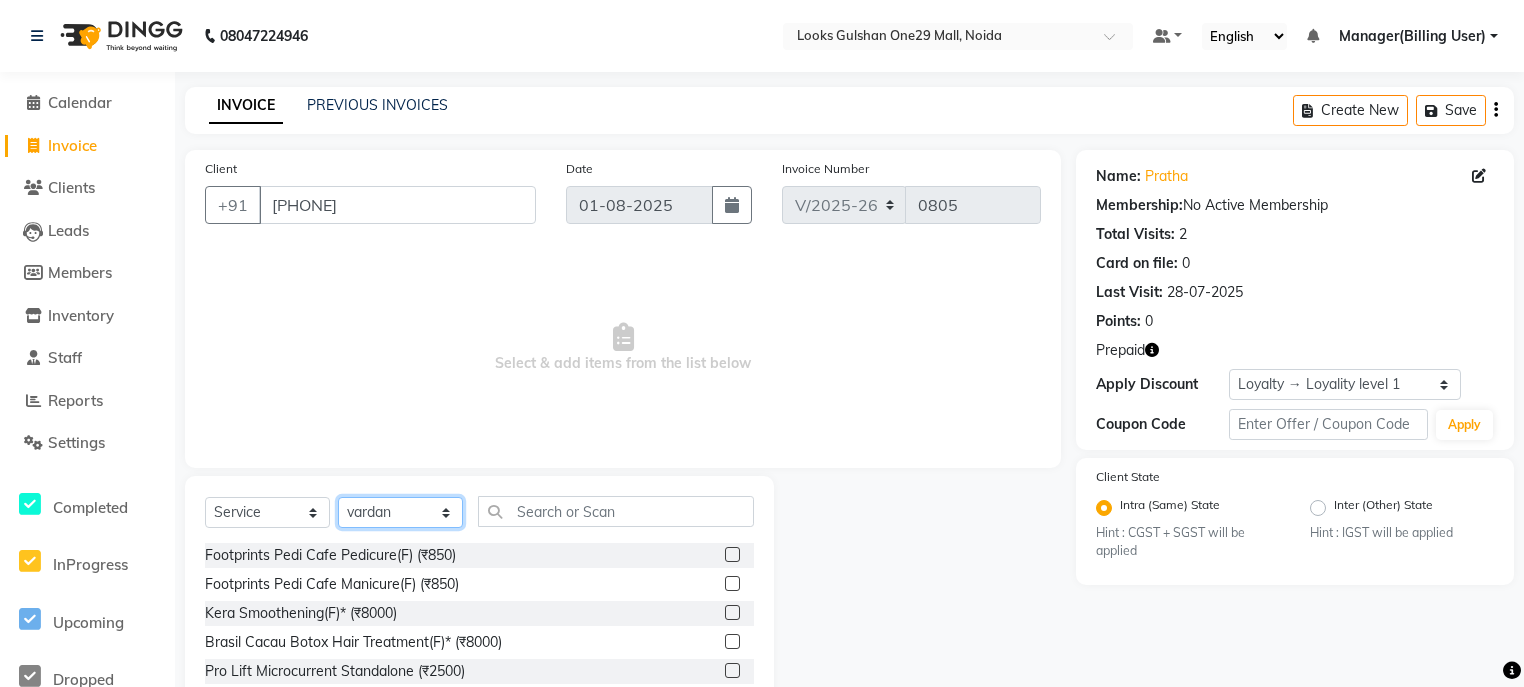 click on "Select Stylist ali Counter_Sales Deepak Eram_nail art Farmaan Manager(Billing User) Mashel Nisha Rinki Ritu Mittal Shiva Shiva(Cherry) Shivam_pdct Talib vardan Vikash_Pdct" 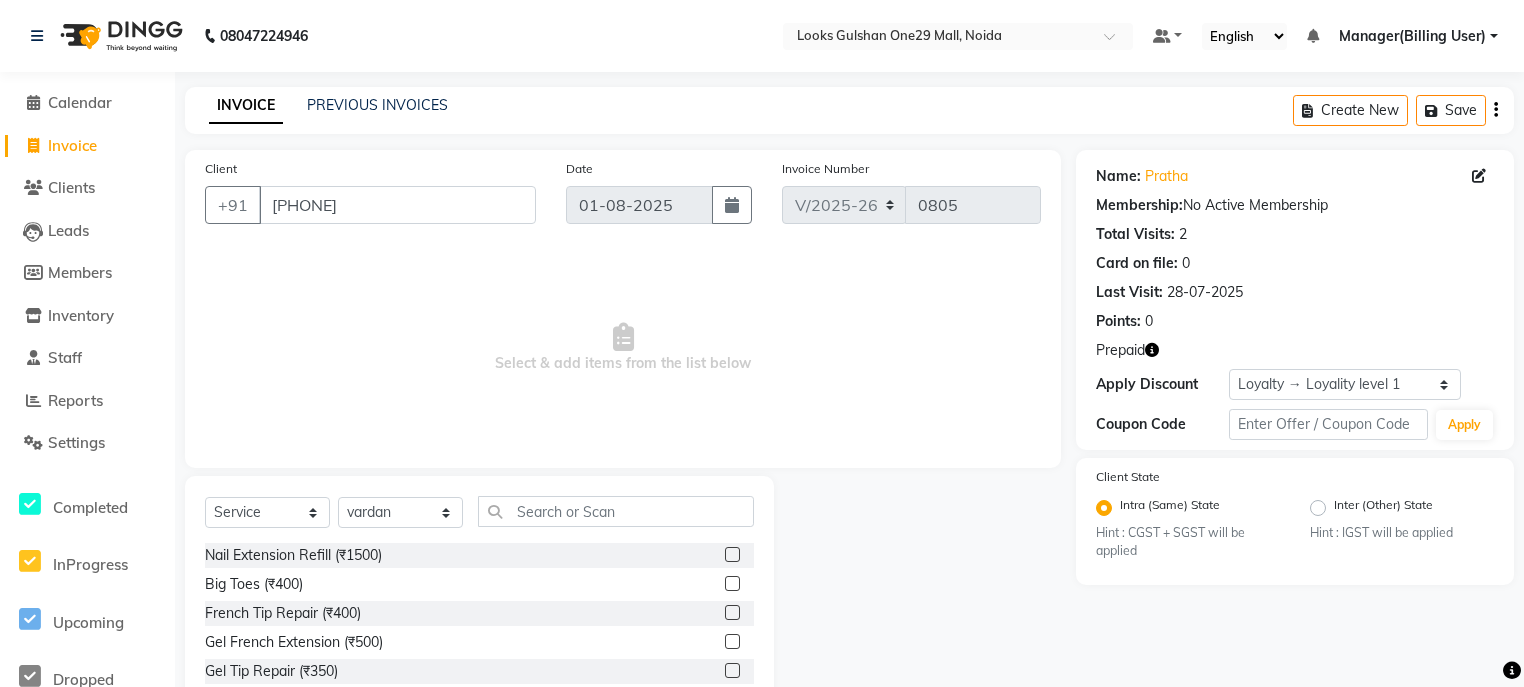 click on "Select  Service  Product  Membership  Package Voucher Prepaid Gift Card  Select Stylist ali Counter_Sales Deepak Eram_nail art Farmaan Manager(Billing User) Mashel Nisha Rinki Ritu Mittal Shiva Shiva(Cherry) Shivam_pdct Talib vardan Vikash_Pdct" 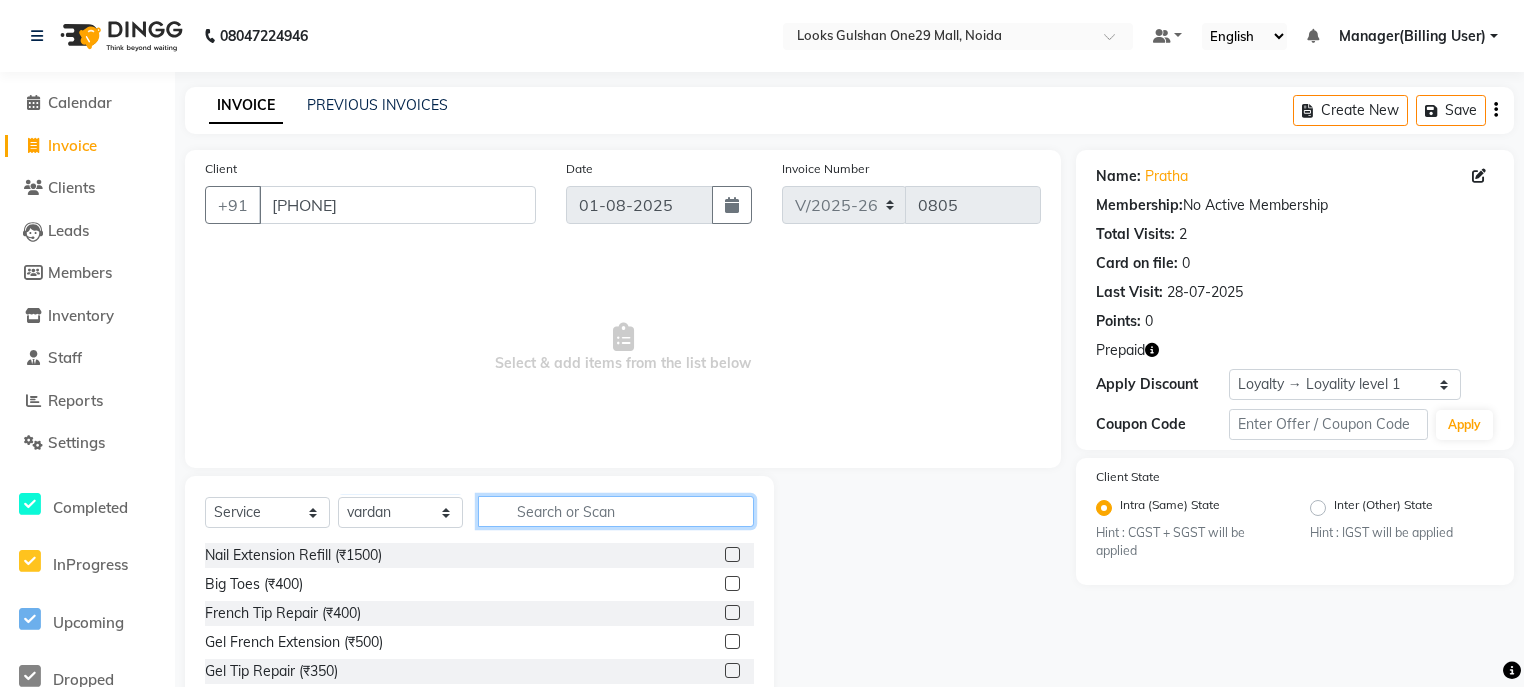click 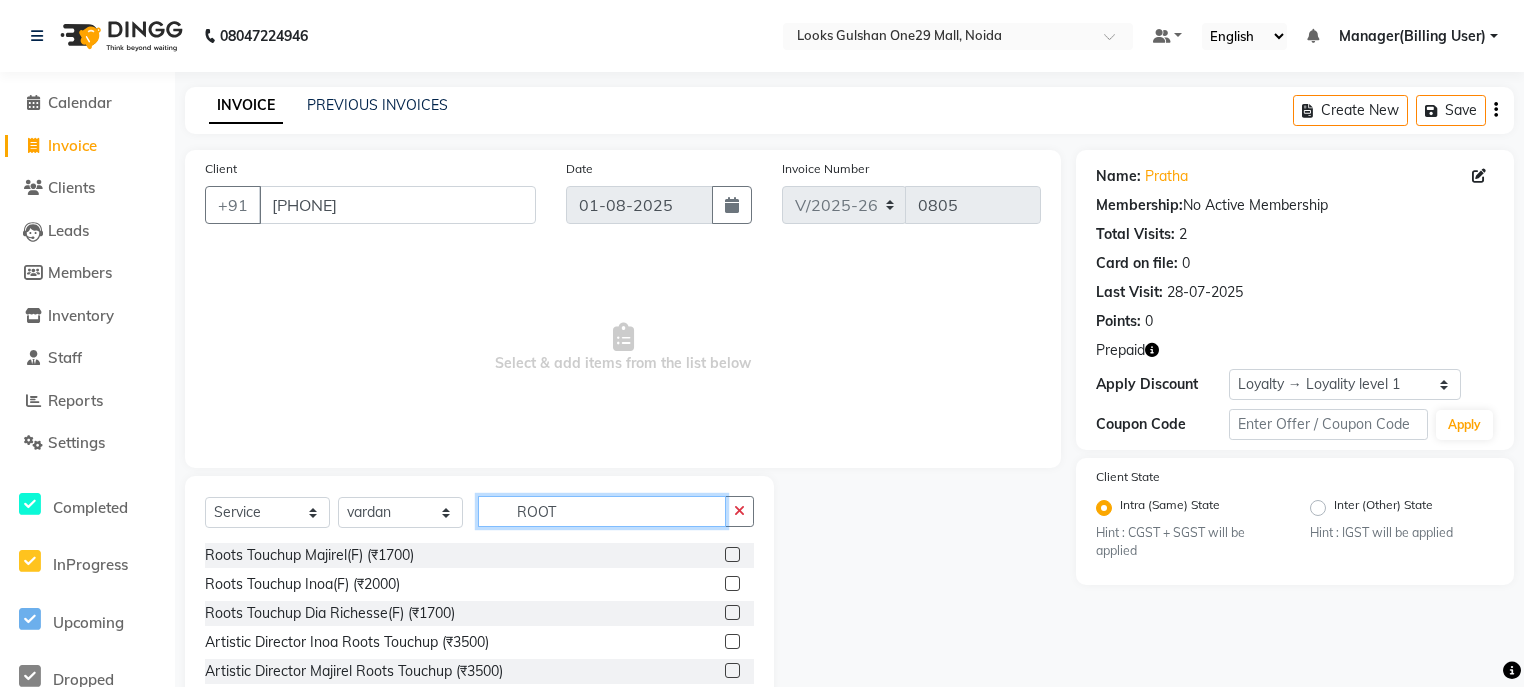 type on "ROOT" 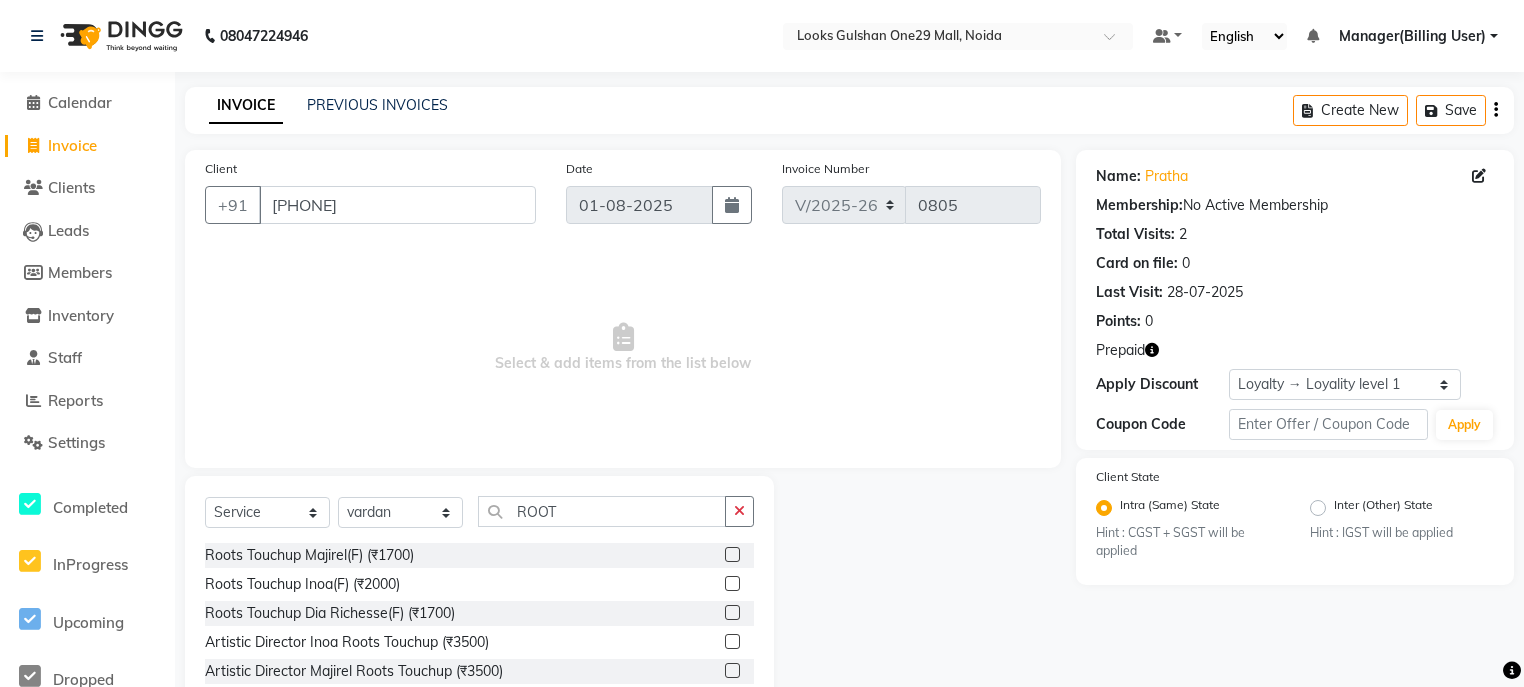 drag, startPoint x: 720, startPoint y: 611, endPoint x: 591, endPoint y: 605, distance: 129.13947 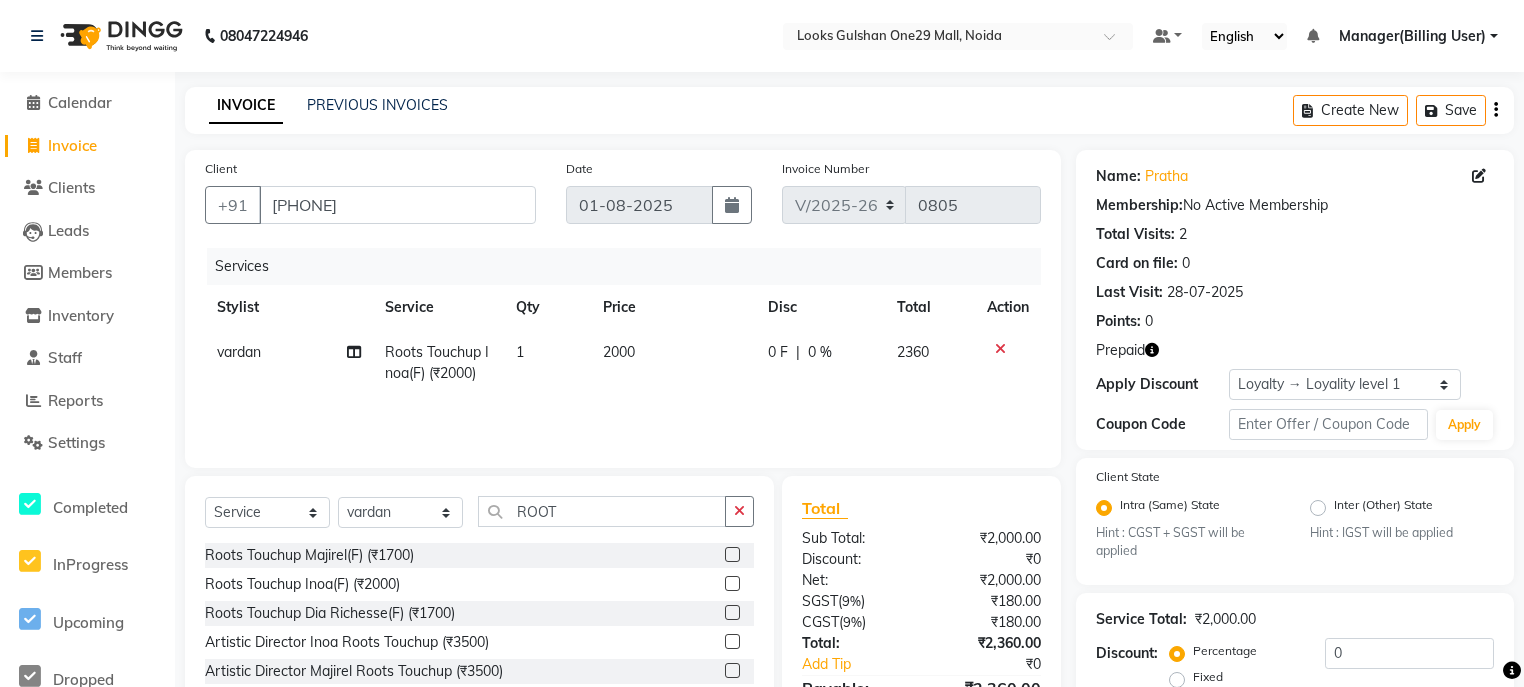 checkbox on "false" 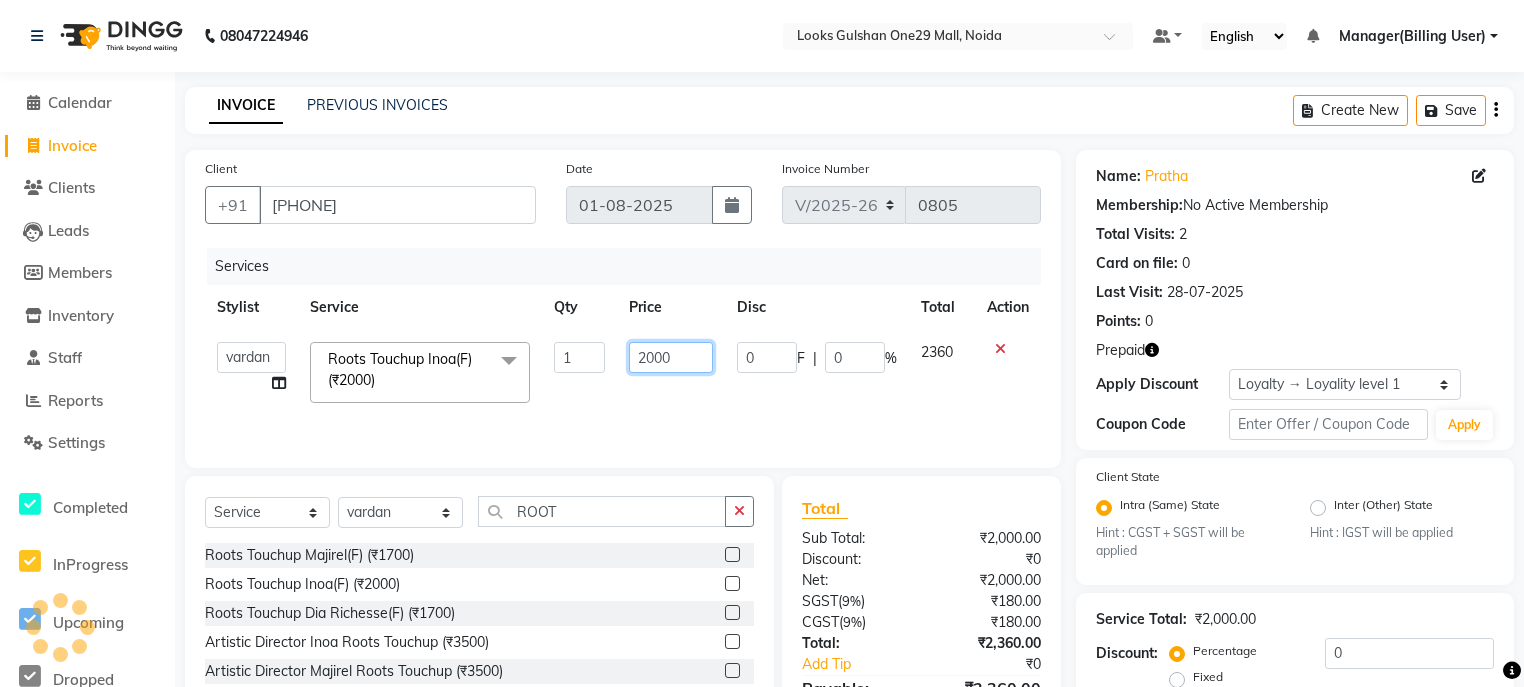 click on "2000" 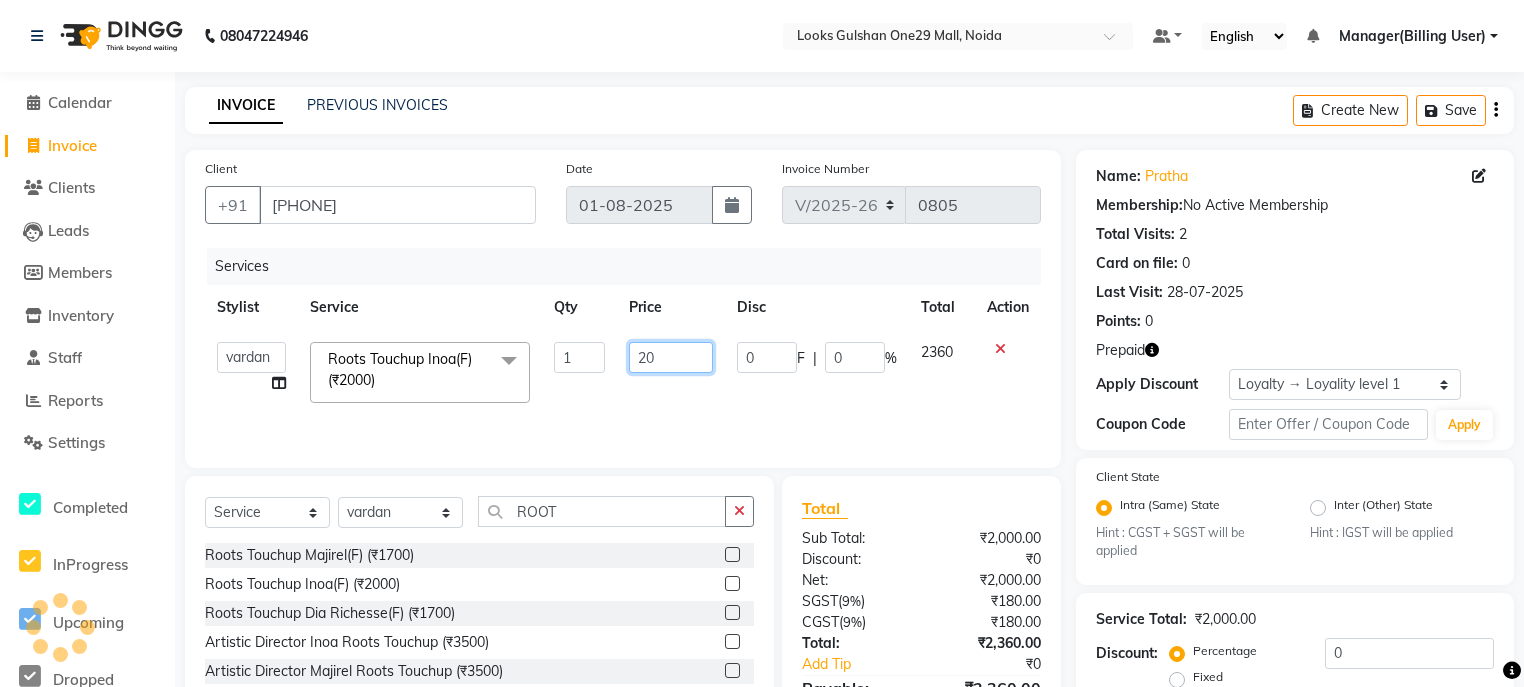type on "2" 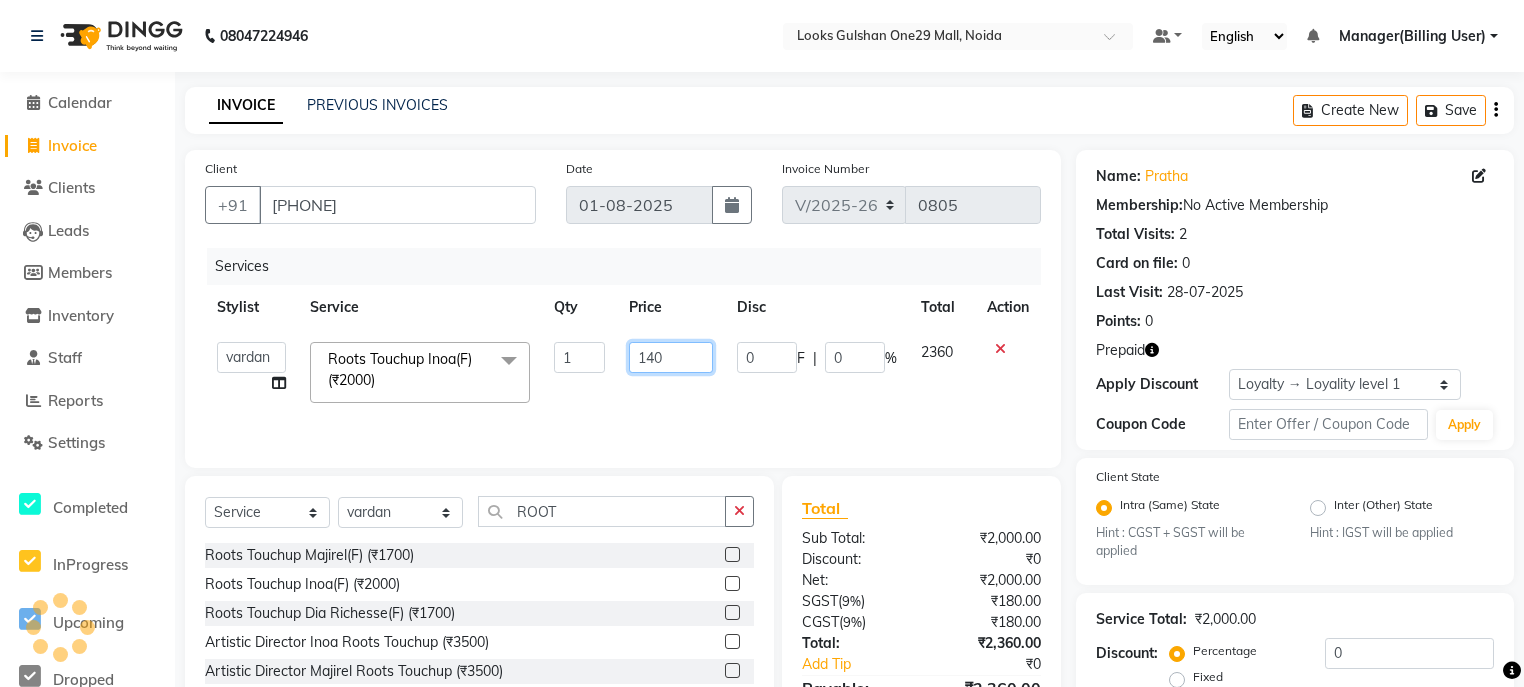 type on "1400" 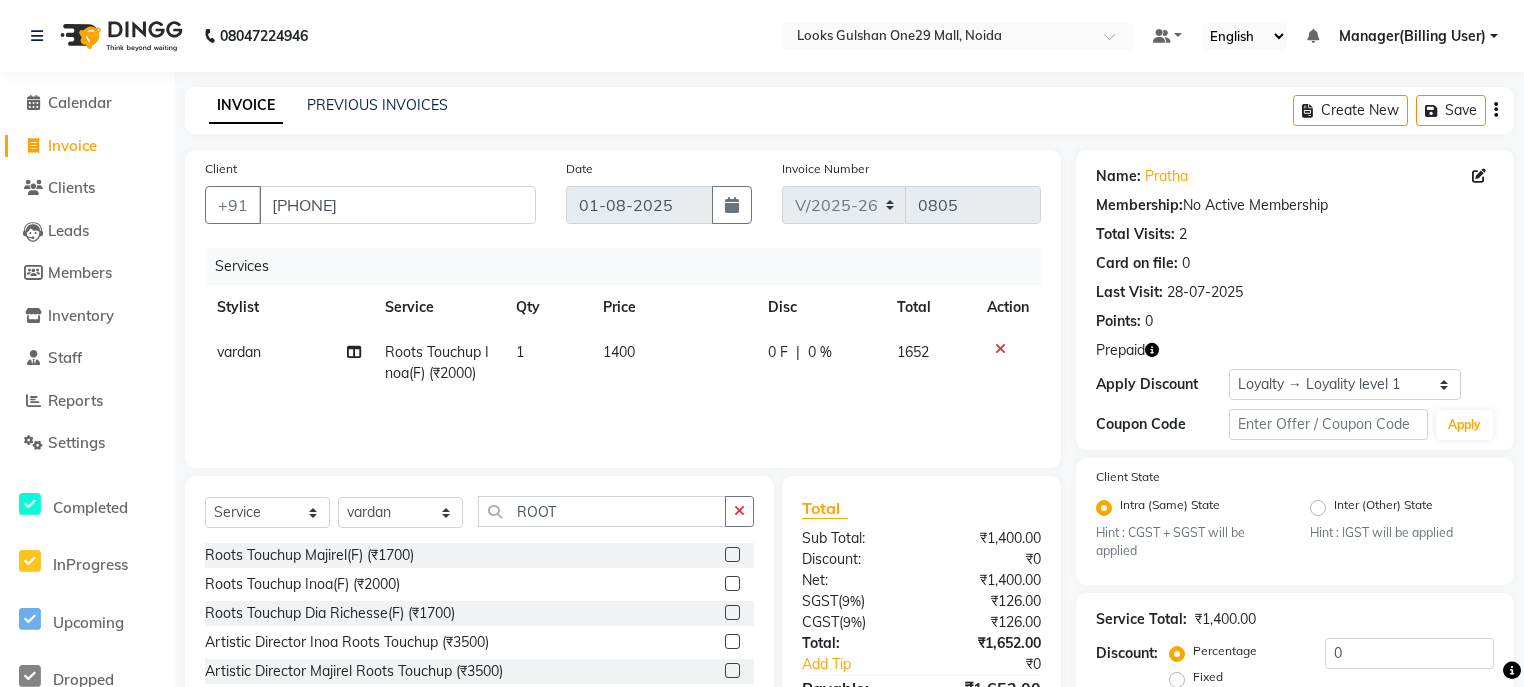 click on "1400" 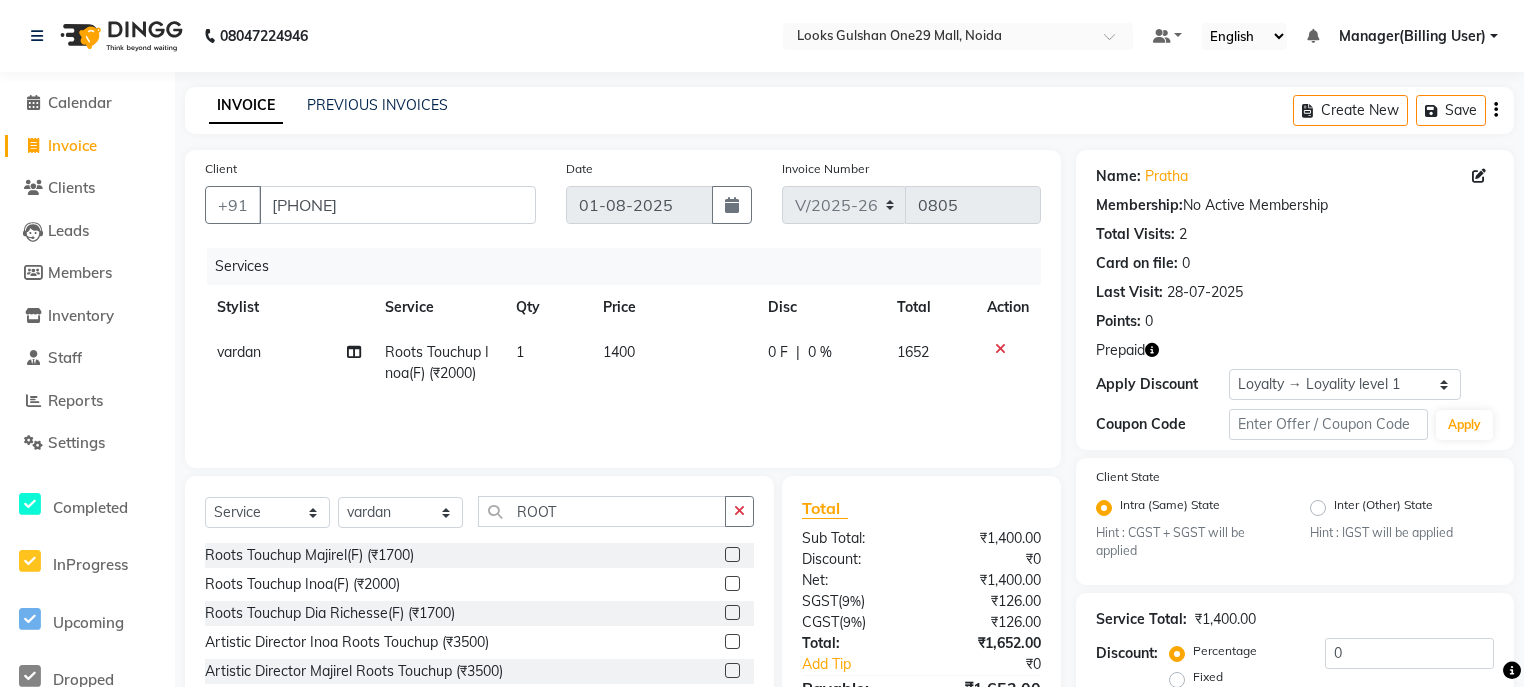 select on "82067" 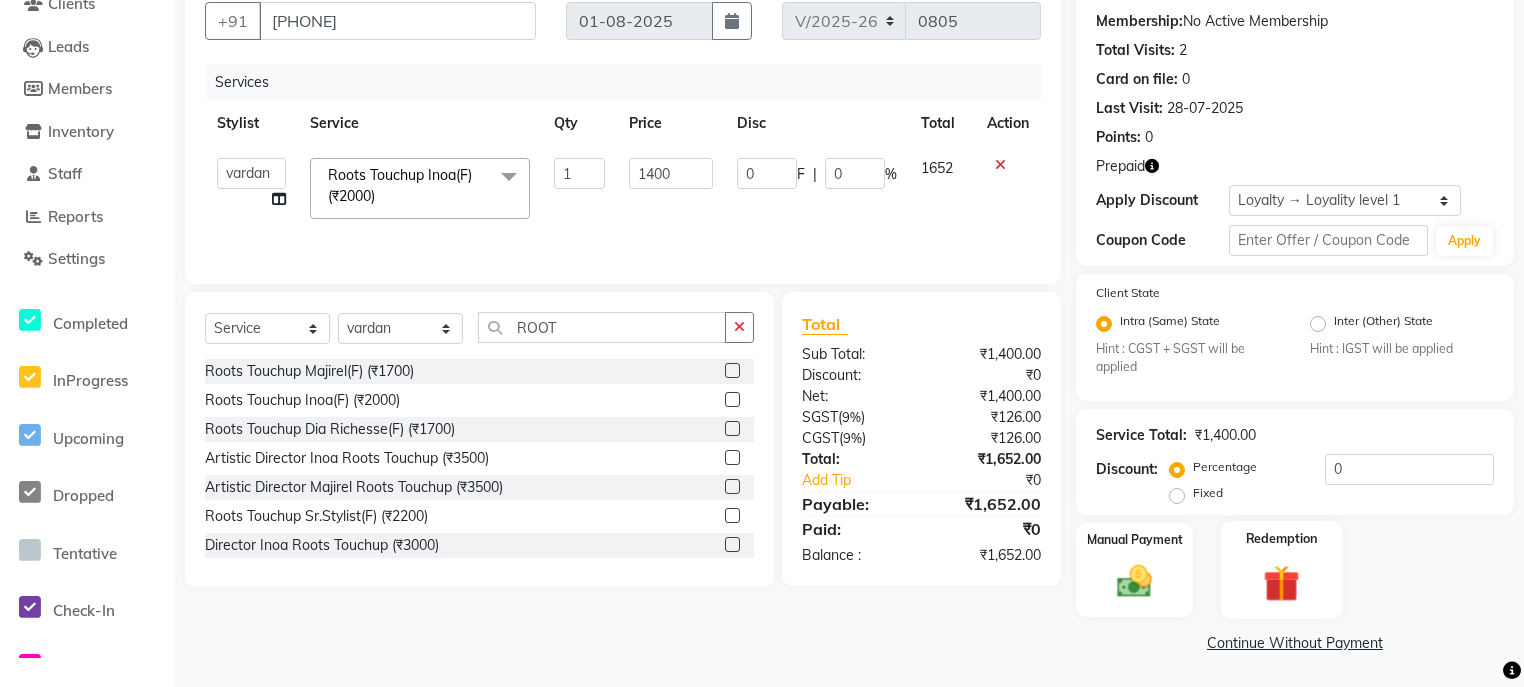 scroll, scrollTop: 188, scrollLeft: 0, axis: vertical 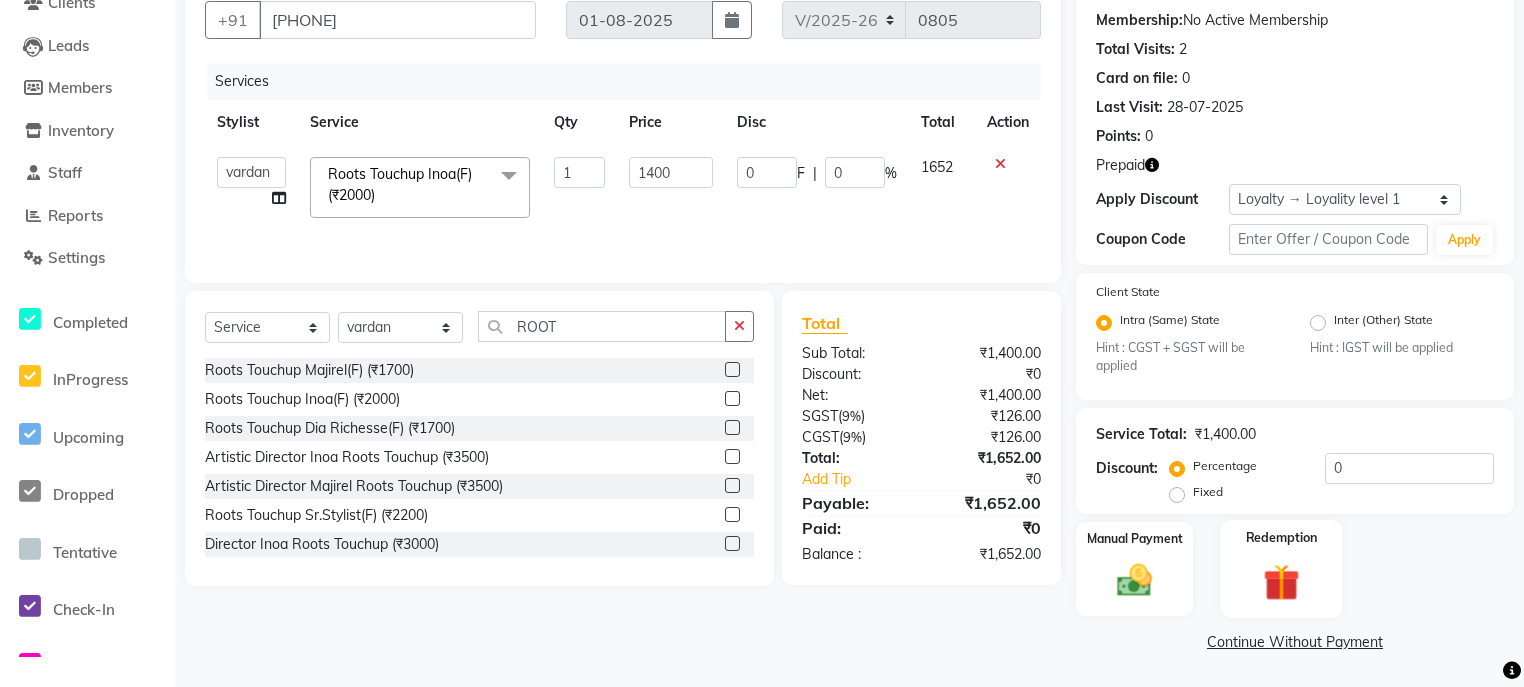 click 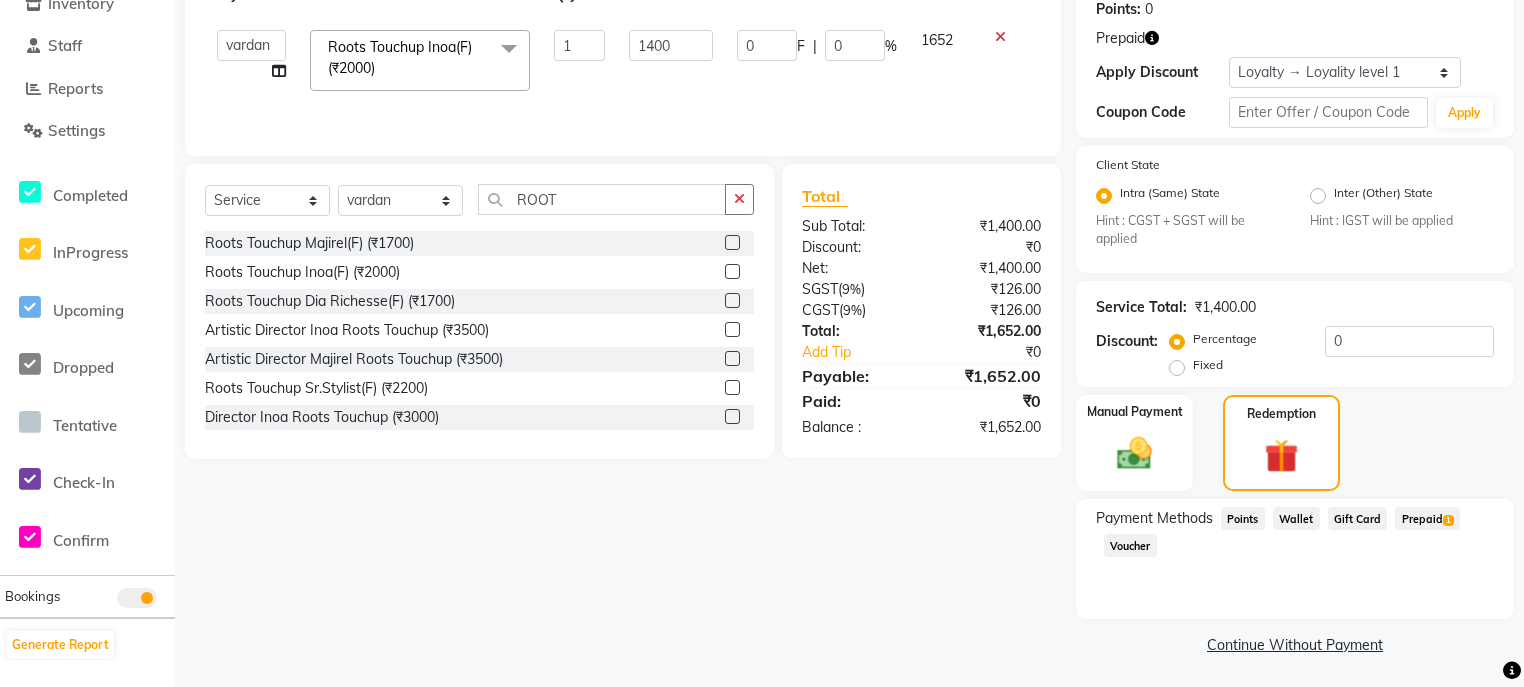 scroll, scrollTop: 317, scrollLeft: 0, axis: vertical 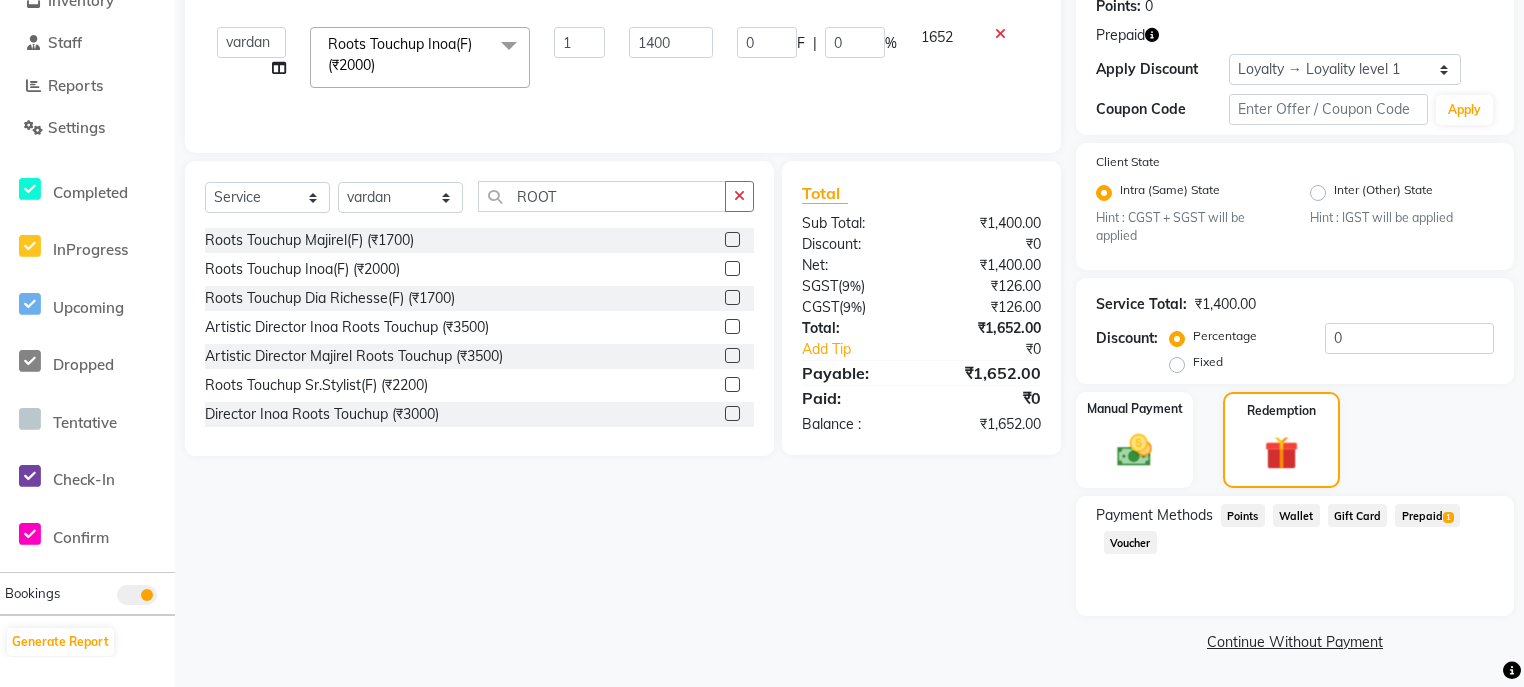 click on "Prepaid  1" 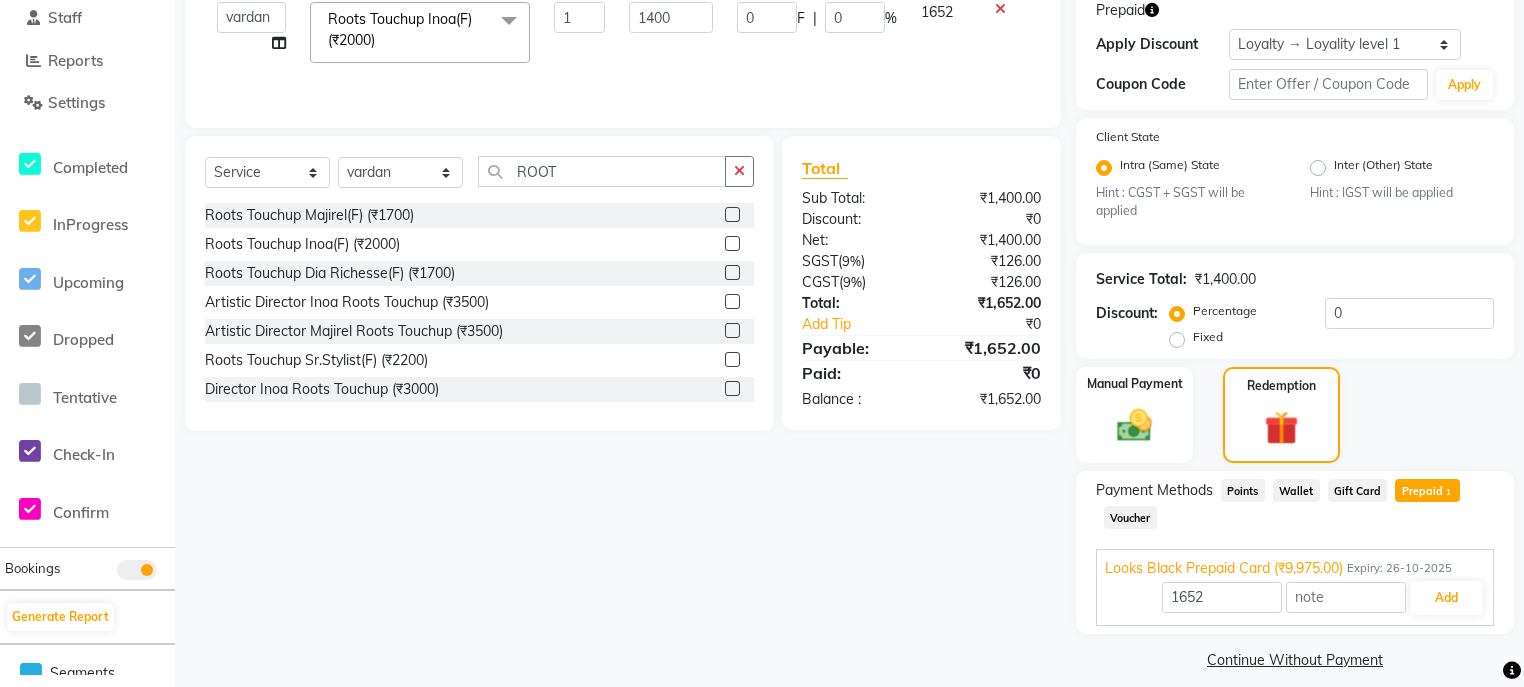scroll, scrollTop: 361, scrollLeft: 0, axis: vertical 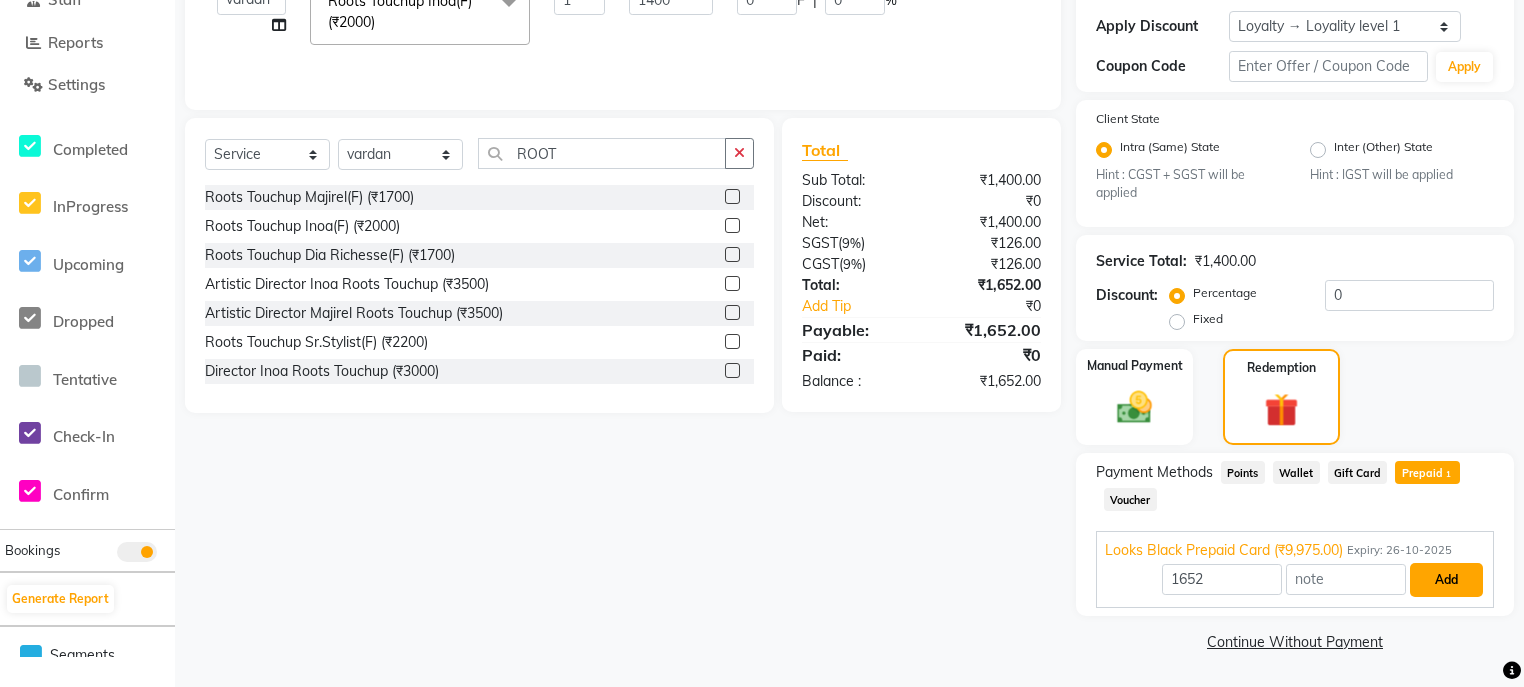 click on "Add" at bounding box center [1446, 580] 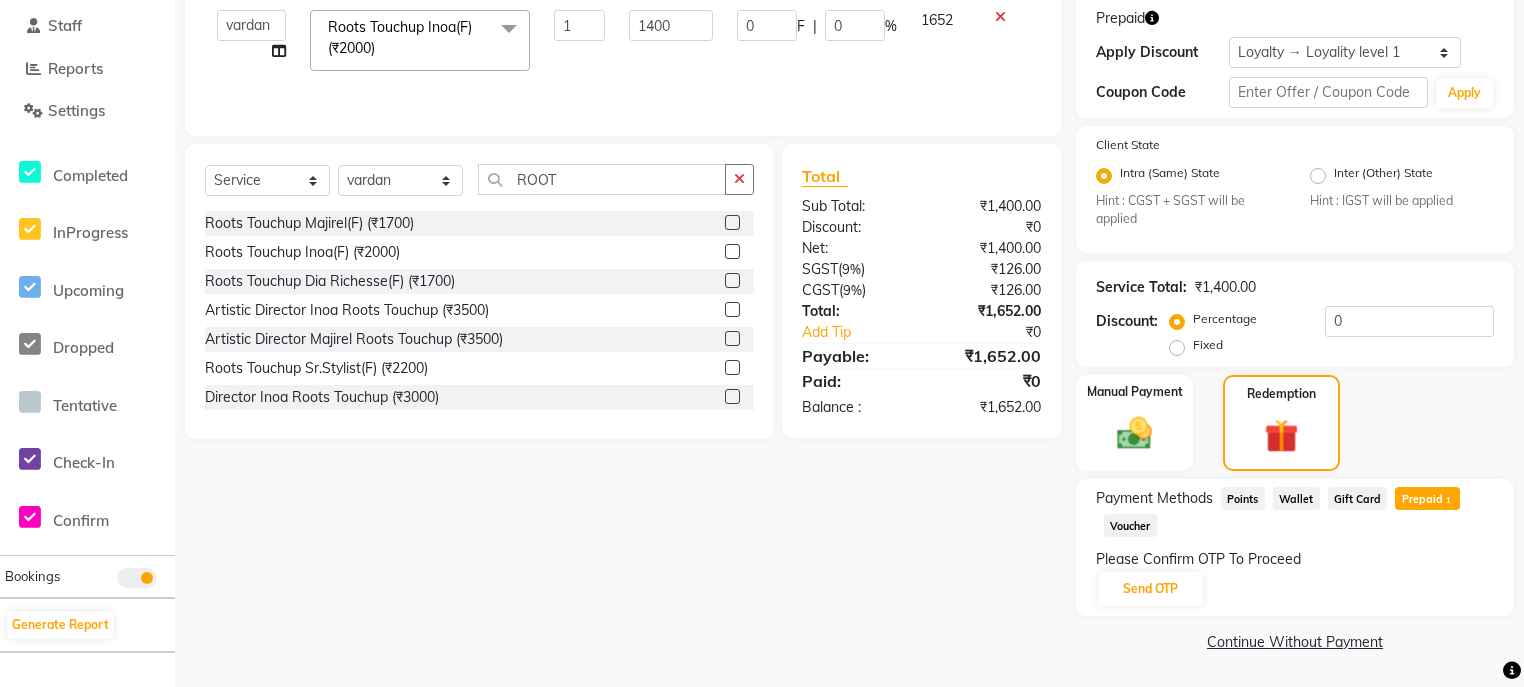 scroll, scrollTop: 336, scrollLeft: 0, axis: vertical 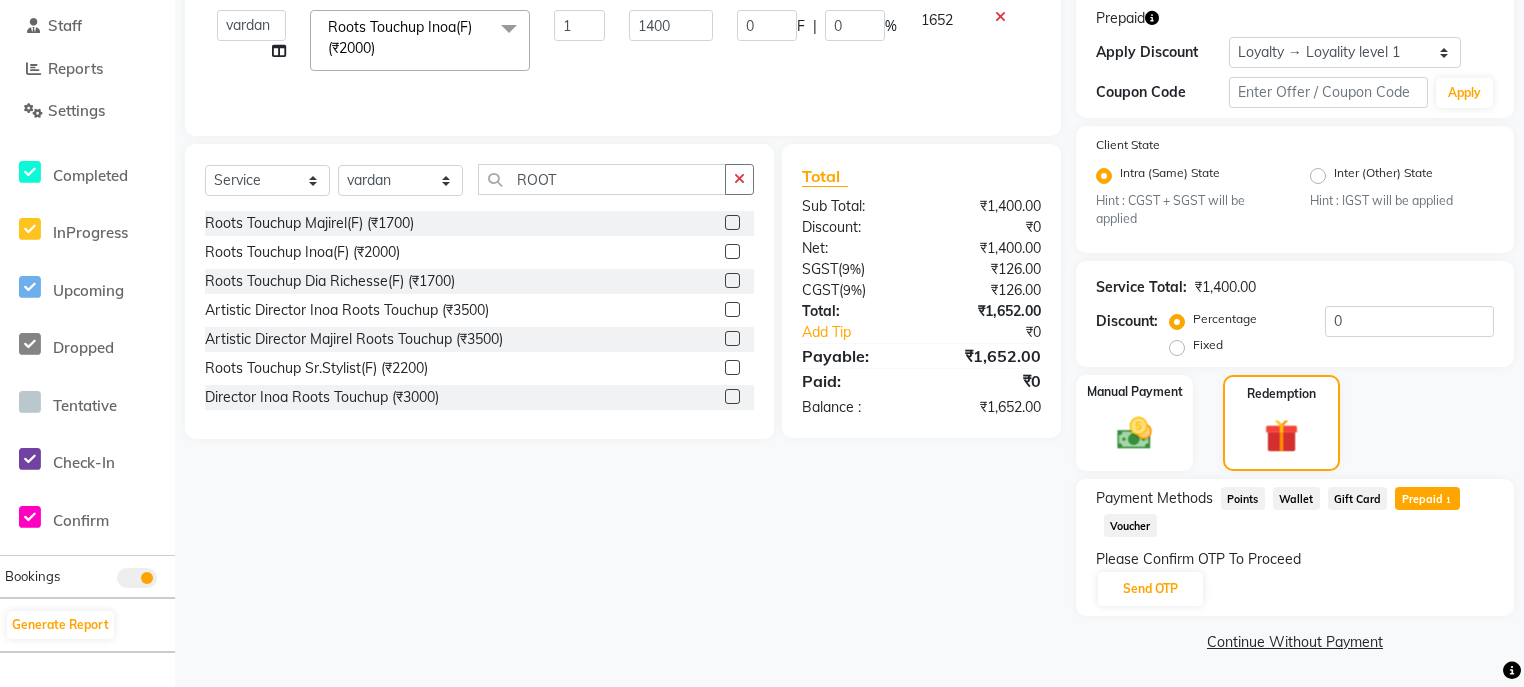 click on "Prepaid  1" 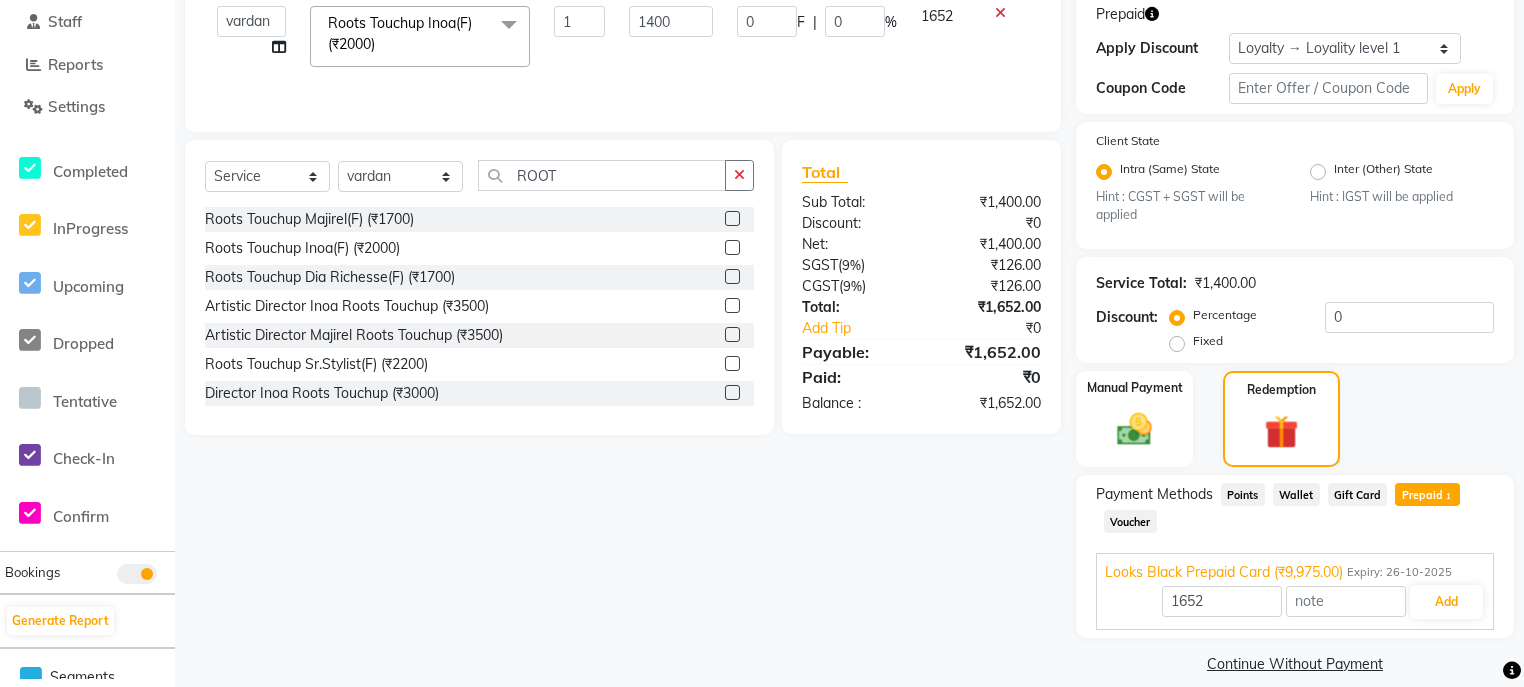 scroll, scrollTop: 361, scrollLeft: 0, axis: vertical 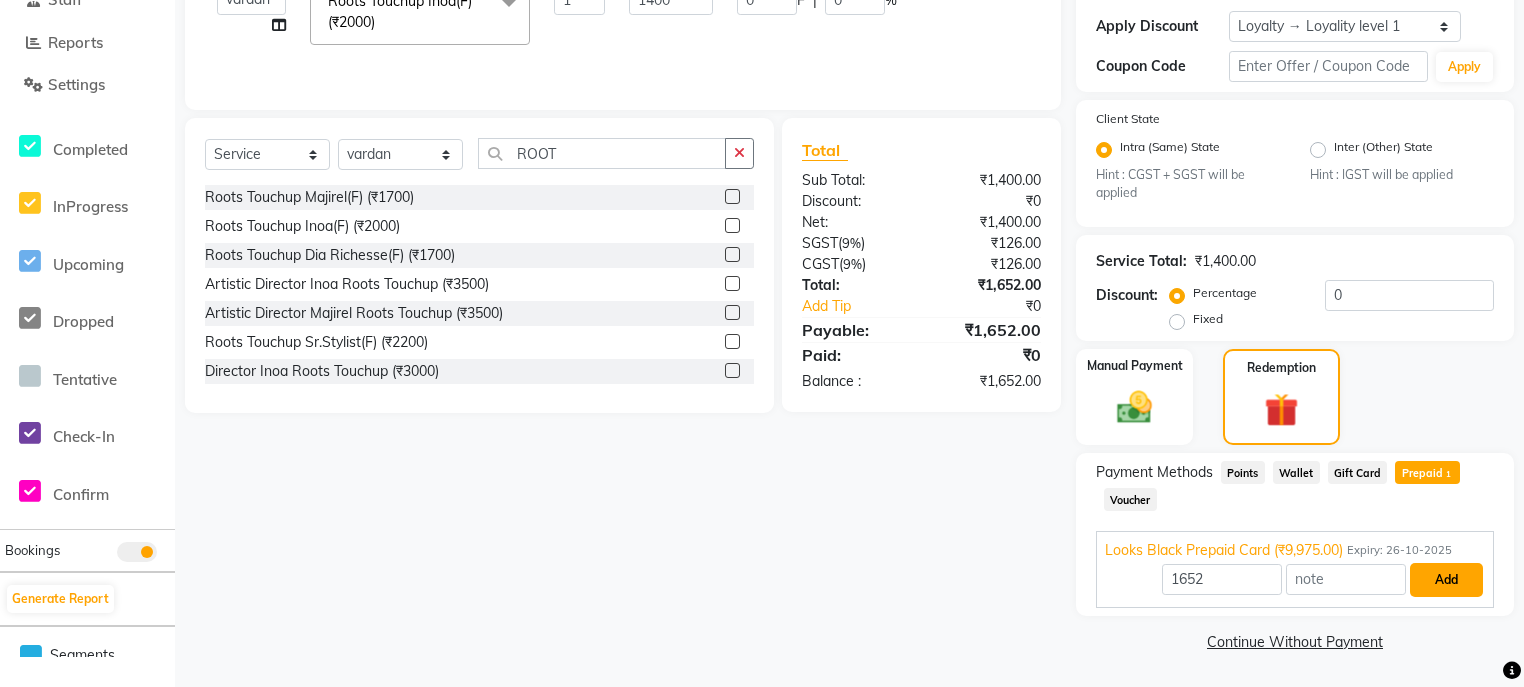 click on "Add" at bounding box center [1446, 580] 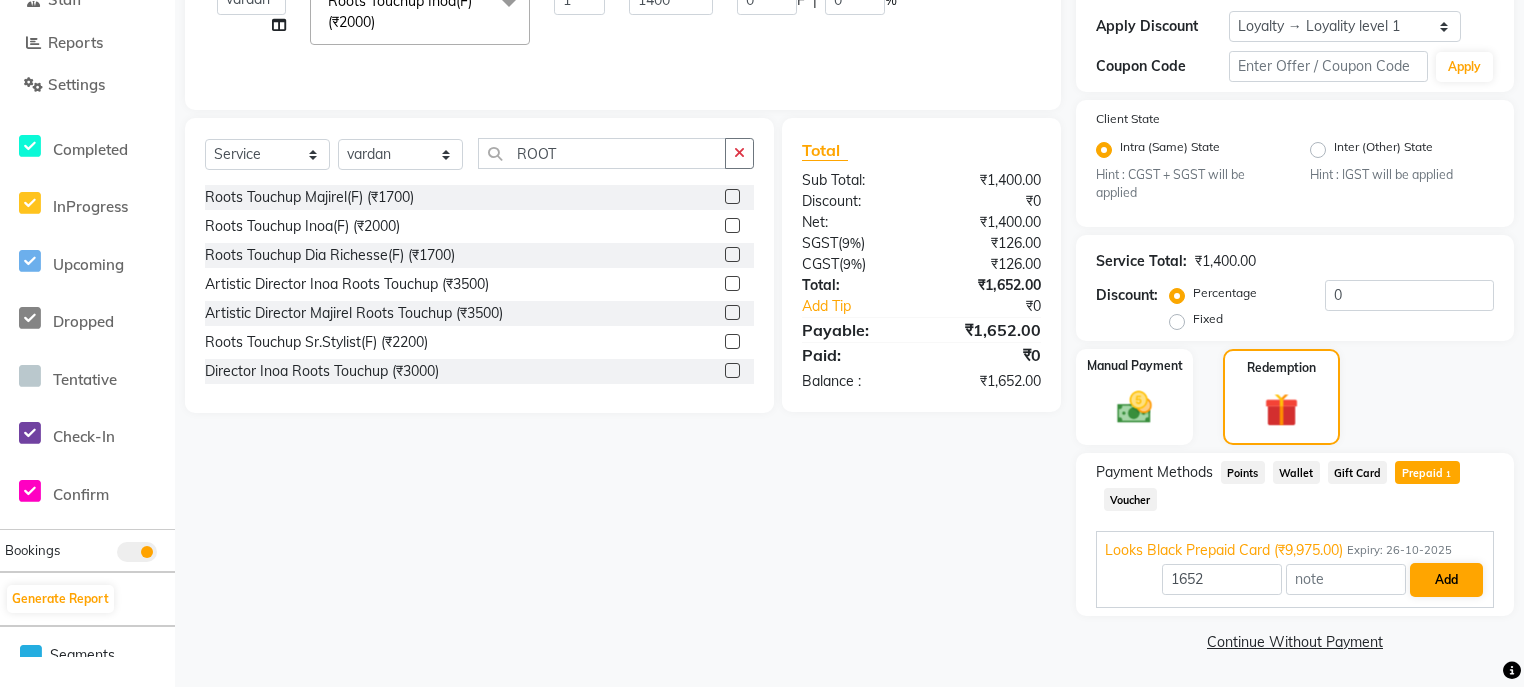 scroll, scrollTop: 336, scrollLeft: 0, axis: vertical 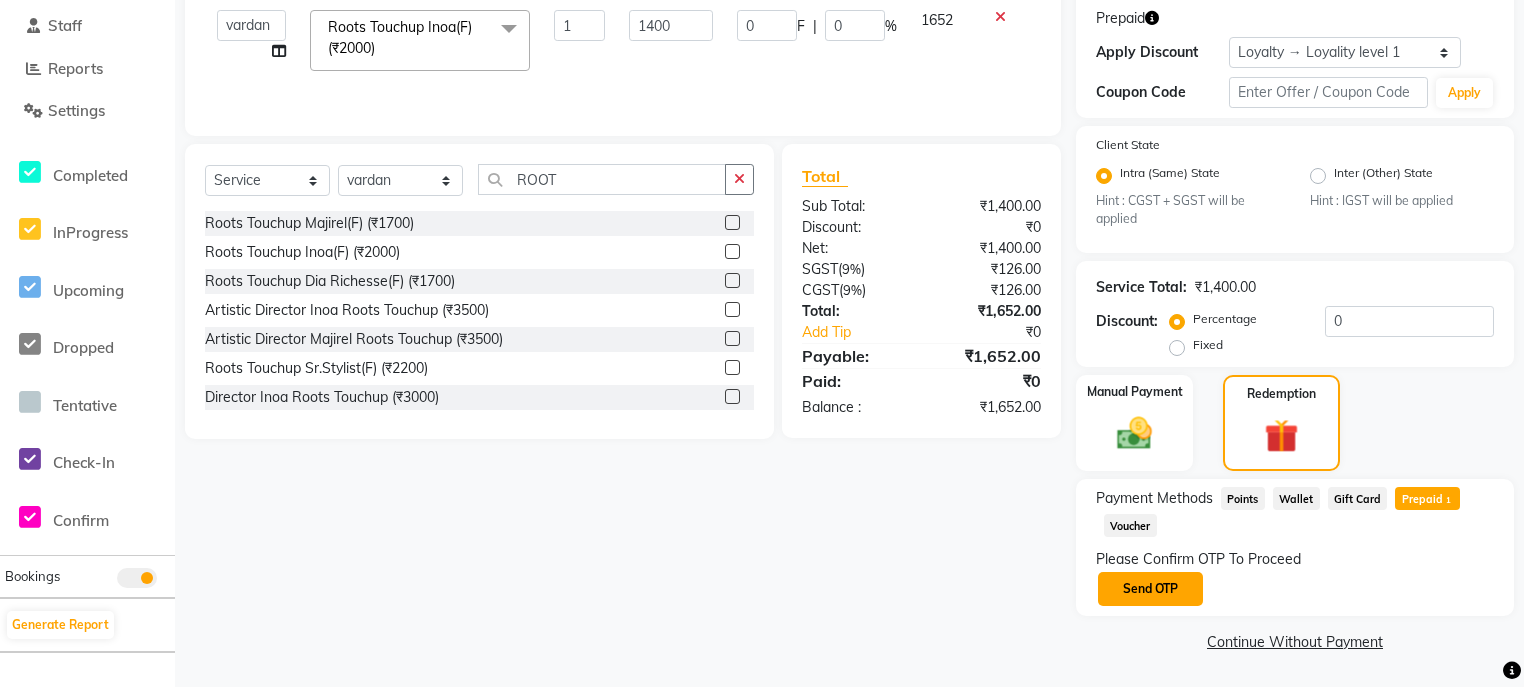 click on "Send OTP" 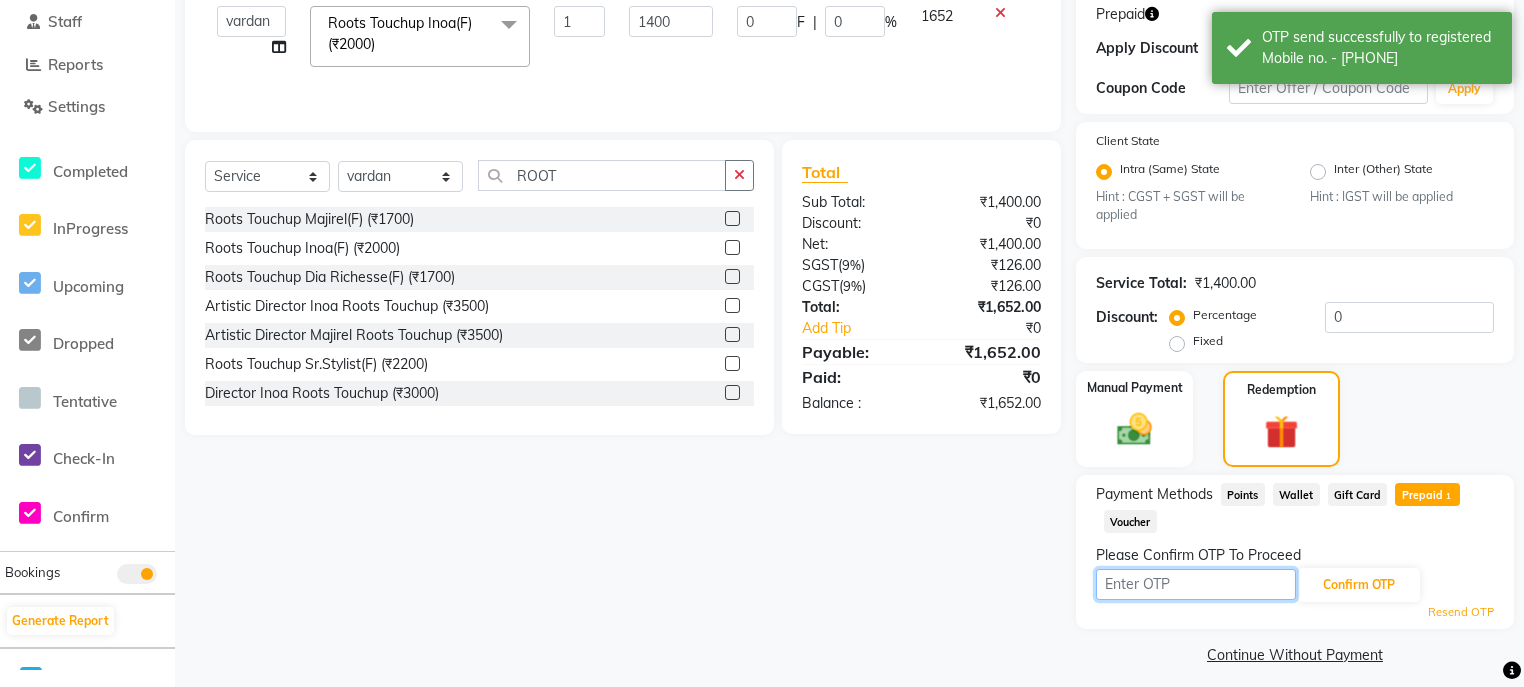 click at bounding box center (1196, 584) 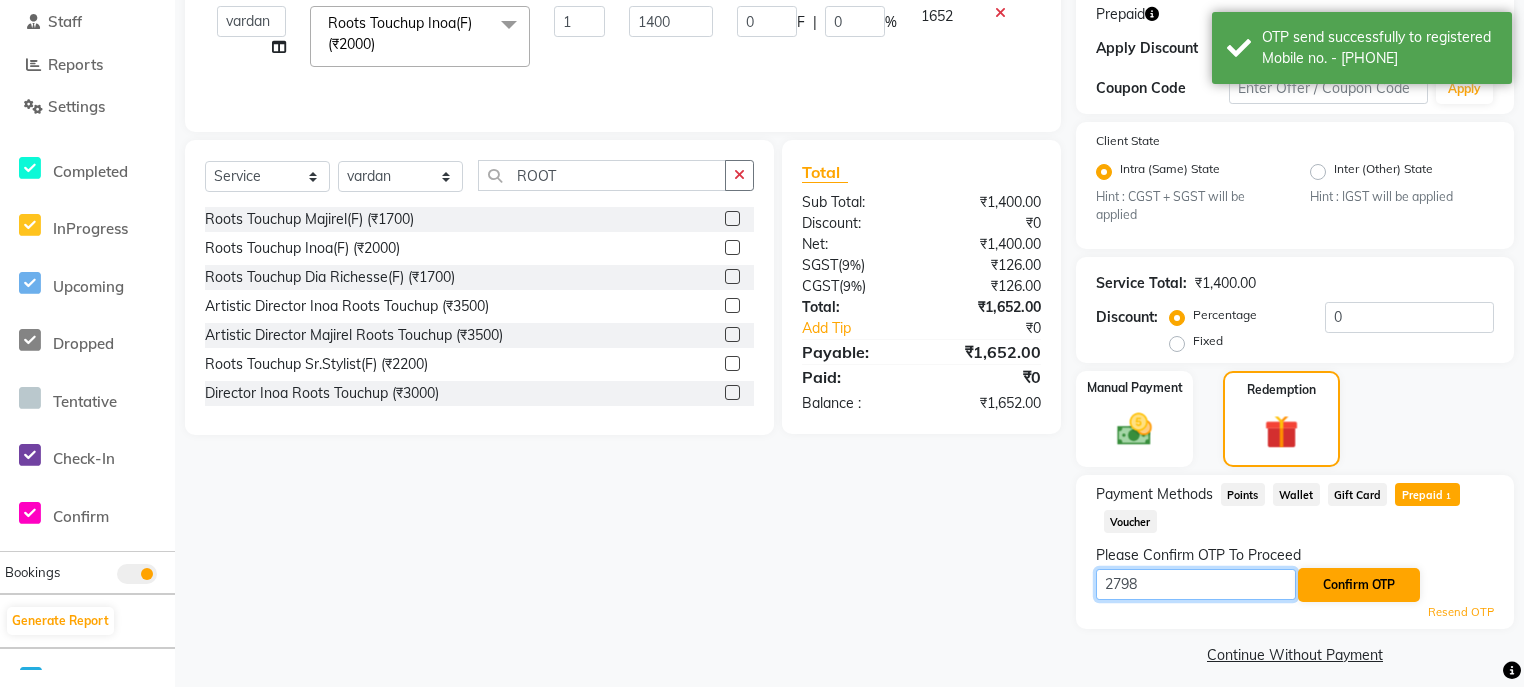 type on "2798" 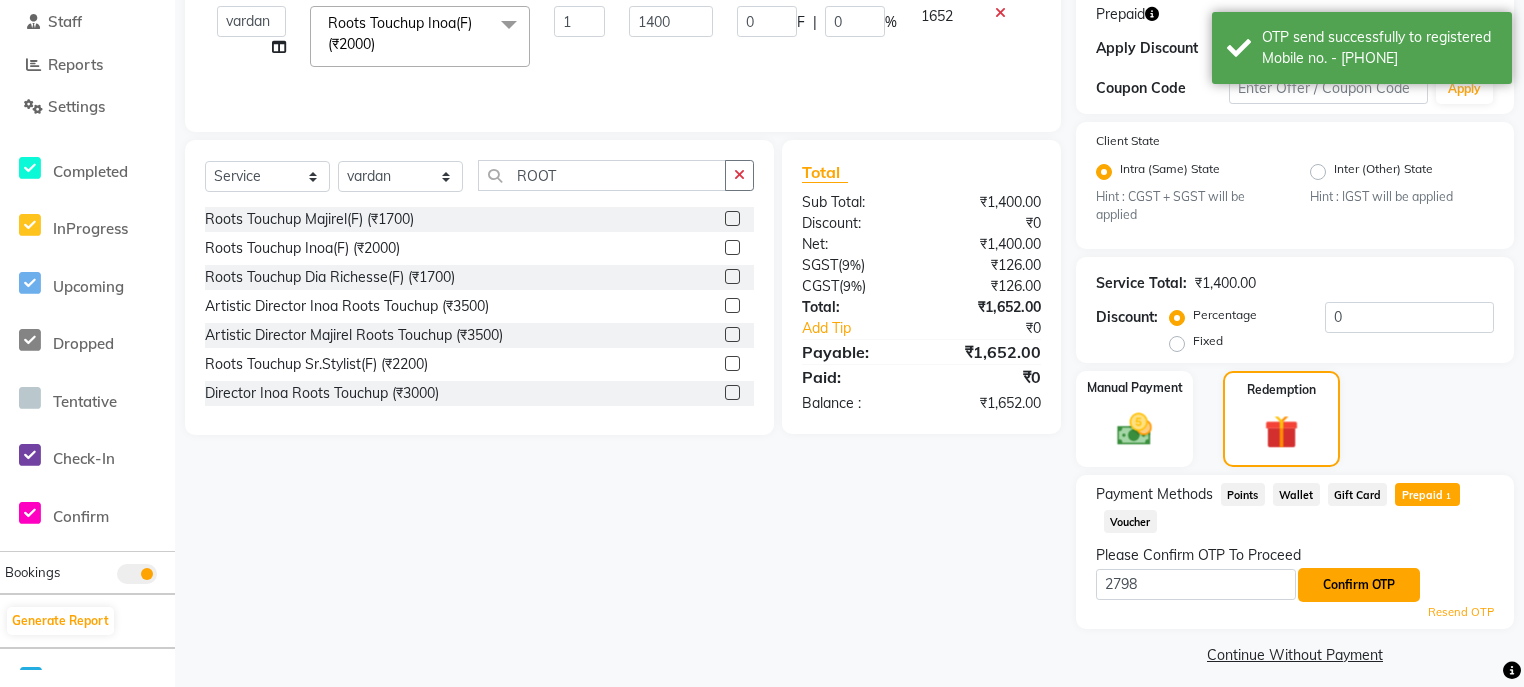 click on "Confirm OTP" 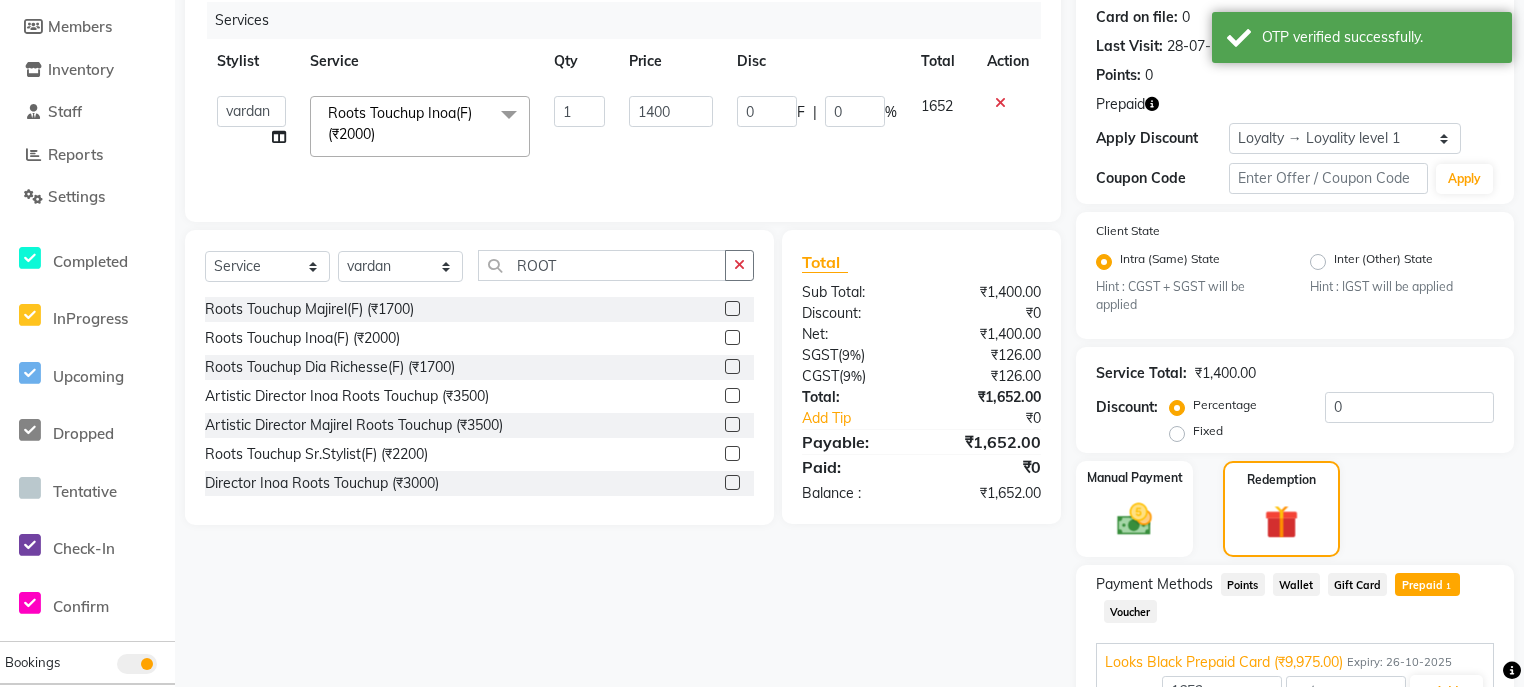scroll, scrollTop: 361, scrollLeft: 0, axis: vertical 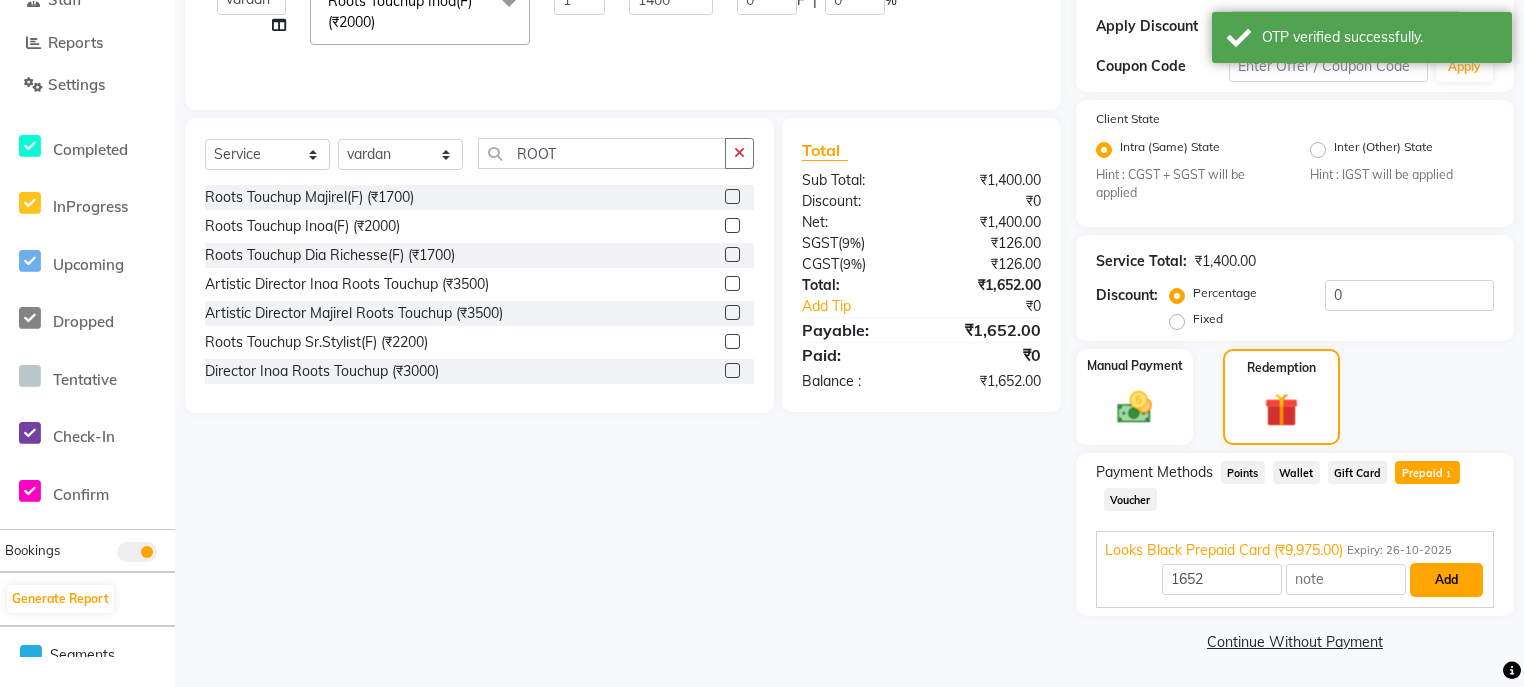 click on "Add" at bounding box center (1446, 580) 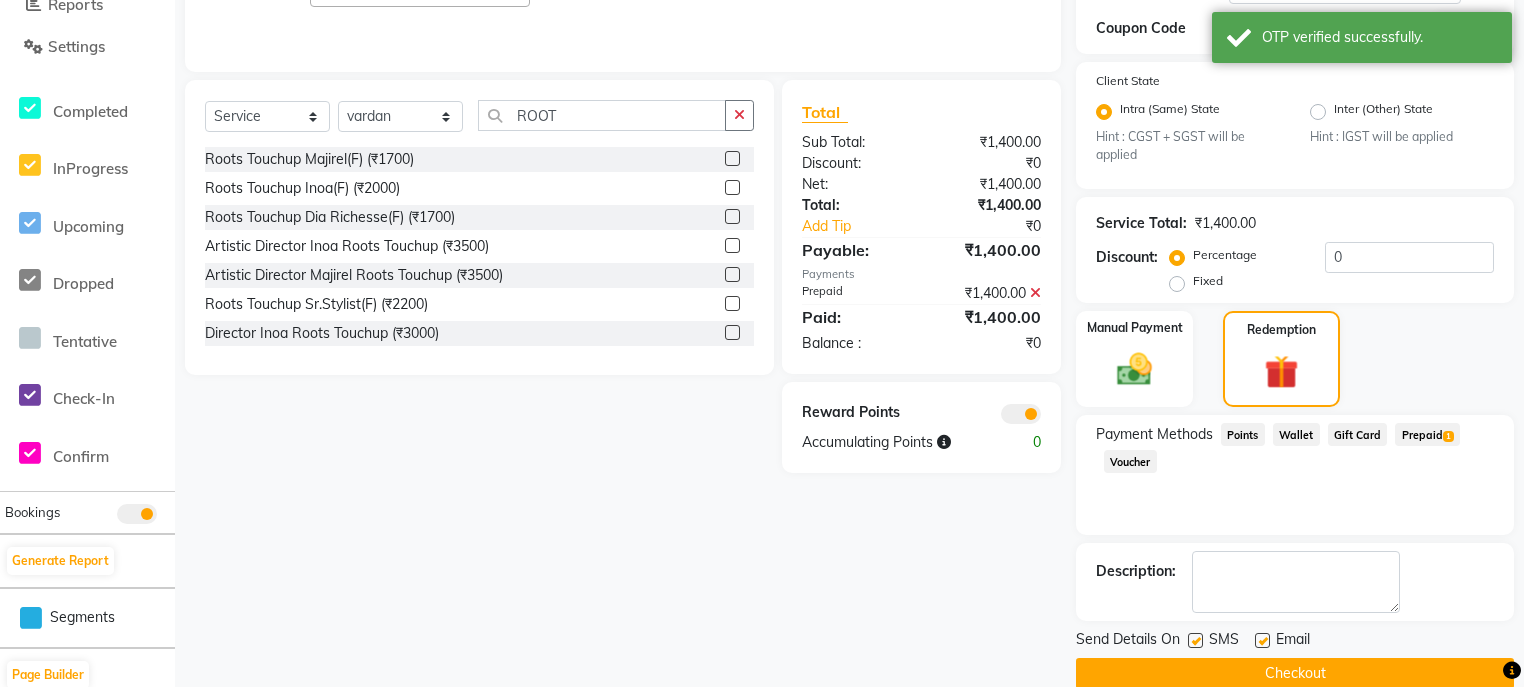 scroll, scrollTop: 429, scrollLeft: 0, axis: vertical 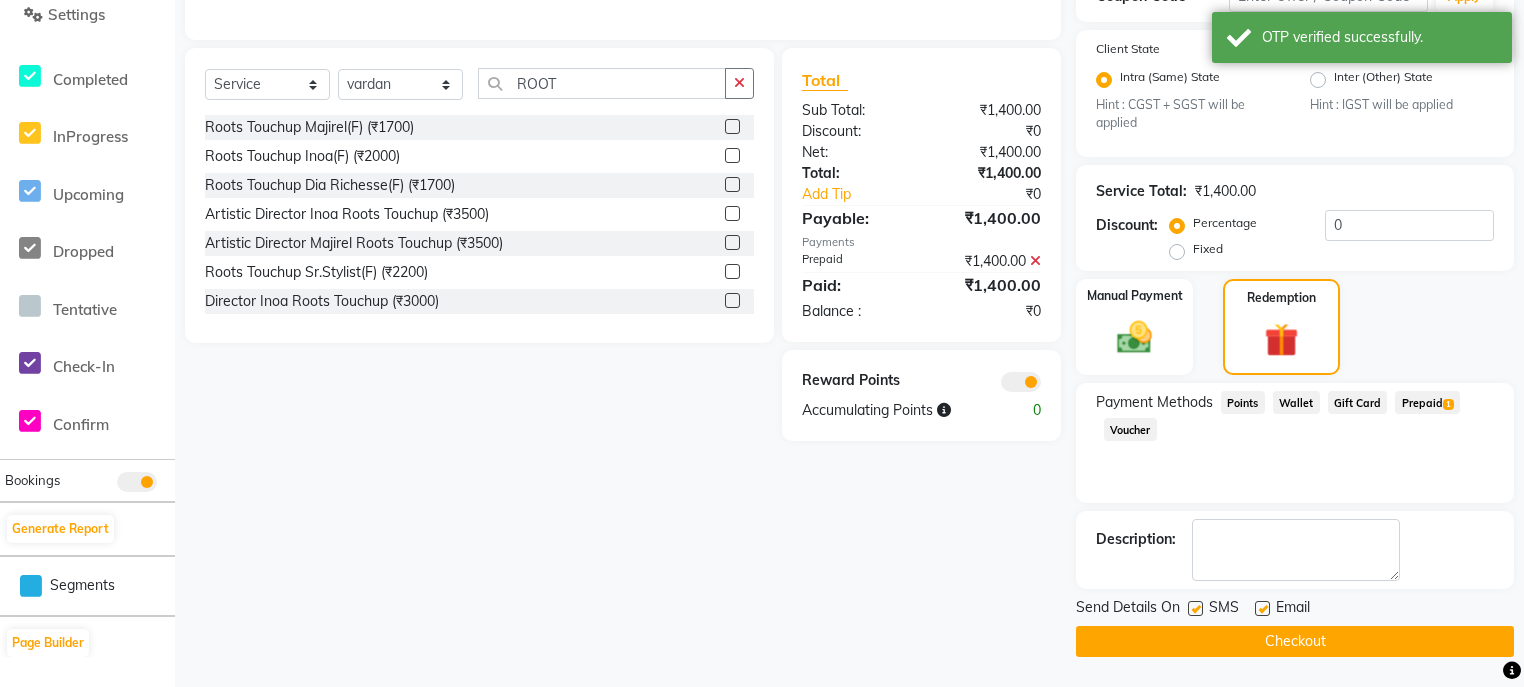 click 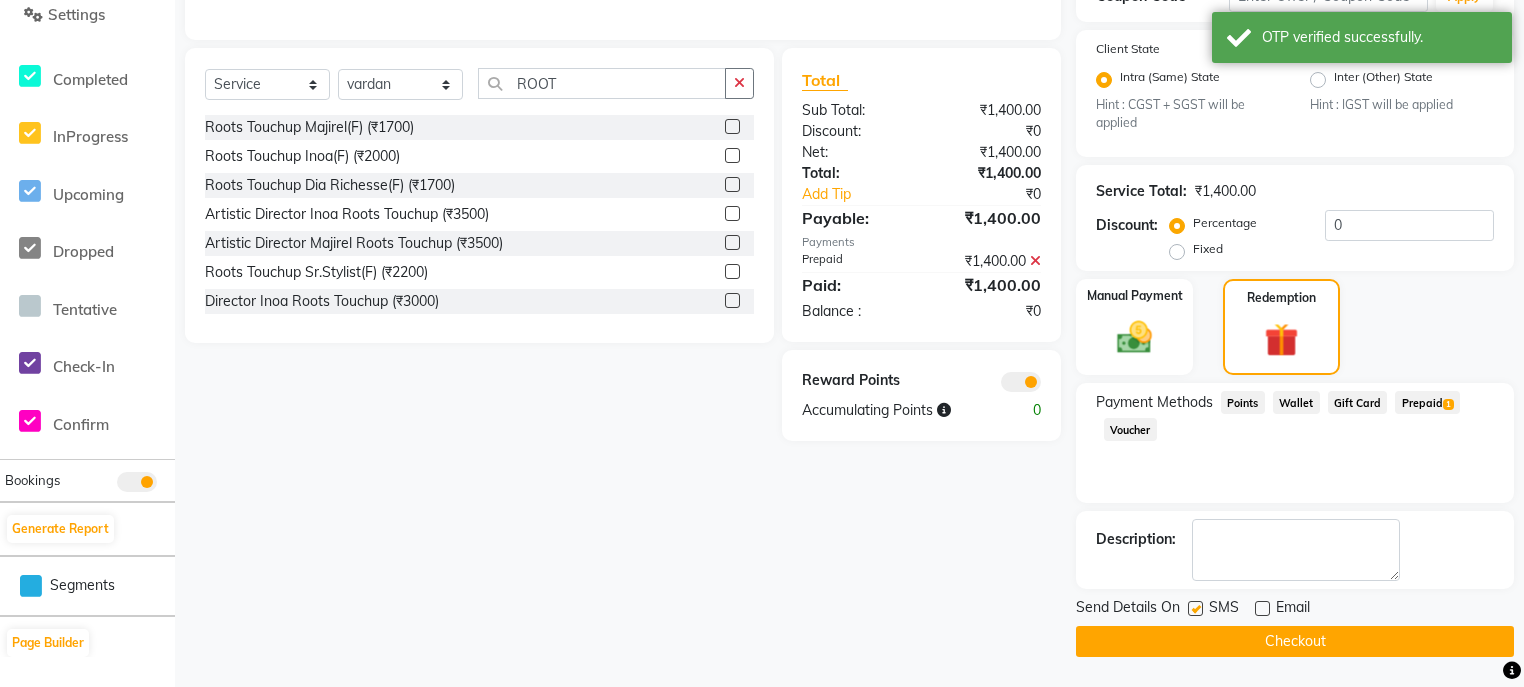 click on "Checkout" 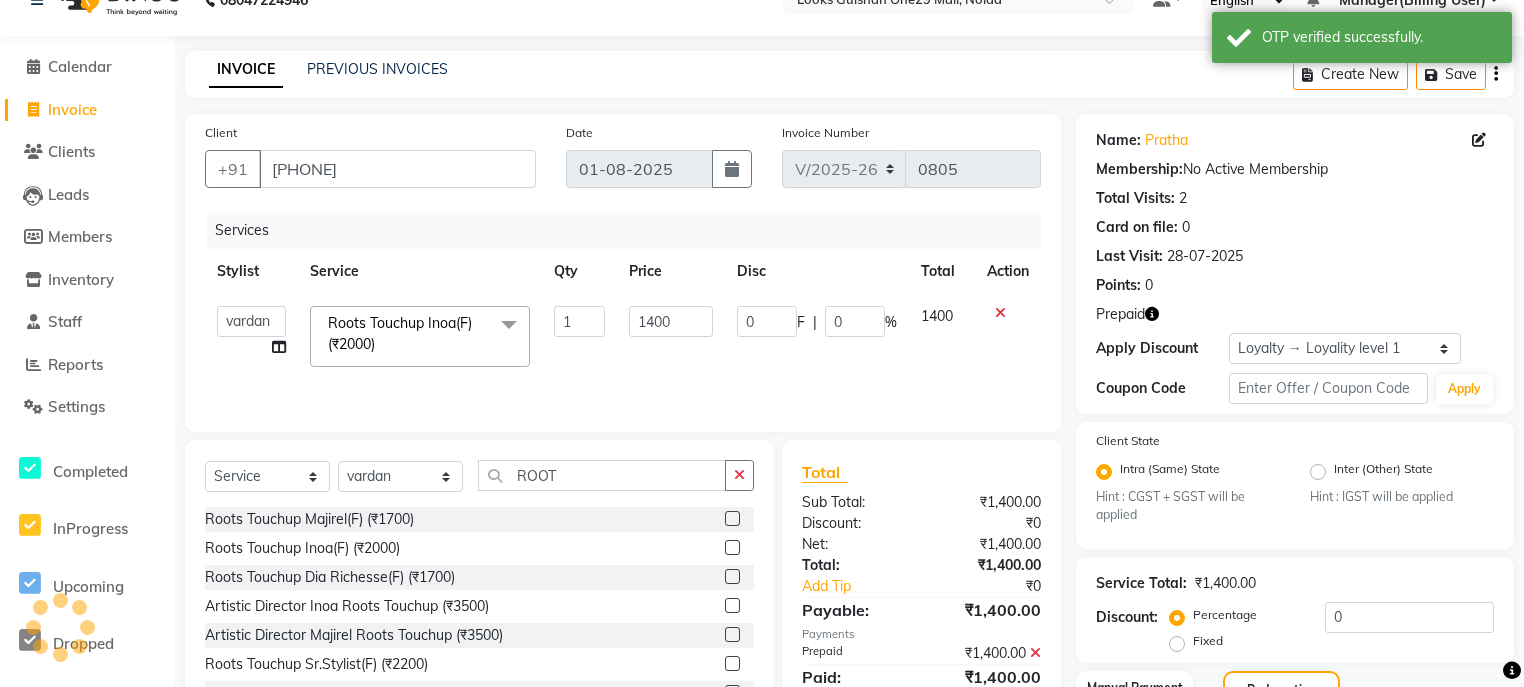 scroll, scrollTop: 0, scrollLeft: 0, axis: both 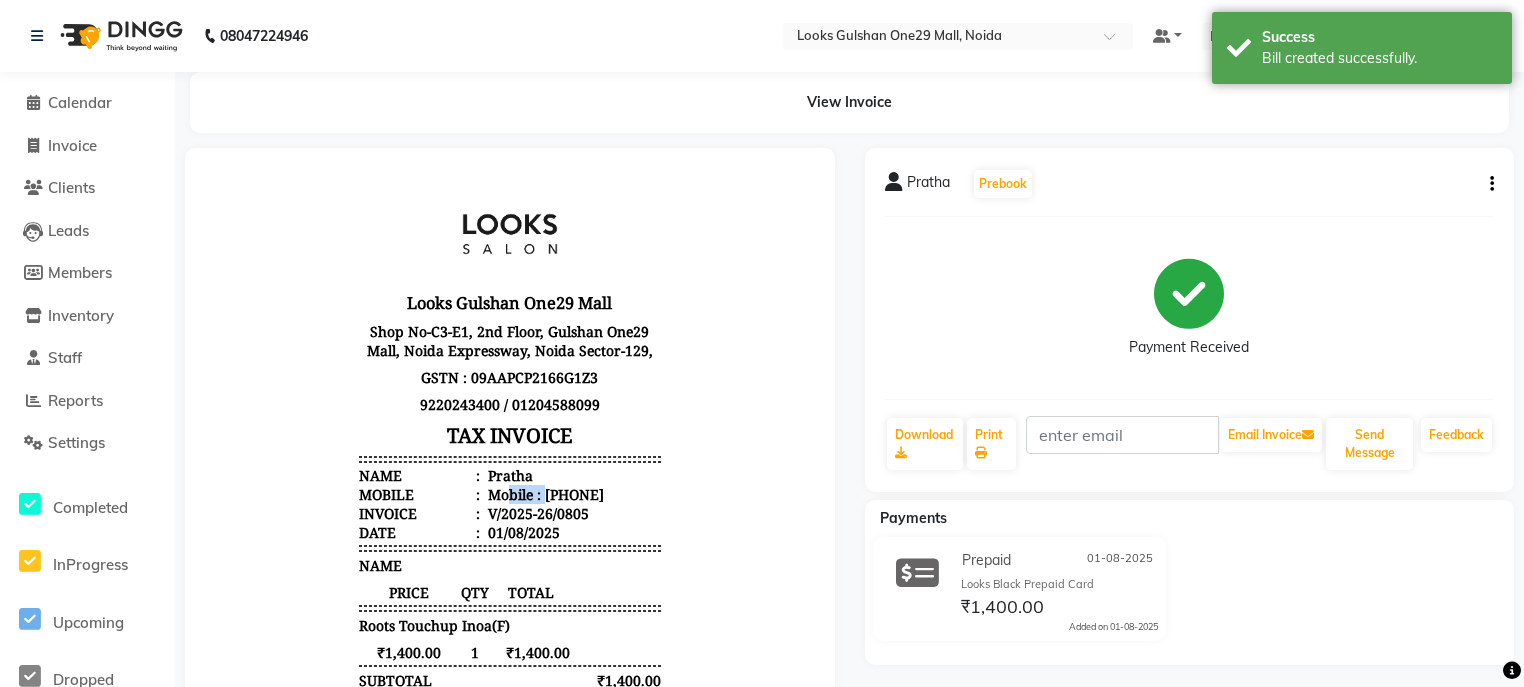 drag, startPoint x: 493, startPoint y: 494, endPoint x: 579, endPoint y: 502, distance: 86.37129 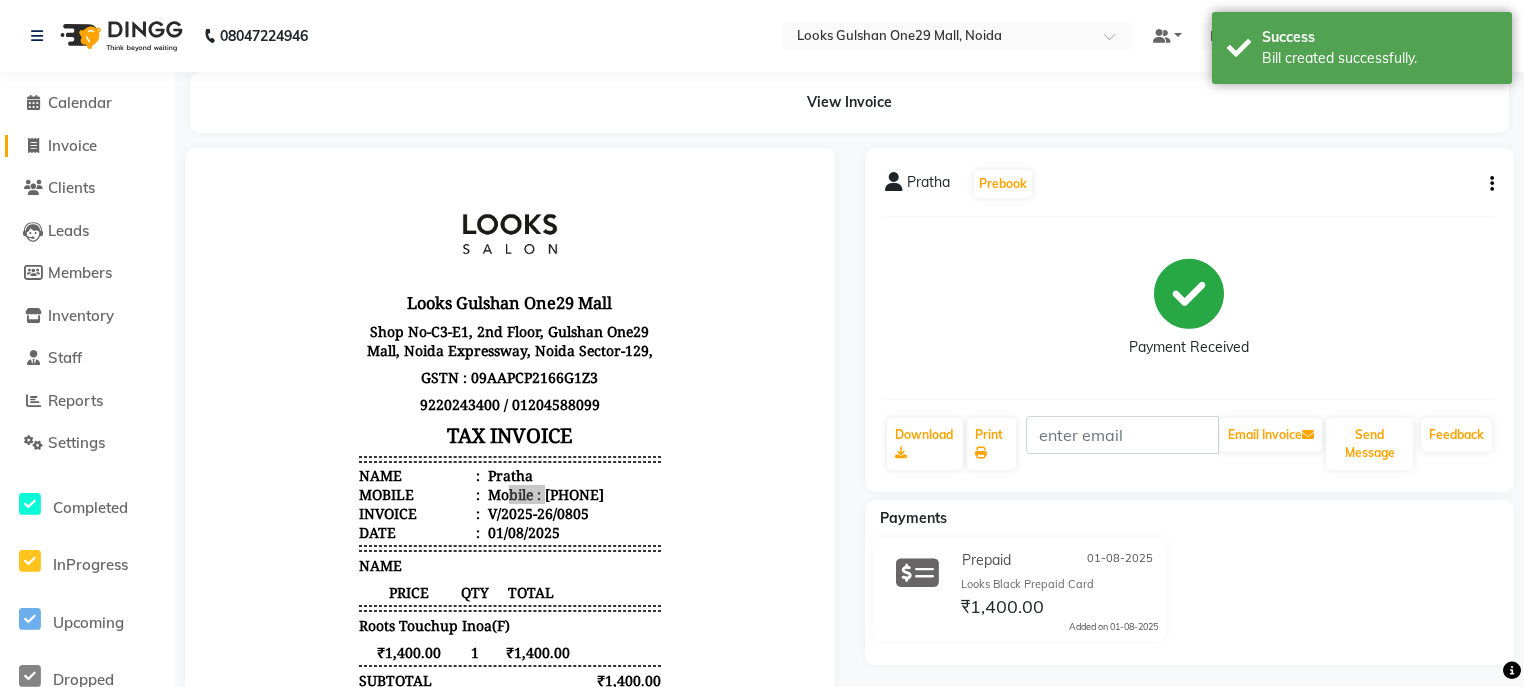 click on "Invoice" 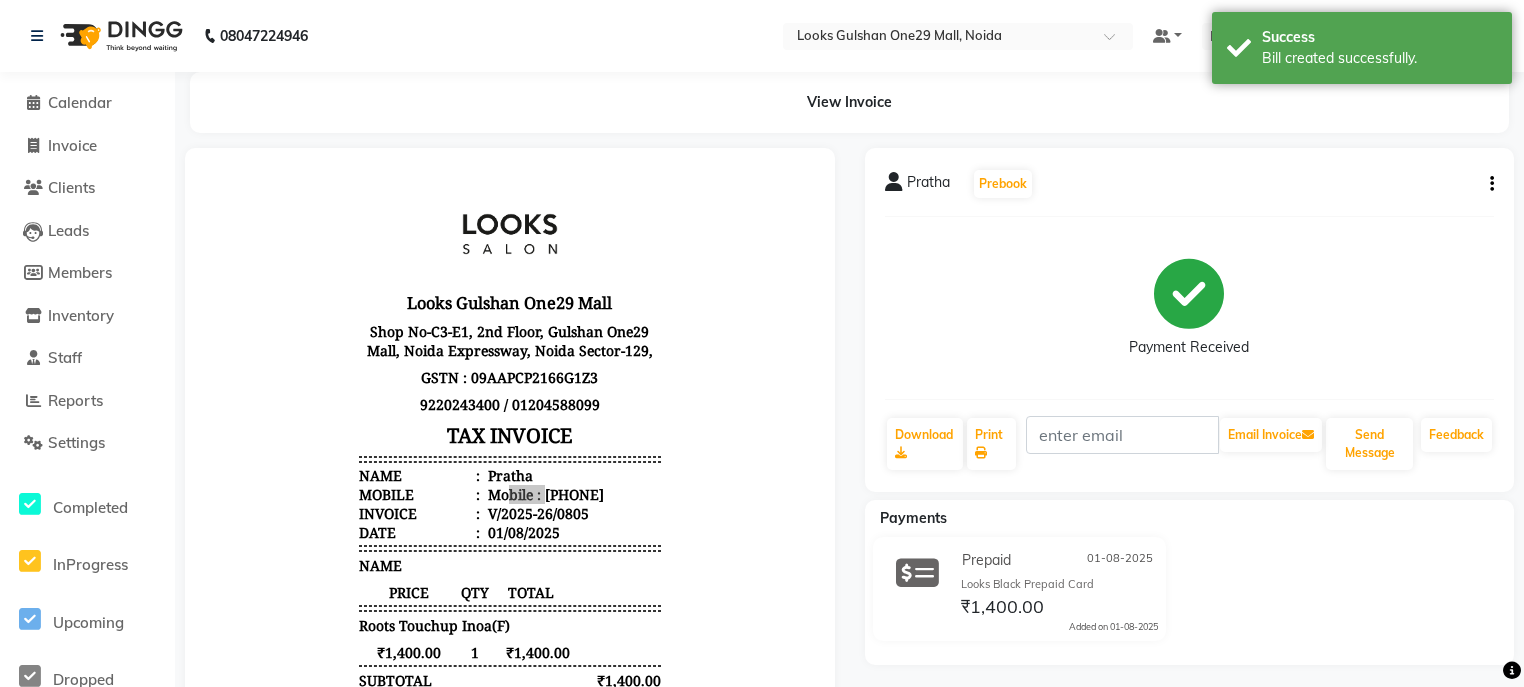 select on "service" 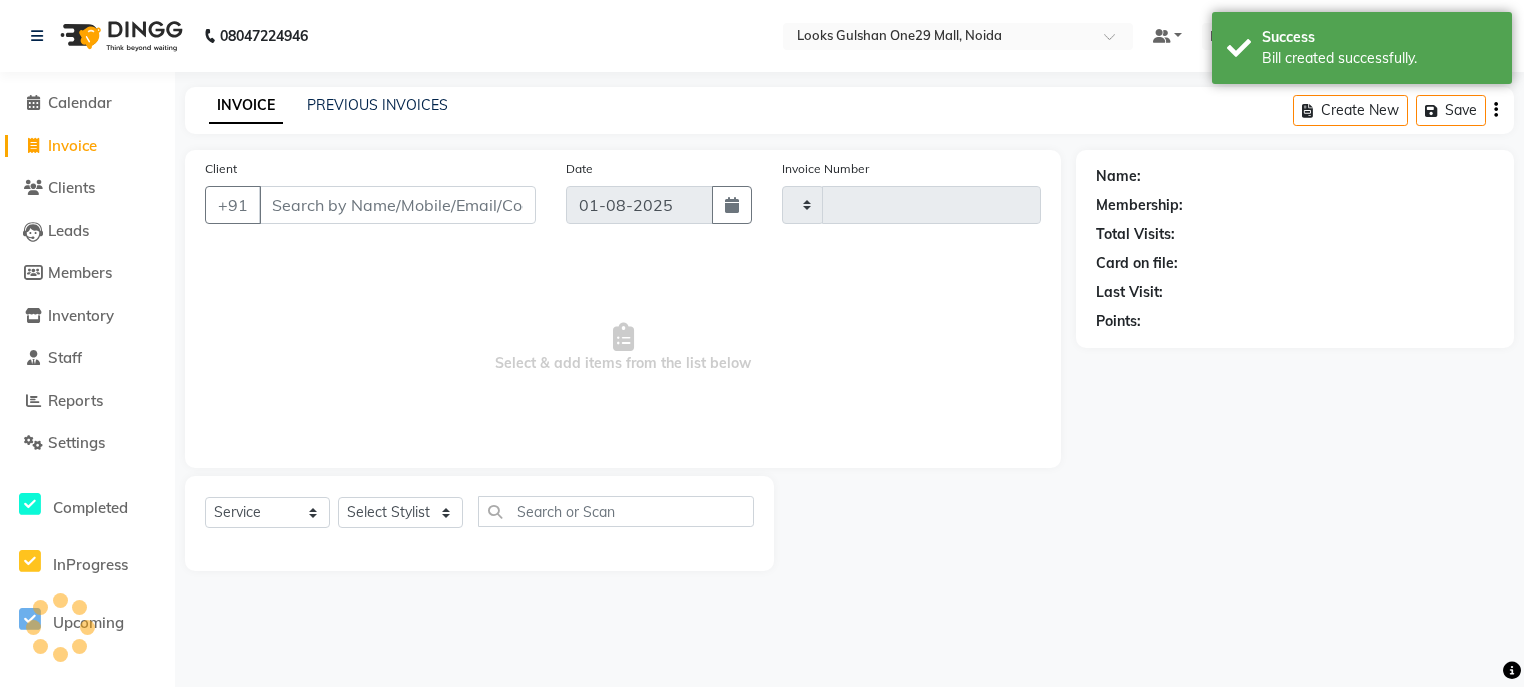 type on "0806" 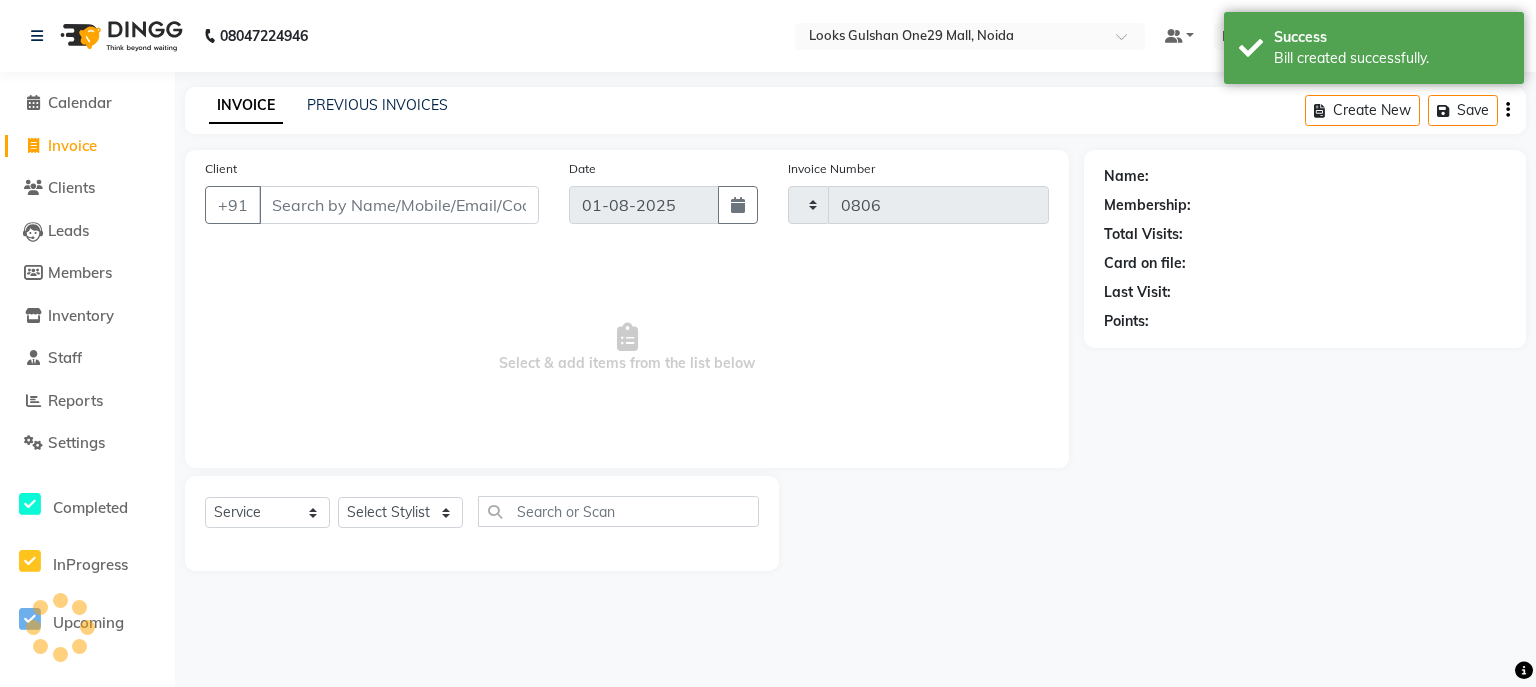 select on "8337" 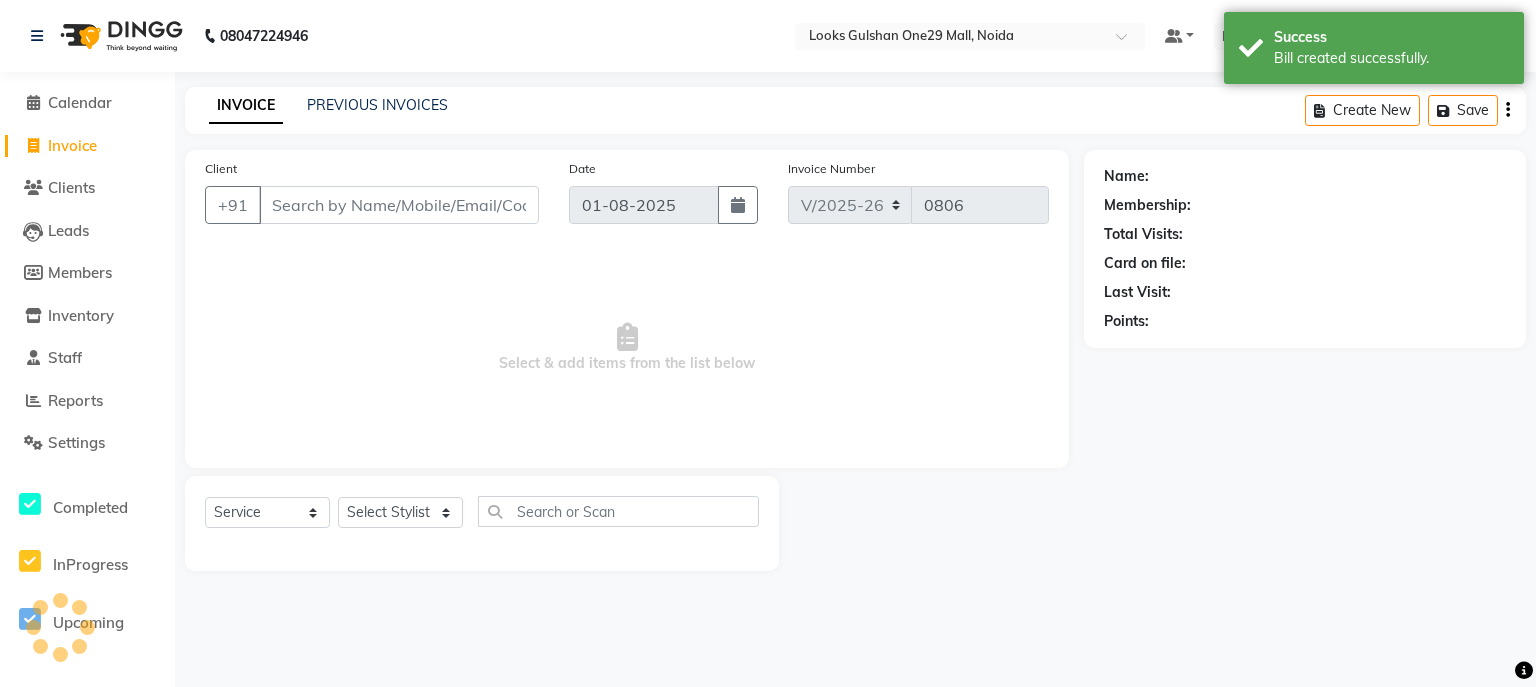 click on "Client" at bounding box center [399, 205] 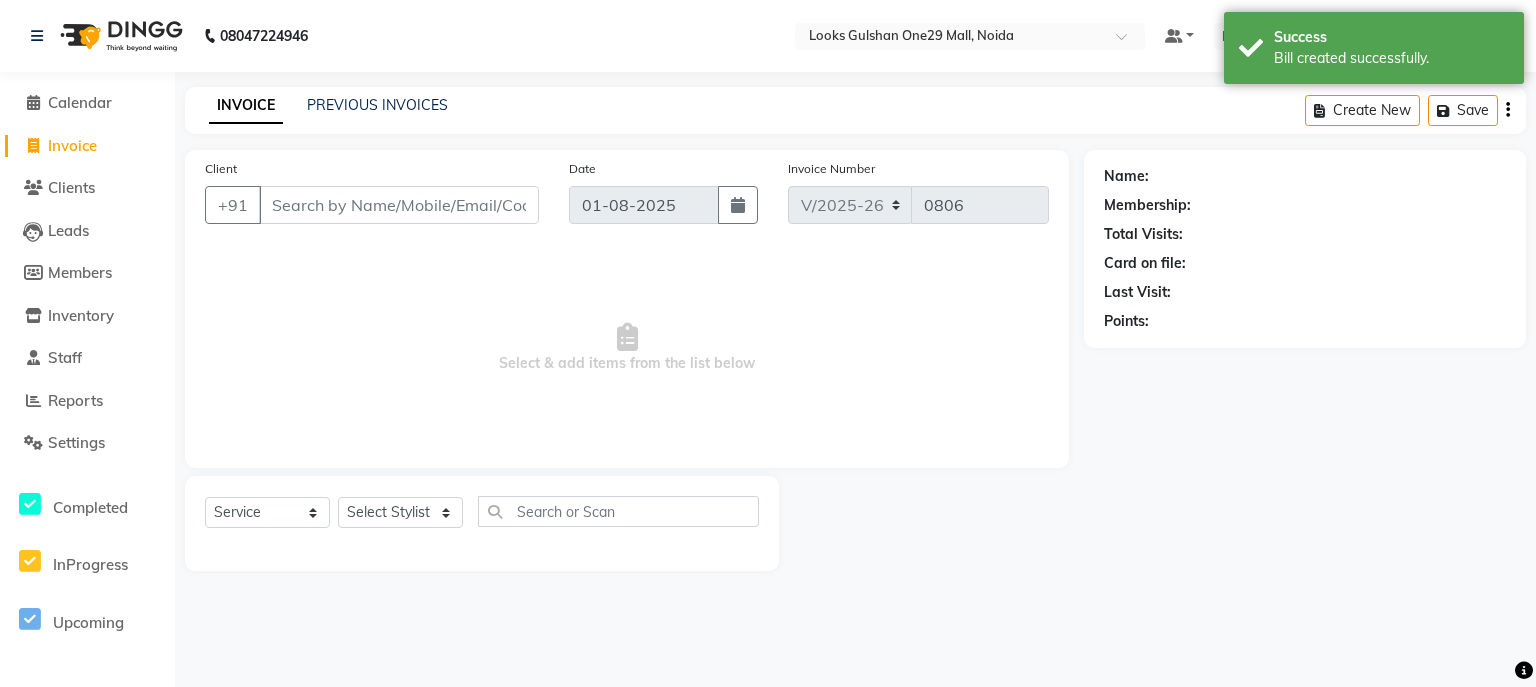 select on "80996" 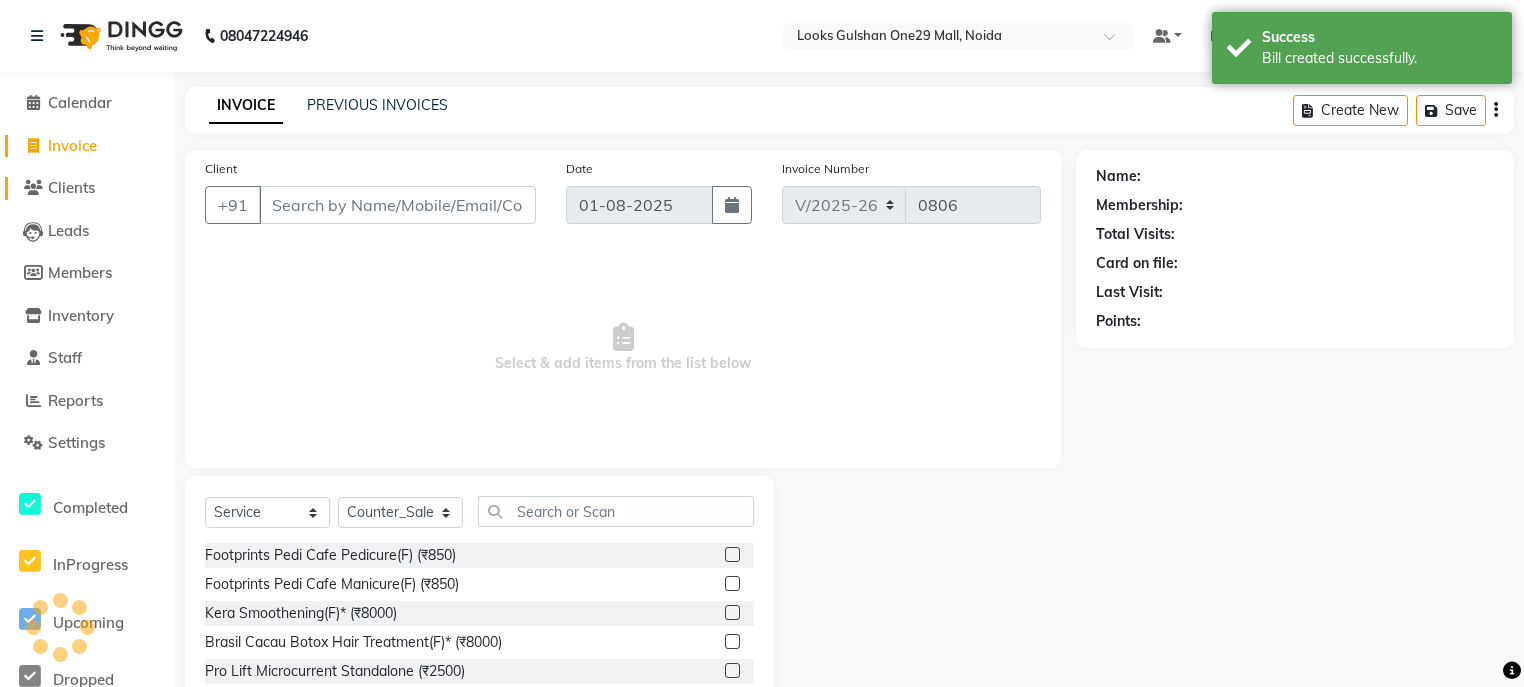 click on "Clients" 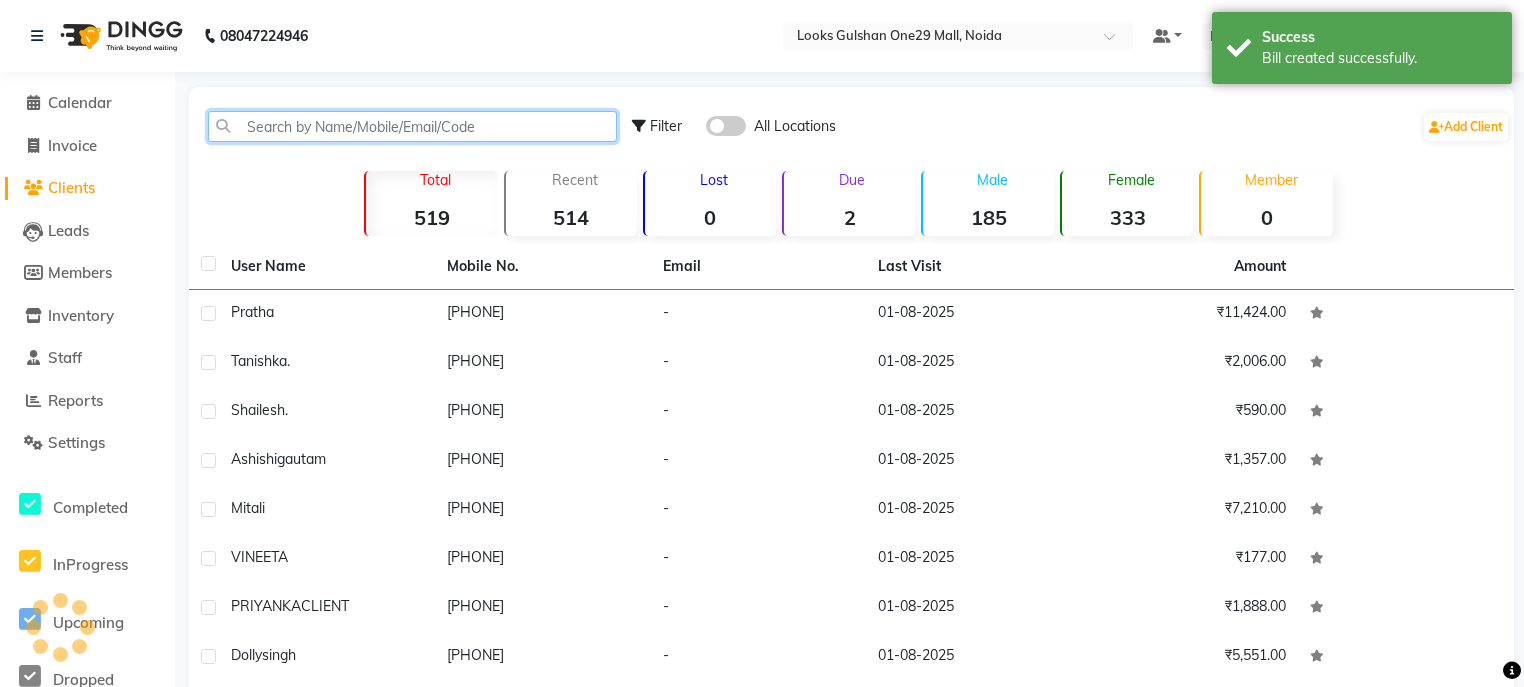 click 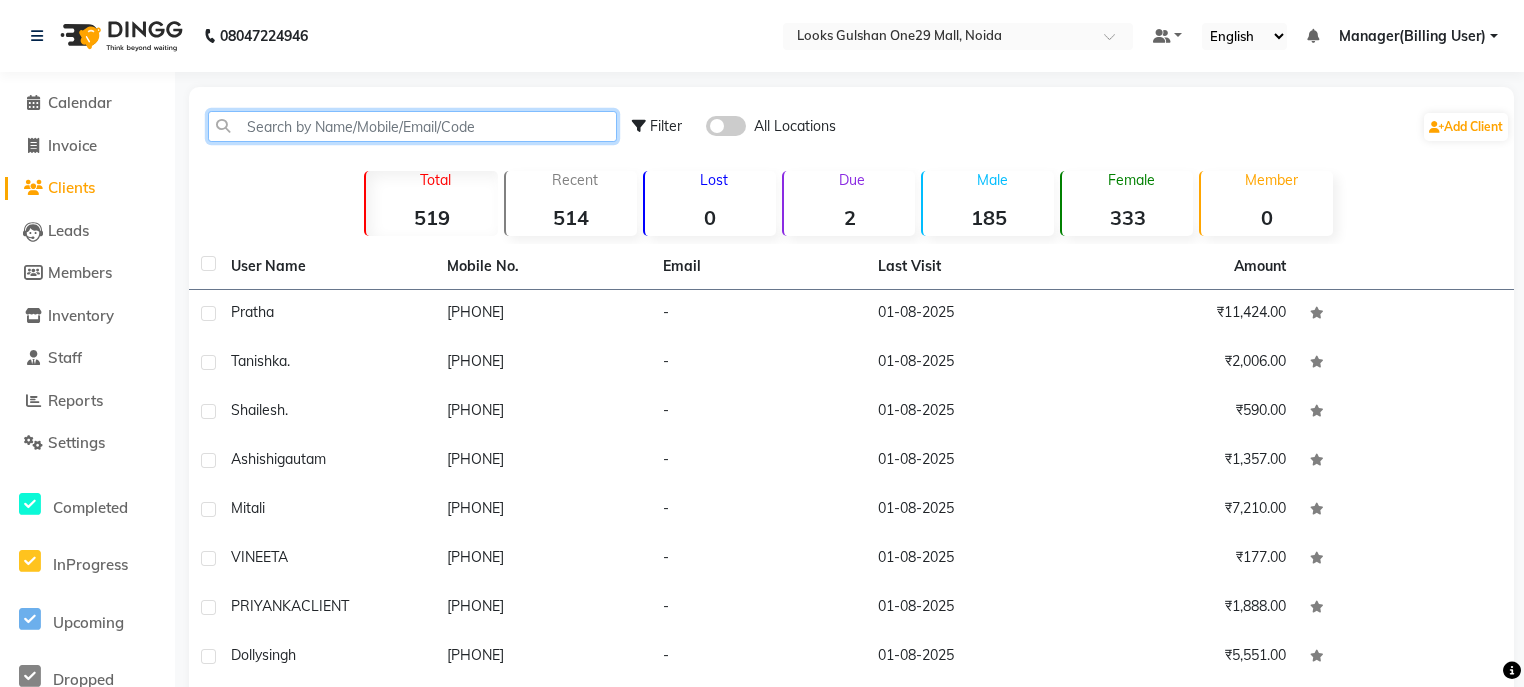paste on "9818993531" 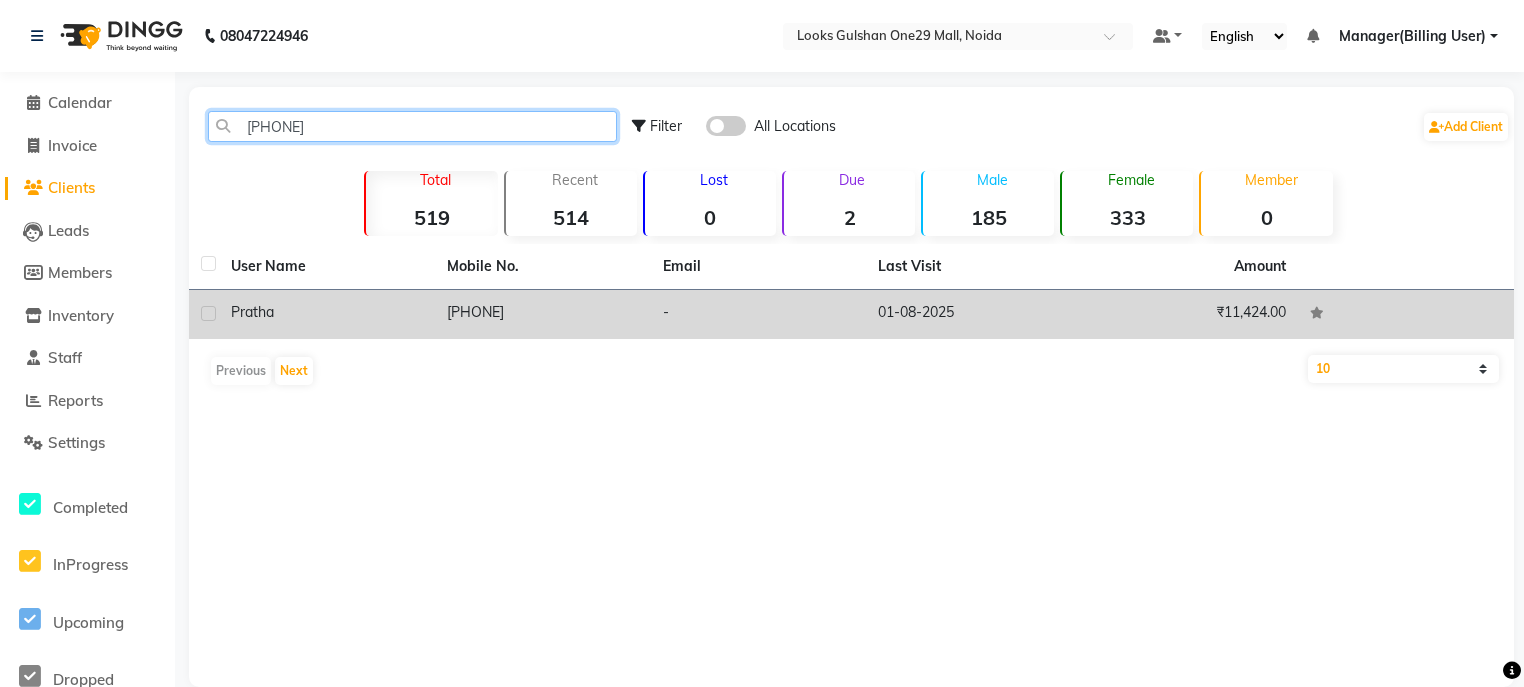 type on "9818993531" 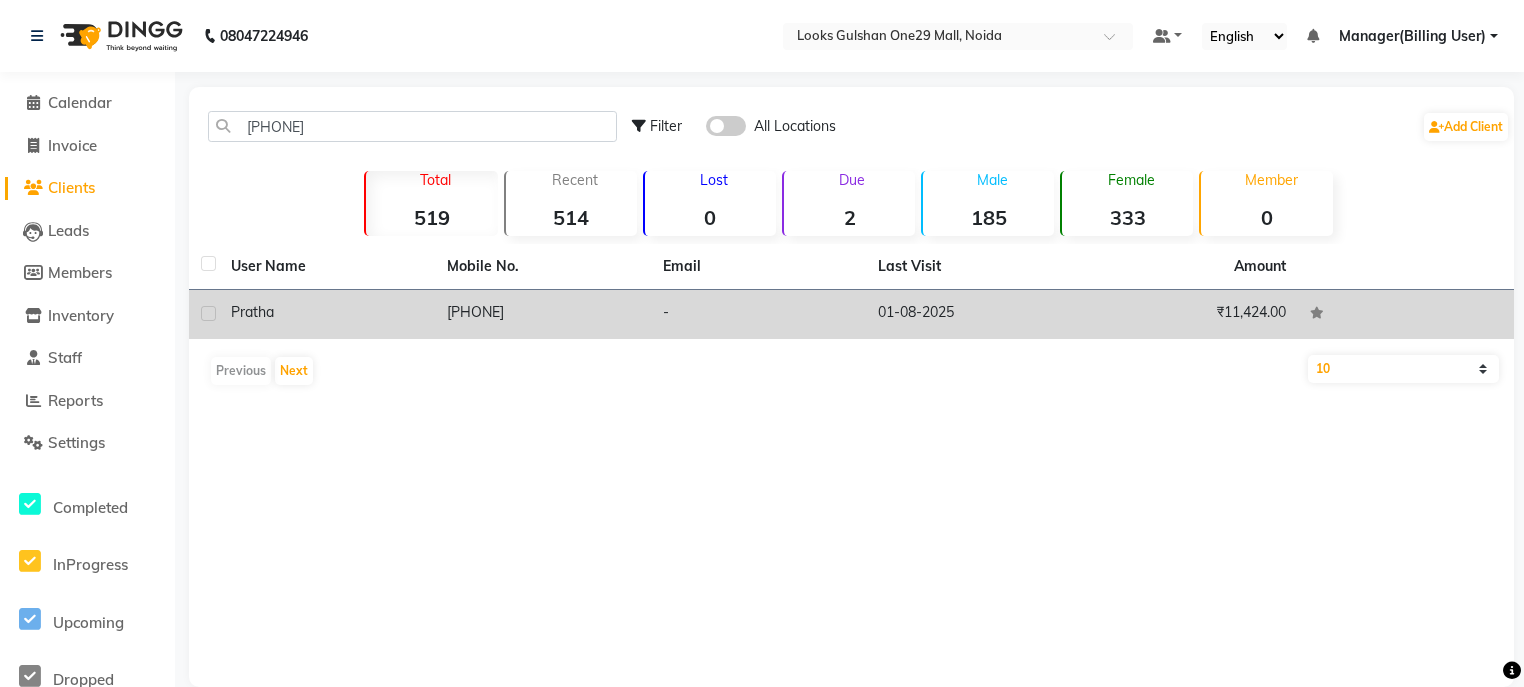 click on "Pratha" 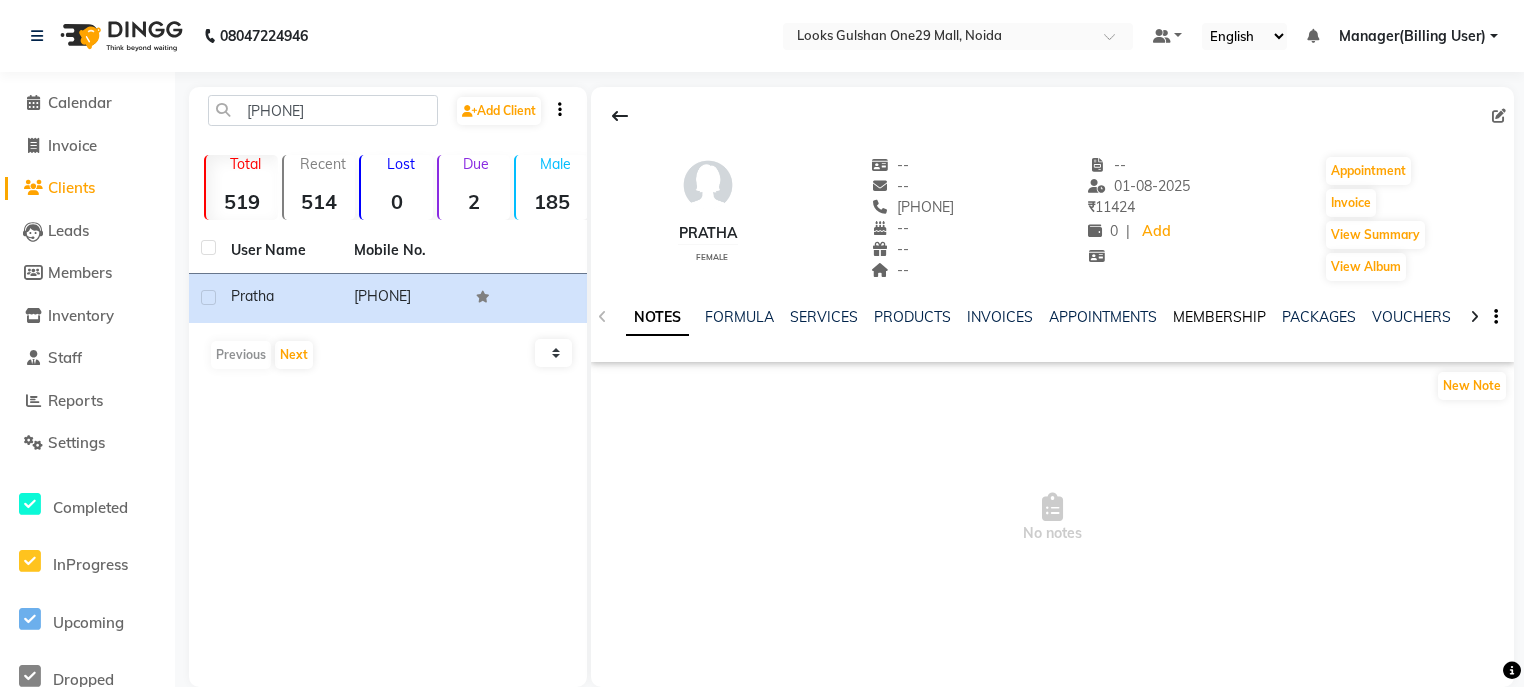 click on "MEMBERSHIP" 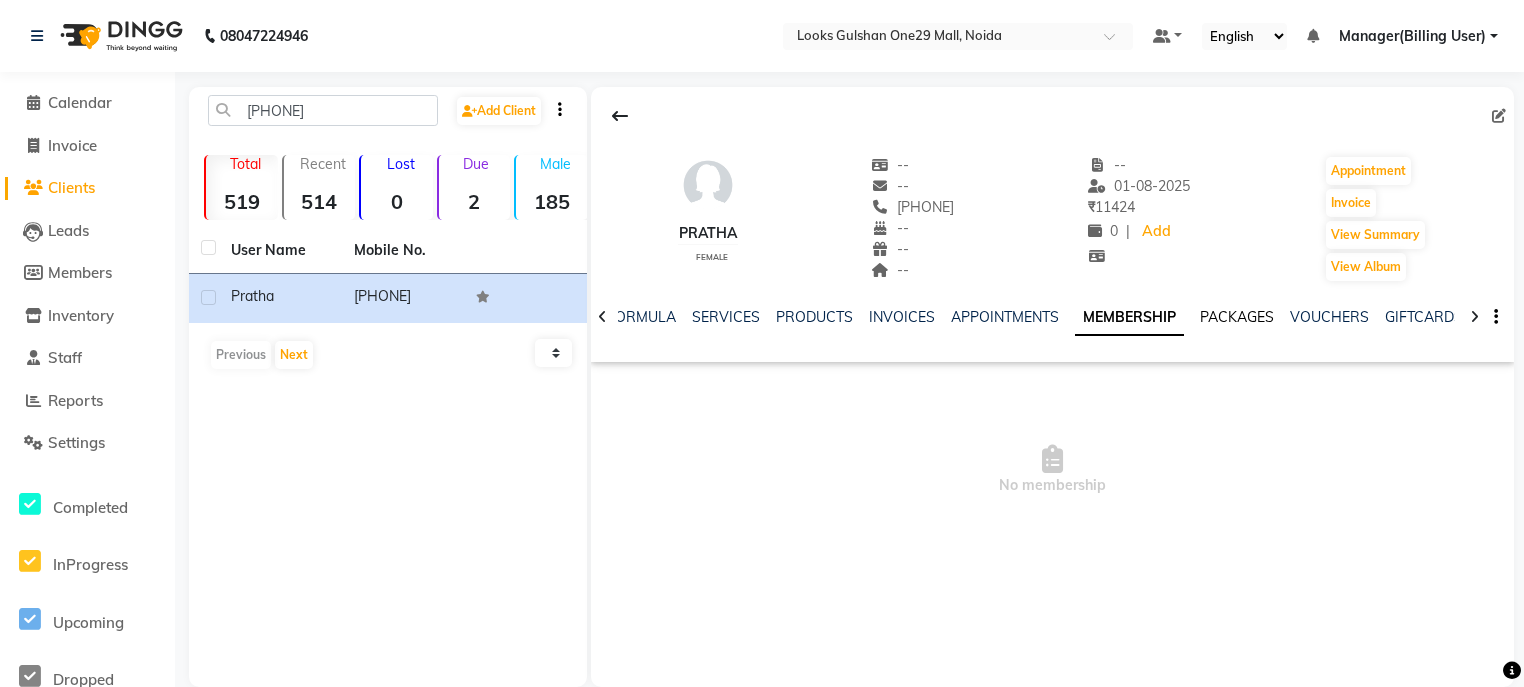 click on "PACKAGES" 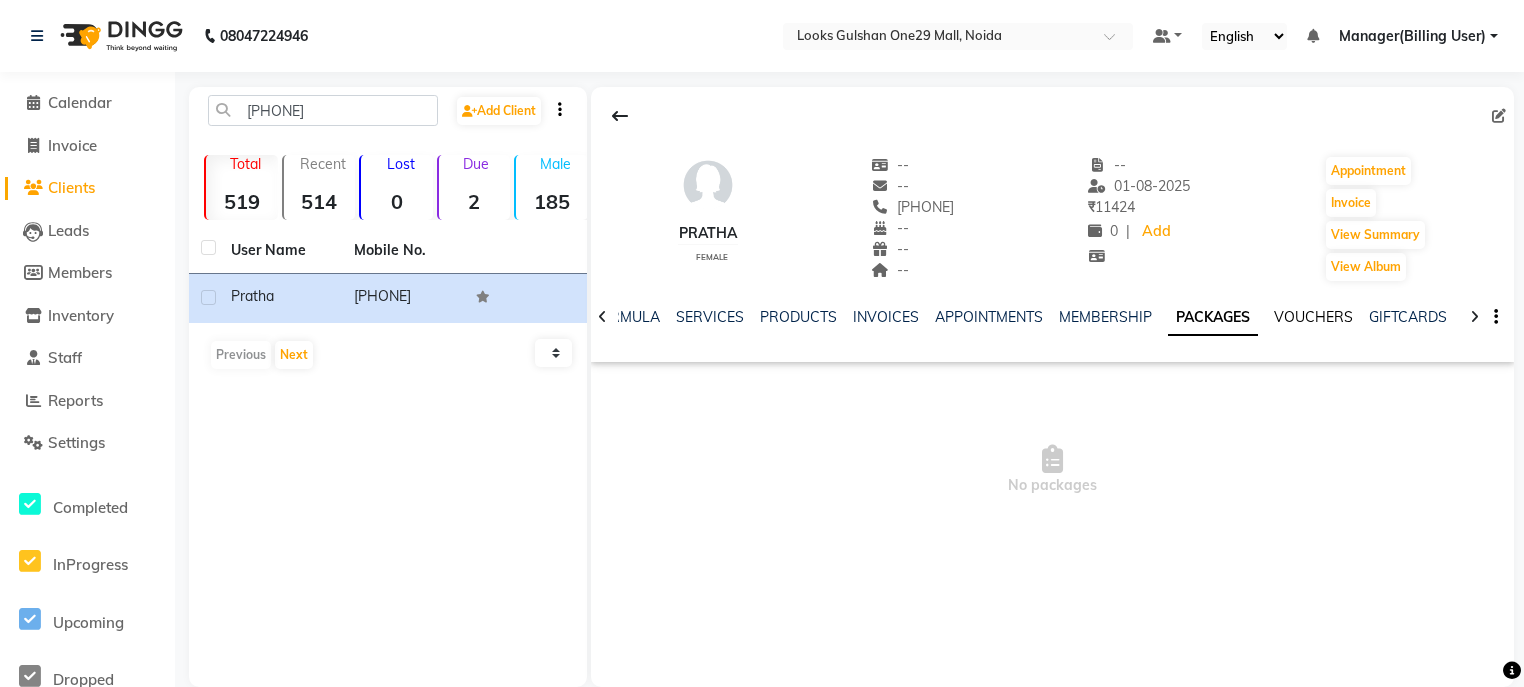 click on "VOUCHERS" 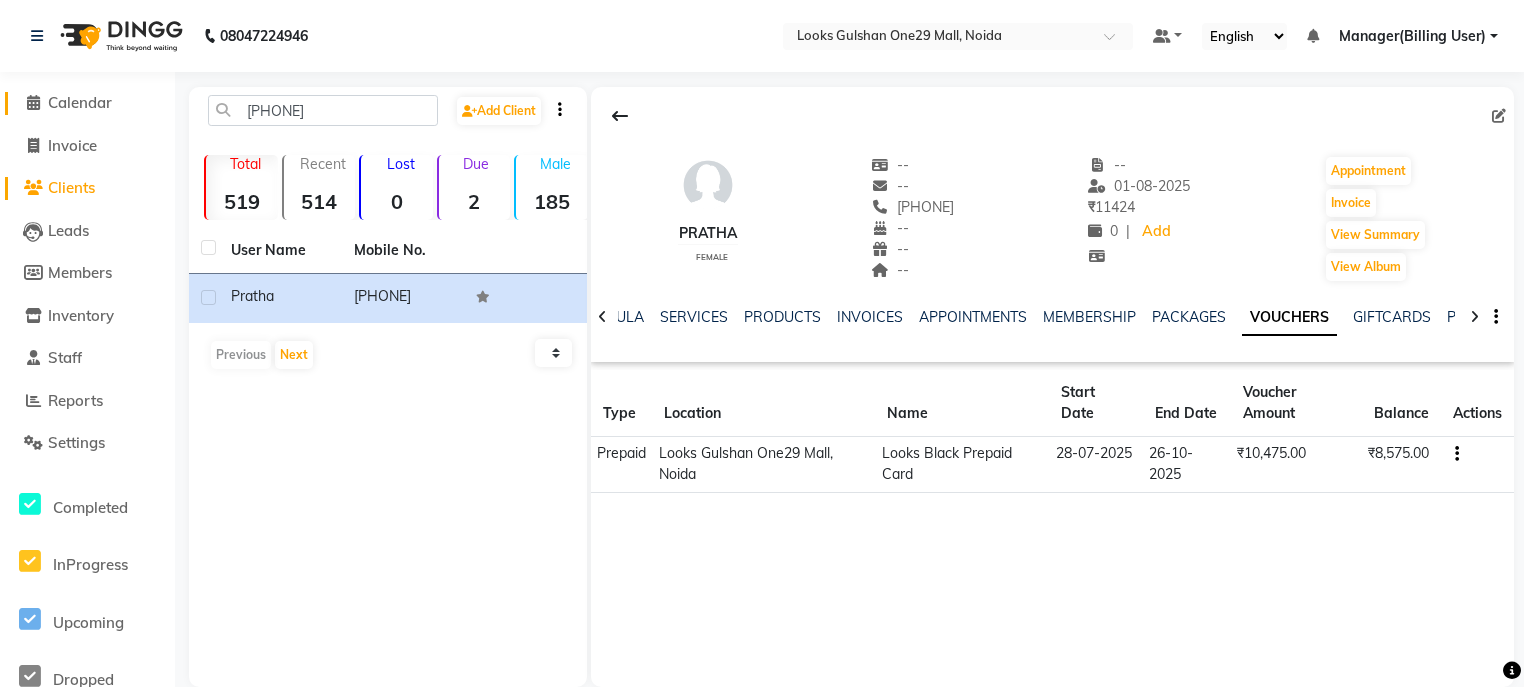 click on "Calendar" 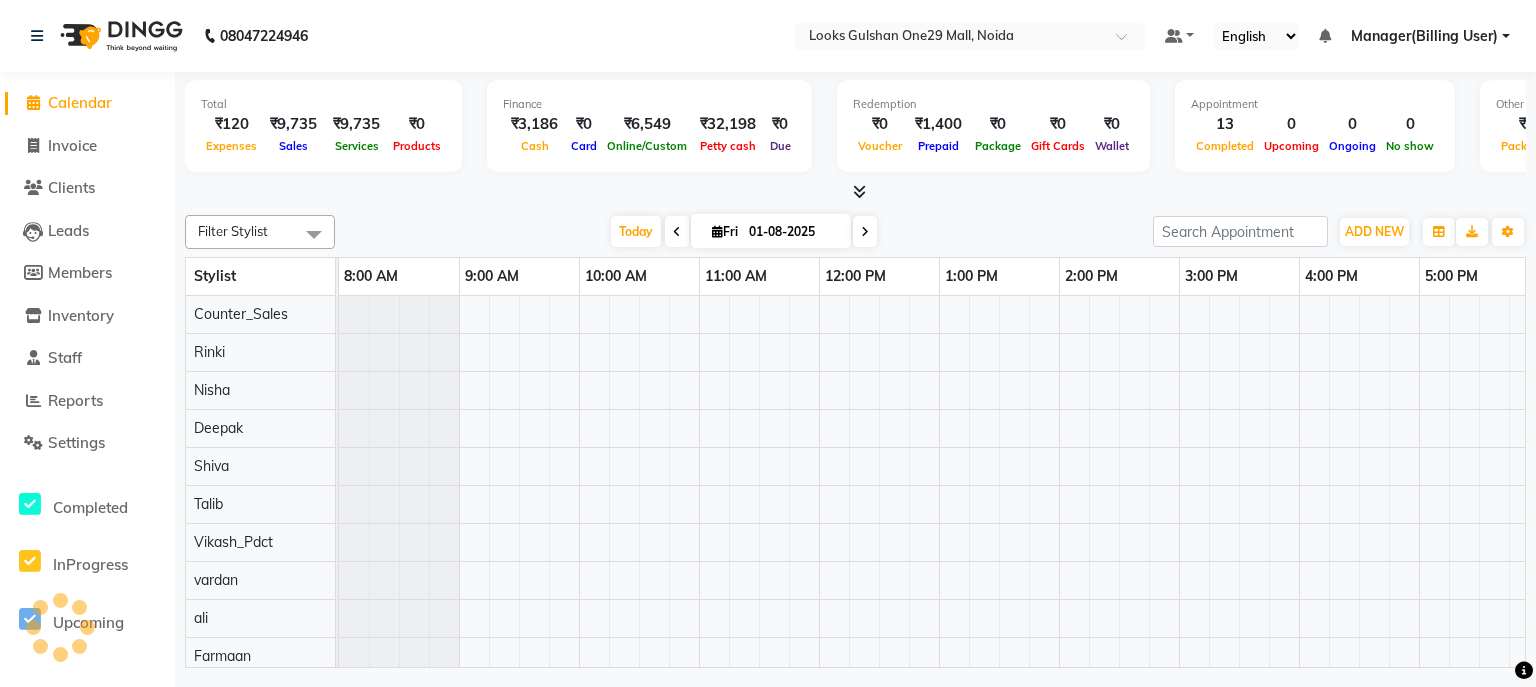 scroll, scrollTop: 0, scrollLeft: 0, axis: both 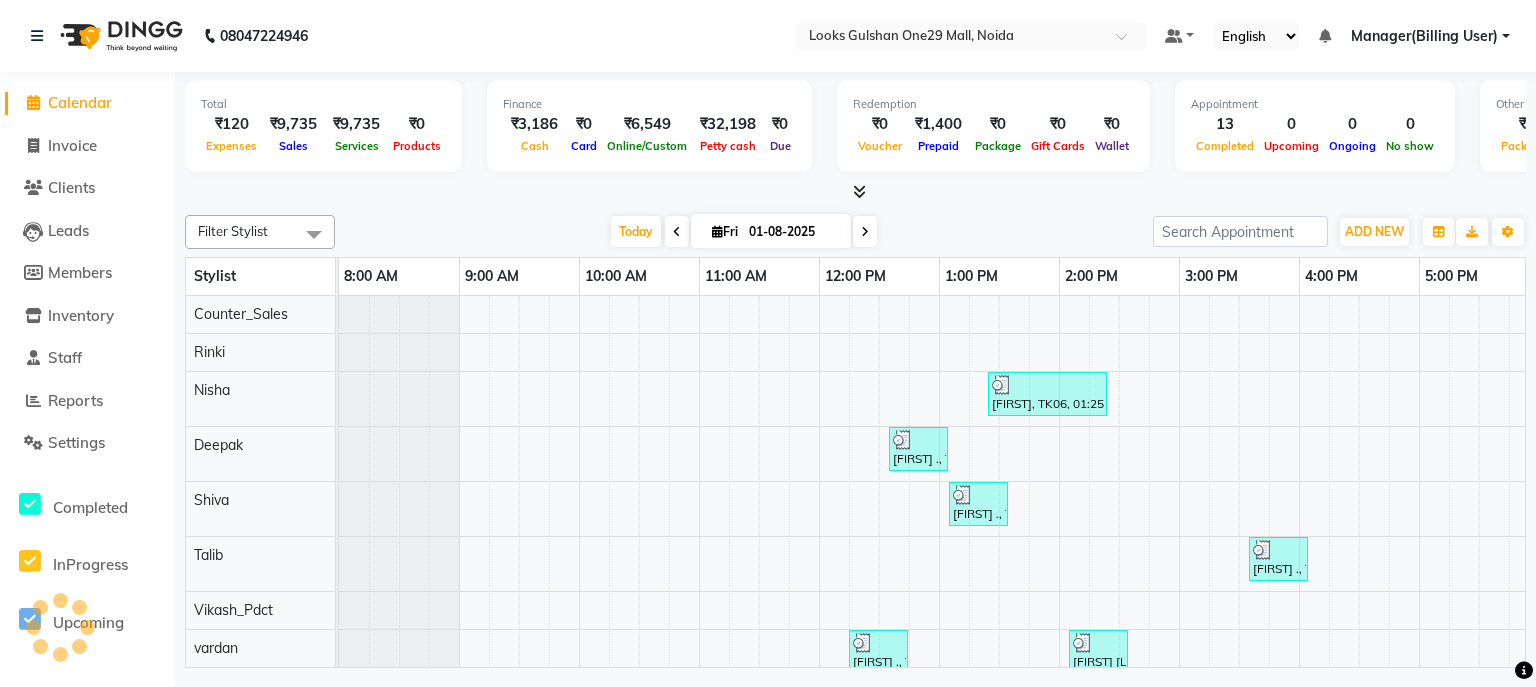 click at bounding box center (855, 192) 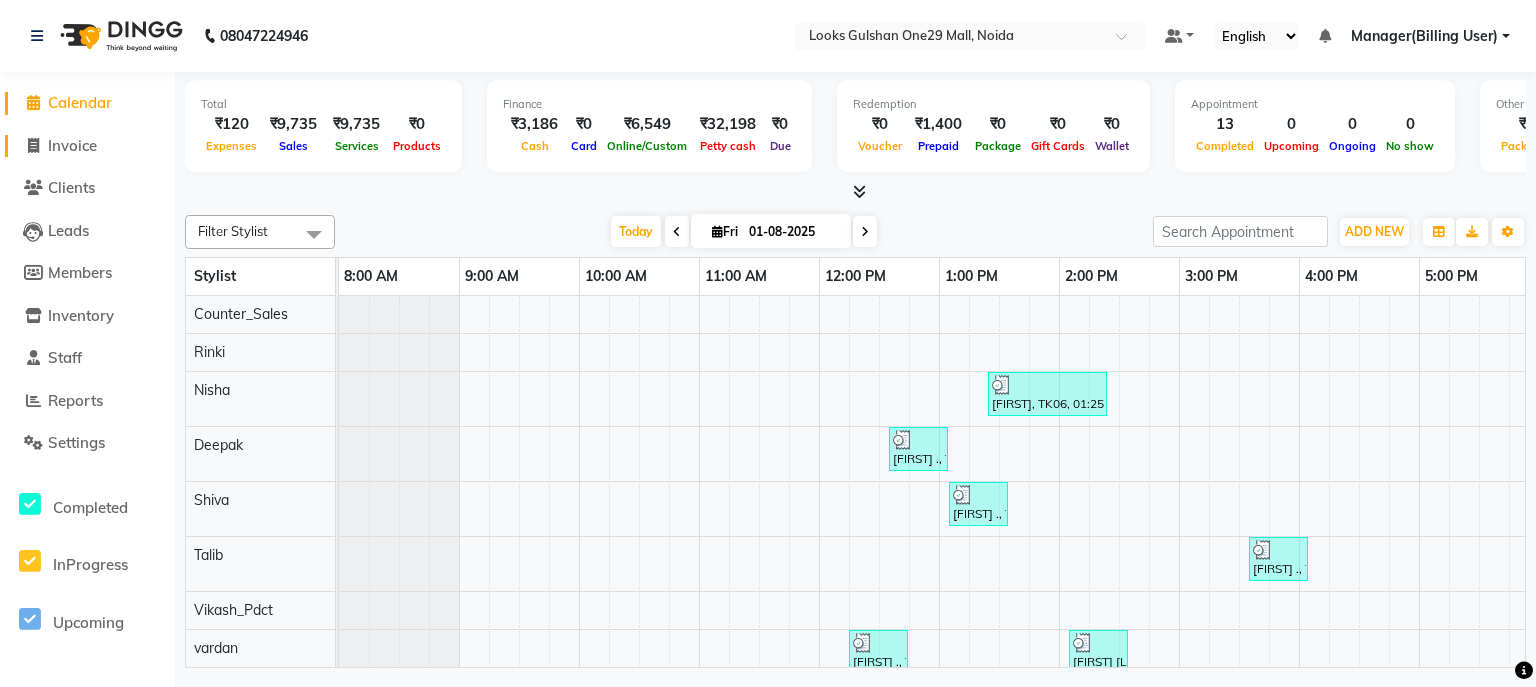 click on "Invoice" 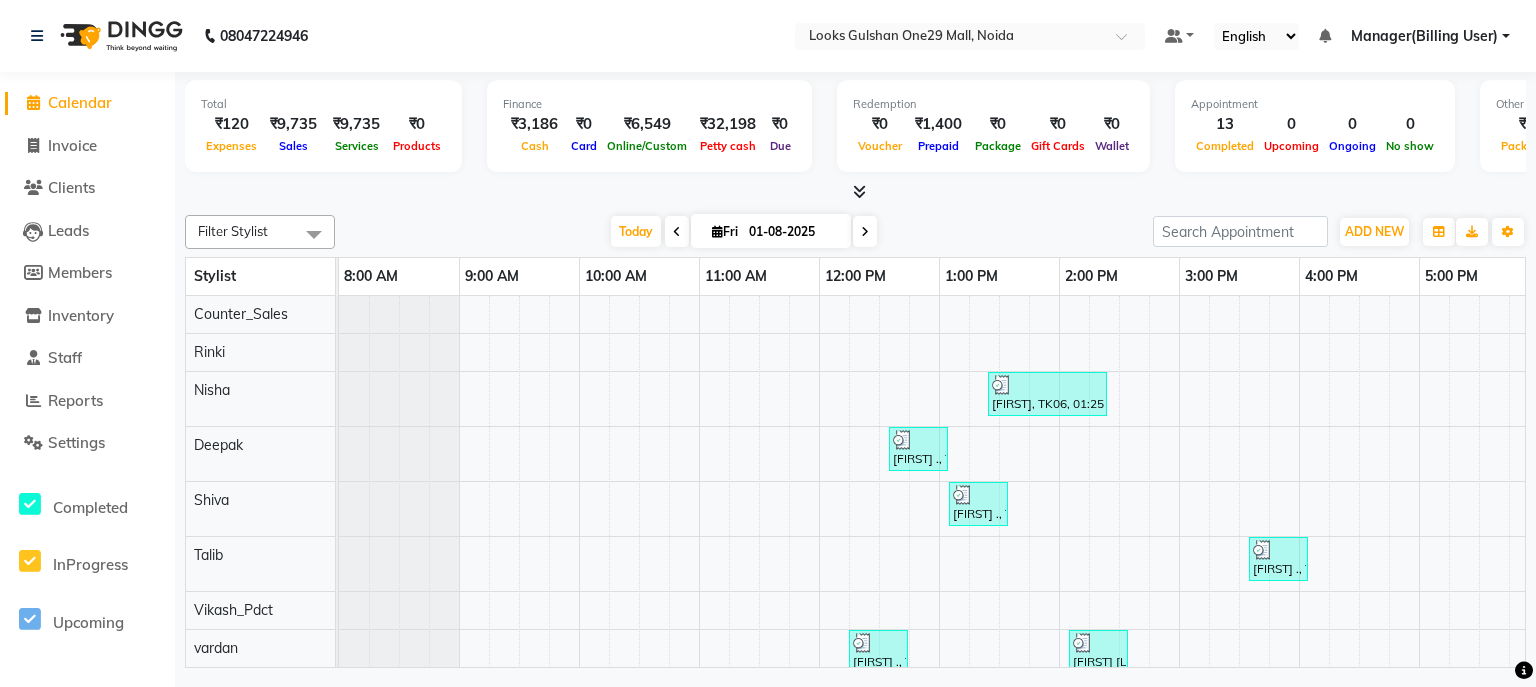 select on "service" 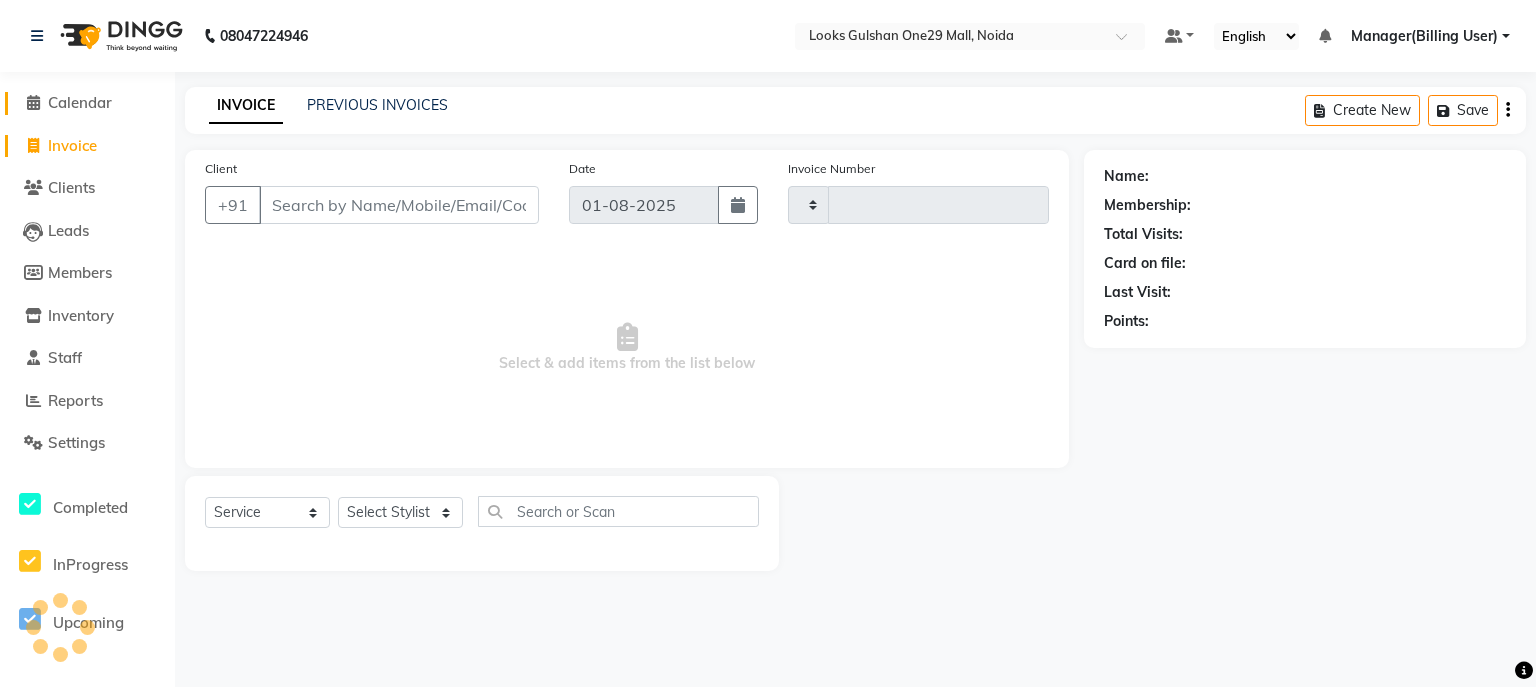 type on "0806" 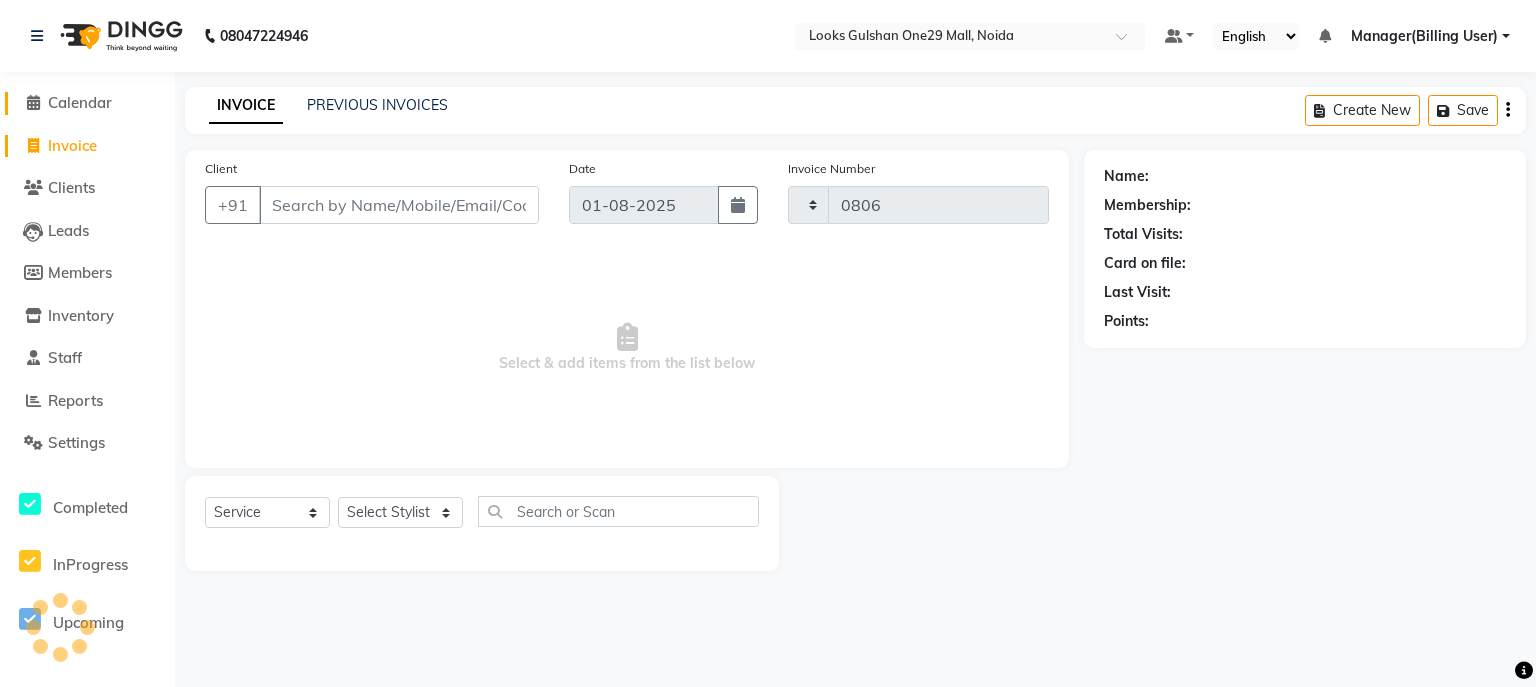 select on "8337" 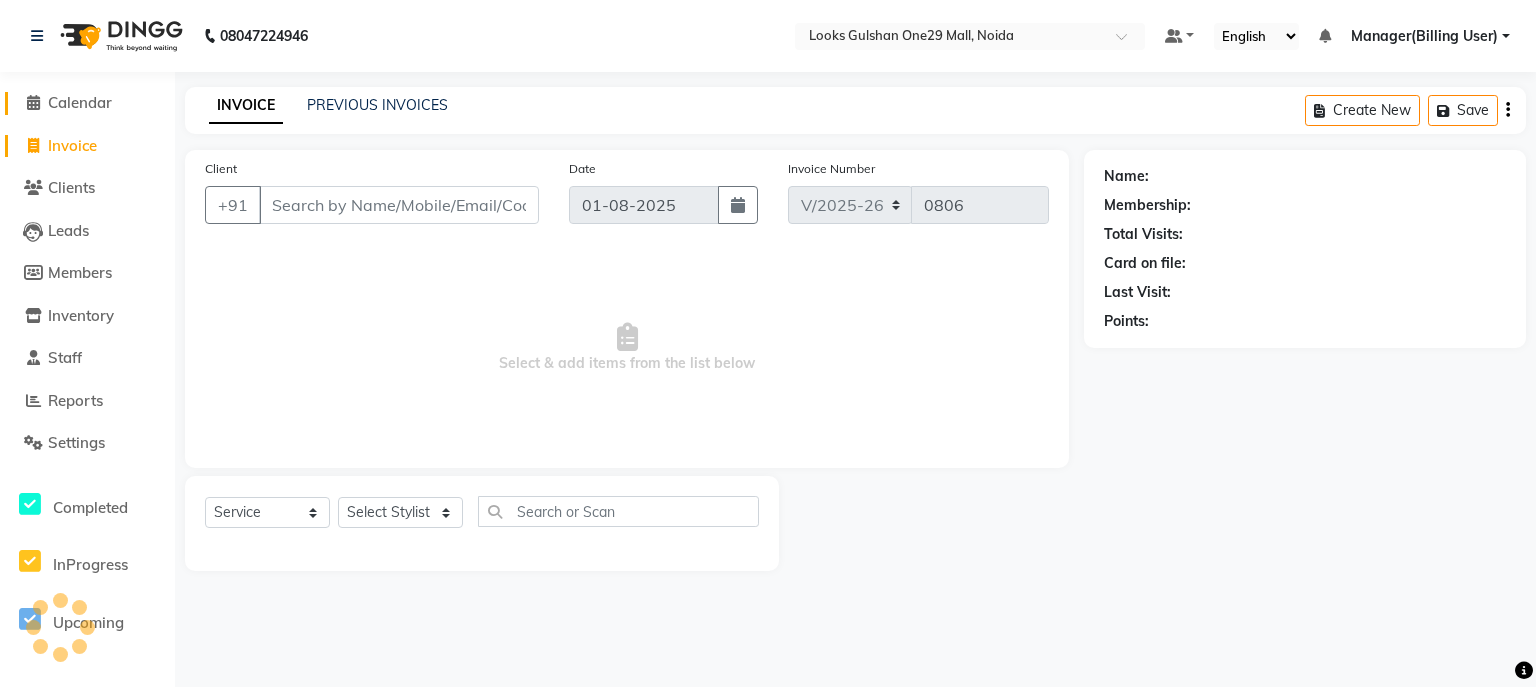 click on "Calendar" 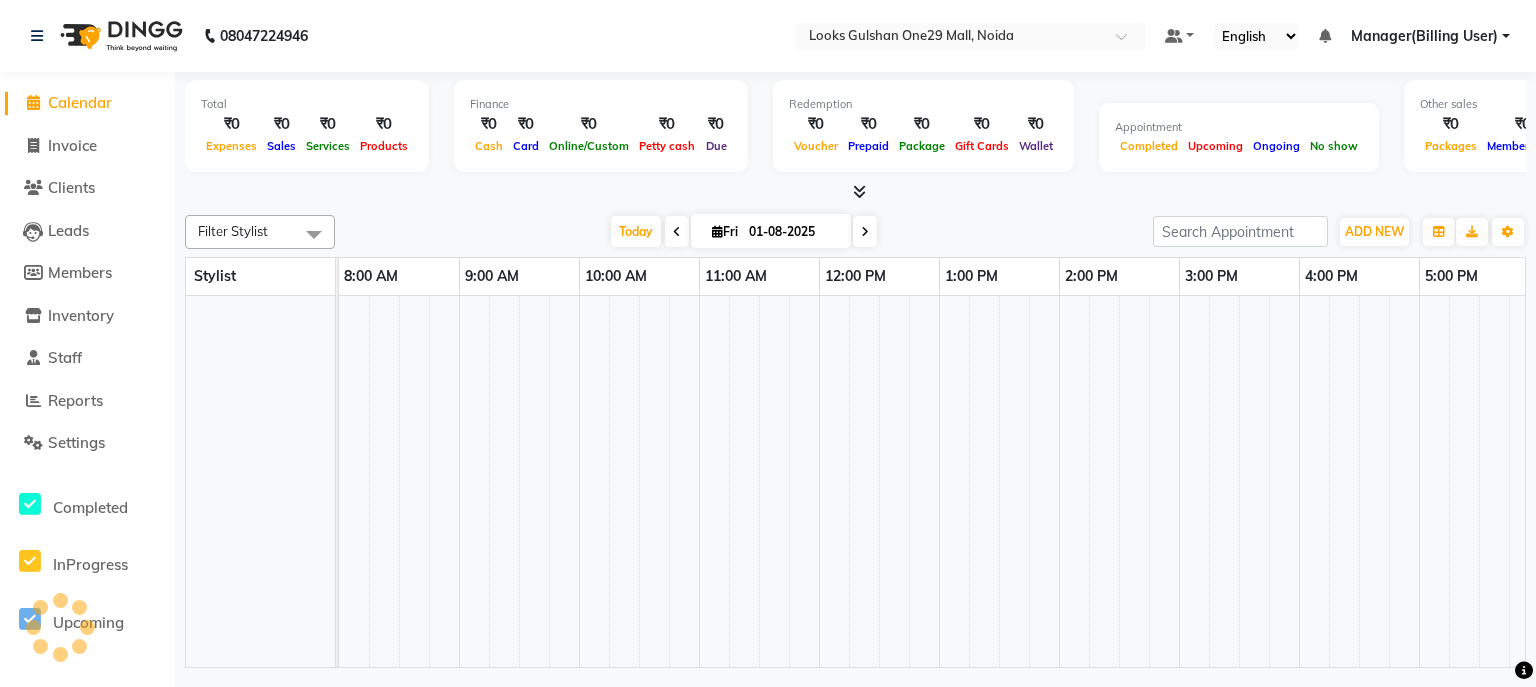scroll, scrollTop: 0, scrollLeft: 0, axis: both 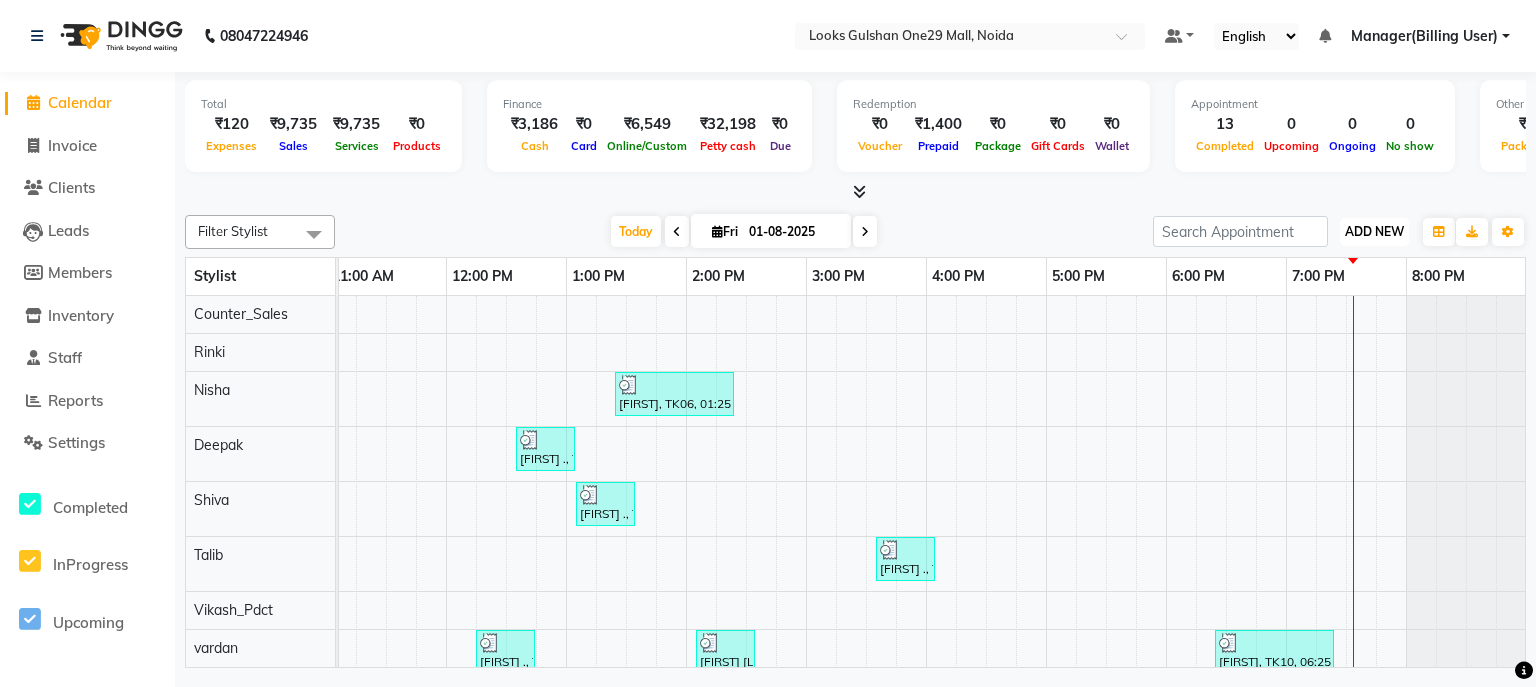 click on "ADD NEW" at bounding box center (1374, 231) 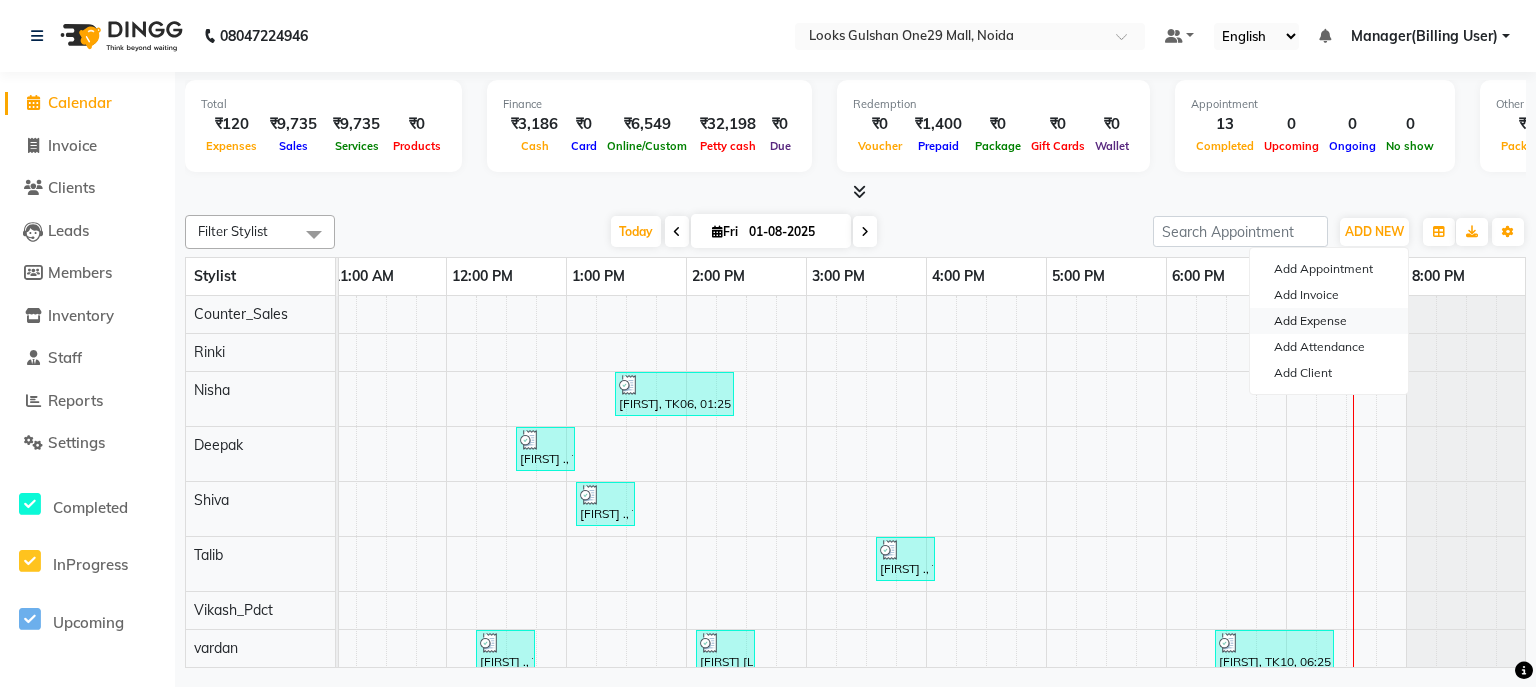 click on "Add Expense" at bounding box center [1329, 321] 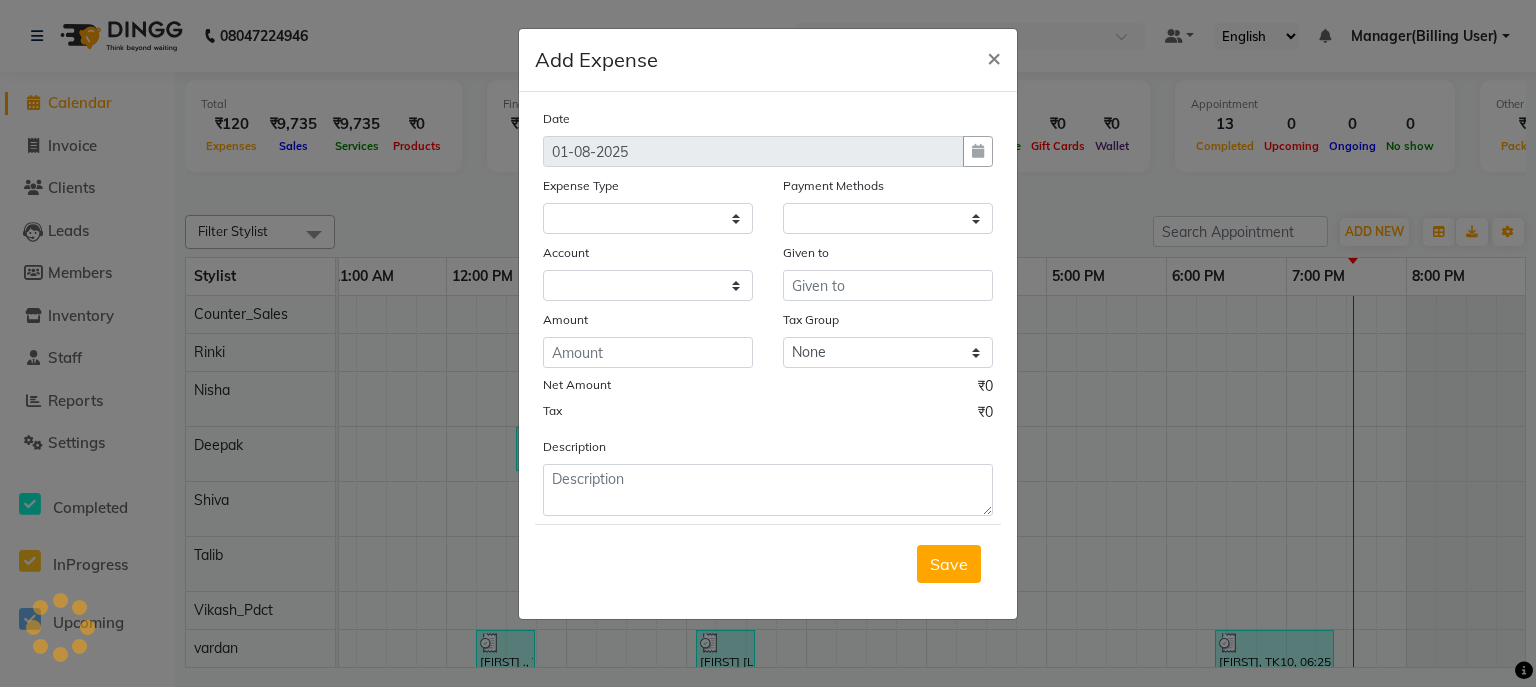 select on "1" 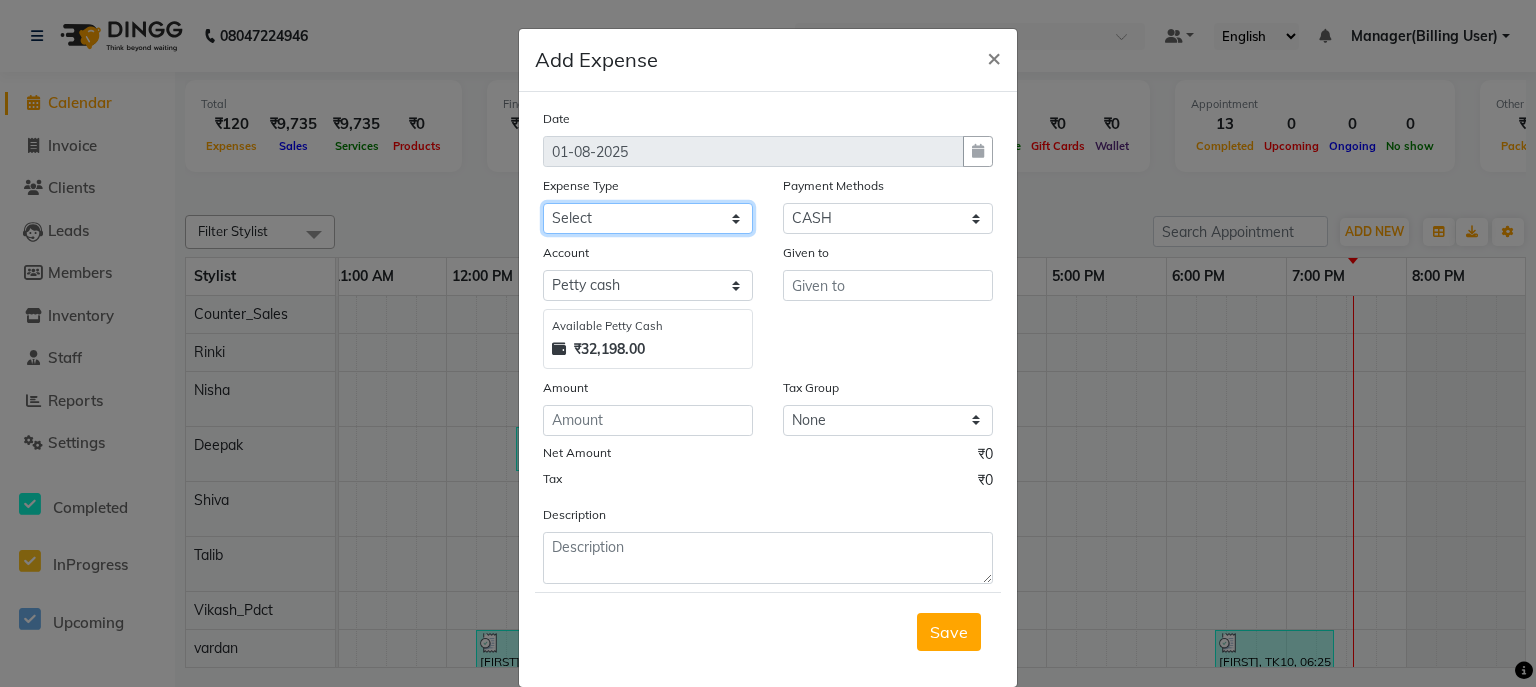 click on "Select BANK DEPOSIT Cash change Cash Handover Client Refund Agnst Bill CLIENT WELFARE CONSUMABLES Convyance to staff Counter sale Entertainment General Expense INTERNET WIFI BILL Laundry Bill Laundry Service milk Miscellaneous Office Upkeep Pantry Payment Pedicure Incentive Prepaid Card Incentives Printing And Stationery Product Incentive purchase Refferal Incentive Repair And Maintenance Salary Salary advance Service incentive staff accommodation STAFF WELFARE TIP CREDIT CARD TIP UPI Travelling And Conveyance WATER BILL" 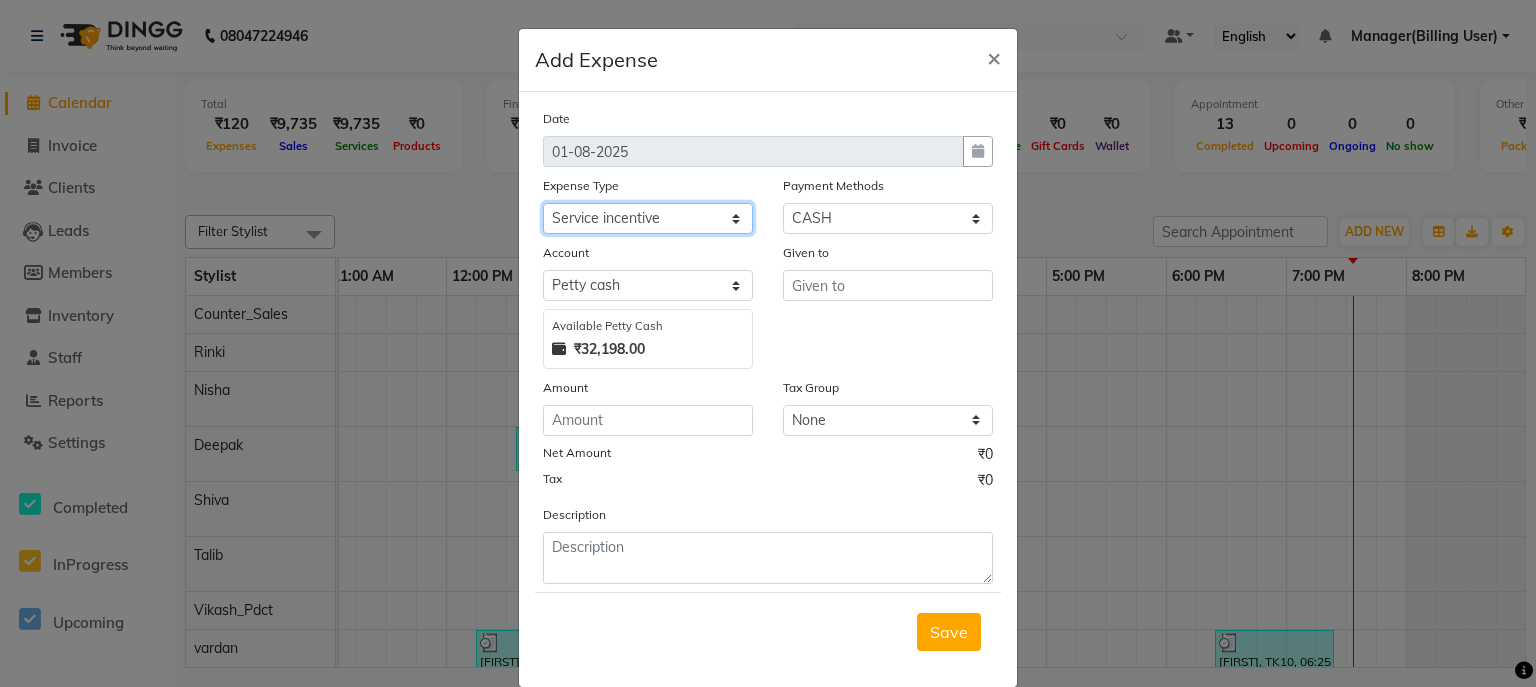 click on "Select BANK DEPOSIT Cash change Cash Handover Client Refund Agnst Bill CLIENT WELFARE CONSUMABLES Convyance to staff Counter sale Entertainment General Expense INTERNET WIFI BILL Laundry Bill Laundry Service milk Miscellaneous Office Upkeep Pantry Payment Pedicure Incentive Prepaid Card Incentives Printing And Stationery Product Incentive purchase Refferal Incentive Repair And Maintenance Salary Salary advance Service incentive staff accommodation STAFF WELFARE TIP CREDIT CARD TIP UPI Travelling And Conveyance WATER BILL" 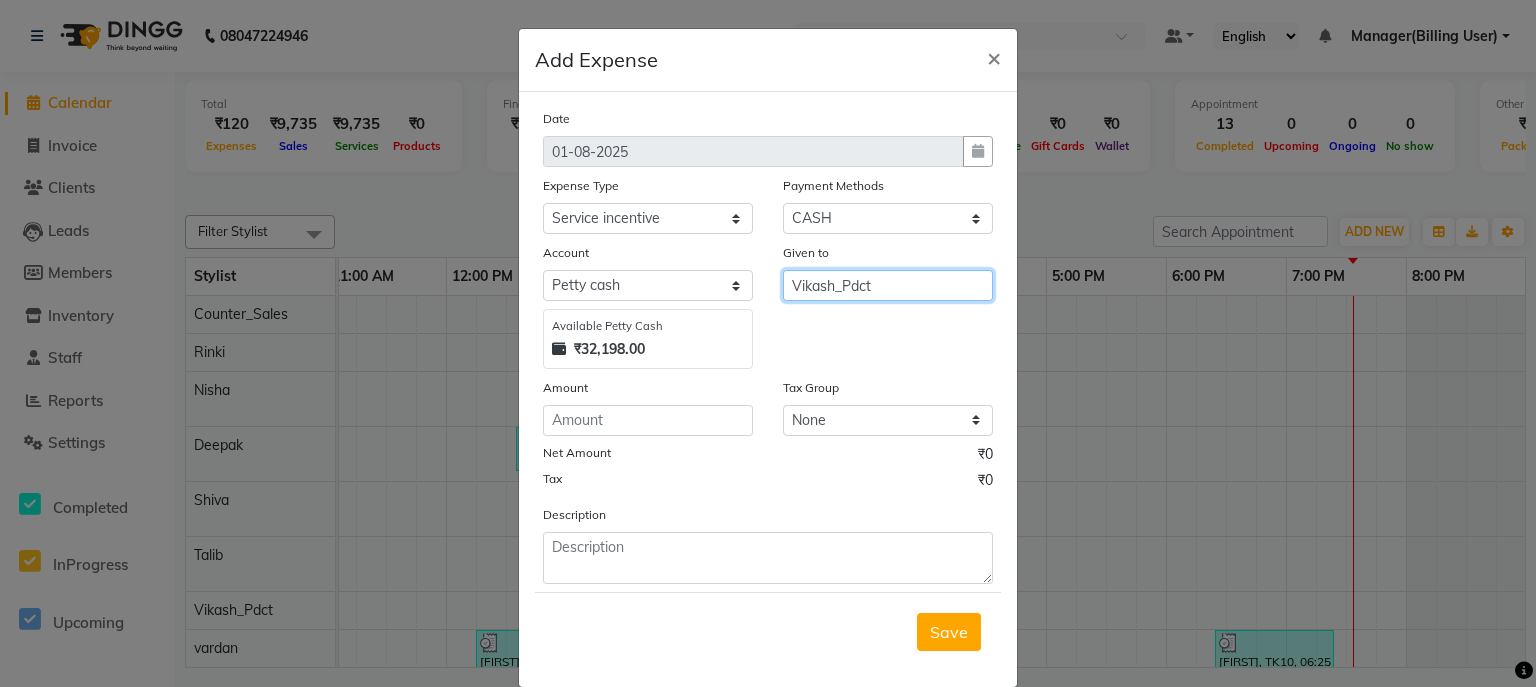 type on "Vikash_Pdct" 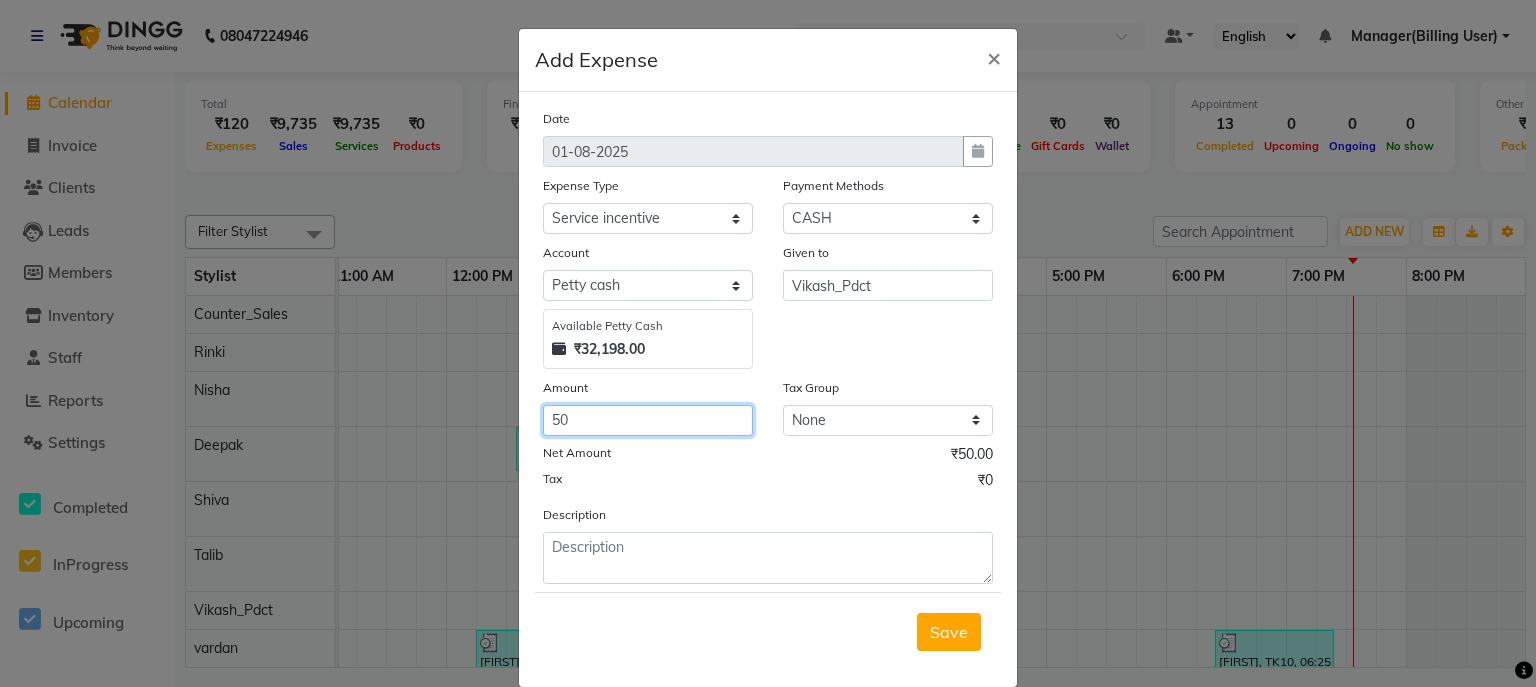 type on "50" 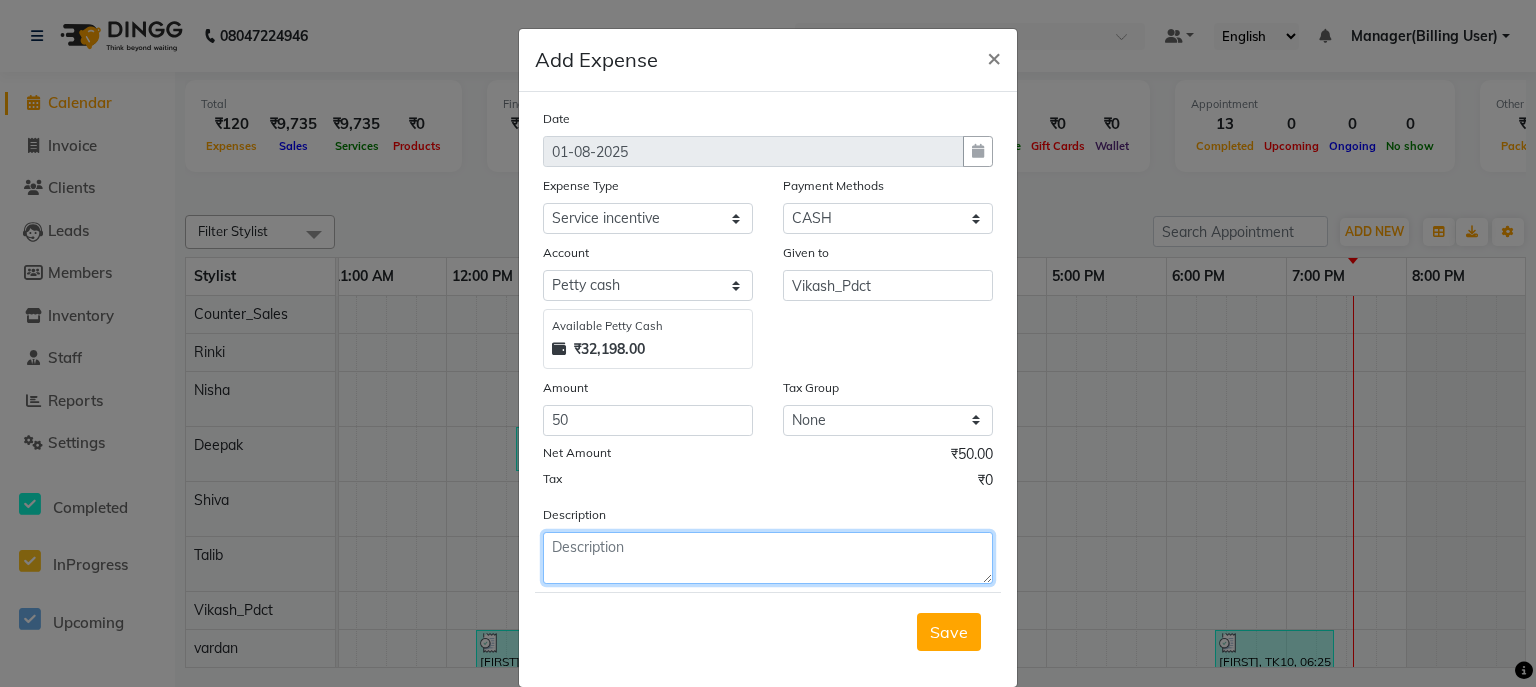 type on "L" 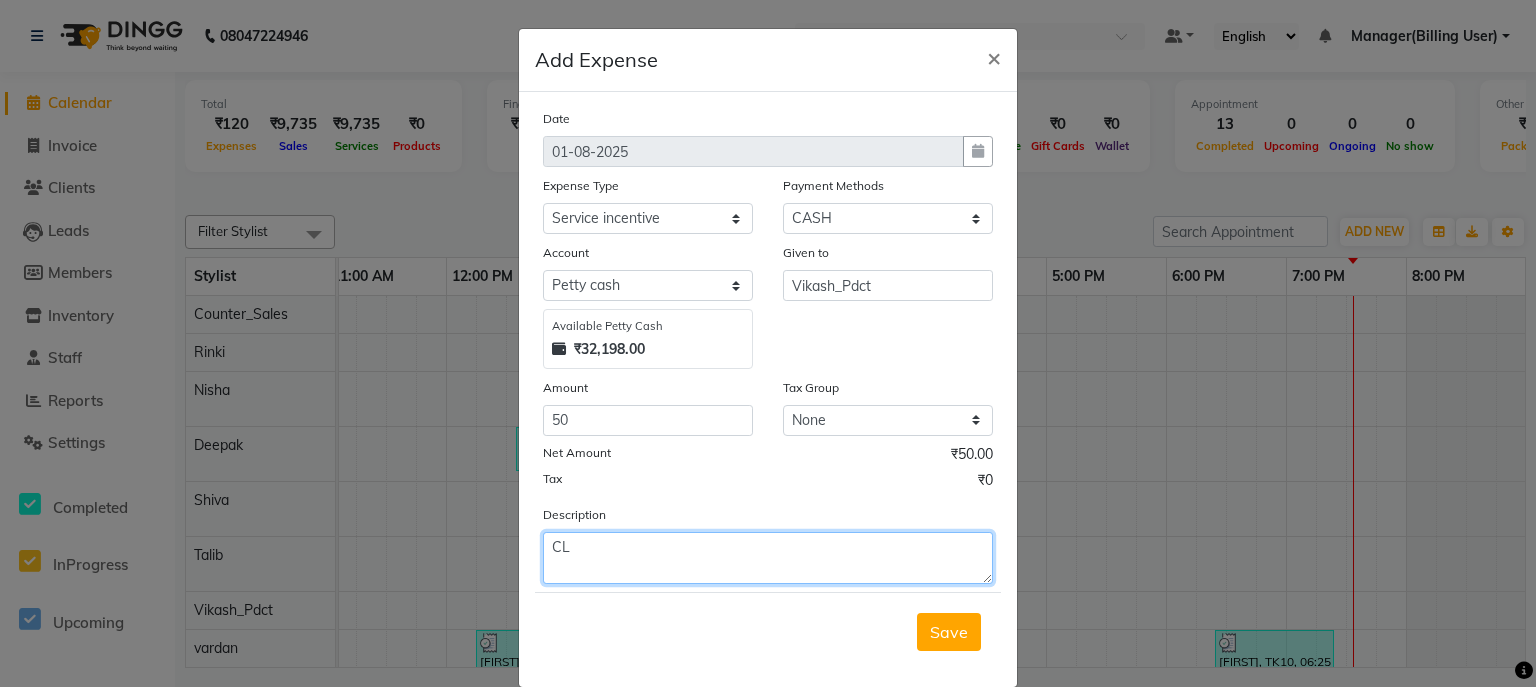 type on "C" 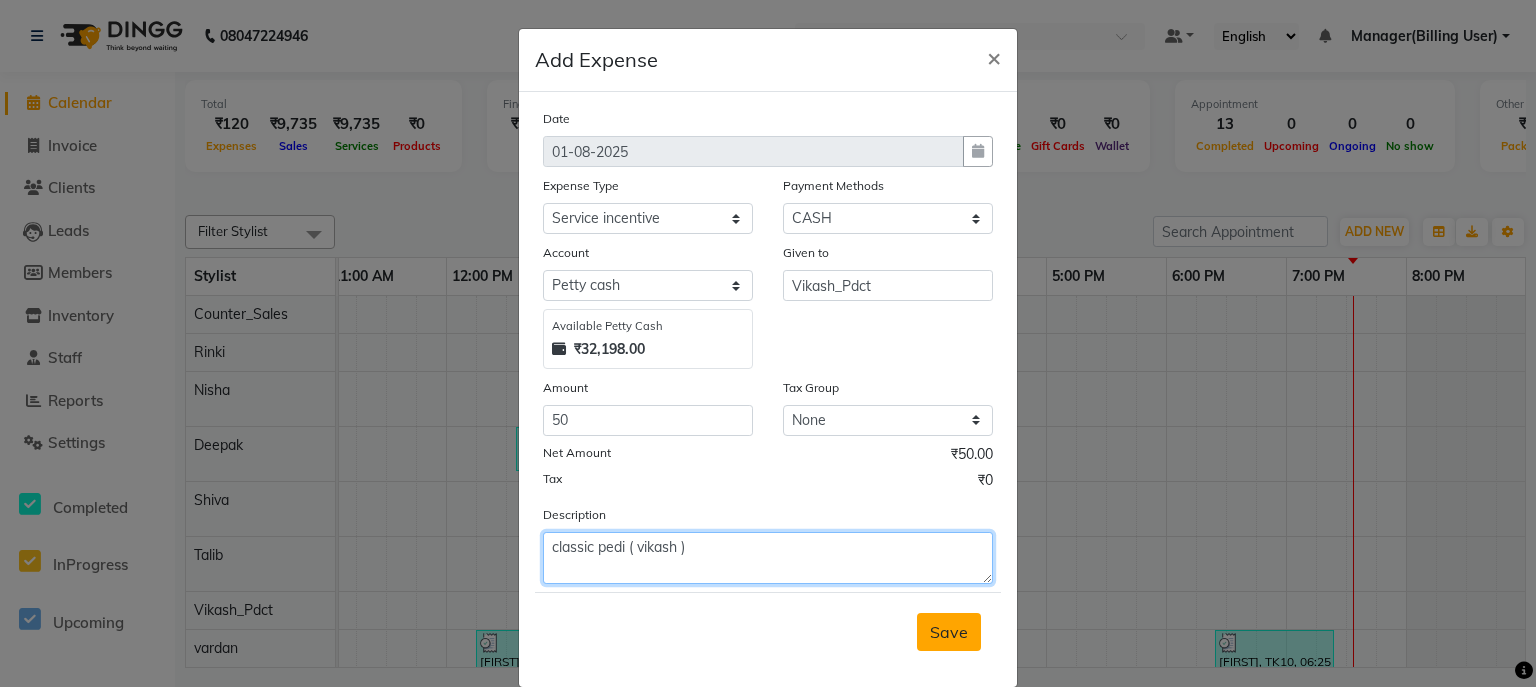 type on "classic pedi ( vikash )" 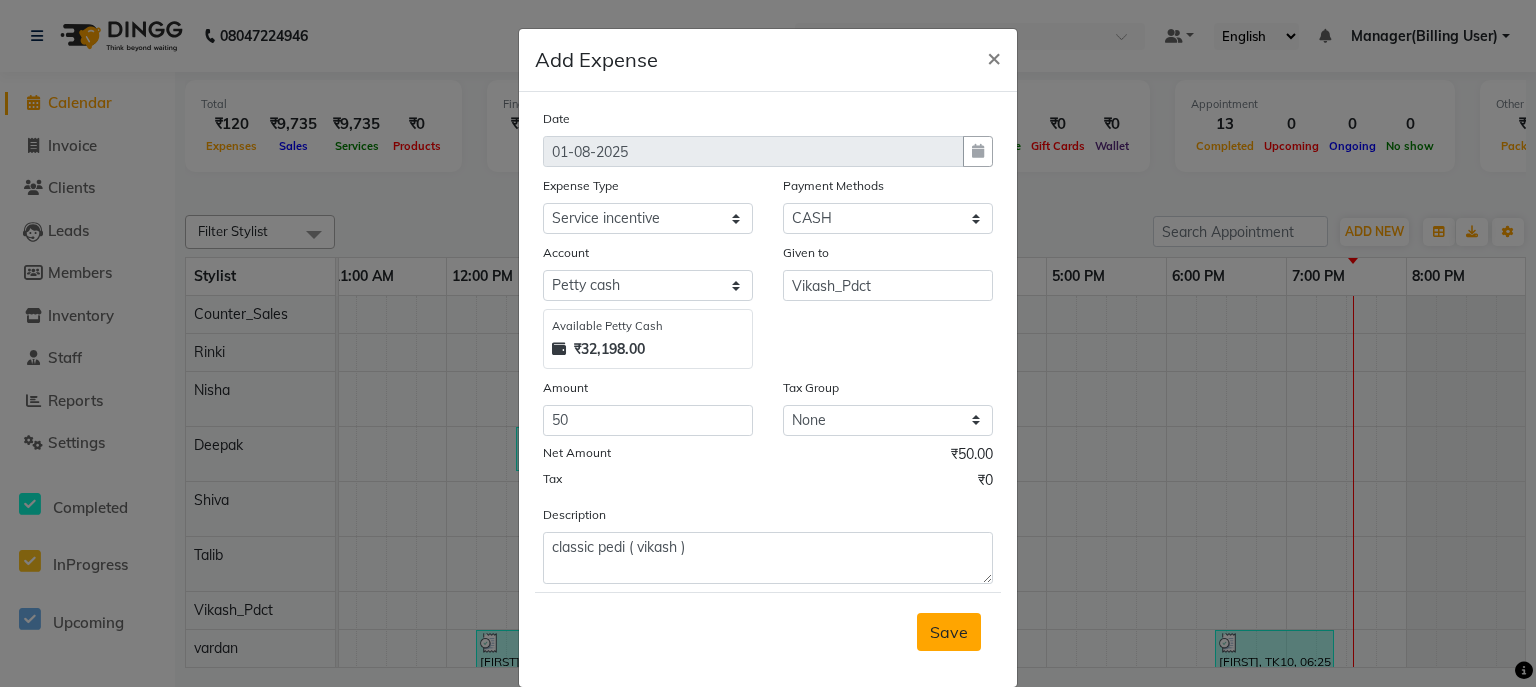 click on "Save" at bounding box center (949, 632) 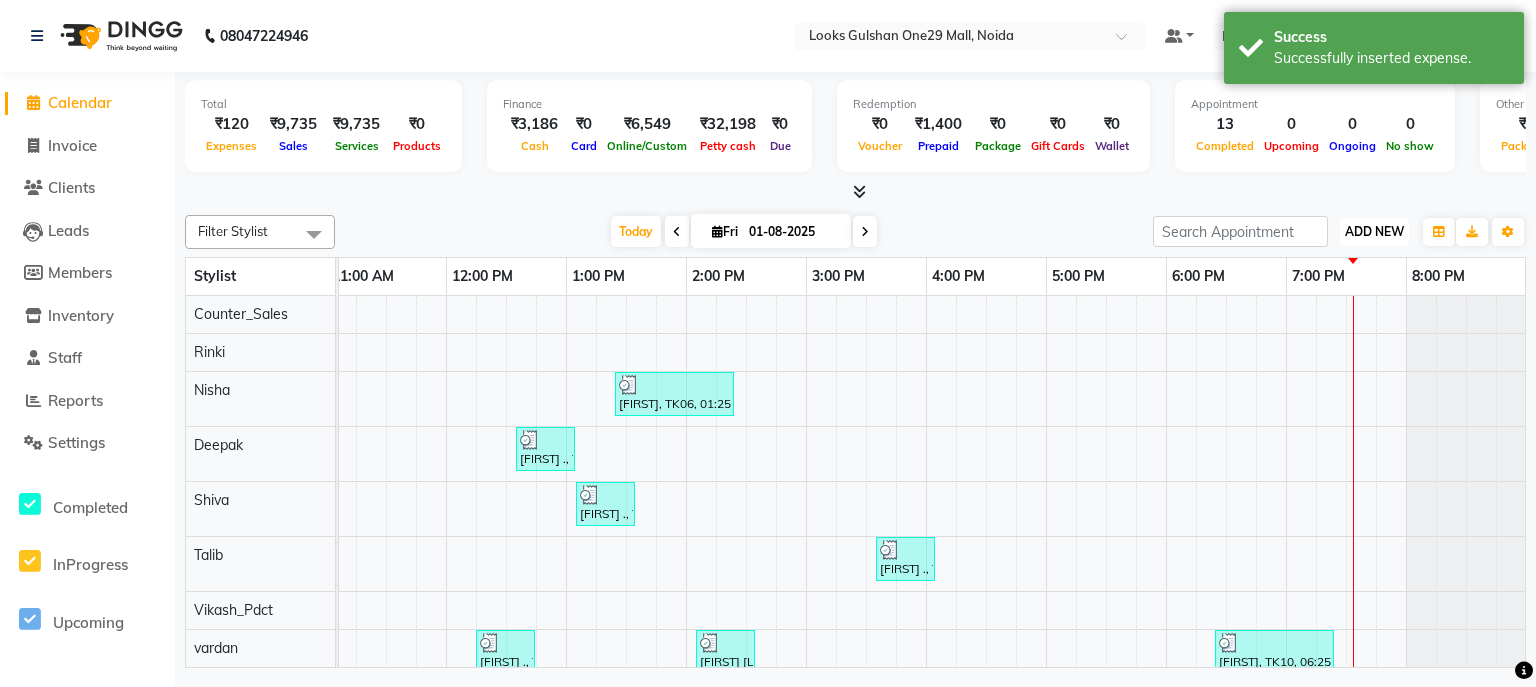 click on "ADD NEW" at bounding box center (1374, 231) 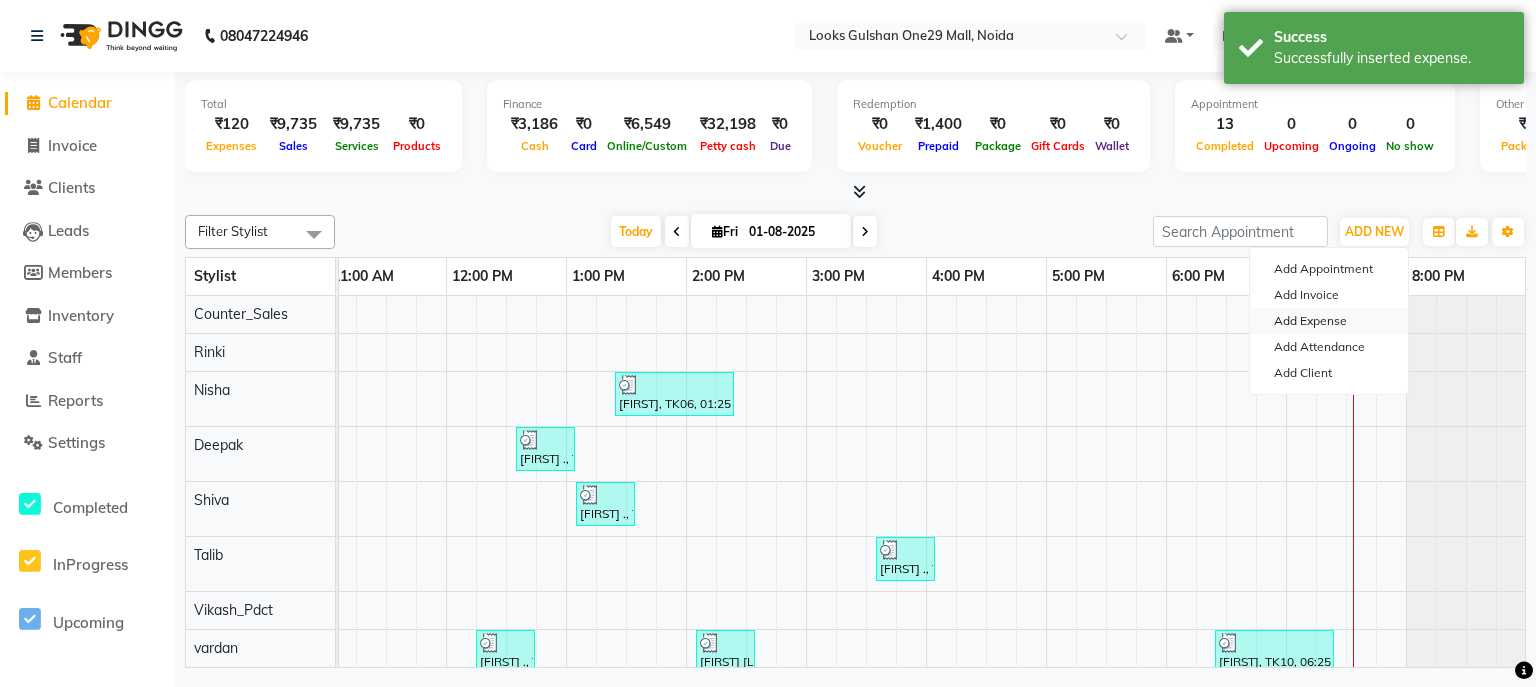 click on "Add Expense" at bounding box center (1329, 321) 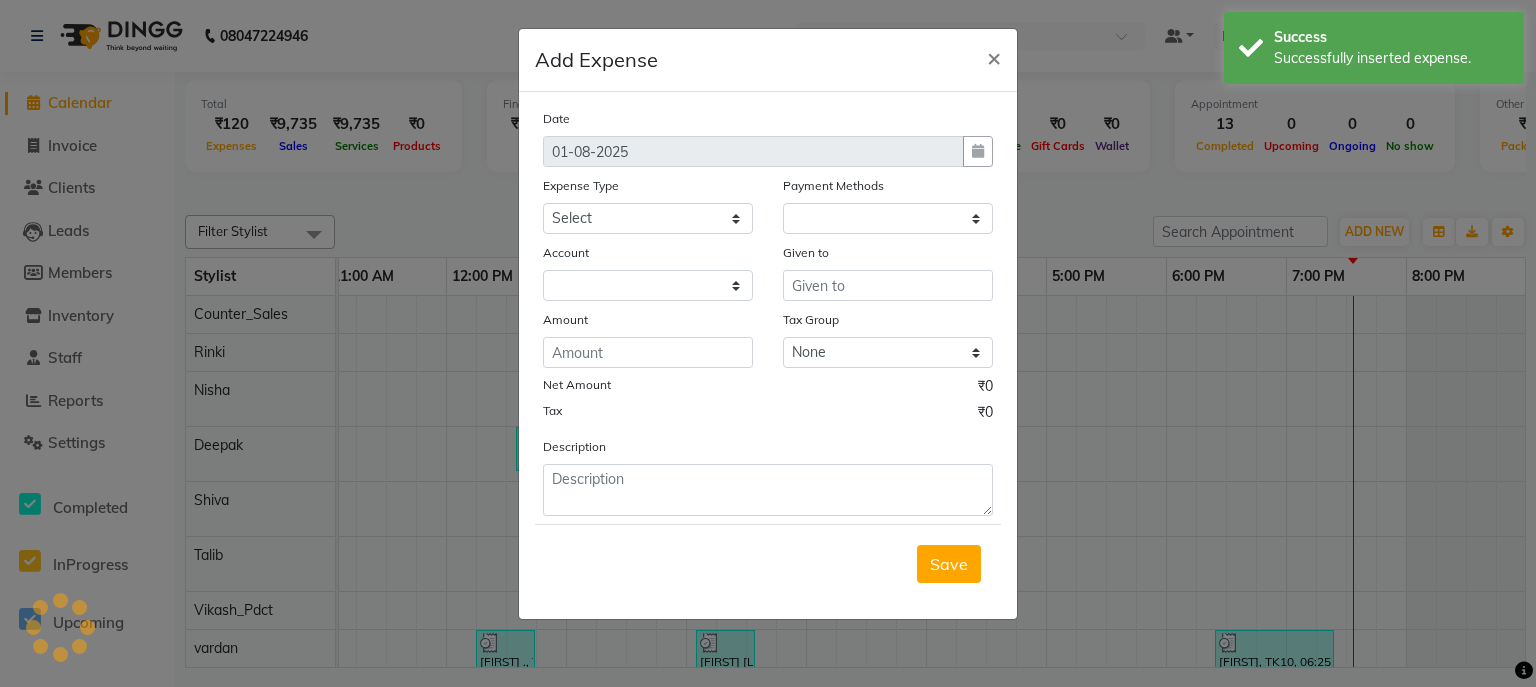 select on "1" 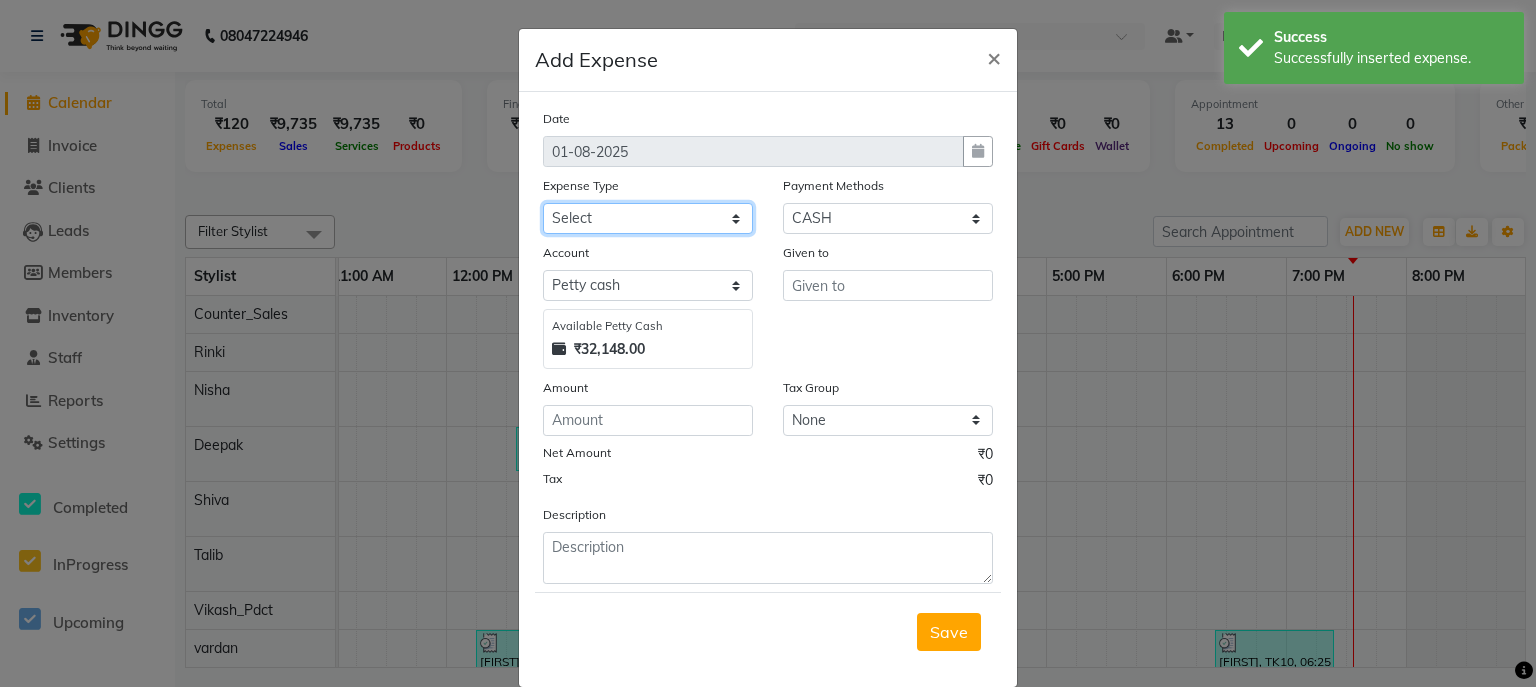 click on "Select BANK DEPOSIT Cash change Cash Handover Client Refund Agnst Bill CLIENT WELFARE CONSUMABLES Convyance to staff Counter sale Entertainment General Expense INTERNET WIFI BILL Laundry Bill Laundry Service milk Miscellaneous Office Upkeep Pantry Payment Pedicure Incentive Prepaid Card Incentives Printing And Stationery Product Incentive purchase Refferal Incentive Repair And Maintenance Salary Salary advance Service incentive staff accommodation STAFF WELFARE TIP CREDIT CARD TIP UPI Travelling And Conveyance WATER BILL" 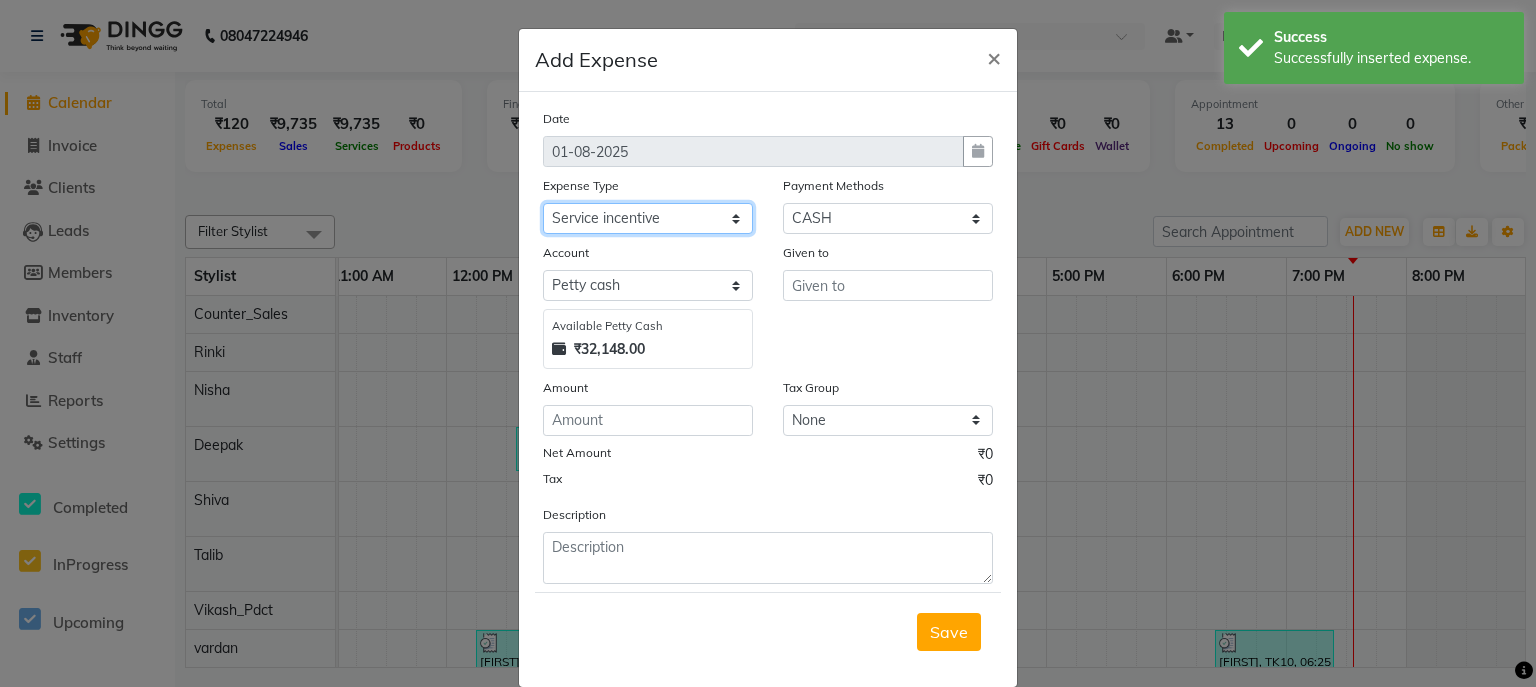 click on "Select BANK DEPOSIT Cash change Cash Handover Client Refund Agnst Bill CLIENT WELFARE CONSUMABLES Convyance to staff Counter sale Entertainment General Expense INTERNET WIFI BILL Laundry Bill Laundry Service milk Miscellaneous Office Upkeep Pantry Payment Pedicure Incentive Prepaid Card Incentives Printing And Stationery Product Incentive purchase Refferal Incentive Repair And Maintenance Salary Salary advance Service incentive staff accommodation STAFF WELFARE TIP CREDIT CARD TIP UPI Travelling And Conveyance WATER BILL" 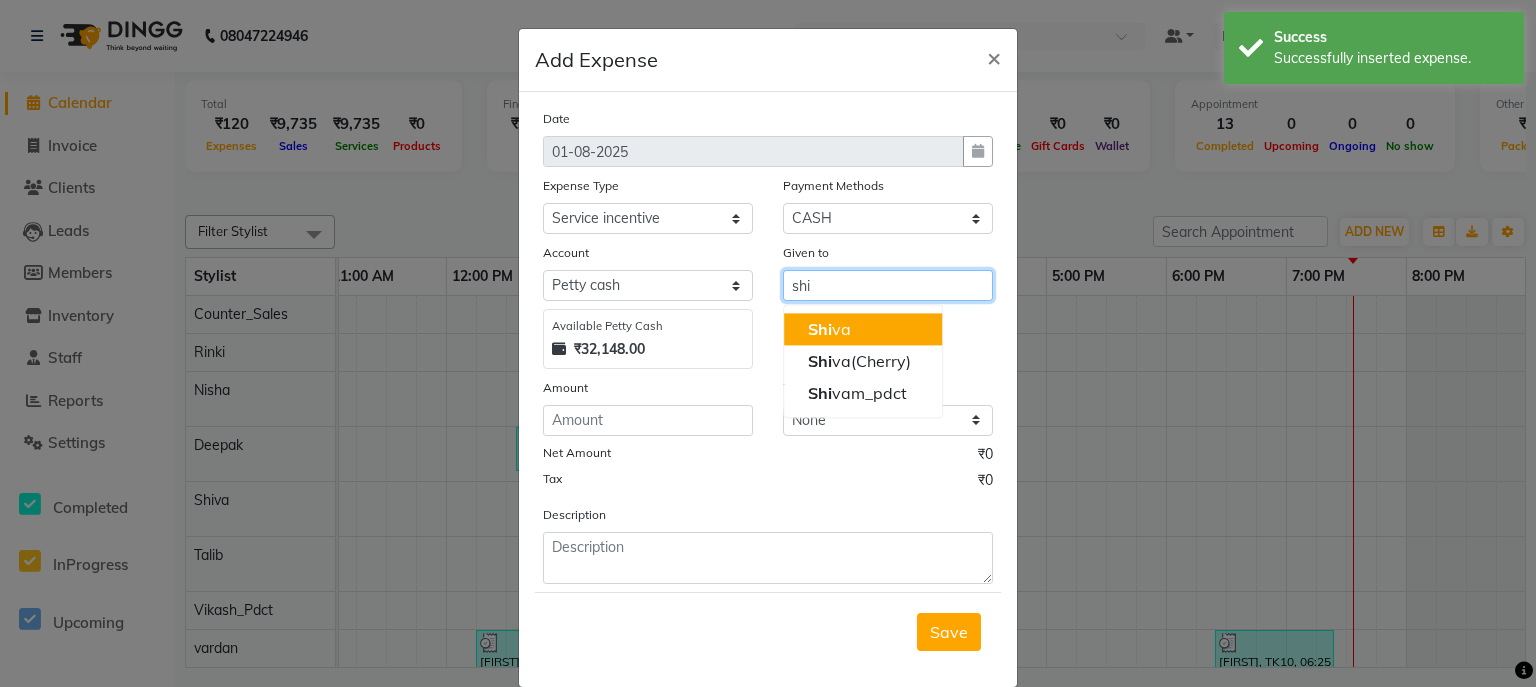type on "shi" 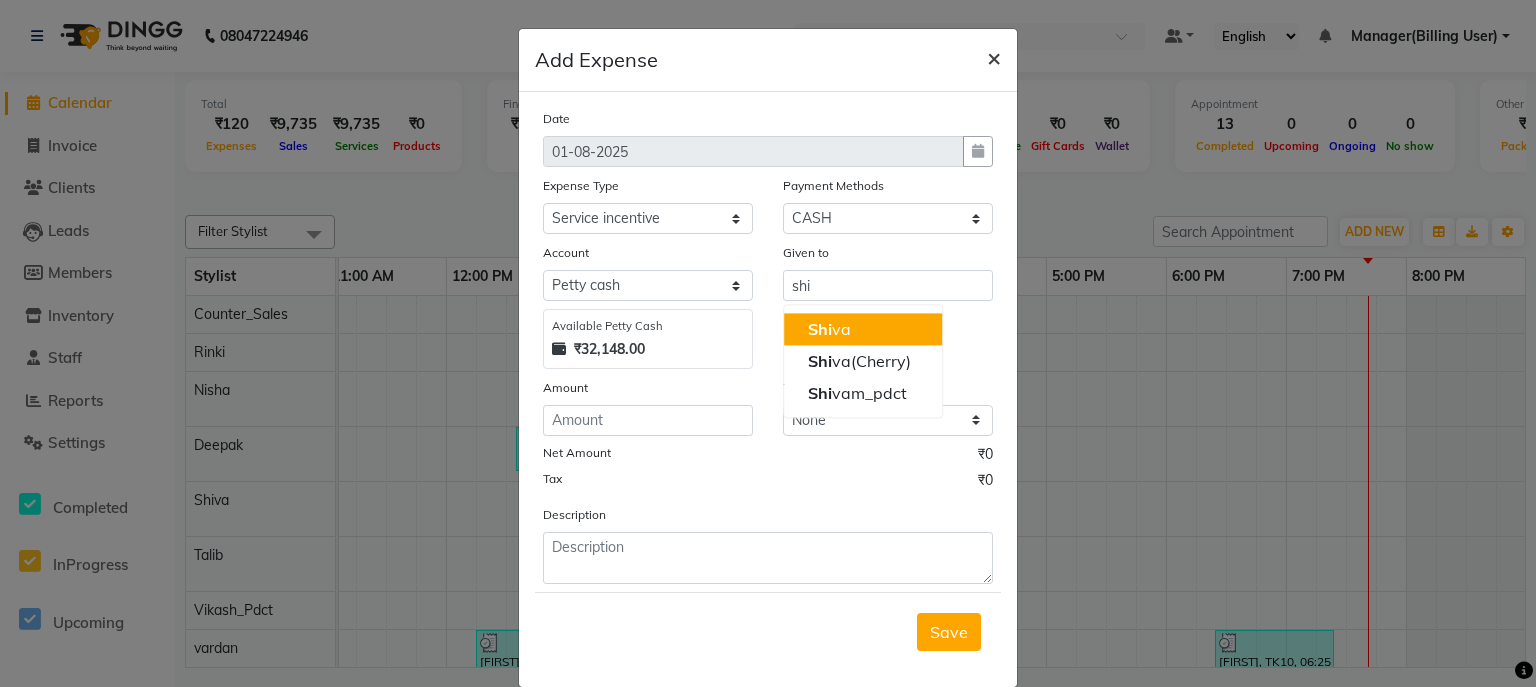 click on "×" 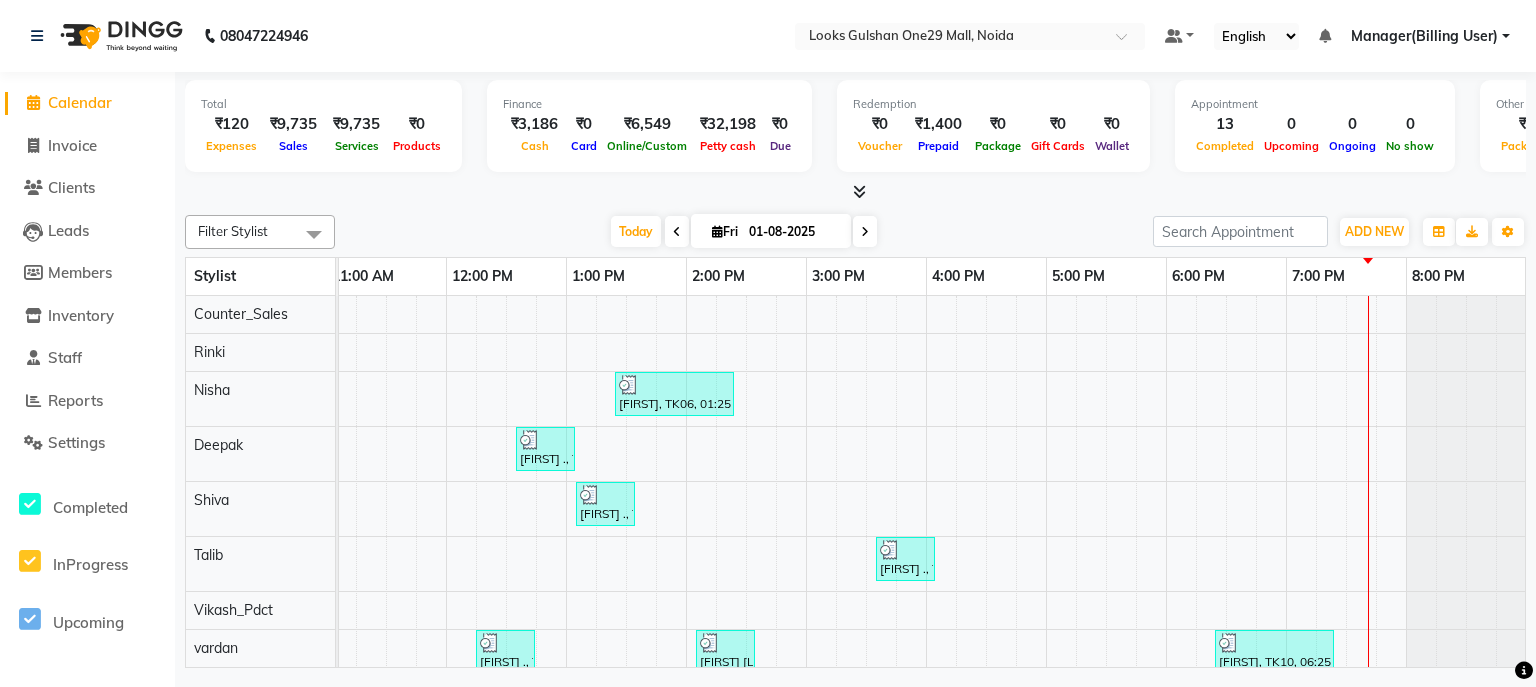 click on "Calendar" 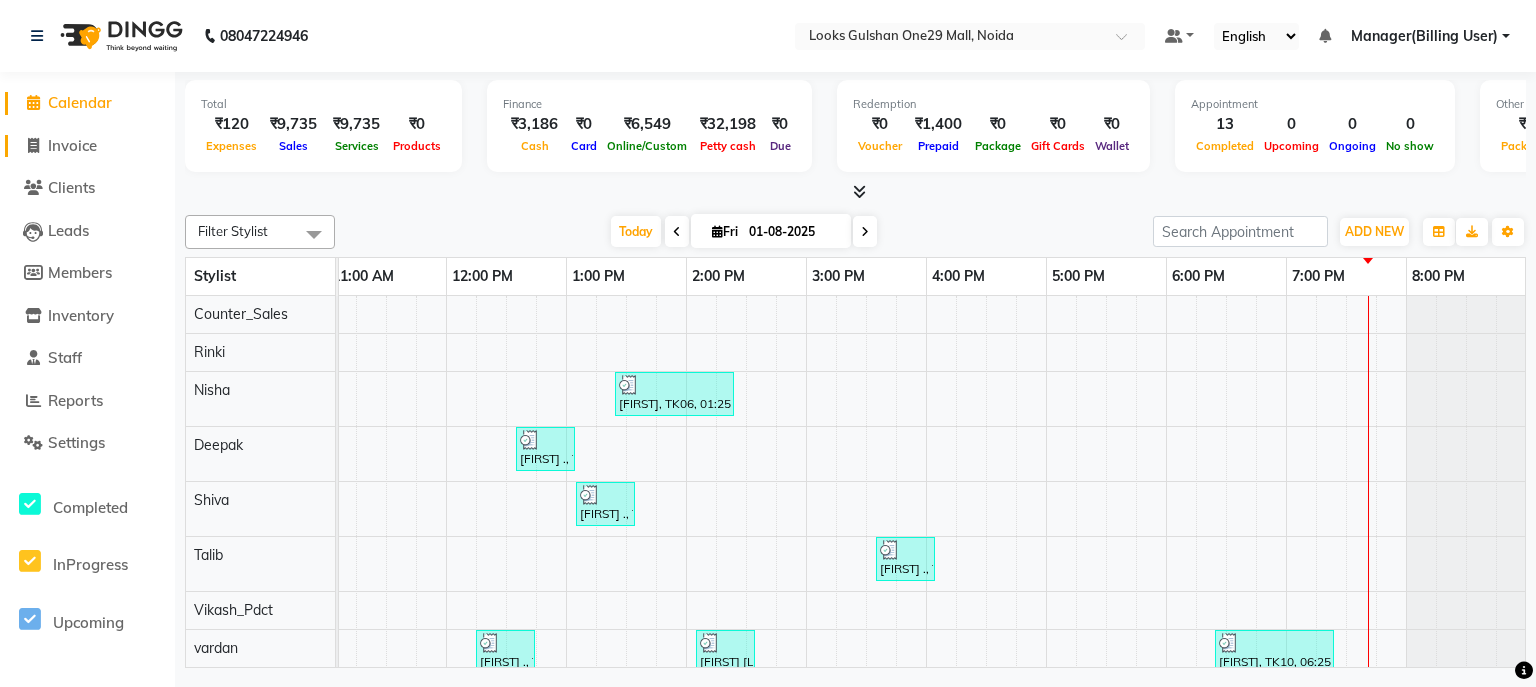 click on "Invoice" 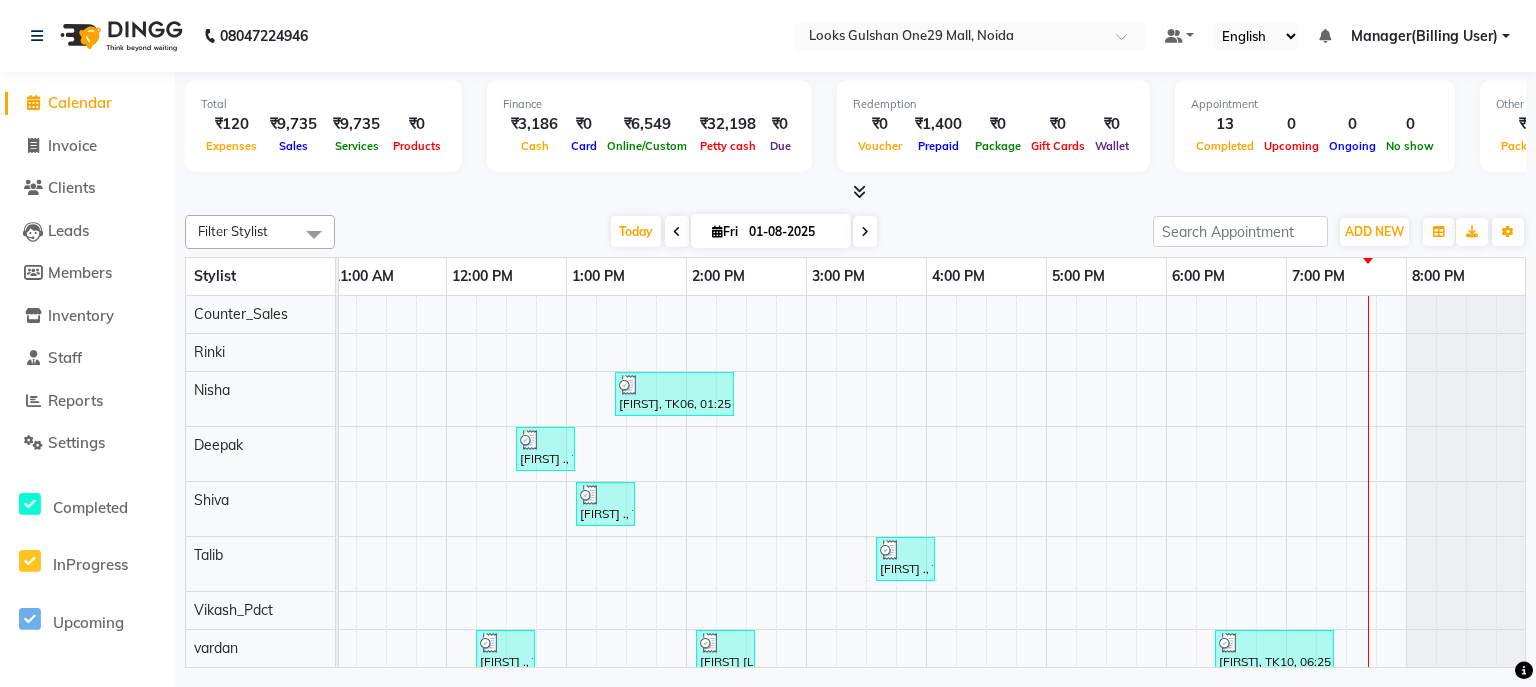 select on "service" 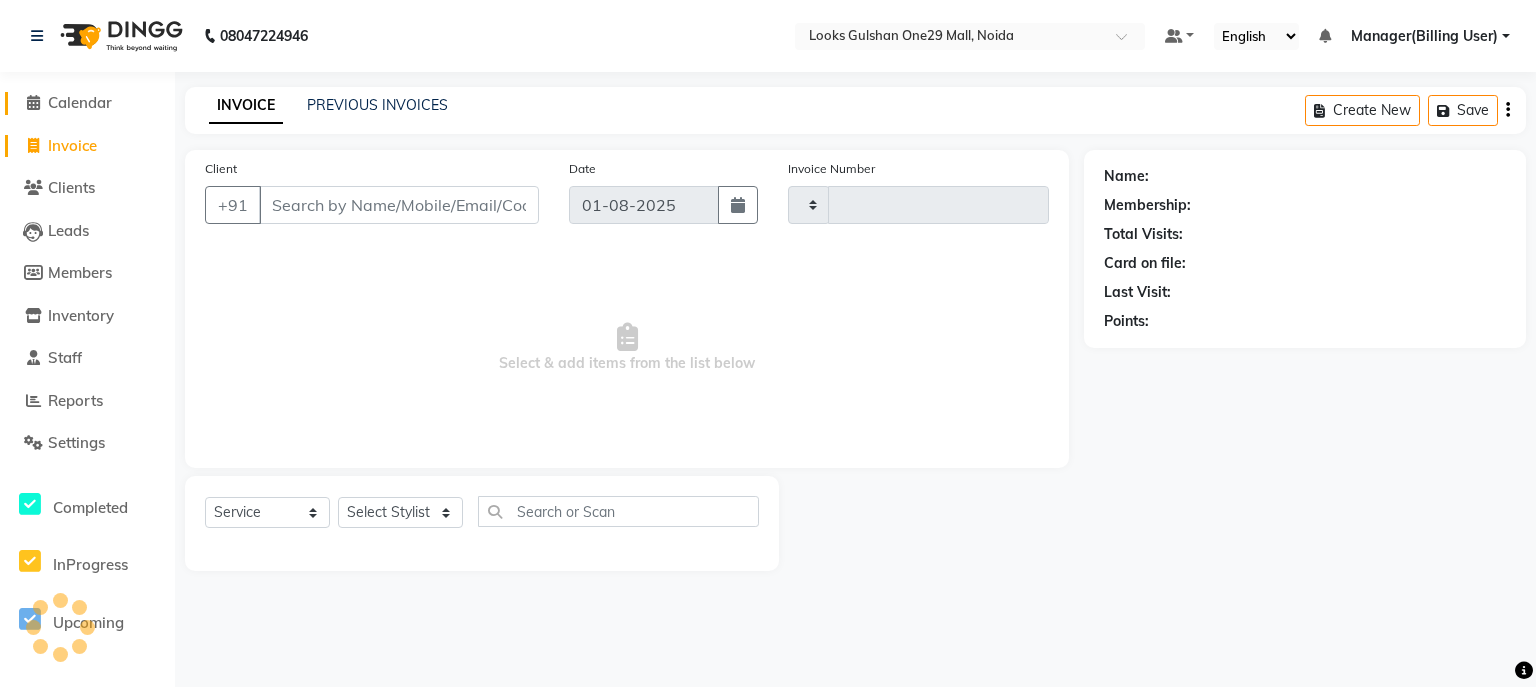 click on "Calendar" 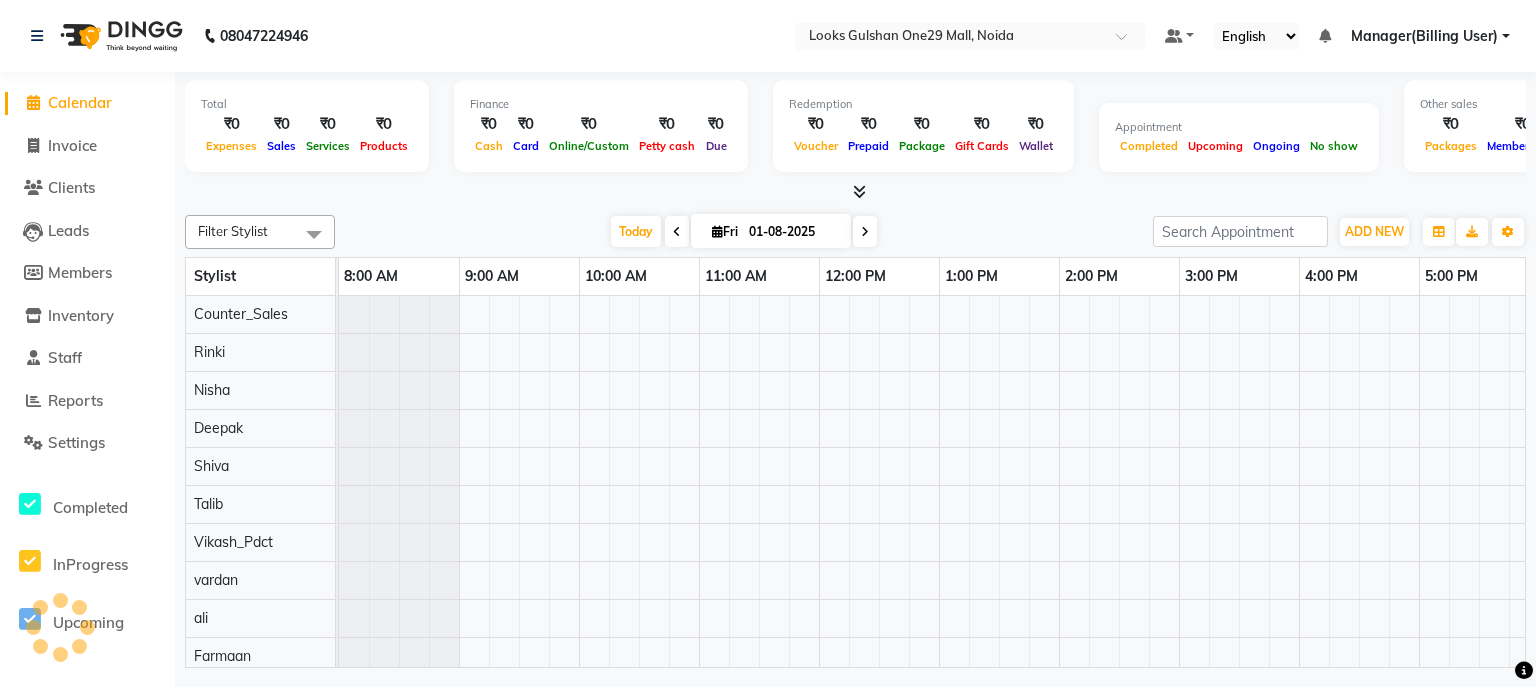 scroll, scrollTop: 0, scrollLeft: 0, axis: both 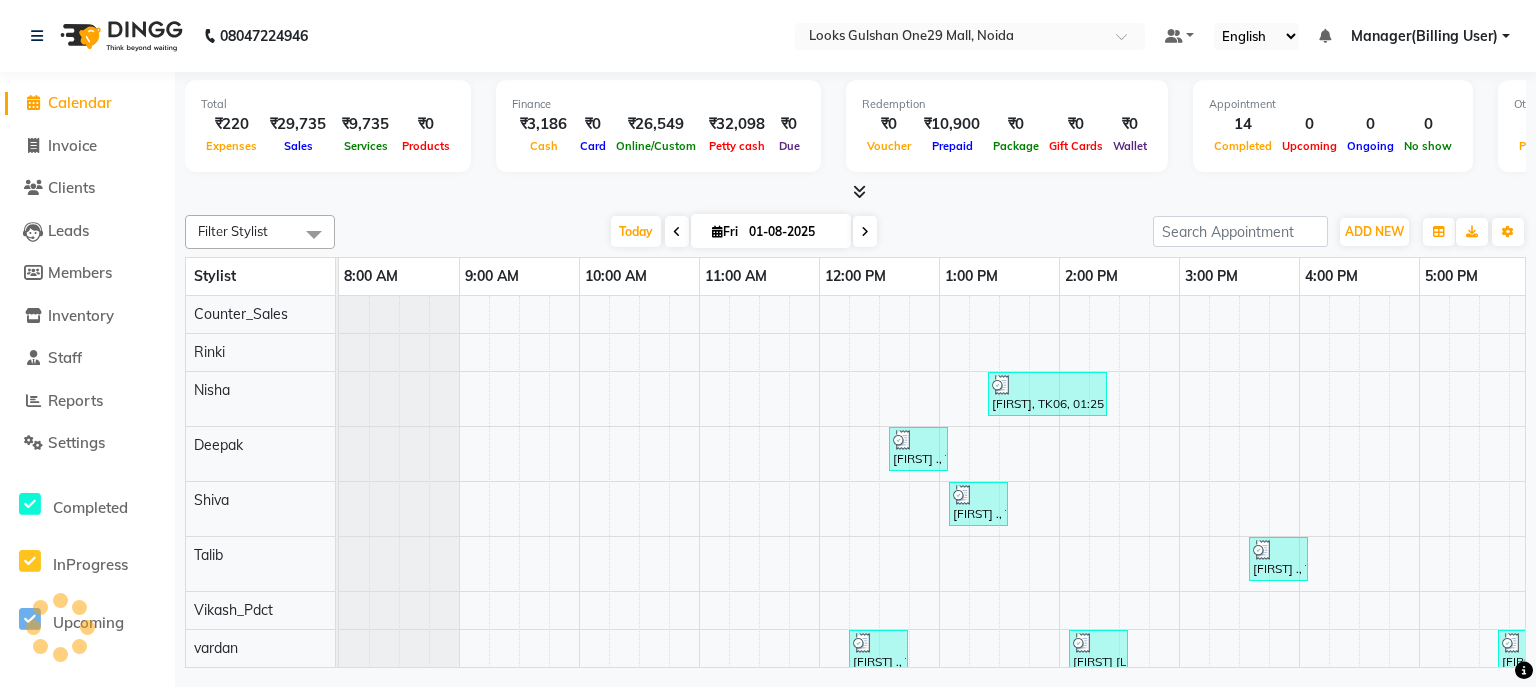 click on "Total  ₹220  Expenses ₹29,735  Sales ₹9,735  Services ₹0  Products Finance  ₹3,186  Cash ₹0  Card ₹26,549  Online/Custom ₹32,098 Petty cash ₹0 Due  Redemption  ₹0 Voucher ₹10,900 Prepaid ₹0 Package ₹0  Gift Cards ₹0  Wallet  Appointment  14 Completed 0 Upcoming 0 Ongoing 0 No show  Other sales  ₹0  Packages ₹0  Memberships ₹0  Vouchers ₹20,000  Prepaids ₹0  Gift Cards" at bounding box center (855, 137) 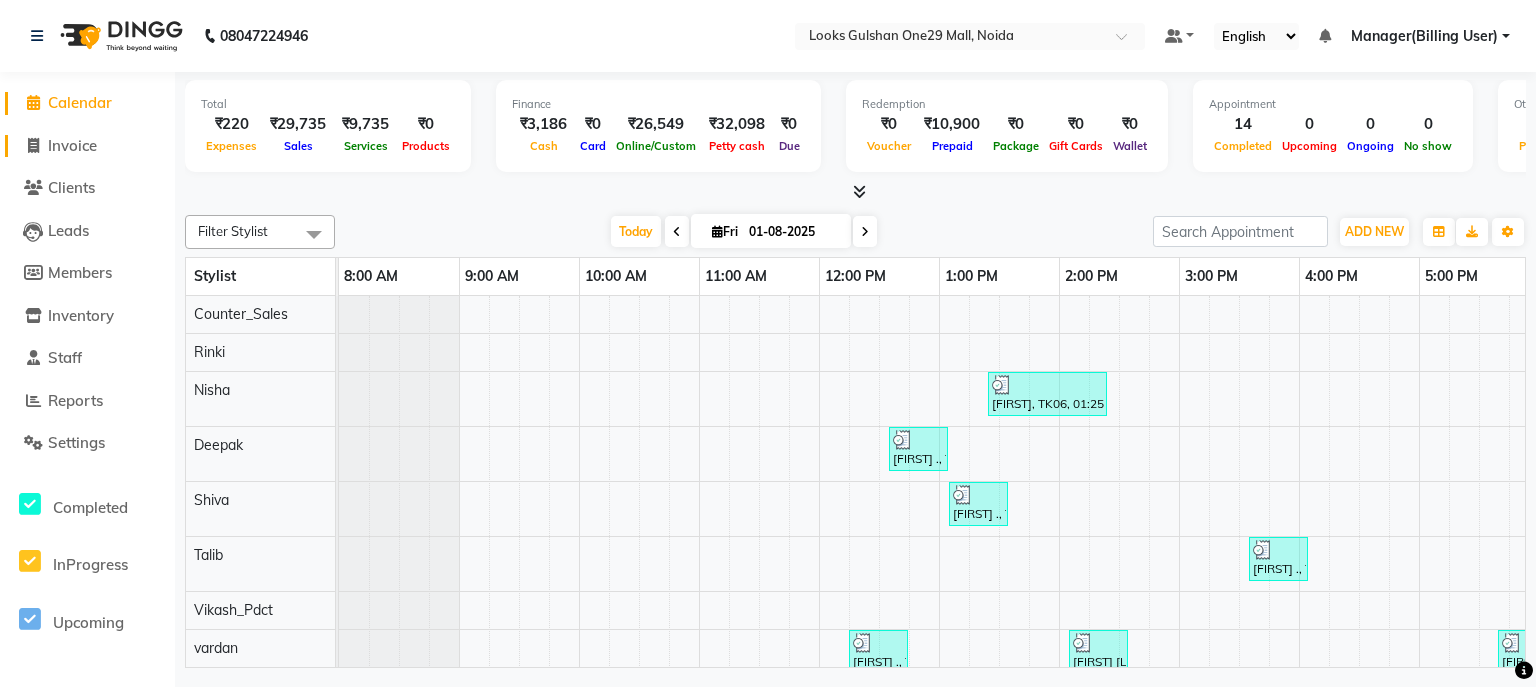 click on "Invoice" 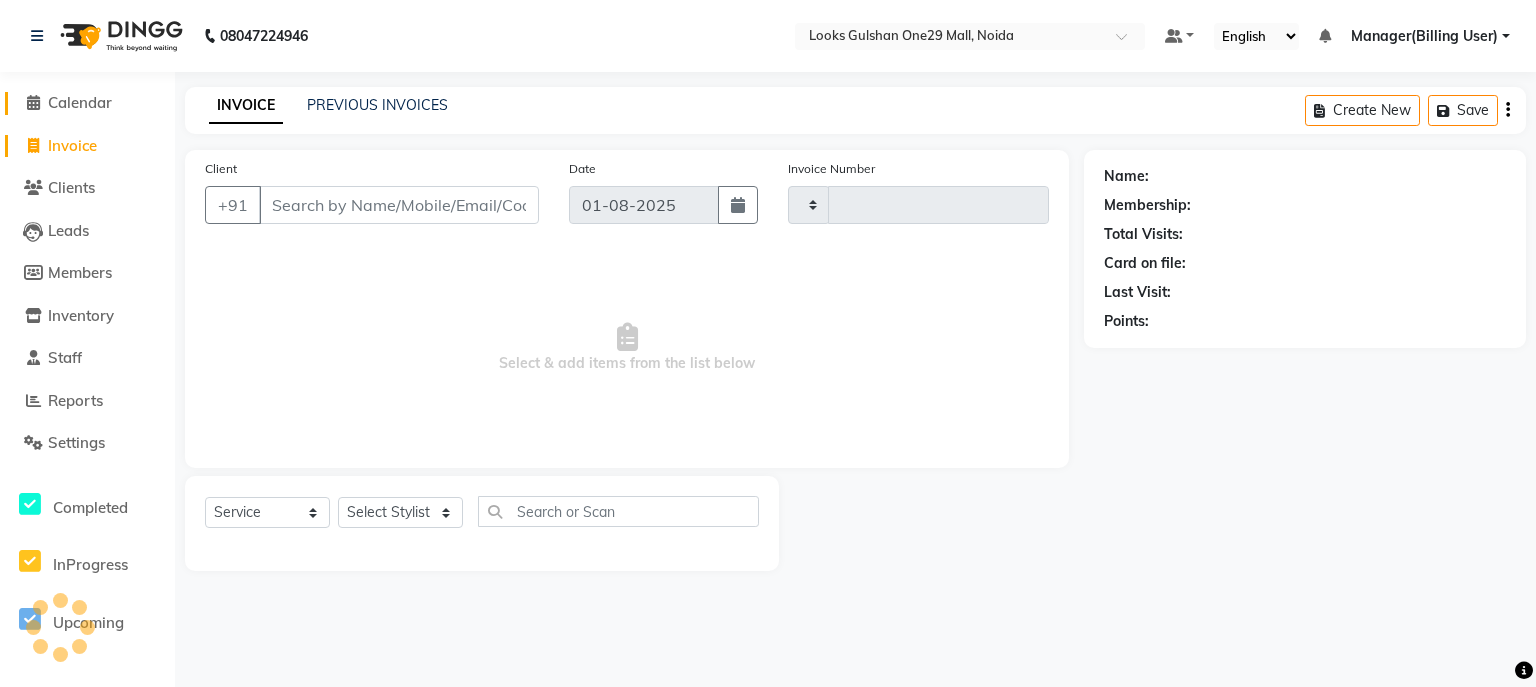 type on "0808" 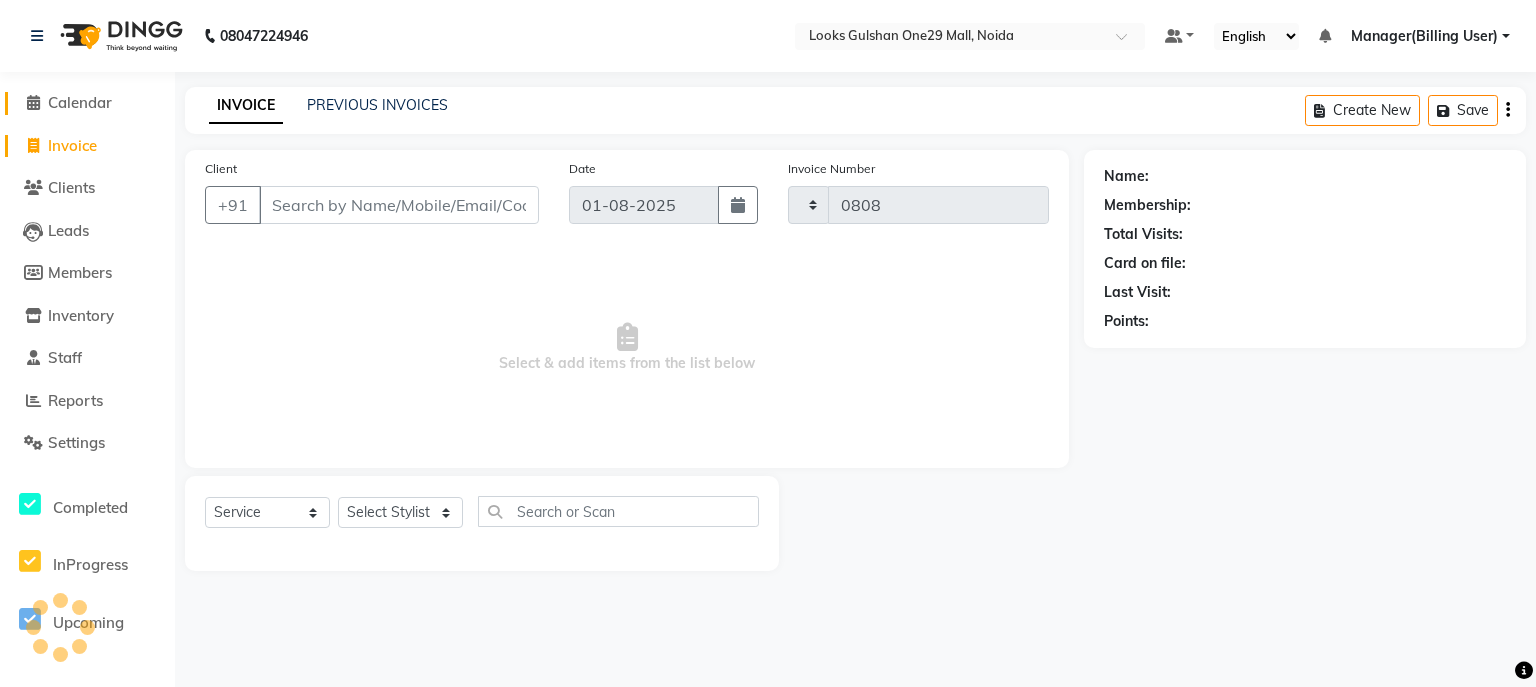 select on "8337" 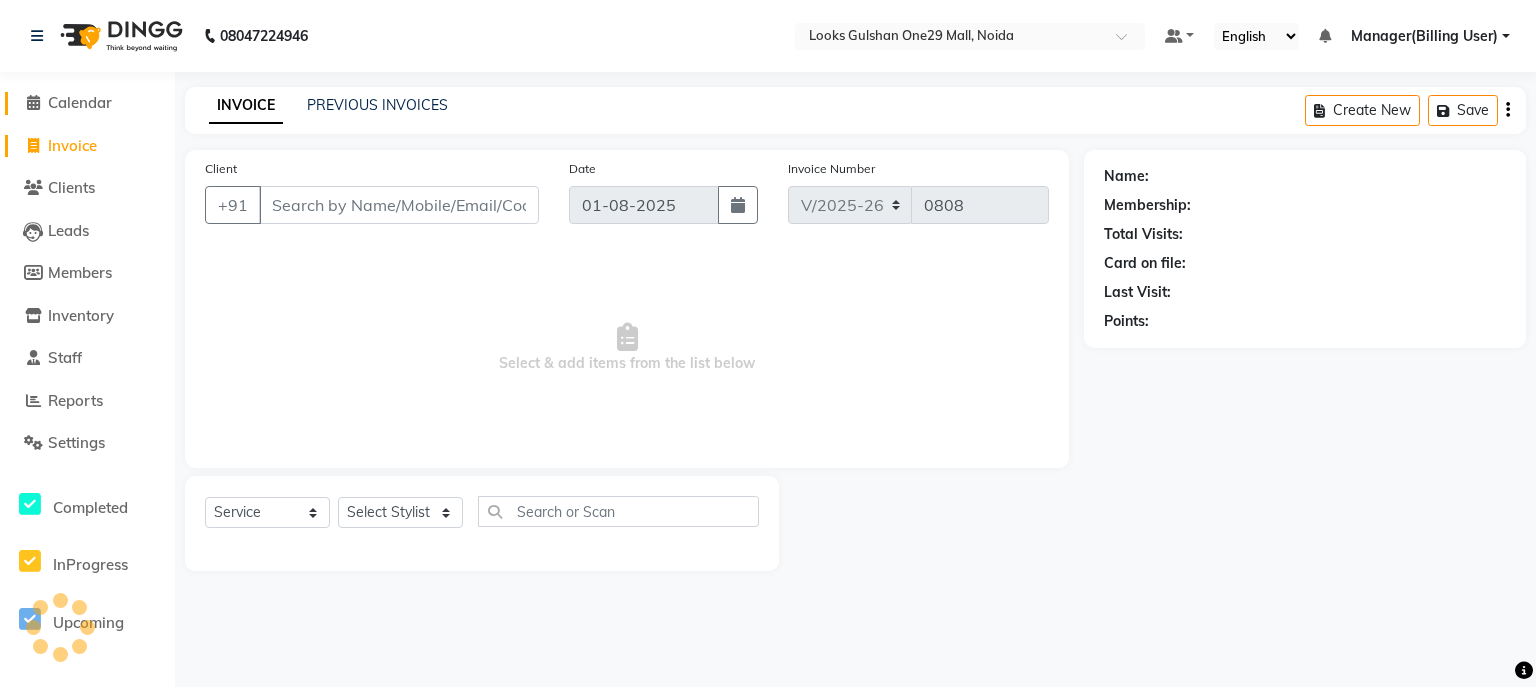 click on "Calendar" 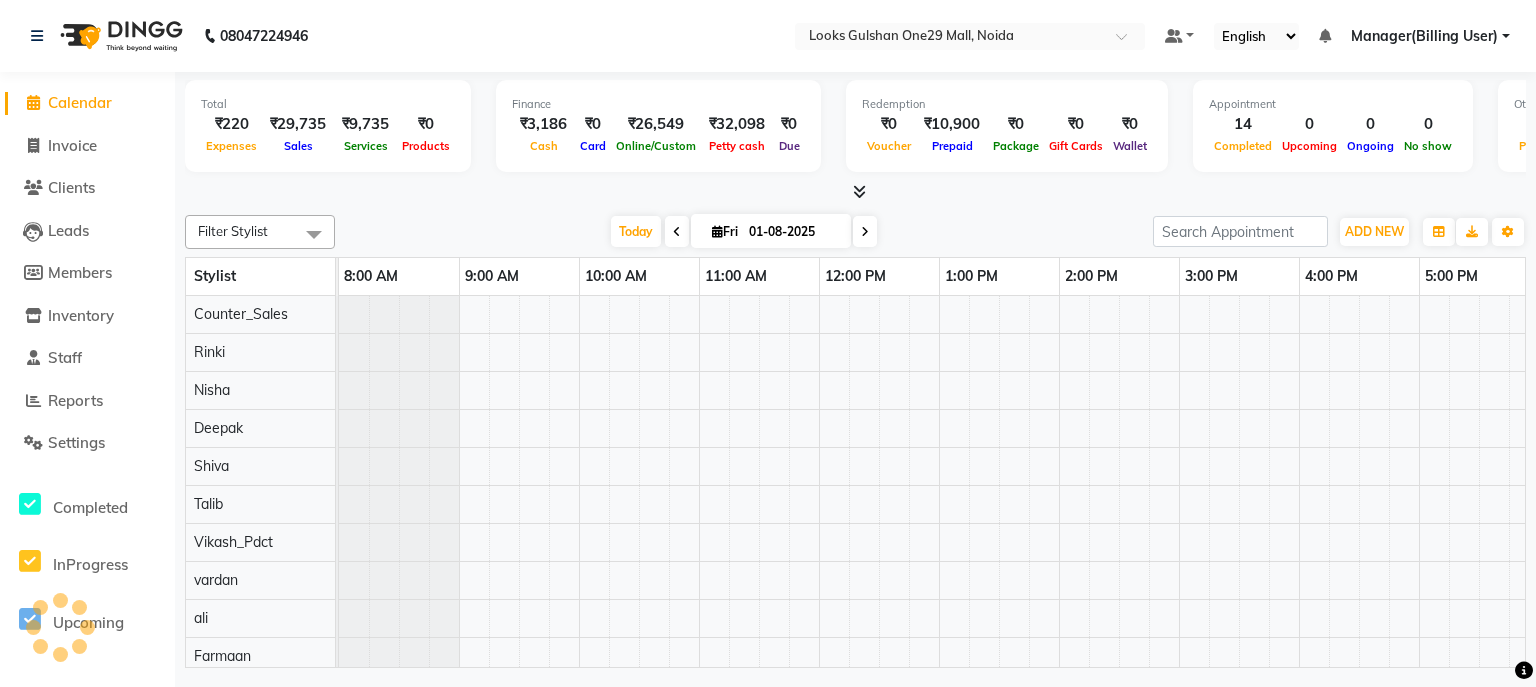 scroll, scrollTop: 0, scrollLeft: 0, axis: both 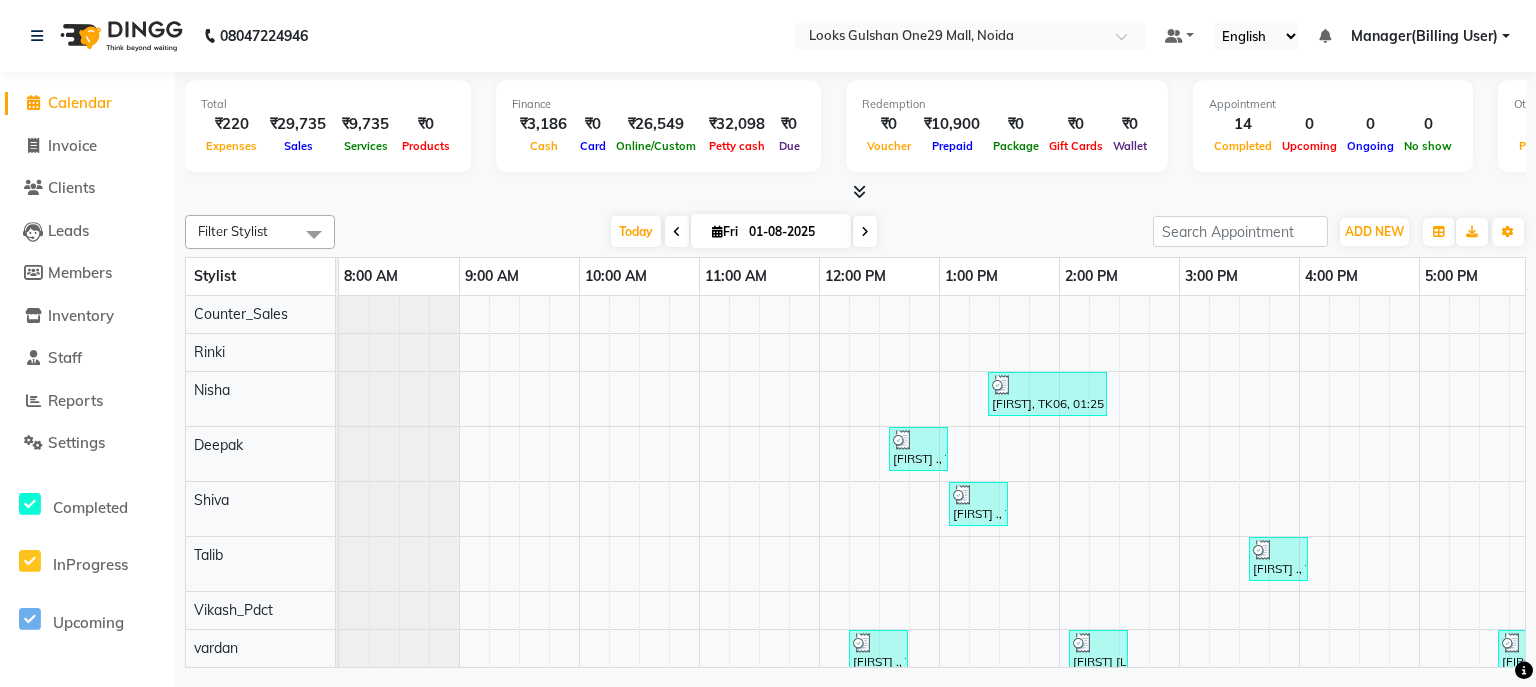 click at bounding box center (855, 192) 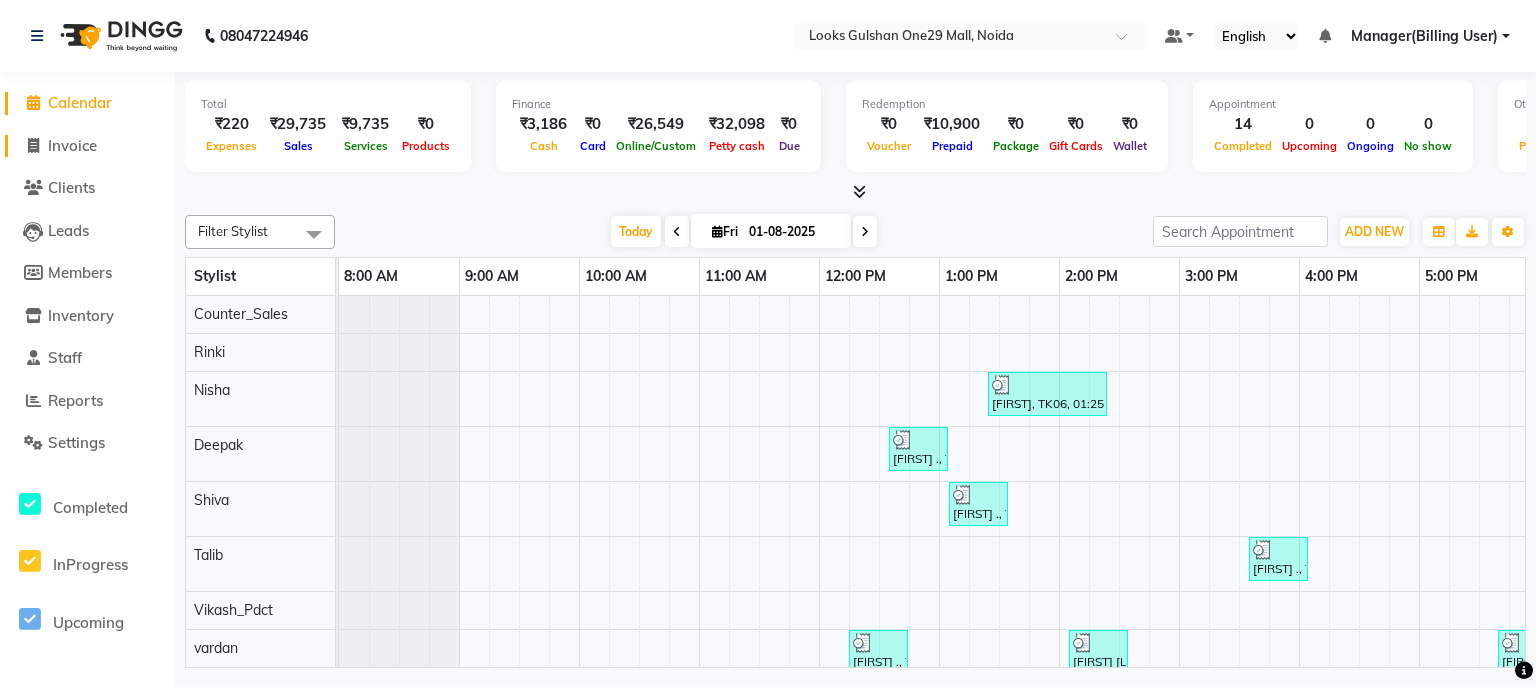 click on "Invoice" 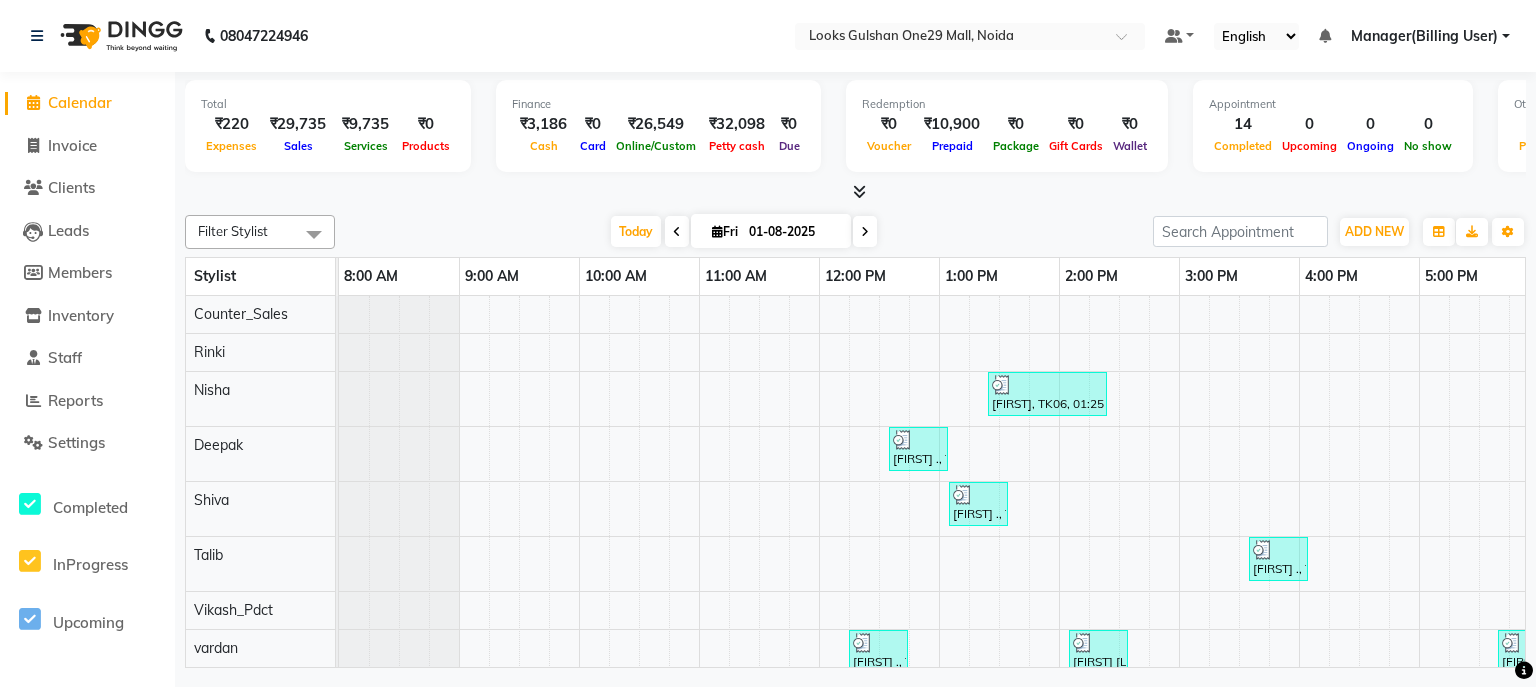 select on "8337" 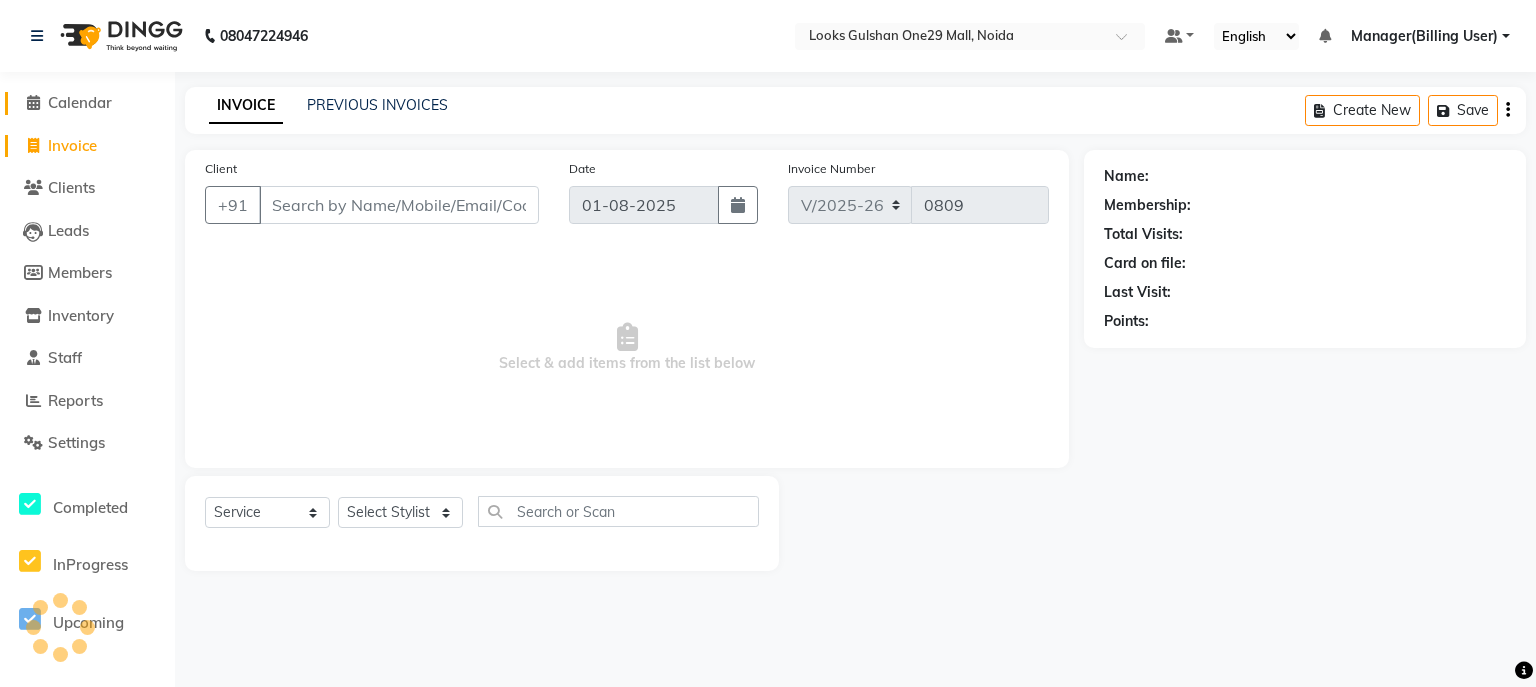 click on "Calendar" 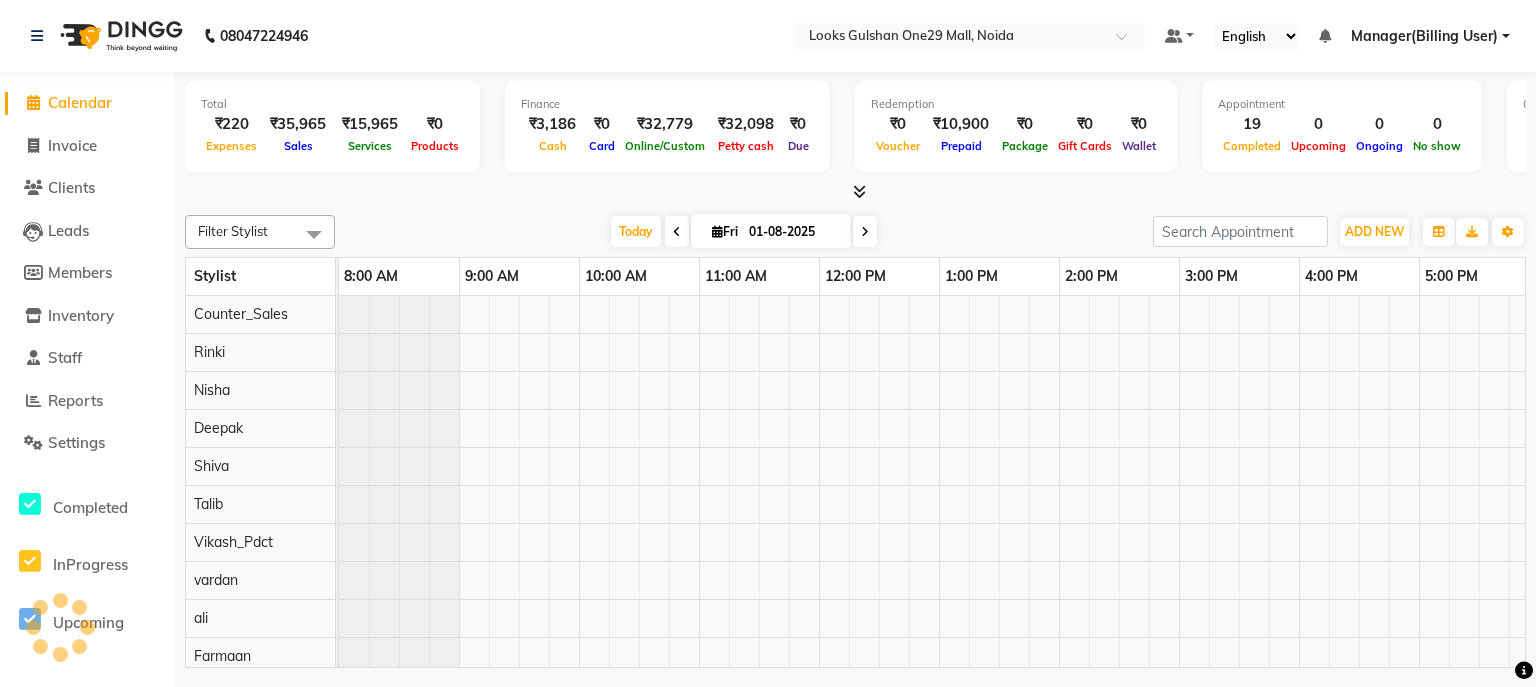 scroll, scrollTop: 0, scrollLeft: 373, axis: horizontal 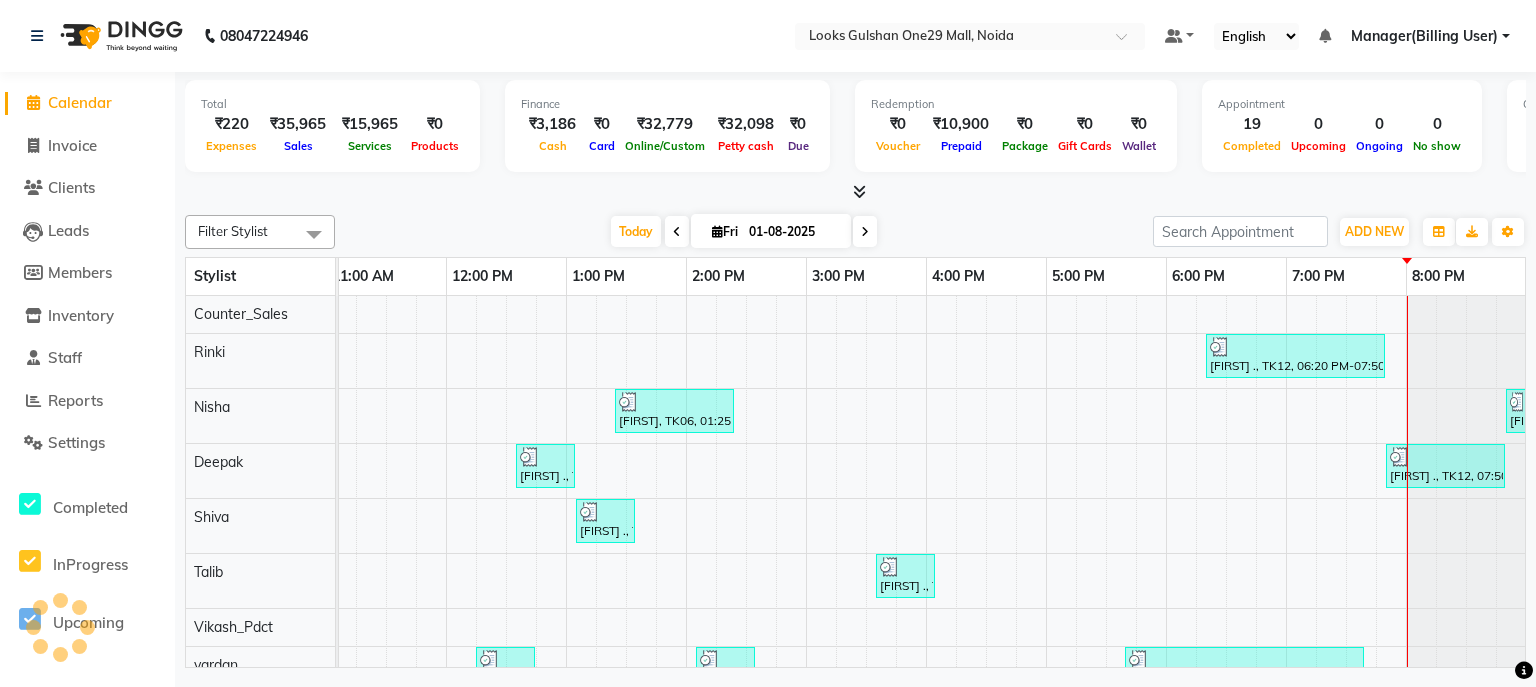 click on "Total  ₹220  Expenses ₹35,965  Sales ₹15,965  Services ₹0  Products Finance  ₹3,186  Cash ₹0  Card ₹32,779  Online/Custom ₹32,098 Petty cash ₹0 Due  Redemption  ₹0 Voucher ₹10,900 Prepaid ₹0 Package ₹0  Gift Cards ₹0  Wallet  Appointment  19 Completed 0 Upcoming 0 Ongoing 0 No show  Other sales  ₹0  Packages ₹0  Memberships ₹0  Vouchers ₹20,000  Prepaids ₹0  Gift Cards" at bounding box center (855, 137) 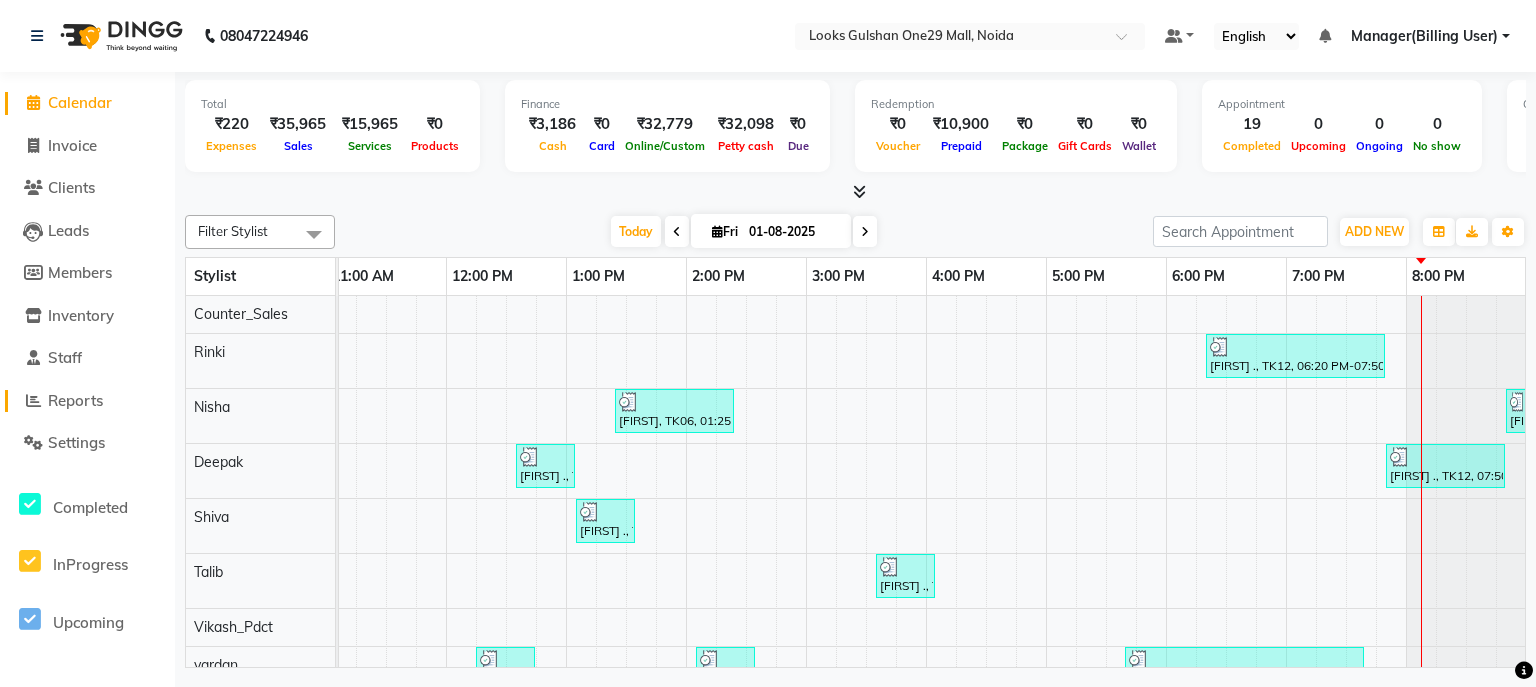 click on "Reports" 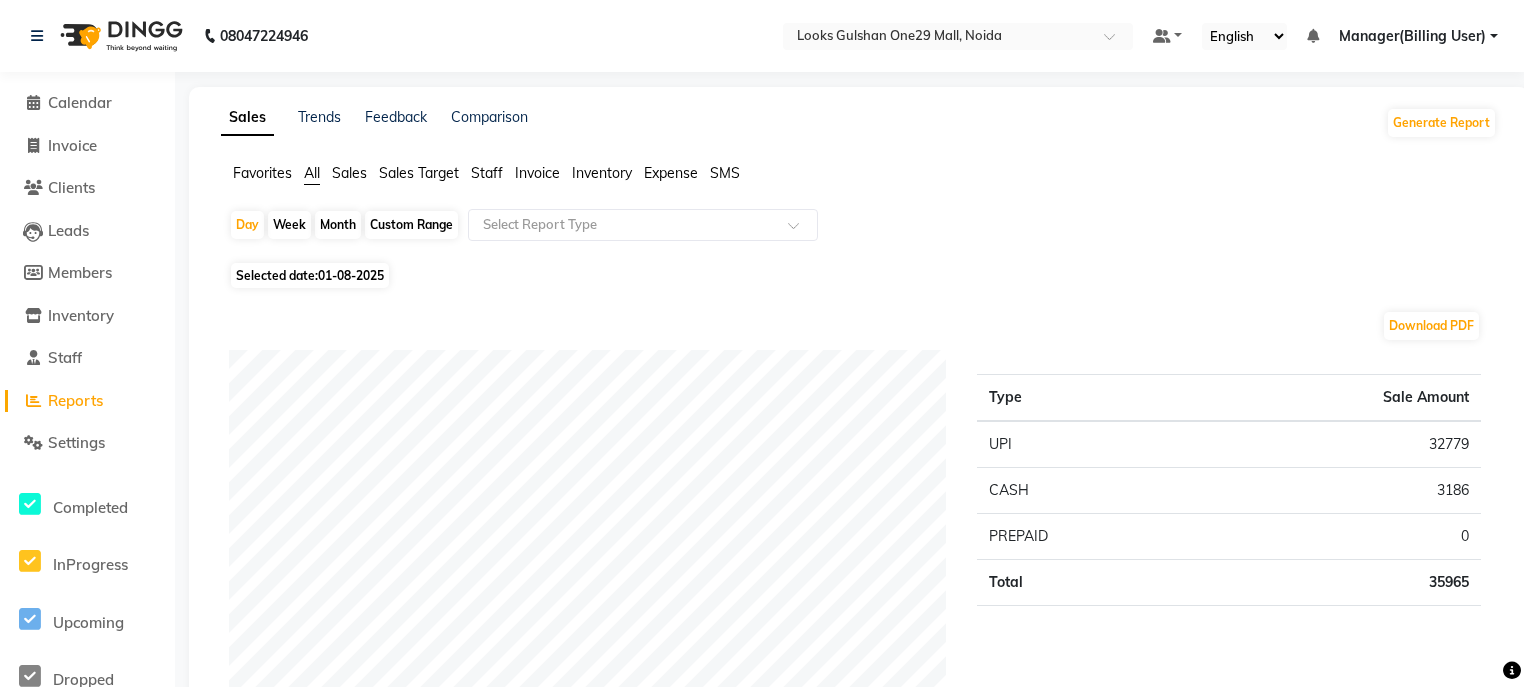 click on "Inventory" 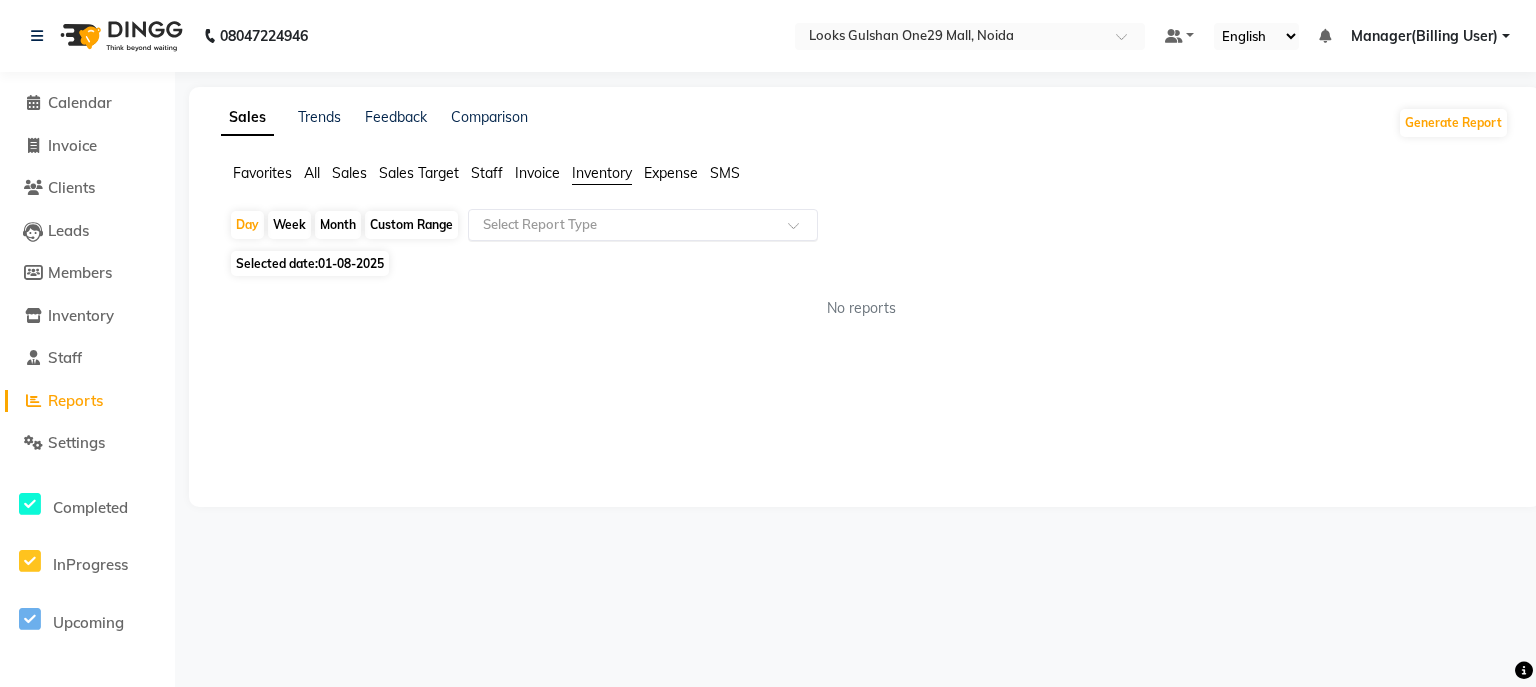 click 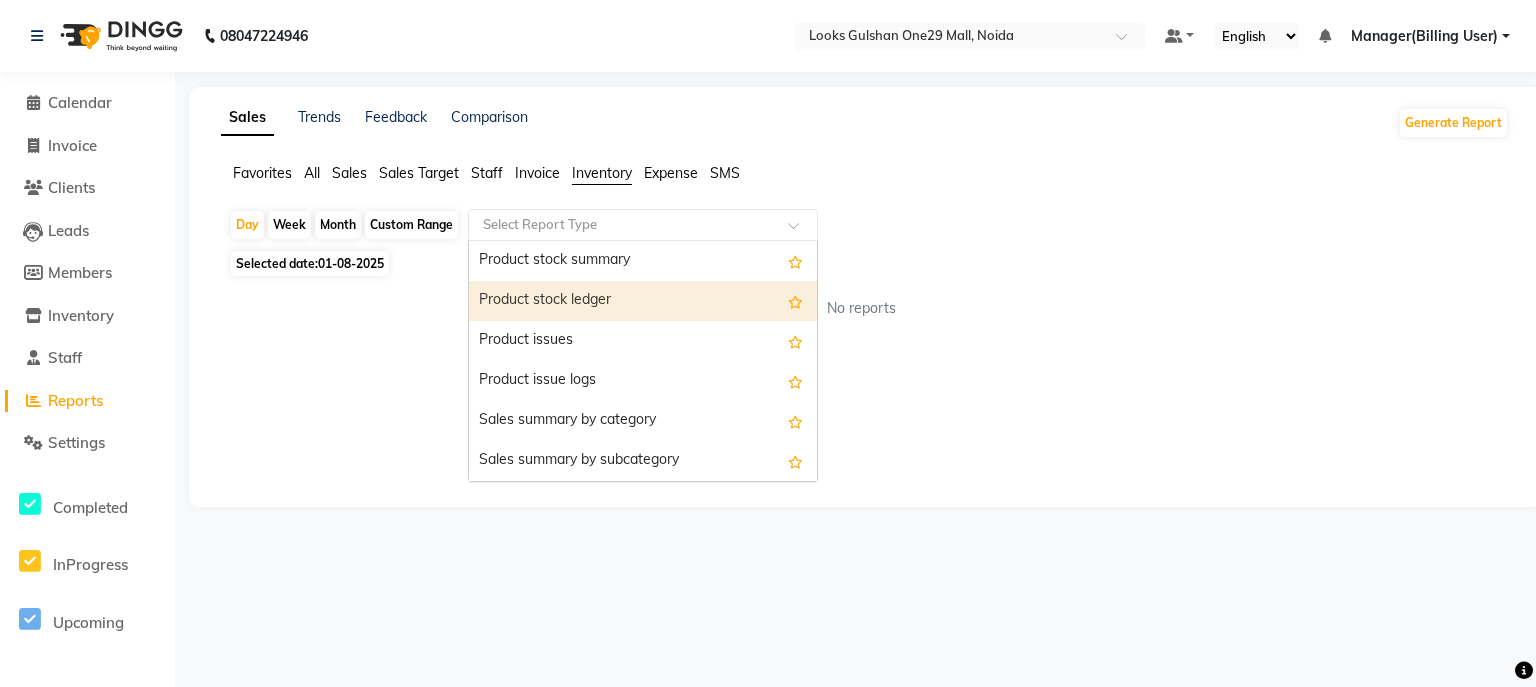 click on "Product stock ledger" at bounding box center (643, 301) 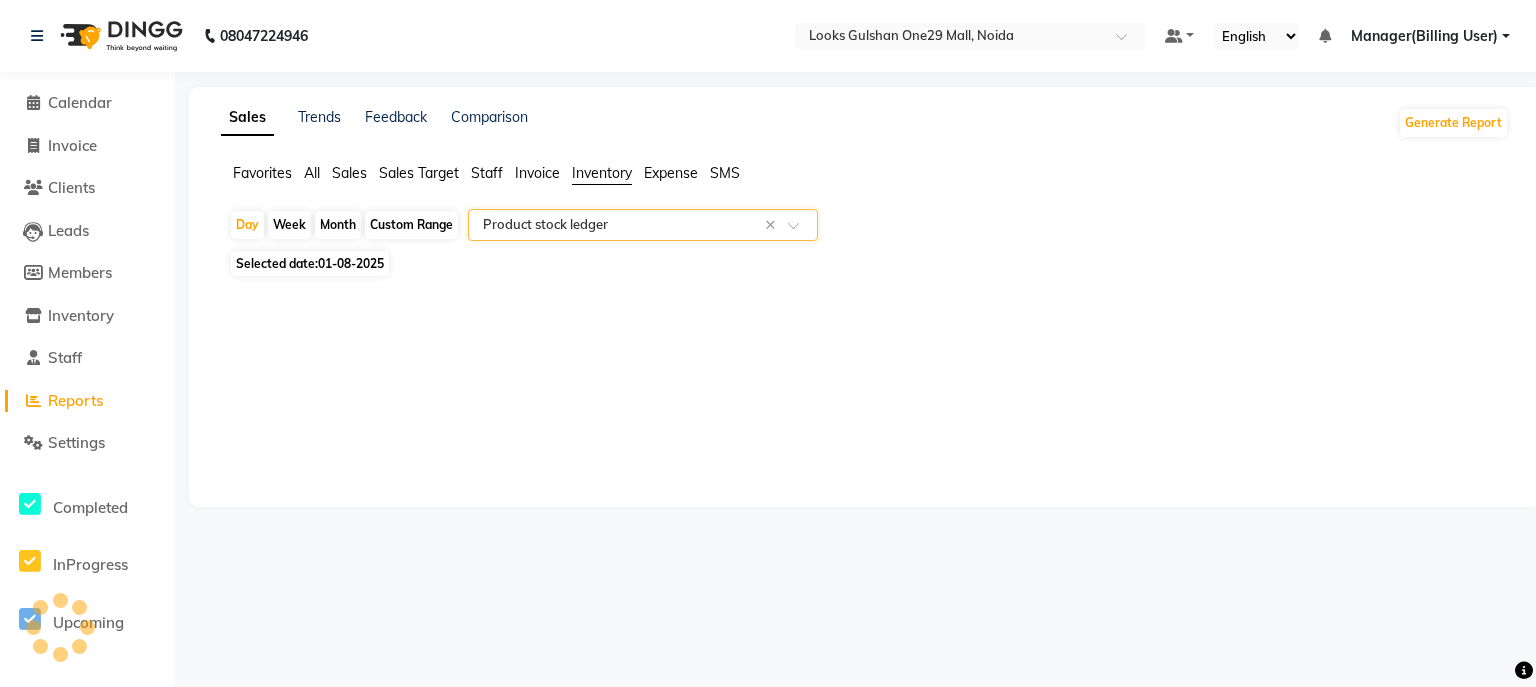 select on "full_report" 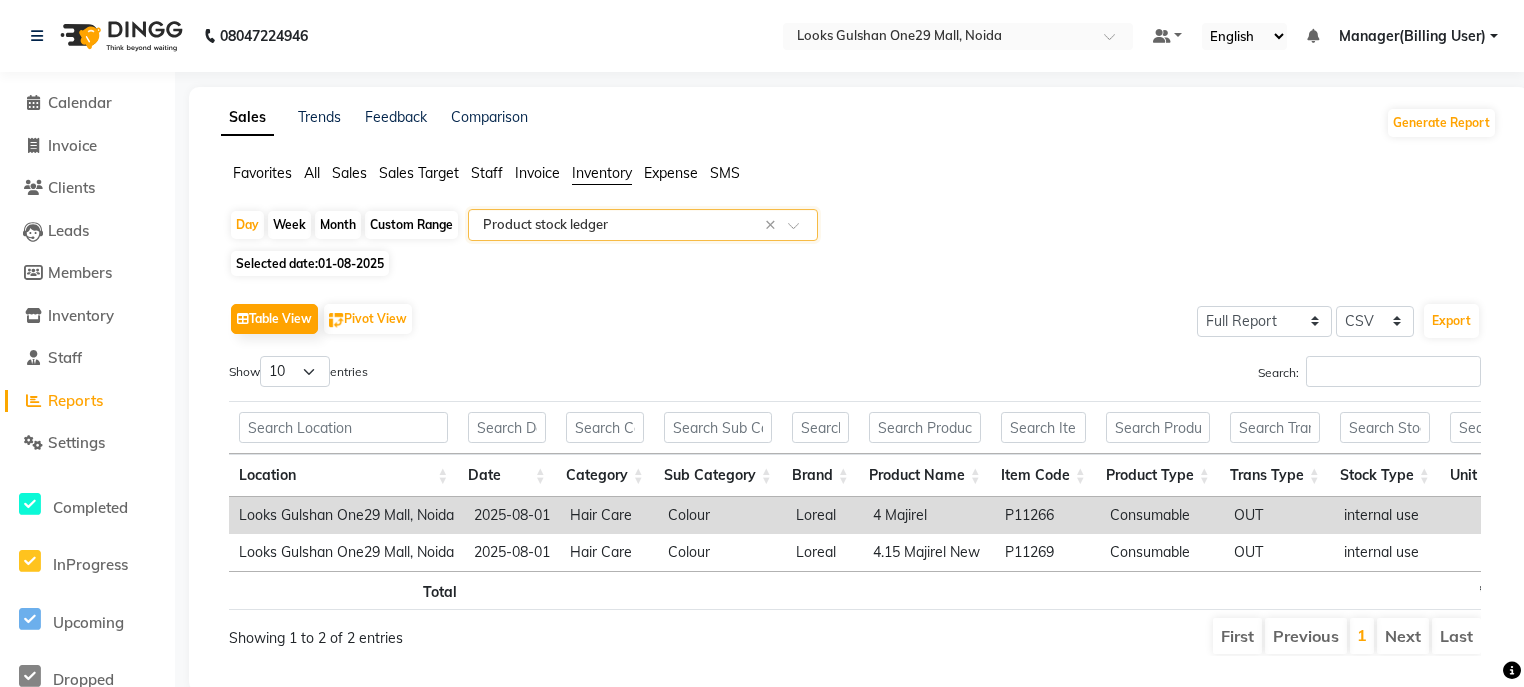 click on "01-08-2025" 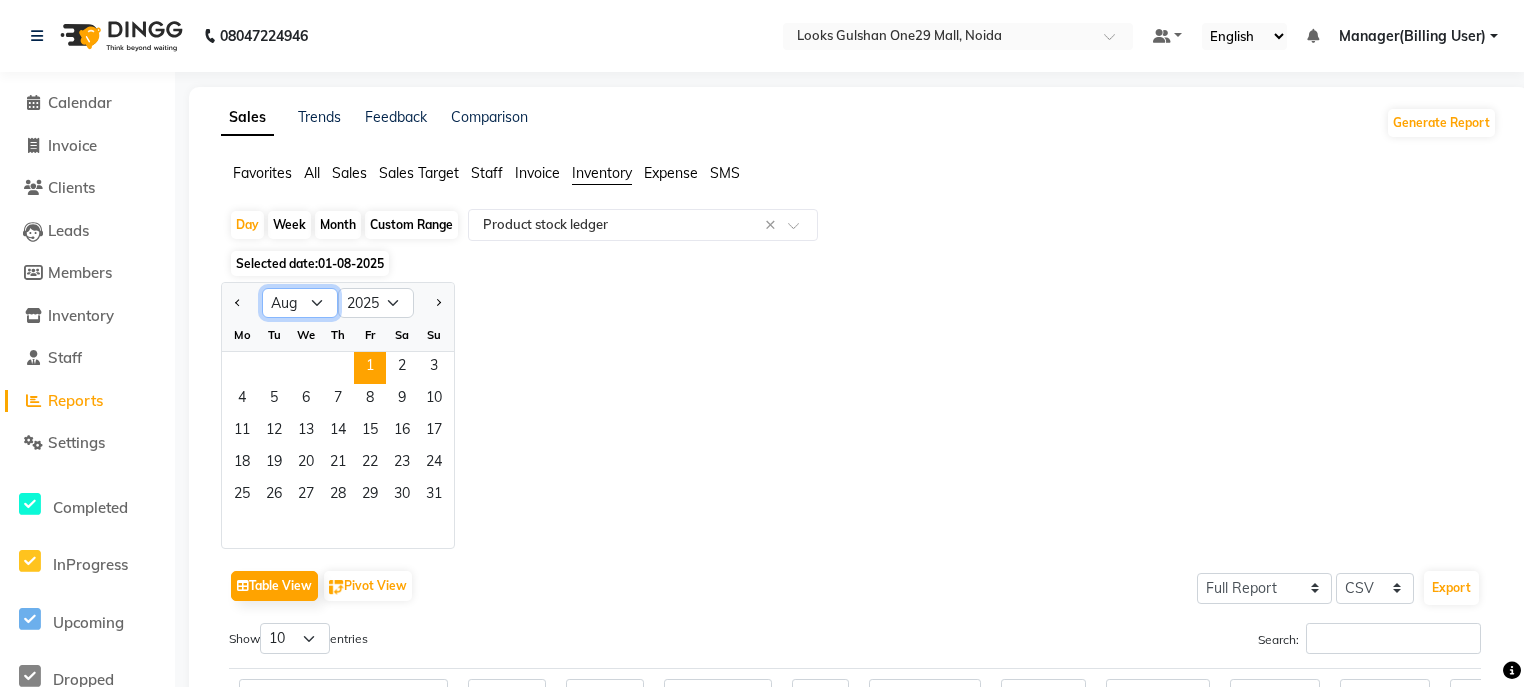 click on "Jan Feb Mar Apr May Jun Jul Aug Sep Oct Nov Dec" 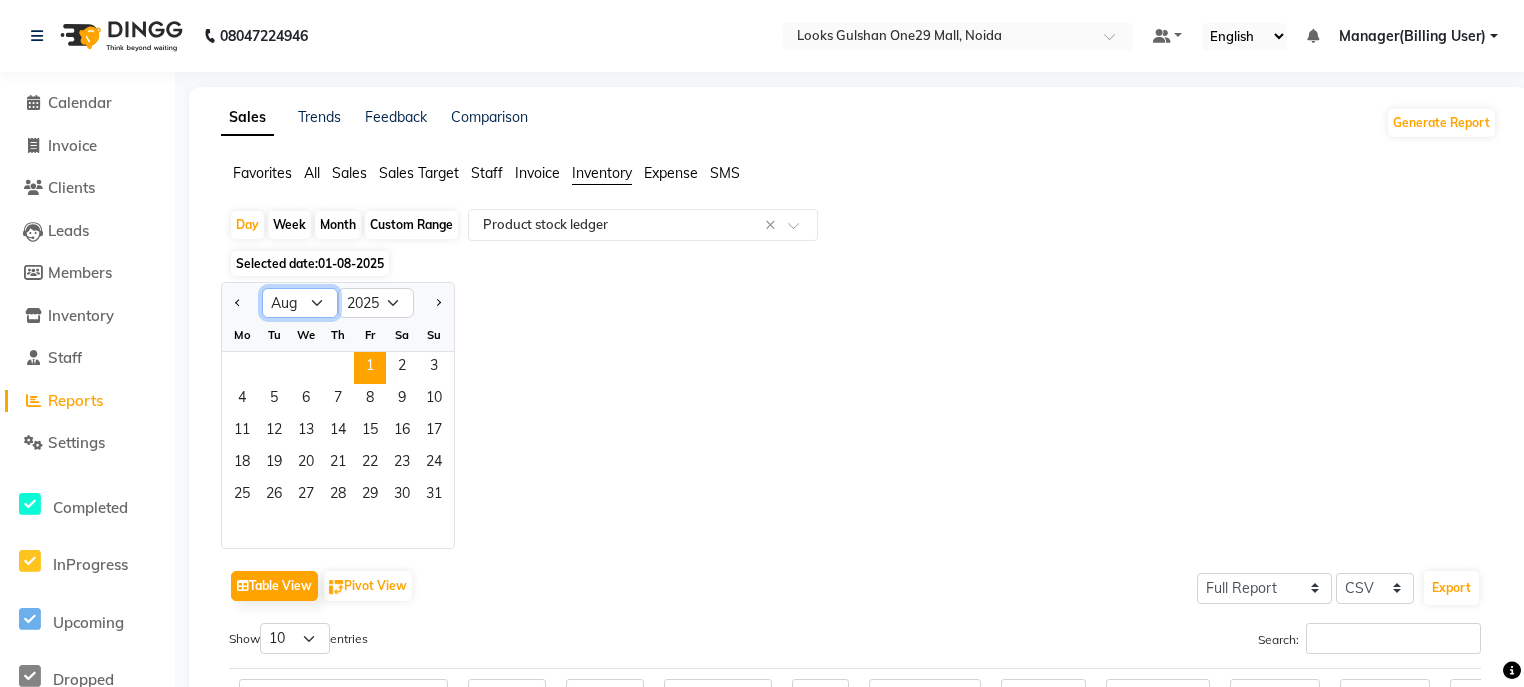 select on "5" 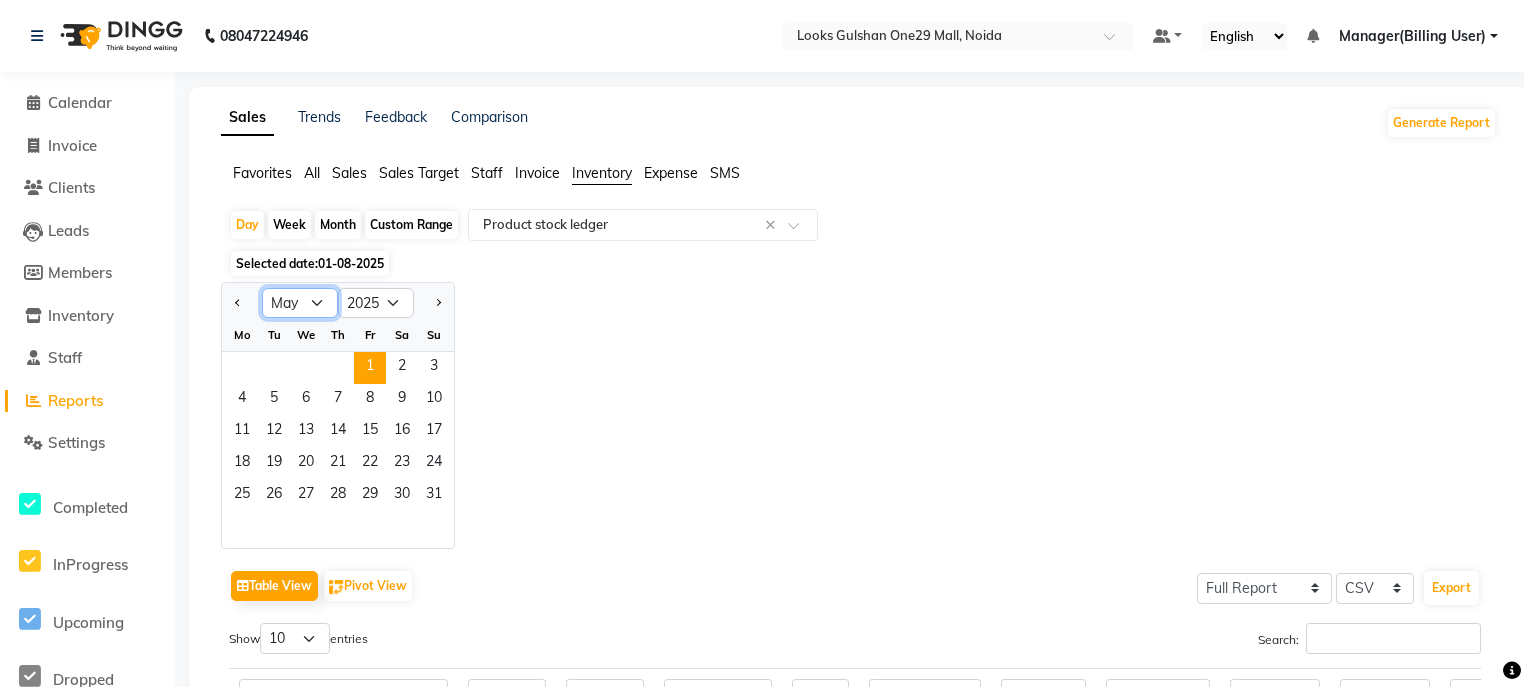 click on "Jan Feb Mar Apr May Jun Jul Aug Sep Oct Nov Dec" 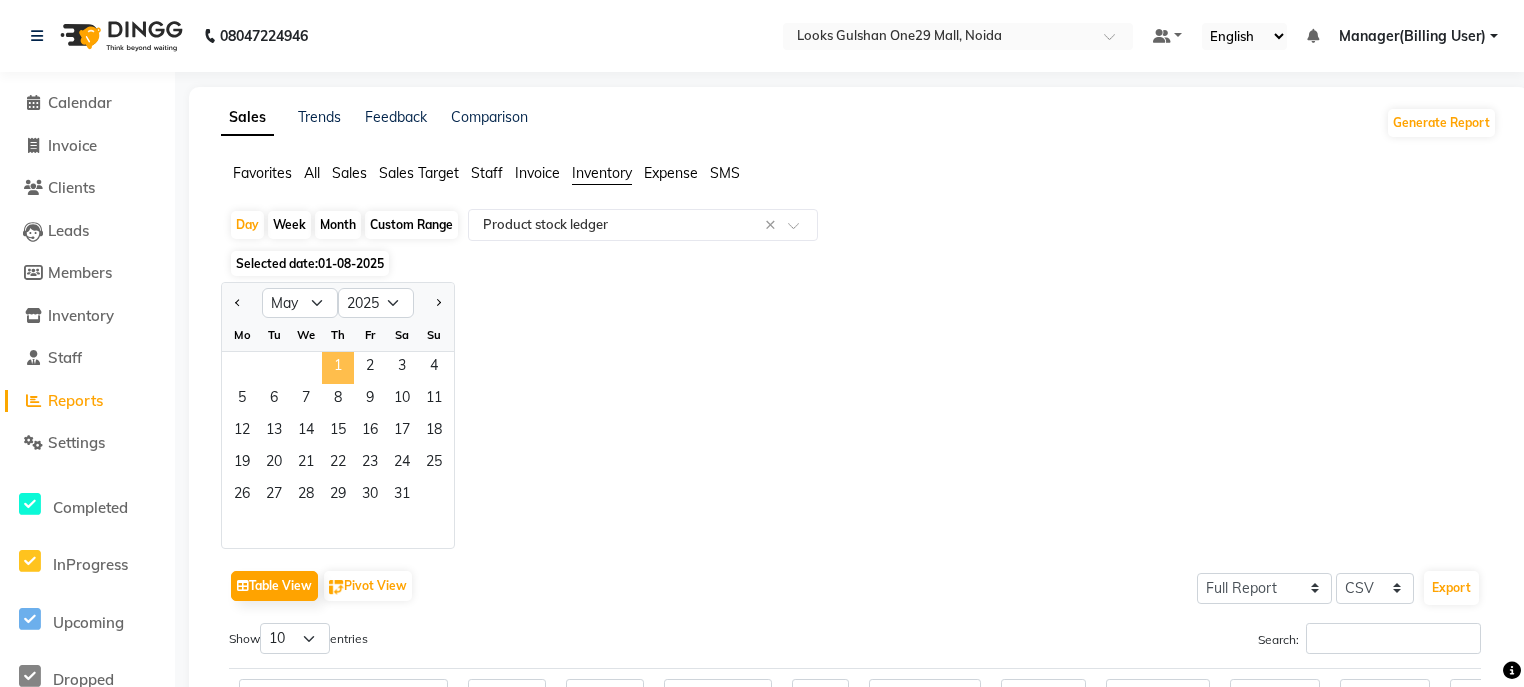 click on "1" 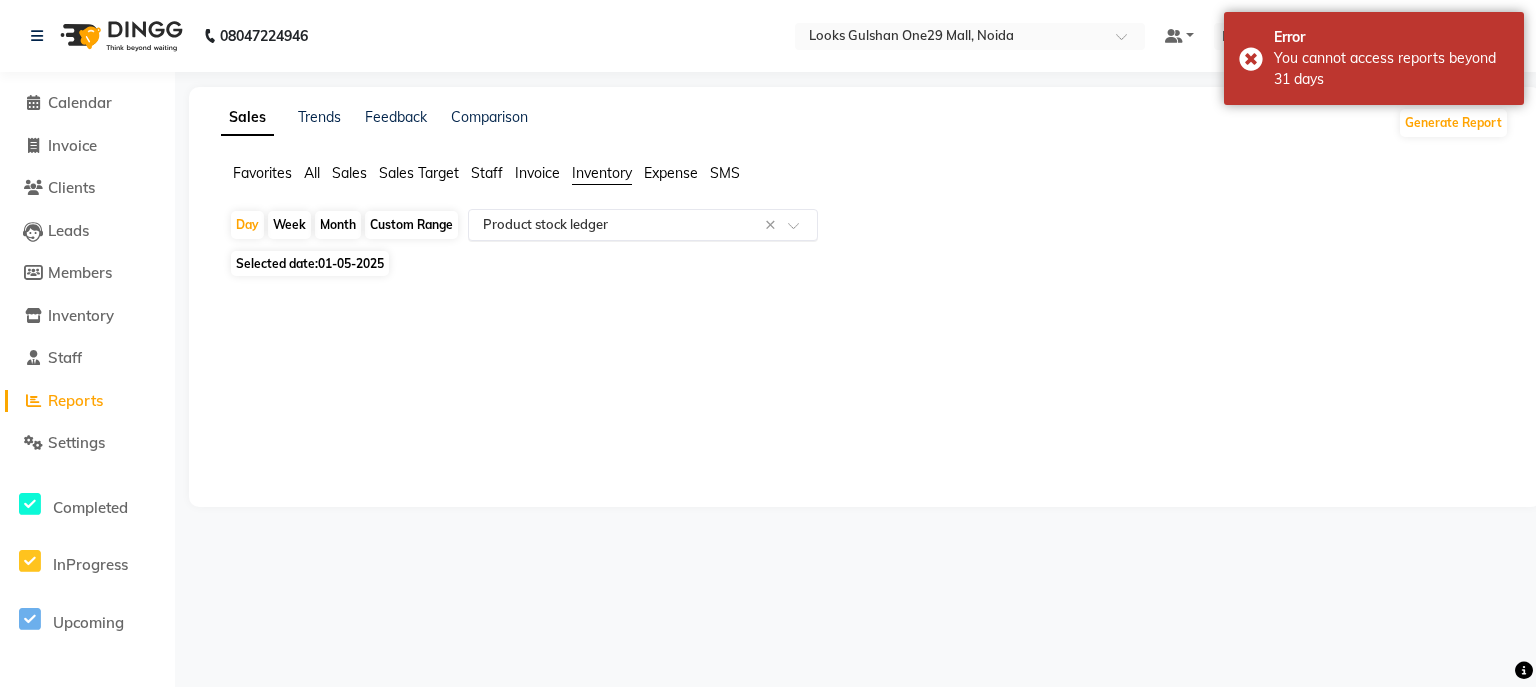 click 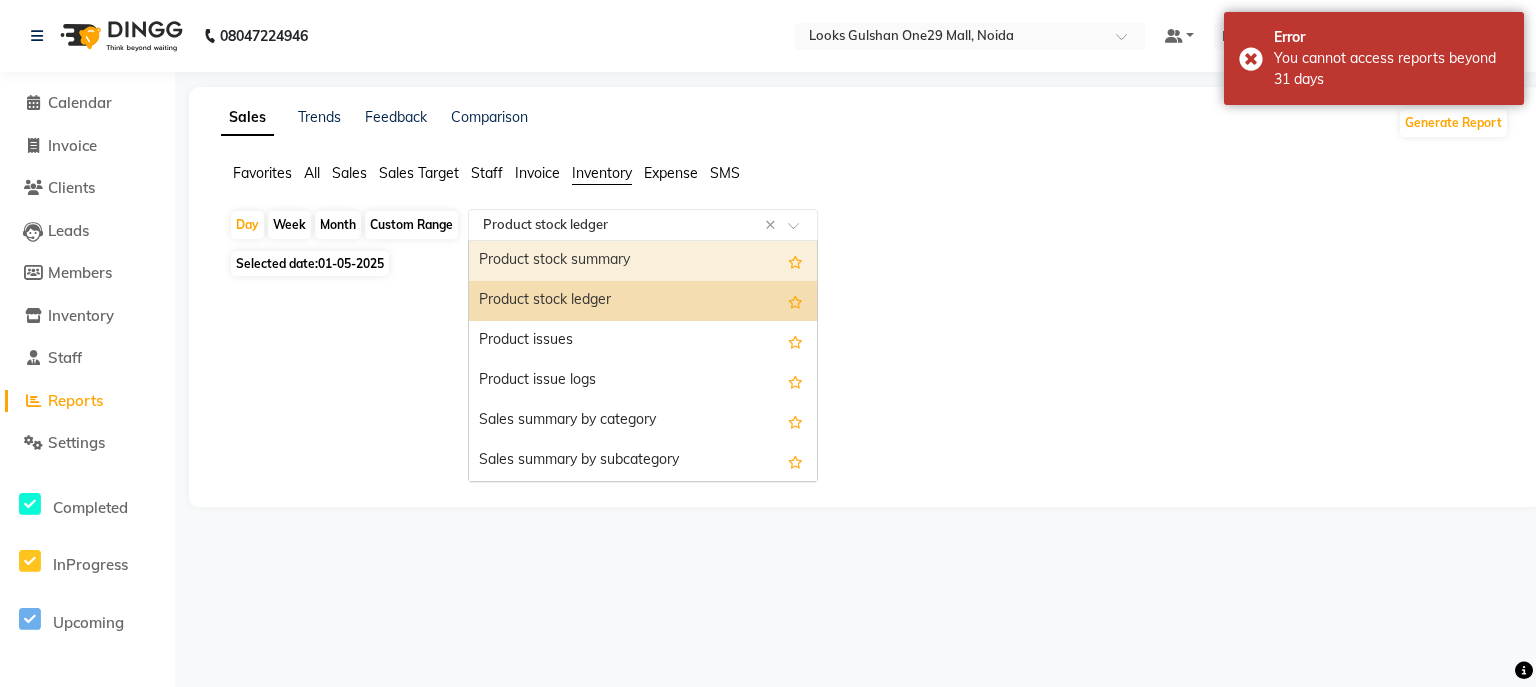 click on "Product stock summary" at bounding box center [643, 261] 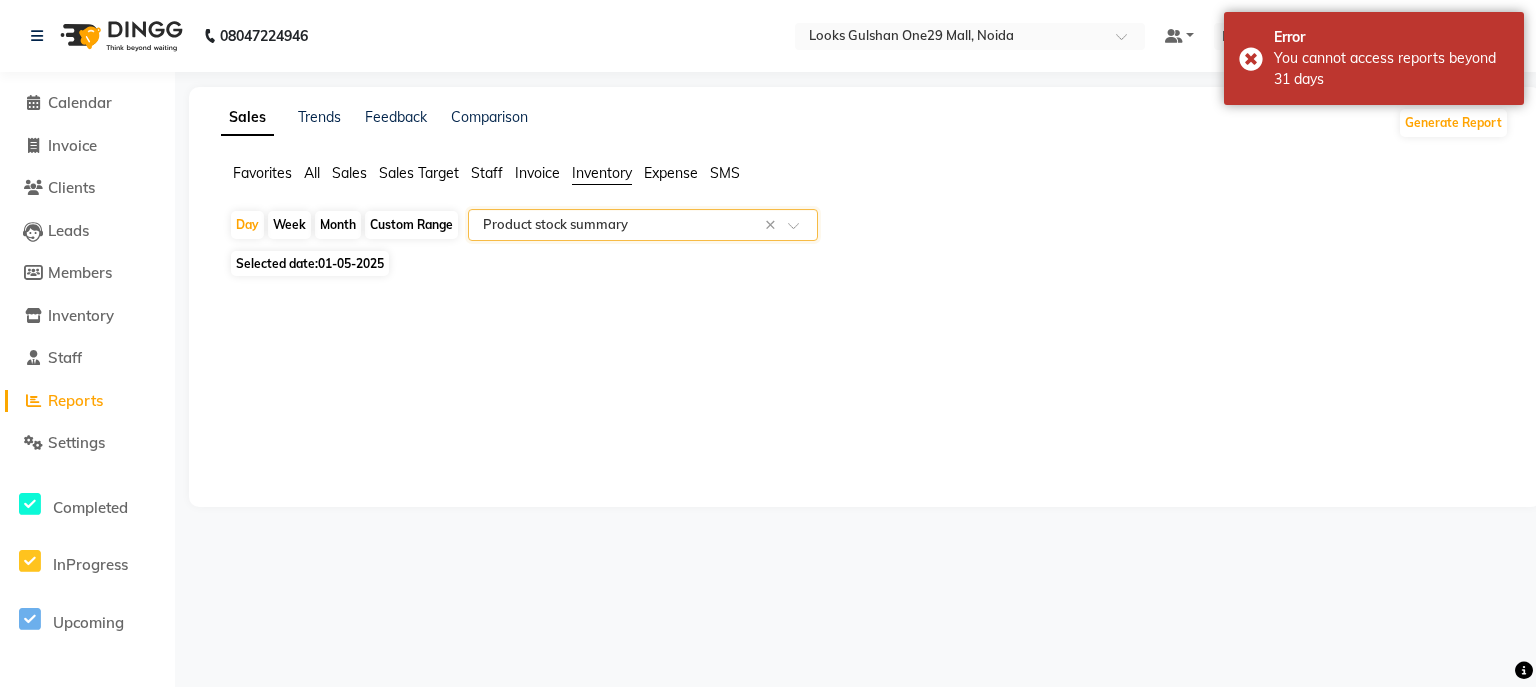 click on "Custom Range" 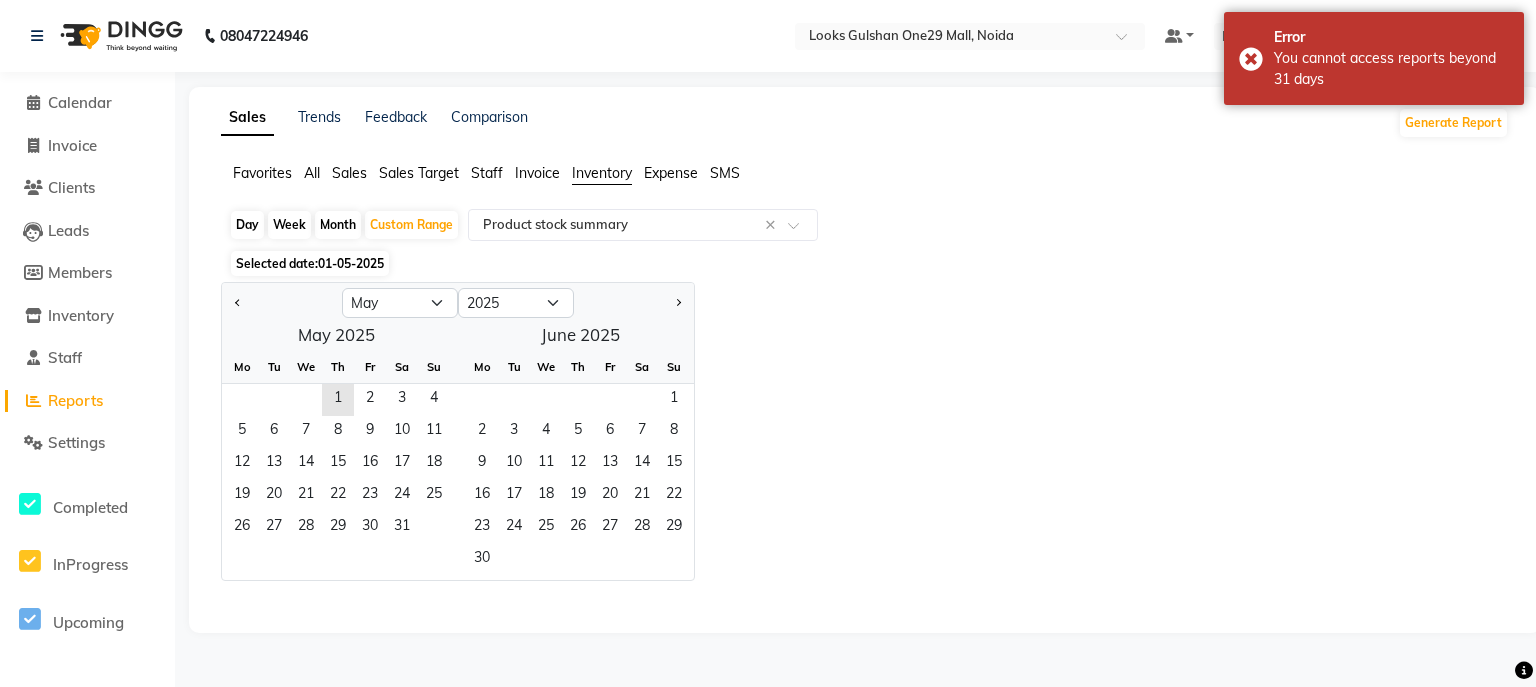click on "Th" 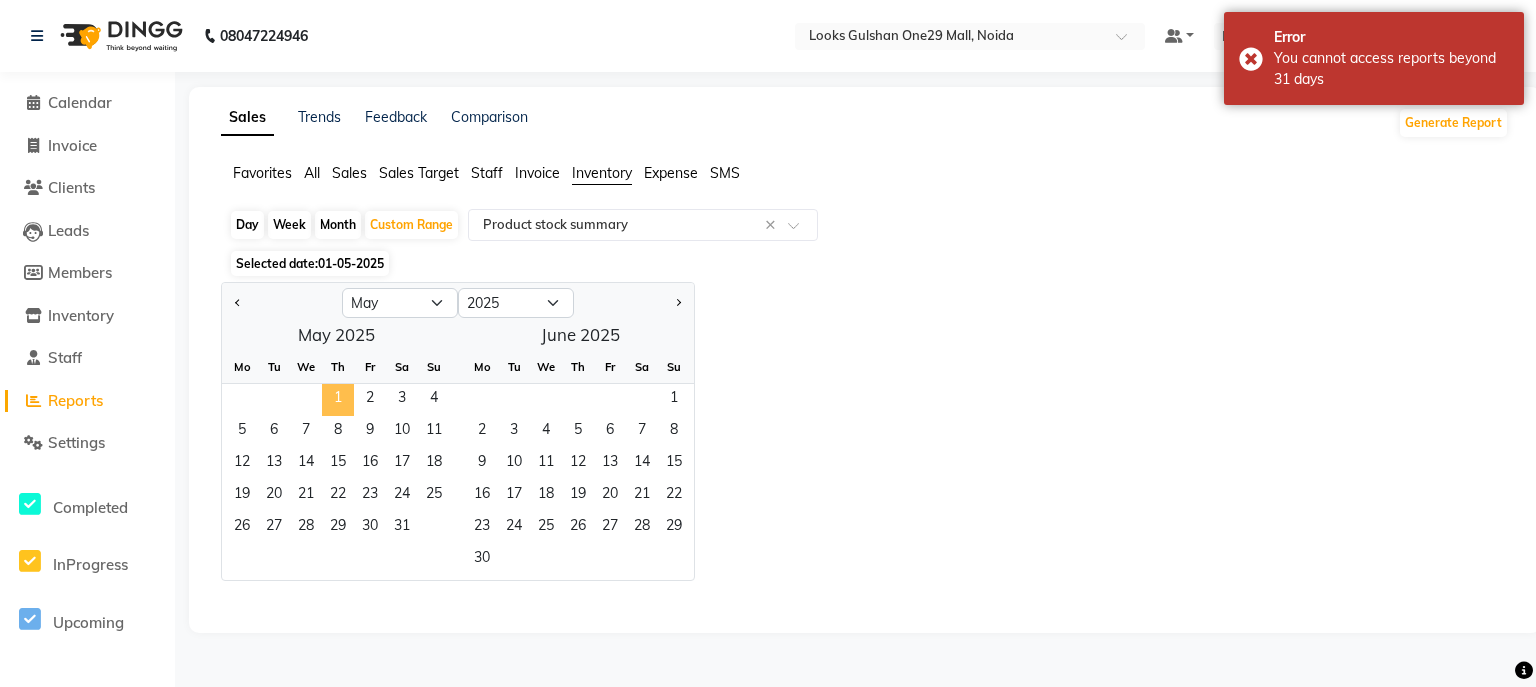 click on "1" 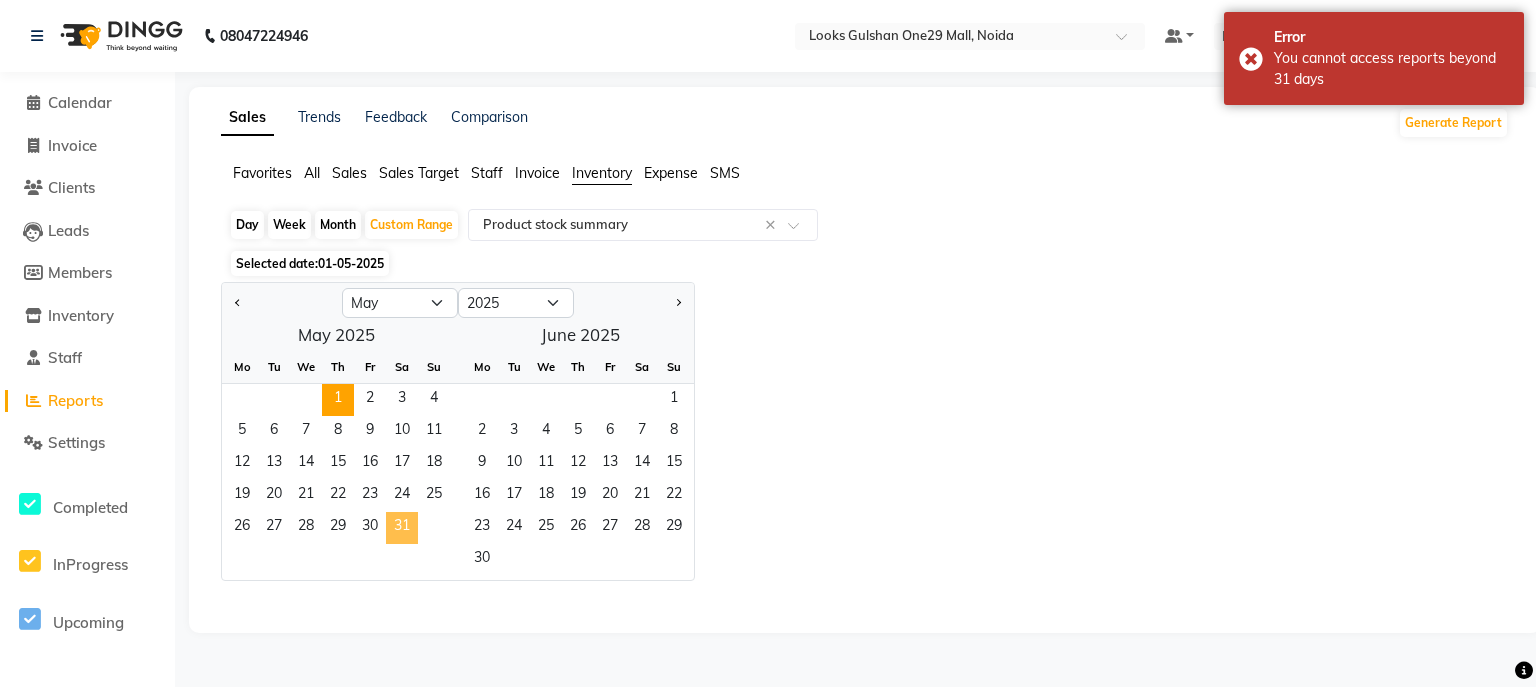 click on "31" 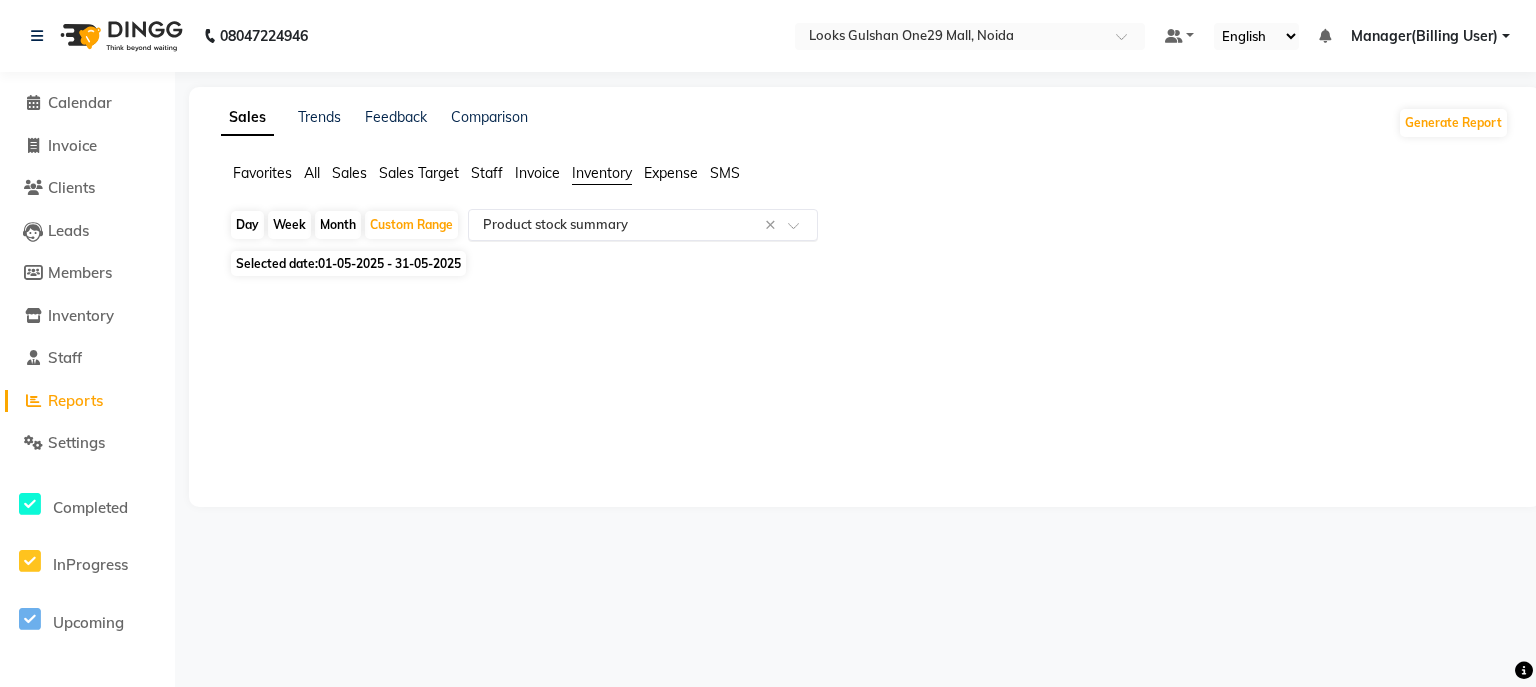 click 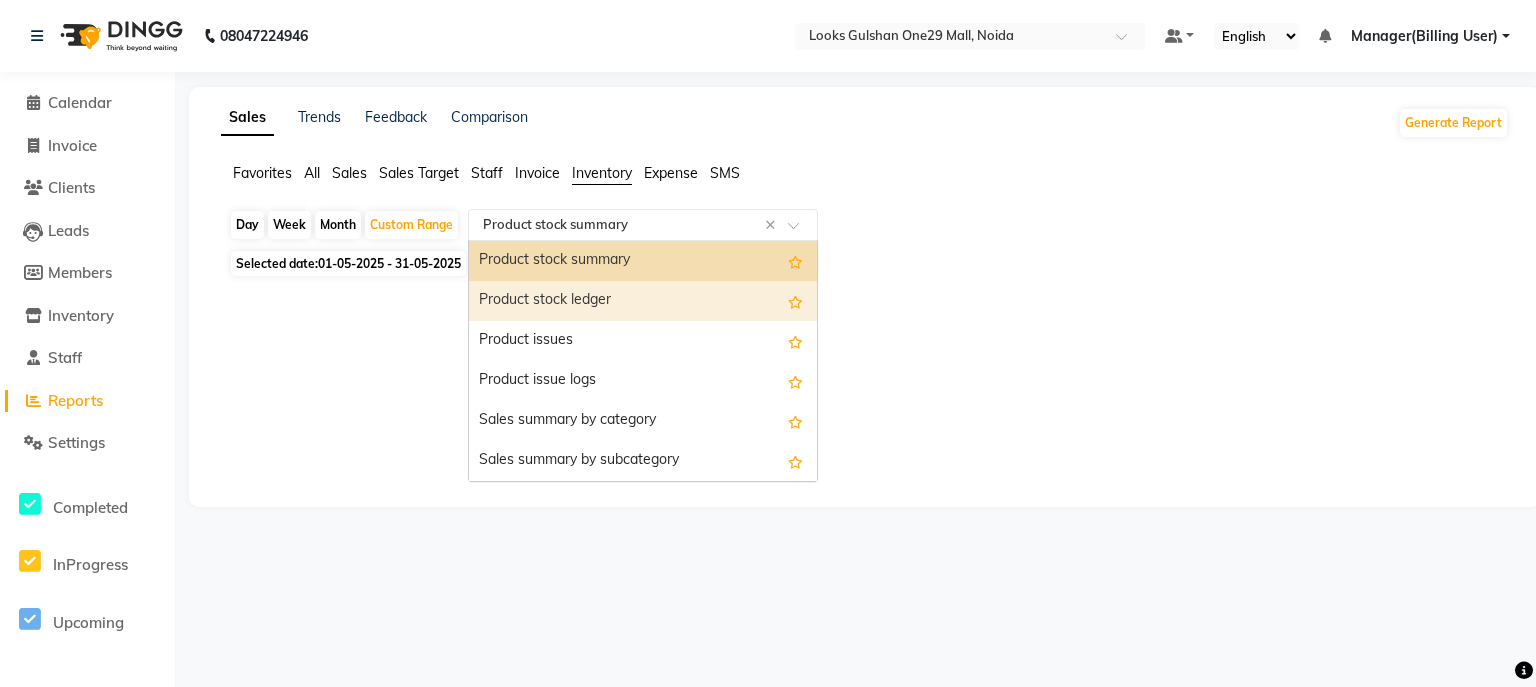 click on "Product stock ledger" at bounding box center [643, 301] 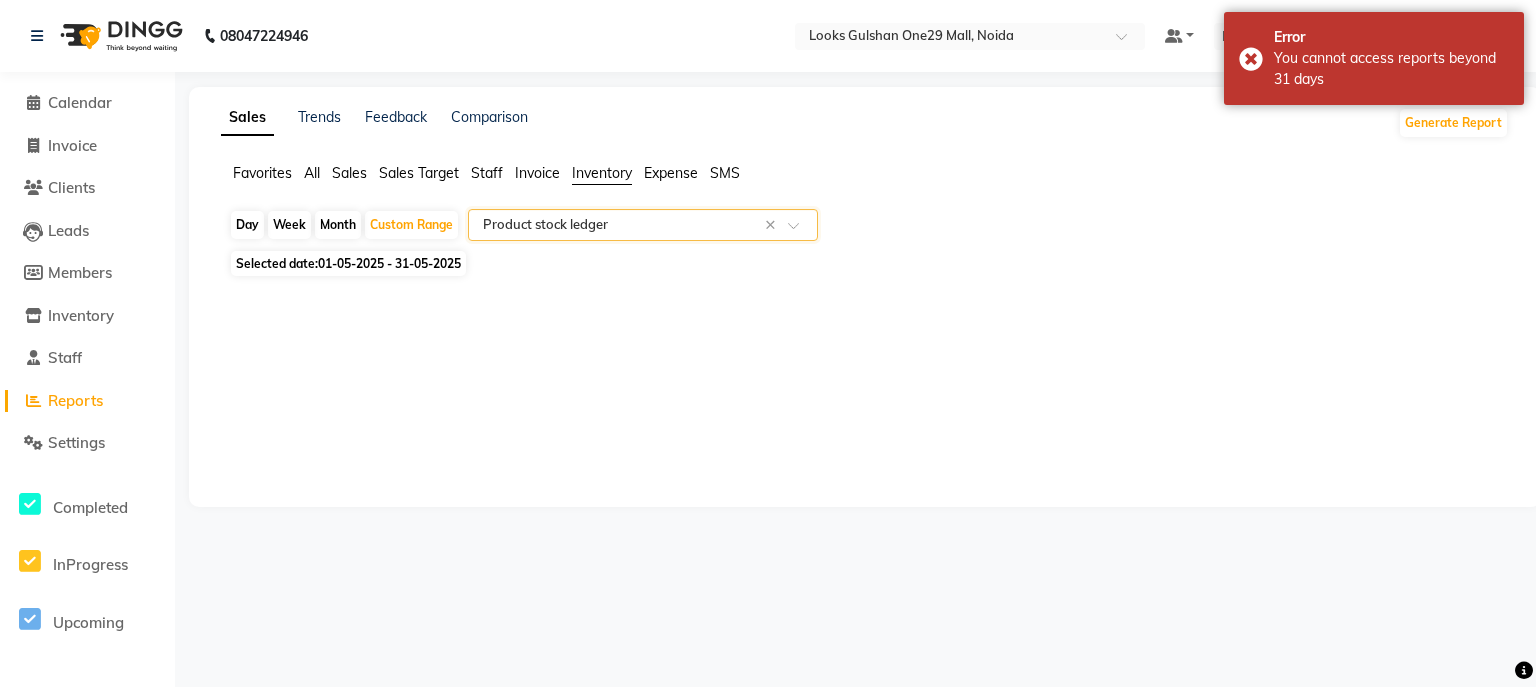click on "01-05-2025 - 31-05-2025" 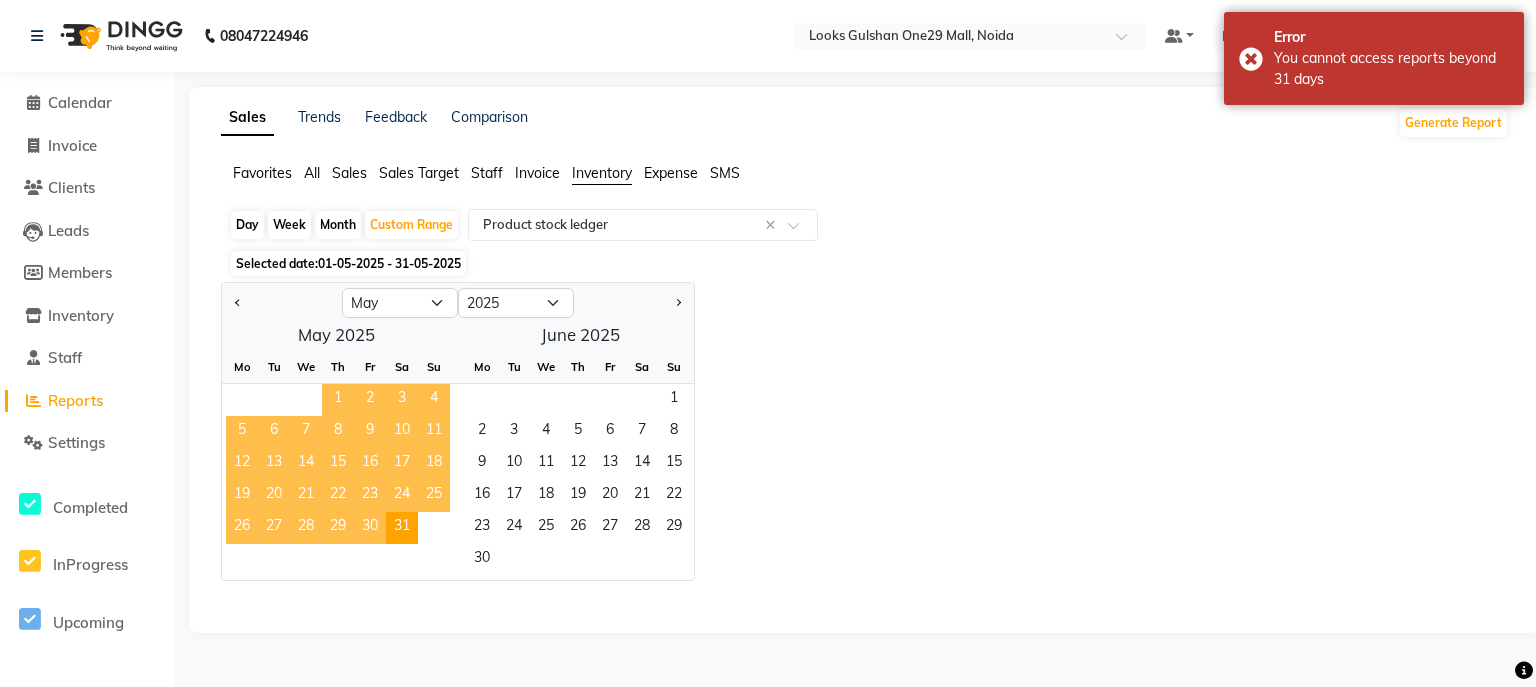 click on "1" 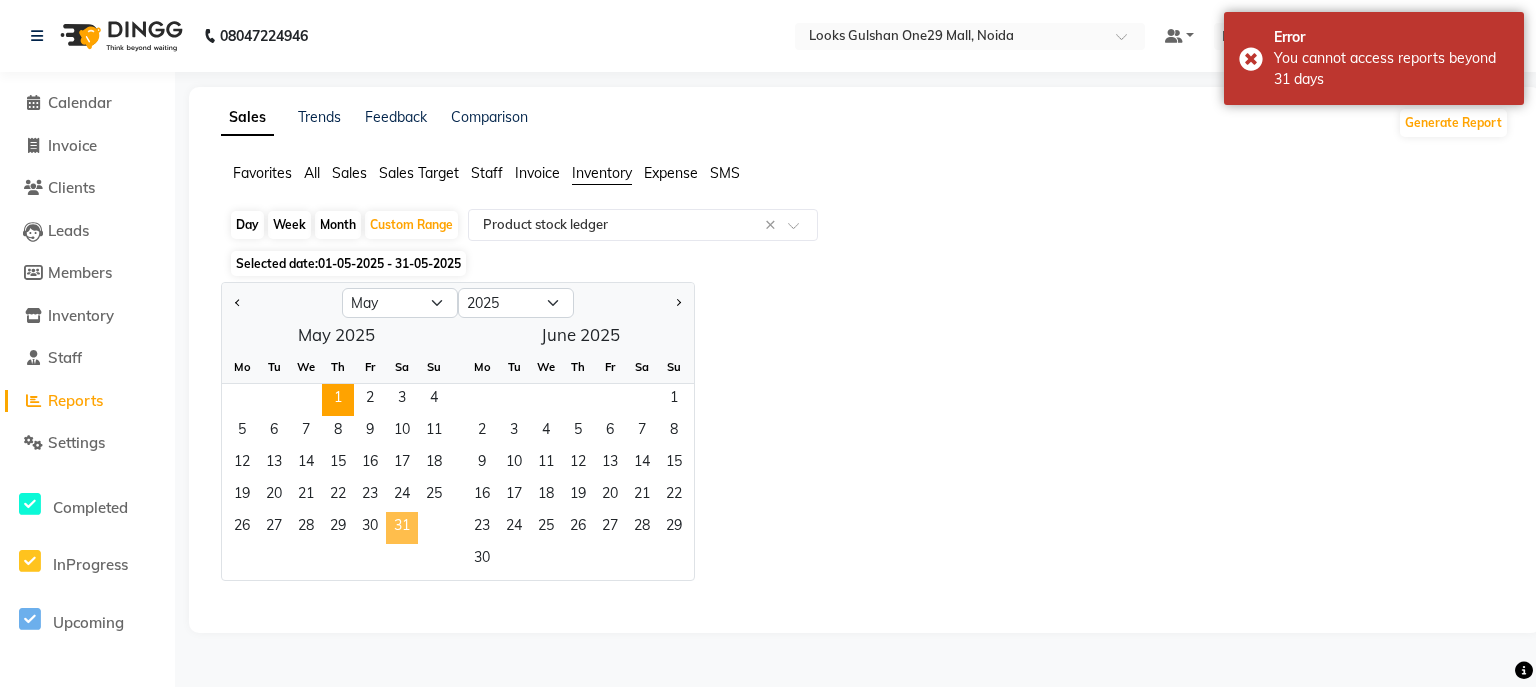 click on "31" 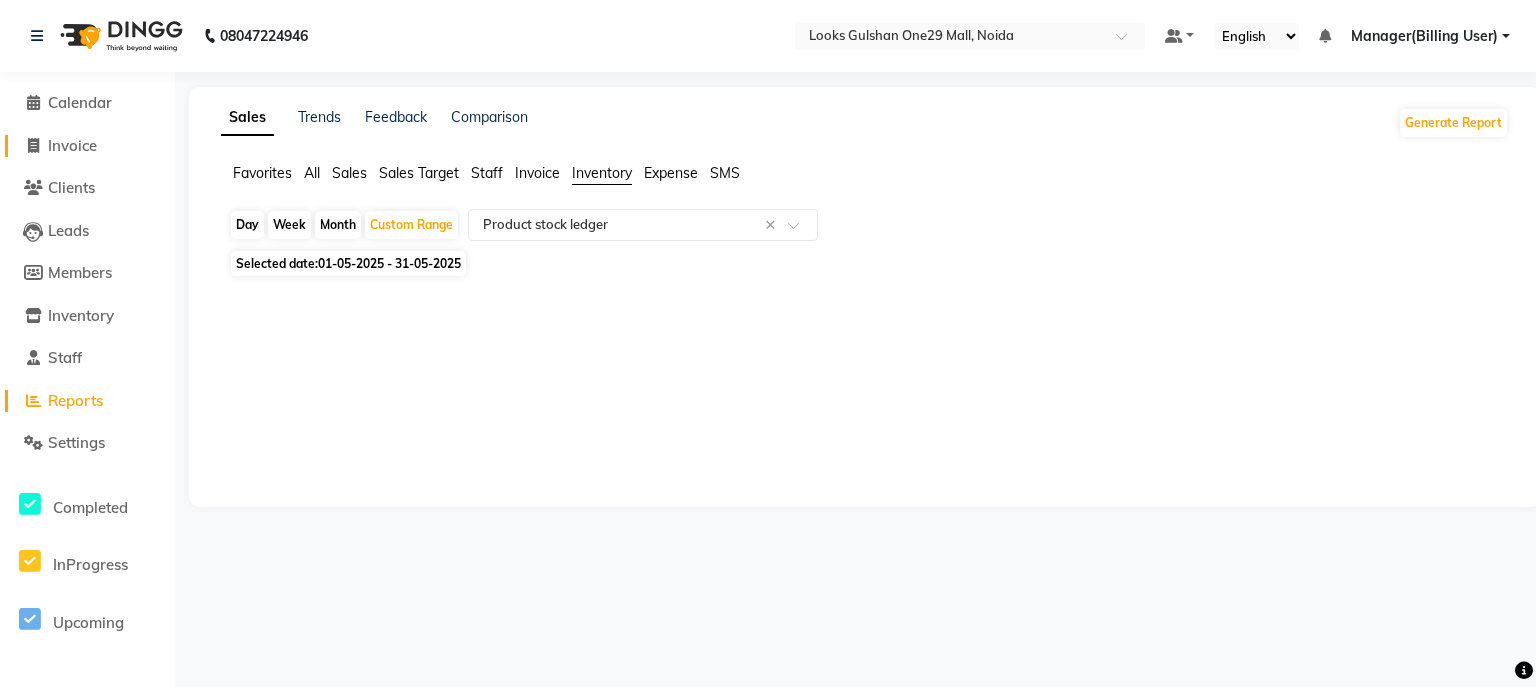 click on "Invoice" 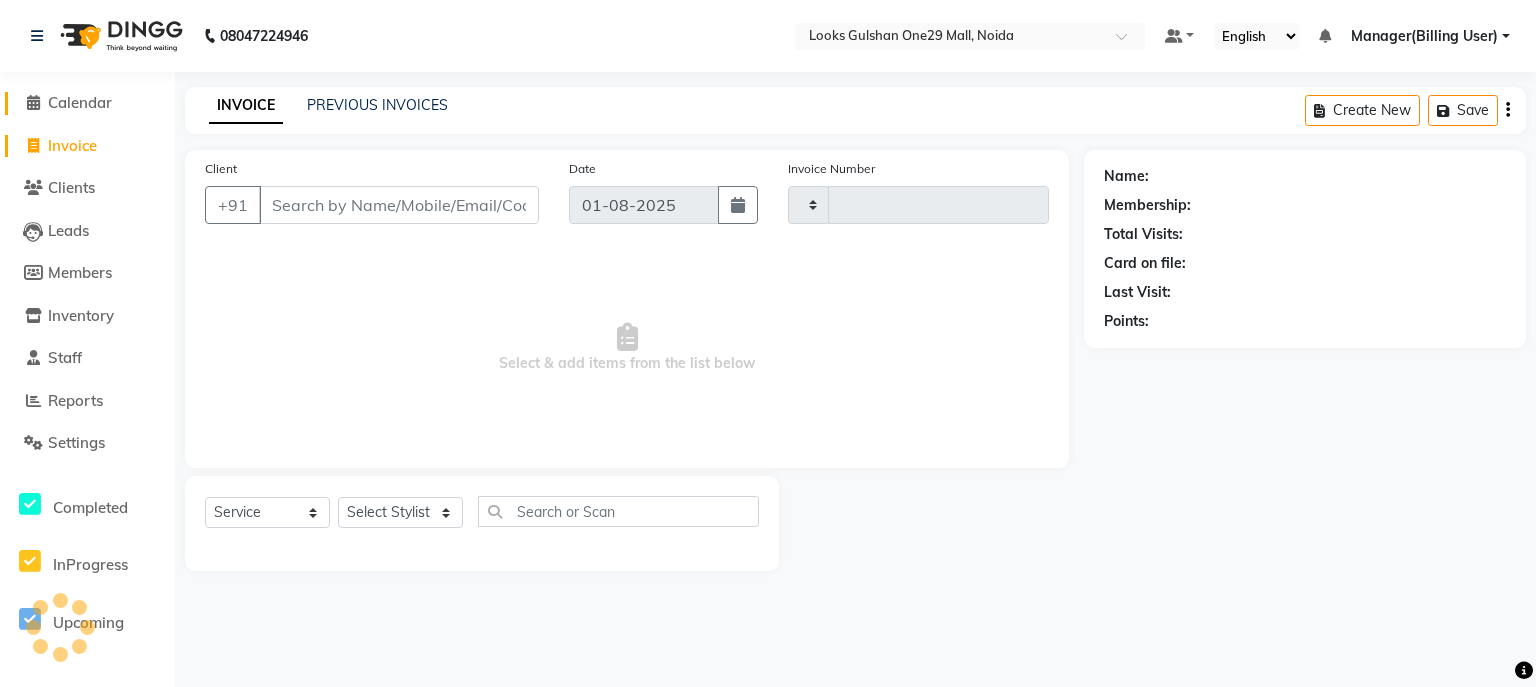 type on "0809" 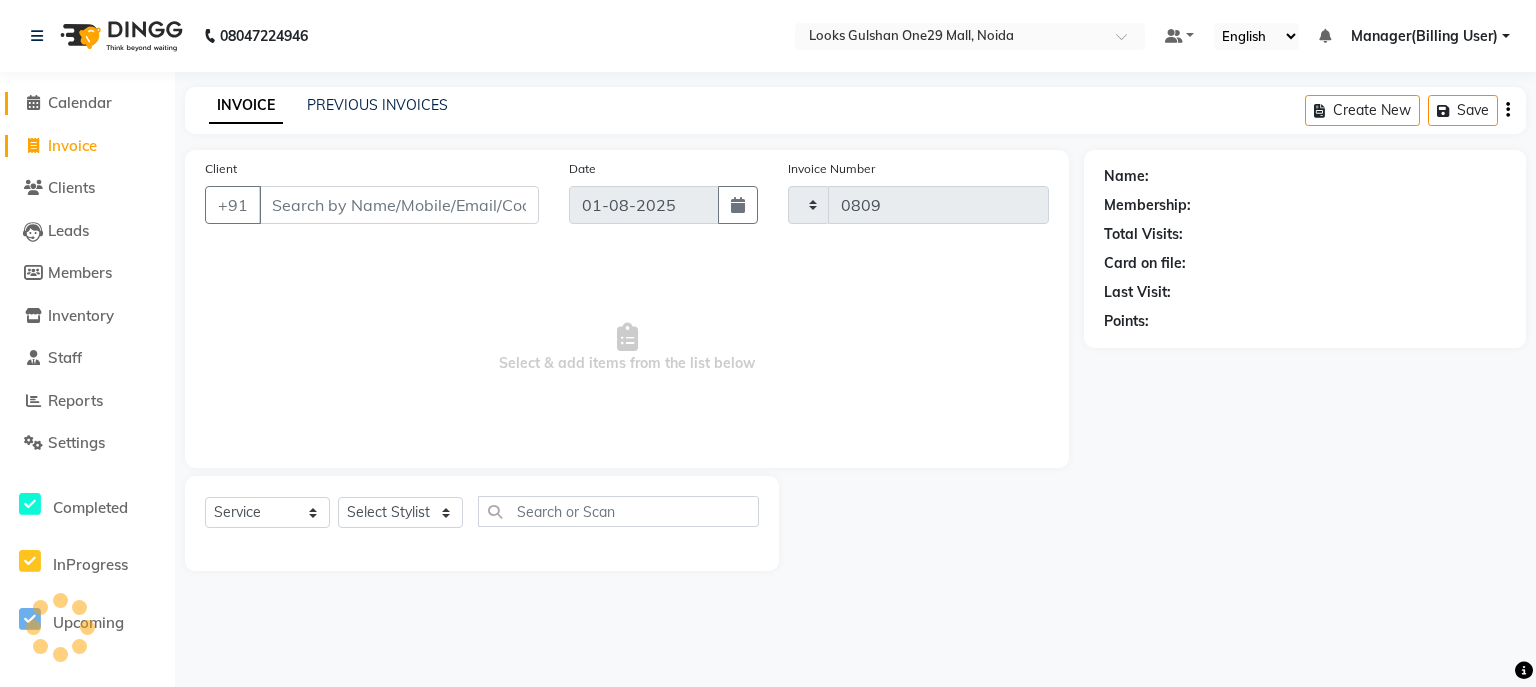 select on "8337" 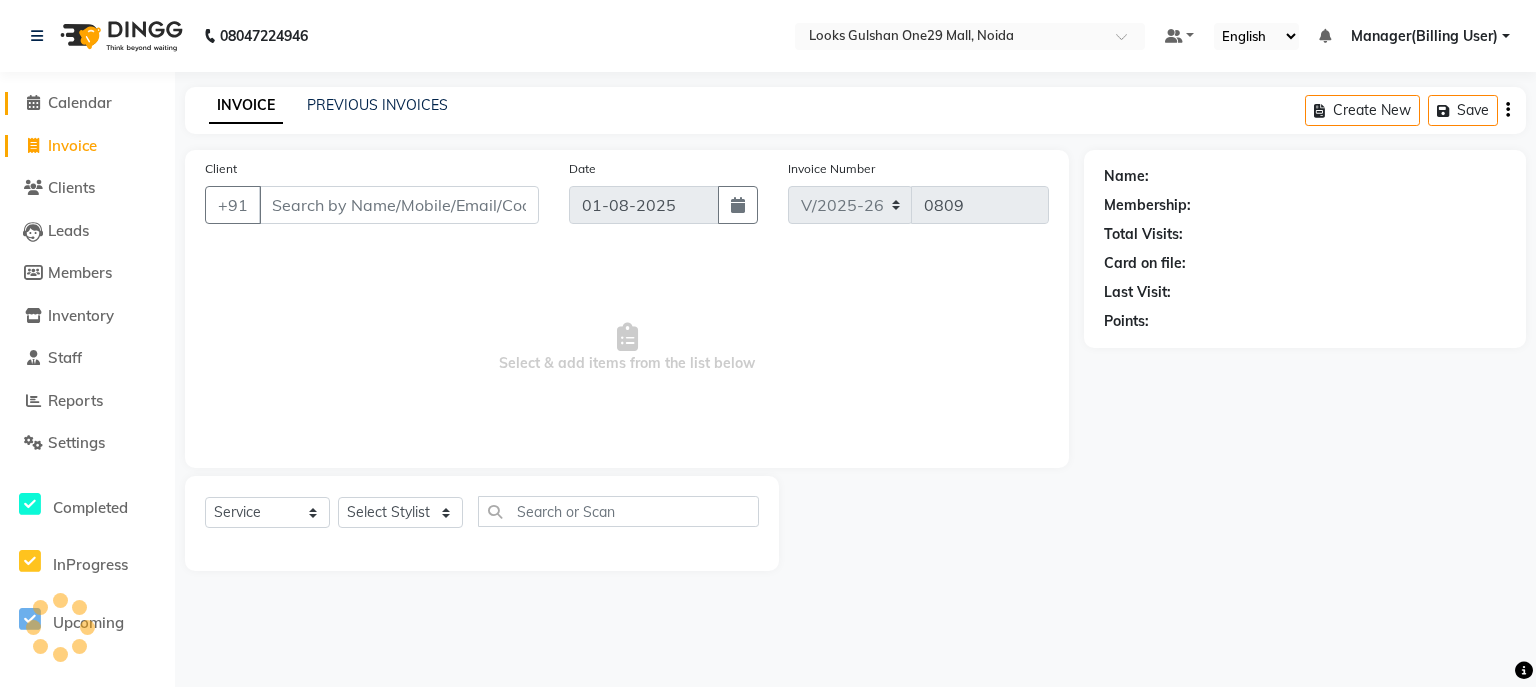 click on "Calendar" 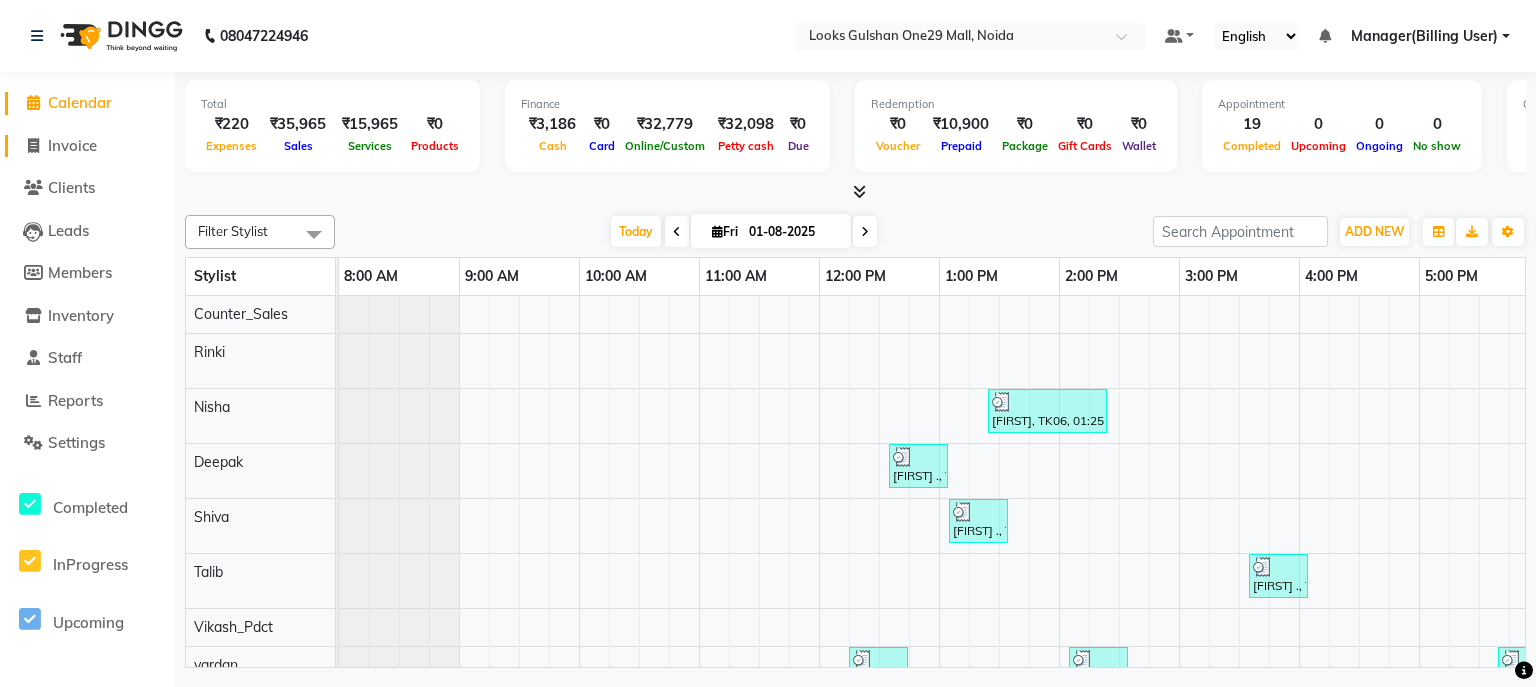 click on "Invoice" 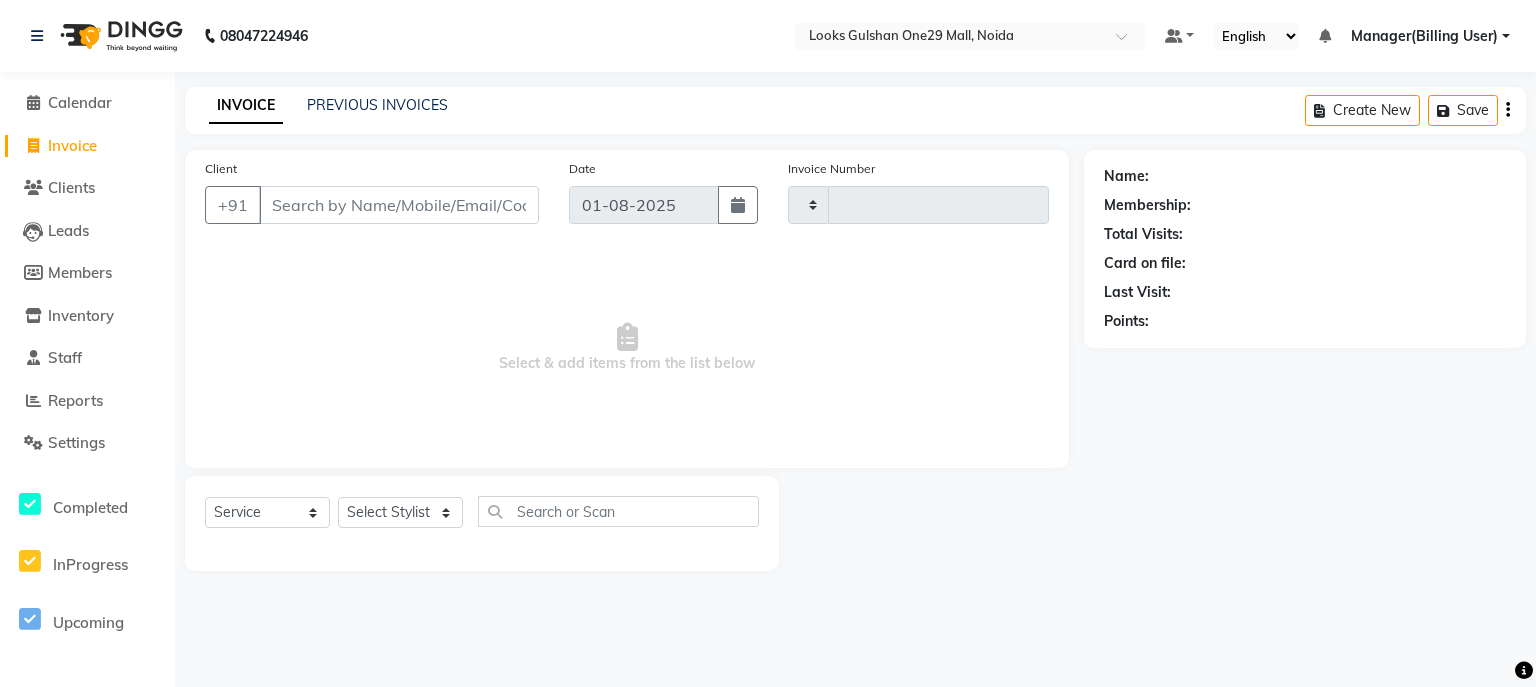 type on "0809" 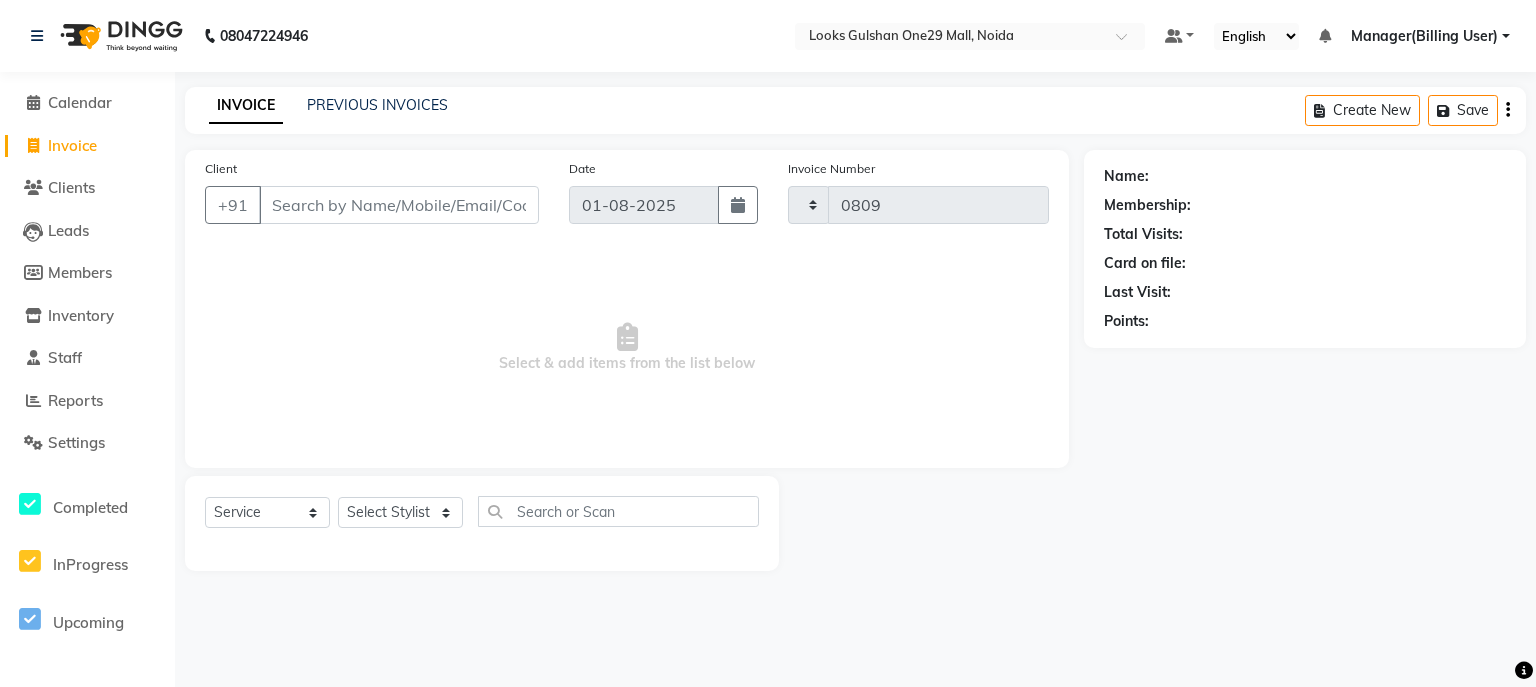 select on "8337" 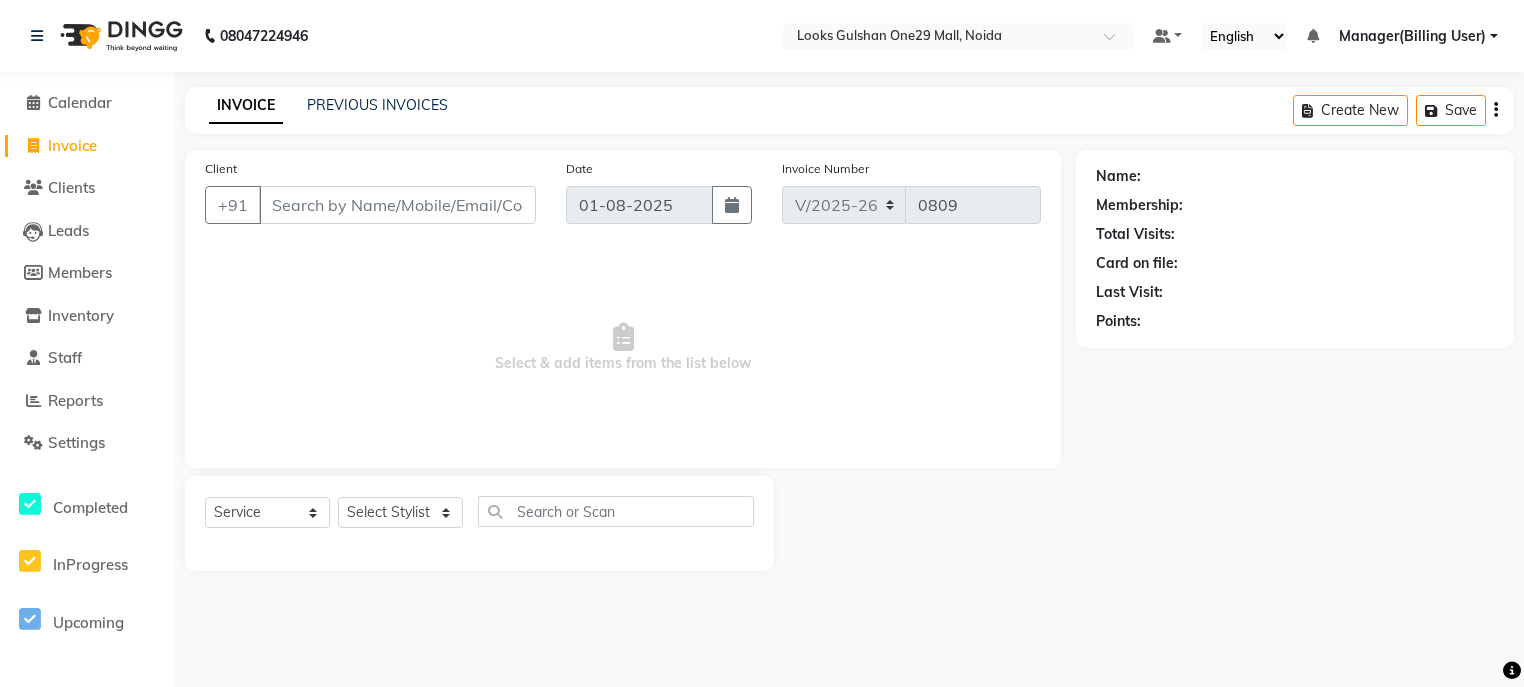 select on "80996" 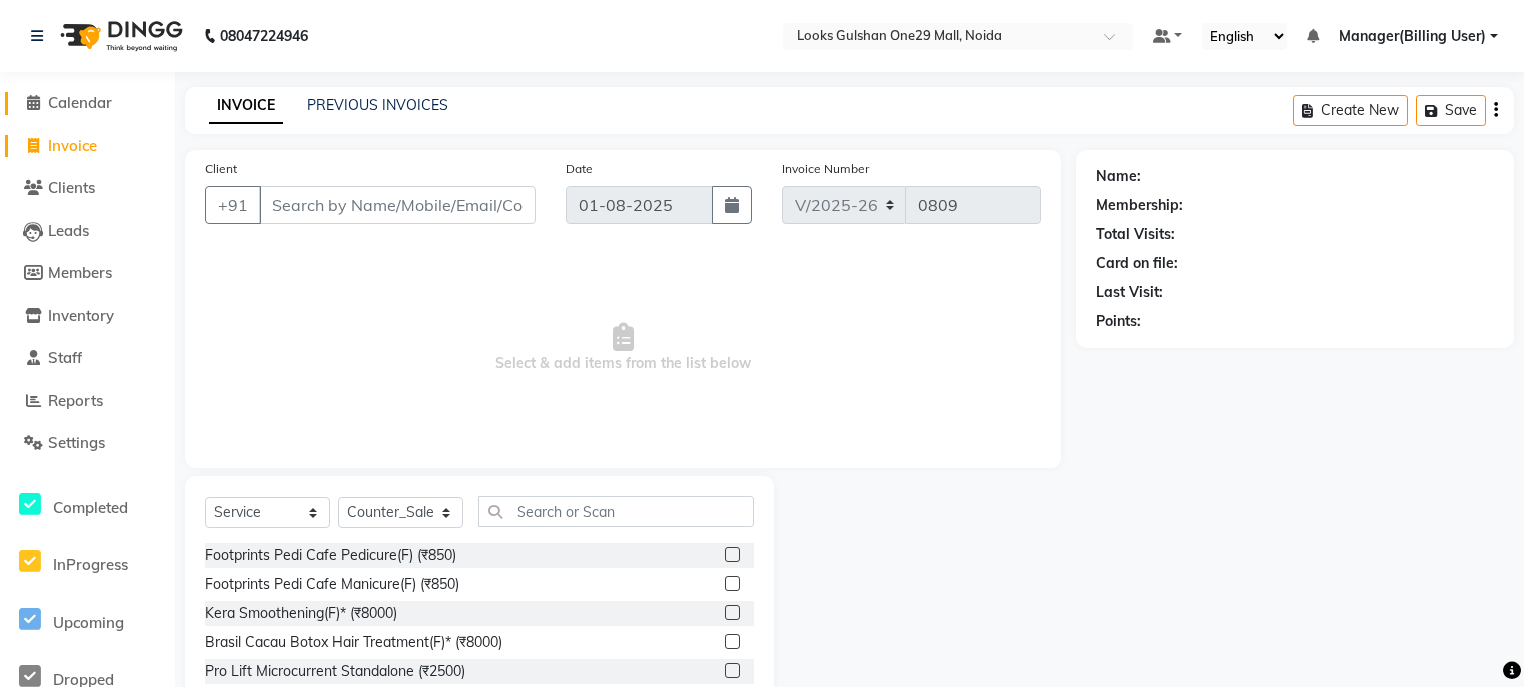 click on "Calendar" 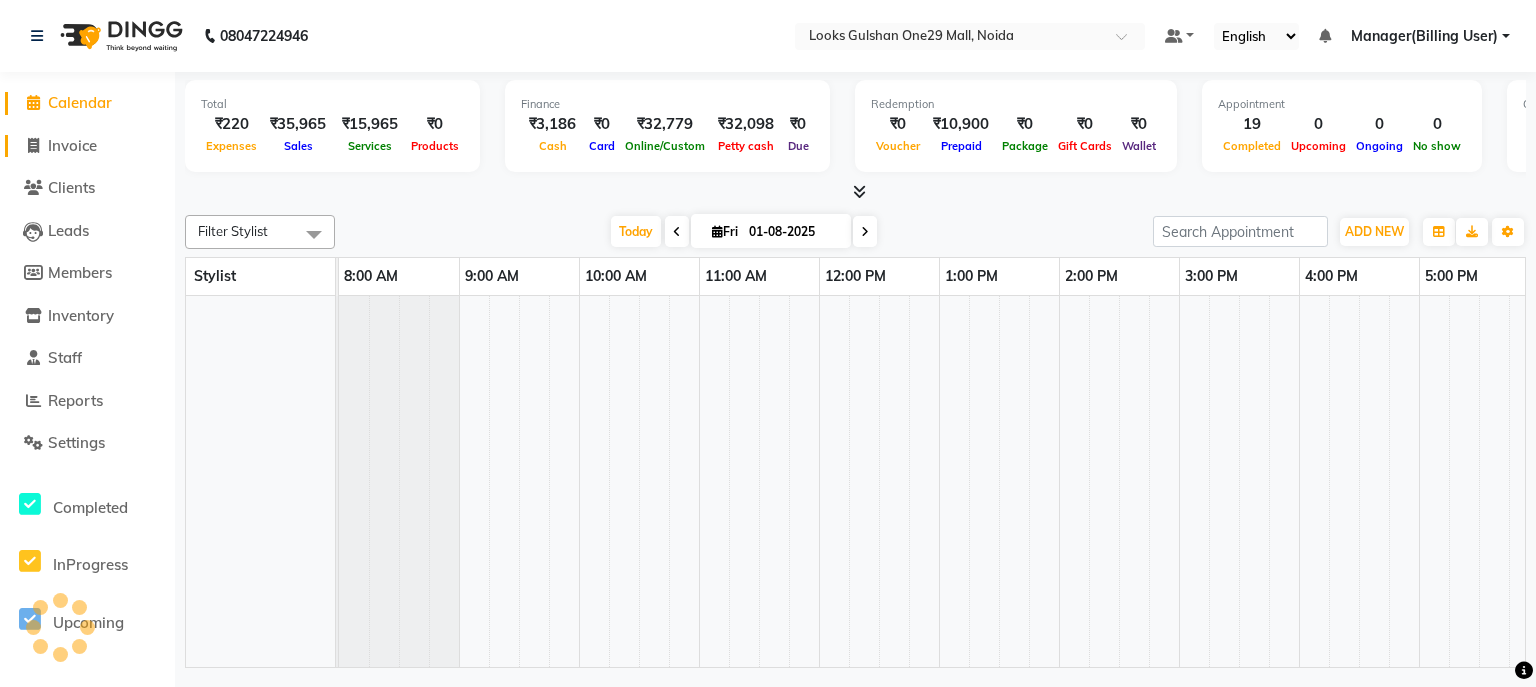 click on "Invoice" 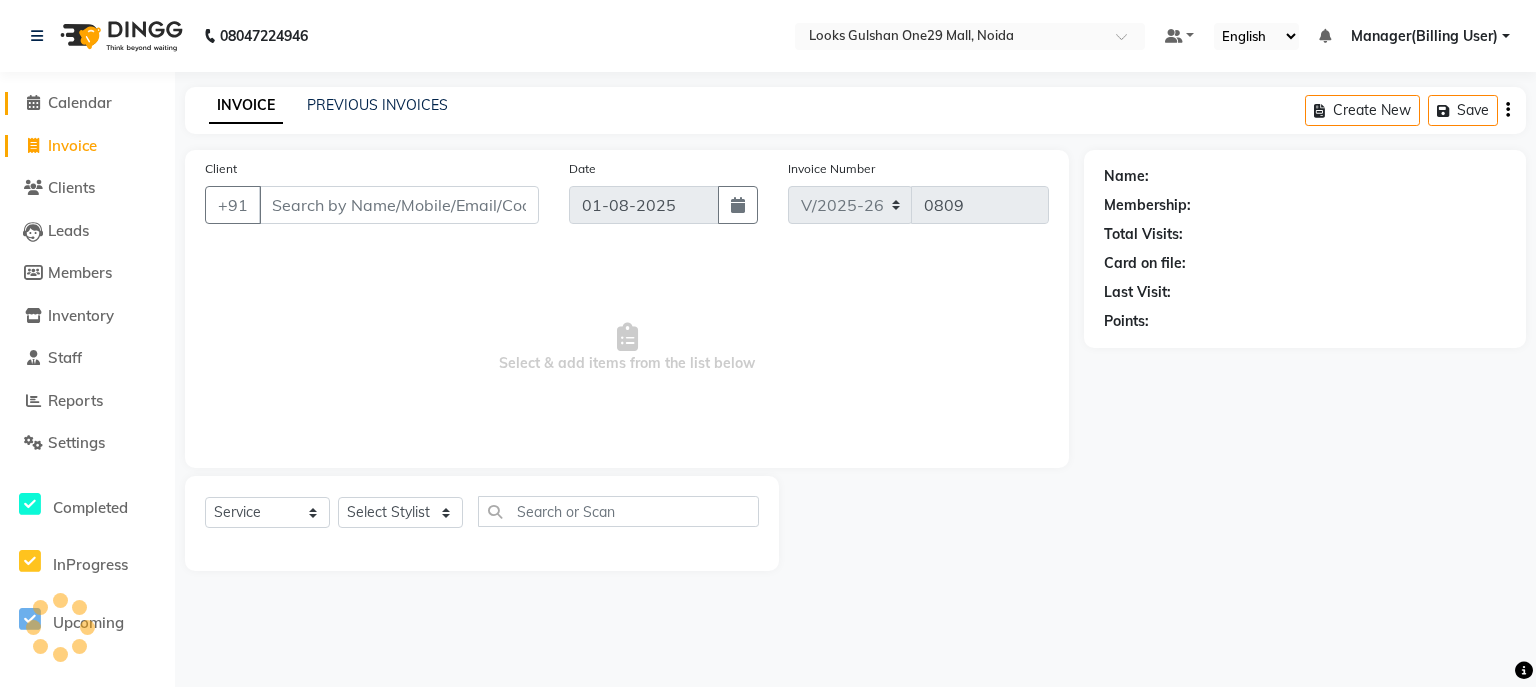 click on "Calendar" 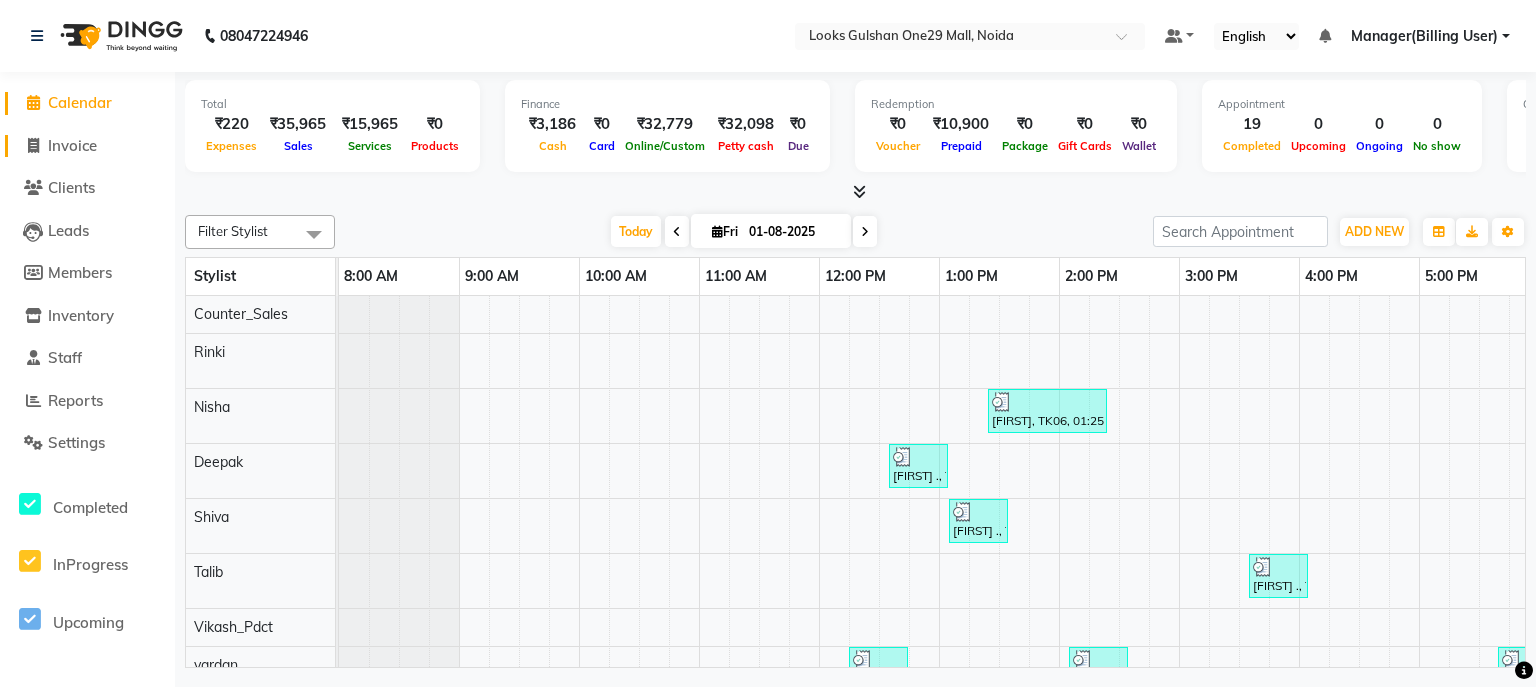 click on "Invoice" 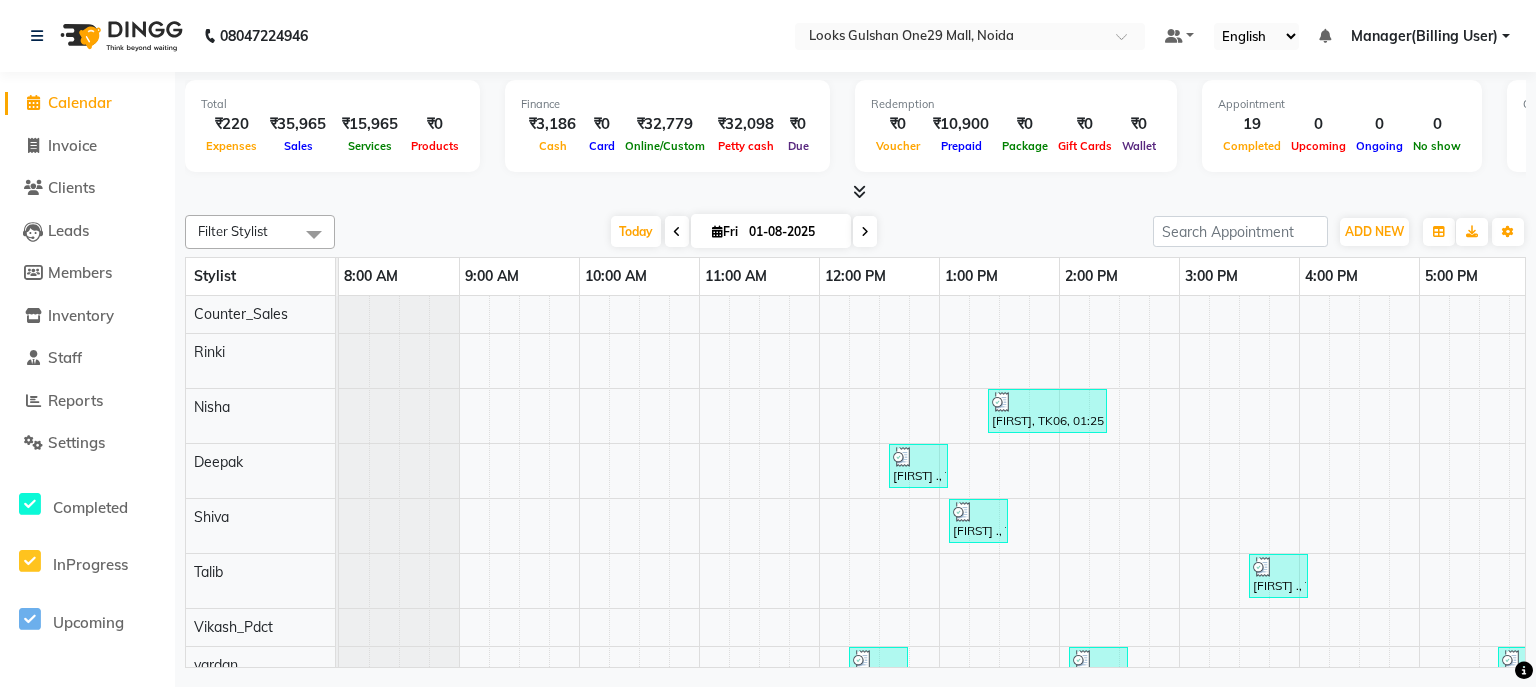 select on "service" 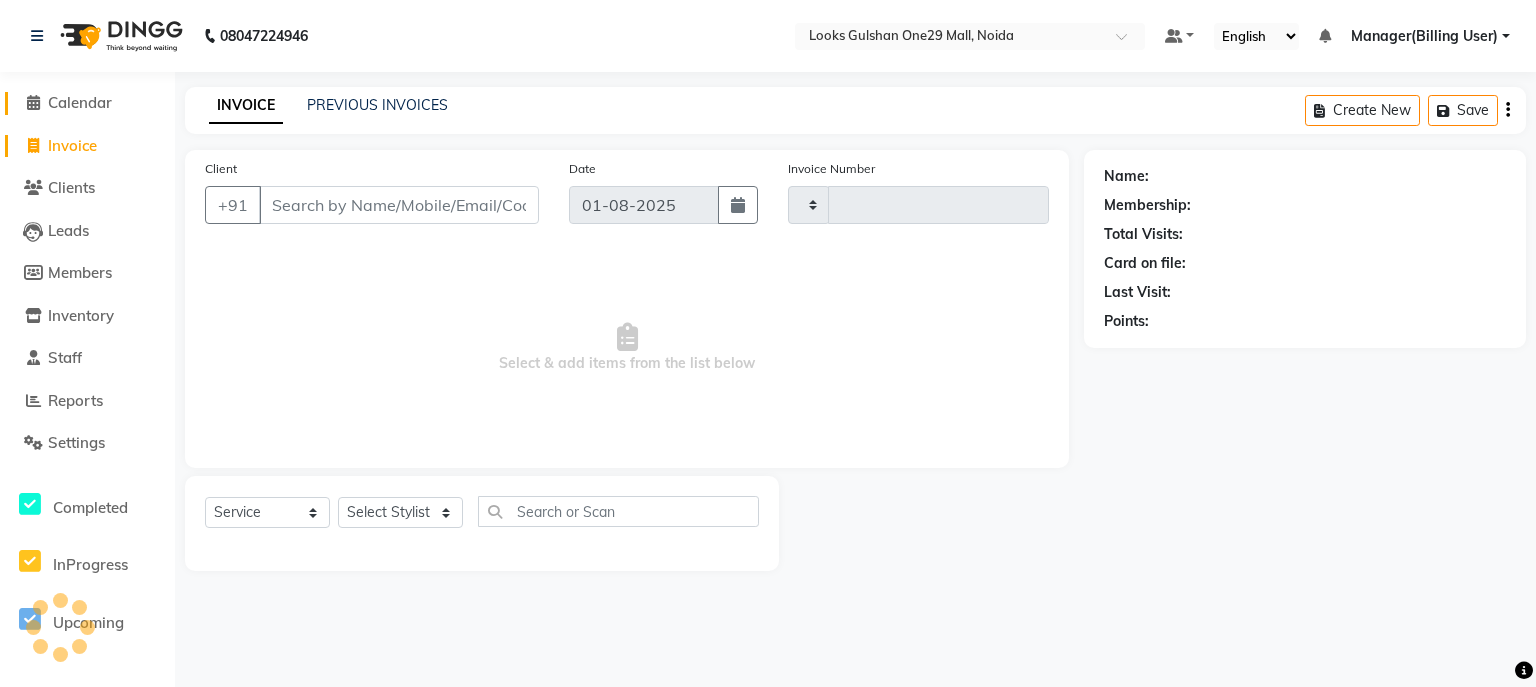 type on "0809" 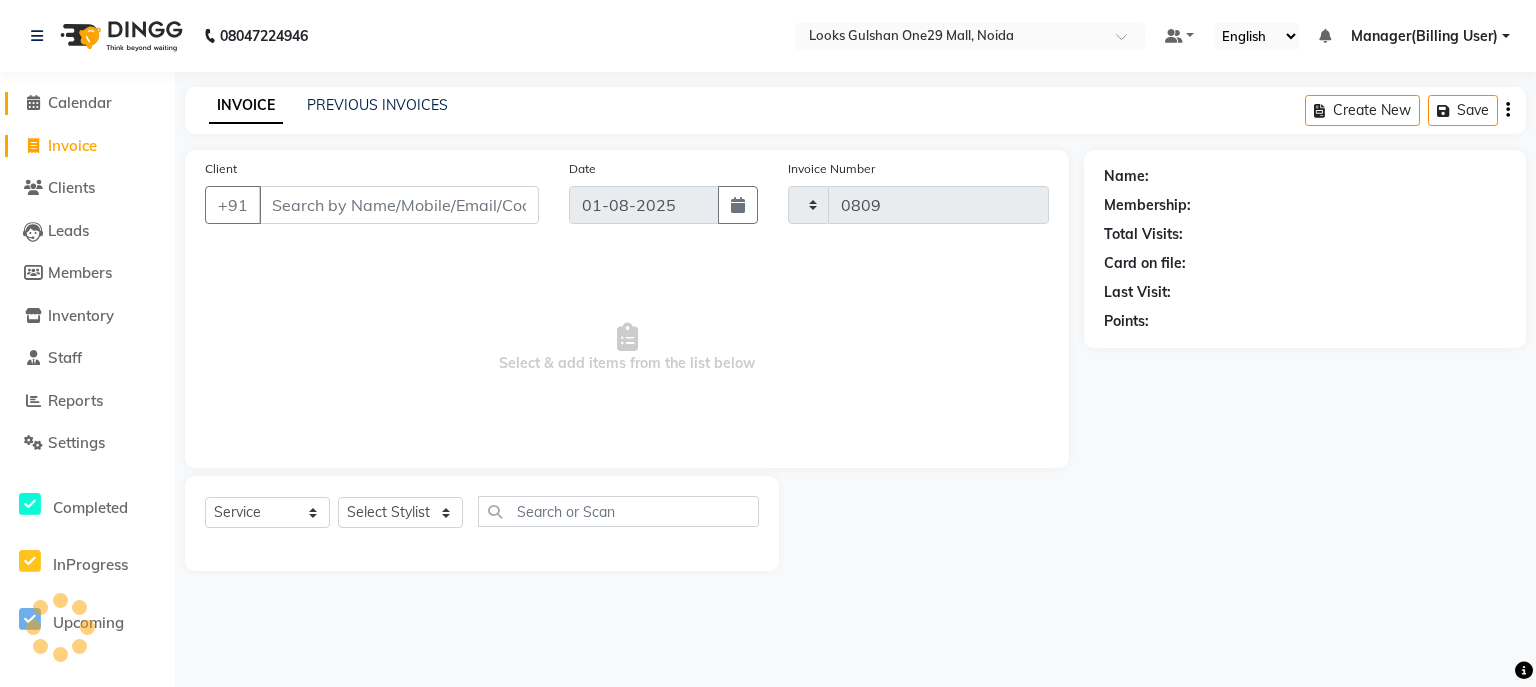 click on "Calendar" 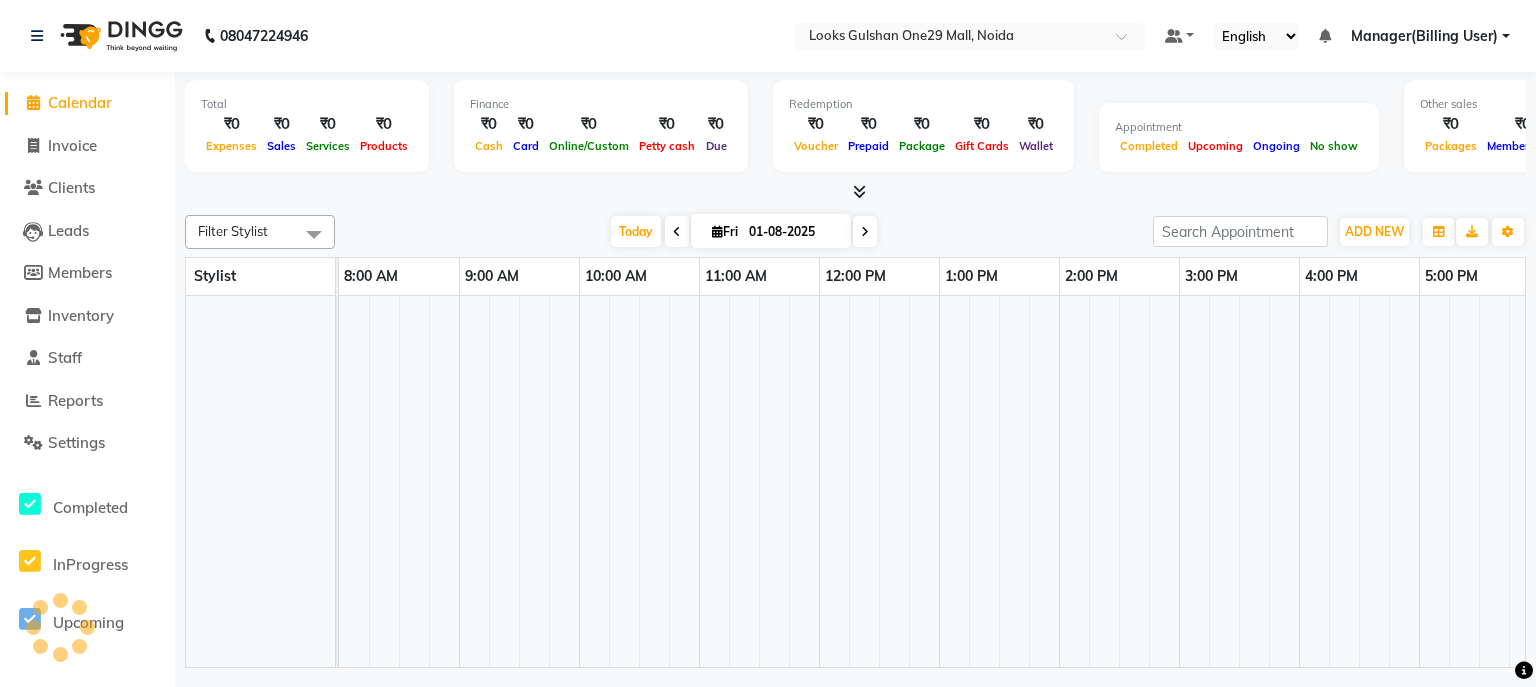 scroll, scrollTop: 0, scrollLeft: 0, axis: both 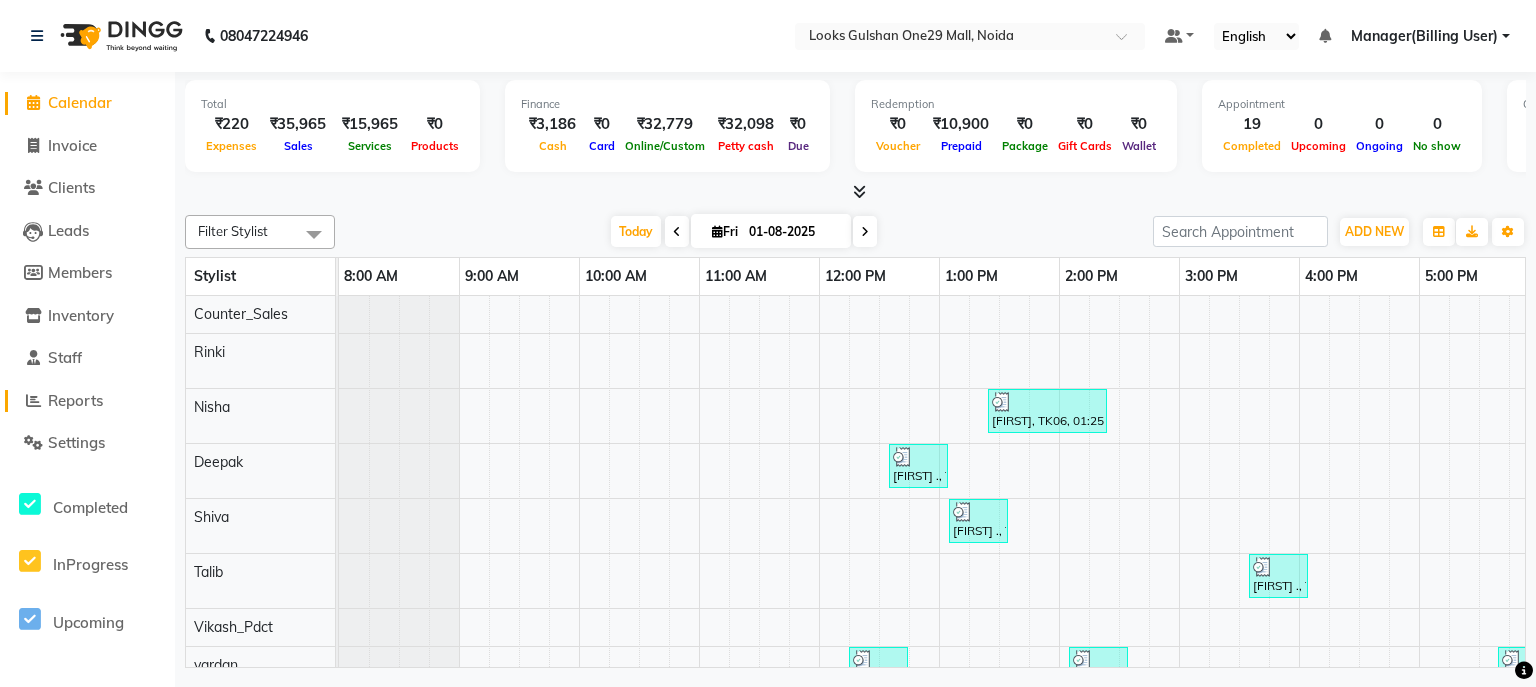 click on "Reports" 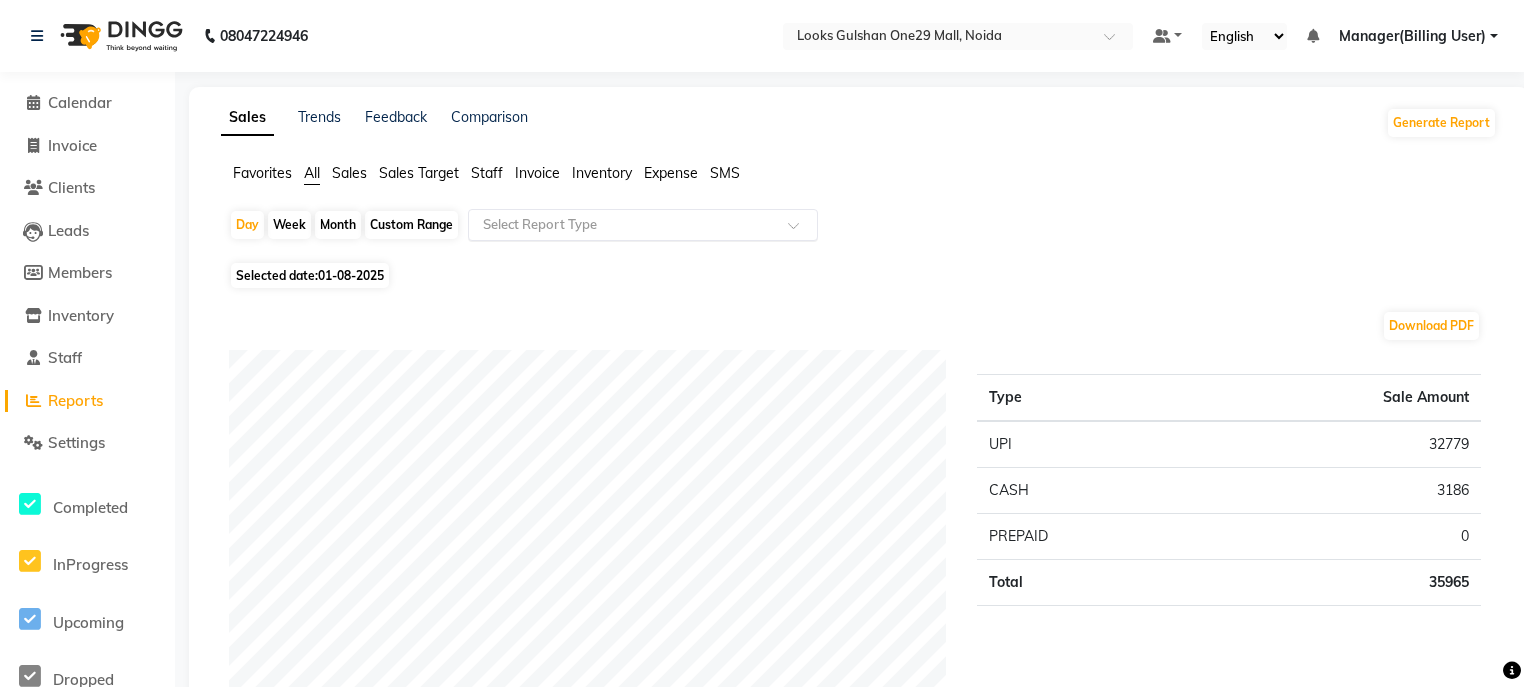 click 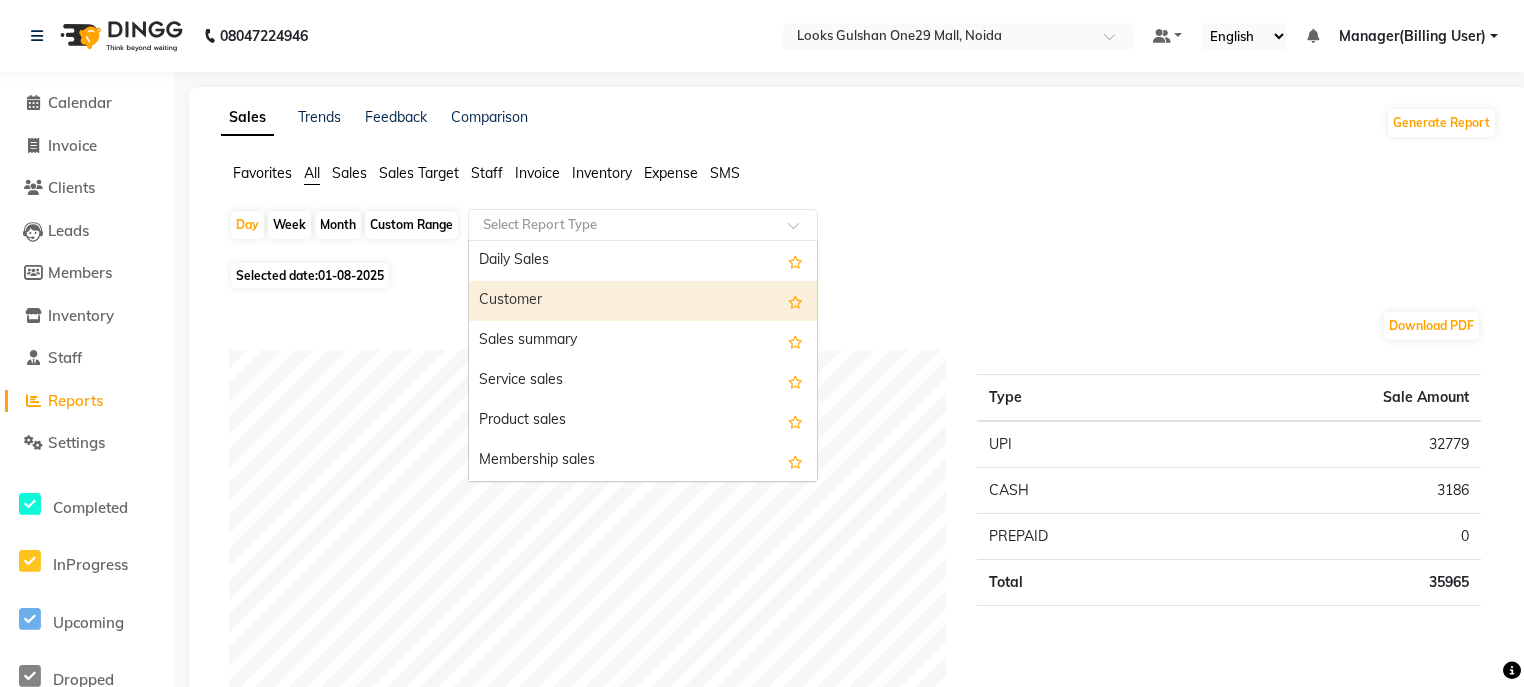 click on "Day   Week   Month   Custom Range  Select Report Type  Daily Sales   Customer   Sales summary   Service sales   Product sales   Membership sales   Voucher sales   Payment mode   Sales by center   Gift card sales   Staff summary   Staff by service   Staff by product   Staff by membership   Staff by customer service   Staff by customer   Staff attendance   Staff attendance logs   Staff performance   Staff performance service   Staff performance product   Staff combined summary   Staff service summary   Staff product summary   Staff membership summary   Staff prepaid summary   Staff voucher summary   Staff package summary   Staff performance summary   Staff Gift card Summary   Invoice   Tax invoice   Tax detail invoice   Invoice unpaid(balance due)   Product stock summary   Product stock ledger   Product issues   Product issue logs   Sales summary by category   Sales summary by subcategory   Sales inventory profit & Loss   Supplier summary   Order detail summary   Product expiry summary   Transfer summary" 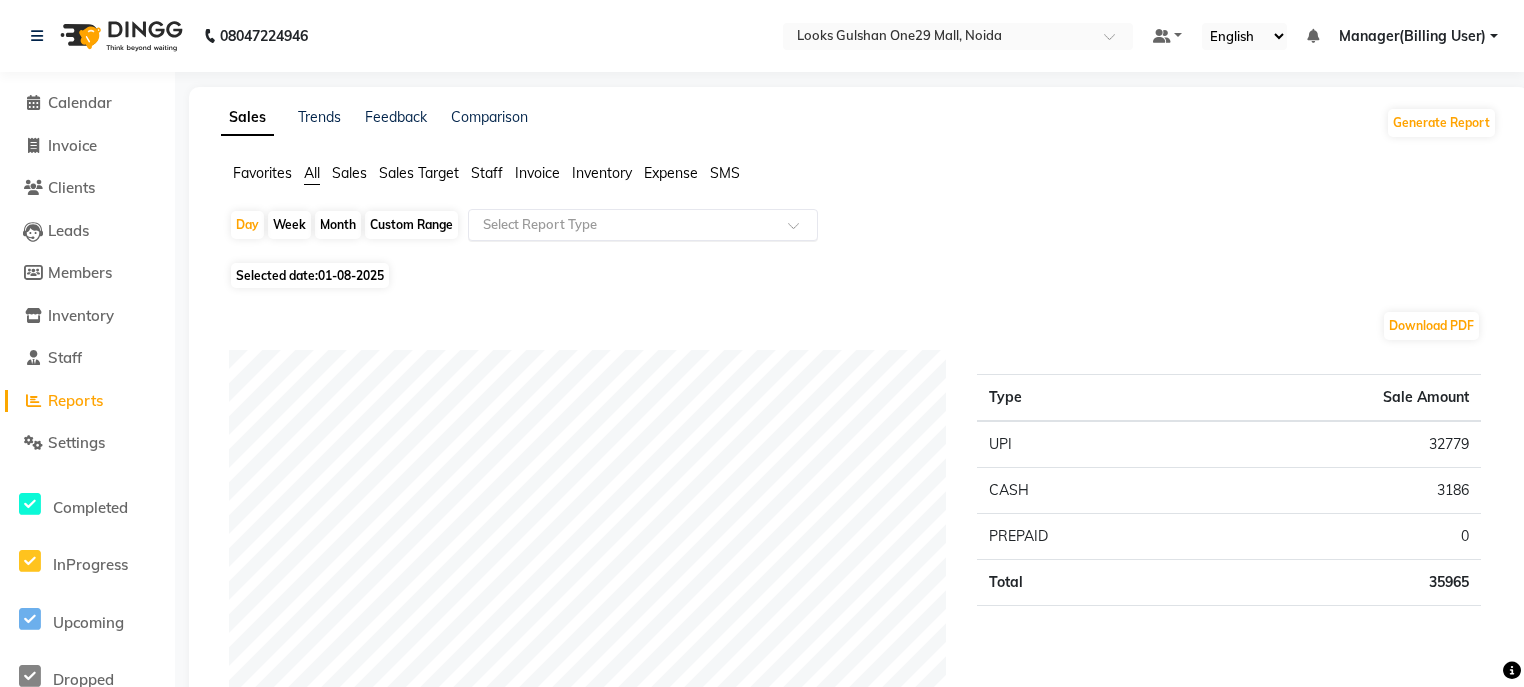 click on "Select Report Type" 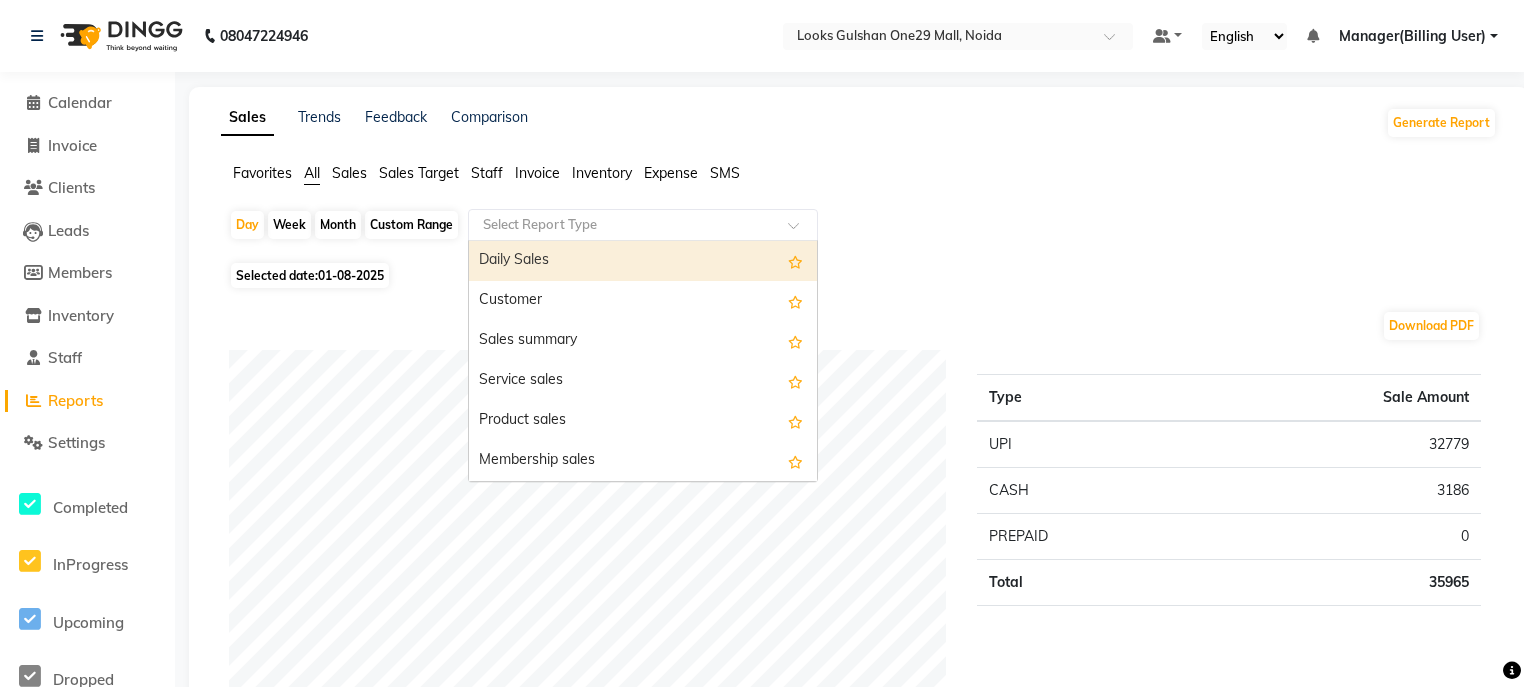 click on "Inventory" 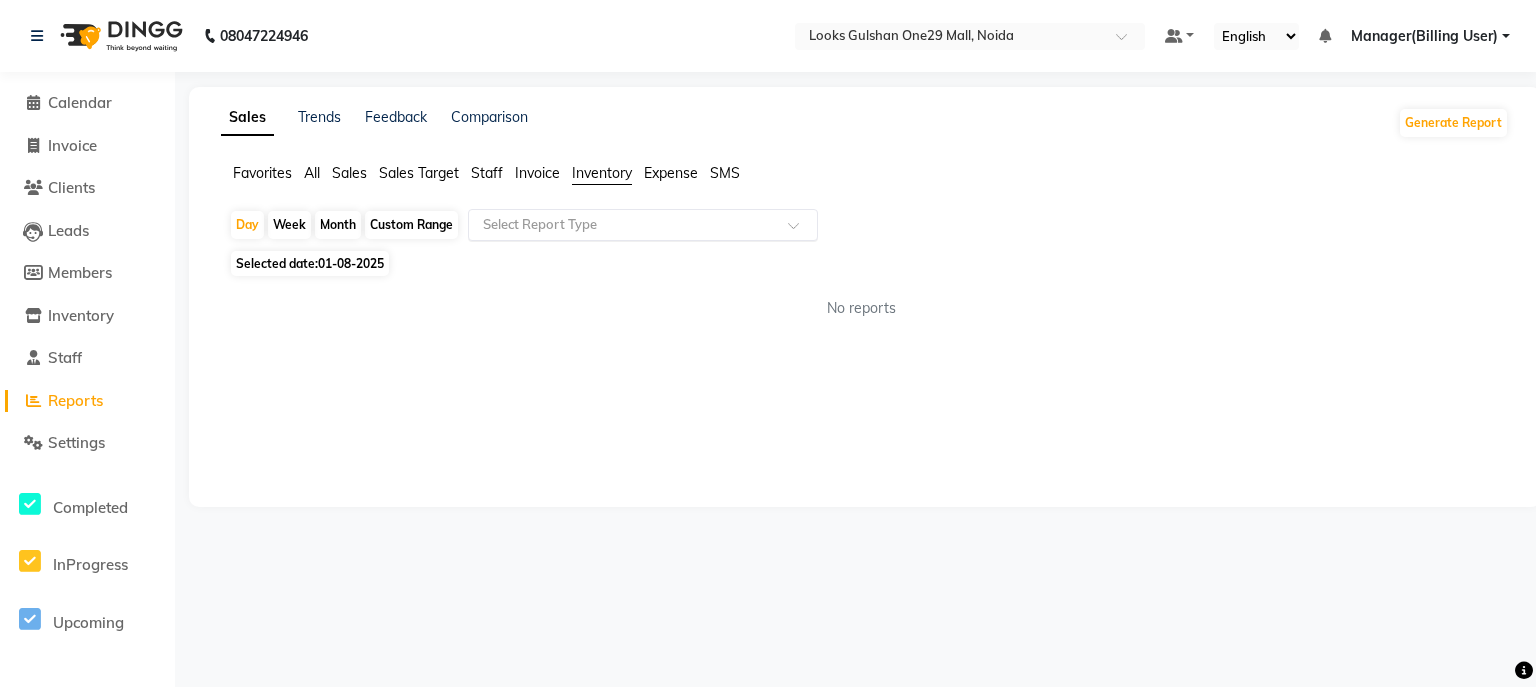 click on "Select Report Type" 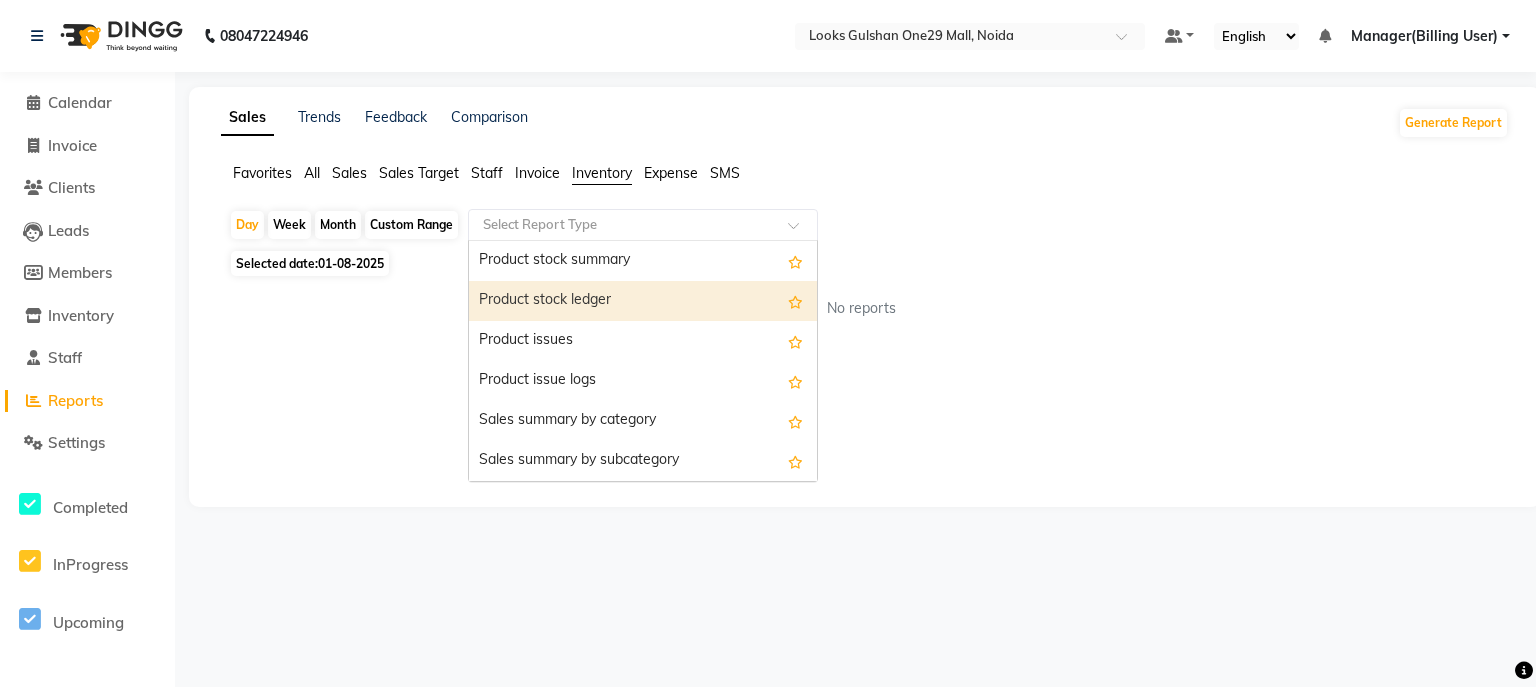 click on "Product stock ledger" at bounding box center (643, 301) 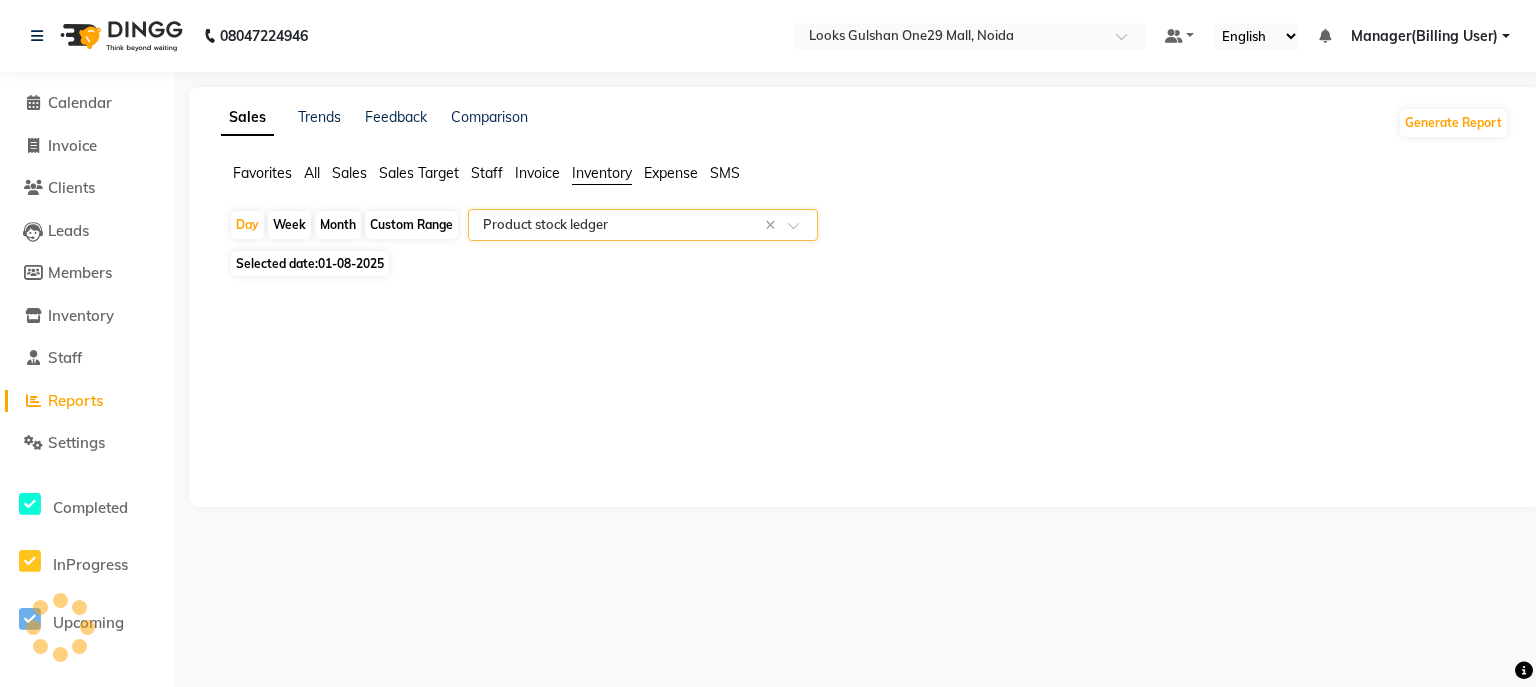 select on "full_report" 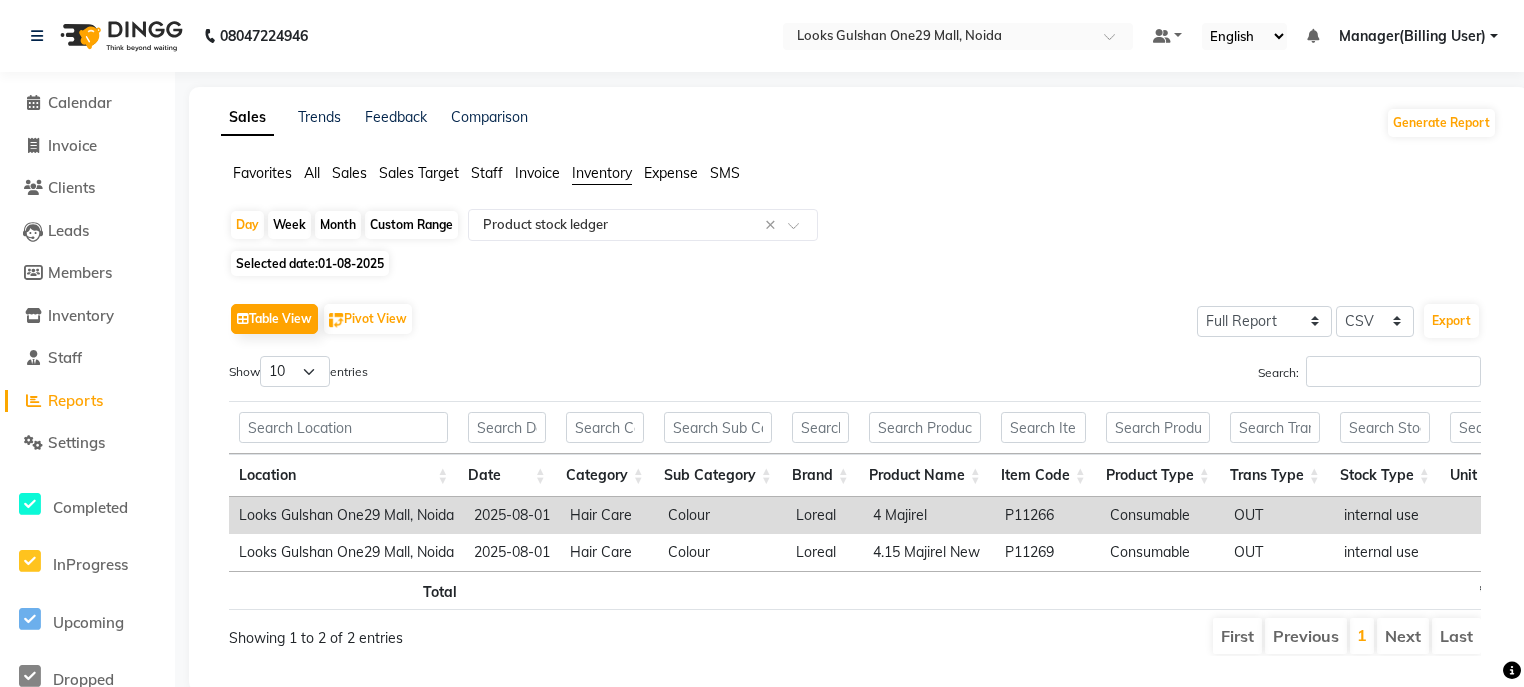 click on "Table View   Pivot View  Select Full Report Filtered Report Select CSV PDF  Export" 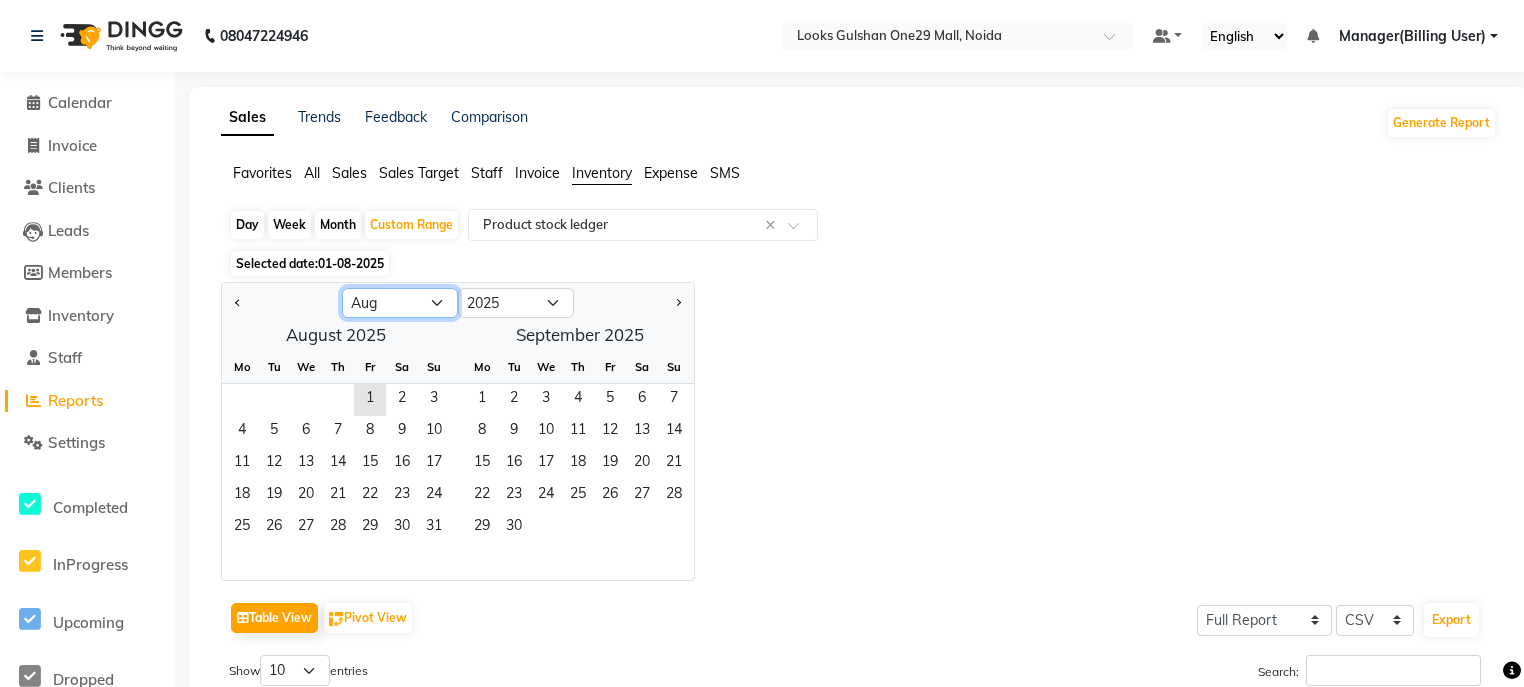 click on "Jan Feb Mar Apr May Jun Jul Aug Sep Oct Nov Dec" 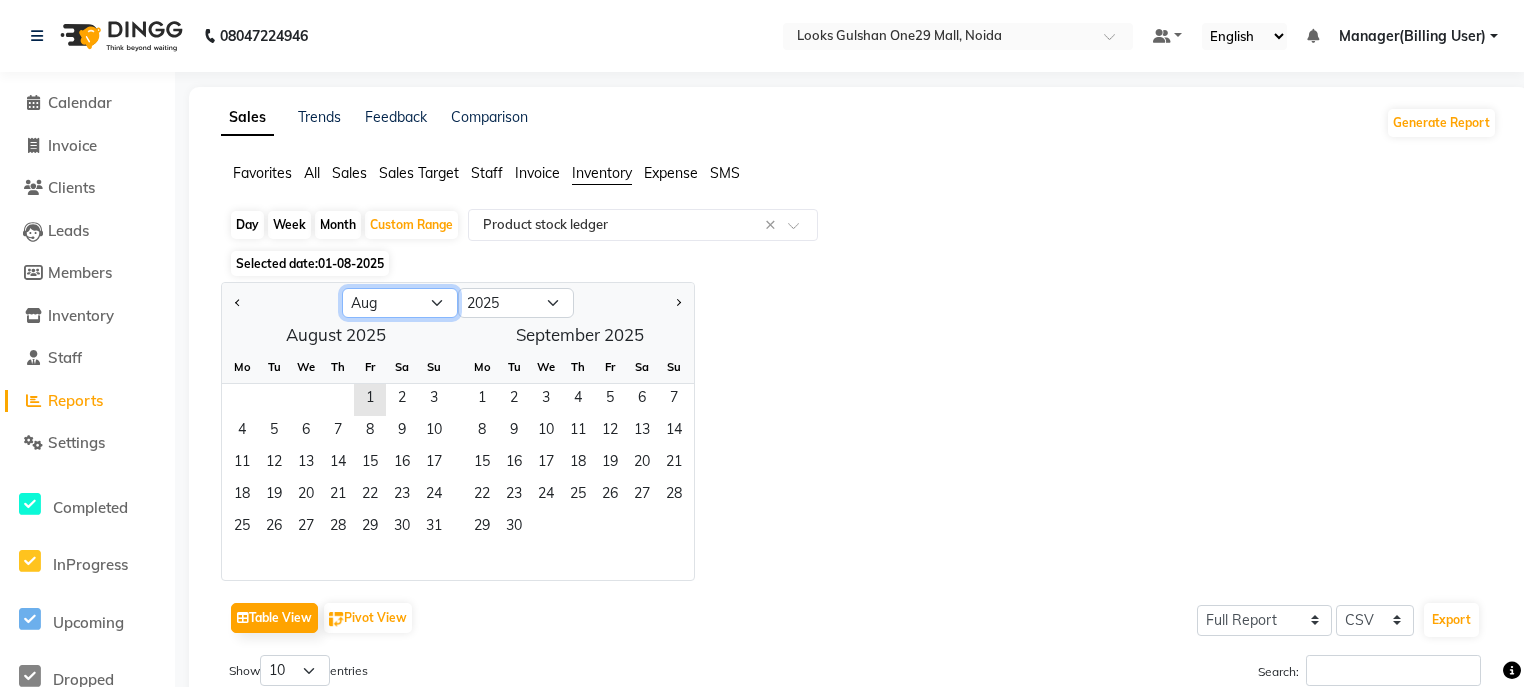 select on "5" 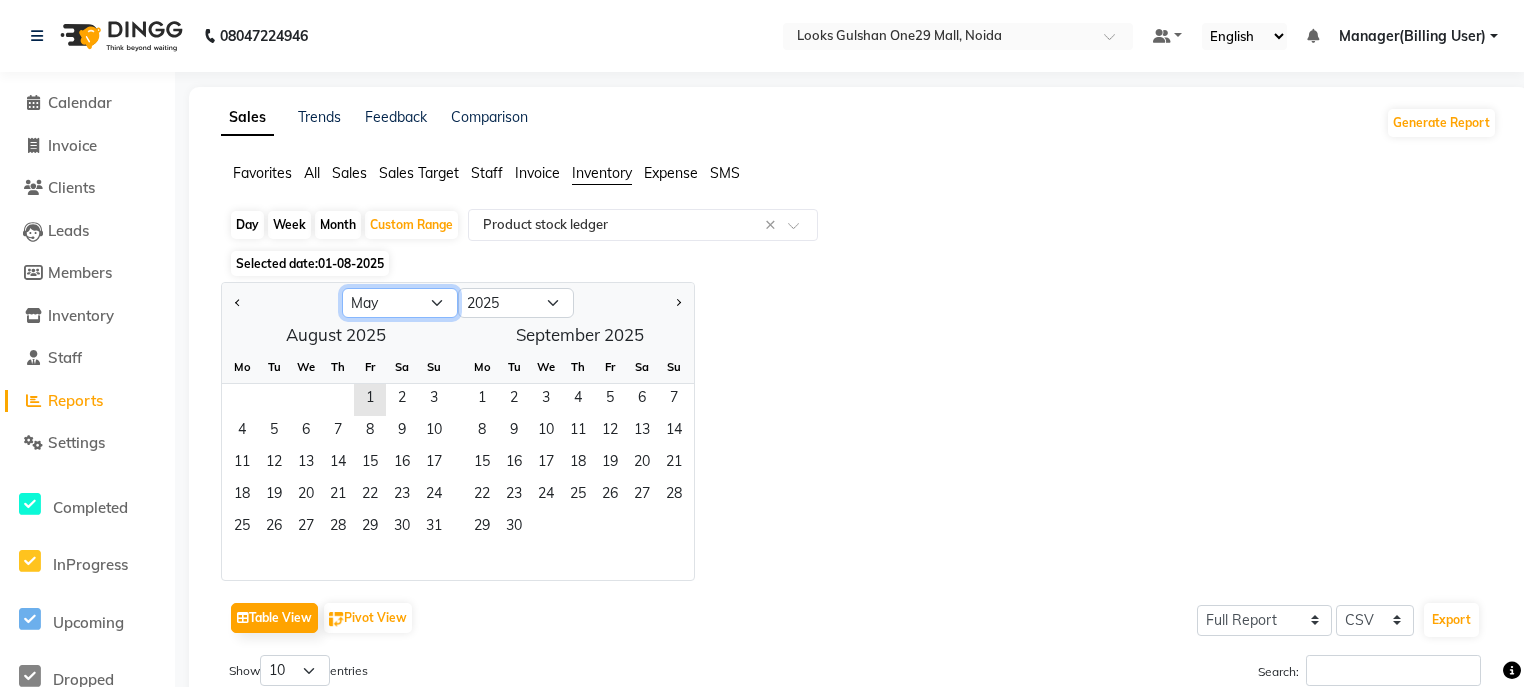 click on "Jan Feb Mar Apr May Jun Jul Aug Sep Oct Nov Dec" 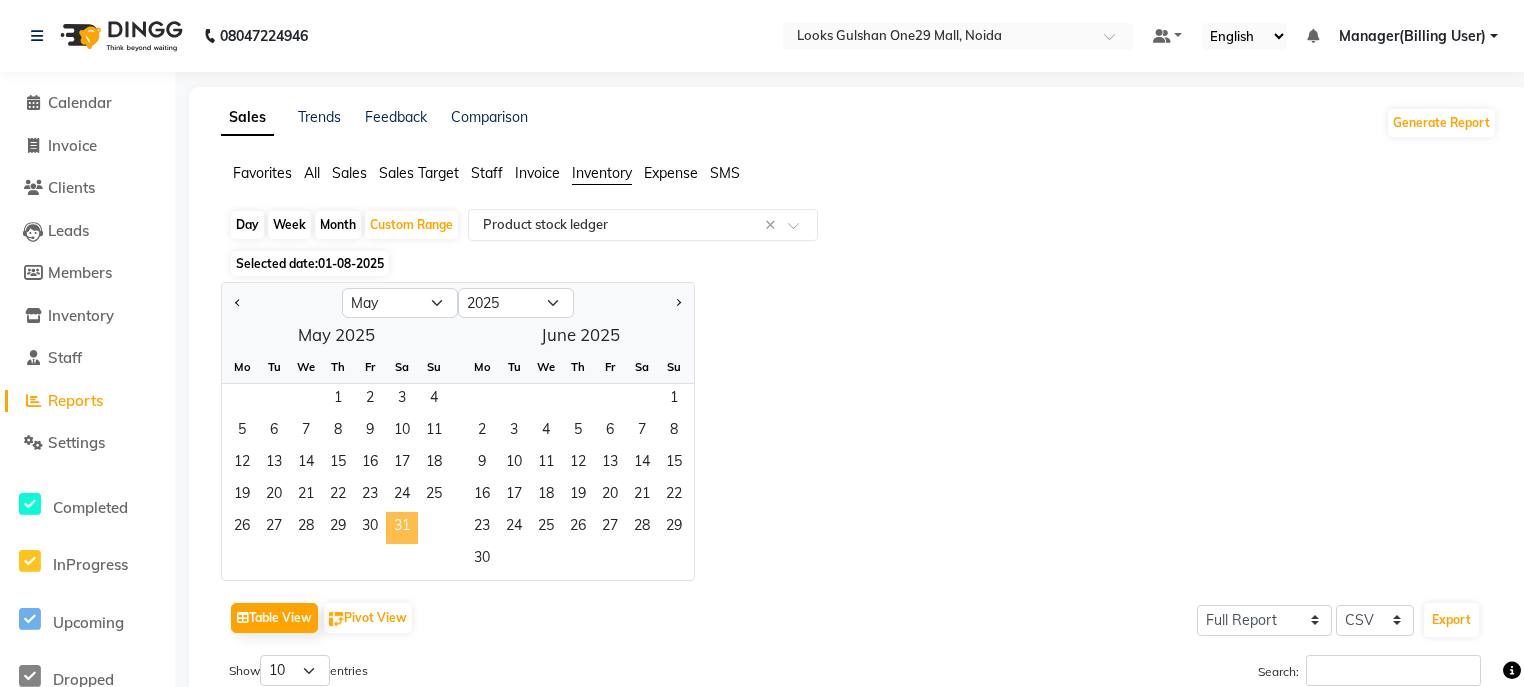 click on "31" 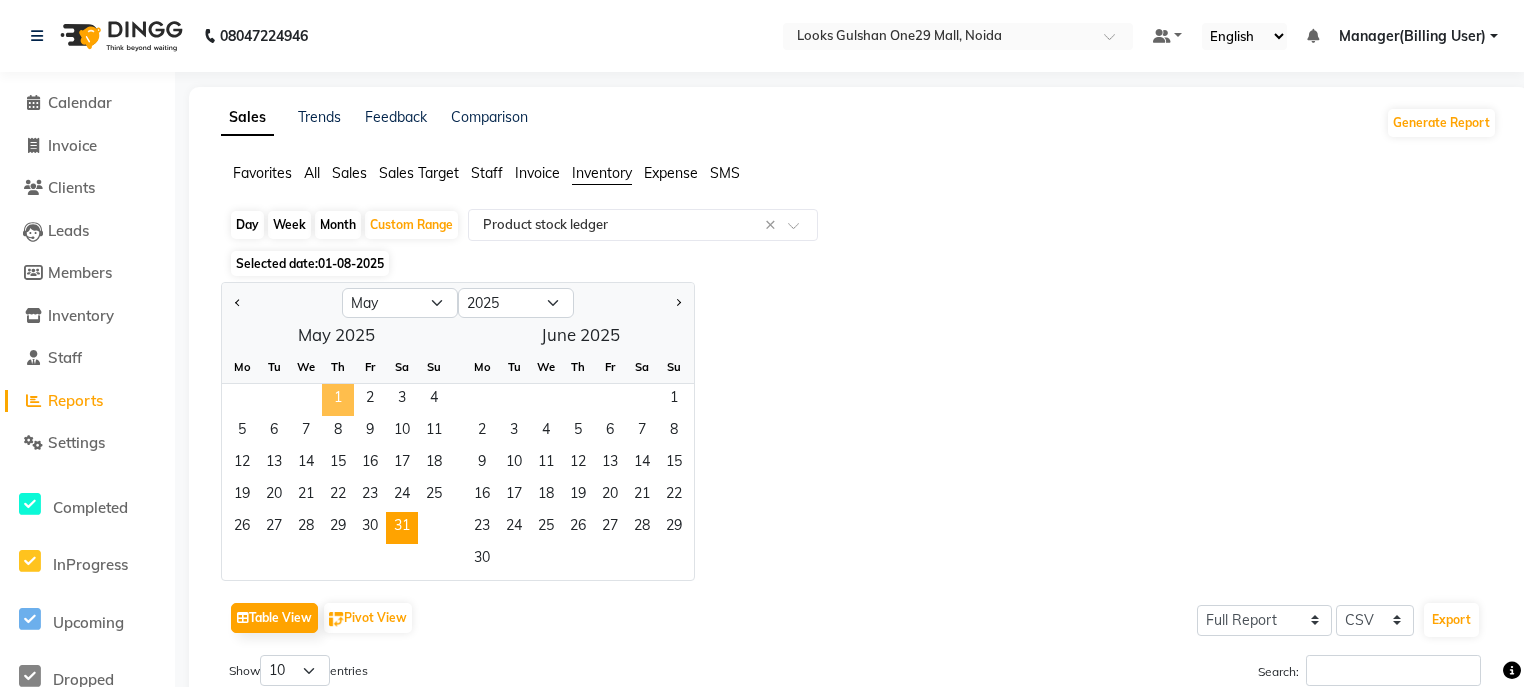 click on "1" 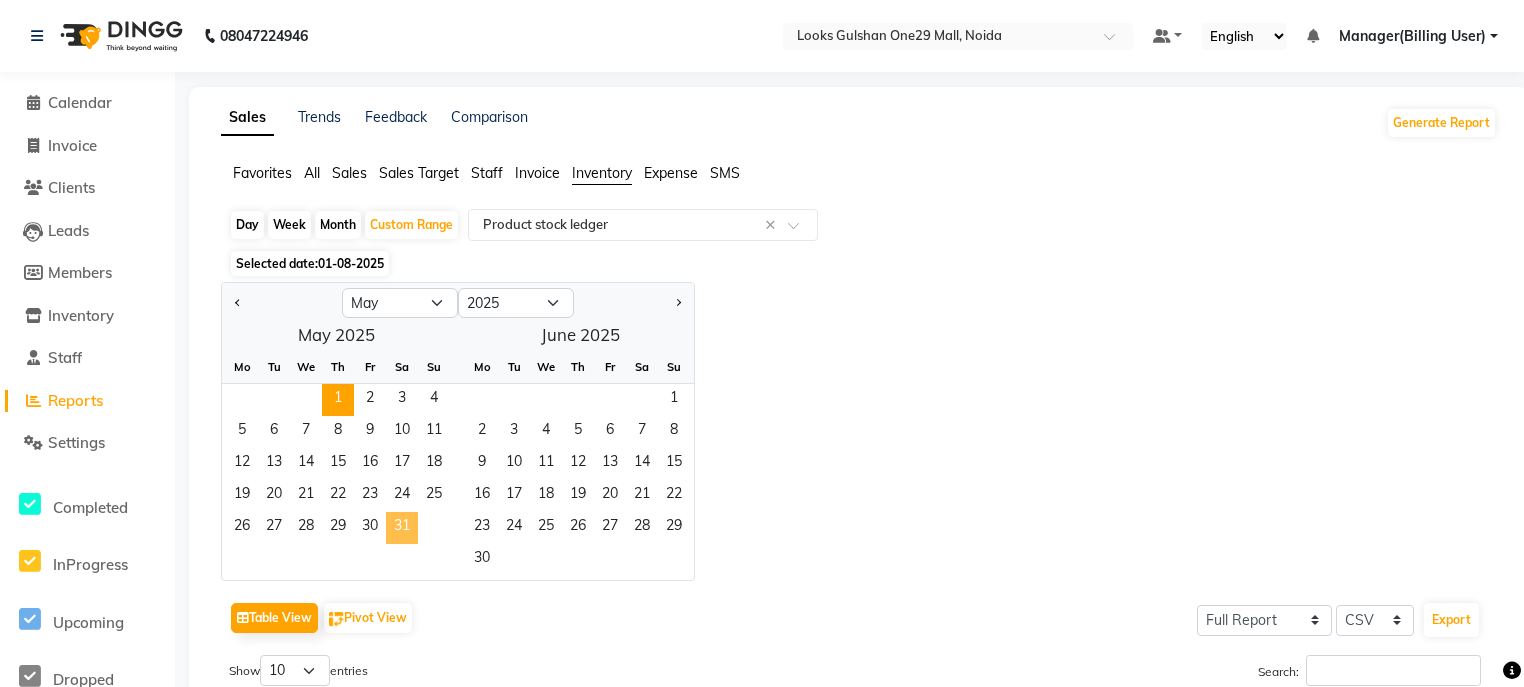 click on "31" 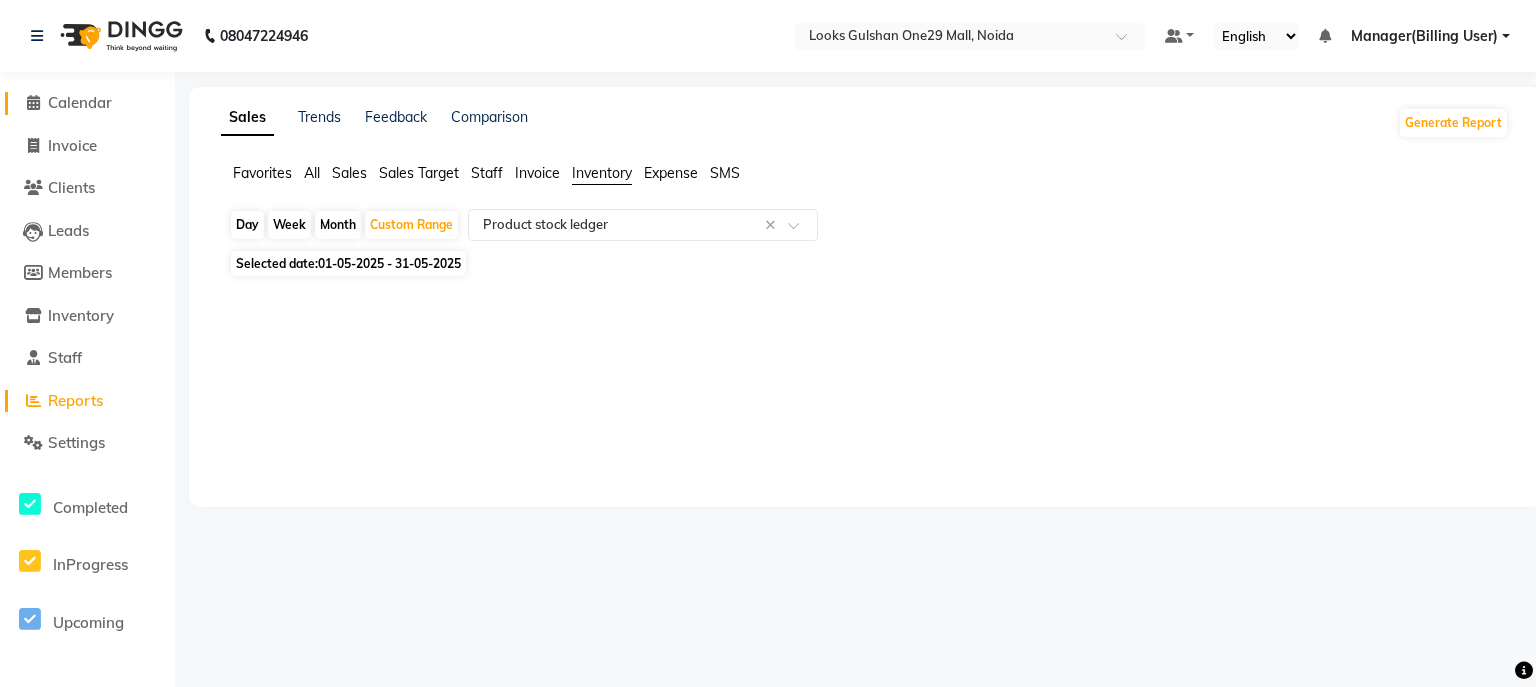 click on "Calendar" 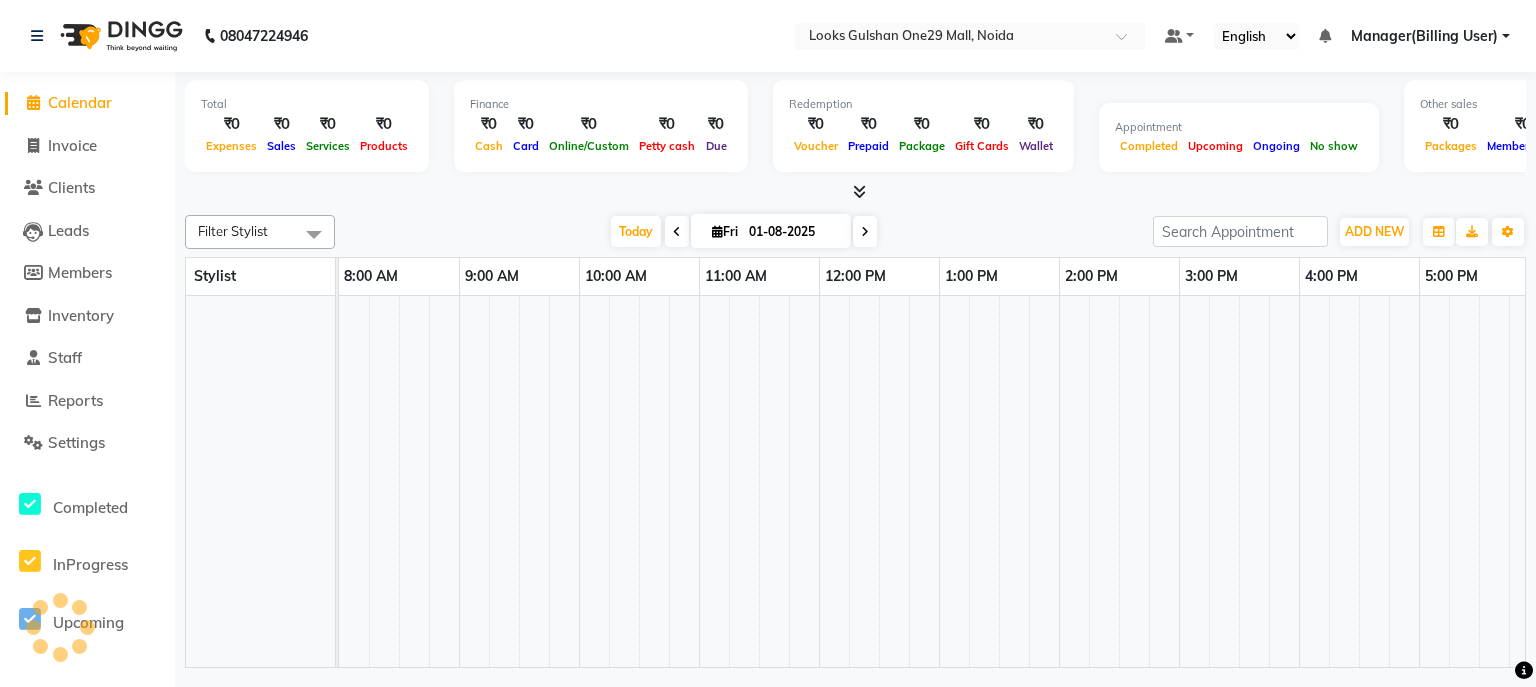 scroll, scrollTop: 0, scrollLeft: 0, axis: both 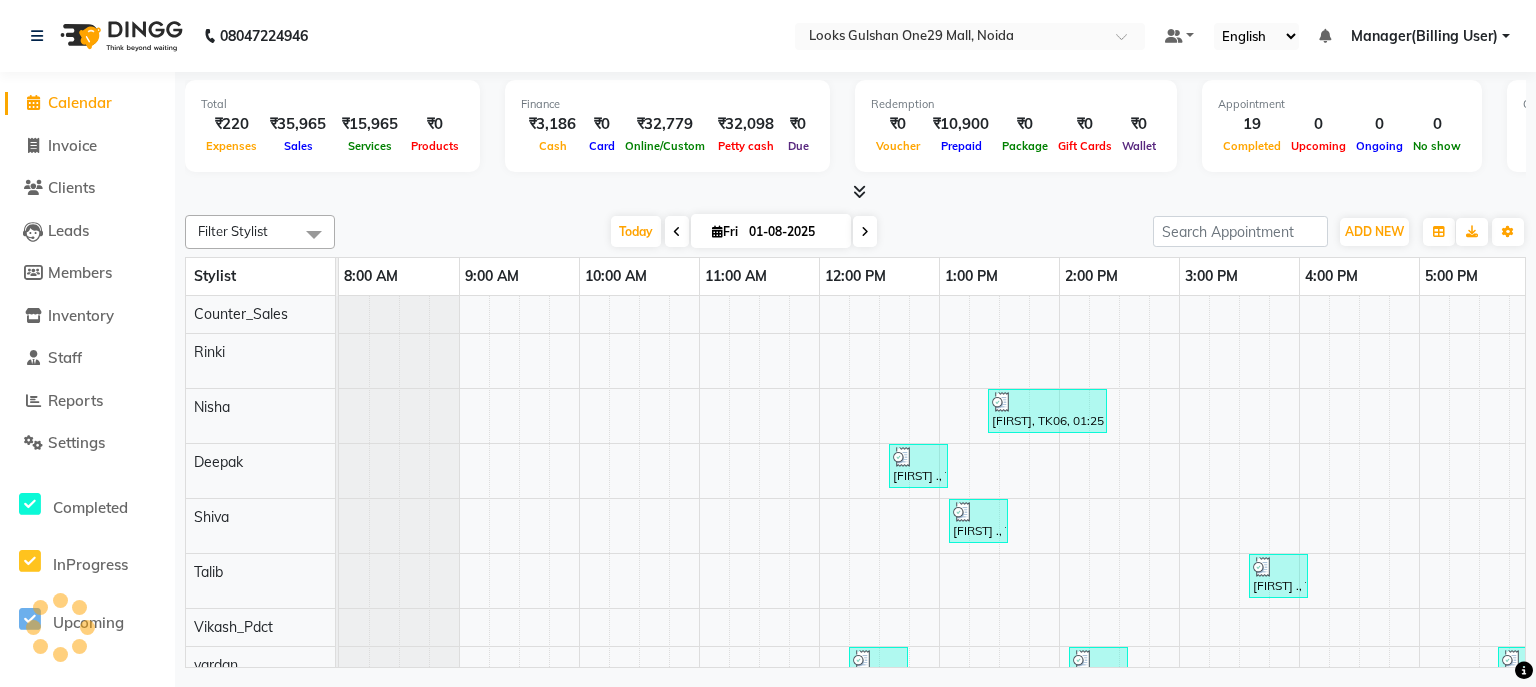 click on "Total  ₹220  Expenses ₹35,965  Sales ₹15,965  Services ₹0  Products" at bounding box center (332, 126) 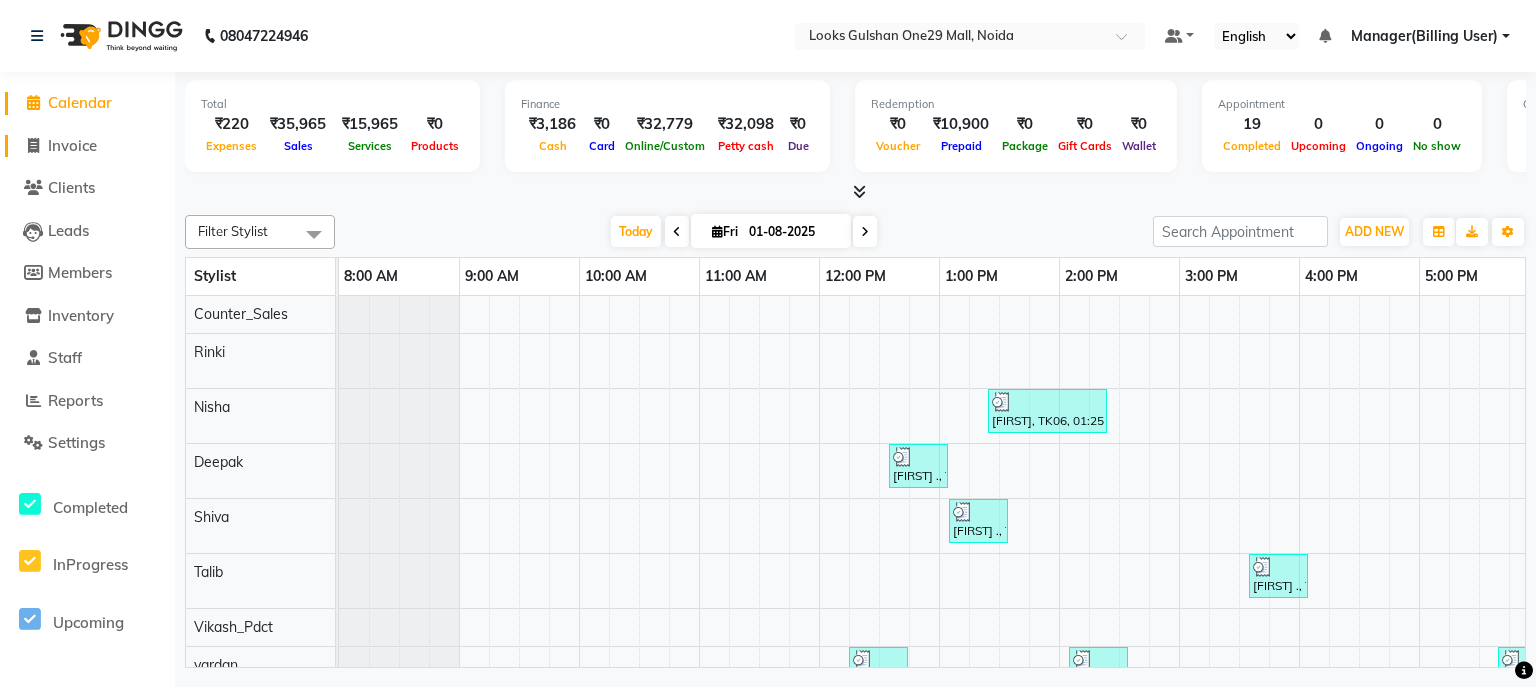 click on "Invoice" 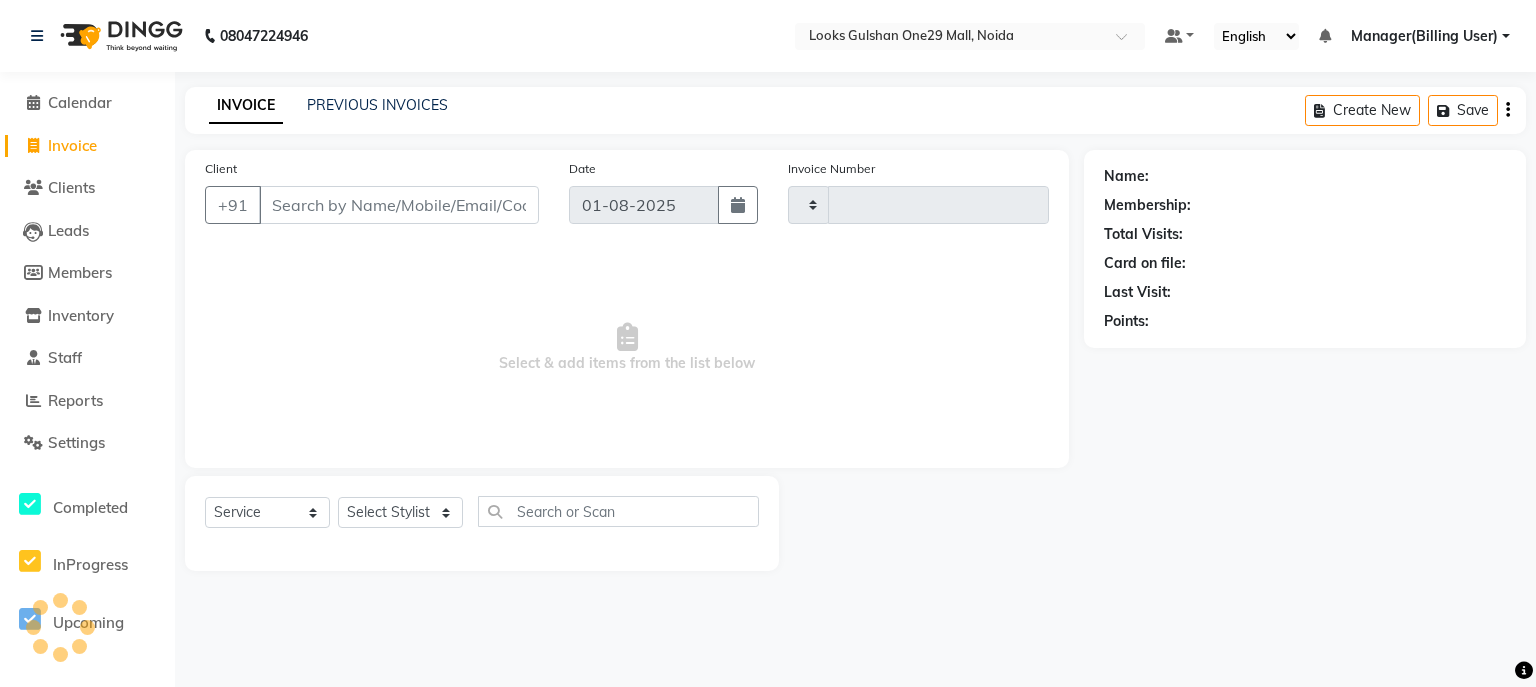 type on "0809" 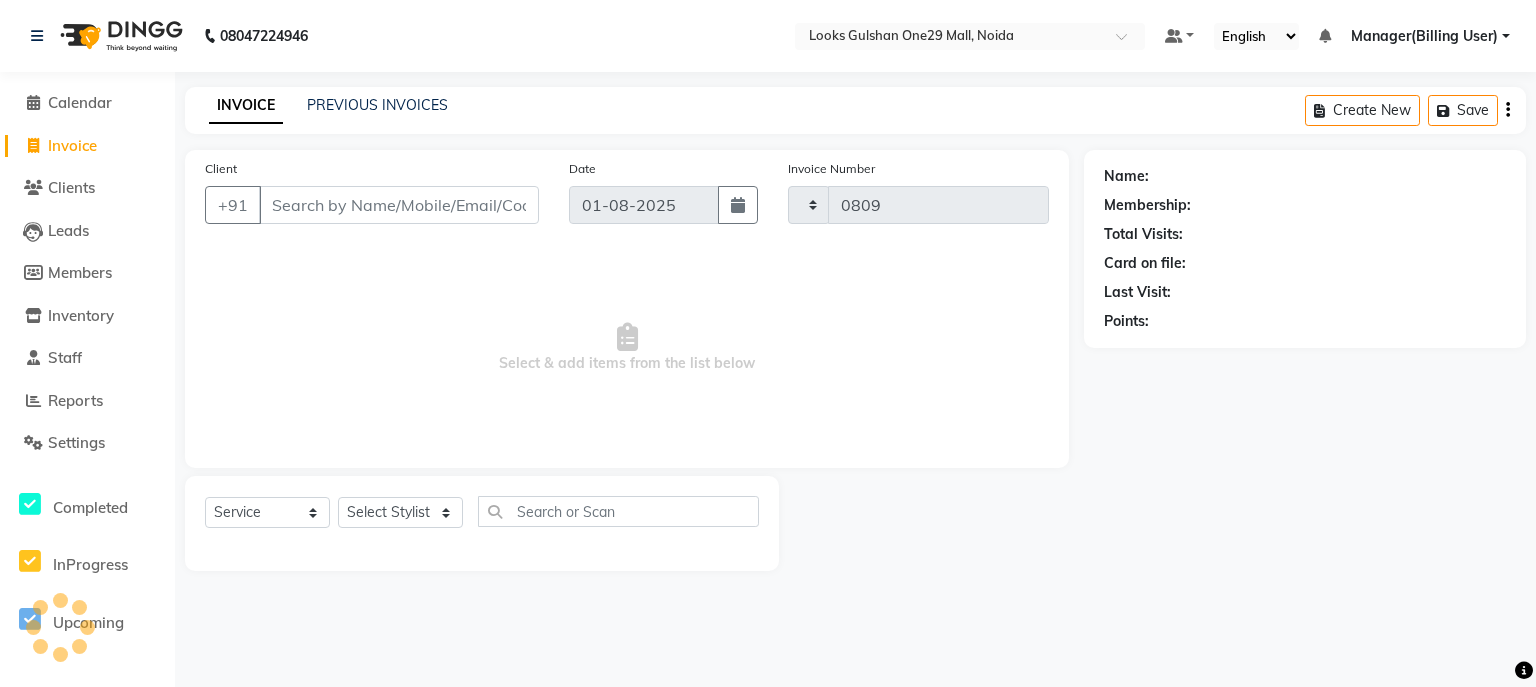 select on "8337" 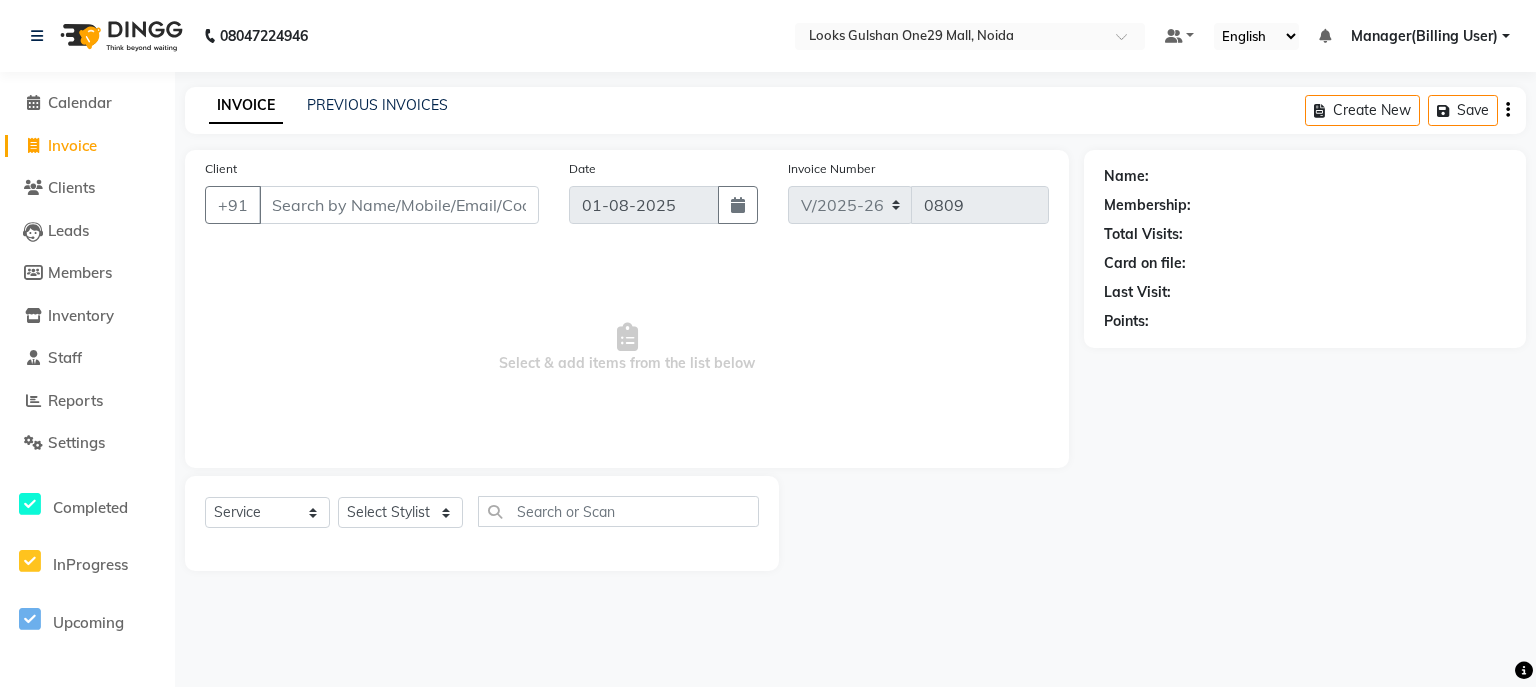 select on "80996" 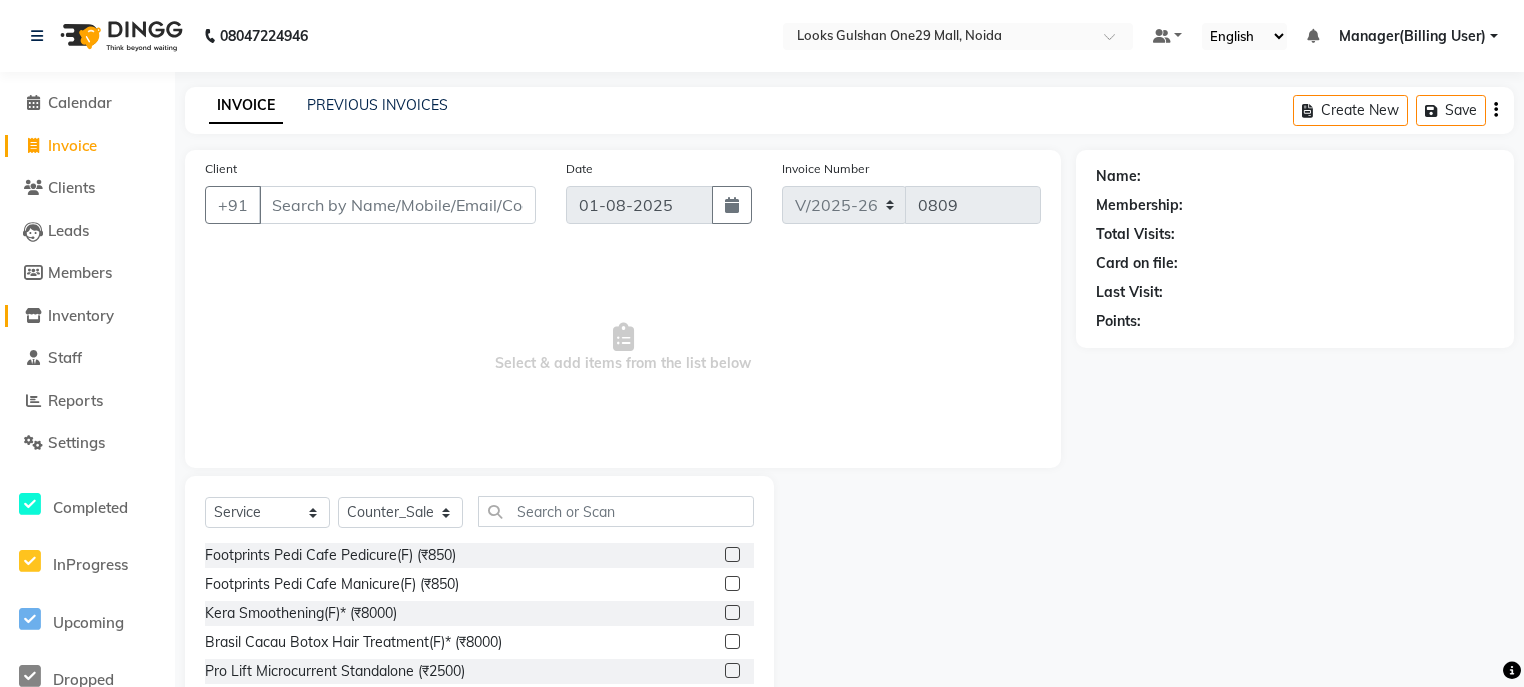click on "Inventory" 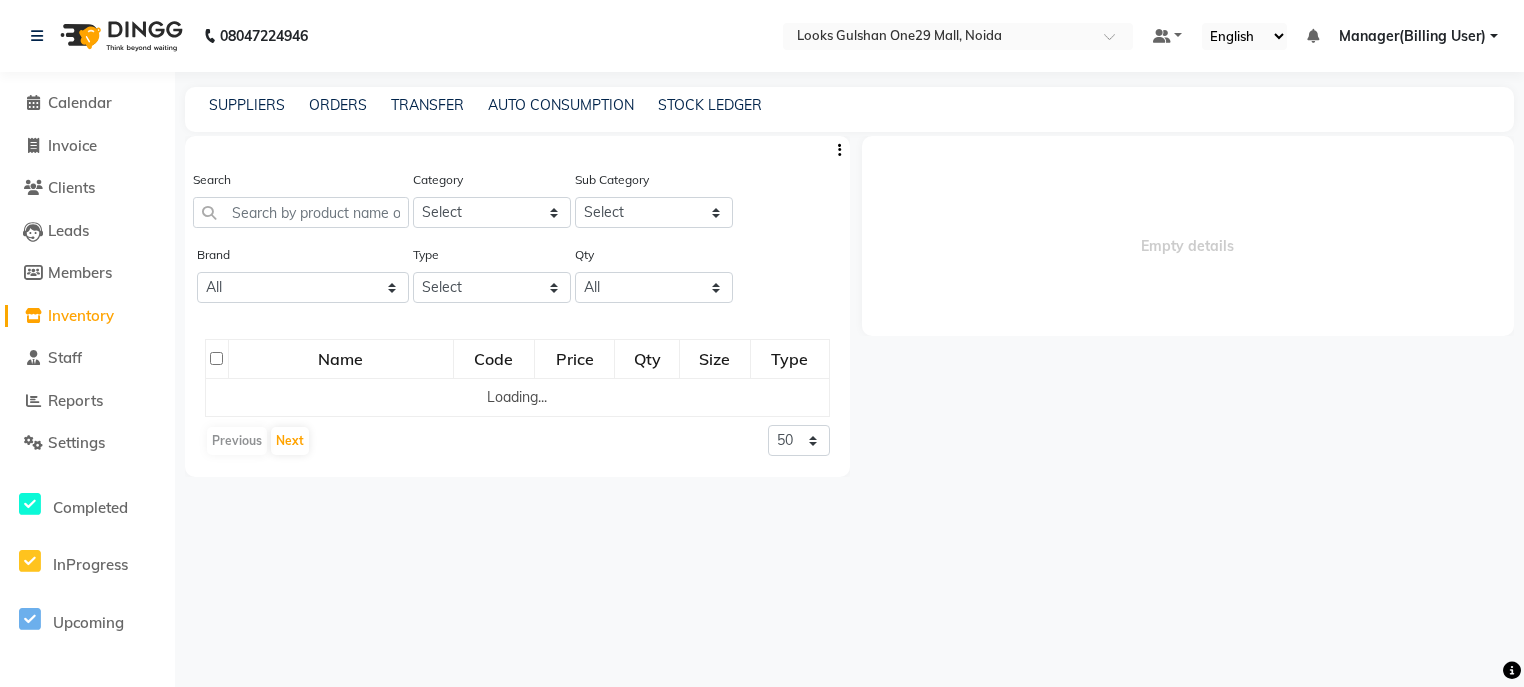 select 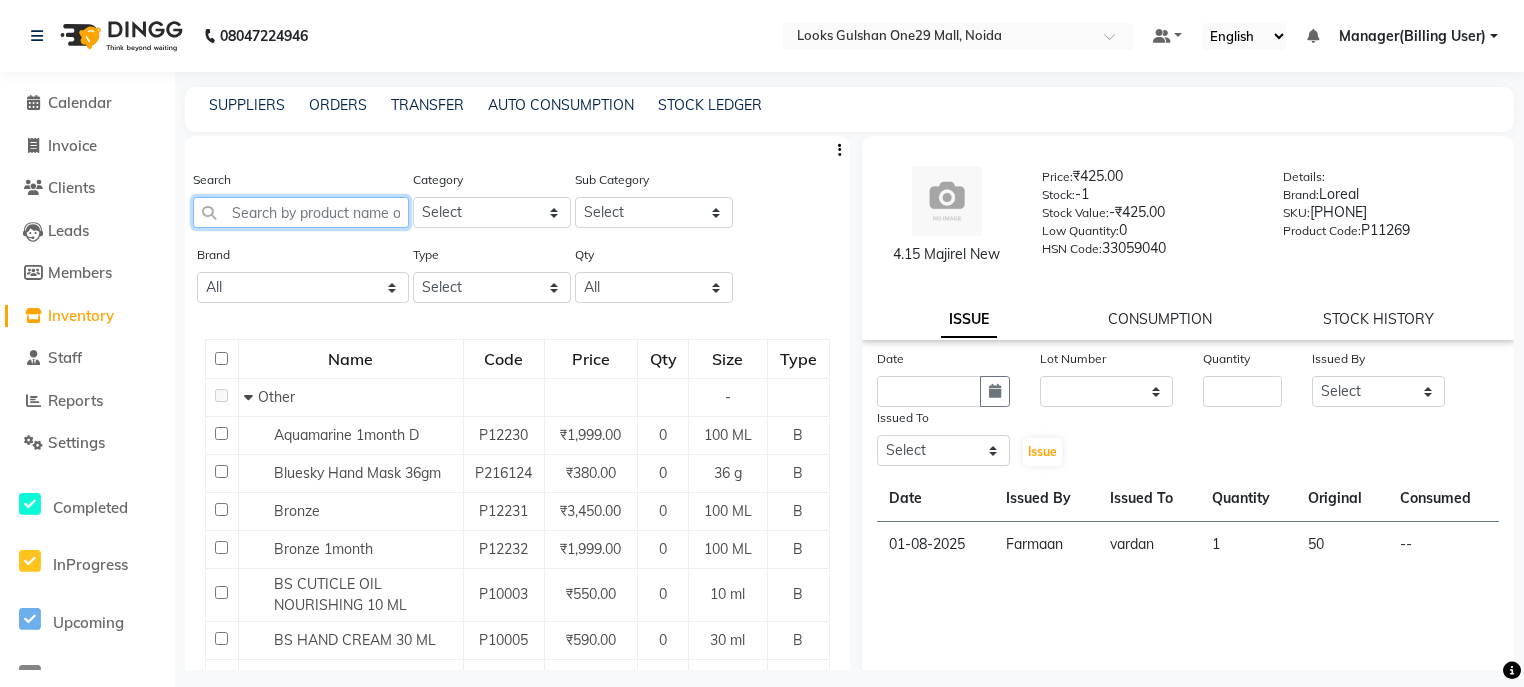 click 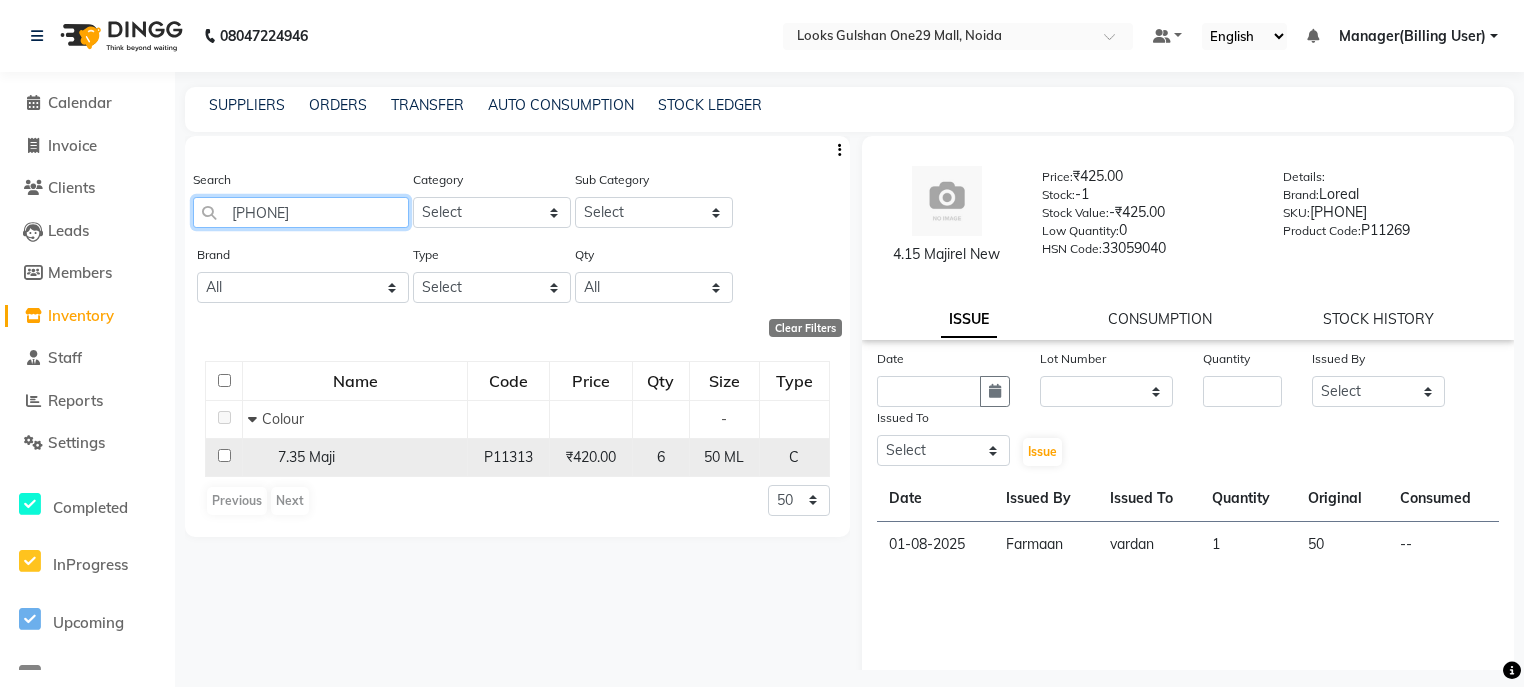 type on "8901526571833" 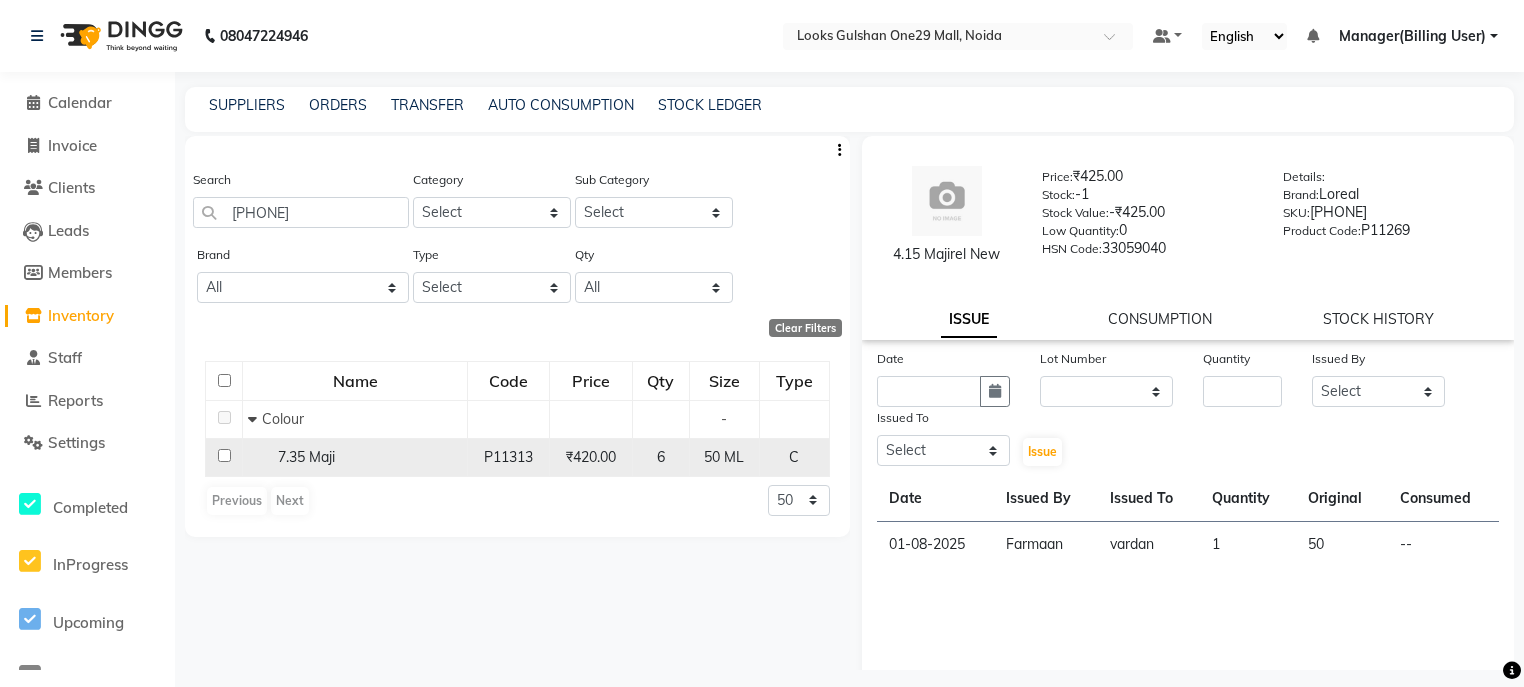 click 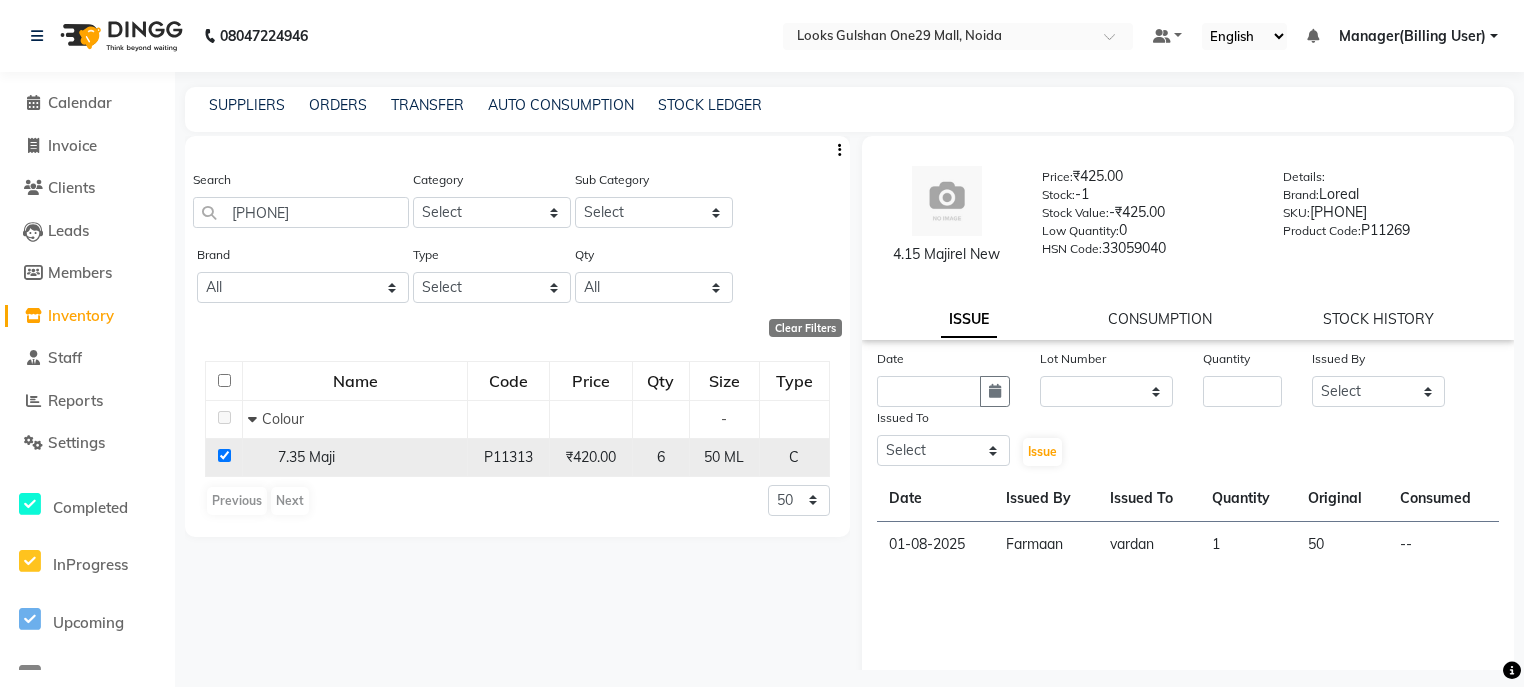 checkbox on "true" 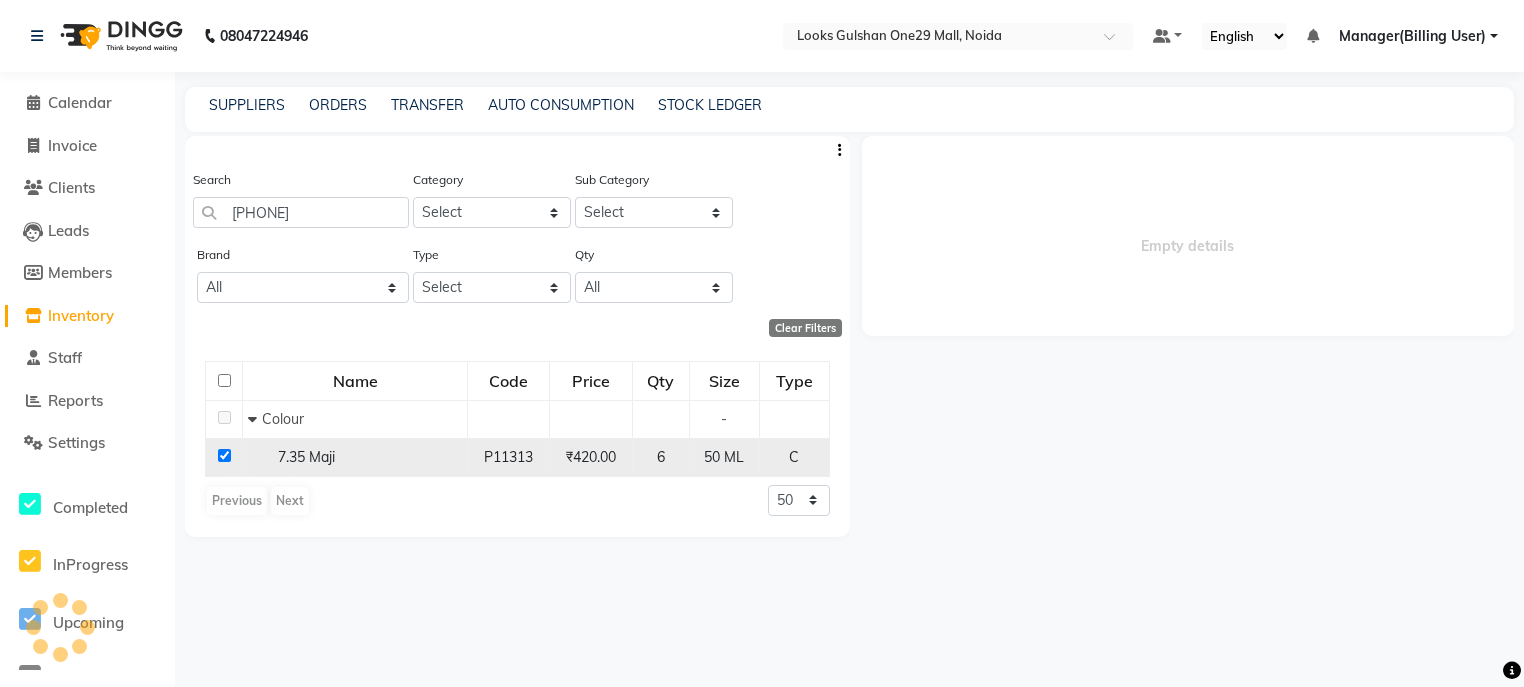 select 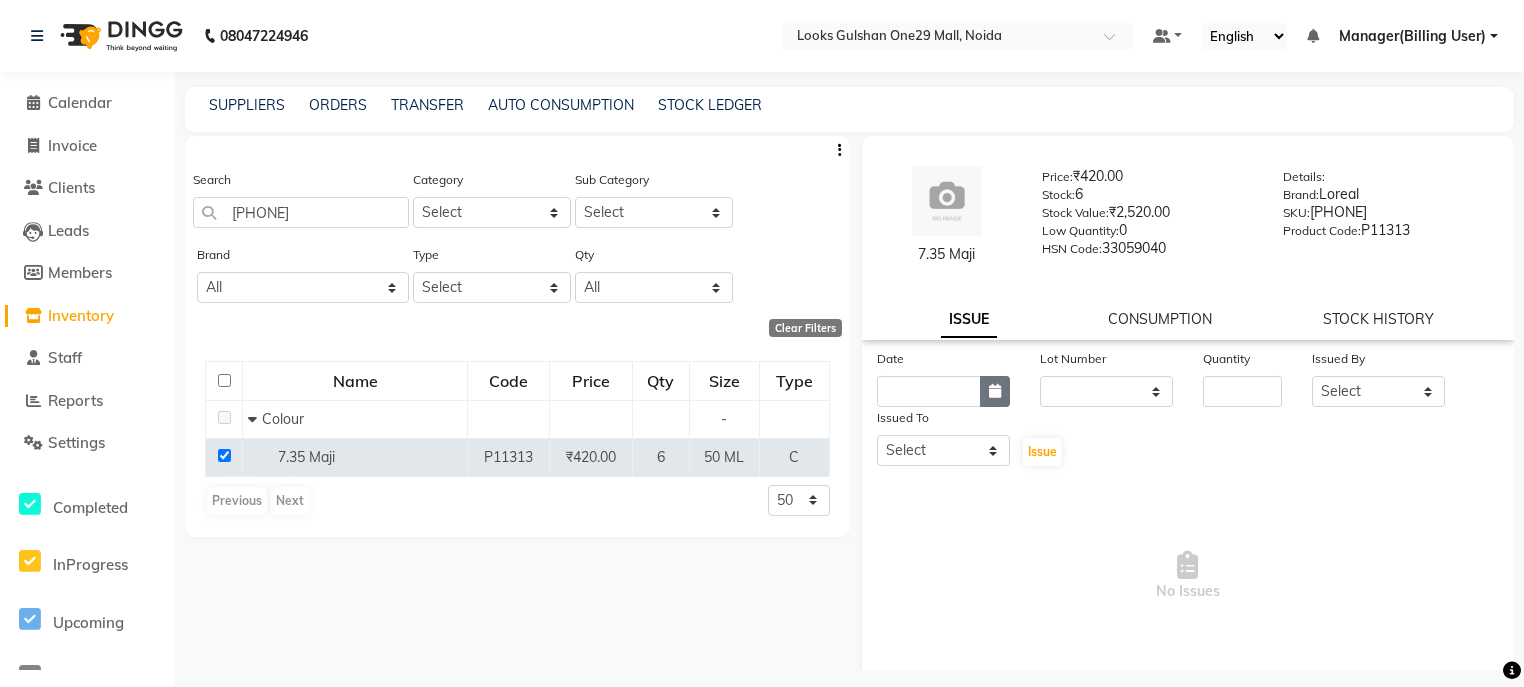click 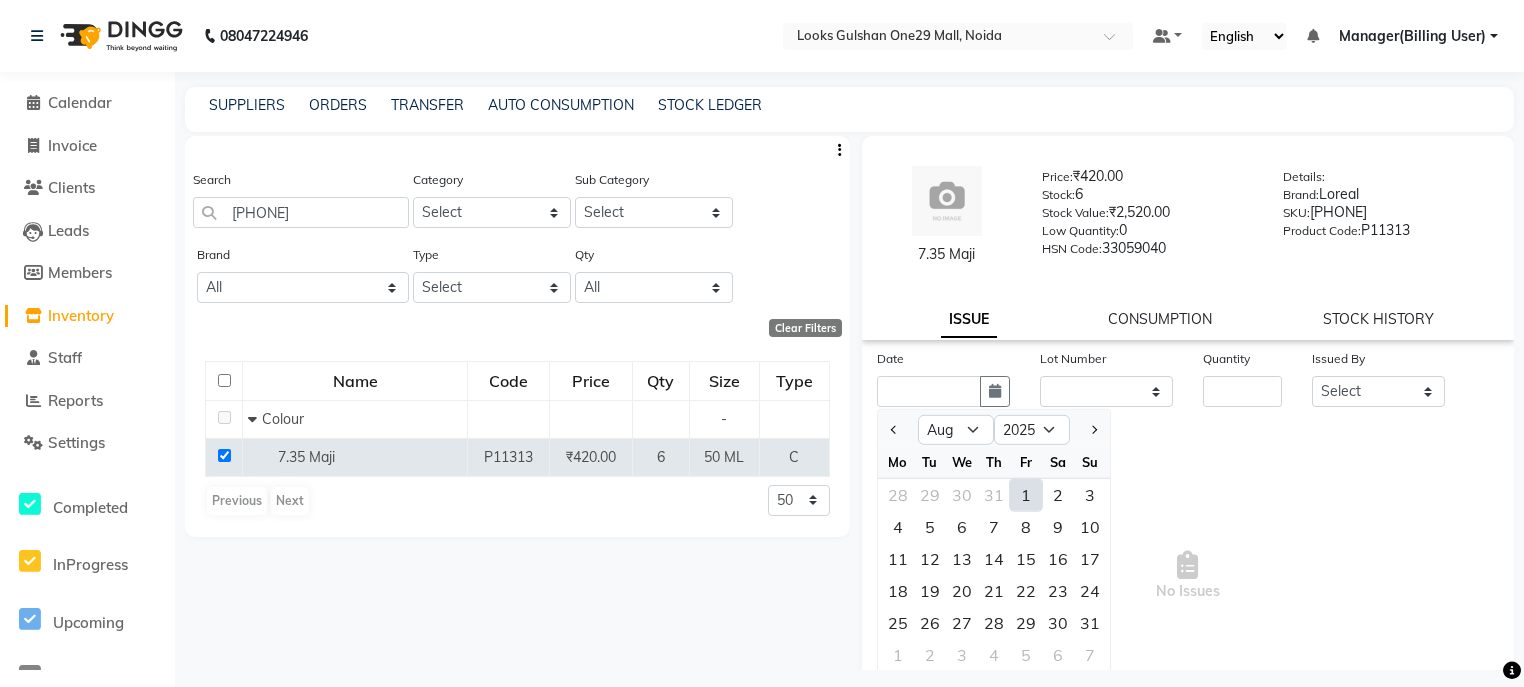 click on "1" 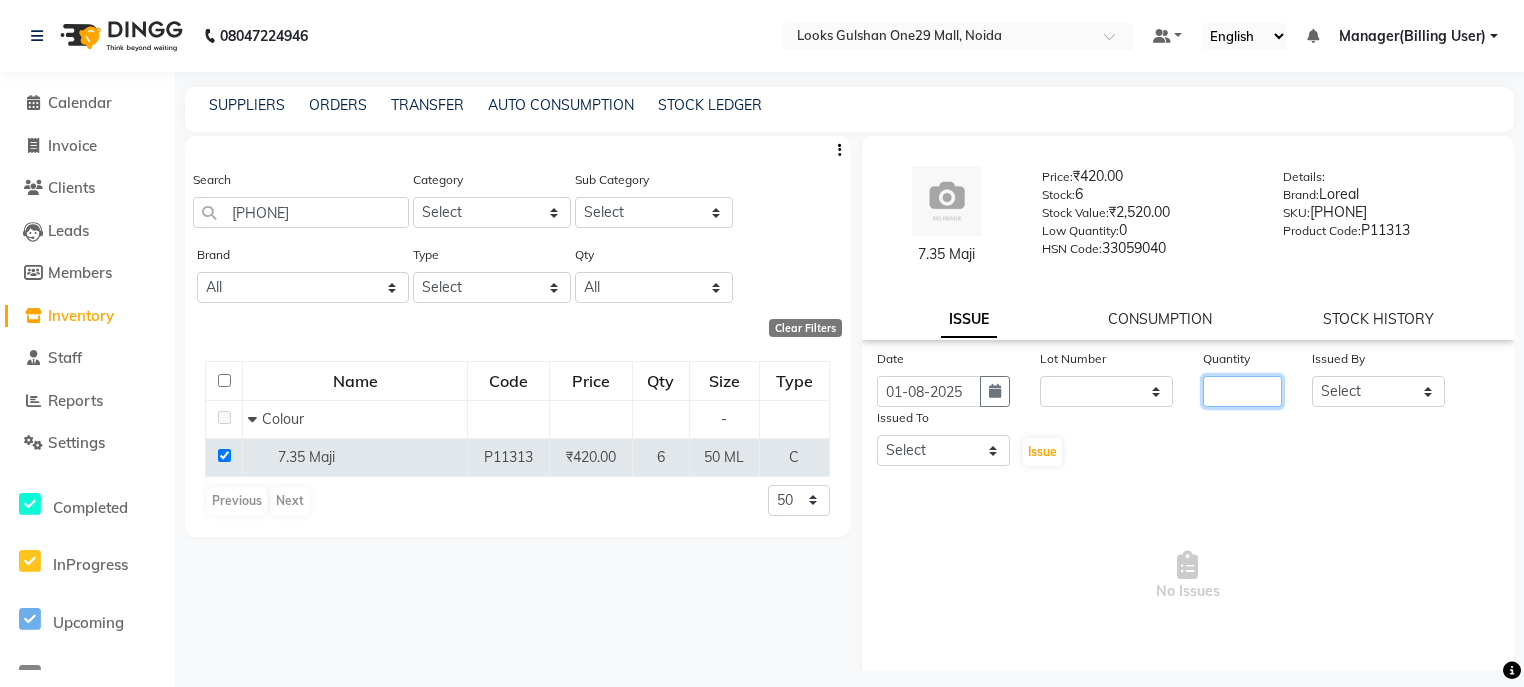click 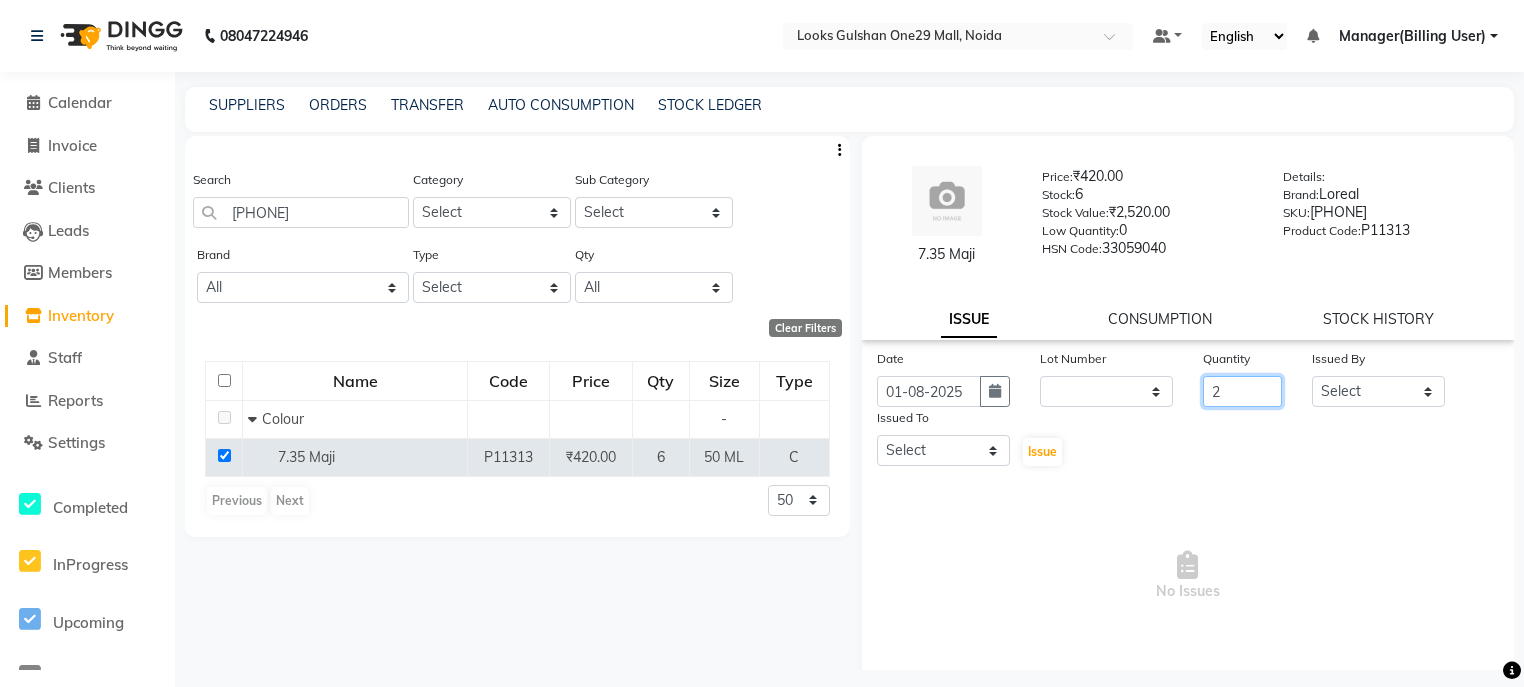 type on "2" 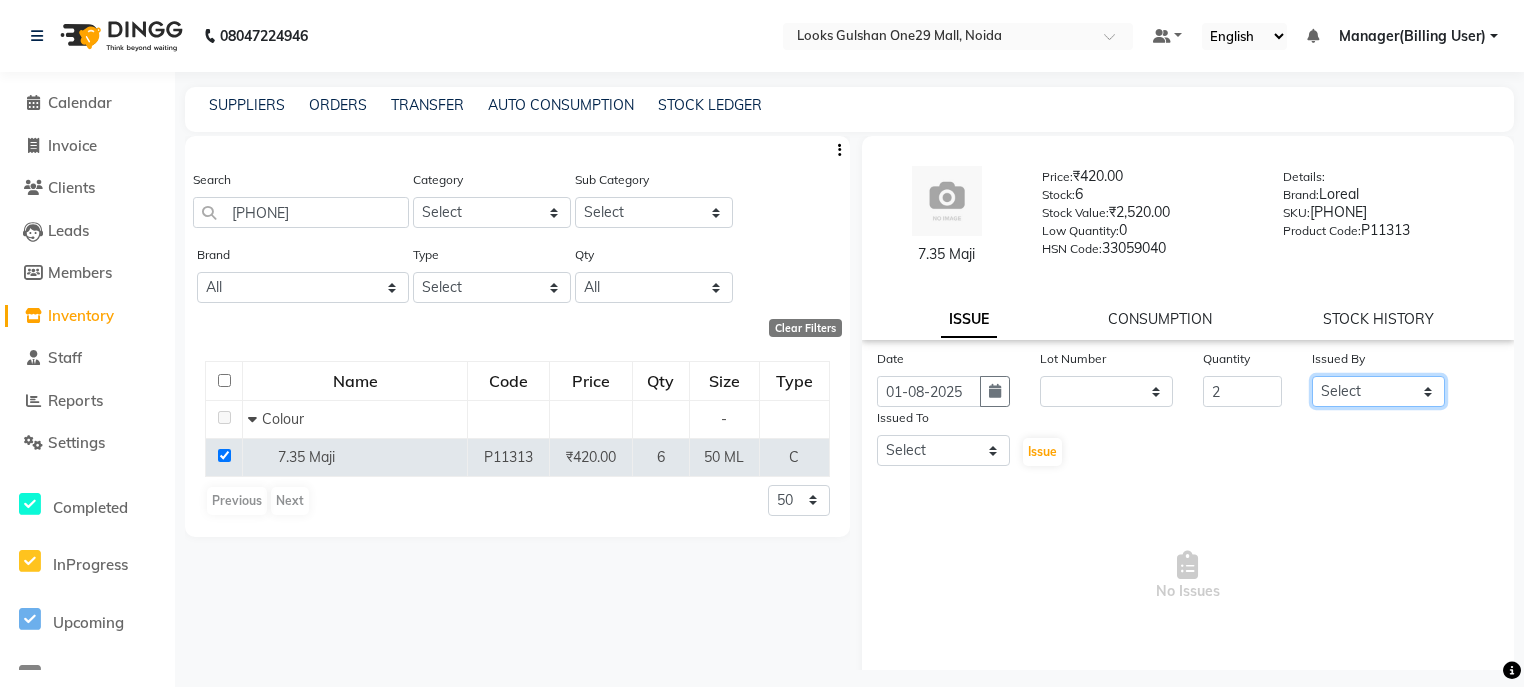 click on "Select ali Counter_Sales Deepak Eram_nail art Farmaan Manager(Billing User) Mashel Nisha Rinki Ritu Mittal Shiva Shiva(Cherry) Shivam_pdct Talib vardan Vikash_Pdct" 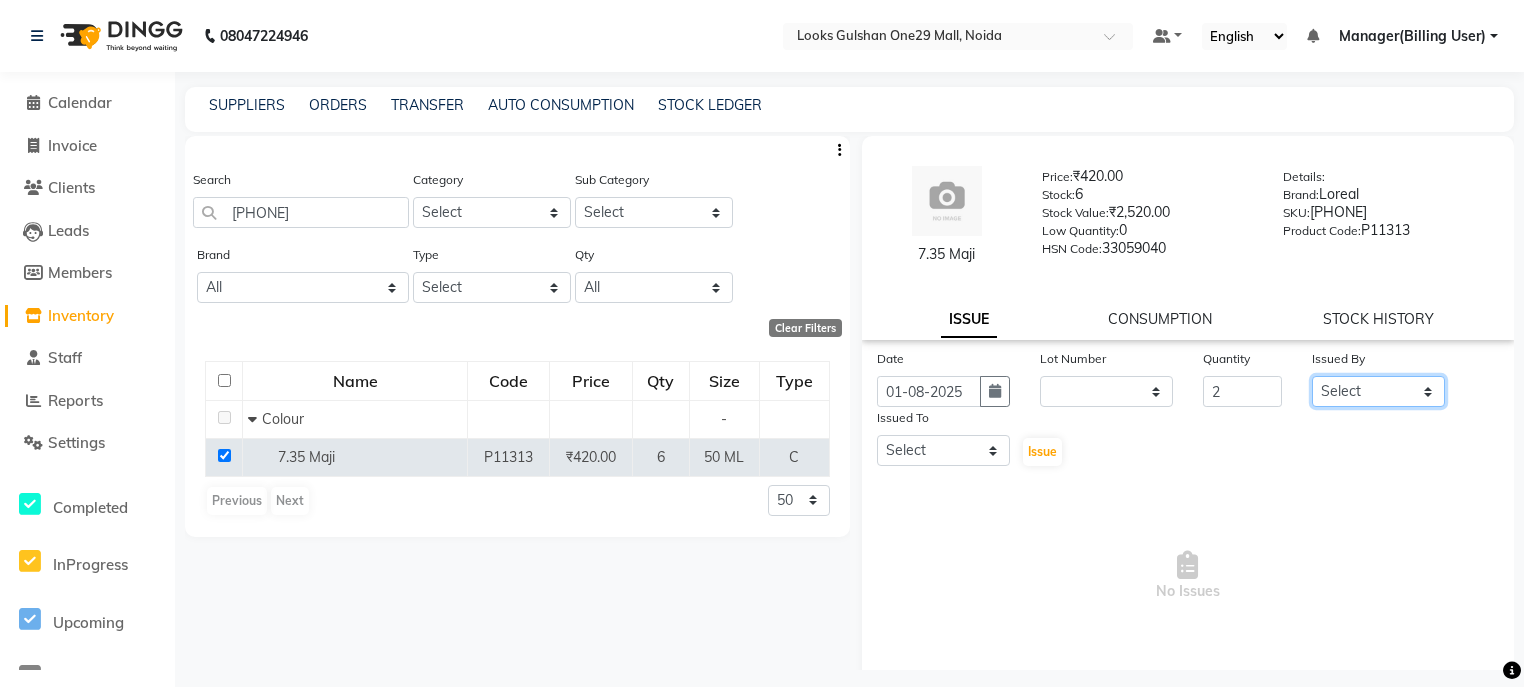 select on "83410" 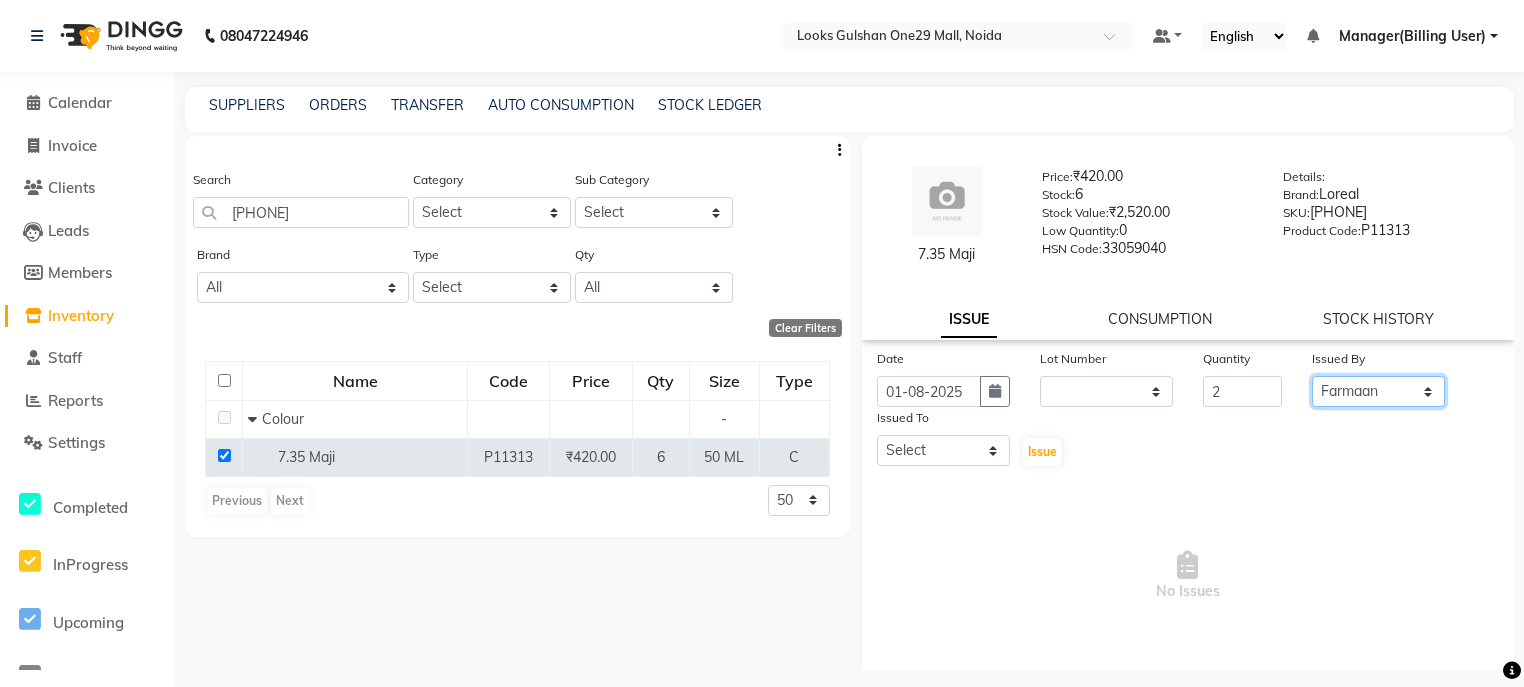 click on "Select ali Counter_Sales Deepak Eram_nail art Farmaan Manager(Billing User) Mashel Nisha Rinki Ritu Mittal Shiva Shiva(Cherry) Shivam_pdct Talib vardan Vikash_Pdct" 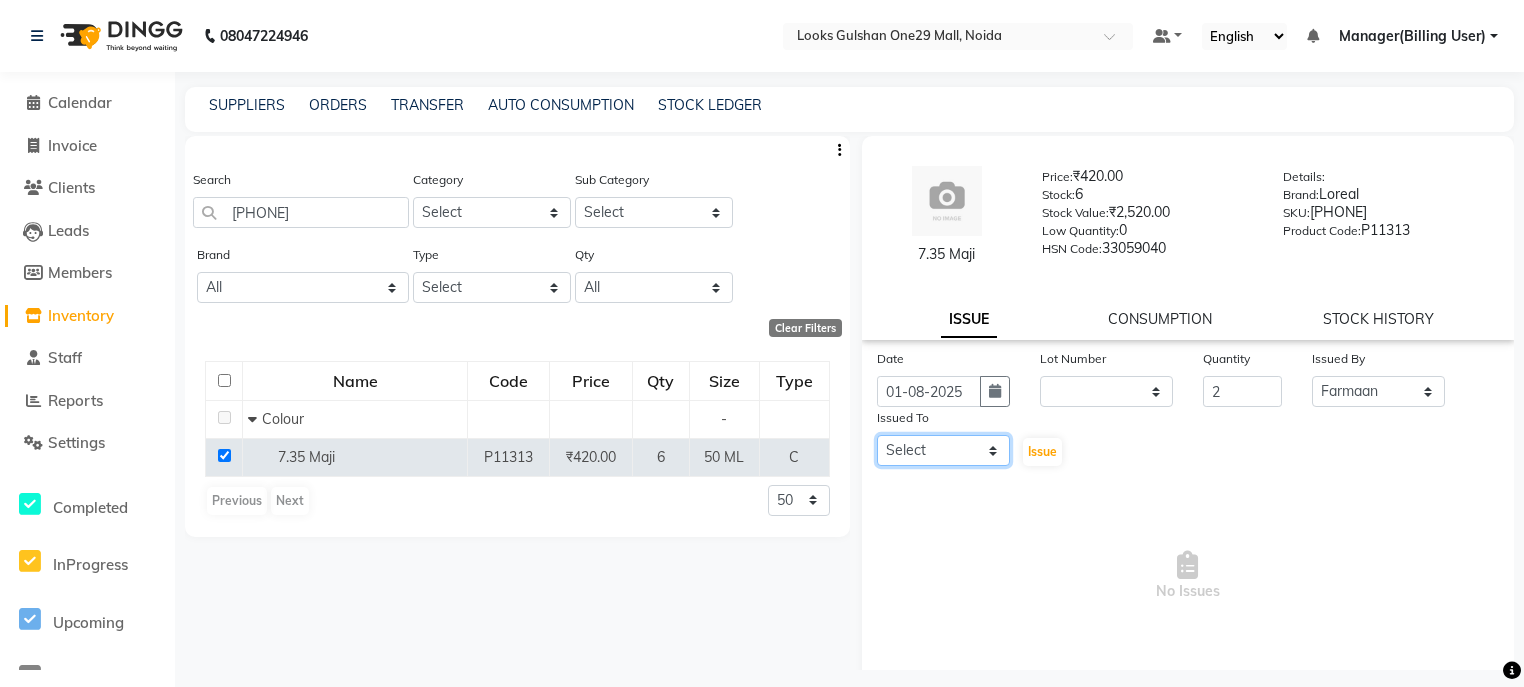click on "Select ali Counter_Sales Deepak Eram_nail art Farmaan Manager(Billing User) Mashel Nisha Rinki Ritu Mittal Shiva Shiva(Cherry) Shivam_pdct Talib vardan Vikash_Pdct" 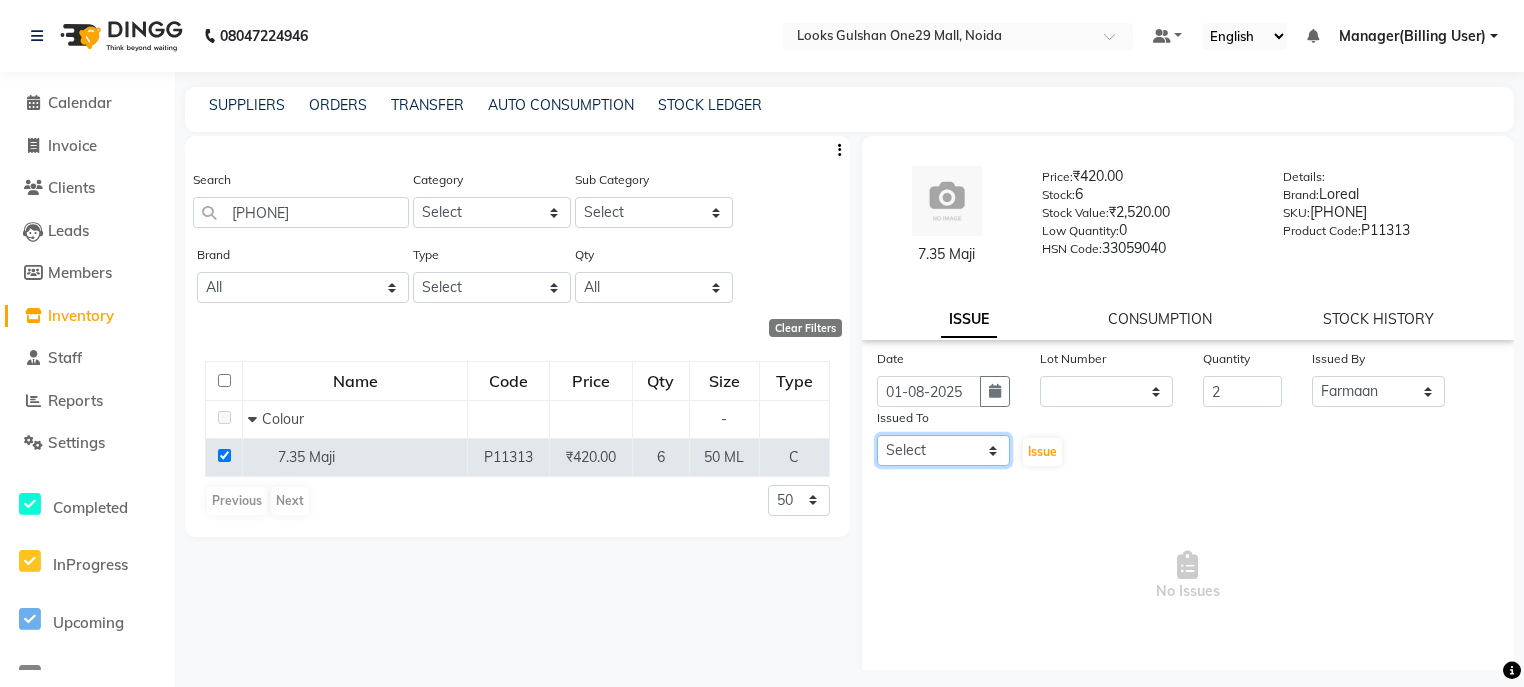 select on "82067" 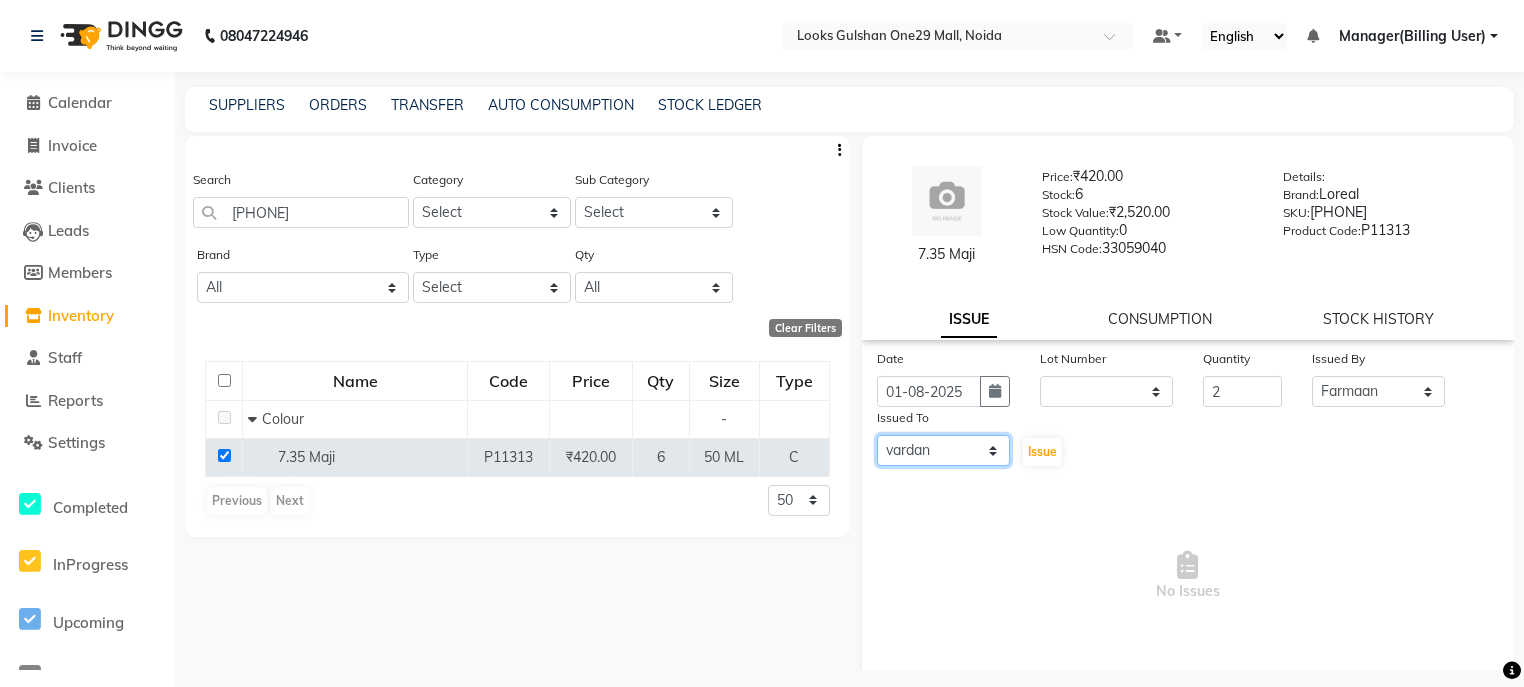 click on "Select ali Counter_Sales Deepak Eram_nail art Farmaan Manager(Billing User) Mashel Nisha Rinki Ritu Mittal Shiva Shiva(Cherry) Shivam_pdct Talib vardan Vikash_Pdct" 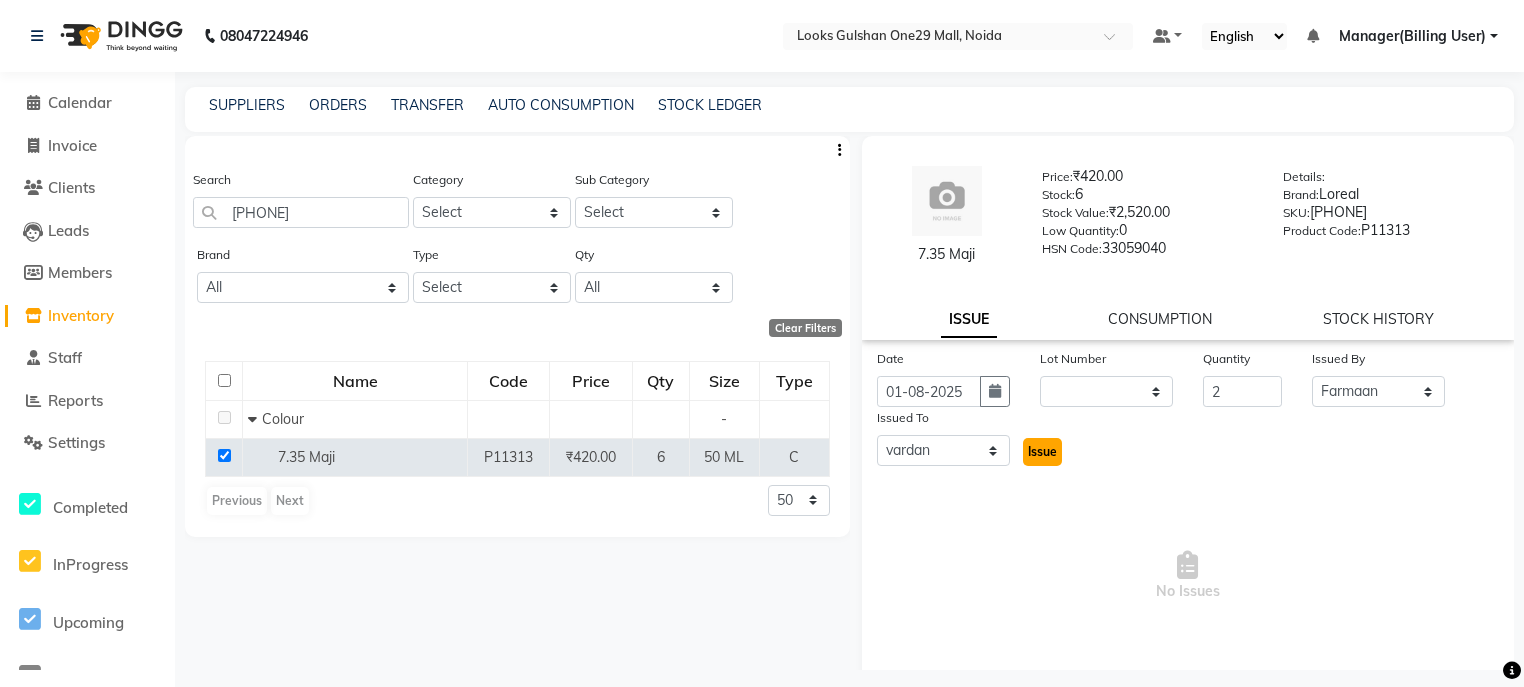 click on "Issue" 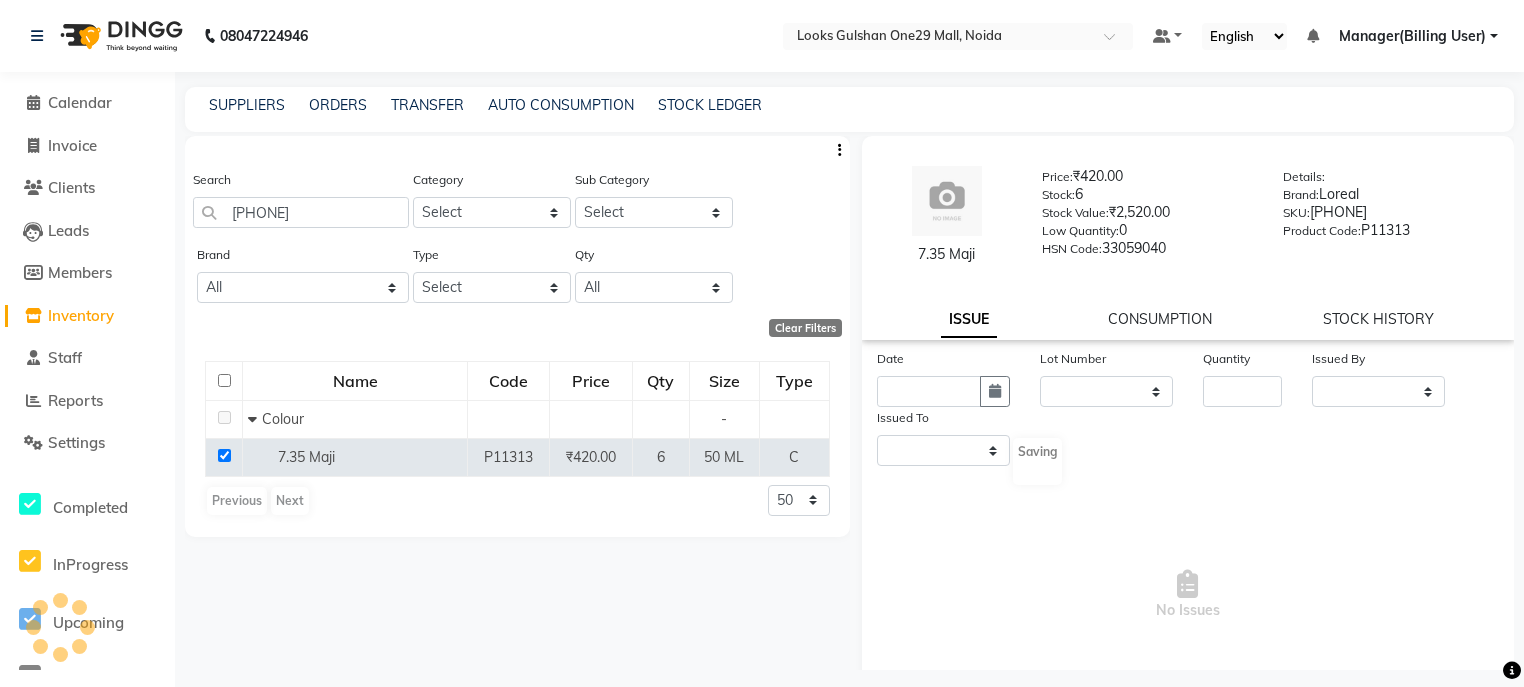 select 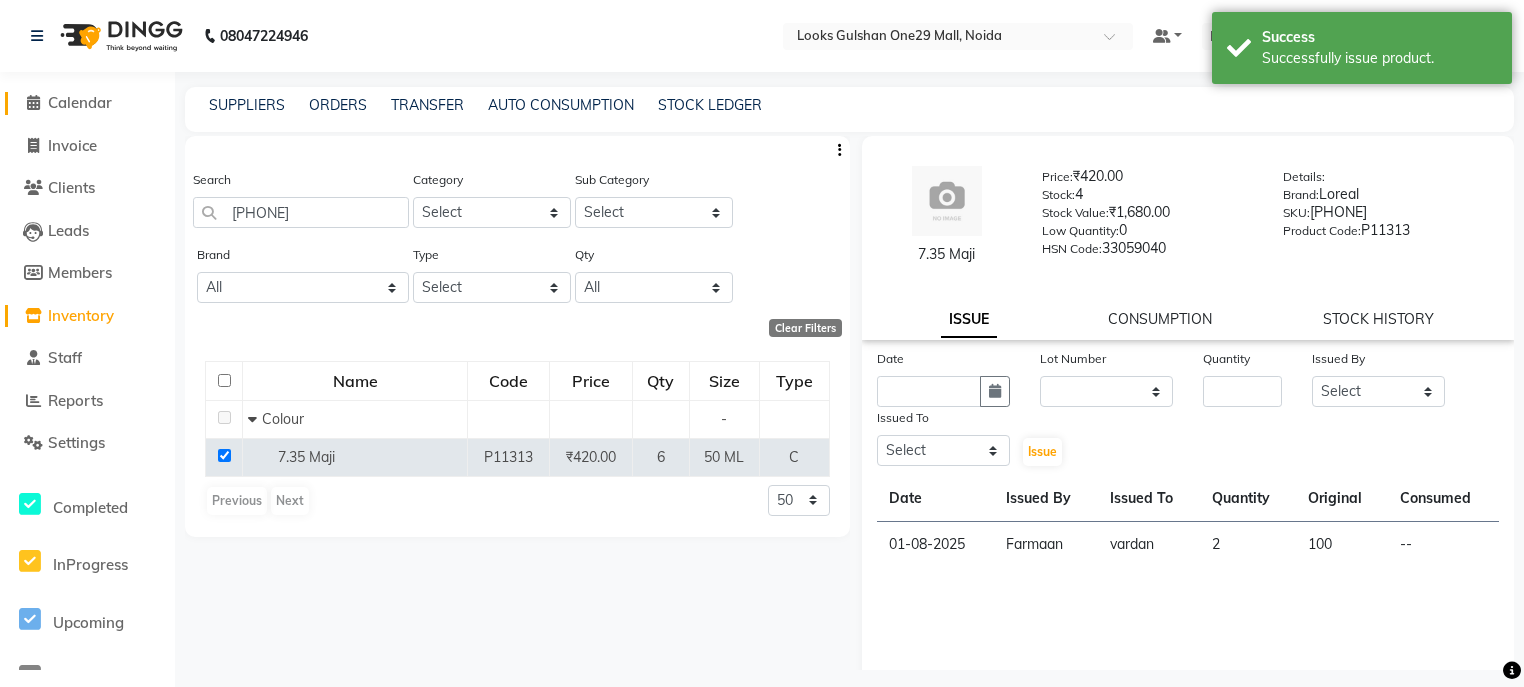 click on "Calendar" 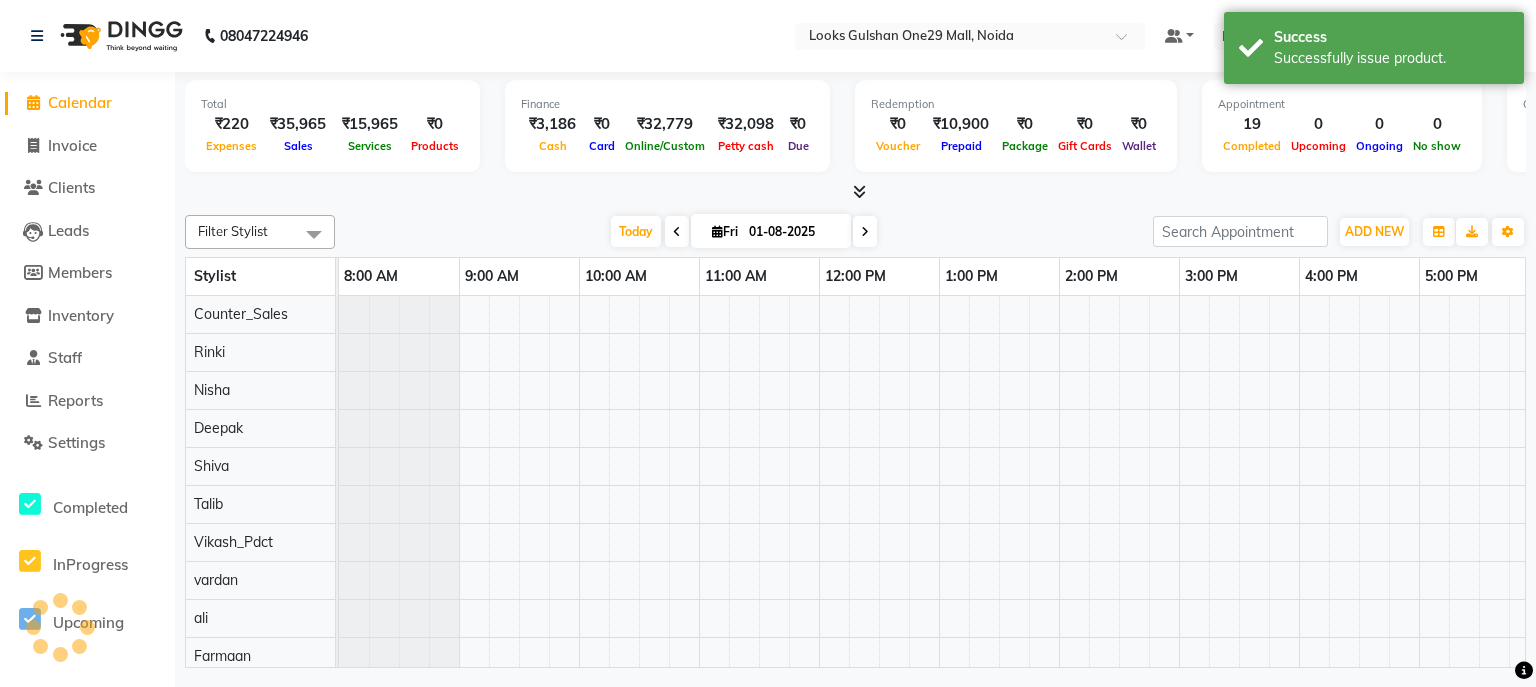 scroll, scrollTop: 0, scrollLeft: 0, axis: both 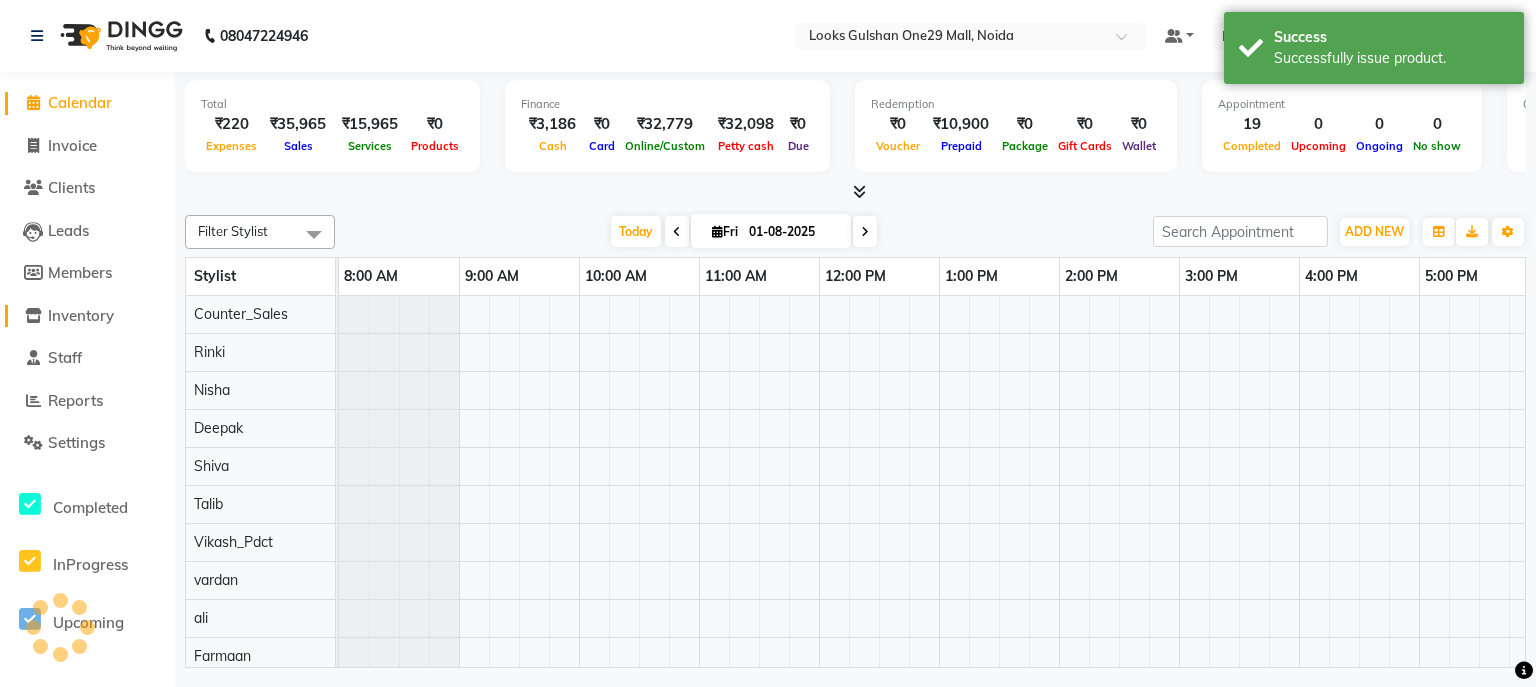 click on "Inventory" 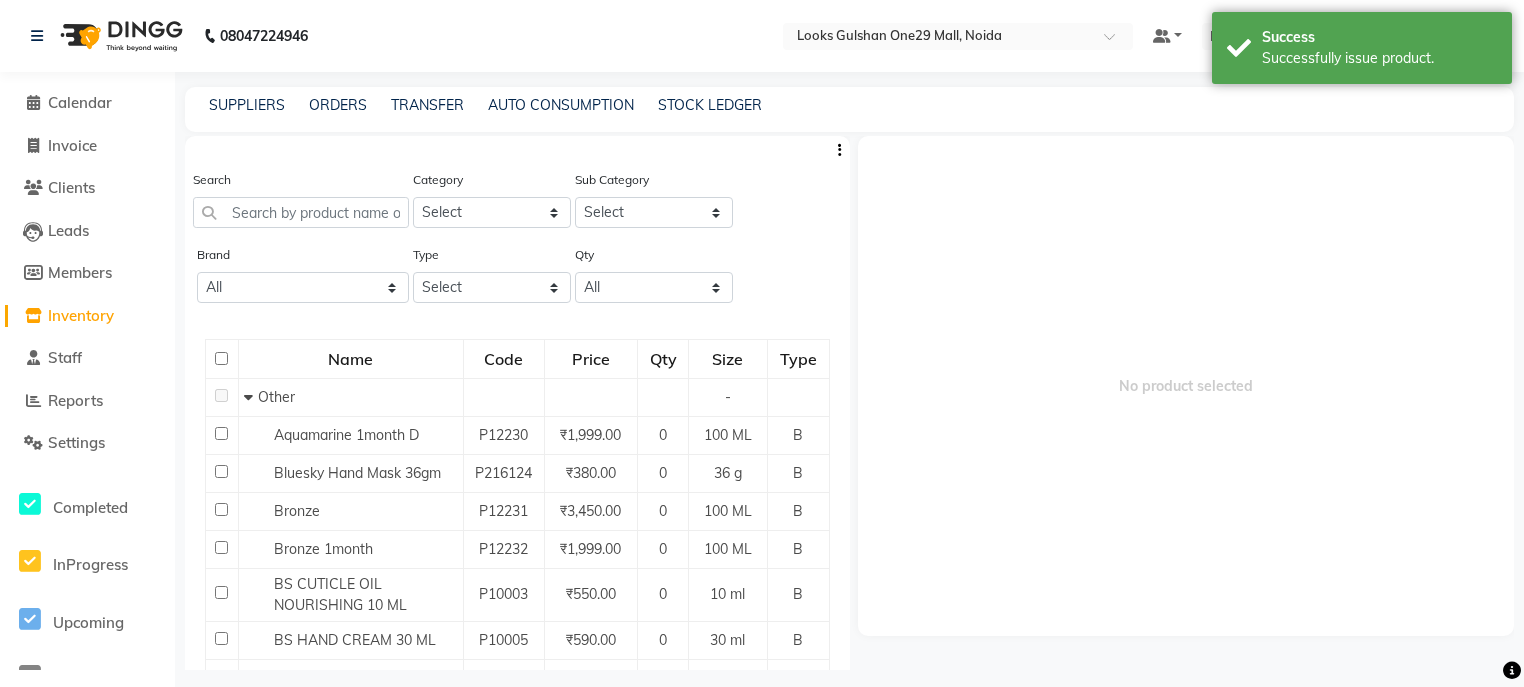 click on "Inventory" 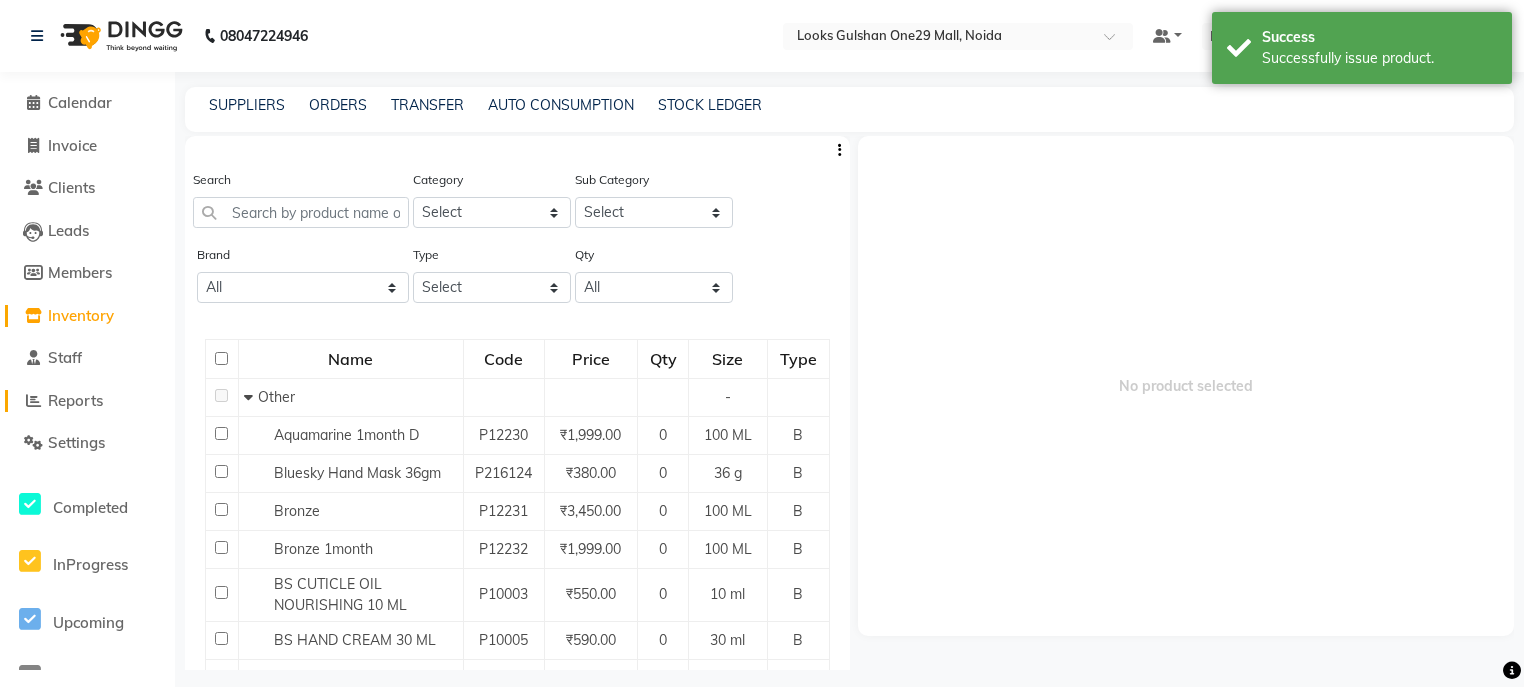 click on "Reports" 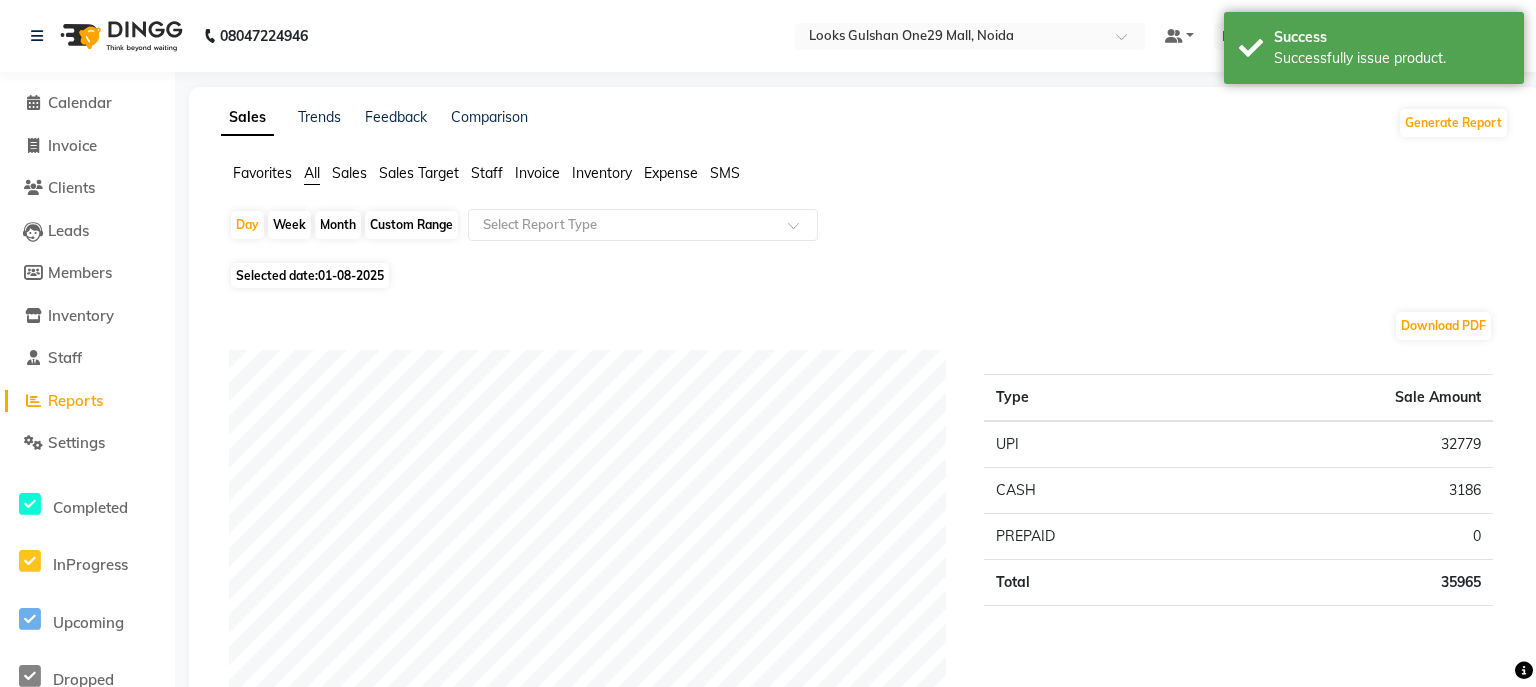 click on "Inventory" 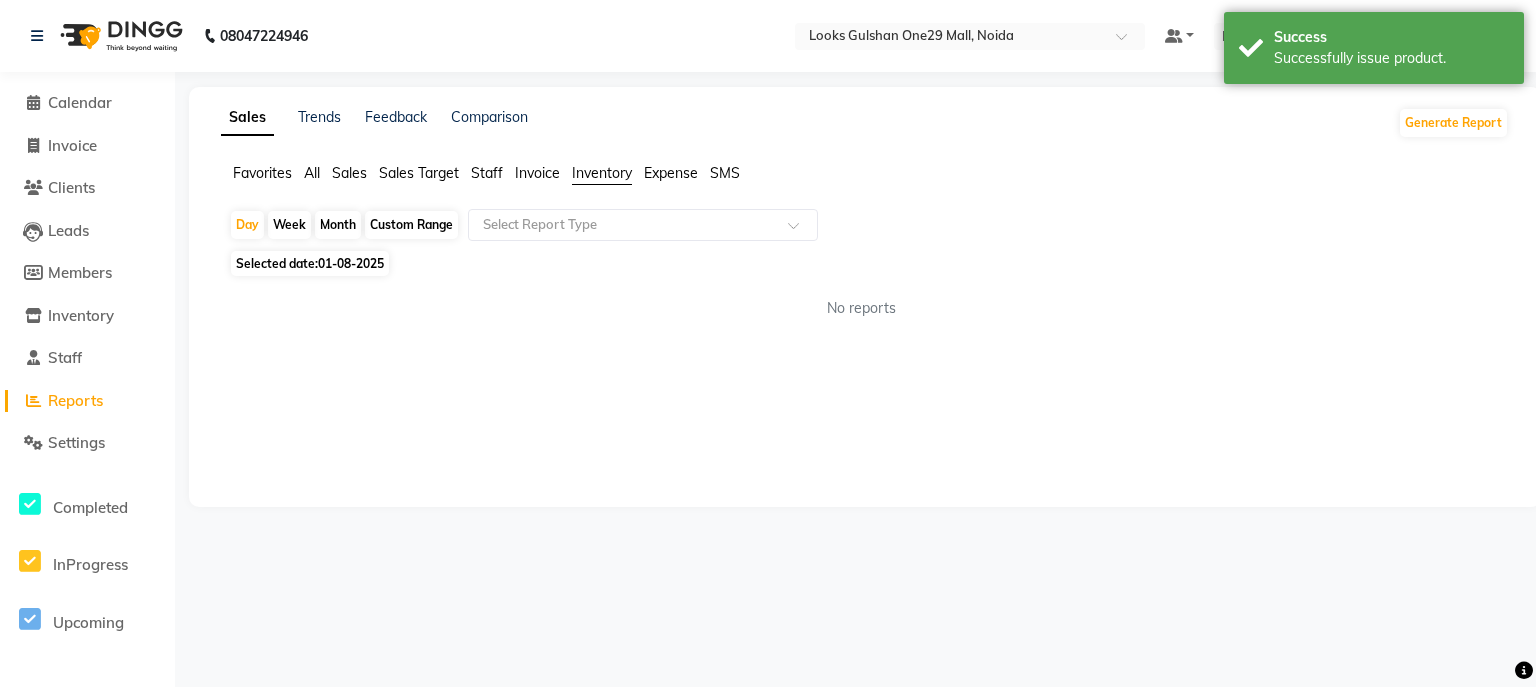click on "Day   Week   Month   Custom Range  Select Report Type" 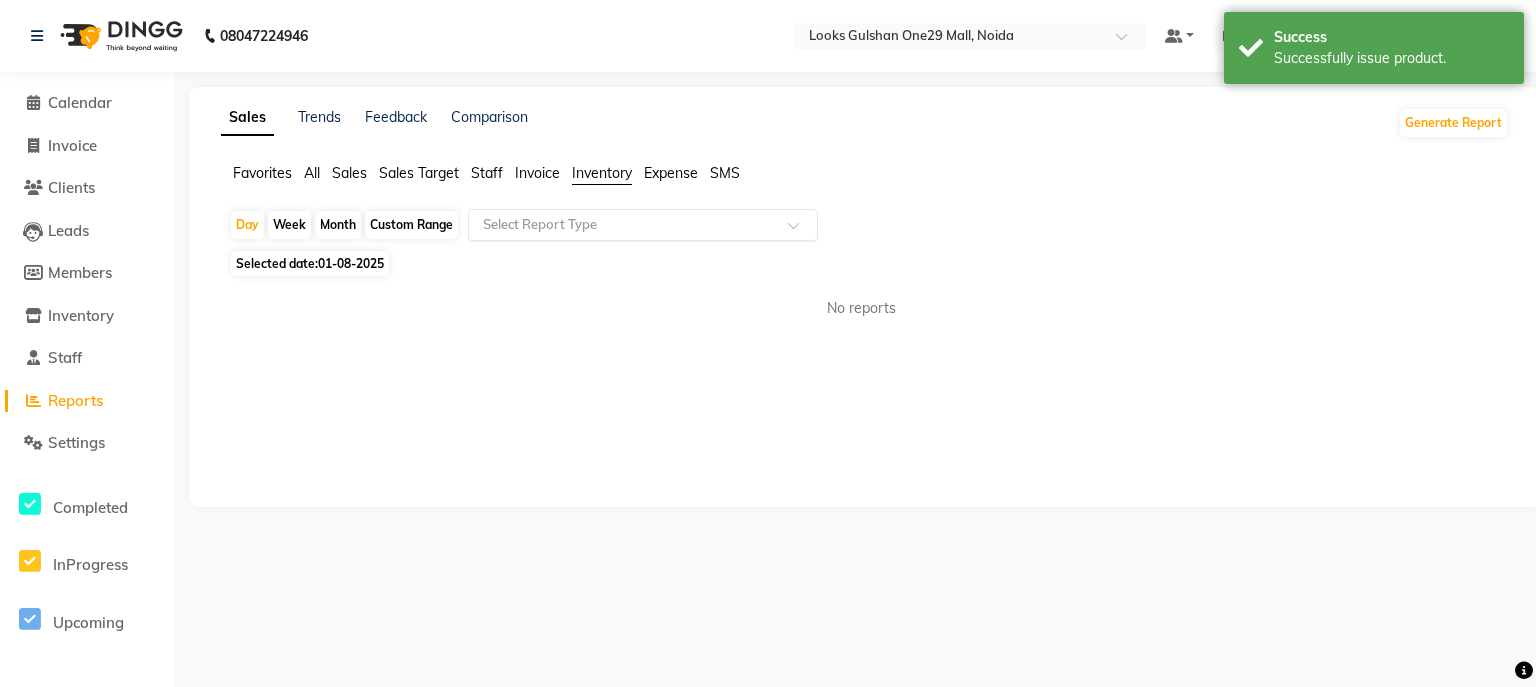 click 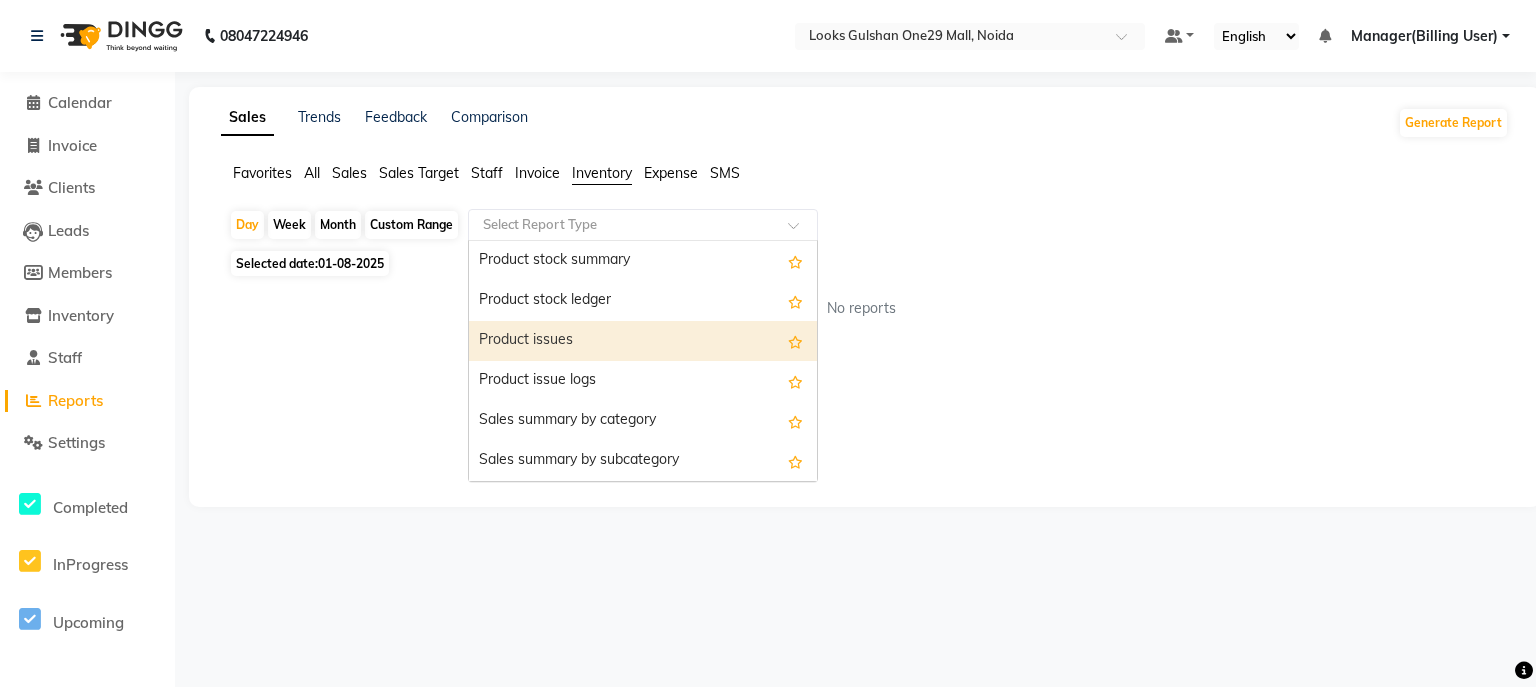 click on "Product issues" at bounding box center (643, 341) 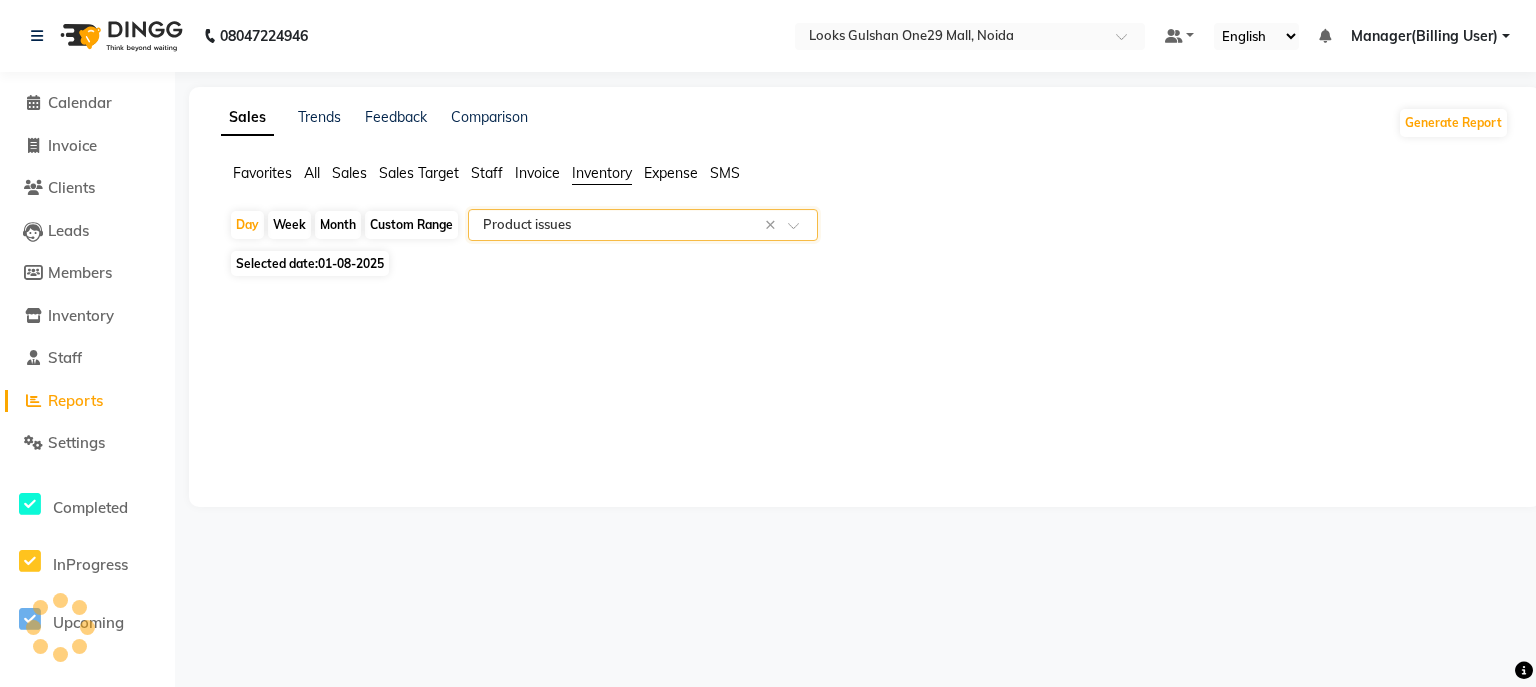 select on "full_report" 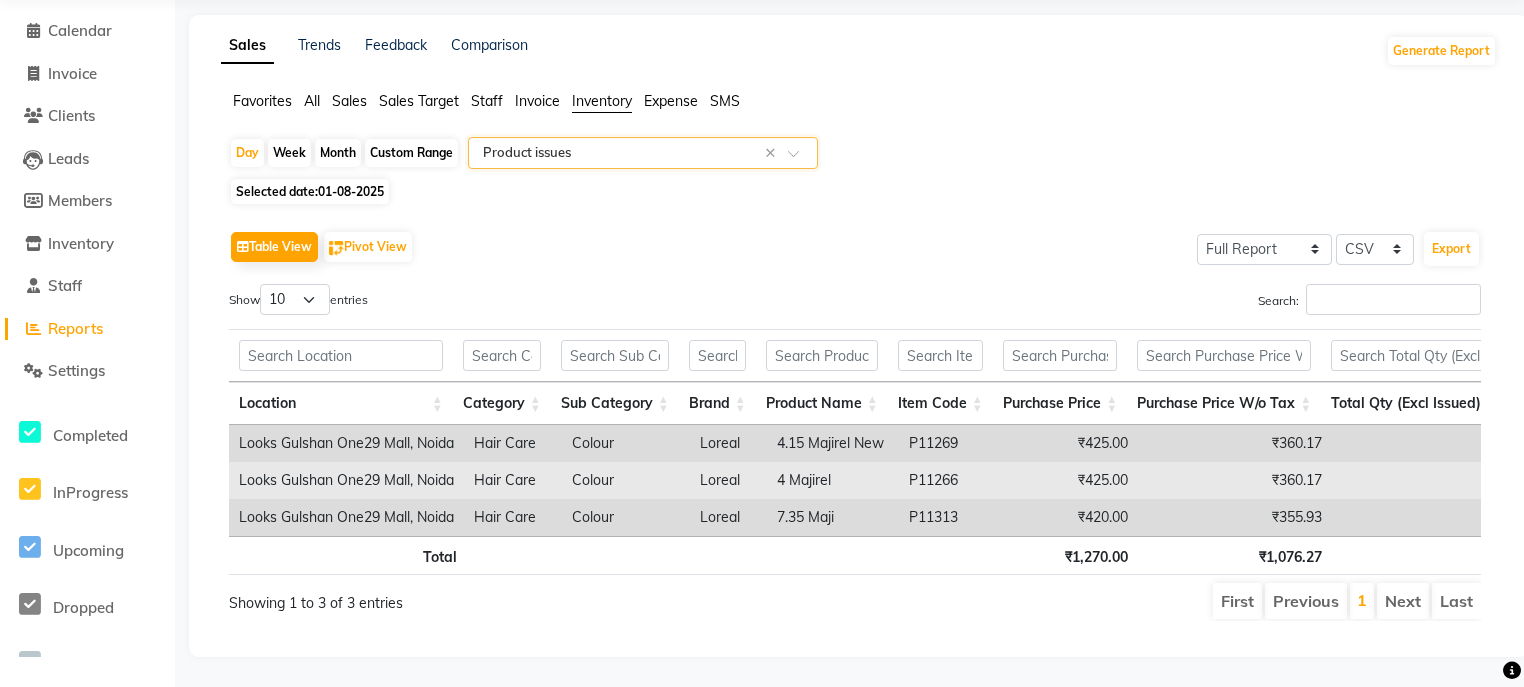 scroll, scrollTop: 94, scrollLeft: 0, axis: vertical 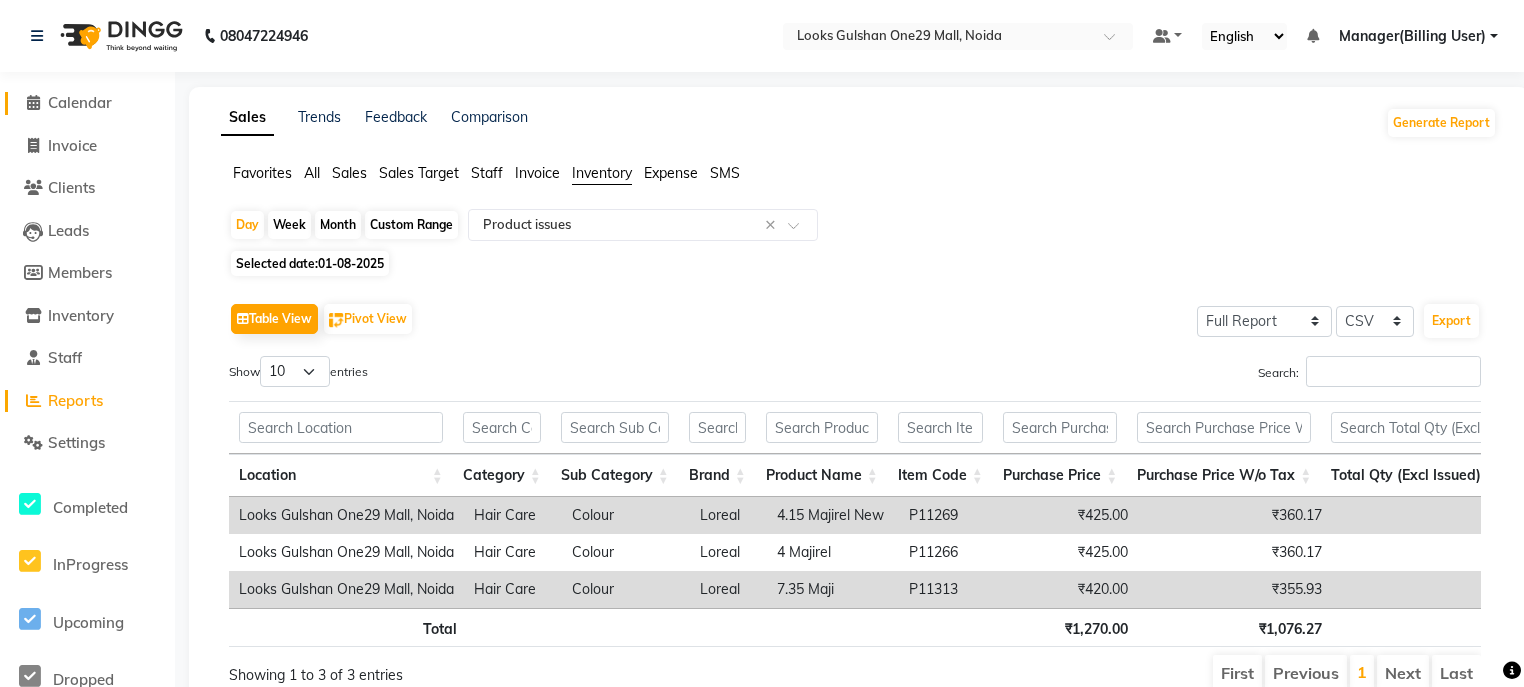 click on "Calendar" 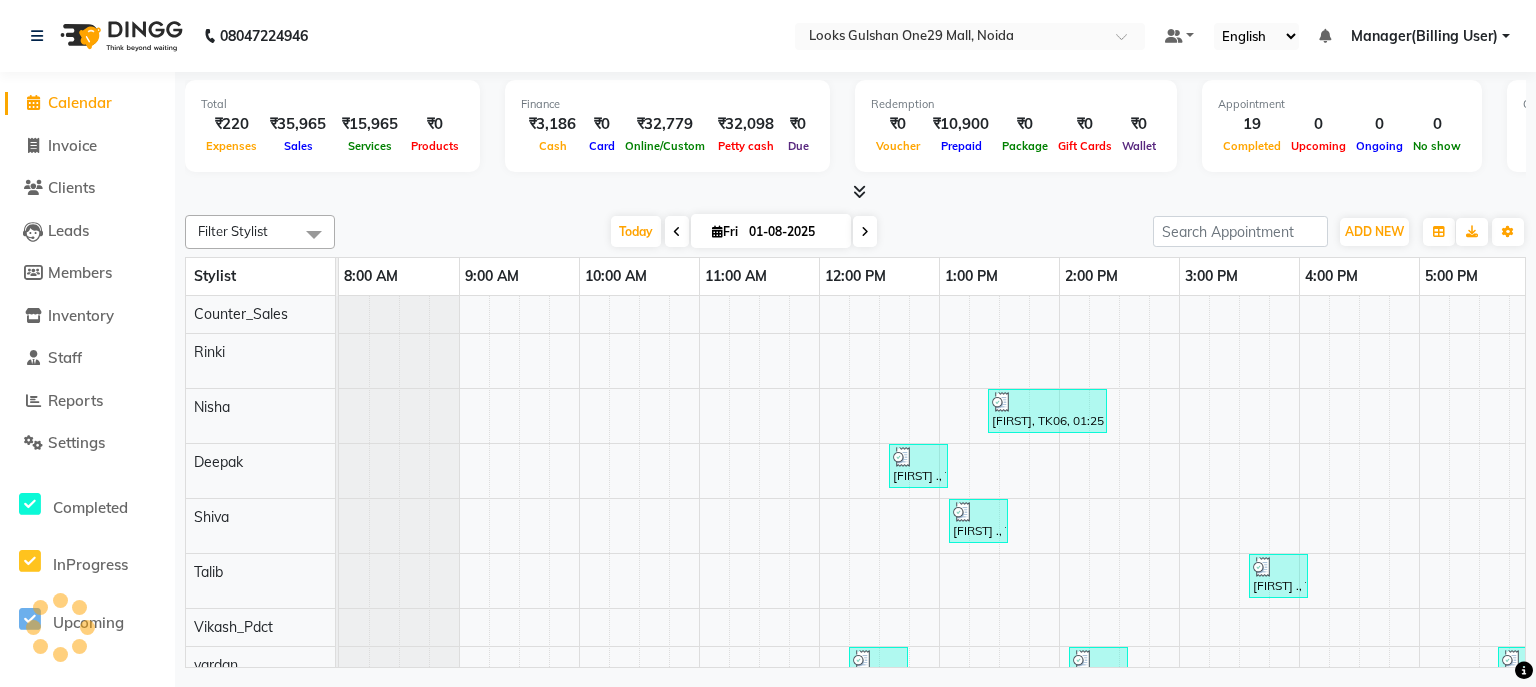 click on "Filter Stylist Select All ali Counter_Sales Deepak Eram_nail art Farmaan Mashel Nisha Rinki Ritu Mittal Shiva Shiva(Cherry) Shivam_pdct Talib vardan Vikash_Pdct Today  Fri 01-08-2025 Toggle Dropdown Add Appointment Add Invoice Add Expense Add Attendance Add Client Toggle Dropdown Add Appointment Add Invoice Add Expense Add Attendance Add Client ADD NEW Toggle Dropdown Add Appointment Add Invoice Add Expense Add Attendance Add Client Filter Stylist Select All ali Counter_Sales Deepak Eram_nail art Farmaan Mashel Nisha Rinki Ritu Mittal Shiva Shiva(Cherry) Shivam_pdct Talib vardan Vikash_Pdct Group By  Staff View   Room View  View as Vertical  Vertical - Week View  Horizontal  Horizontal - Week View  List  Toggle Dropdown Calendar Settings Manage Tags   Arrange Stylists   Reset Stylists  Full Screen  Show Available Stylist  Appointment Form Zoom 100% Stylist 8:00 AM 9:00 AM 10:00 AM 11:00 AM 12:00 PM 1:00 PM 2:00 PM 3:00 PM 4:00 PM 5:00 PM 6:00 PM 7:00 PM 8:00 PM Counter_Sales Rinki Nisha Deepak Shiva Talib ali" 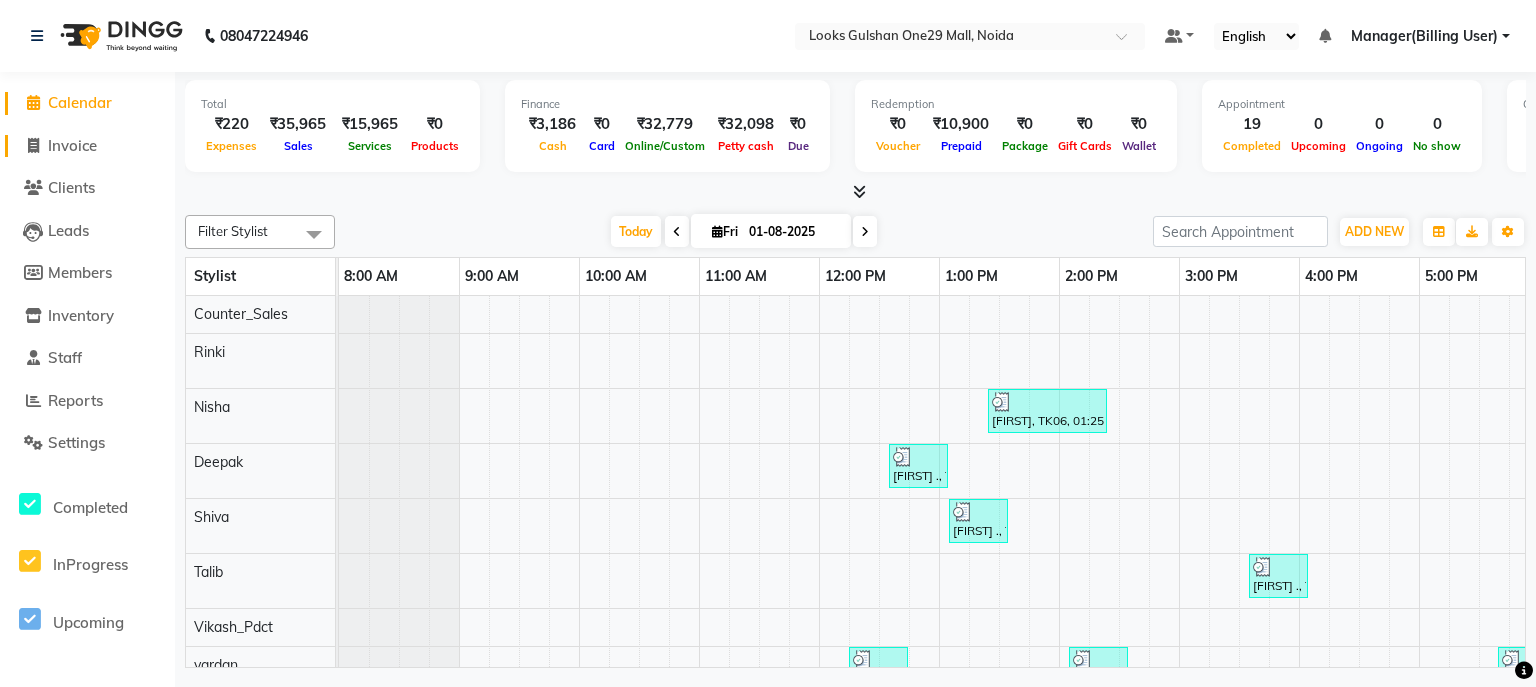 click on "Invoice" 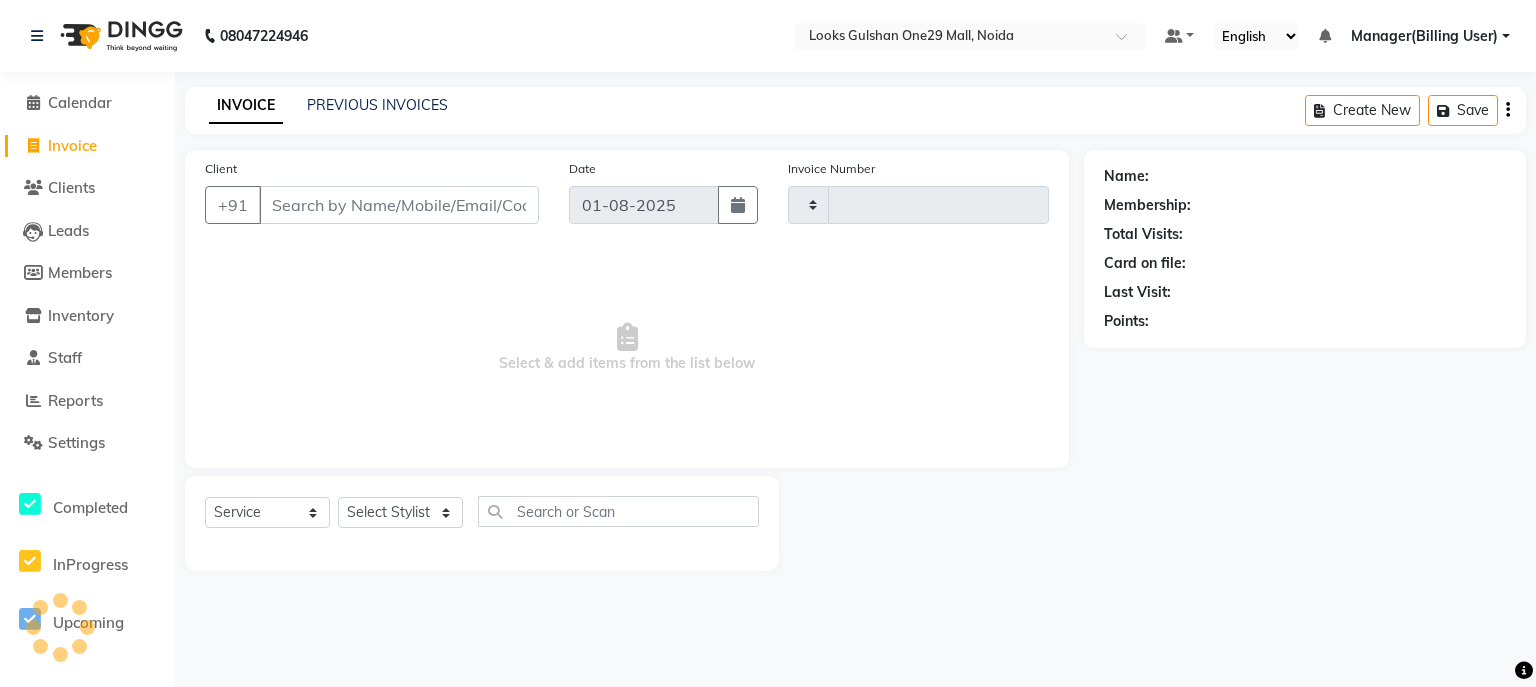 type on "0809" 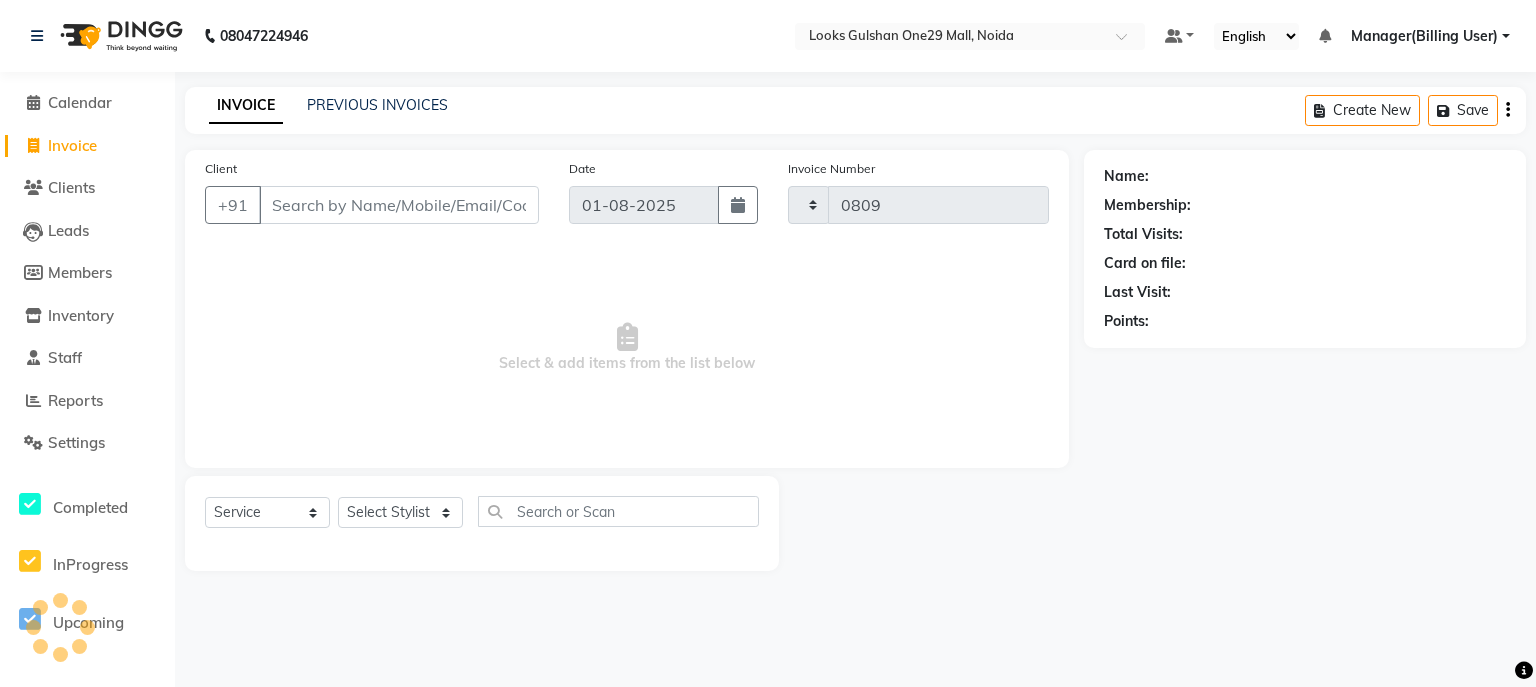 select on "8337" 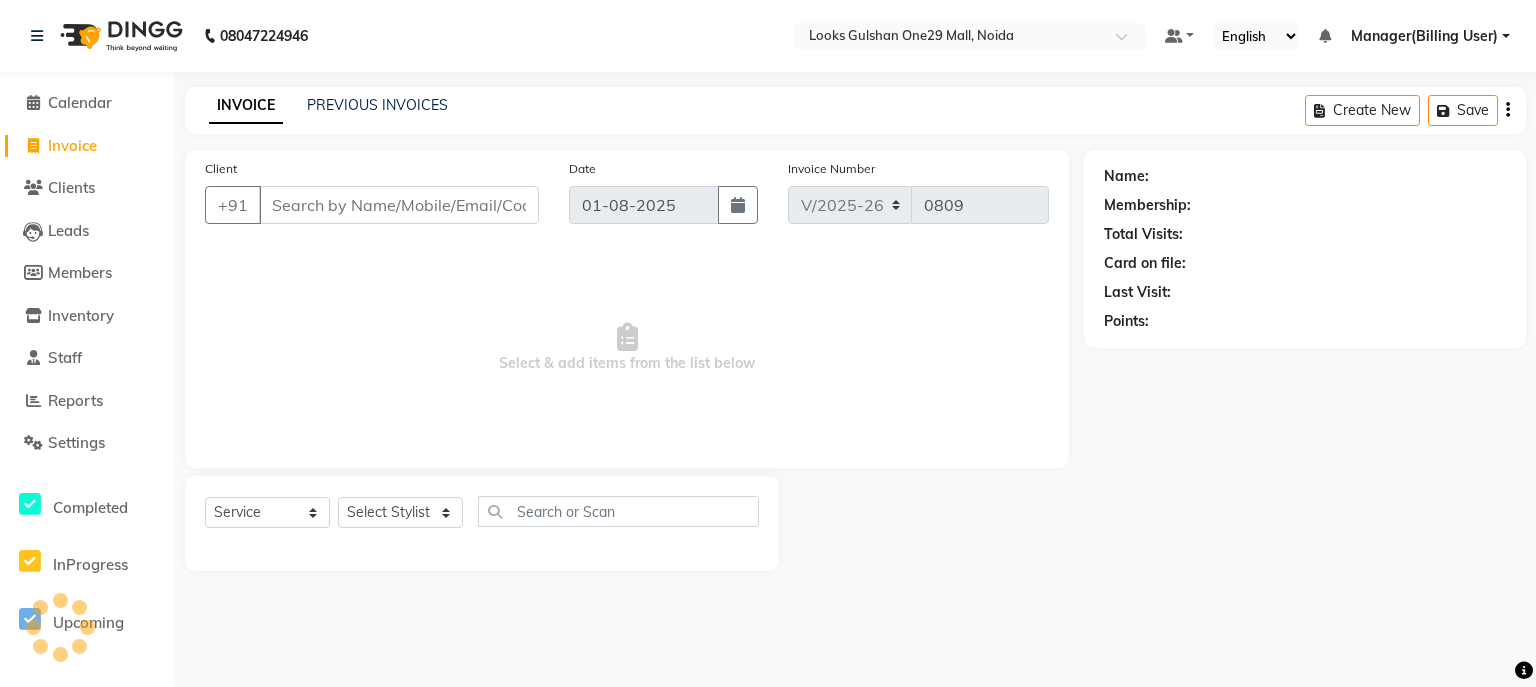 click on "Client" at bounding box center (399, 205) 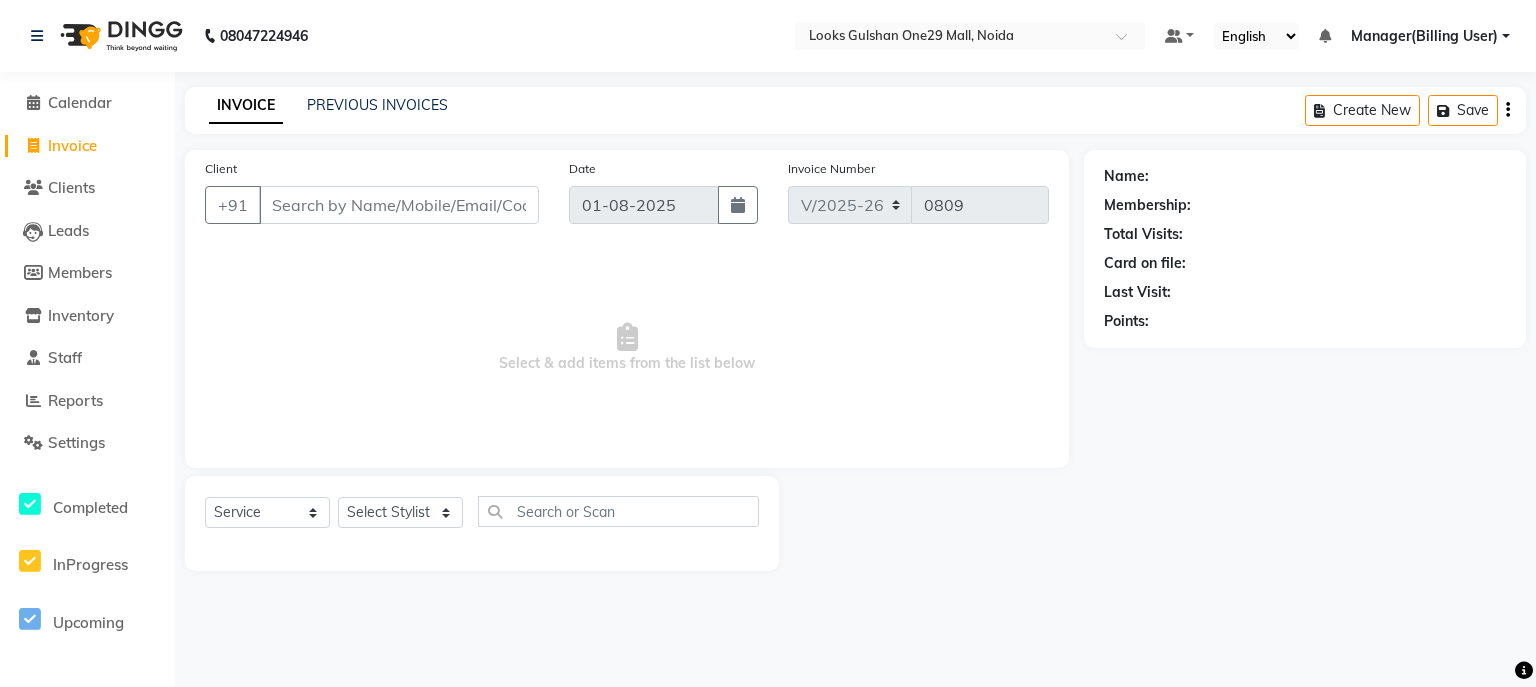 type on "8" 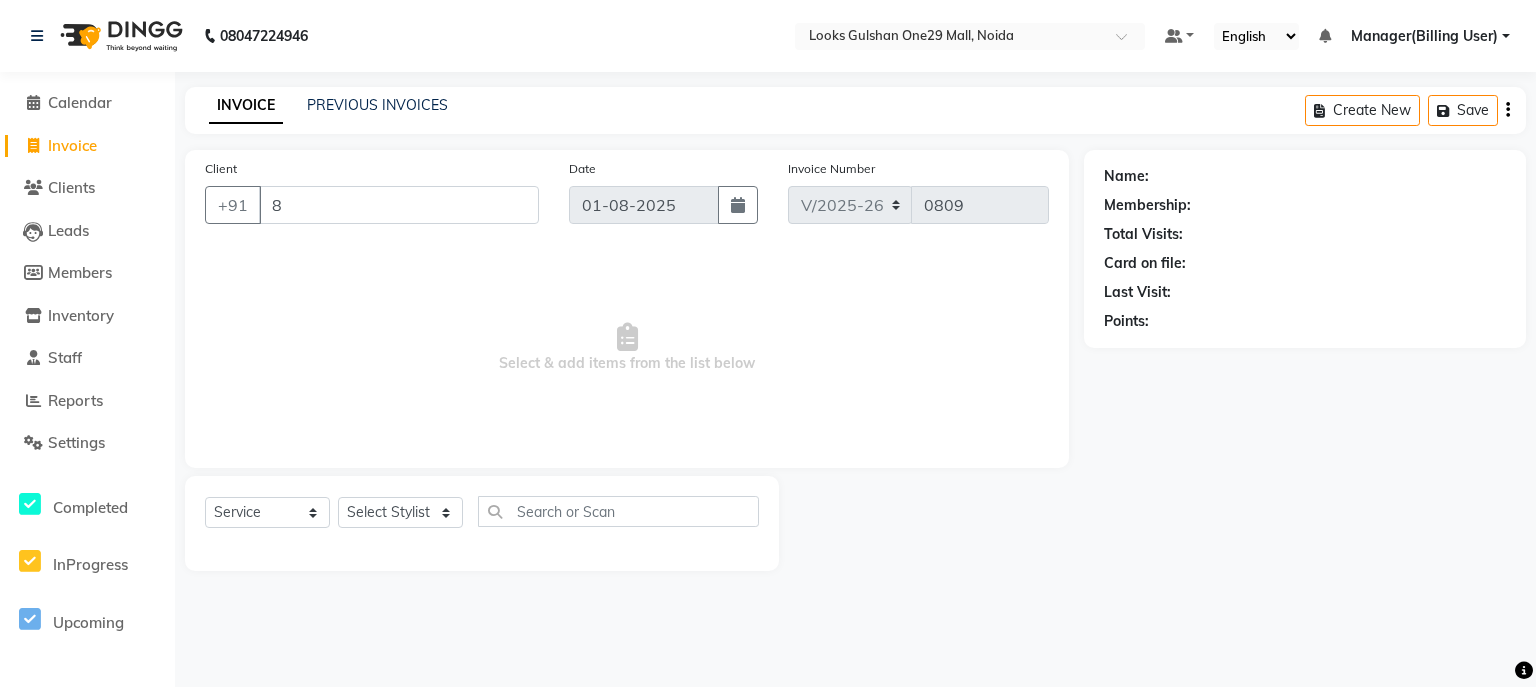select on "80996" 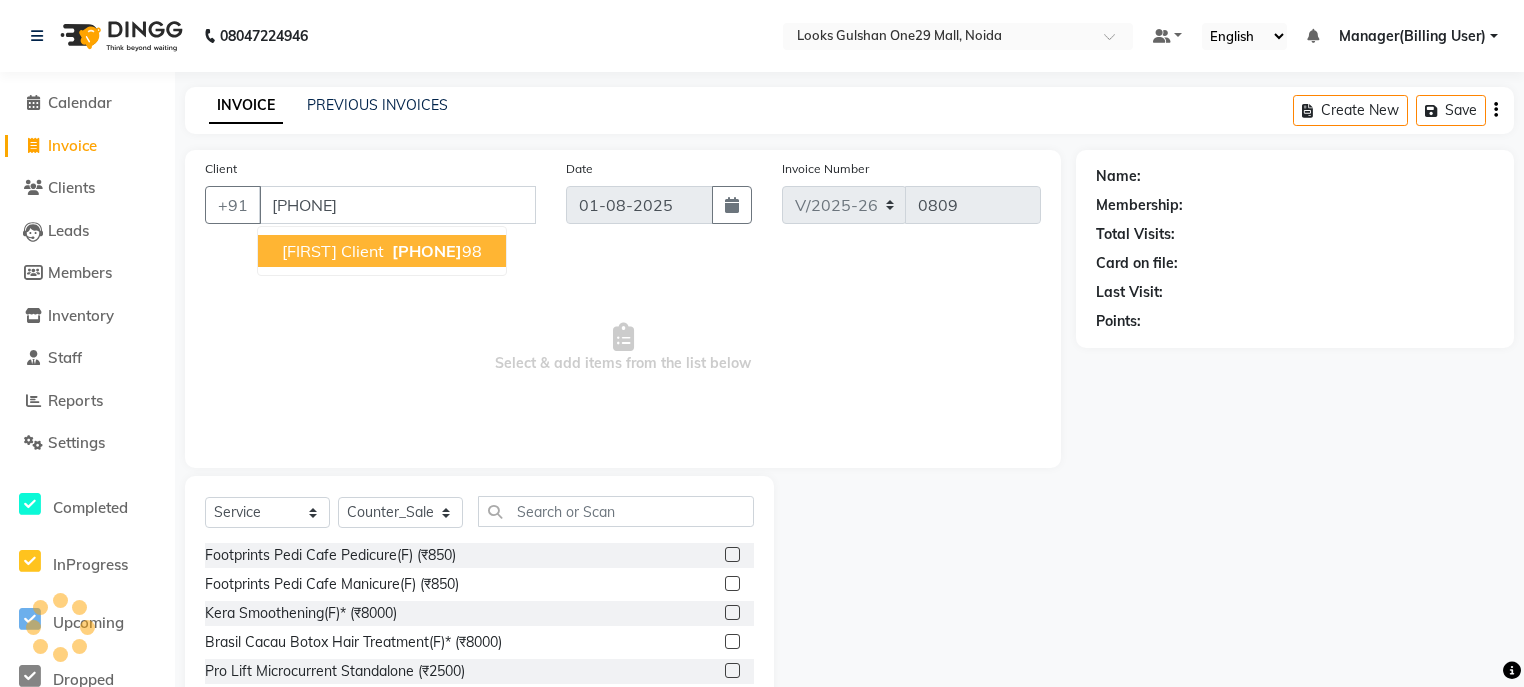 type on "8076473698" 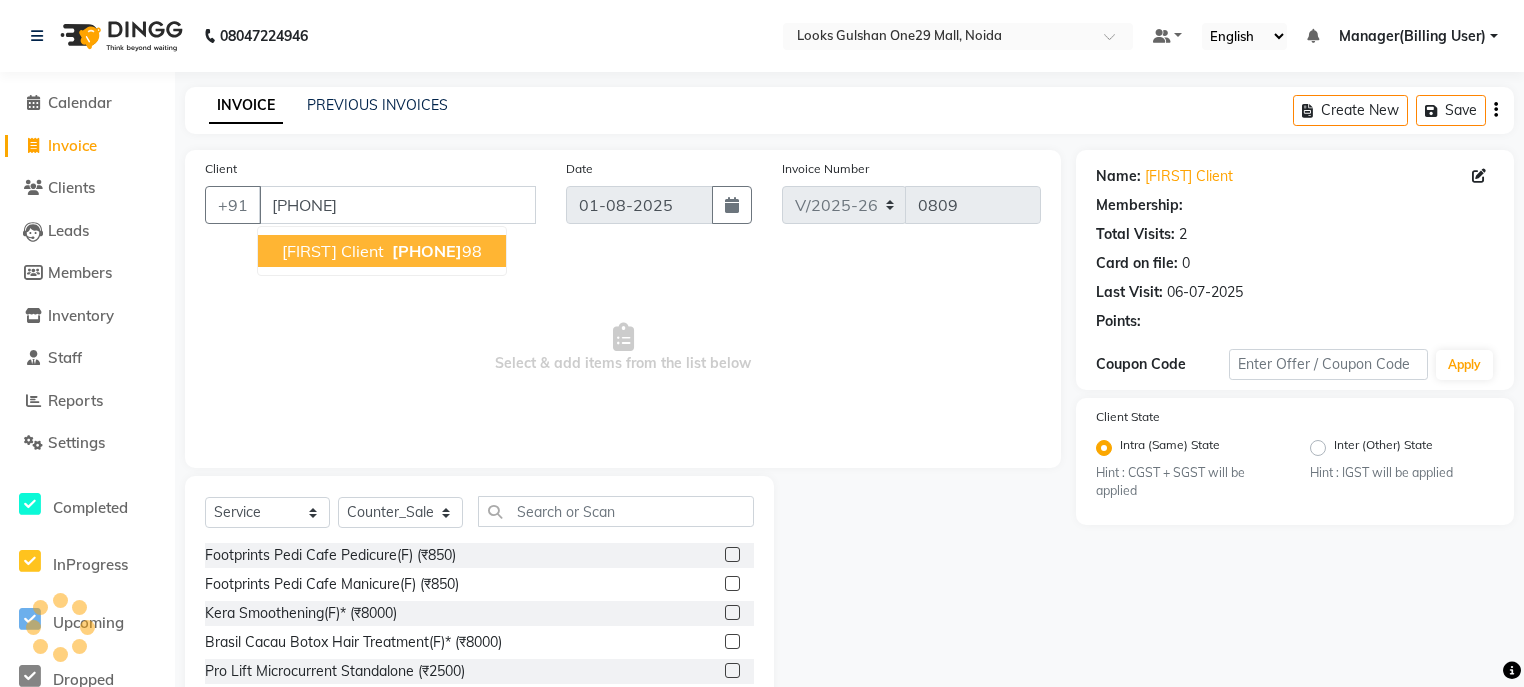 select on "1: Object" 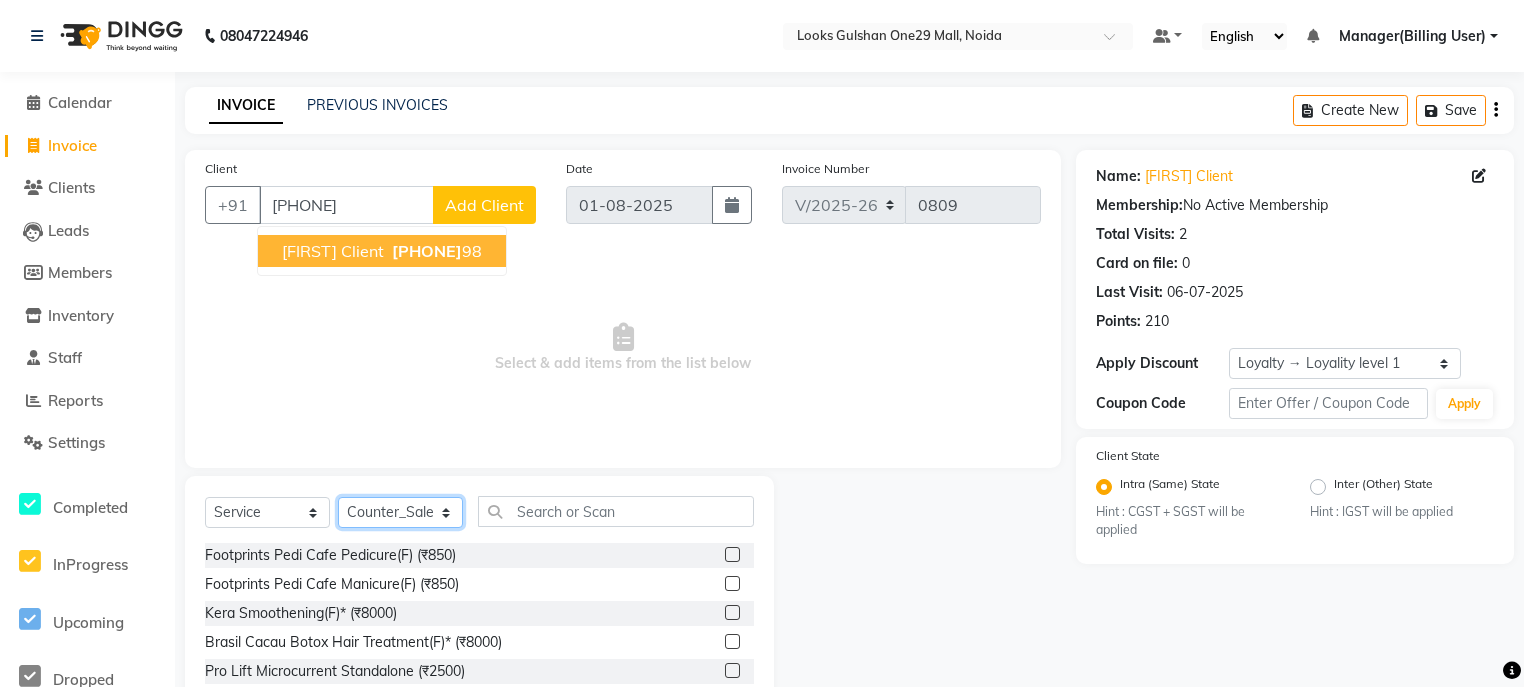click on "Select Stylist ali Counter_Sales Deepak Eram_nail art Farmaan Manager(Billing User) Mashel Nisha Rinki Ritu Mittal Shiva Shiva(Cherry) Shivam_pdct Talib vardan Vikash_Pdct" 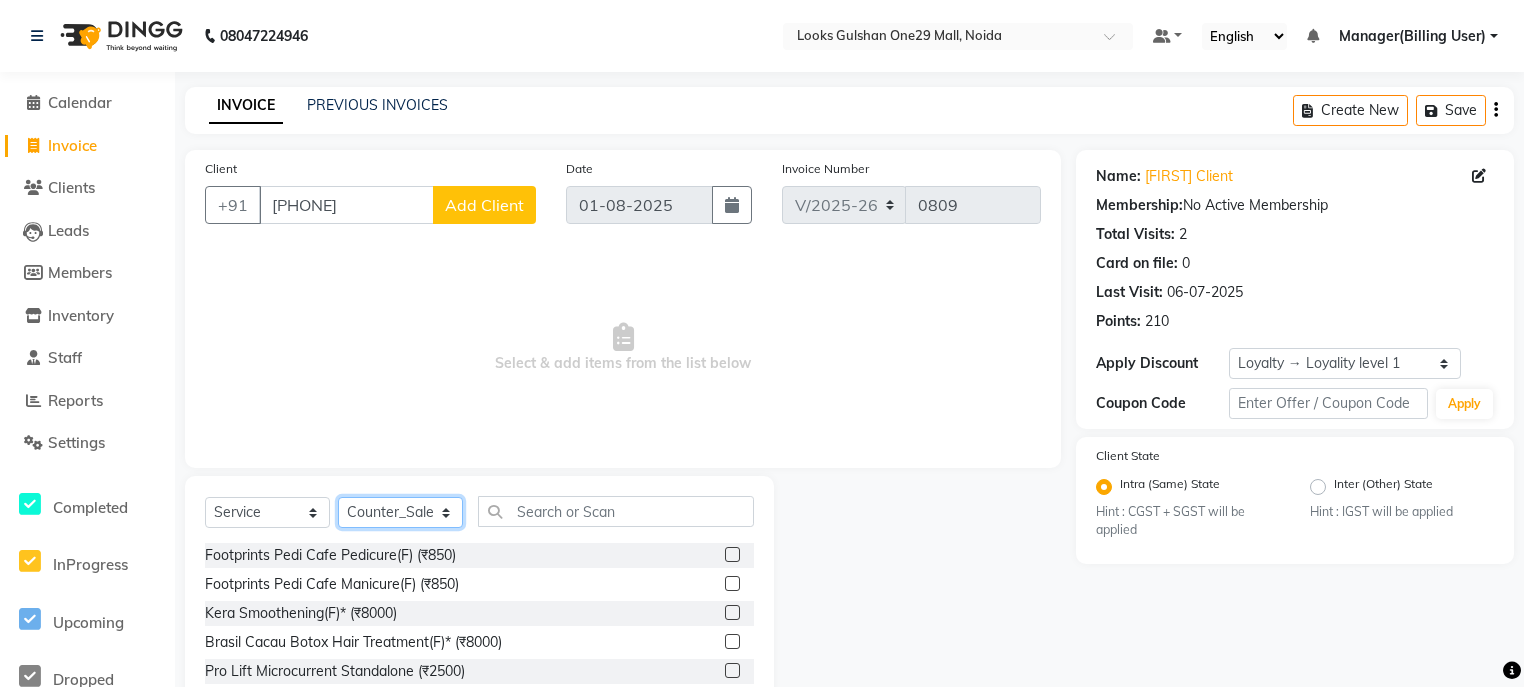 select on "86411" 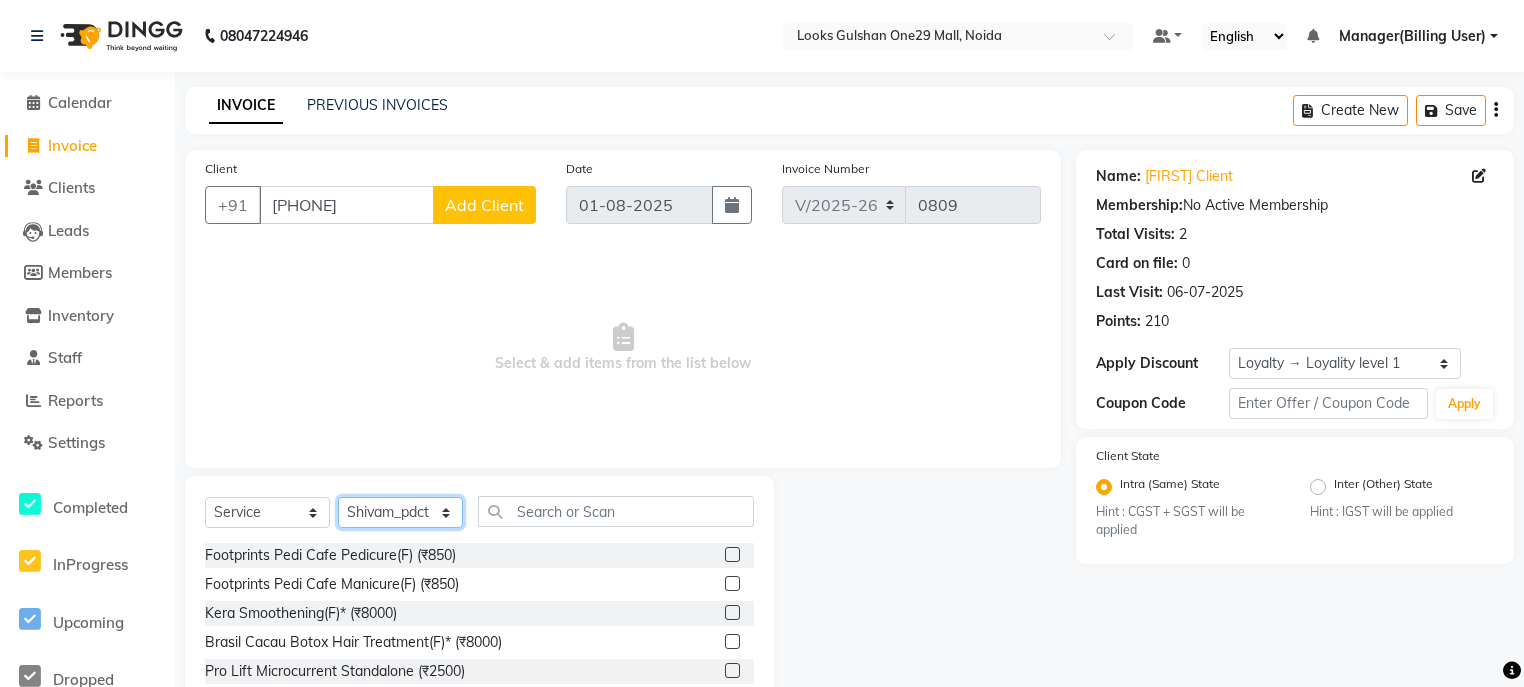 click on "Select Stylist ali Counter_Sales Deepak Eram_nail art Farmaan Manager(Billing User) Mashel Nisha Rinki Ritu Mittal Shiva Shiva(Cherry) Shivam_pdct Talib vardan Vikash_Pdct" 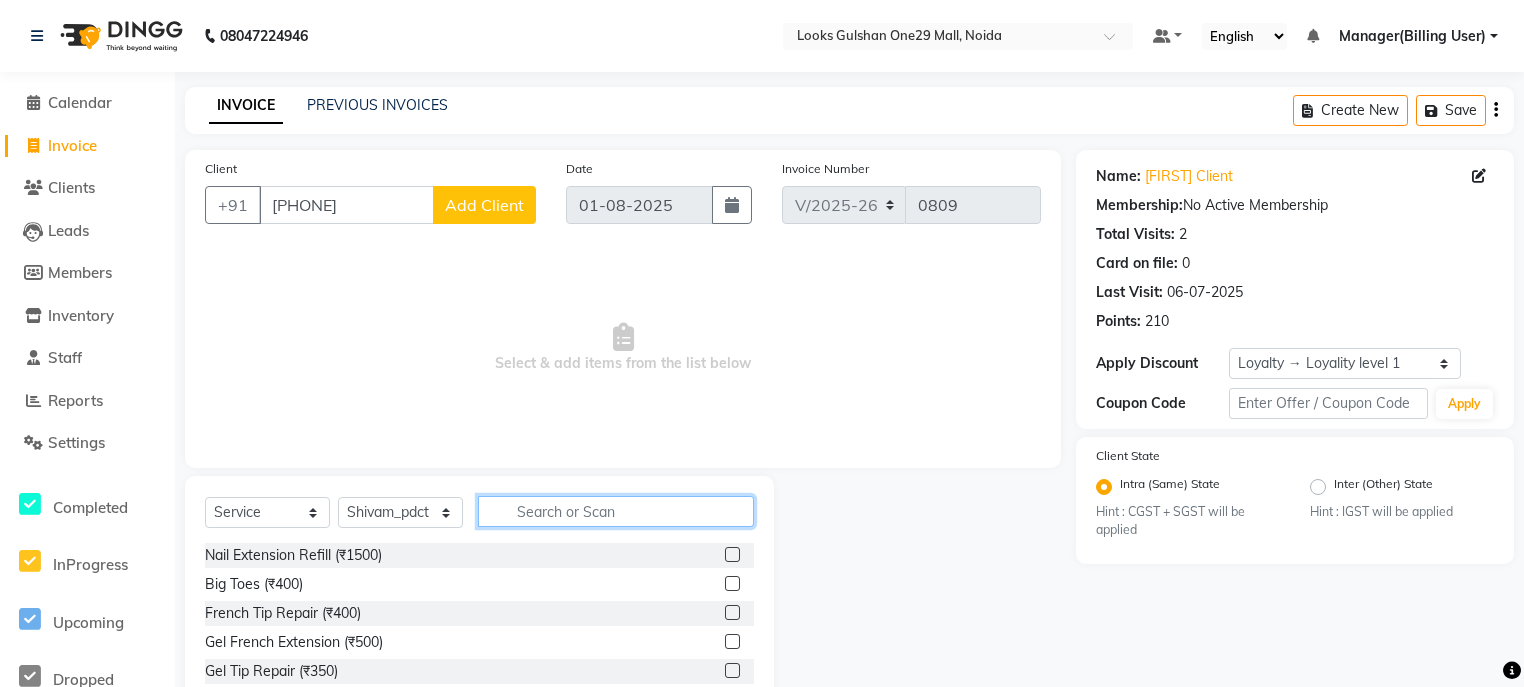 click 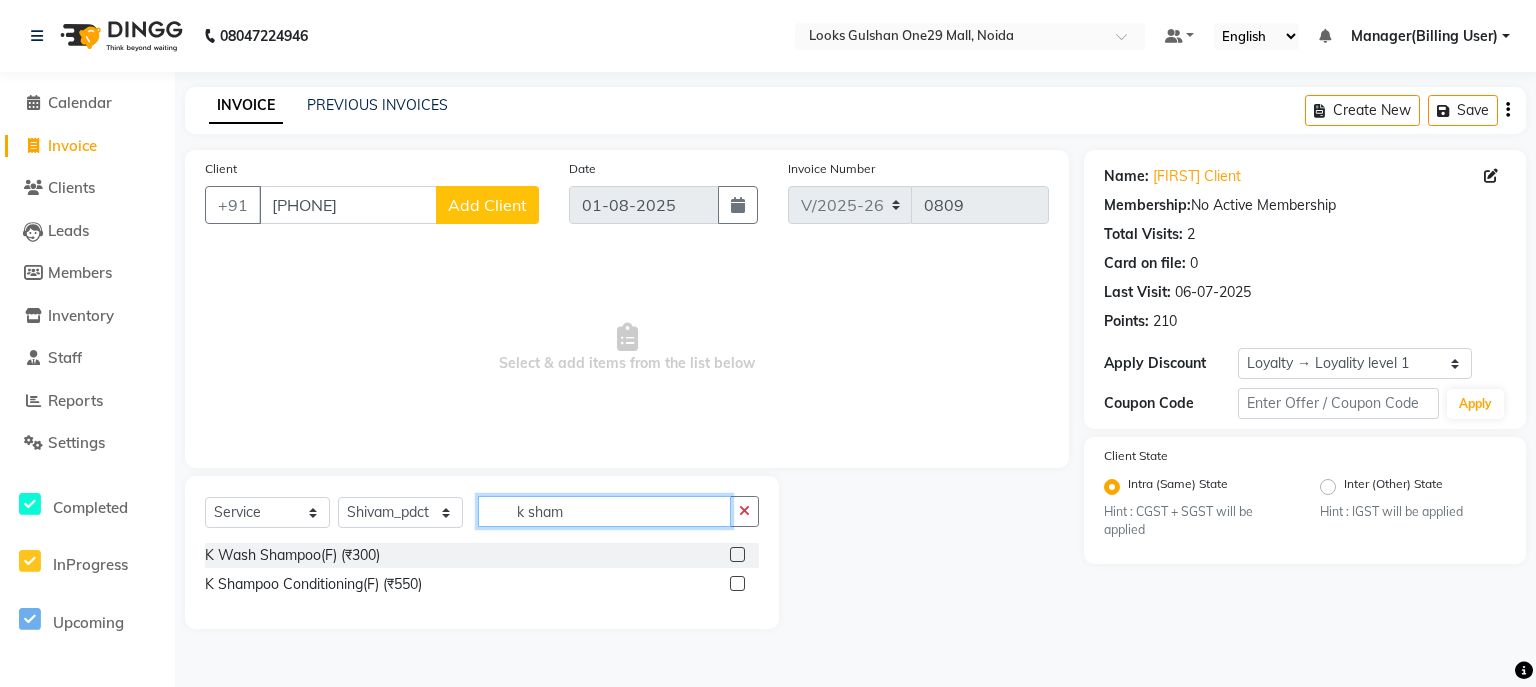 type on "k sham" 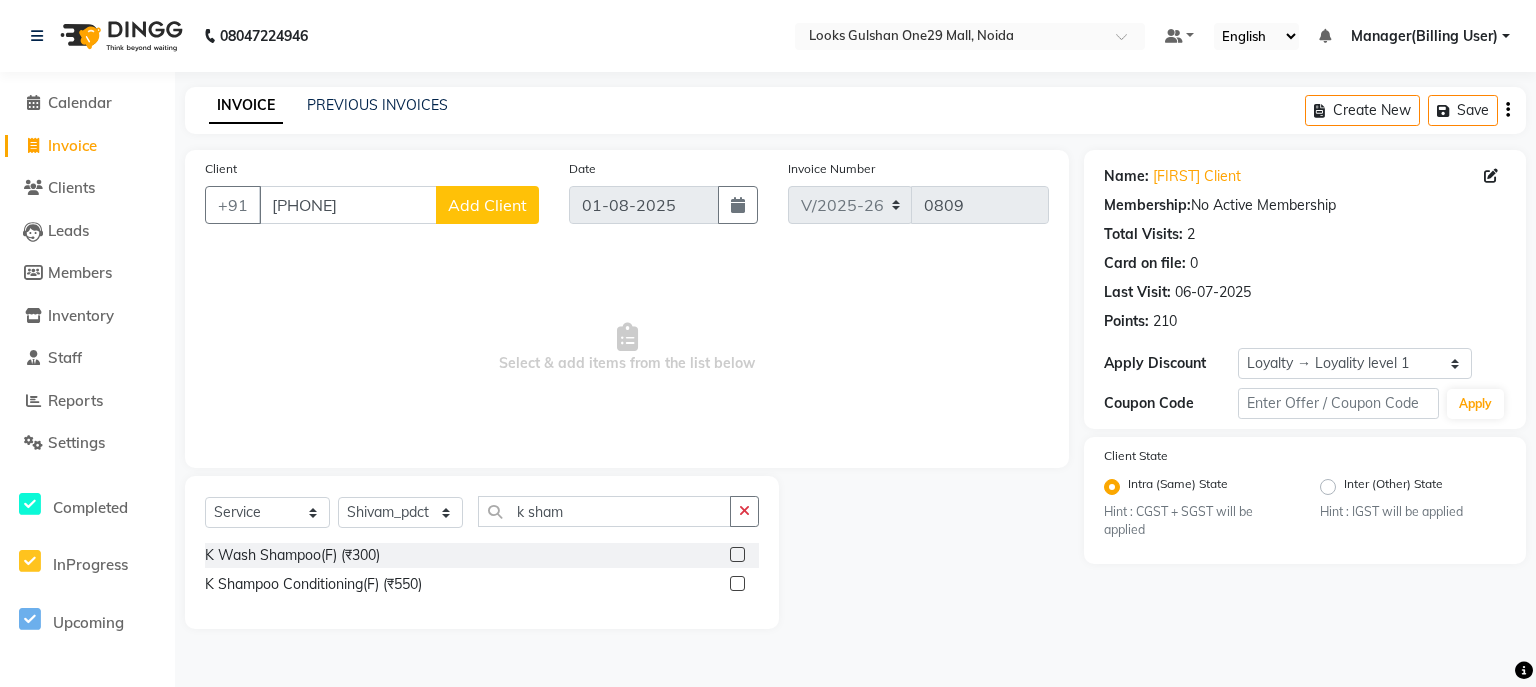 click 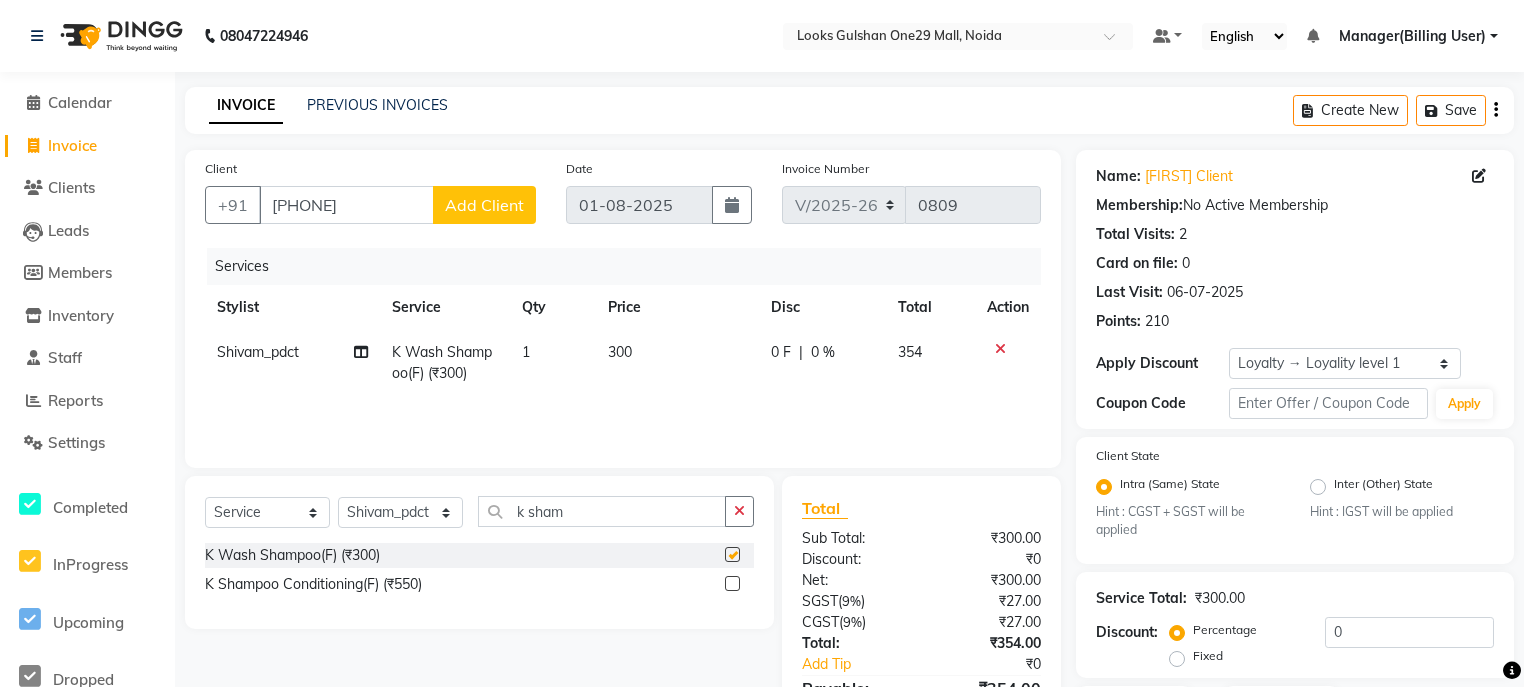 checkbox on "false" 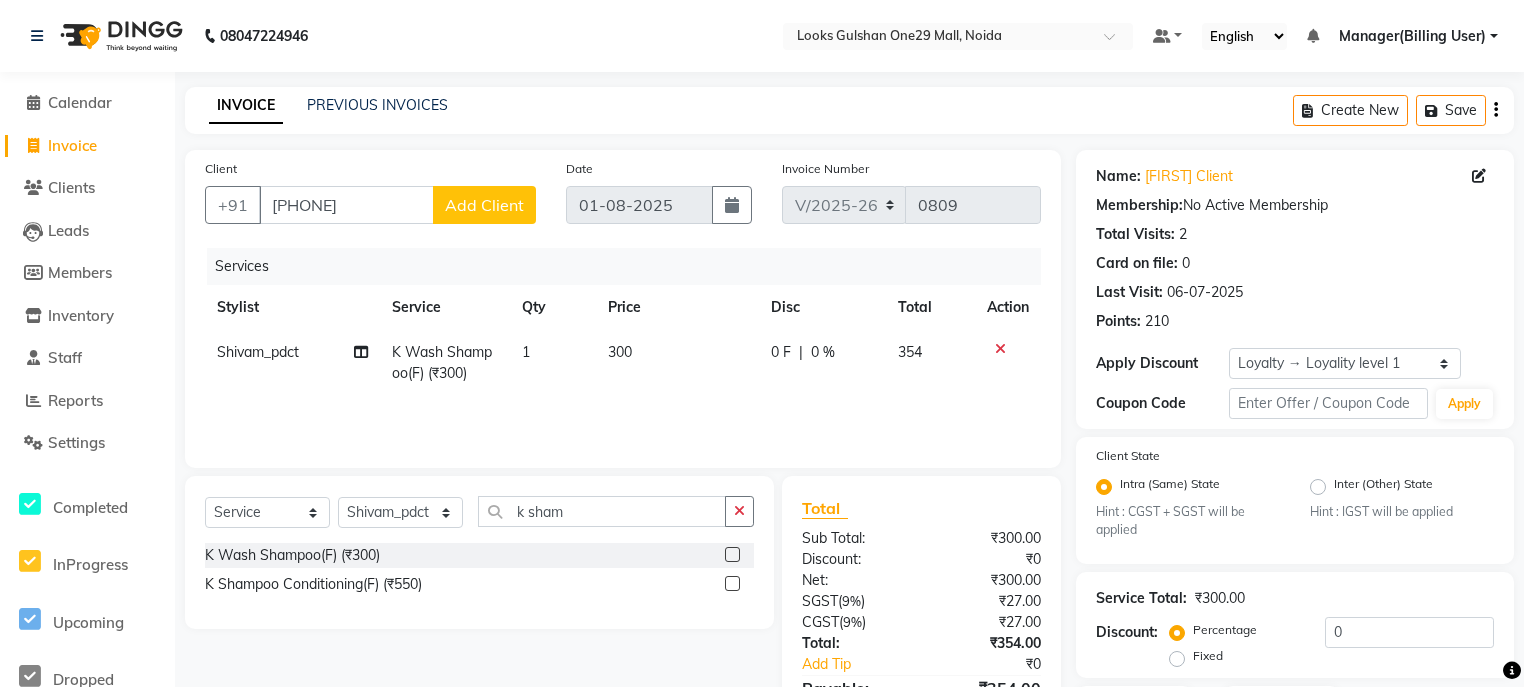 click on "300" 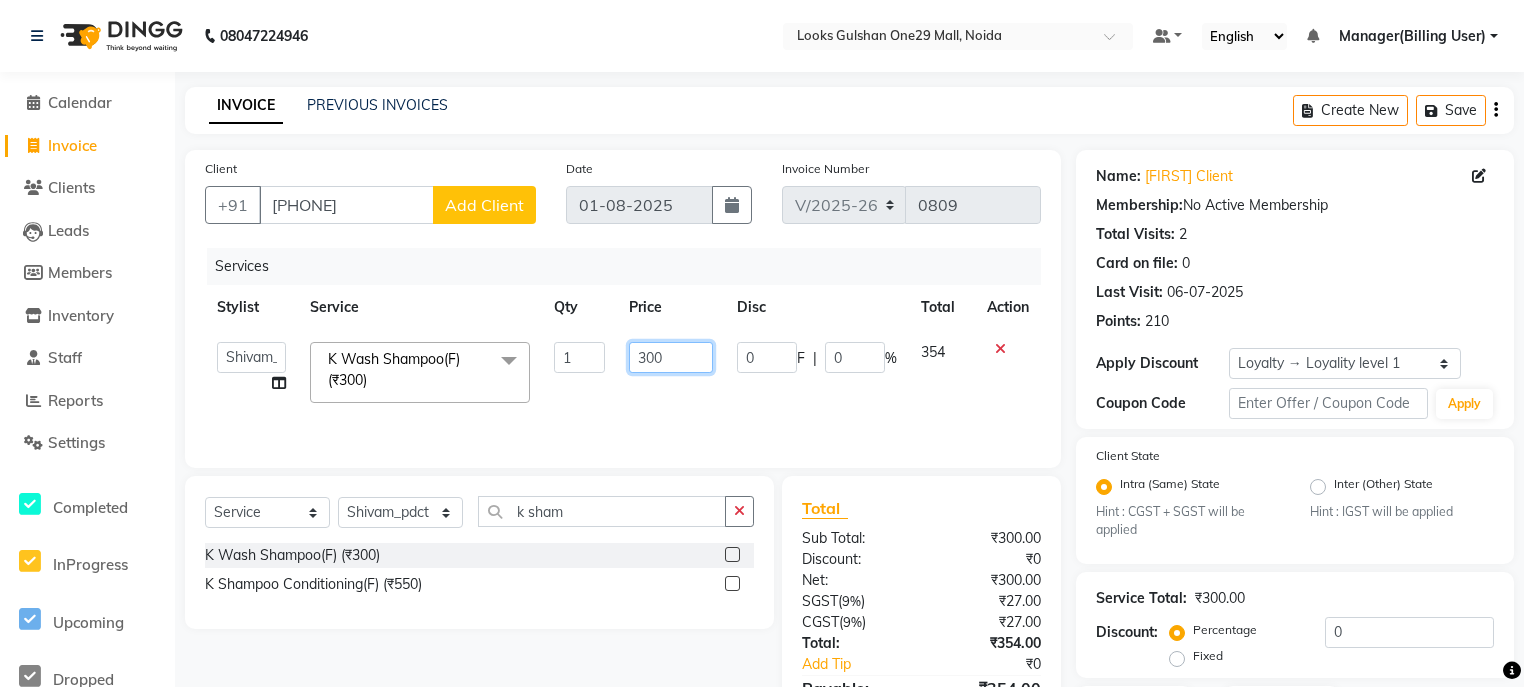 click on "300" 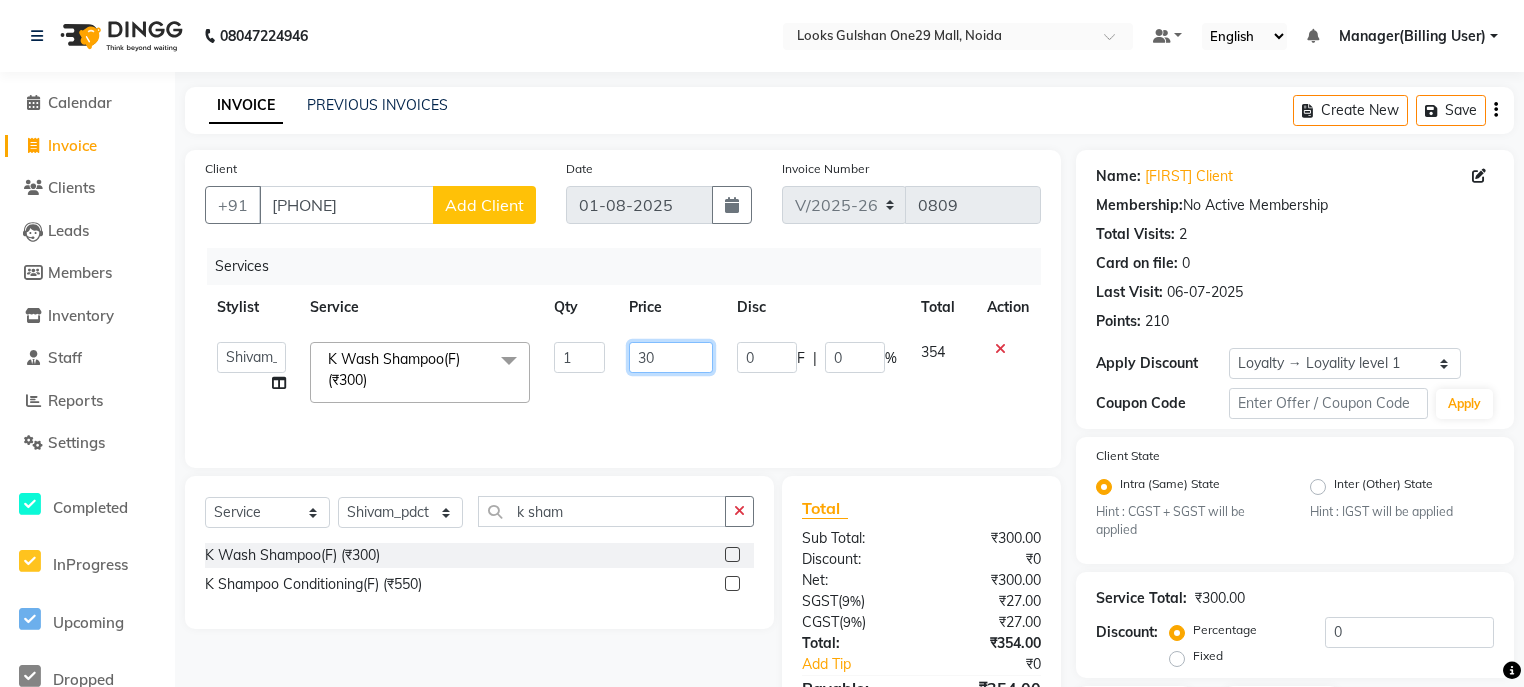 type on "3" 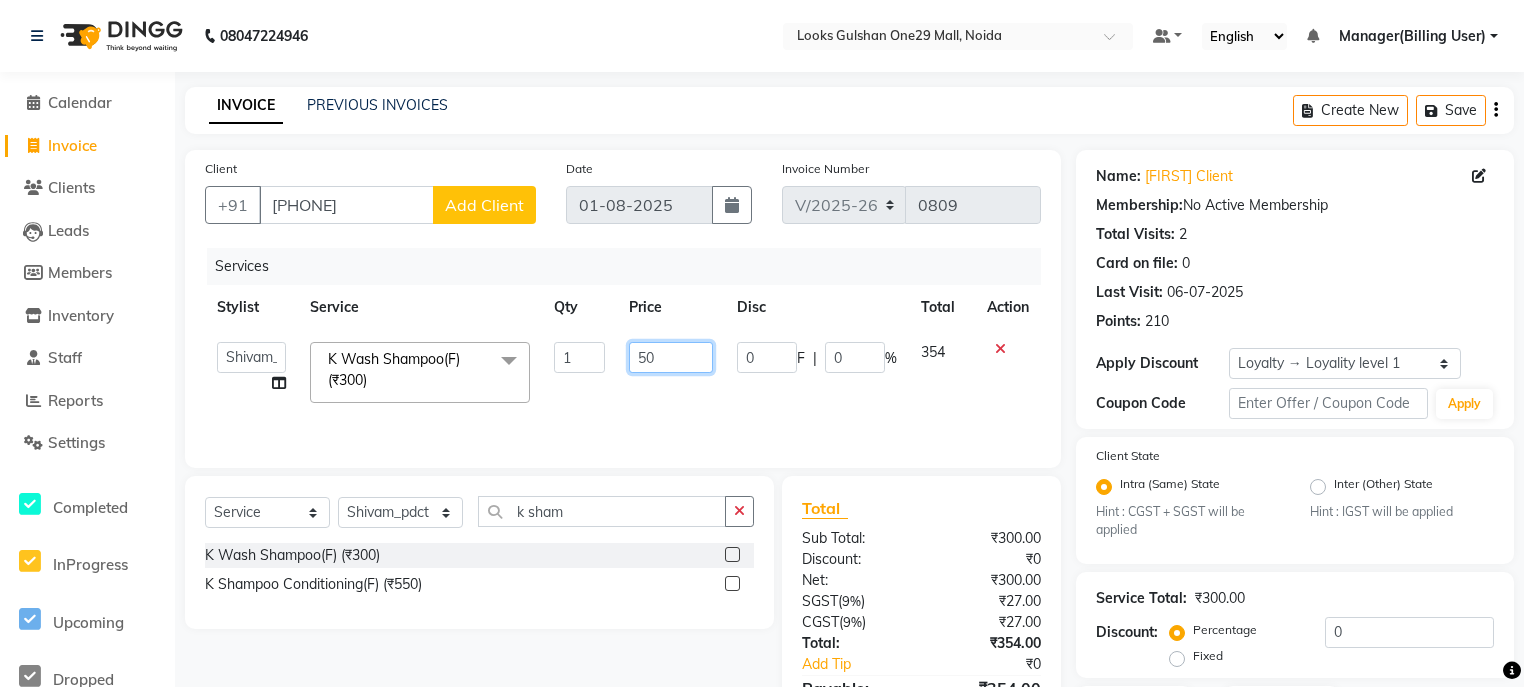 type on "500" 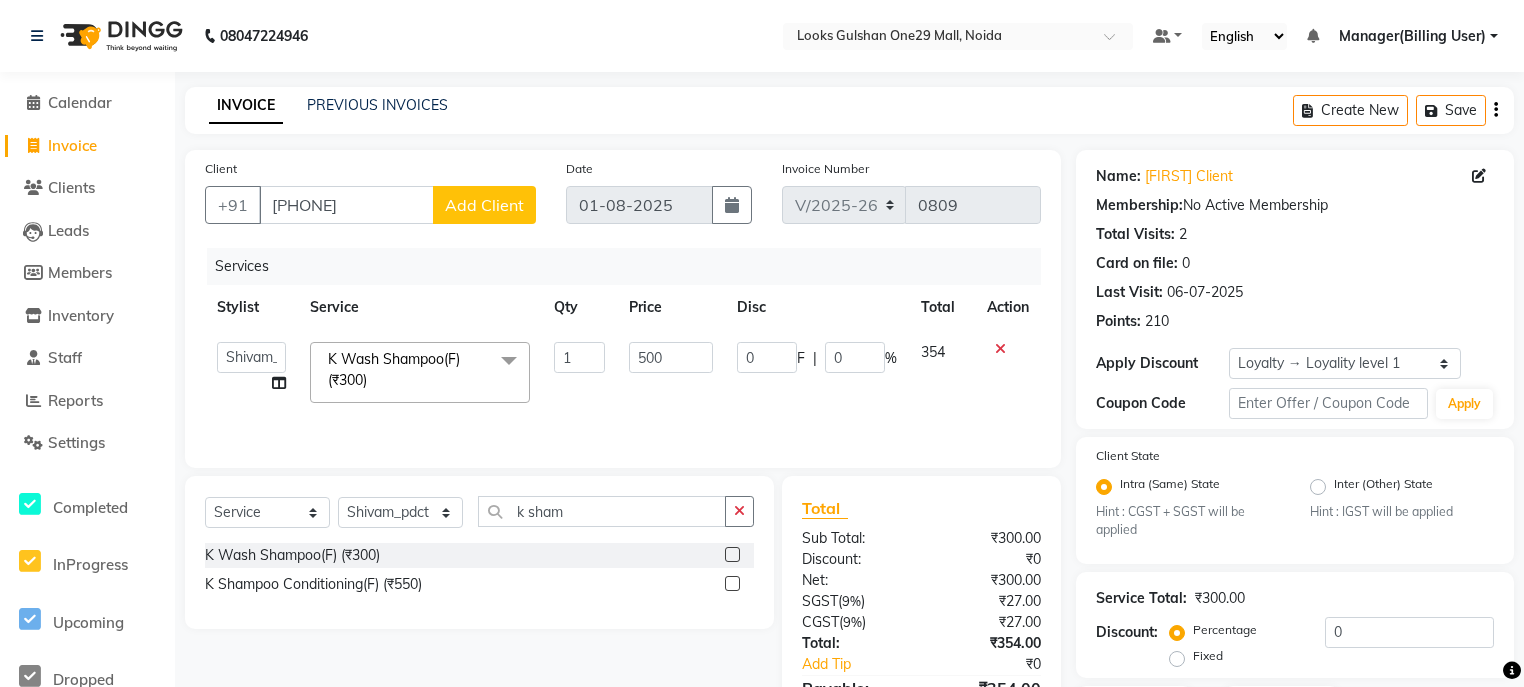 click on "0 F | 0 %" 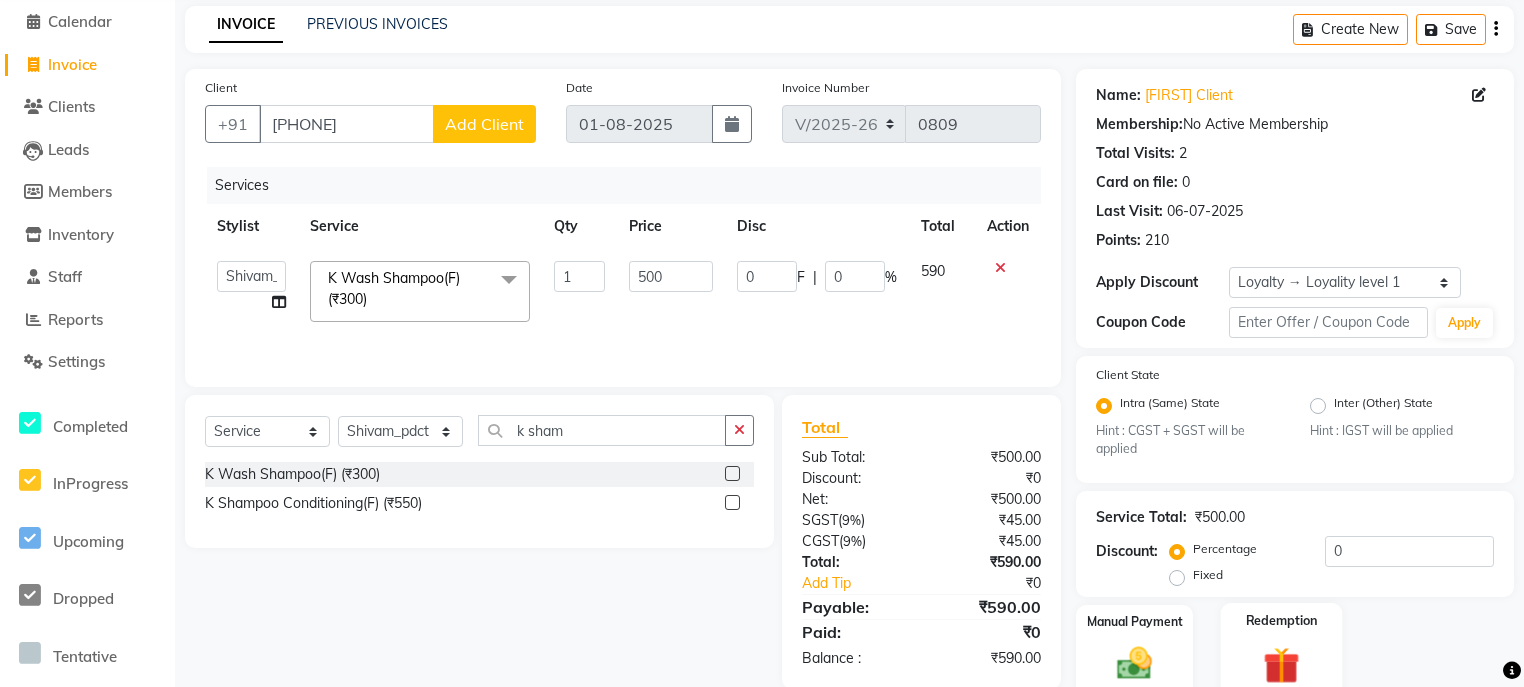 scroll, scrollTop: 167, scrollLeft: 0, axis: vertical 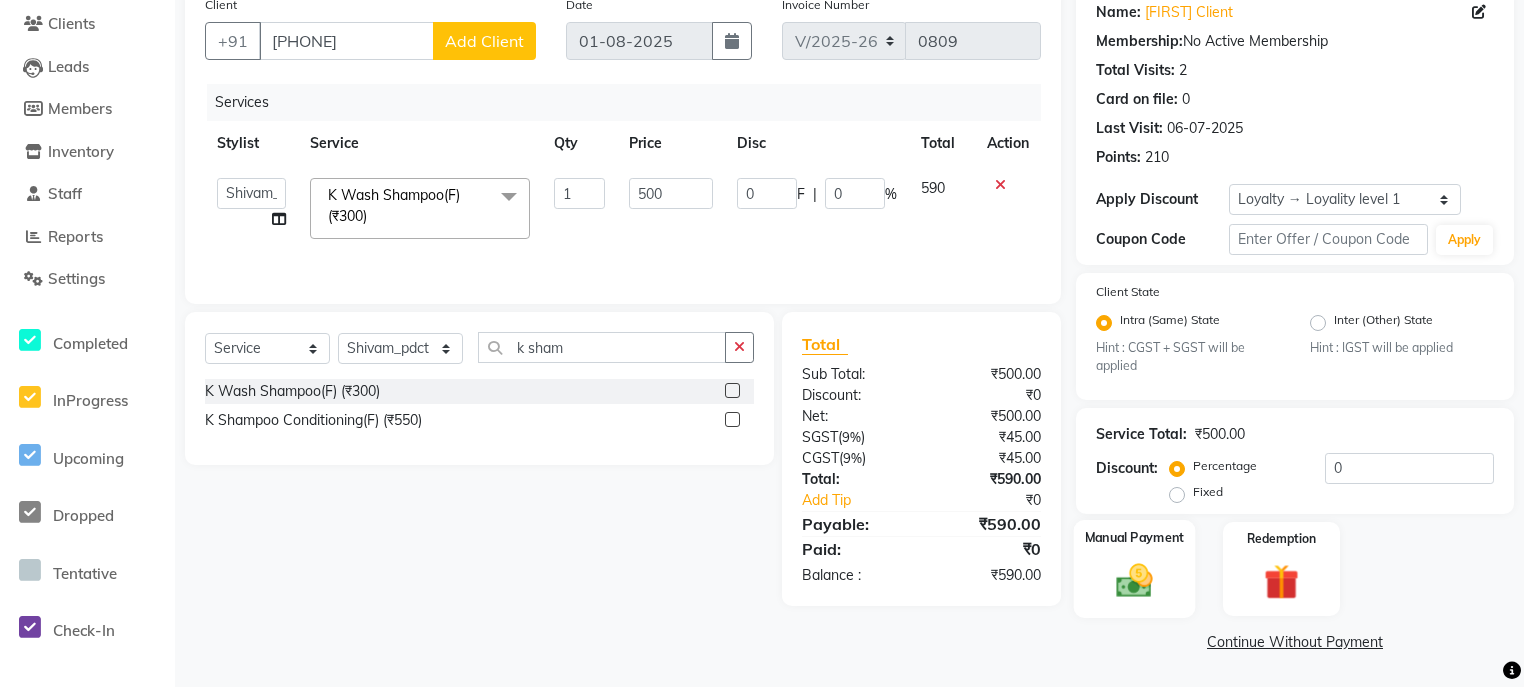 click on "Manual Payment" 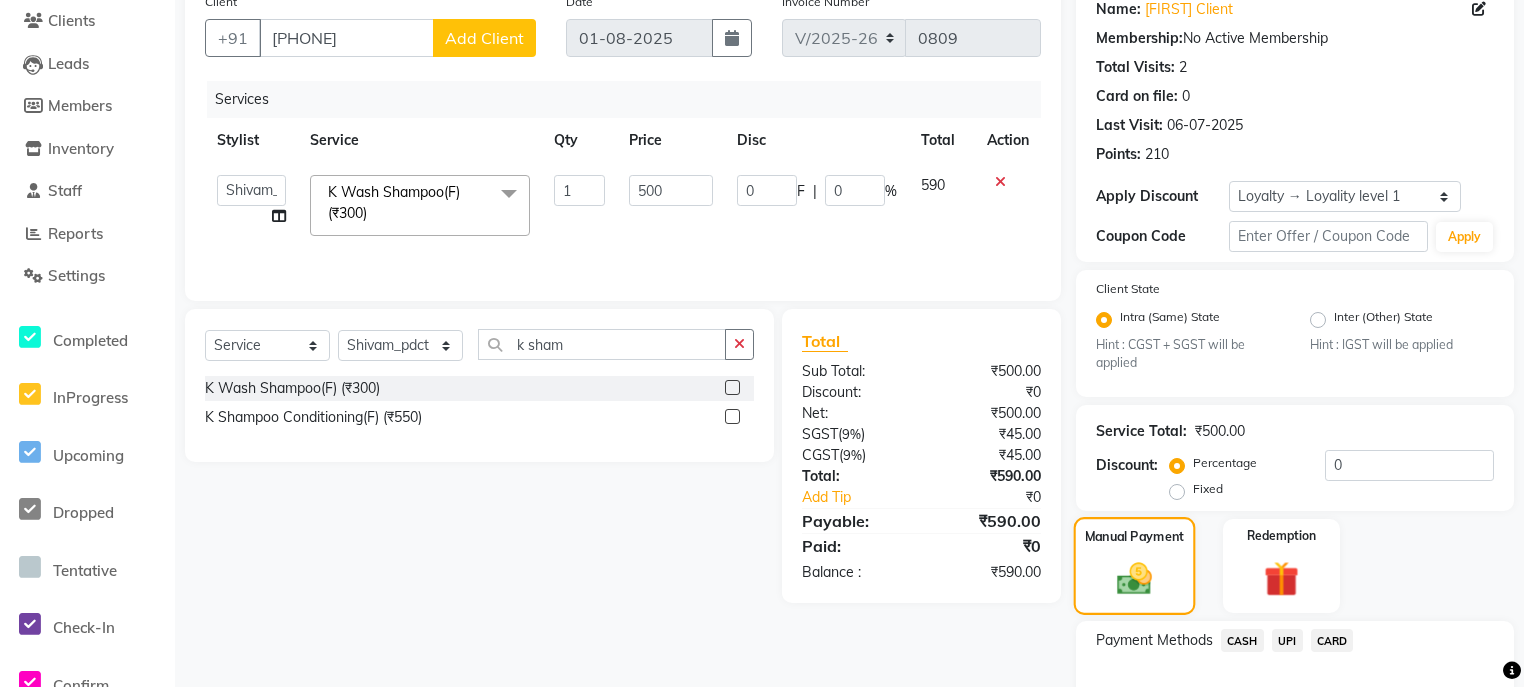 scroll, scrollTop: 295, scrollLeft: 0, axis: vertical 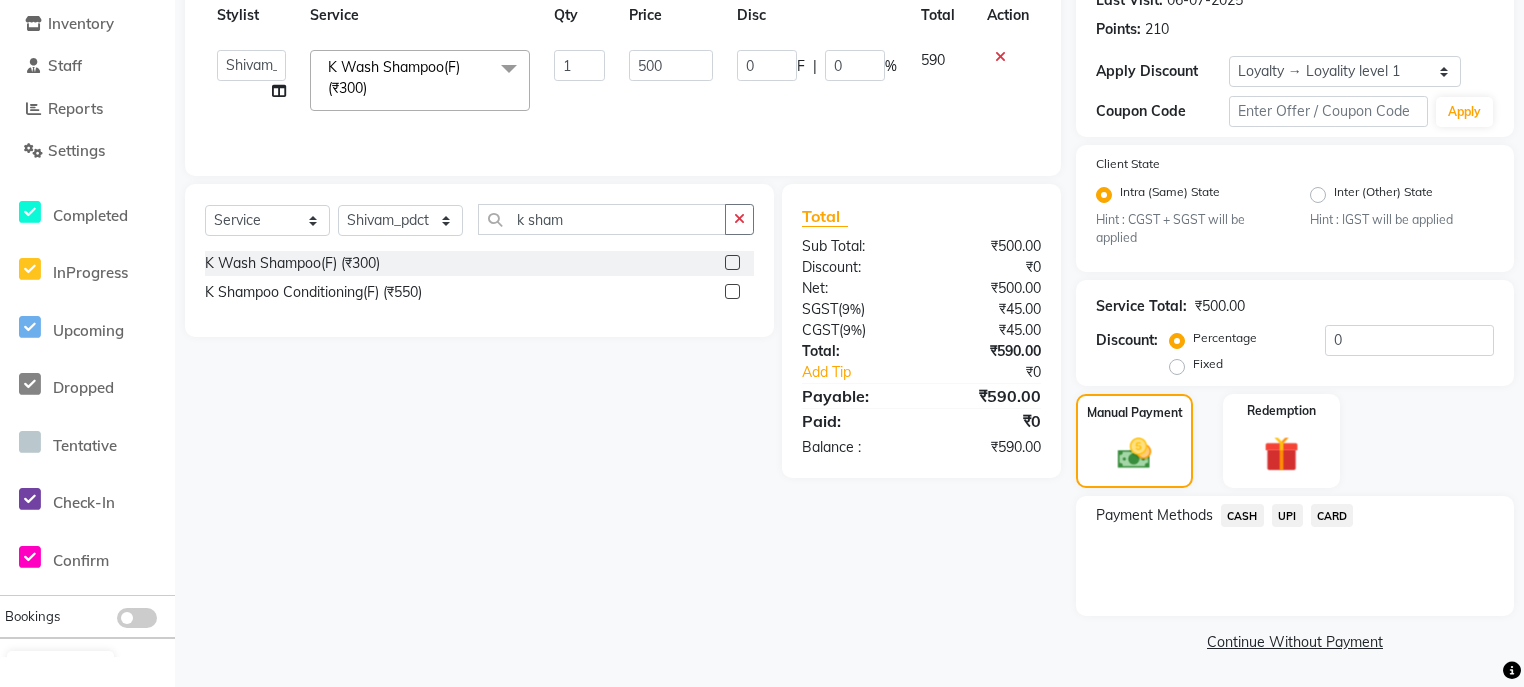 click on "UPI" 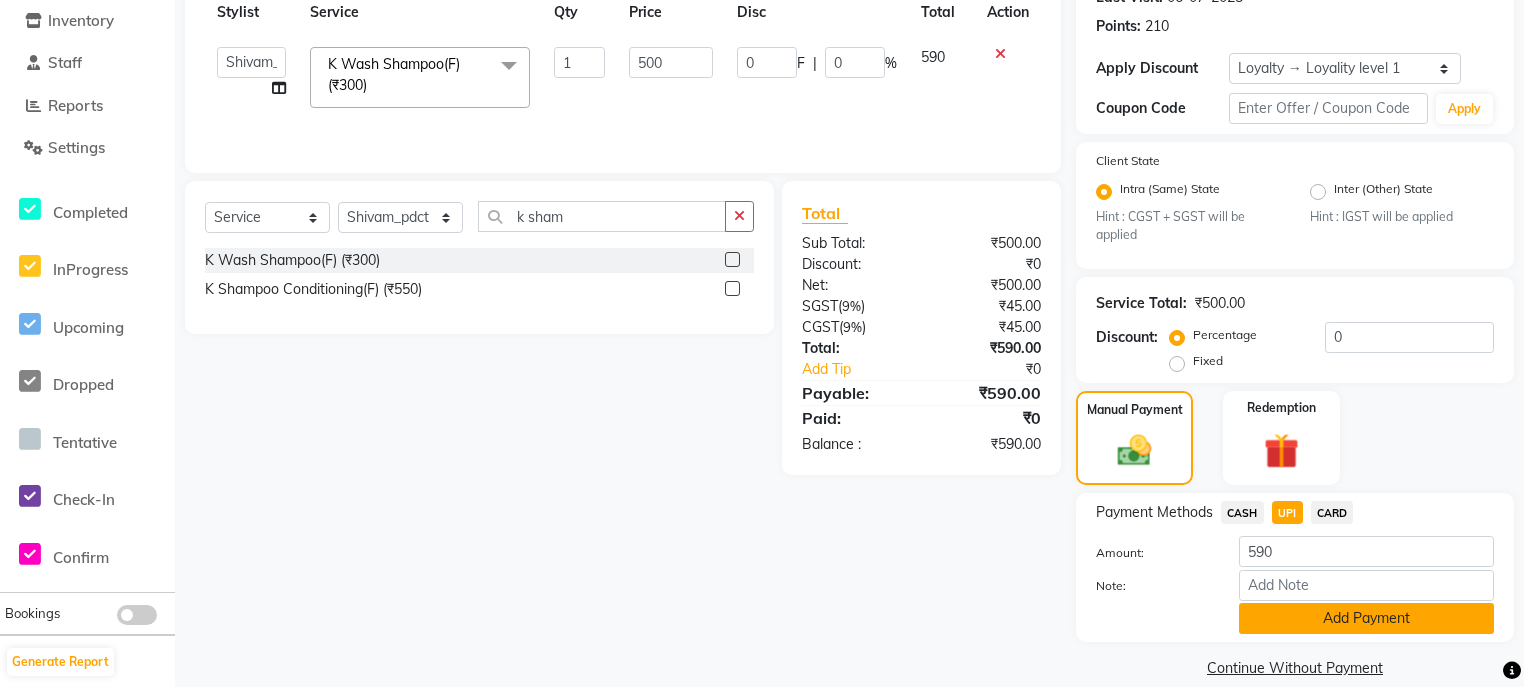click on "Add Payment" 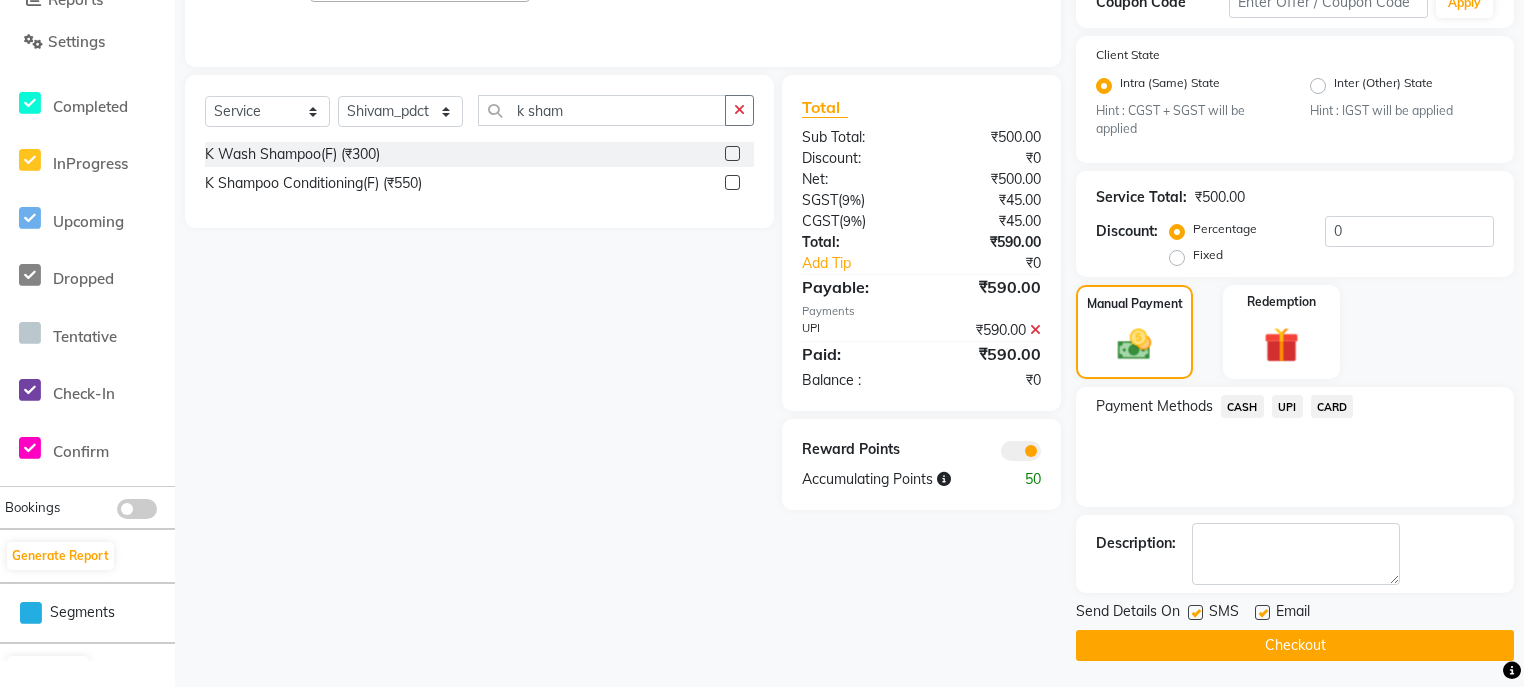 scroll, scrollTop: 407, scrollLeft: 0, axis: vertical 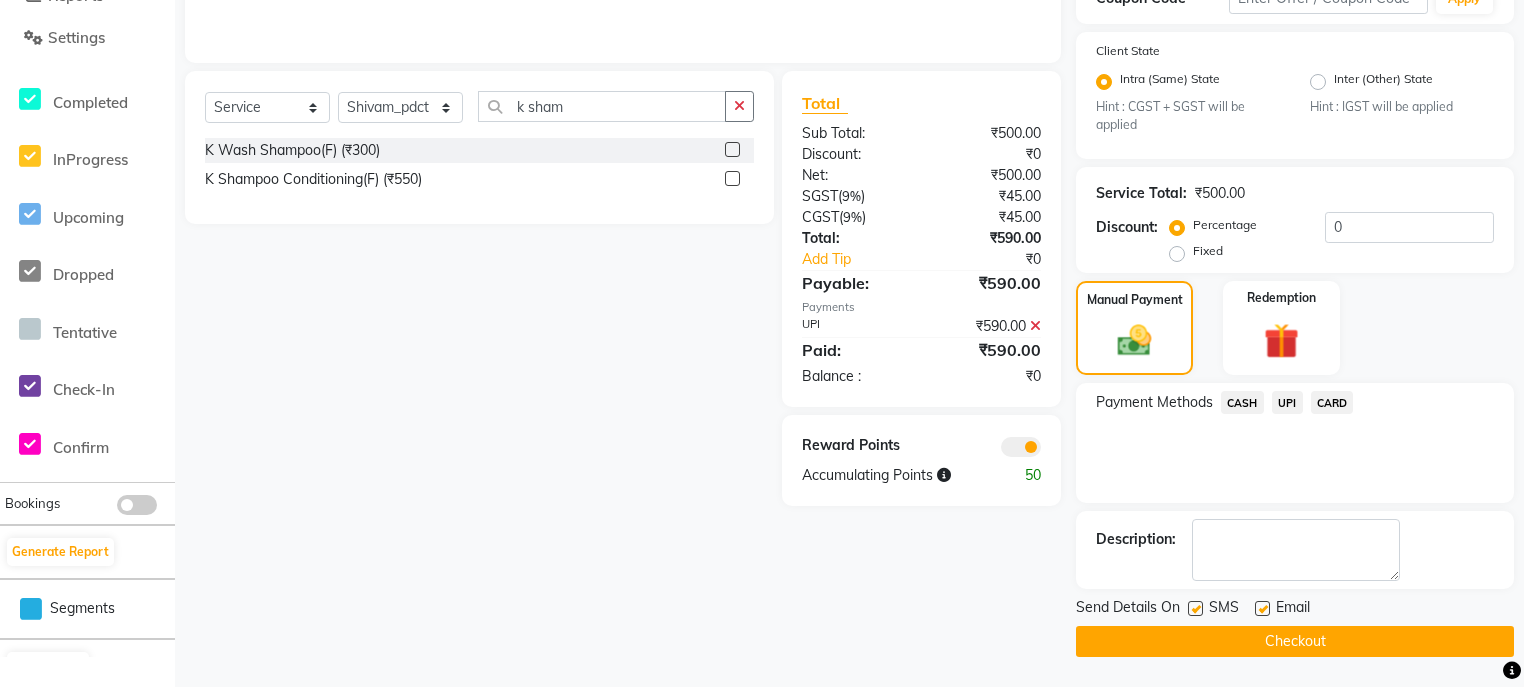 click 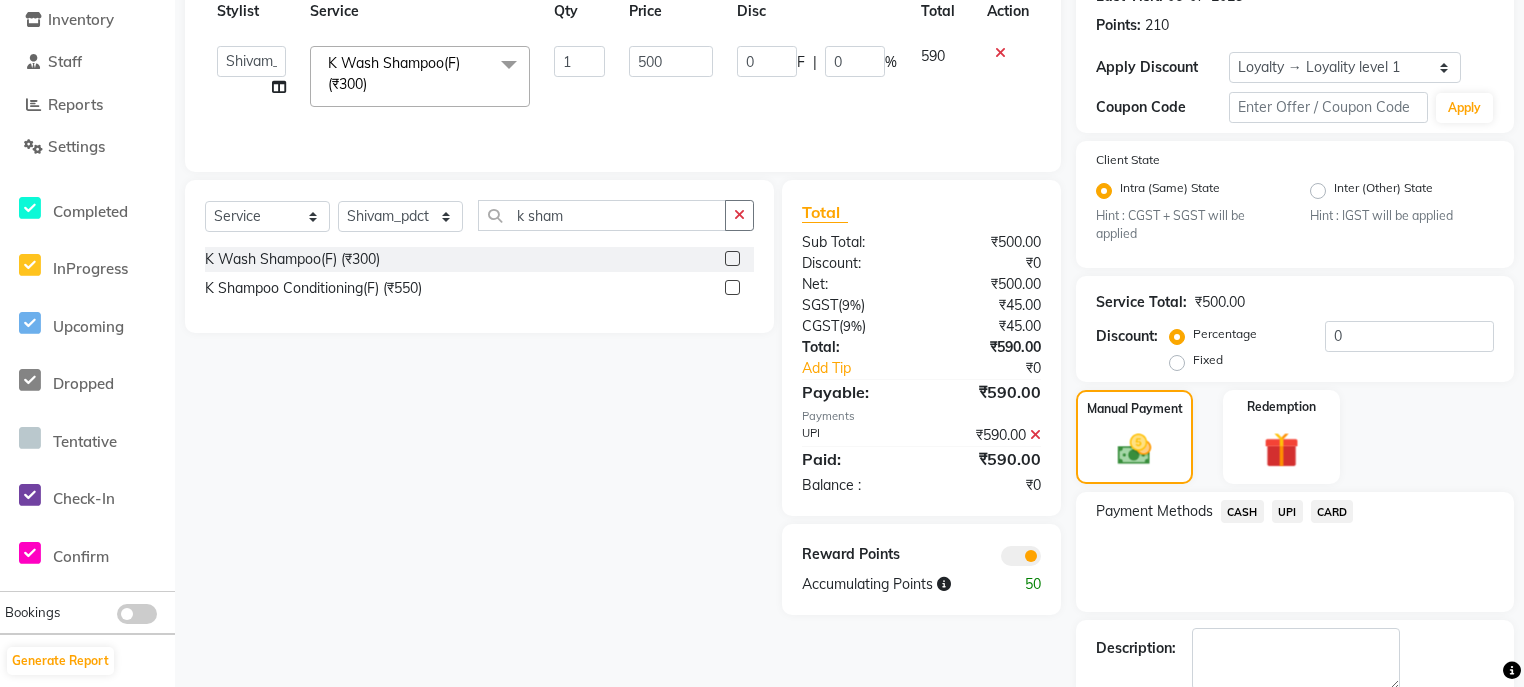 scroll, scrollTop: 407, scrollLeft: 0, axis: vertical 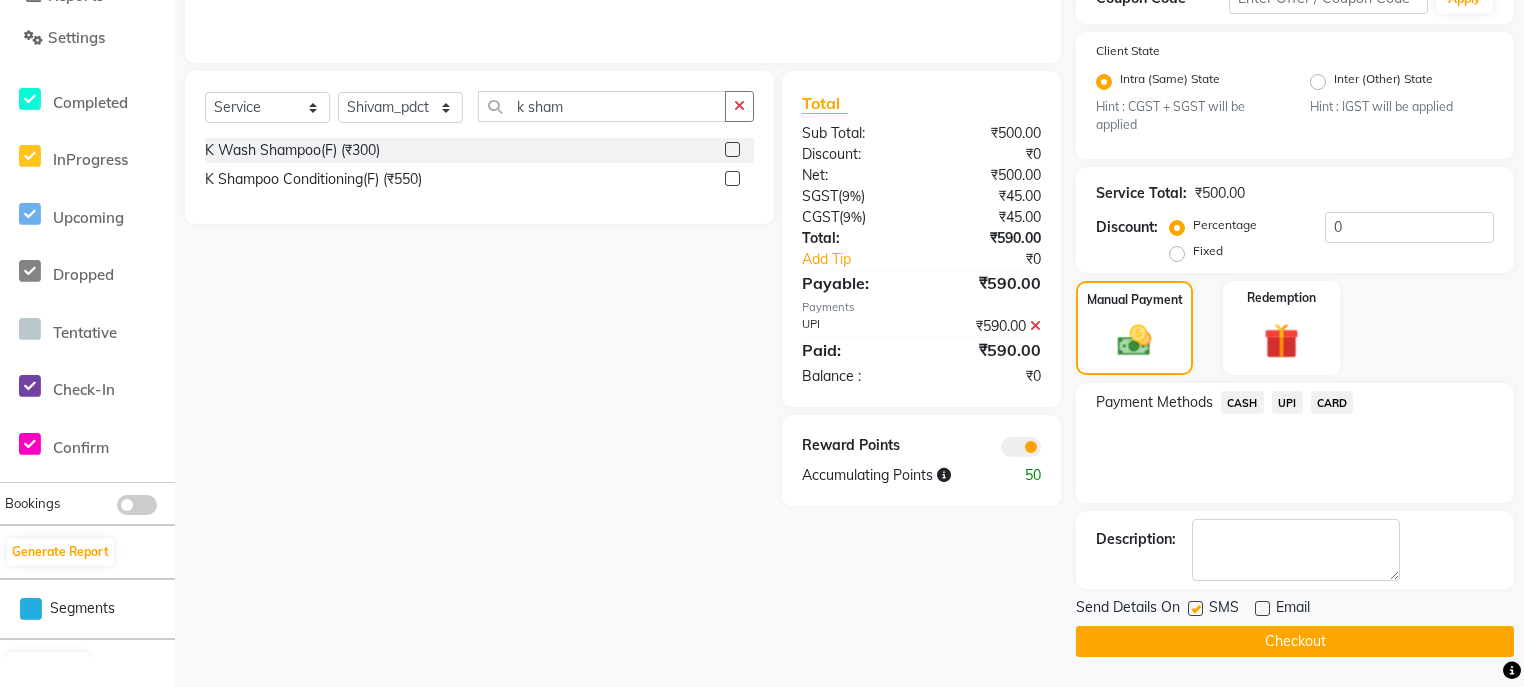 click on "Checkout" 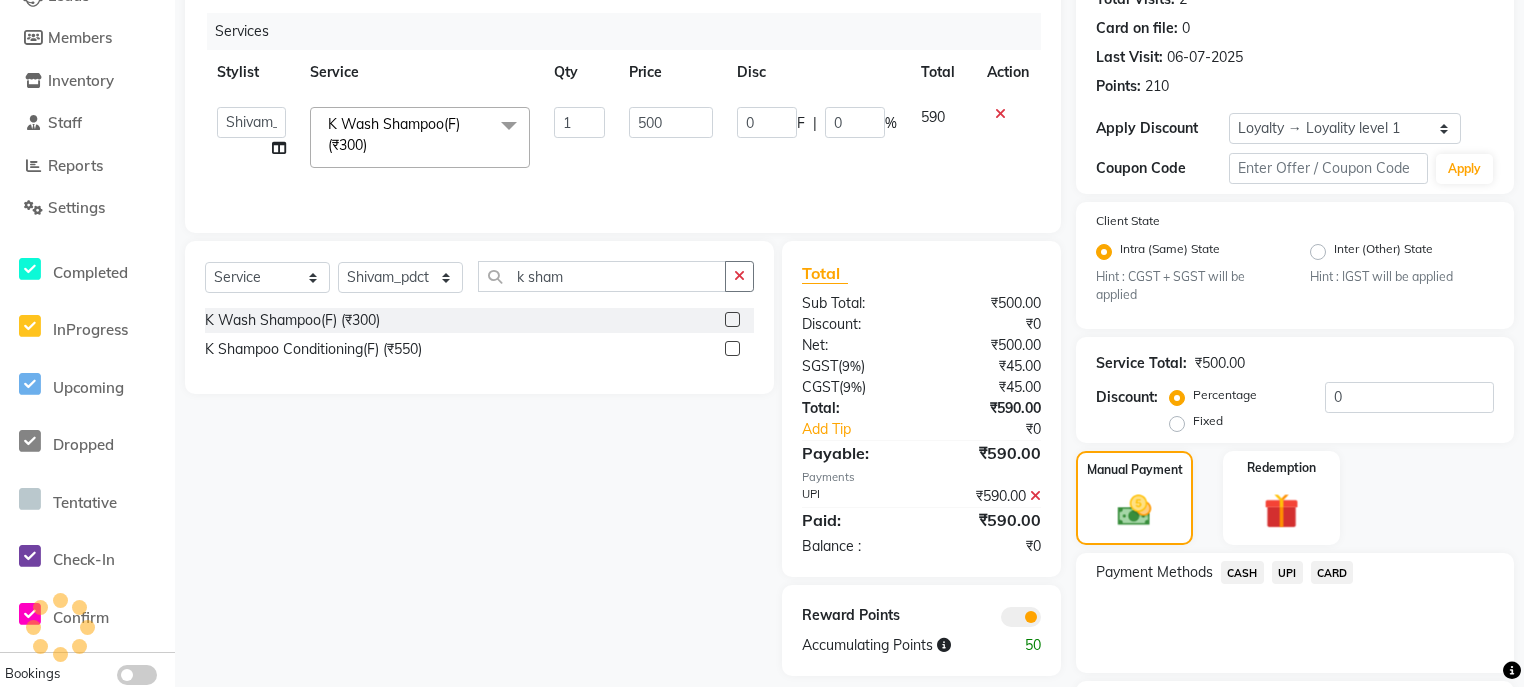 scroll, scrollTop: 7, scrollLeft: 0, axis: vertical 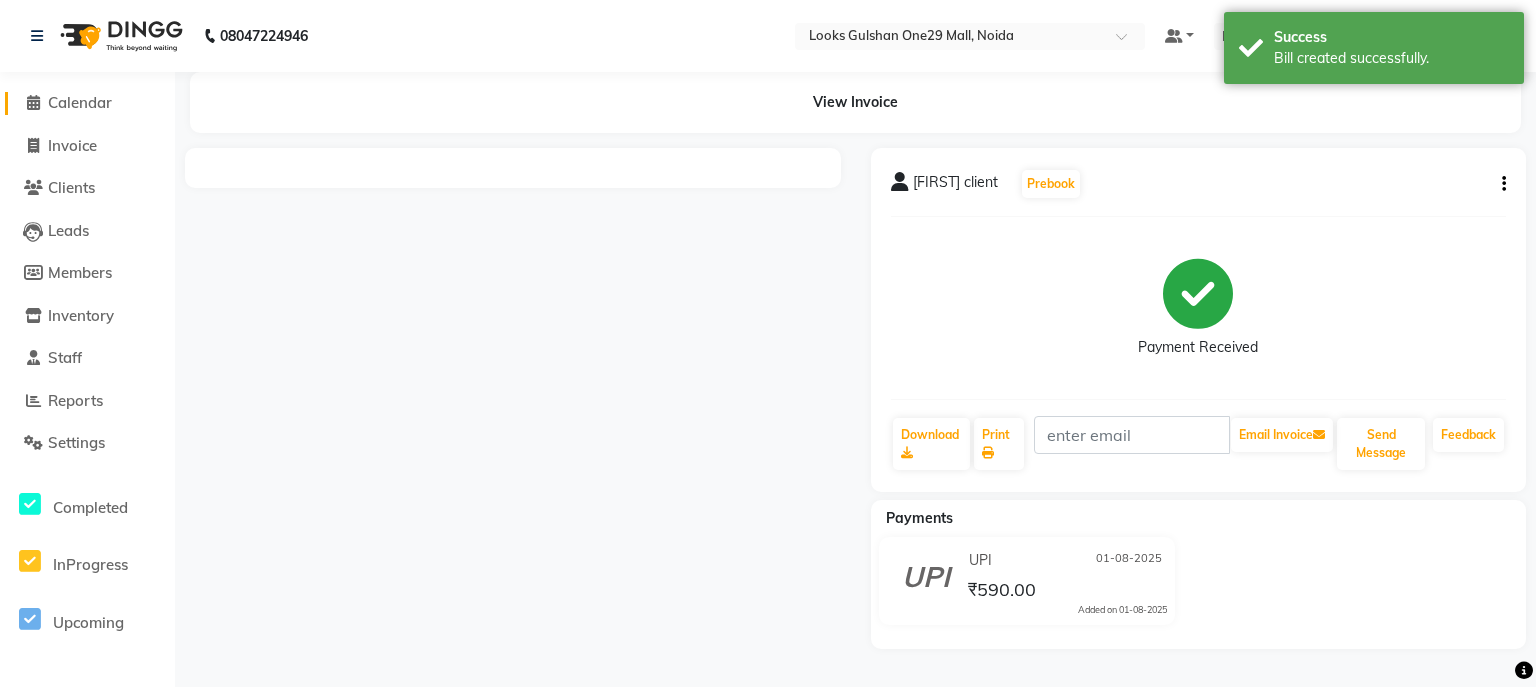 click on "Calendar" 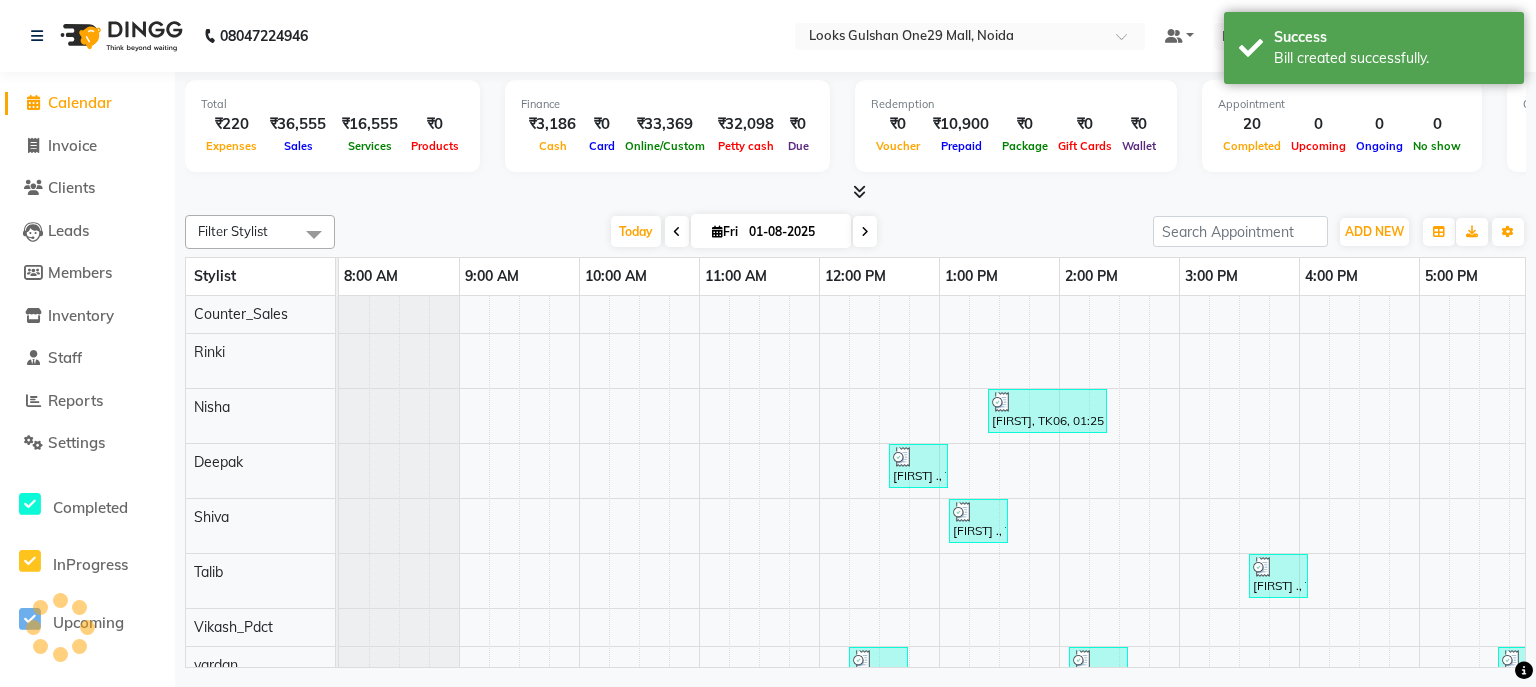 click on "Filter Stylist Select All ali Counter_Sales Deepak Eram_nail art Farmaan Mashel Nisha Rinki Ritu Mittal Shiva Shiva(Cherry) Shivam_pdct Talib vardan Vikash_Pdct Today  Fri 01-08-2025 Toggle Dropdown Add Appointment Add Invoice Add Expense Add Attendance Add Client Toggle Dropdown Add Appointment Add Invoice Add Expense Add Attendance Add Client ADD NEW Toggle Dropdown Add Appointment Add Invoice Add Expense Add Attendance Add Client Filter Stylist Select All ali Counter_Sales Deepak Eram_nail art Farmaan Mashel Nisha Rinki Ritu Mittal Shiva Shiva(Cherry) Shivam_pdct Talib vardan Vikash_Pdct Group By  Staff View   Room View  View as Vertical  Vertical - Week View  Horizontal  Horizontal - Week View  List  Toggle Dropdown Calendar Settings Manage Tags   Arrange Stylists   Reset Stylists  Full Screen  Show Available Stylist  Appointment Form Zoom 100%" at bounding box center (855, 232) 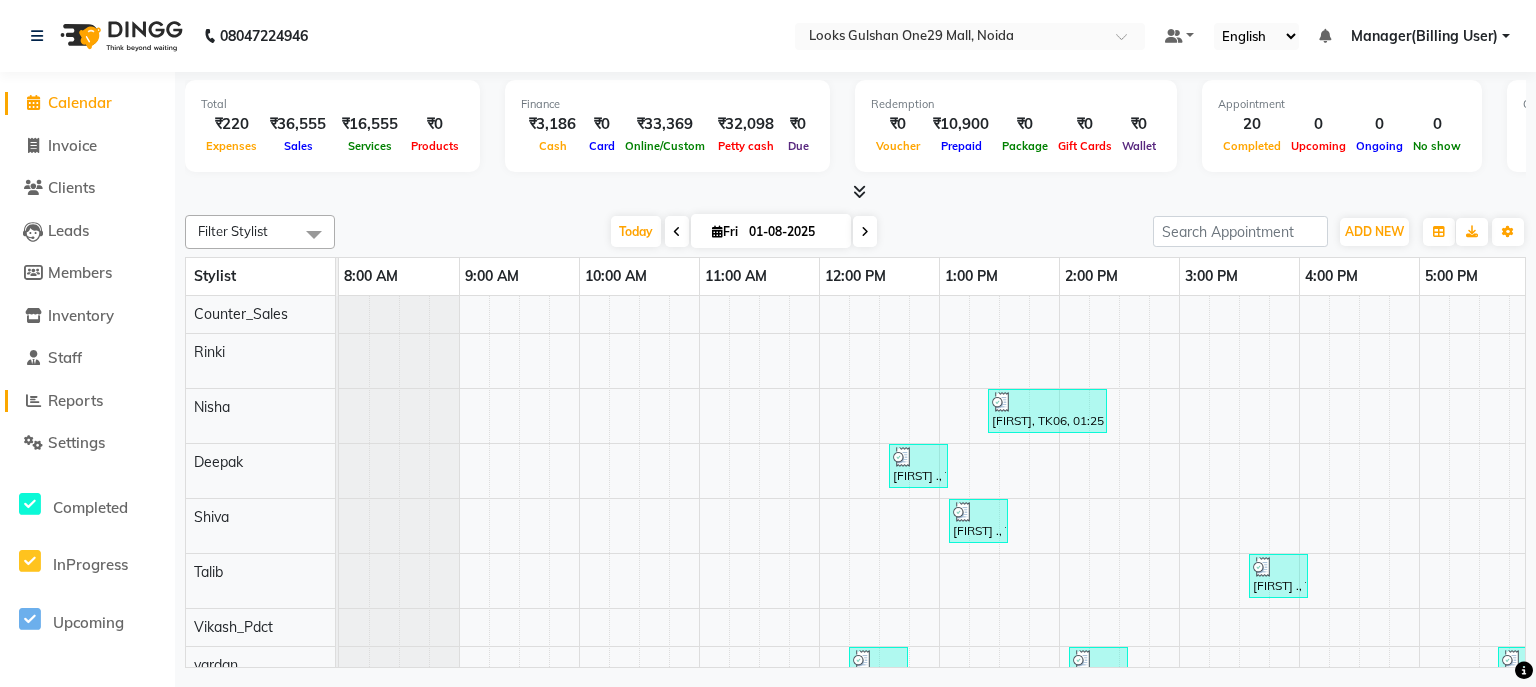 click on "Reports" 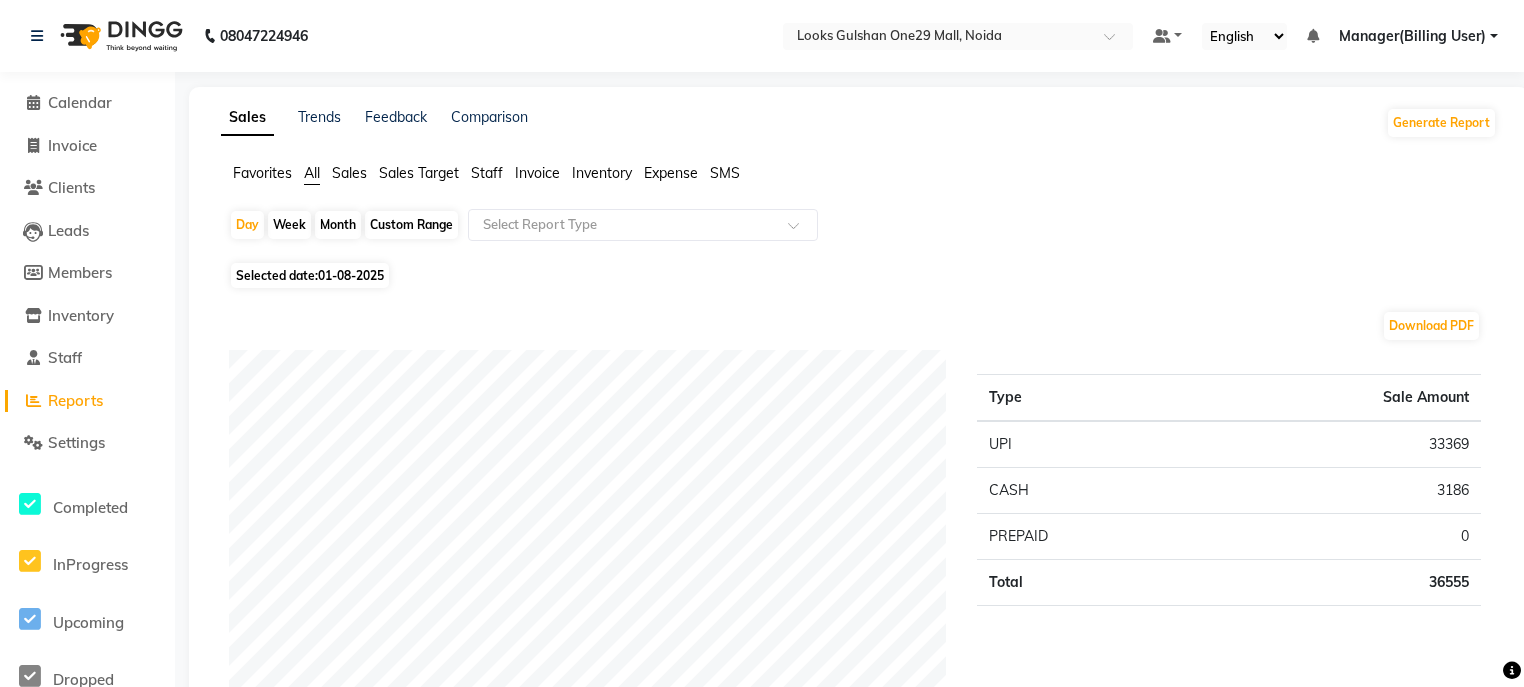 click on "Favorites All Sales Sales Target Staff Invoice Inventory Expense SMS" 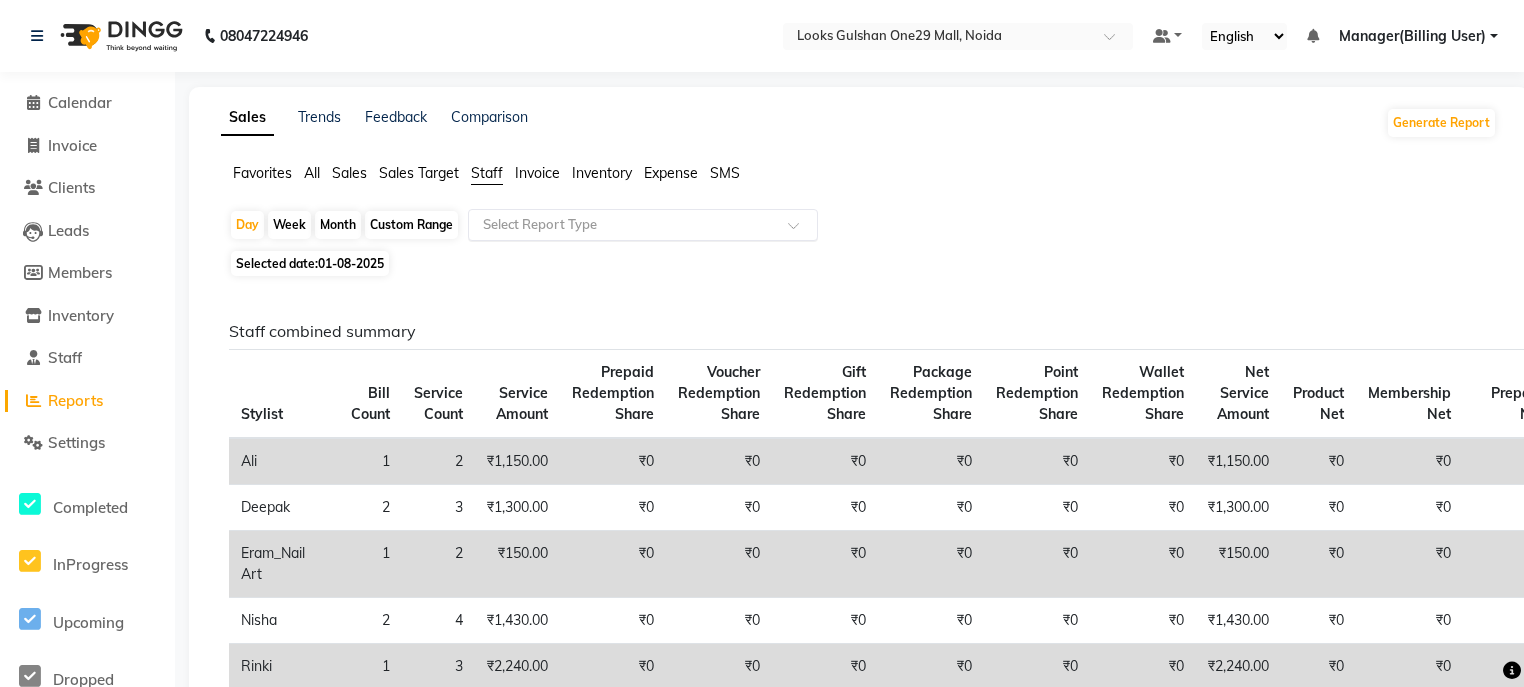 click 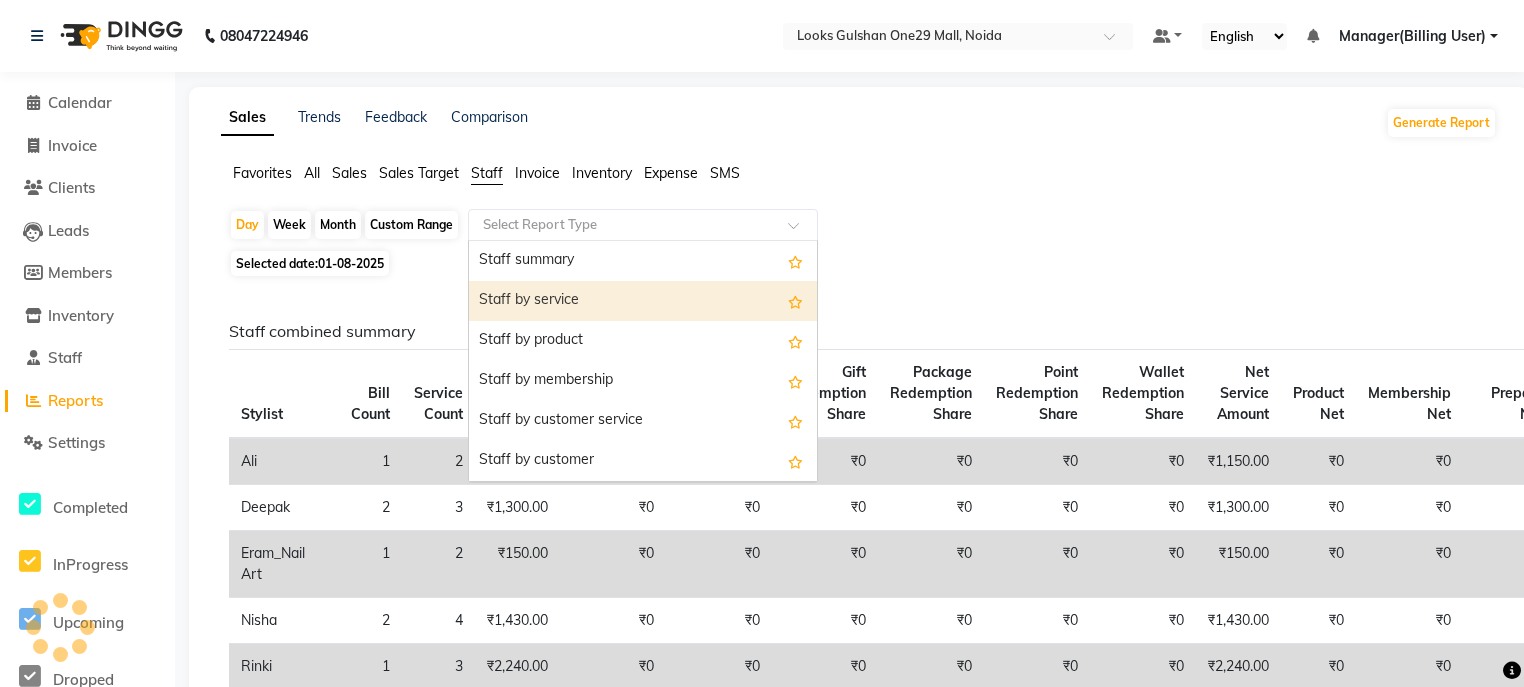 click on "Staff by service" at bounding box center (643, 301) 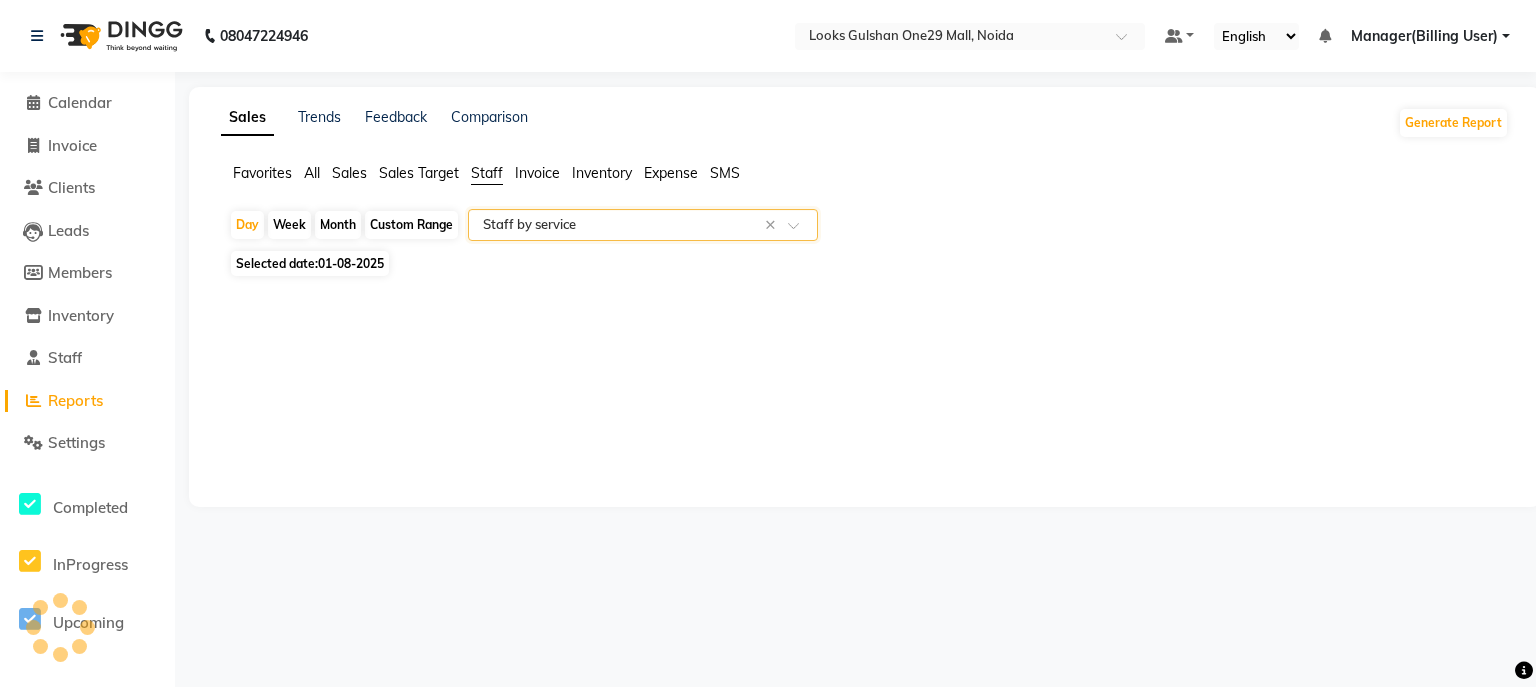 select on "full_report" 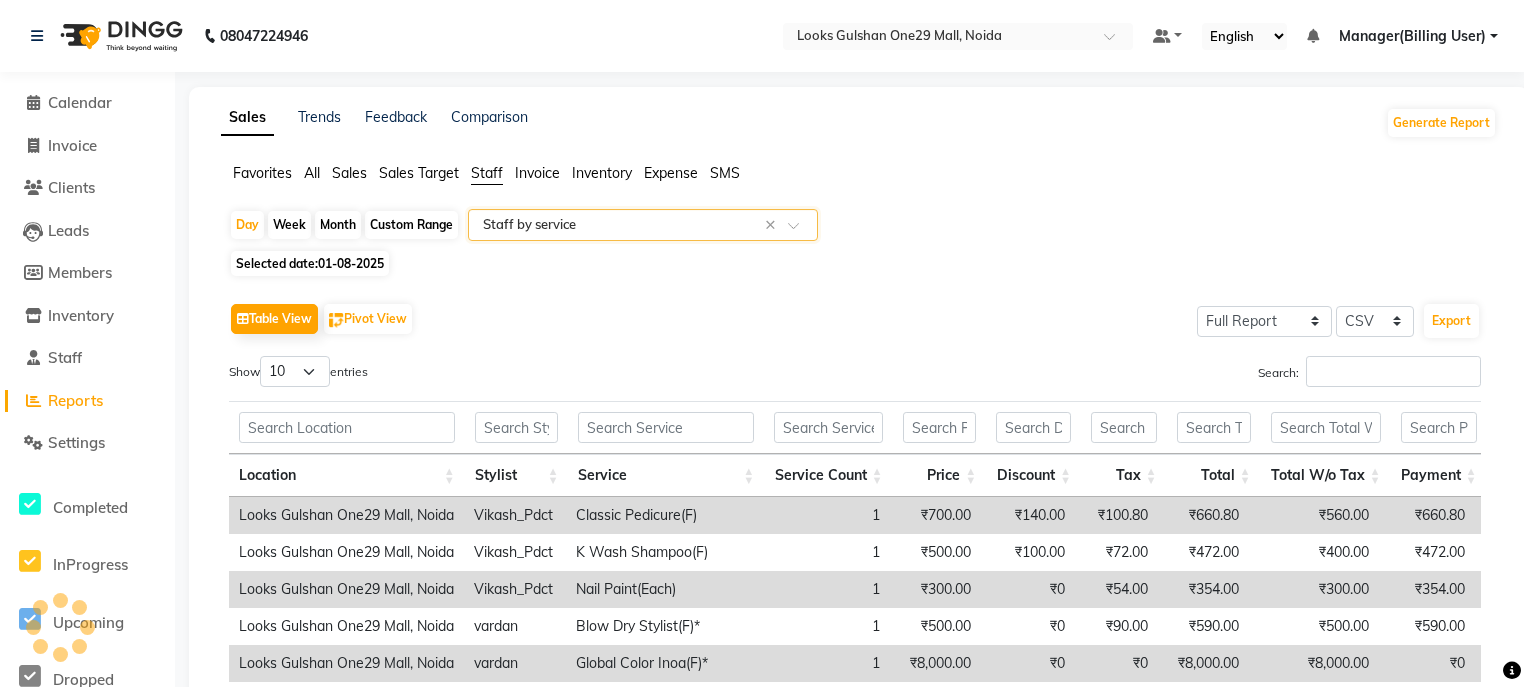 scroll, scrollTop: 155, scrollLeft: 0, axis: vertical 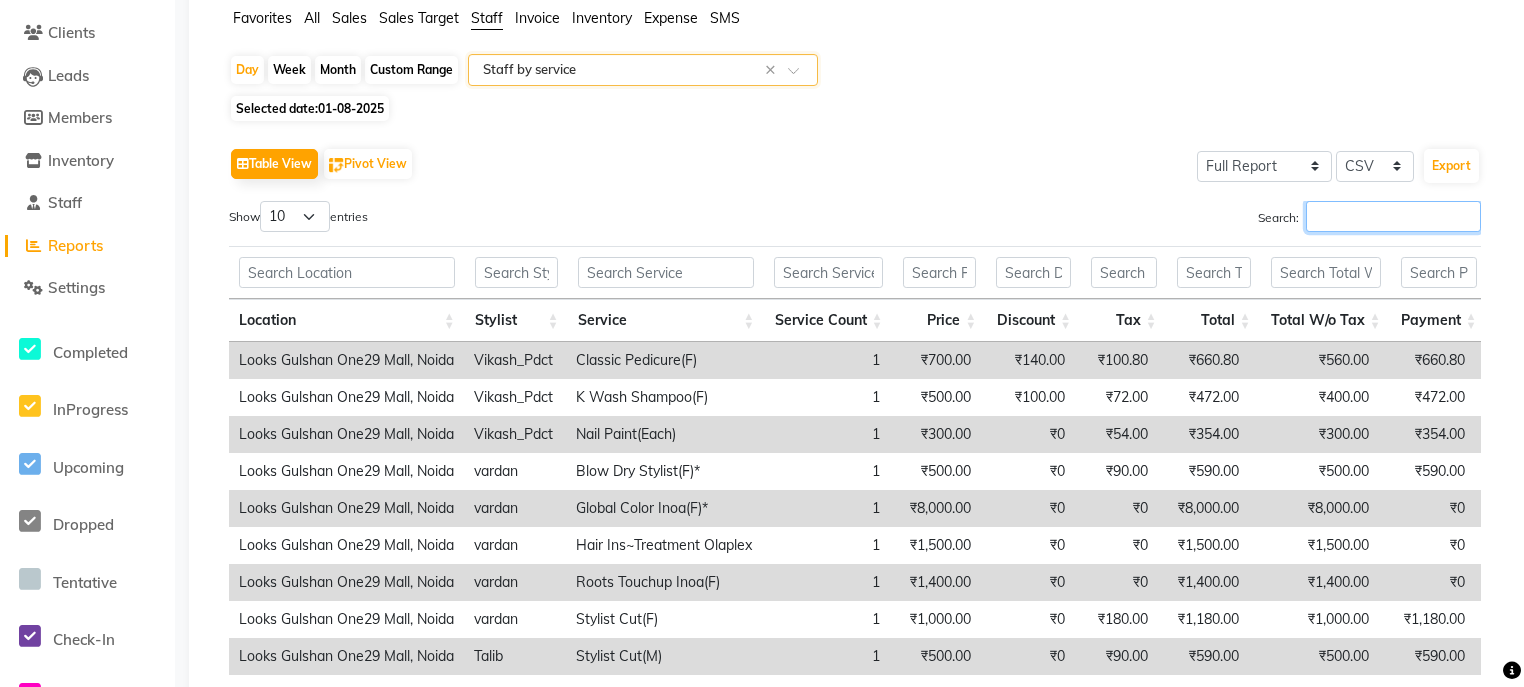 click on "Search:" at bounding box center (1393, 216) 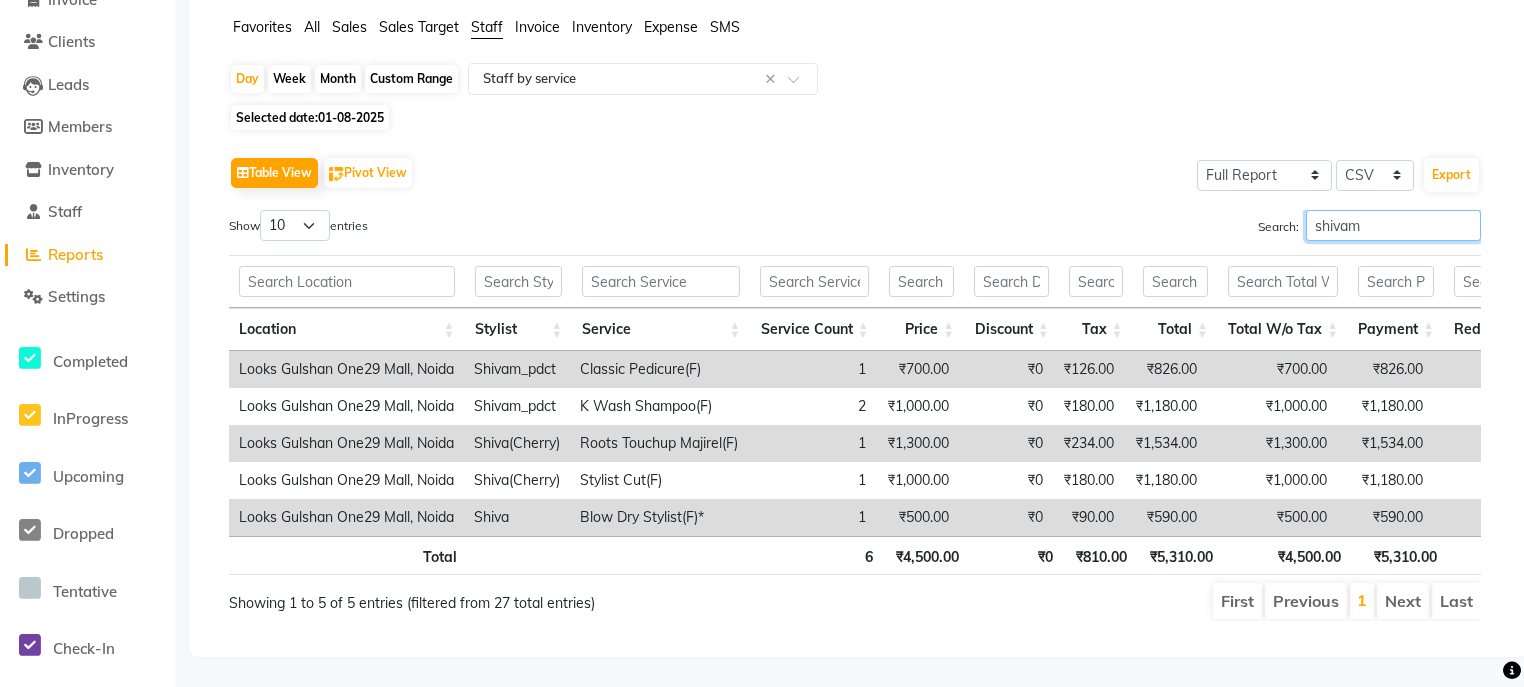 scroll, scrollTop: 57, scrollLeft: 0, axis: vertical 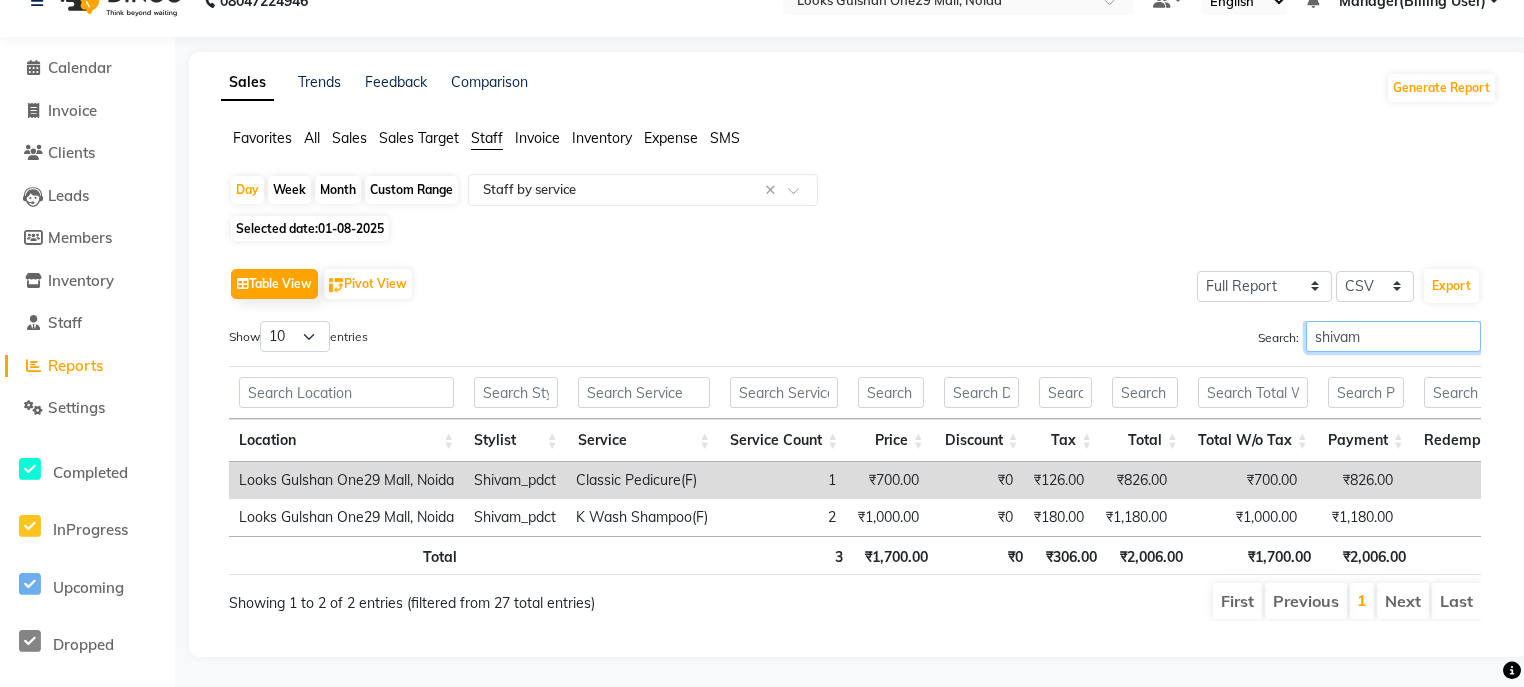 type on "shivam" 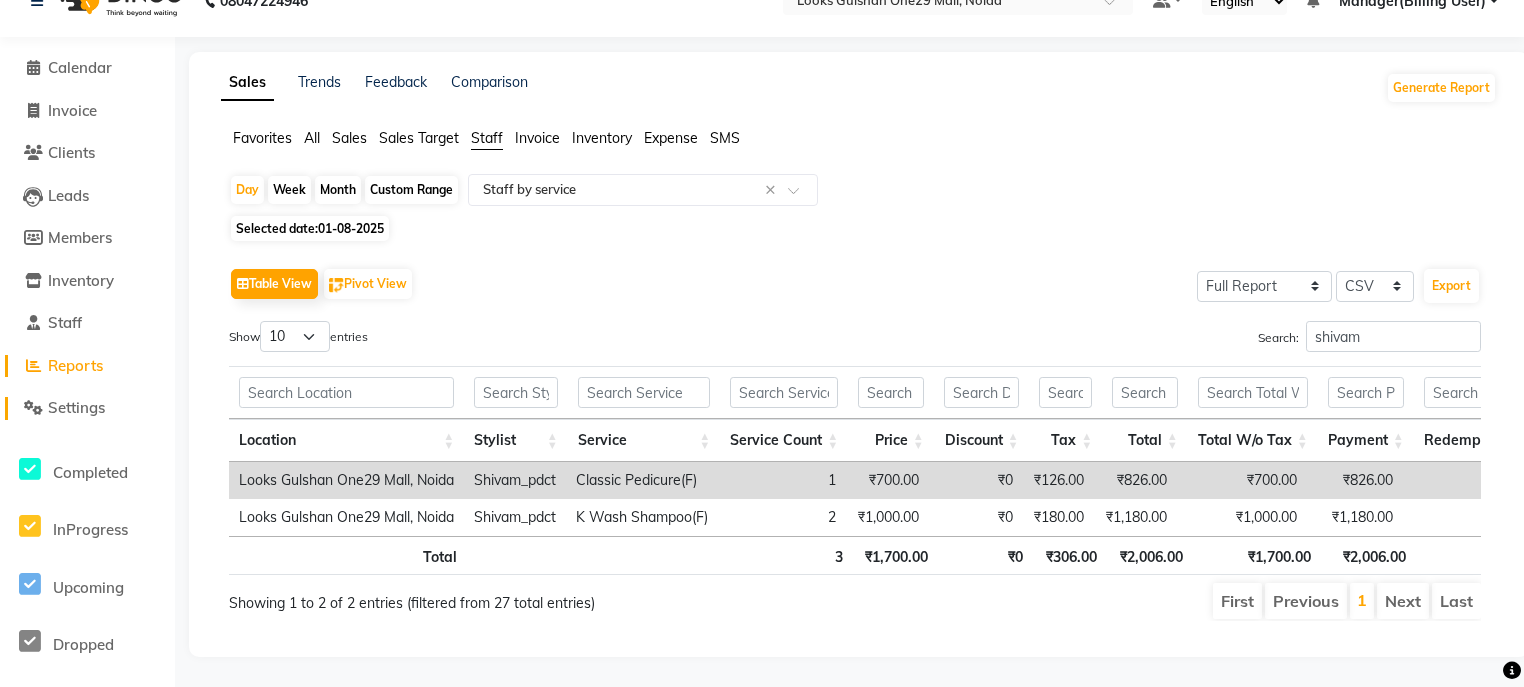 click on "Settings" 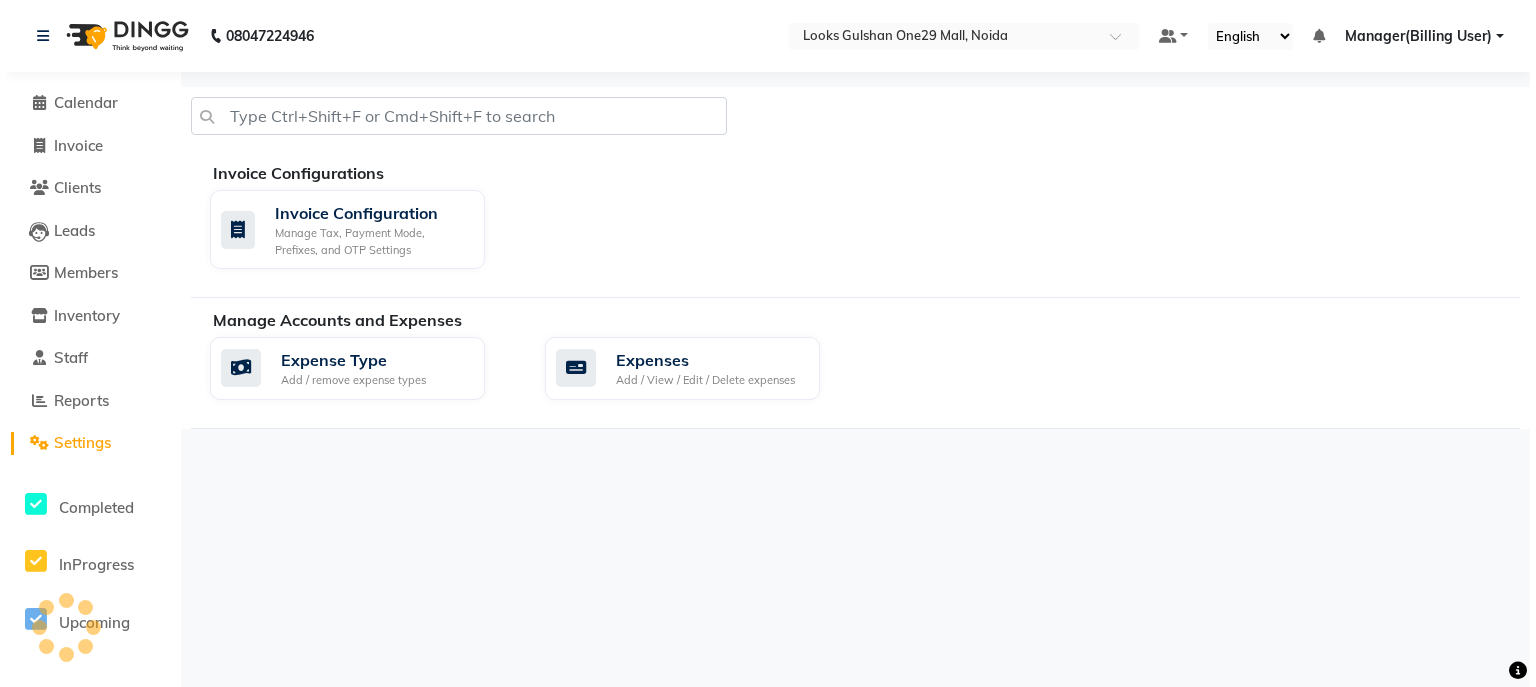 scroll, scrollTop: 0, scrollLeft: 0, axis: both 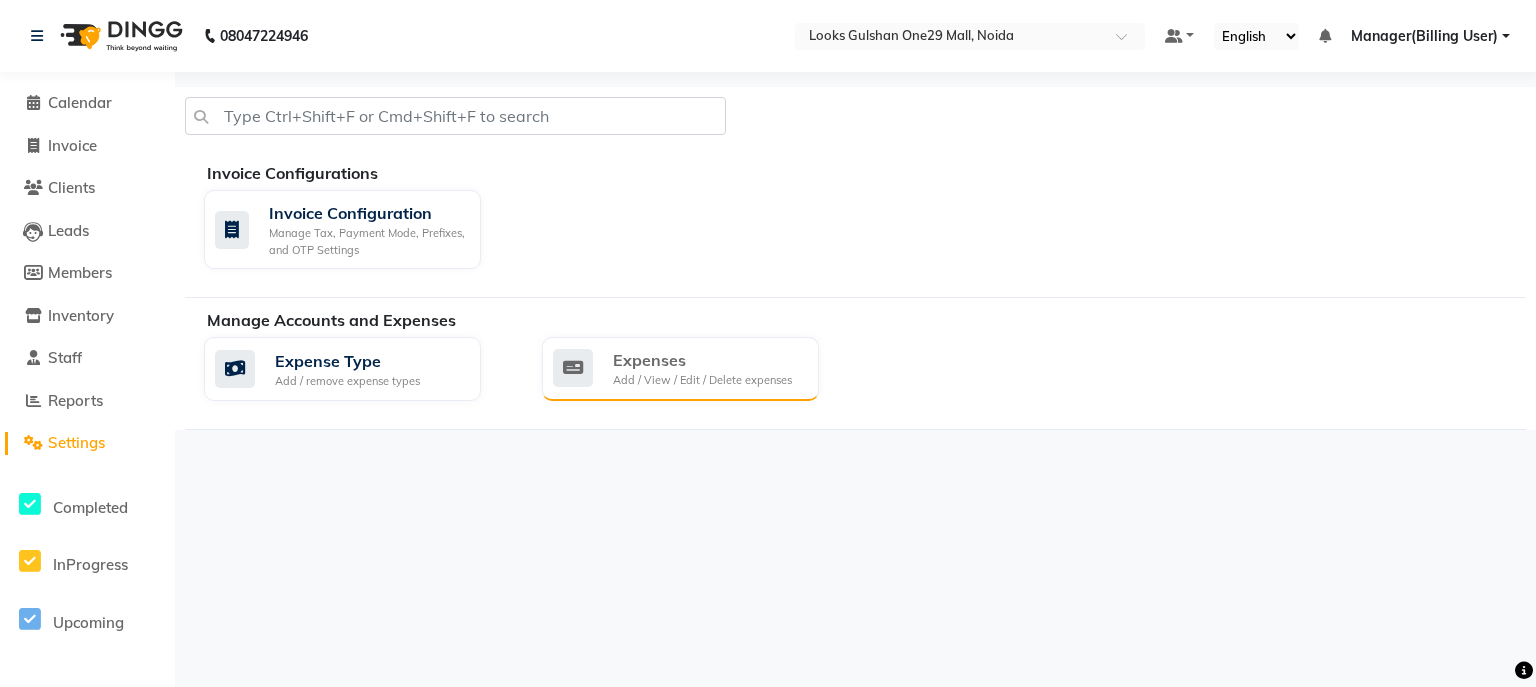 click on "Expenses" 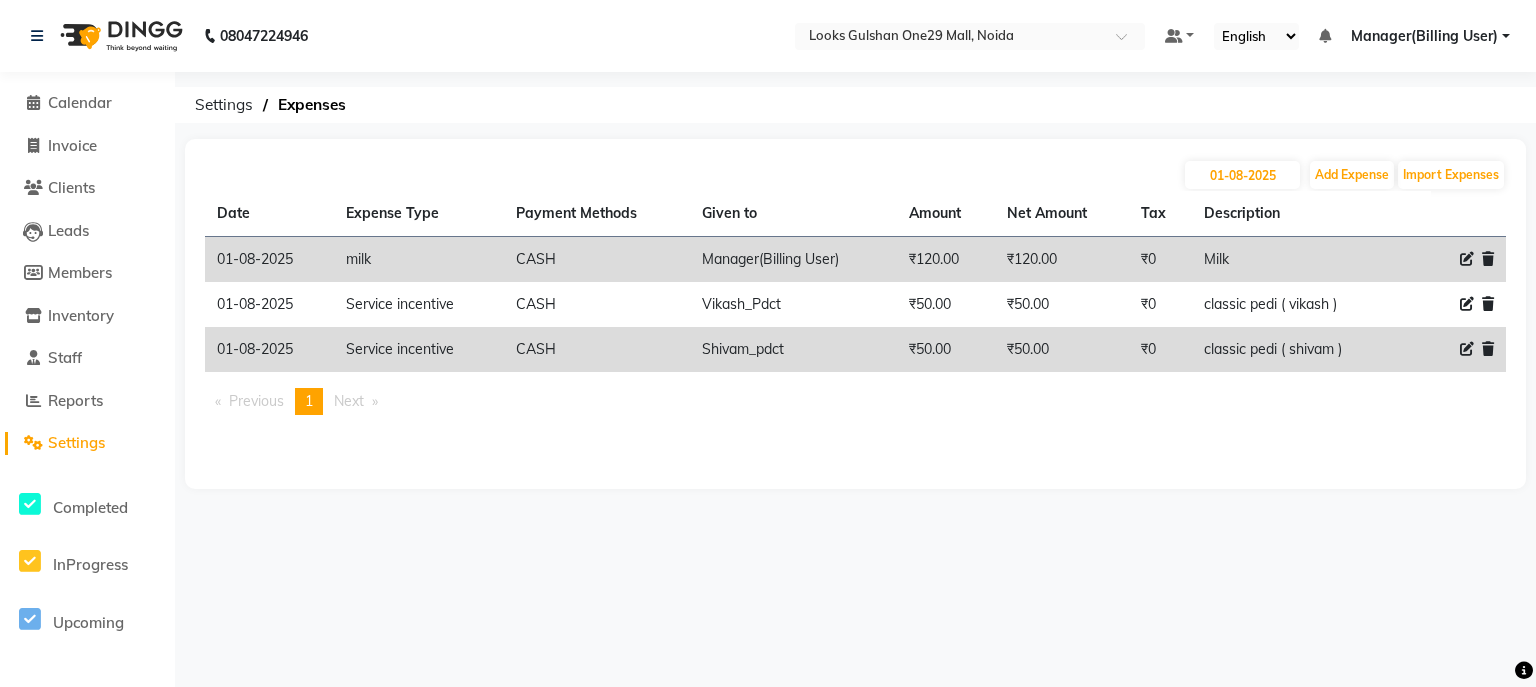 click 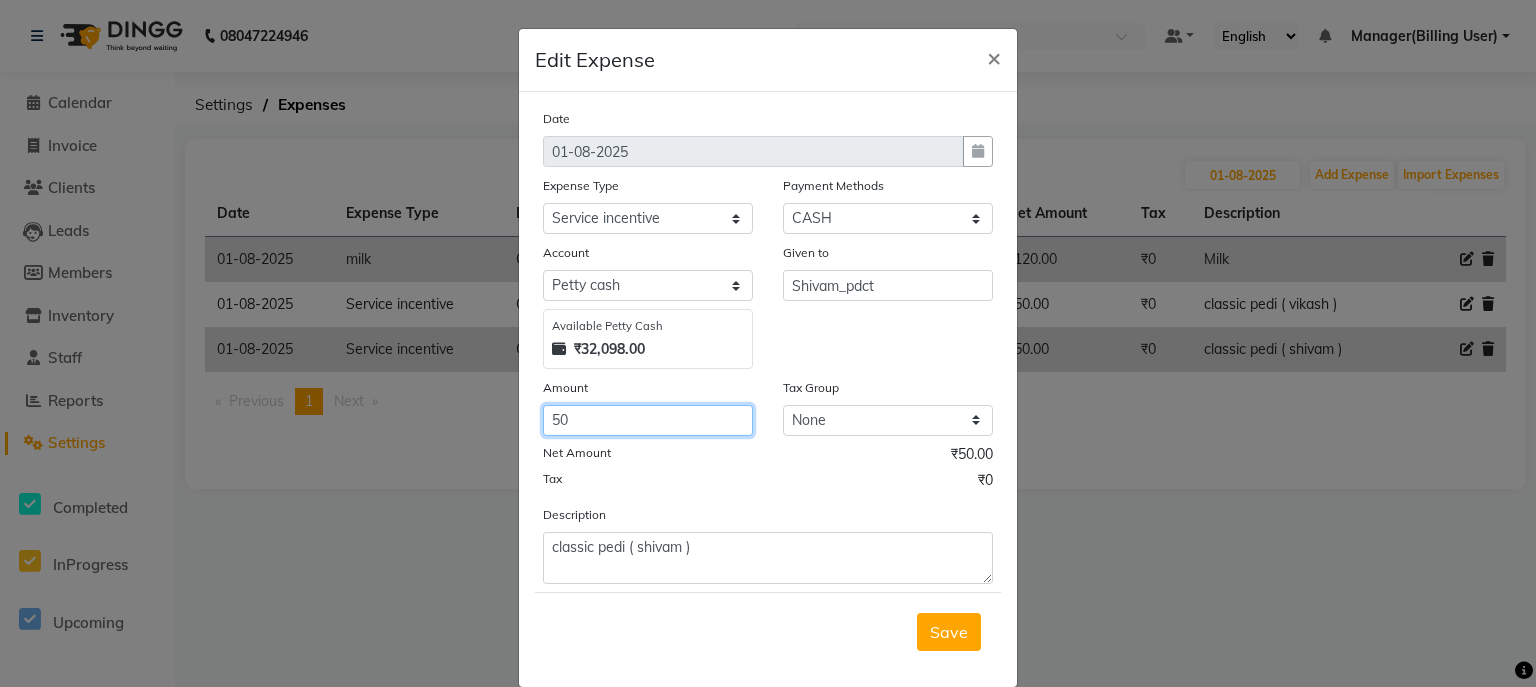 click on "50" 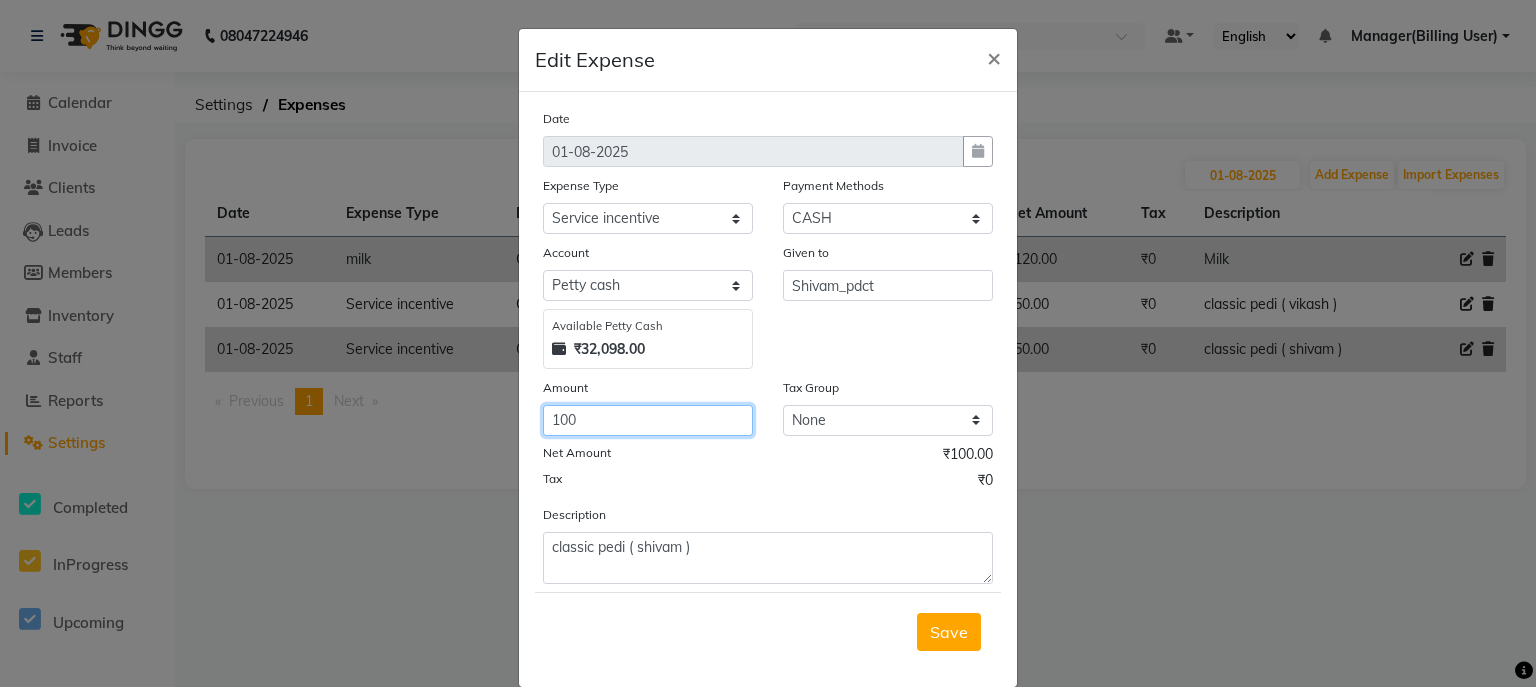 type on "100" 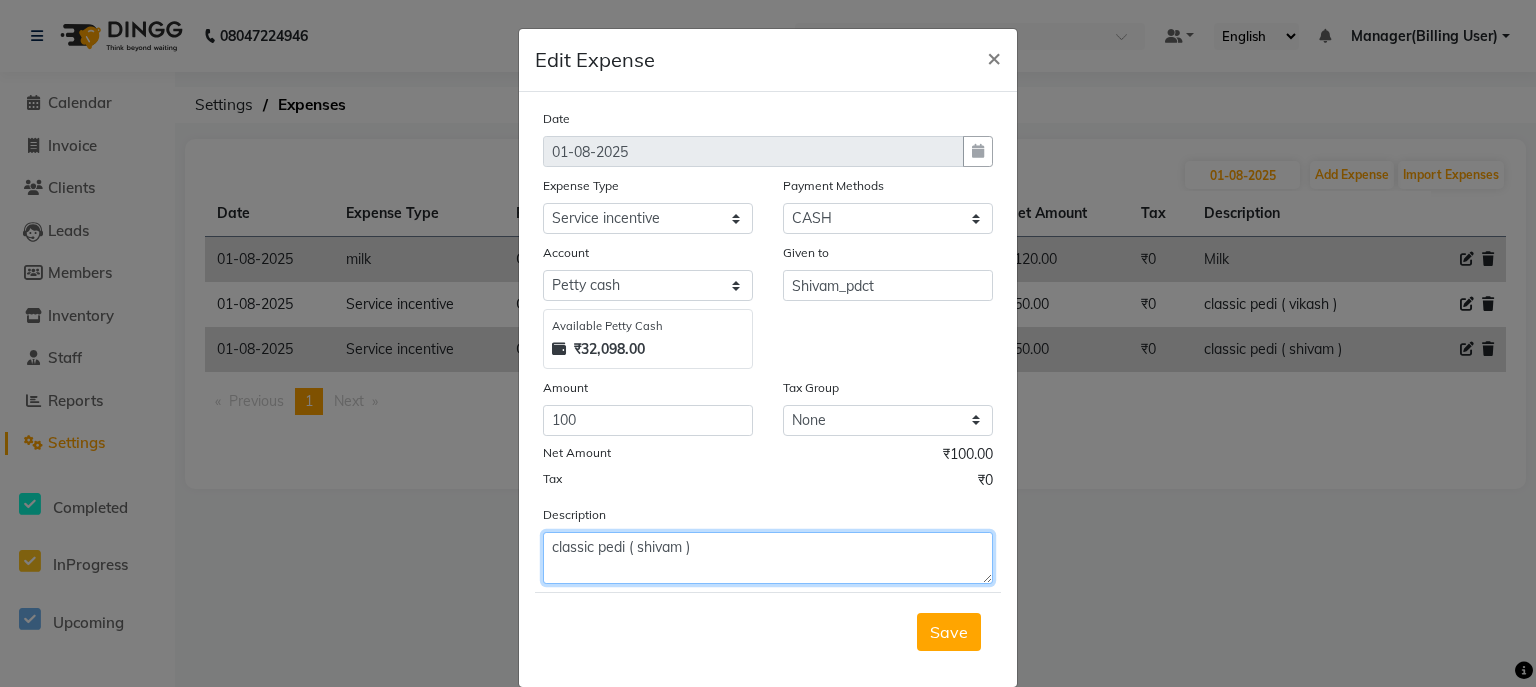 click on "classic pedi ( shivam )" 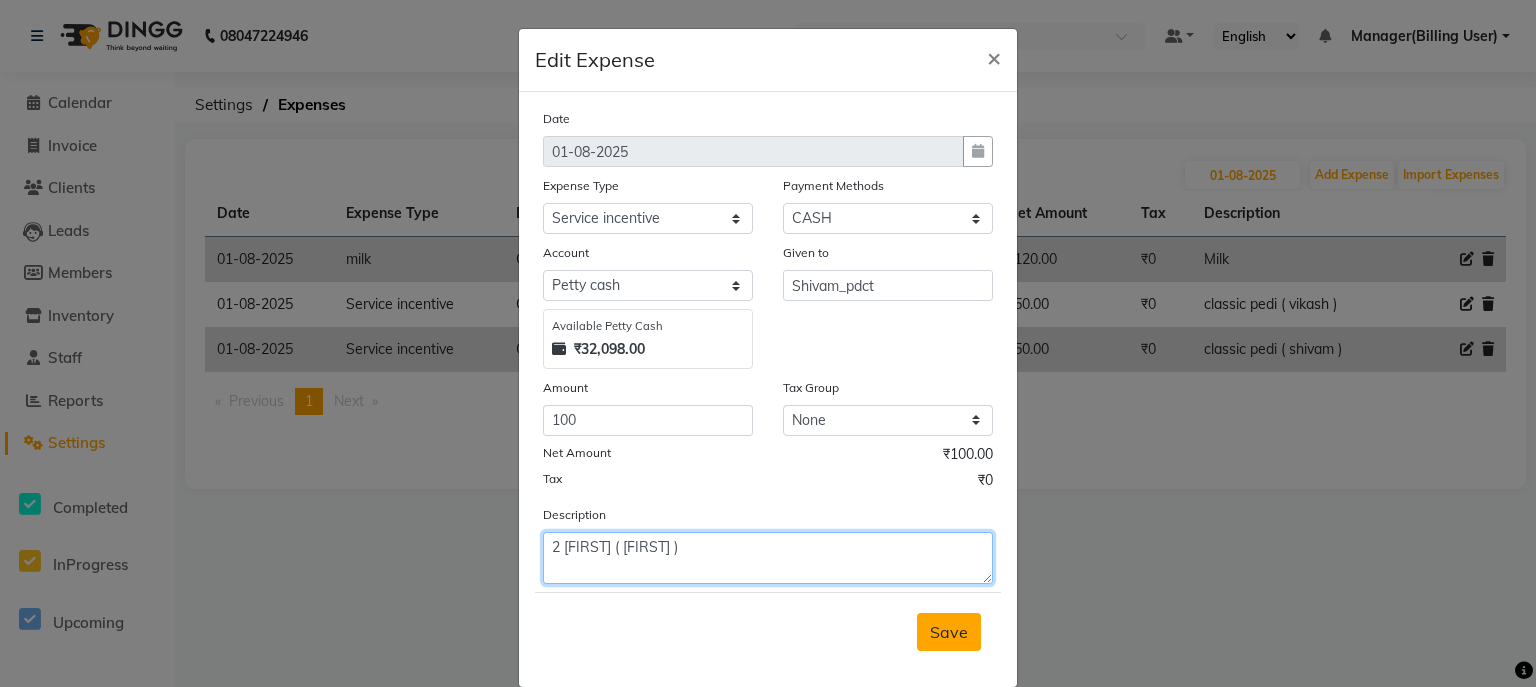 type on "2 classic pedi ( shivam )" 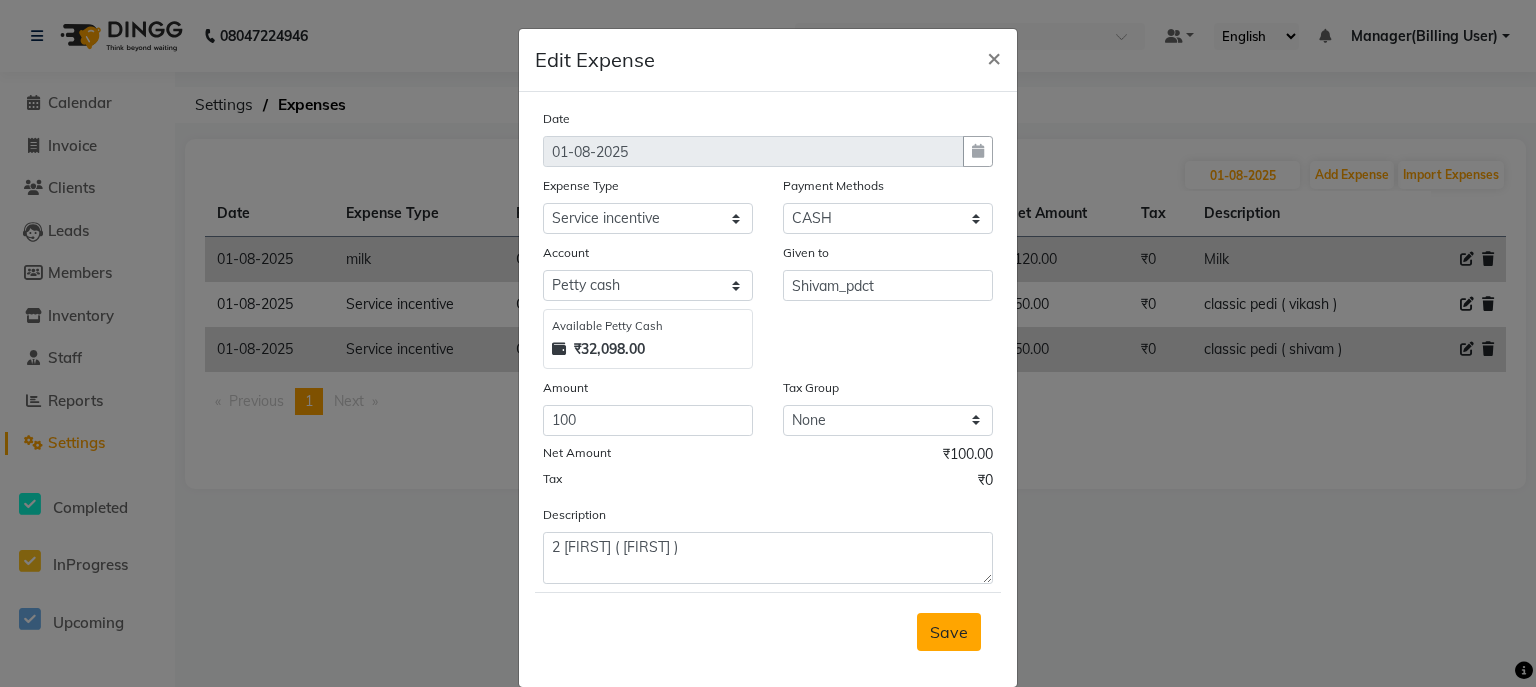 click on "Save" at bounding box center [949, 632] 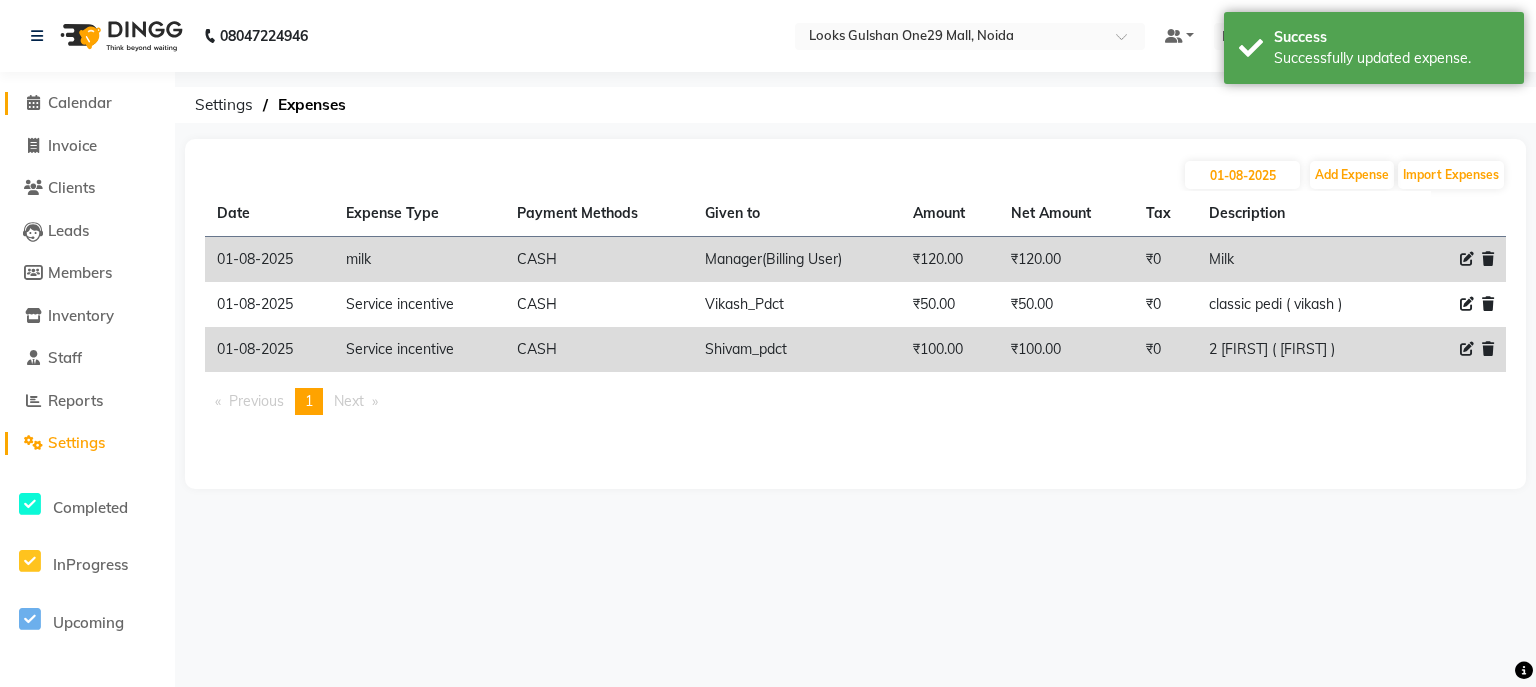 click on "Calendar" 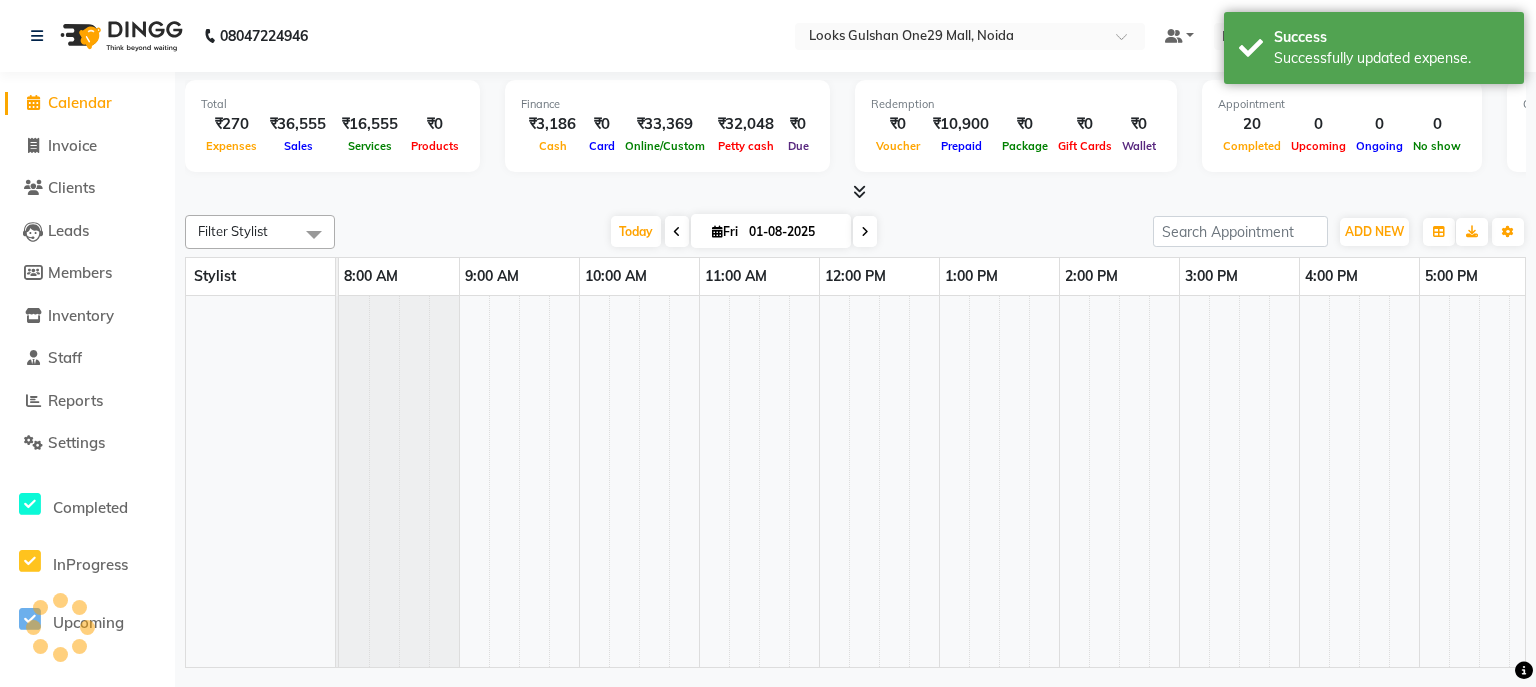 scroll, scrollTop: 0, scrollLeft: 373, axis: horizontal 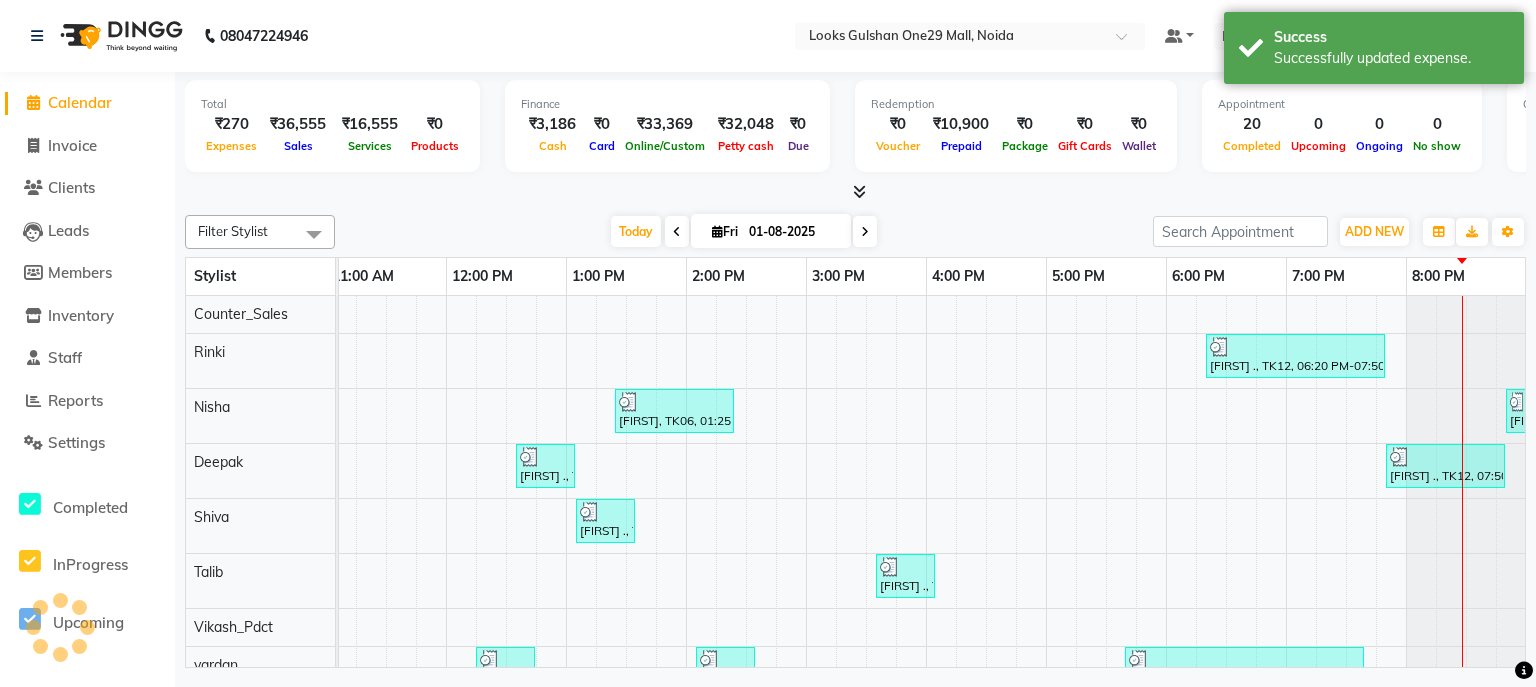 click on "Total  ₹270  Expenses ₹36,555  Sales ₹16,555  Services ₹0  Products" at bounding box center [332, 126] 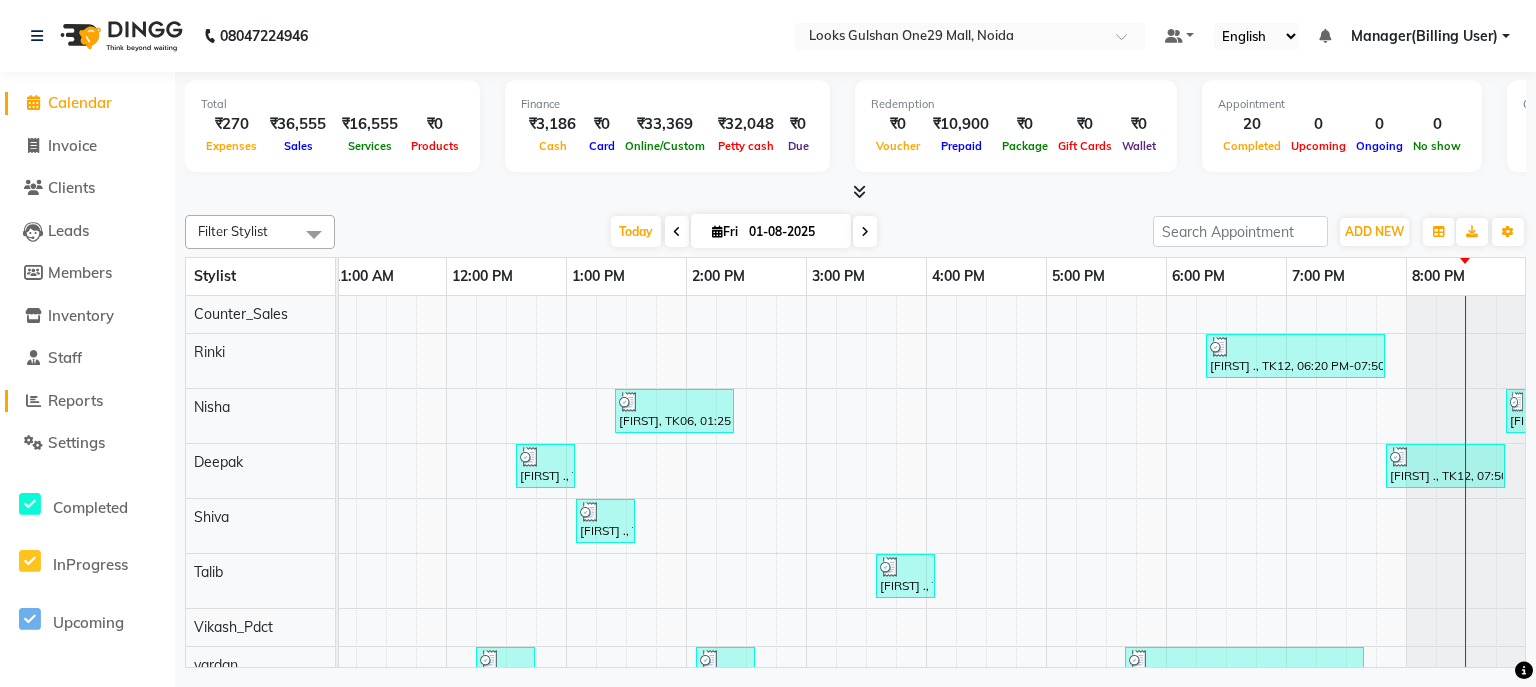 click on "Reports" 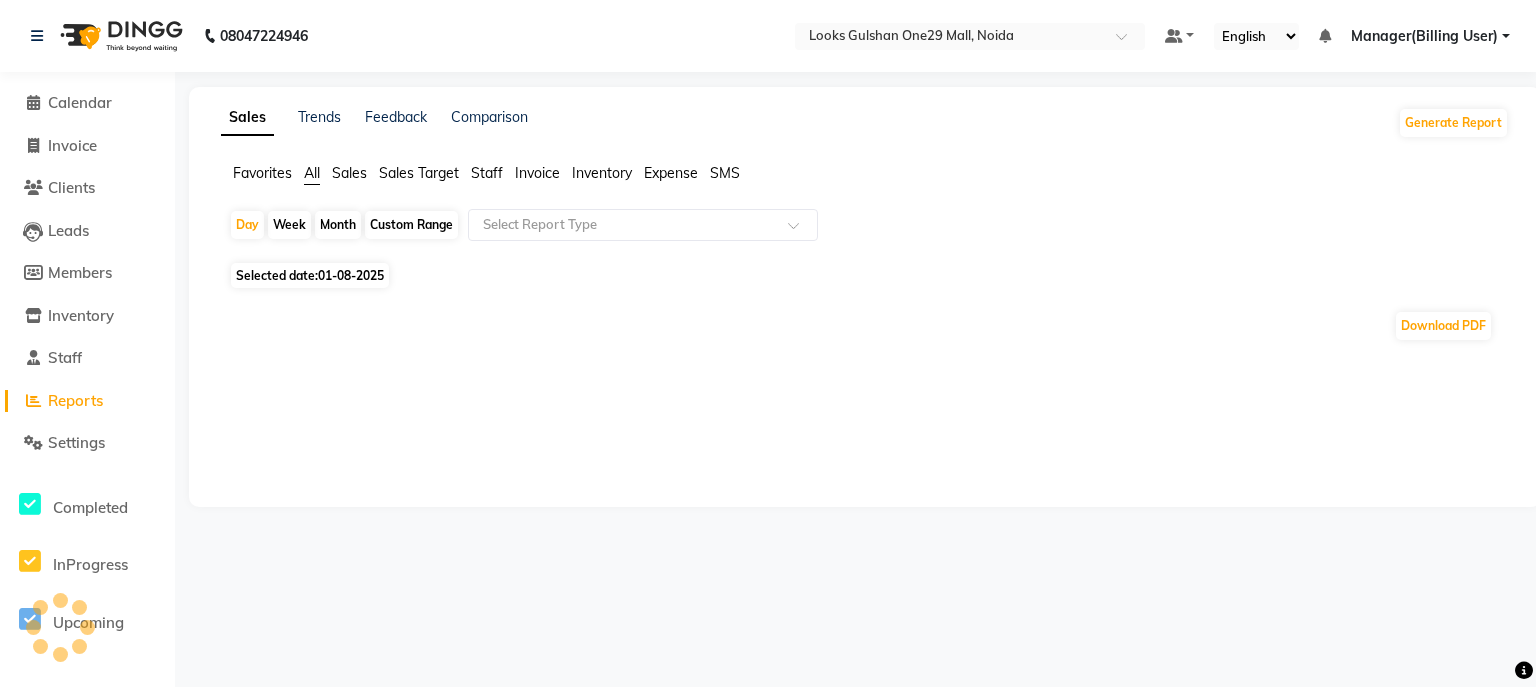 click on "Invoice" 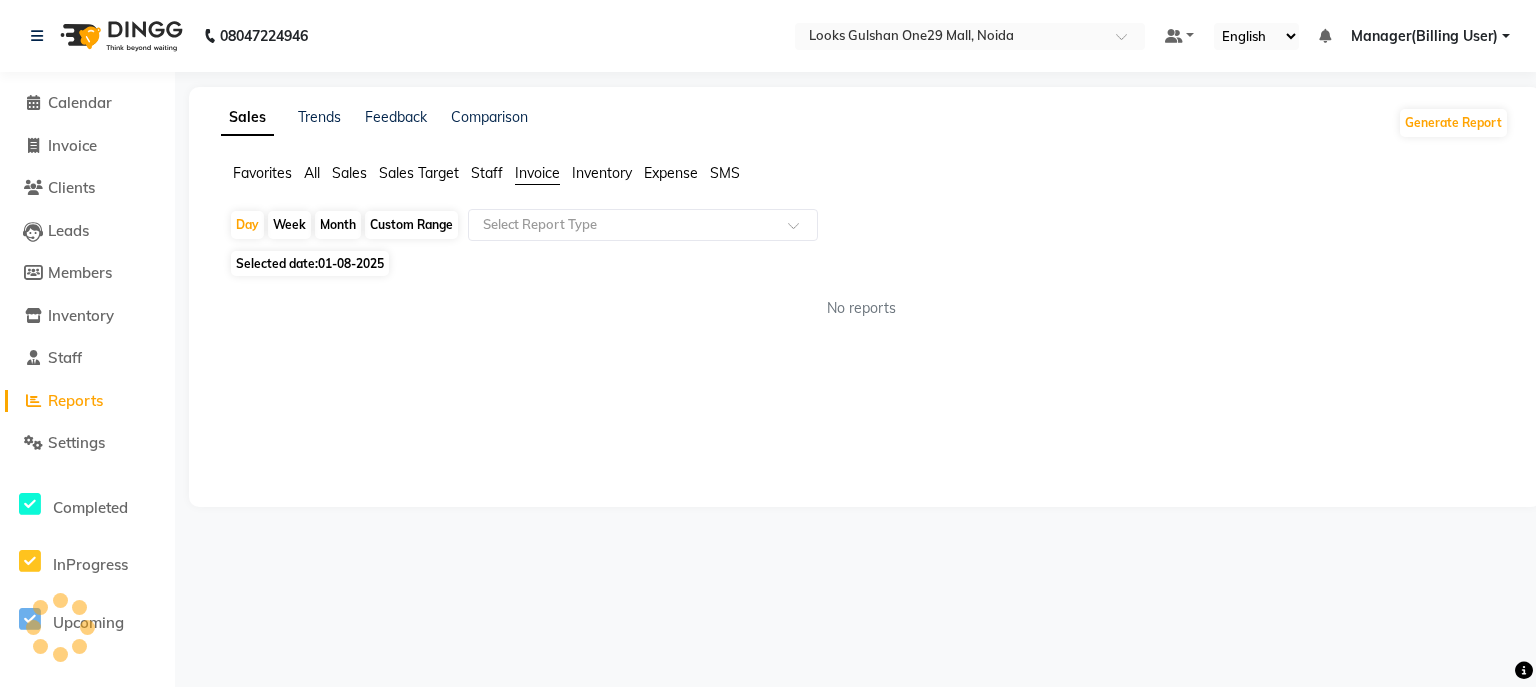 click on "Invoice" 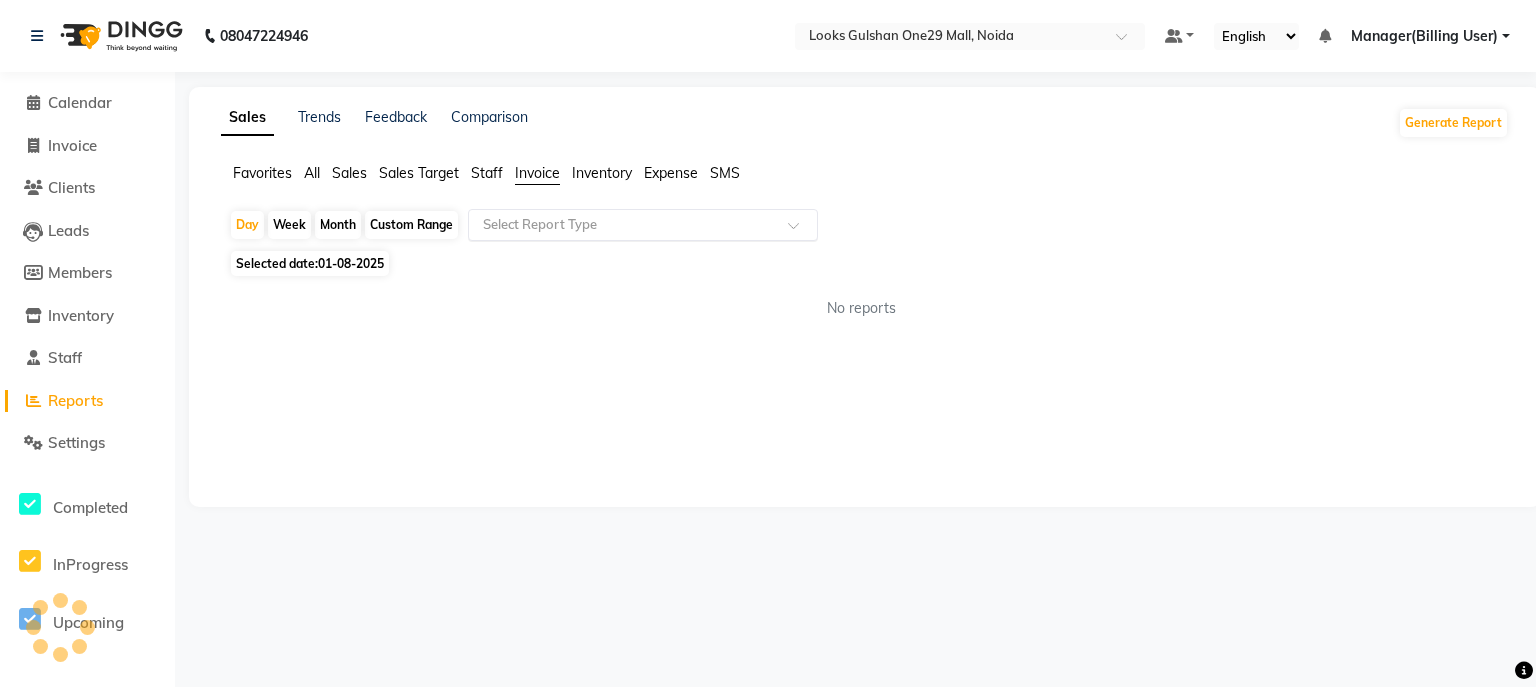 click 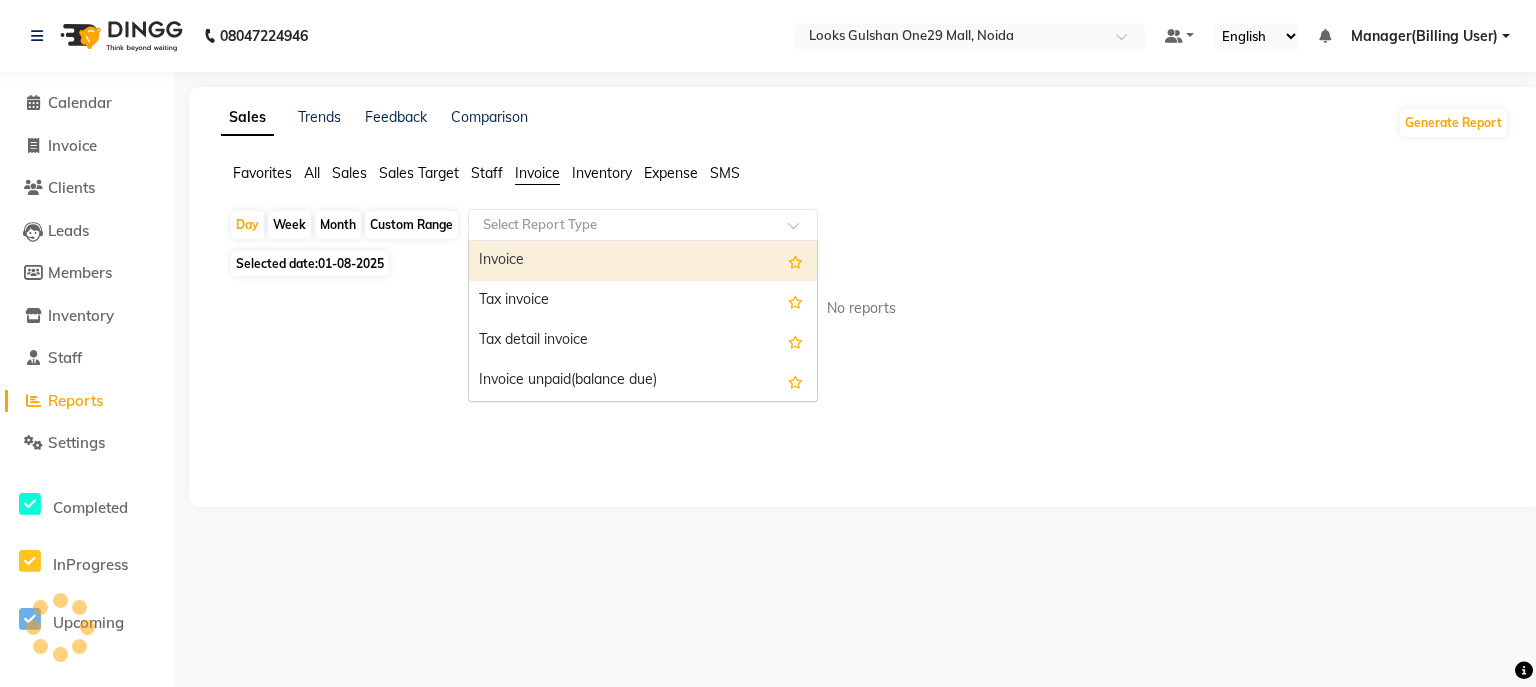 click on "Staff" 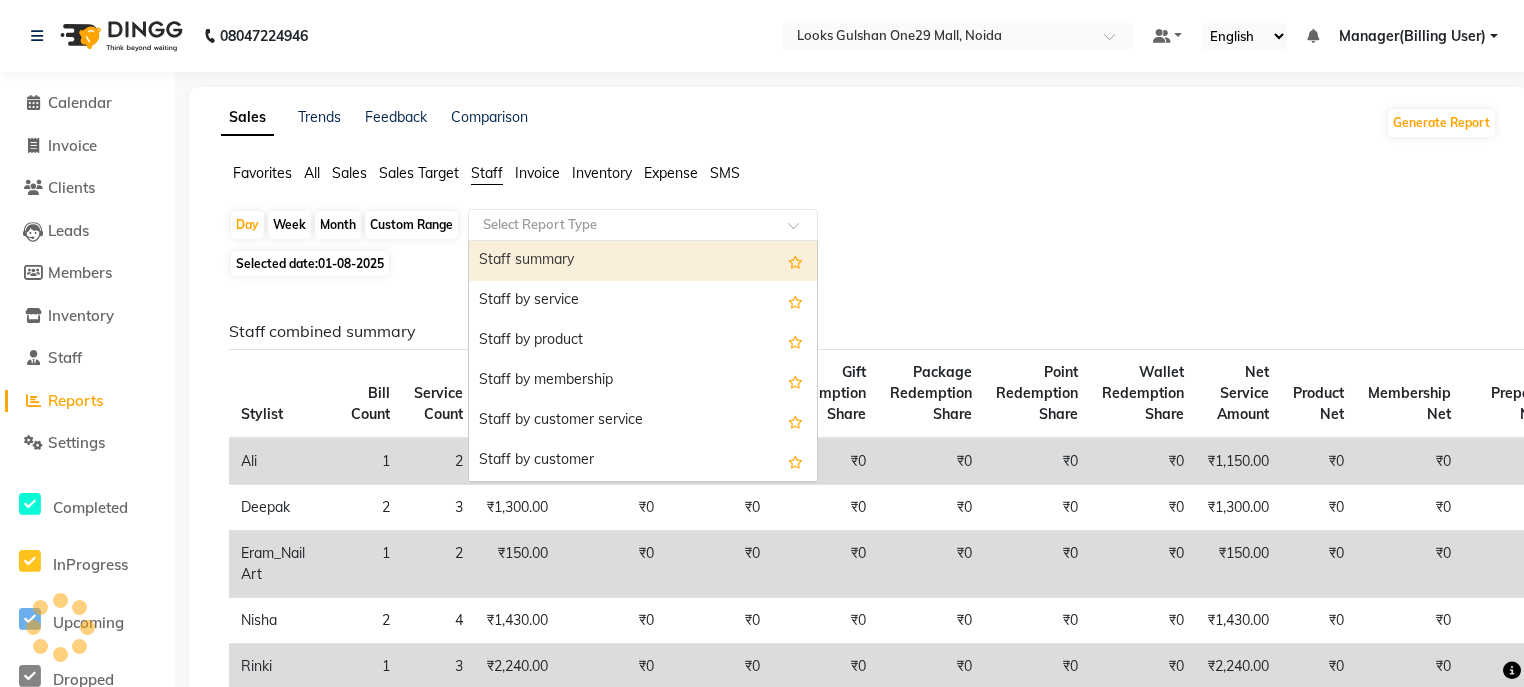click on "Select Report Type" 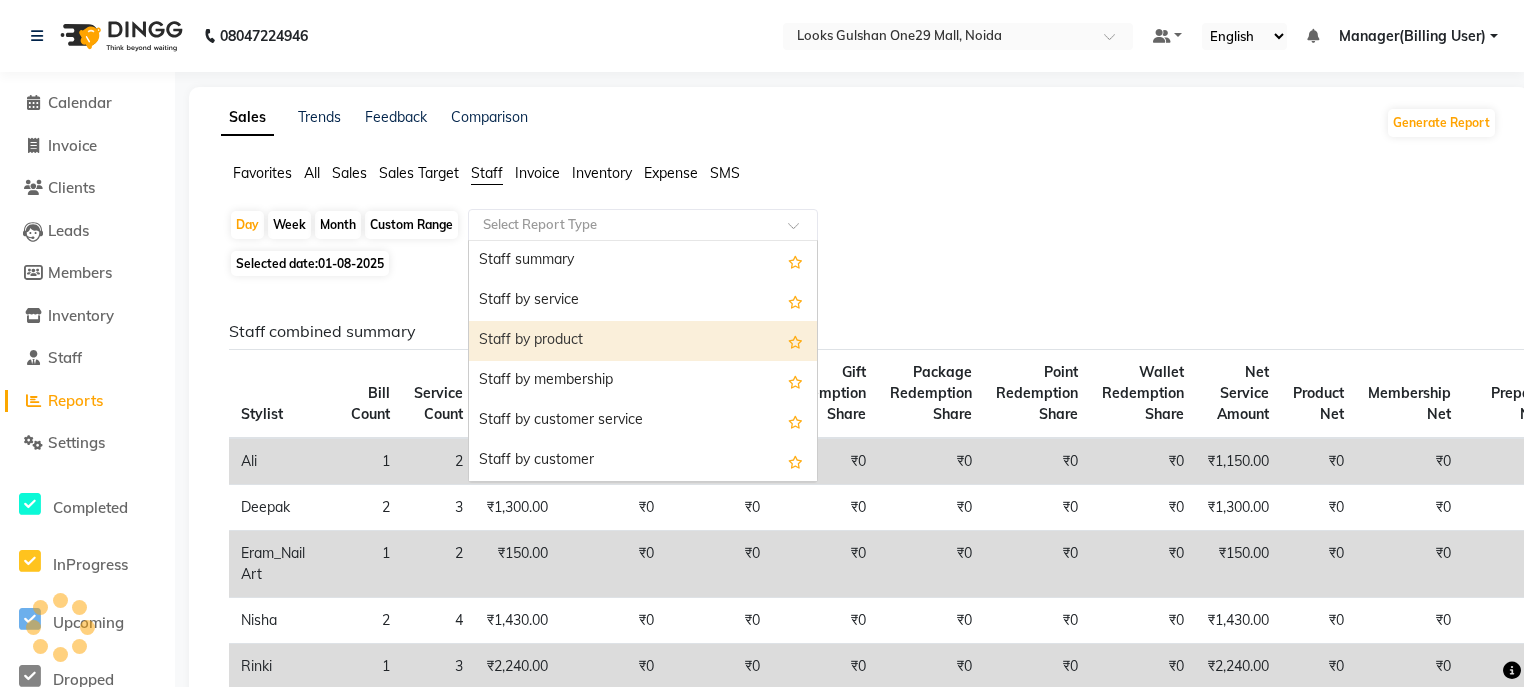 click on "Staff by product" at bounding box center (643, 341) 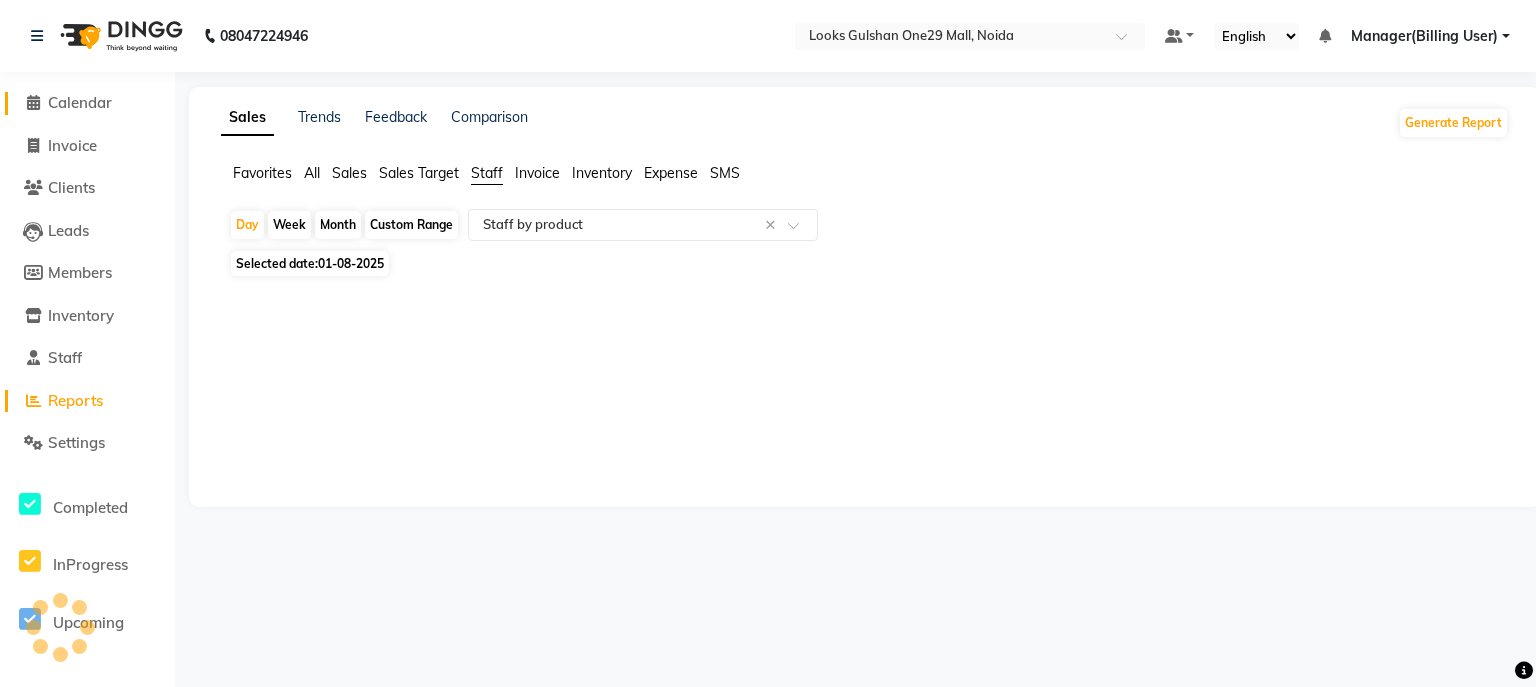 click on "Calendar" 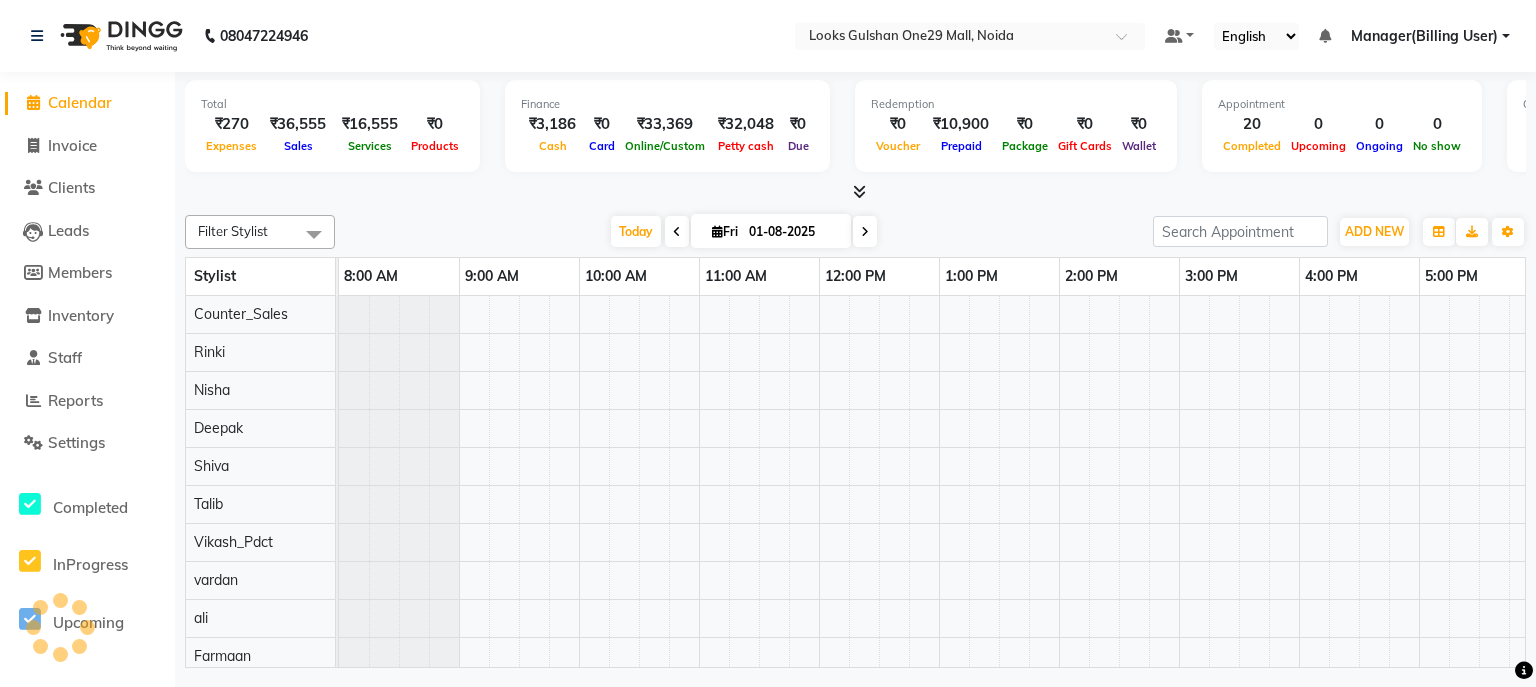 scroll, scrollTop: 0, scrollLeft: 373, axis: horizontal 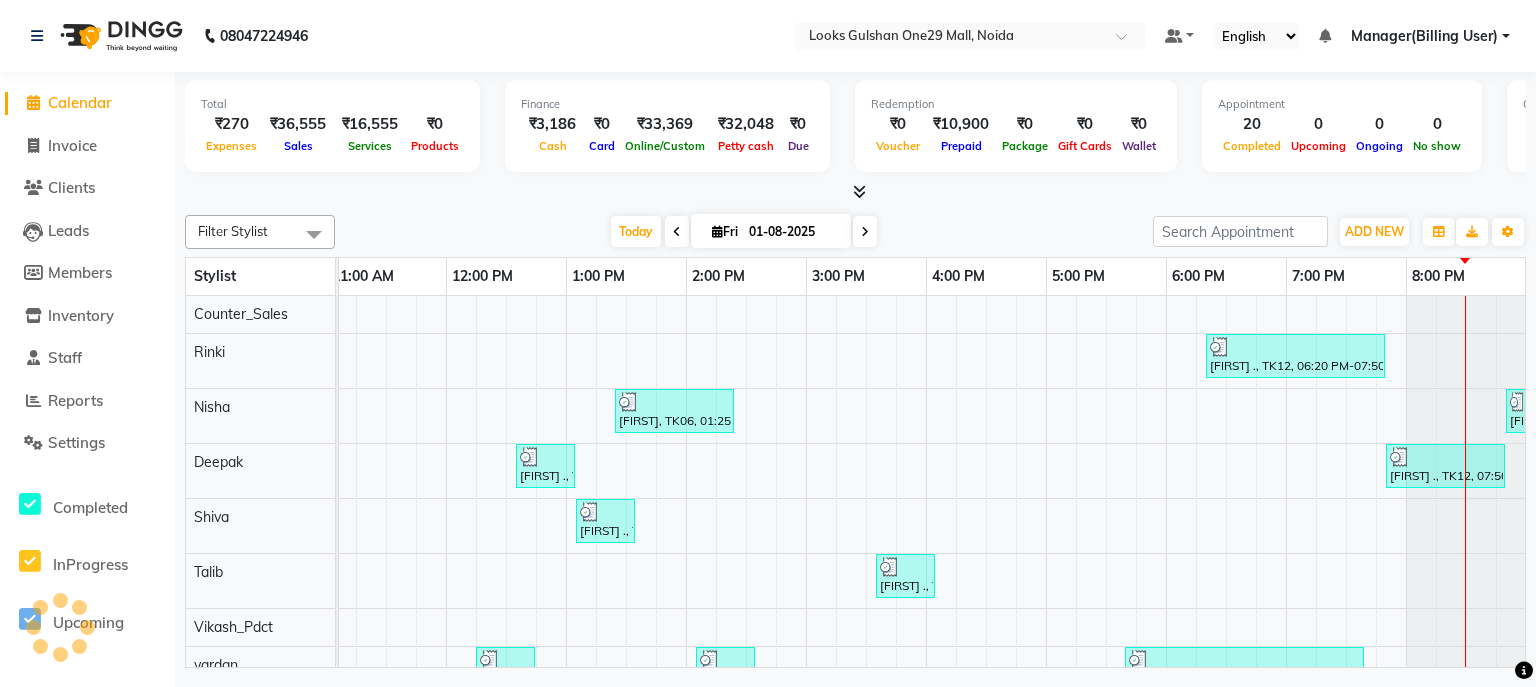 click at bounding box center (855, 192) 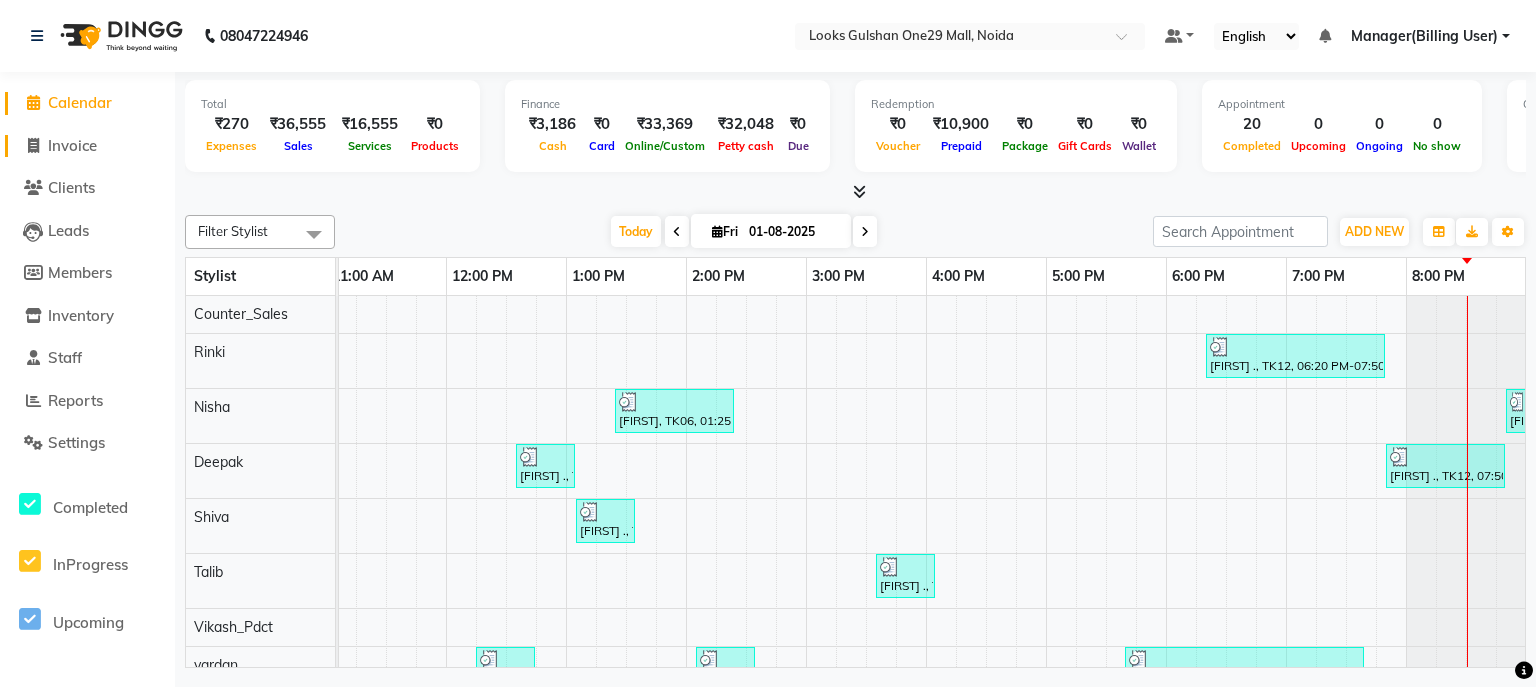click on "Invoice" 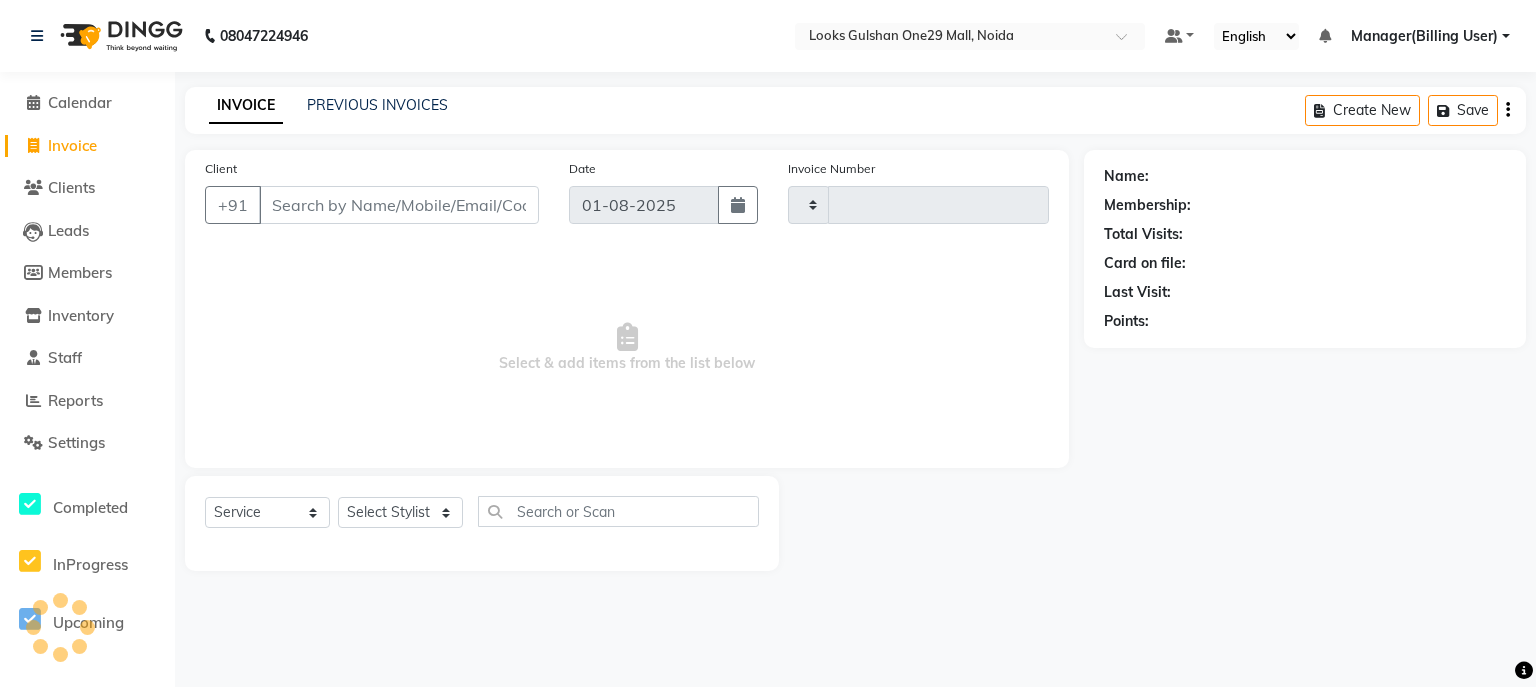 type on "0810" 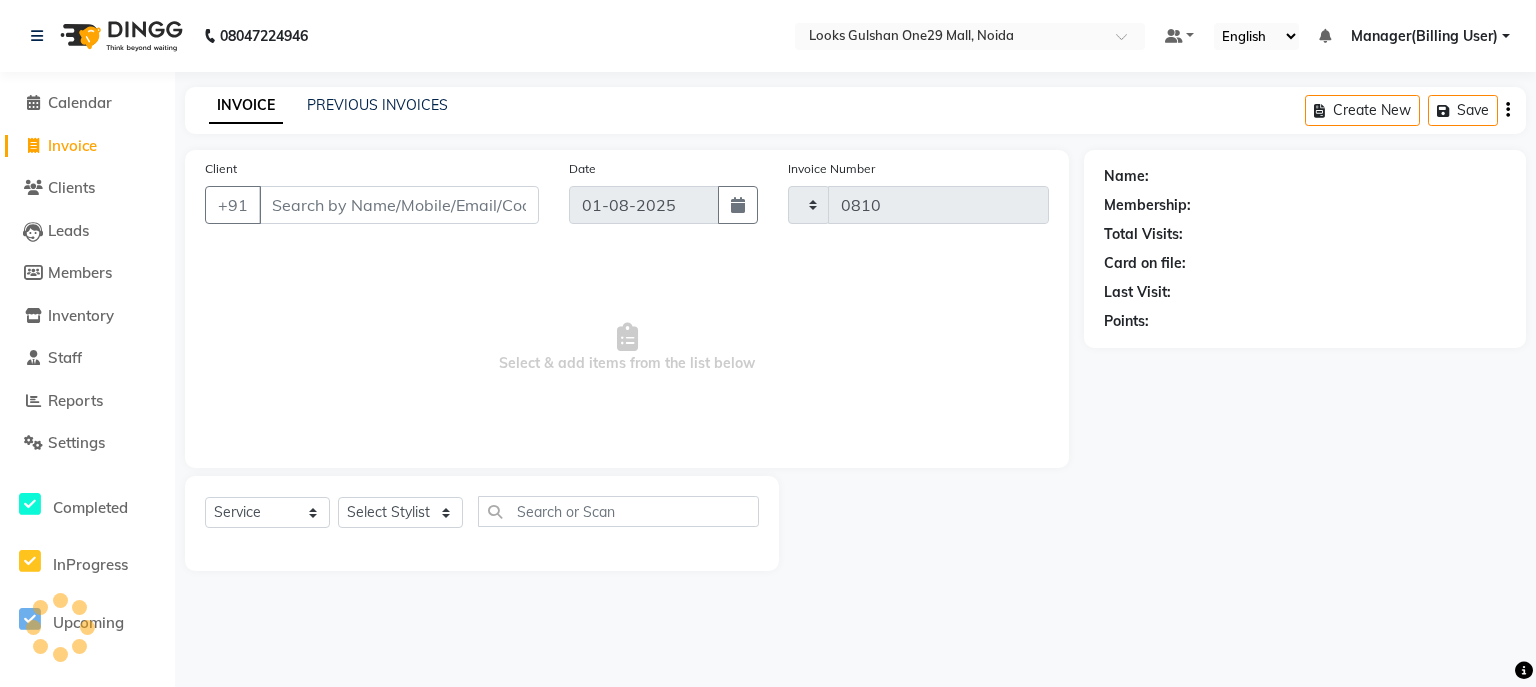 select on "8337" 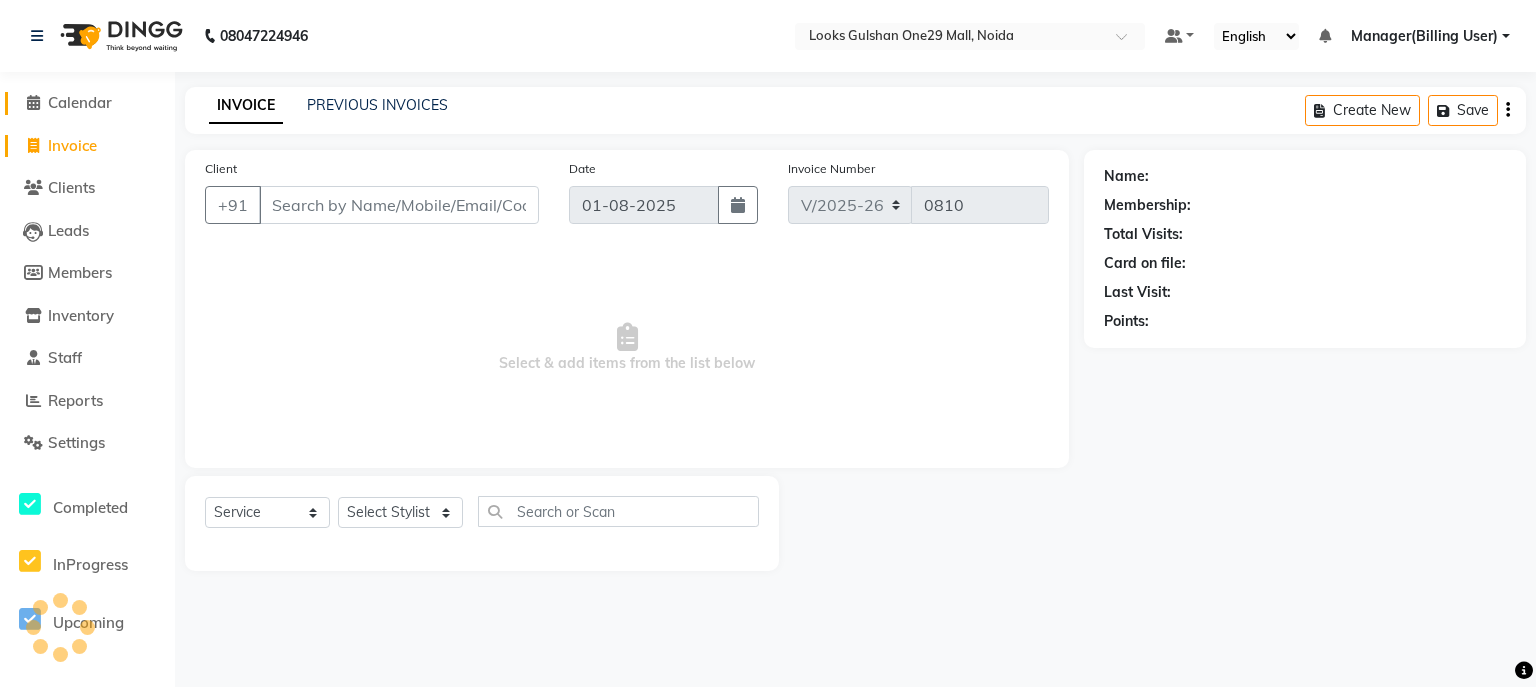 click on "Calendar" 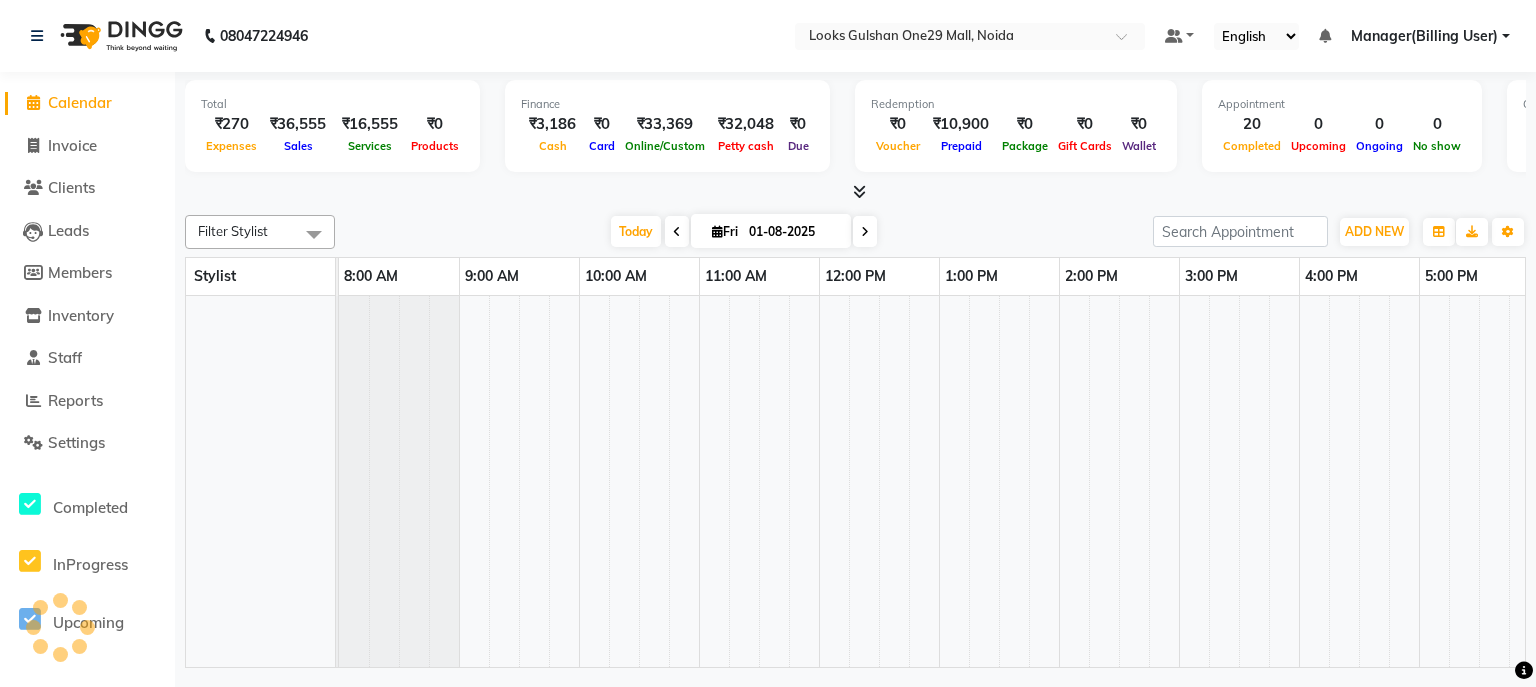 scroll, scrollTop: 0, scrollLeft: 0, axis: both 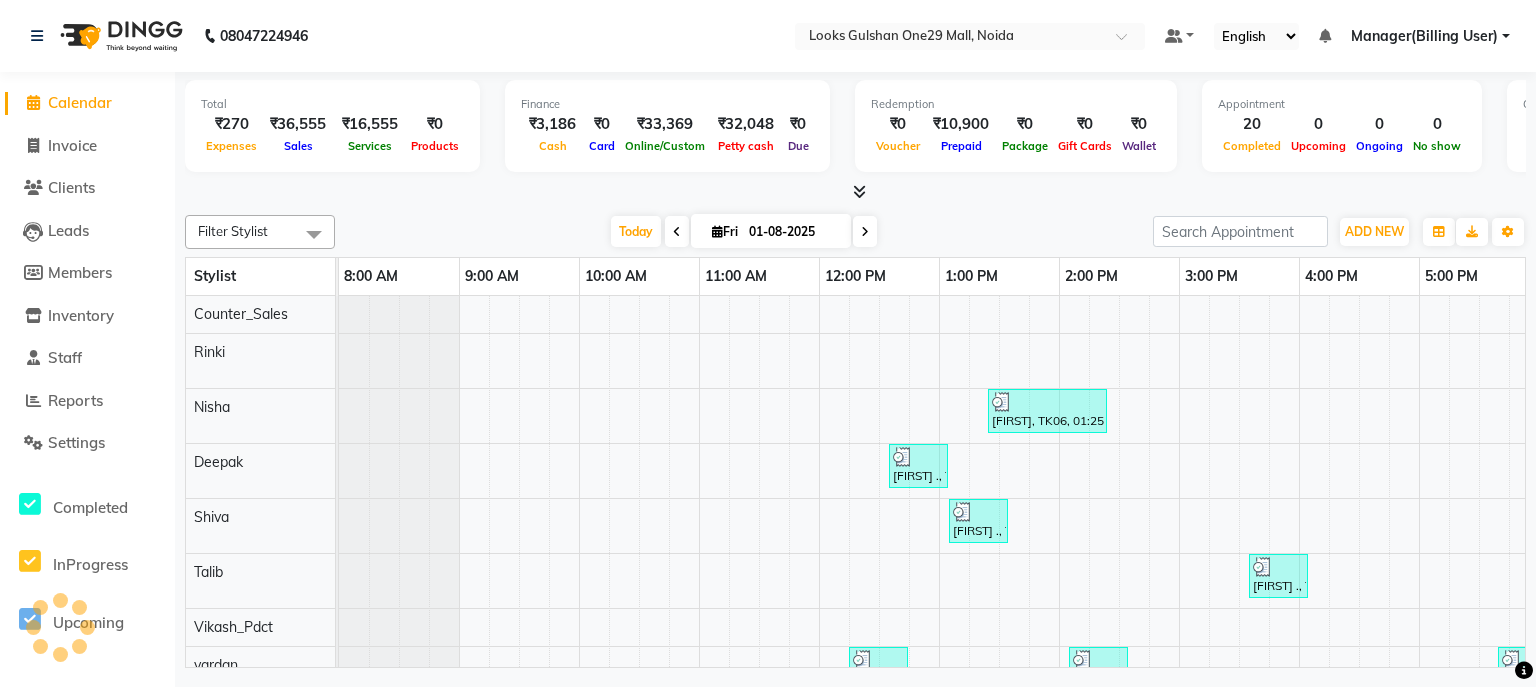 click on "Clients" 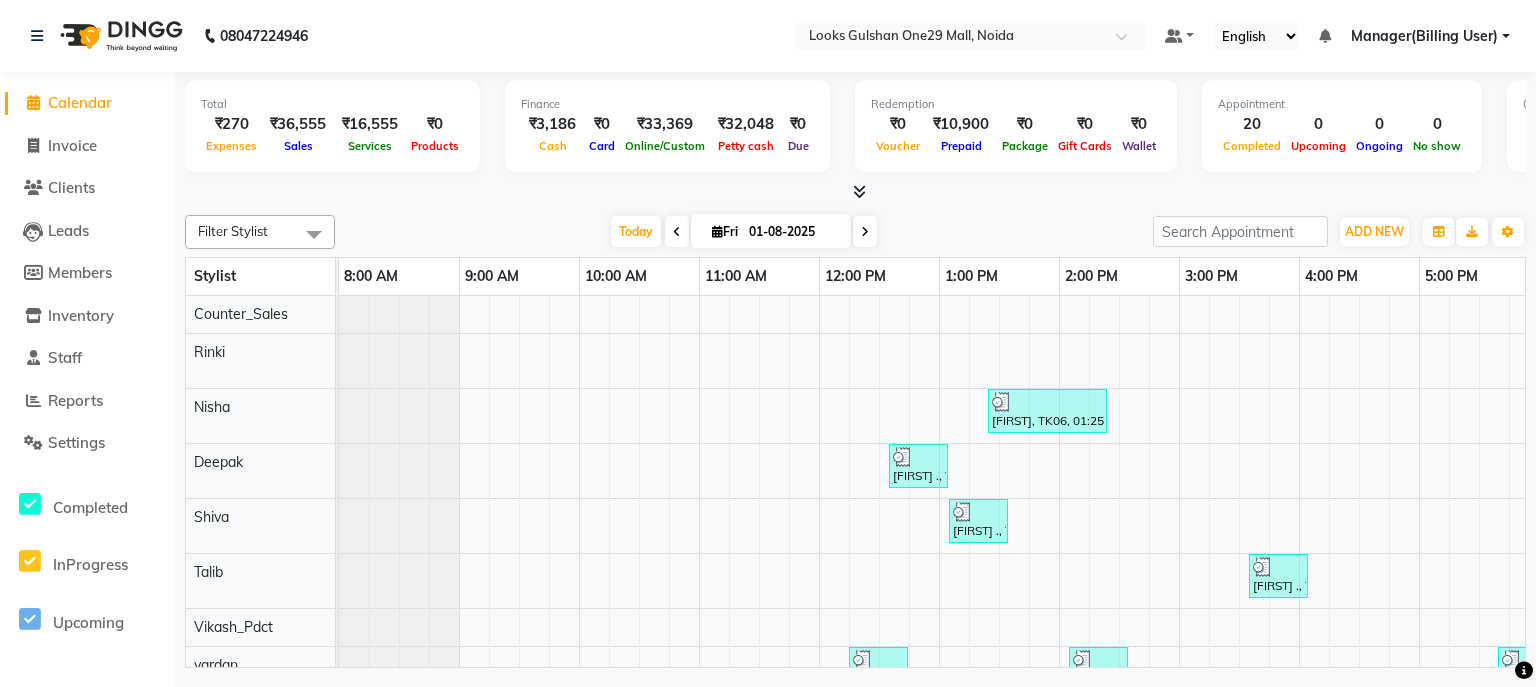 click at bounding box center (855, 192) 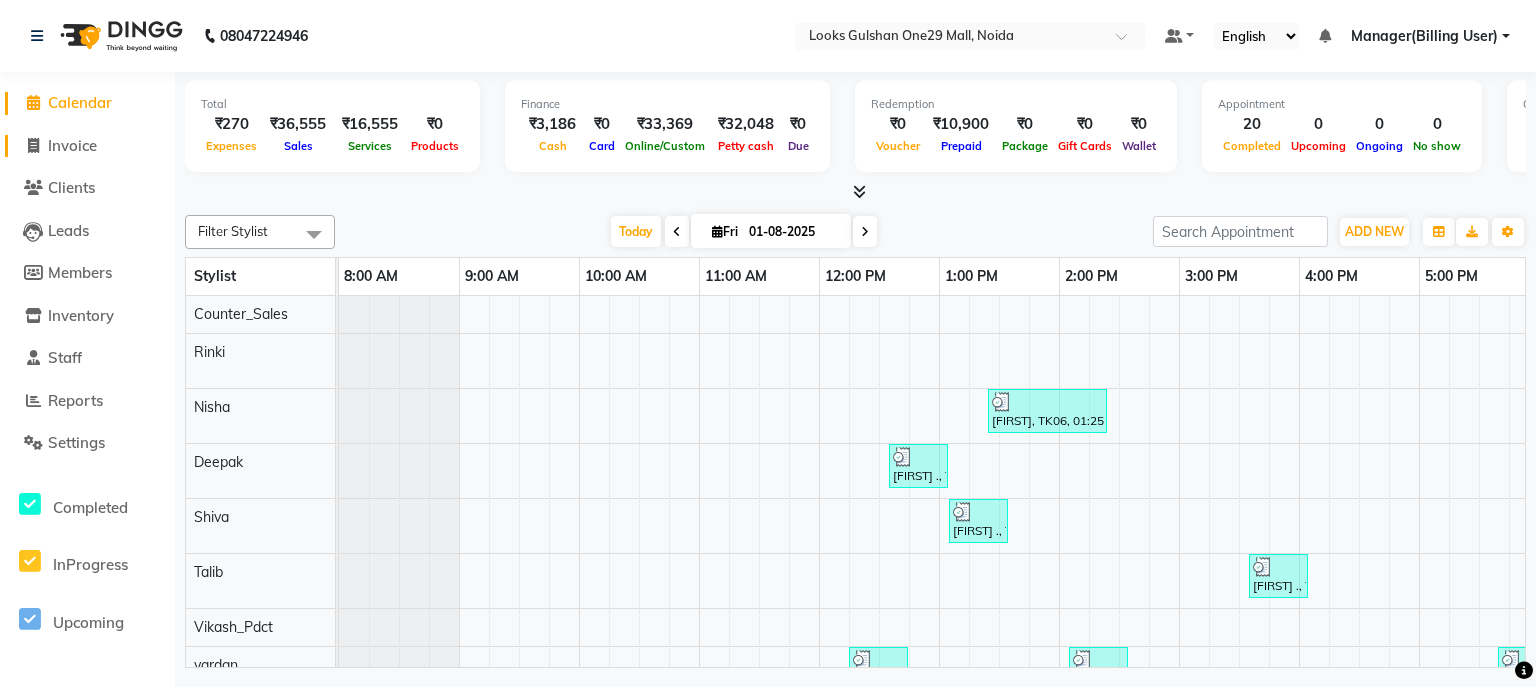 click on "Invoice" 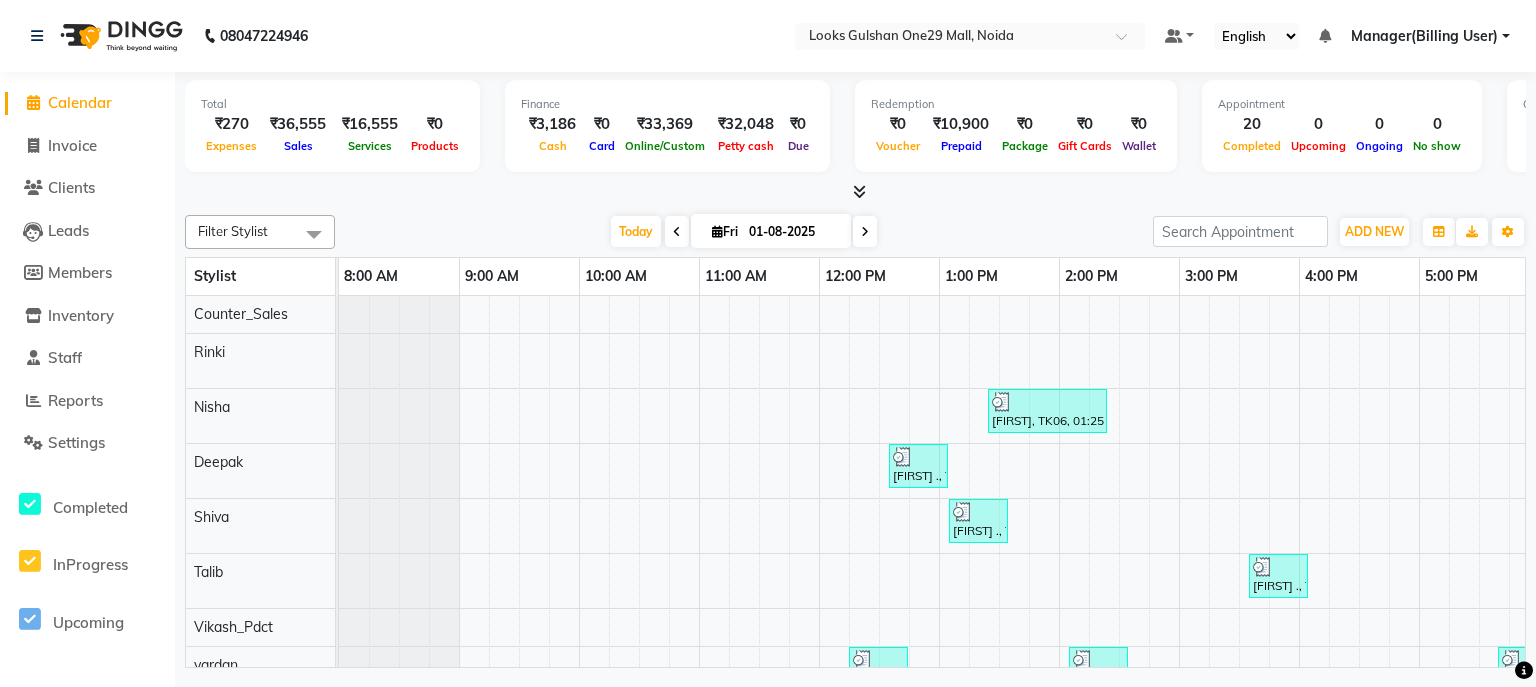 select on "8337" 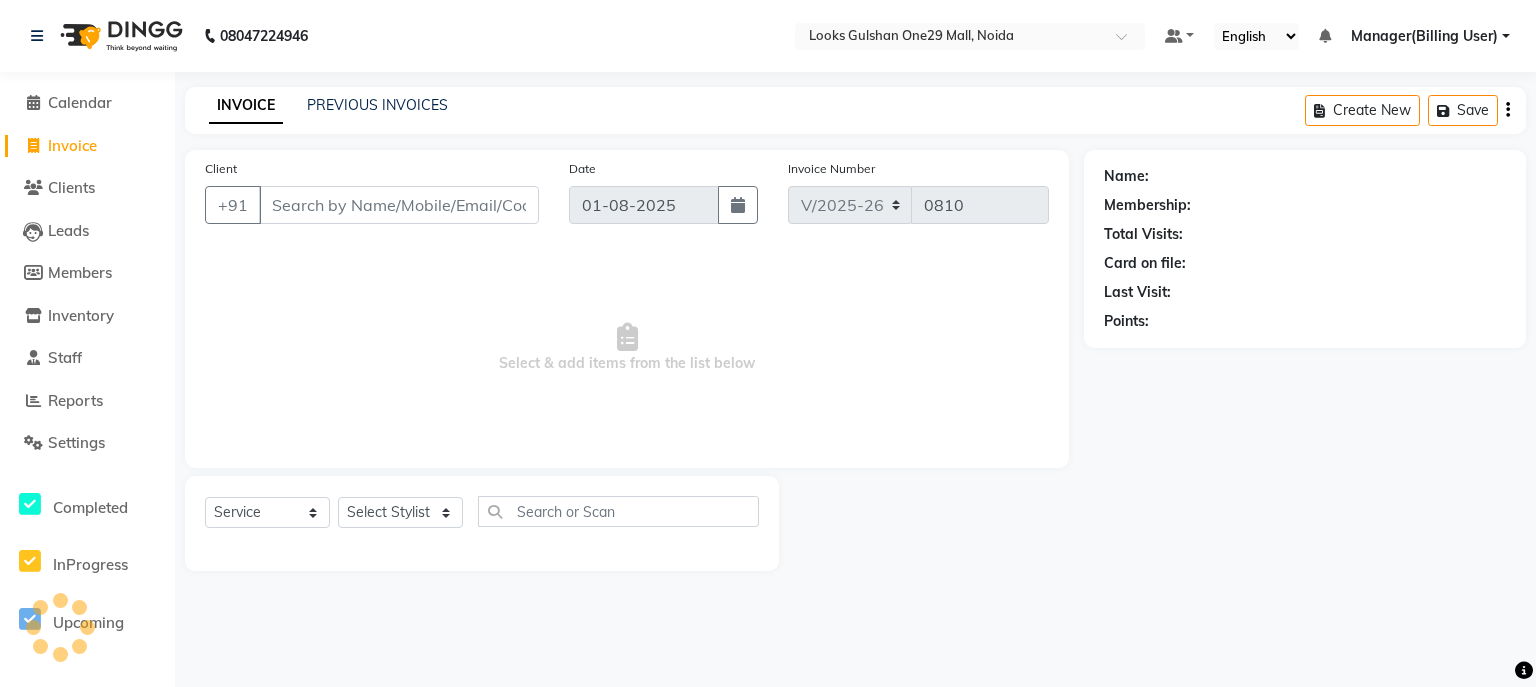 click on "Client" at bounding box center (399, 205) 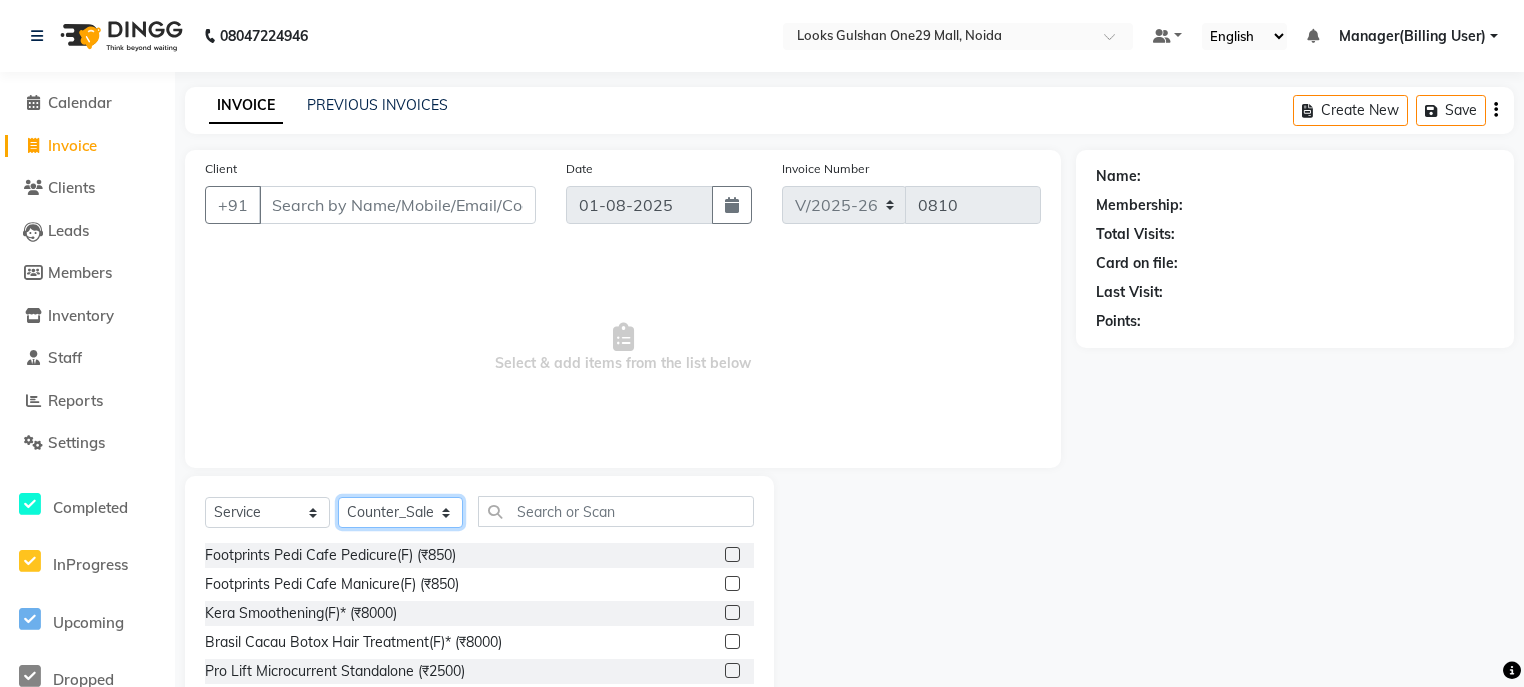 click on "Select Stylist ali Counter_Sales Deepak Eram_nail art Farmaan Manager(Billing User) Mashel Nisha Rinki Ritu Mittal Shiva Shiva(Cherry) Shivam_pdct Talib vardan Vikash_Pdct" 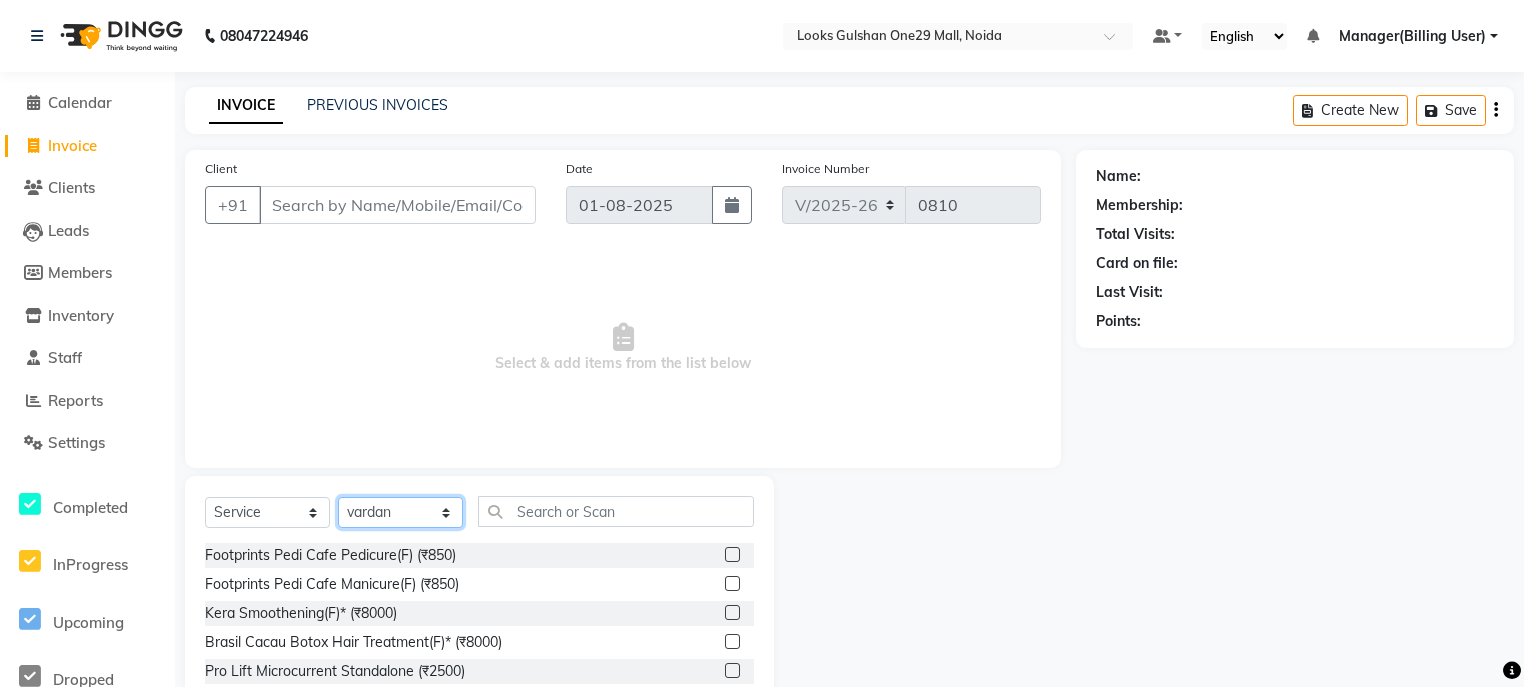 click on "Select Stylist ali Counter_Sales Deepak Eram_nail art Farmaan Manager(Billing User) Mashel Nisha Rinki Ritu Mittal Shiva Shiva(Cherry) Shivam_pdct Talib vardan Vikash_Pdct" 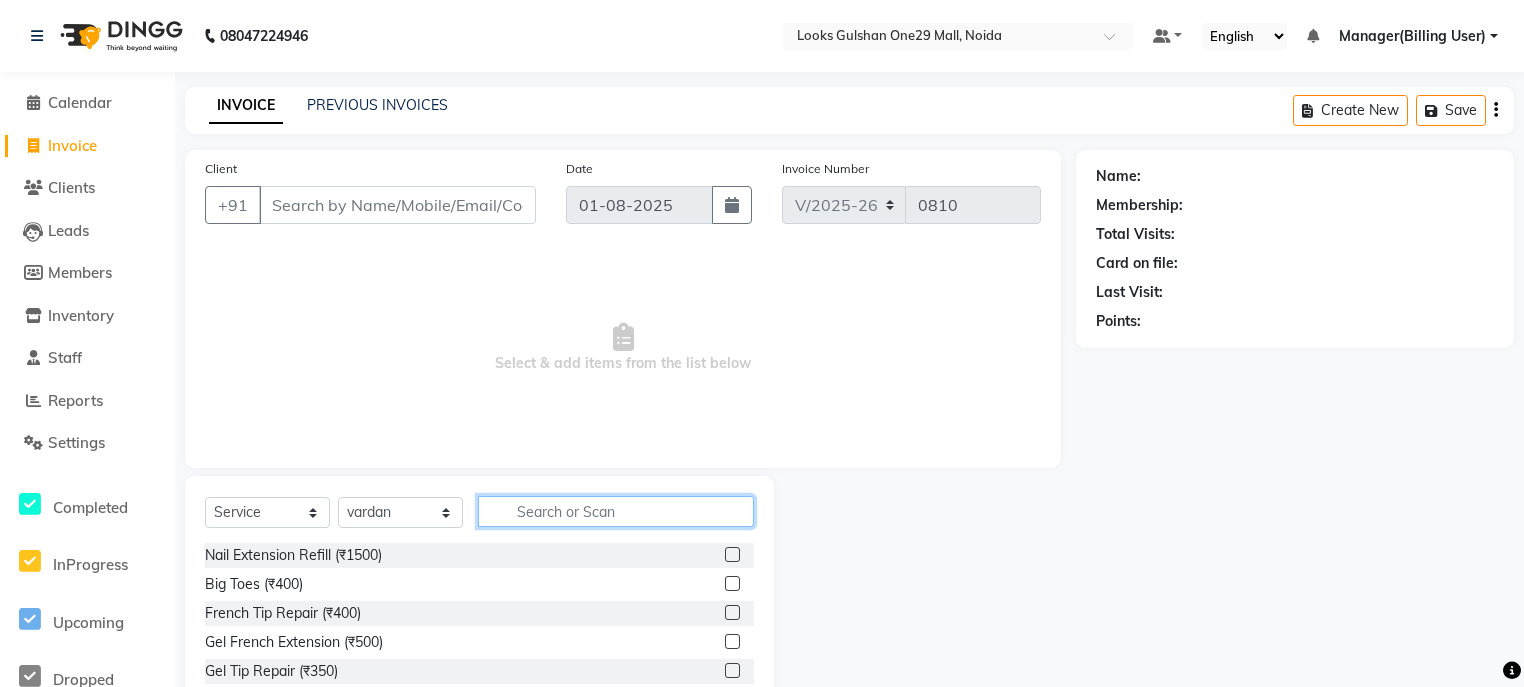 click 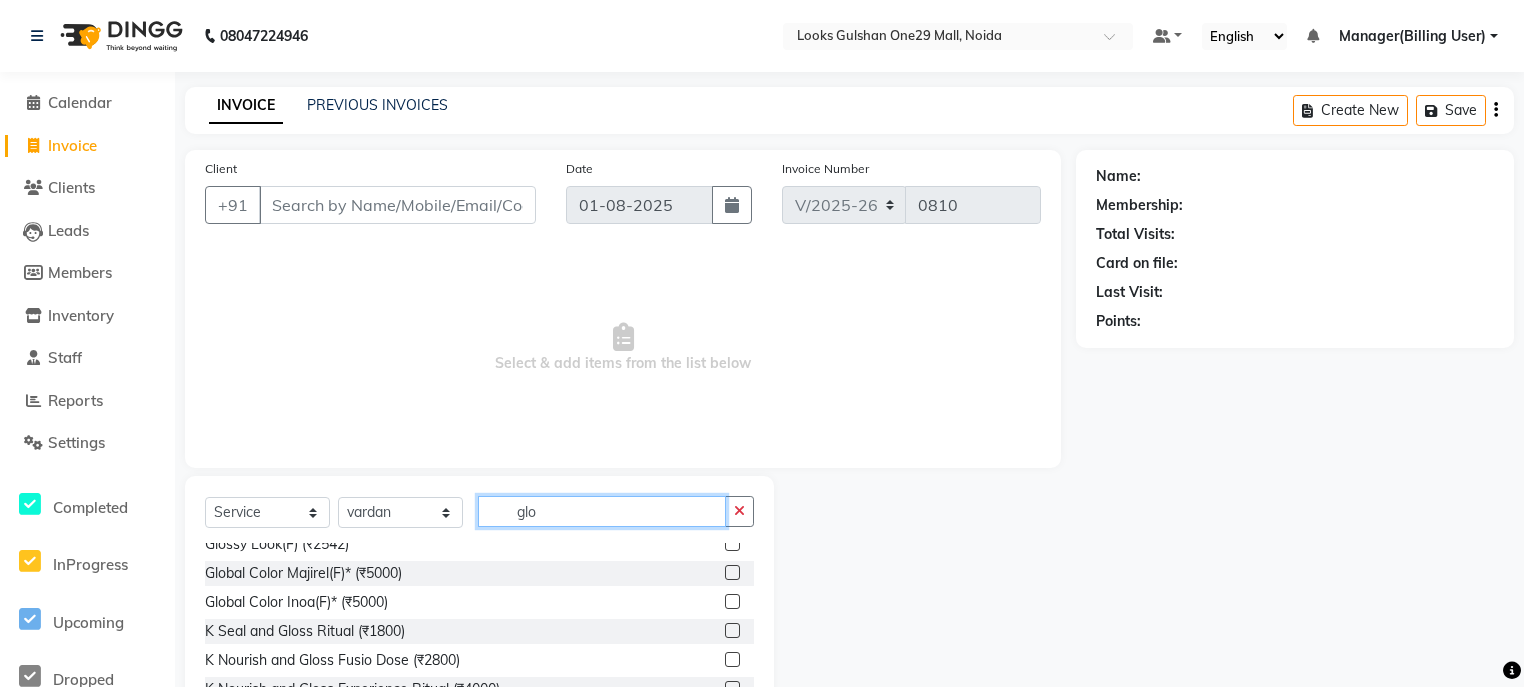 scroll, scrollTop: 80, scrollLeft: 0, axis: vertical 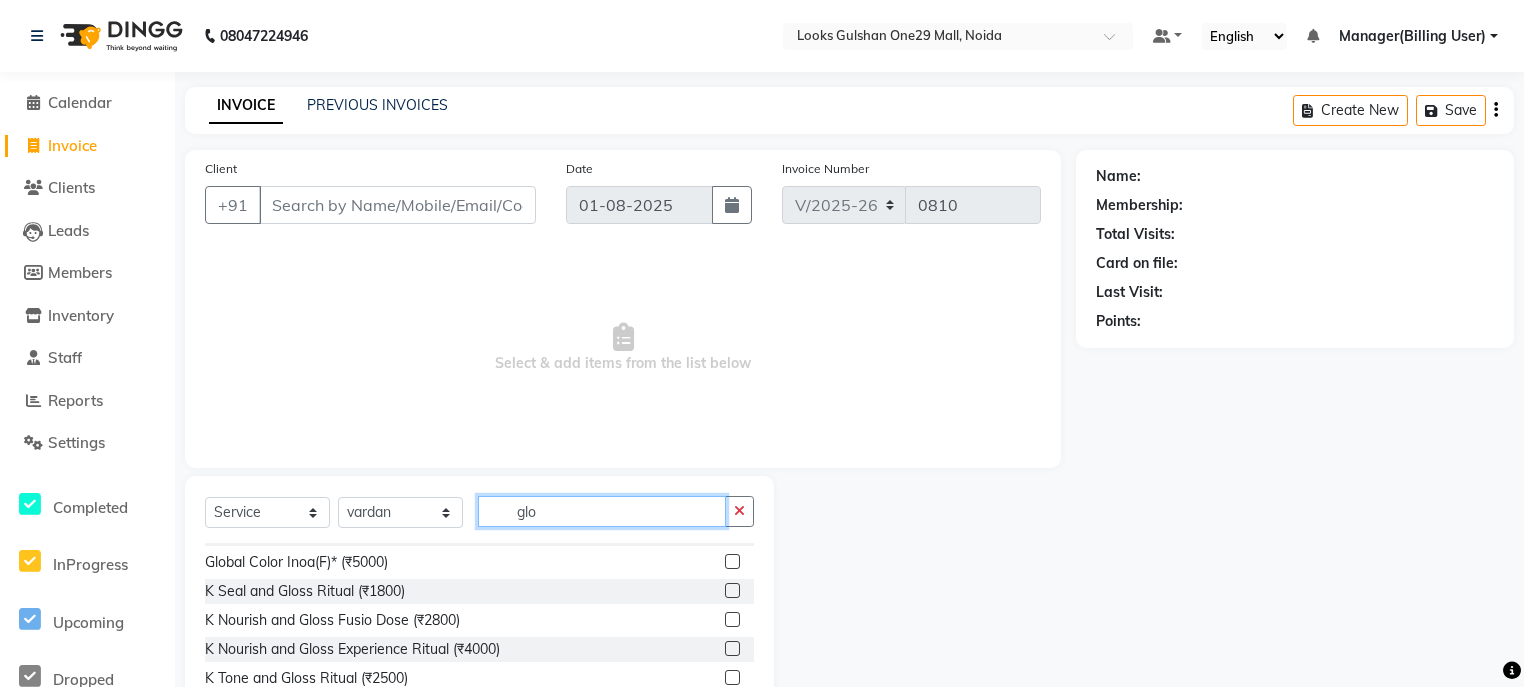 type on "glo" 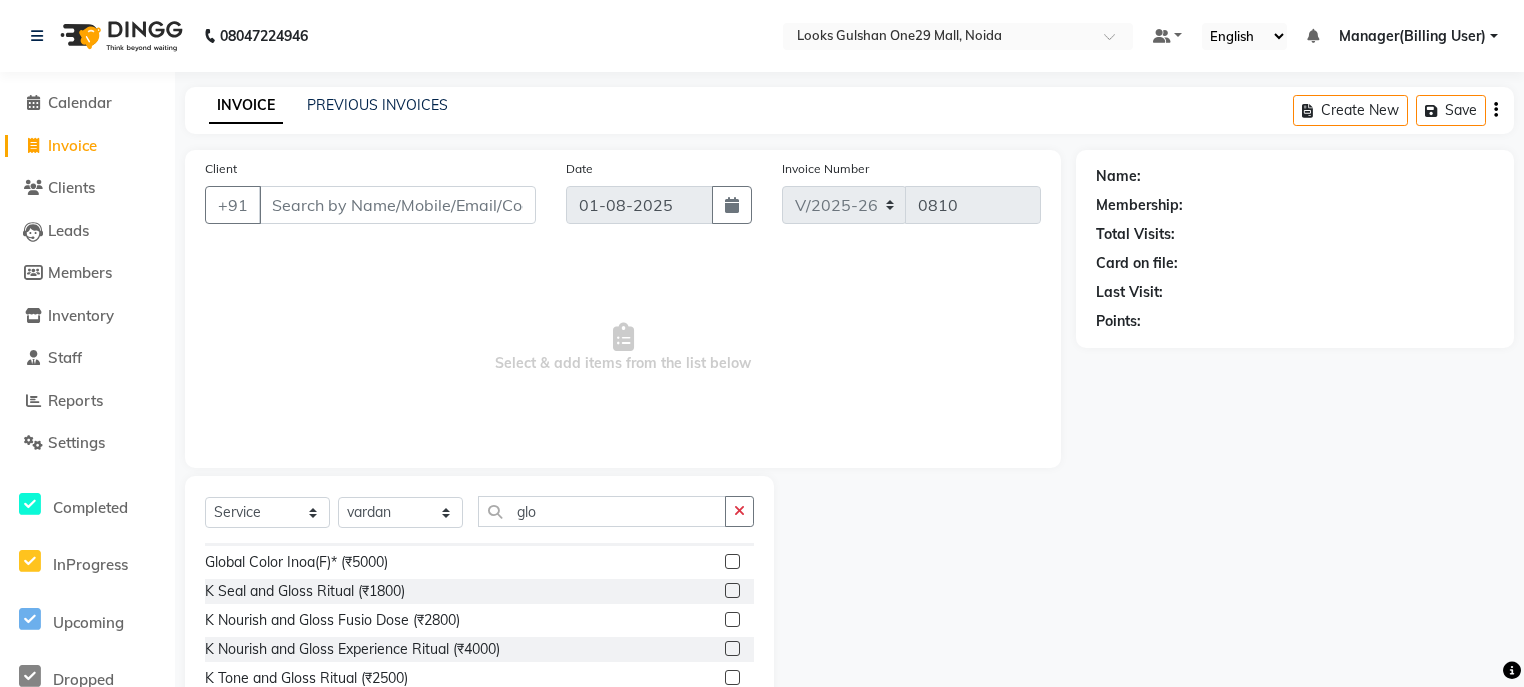 click 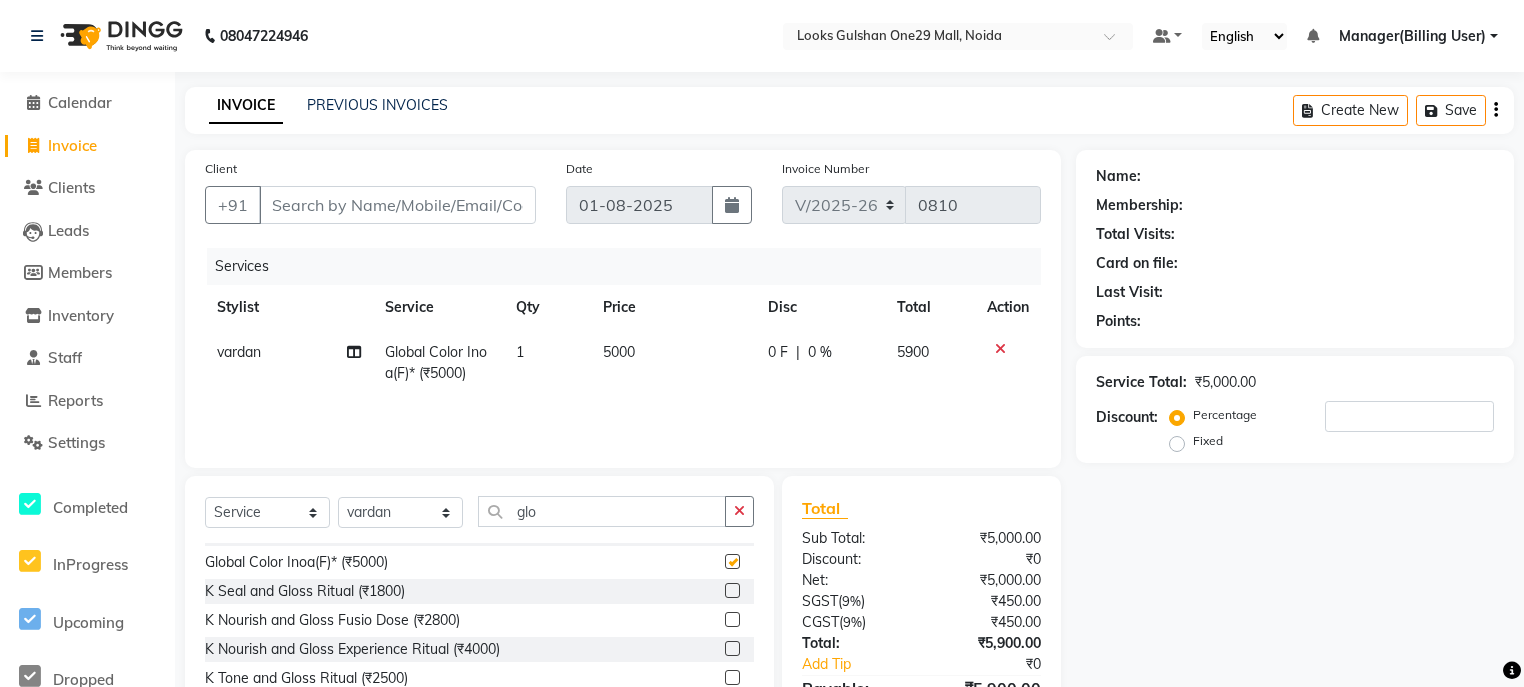 checkbox on "false" 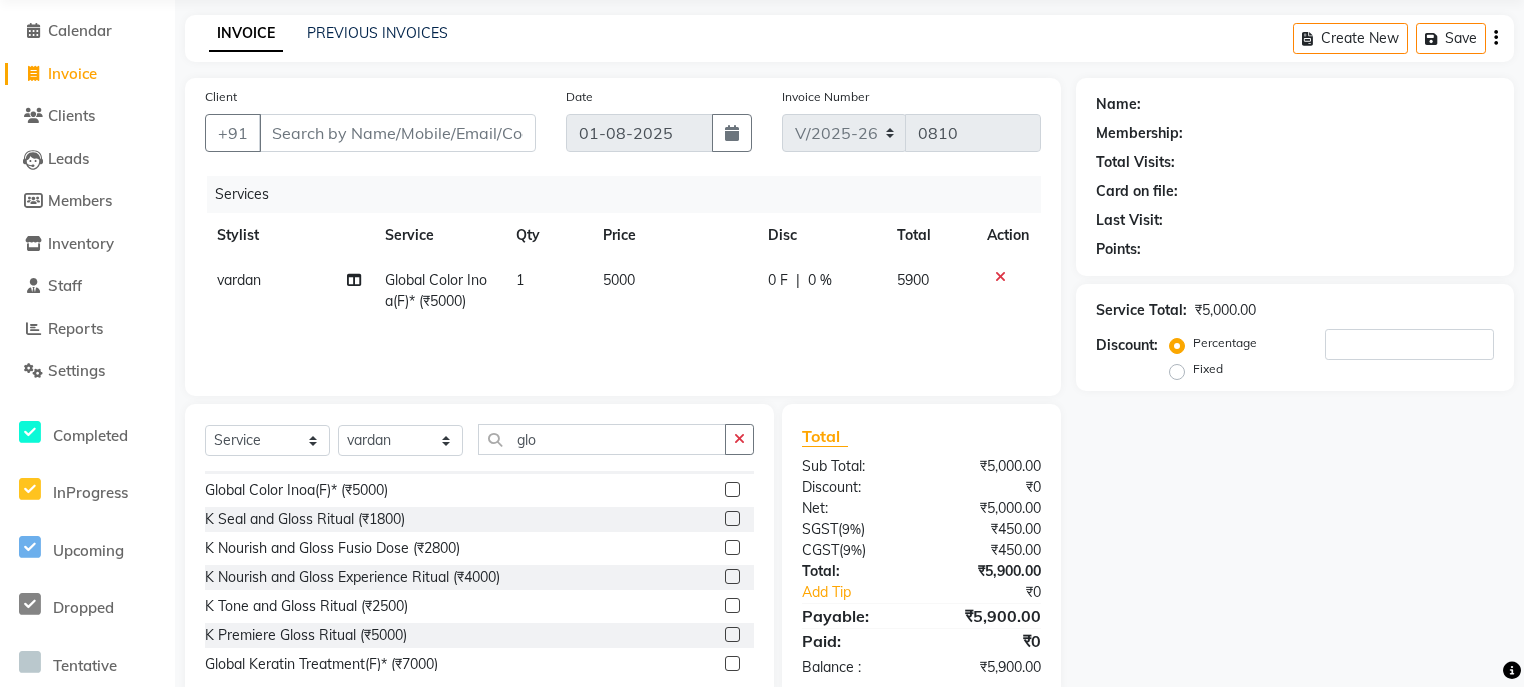 scroll, scrollTop: 0, scrollLeft: 0, axis: both 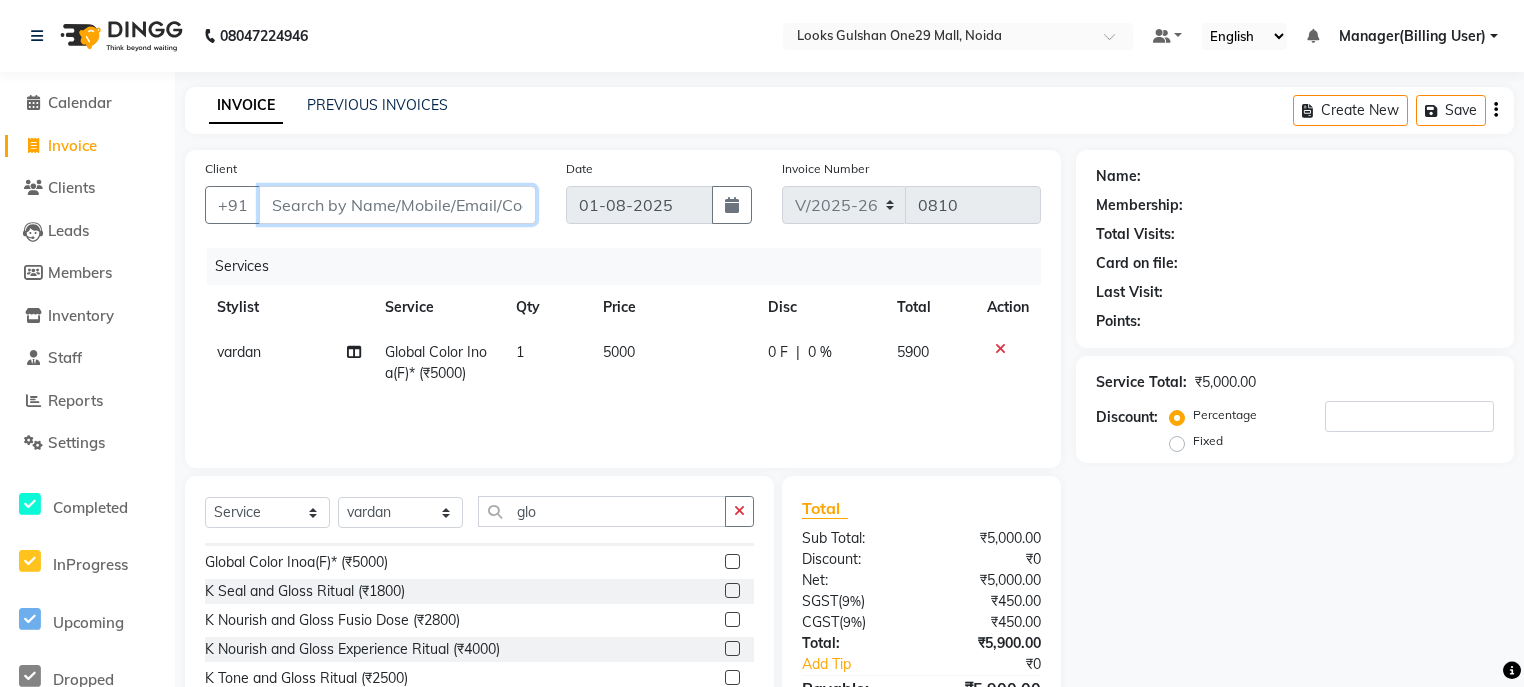 click on "Client" at bounding box center (397, 205) 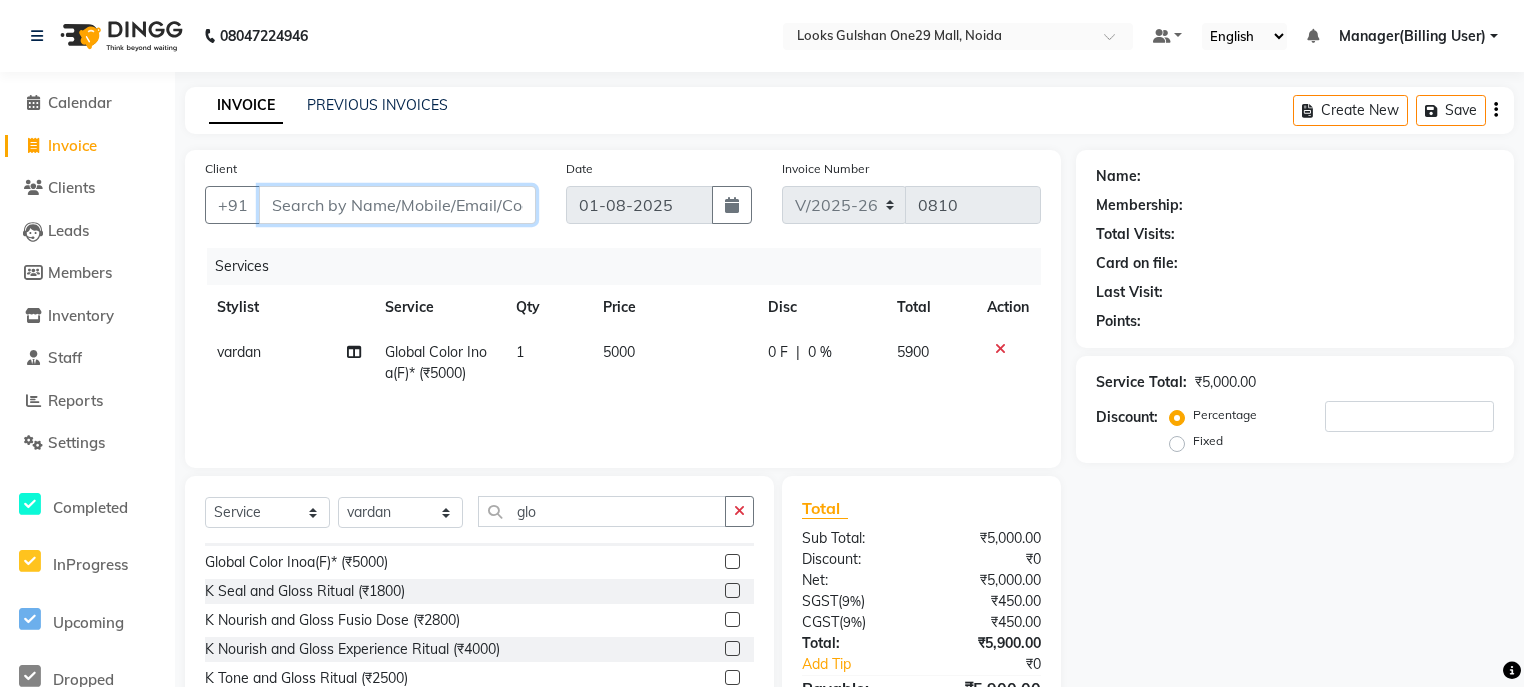 click on "Client" at bounding box center [397, 205] 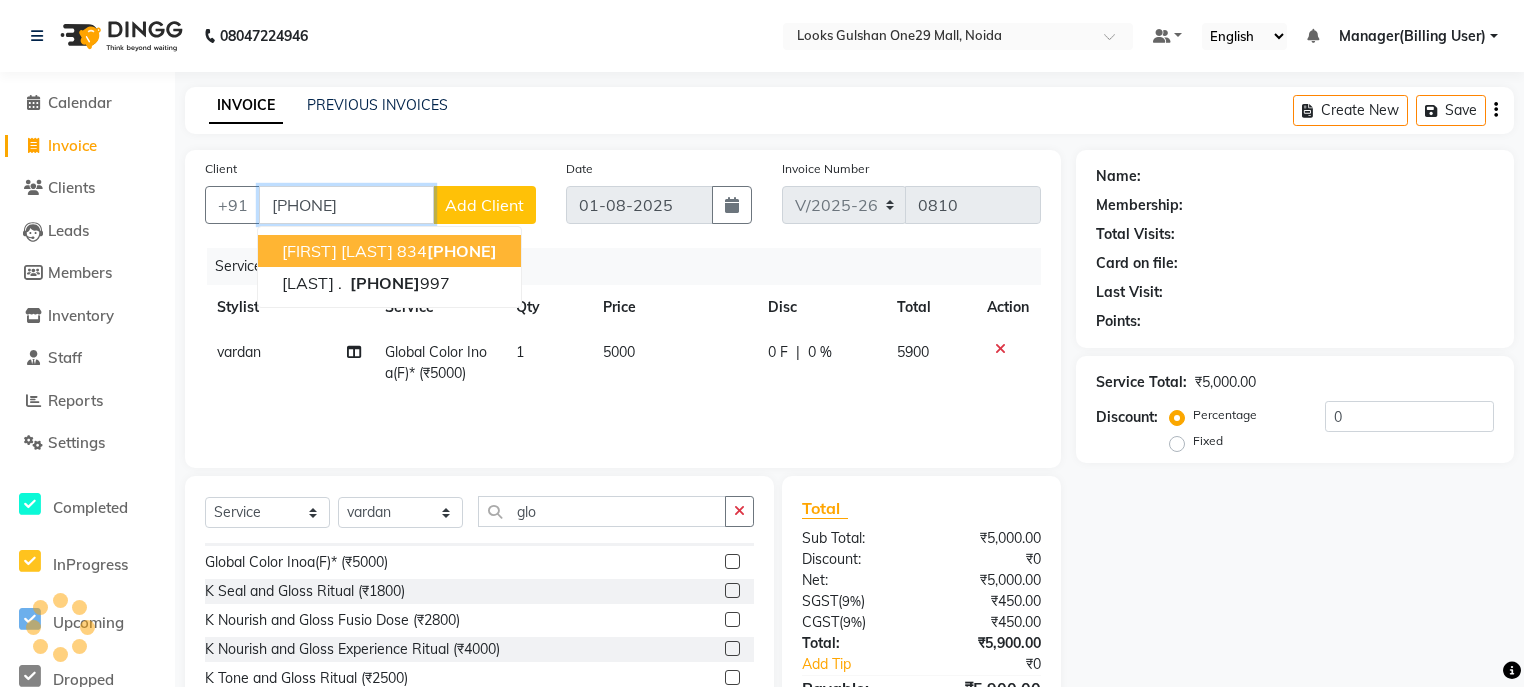 type on "9900777997" 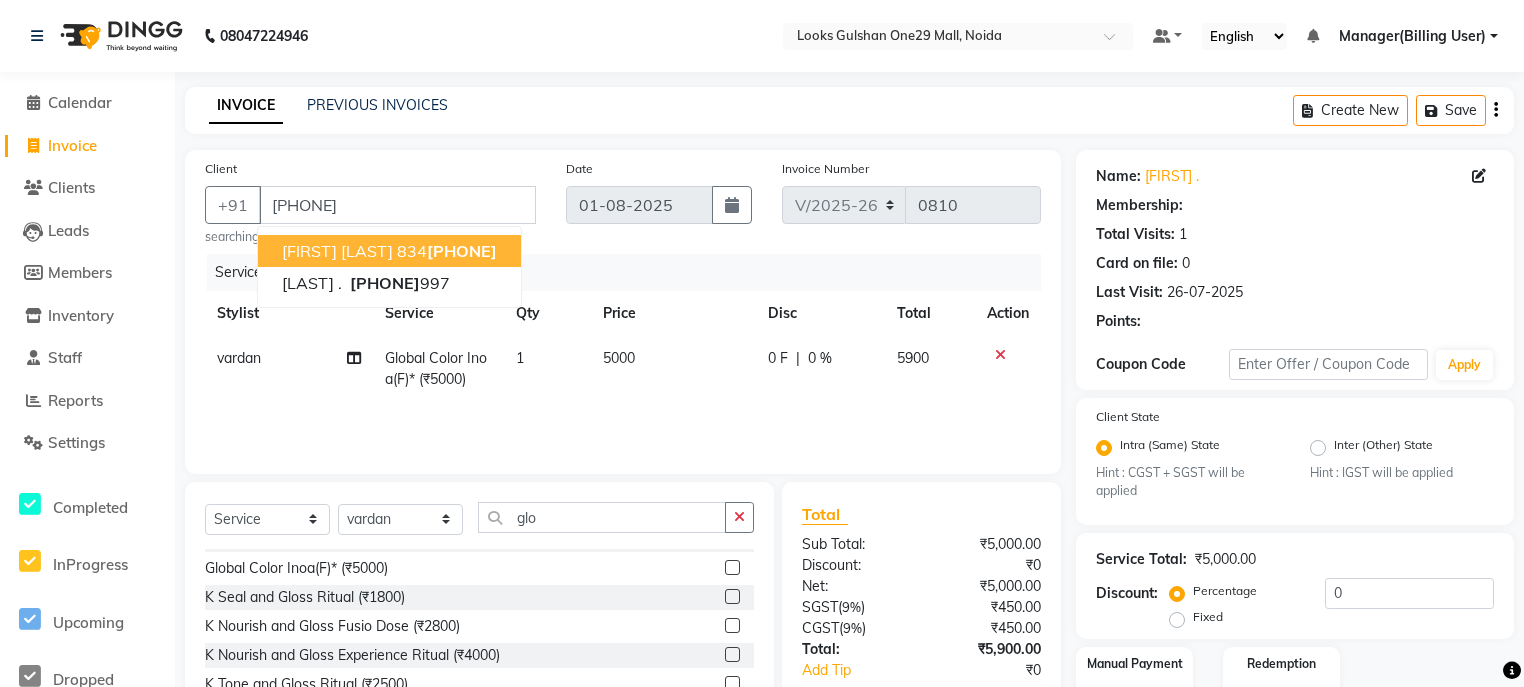 select on "1: Object" 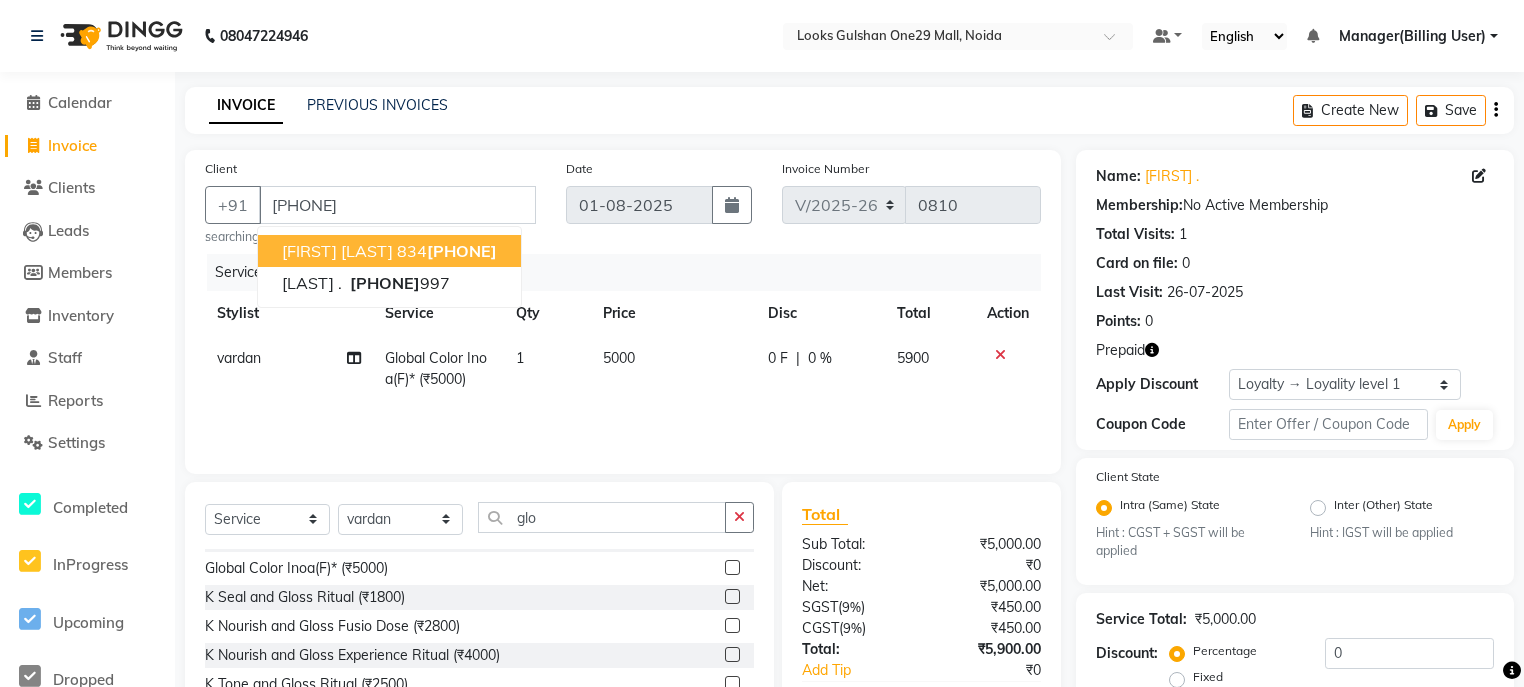 click on "Client +91 9900777997 KUSHAGRA AGARWAL  834 9900777 kakoli .   9900777 997 searching..." 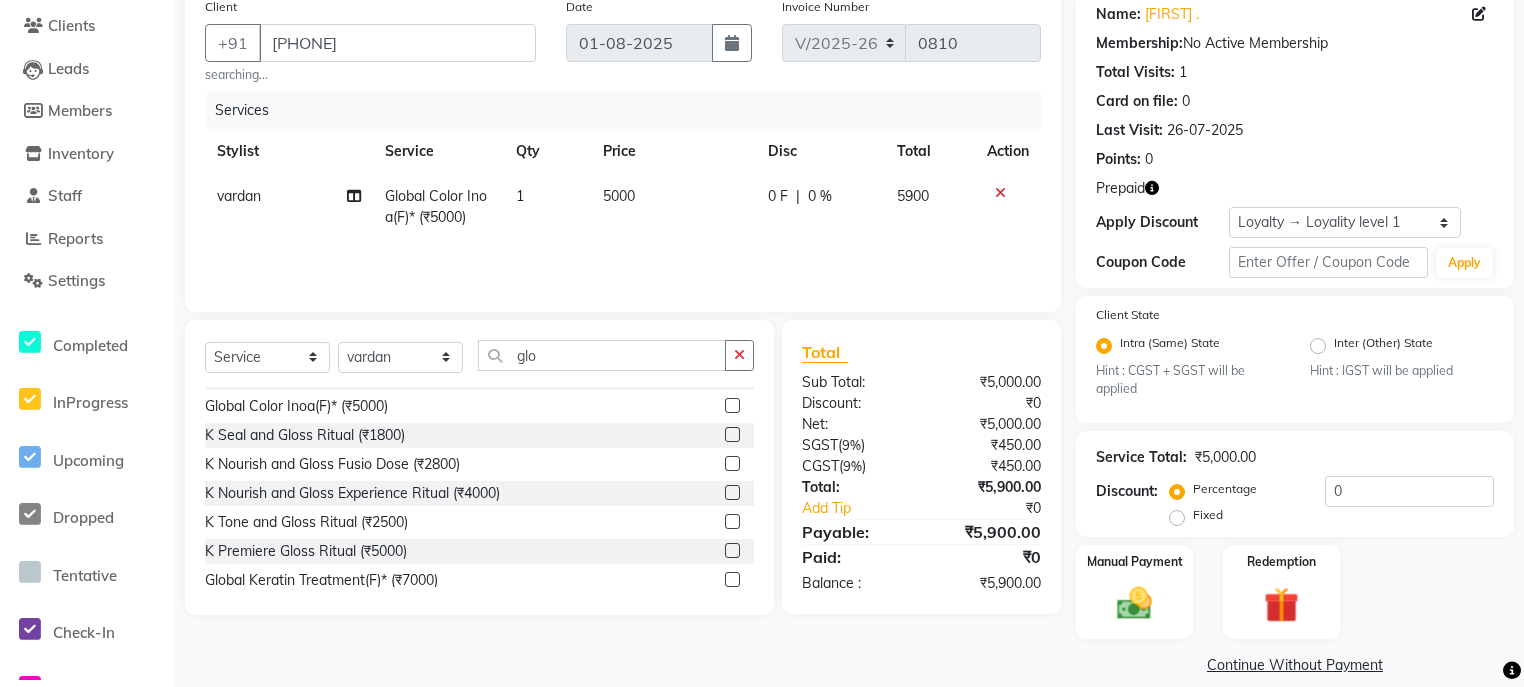 scroll, scrollTop: 188, scrollLeft: 0, axis: vertical 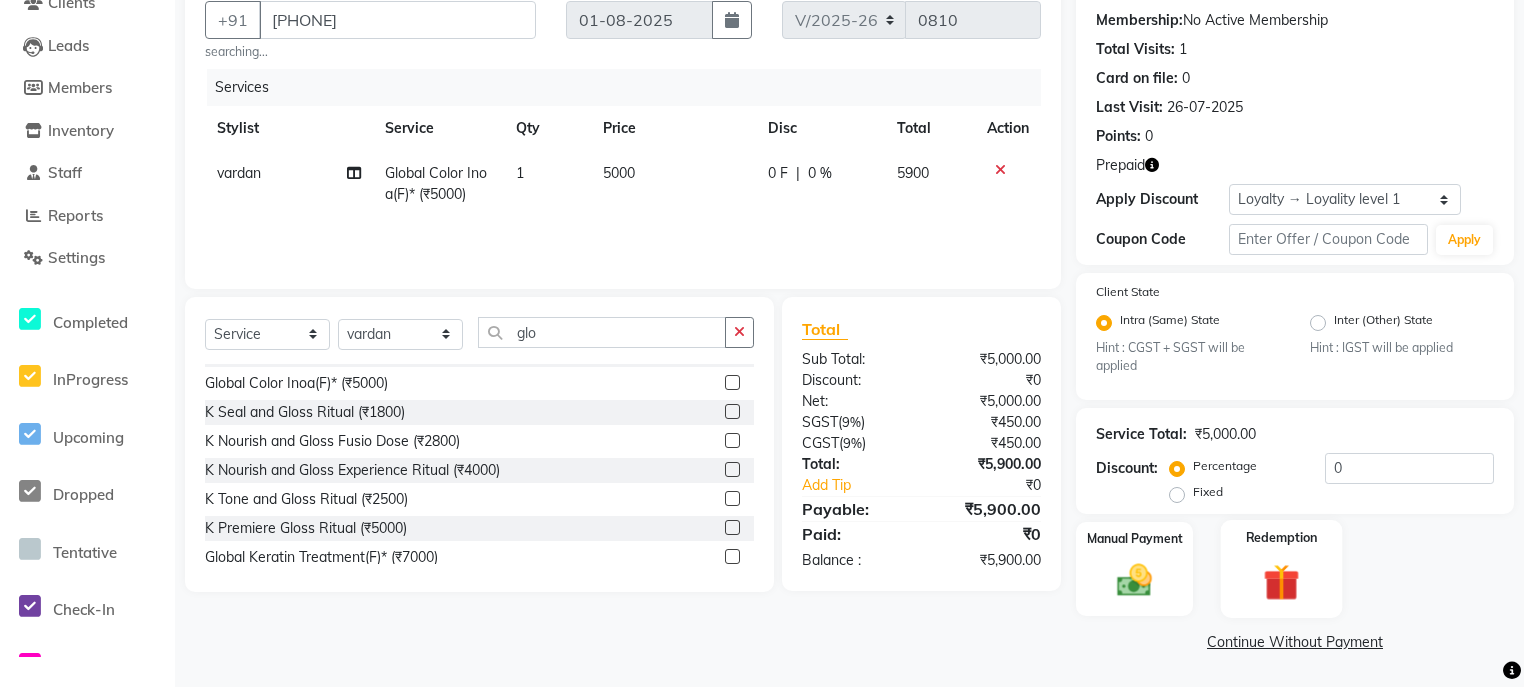 click 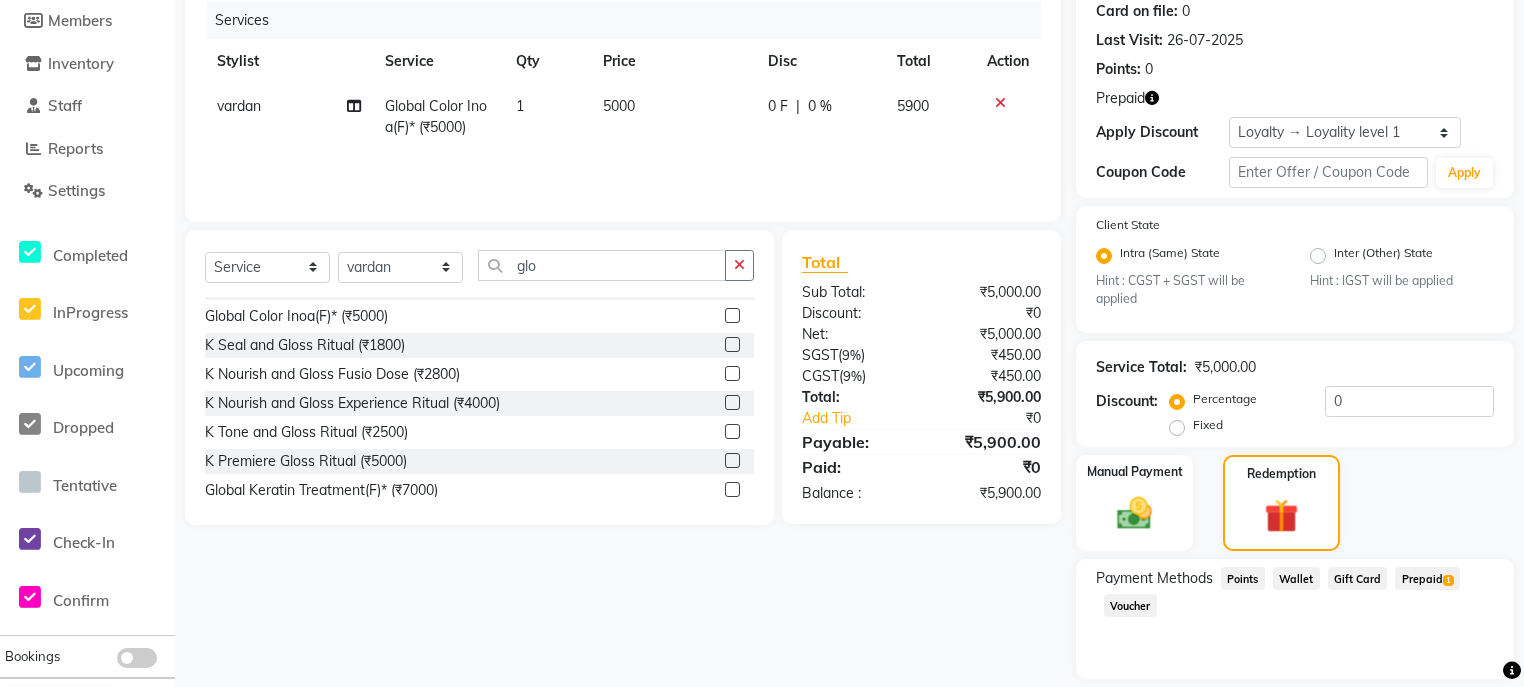 scroll, scrollTop: 317, scrollLeft: 0, axis: vertical 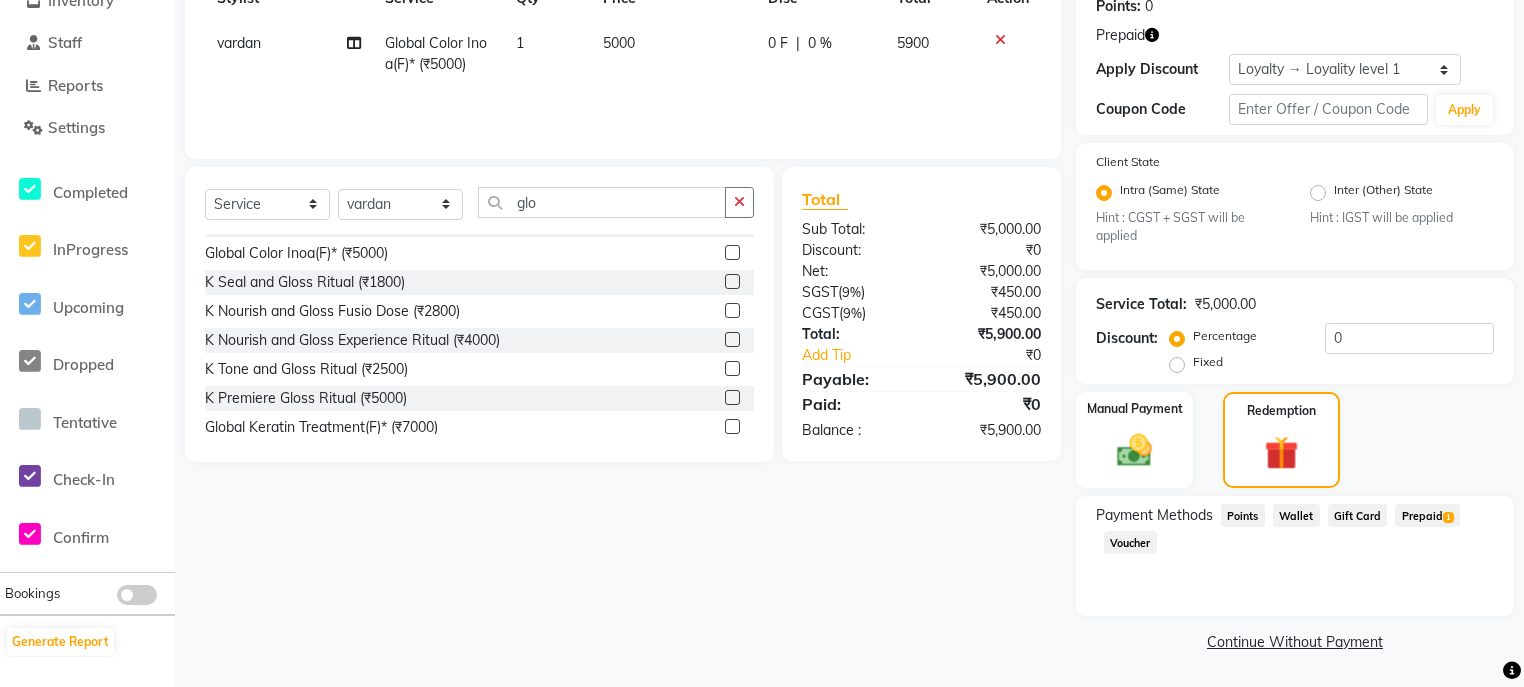 click on "Prepaid  1" 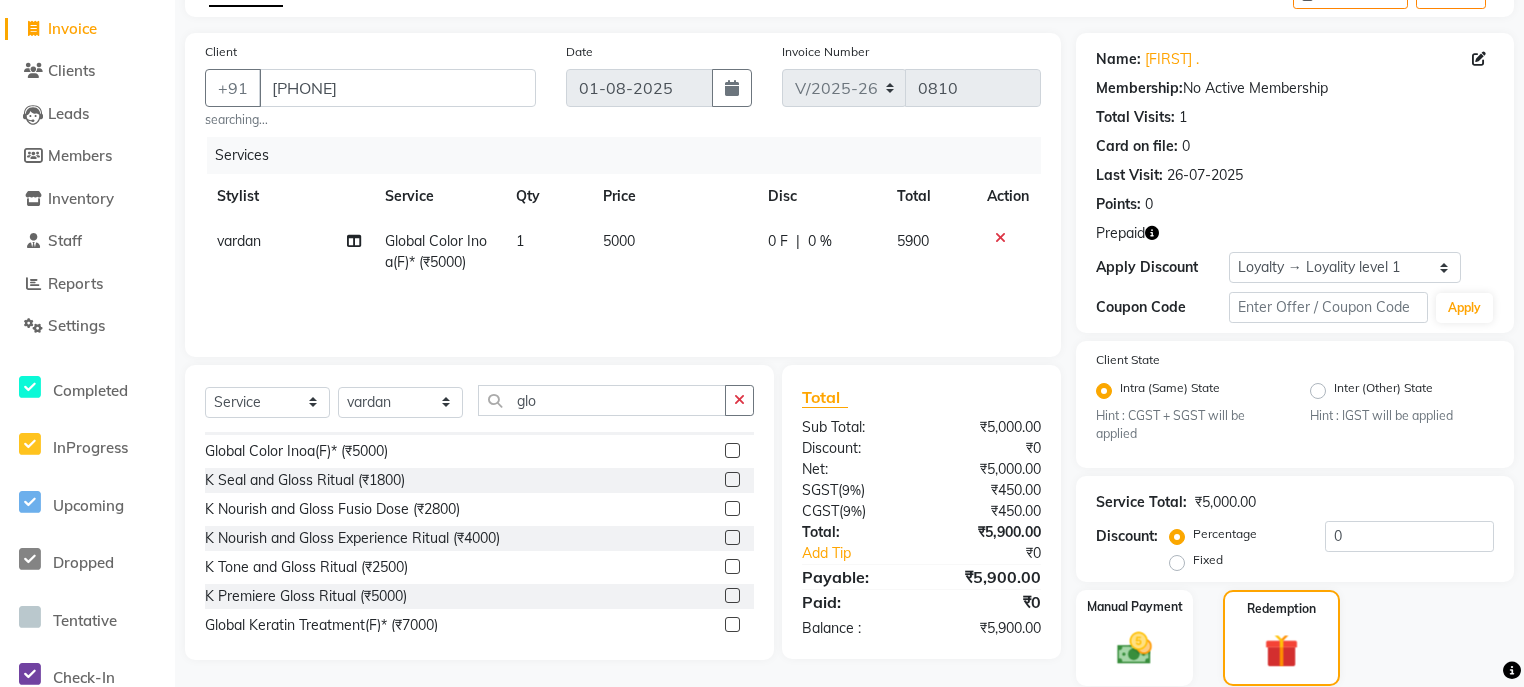 scroll, scrollTop: 361, scrollLeft: 0, axis: vertical 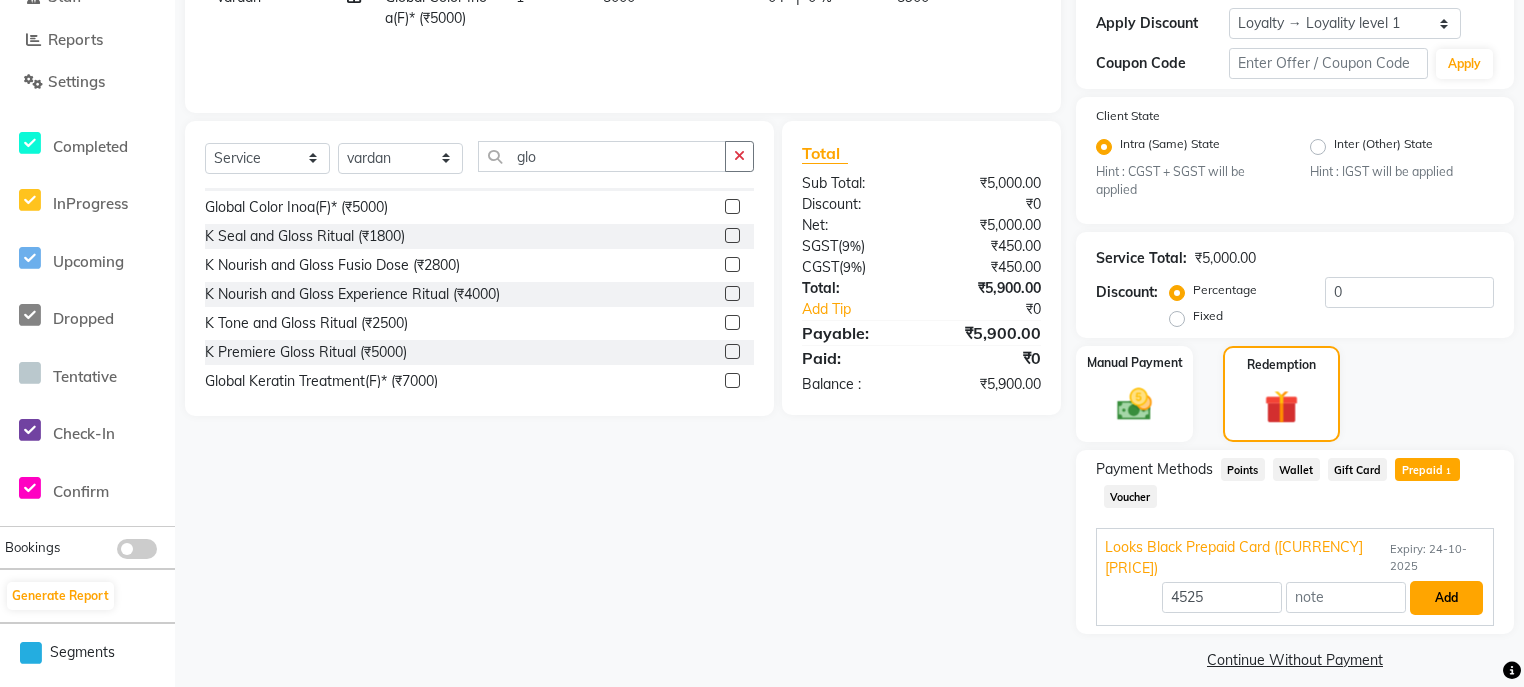 click on "Add" at bounding box center [1446, 598] 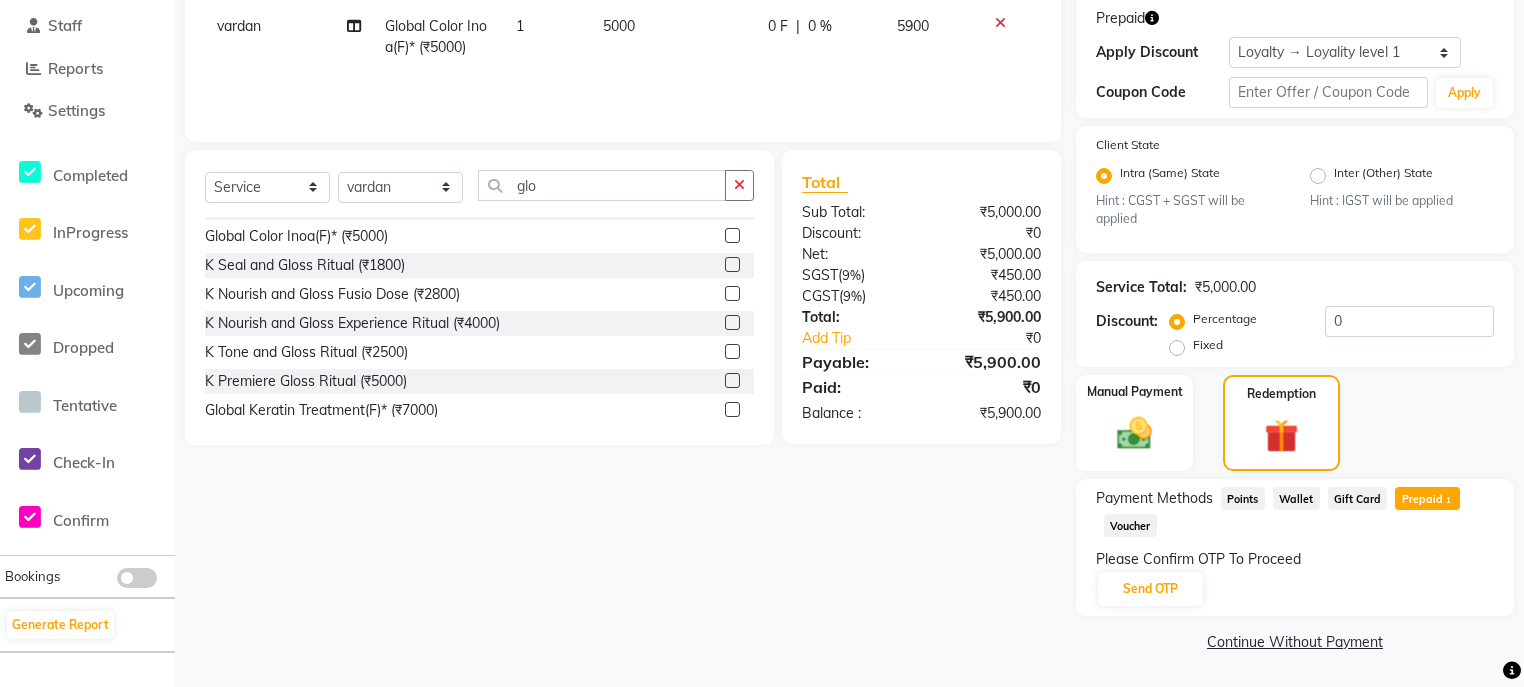 scroll, scrollTop: 336, scrollLeft: 0, axis: vertical 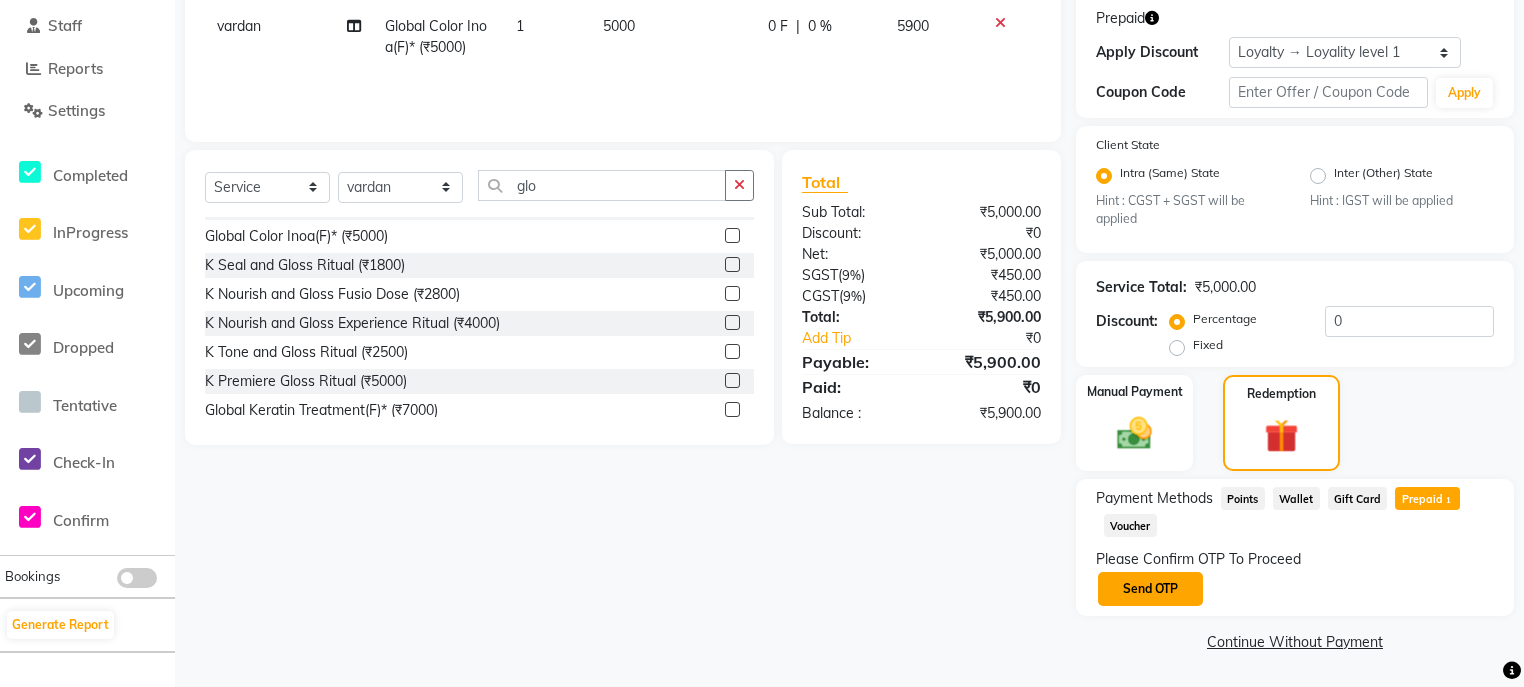 click on "Send OTP" 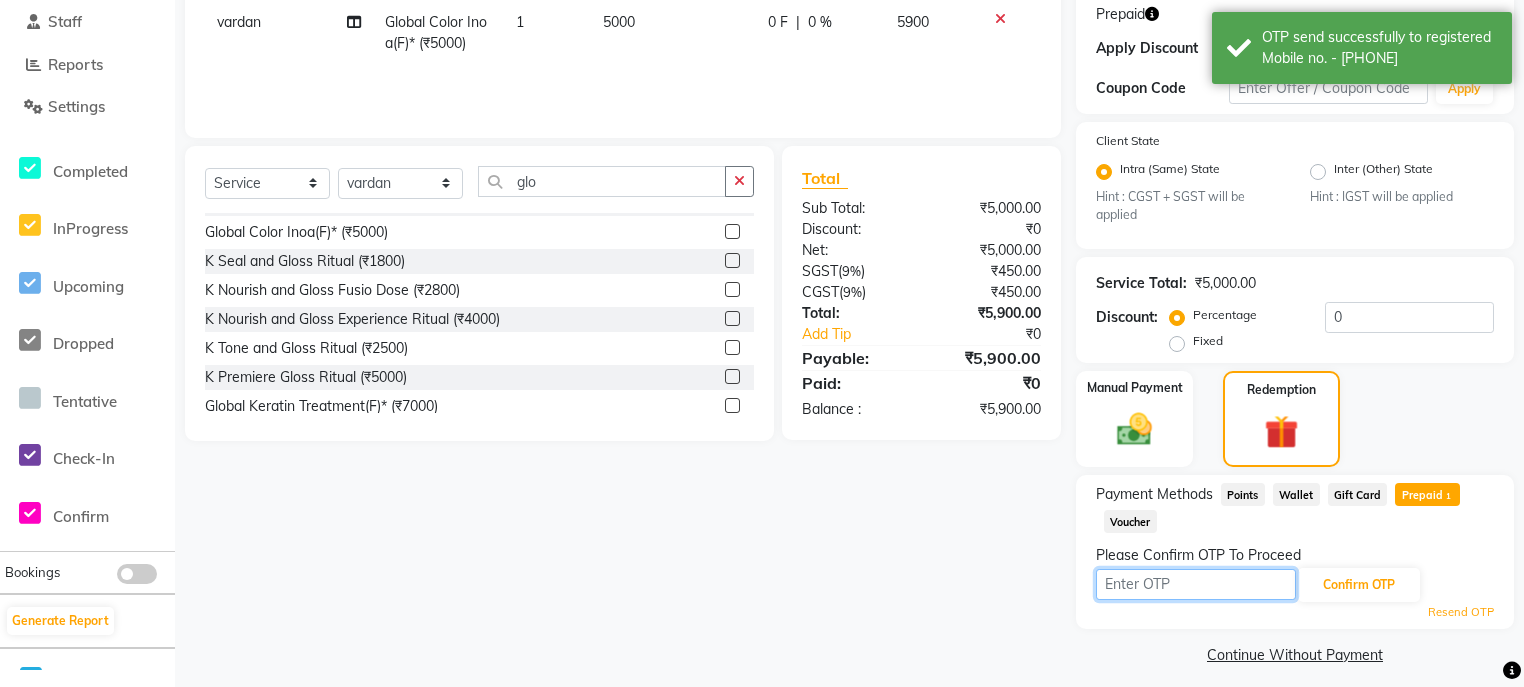 click at bounding box center [1196, 584] 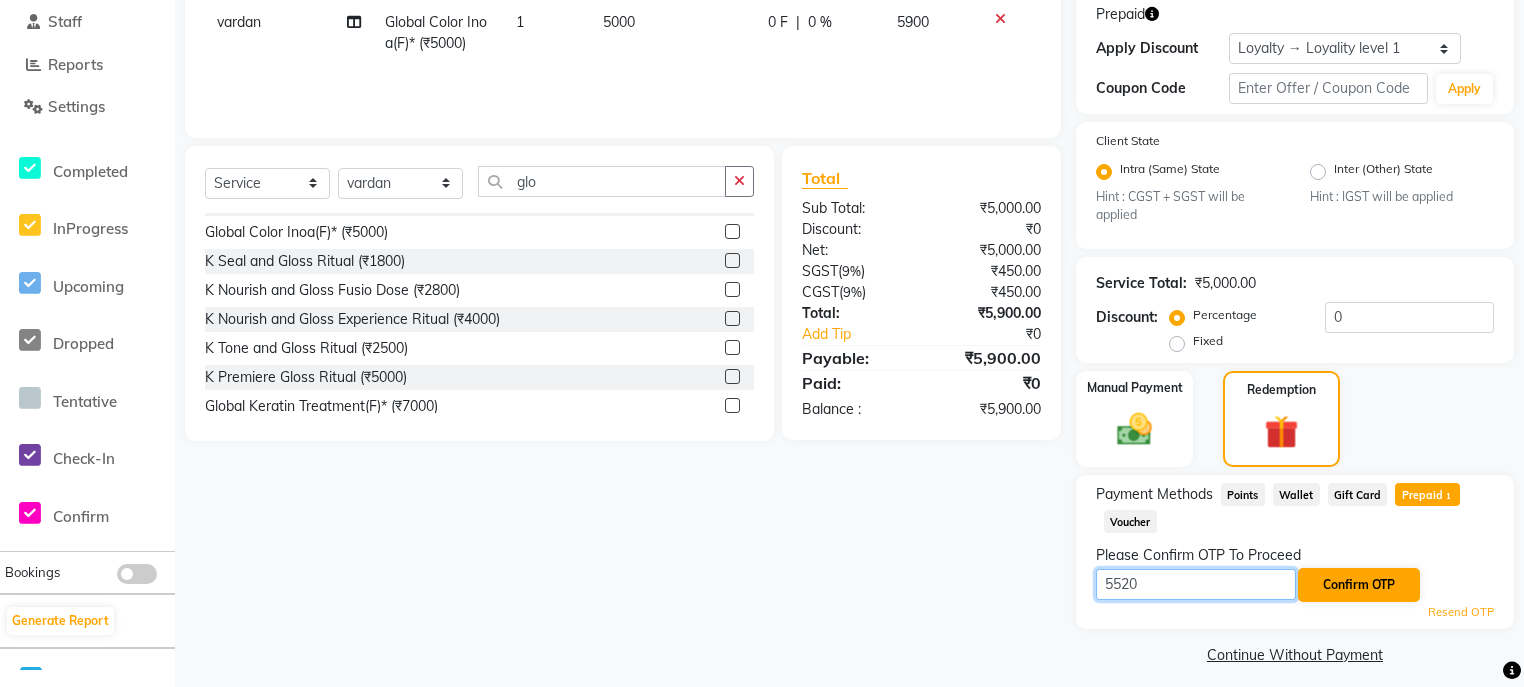 type on "5520" 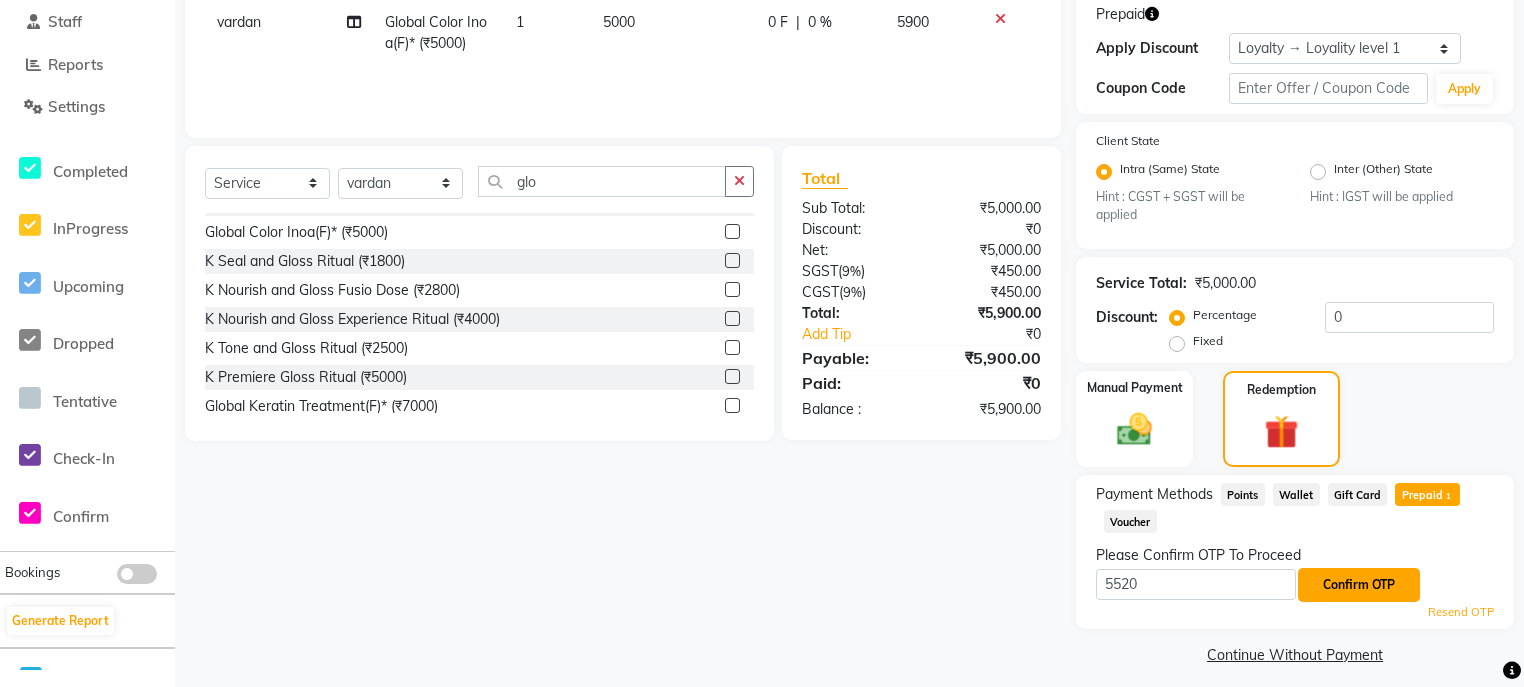 click on "Confirm OTP" 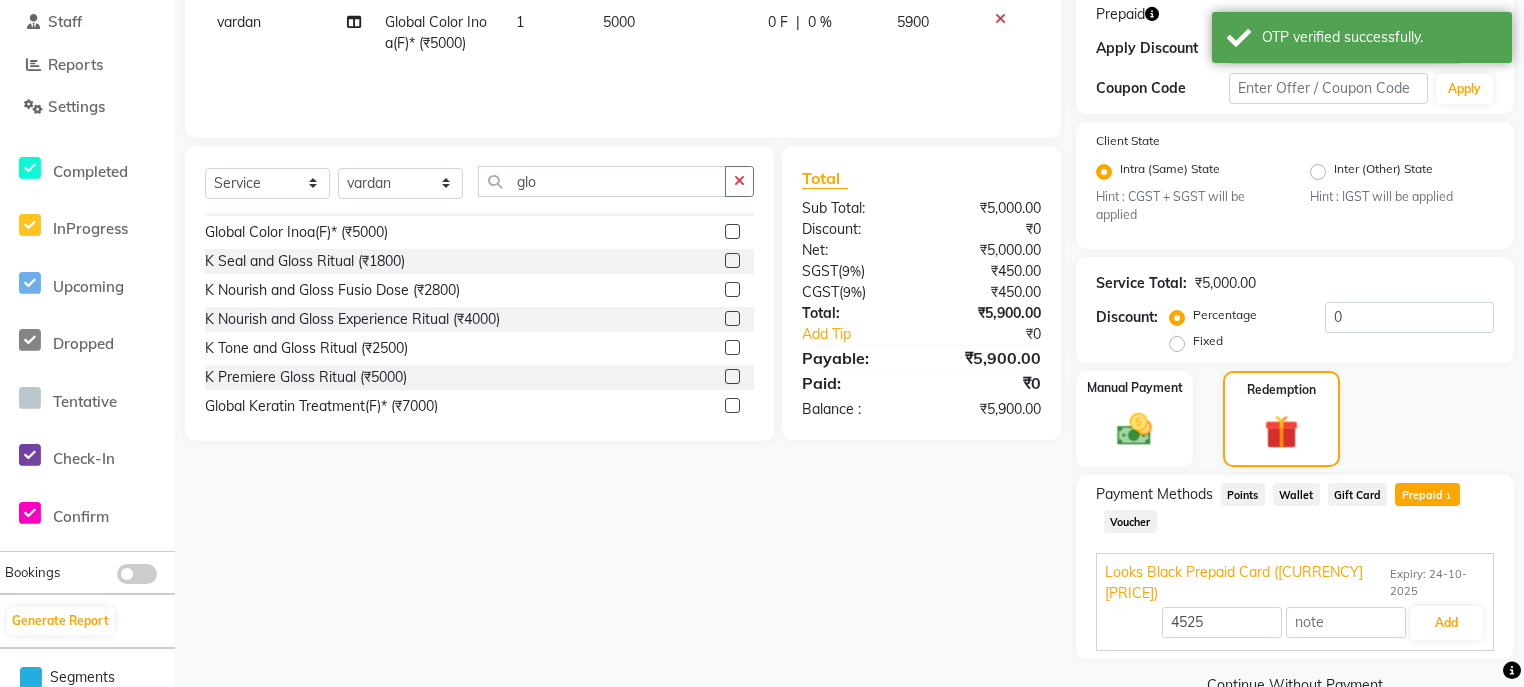 scroll, scrollTop: 361, scrollLeft: 0, axis: vertical 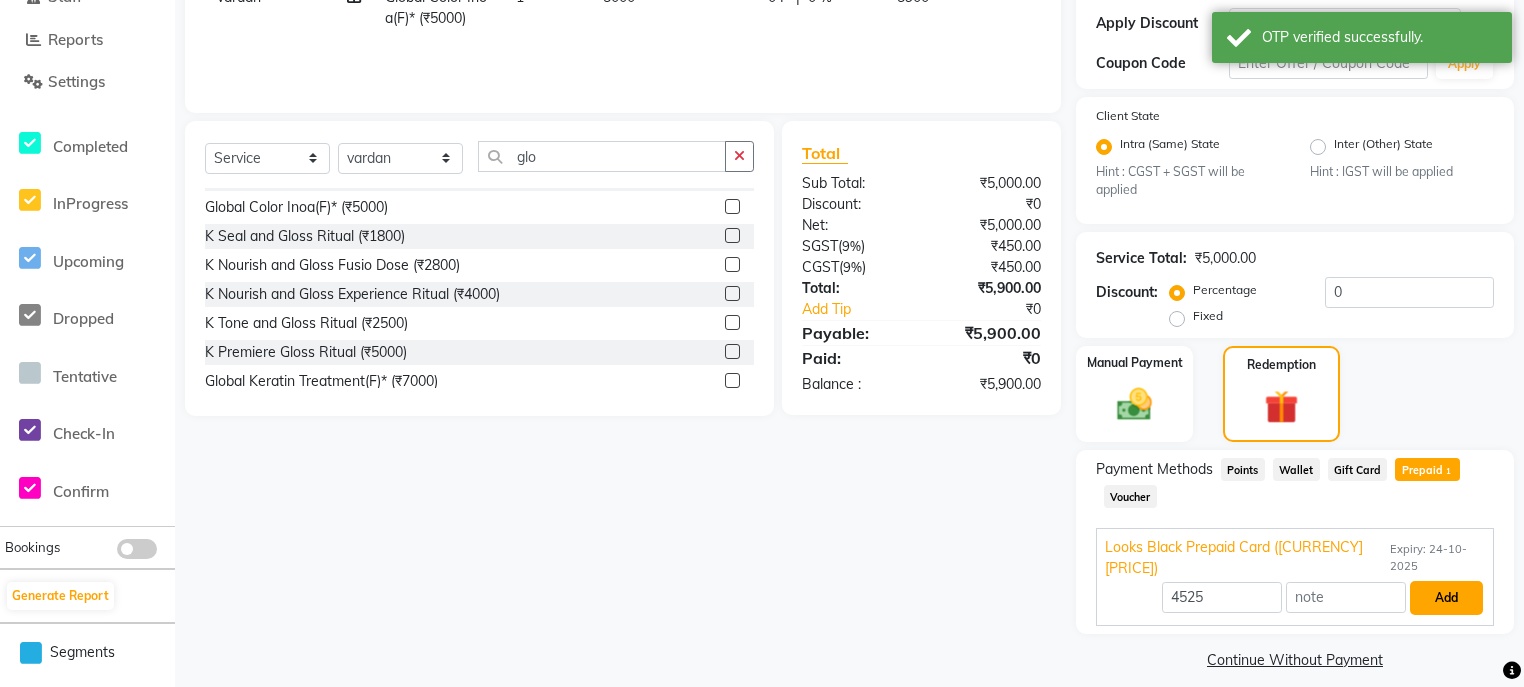 click on "Add" at bounding box center [1446, 598] 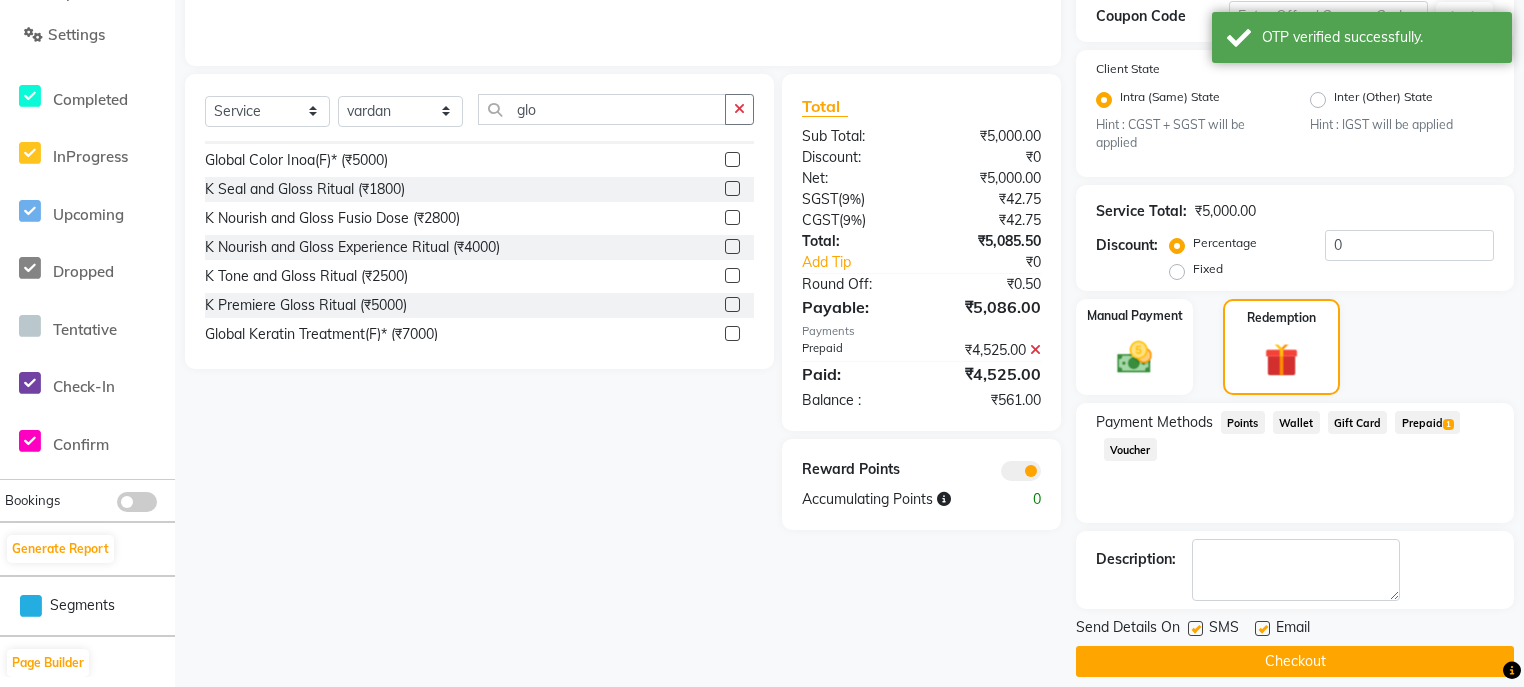 scroll, scrollTop: 429, scrollLeft: 0, axis: vertical 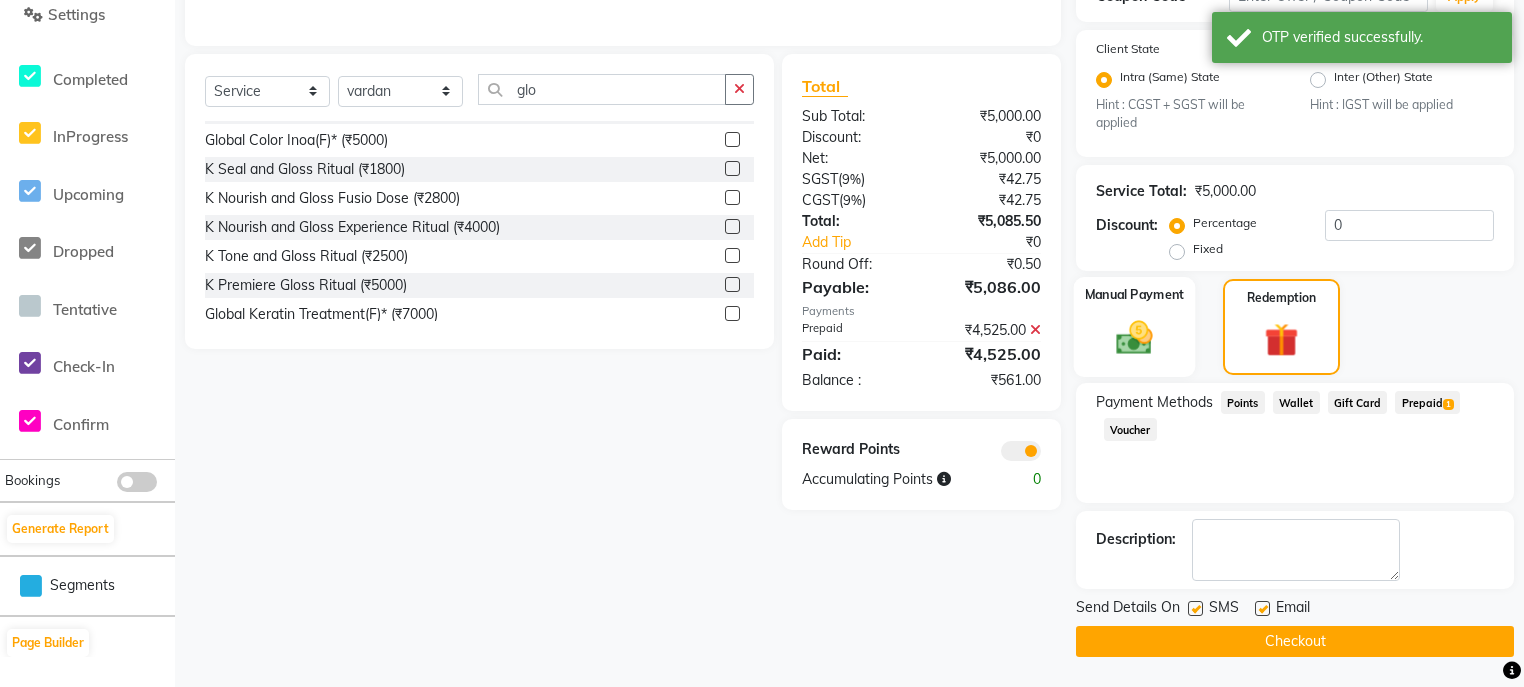 click 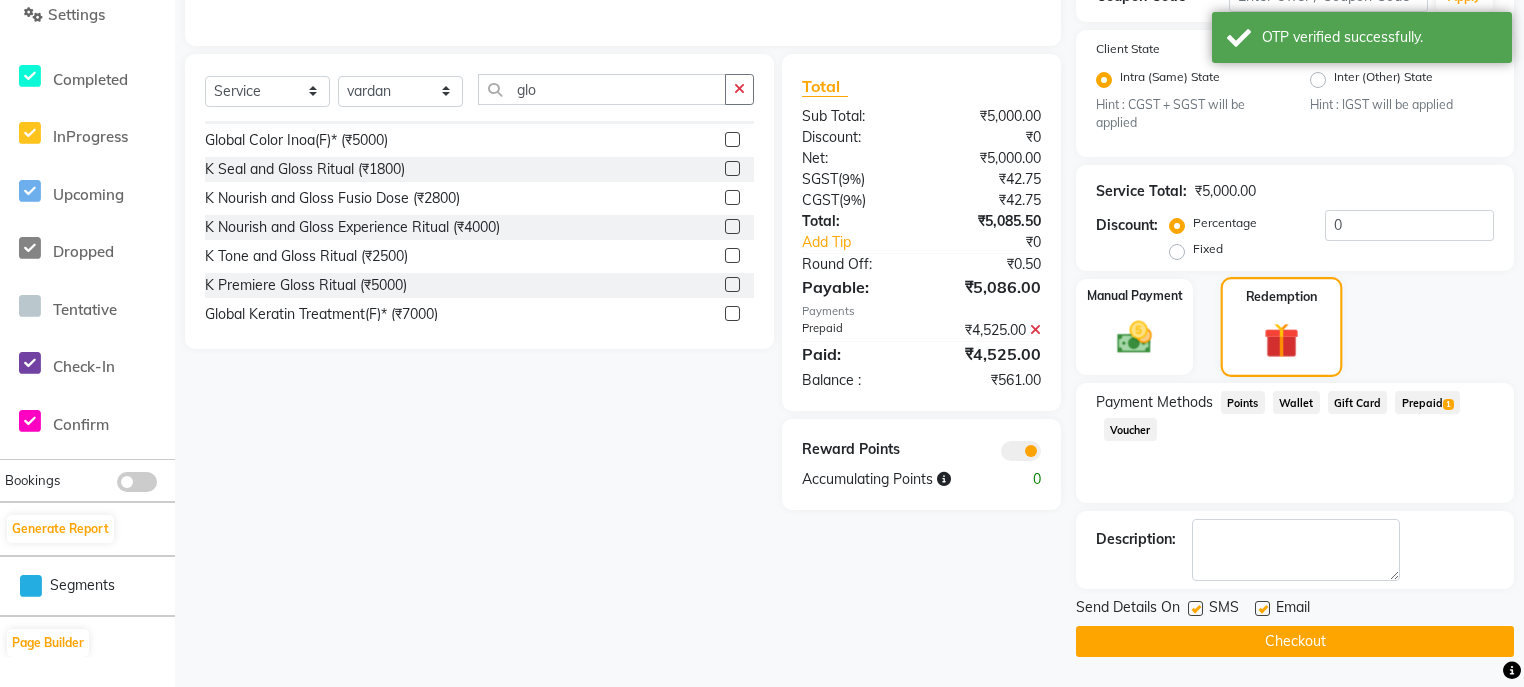 scroll, scrollTop: 428, scrollLeft: 0, axis: vertical 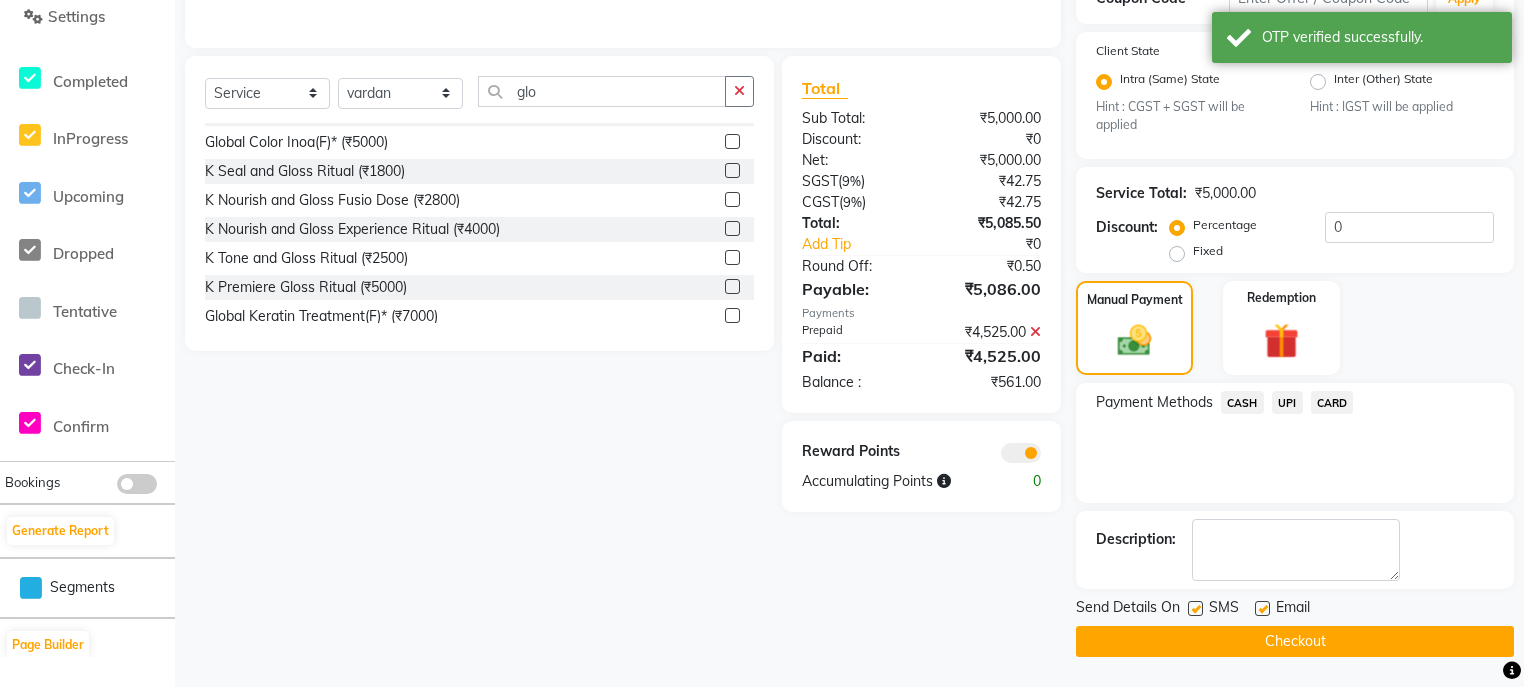 click on "UPI" 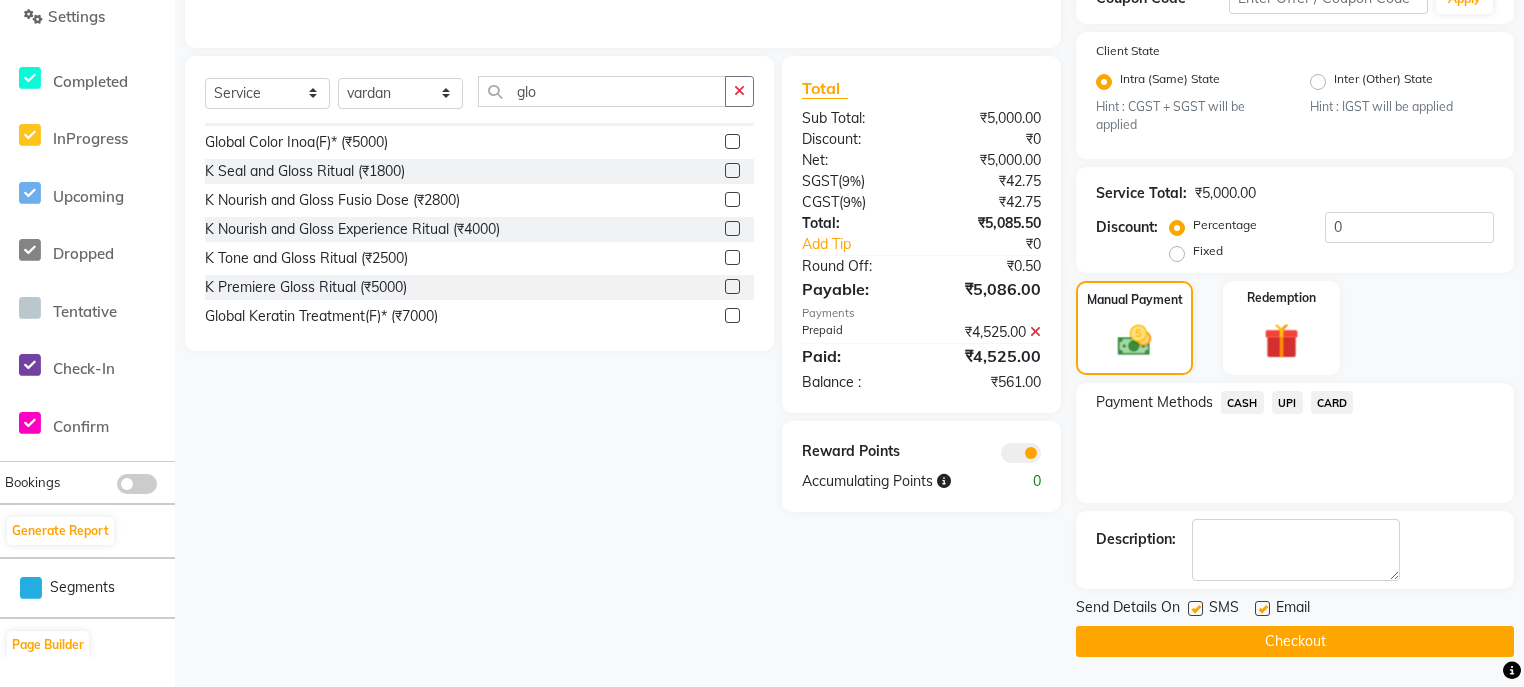 click on "UPI" 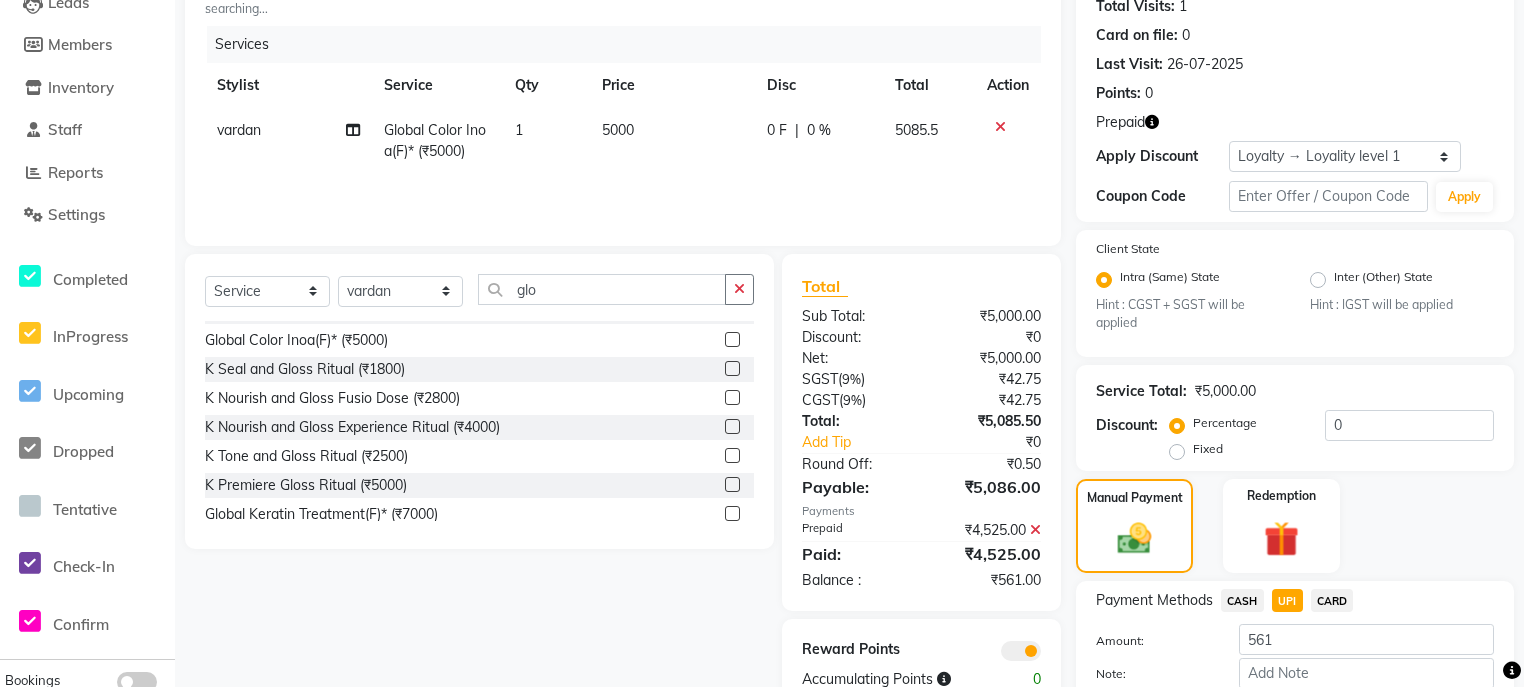 scroll, scrollTop: 429, scrollLeft: 0, axis: vertical 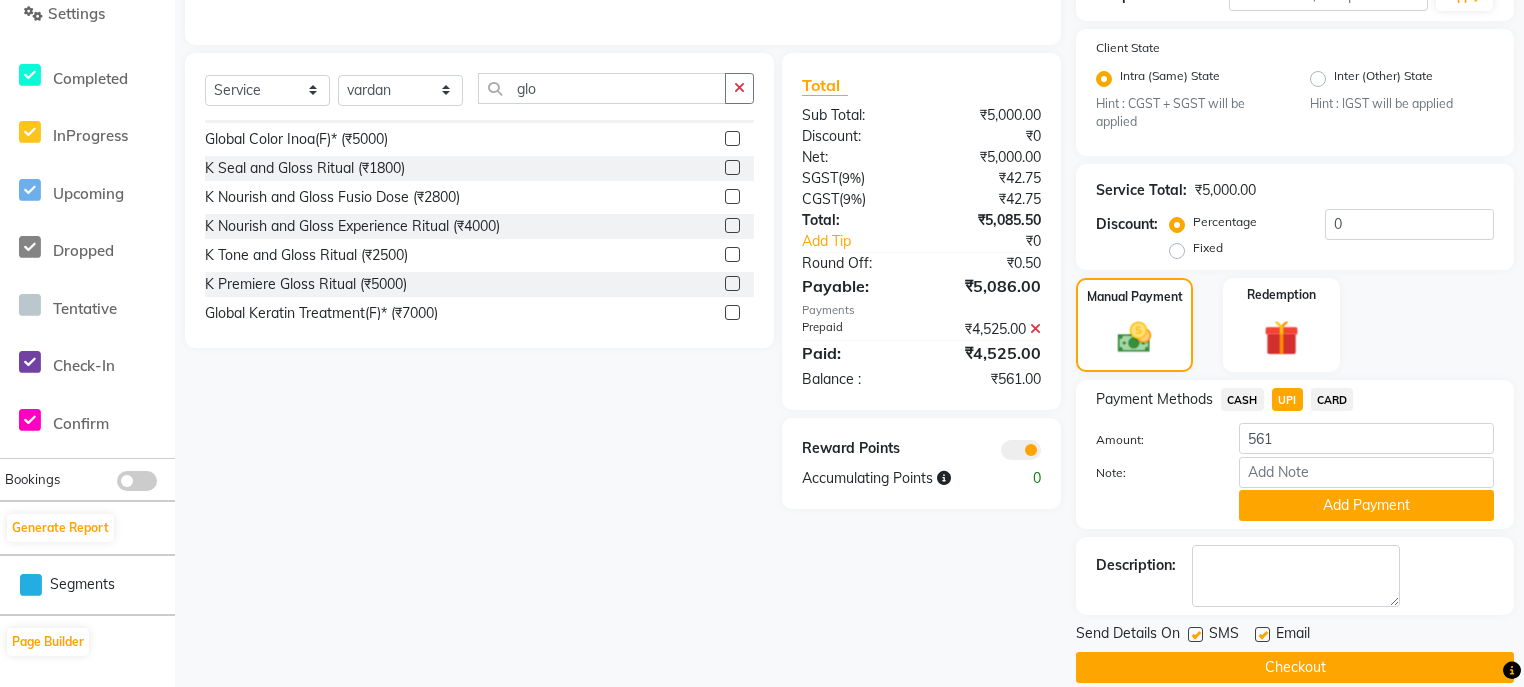 click 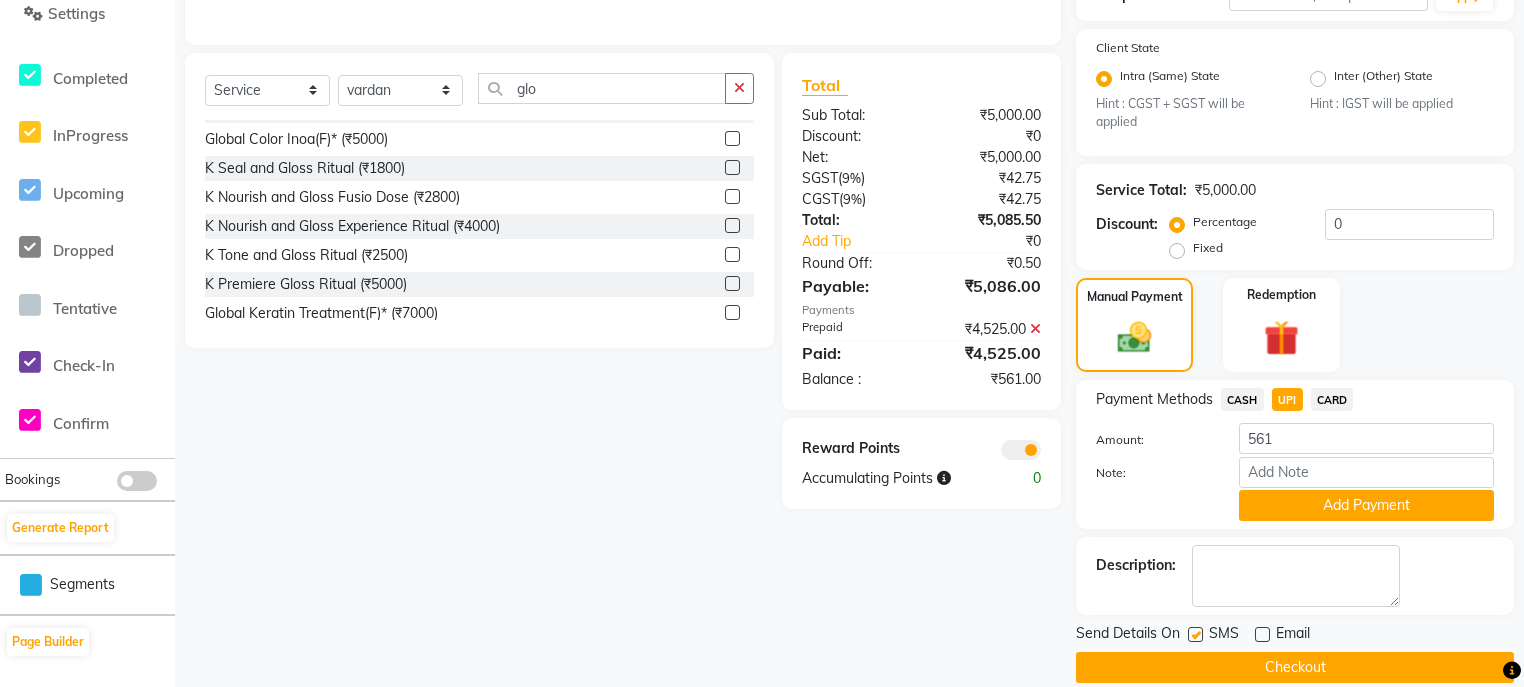 click on "Checkout" 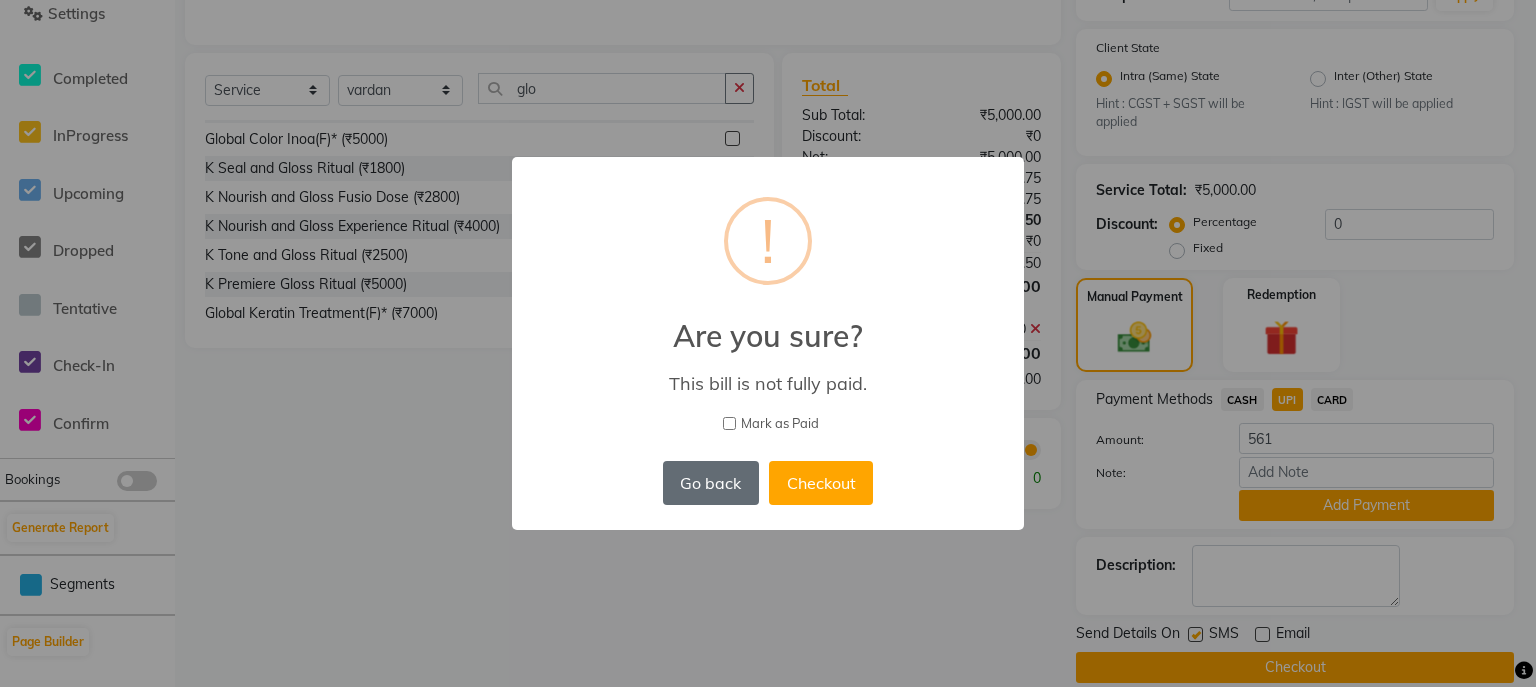 click on "Go back" at bounding box center (711, 483) 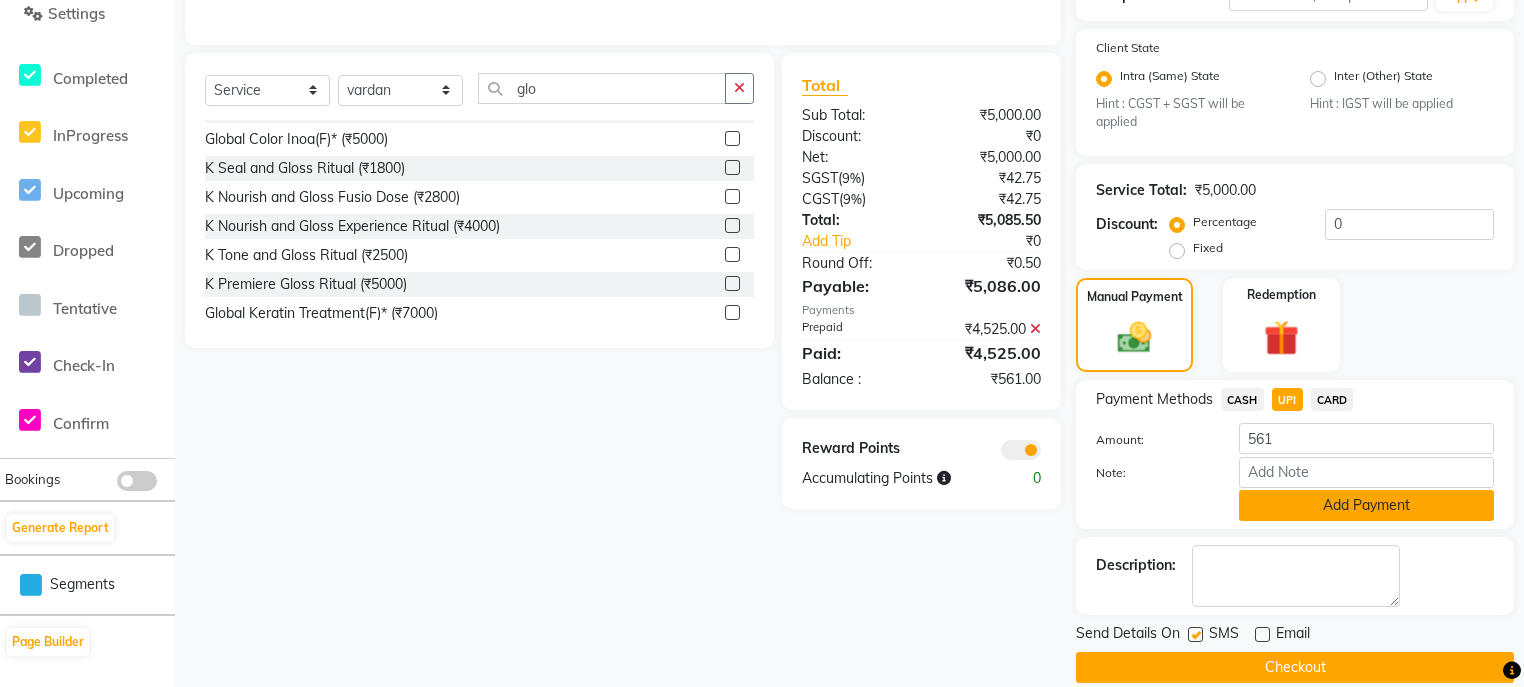 click on "Add Payment" 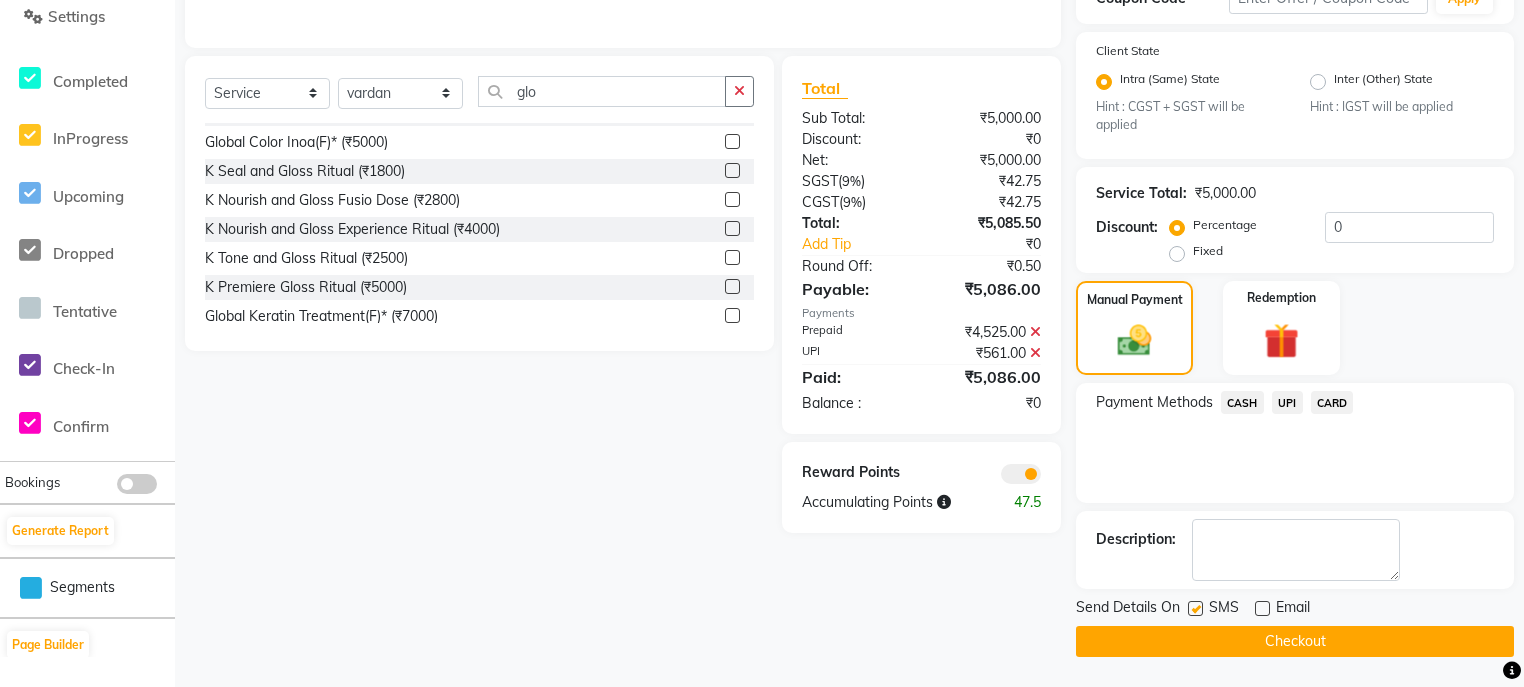 click on "Checkout" 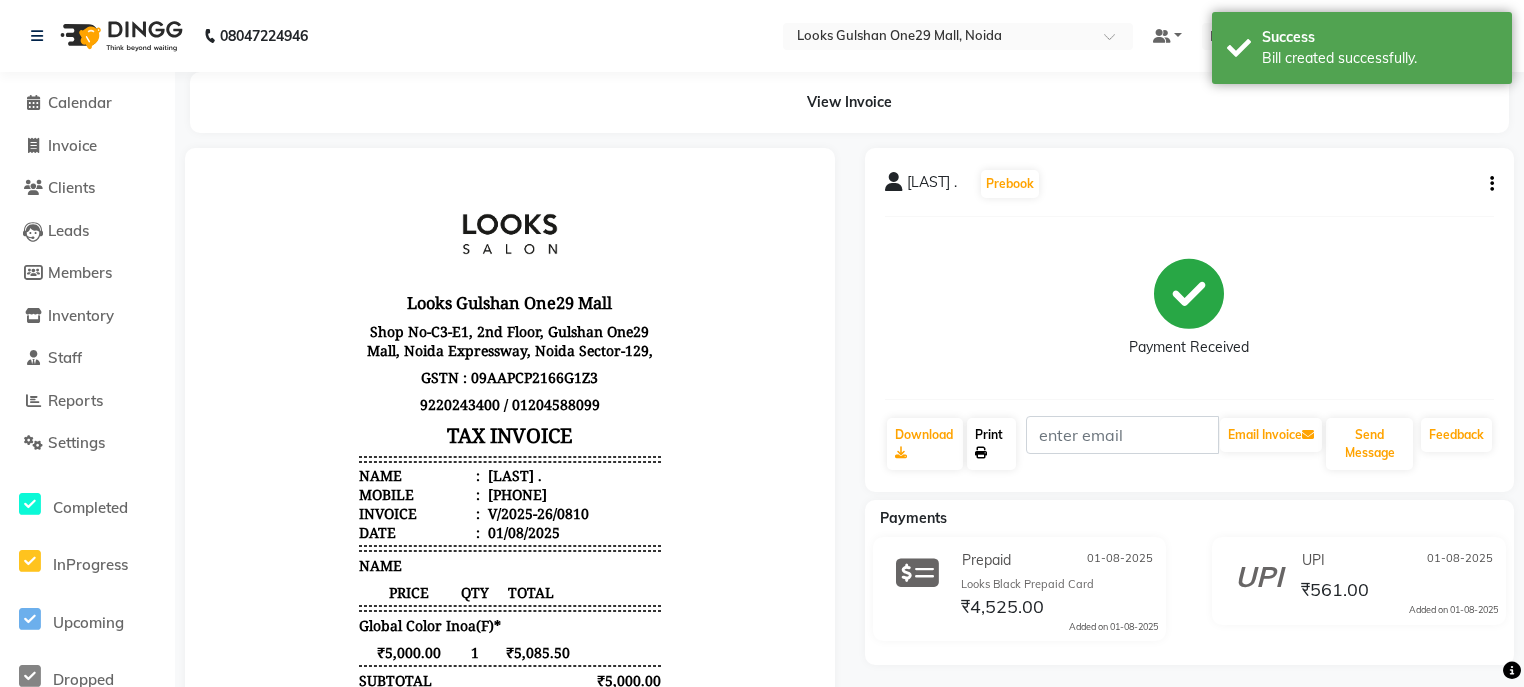 scroll, scrollTop: 0, scrollLeft: 0, axis: both 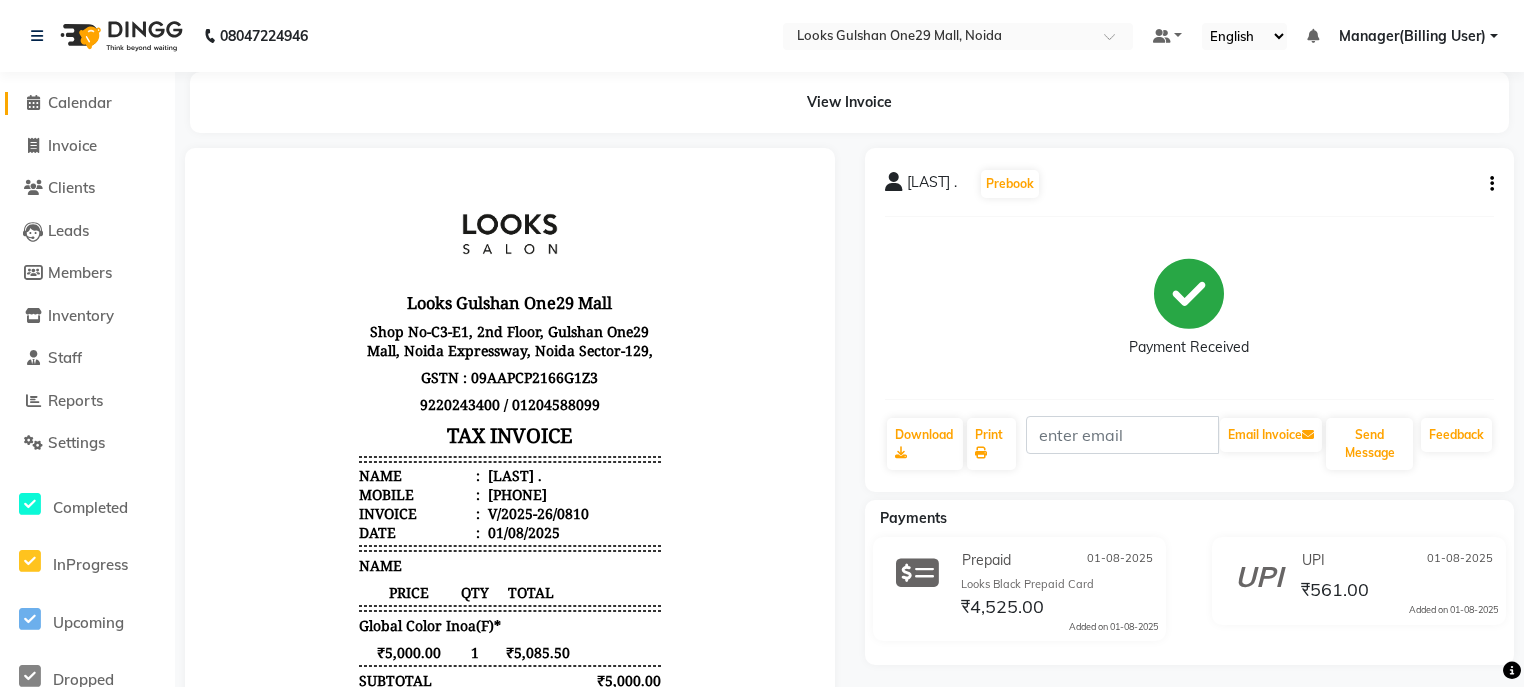 click on "Calendar" 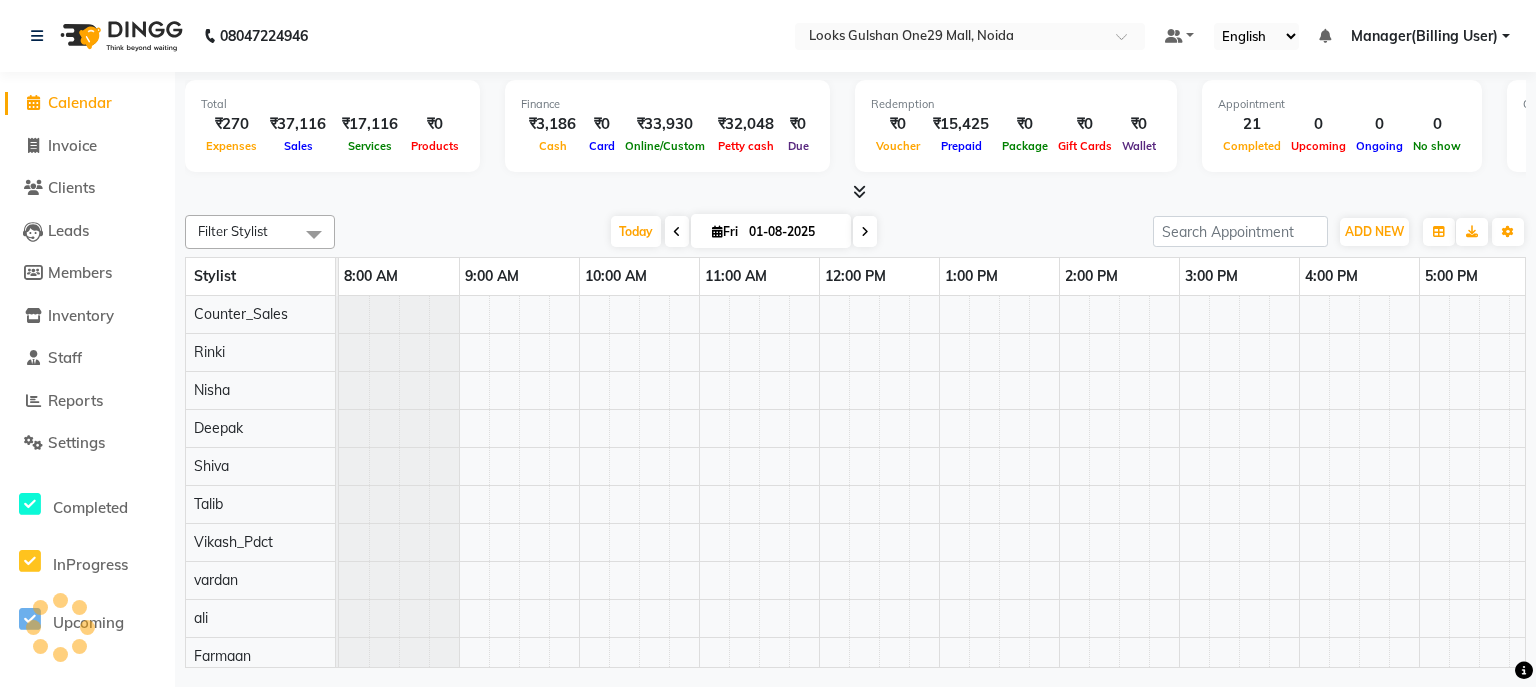 scroll, scrollTop: 0, scrollLeft: 0, axis: both 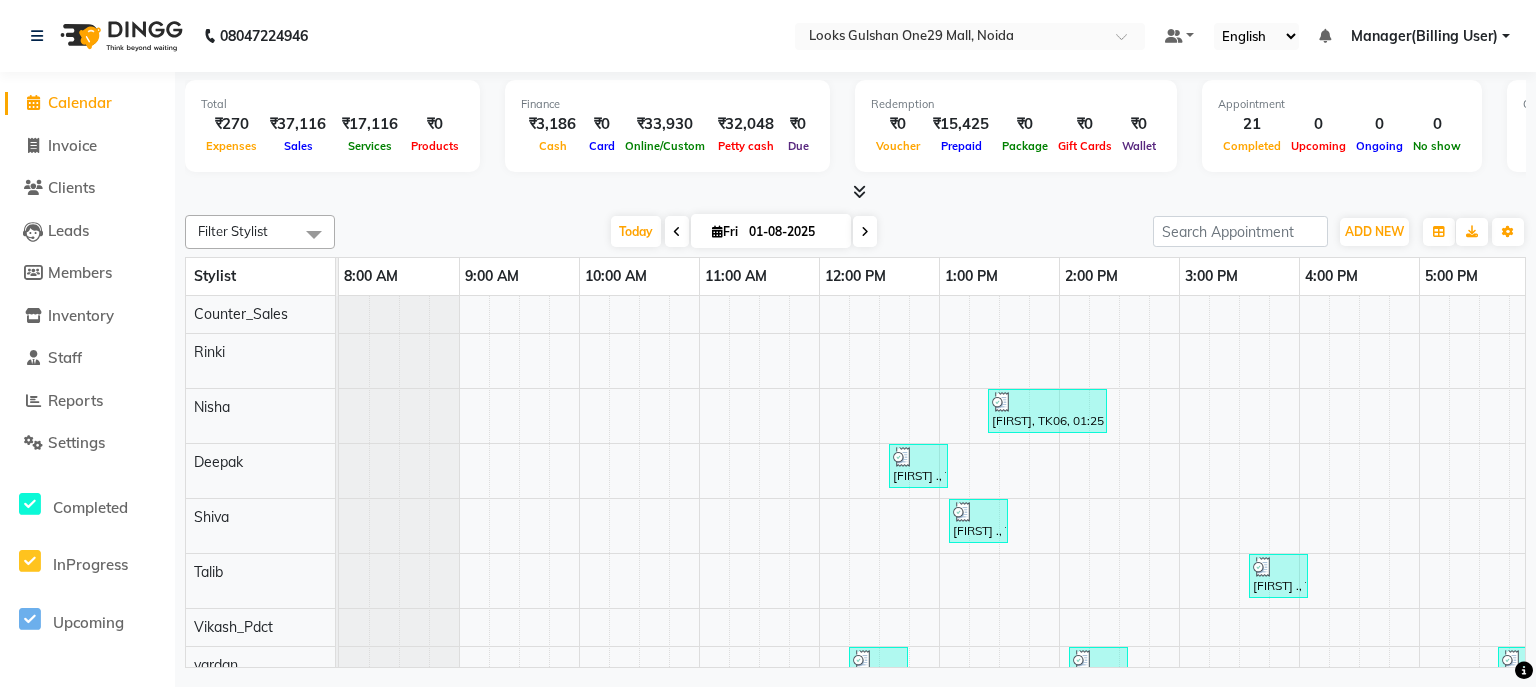 click at bounding box center (855, 192) 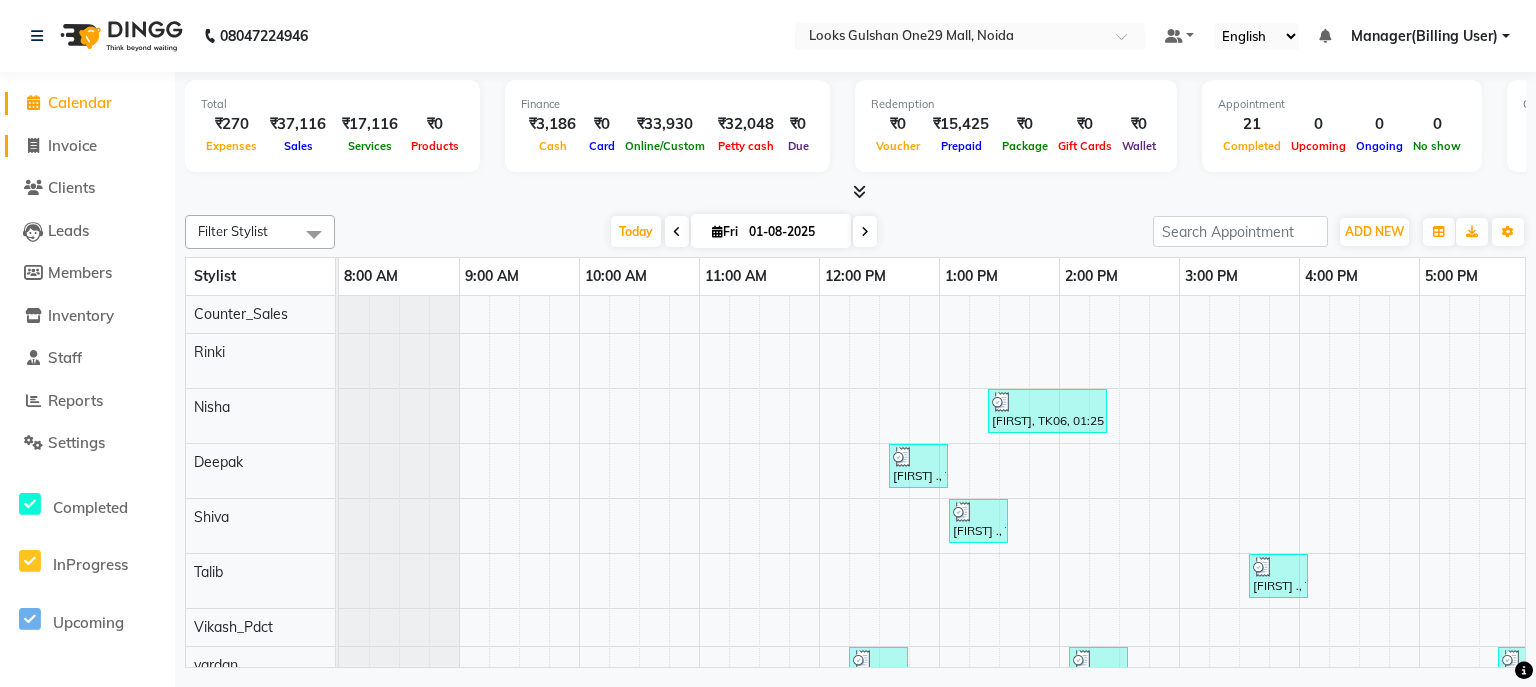 click 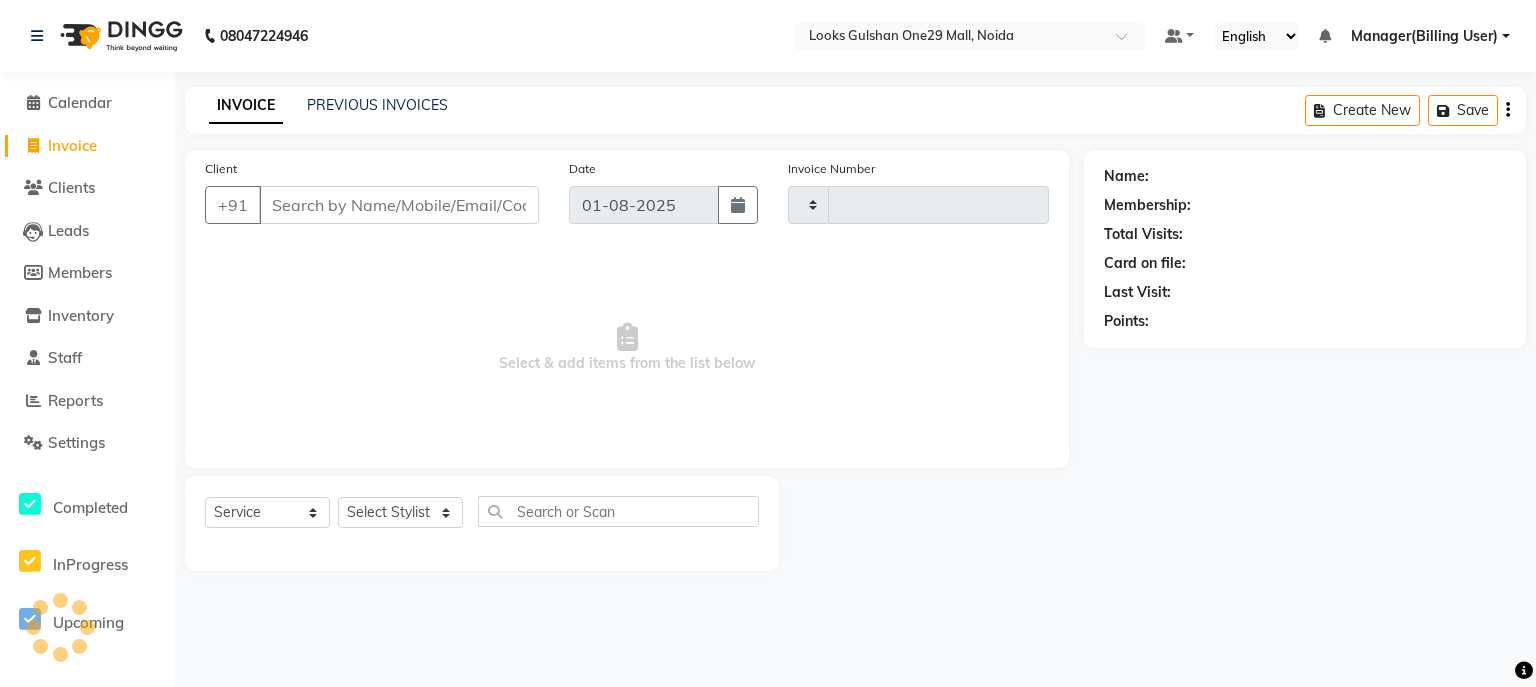 type on "0811" 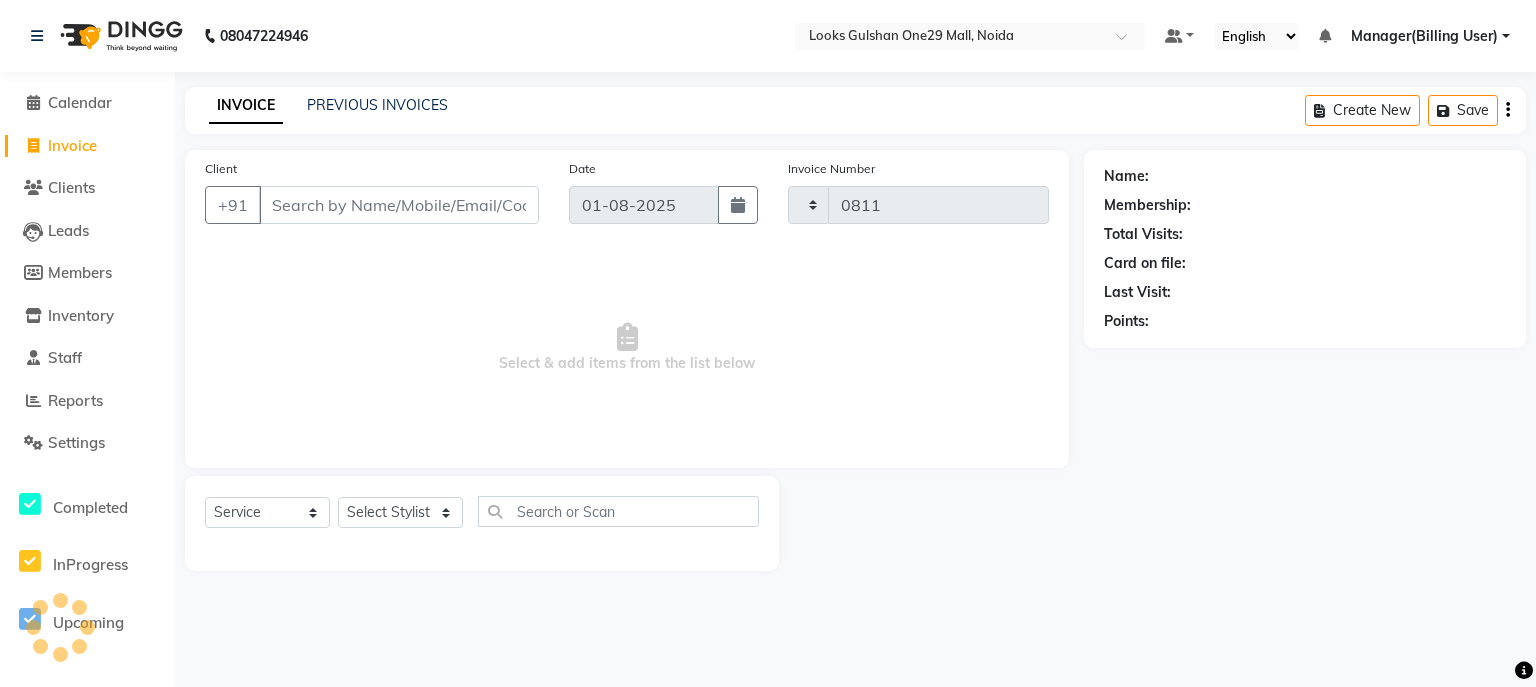 click on "Invoice" 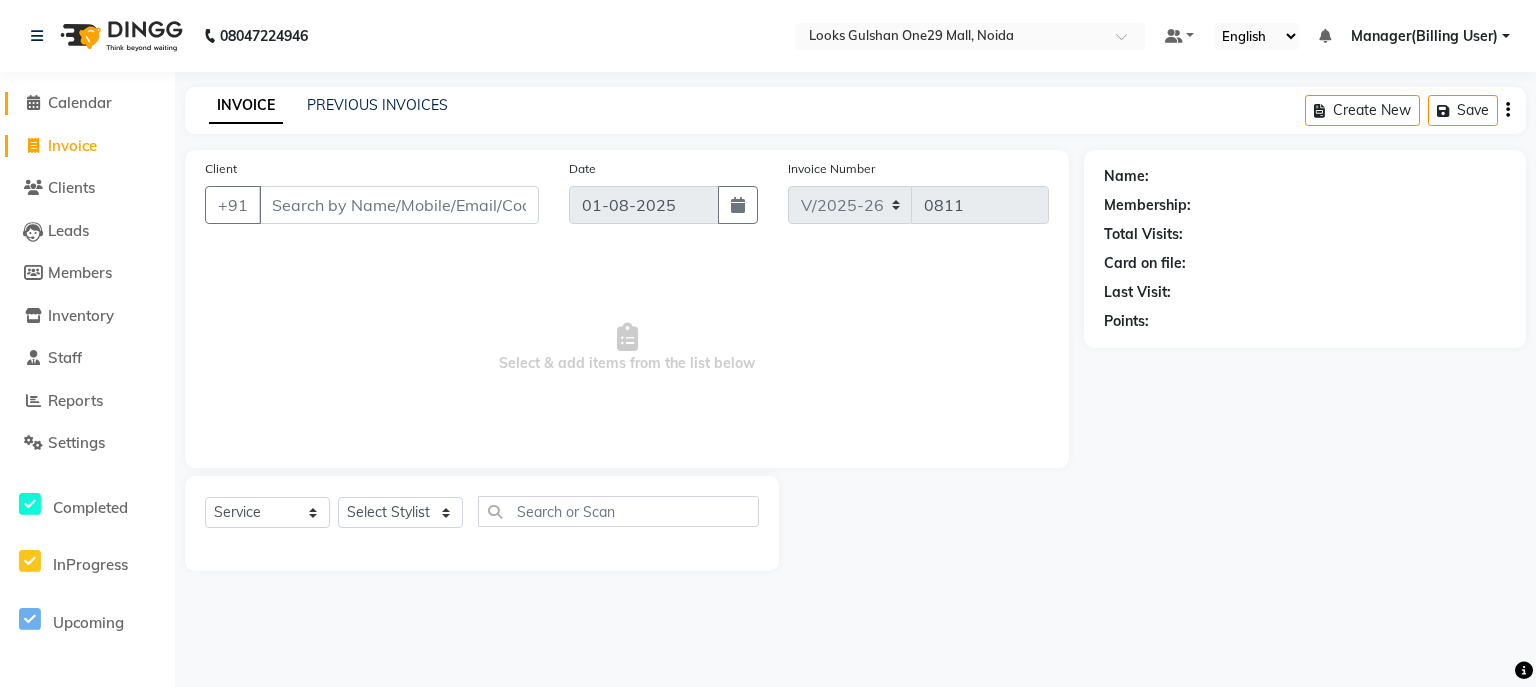 click on "Calendar" 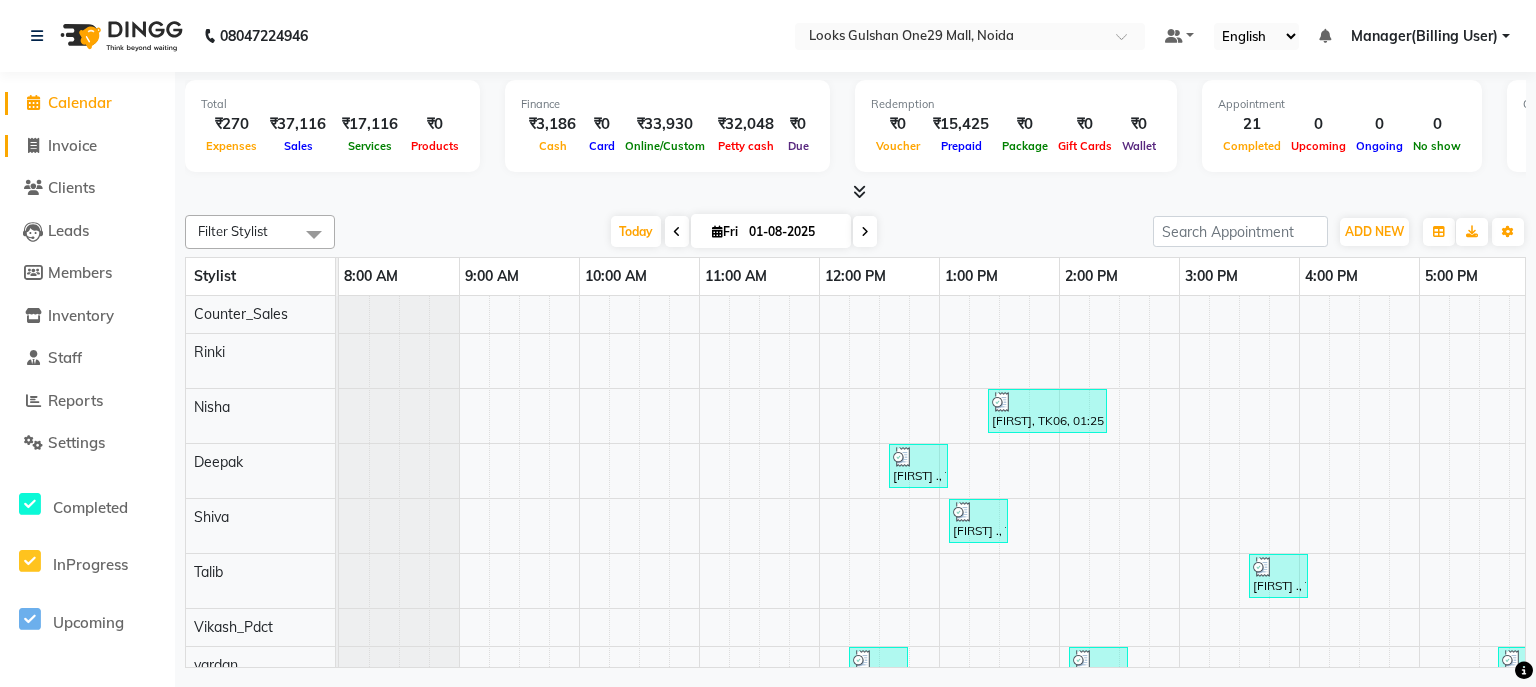 scroll, scrollTop: 0, scrollLeft: 373, axis: horizontal 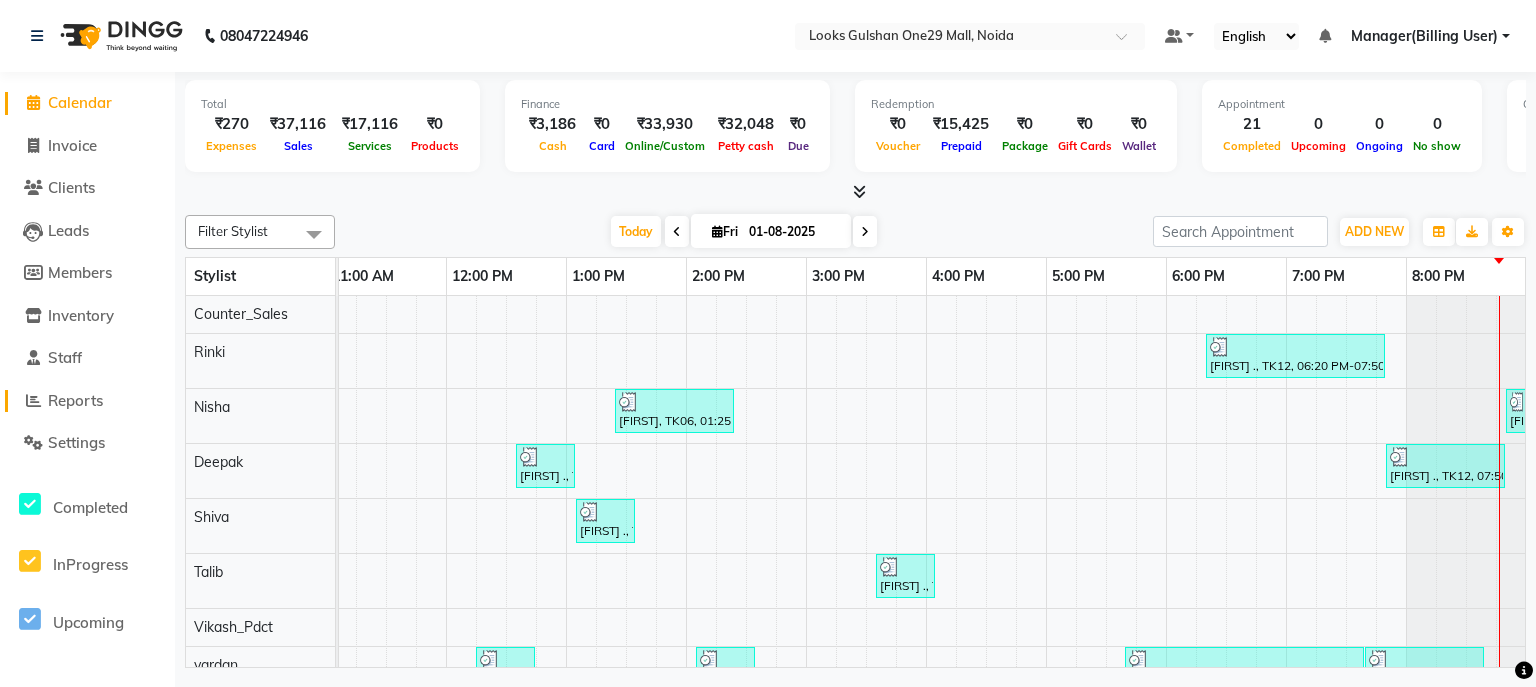 click on "Reports" 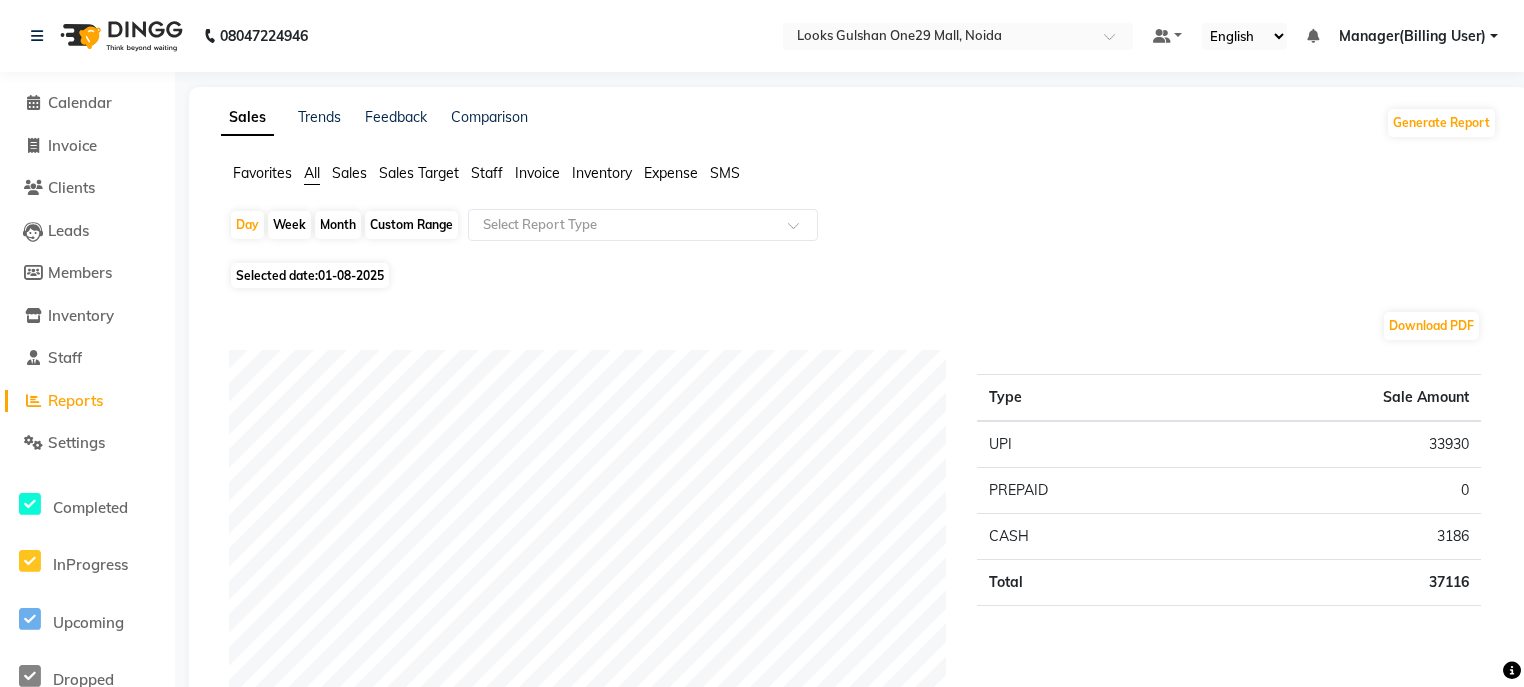 click on "Staff" 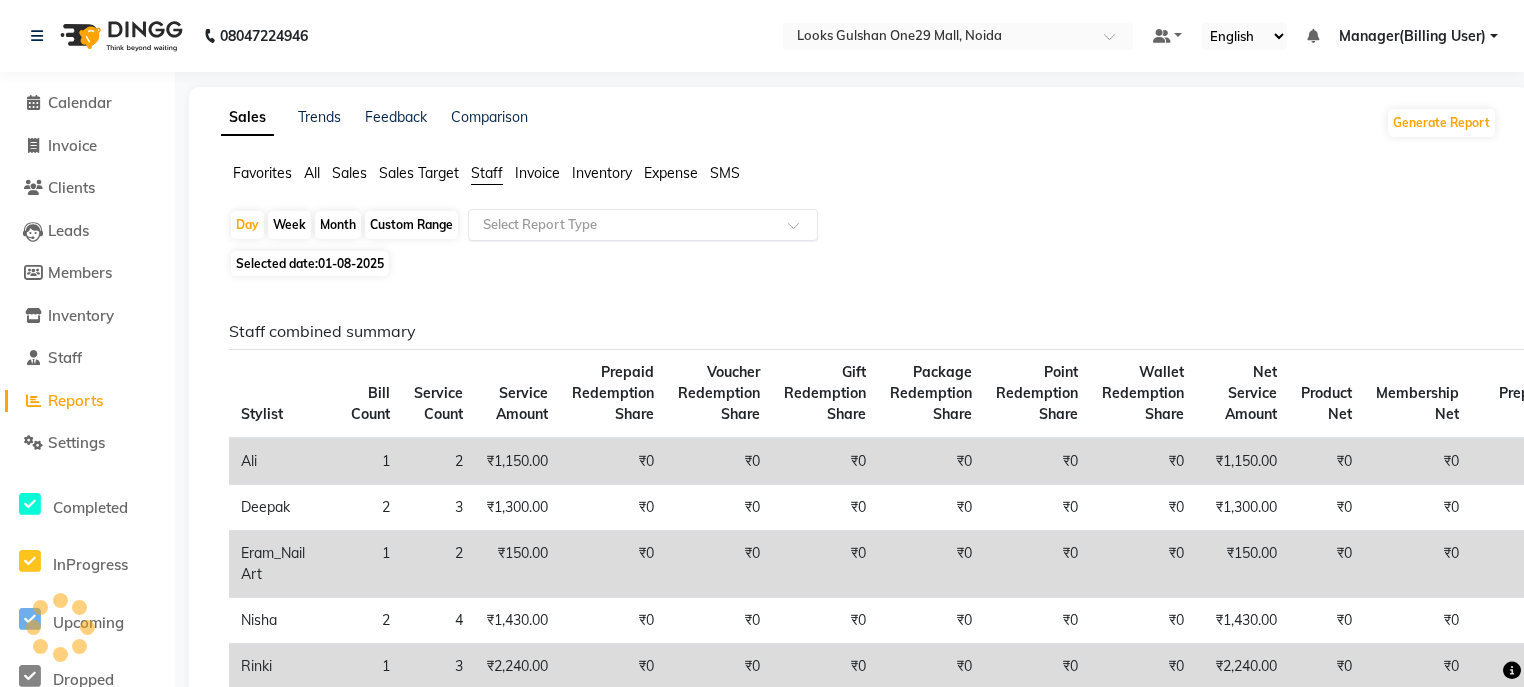 click 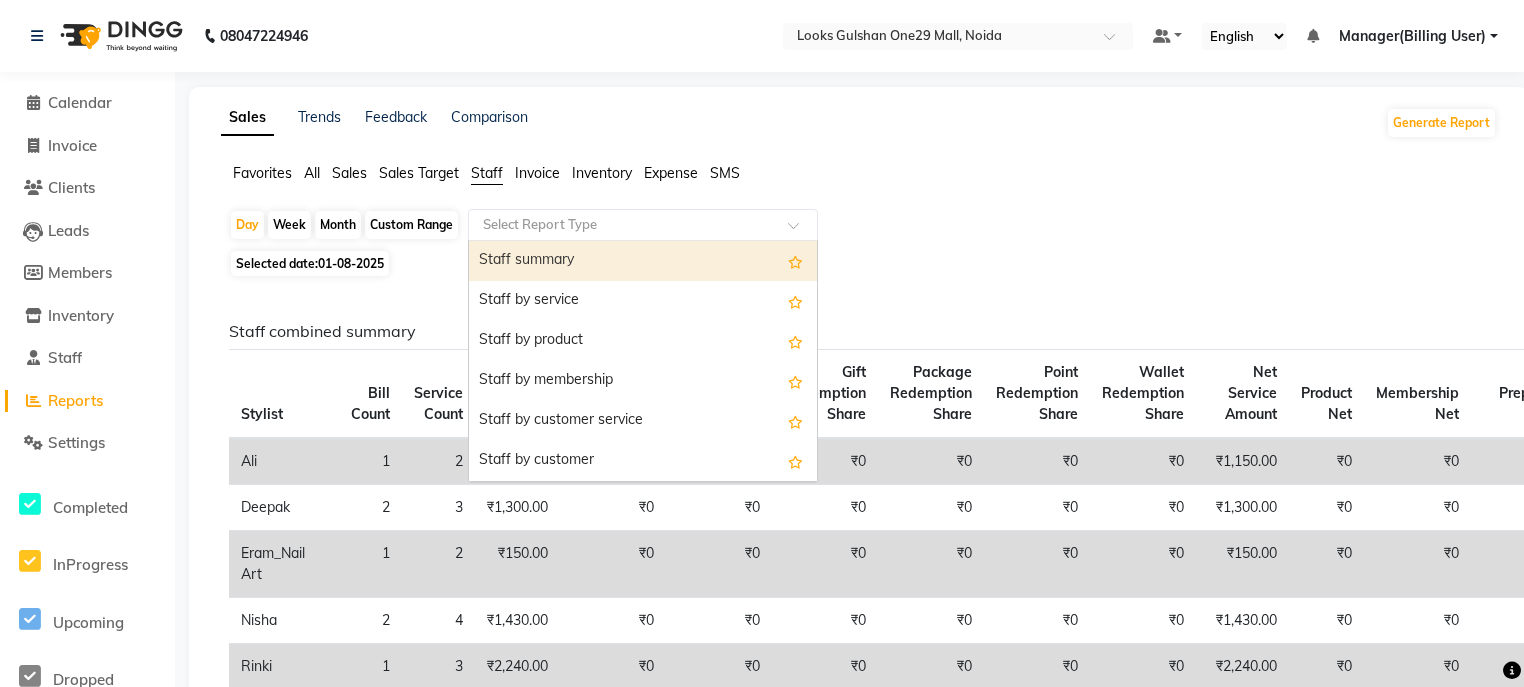 click on "Staff summary" at bounding box center (643, 261) 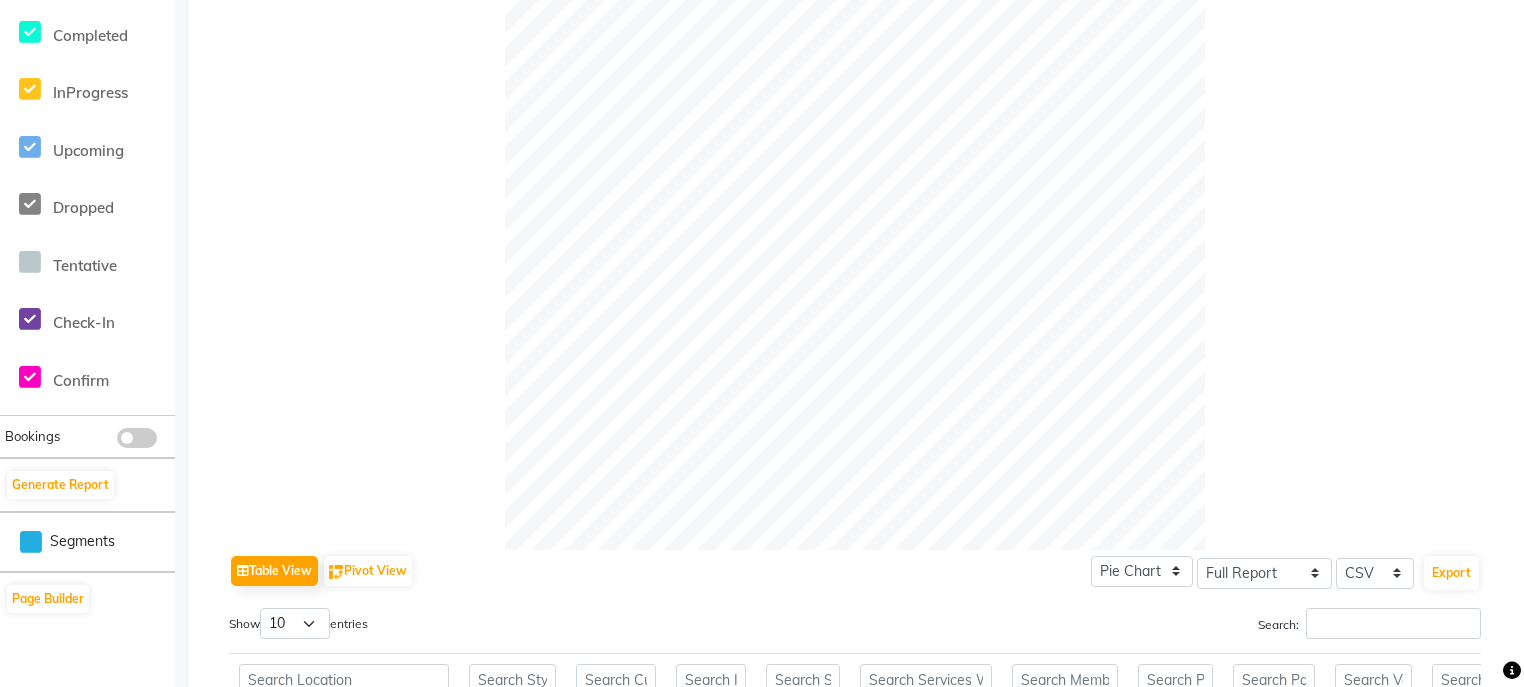scroll, scrollTop: 640, scrollLeft: 0, axis: vertical 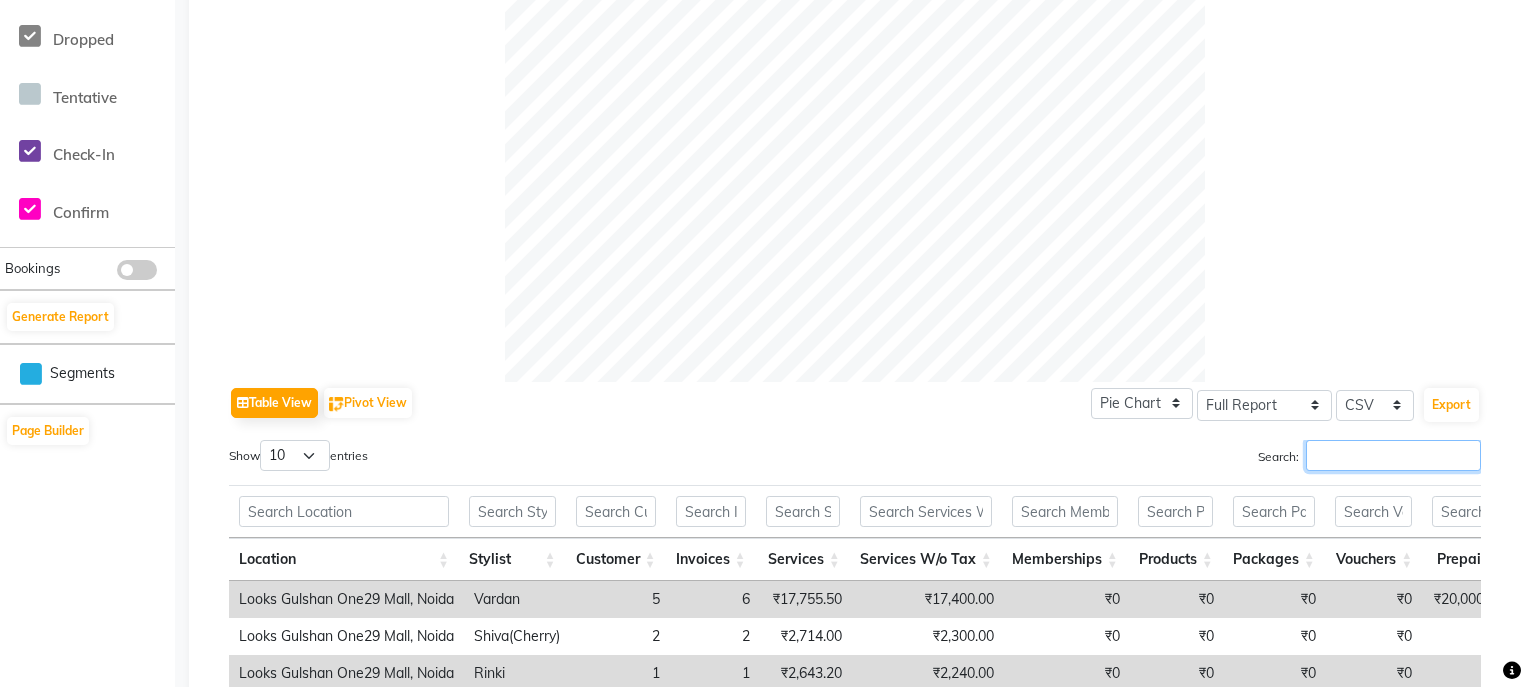 click on "Search:" at bounding box center (1393, 455) 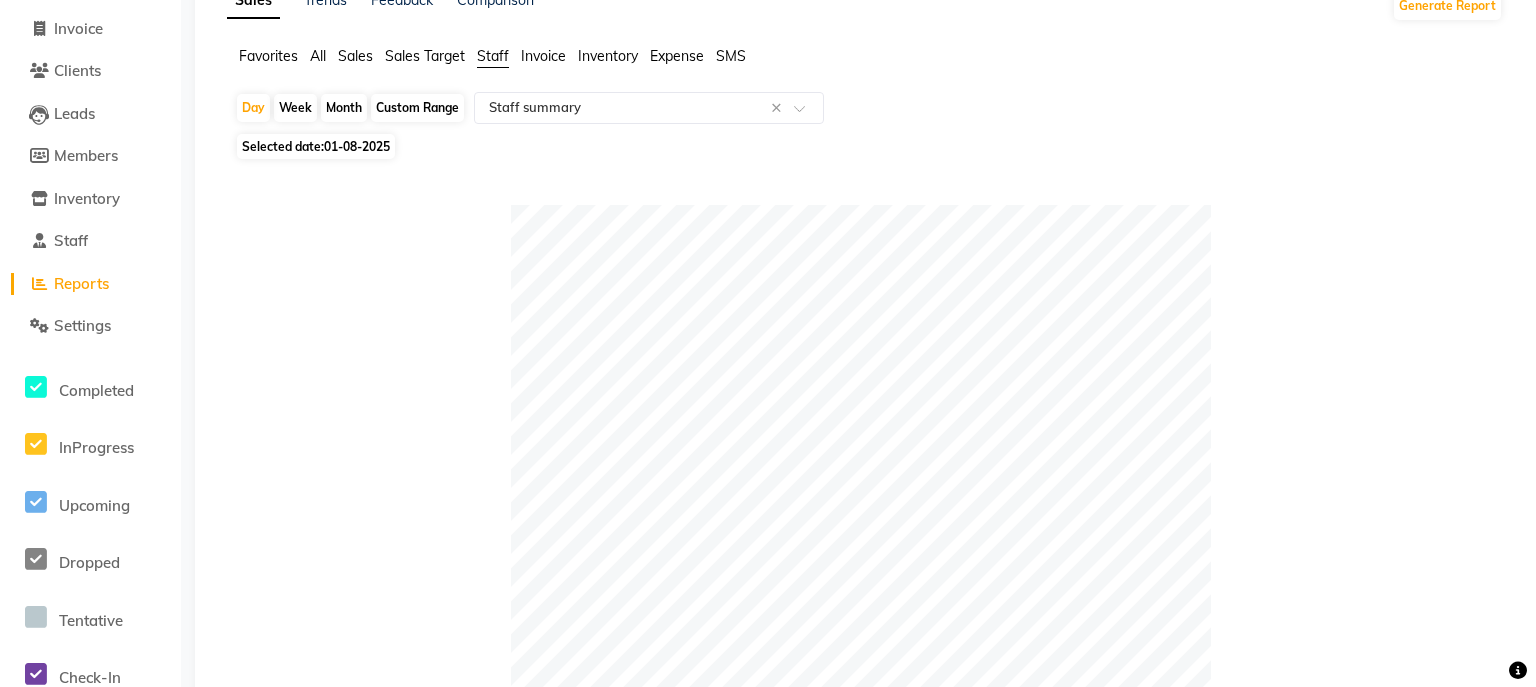 scroll, scrollTop: 0, scrollLeft: 0, axis: both 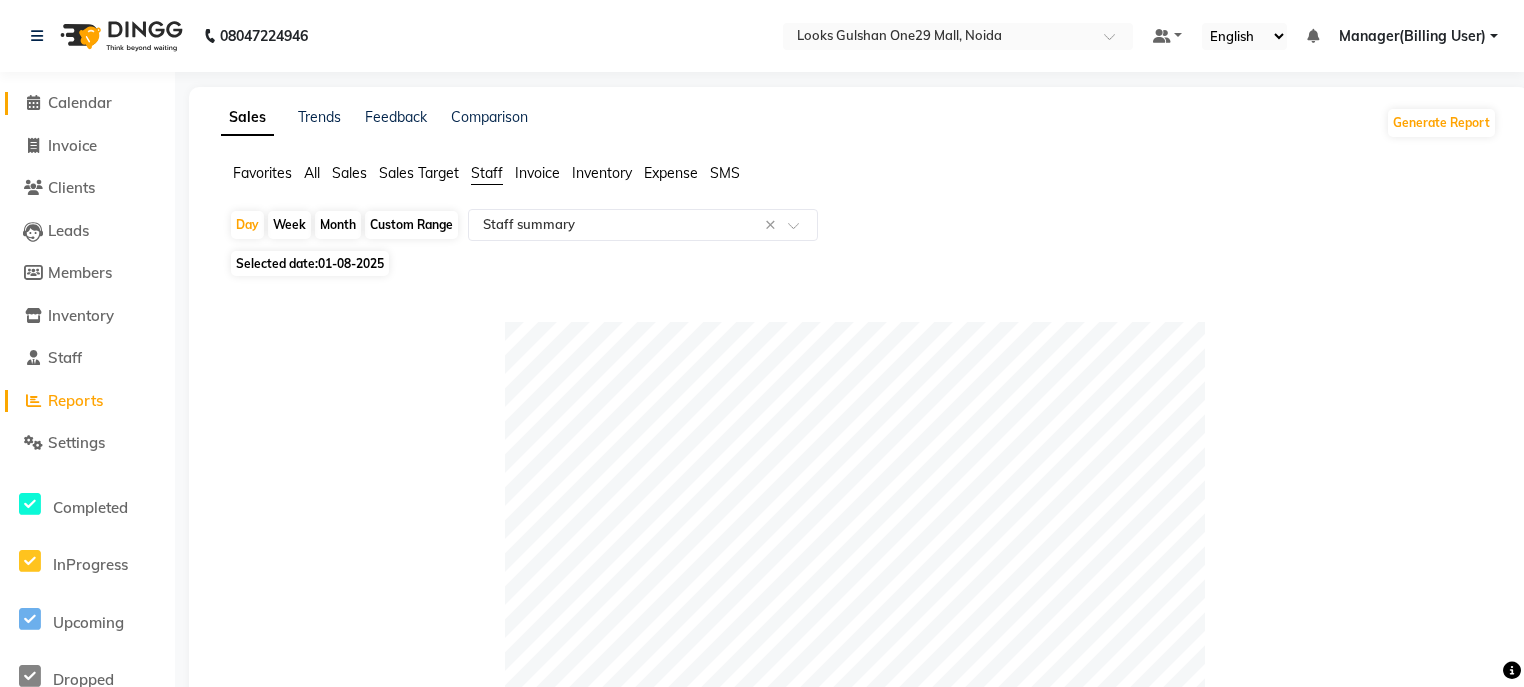 type on "vardan" 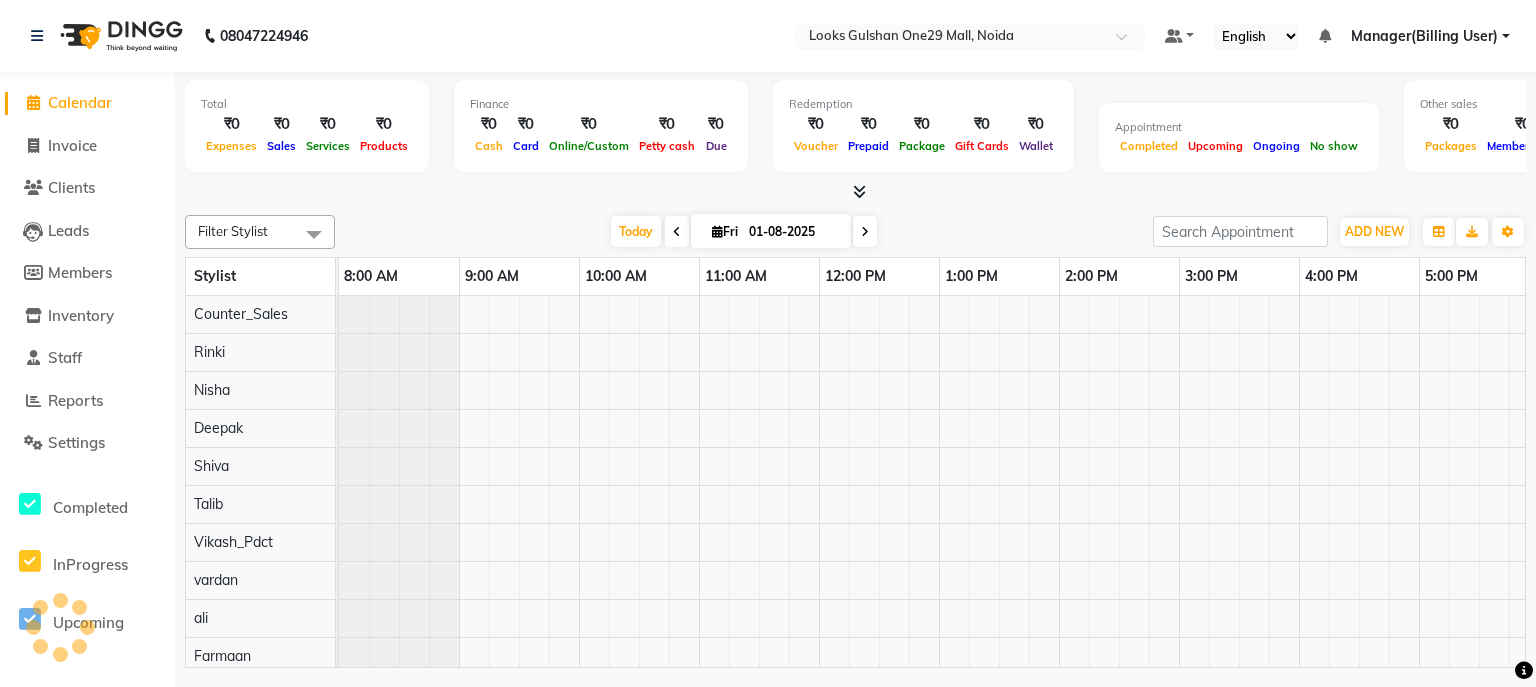 scroll, scrollTop: 0, scrollLeft: 0, axis: both 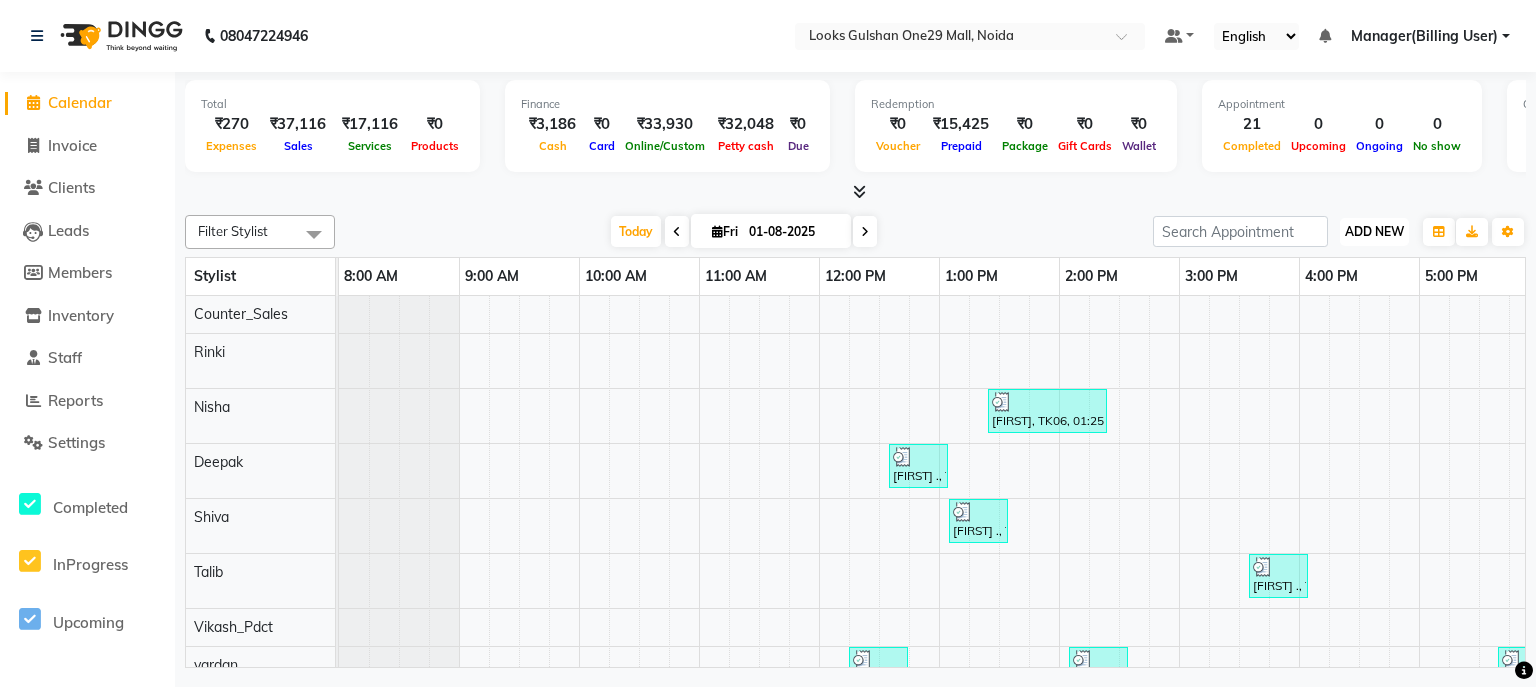 click on "ADD NEW" at bounding box center (1374, 231) 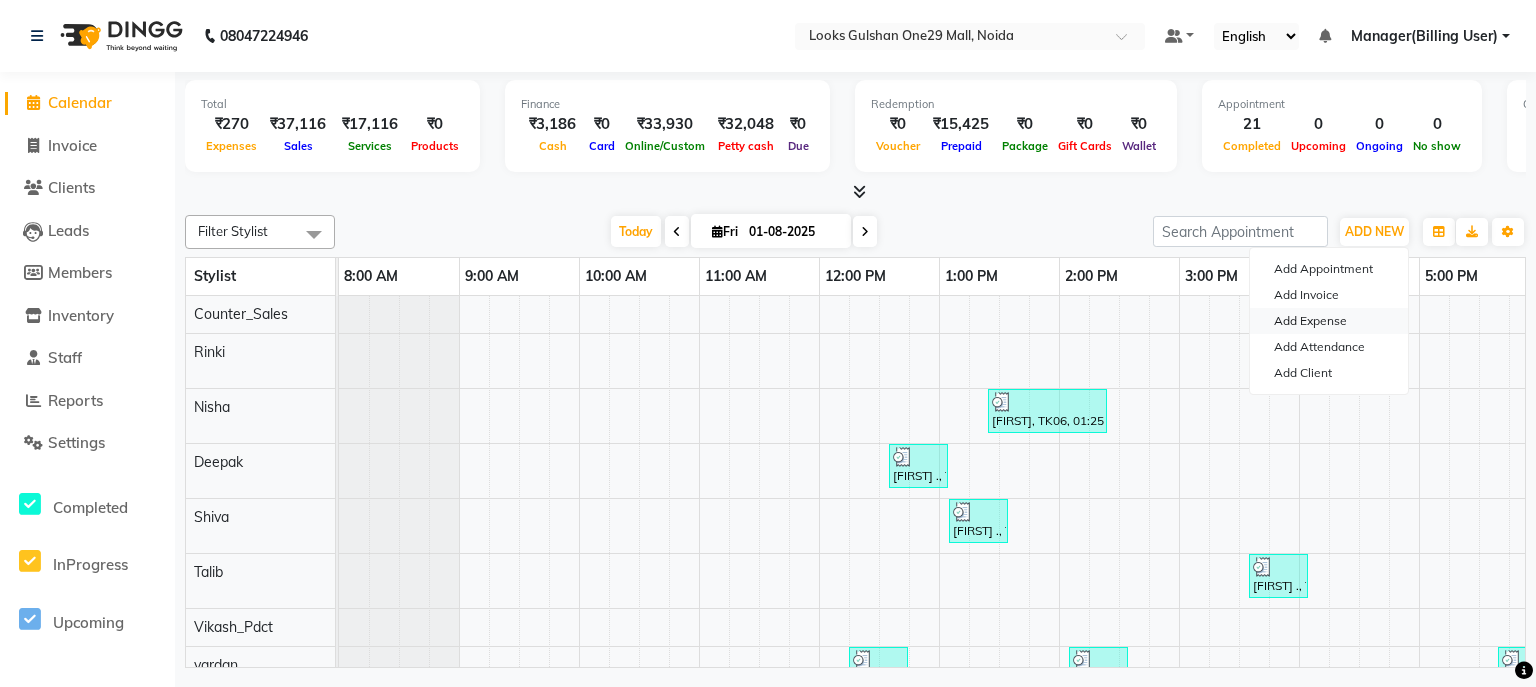 click on "Add Expense" at bounding box center (1329, 321) 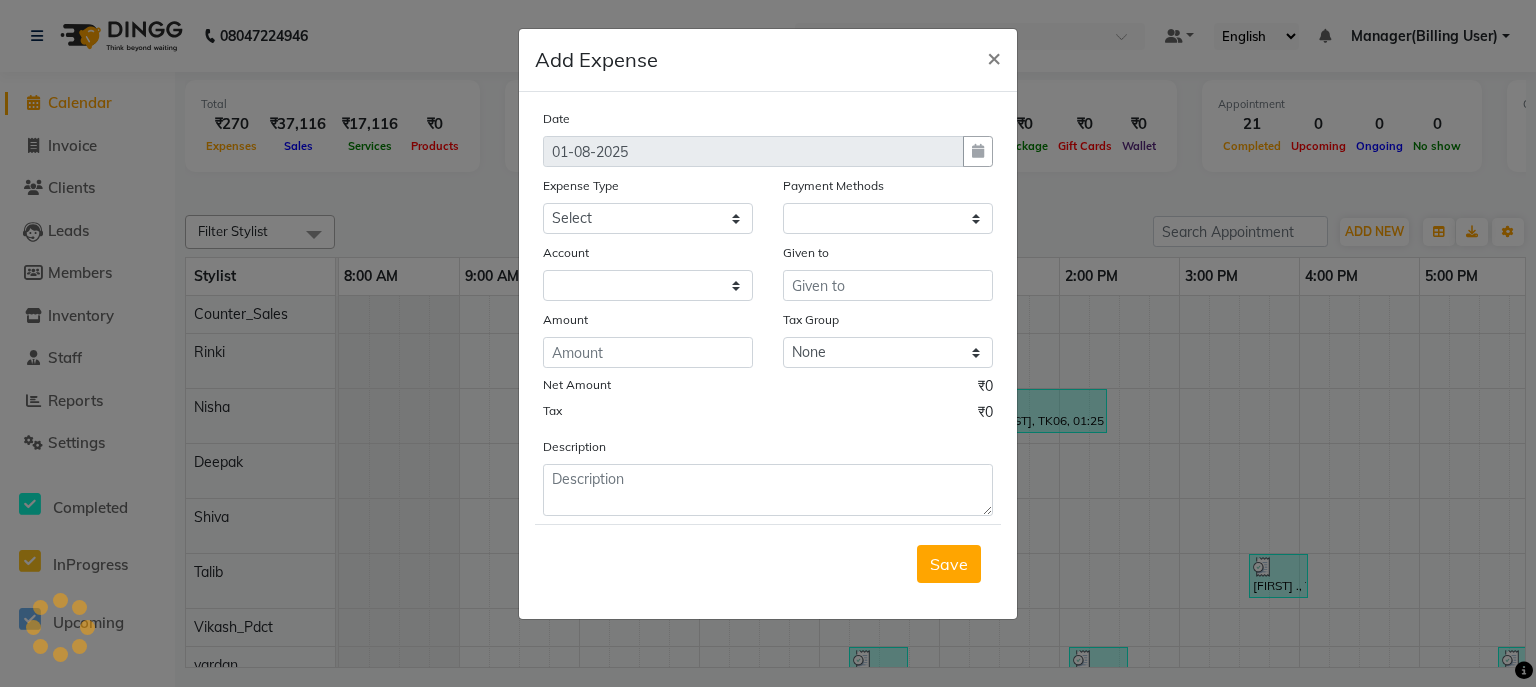 select on "1" 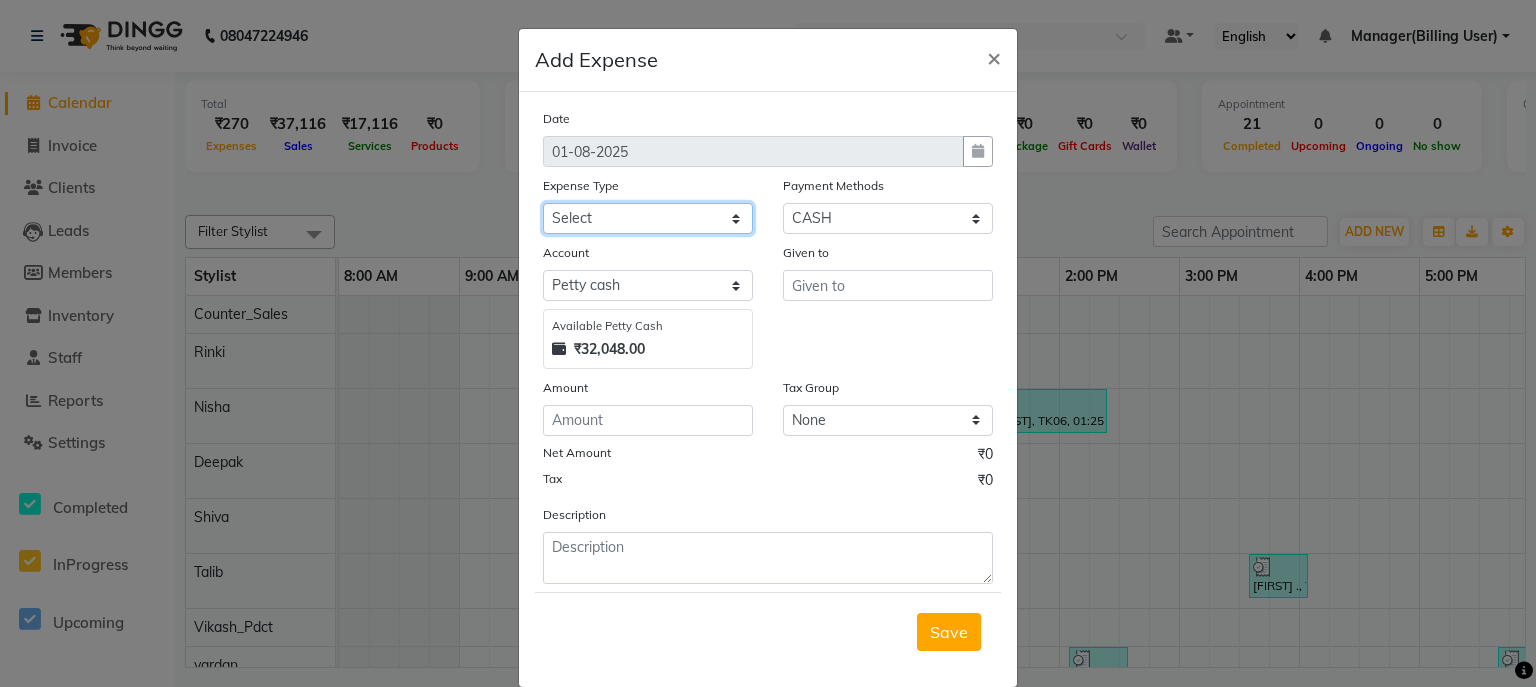click on "Select BANK DEPOSIT Cash change Cash Handover Client Refund Agnst Bill CLIENT WELFARE CONSUMABLES Convyance to staff Counter sale Entertainment General Expense INTERNET WIFI BILL Laundry Bill Laundry Service milk Miscellaneous Office Upkeep Pantry Payment Pedicure Incentive Prepaid Card Incentives Printing And Stationery Product Incentive purchase Refferal Incentive Repair And Maintenance Salary Salary advance Service incentive staff accommodation STAFF WELFARE TIP CREDIT CARD TIP UPI Travelling And Conveyance WATER BILL" 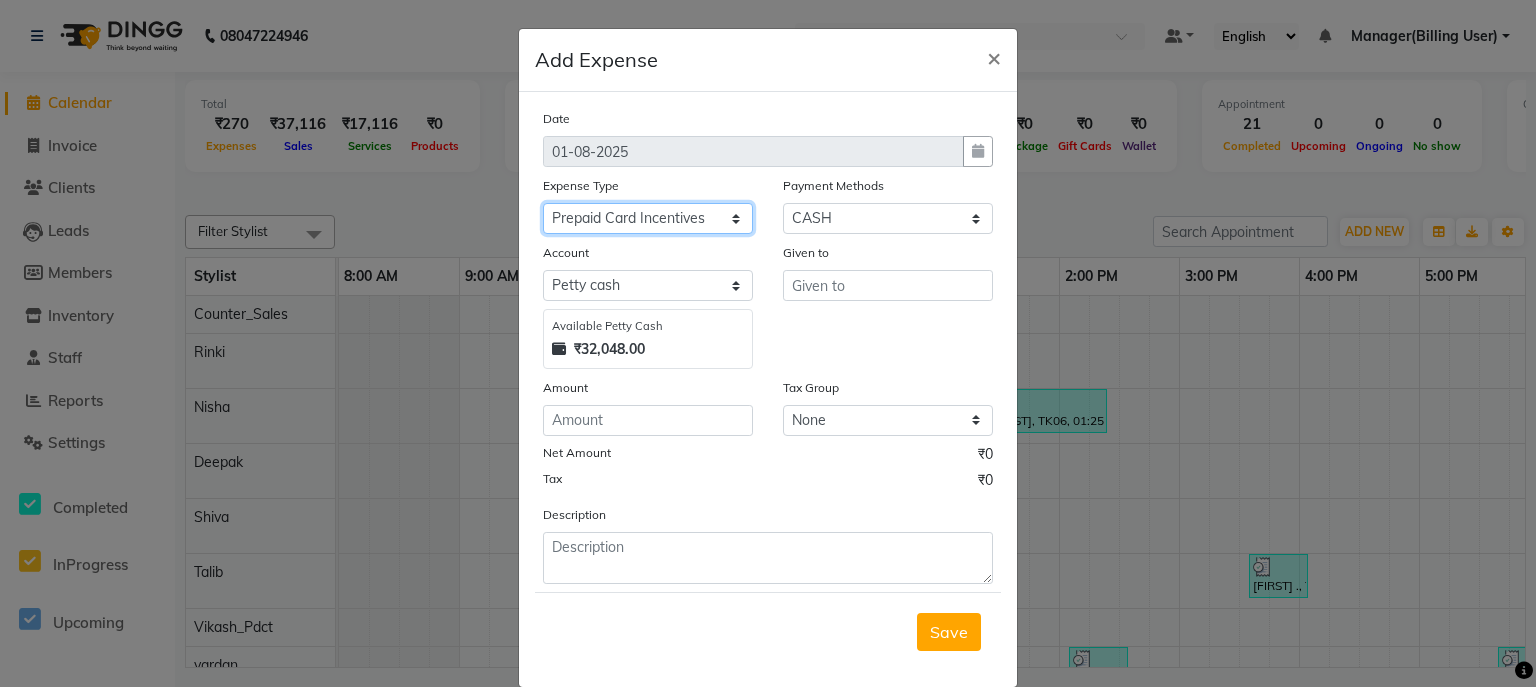click on "Select BANK DEPOSIT Cash change Cash Handover Client Refund Agnst Bill CLIENT WELFARE CONSUMABLES Convyance to staff Counter sale Entertainment General Expense INTERNET WIFI BILL Laundry Bill Laundry Service milk Miscellaneous Office Upkeep Pantry Payment Pedicure Incentive Prepaid Card Incentives Printing And Stationery Product Incentive purchase Refferal Incentive Repair And Maintenance Salary Salary advance Service incentive staff accommodation STAFF WELFARE TIP CREDIT CARD TIP UPI Travelling And Conveyance WATER BILL" 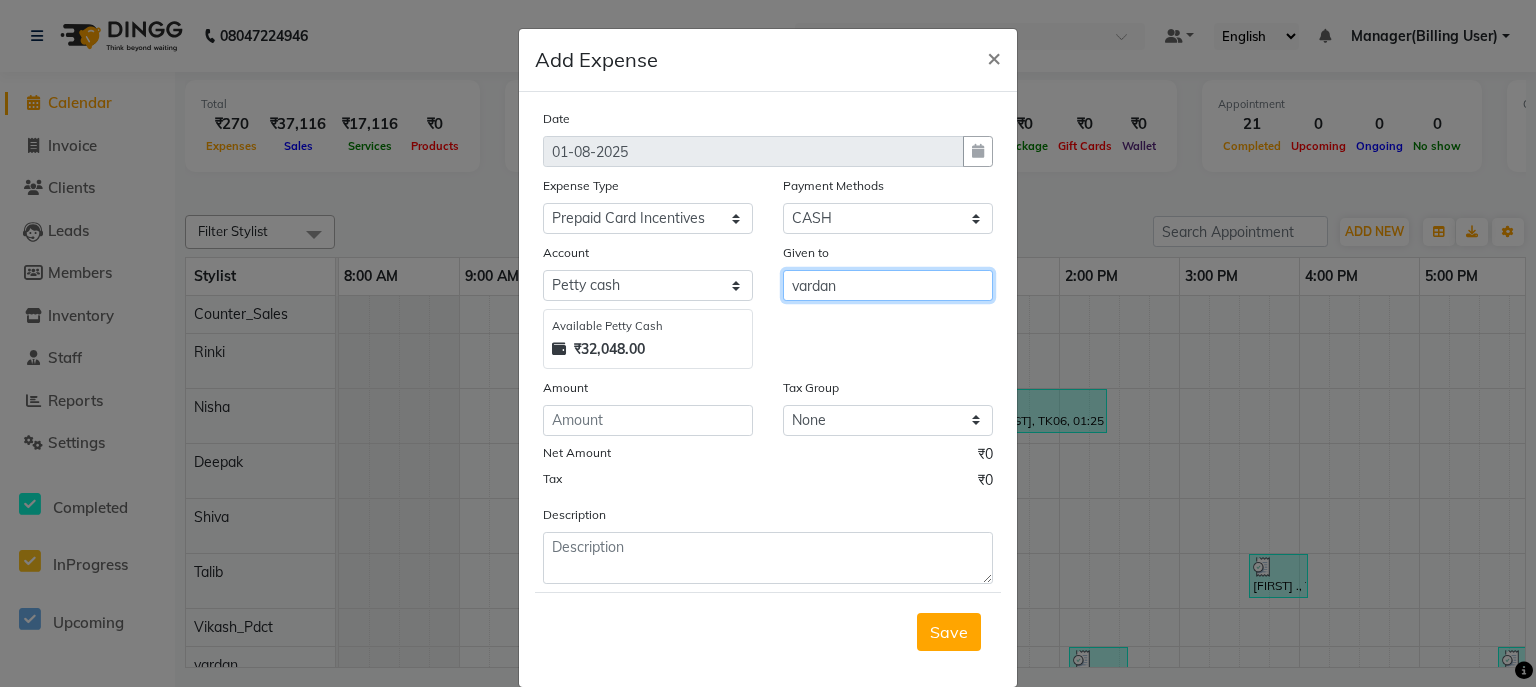 type on "vardan" 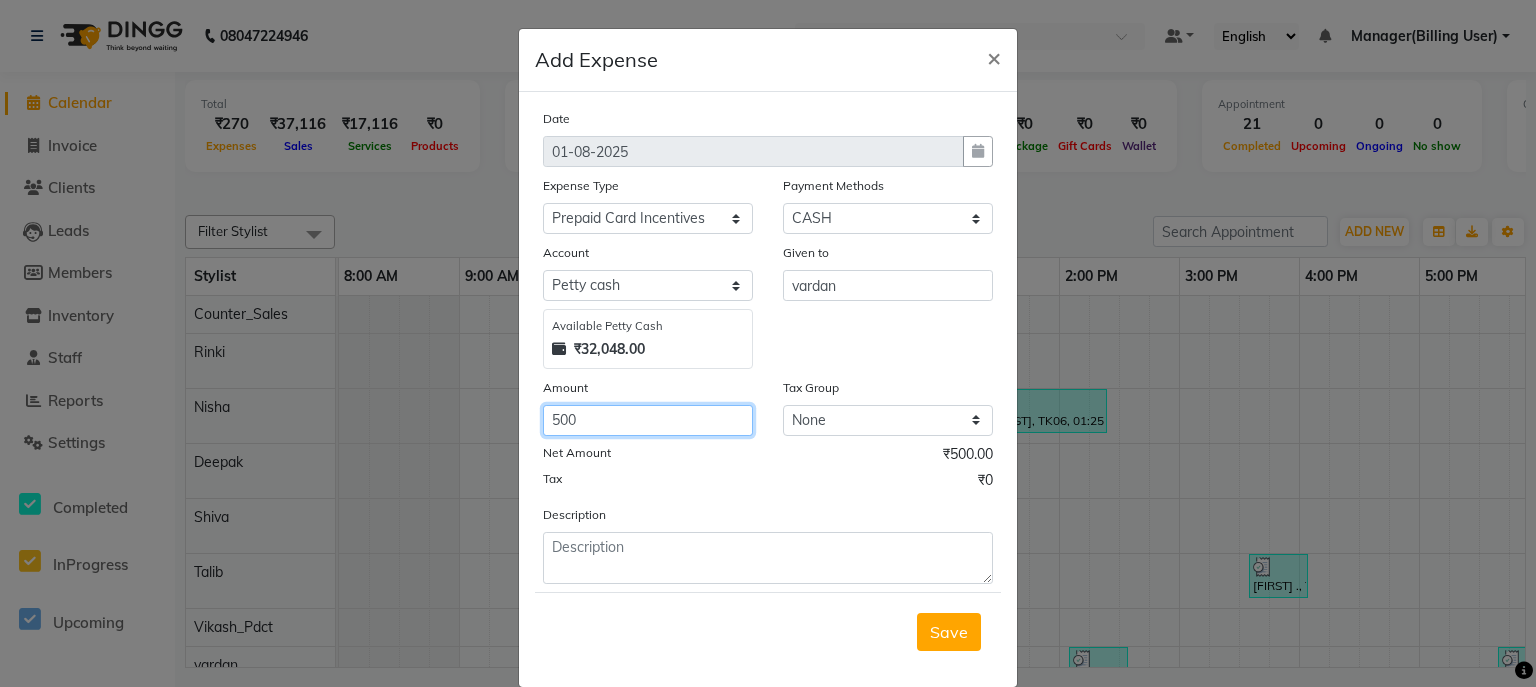 type on "500" 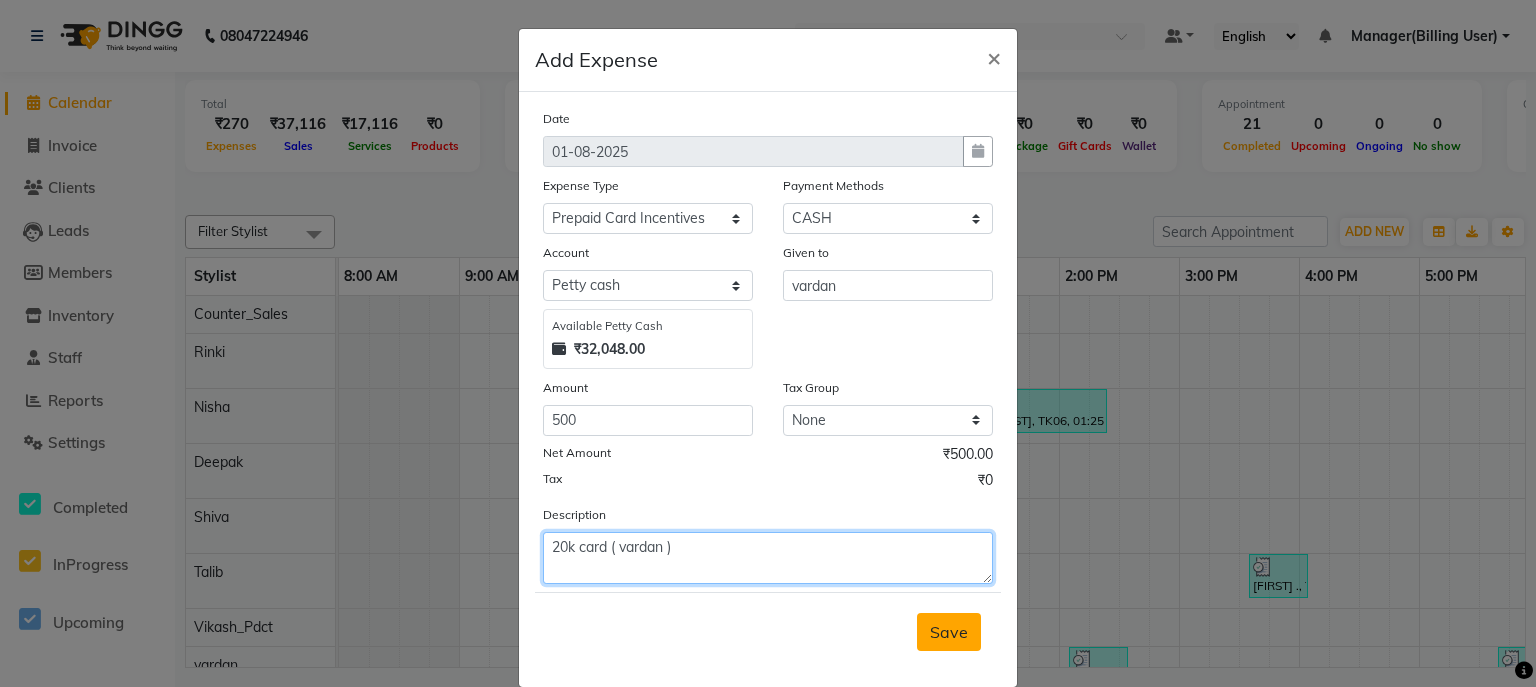type 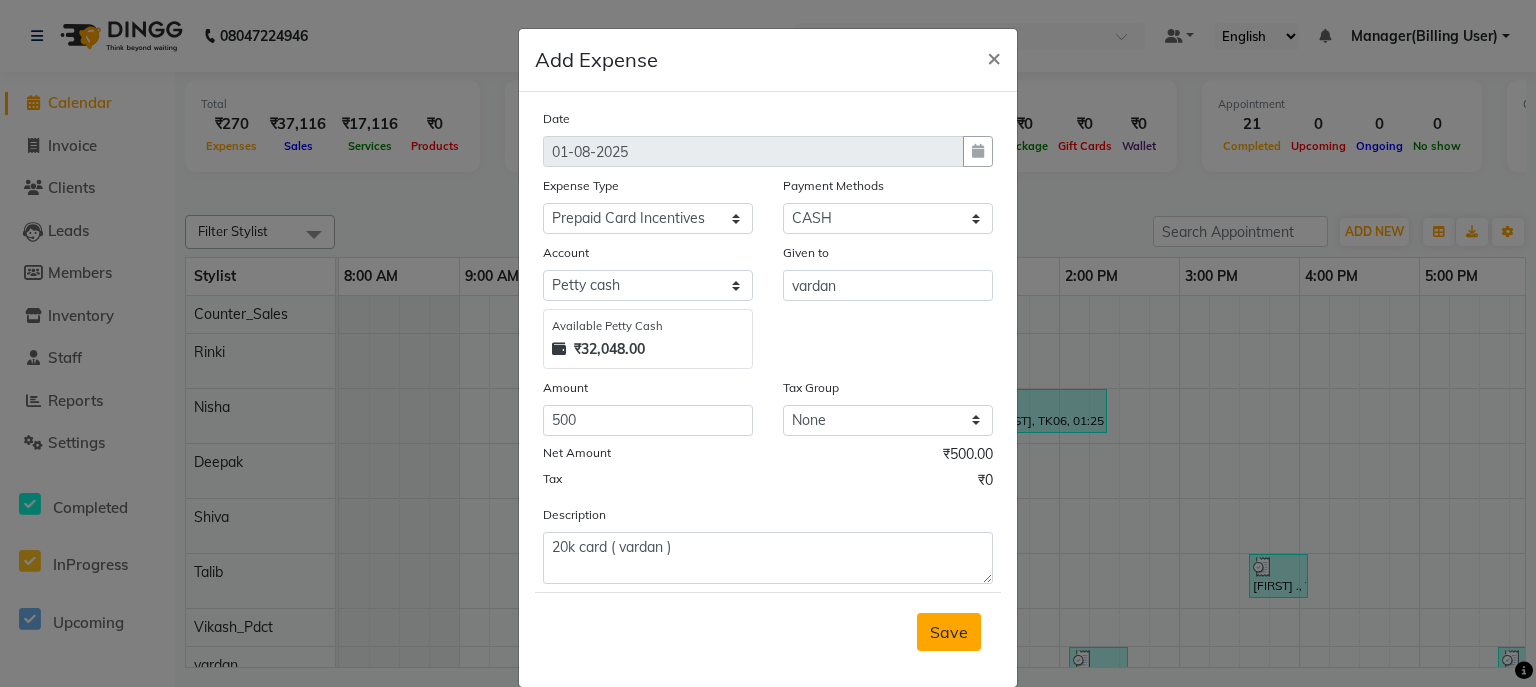 click on "Save" at bounding box center (949, 632) 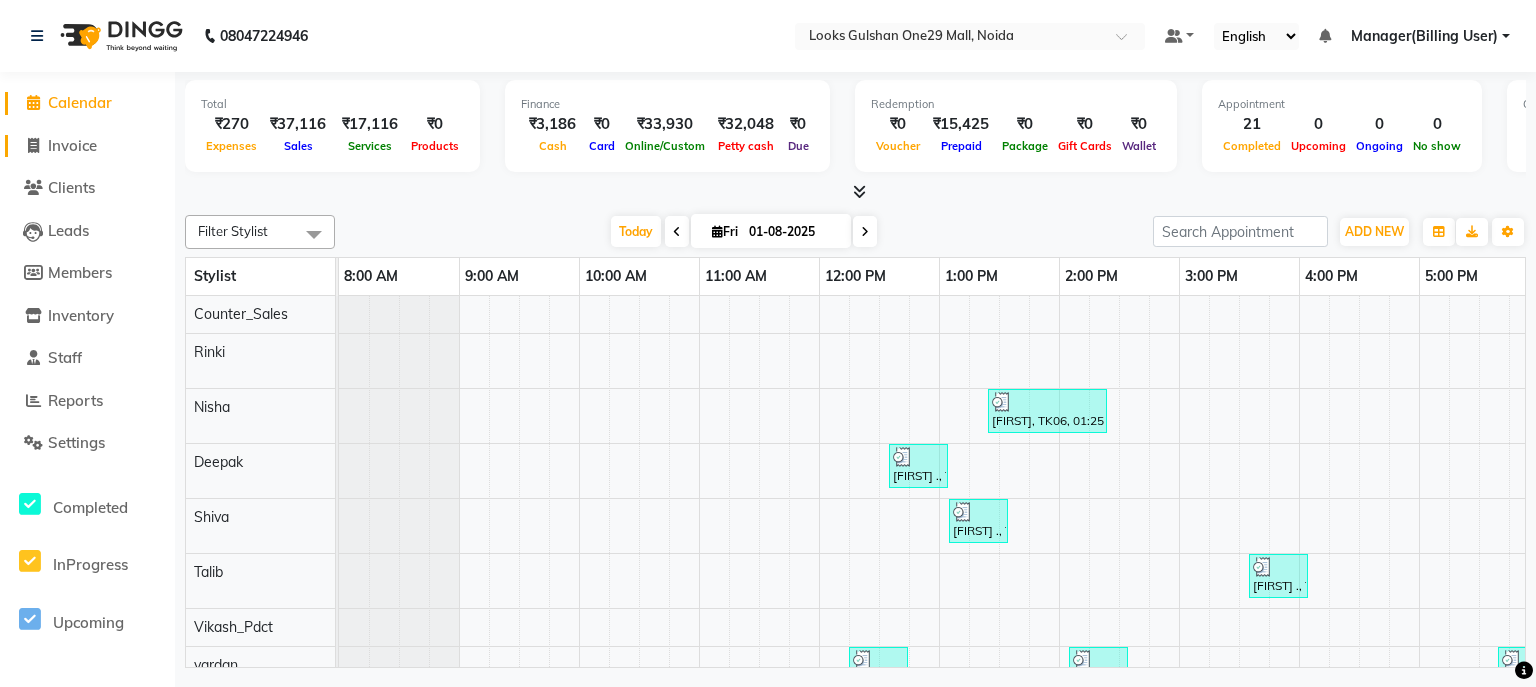 click on "Invoice" 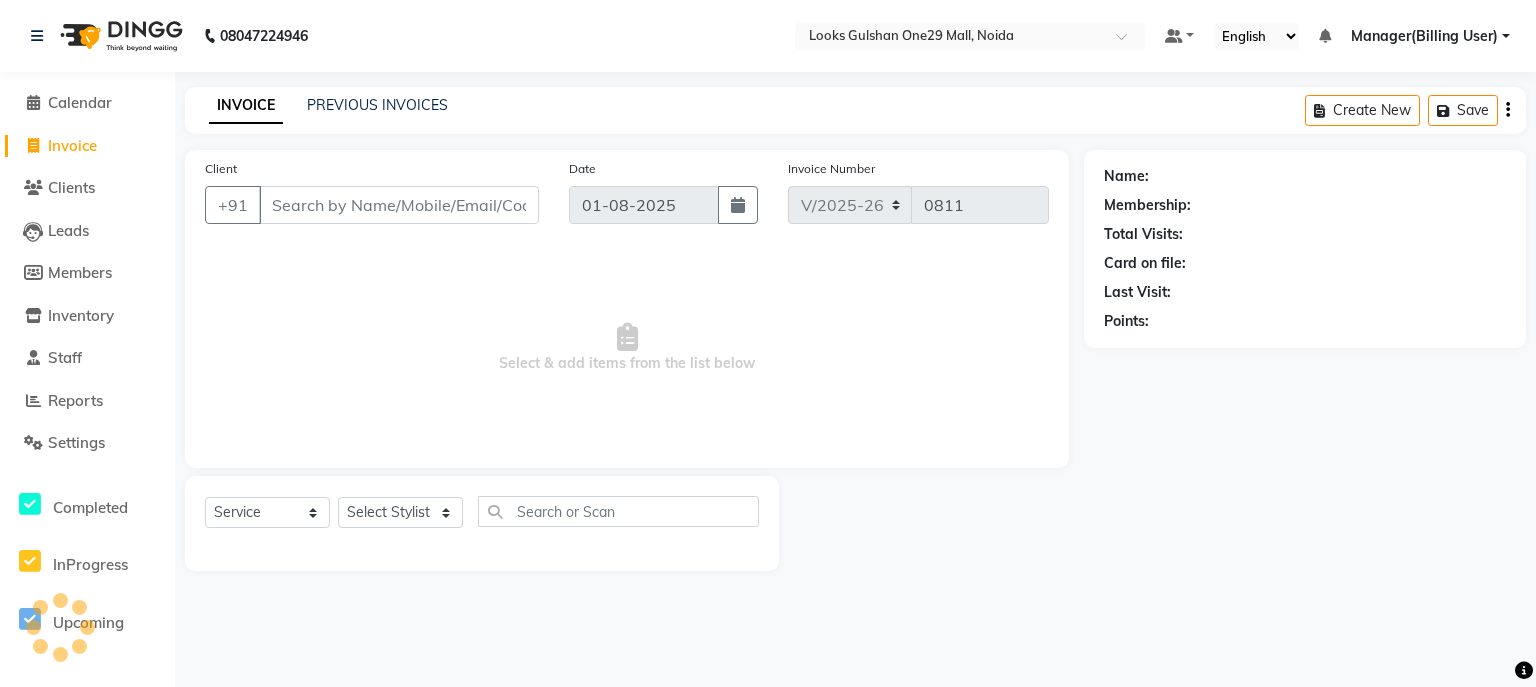 click on "Calendar" 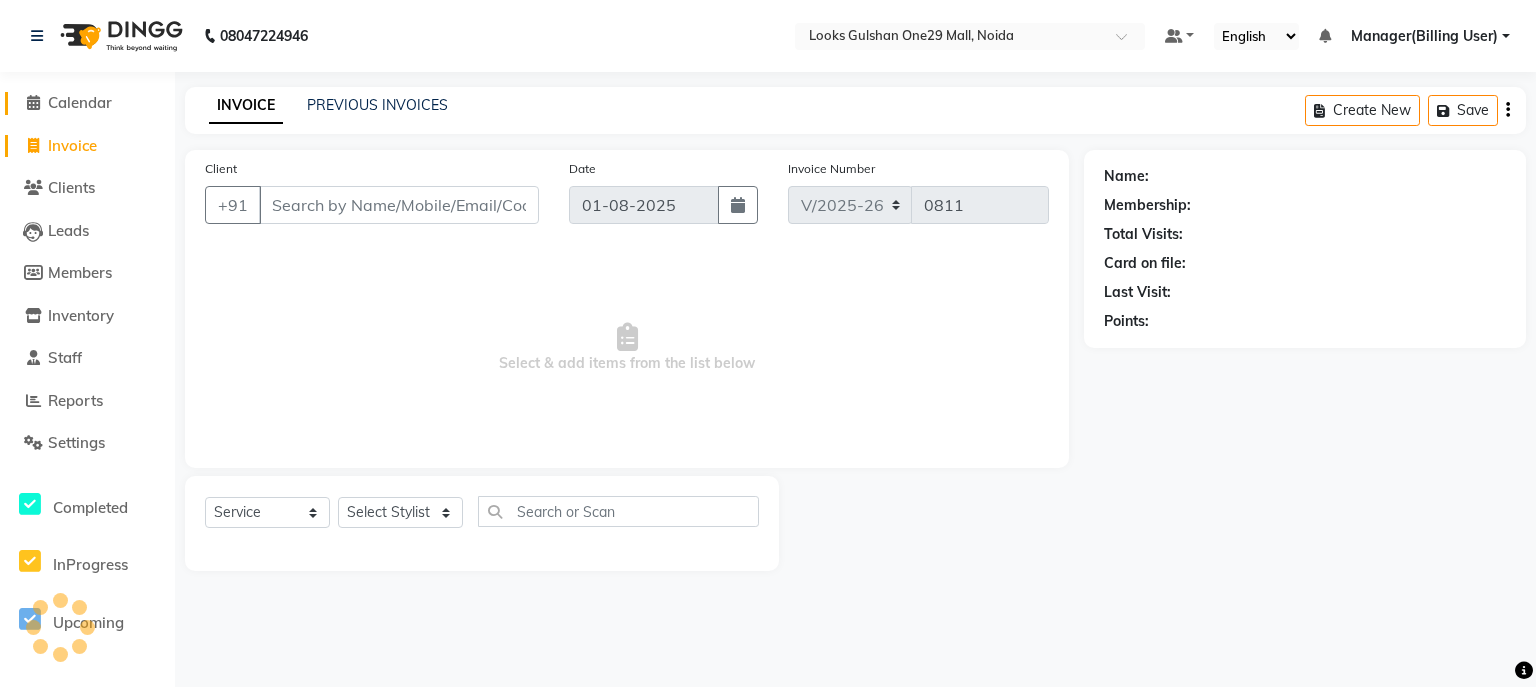 click on "Calendar" 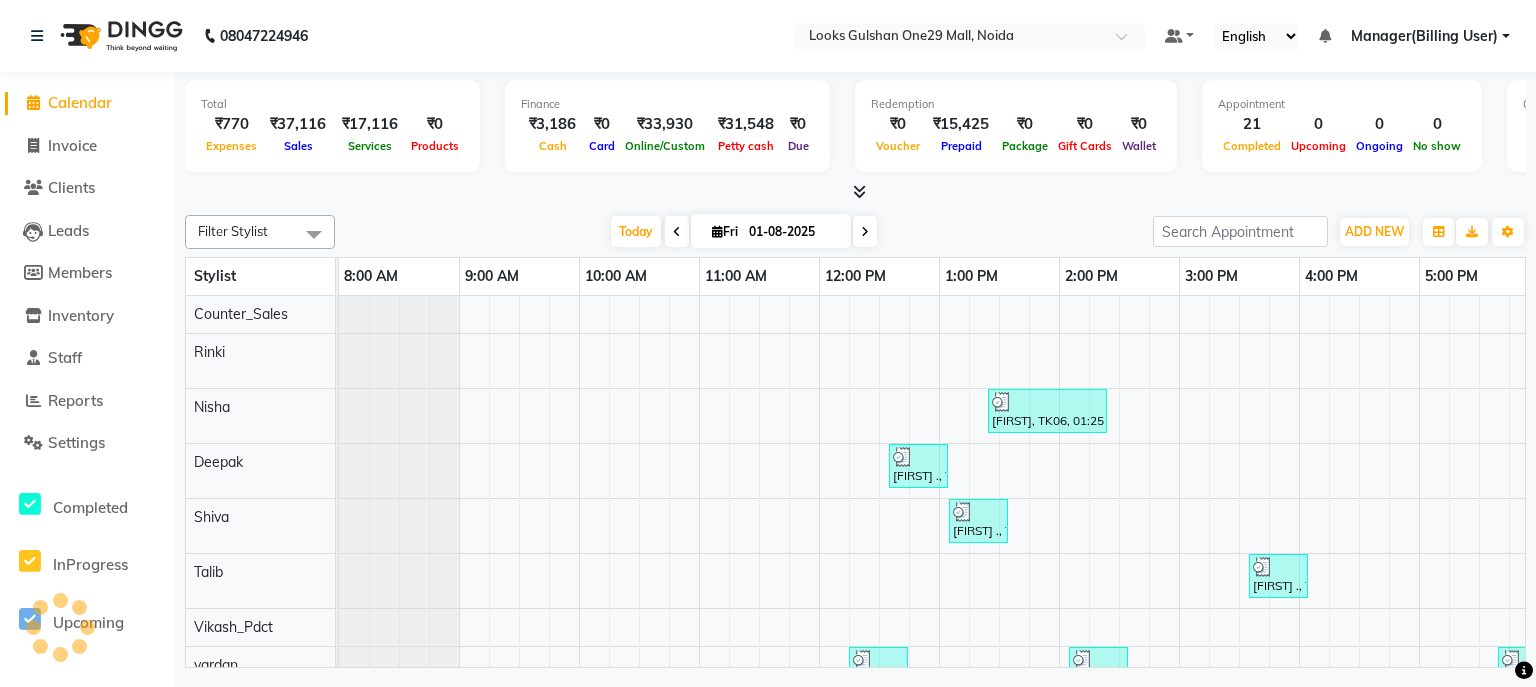 click at bounding box center (855, 192) 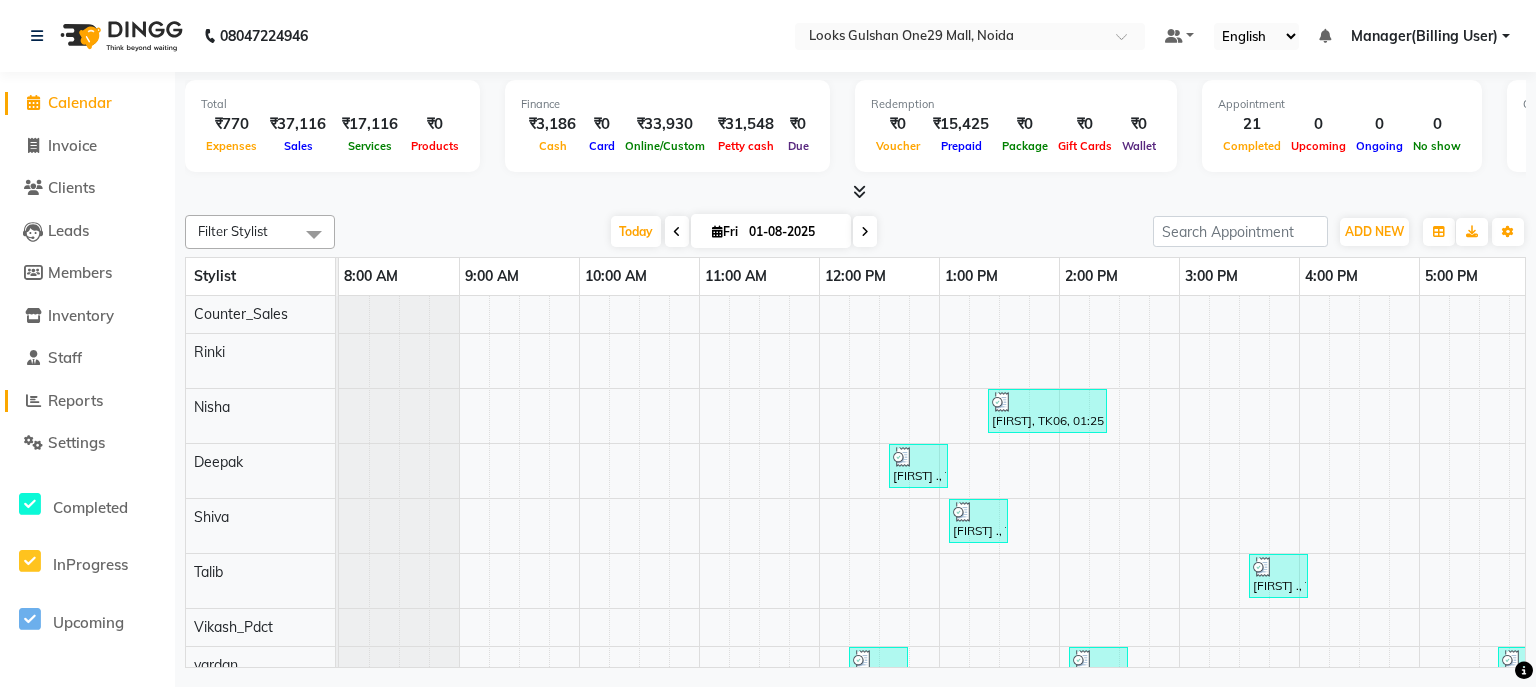 click on "Reports" 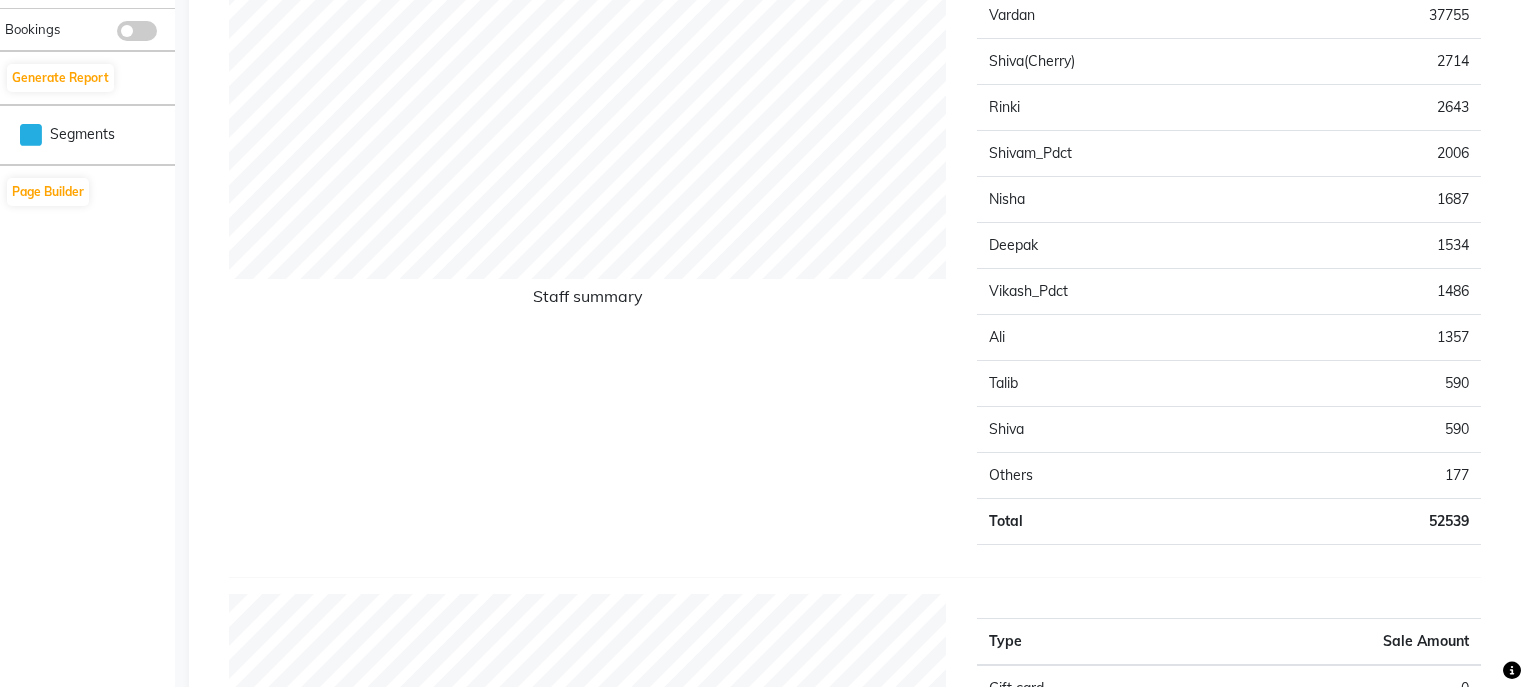 scroll, scrollTop: 880, scrollLeft: 0, axis: vertical 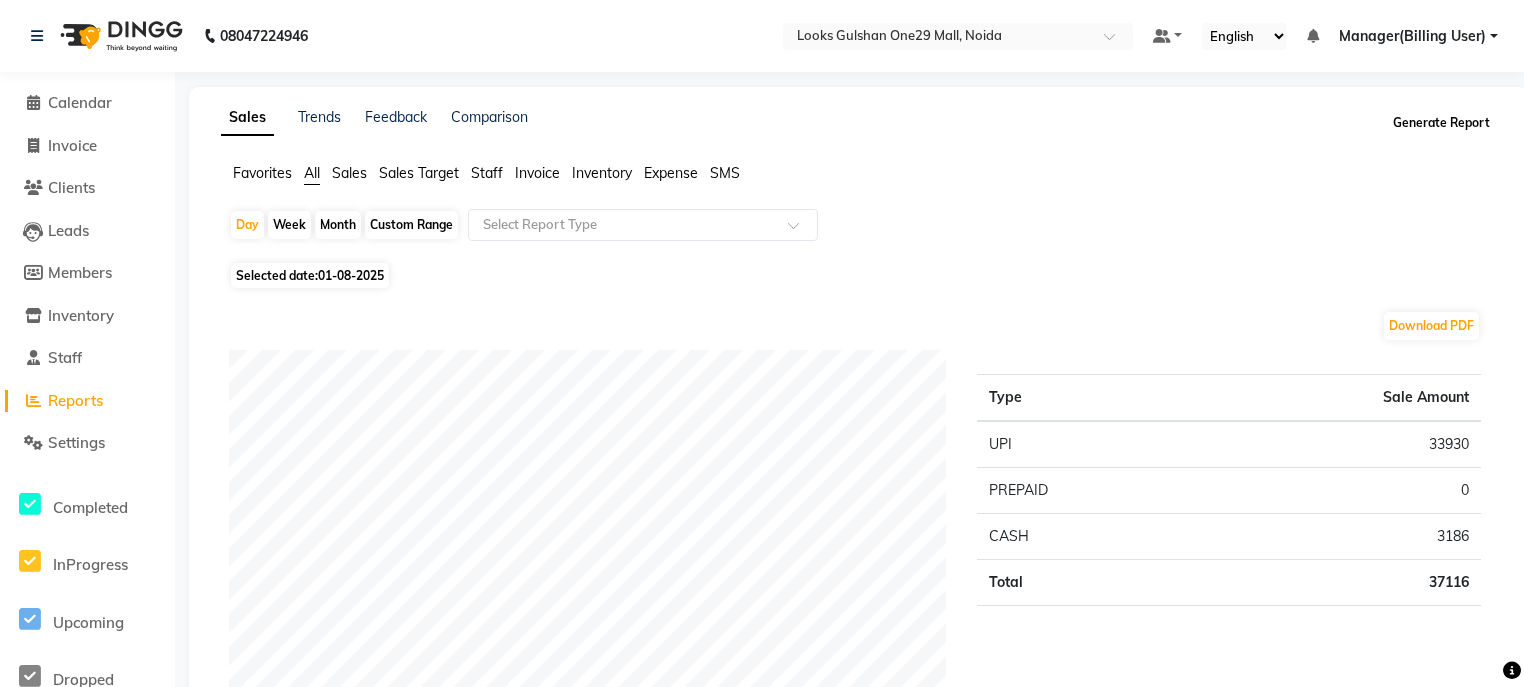 click on "Generate Report" 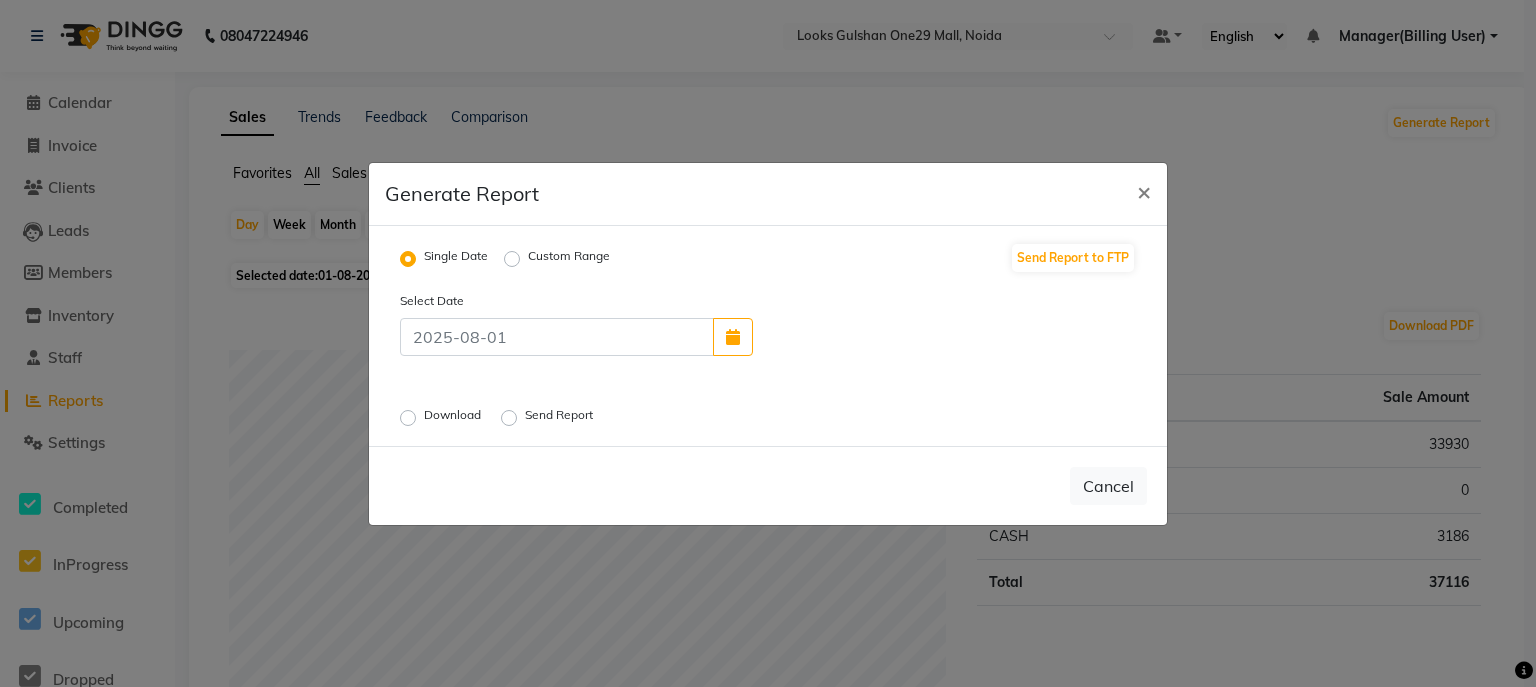 click on "Download" 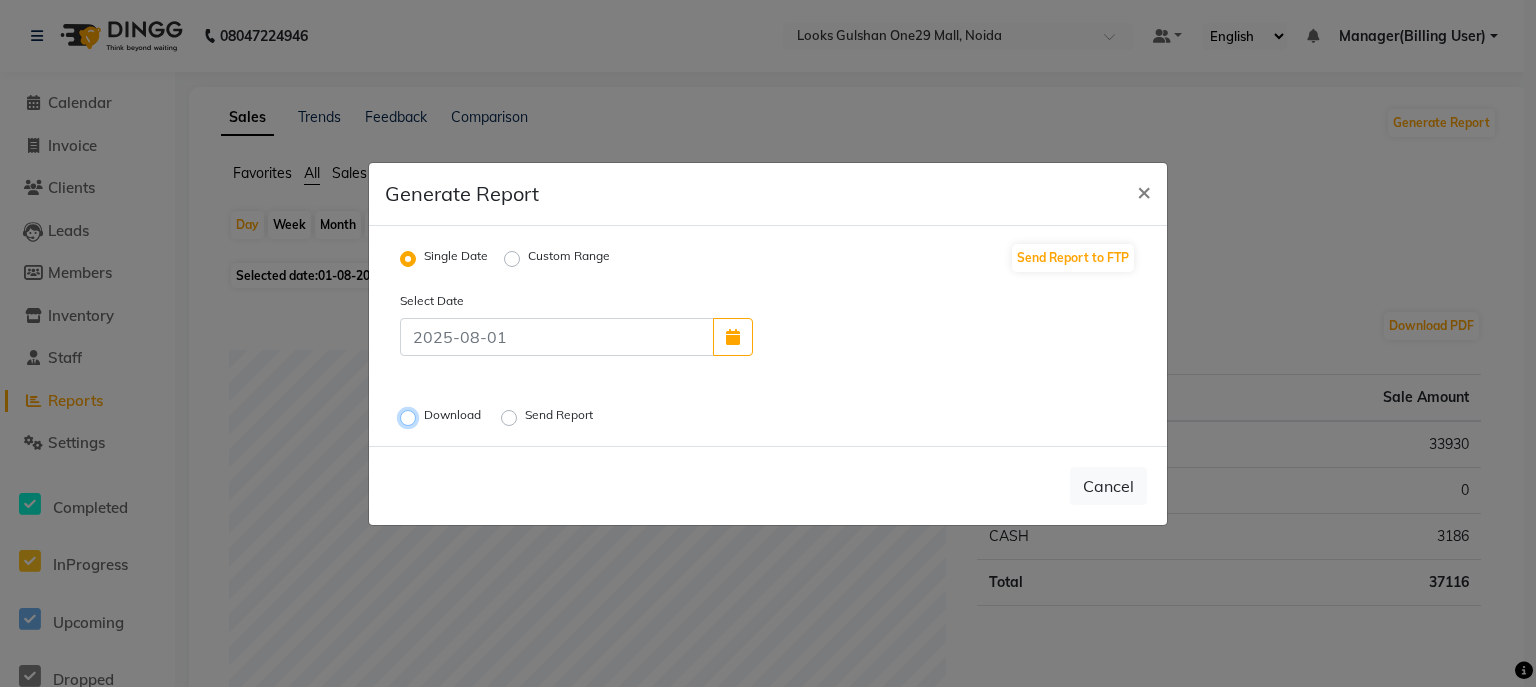 click on "Download" at bounding box center (411, 417) 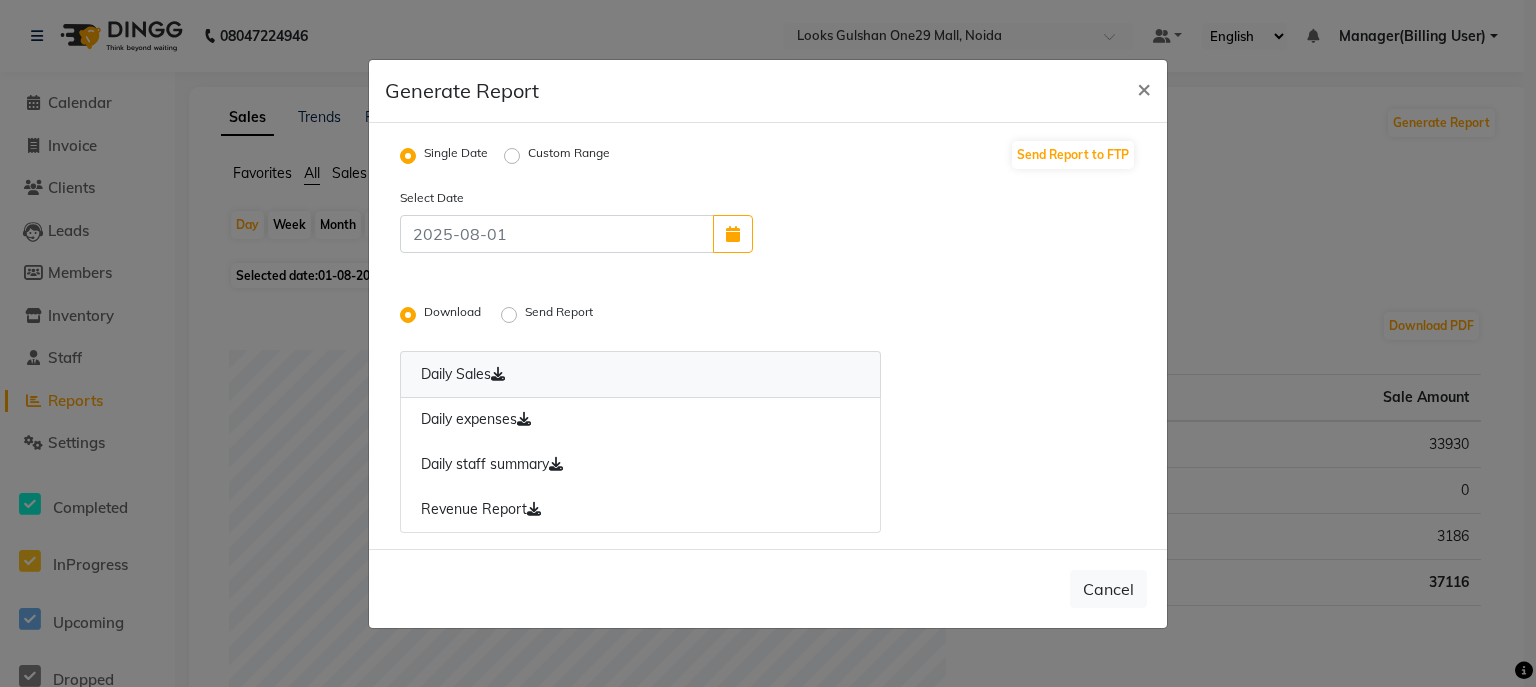 click on "Daily Sales" 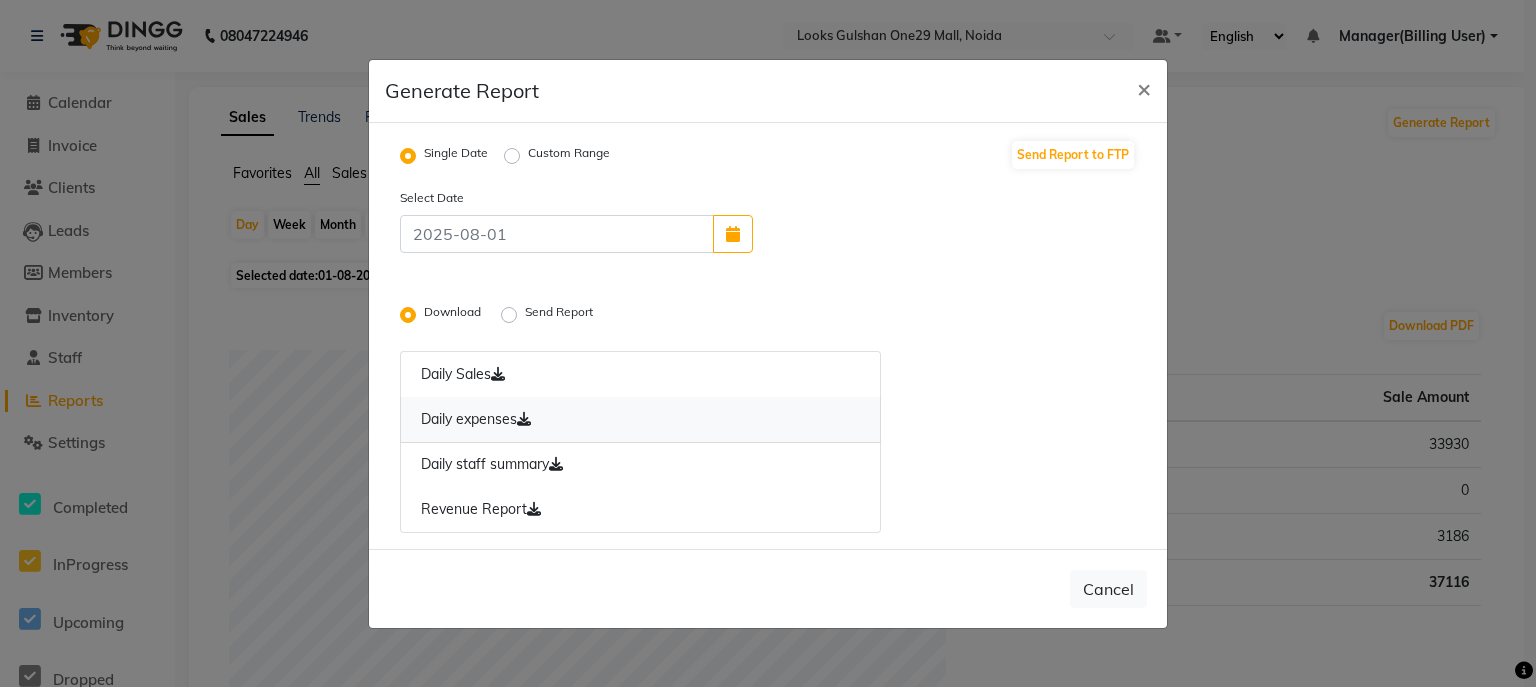 click on "Daily expenses" 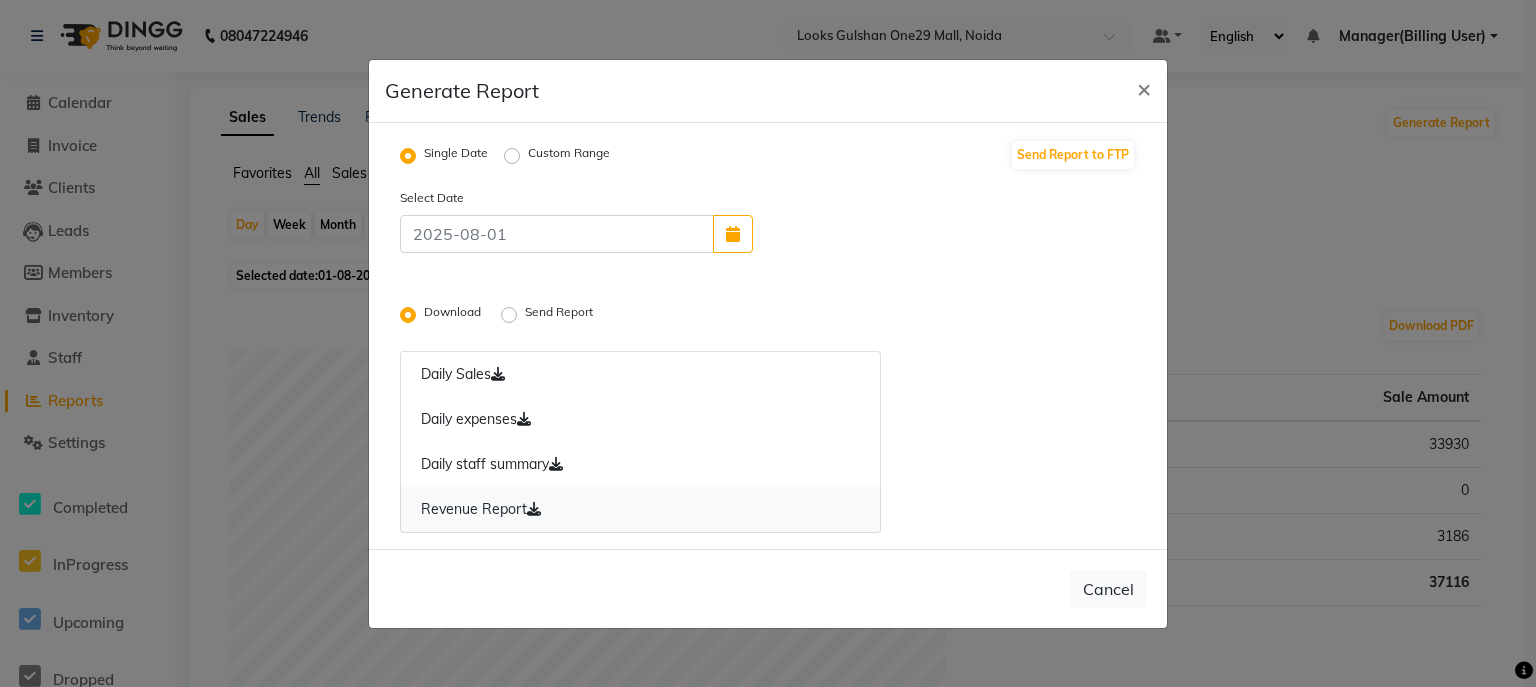 click on "Revenue Report" 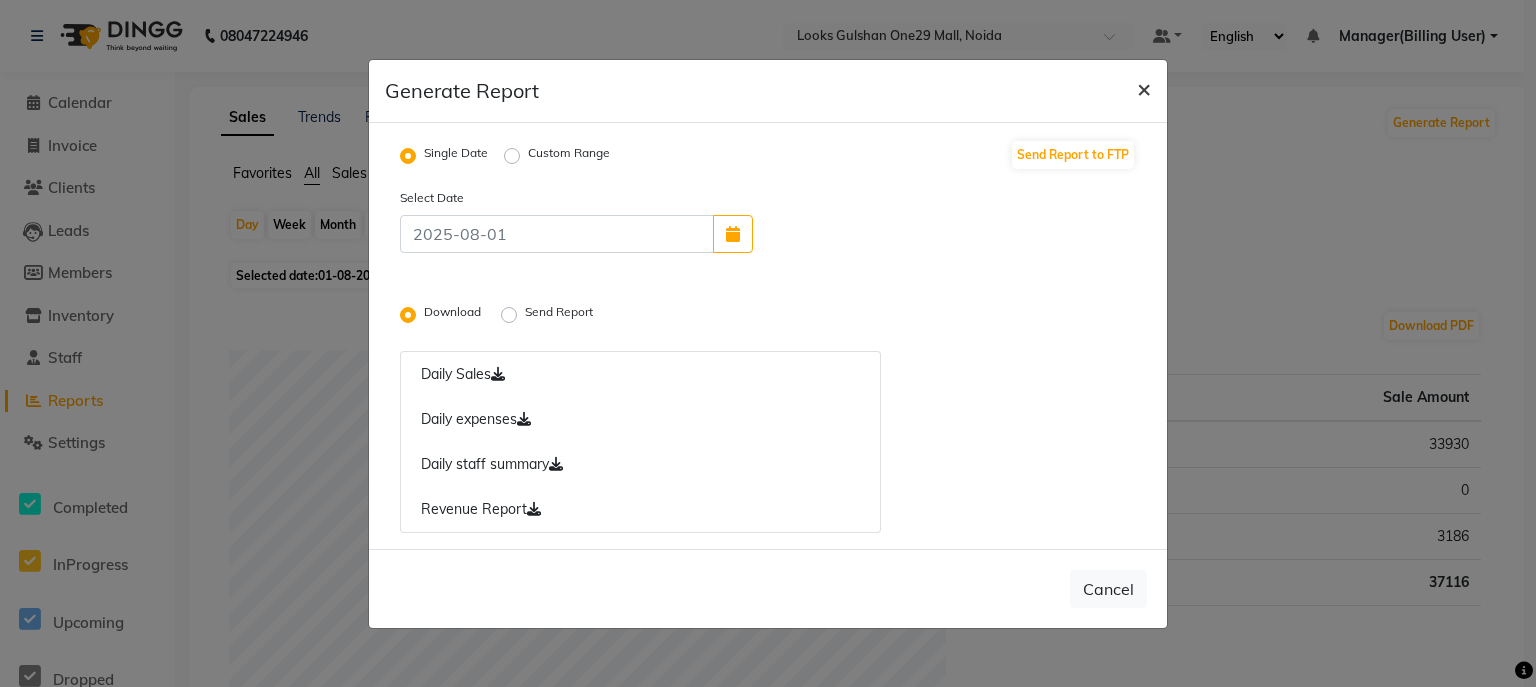 click on "×" 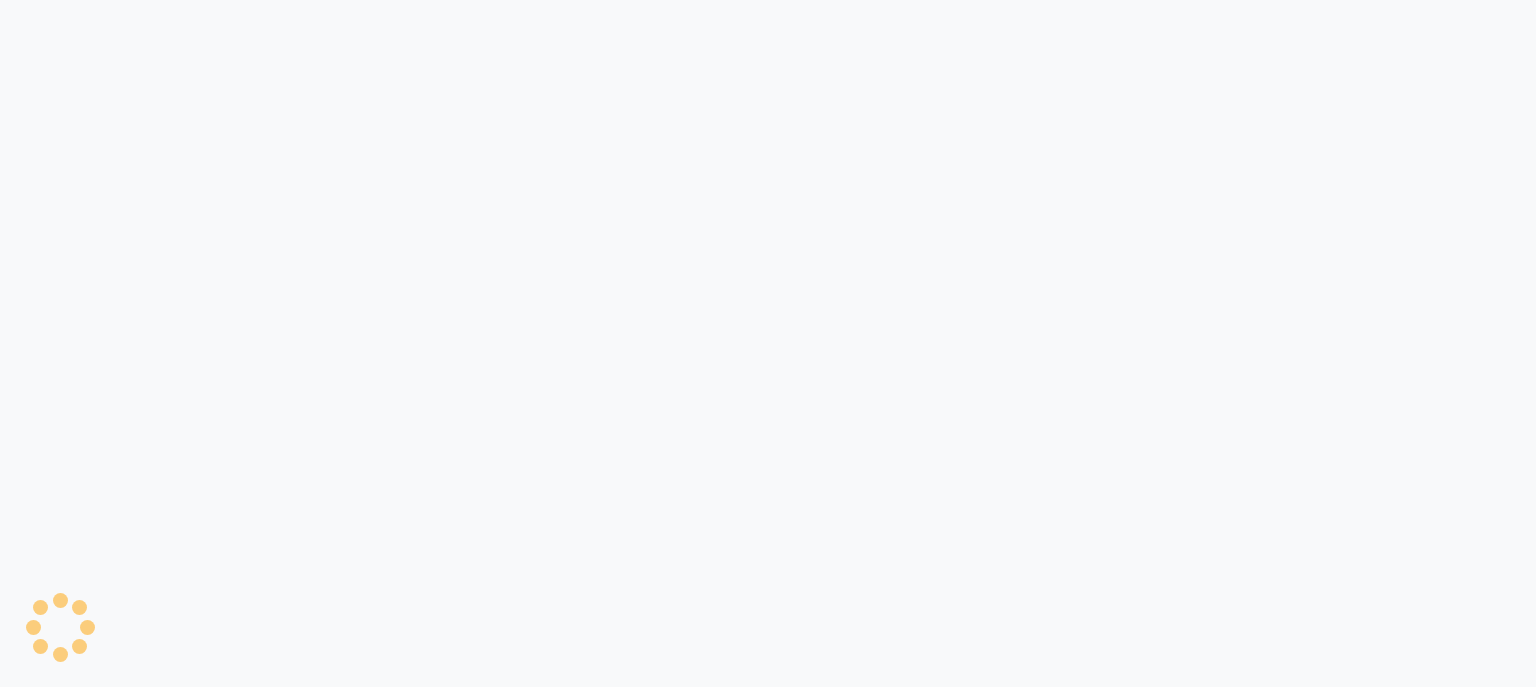 scroll, scrollTop: 0, scrollLeft: 0, axis: both 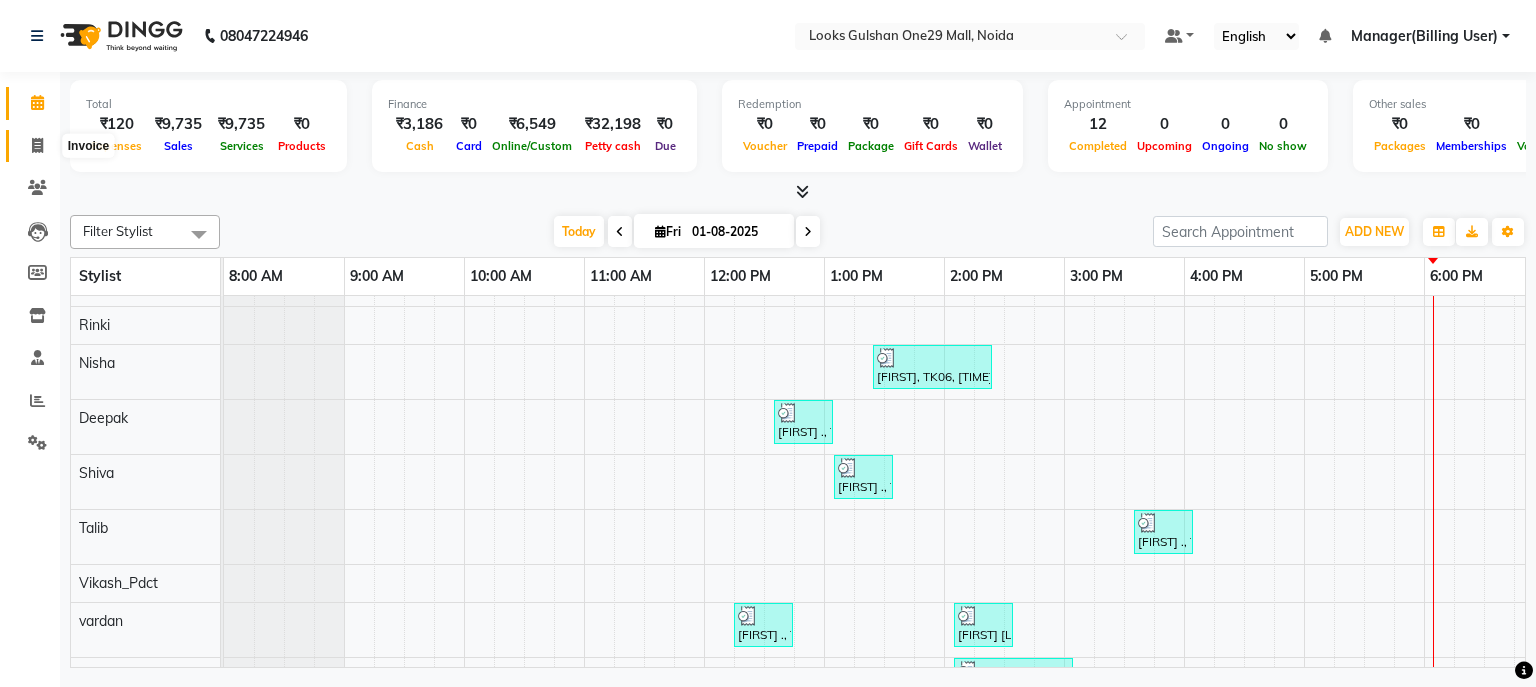 click 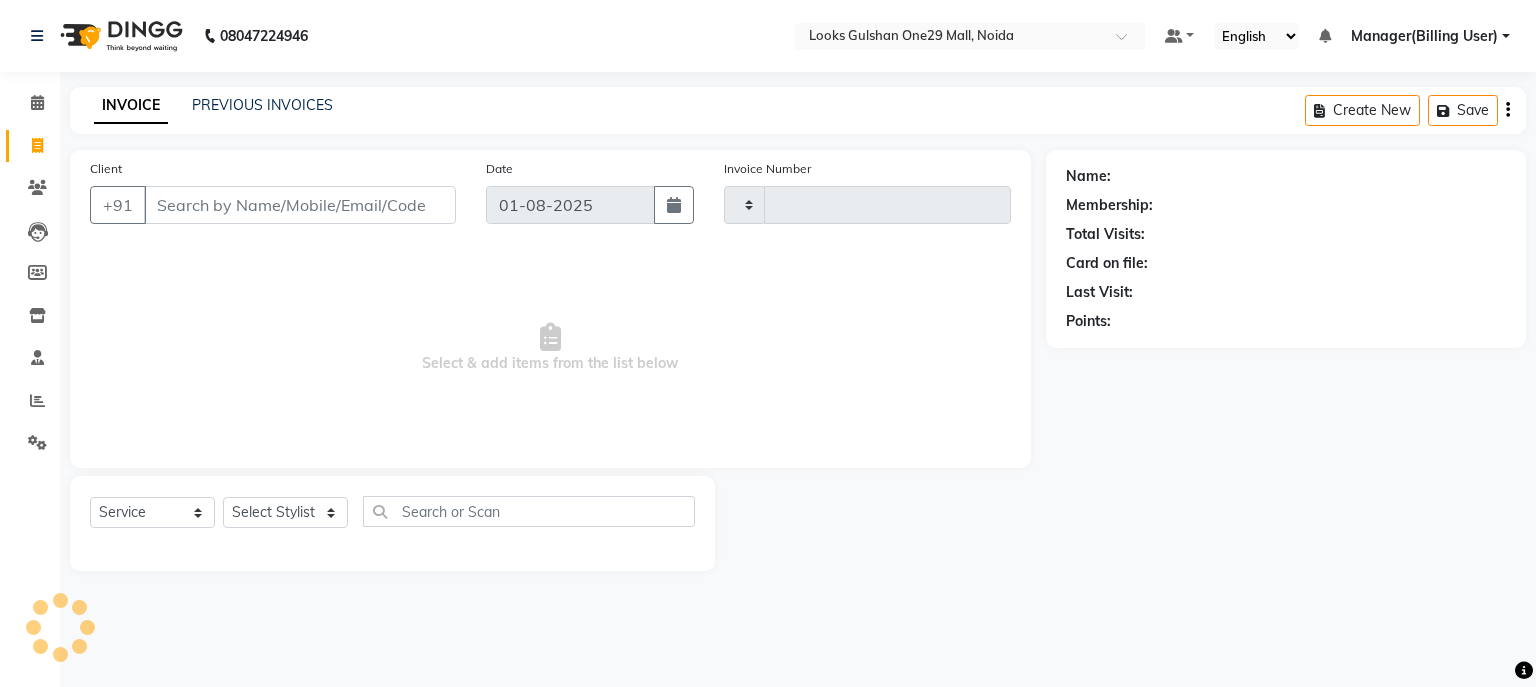 type on "0805" 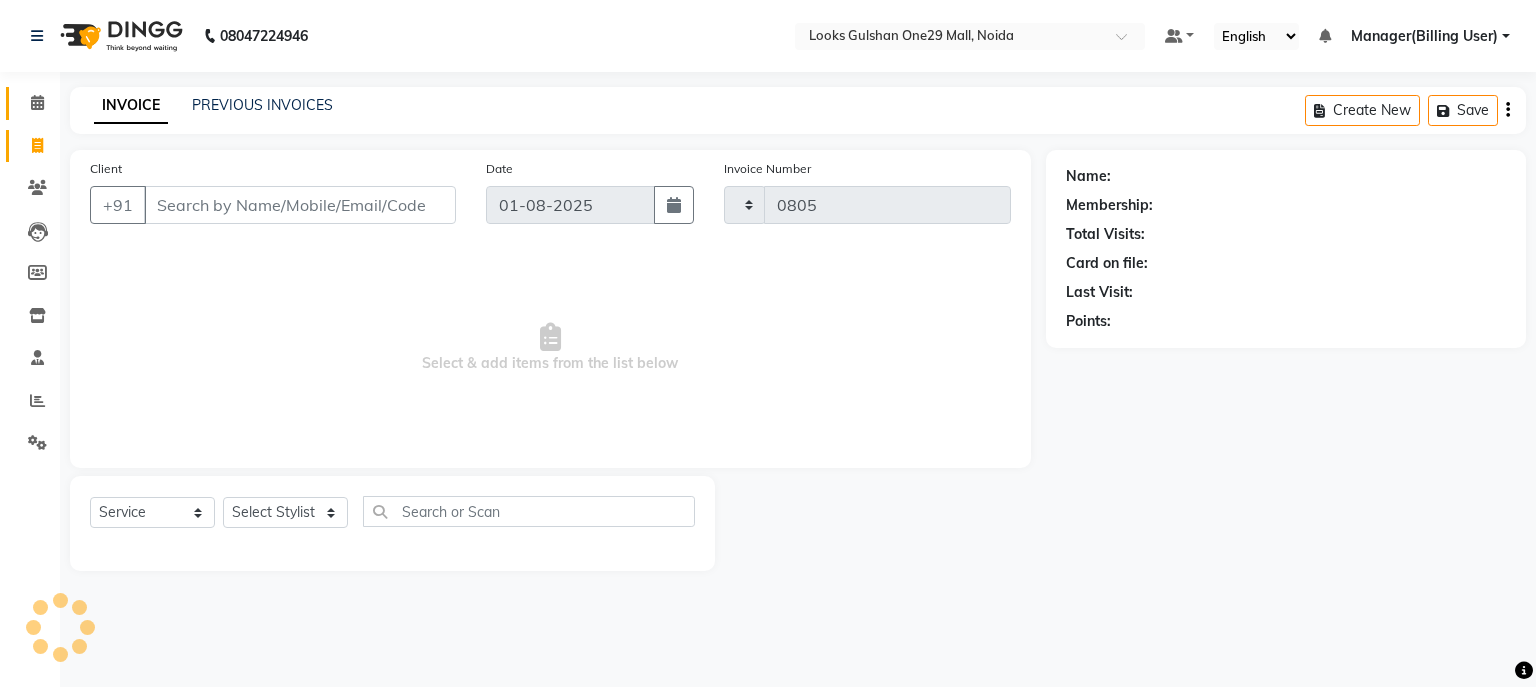 select on "8337" 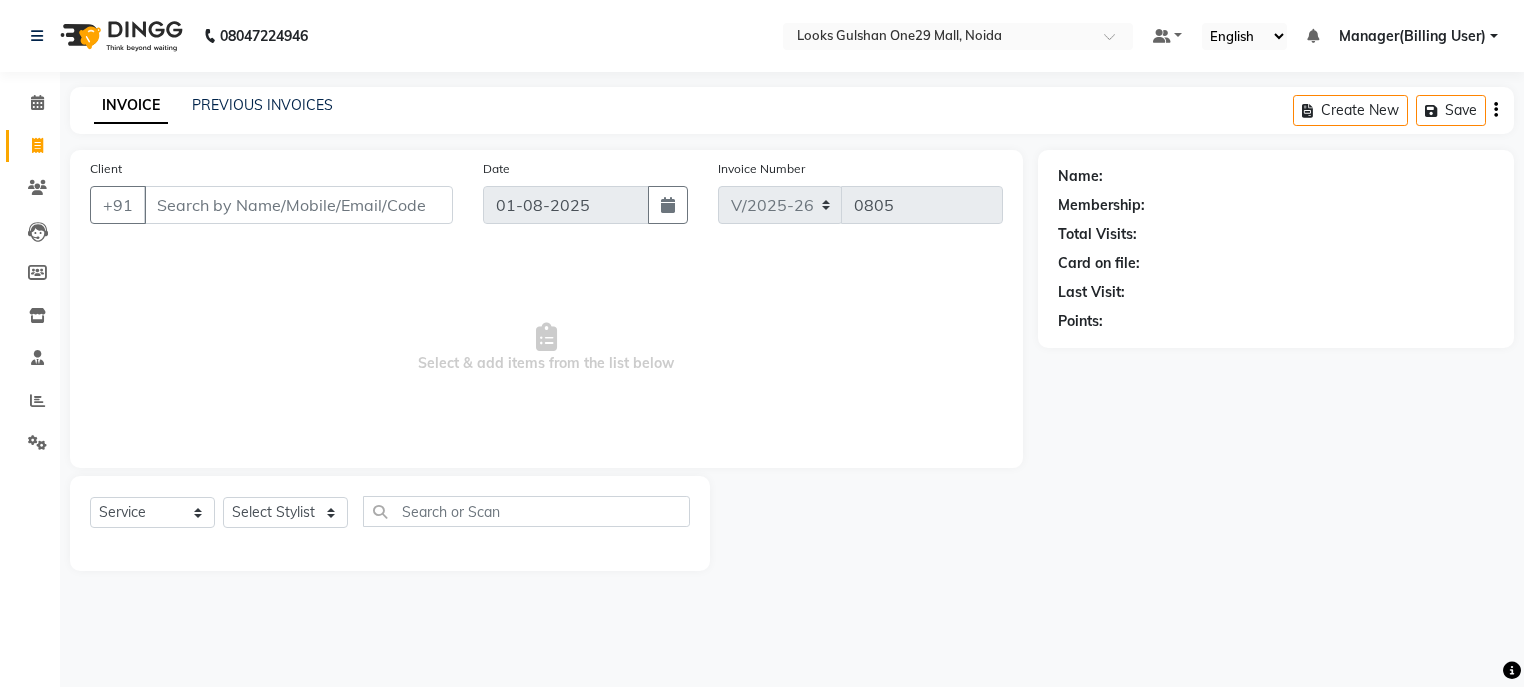 select on "80996" 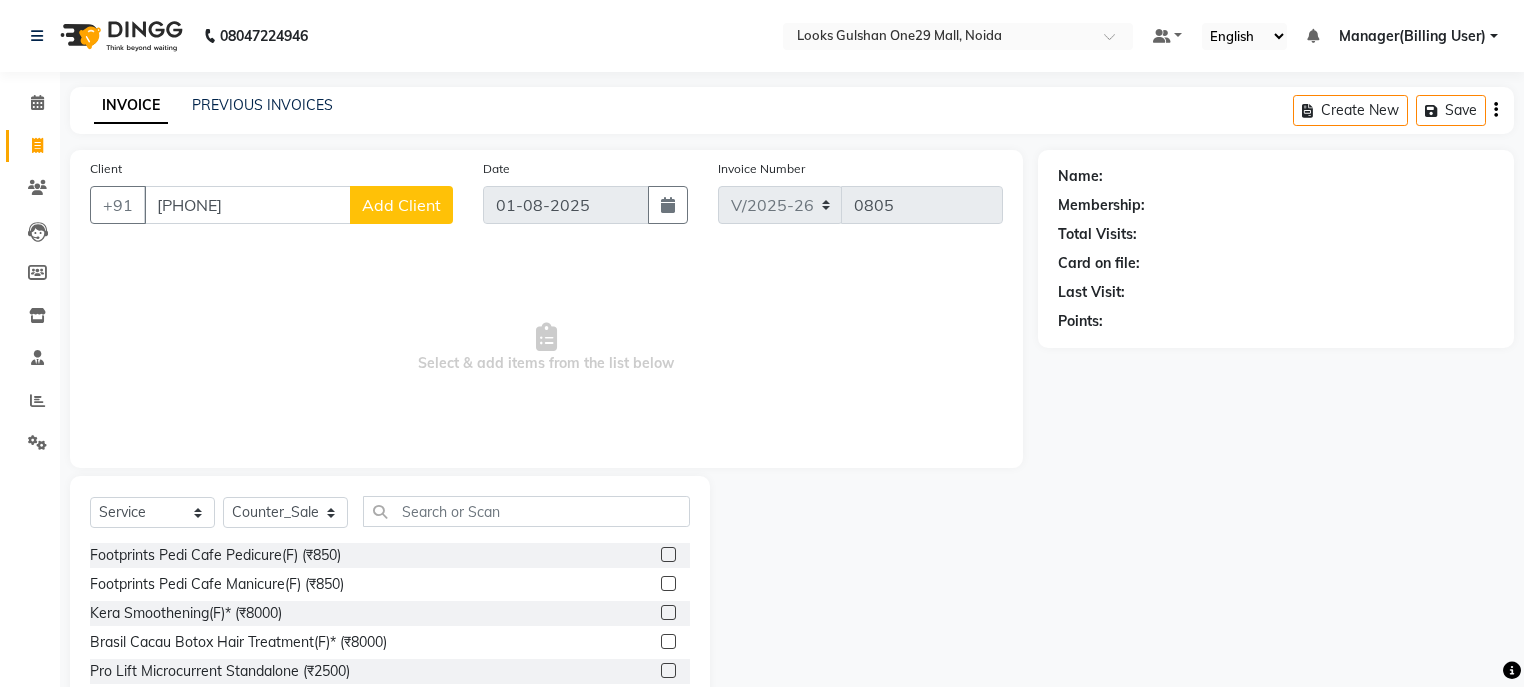 click on "Select & add items from the list below" at bounding box center [546, 348] 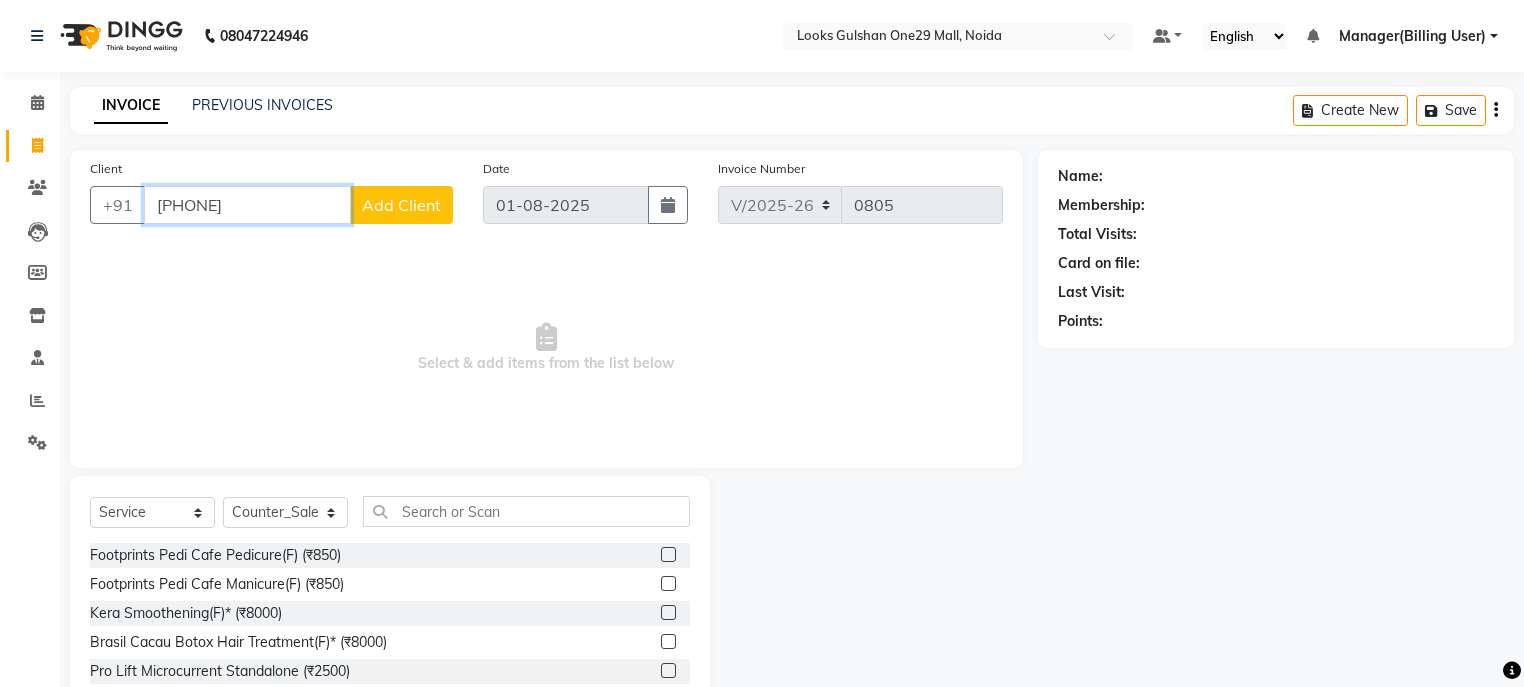 click on "9900777990" at bounding box center (247, 205) 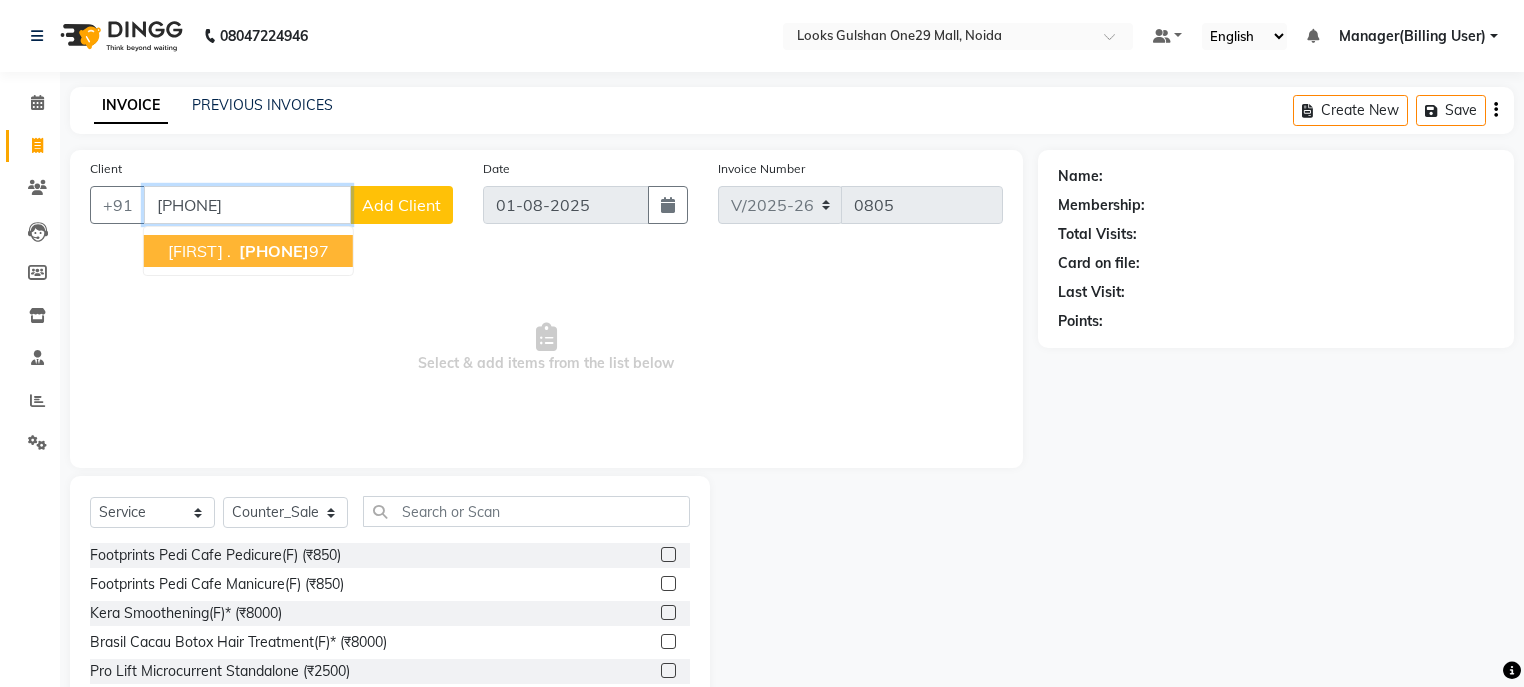 click on "99007779" at bounding box center (274, 251) 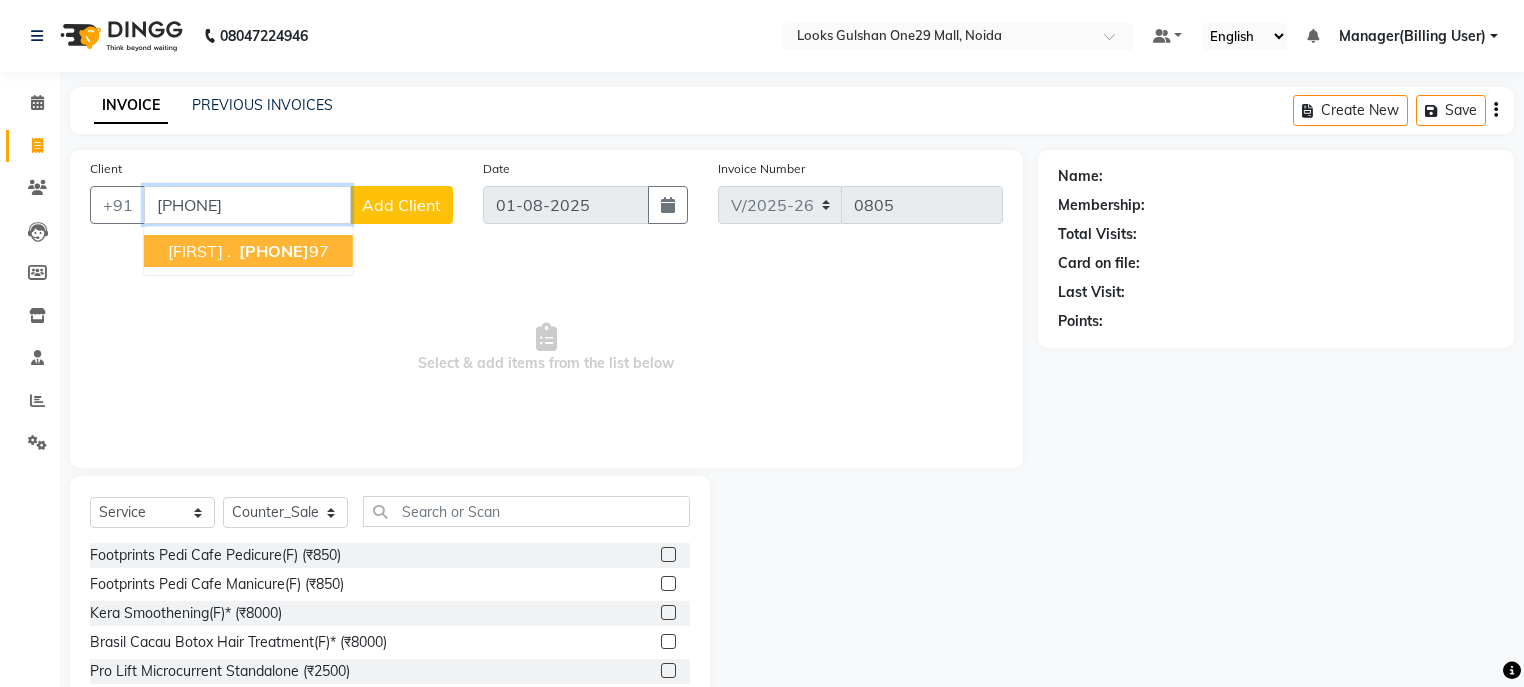 type on "9900777997" 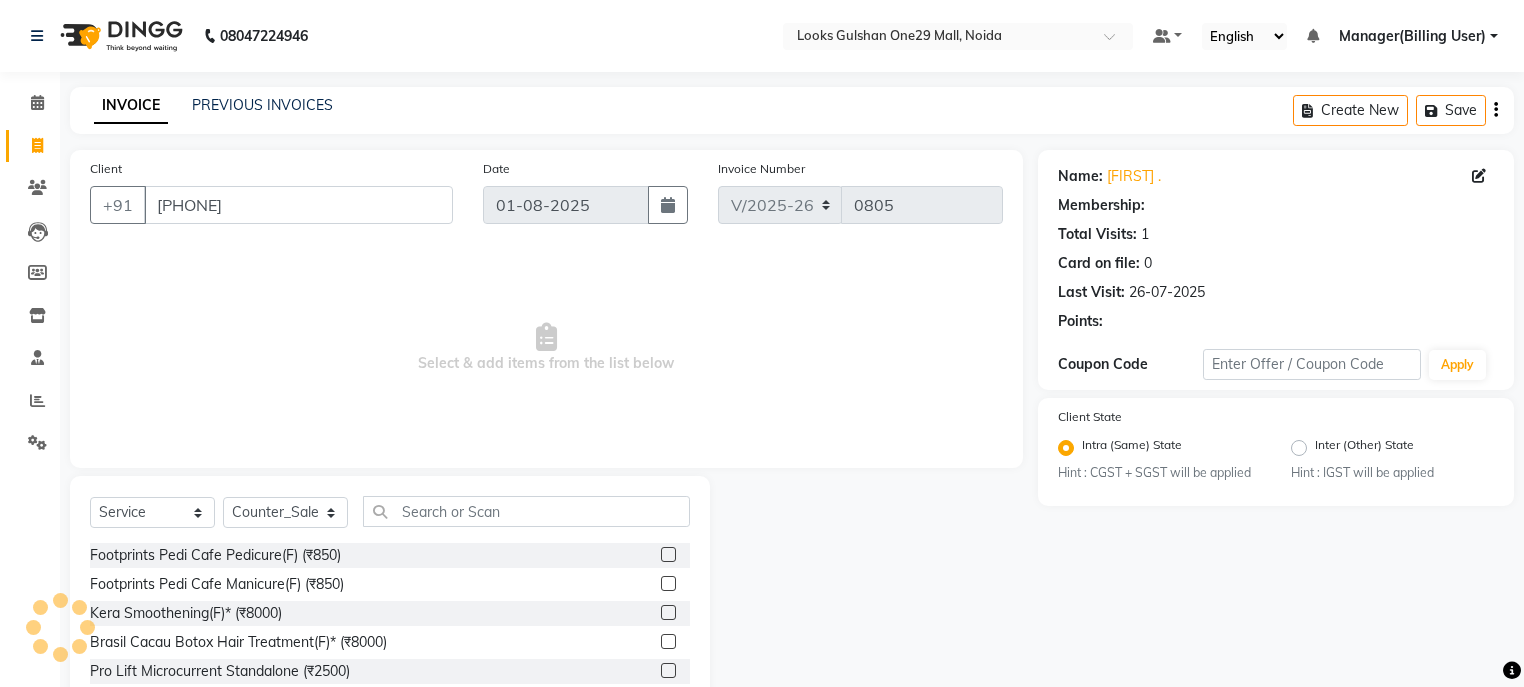 select on "1: Object" 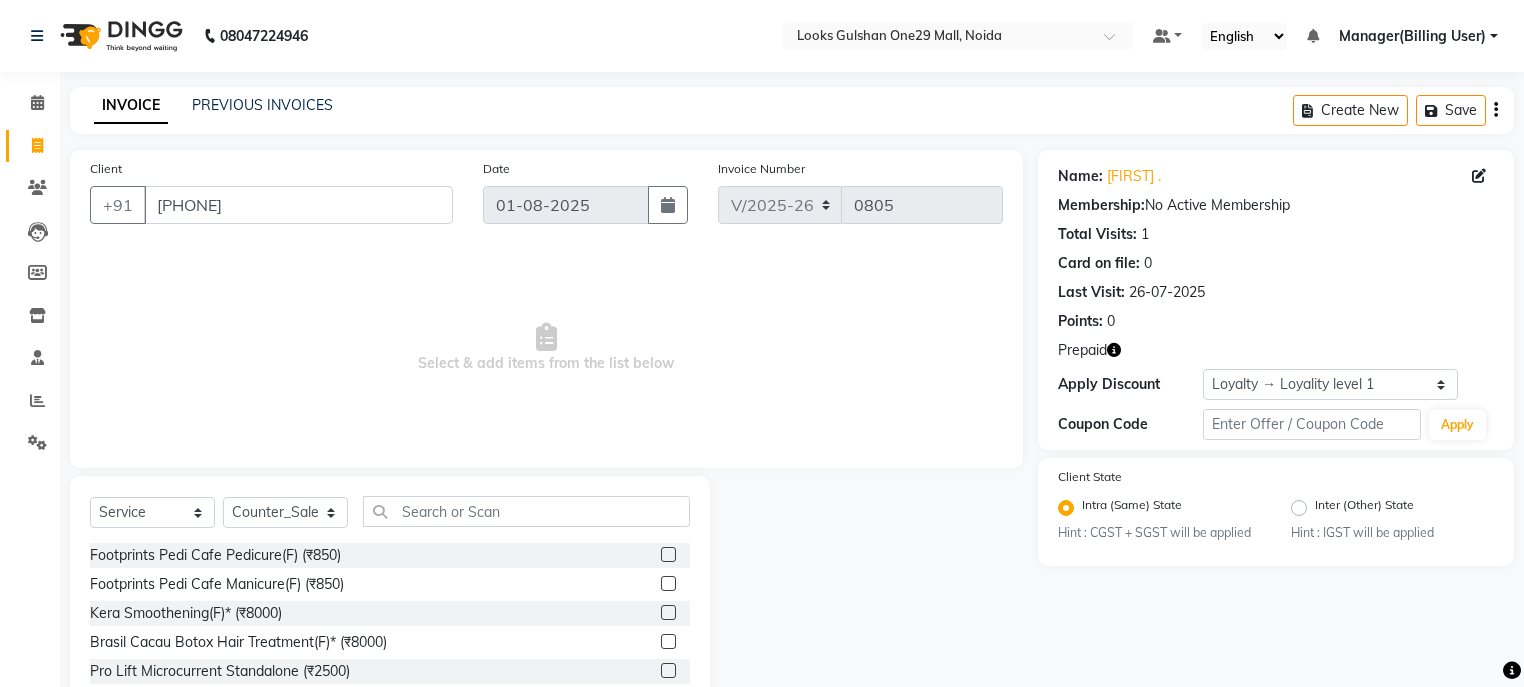 click 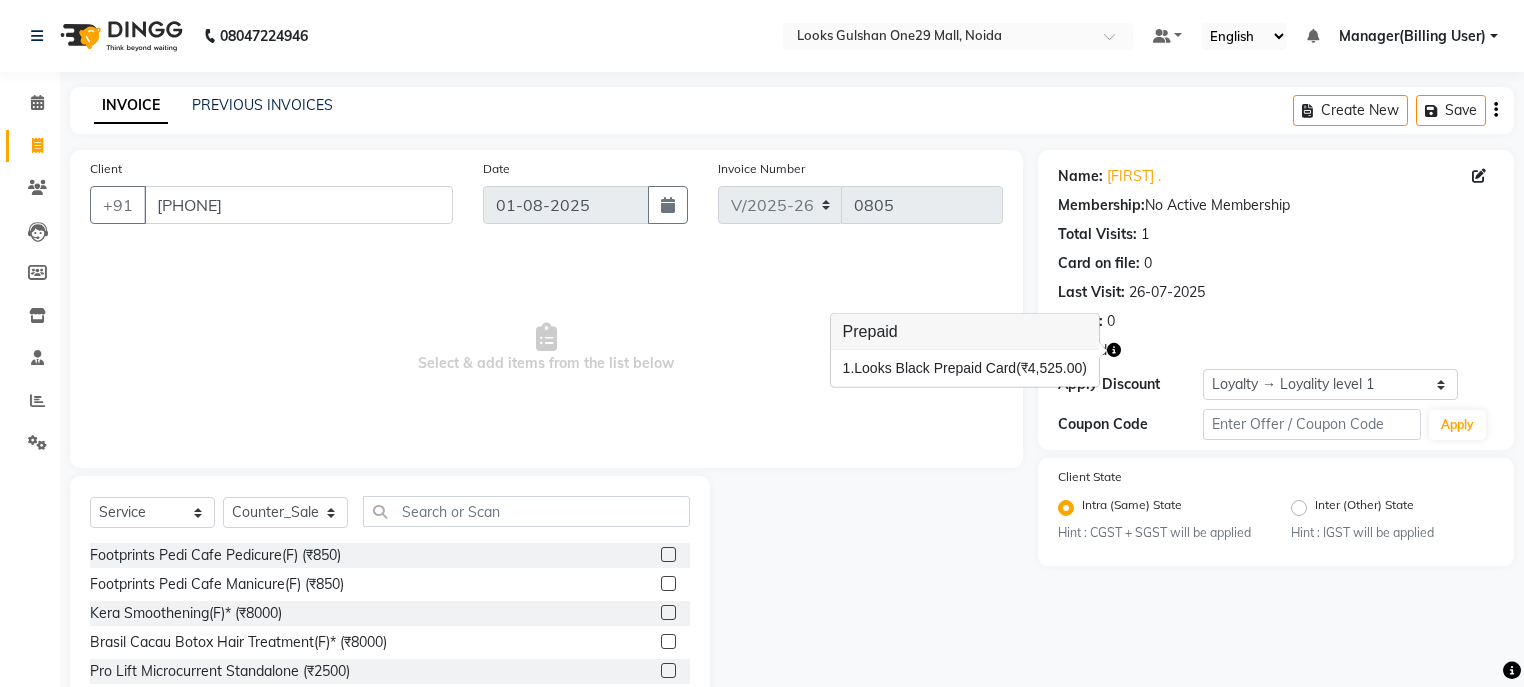 click on "08047224946" 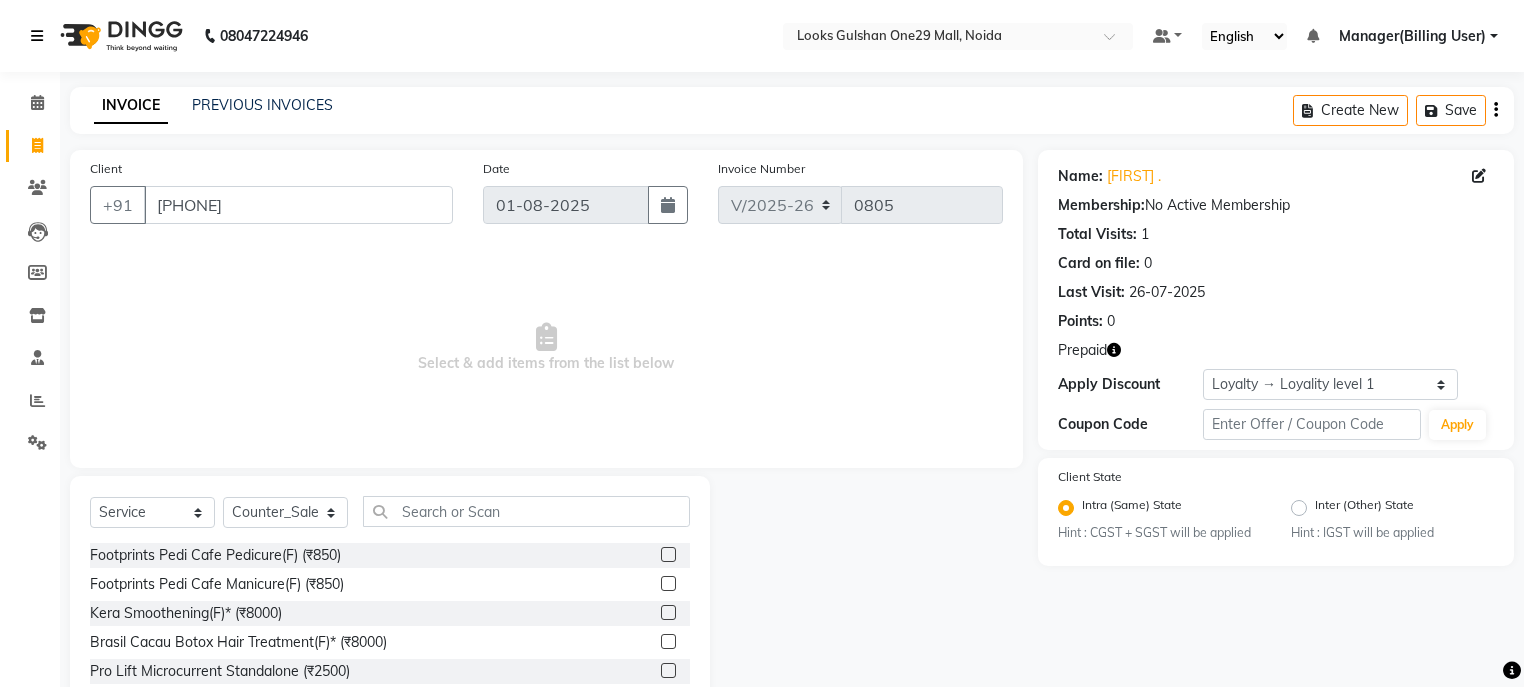 click at bounding box center (37, 36) 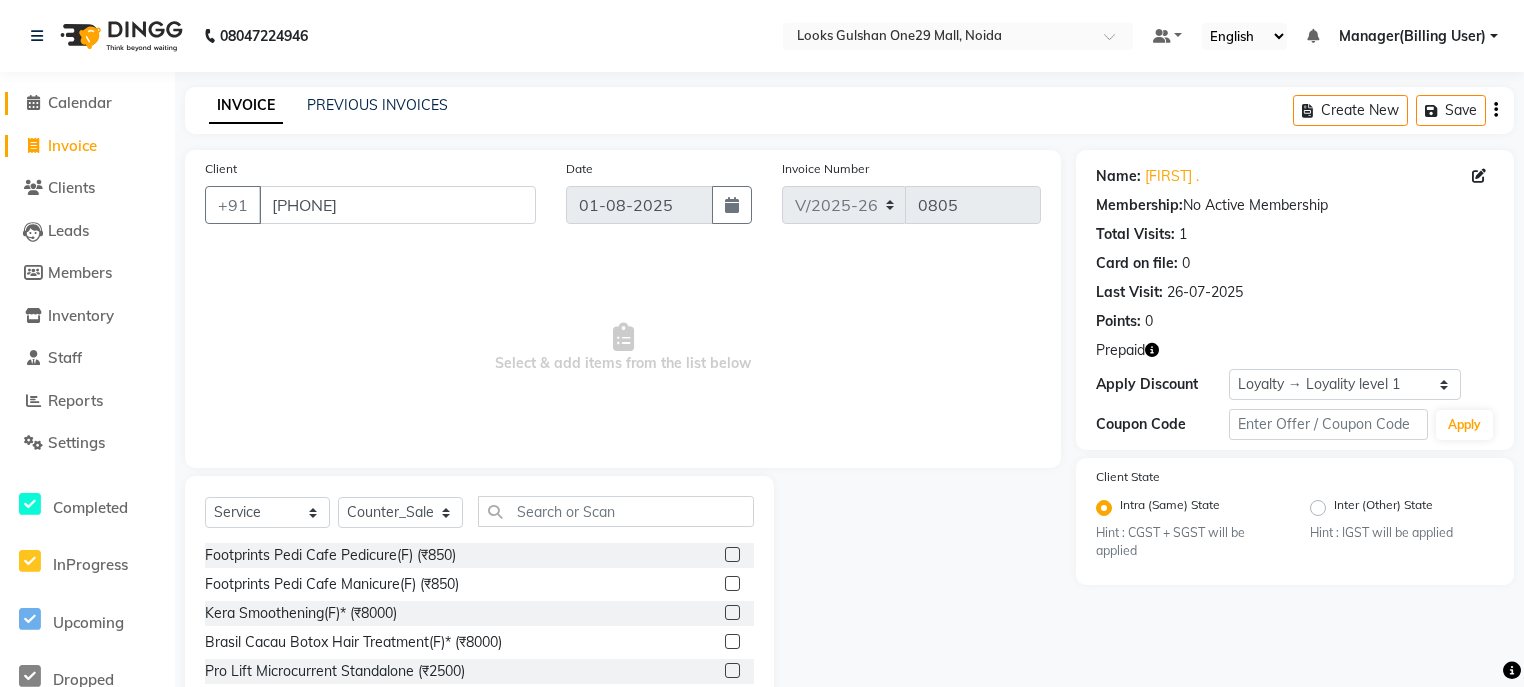 click on "Calendar" 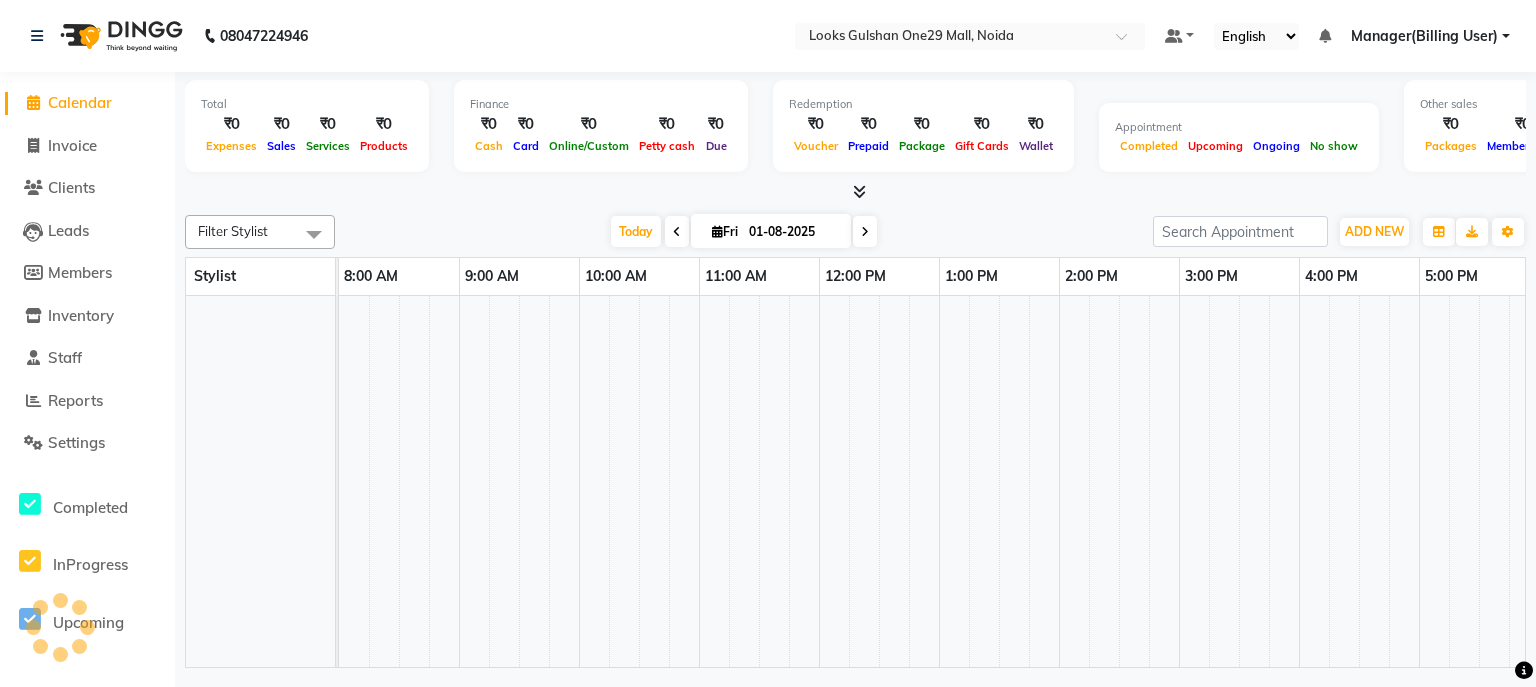 scroll, scrollTop: 0, scrollLeft: 0, axis: both 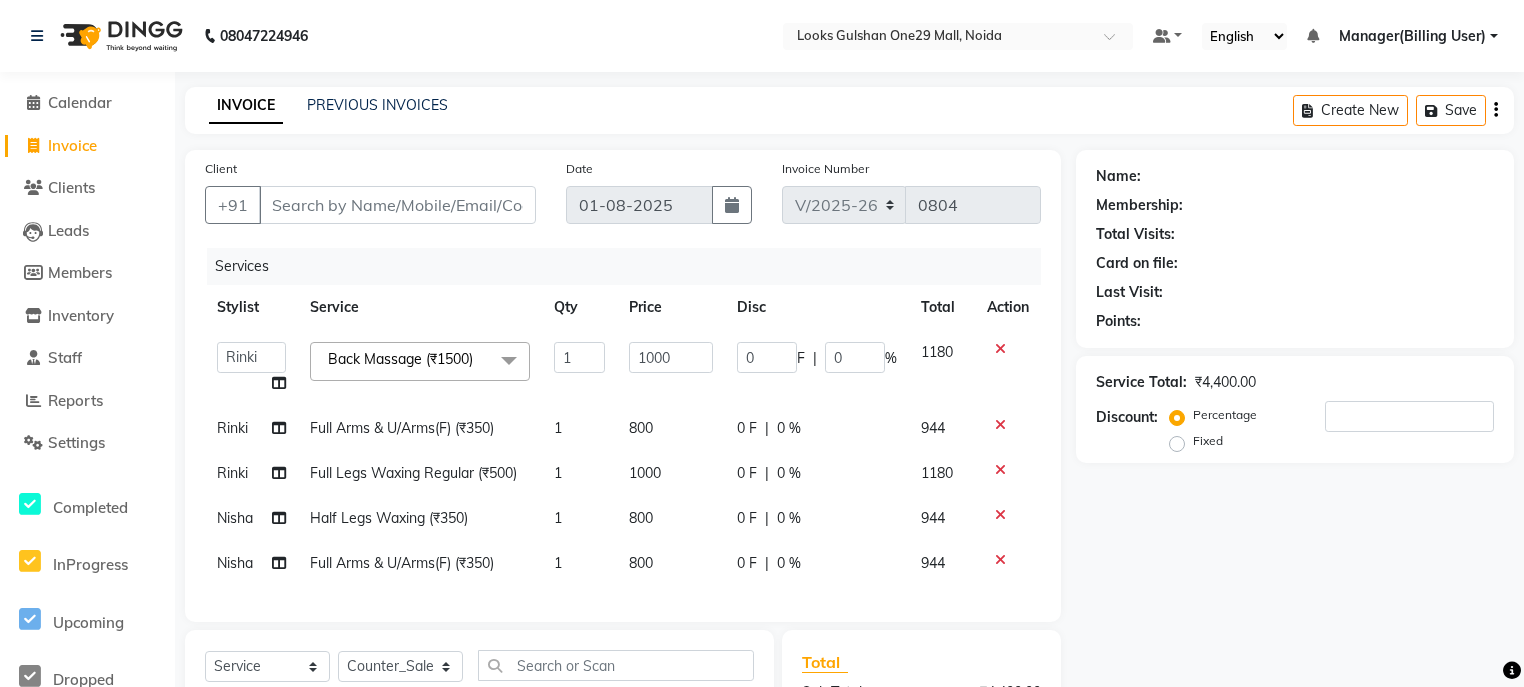 select on "8337" 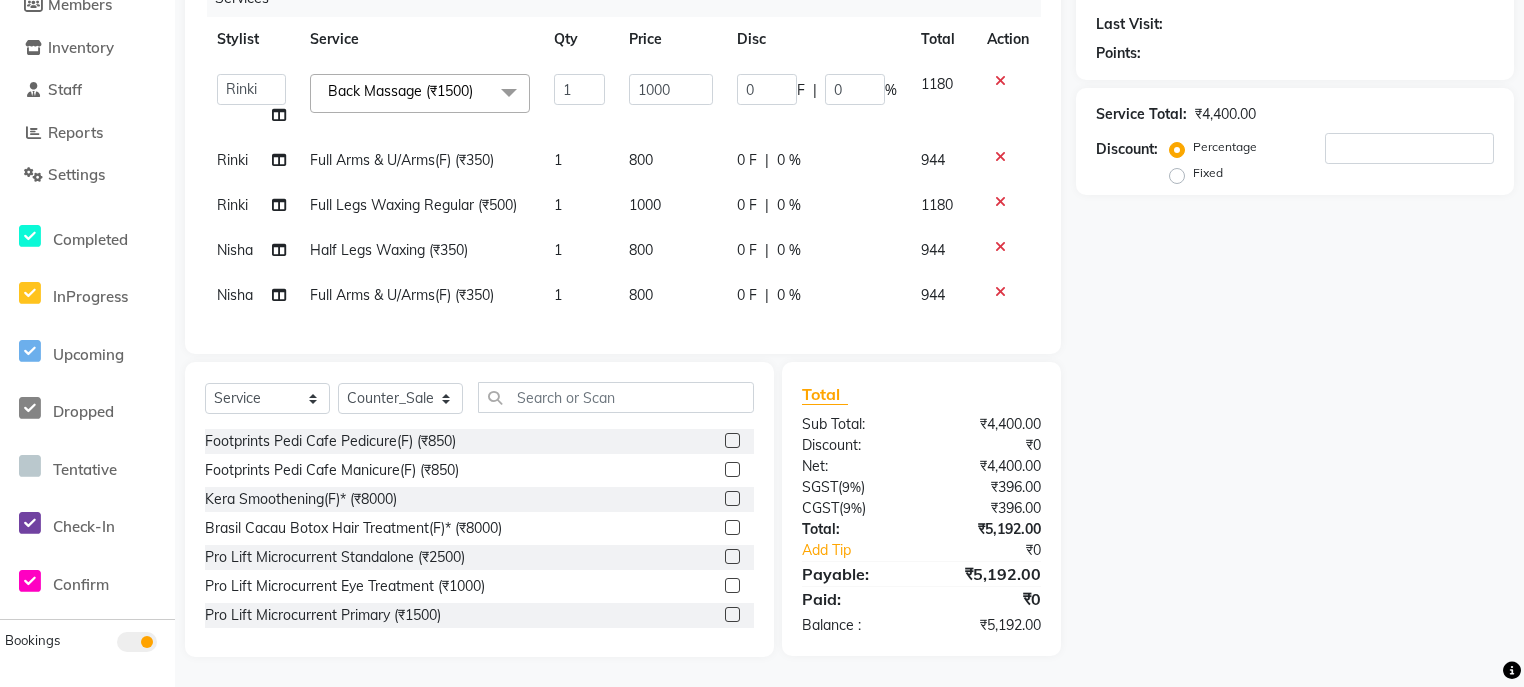 scroll, scrollTop: 0, scrollLeft: 0, axis: both 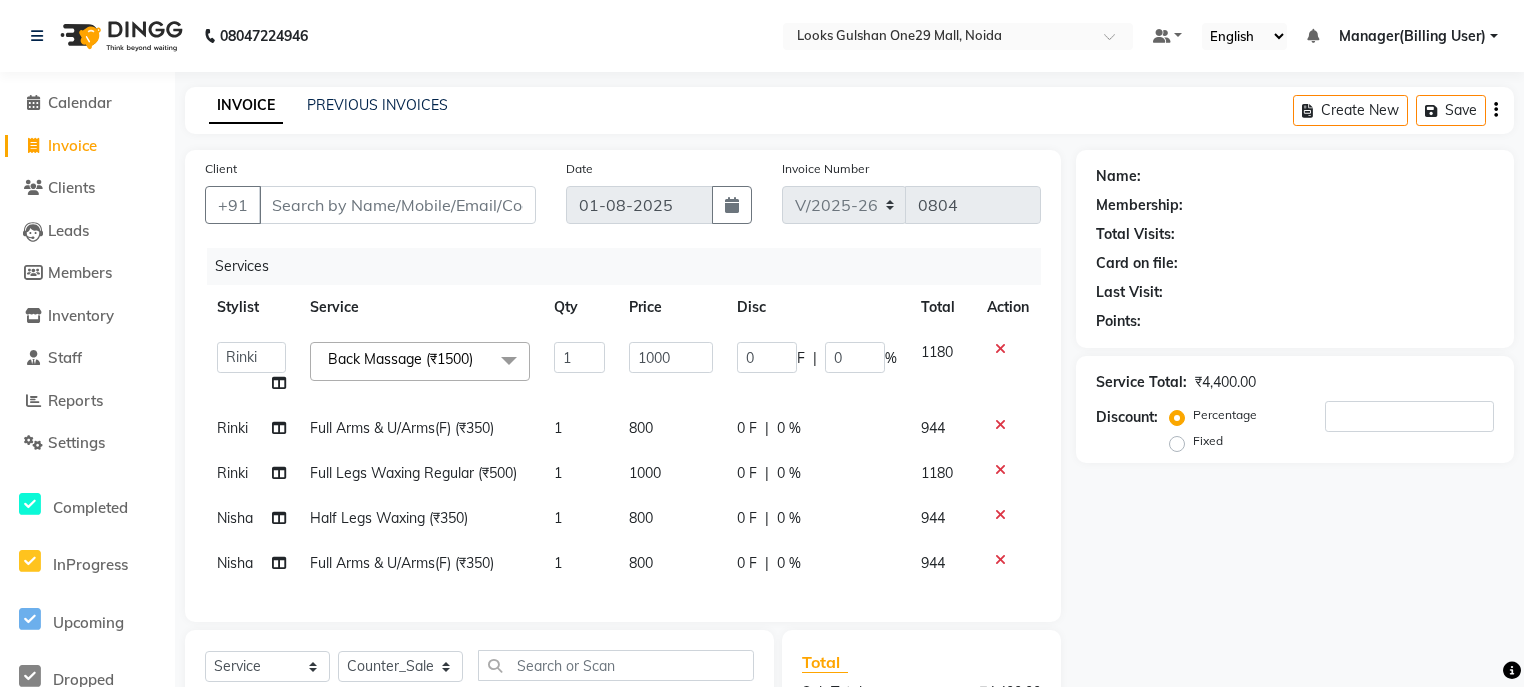 click on "INVOICE PREVIOUS INVOICES Create New   Save" 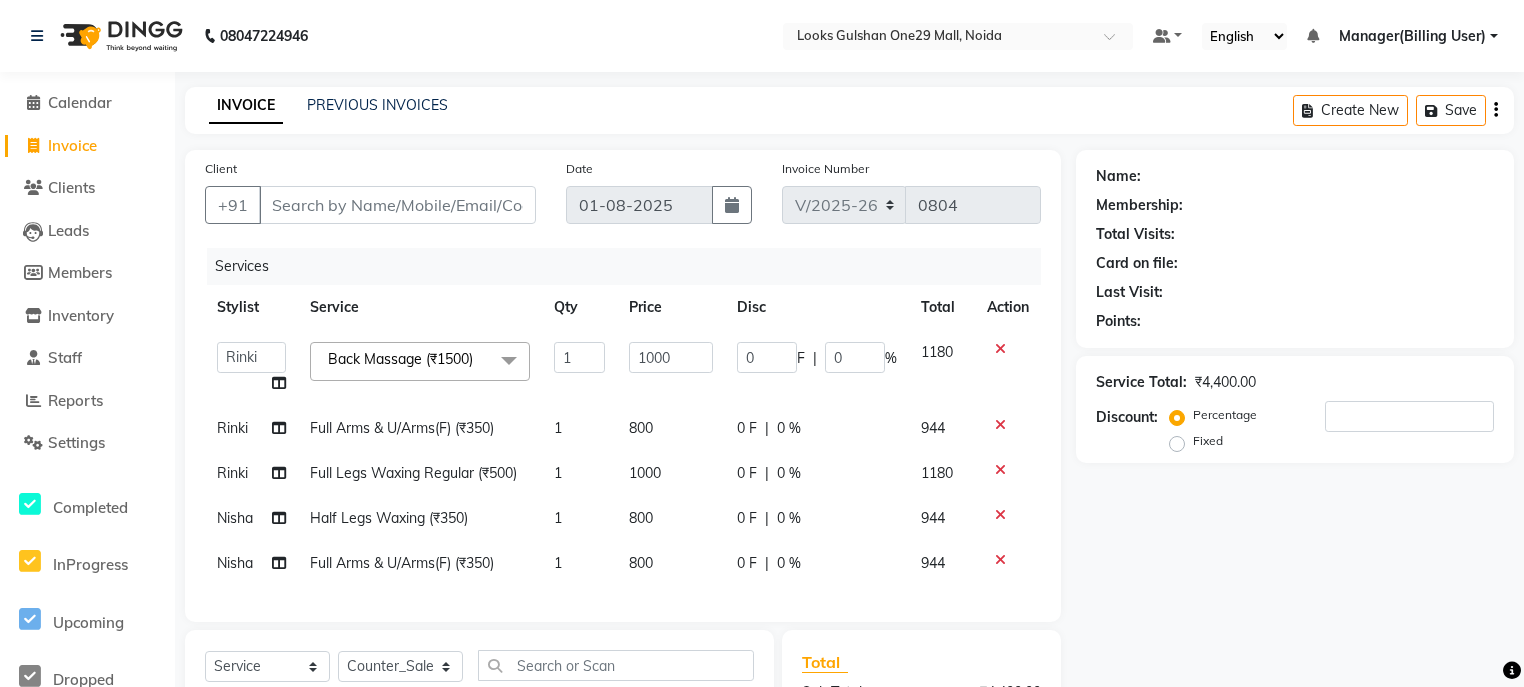 drag, startPoint x: 632, startPoint y: 52, endPoint x: 1083, endPoint y: 649, distance: 748.2045 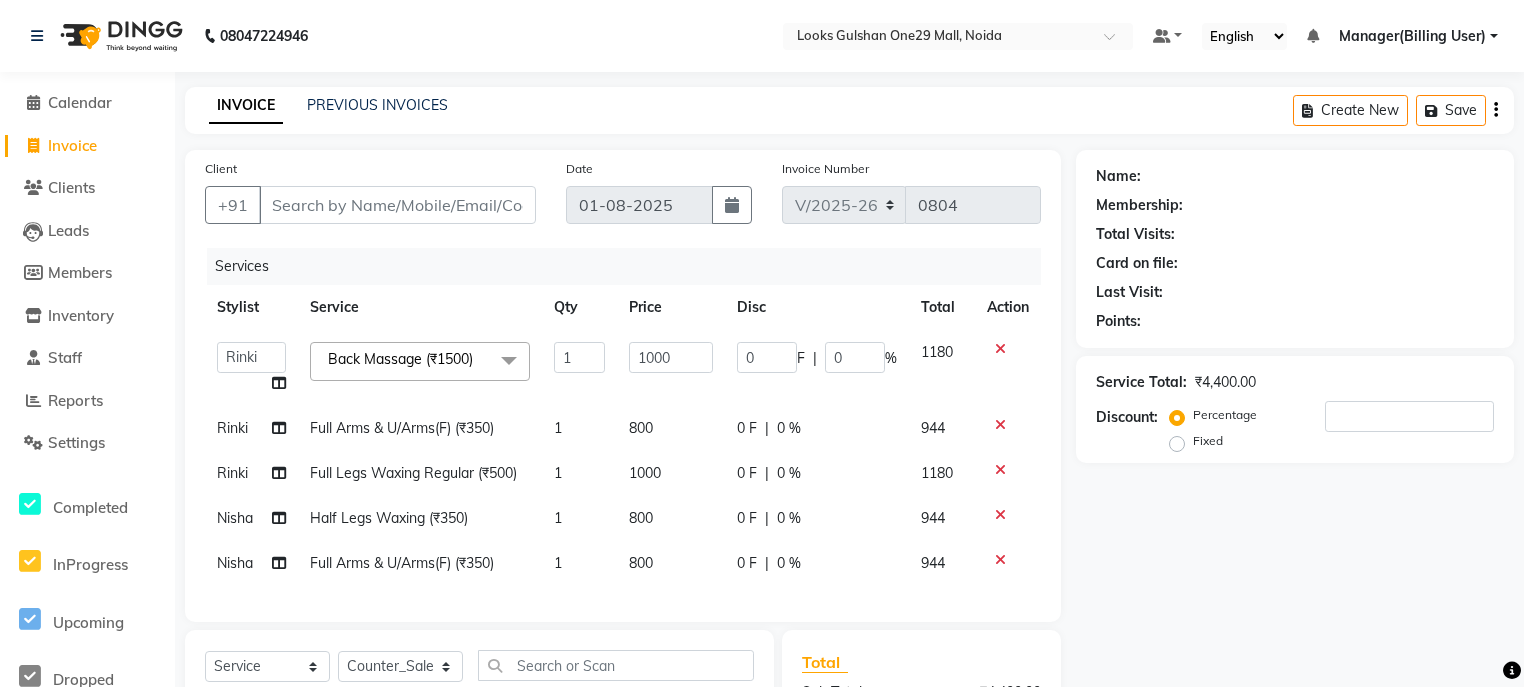 drag, startPoint x: 590, startPoint y: 44, endPoint x: 593, endPoint y: 27, distance: 17.262676 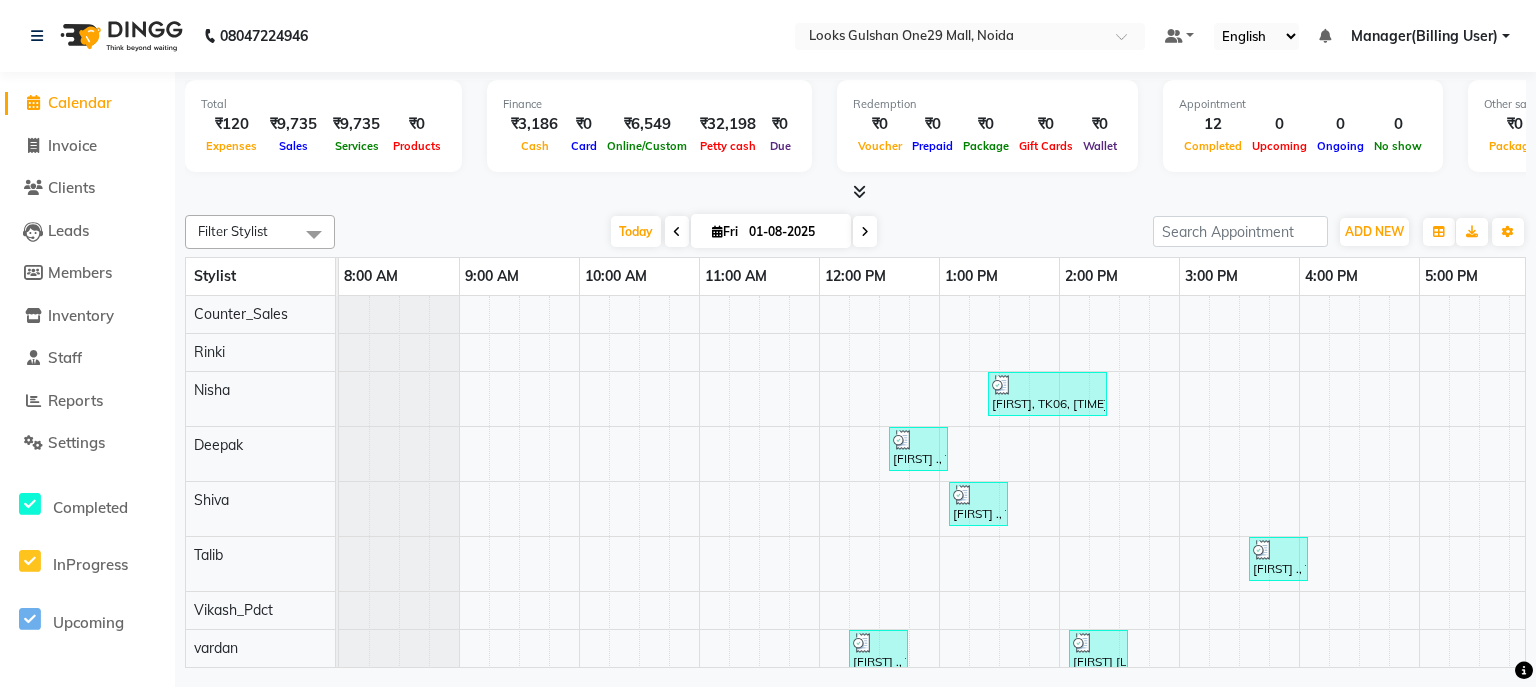 scroll, scrollTop: 0, scrollLeft: 0, axis: both 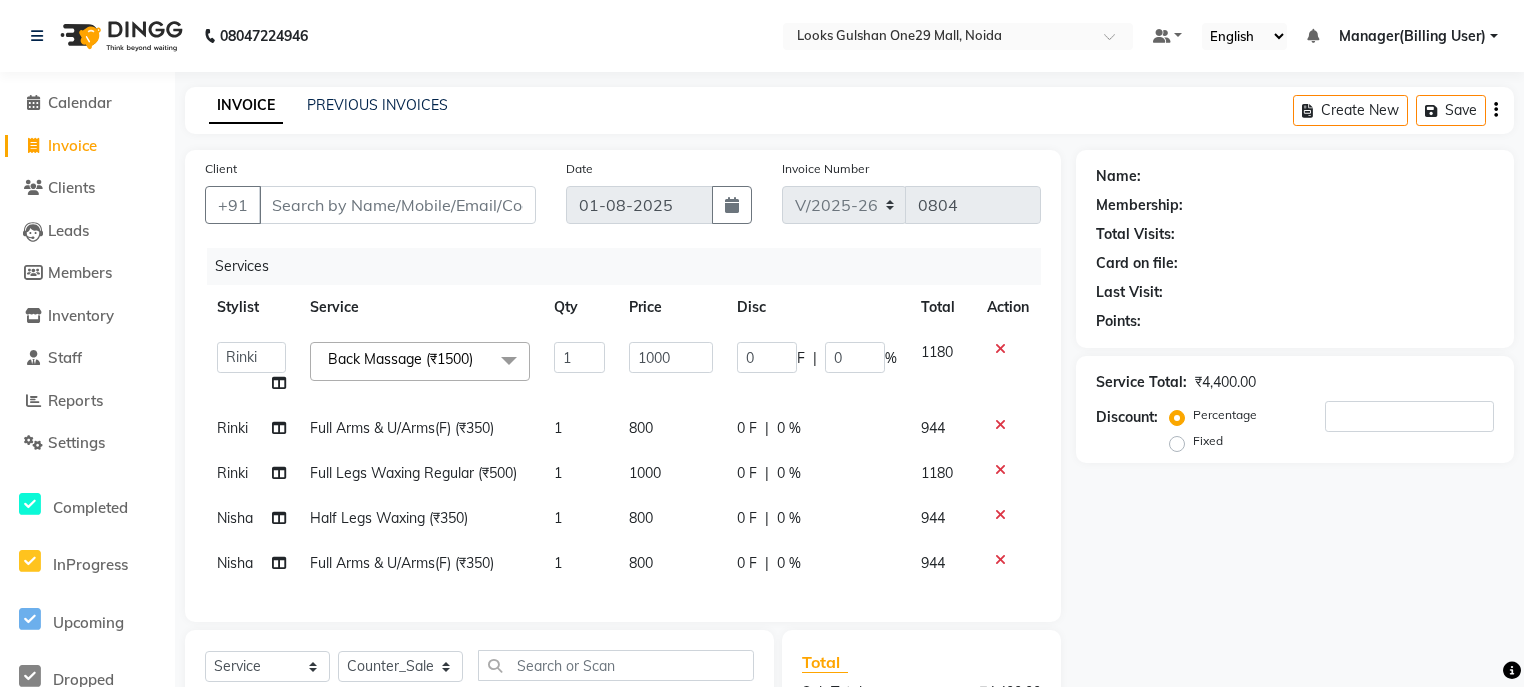 select on "8337" 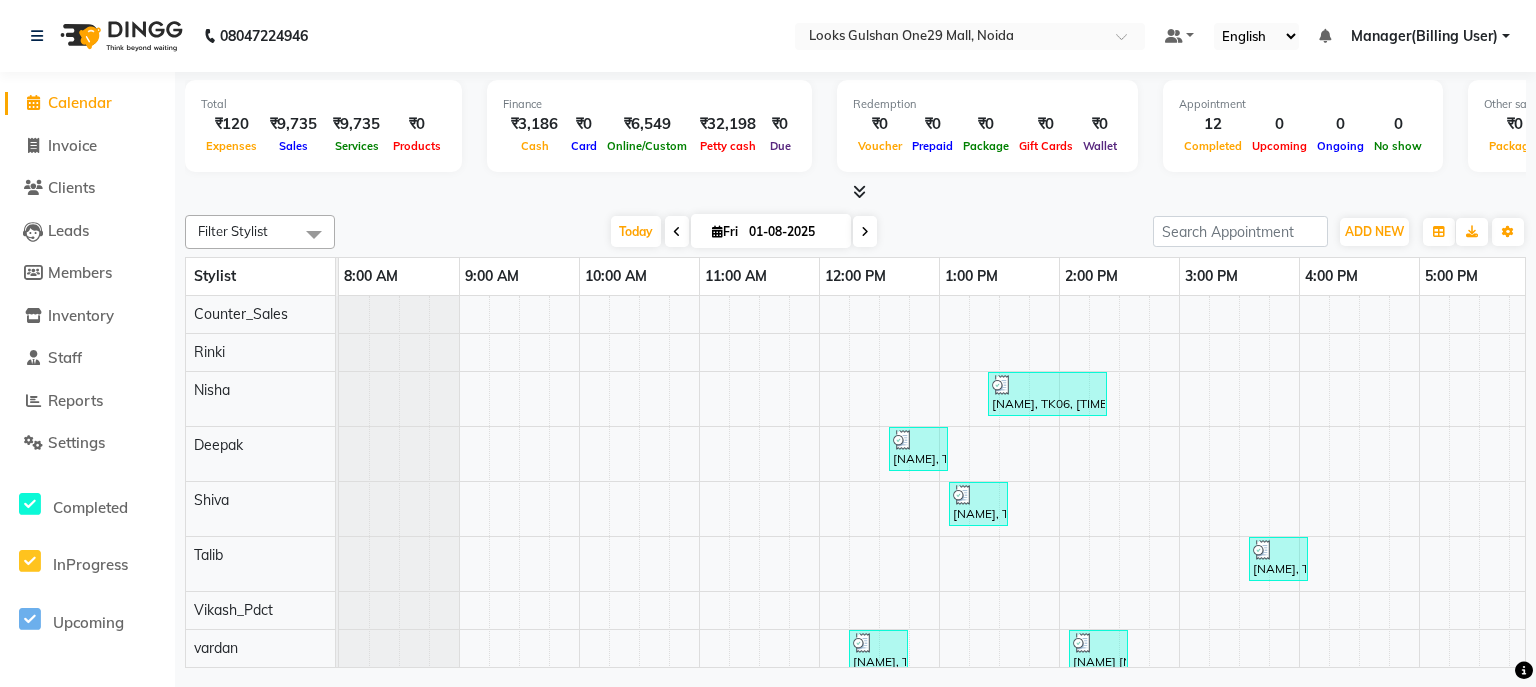 click on "Invoice" 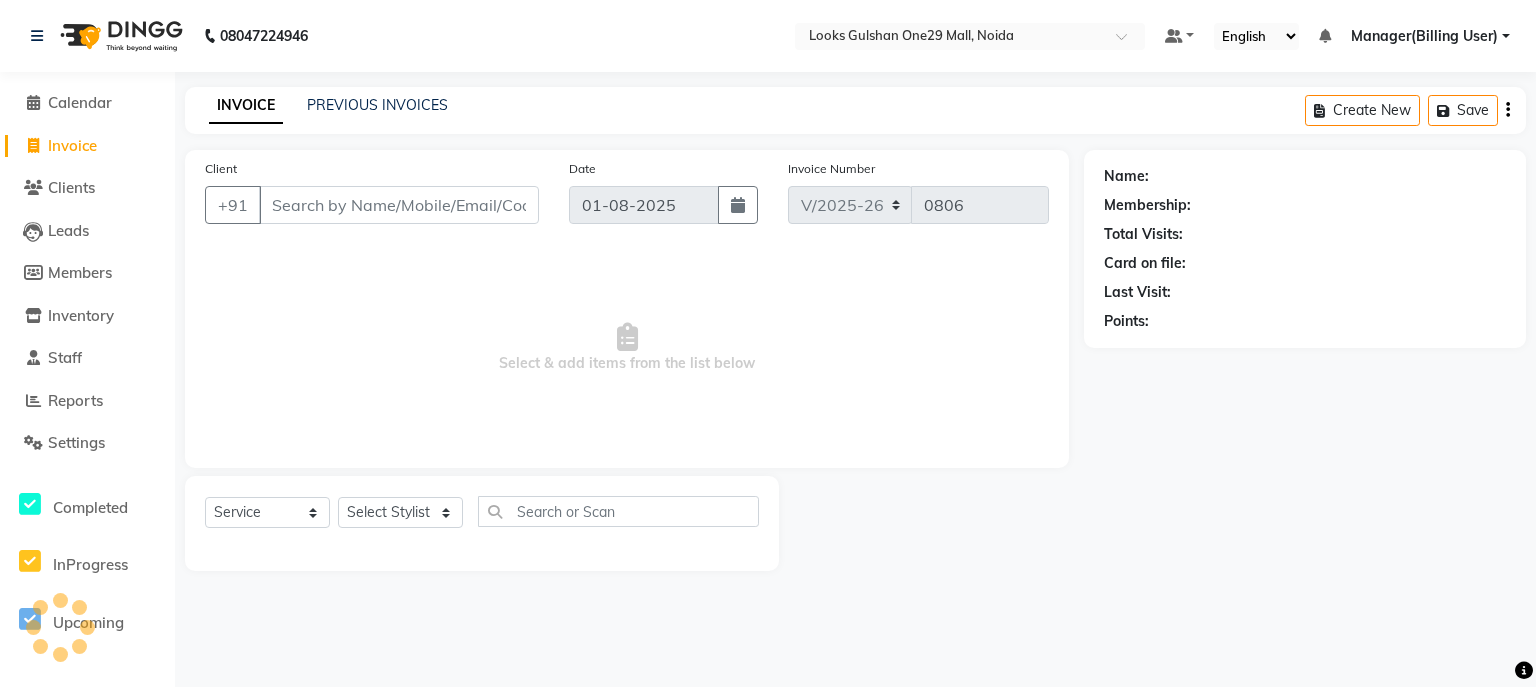 click on "Client" at bounding box center (399, 205) 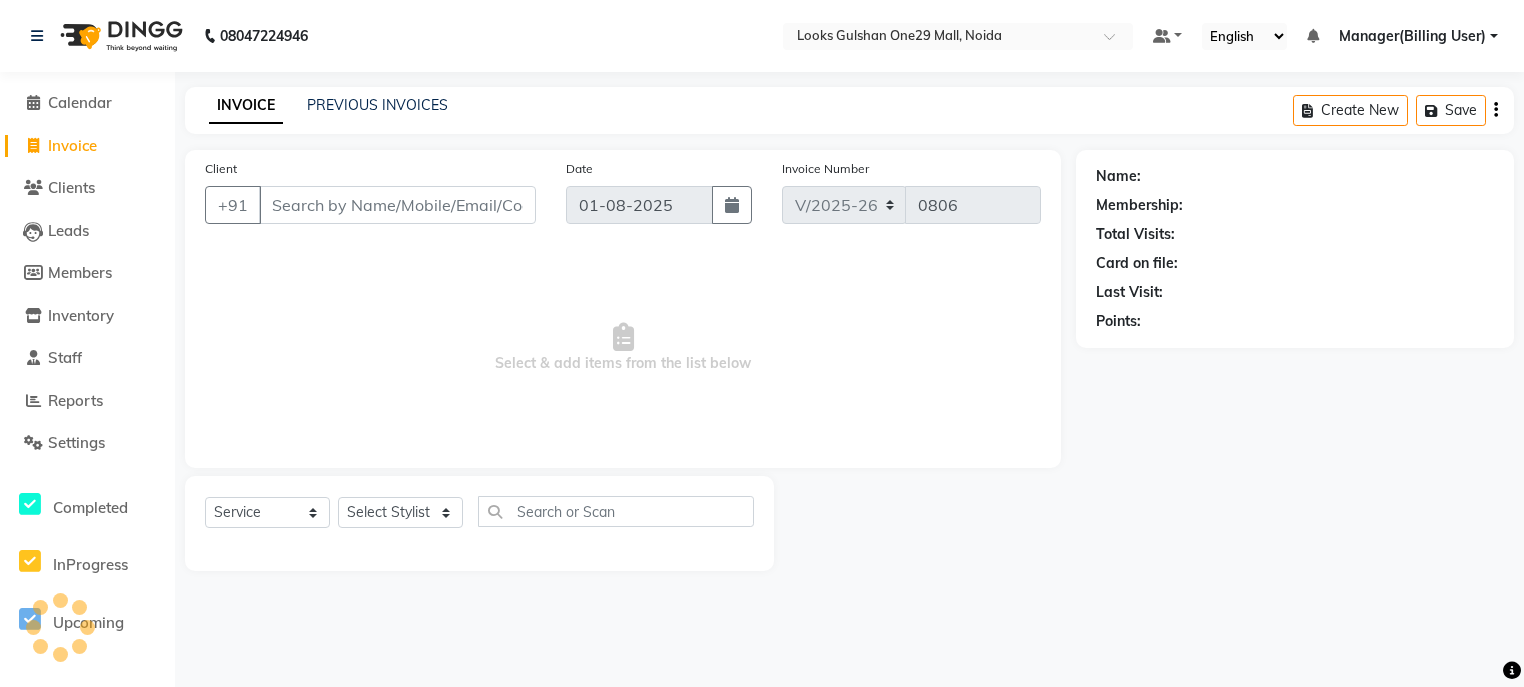 select on "80996" 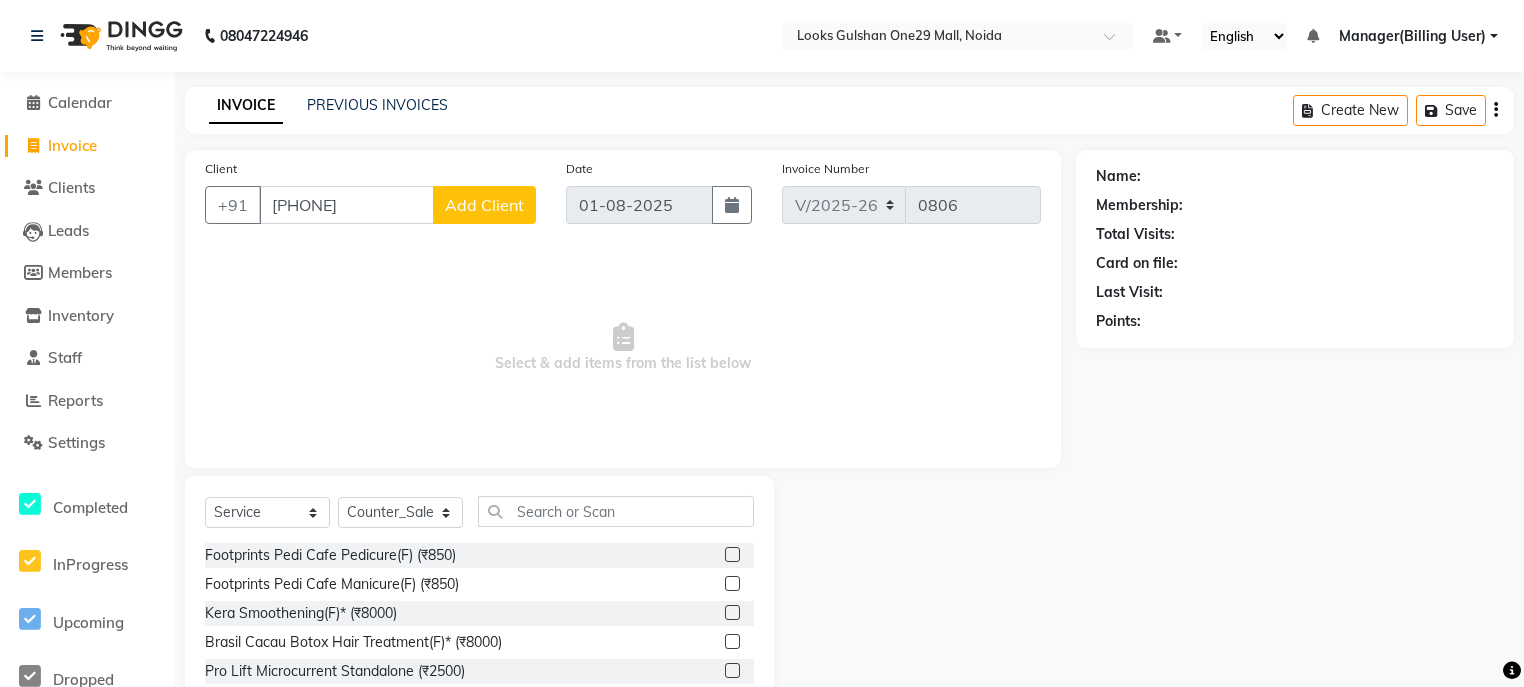 type on "86000333145" 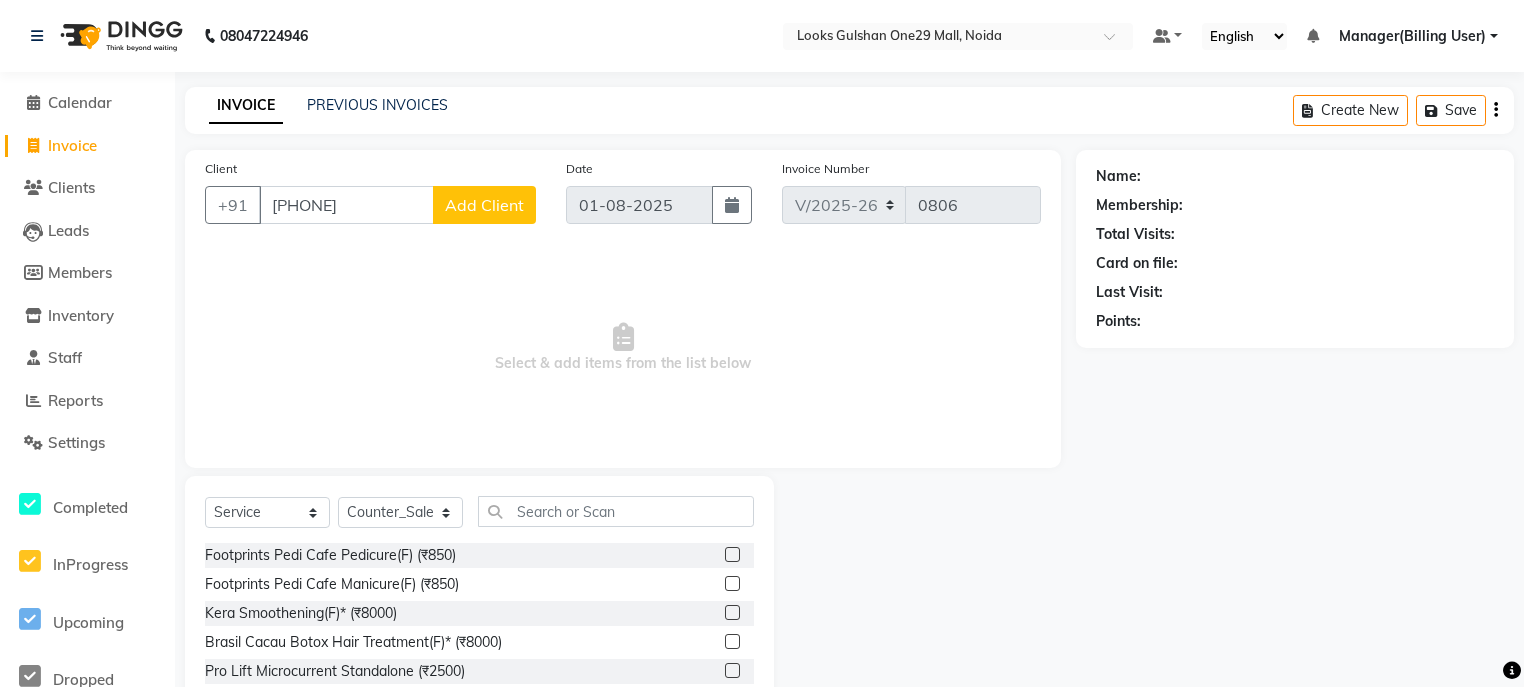 click on "Add Client" 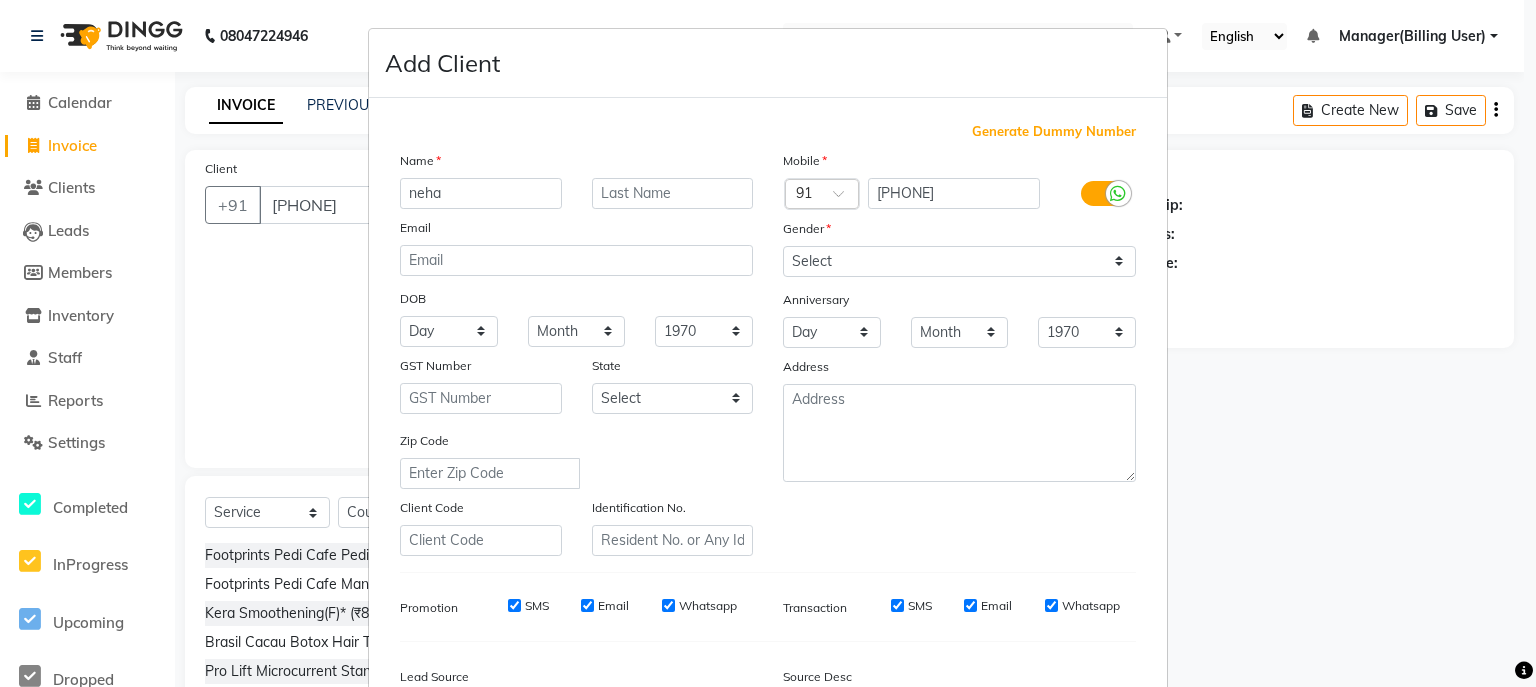 type on "neha" 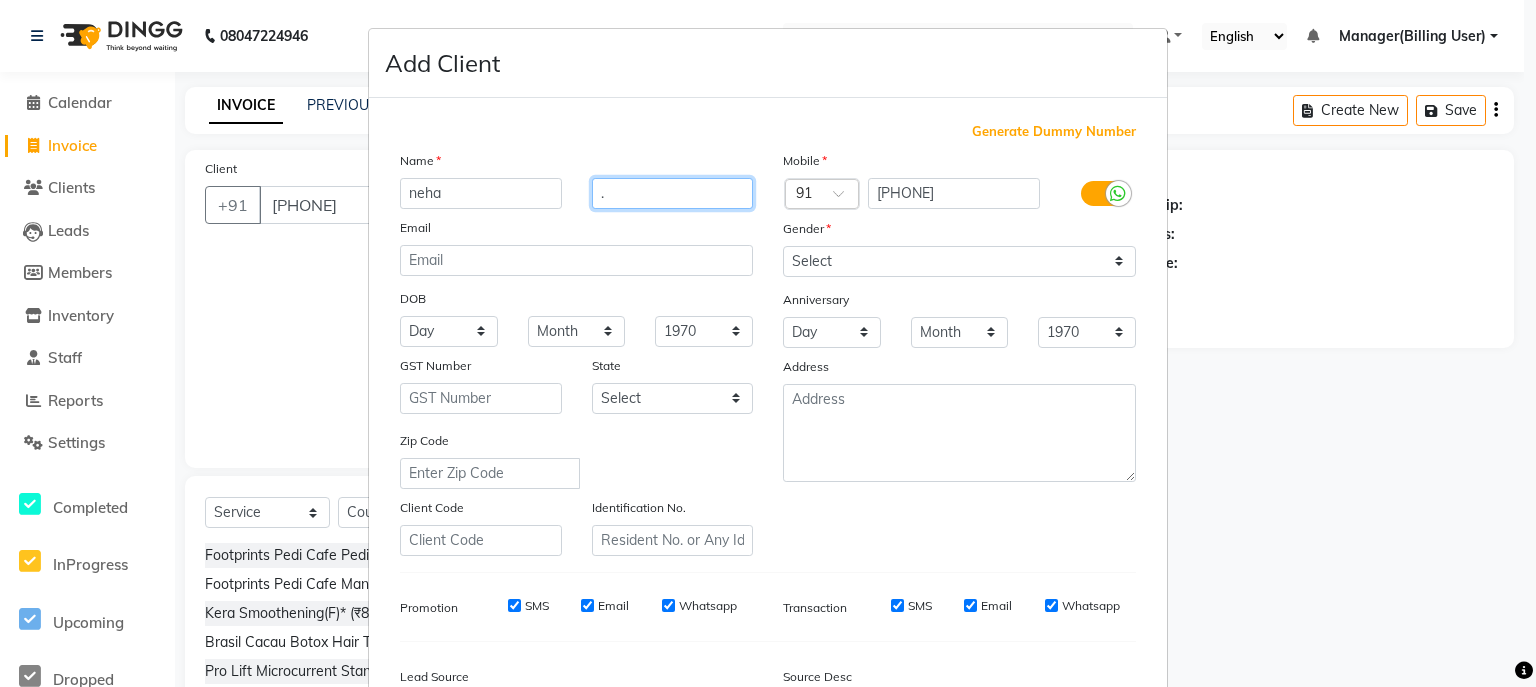 type on "." 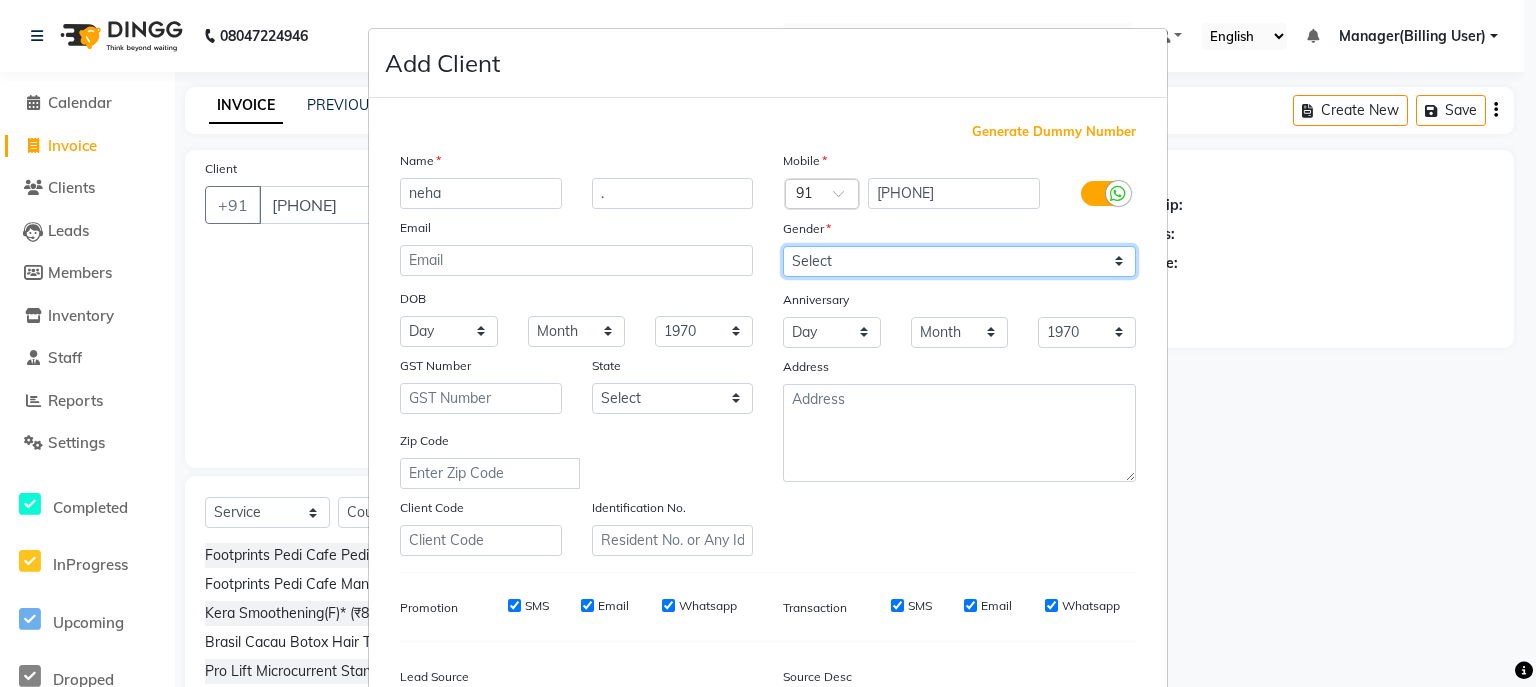 click on "Select Male Female Other Prefer Not To Say" at bounding box center [959, 261] 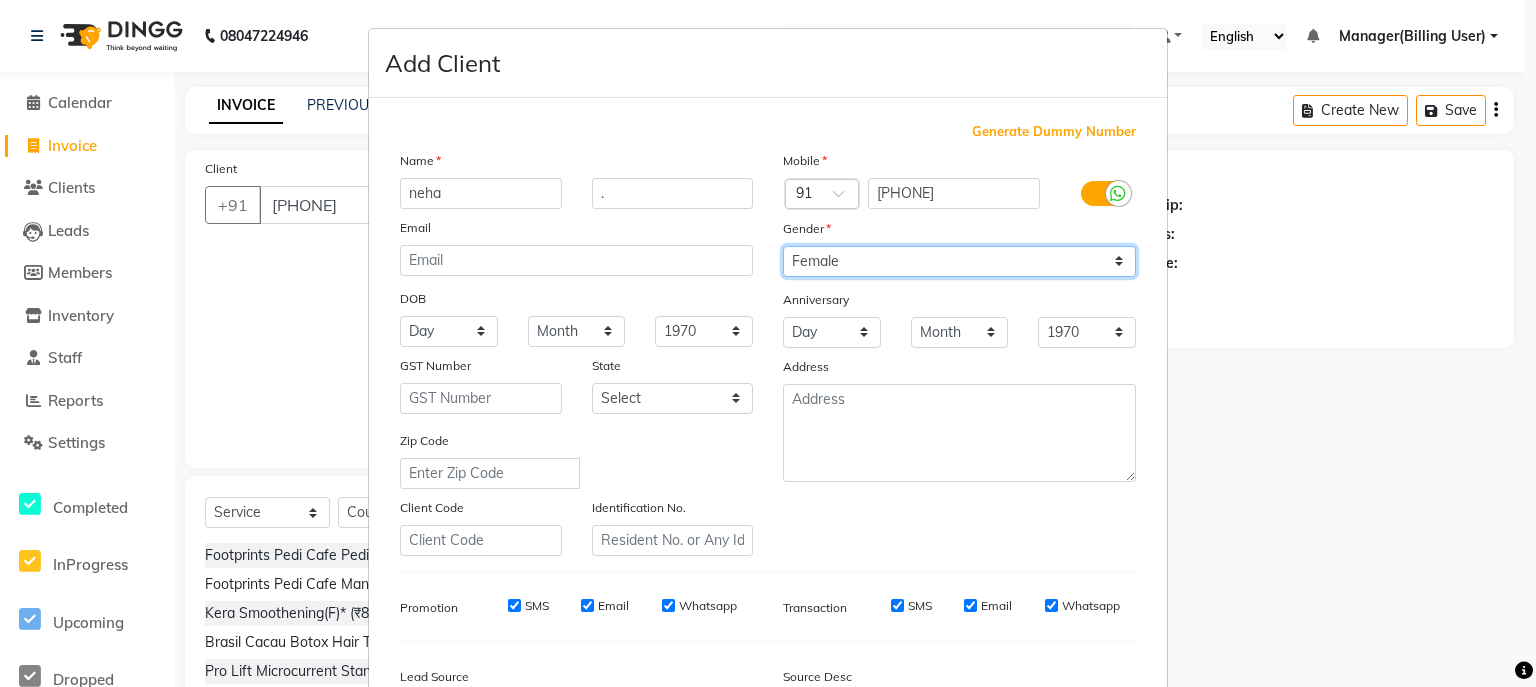 click on "Select Male Female Other Prefer Not To Say" at bounding box center [959, 261] 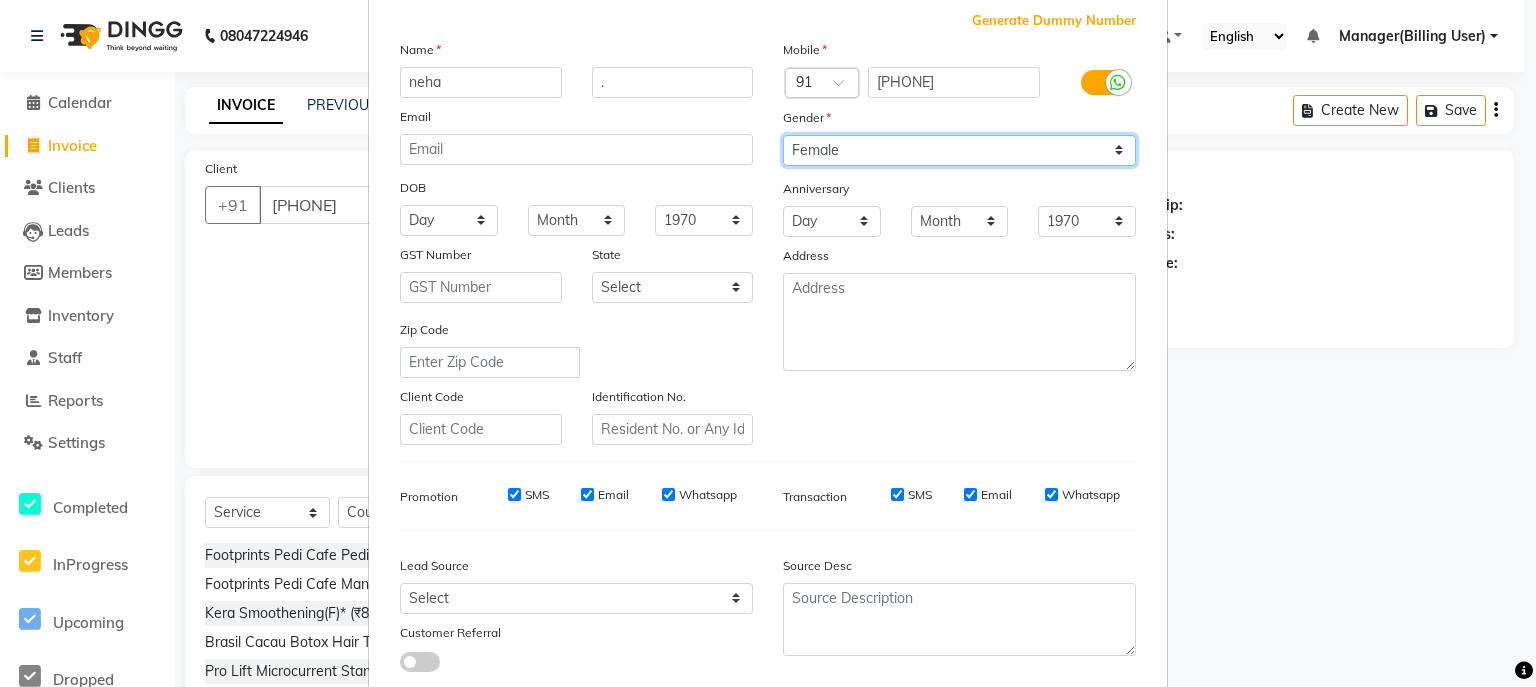 scroll, scrollTop: 240, scrollLeft: 0, axis: vertical 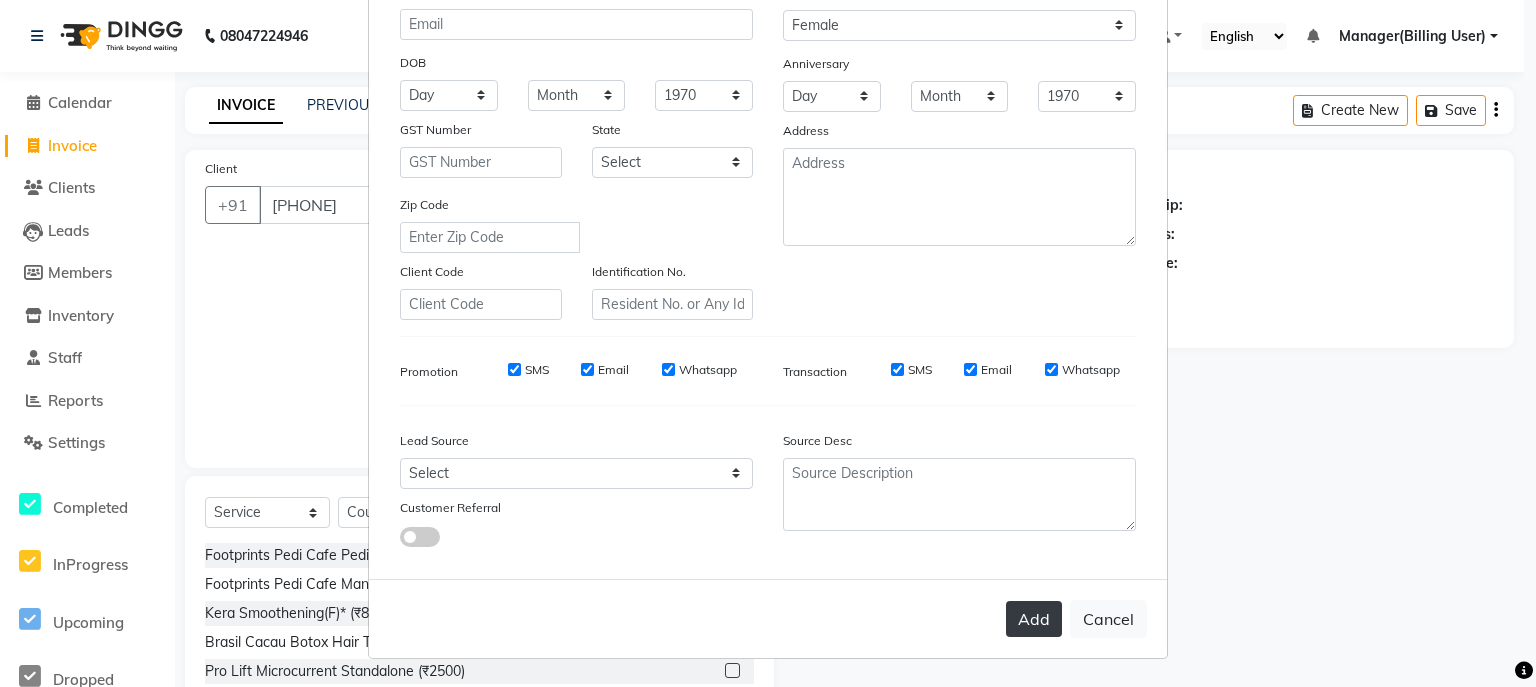 click on "Add" at bounding box center (1034, 619) 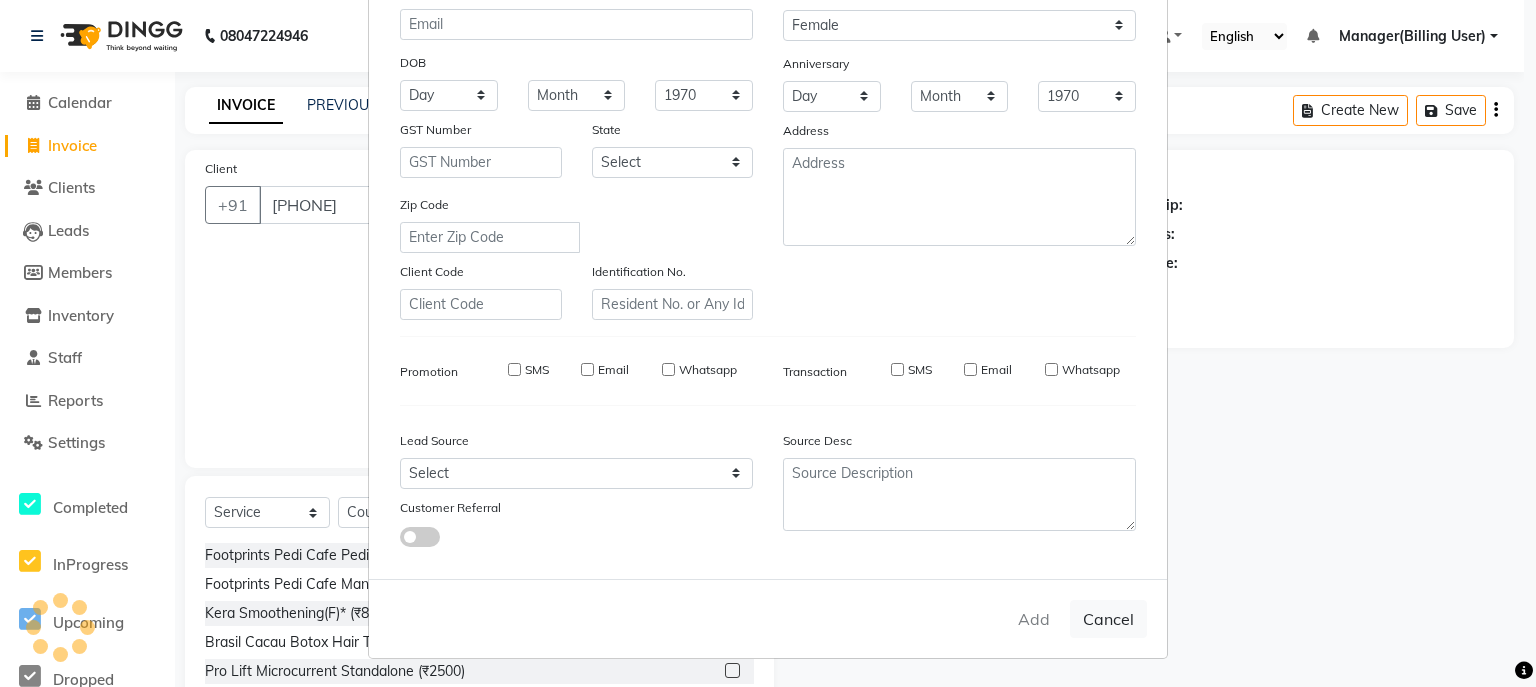 type 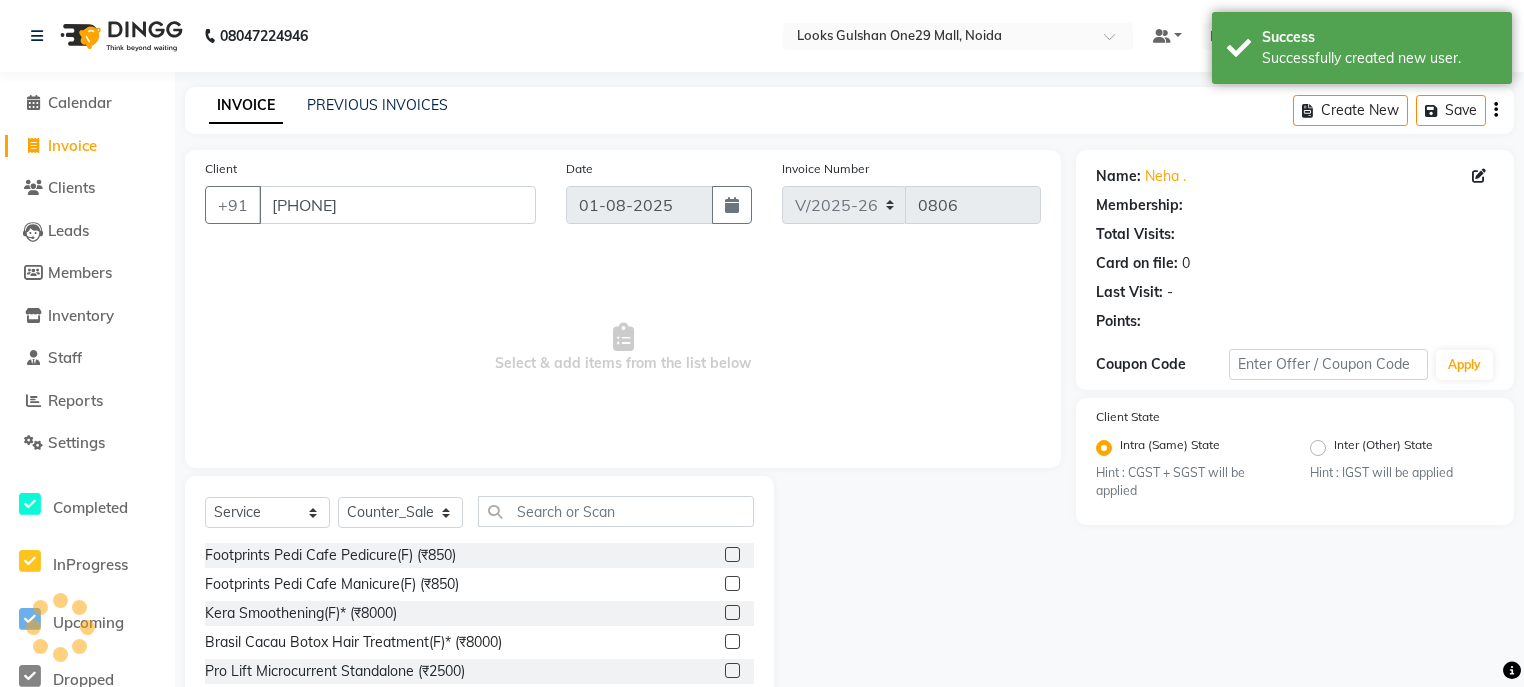 select on "1: Object" 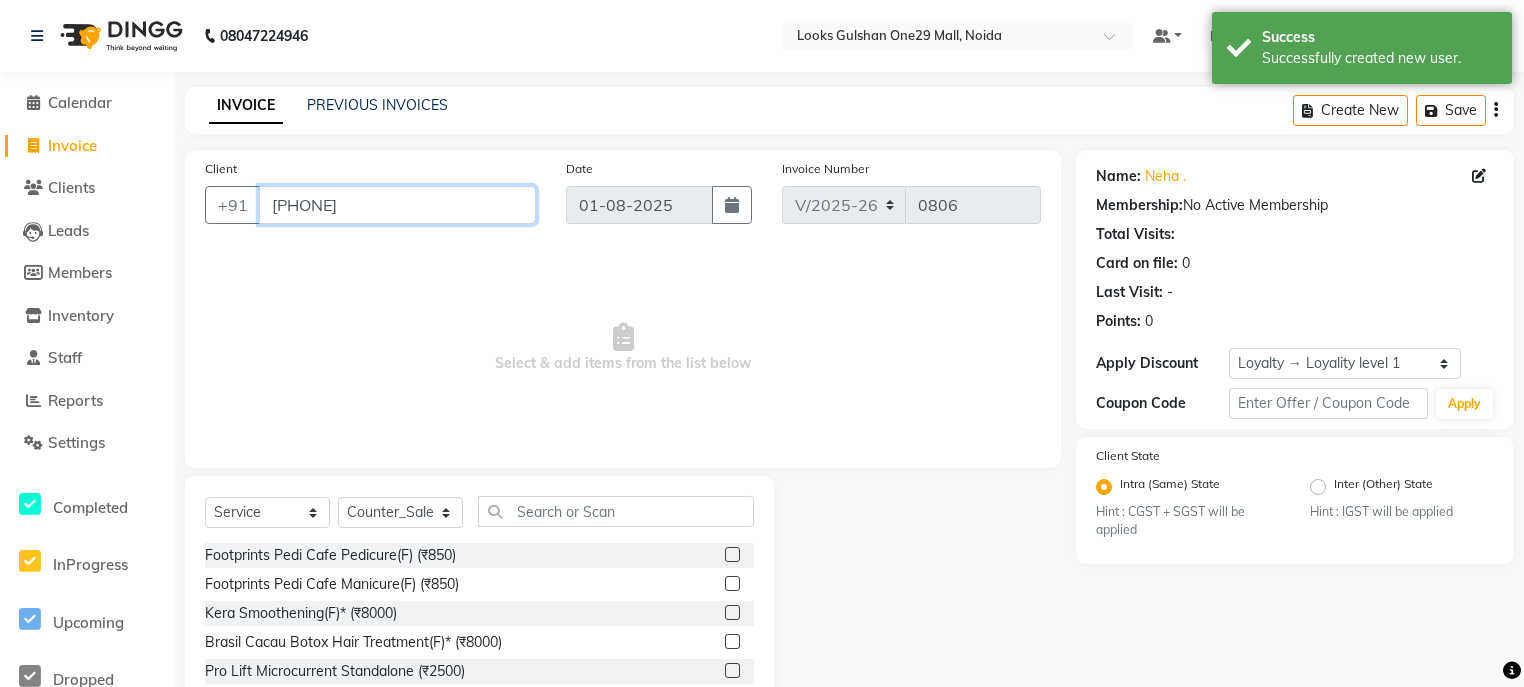 click on "86000333145" at bounding box center [397, 205] 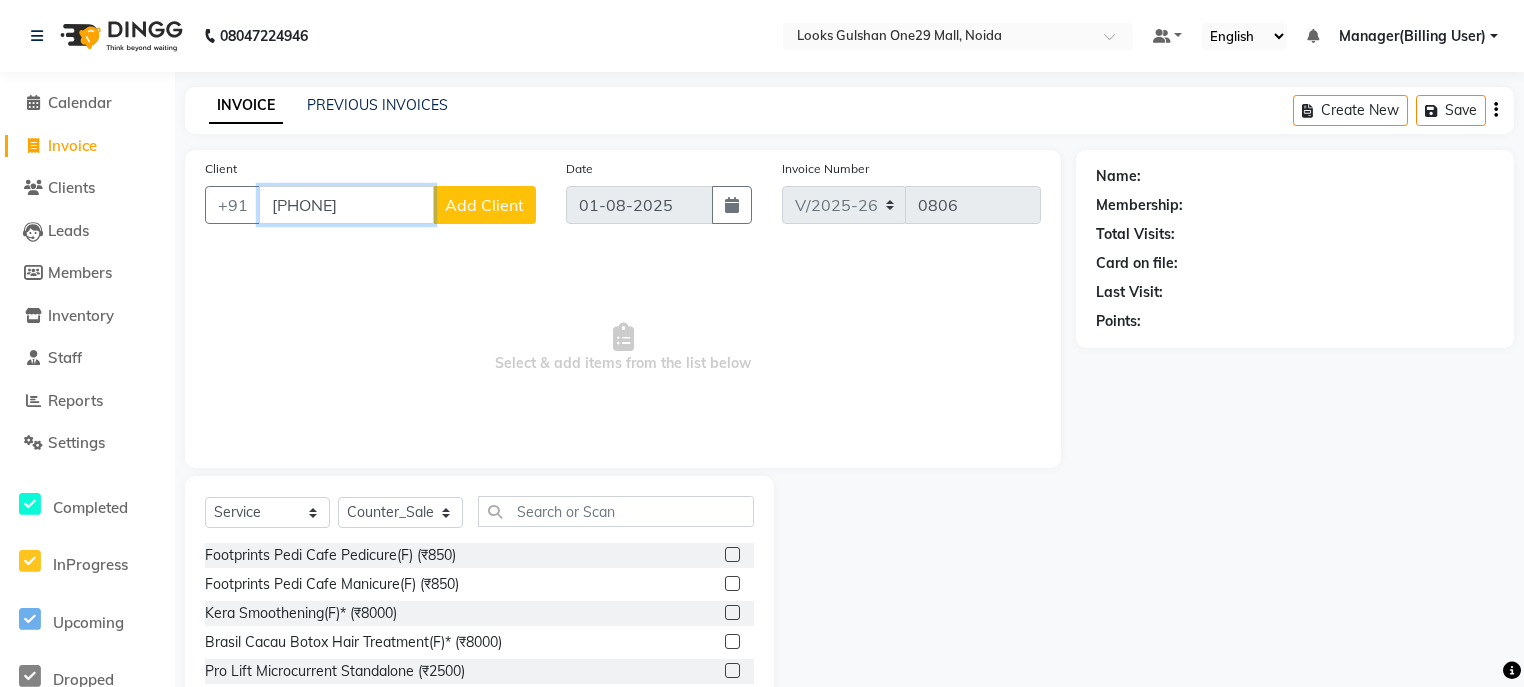 type on "8600033145" 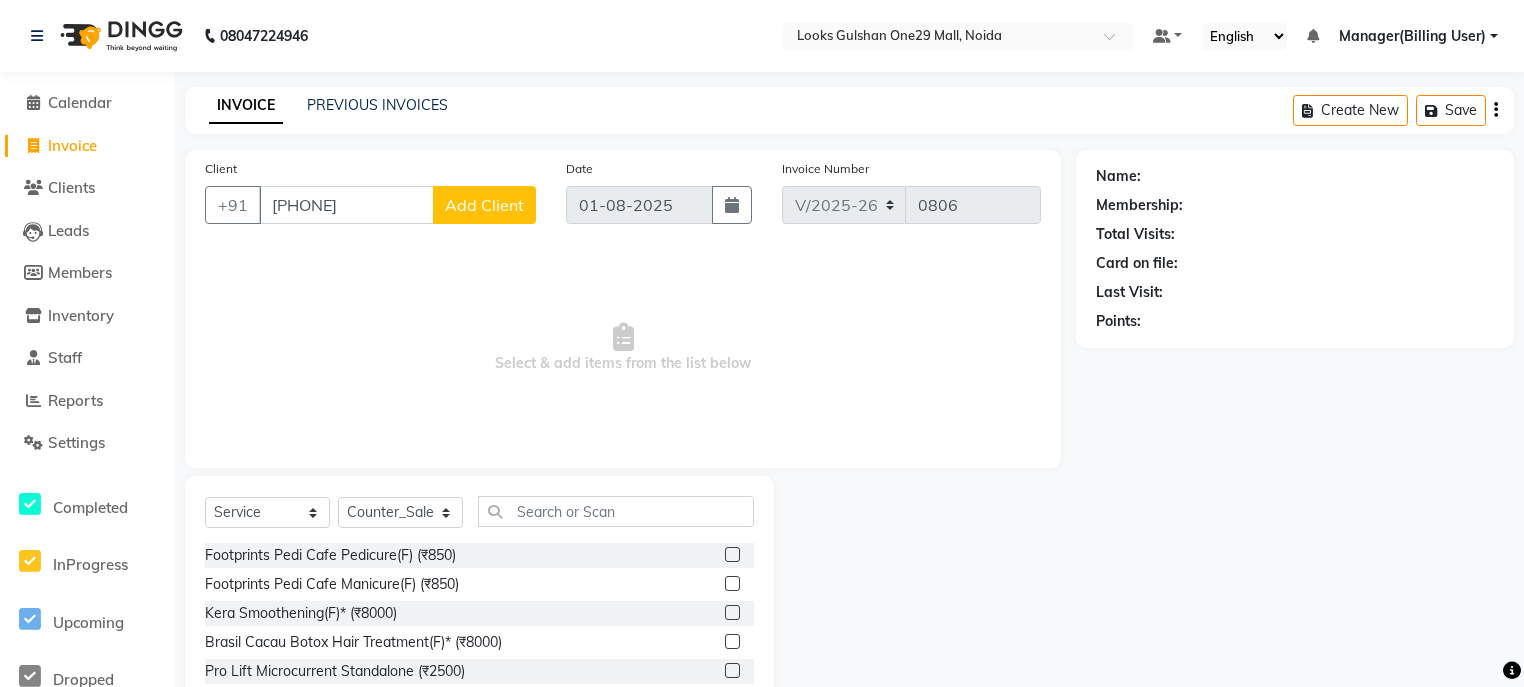 click on "Add Client" 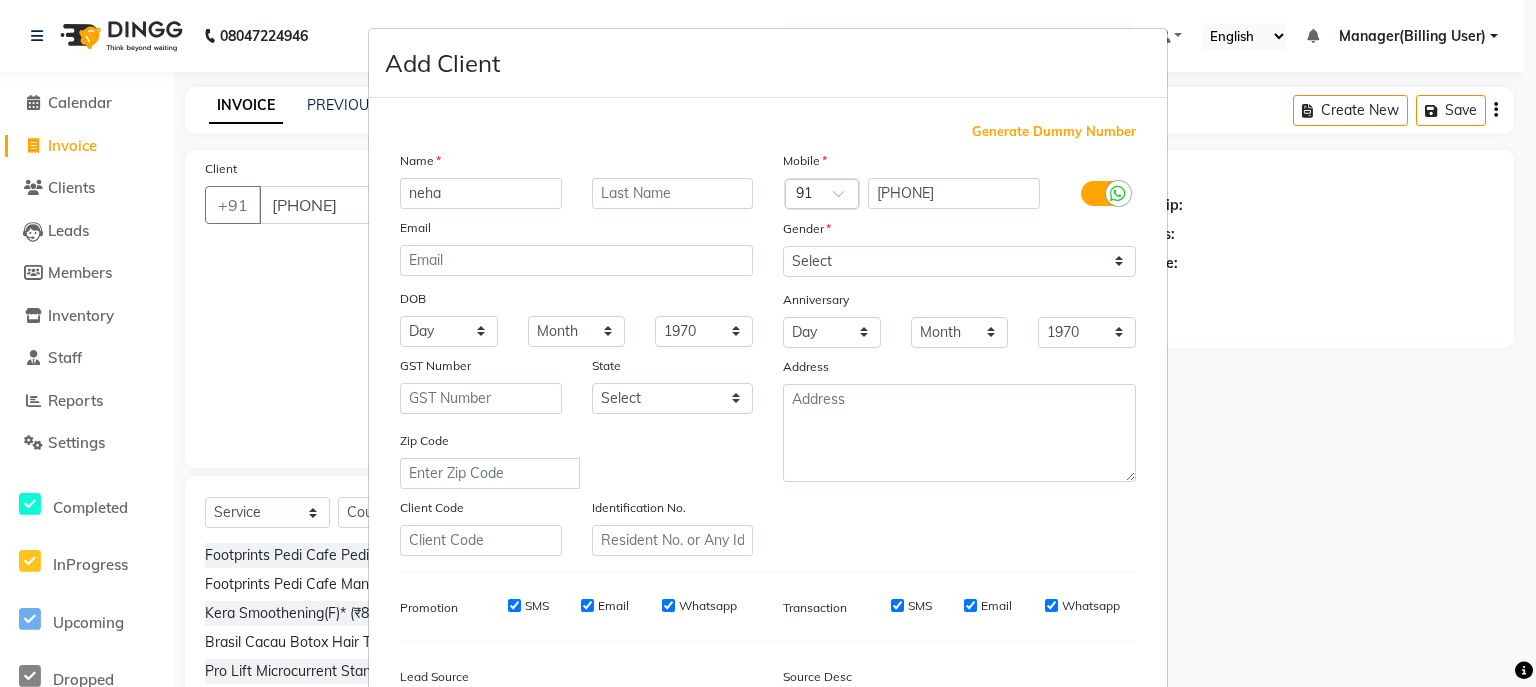 type on "neha" 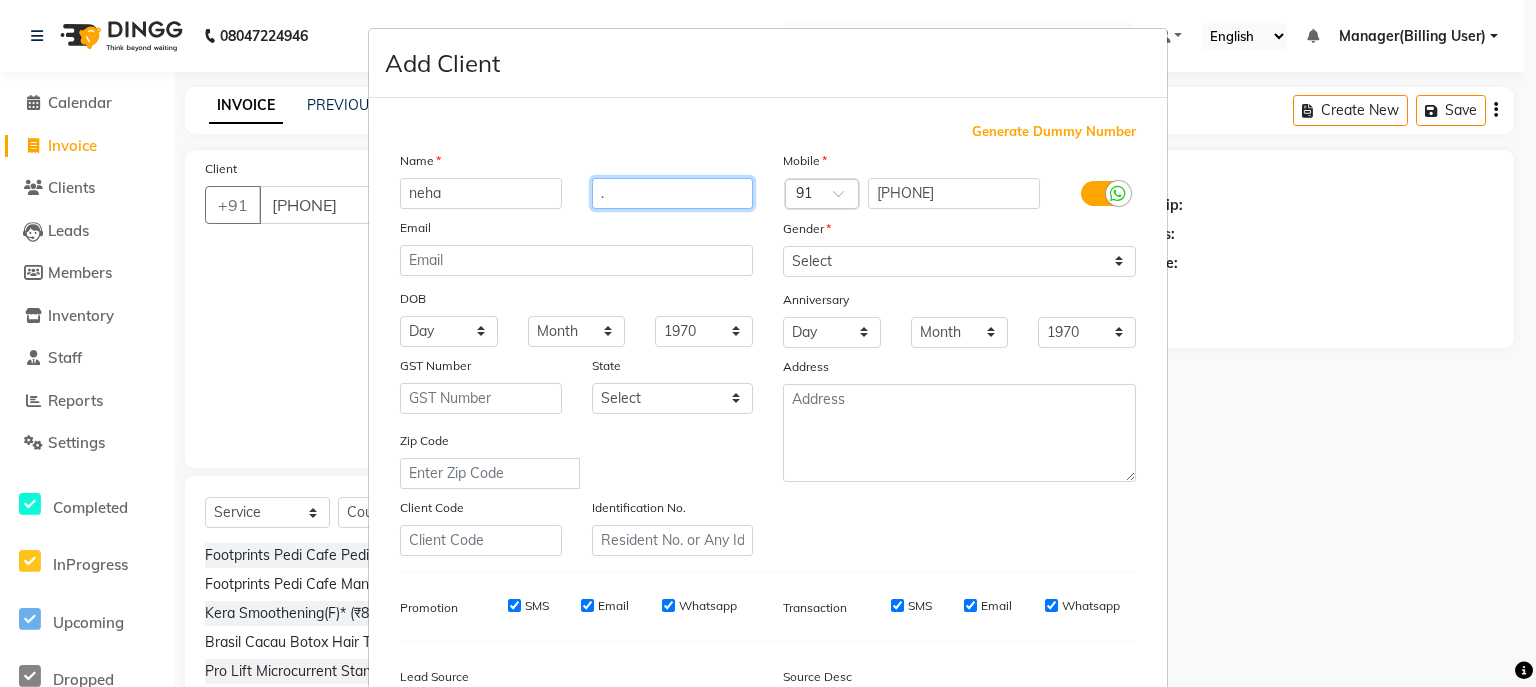 type on "." 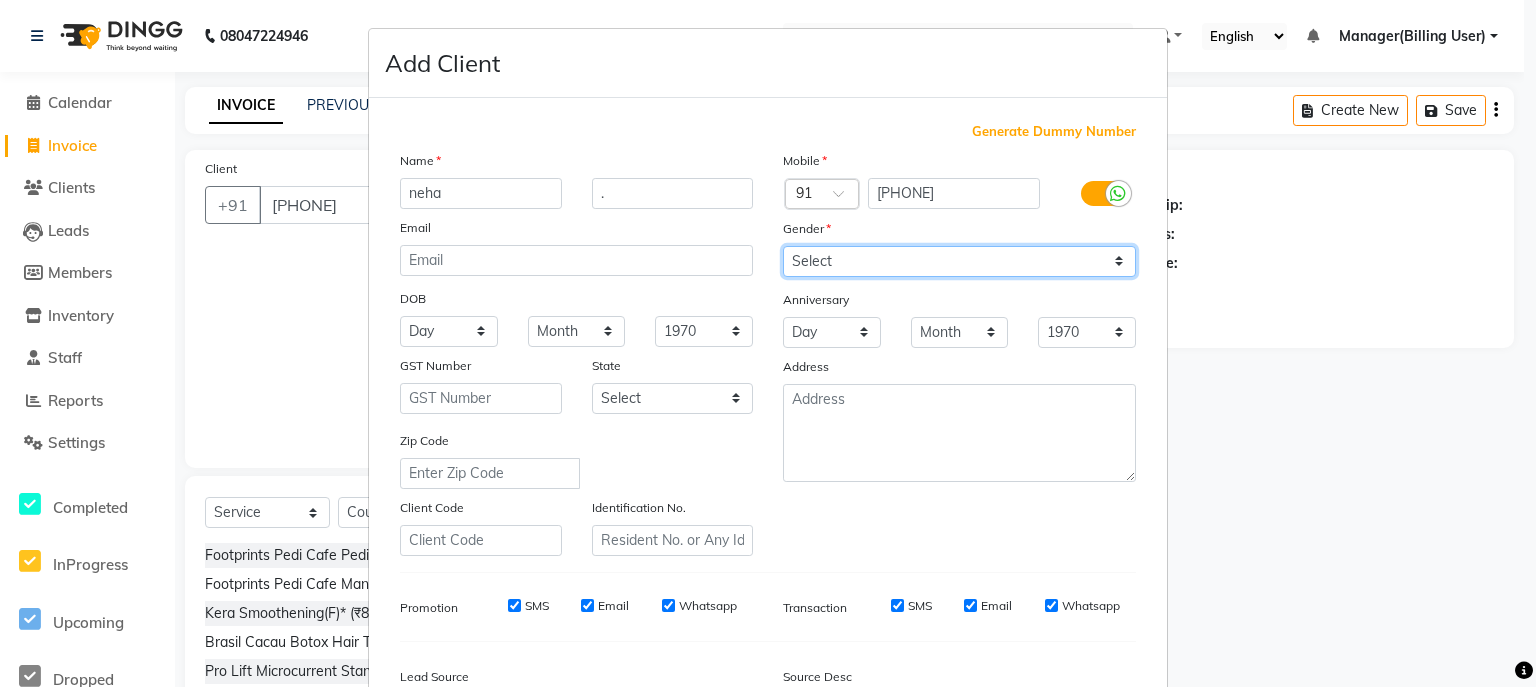 click on "Select Male Female Other Prefer Not To Say" at bounding box center [959, 261] 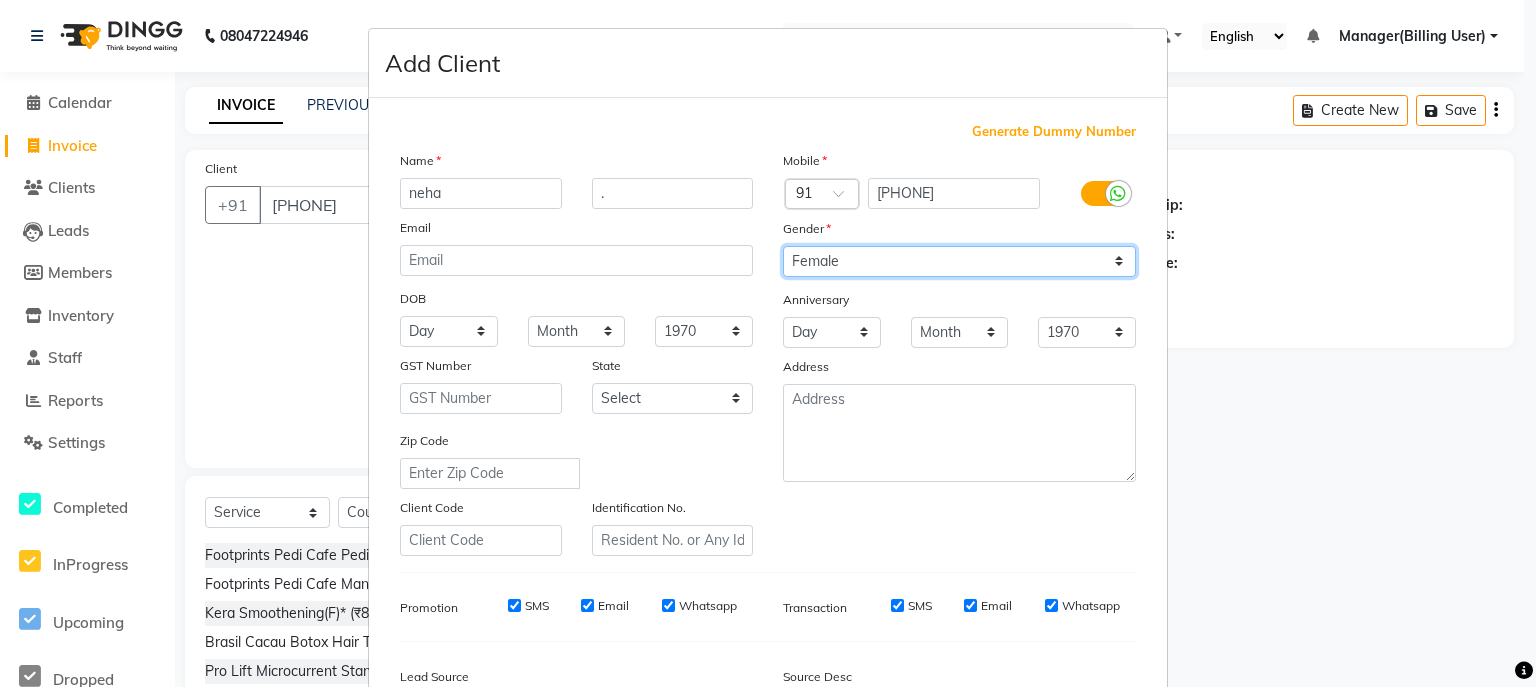 click on "Select Male Female Other Prefer Not To Say" at bounding box center [959, 261] 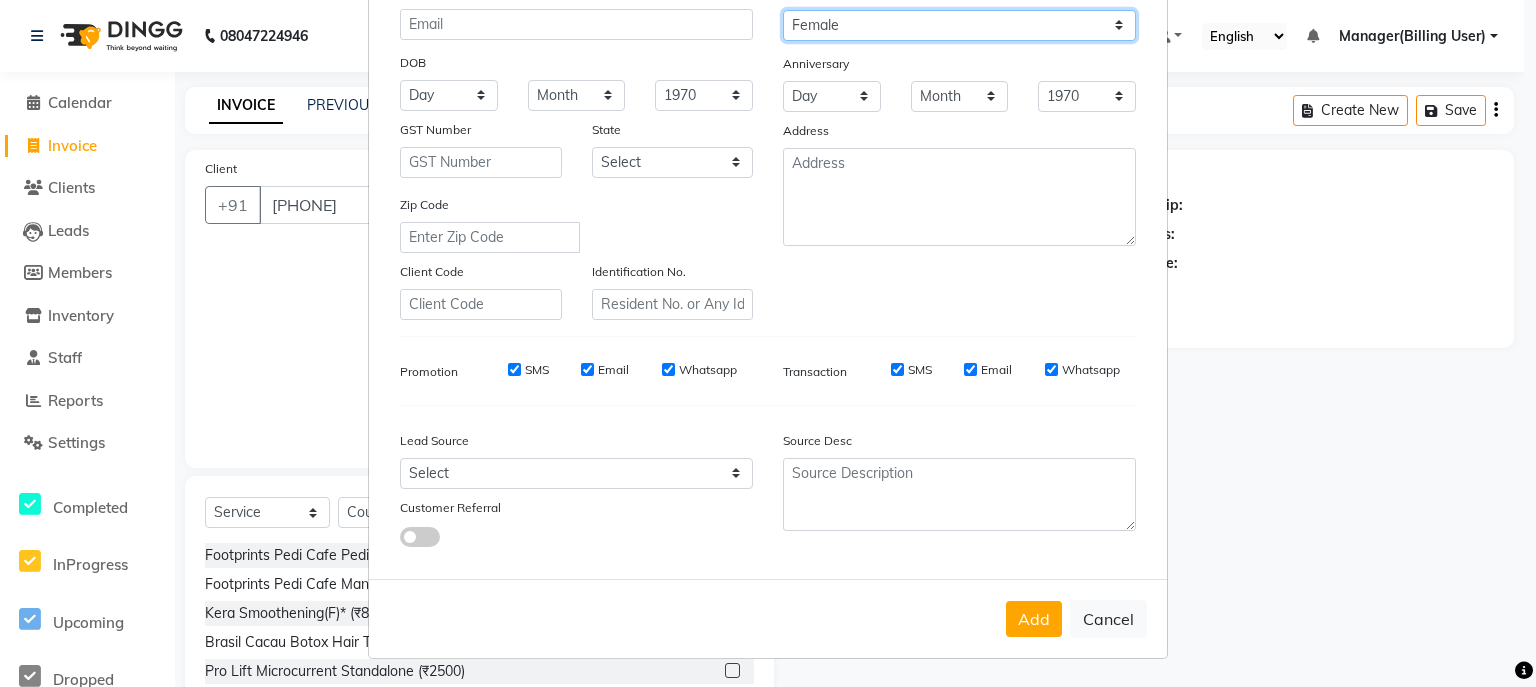 scroll, scrollTop: 245, scrollLeft: 0, axis: vertical 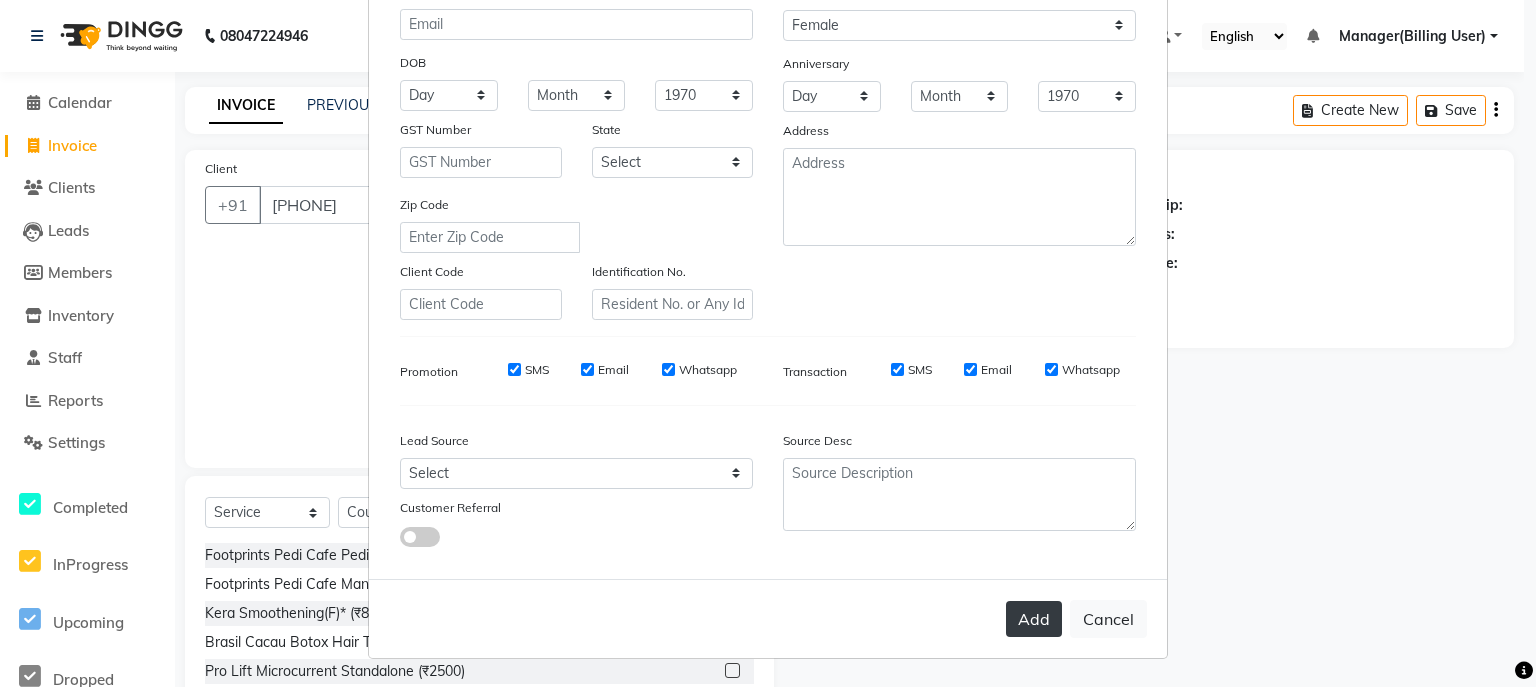 click on "Add" at bounding box center (1034, 619) 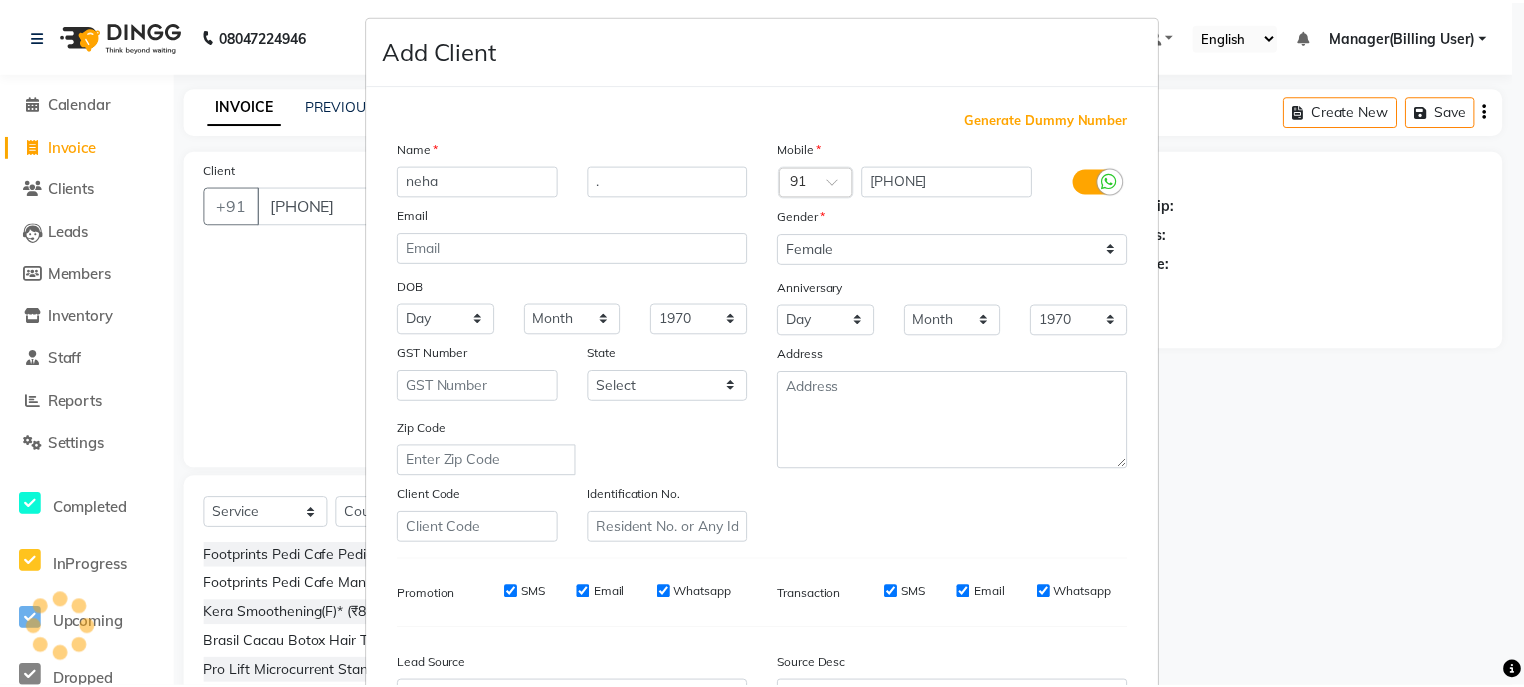 scroll, scrollTop: 0, scrollLeft: 0, axis: both 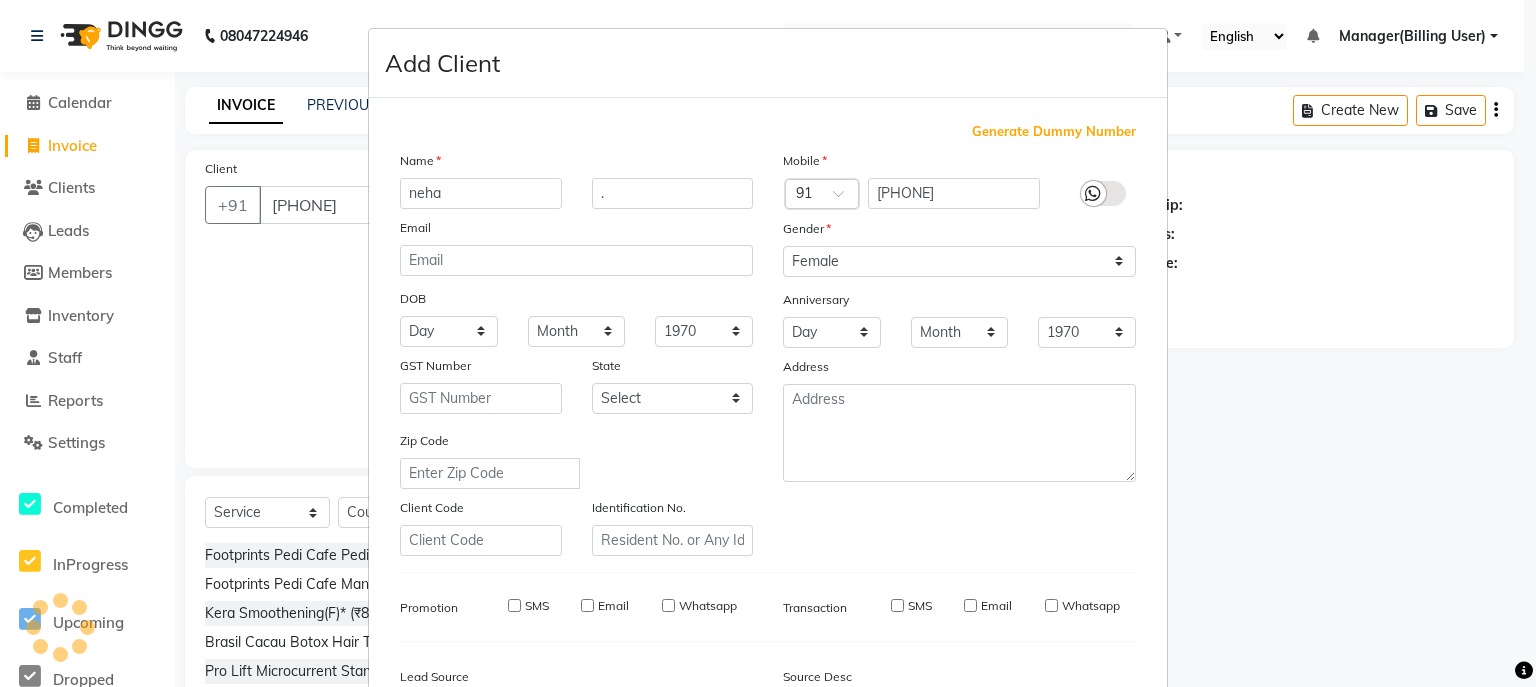 type 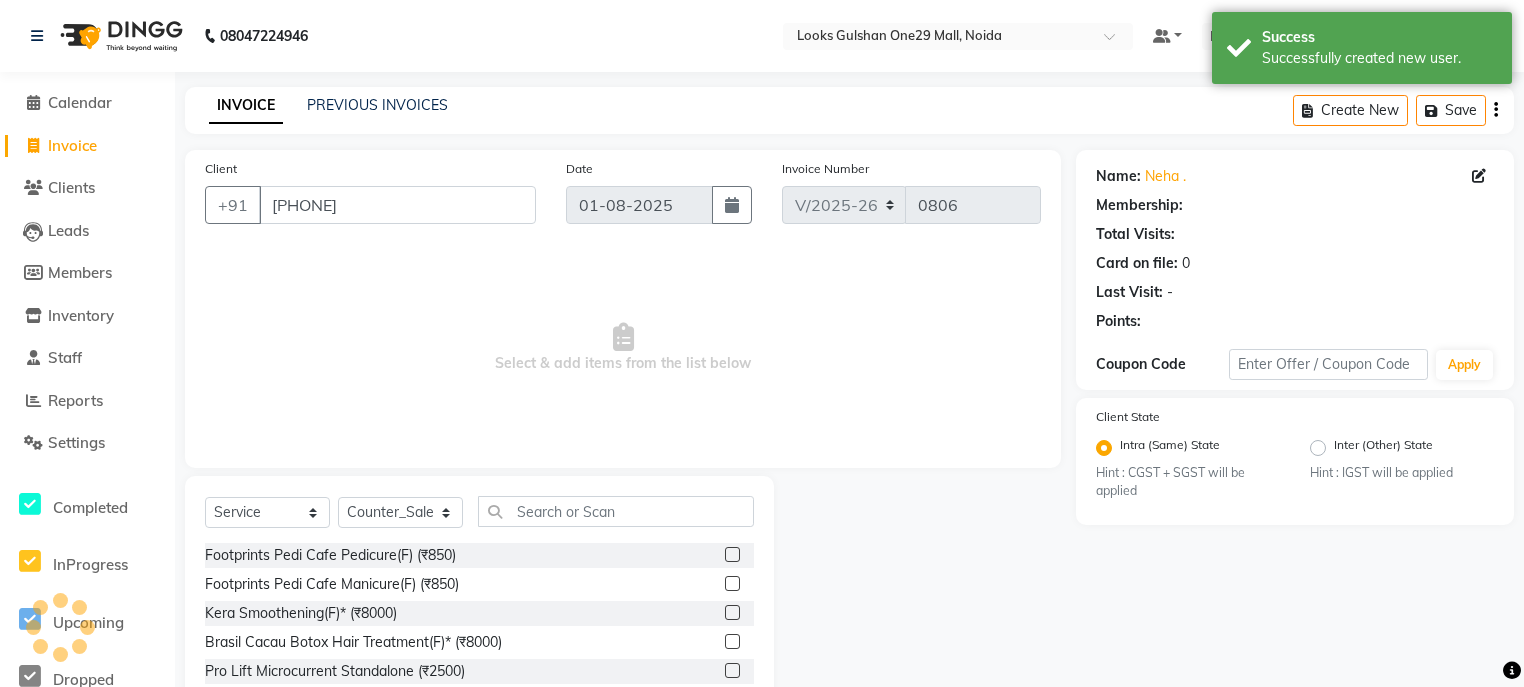 select on "1: Object" 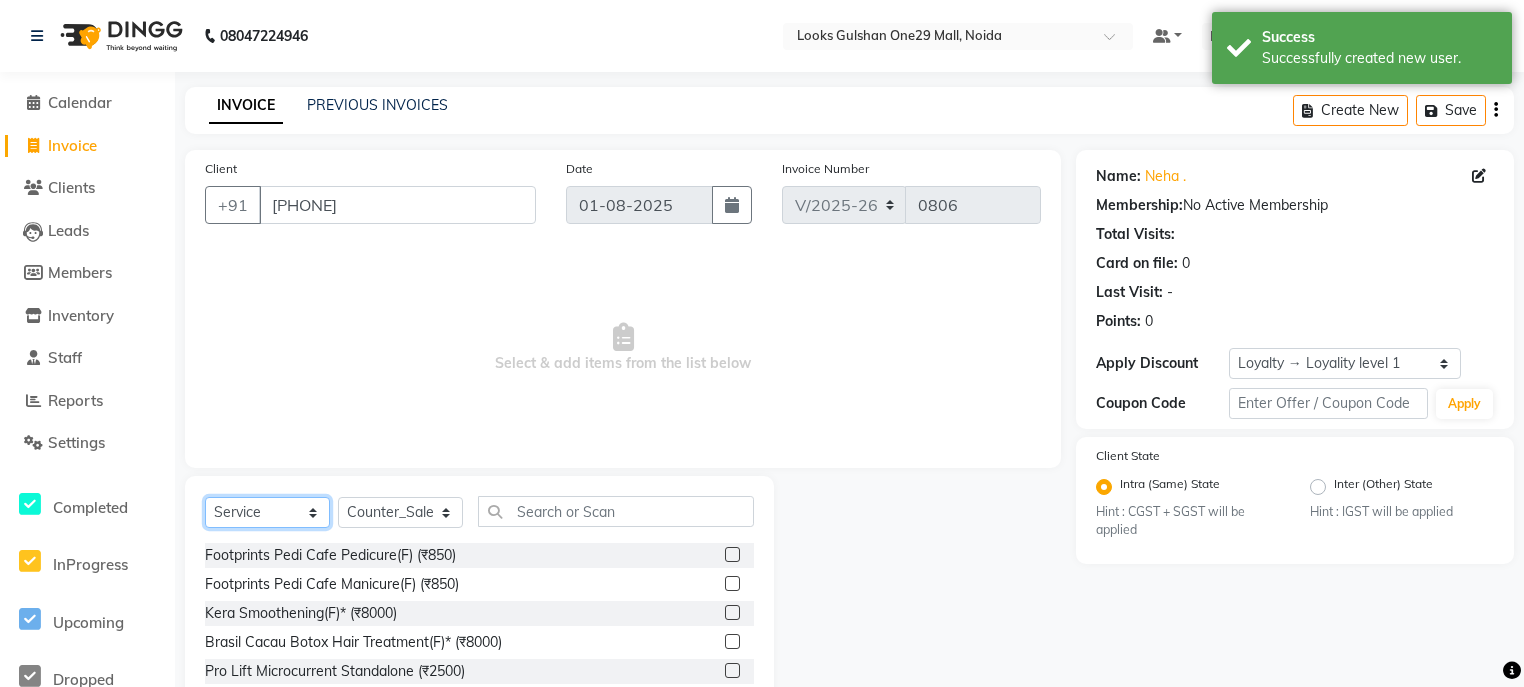 click on "Select  Service  Product  Membership  Package Voucher Prepaid Gift Card" 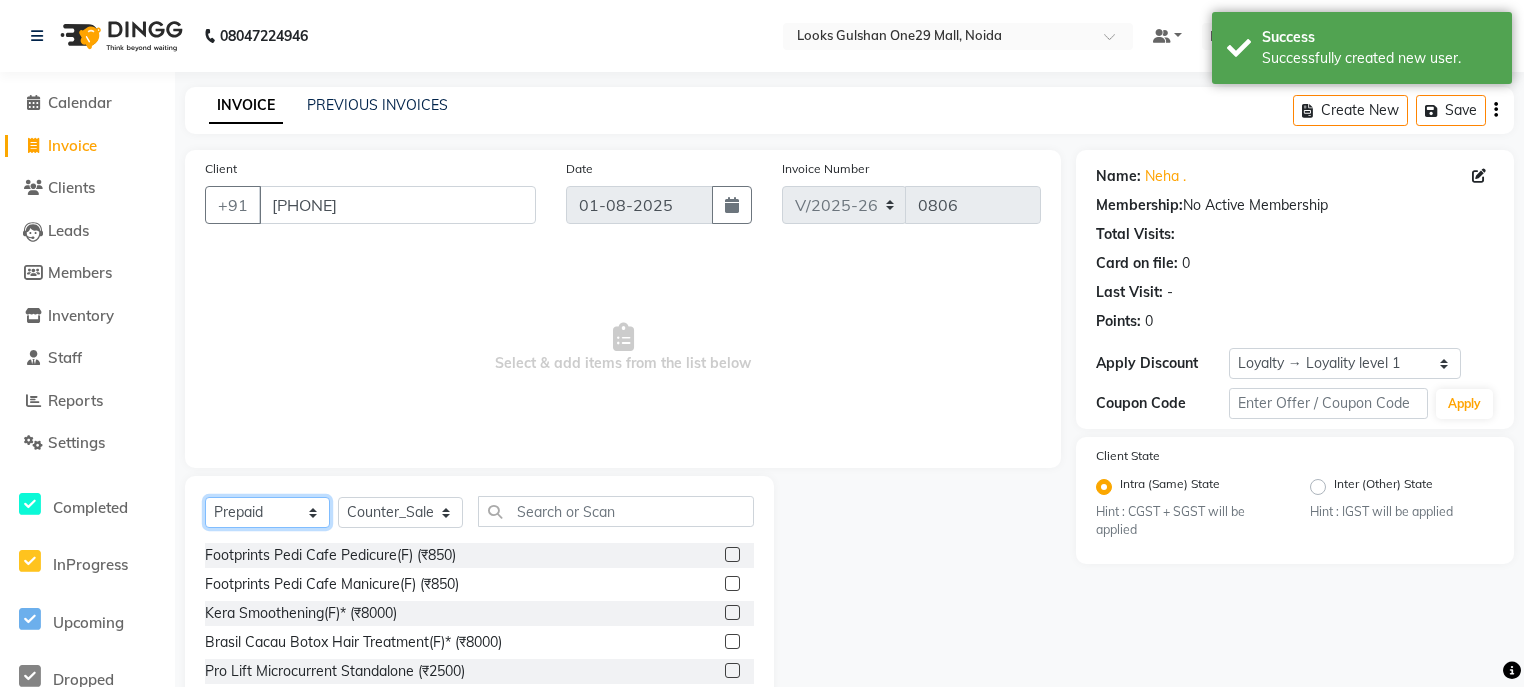 click on "Select  Service  Product  Membership  Package Voucher Prepaid Gift Card" 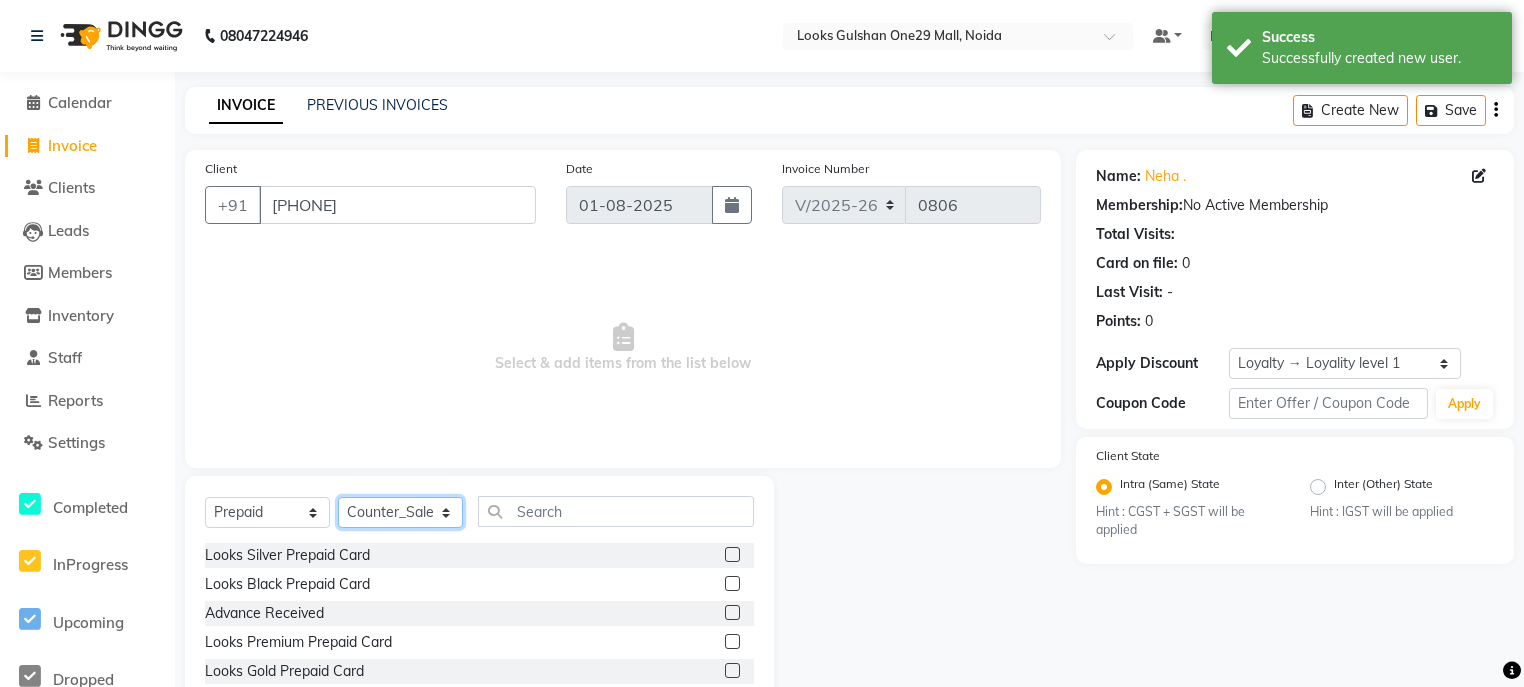 click on "Select Stylist ali Counter_Sales Deepak Eram_nail art Farmaan Manager(Billing User) Mashel Nisha Rinki Ritu Mittal Shiva Shiva(Cherry) Shivam_pdct Talib vardan Vikash_Pdct" 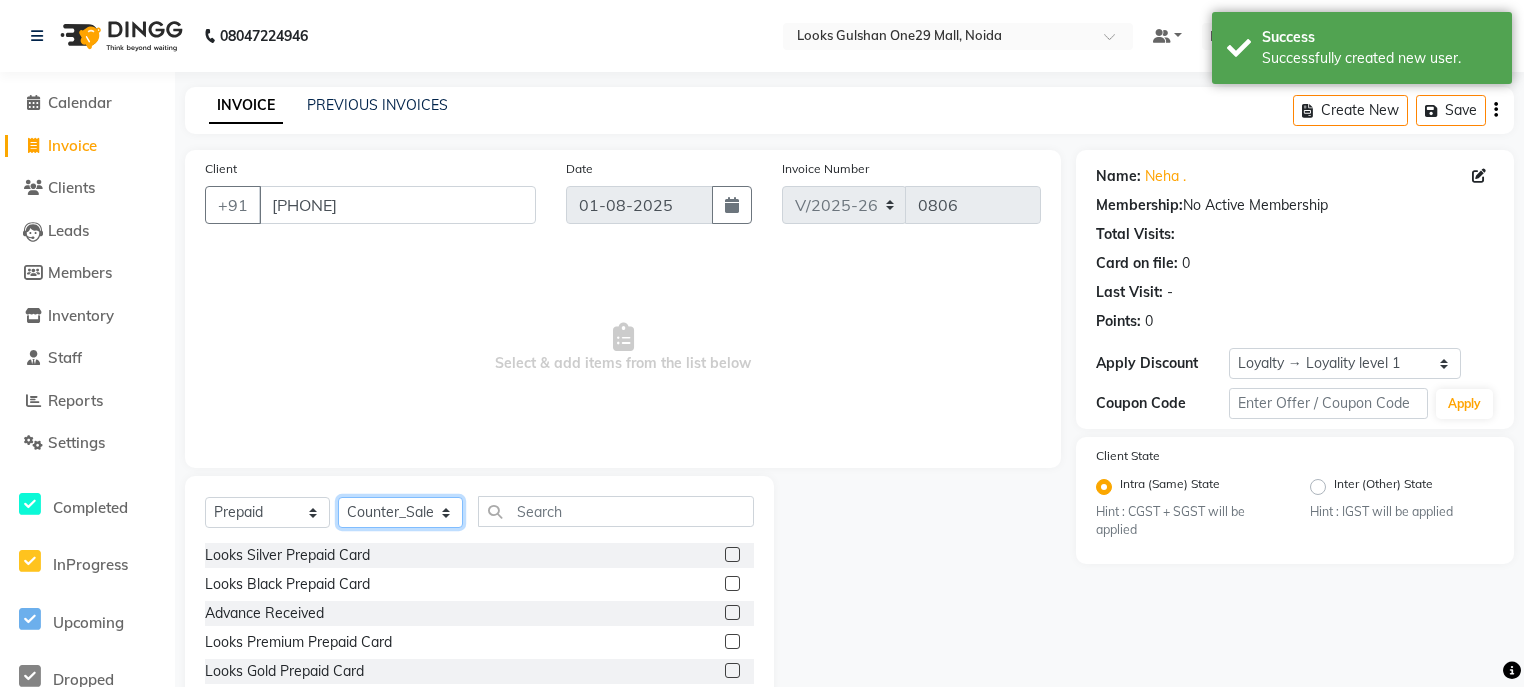select on "82067" 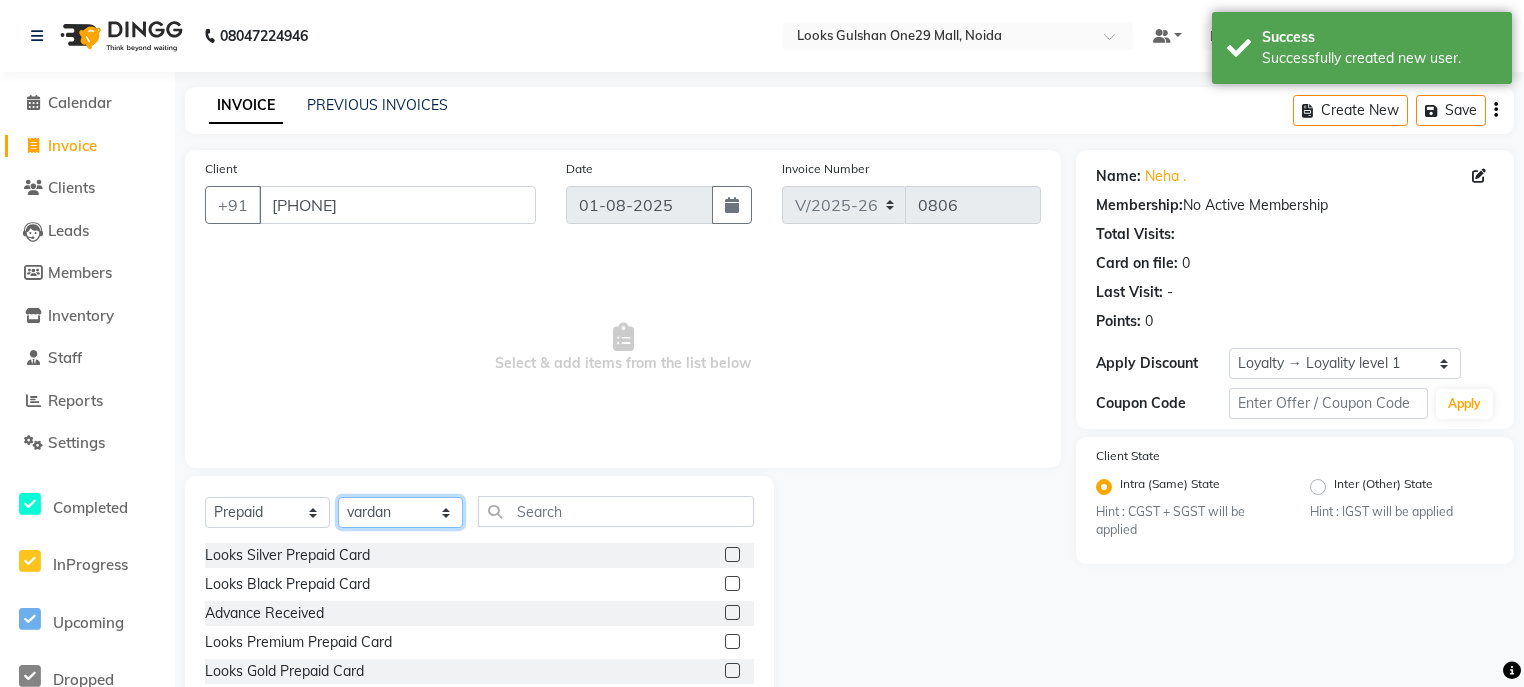 click on "Select Stylist ali Counter_Sales Deepak Eram_nail art Farmaan Manager(Billing User) Mashel Nisha Rinki Ritu Mittal Shiva Shiva(Cherry) Shivam_pdct Talib vardan Vikash_Pdct" 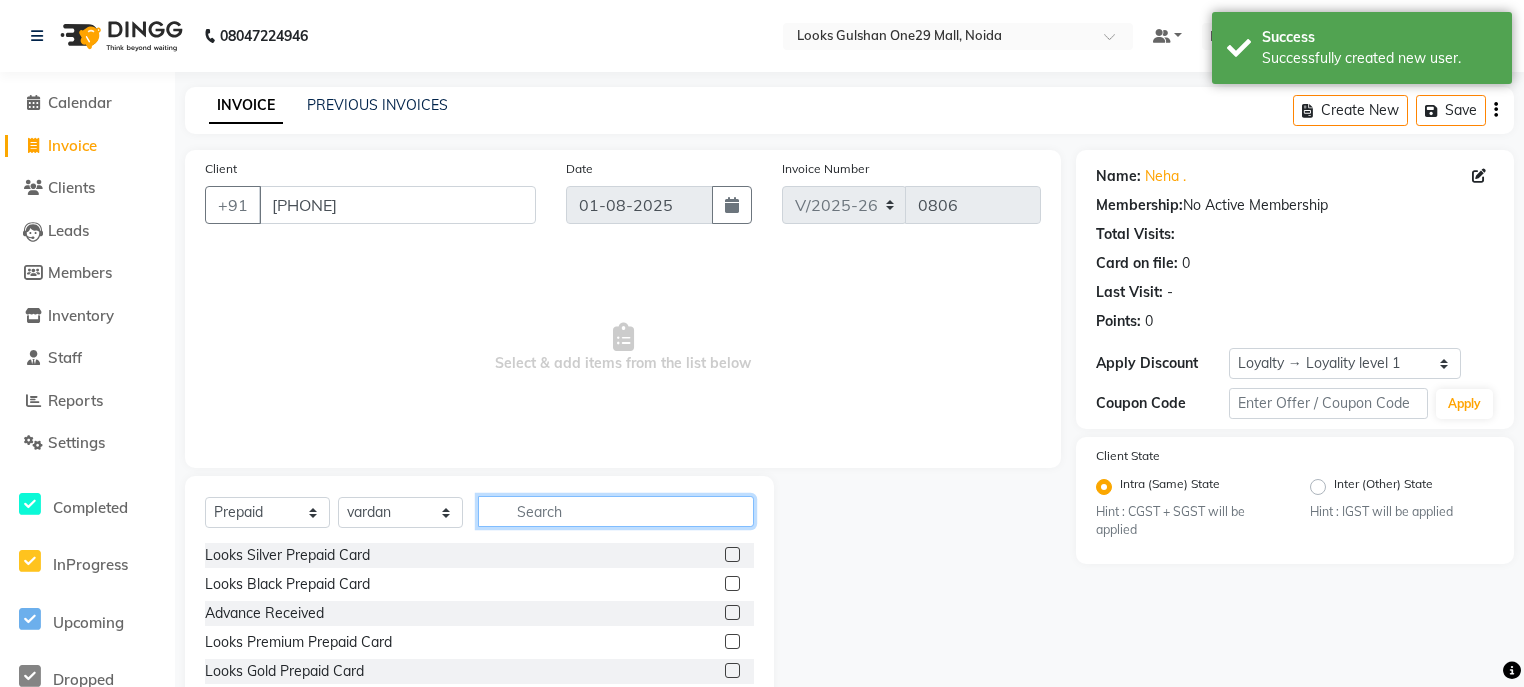 click 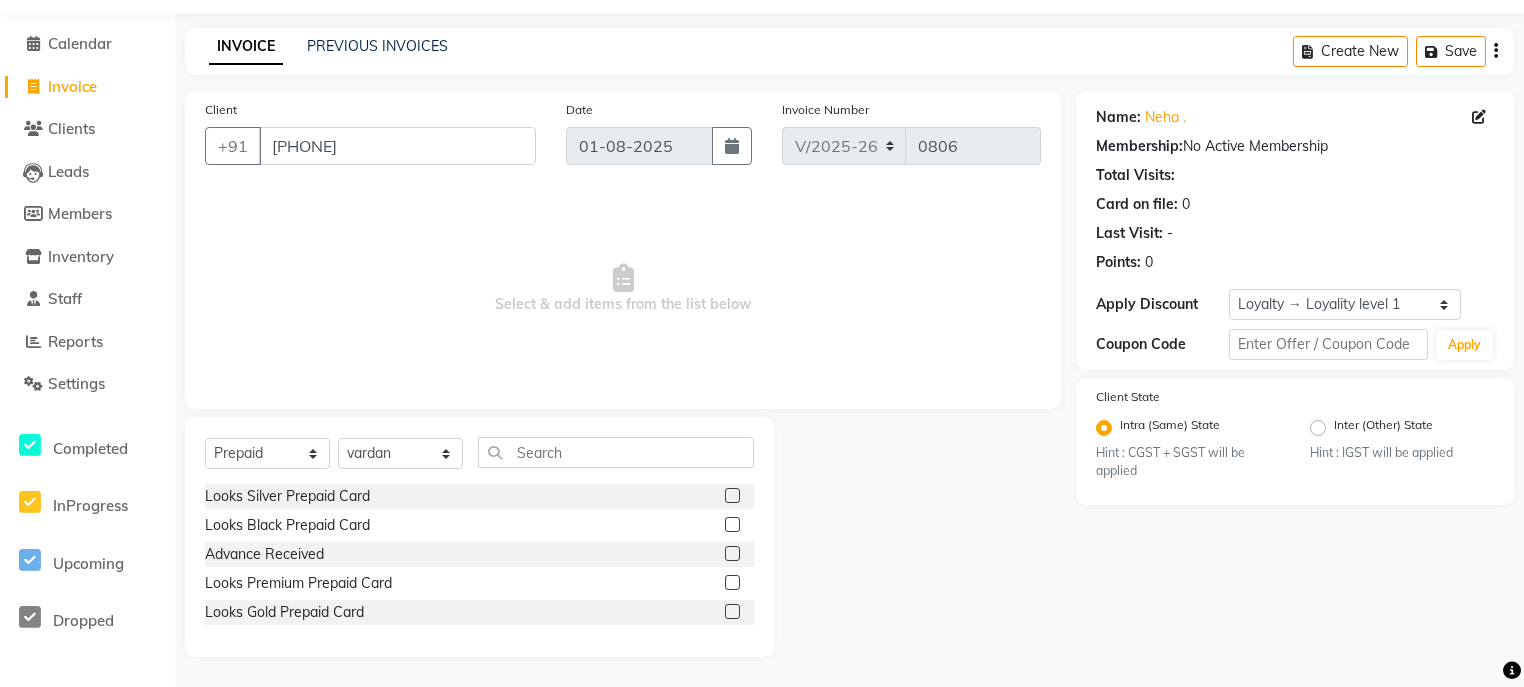 click 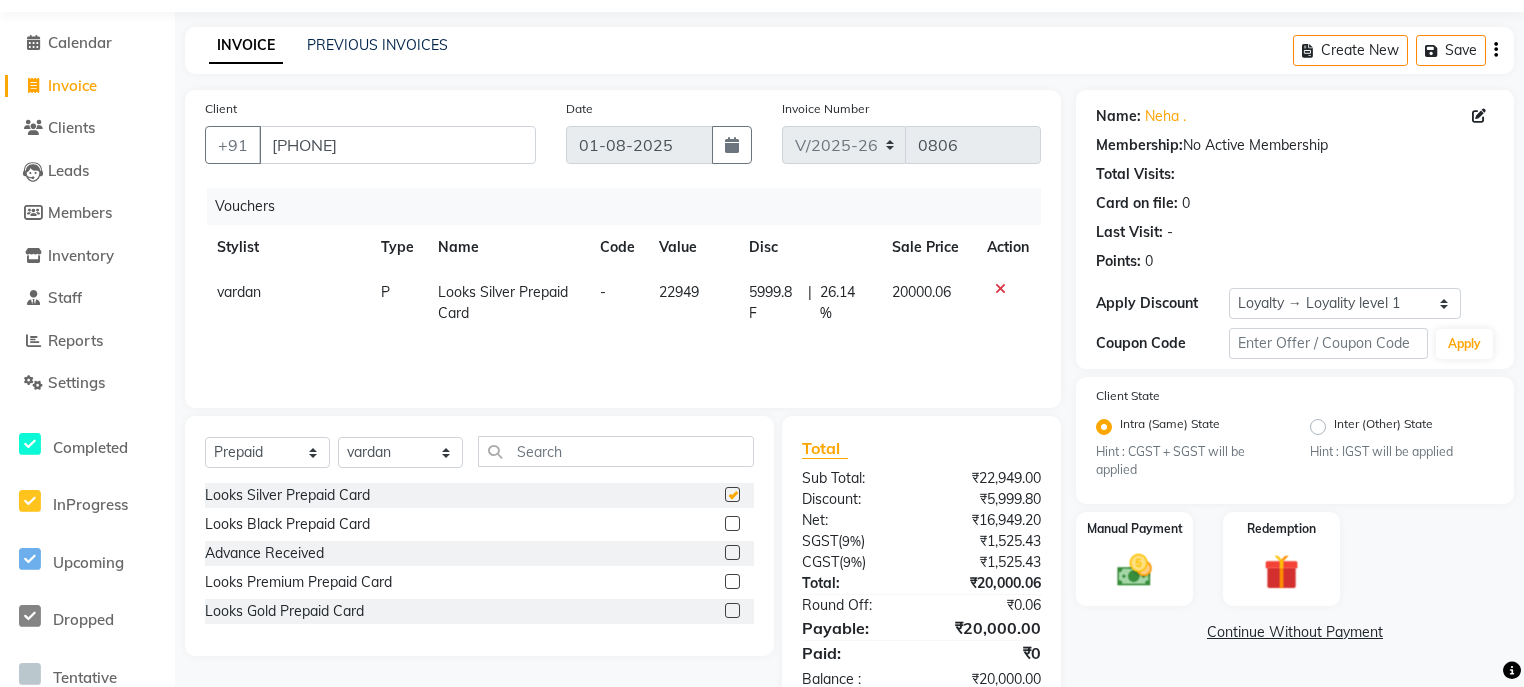 checkbox on "false" 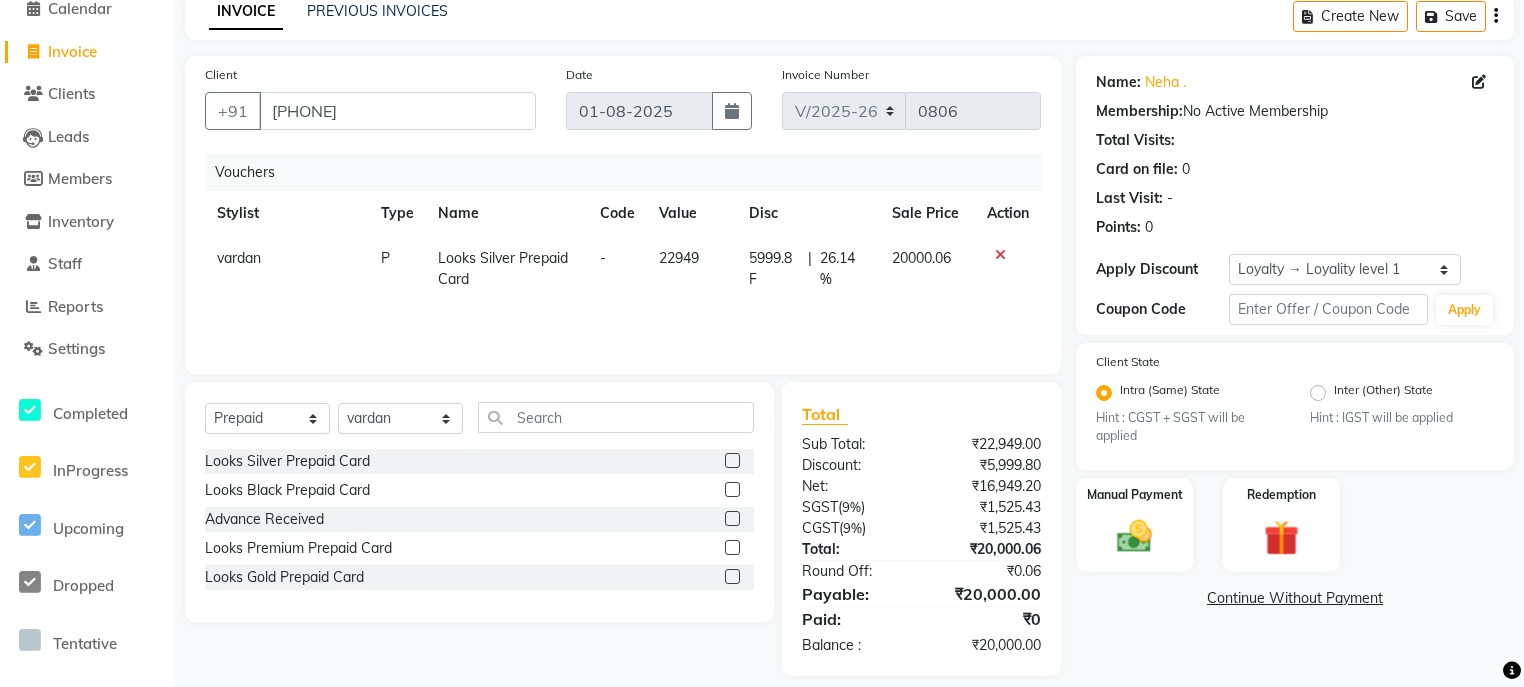 scroll, scrollTop: 113, scrollLeft: 0, axis: vertical 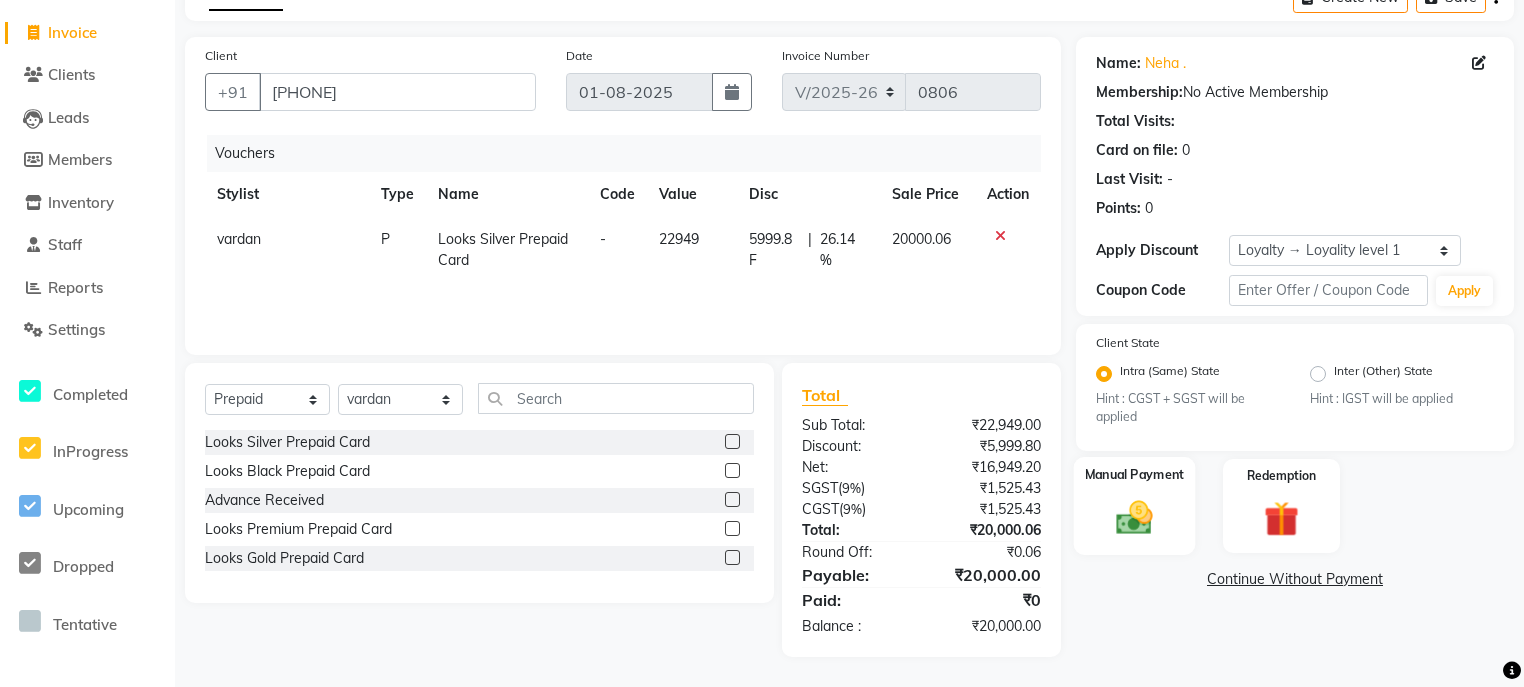 click on "Manual Payment" 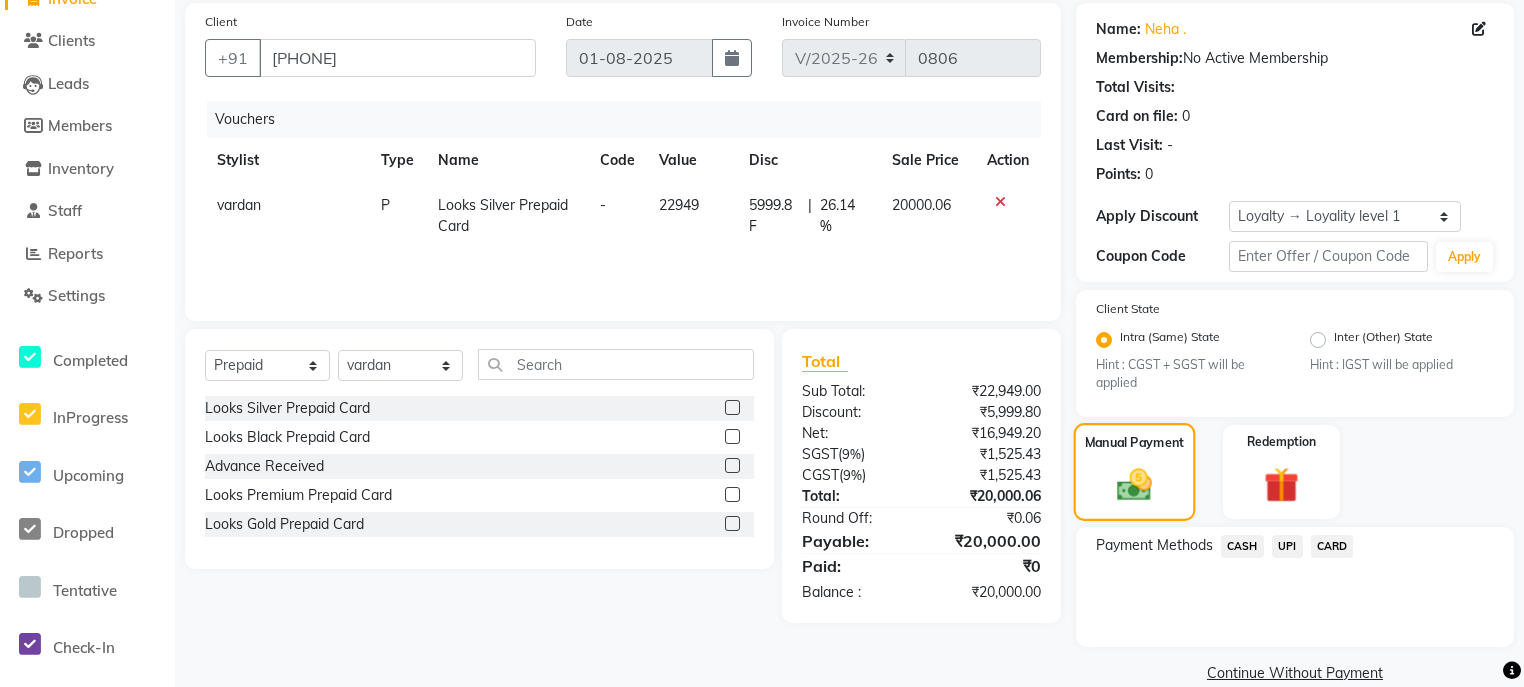scroll, scrollTop: 180, scrollLeft: 0, axis: vertical 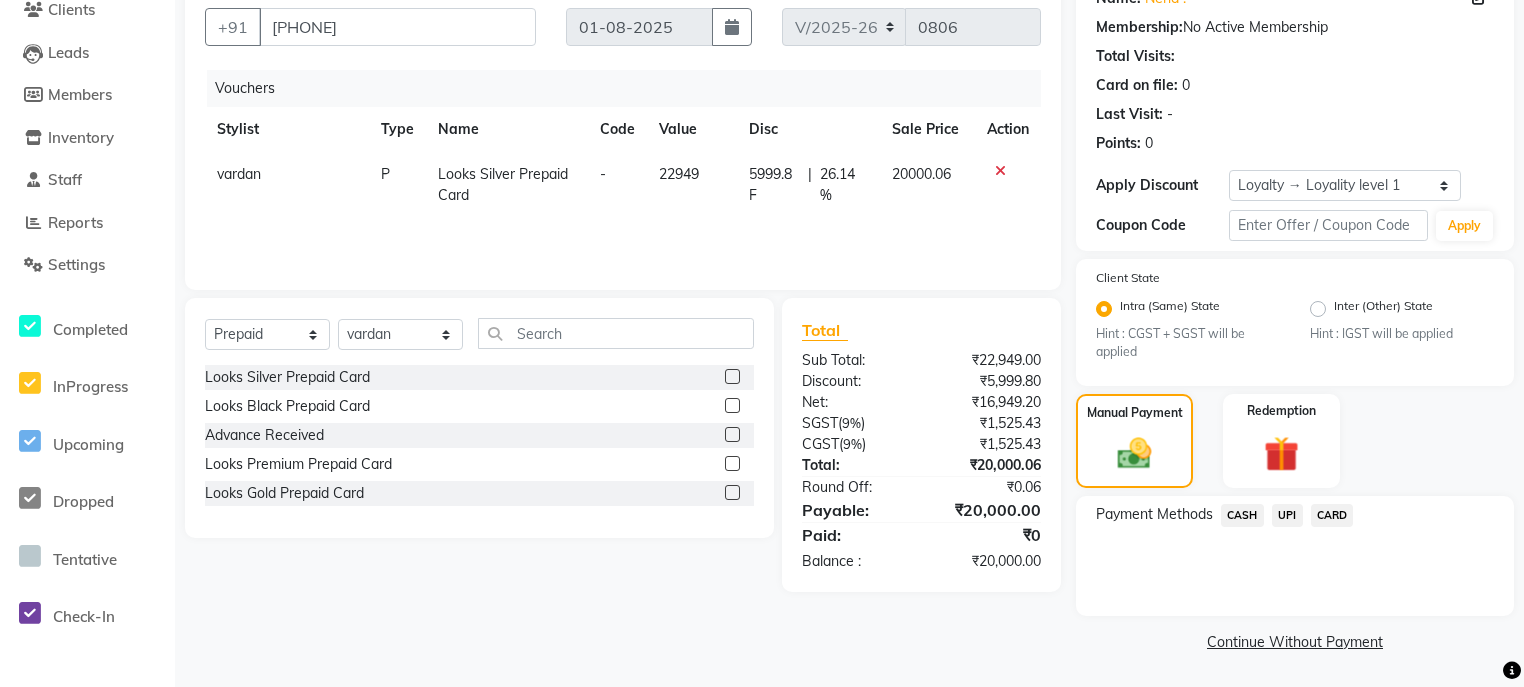 click on "UPI" 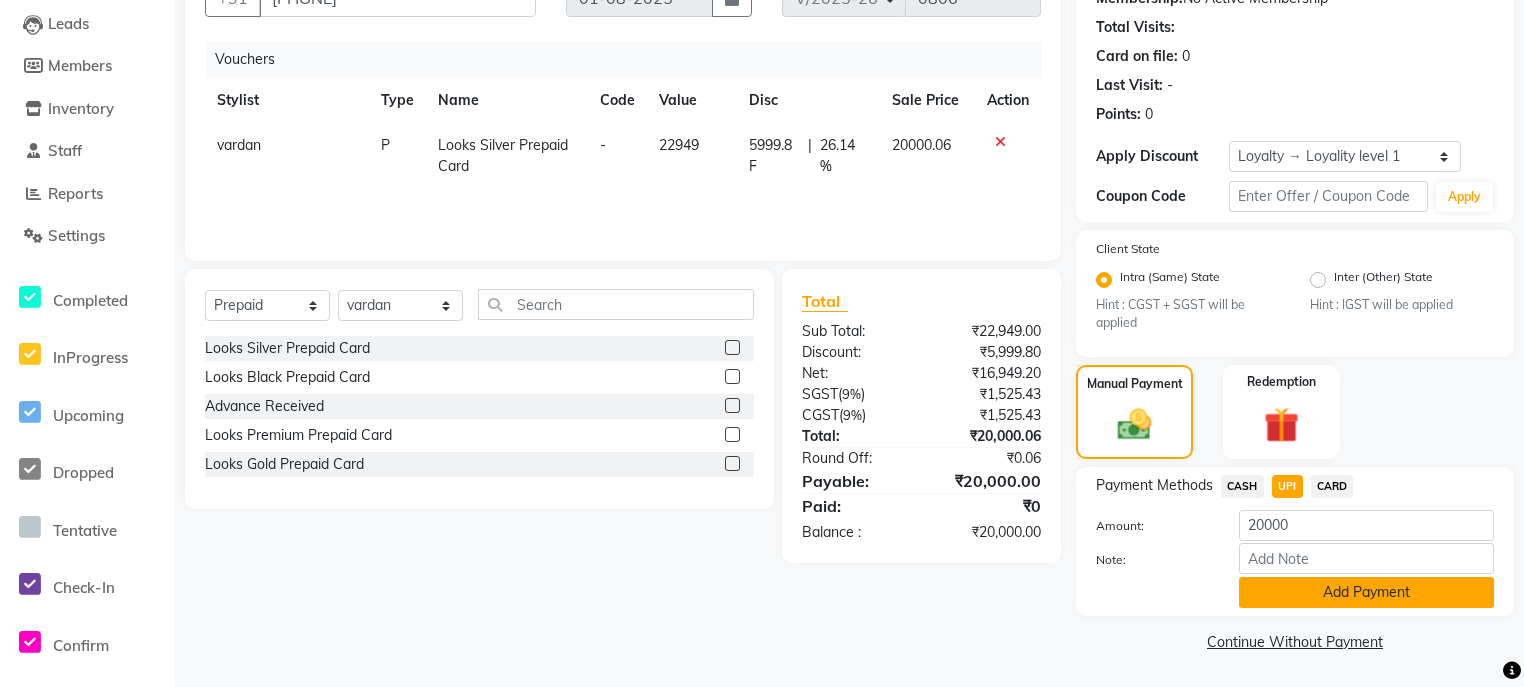 click on "Add Payment" 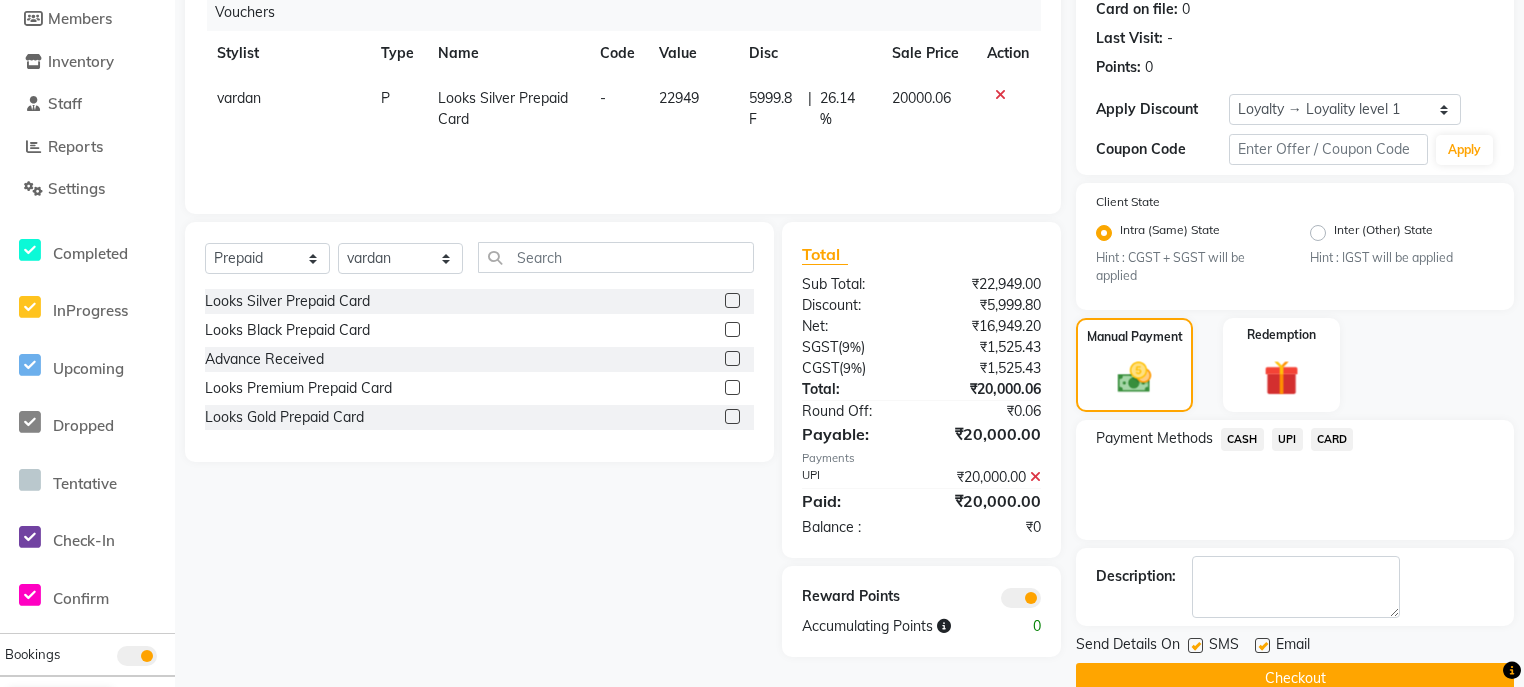 scroll, scrollTop: 292, scrollLeft: 0, axis: vertical 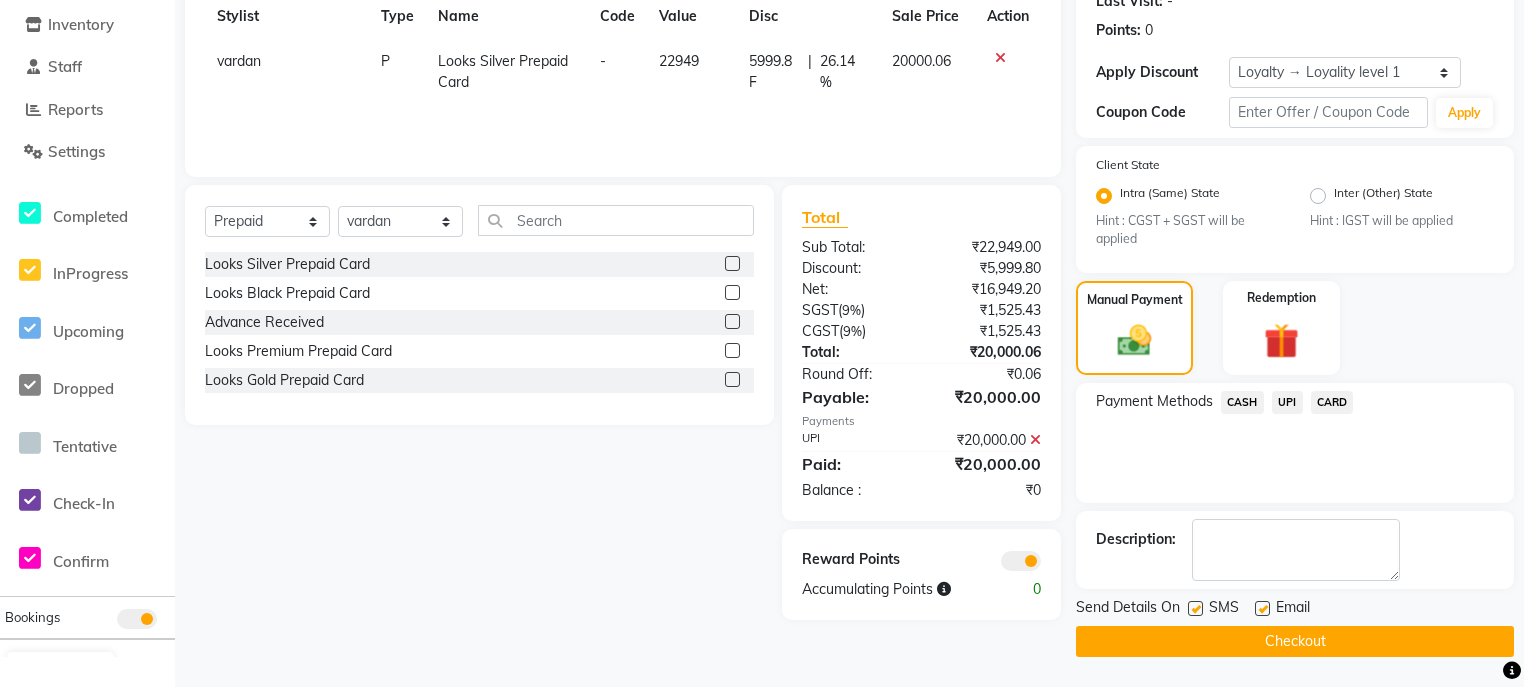 click 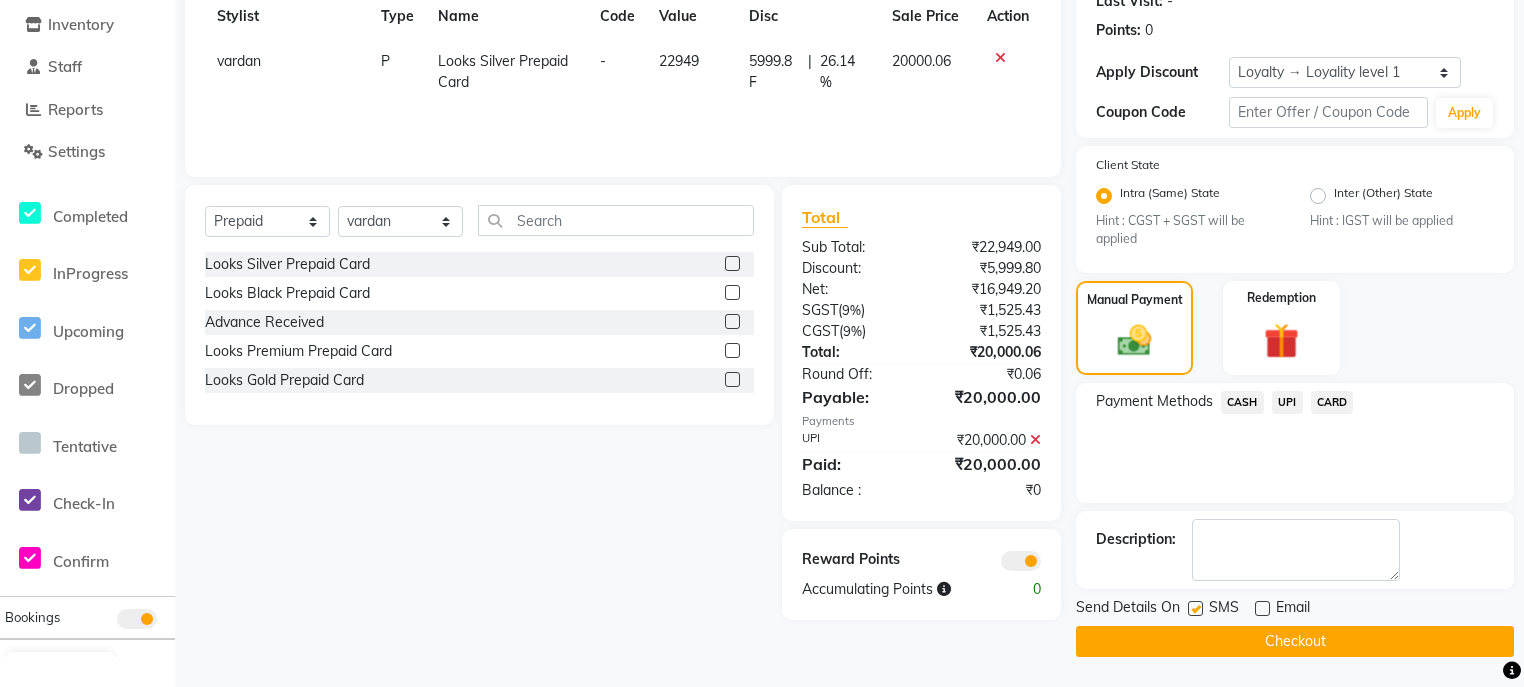 click on "Checkout" 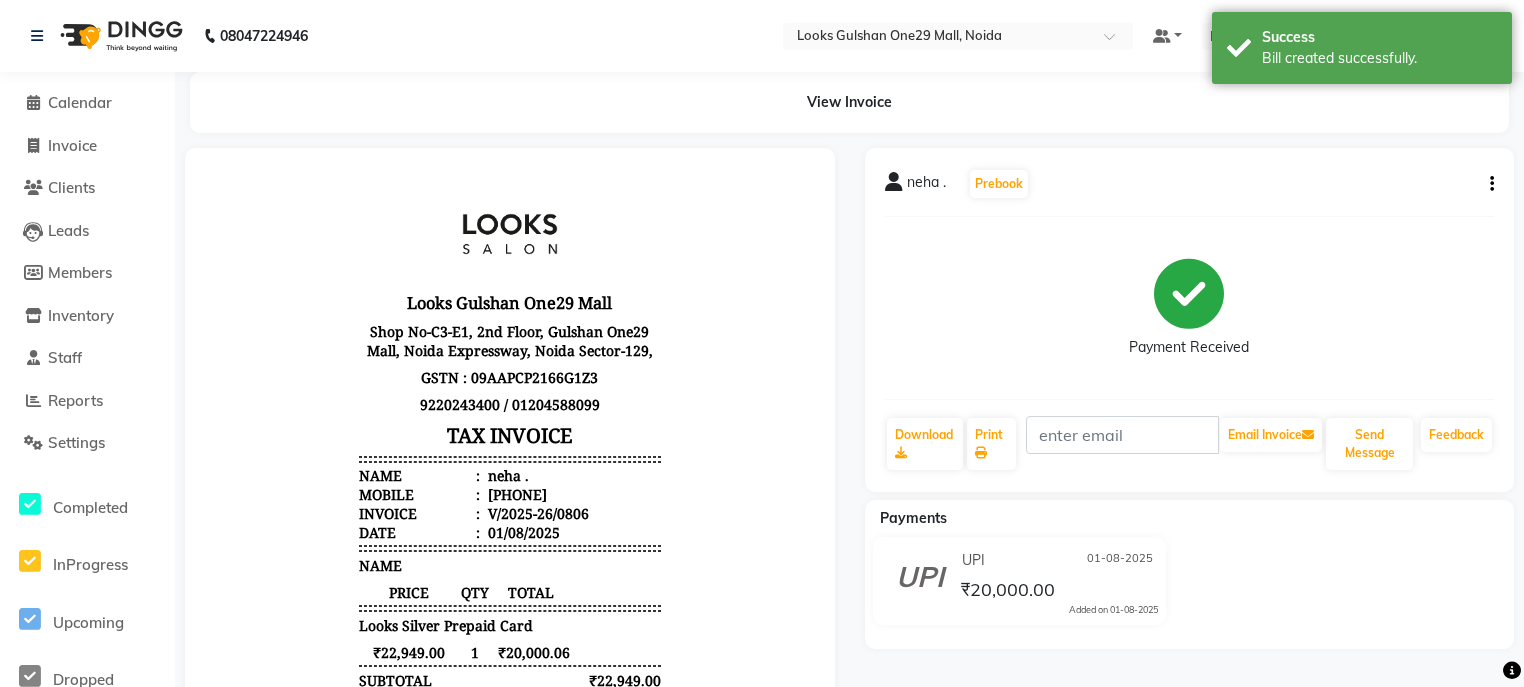 scroll, scrollTop: 0, scrollLeft: 0, axis: both 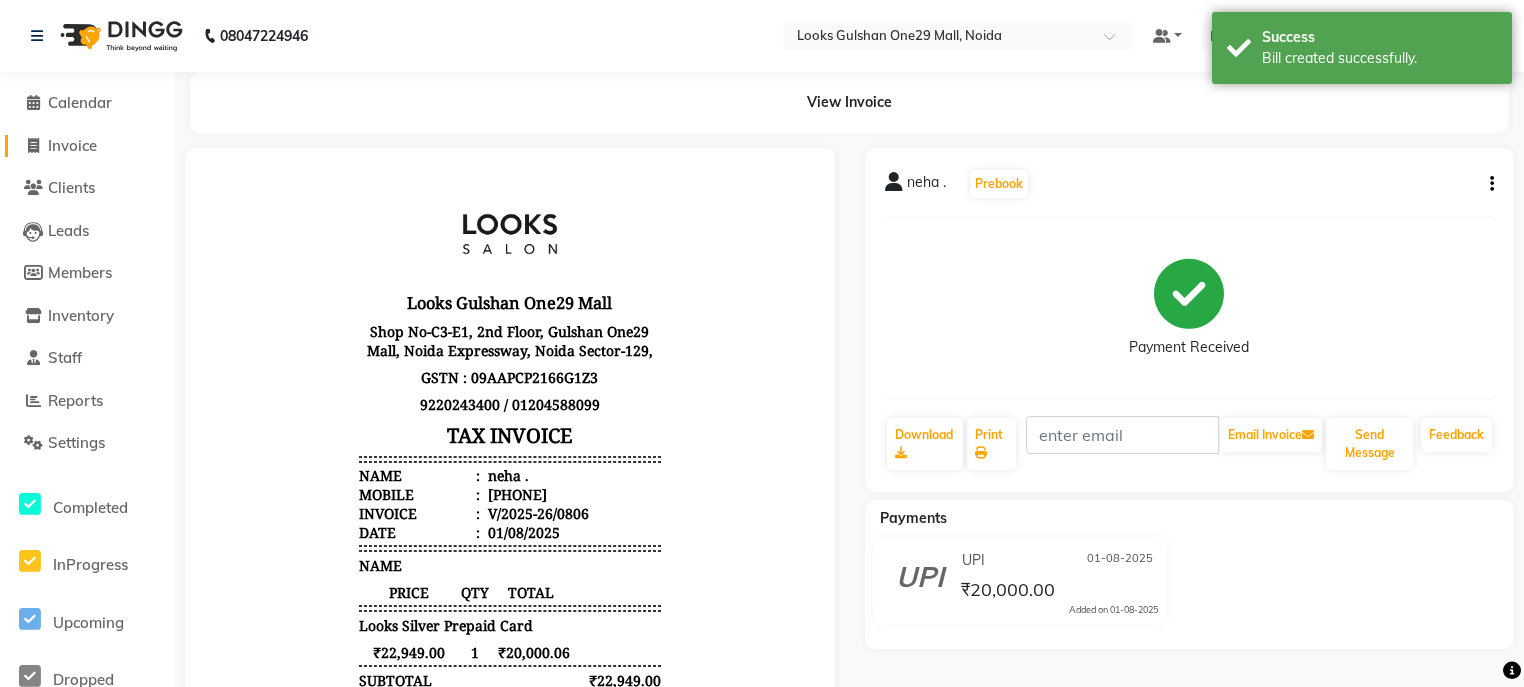 click on "Invoice" 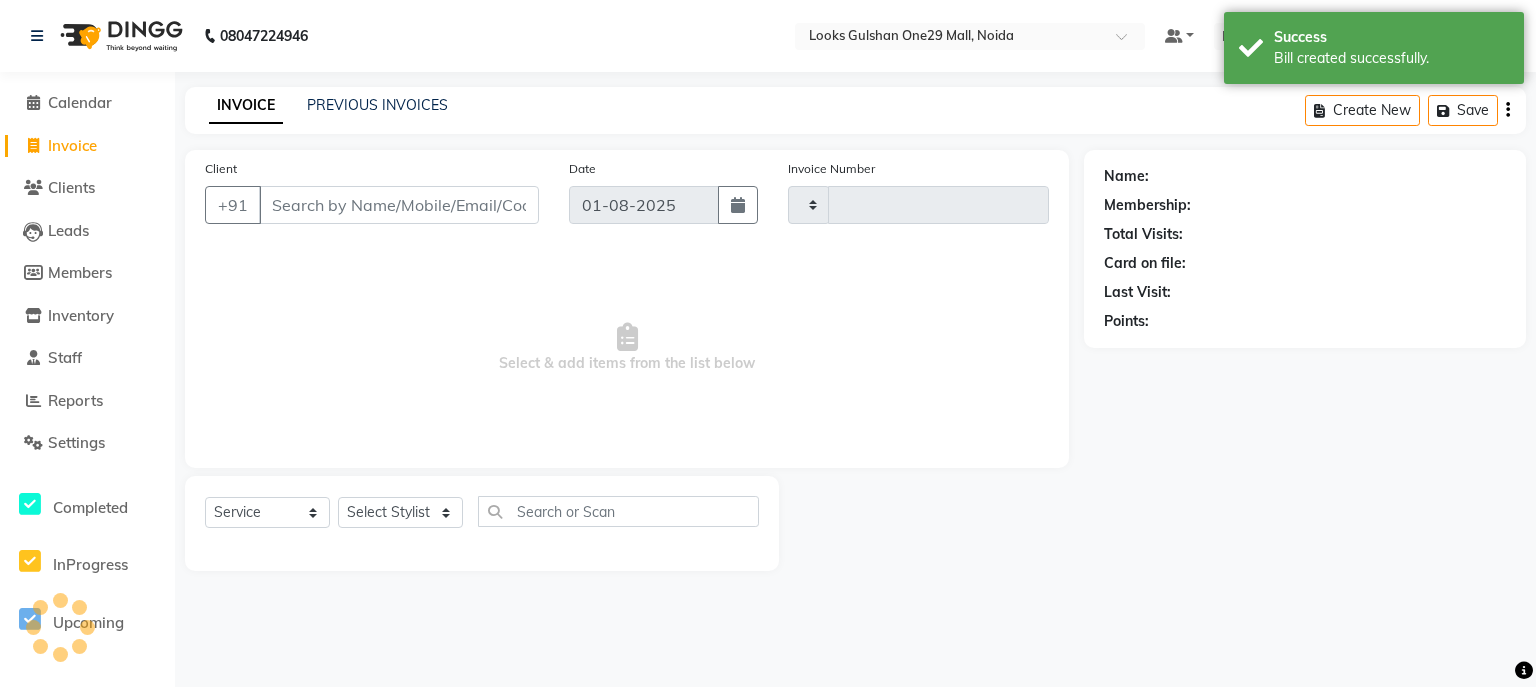 type on "0807" 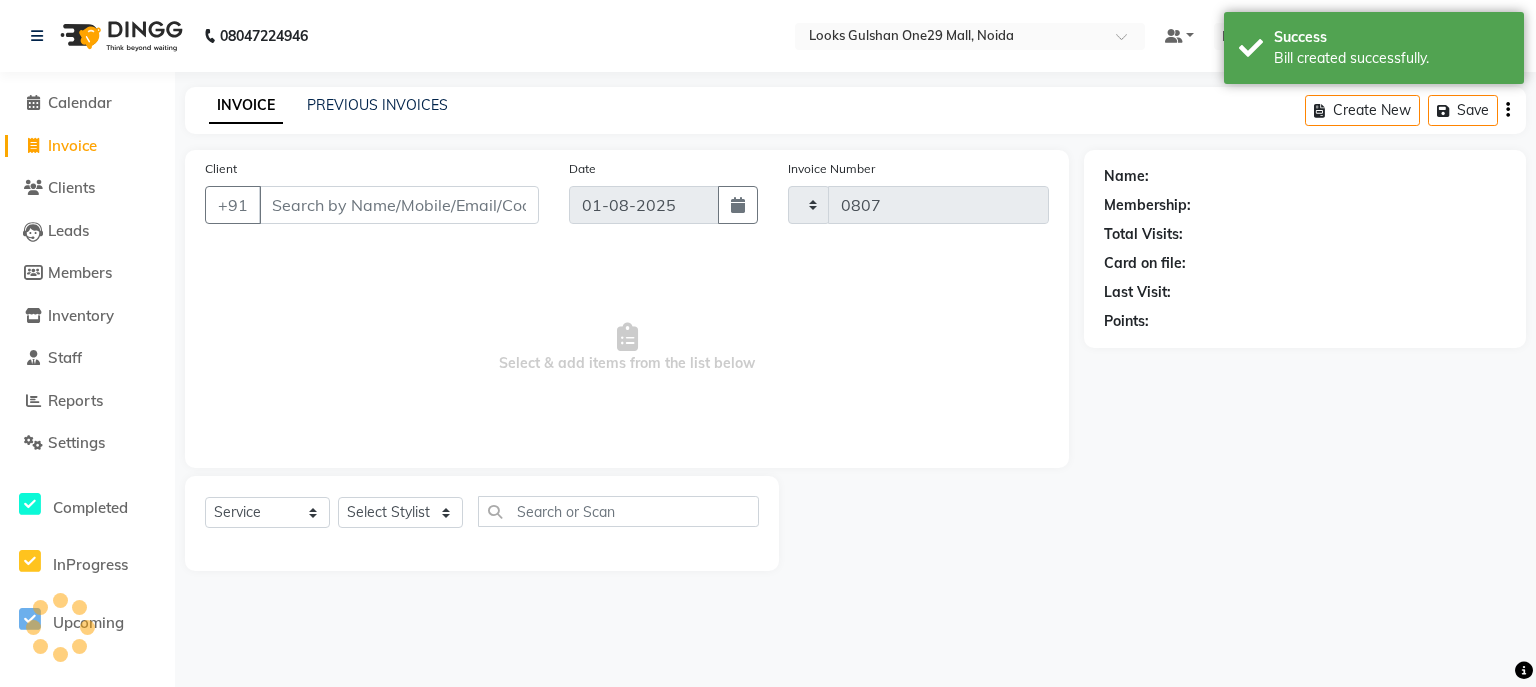 select on "8337" 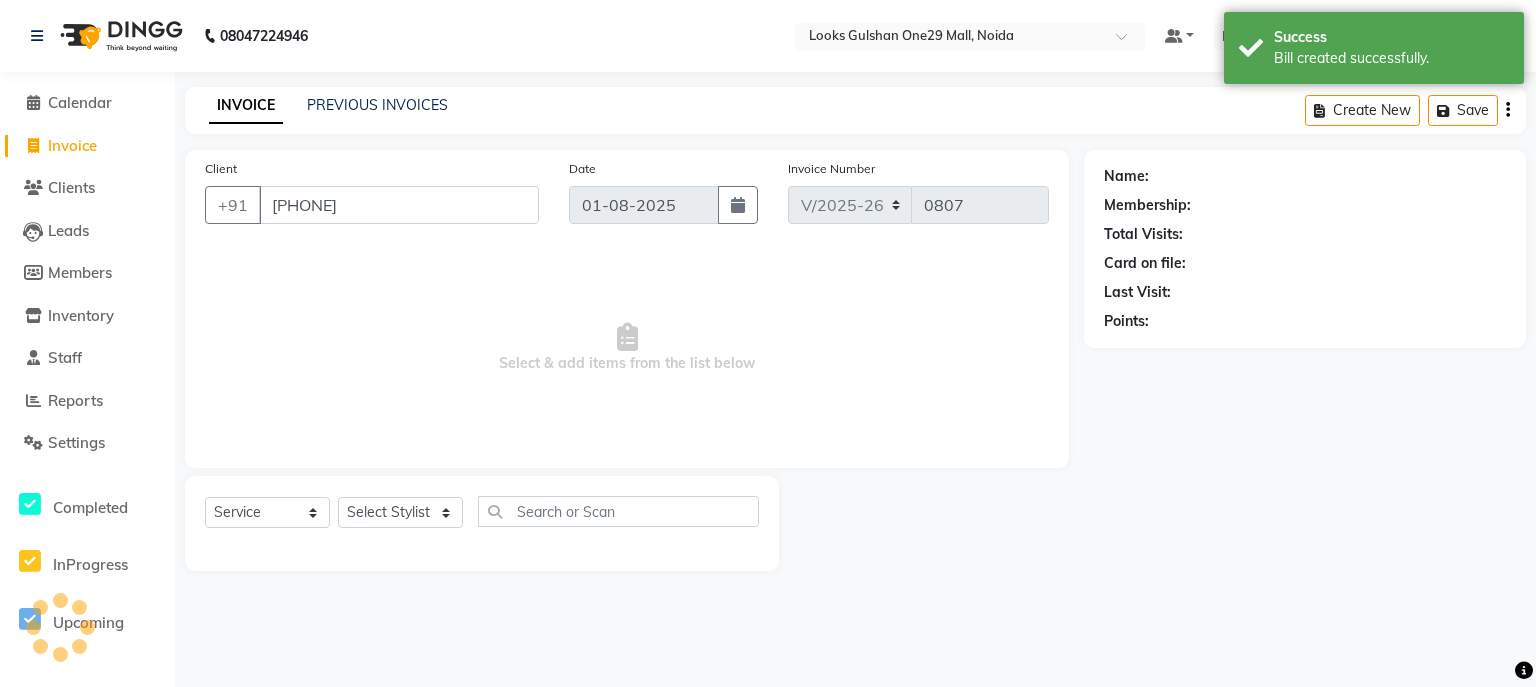 type on "8600033145" 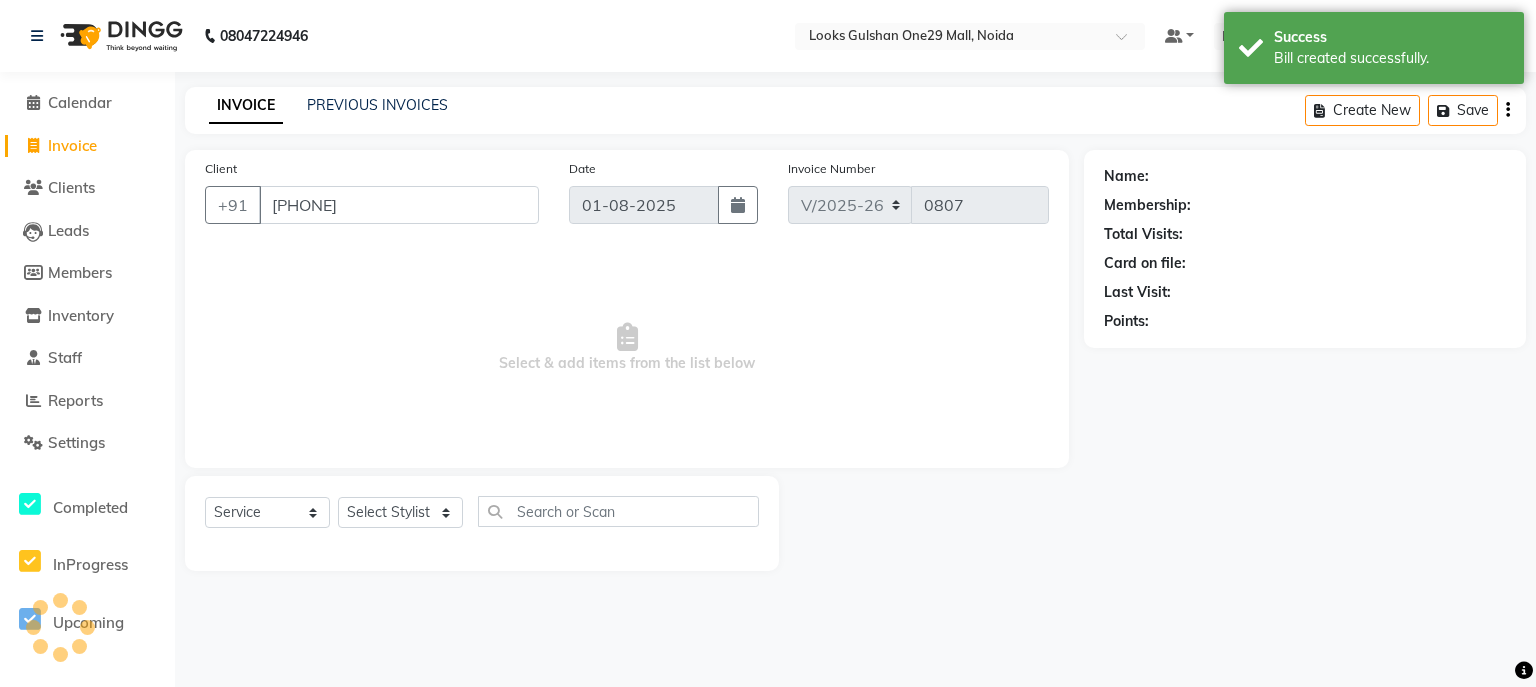 select on "80996" 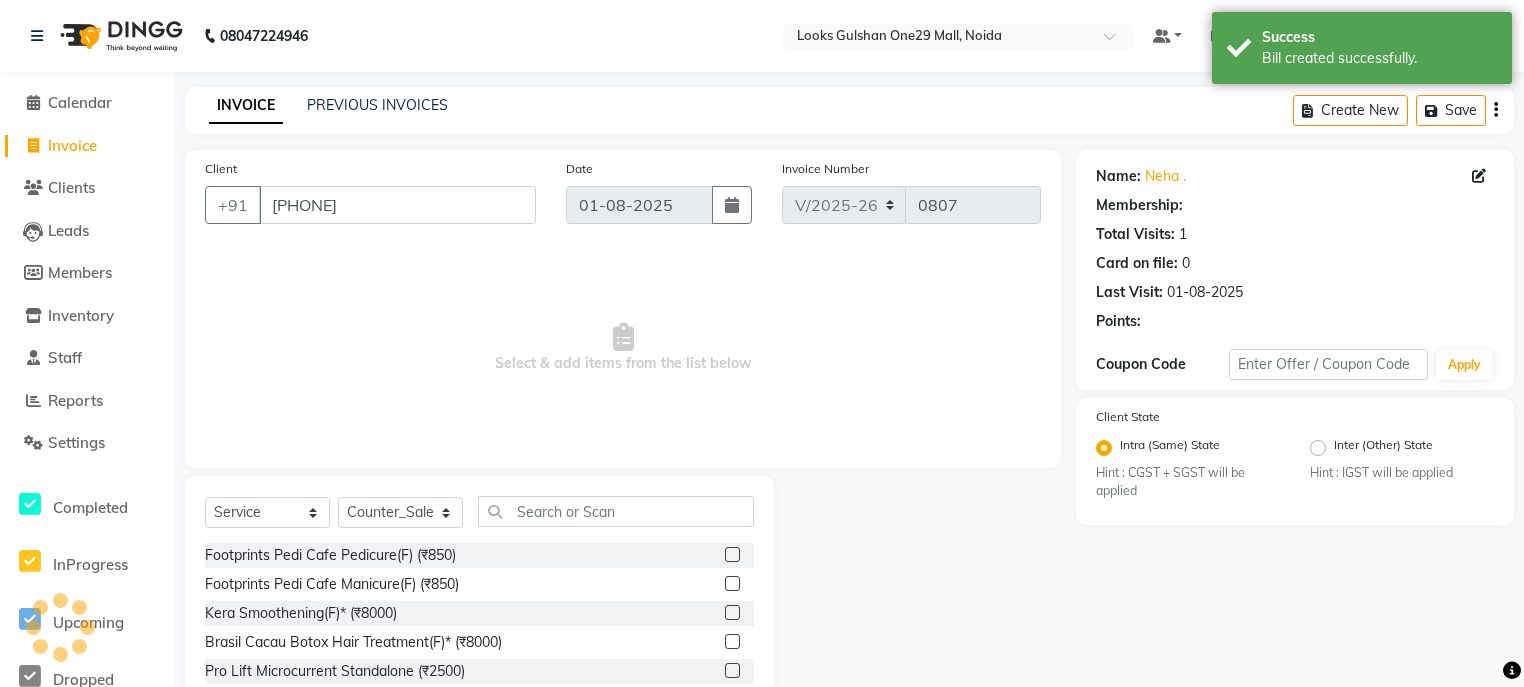select on "1: Object" 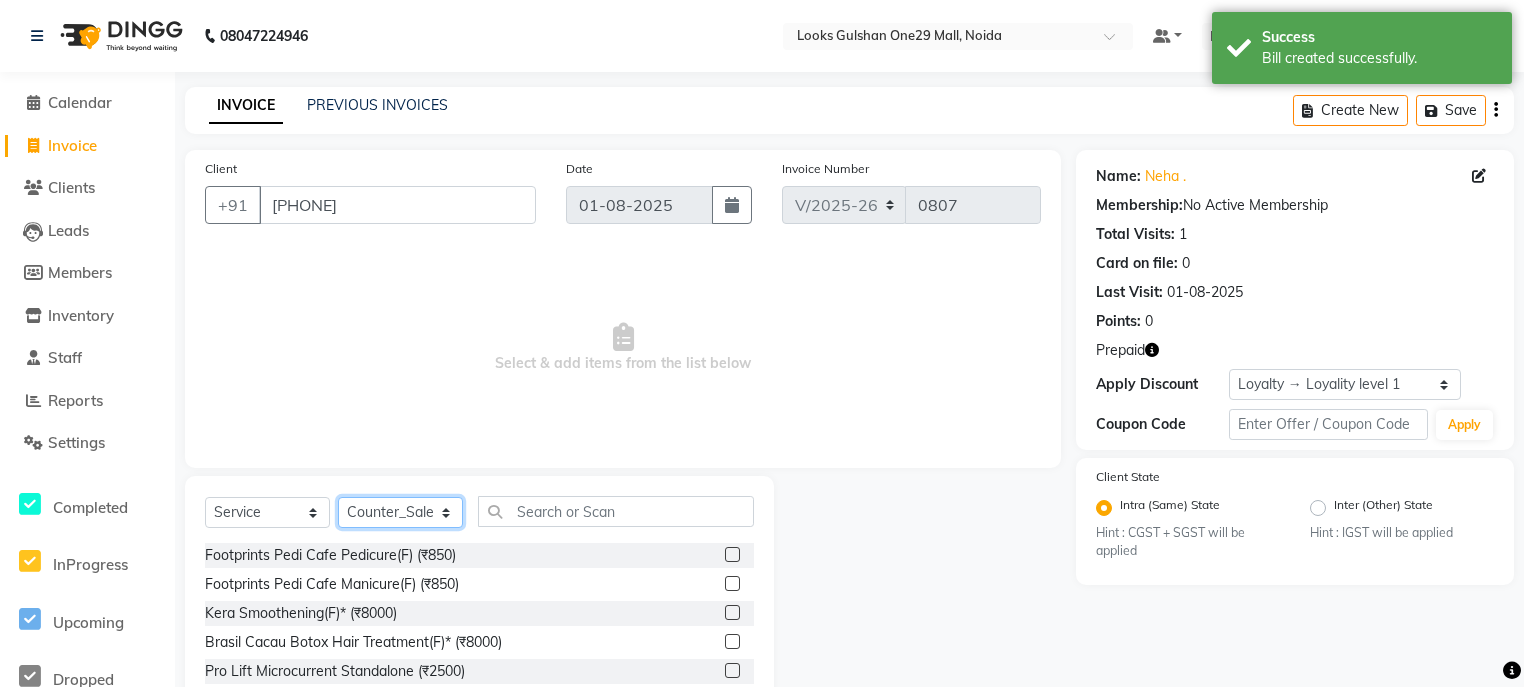 click on "Select Stylist ali Counter_Sales Deepak Eram_nail art Farmaan Manager(Billing User) Mashel Nisha Rinki Ritu Mittal Shiva Shiva(Cherry) Shivam_pdct Talib vardan Vikash_Pdct" 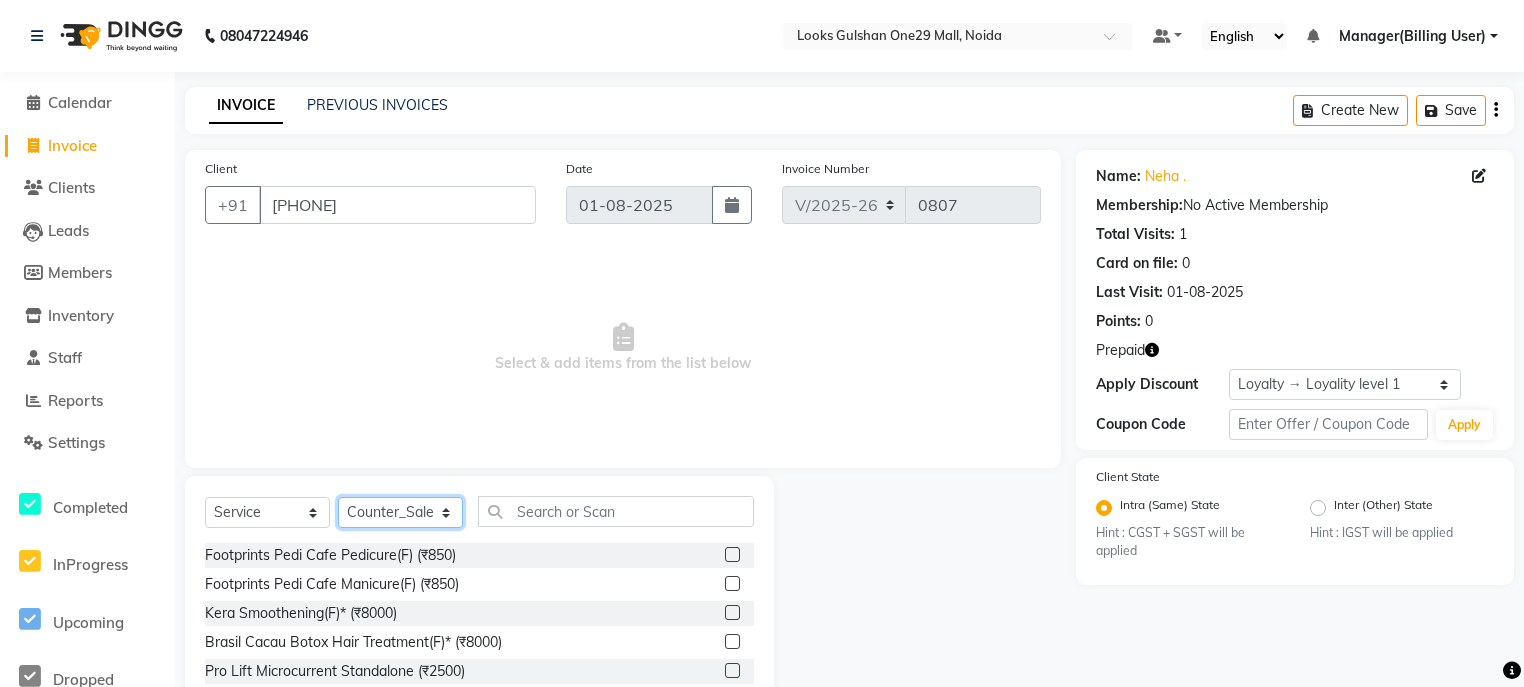 select on "82067" 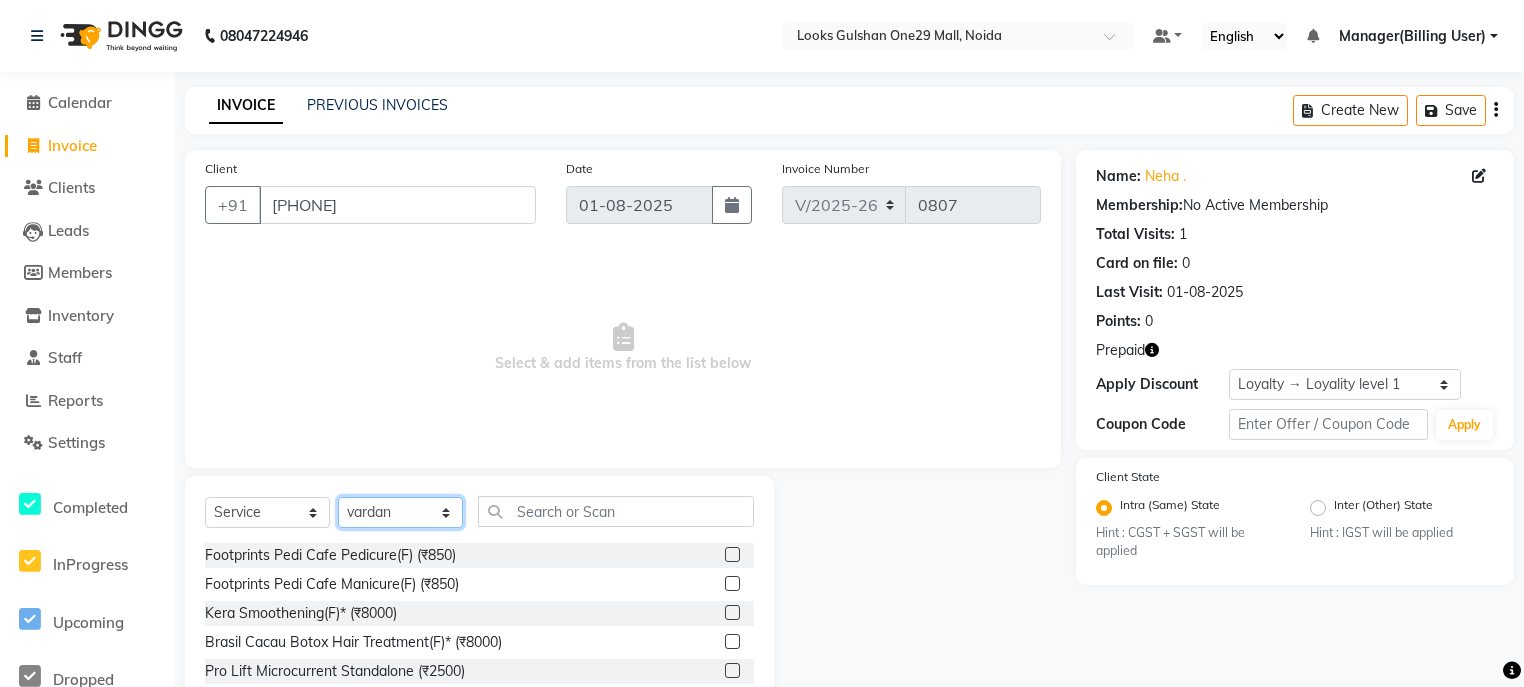 click on "Select Stylist ali Counter_Sales Deepak Eram_nail art Farmaan Manager(Billing User) Mashel Nisha Rinki Ritu Mittal Shiva Shiva(Cherry) Shivam_pdct Talib vardan Vikash_Pdct" 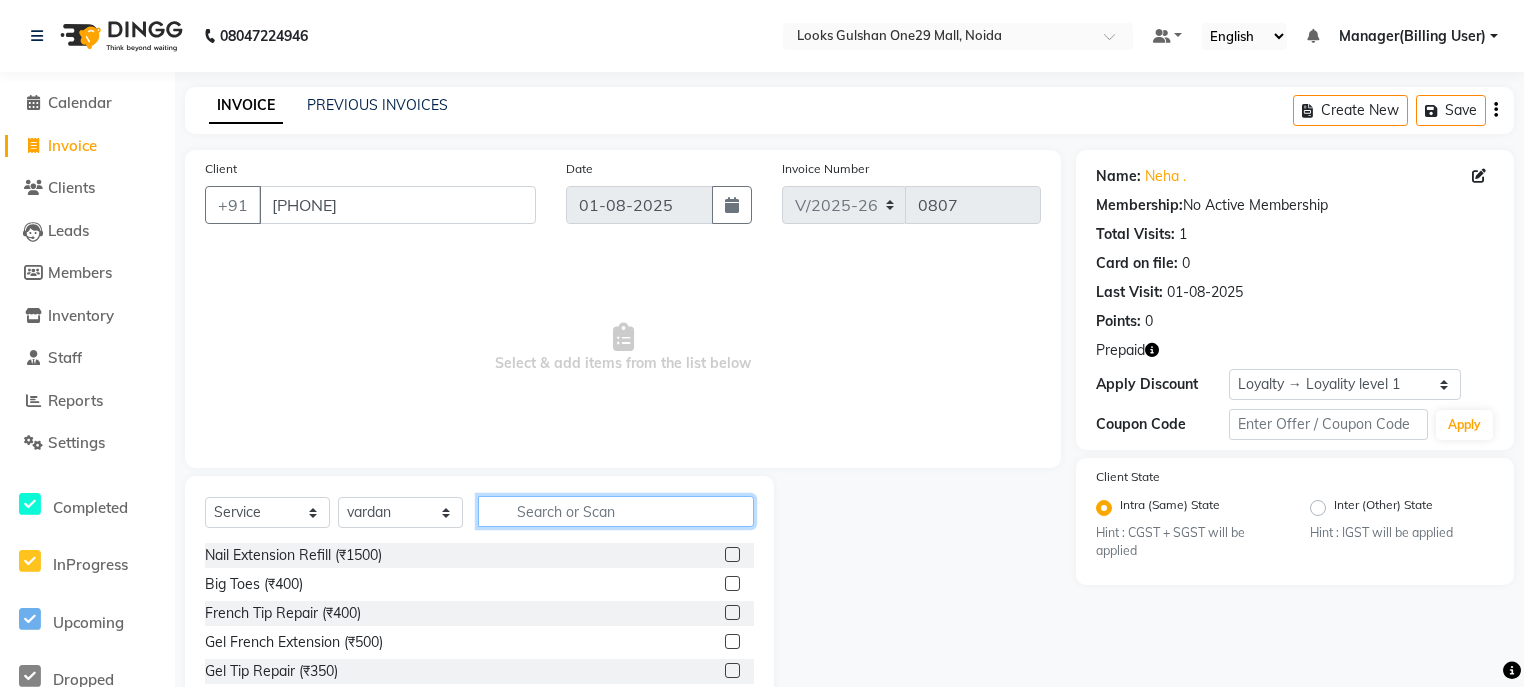 click 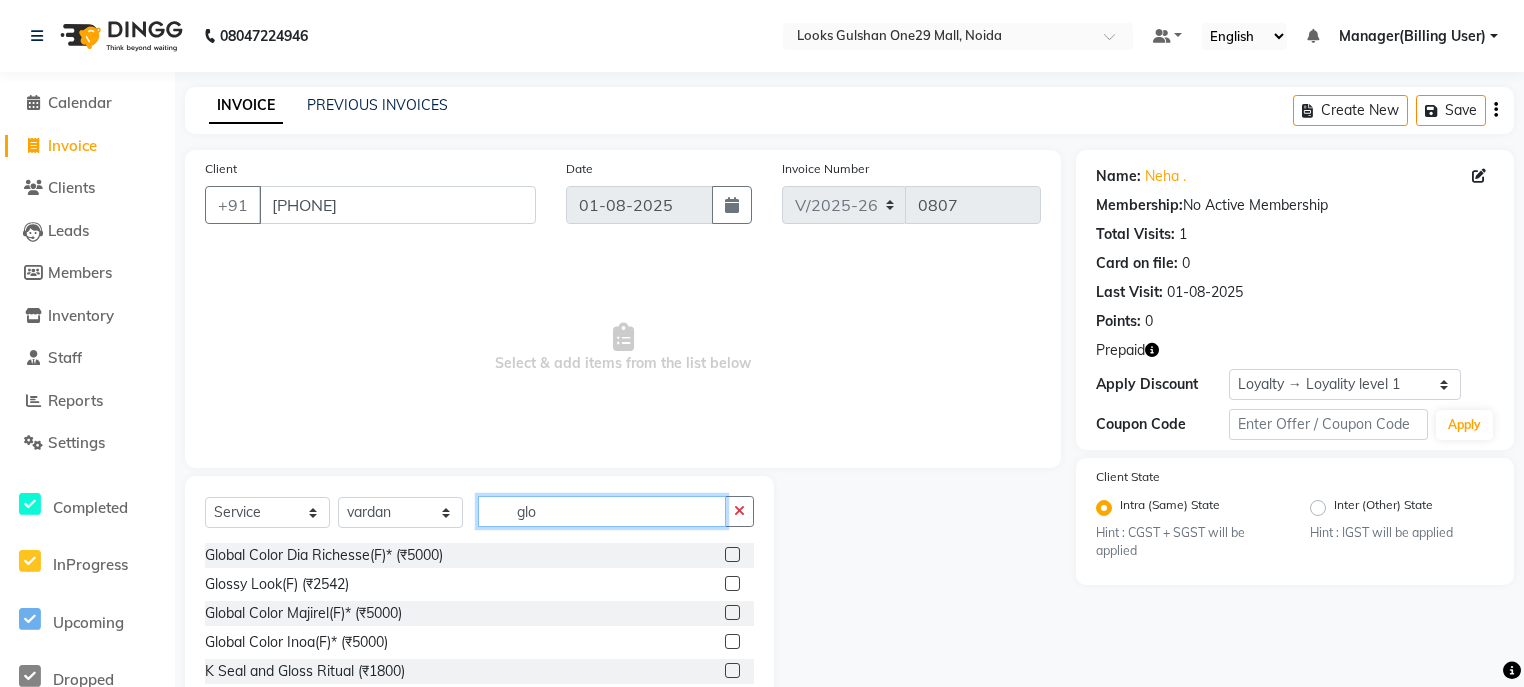 type on "glo" 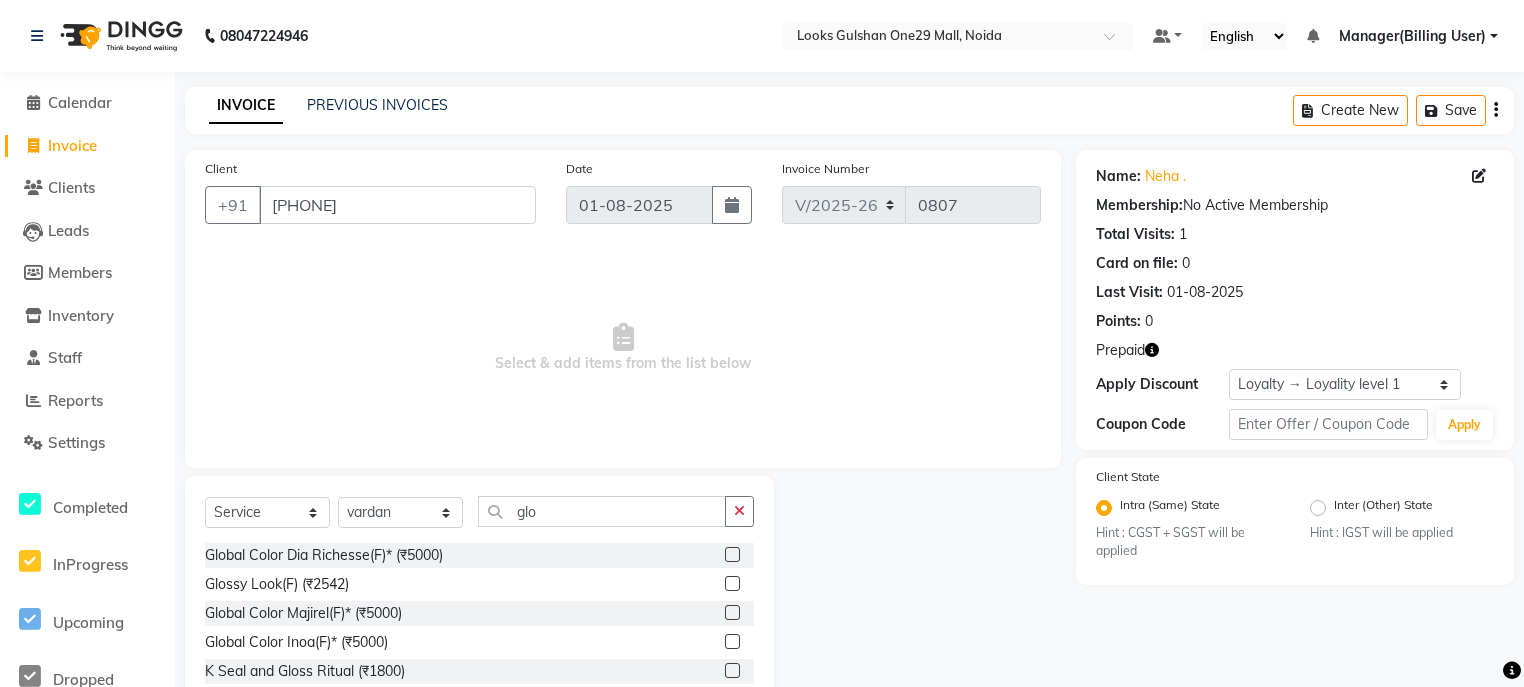 click 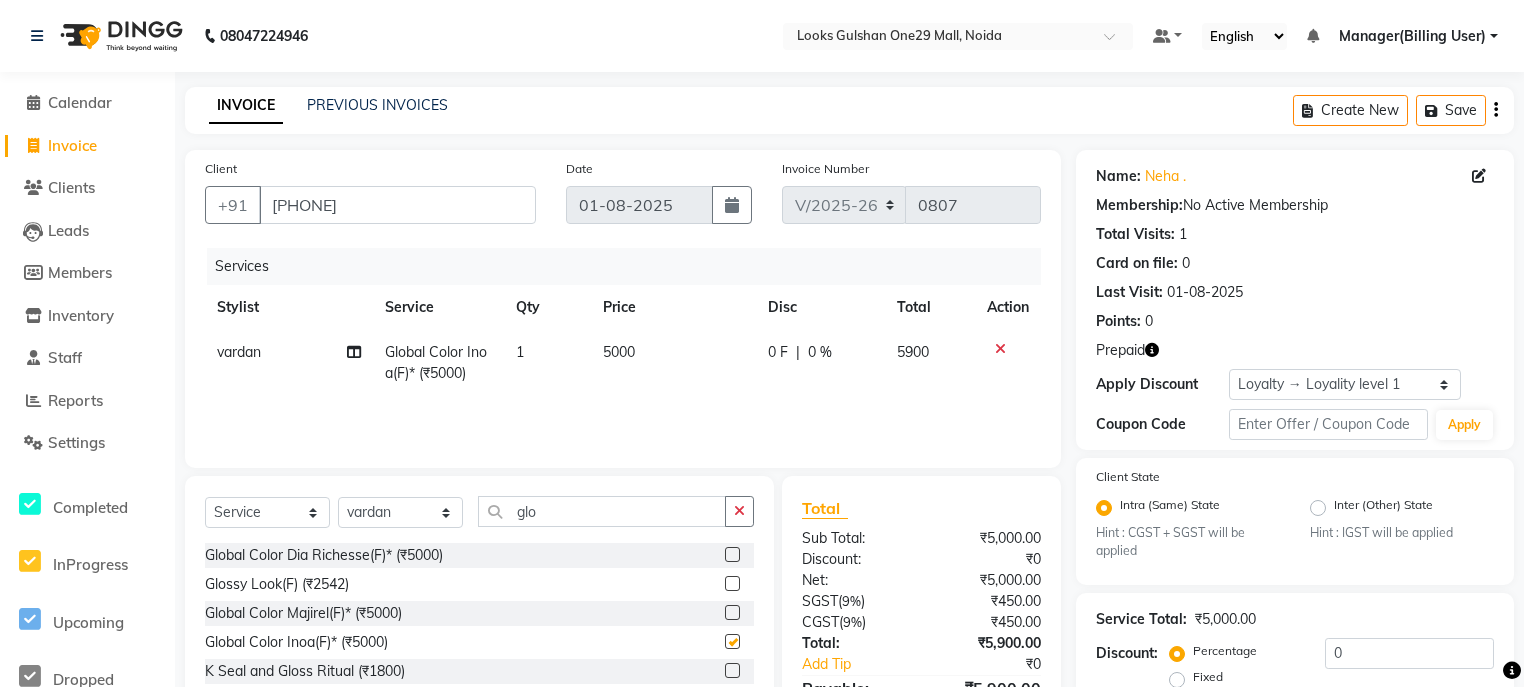 checkbox on "false" 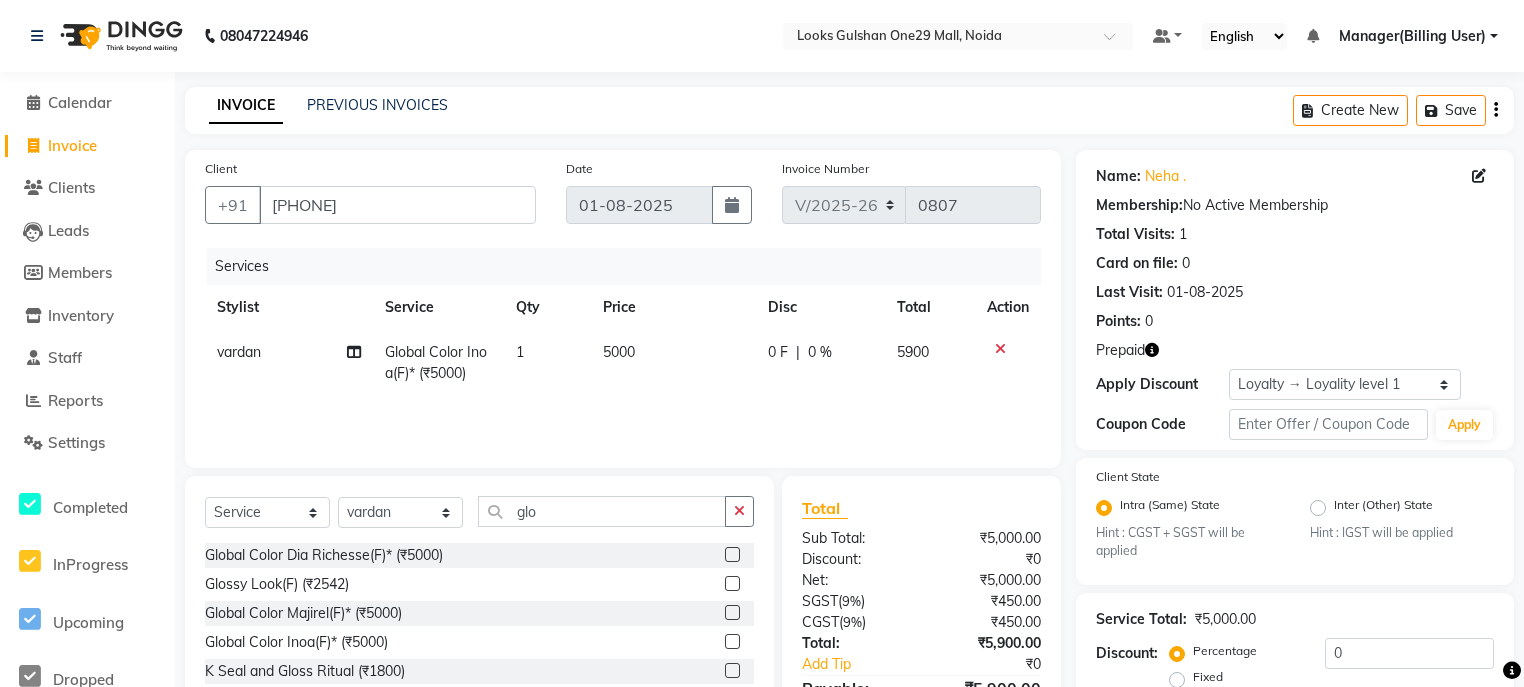 click on "5000" 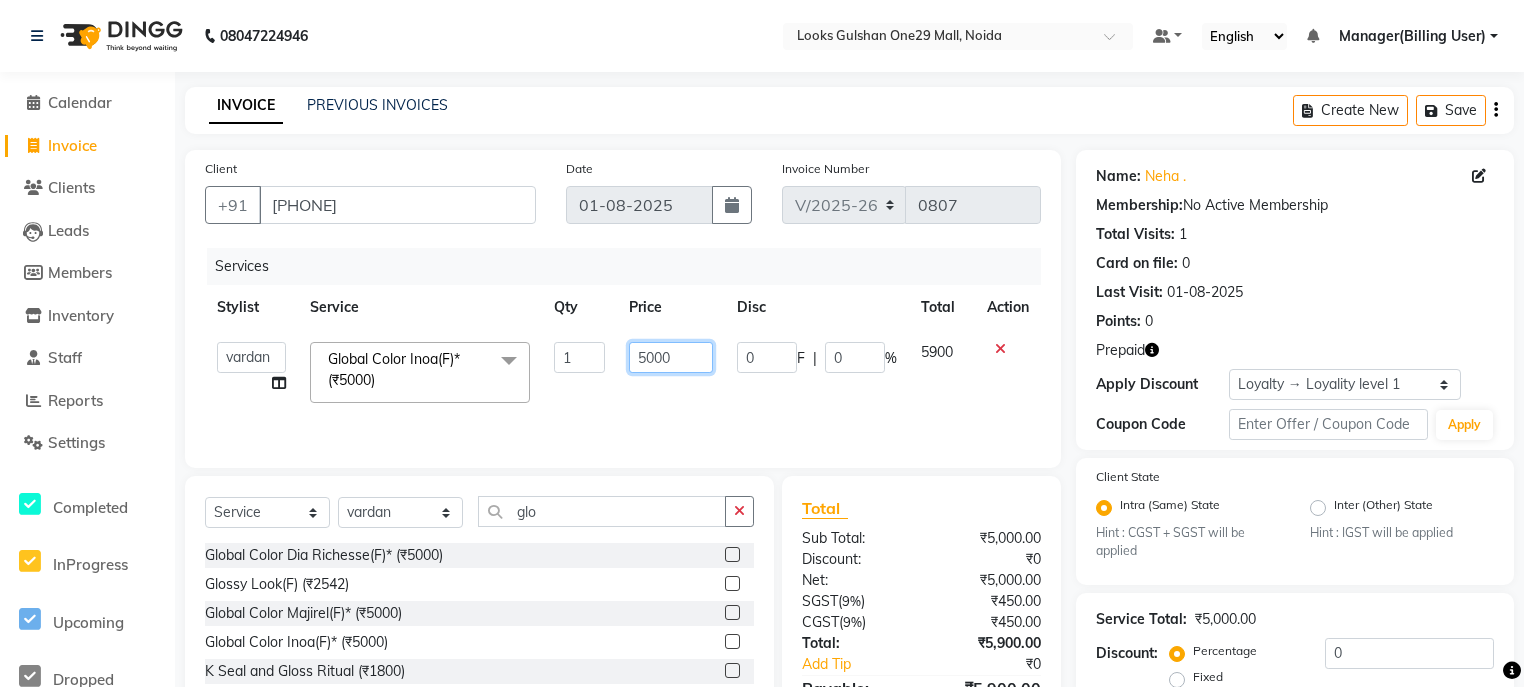 click on "5000" 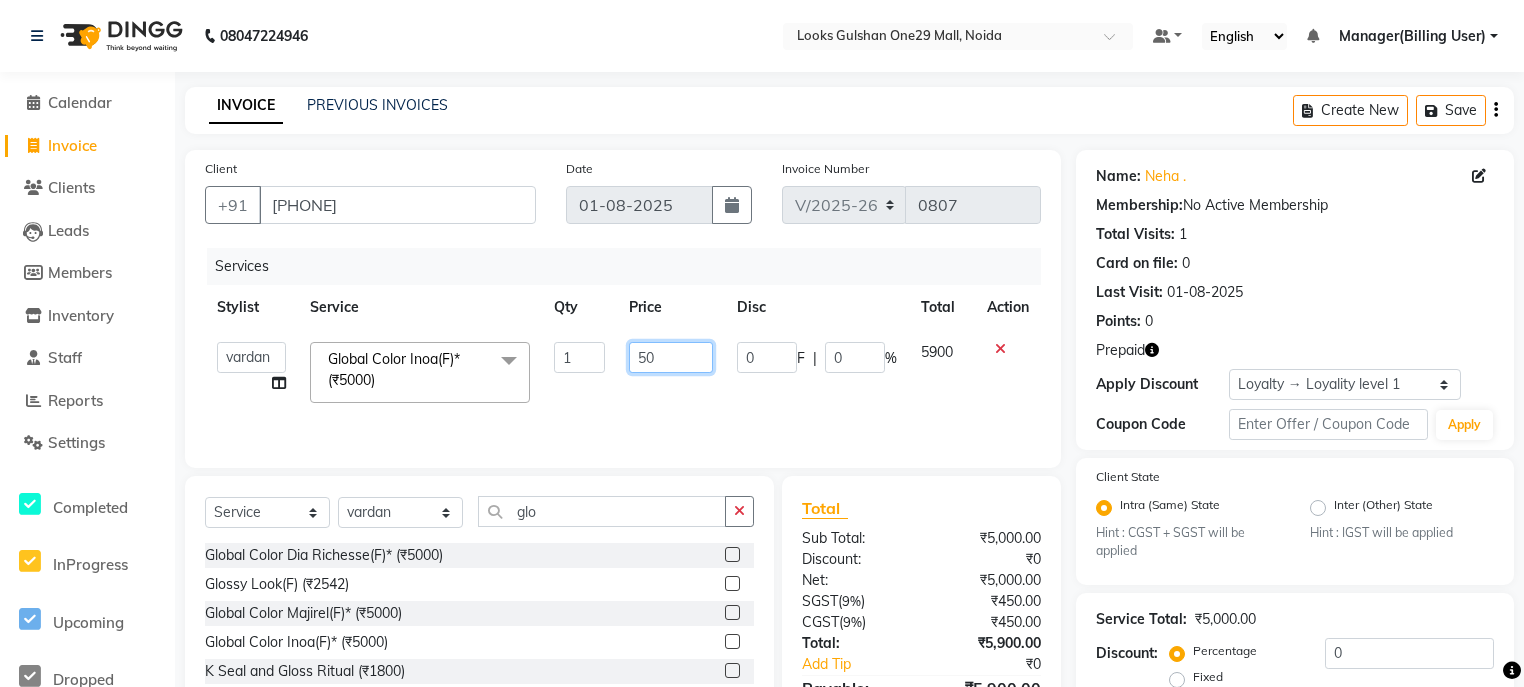 type on "5" 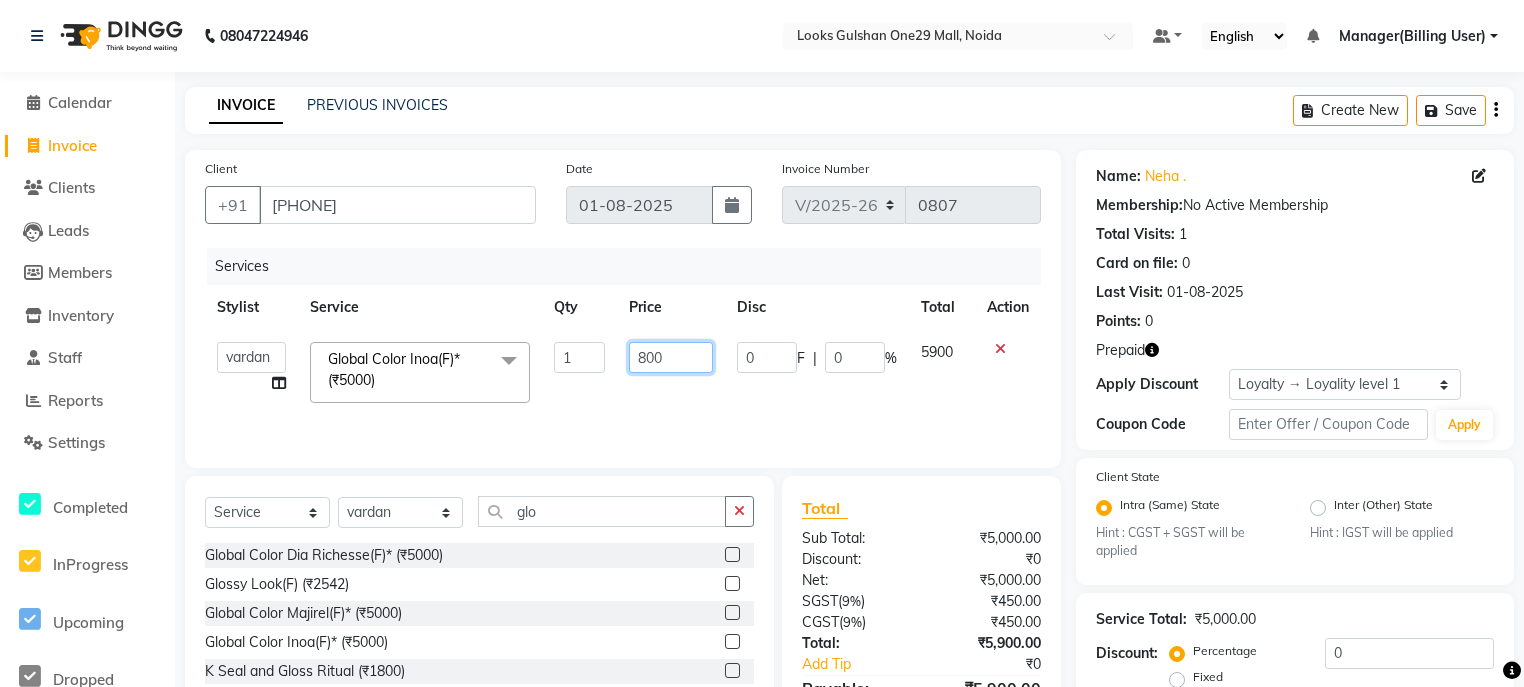 type on "8000" 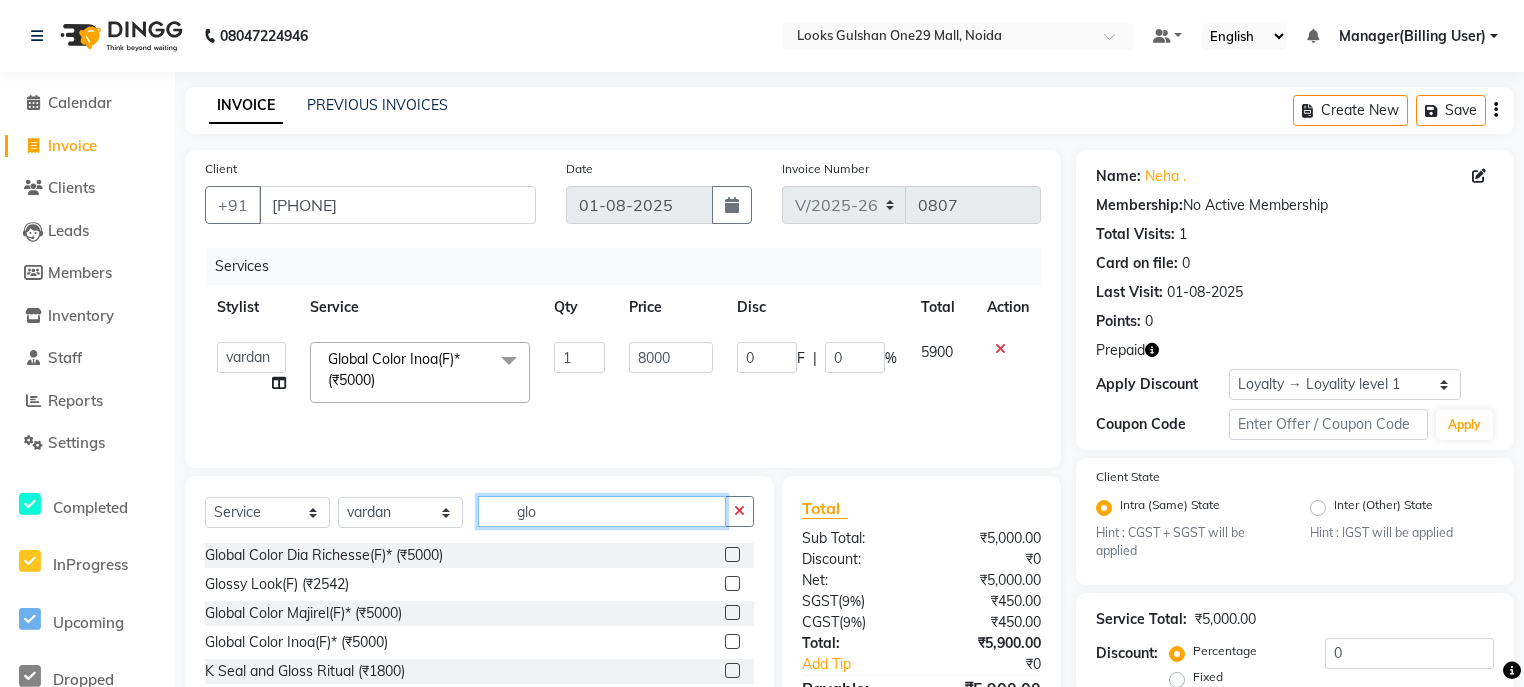 click on "glo" 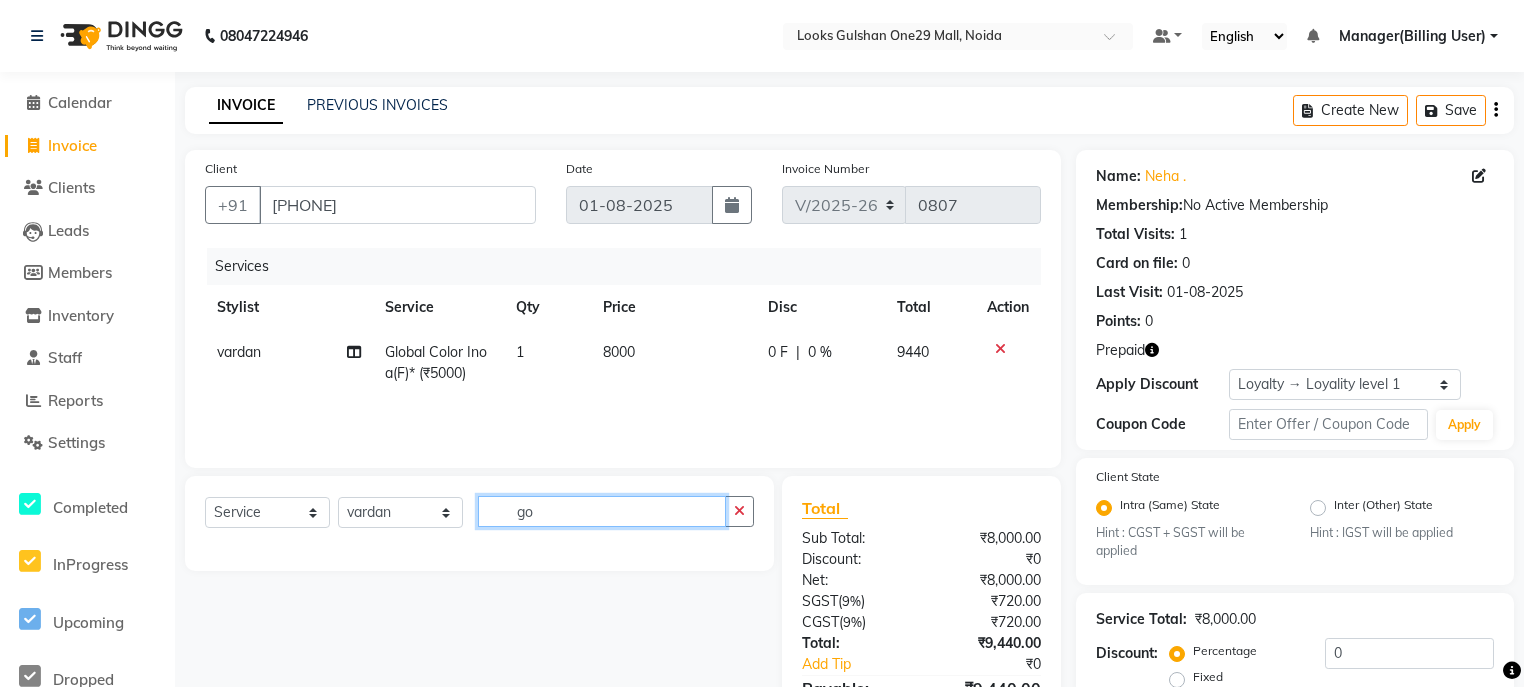 type on "g" 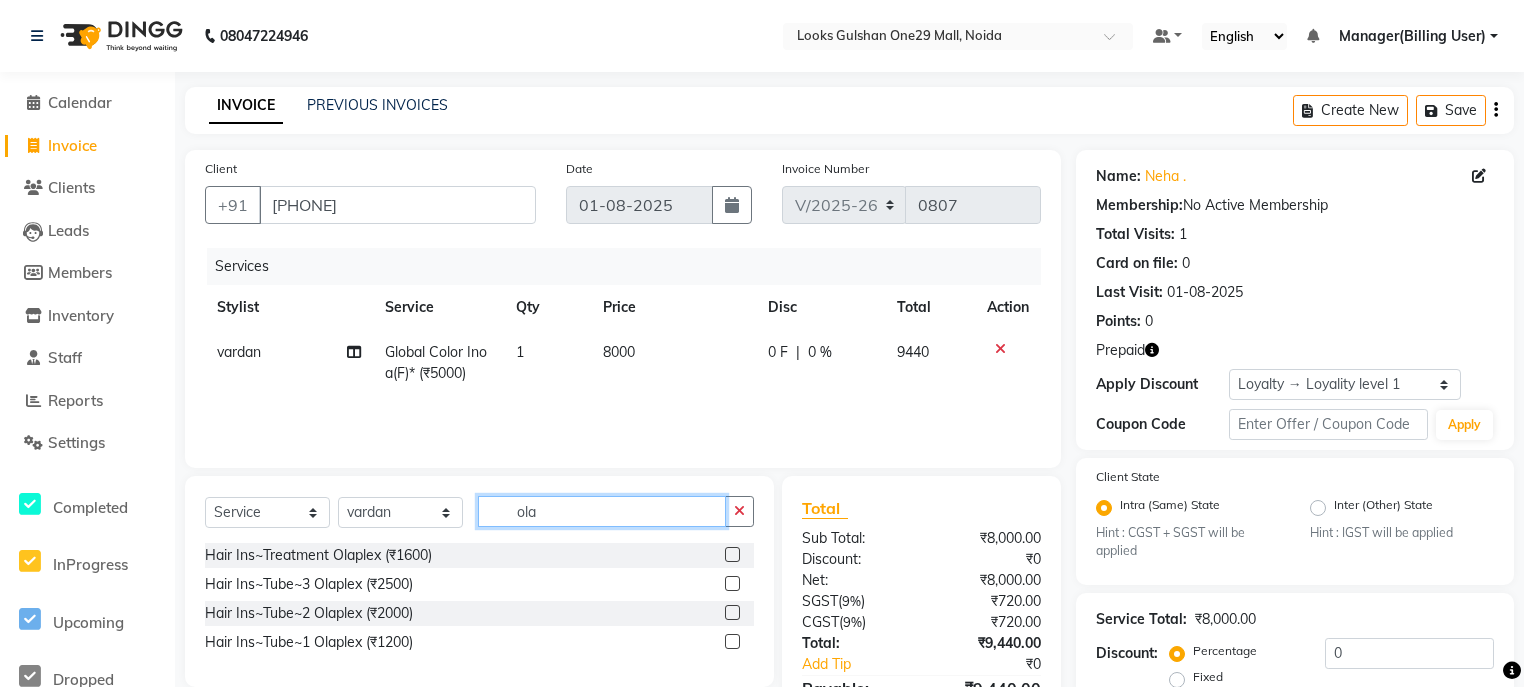 type on "ola" 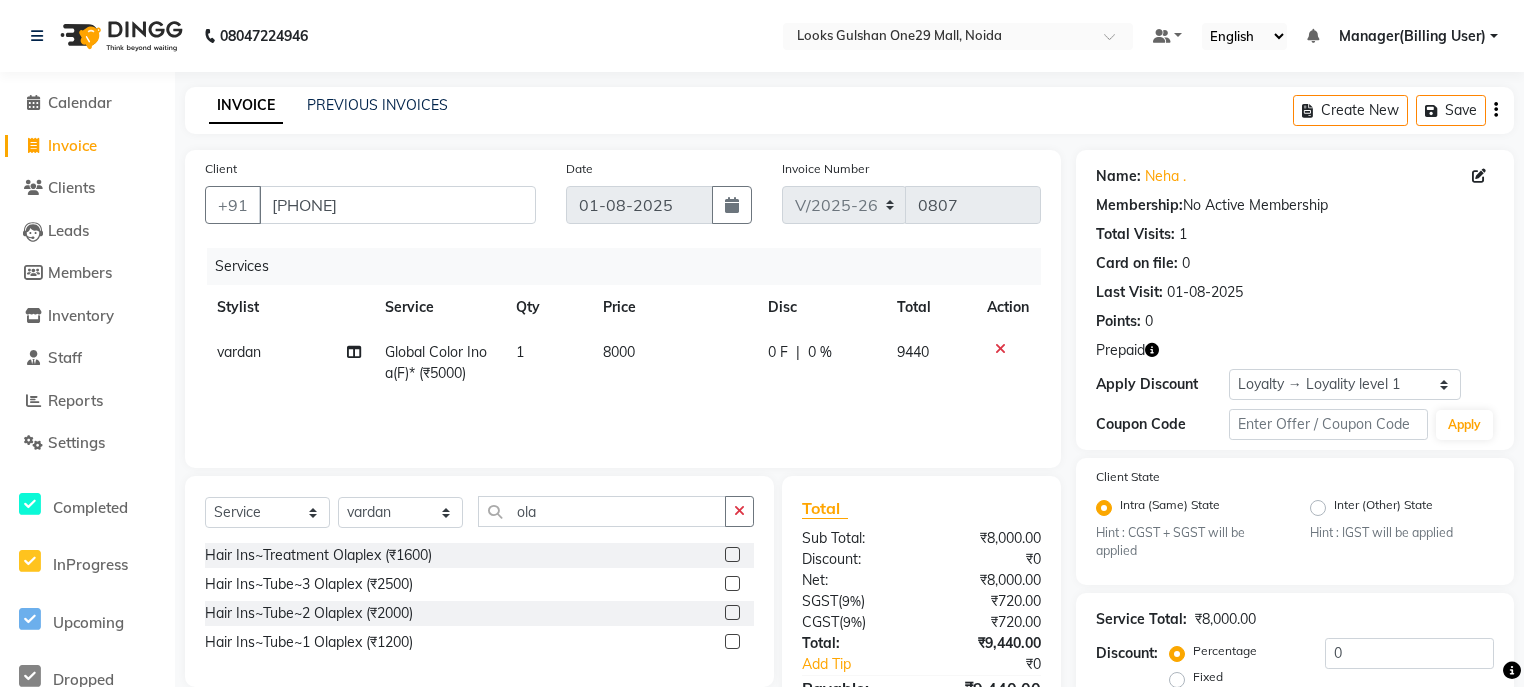 click 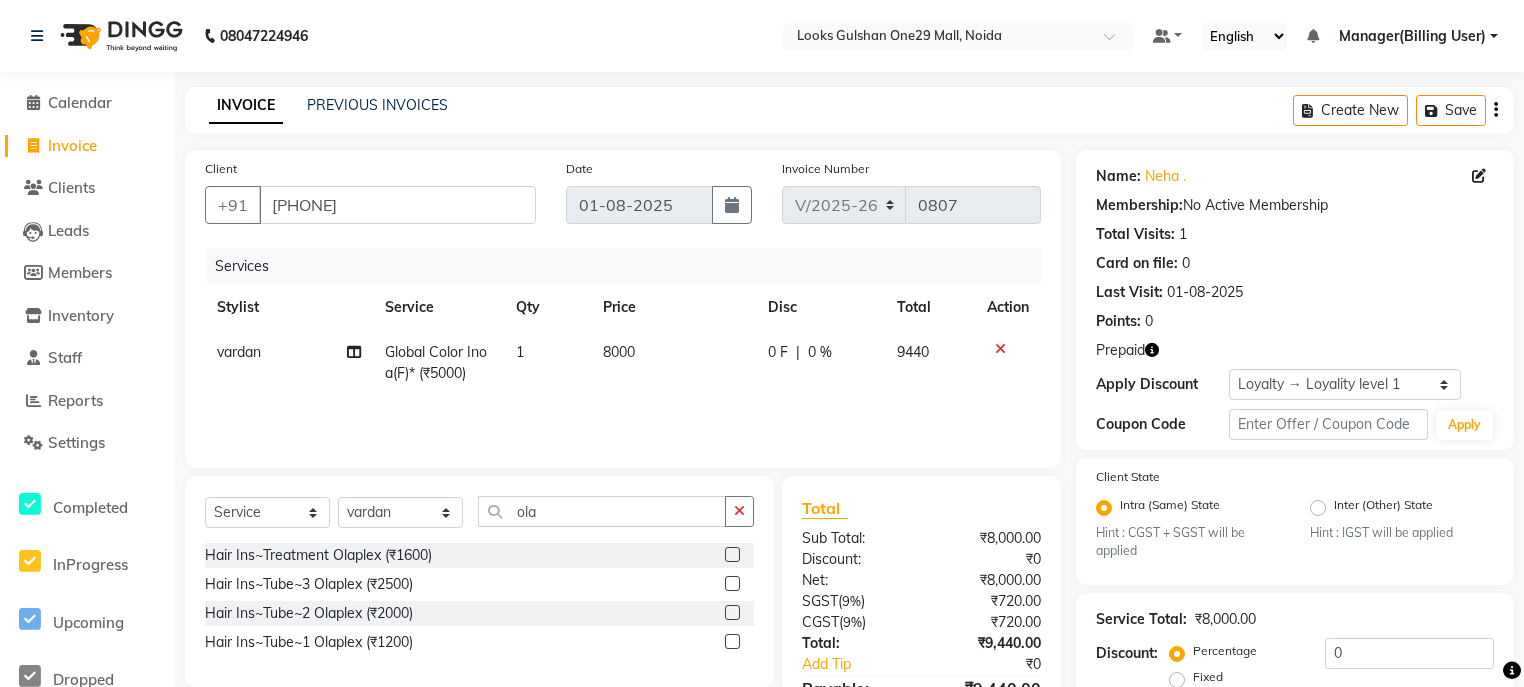 click at bounding box center (731, 555) 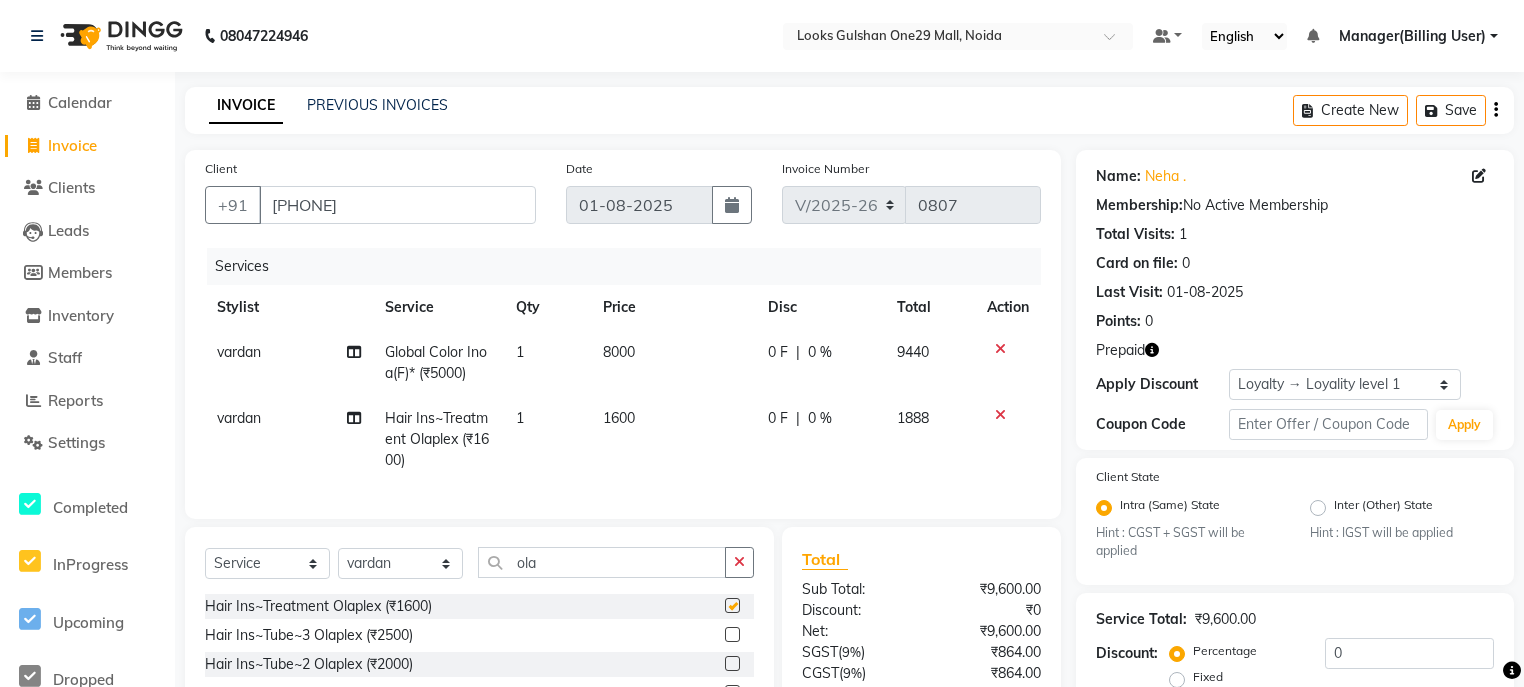 checkbox on "false" 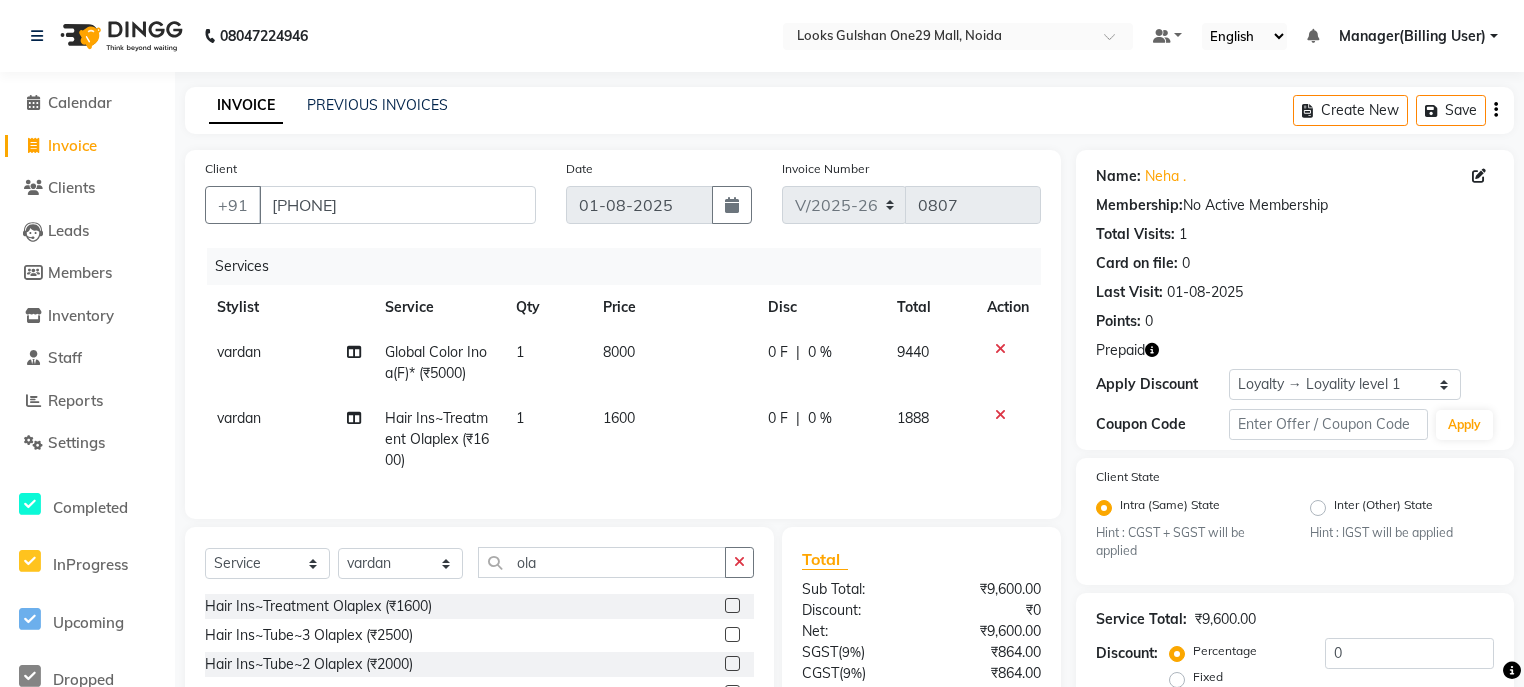 click on "1600" 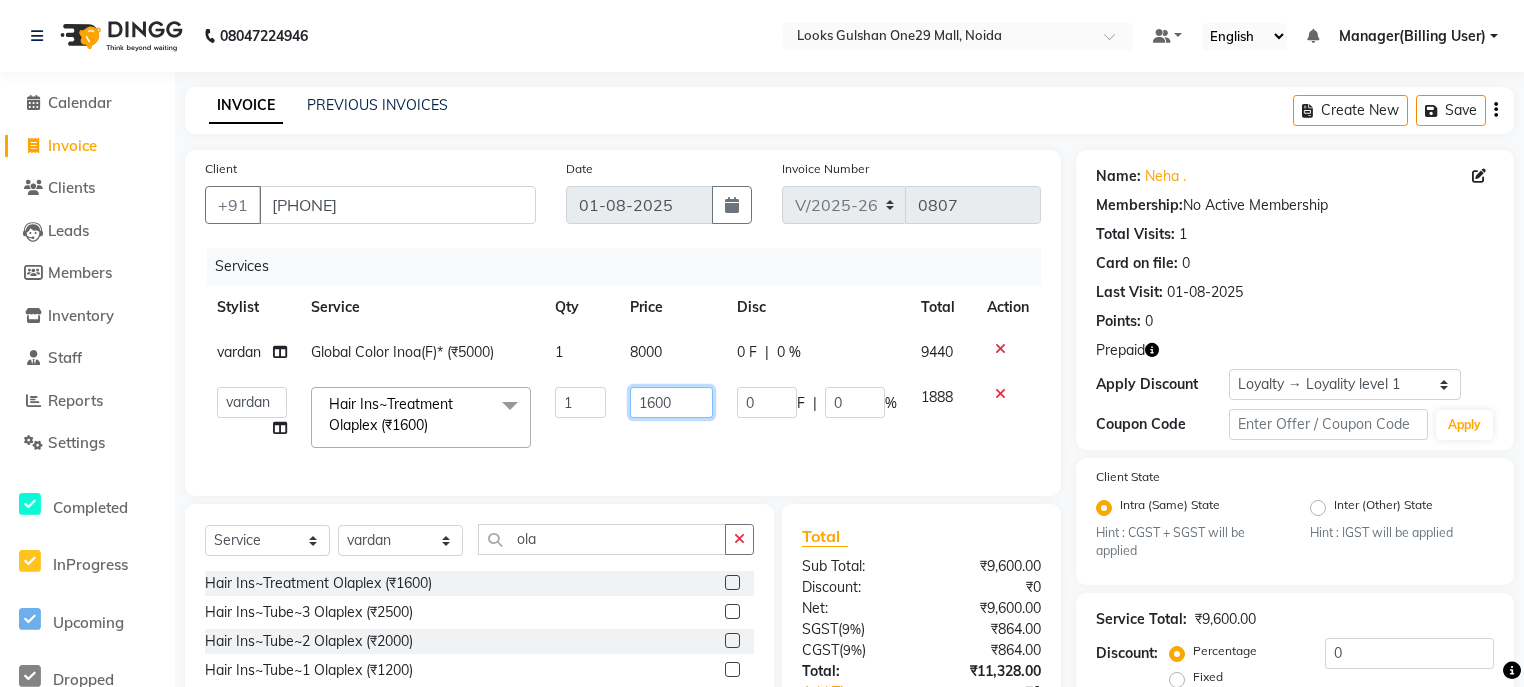 click on "1600" 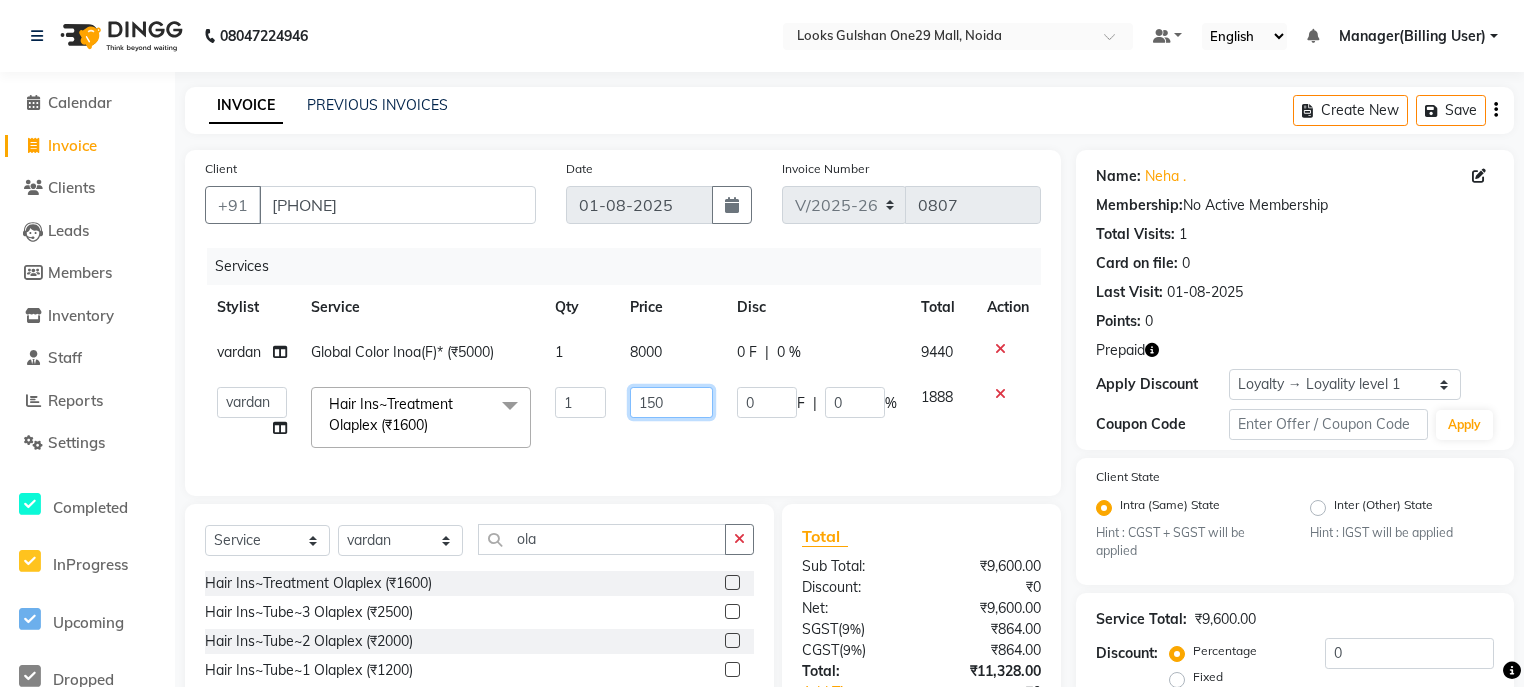 type on "1500" 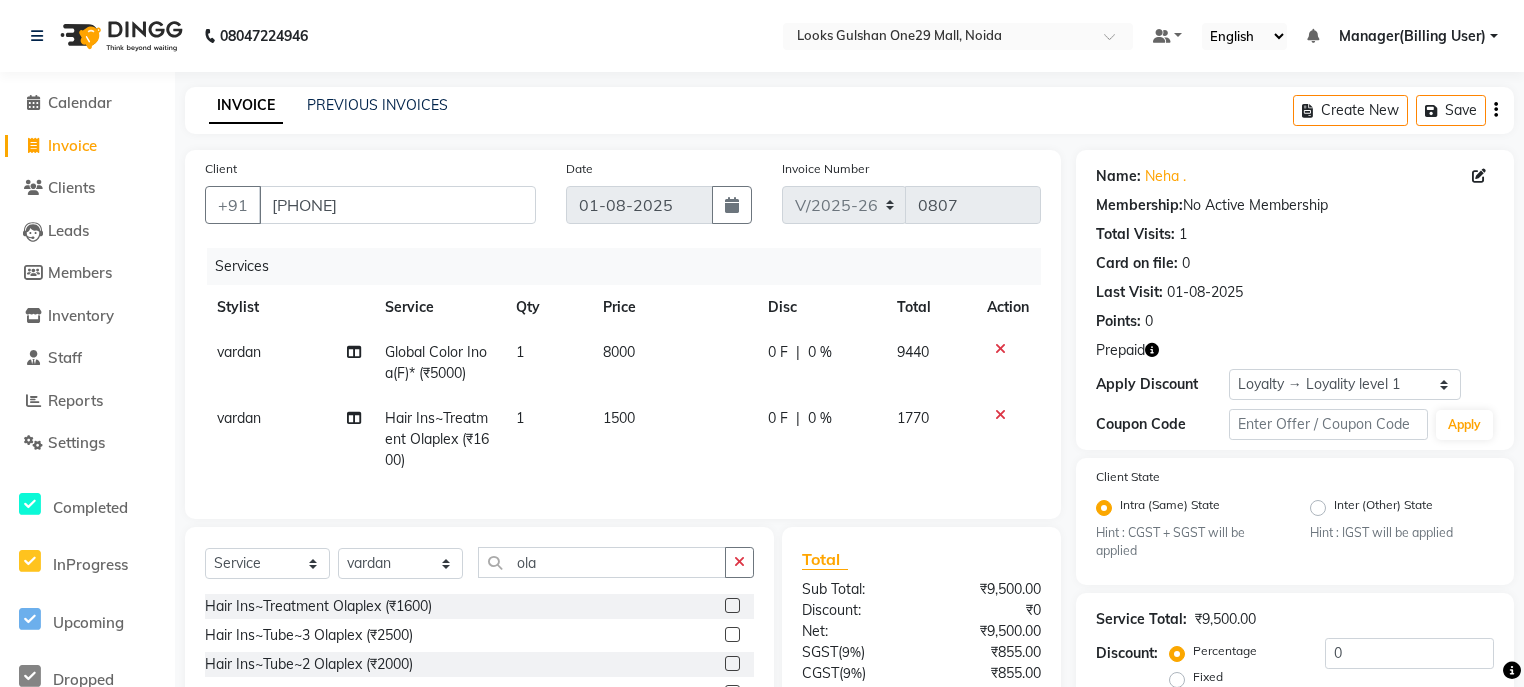 click on "1500" 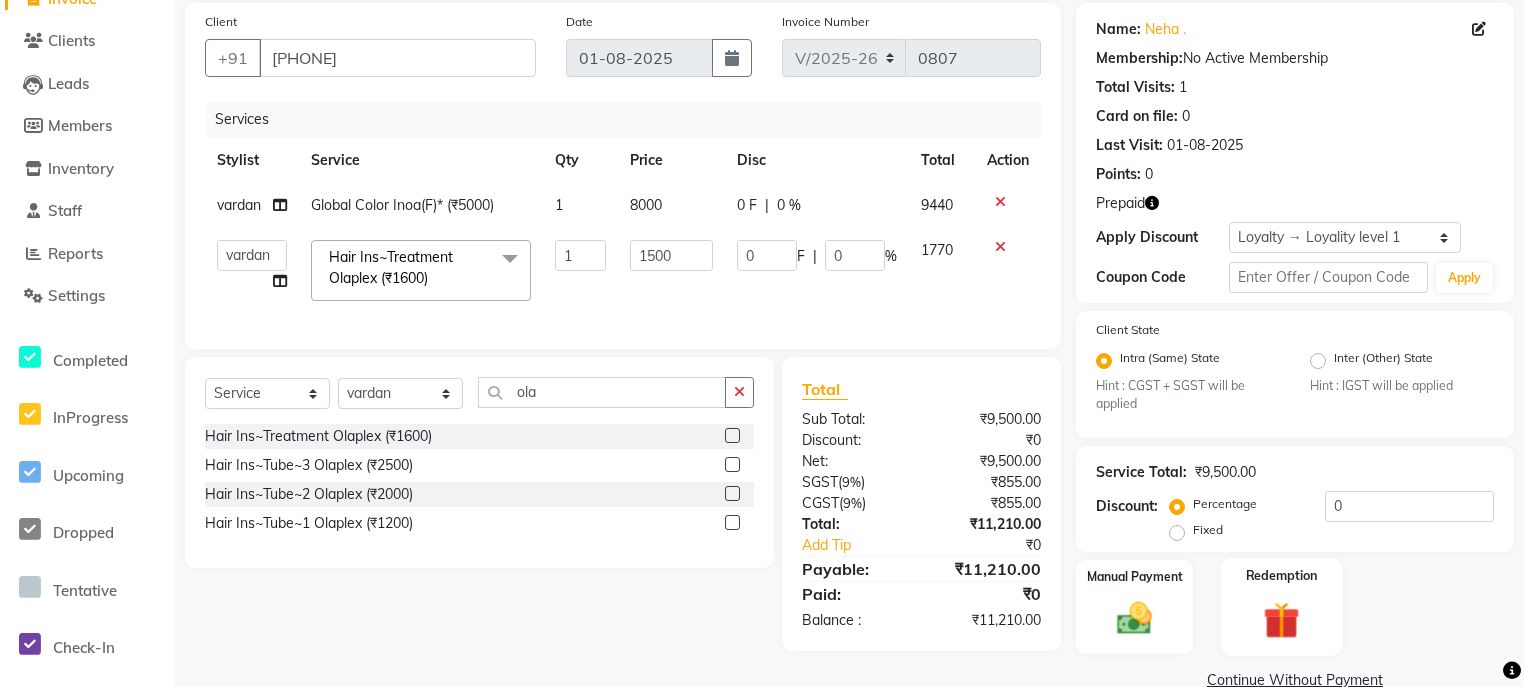 scroll, scrollTop: 188, scrollLeft: 0, axis: vertical 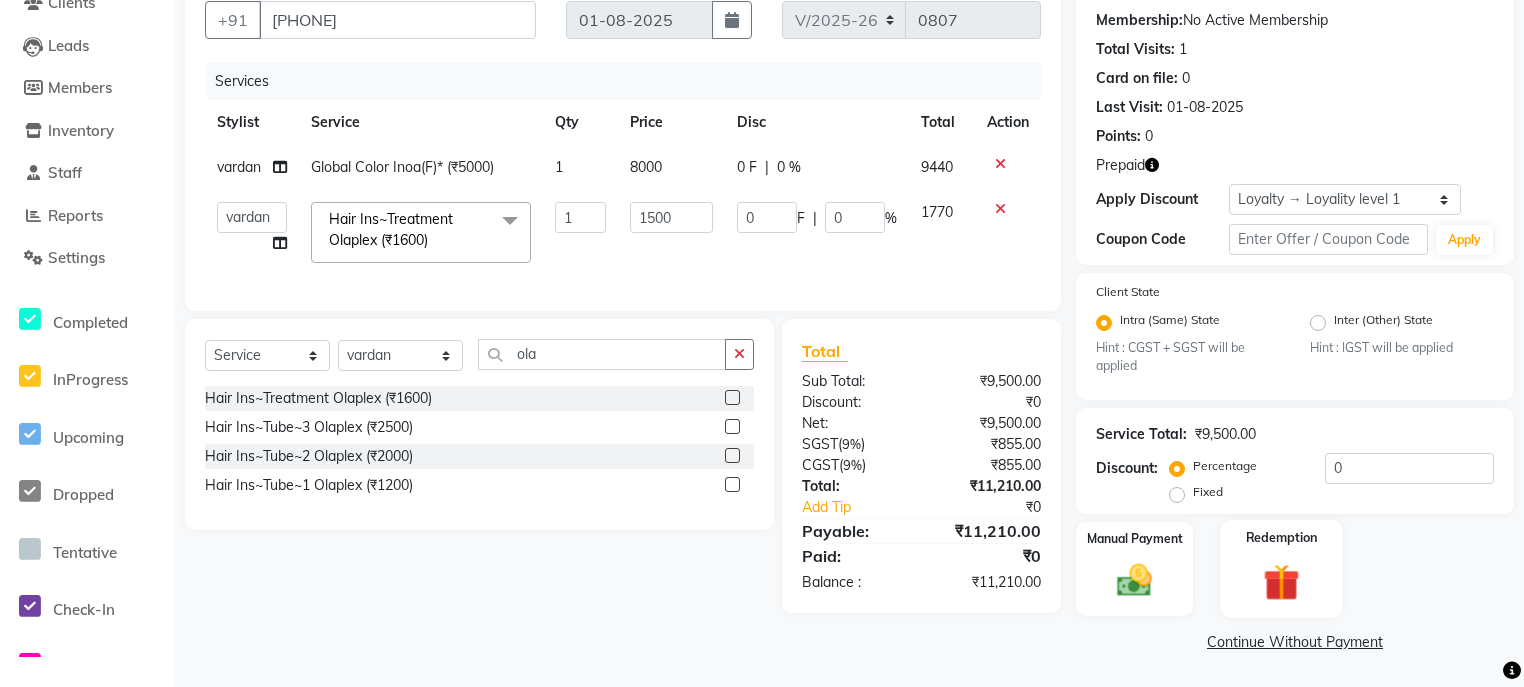 click 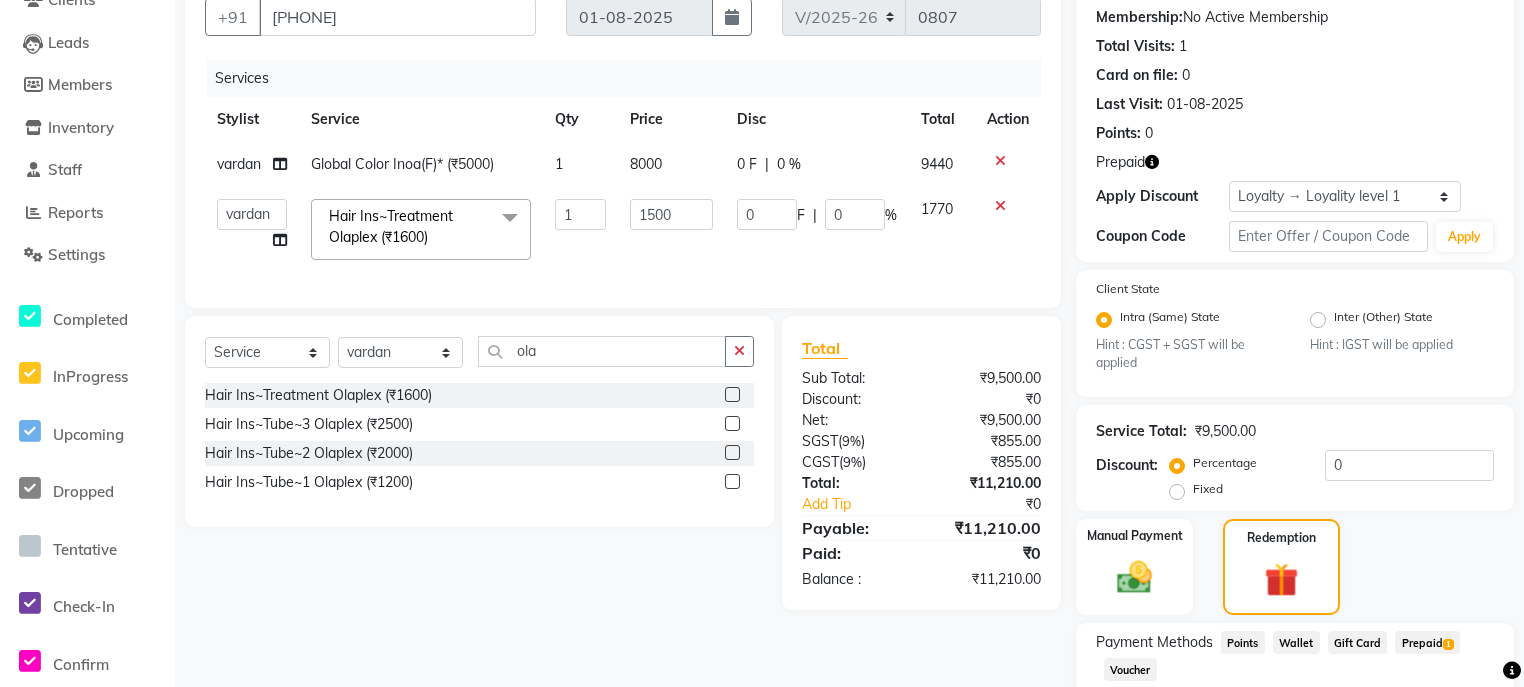 click on "Prepaid  1" 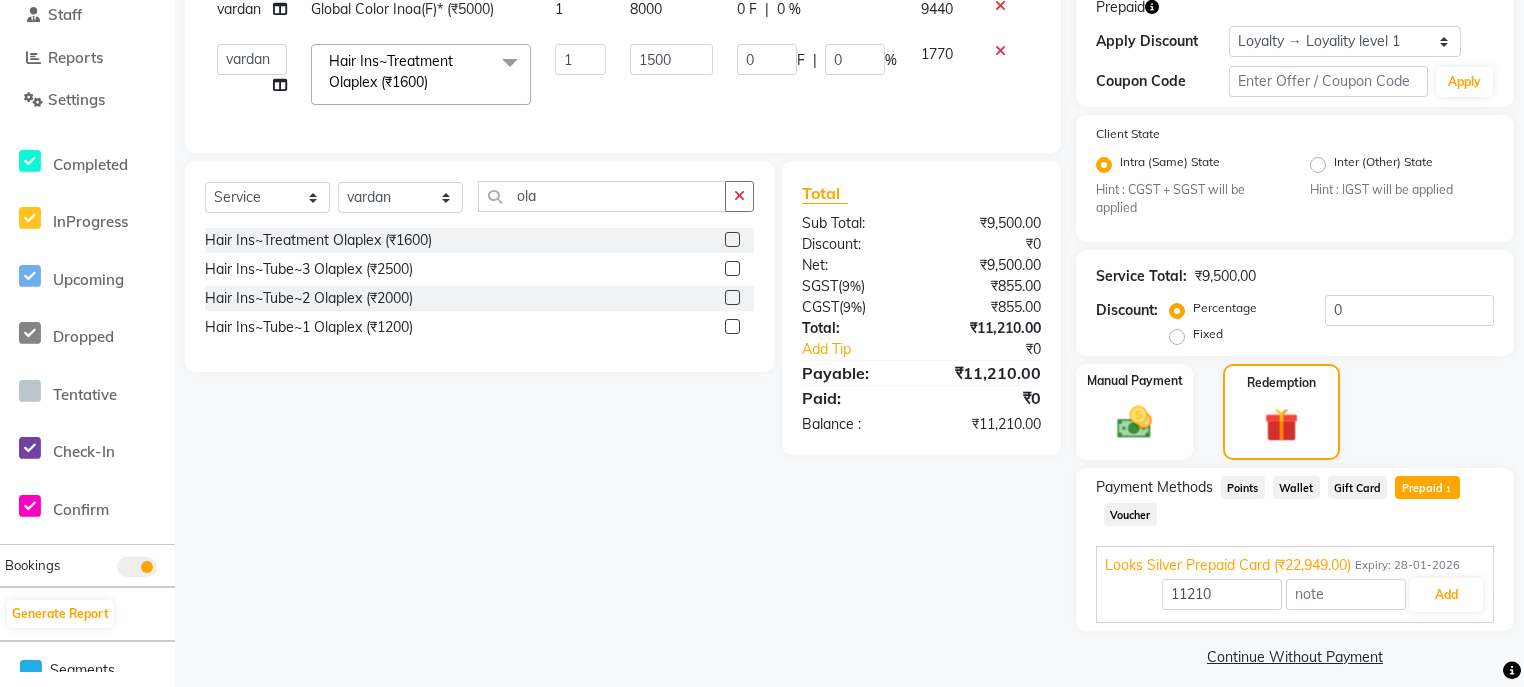 scroll, scrollTop: 361, scrollLeft: 0, axis: vertical 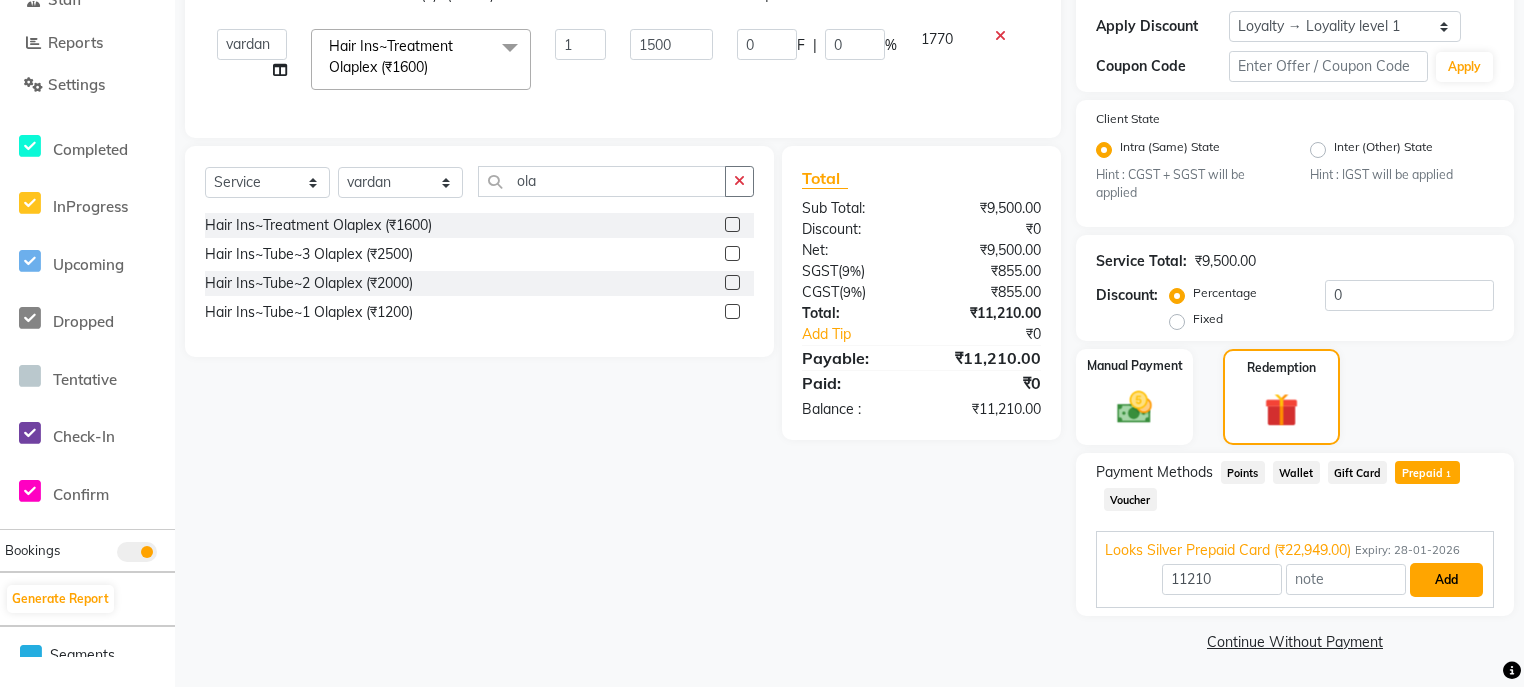click on "Add" at bounding box center [1446, 580] 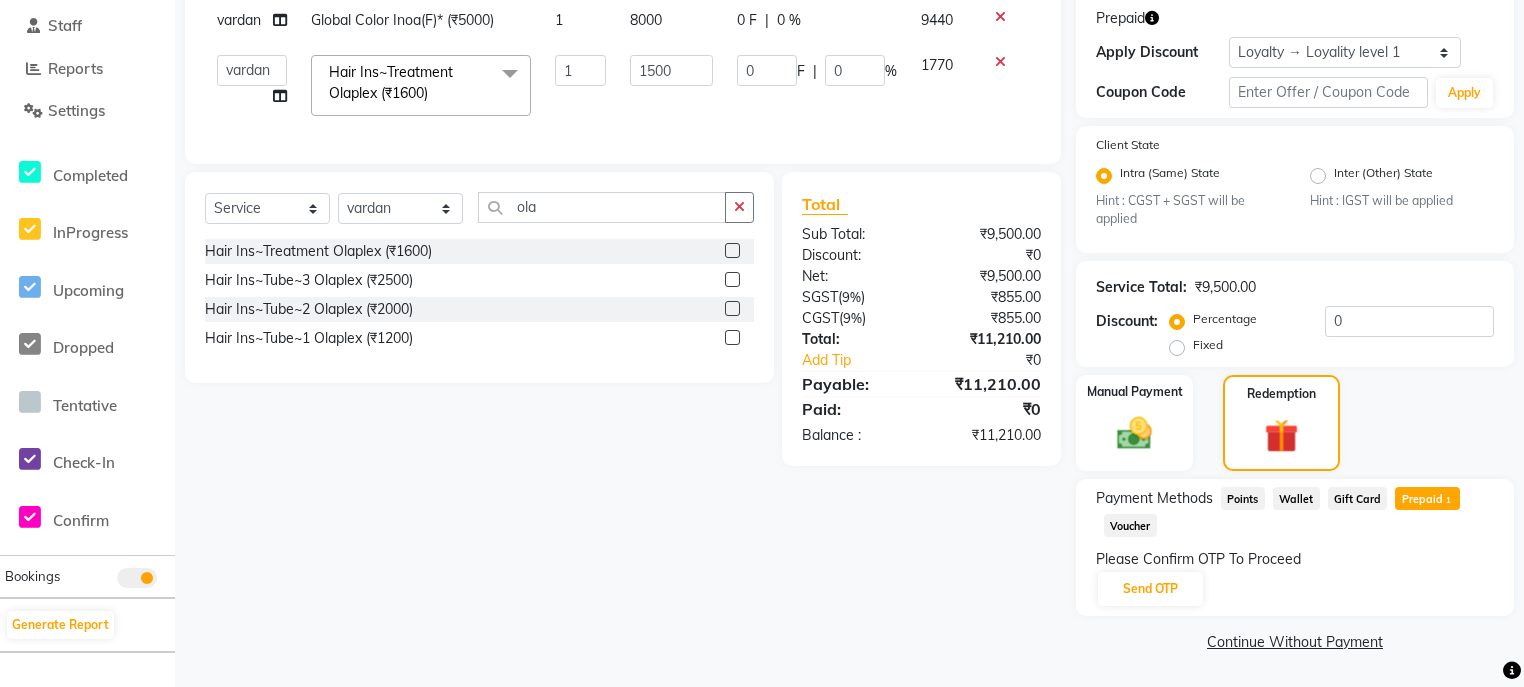 scroll, scrollTop: 336, scrollLeft: 0, axis: vertical 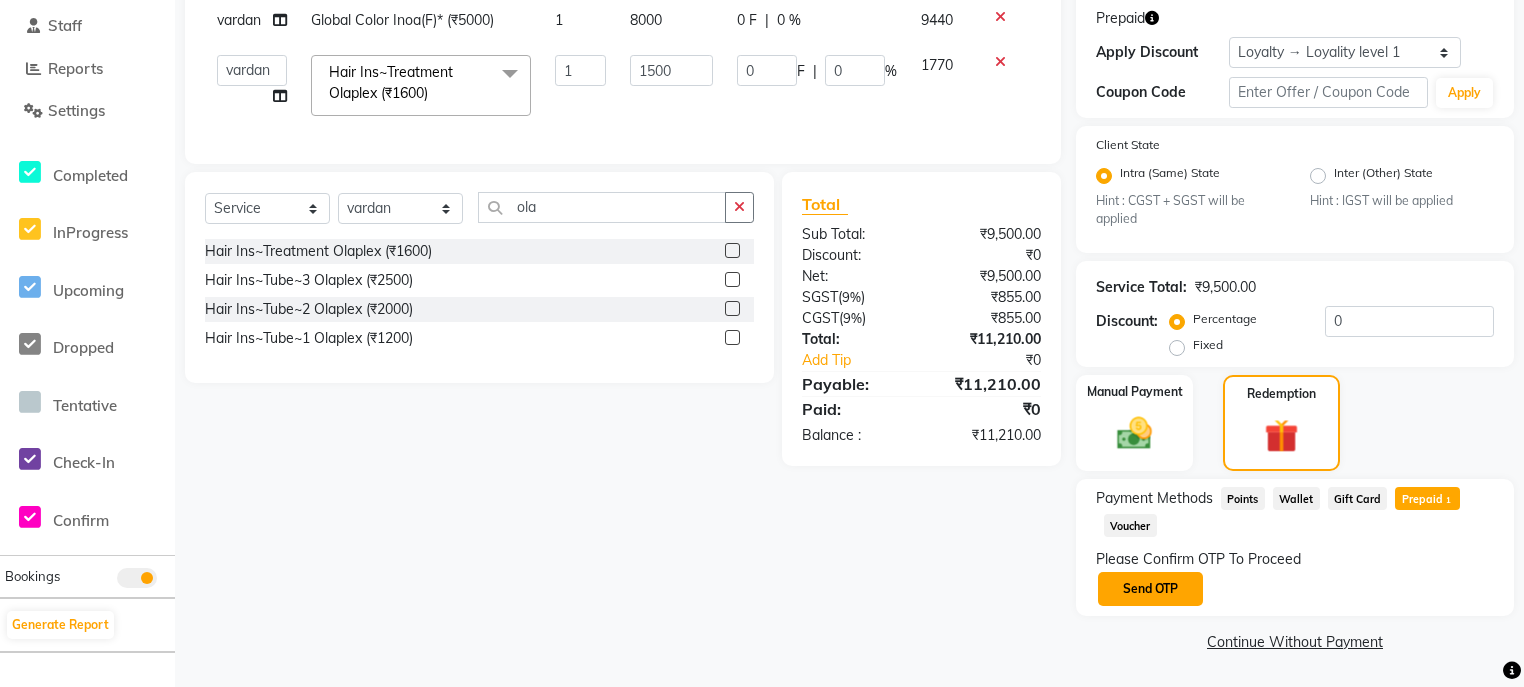 click on "Send OTP" 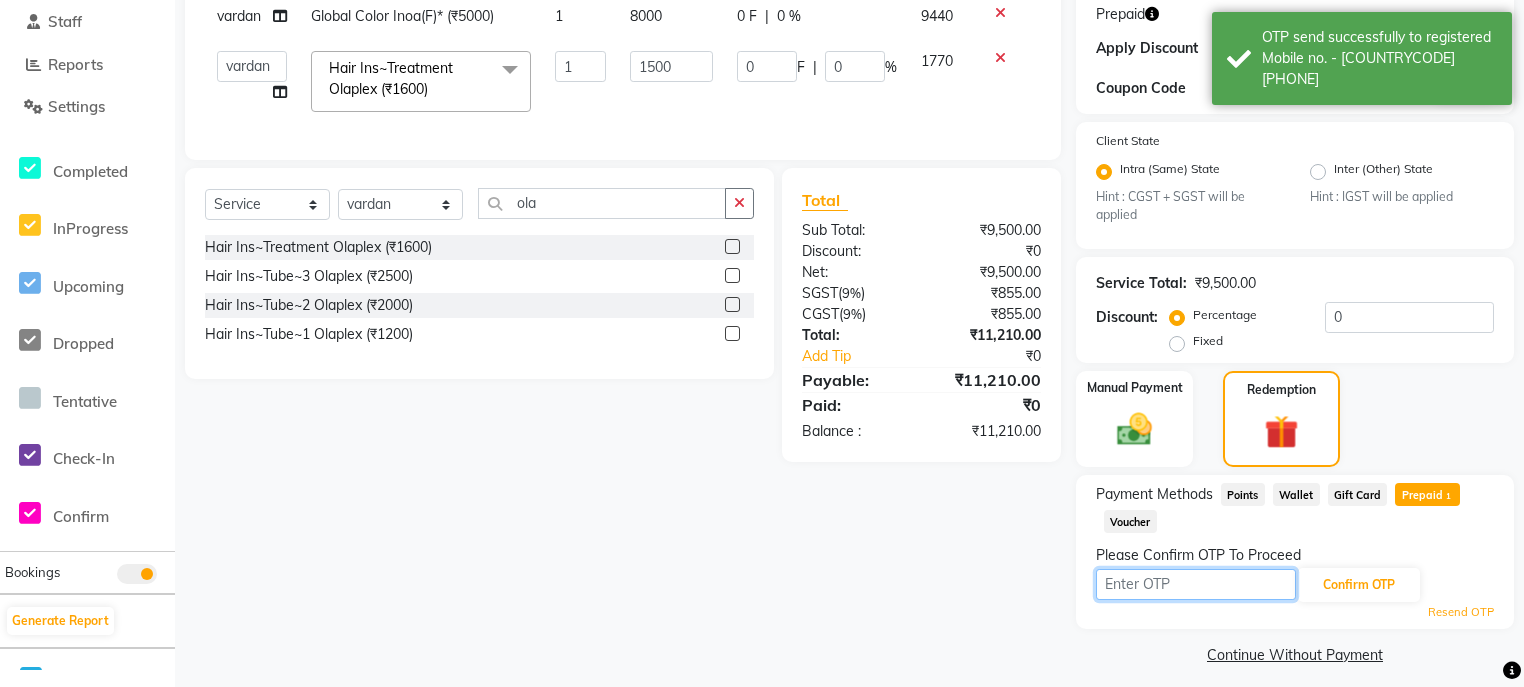 click at bounding box center (1196, 584) 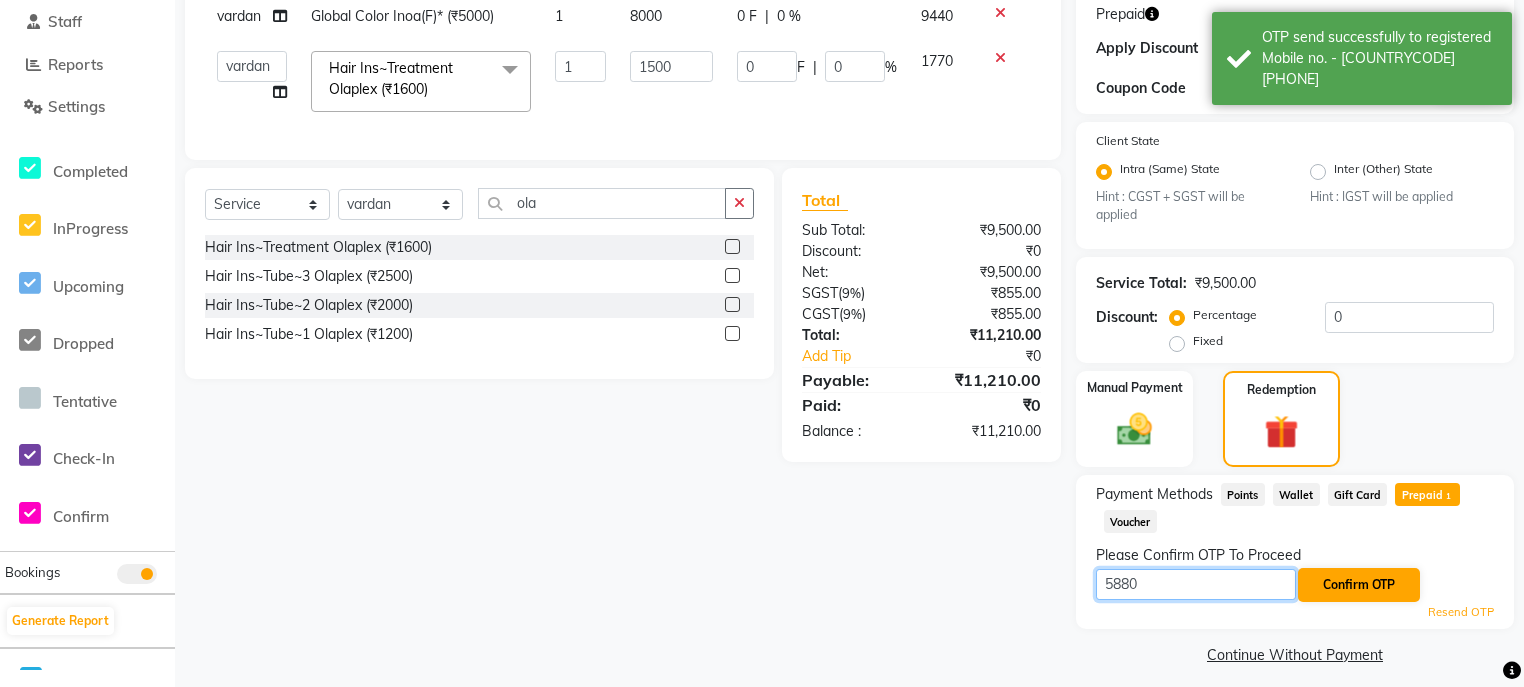 type on "5880" 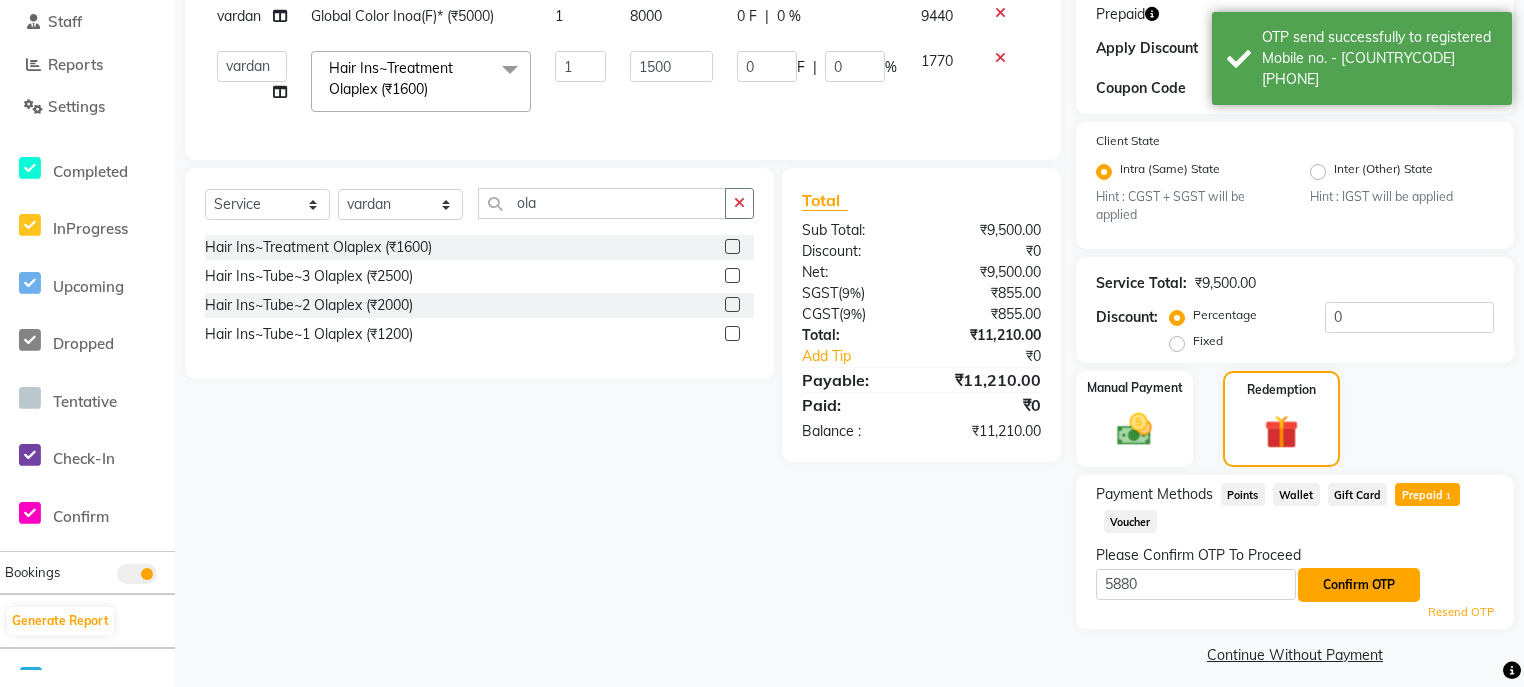 click on "Confirm OTP" 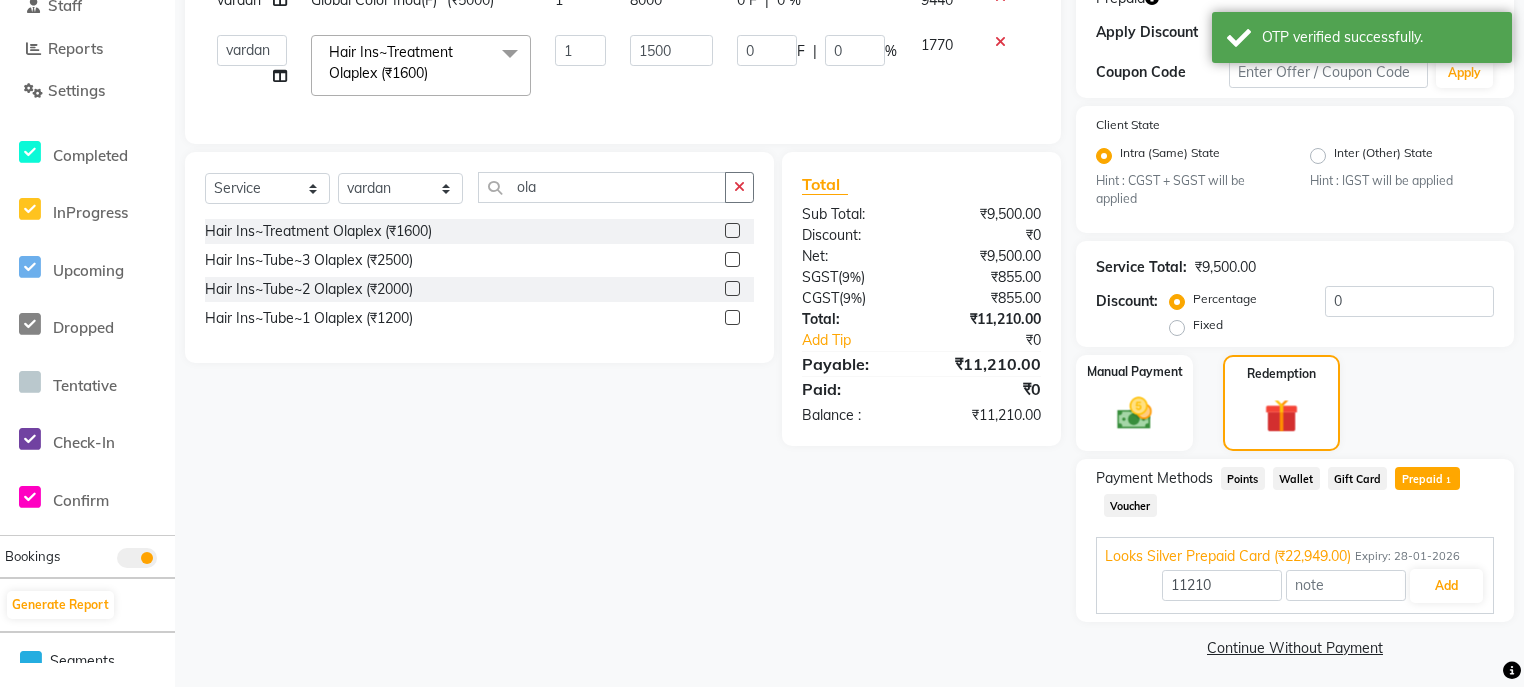 scroll, scrollTop: 361, scrollLeft: 0, axis: vertical 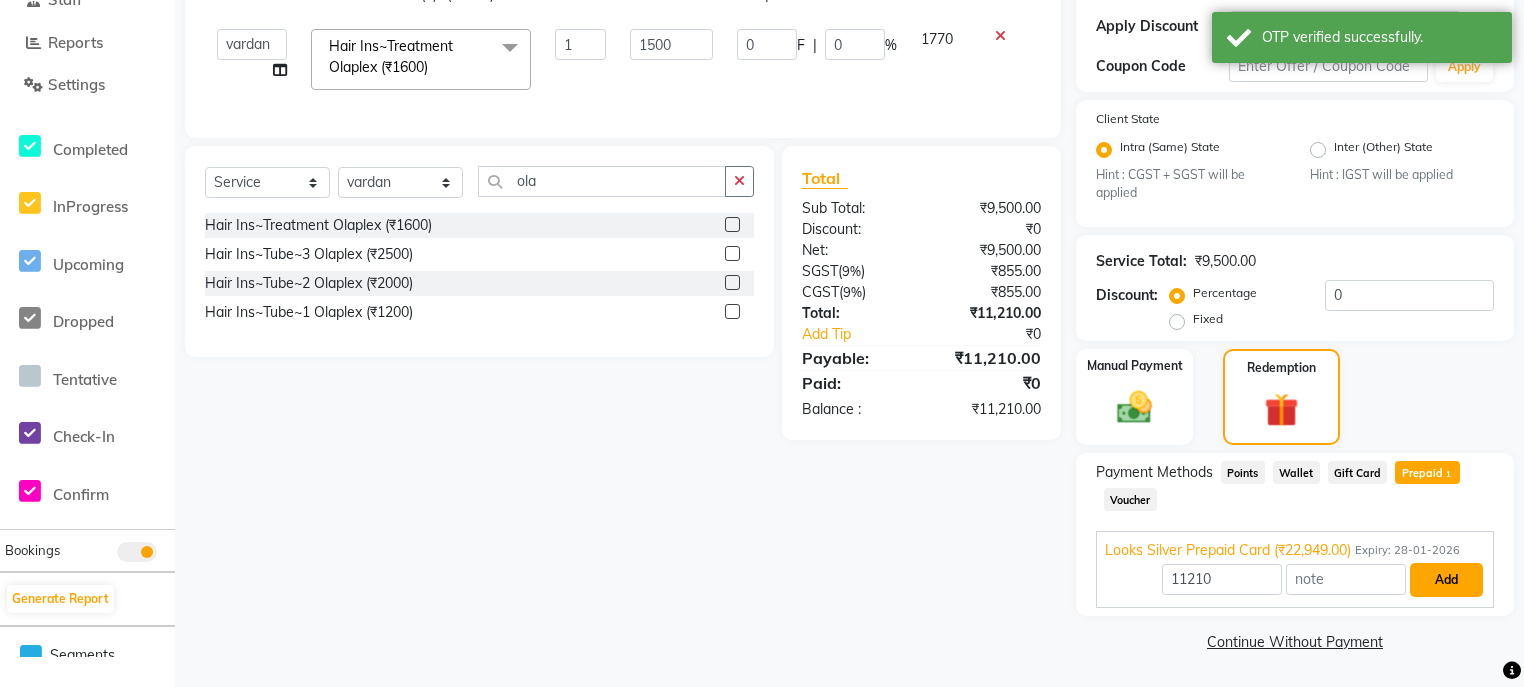 click on "Add" at bounding box center [1446, 580] 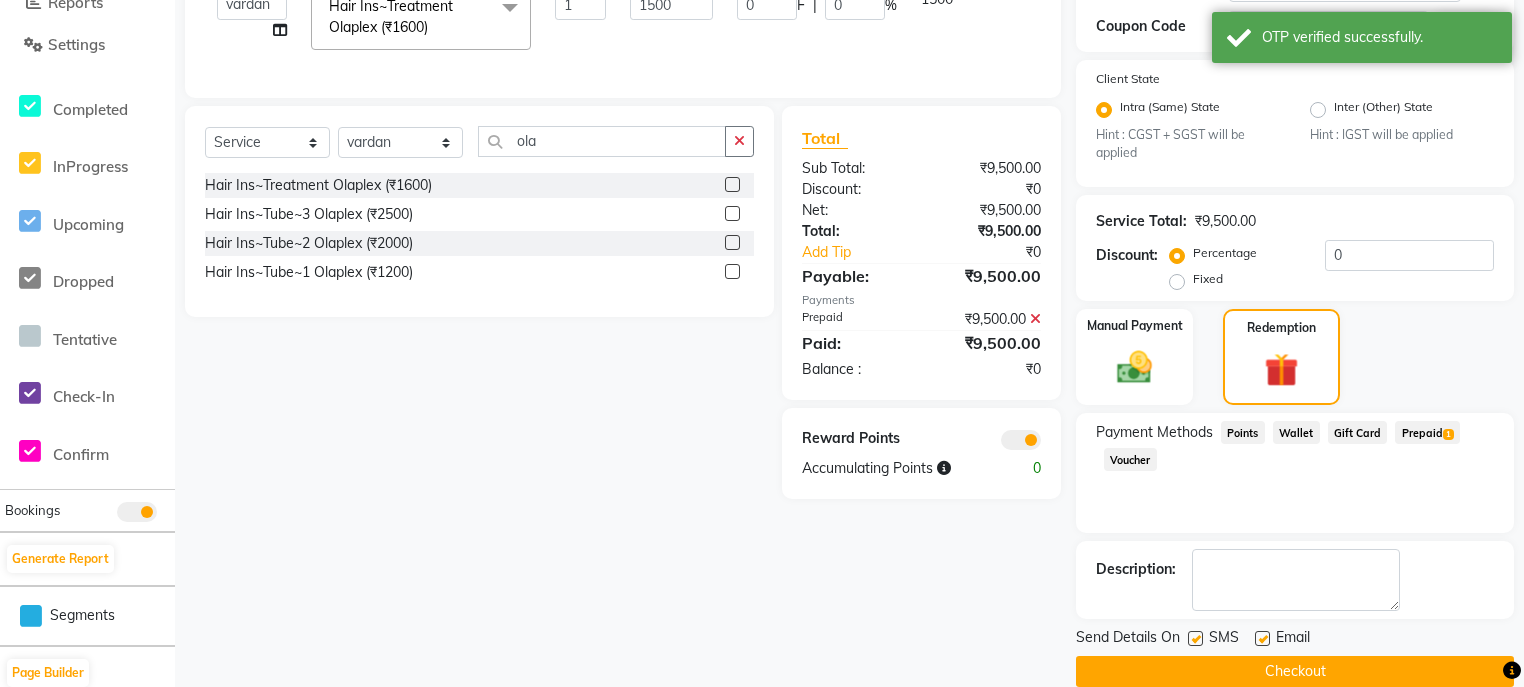 scroll, scrollTop: 429, scrollLeft: 0, axis: vertical 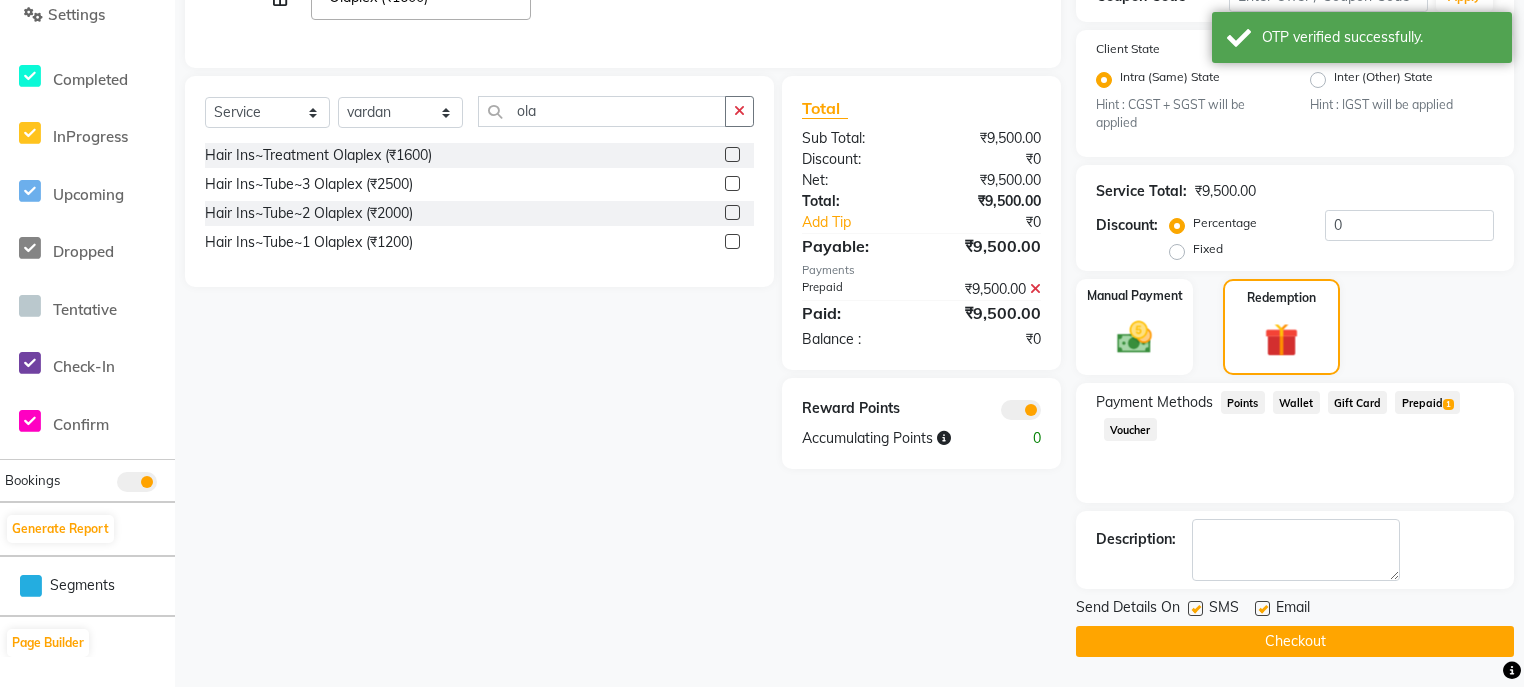 click 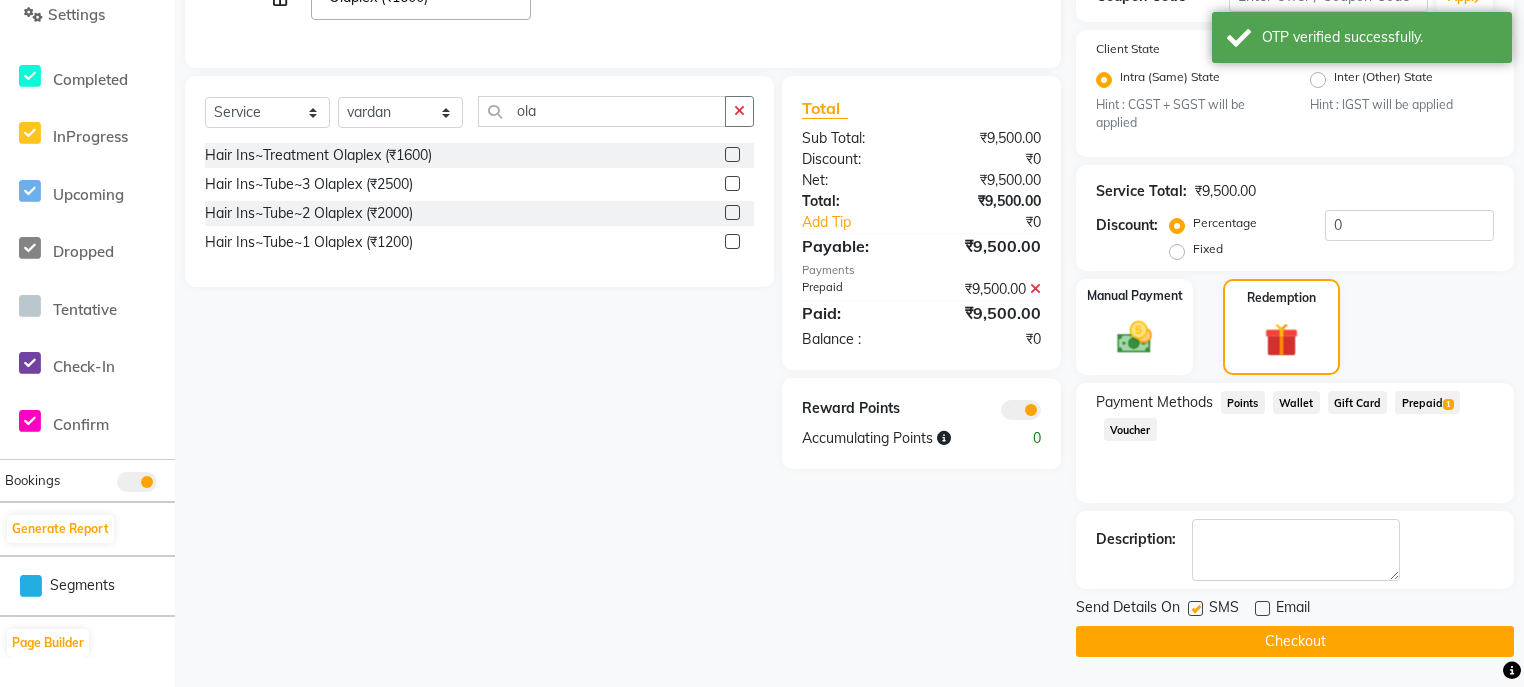 click on "Checkout" 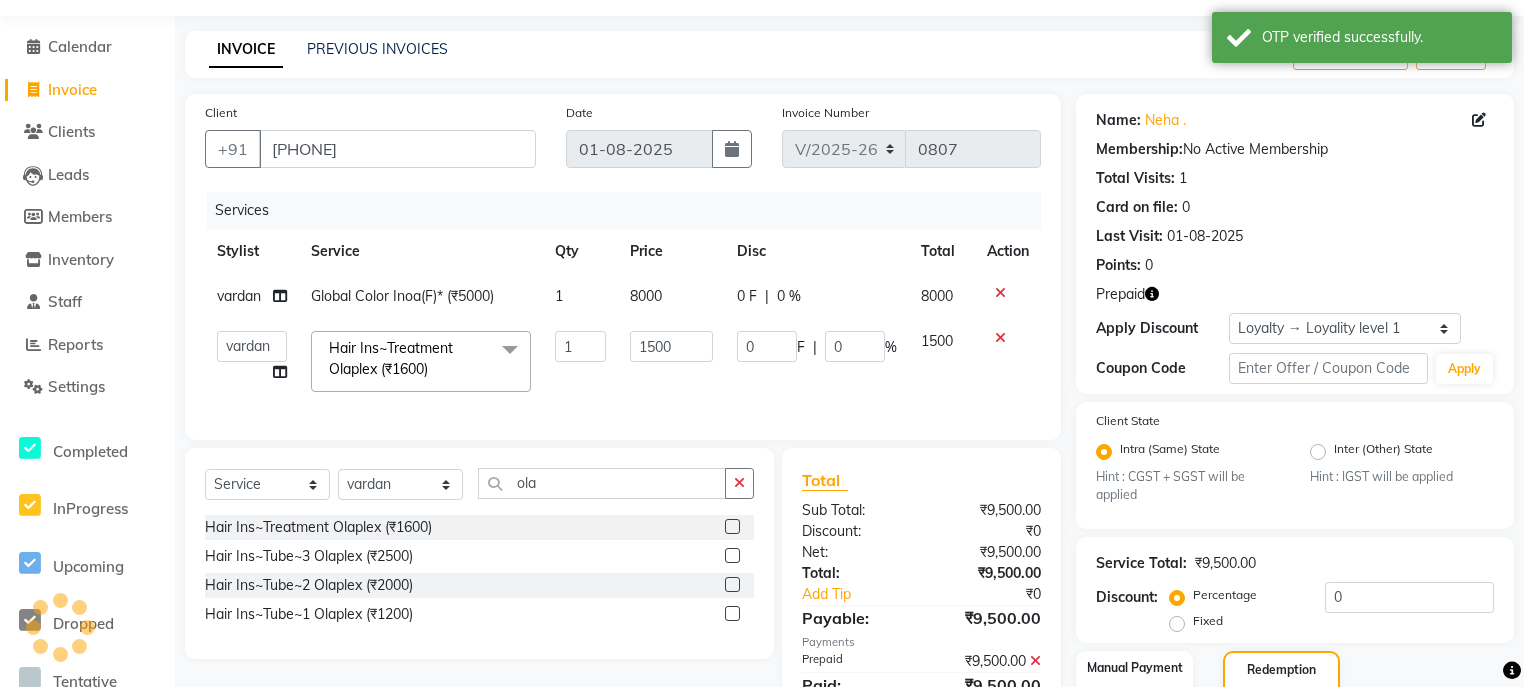 scroll, scrollTop: 29, scrollLeft: 0, axis: vertical 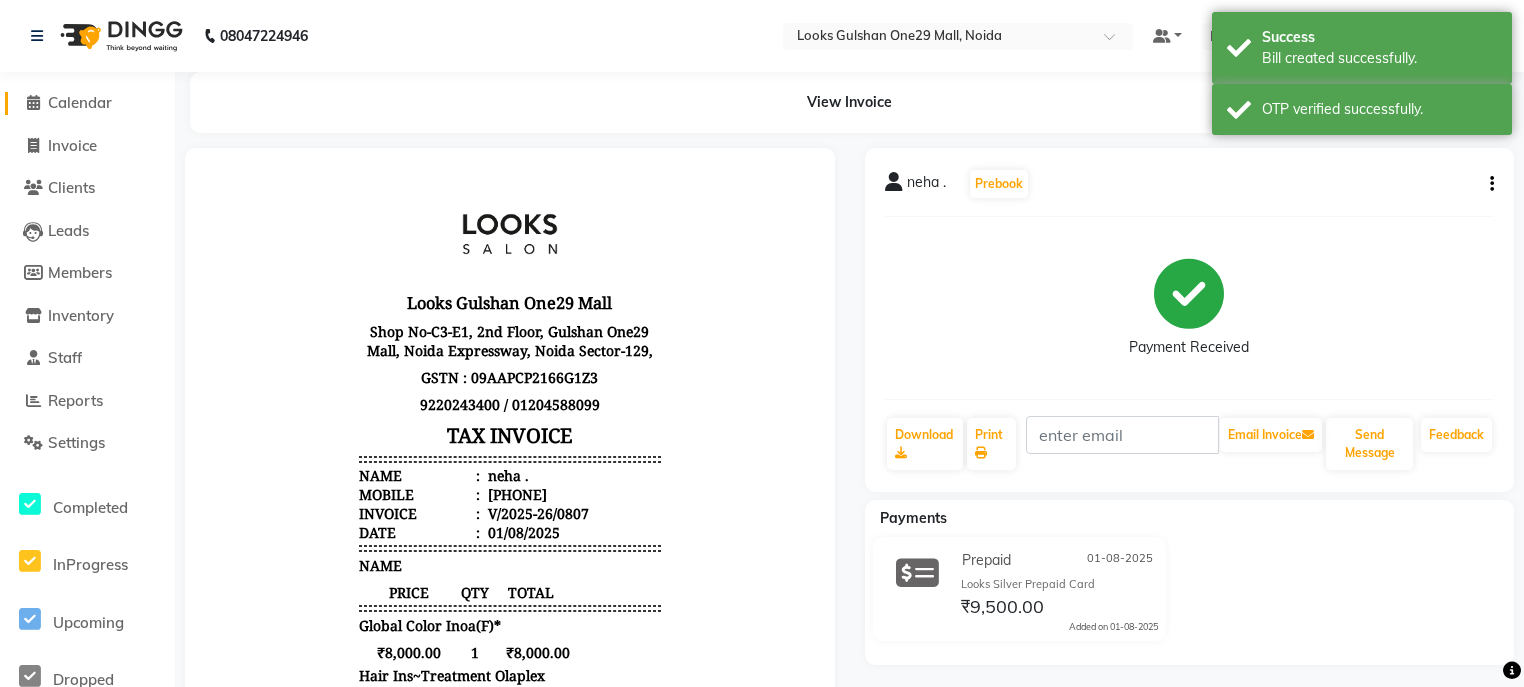 click on "Calendar" 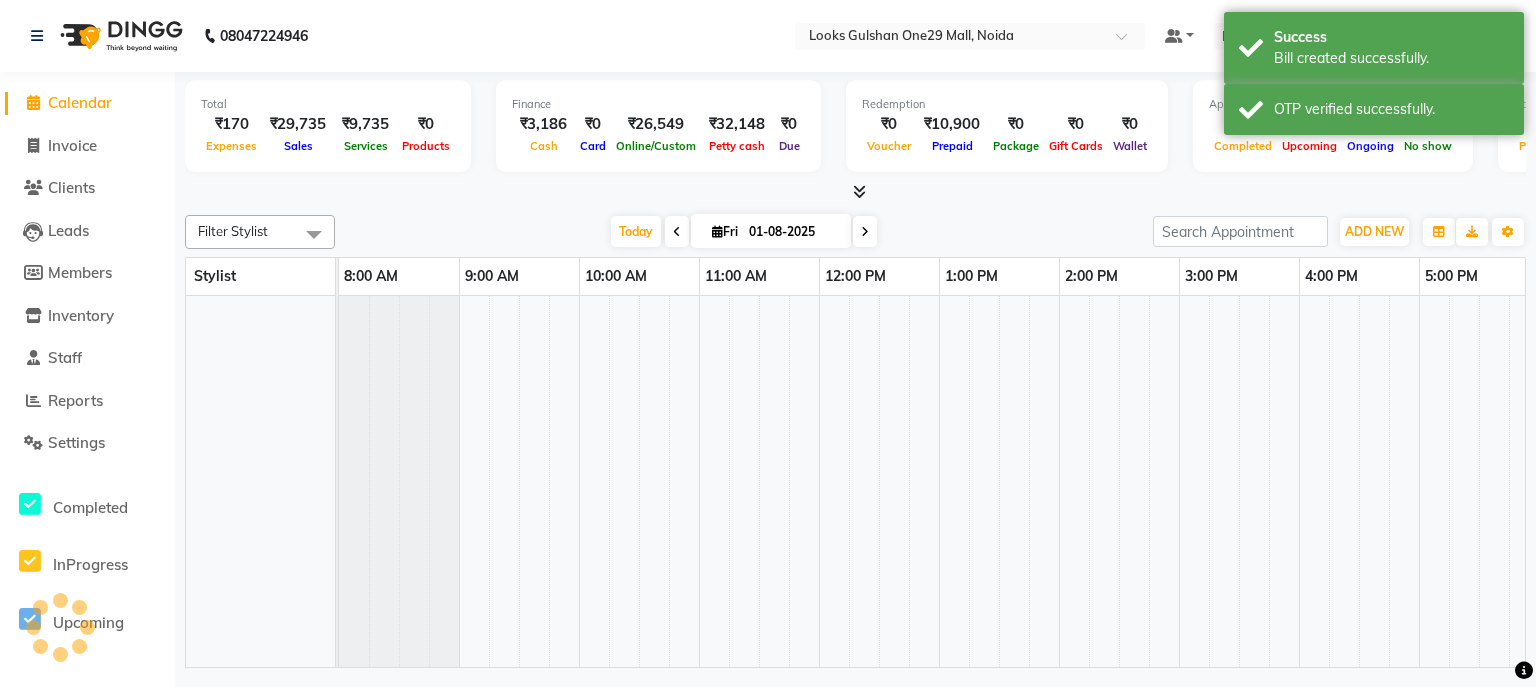 scroll, scrollTop: 0, scrollLeft: 0, axis: both 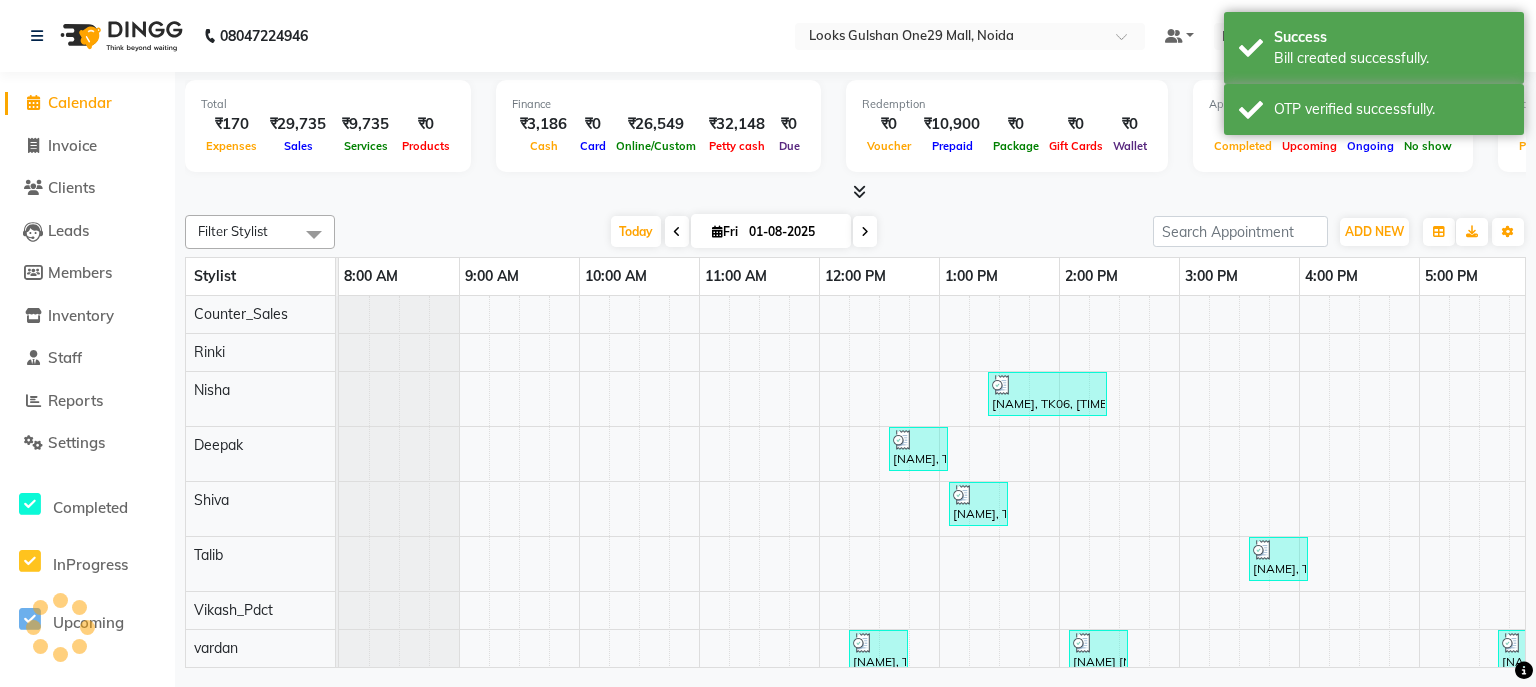 click on "Total  ₹170  Expenses ₹29,735  Sales ₹9,735  Services ₹0  Products" at bounding box center (328, 126) 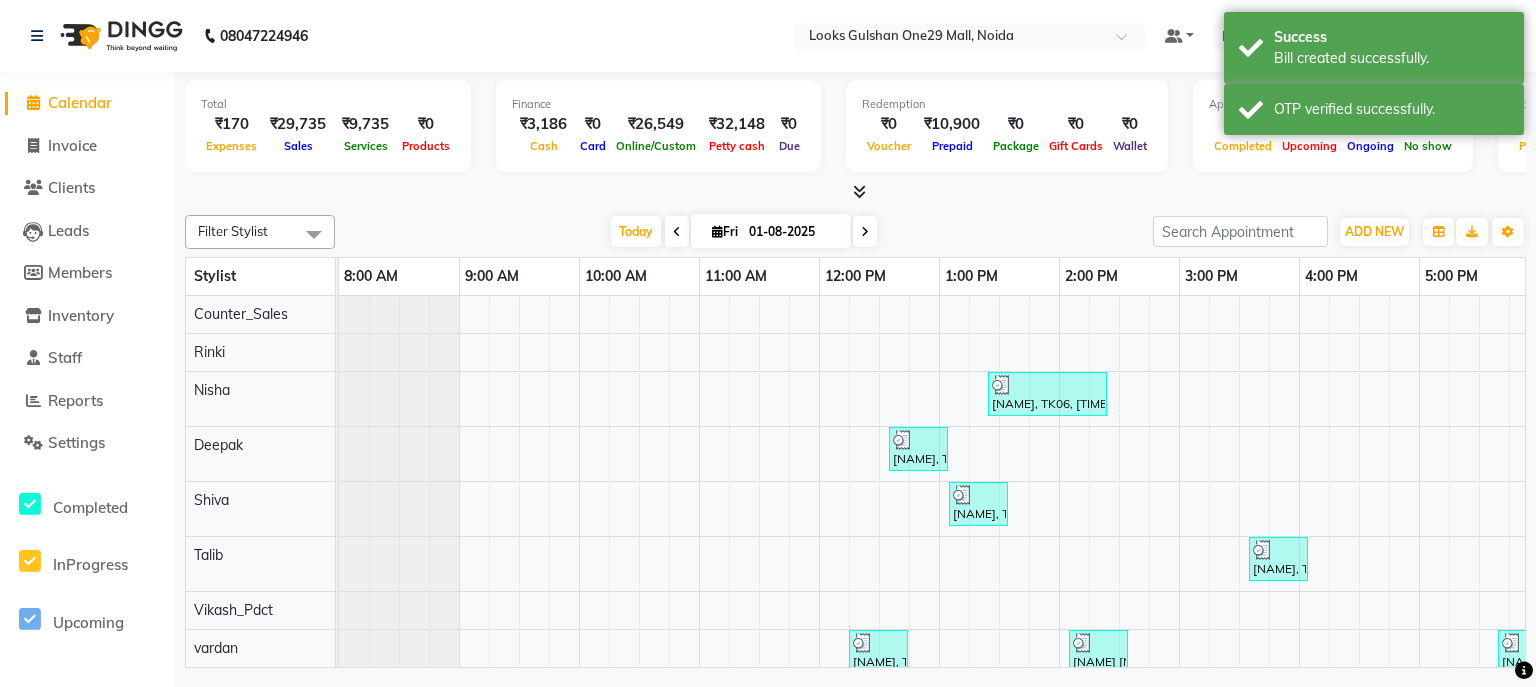 click at bounding box center [855, 192] 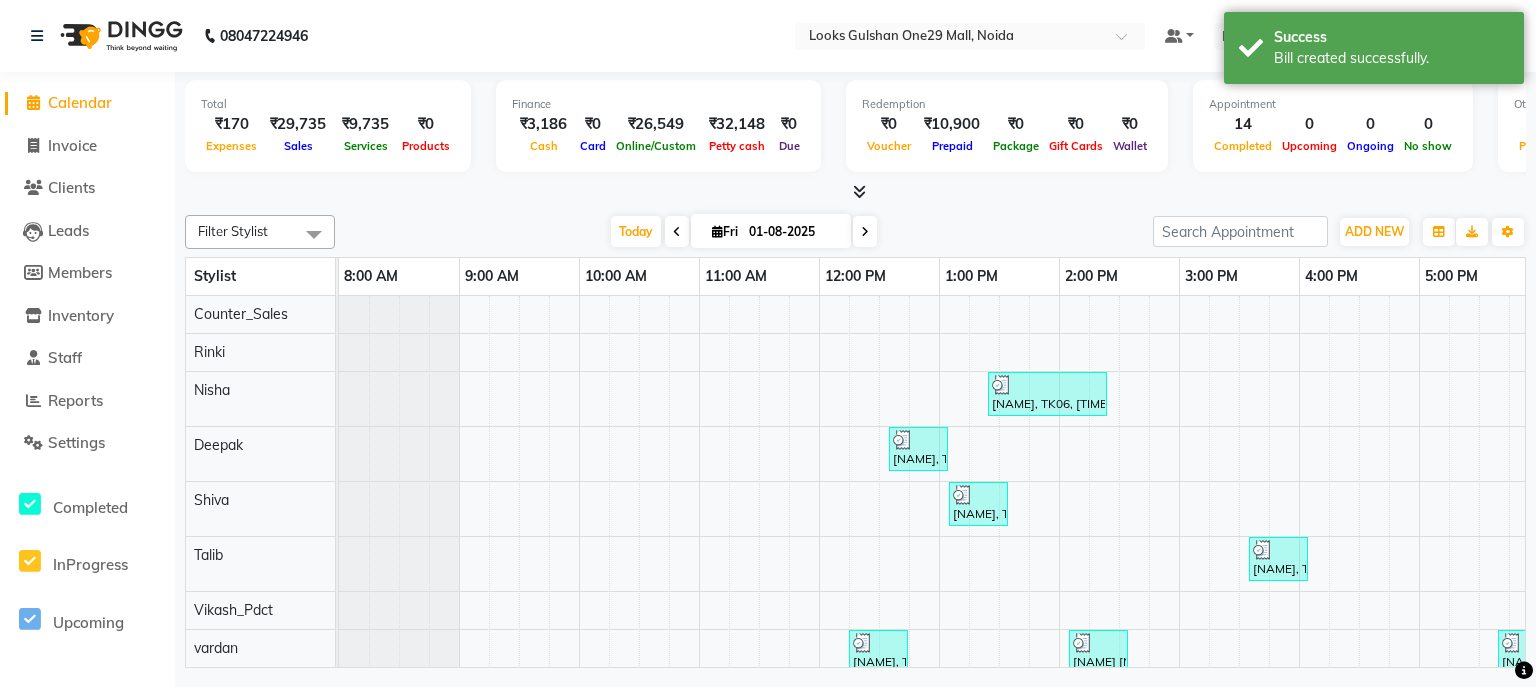 click on "Total  ₹170  Expenses ₹29,735  Sales ₹9,735  Services ₹0  Products Finance  ₹3,186  Cash ₹0  Card ₹26,549  Online/Custom ₹32,148 Petty cash ₹0 Due  Redemption  ₹0 Voucher ₹10,900 Prepaid ₹0 Package ₹0  Gift Cards ₹0  Wallet  Appointment  14 Completed 0 Upcoming 0 Ongoing 0 No show  Other sales  ₹0  Packages ₹0  Memberships ₹0  Vouchers ₹20,000  Prepaids ₹0  Gift Cards Filter Stylist Select All ali Counter_Sales Deepak Eram_nail art Farmaan Mashel Nisha Rinki Ritu Mittal Shiva Shiva(Cherry) Shivam_pdct Talib vardan Vikash_Pdct Today  Fri 01-08-2025 Toggle Dropdown Add Appointment Add Invoice Add Expense Add Attendance Add Client Toggle Dropdown Add Appointment Add Invoice Add Expense Add Attendance Add Client ADD NEW Toggle Dropdown Add Appointment Add Invoice Add Expense Add Attendance Add Client Filter Stylist Select All ali Counter_Sales Deepak Eram_nail art Farmaan Mashel Nisha Rinki Ritu Mittal Shiva Shiva(Cherry) Shivam_pdct Talib vardan Vikash_Pdct Group By View as" 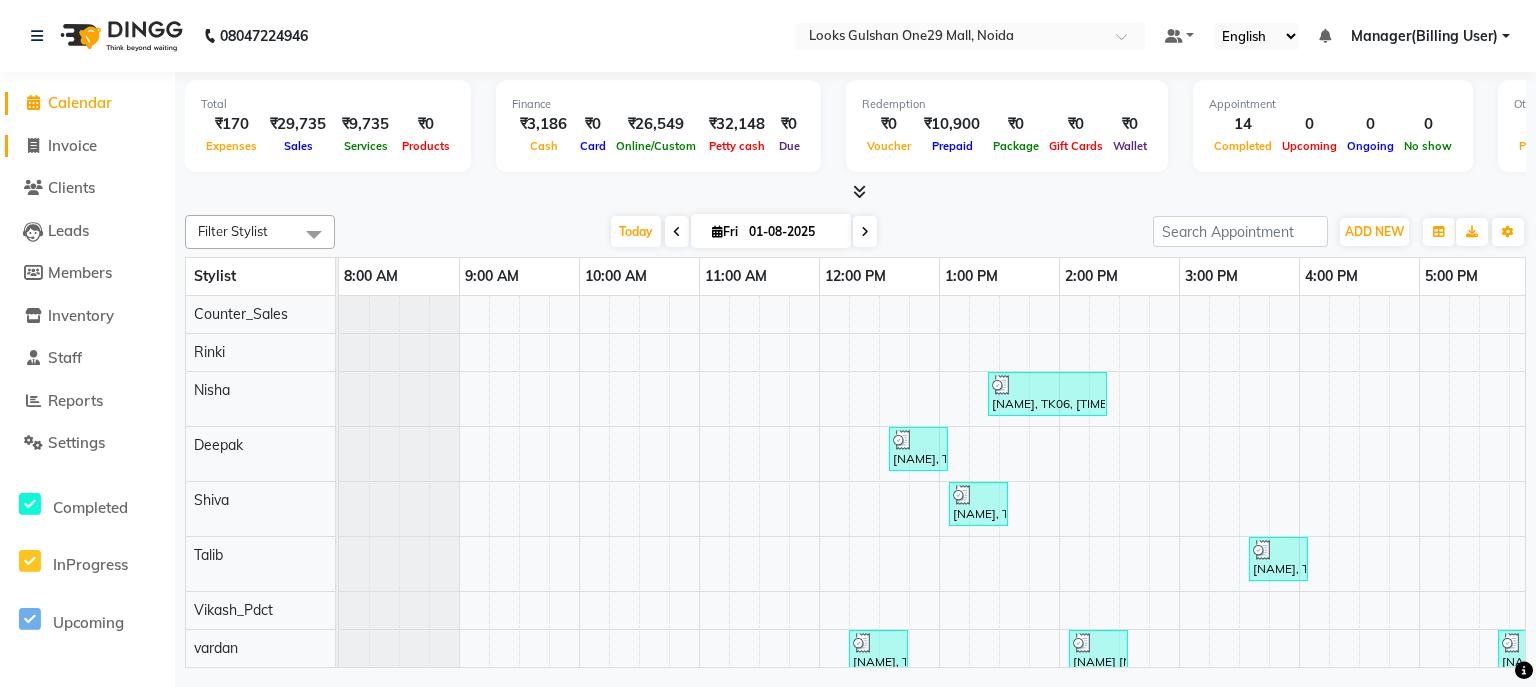 click on "Invoice" 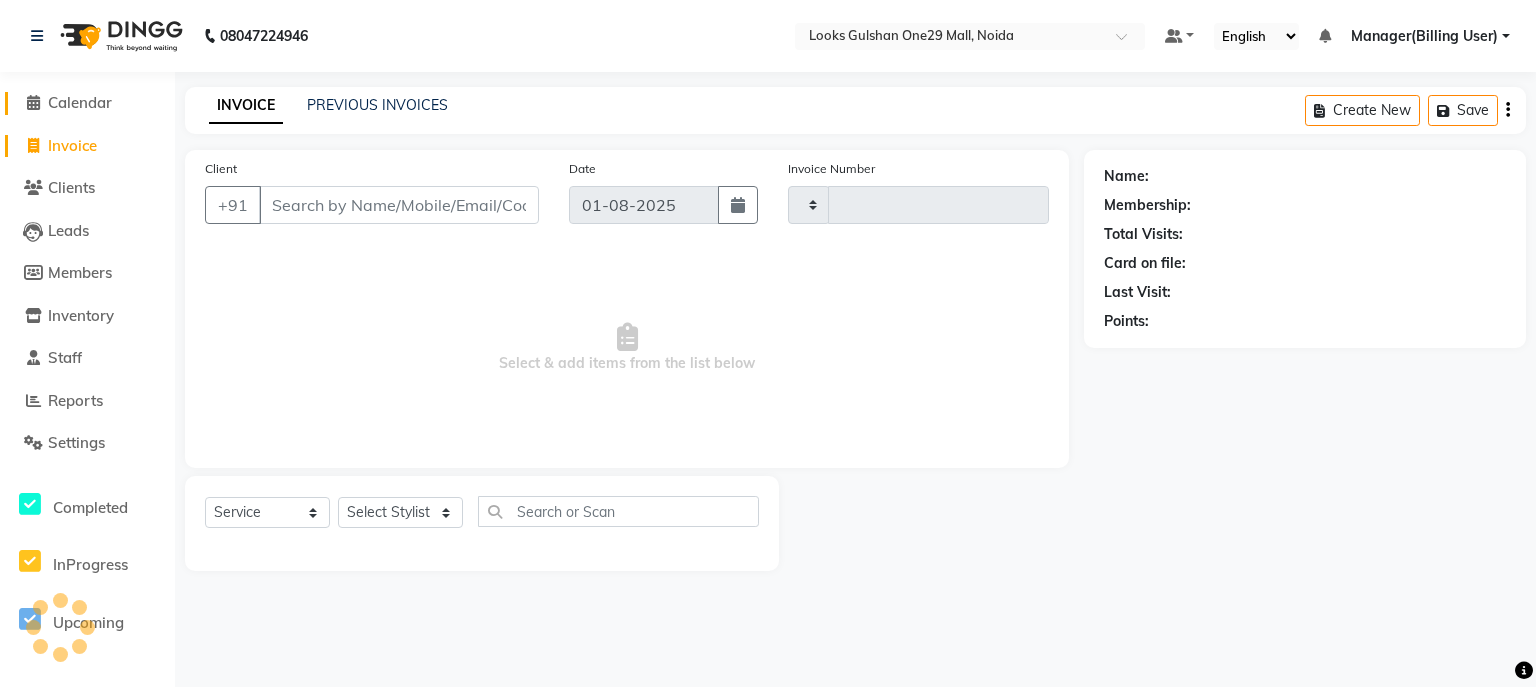 type on "0808" 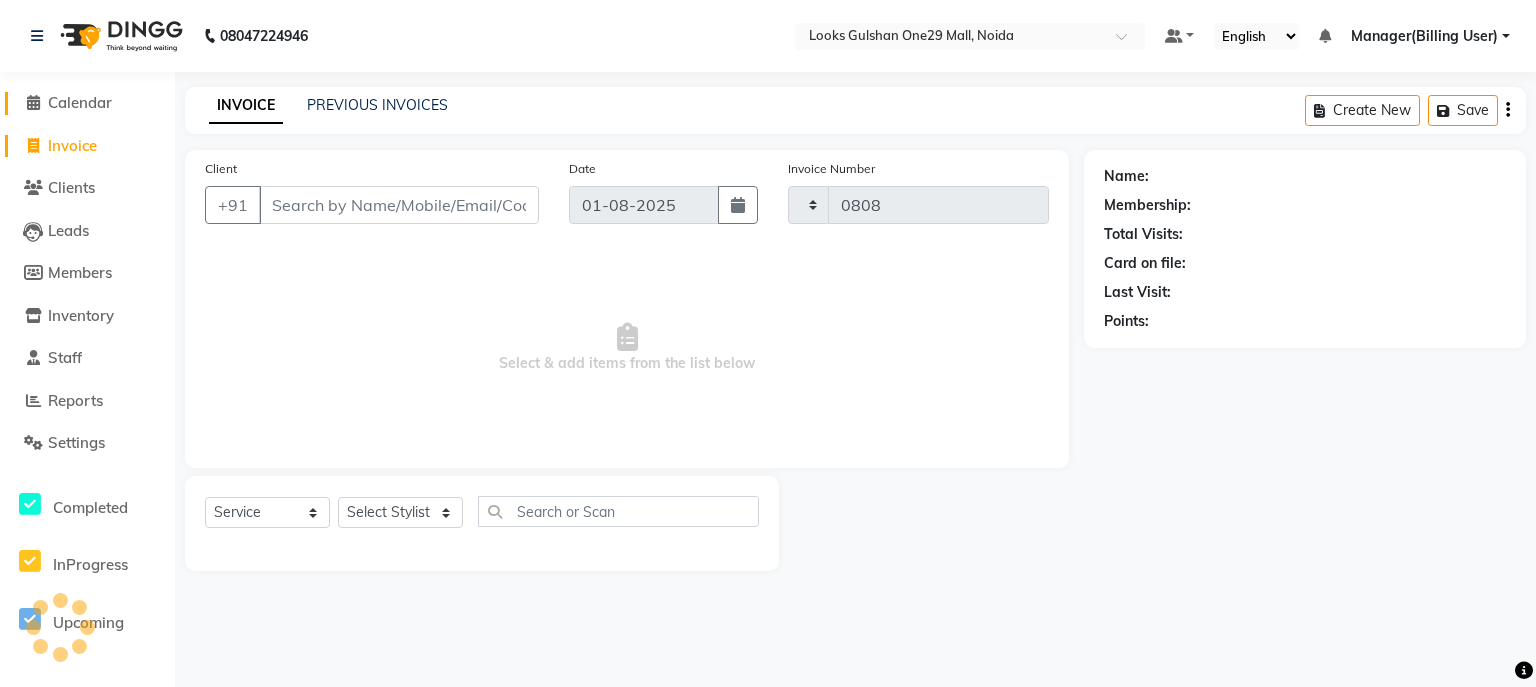 select on "8337" 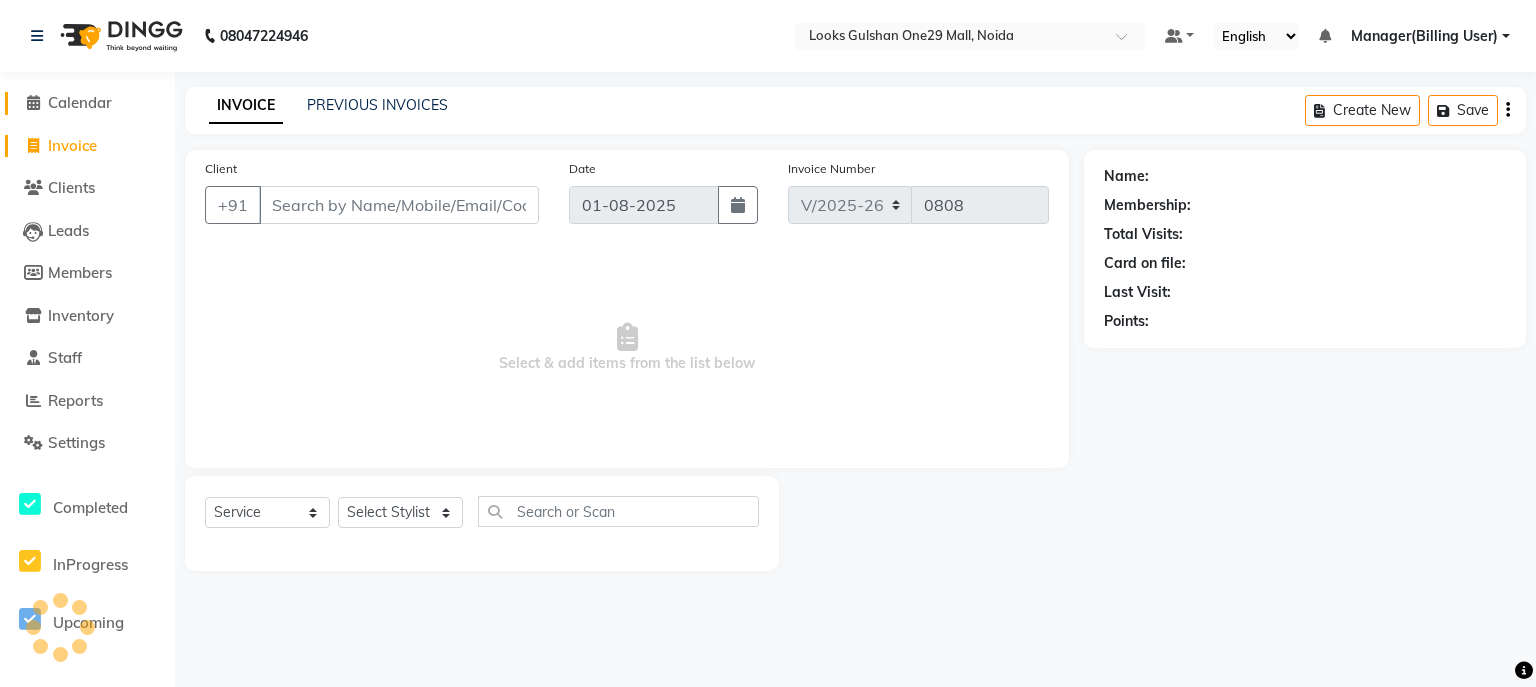click on "Calendar" 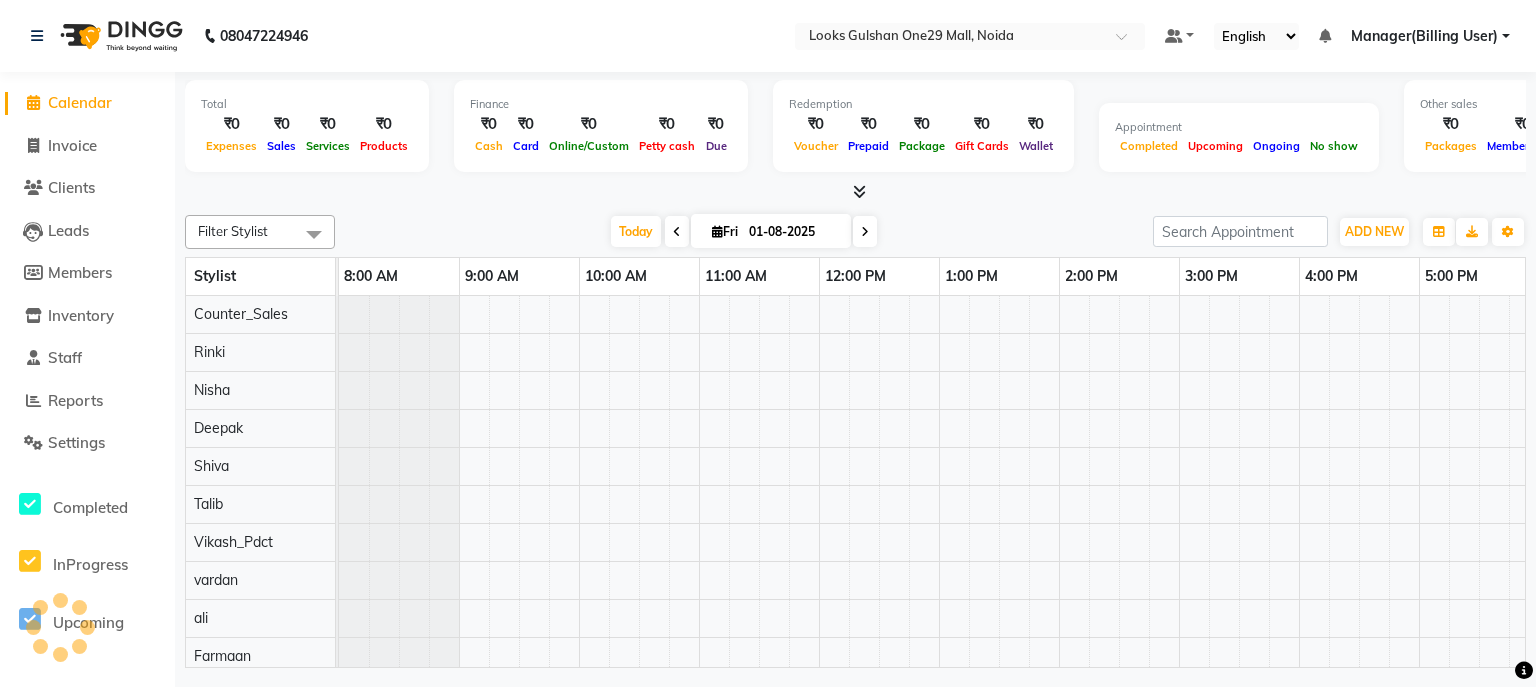 scroll, scrollTop: 0, scrollLeft: 0, axis: both 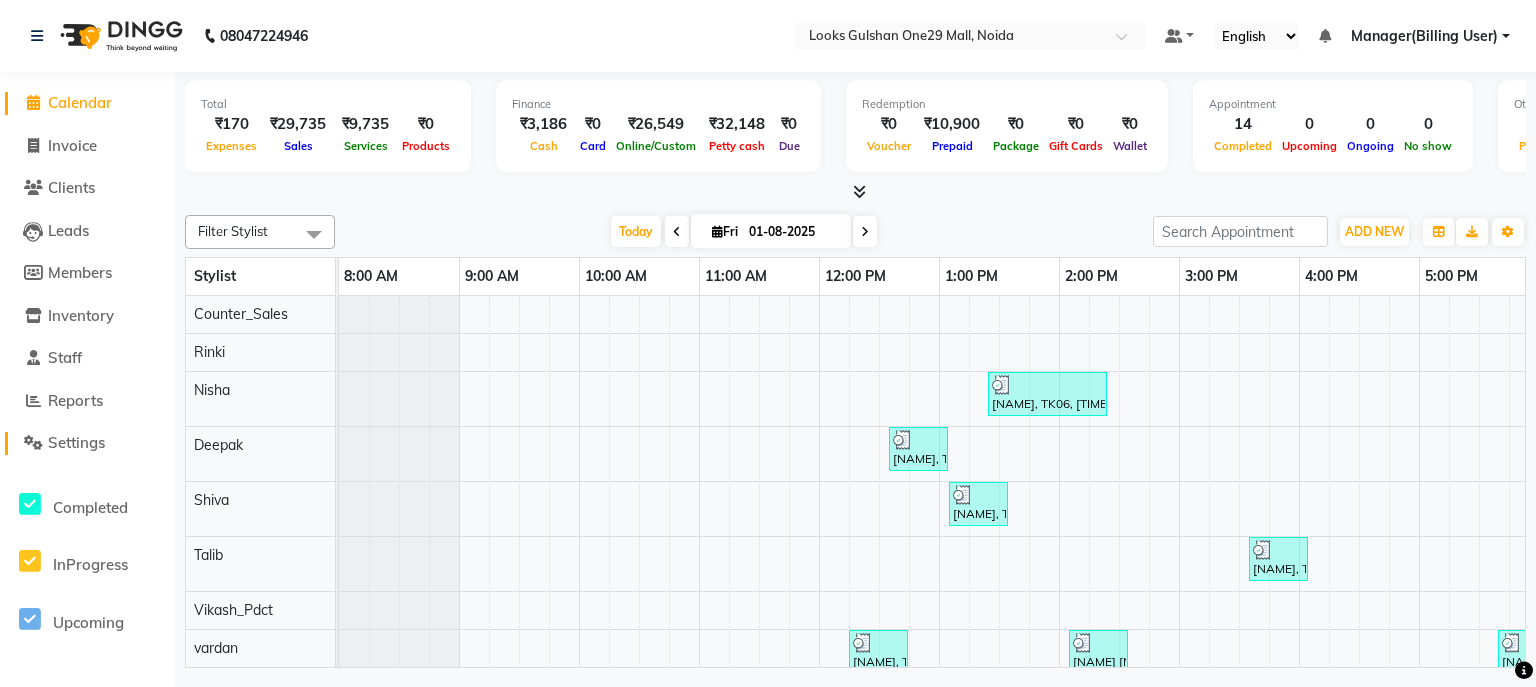 click on "Settings" 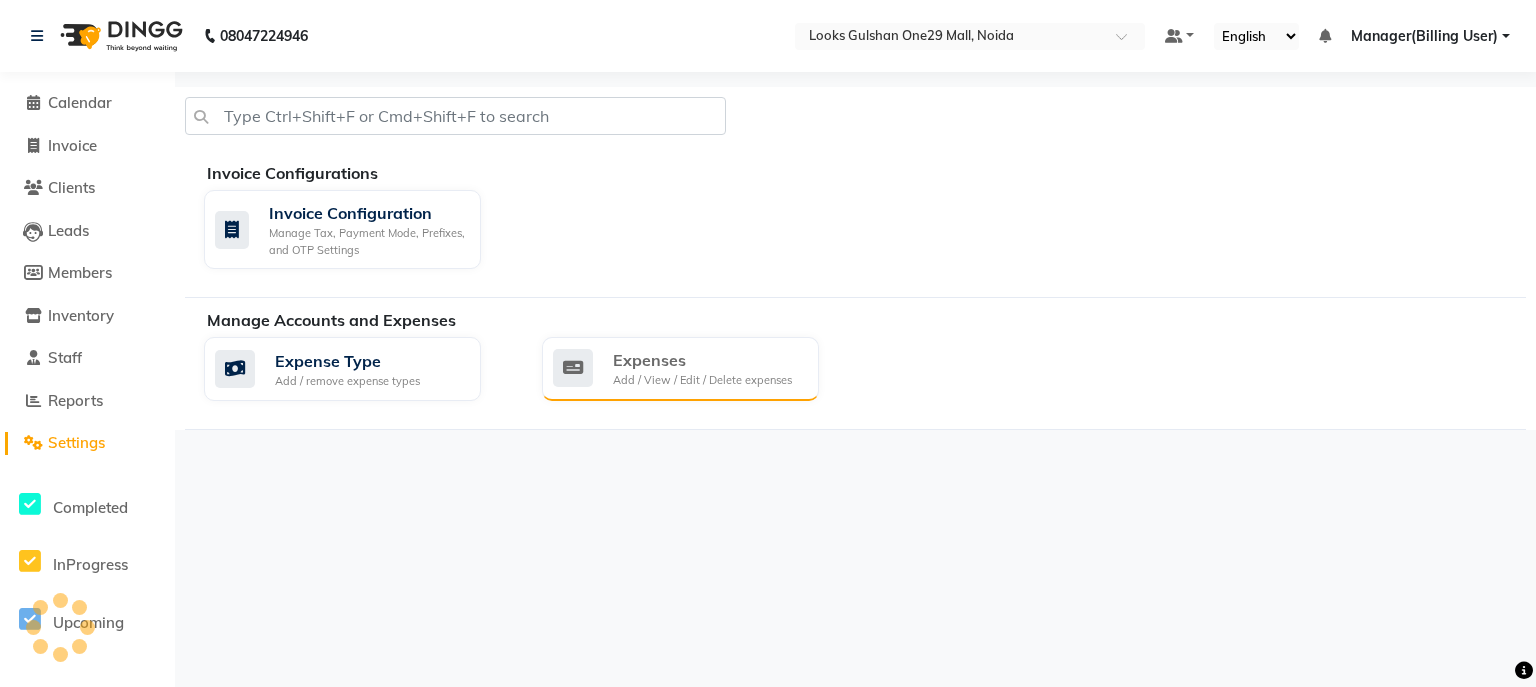 click 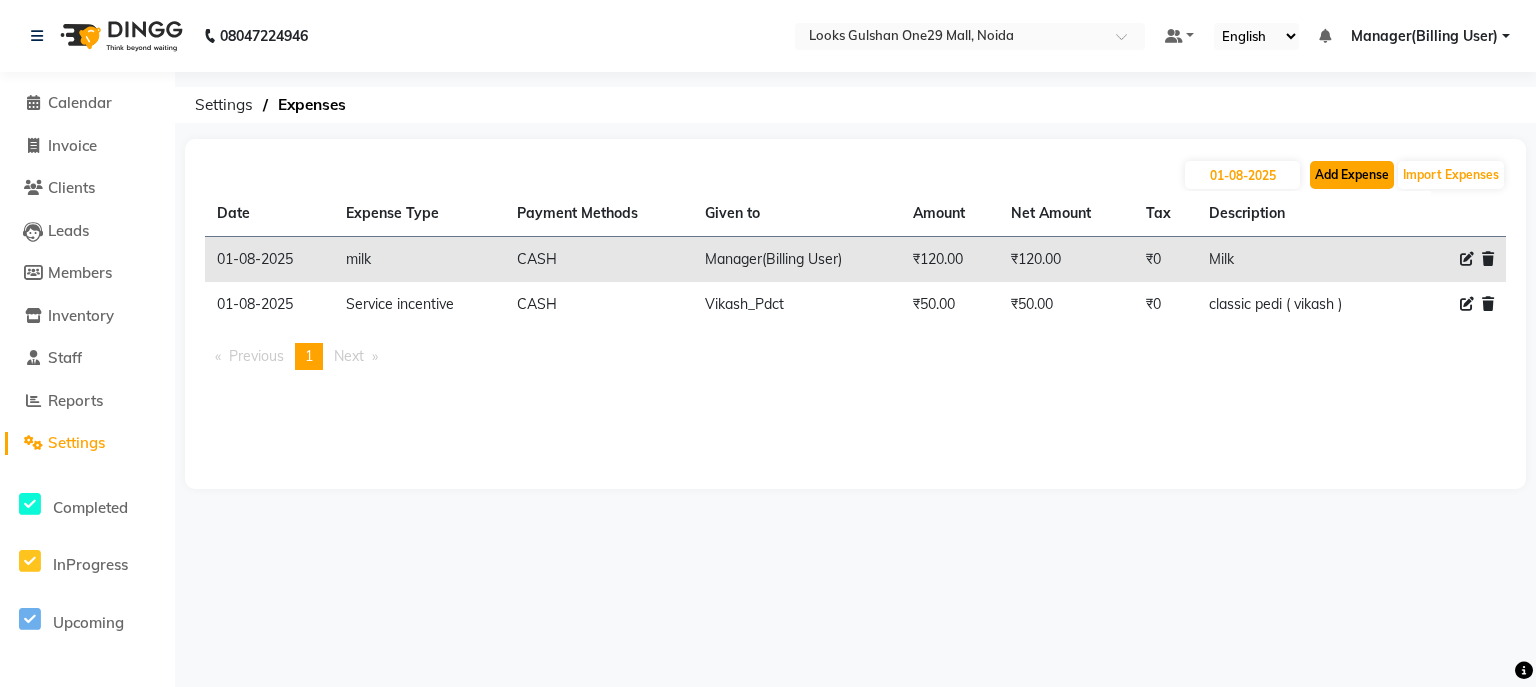 click on "Add Expense" 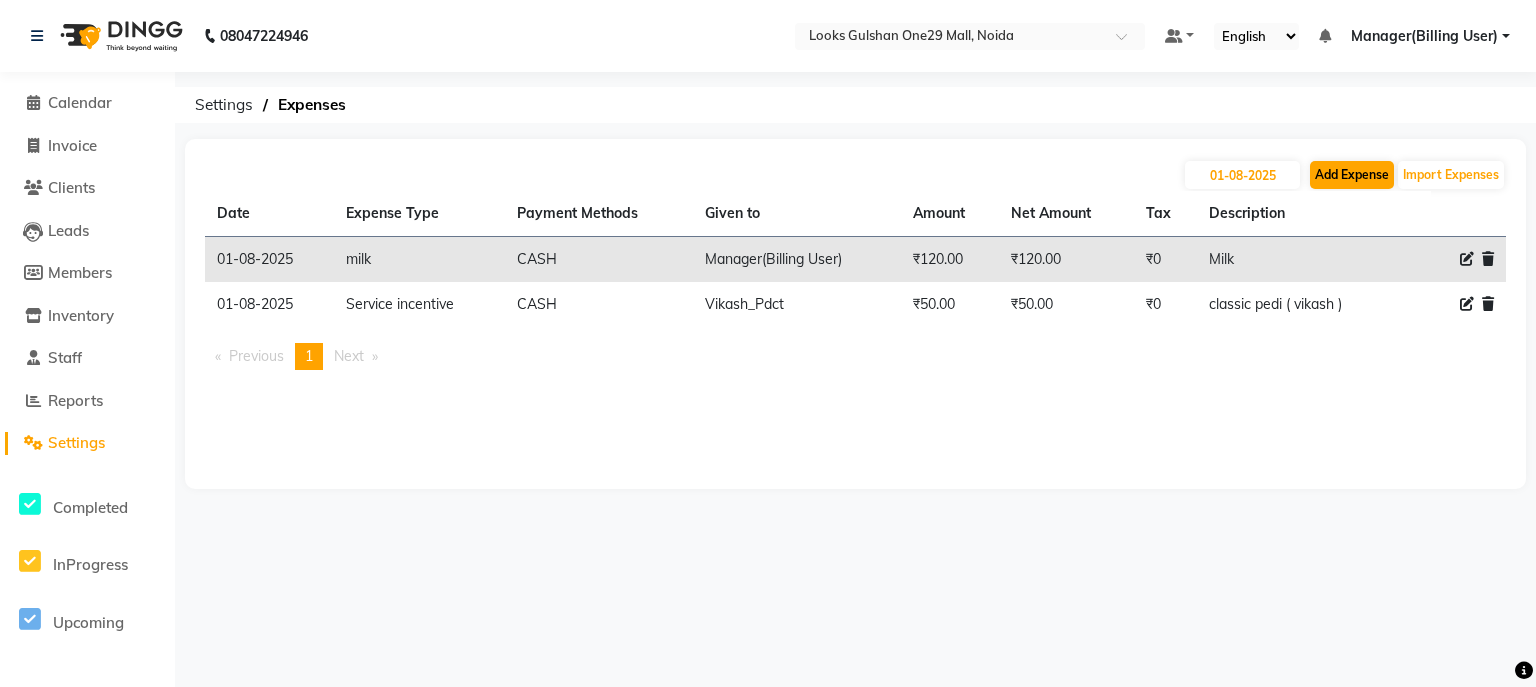 select on "1" 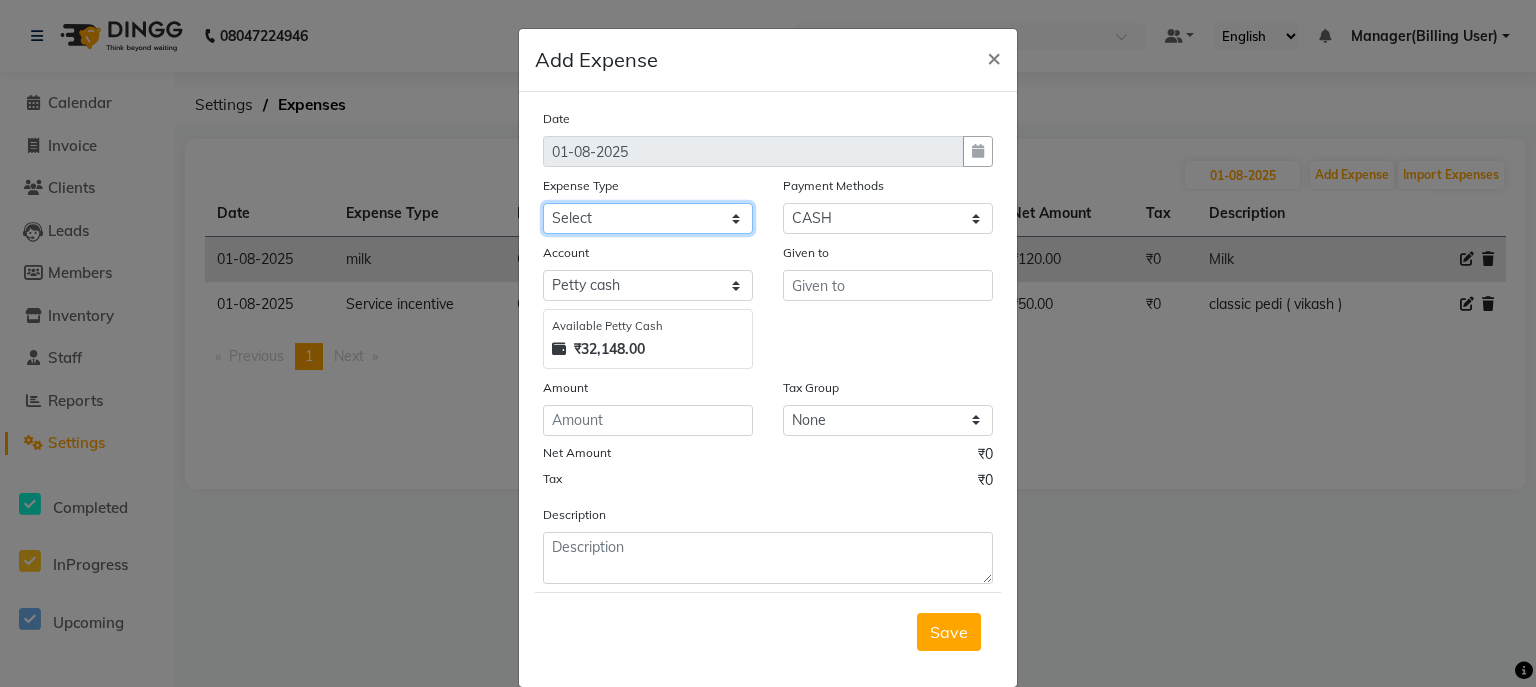 click on "Select BANK DEPOSIT Cash change Cash Handover Client Refund Agnst Bill CLIENT WELFARE CONSUMABLES Convyance to staff Counter sale Entertainment General Expense INTERNET WIFI BILL Laundry Bill Laundry Service milk Miscellaneous Office Upkeep Pantry Payment Pedicure Incentive Prepaid Card Incentives Printing And Stationery Product Incentive purchase Refferal Incentive Repair And Maintenance Salary Salary advance Service incentive staff accommodation STAFF WELFARE TIP CREDIT CARD TIP UPI Travelling And Conveyance WATER BILL" 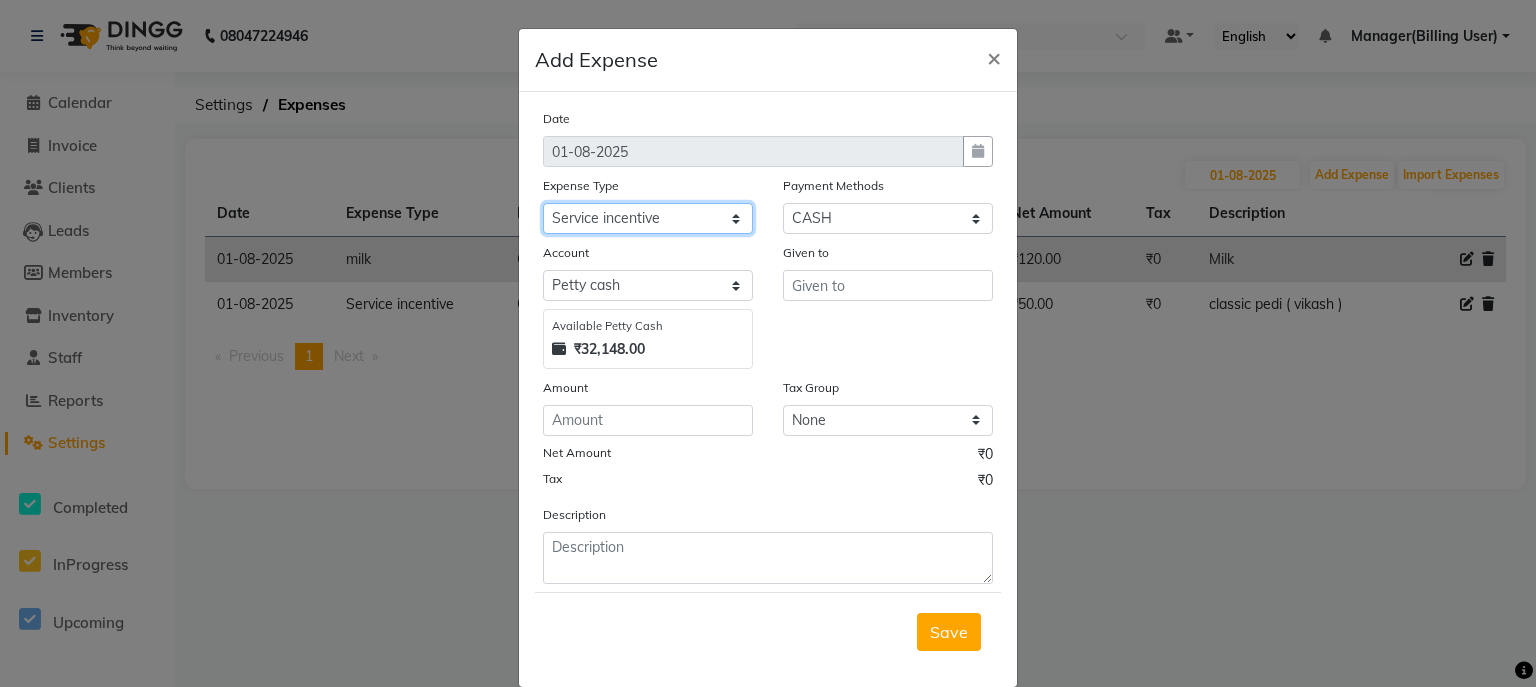 click on "Select BANK DEPOSIT Cash change Cash Handover Client Refund Agnst Bill CLIENT WELFARE CONSUMABLES Convyance to staff Counter sale Entertainment General Expense INTERNET WIFI BILL Laundry Bill Laundry Service milk Miscellaneous Office Upkeep Pantry Payment Pedicure Incentive Prepaid Card Incentives Printing And Stationery Product Incentive purchase Refferal Incentive Repair And Maintenance Salary Salary advance Service incentive staff accommodation STAFF WELFARE TIP CREDIT CARD TIP UPI Travelling And Conveyance WATER BILL" 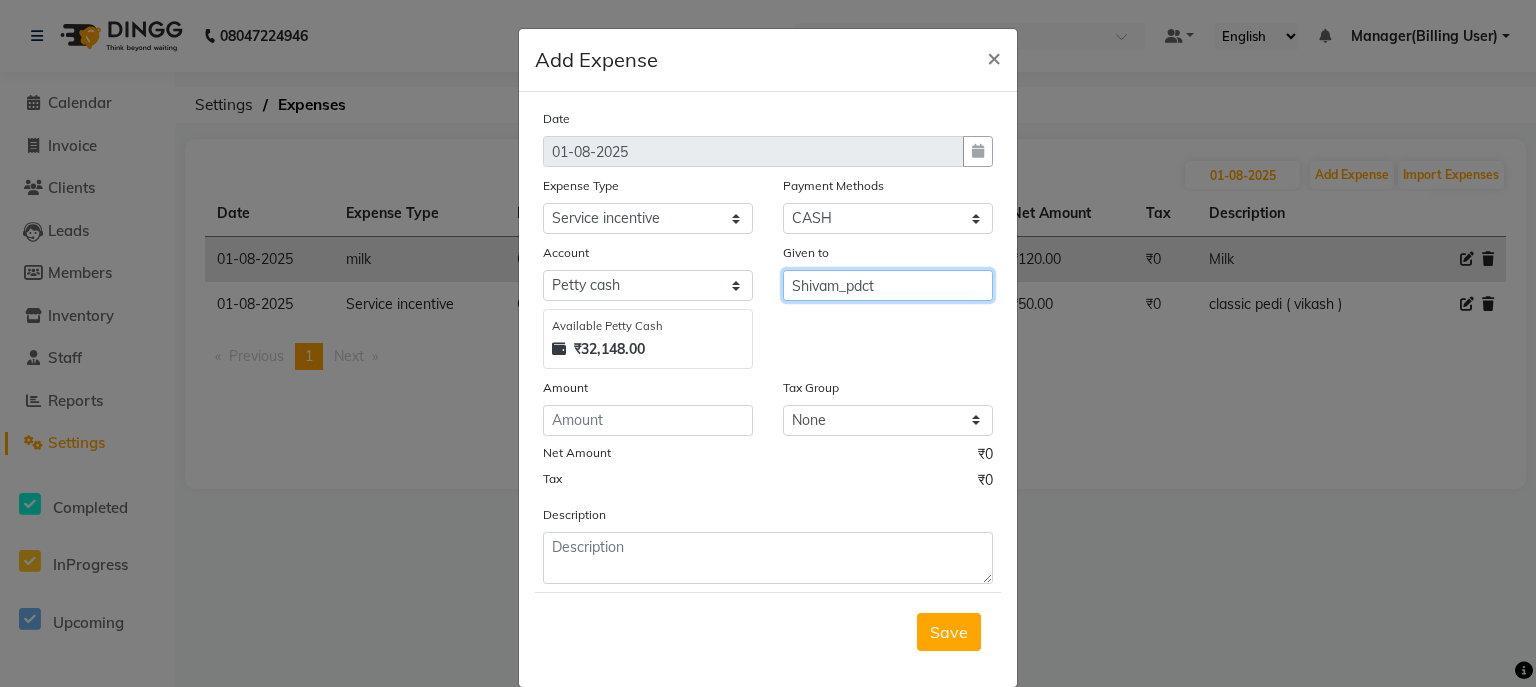 type on "Shivam_pdct" 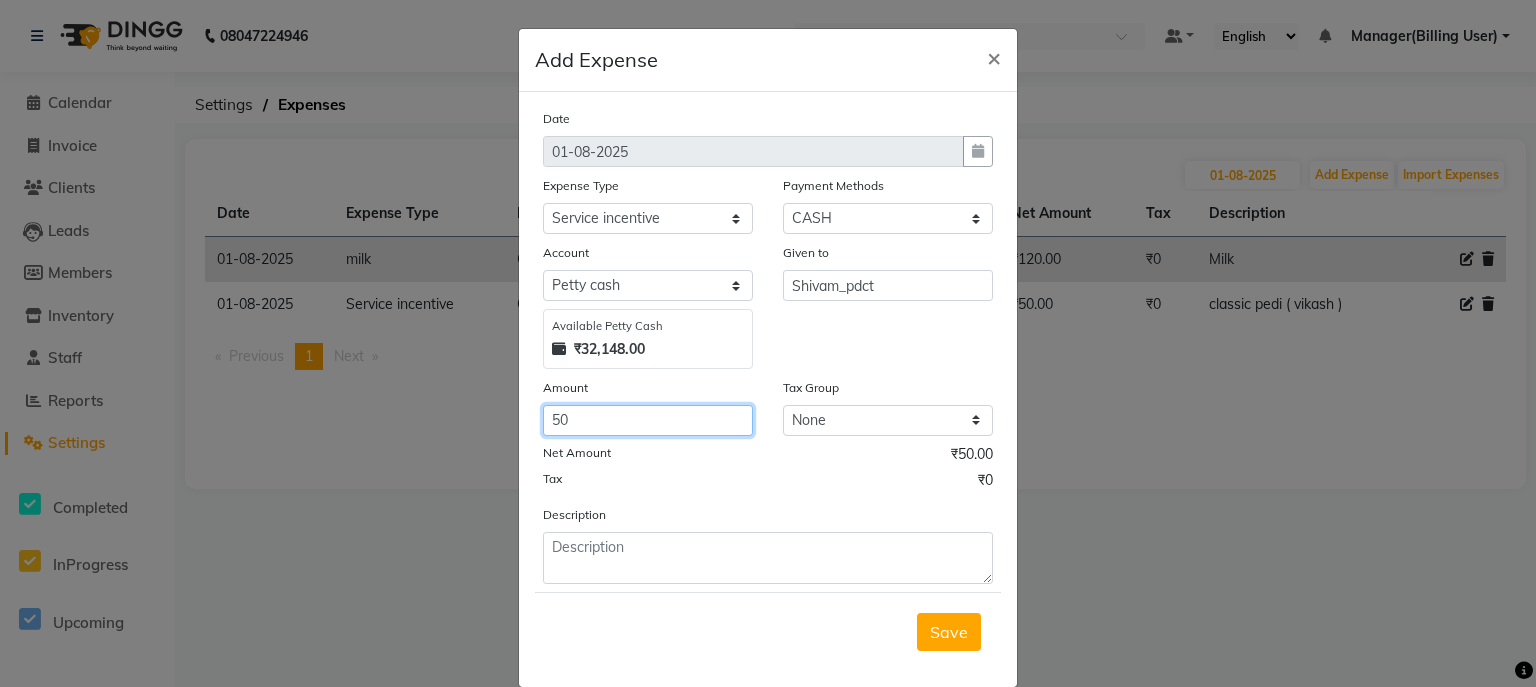 type on "50" 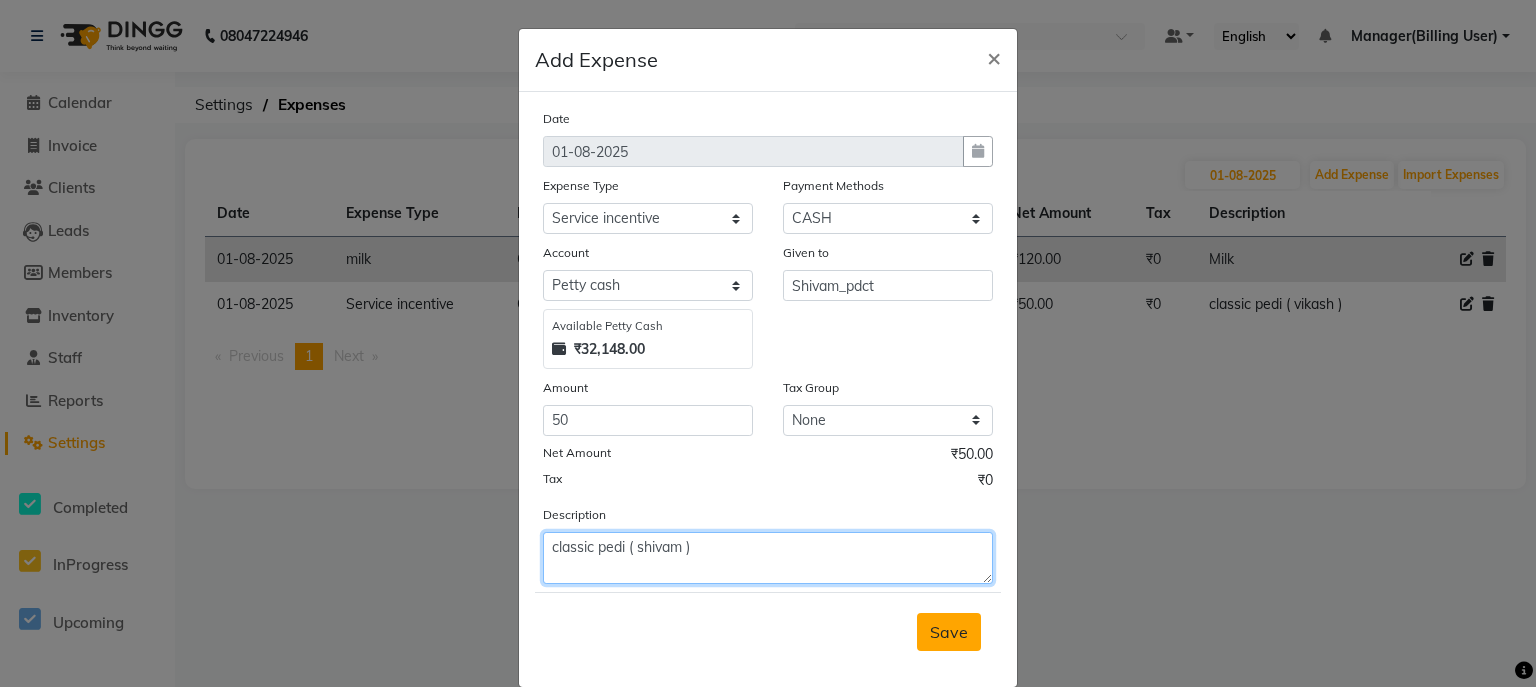 type on "classic pedi ( shivam )" 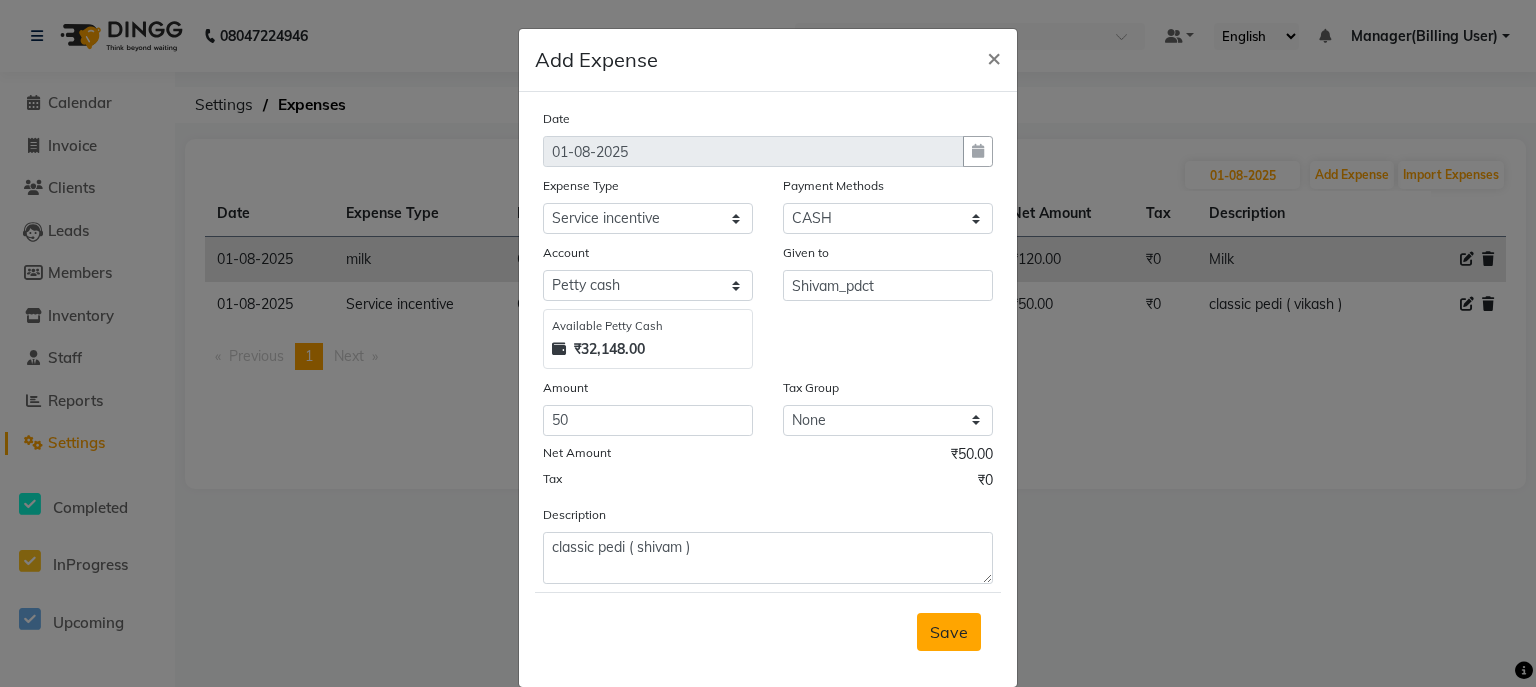 click on "Save" at bounding box center (949, 632) 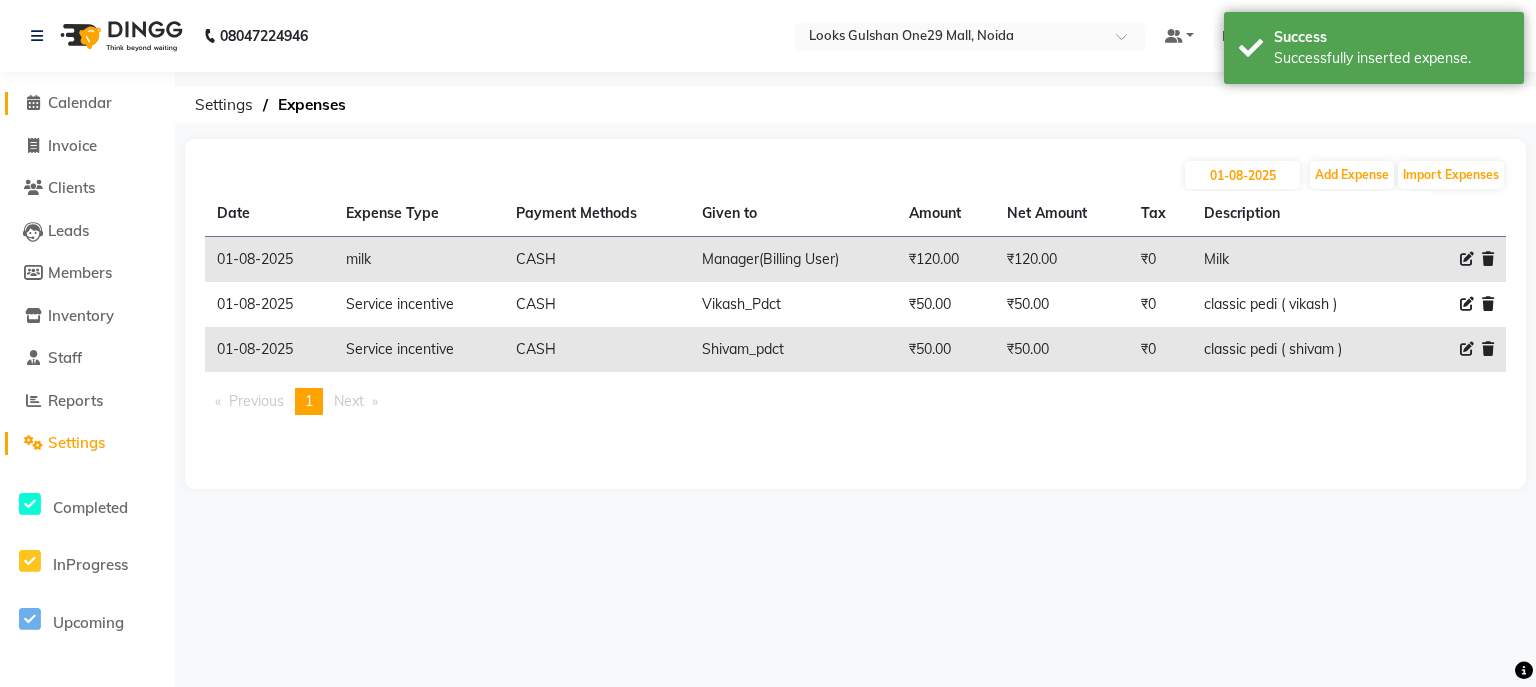 click on "Calendar" 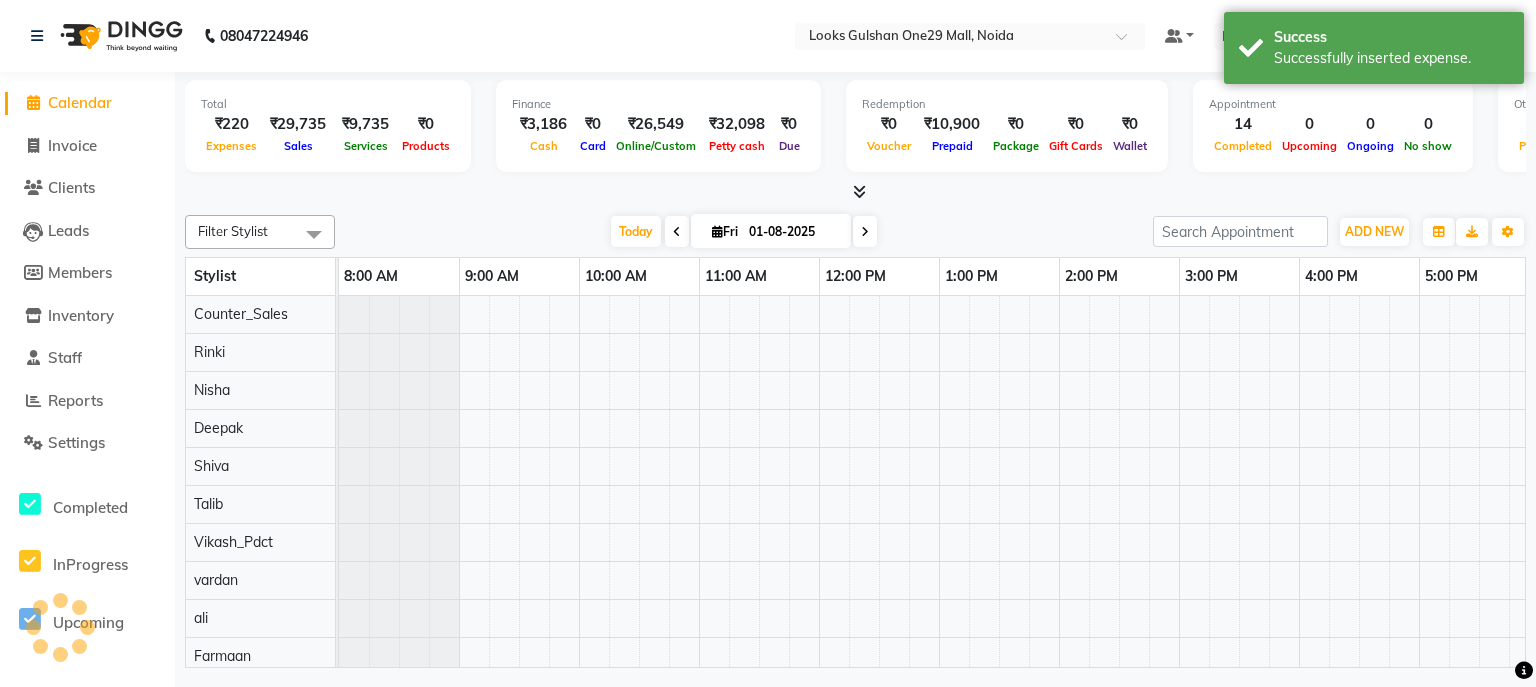scroll, scrollTop: 0, scrollLeft: 253, axis: horizontal 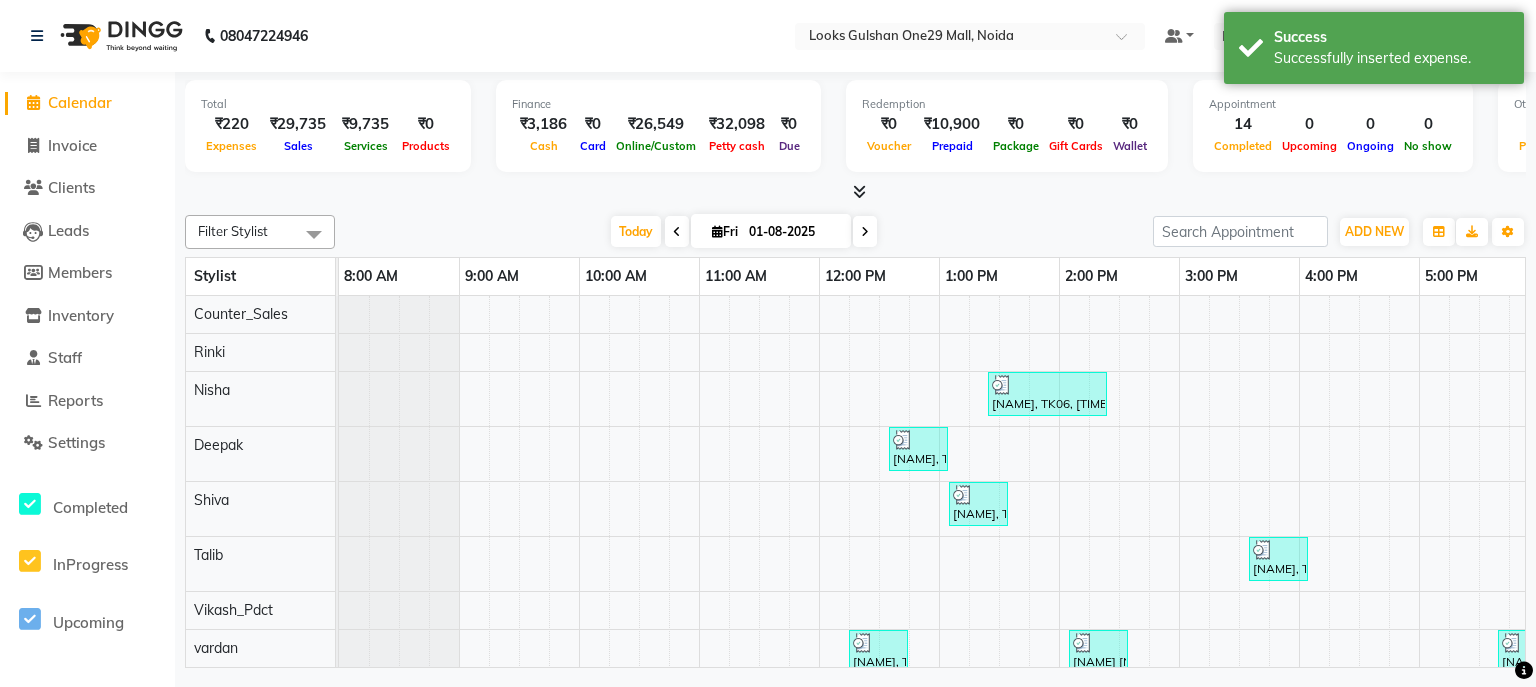 click on "Total  ₹220  Expenses ₹29,735  Sales ₹9,735  Services ₹0  Products Finance  ₹3,186  Cash ₹0  Card ₹26,549  Online/Custom ₹32,098 Petty cash ₹0 Due  Redemption  ₹0 Voucher ₹10,900 Prepaid ₹0 Package ₹0  Gift Cards ₹0  Wallet  Appointment  14 Completed 0 Upcoming 0 Ongoing 0 No show  Other sales  ₹0  Packages ₹0  Memberships ₹0  Vouchers ₹20,000  Prepaids ₹0  Gift Cards" at bounding box center [855, 137] 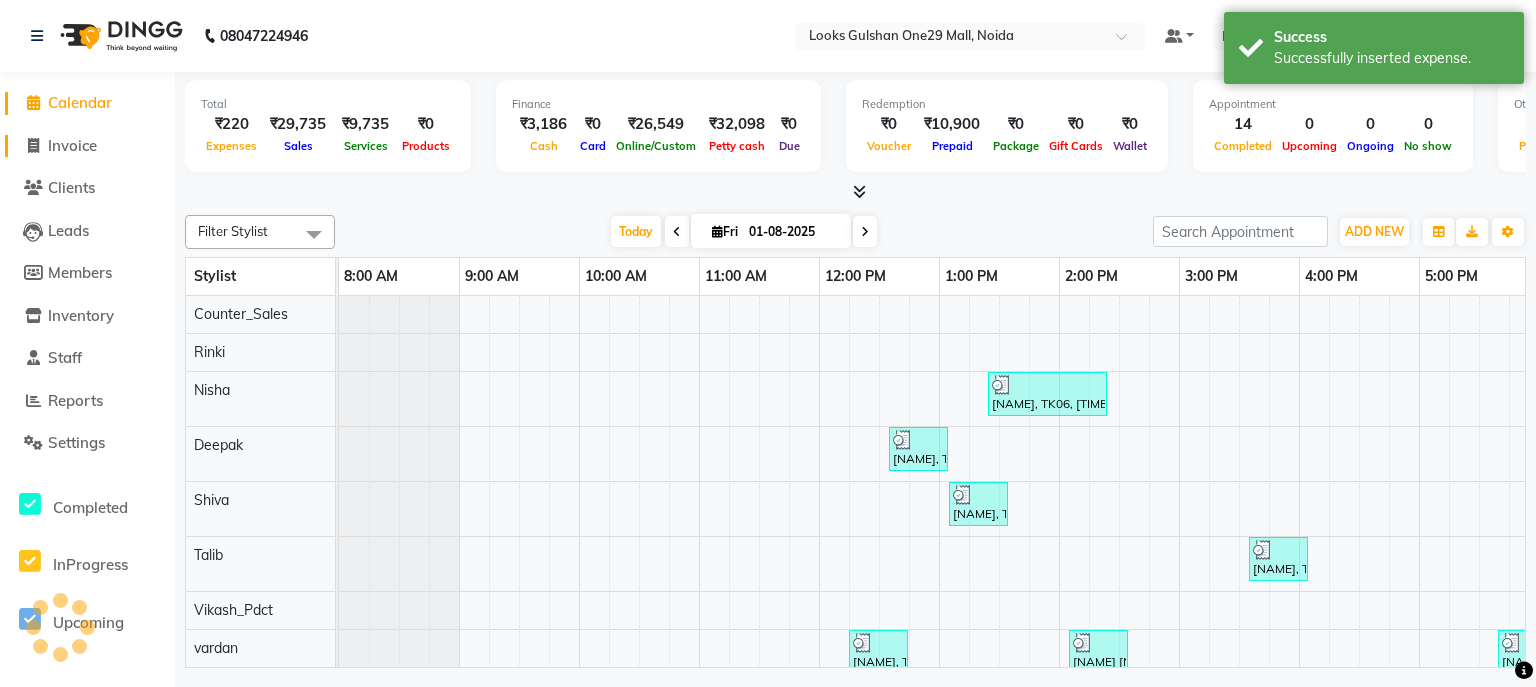 click on "Invoice" 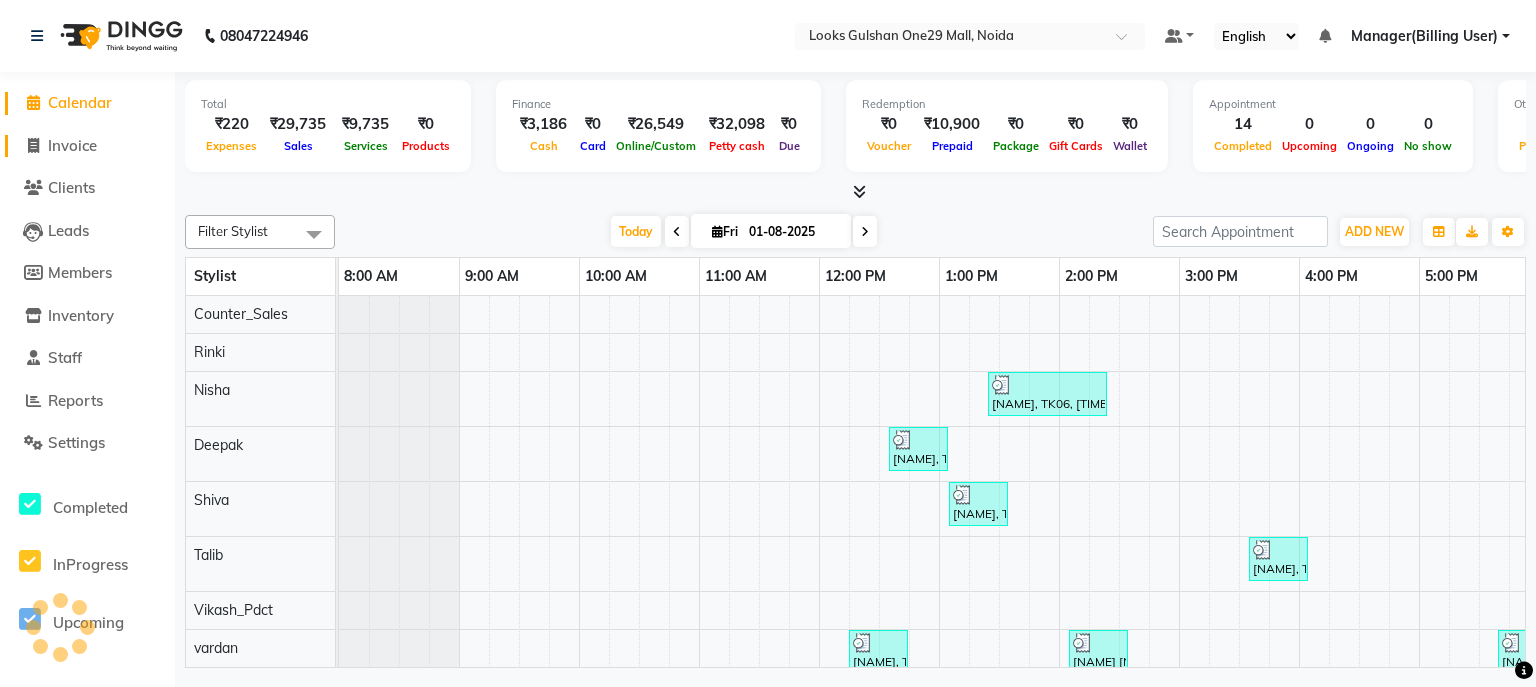select on "service" 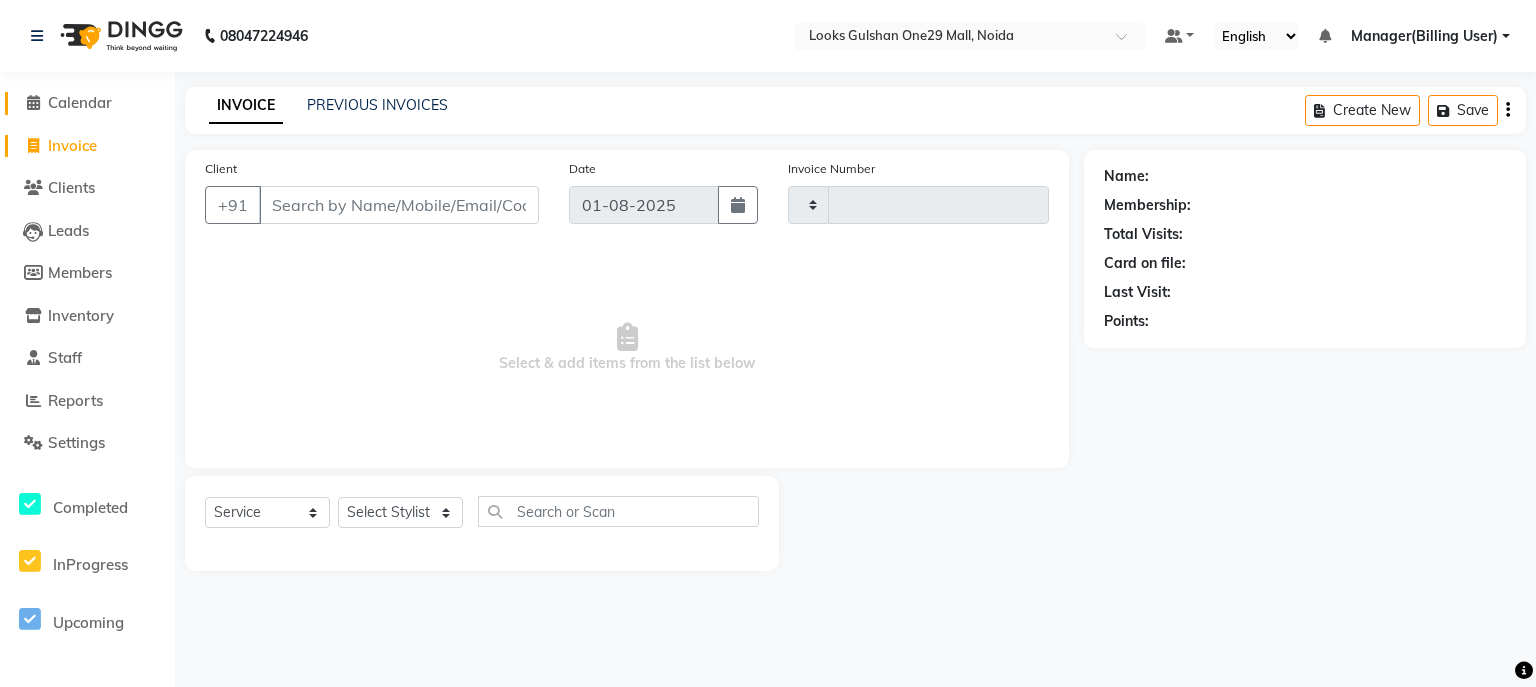 type on "0808" 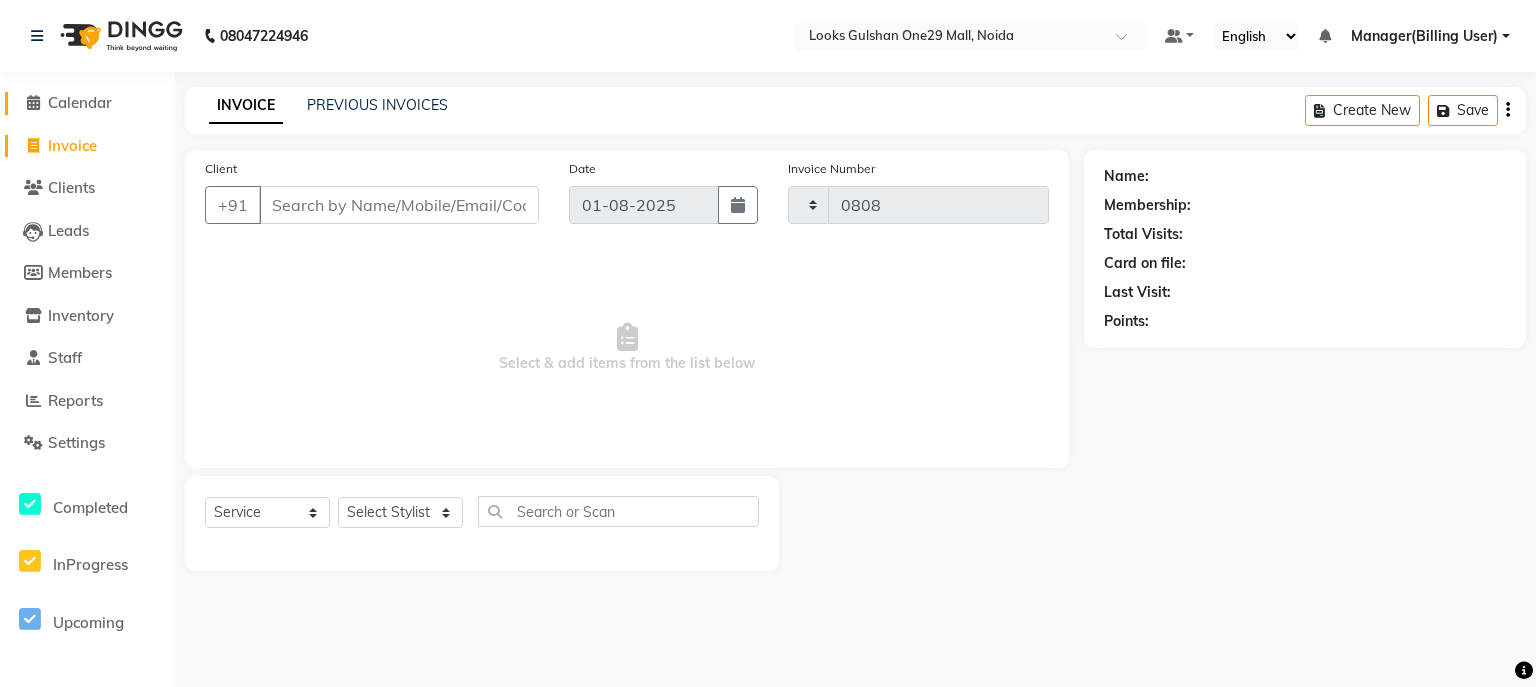 select on "8337" 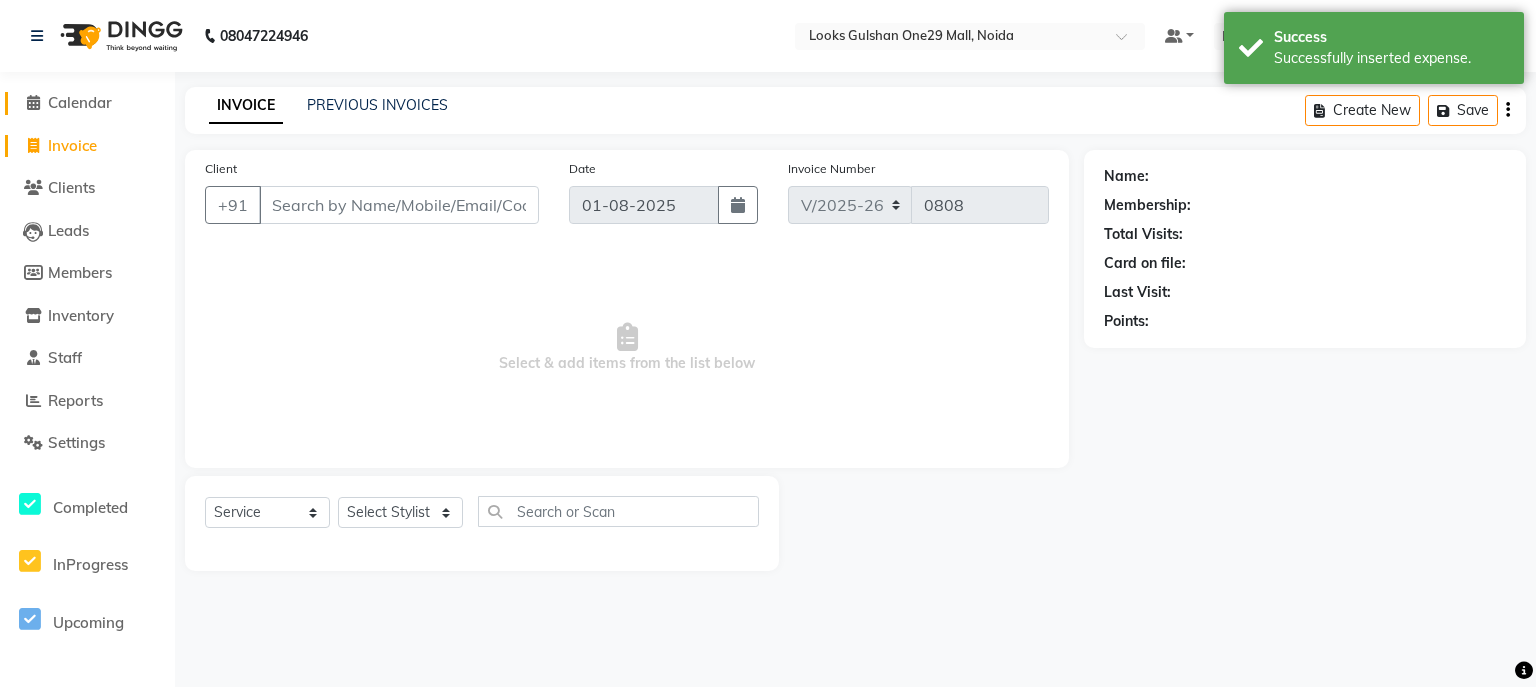 click on "Calendar" 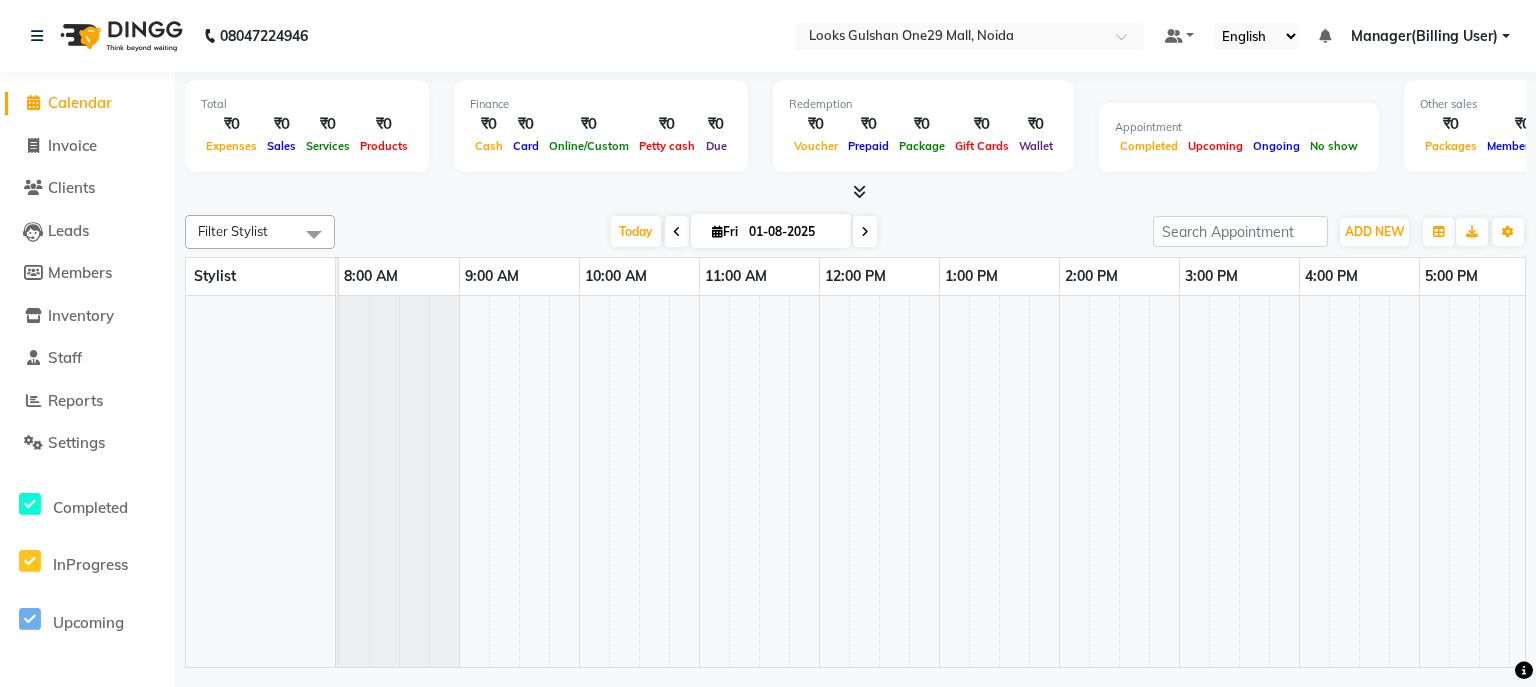 scroll, scrollTop: 0, scrollLeft: 0, axis: both 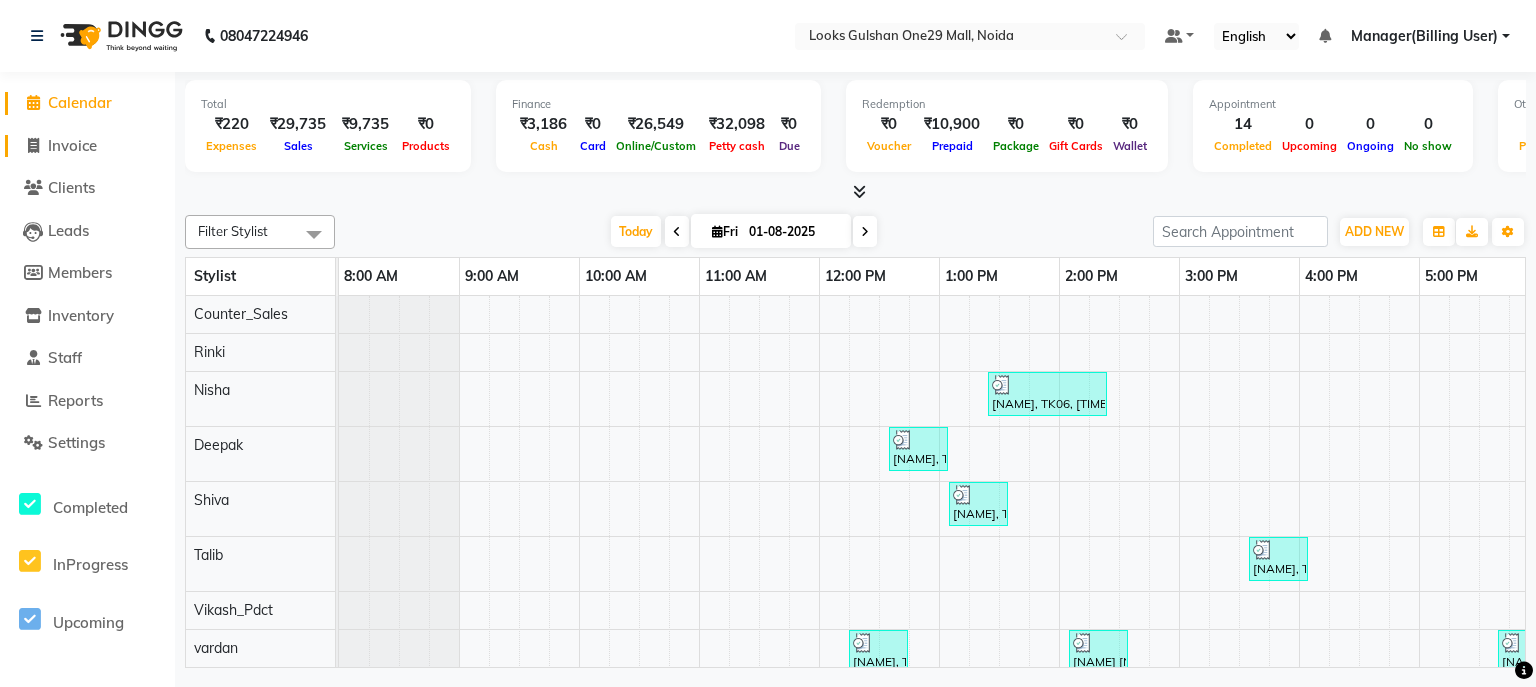 click on "Invoice" 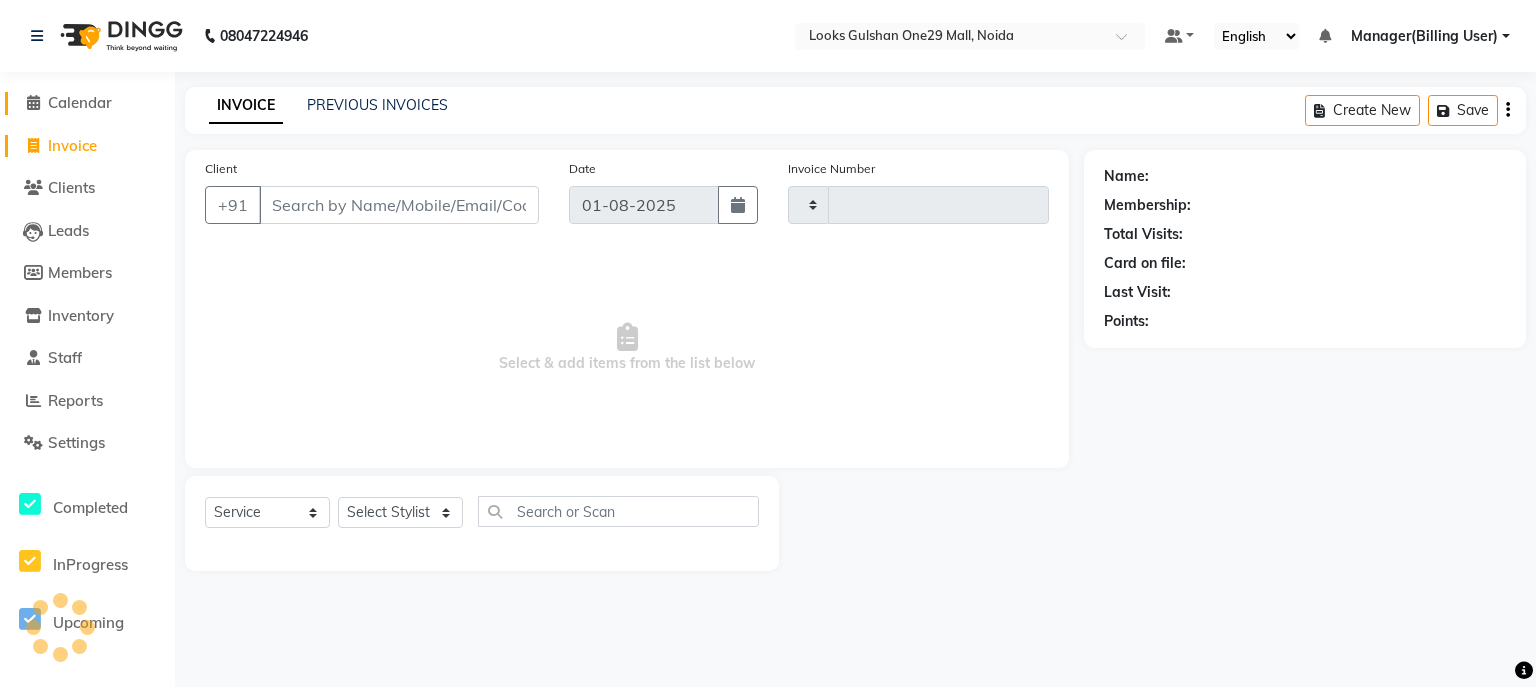 type on "0808" 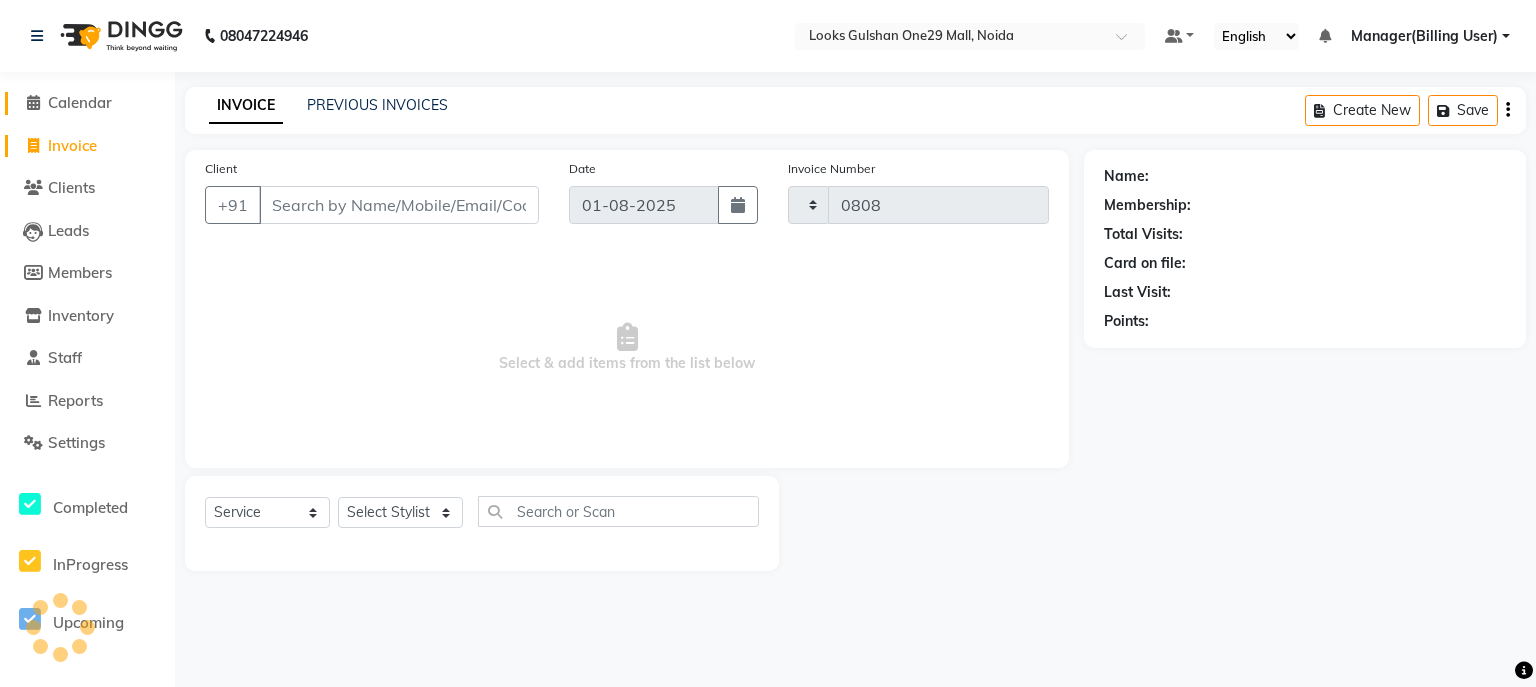 select on "8337" 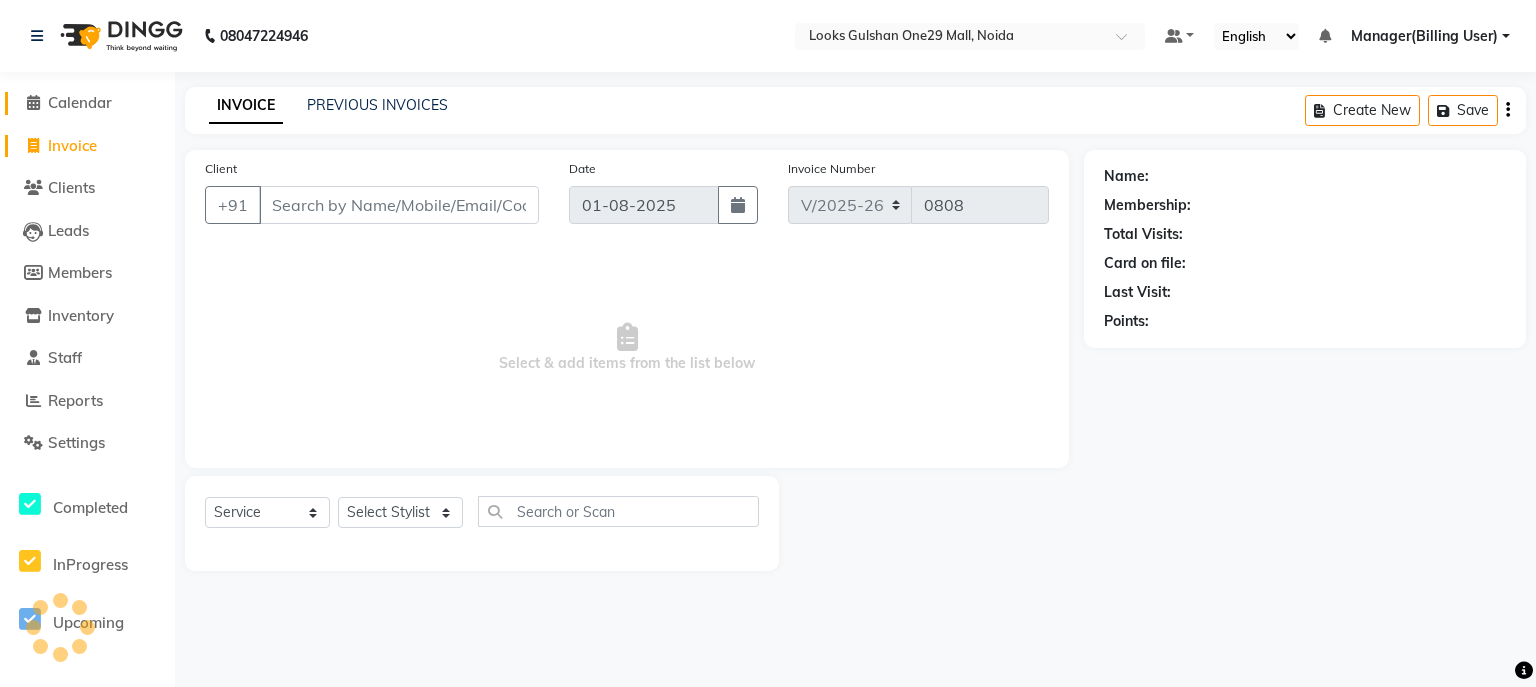 click on "Calendar" 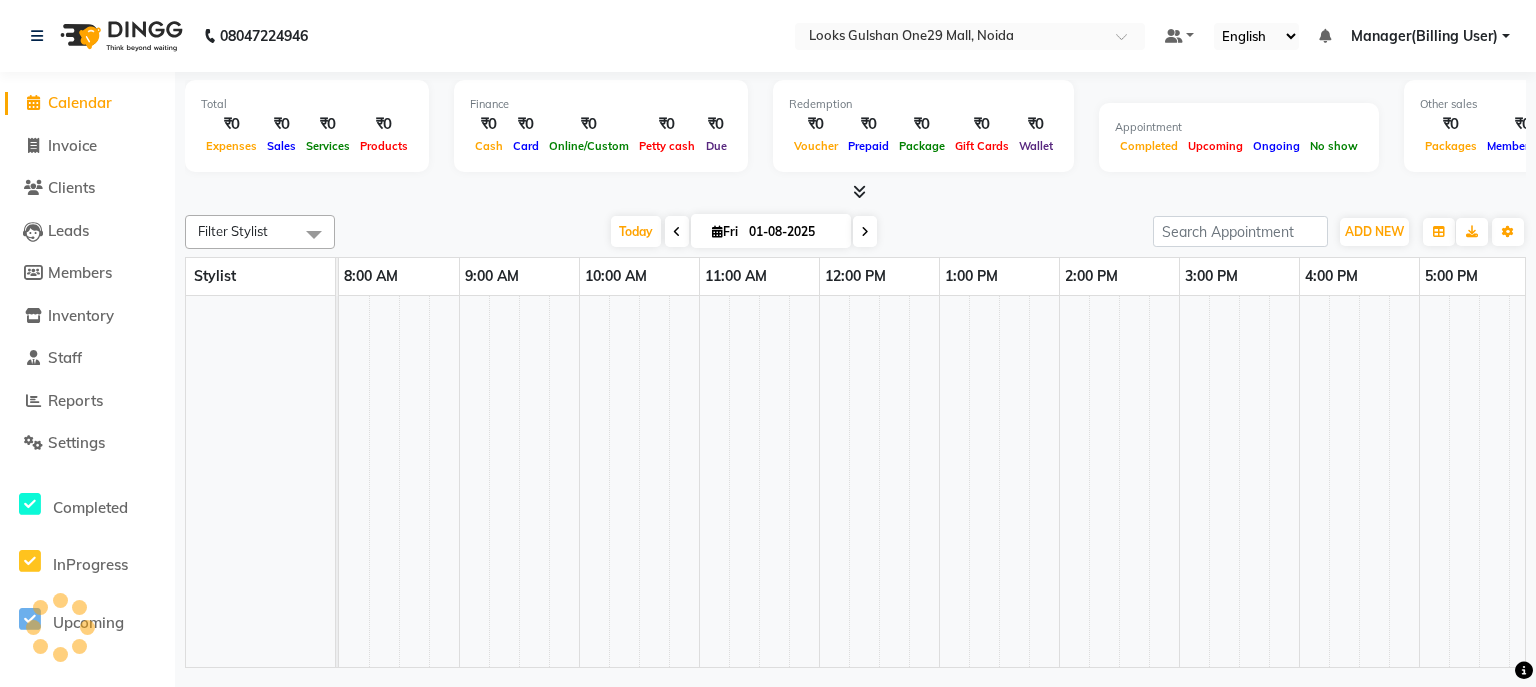 scroll, scrollTop: 0, scrollLeft: 0, axis: both 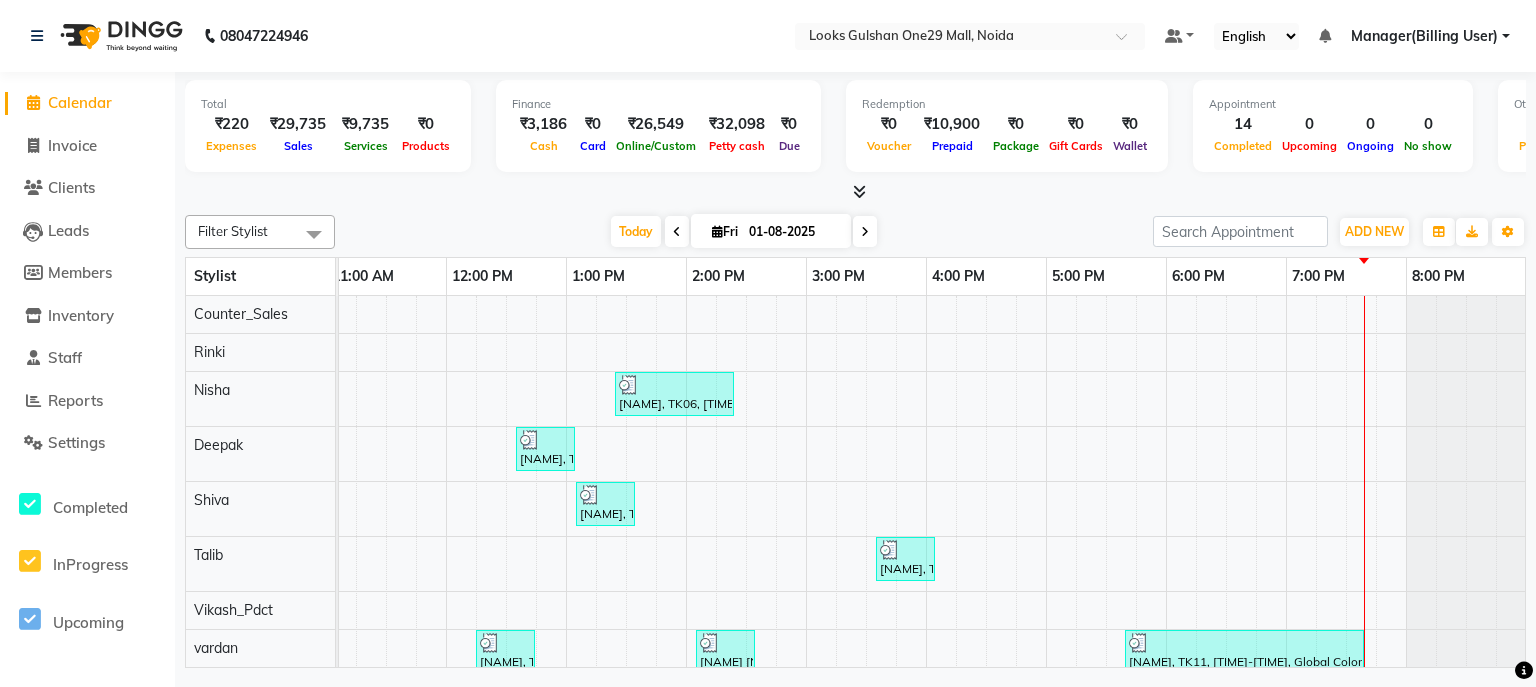 click on "Calendar  Invoice  Clients  Leads   Members  Inventory  Staff  Reports  Settings Completed InProgress Upcoming Dropped Tentative Check-In Confirm Bookings Generate Report Segments Page Builder" 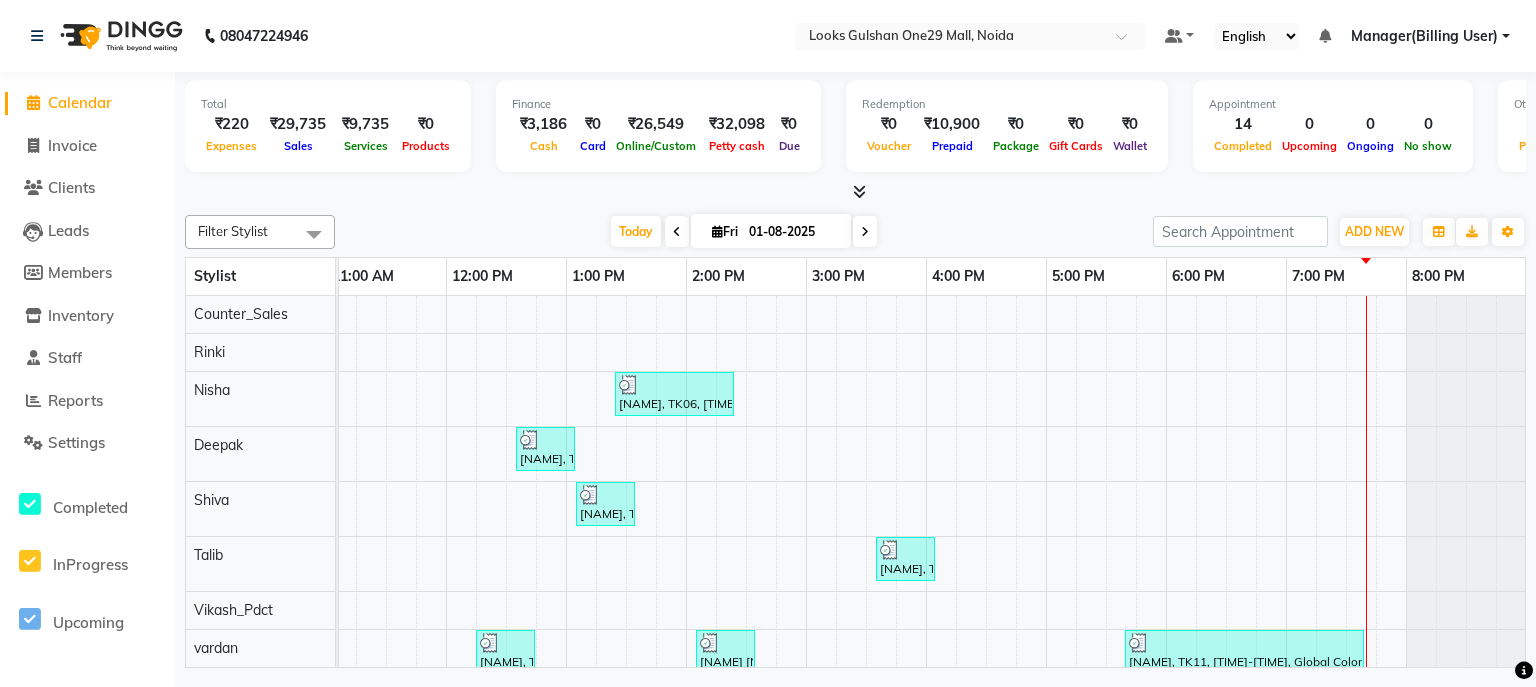 click on "Total  ₹220  Expenses ₹29,735  Sales ₹9,735  Services ₹0  Products Finance  ₹3,186  Cash ₹0  Card ₹26,549  Online/Custom ₹32,098 Petty cash ₹0 Due  Redemption  ₹0 Voucher ₹10,900 Prepaid ₹0 Package ₹0  Gift Cards ₹0  Wallet  Appointment  14 Completed 0 Upcoming 0 Ongoing 0 No show  Other sales  ₹0  Packages ₹0  Memberships ₹0  Vouchers ₹20,000  Prepaids ₹0  Gift Cards" at bounding box center (855, 137) 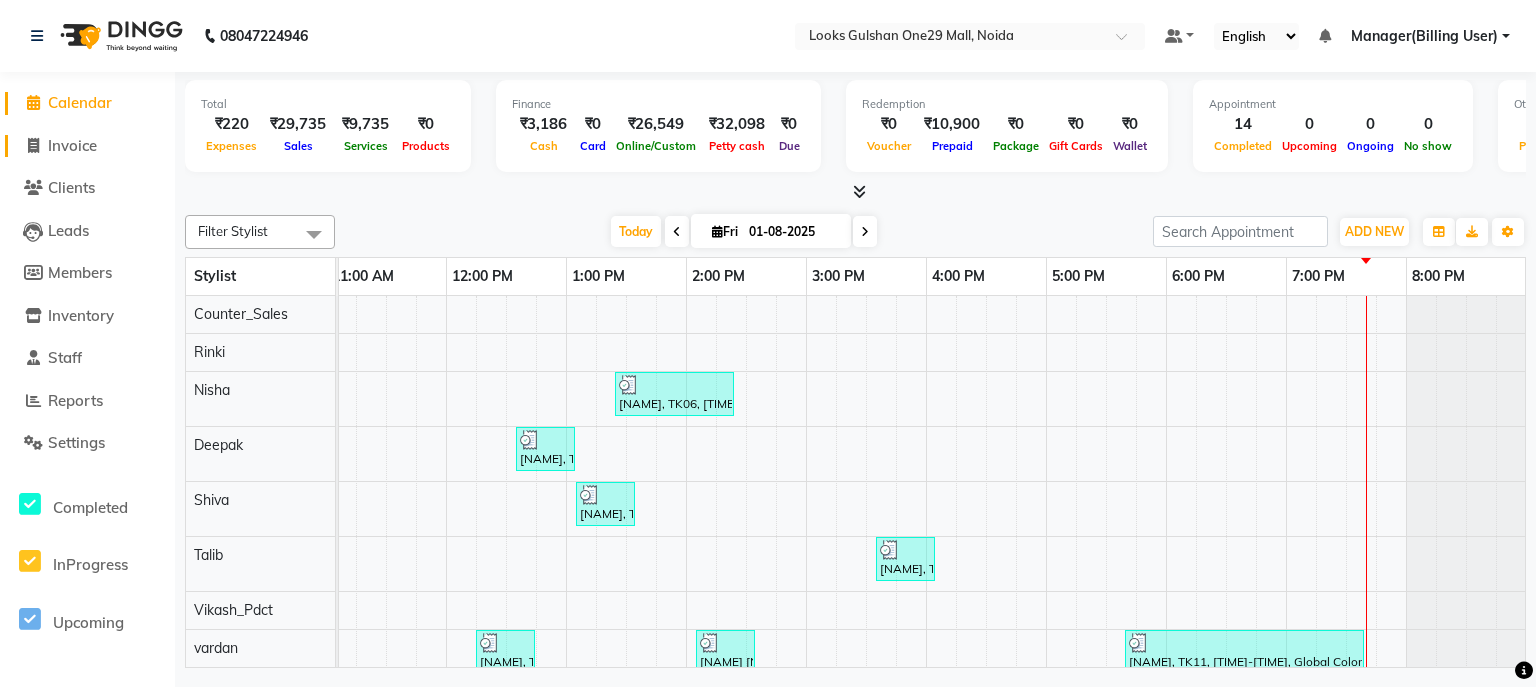 click on "Invoice" 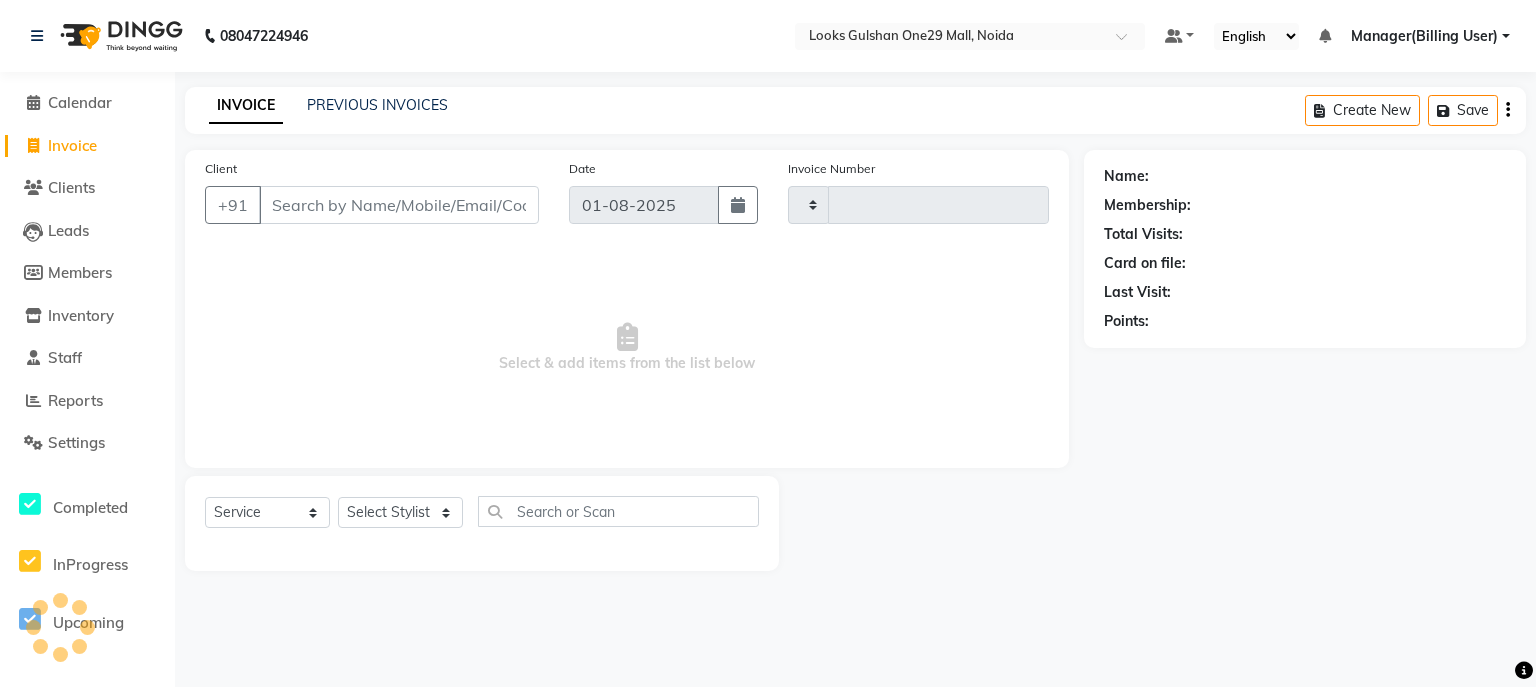type on "0808" 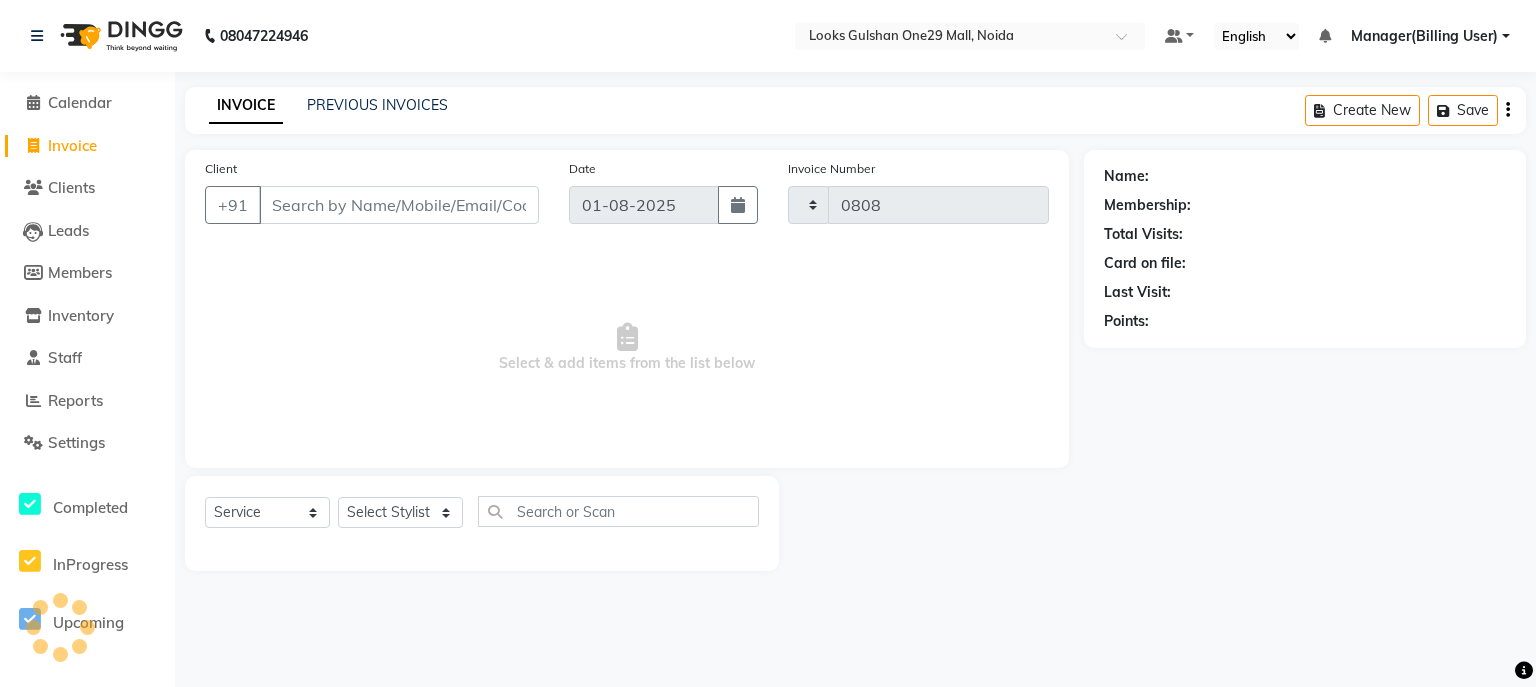 select on "8337" 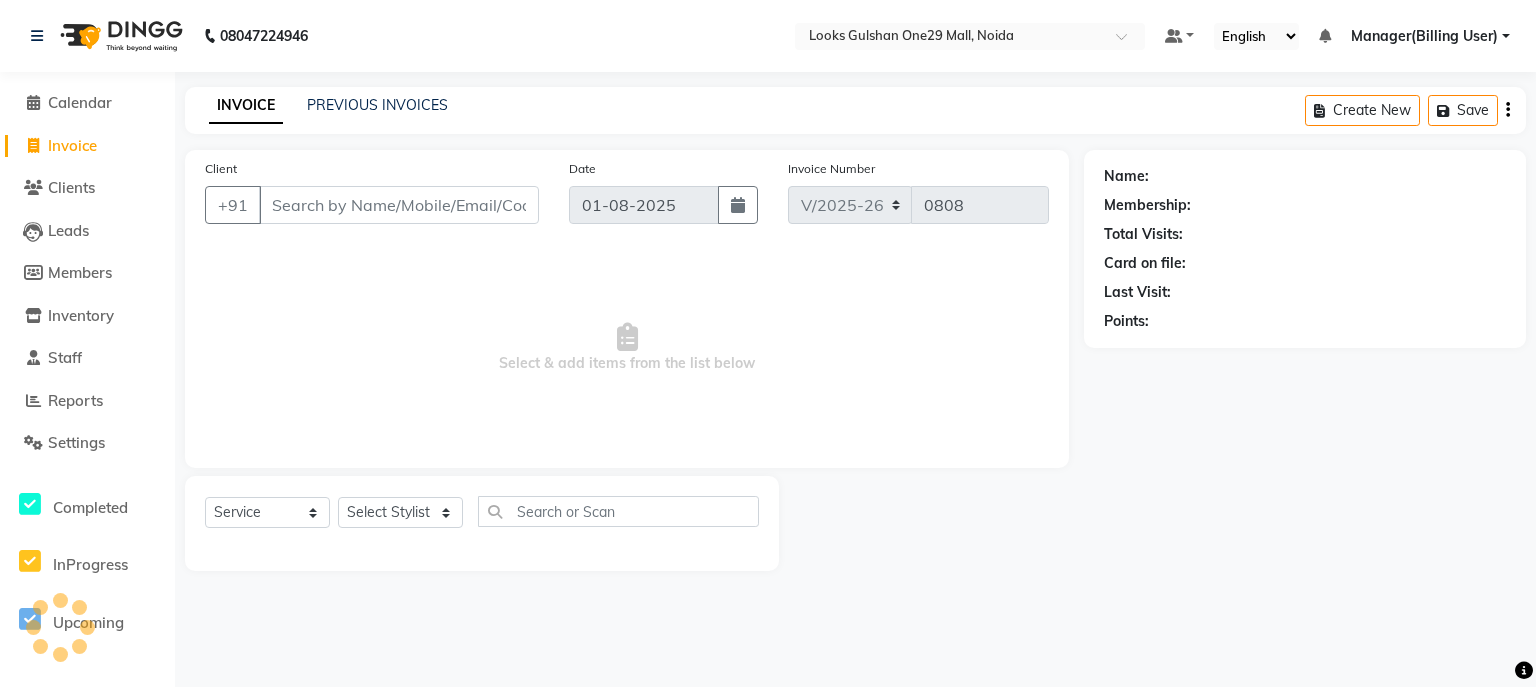 click on "Client" at bounding box center [399, 205] 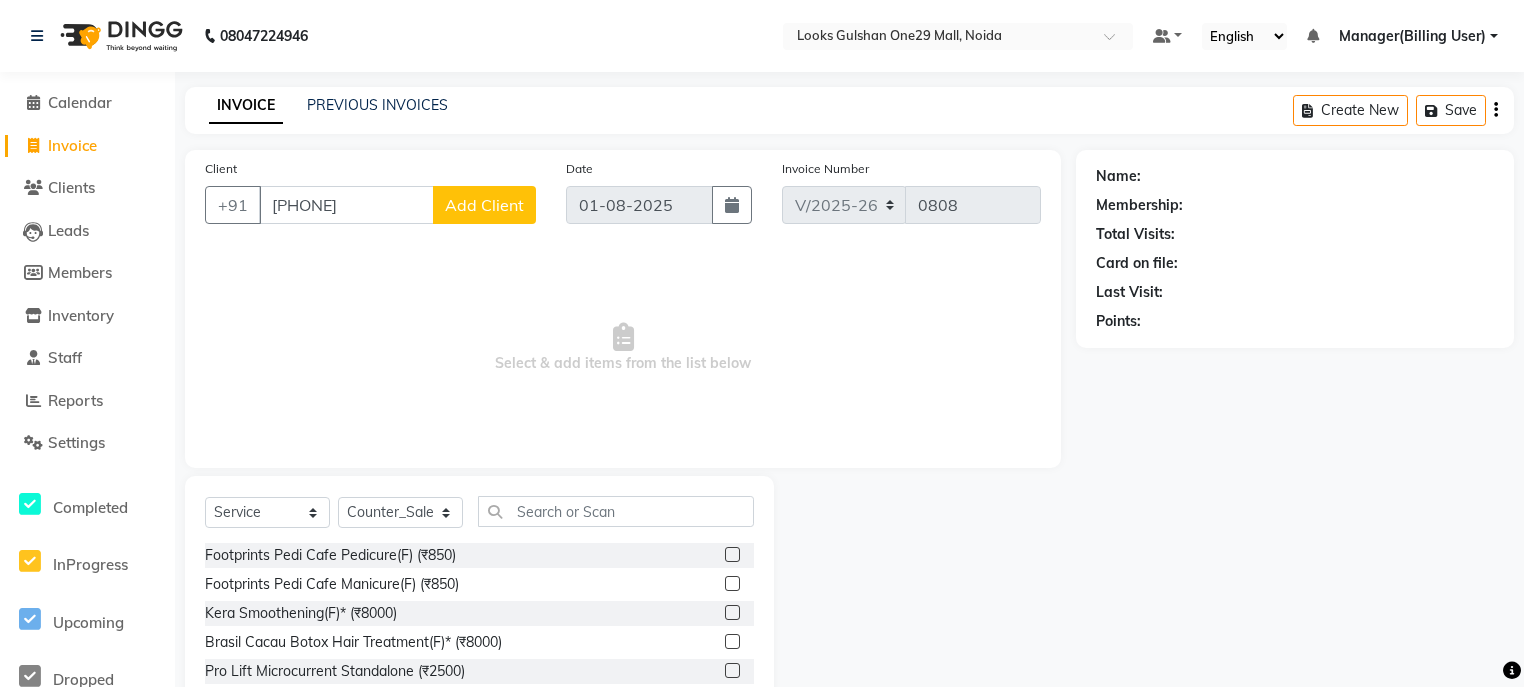 type on "9606226515" 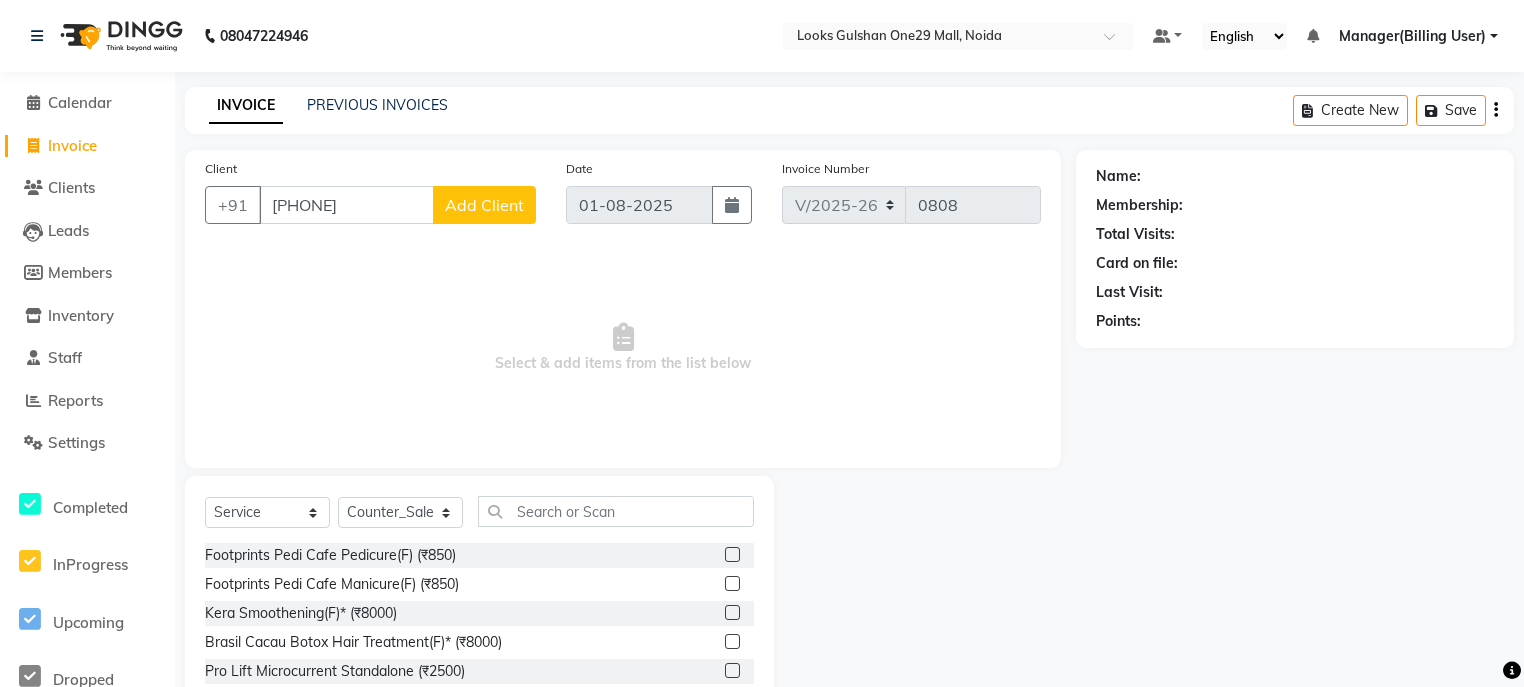 click on "Add Client" 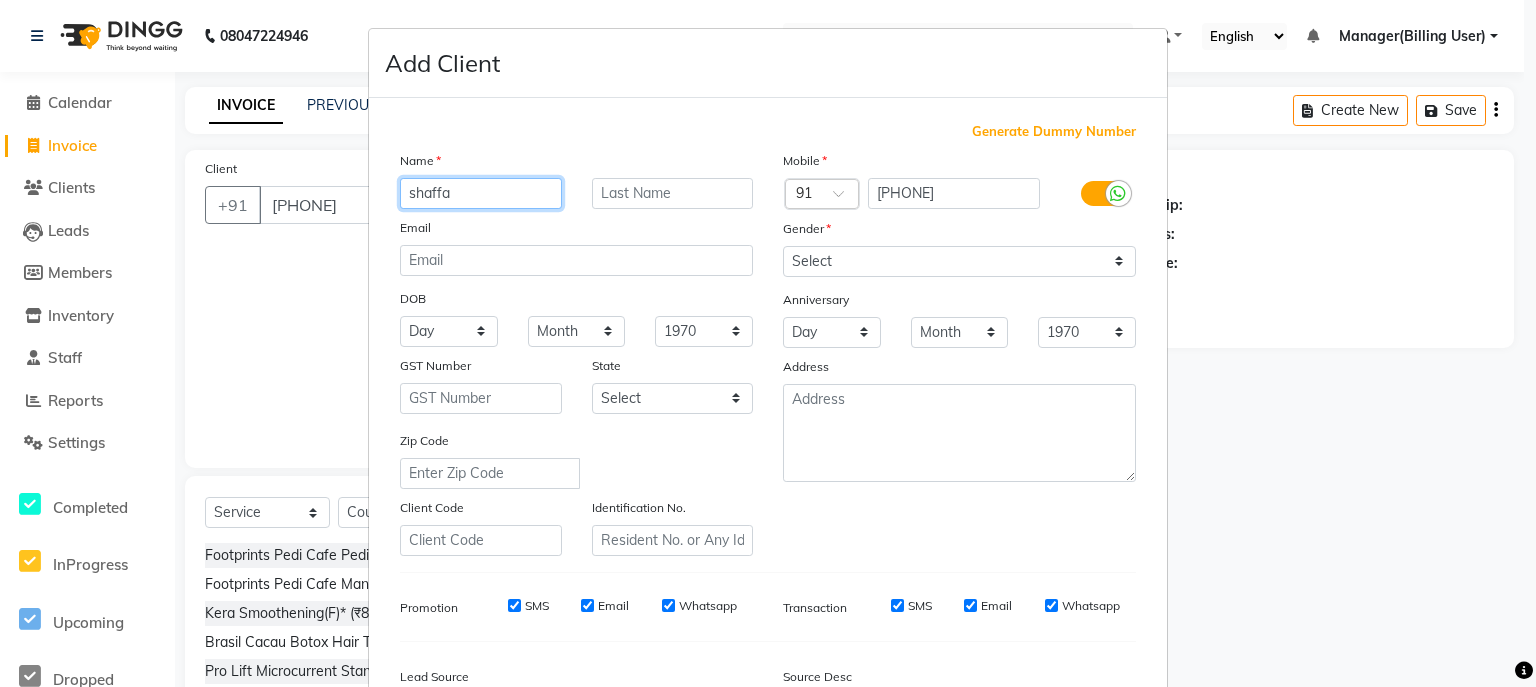 type on "shaffa" 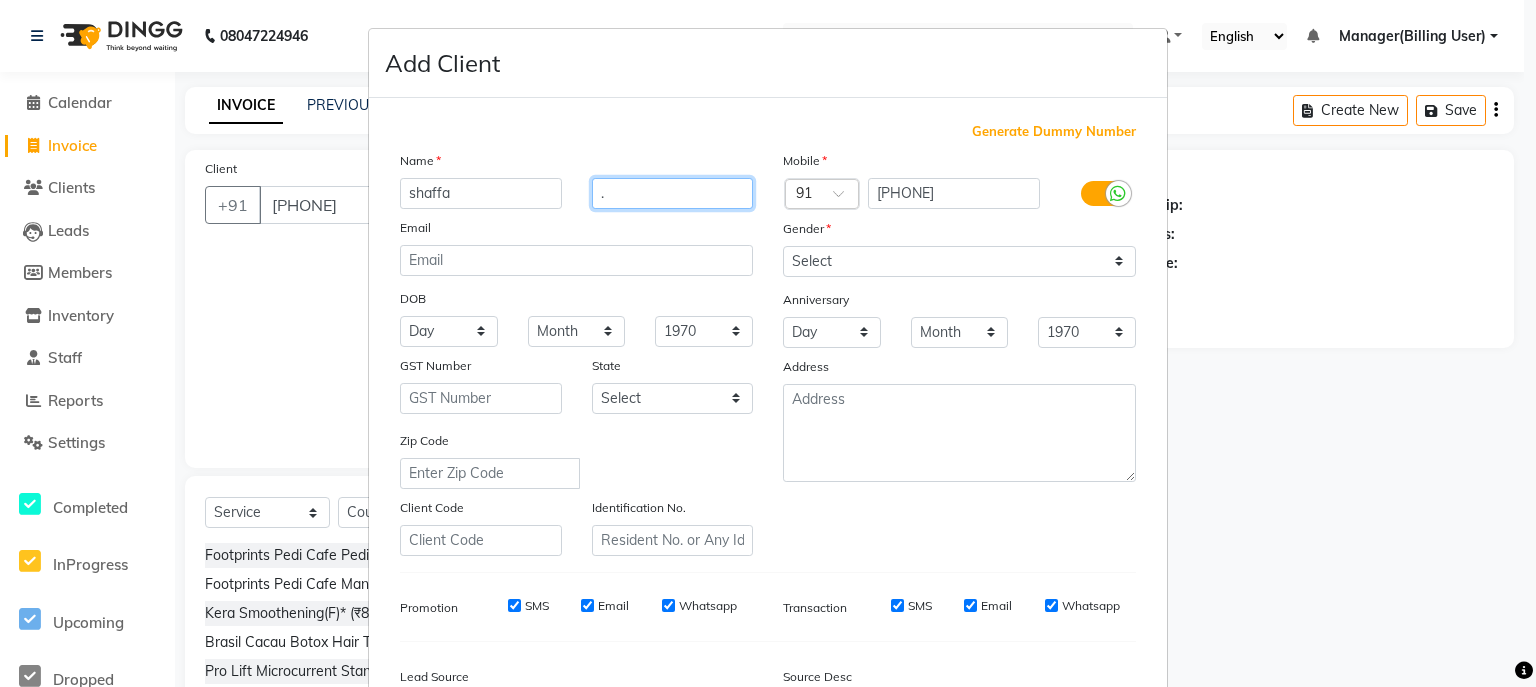 type on "." 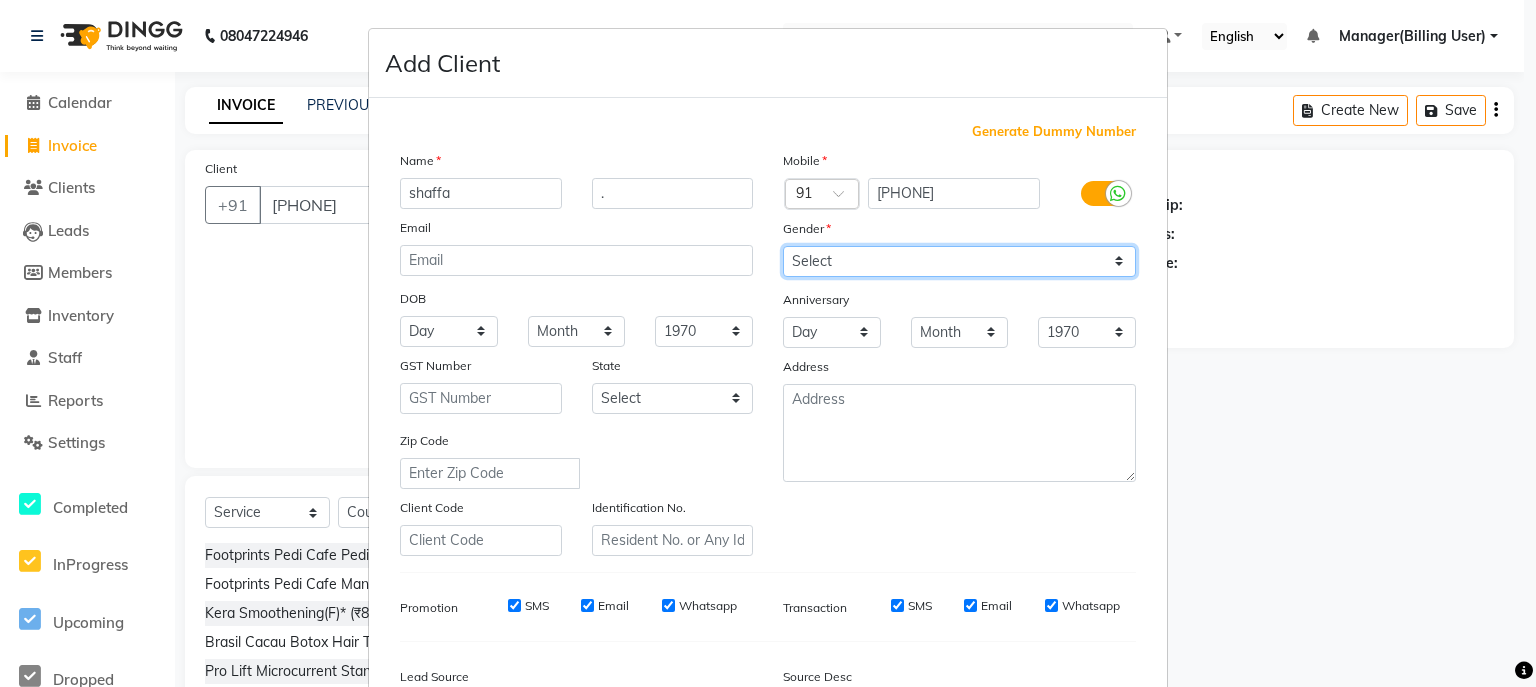 click on "Select Male Female Other Prefer Not To Say" at bounding box center [959, 261] 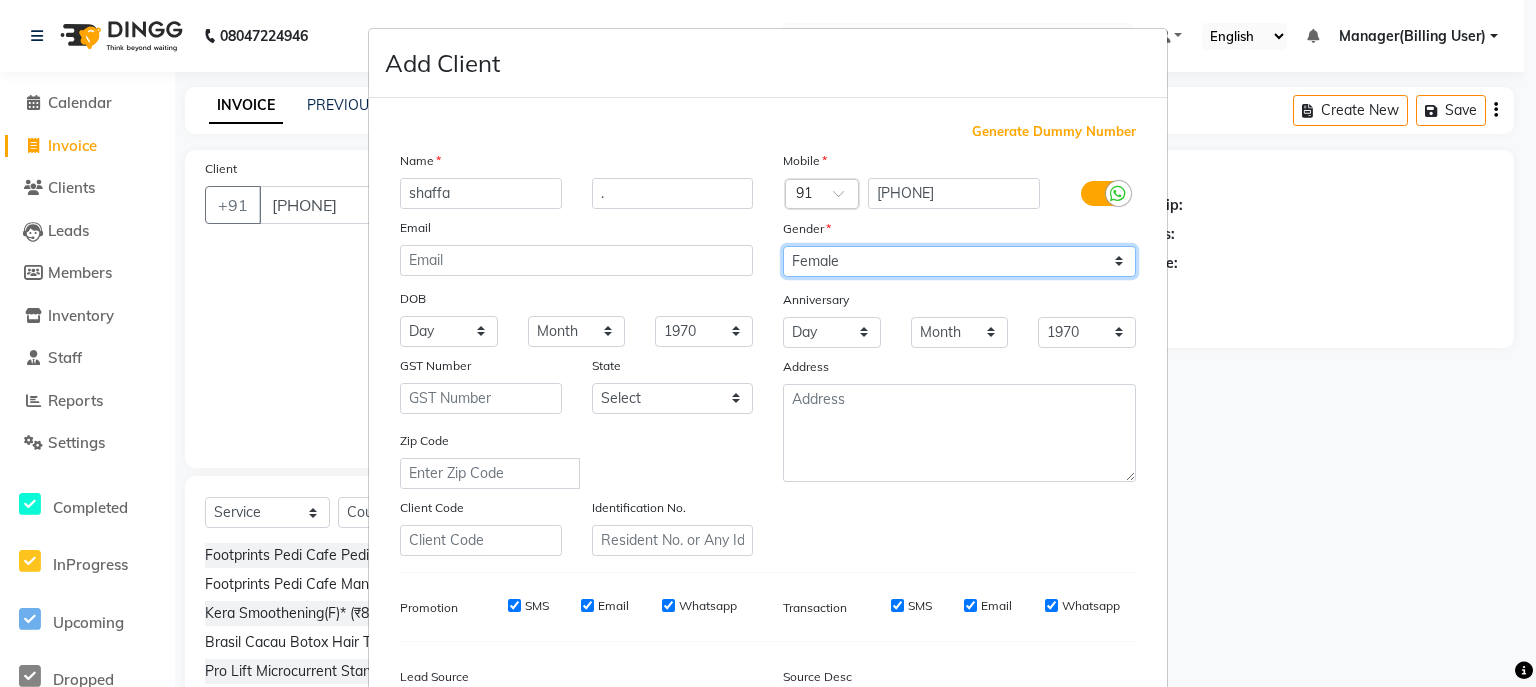 click on "Select Male Female Other Prefer Not To Say" at bounding box center [959, 261] 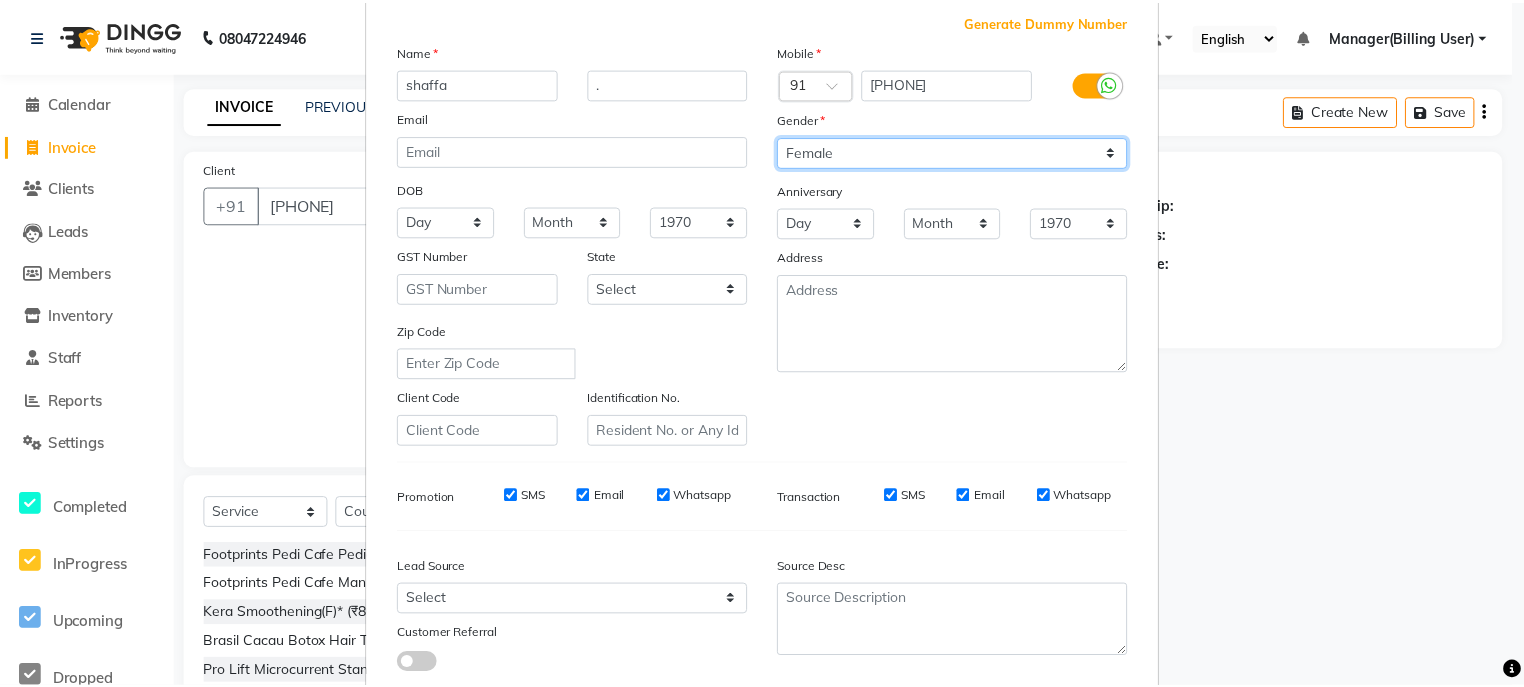 scroll, scrollTop: 240, scrollLeft: 0, axis: vertical 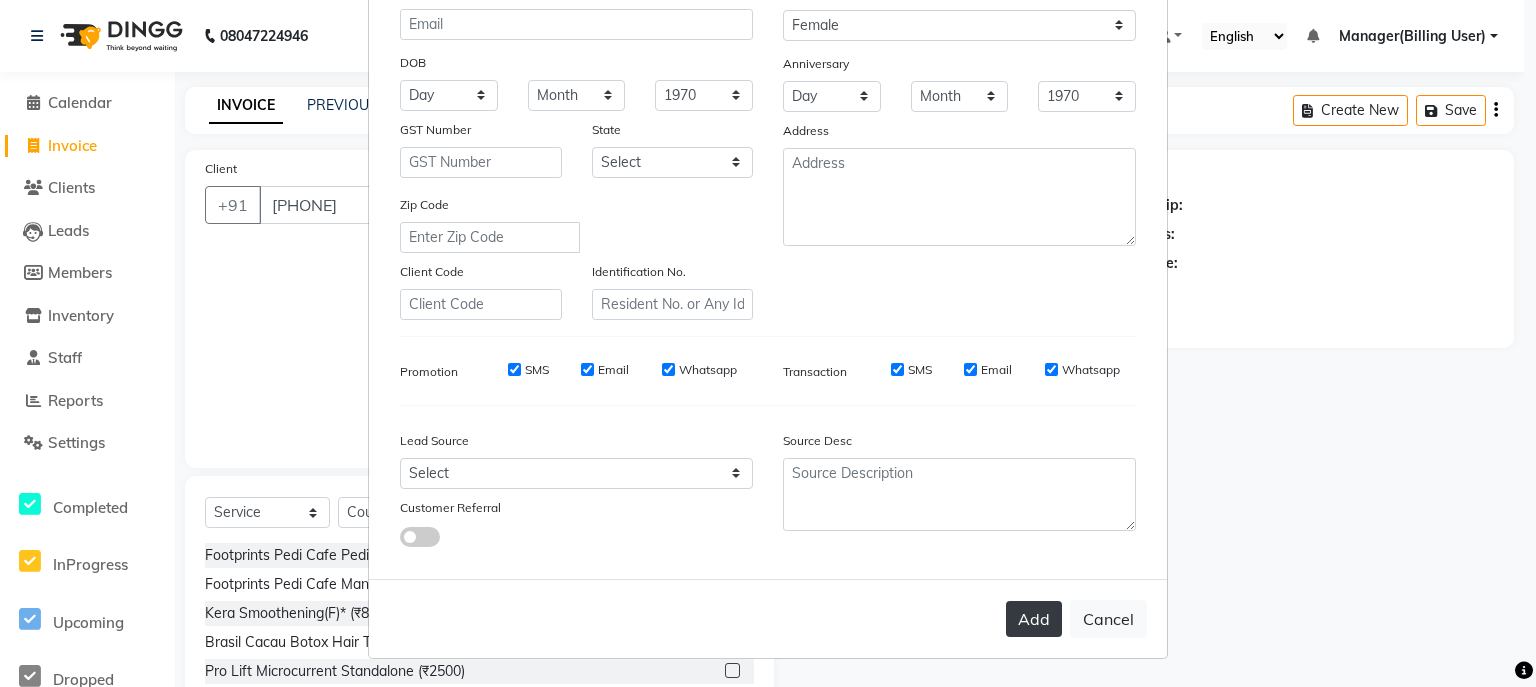 click on "Add" at bounding box center (1034, 619) 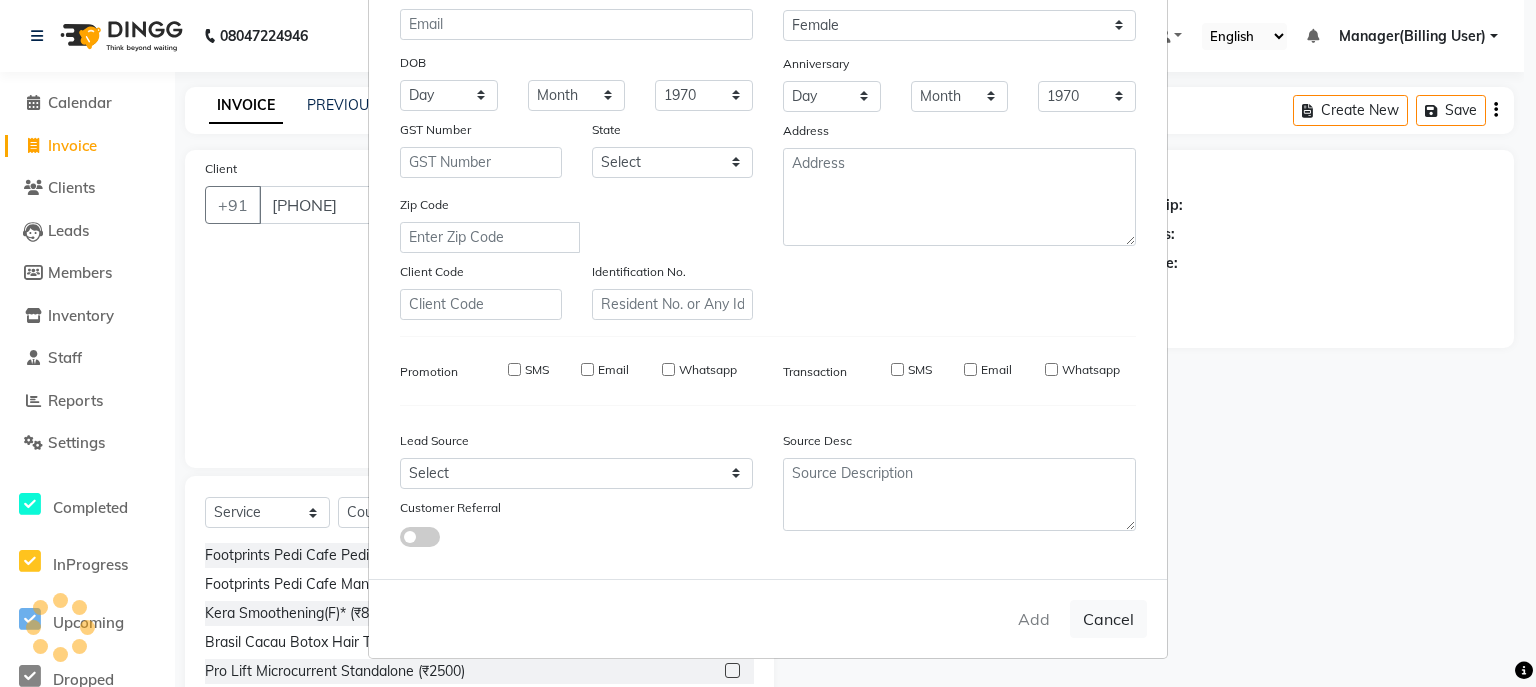 type 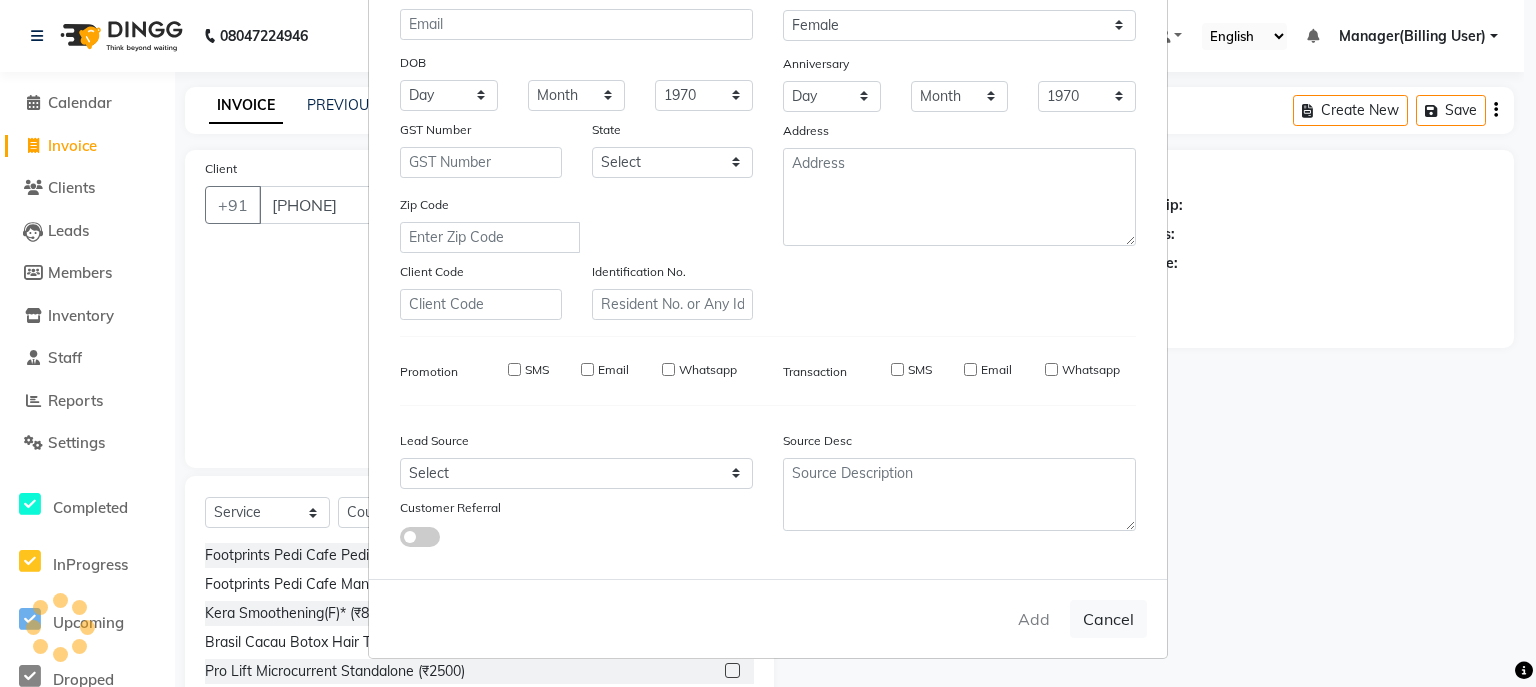 type 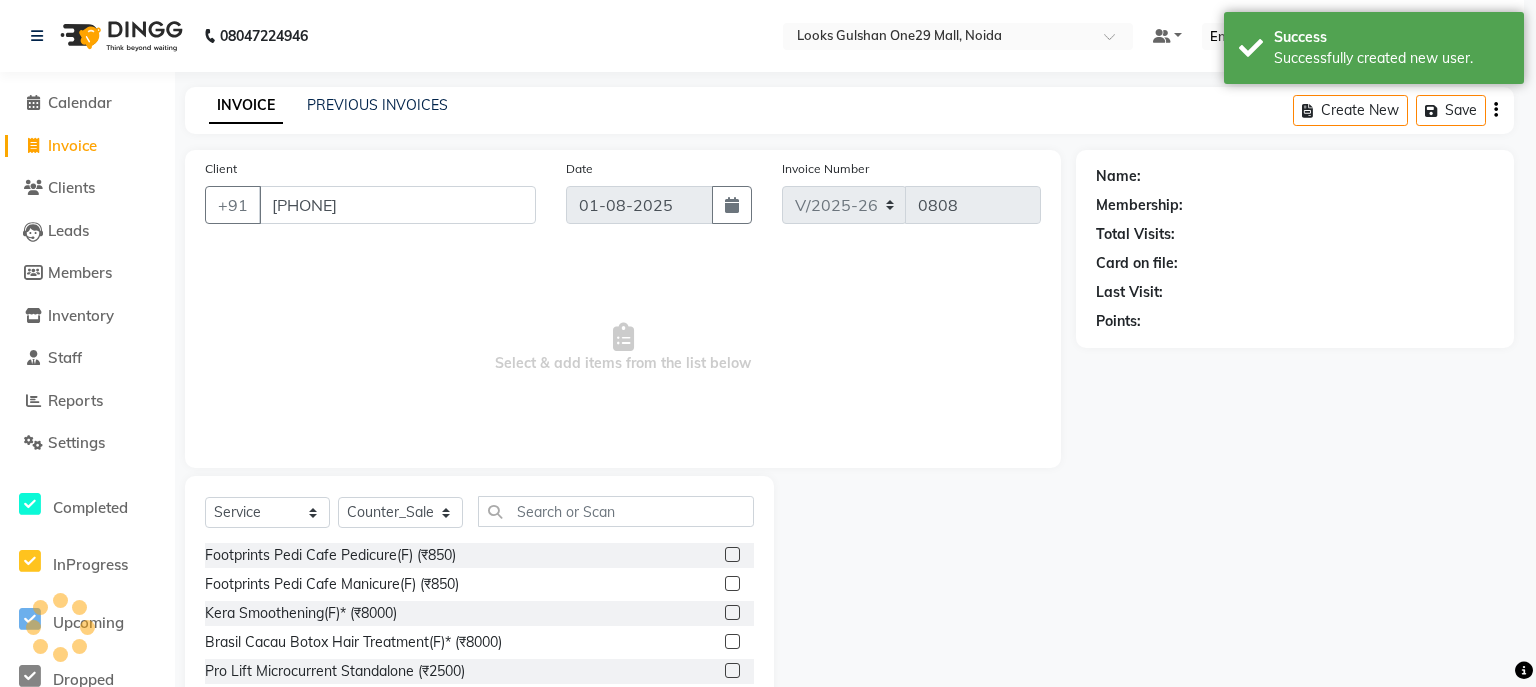 select on "1: Object" 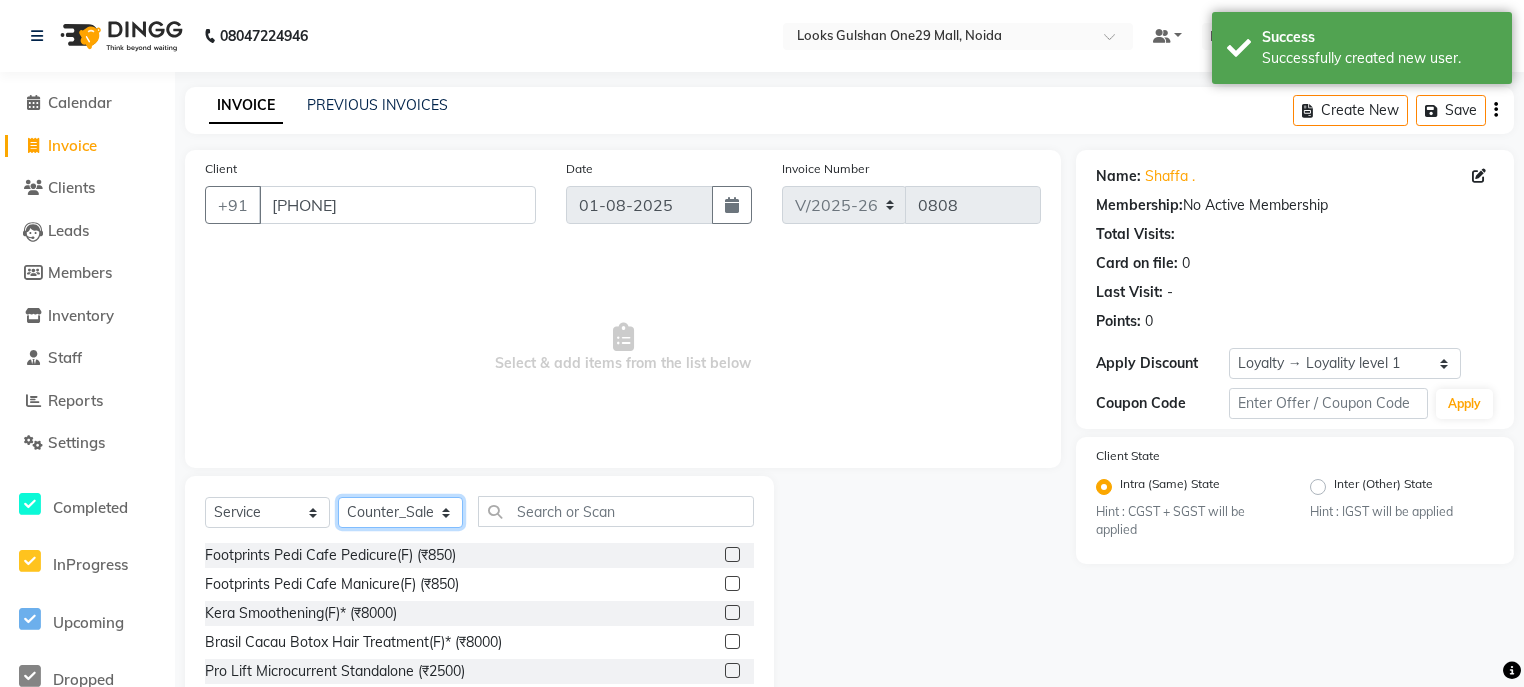 click on "Select Stylist ali Counter_Sales Deepak Eram_nail art Farmaan Manager(Billing User) Mashel Nisha Rinki Ritu Mittal Shiva Shiva(Cherry) Shivam_pdct Talib vardan Vikash_Pdct" 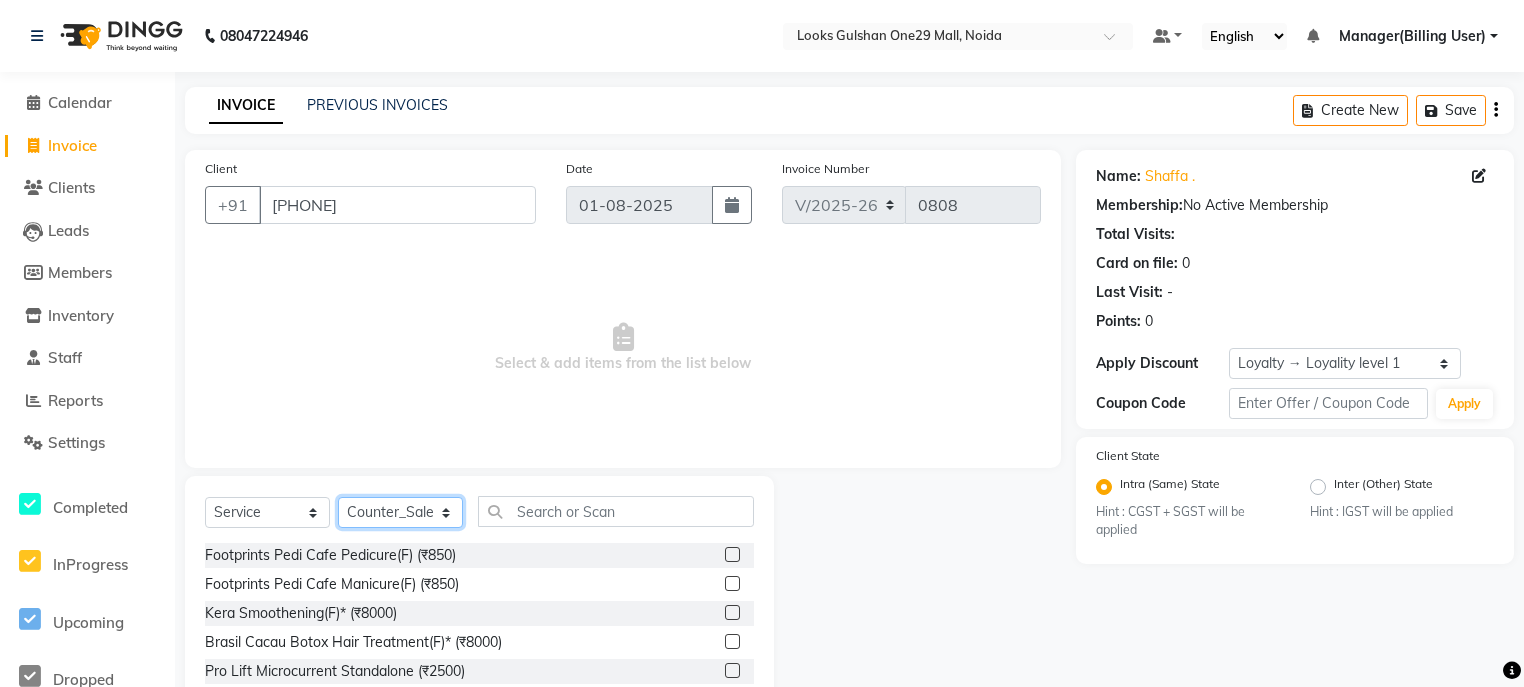 select on "80997" 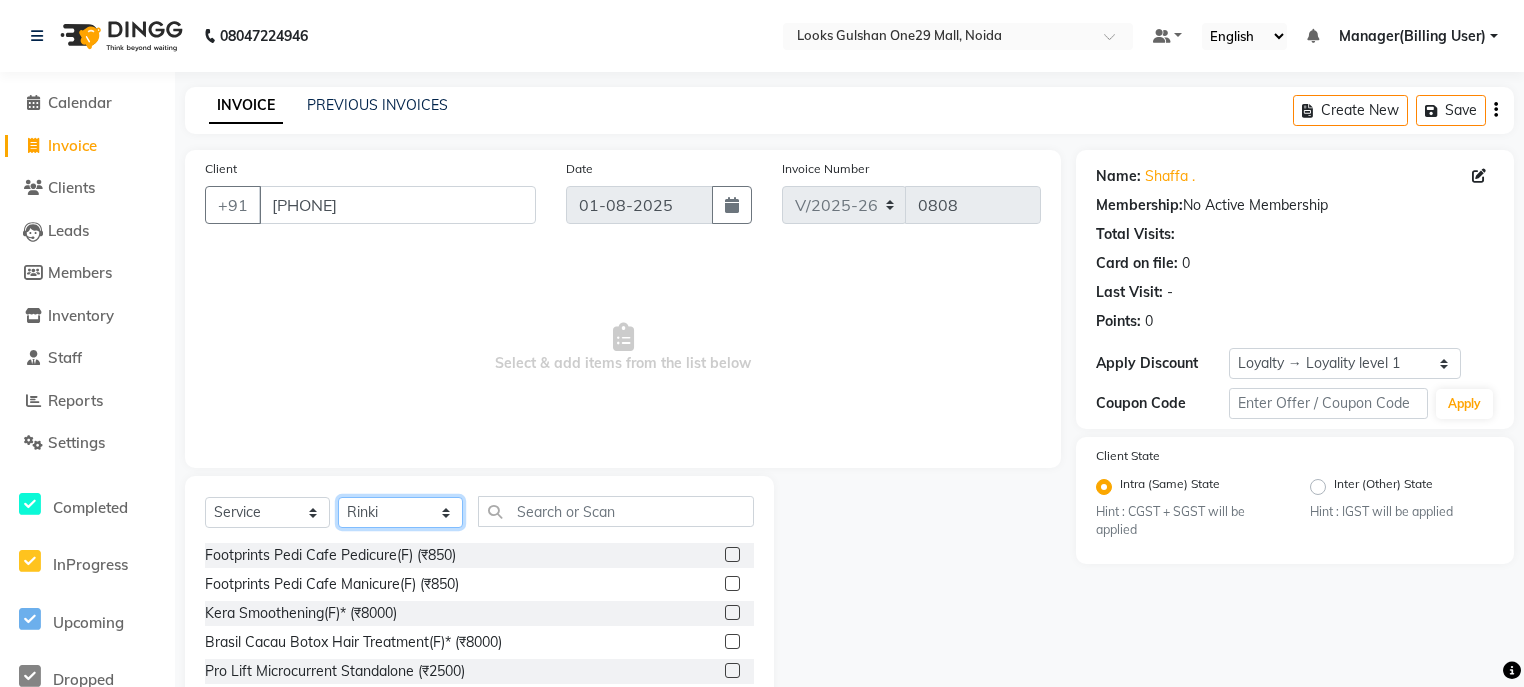 click on "Select Stylist ali Counter_Sales Deepak Eram_nail art Farmaan Manager(Billing User) Mashel Nisha Rinki Ritu Mittal Shiva Shiva(Cherry) Shivam_pdct Talib vardan Vikash_Pdct" 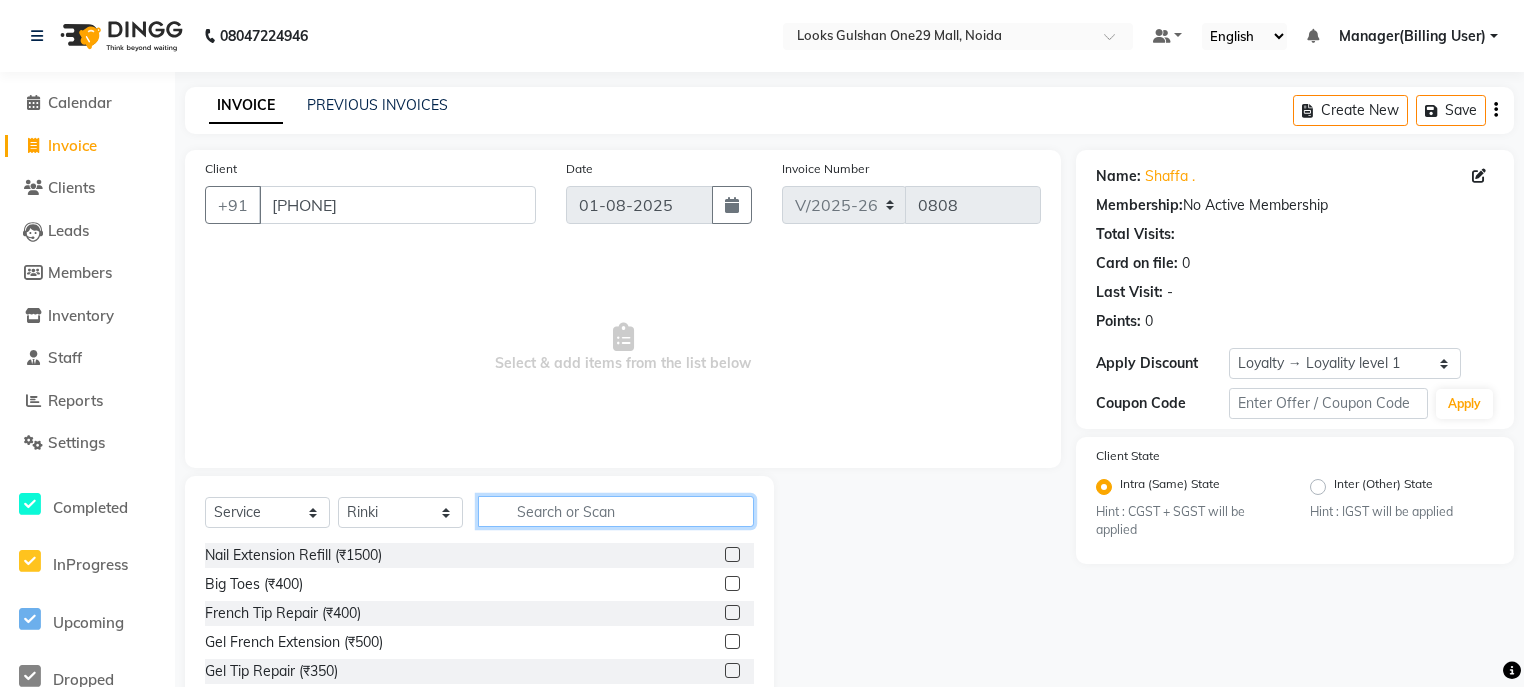 click 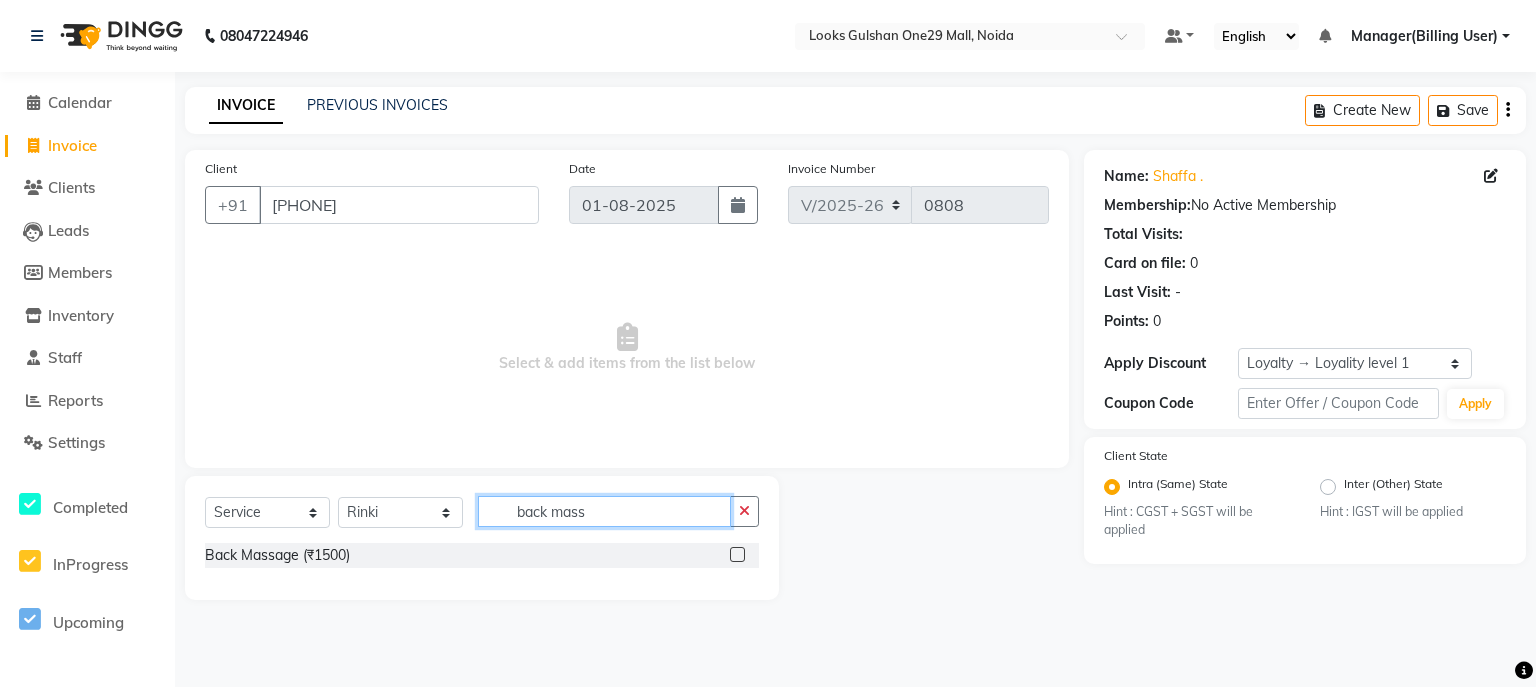 type on "back mass" 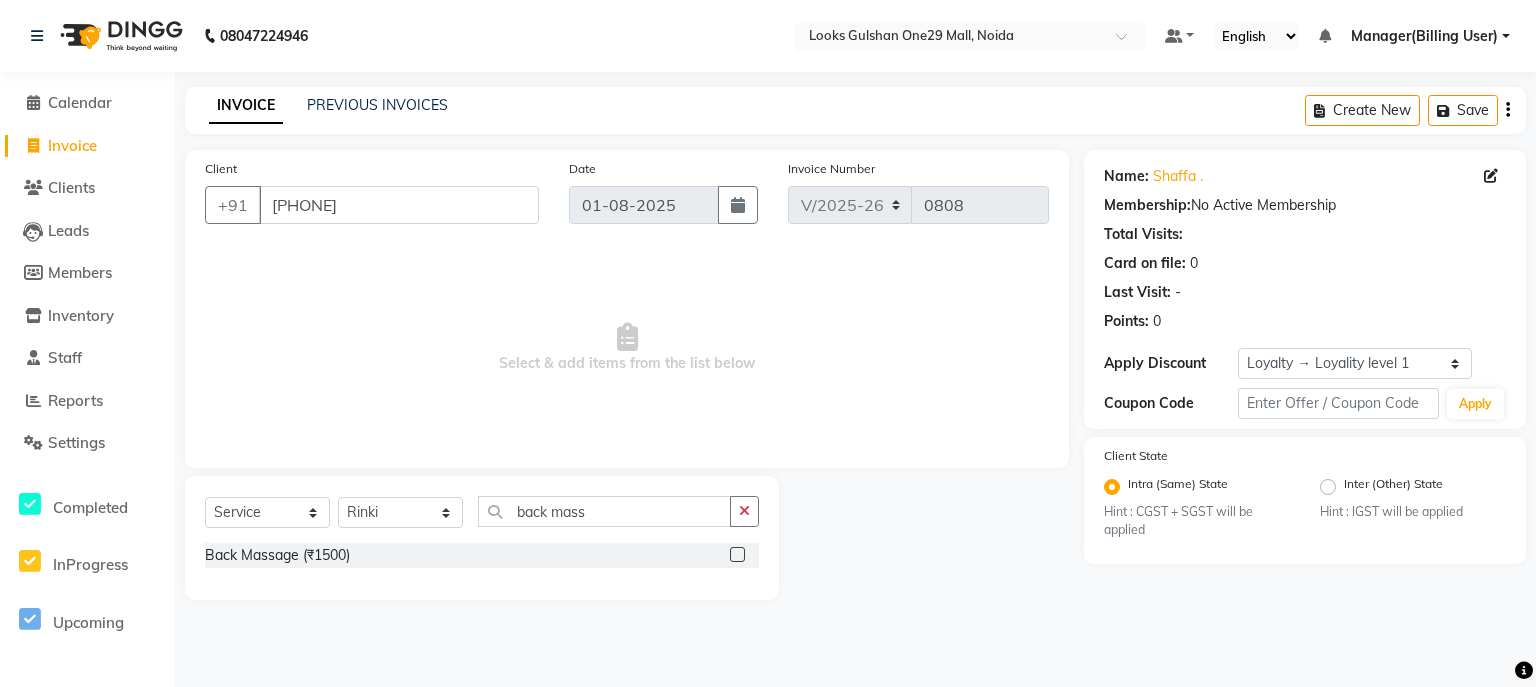 click 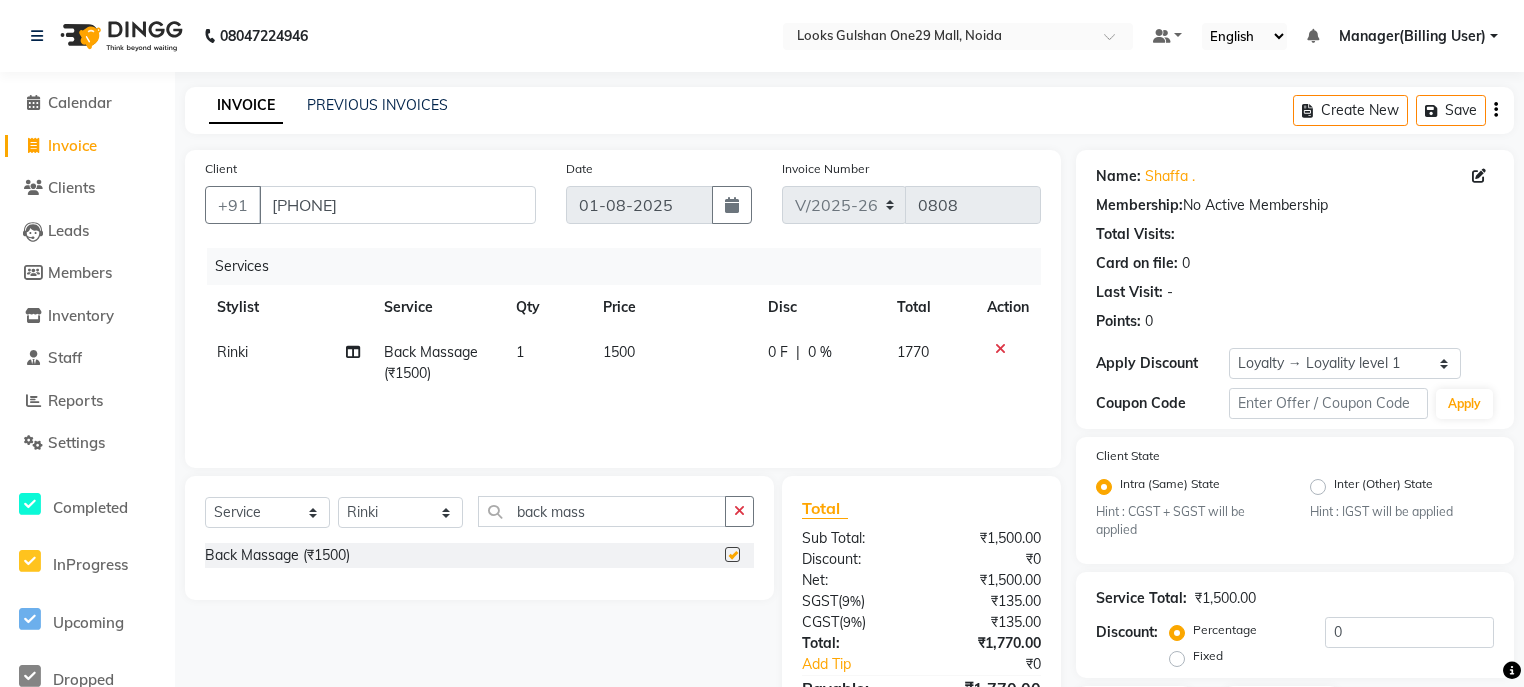 checkbox on "false" 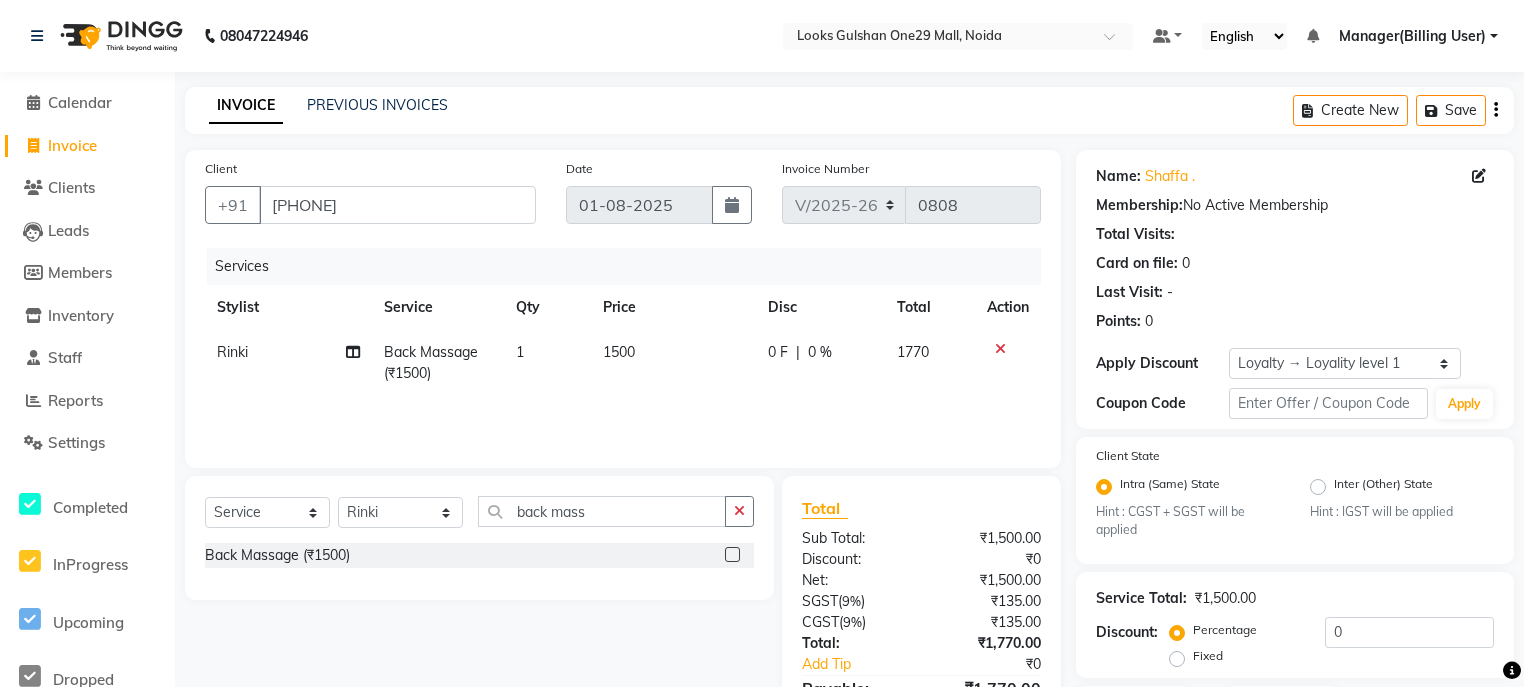 click on "1500" 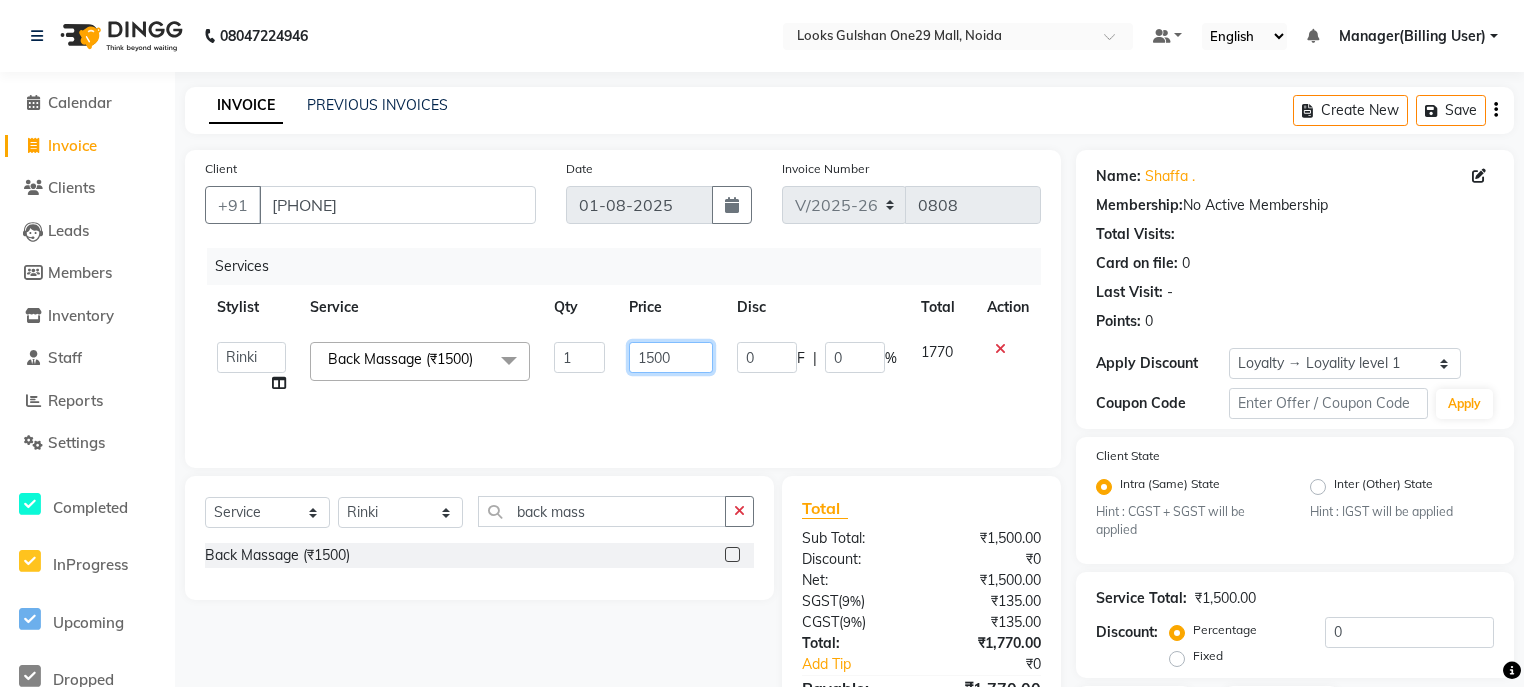 click on "1500" 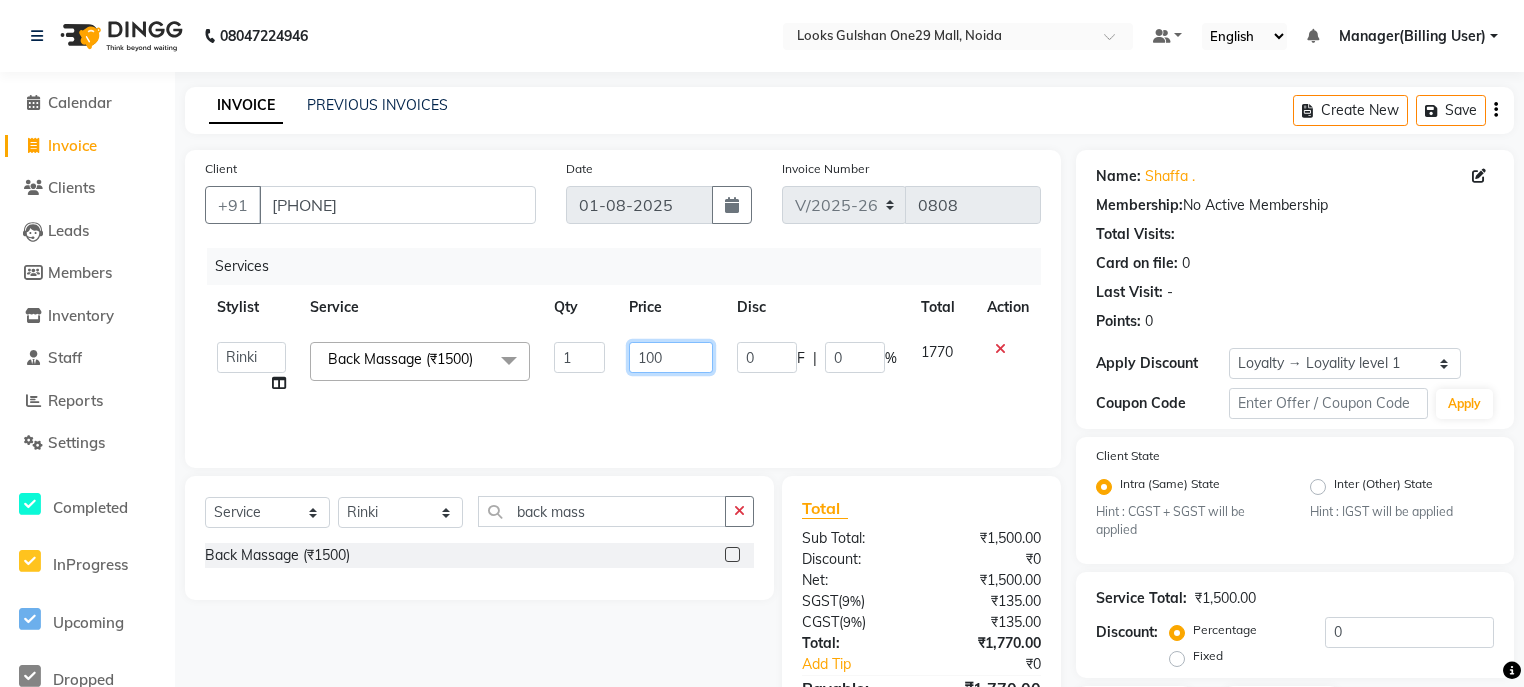 type on "1000" 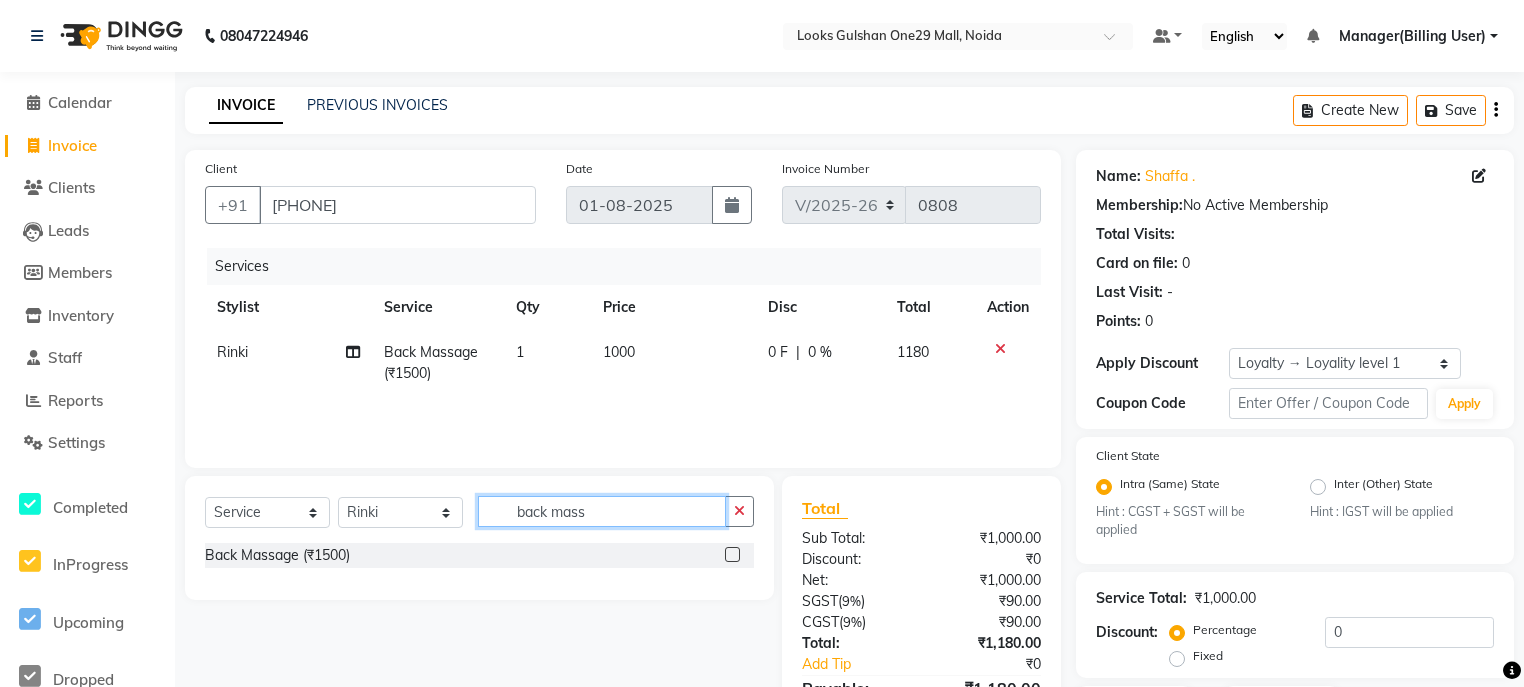 click on "back mass" 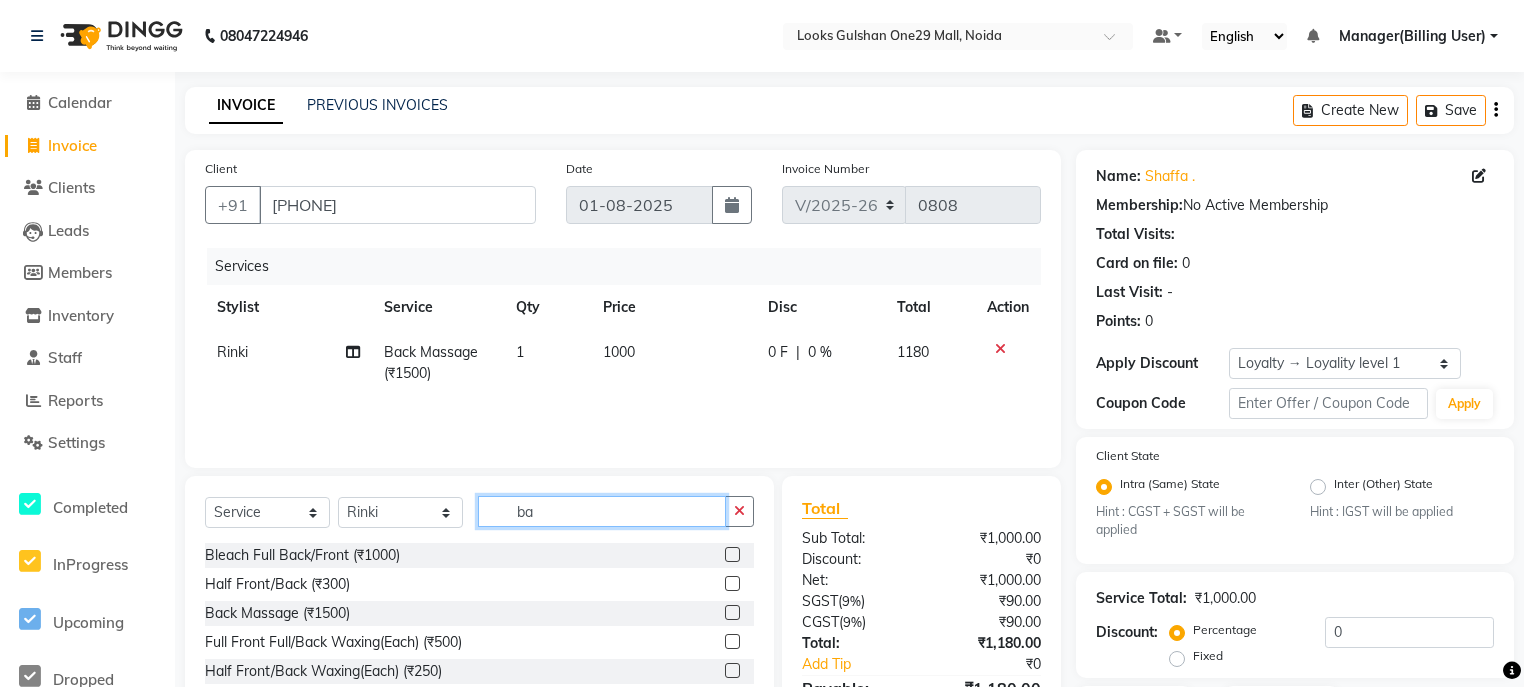 type on "b" 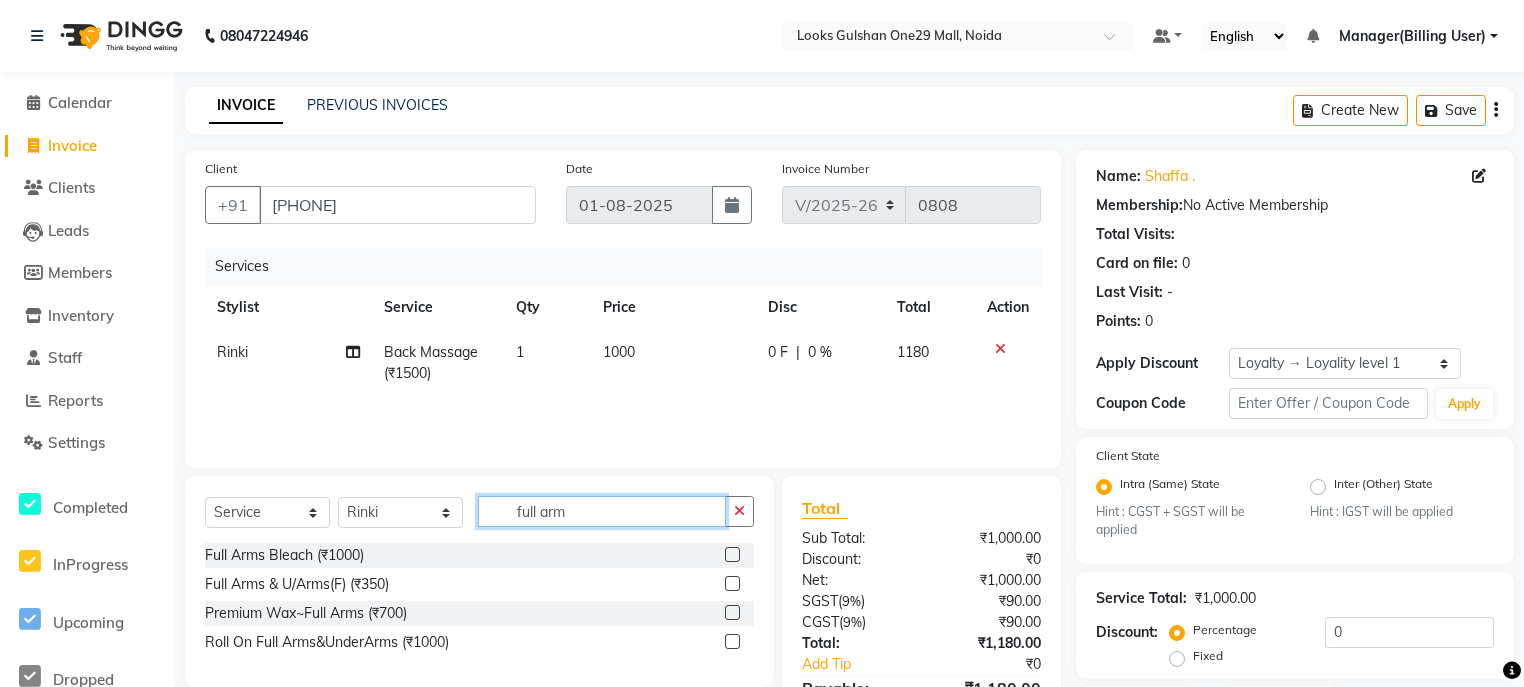 type on "full arm" 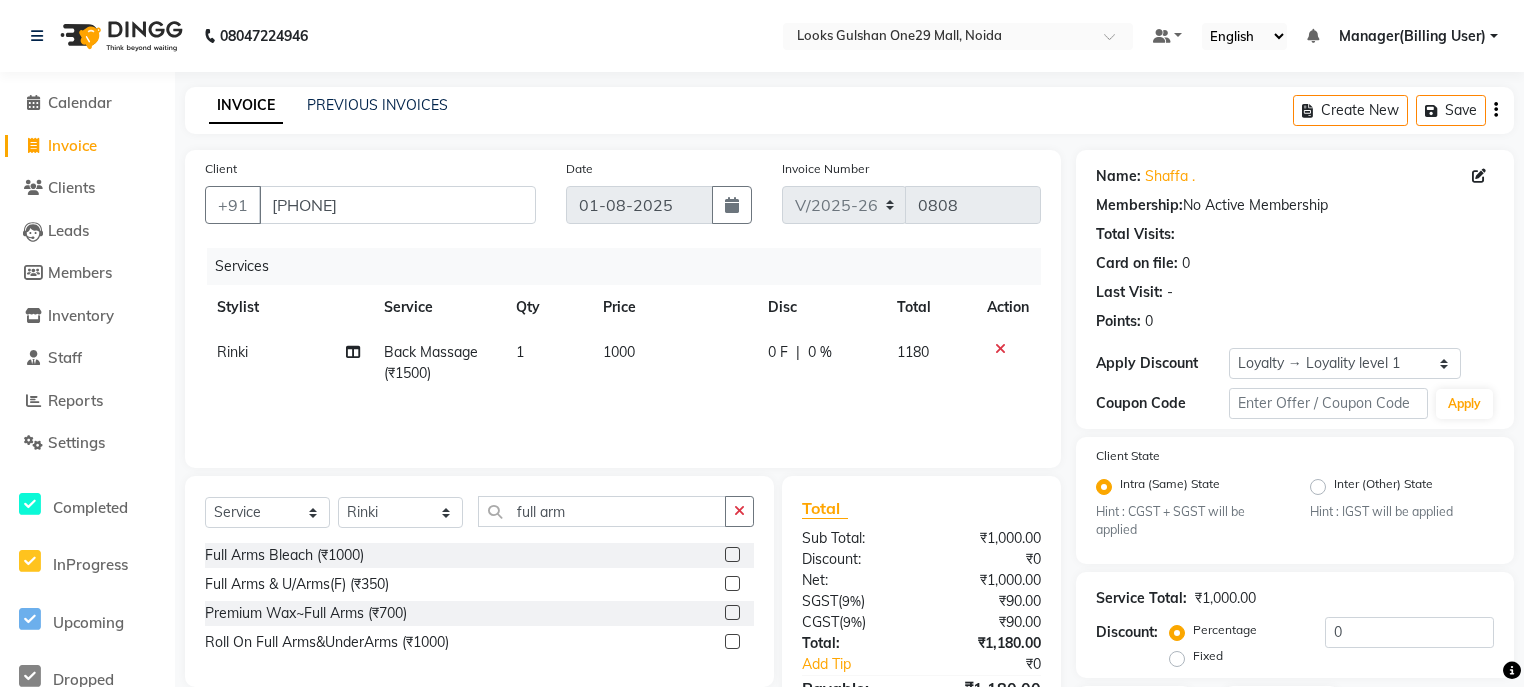 click 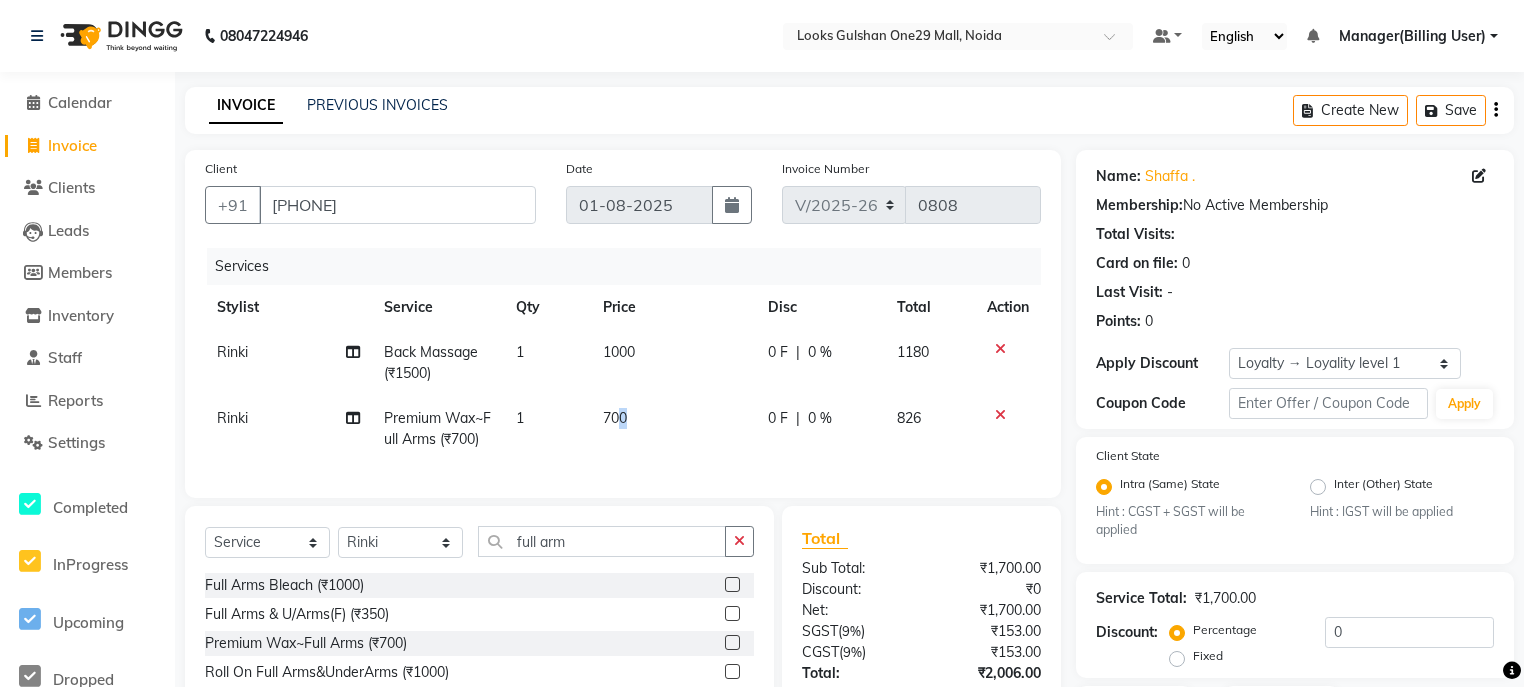 checkbox on "false" 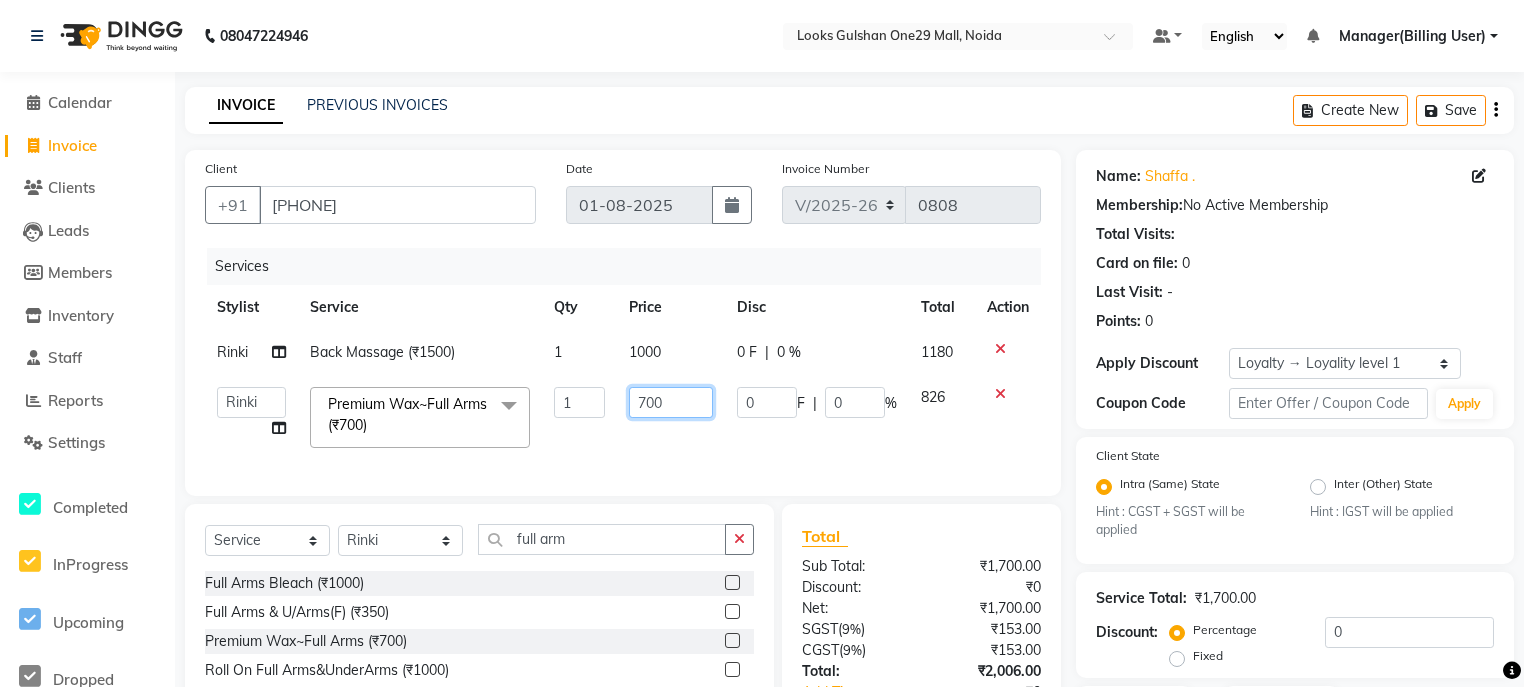 click on "700" 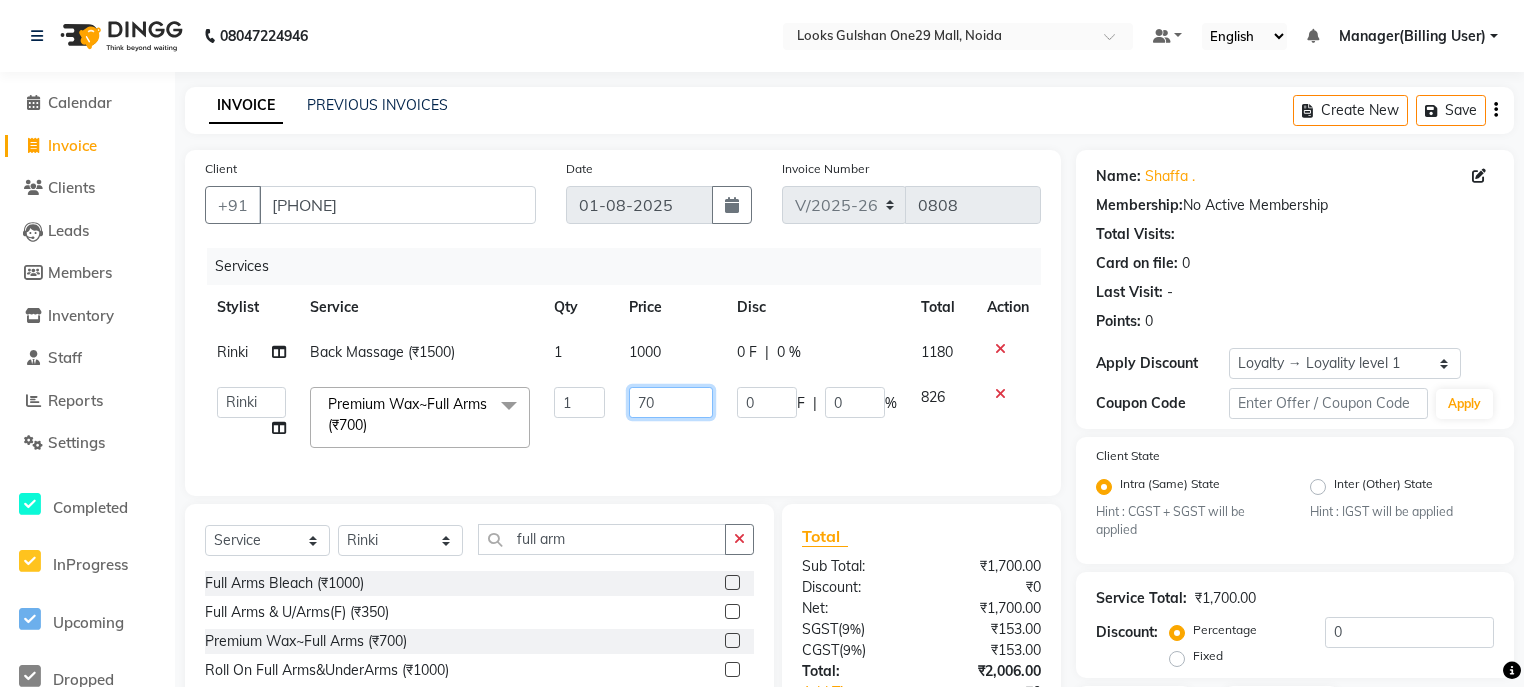 type on "7" 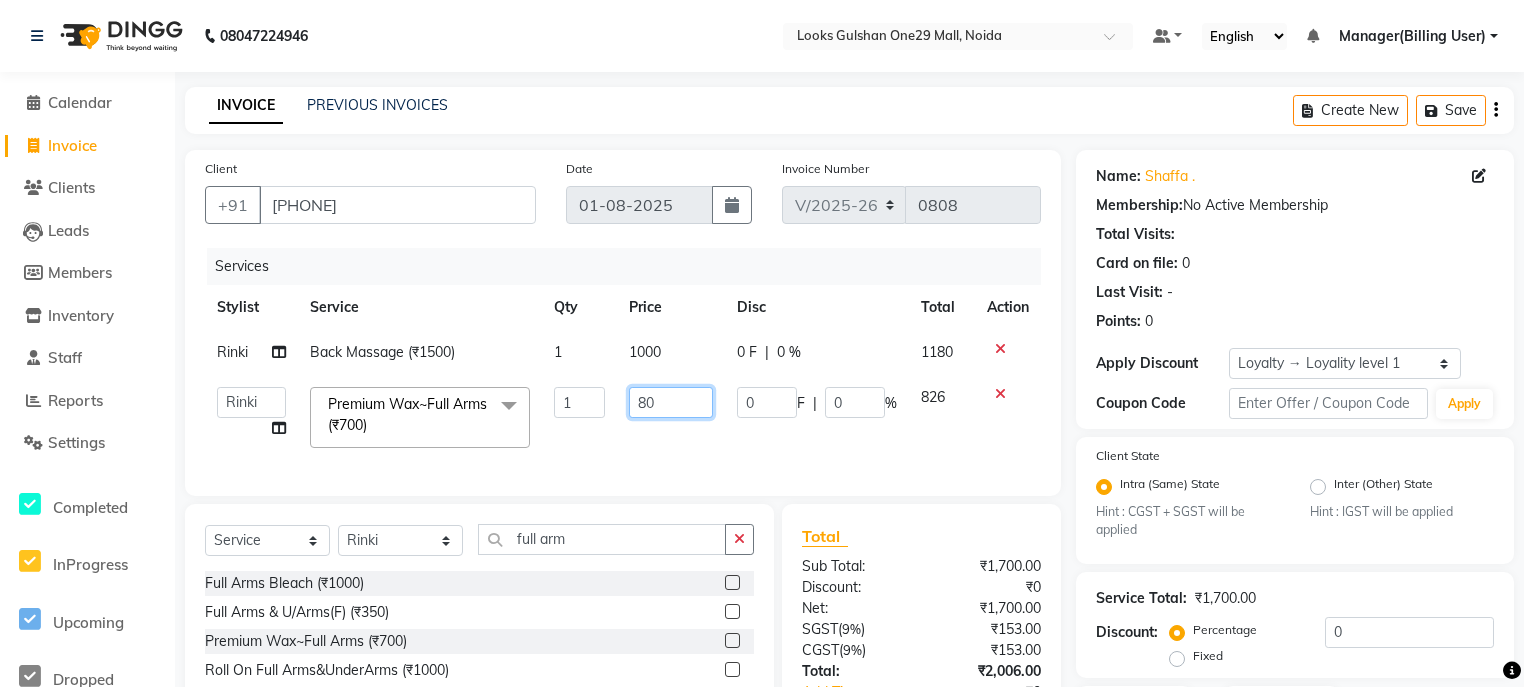 type on "800" 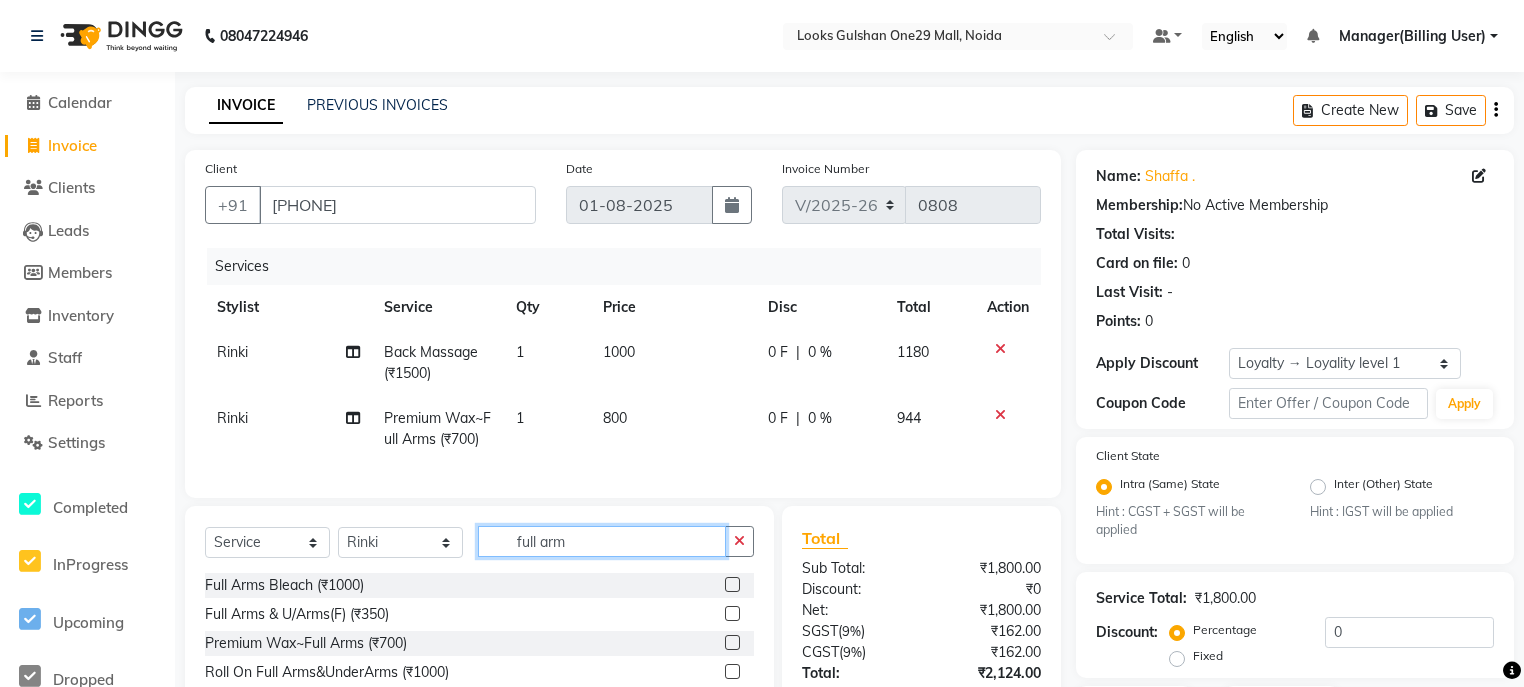 click on "full arm" 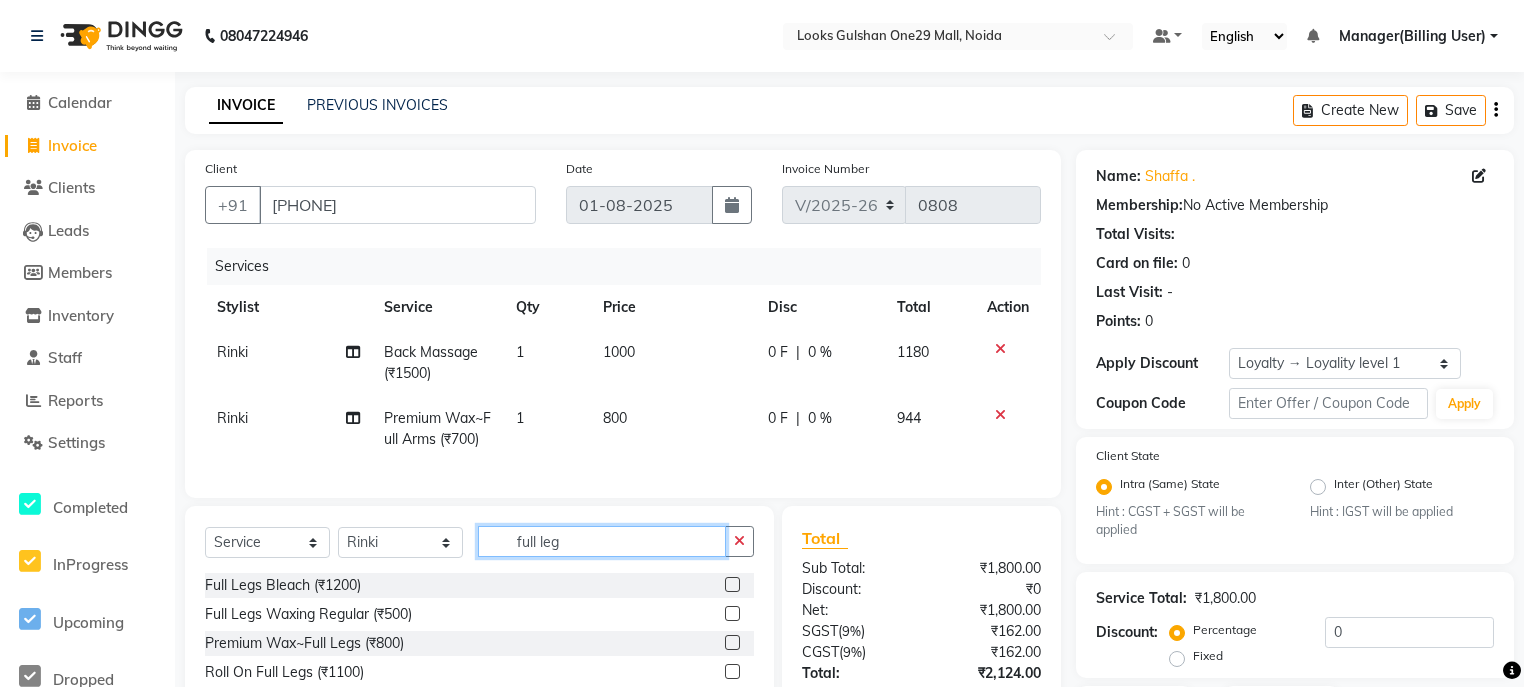 type on "full leg" 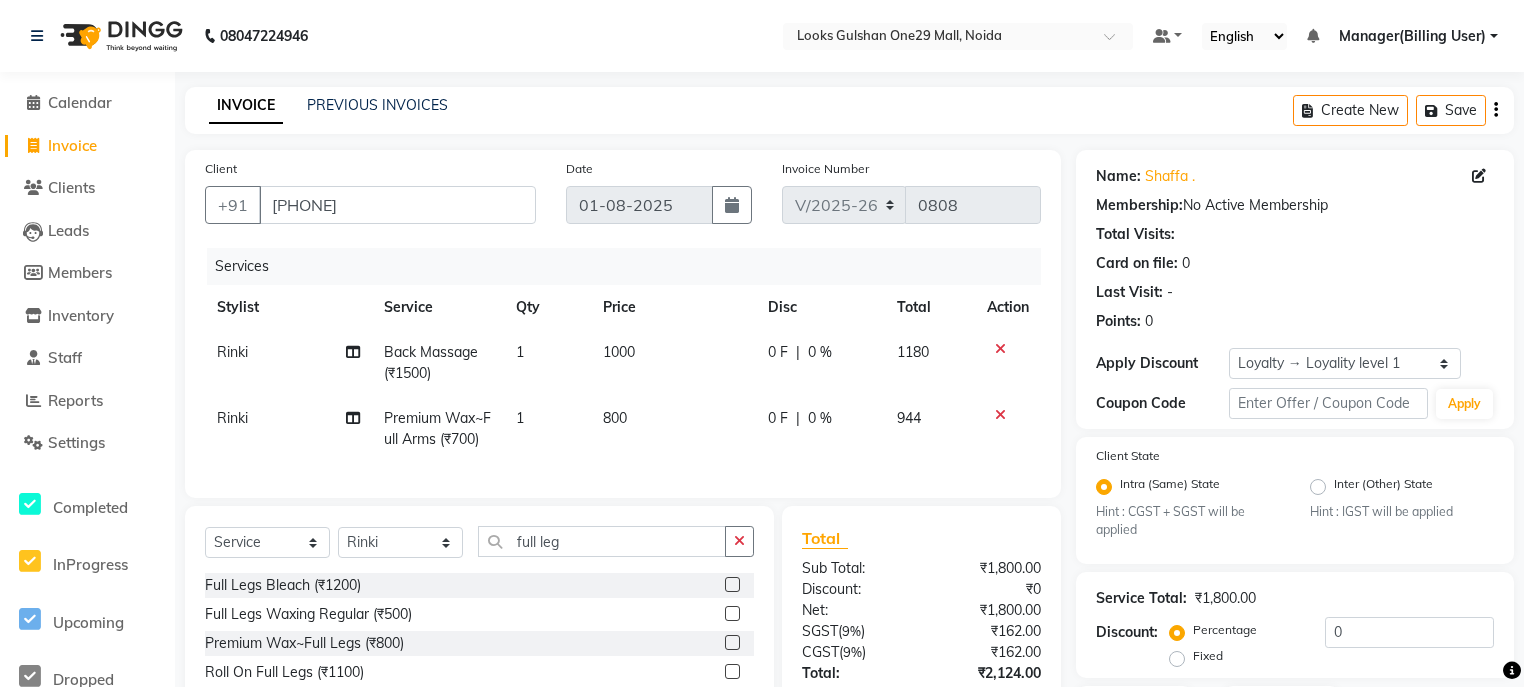 click 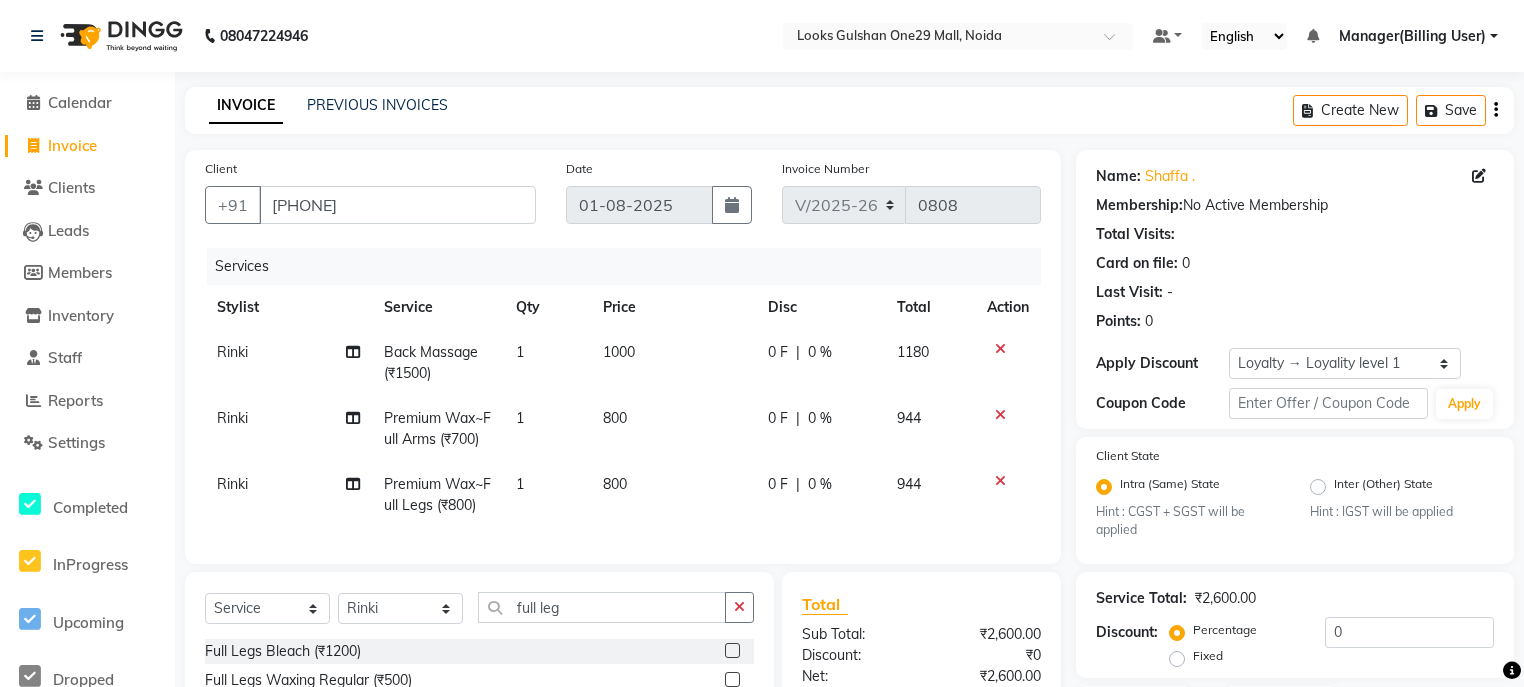 click on "800" 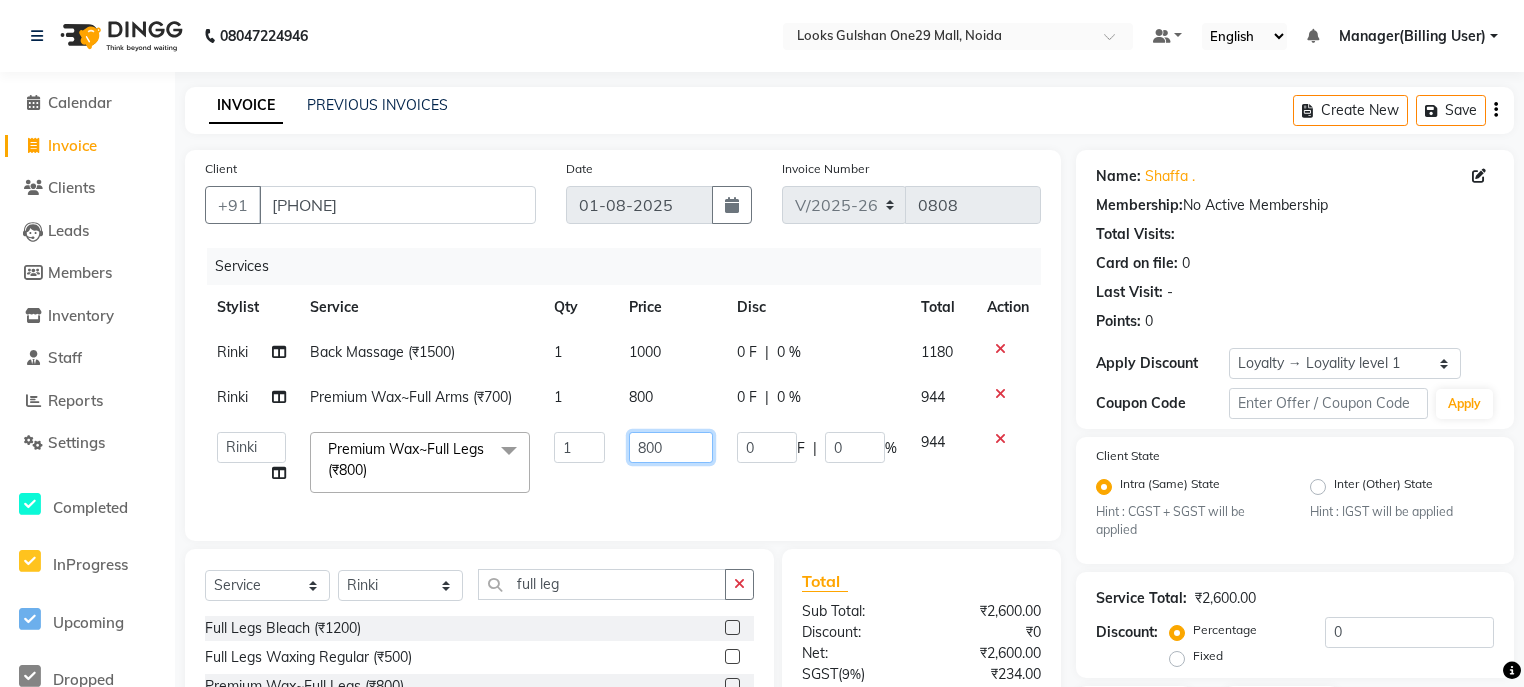 click on "800" 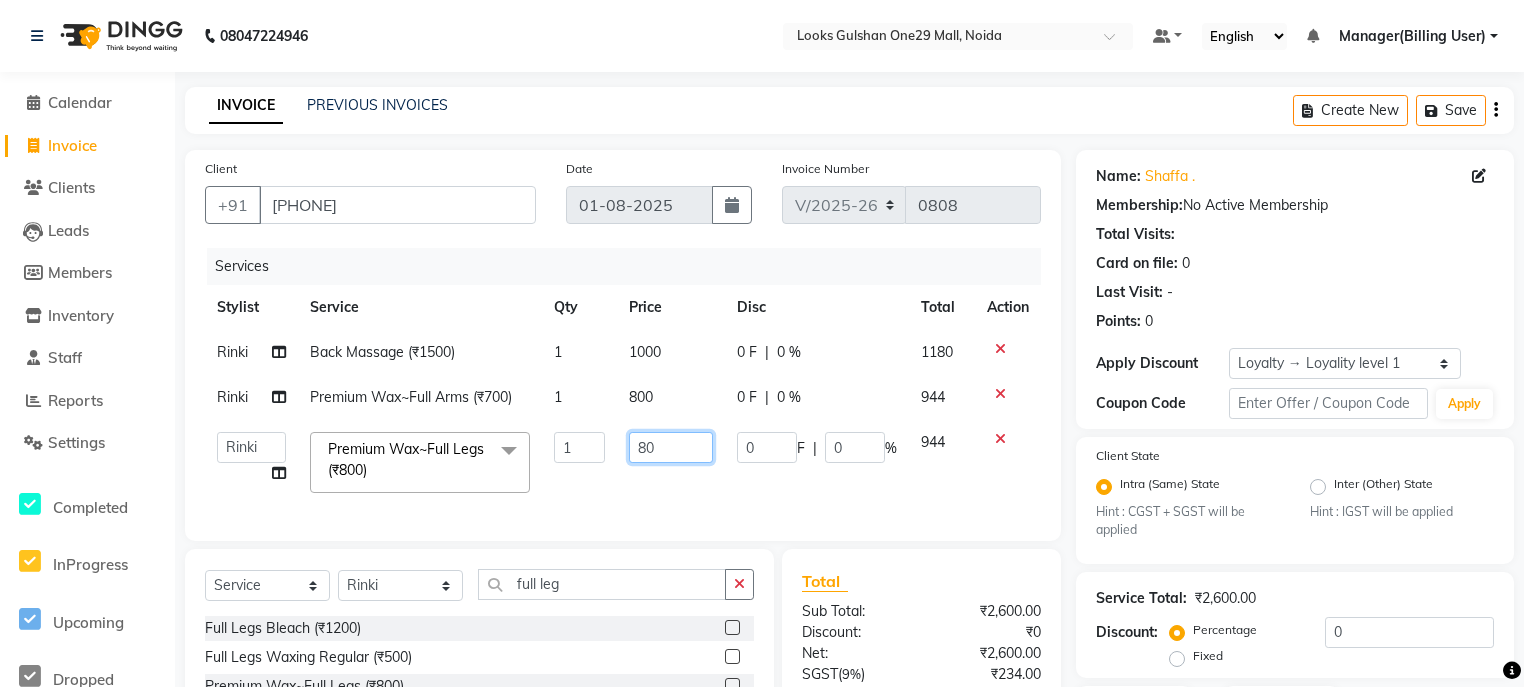 type on "8" 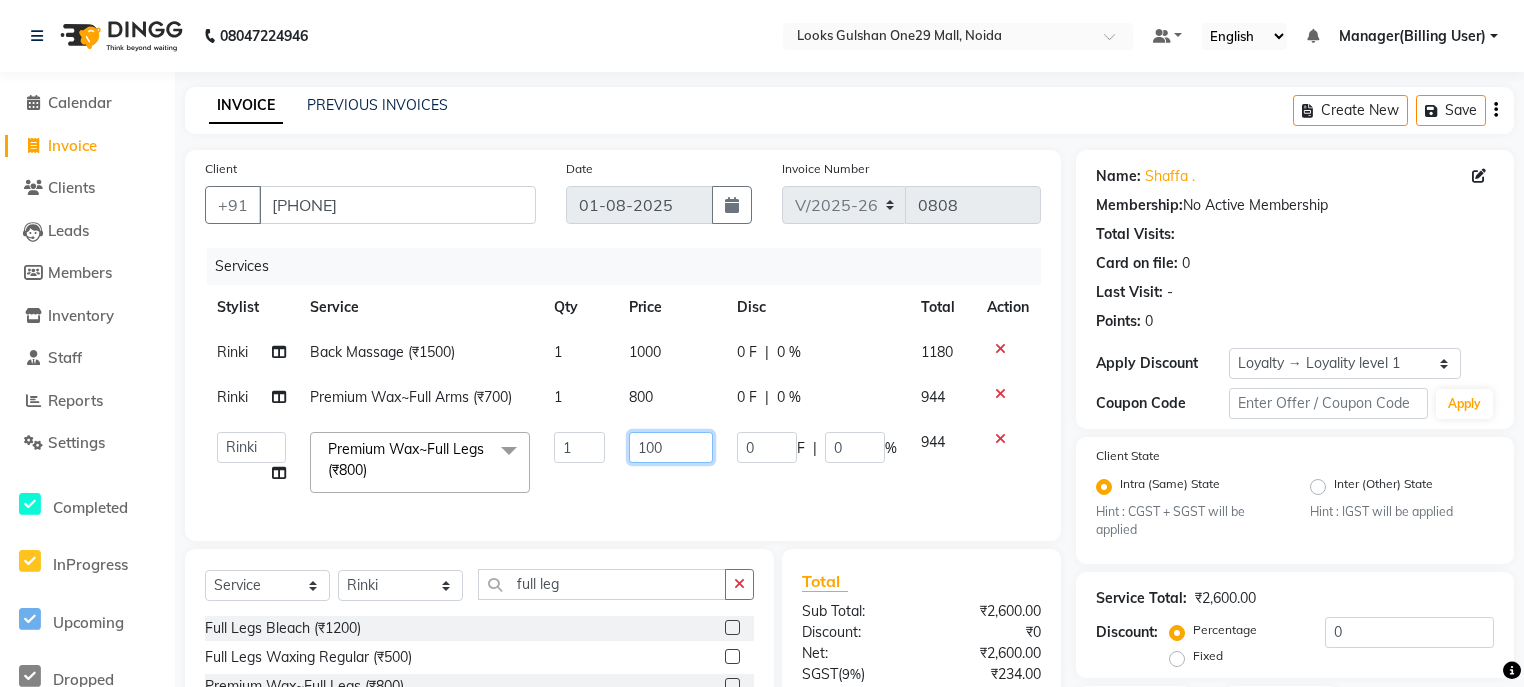 type on "1000" 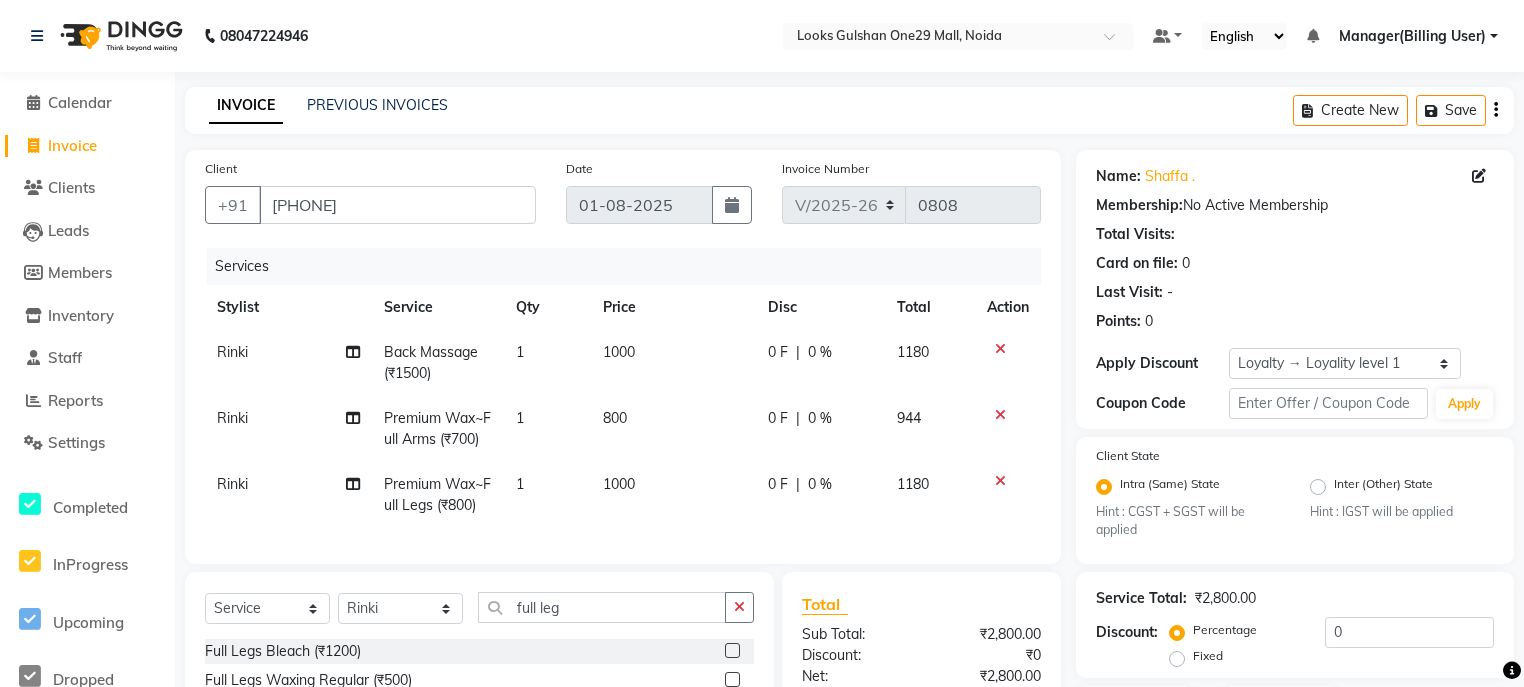 click on "1000" 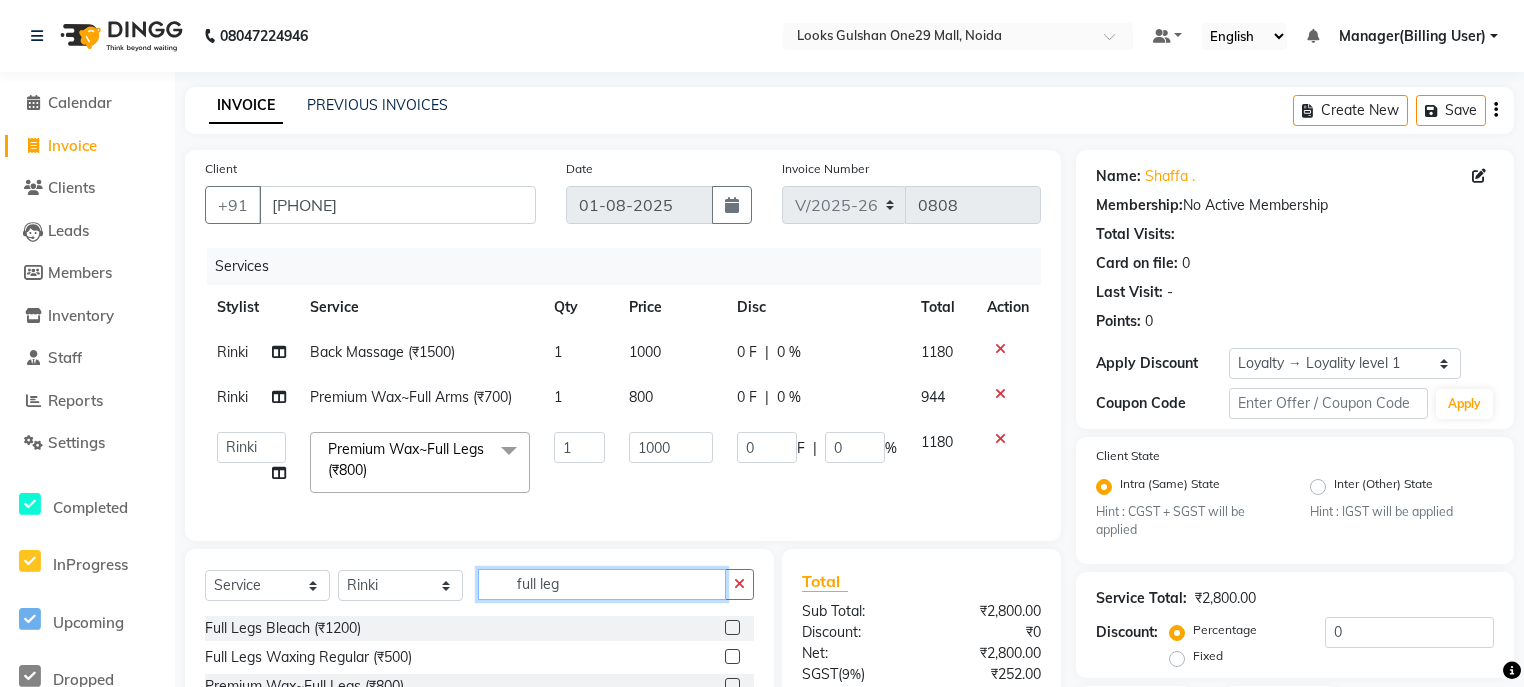 click on "full leg" 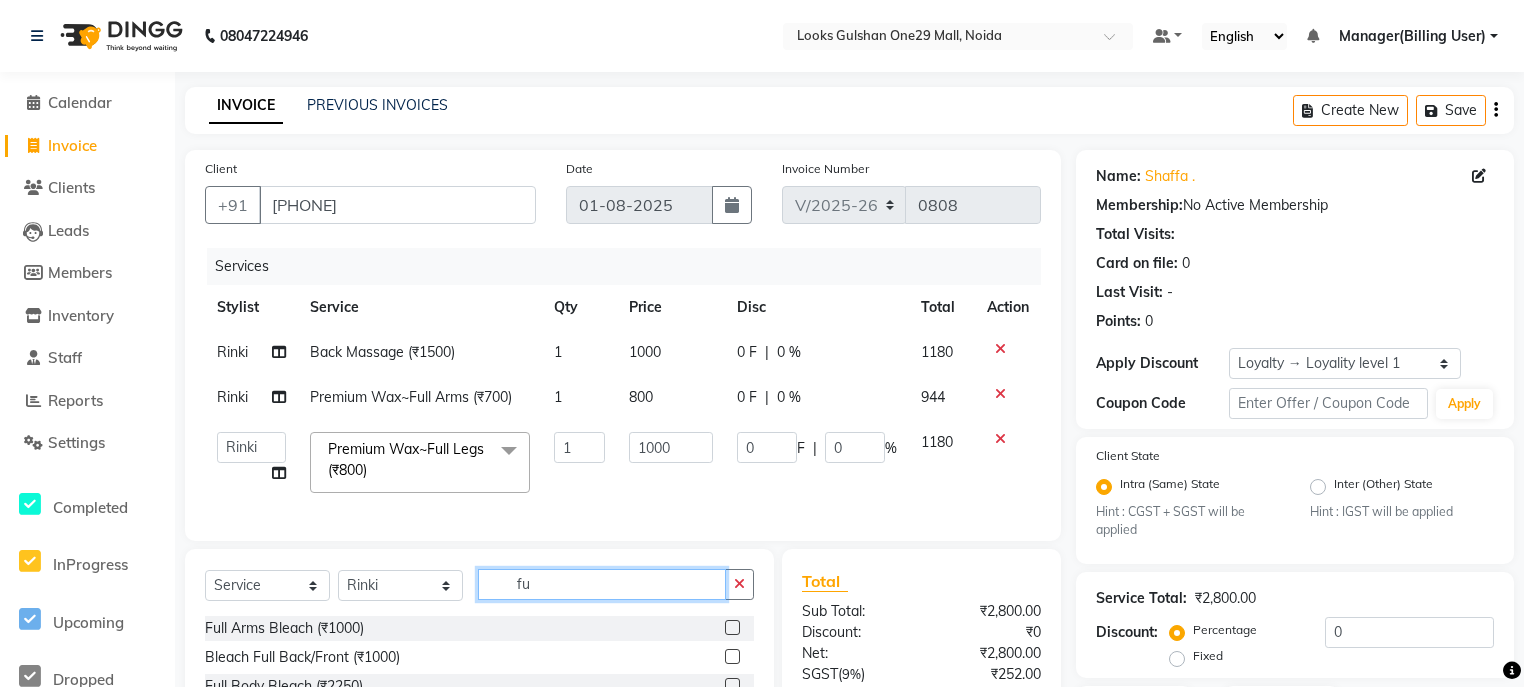 type on "f" 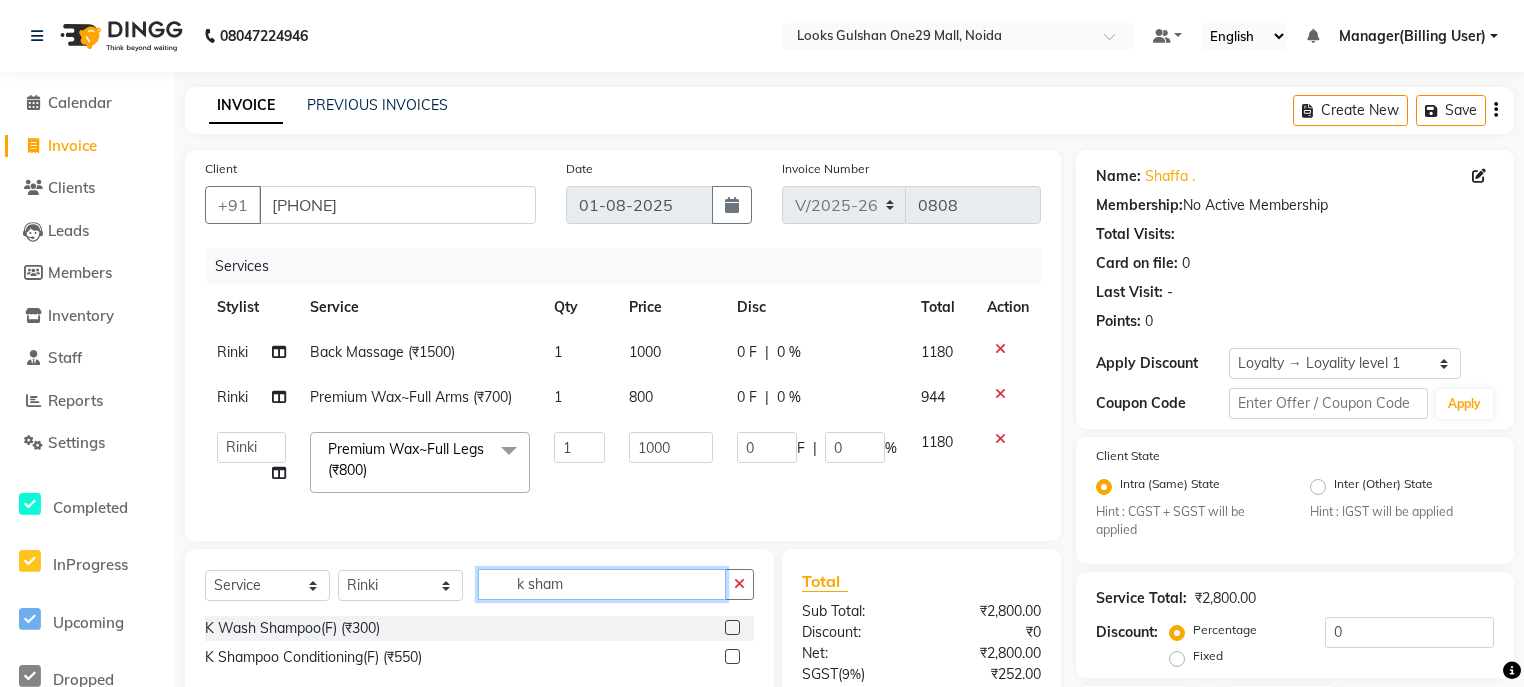 type on "k sham" 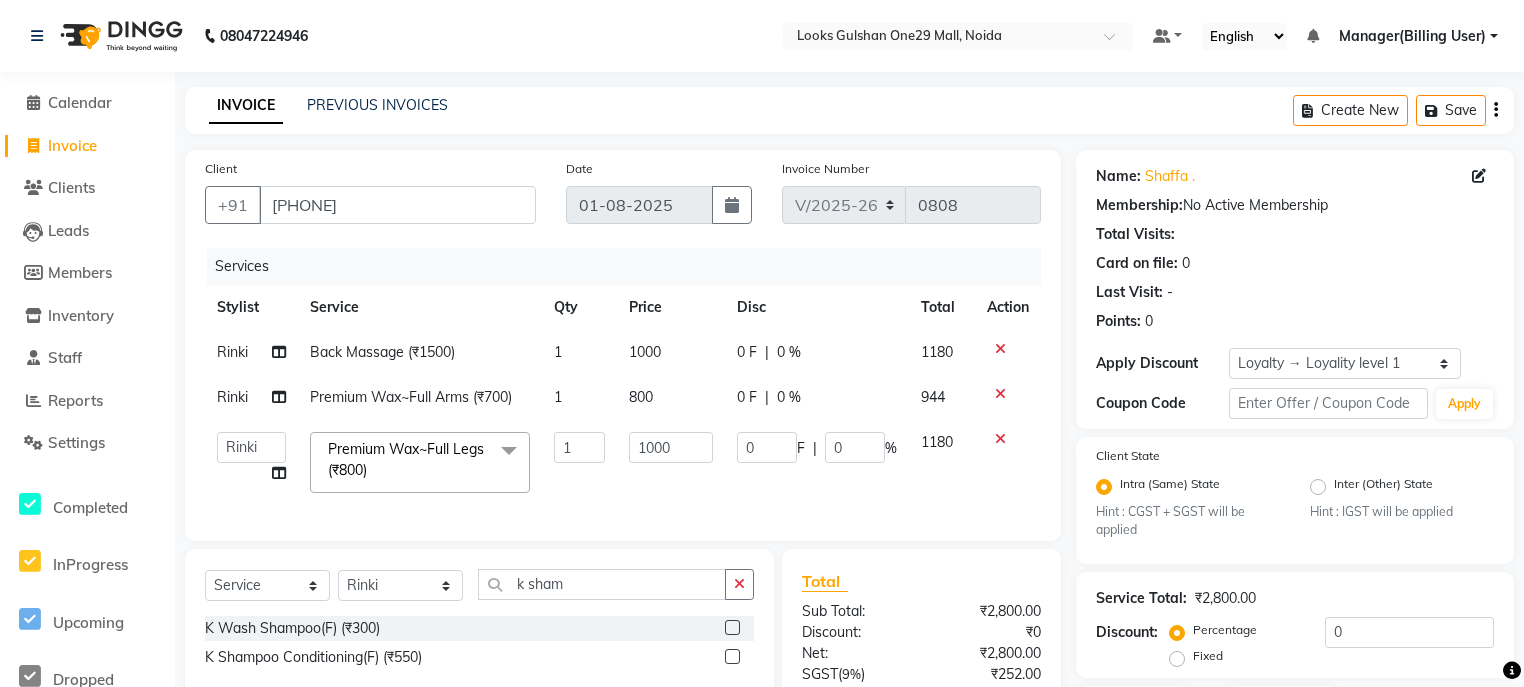 click 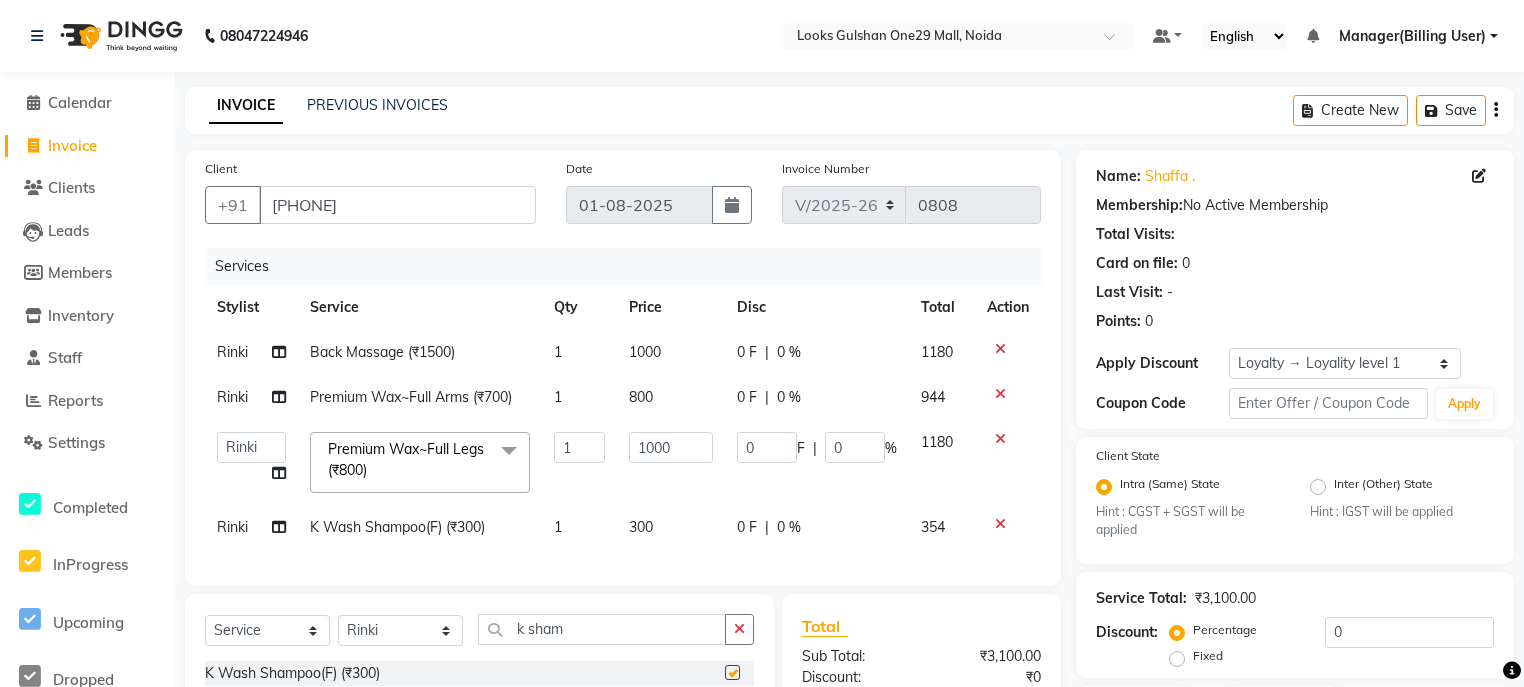 checkbox on "false" 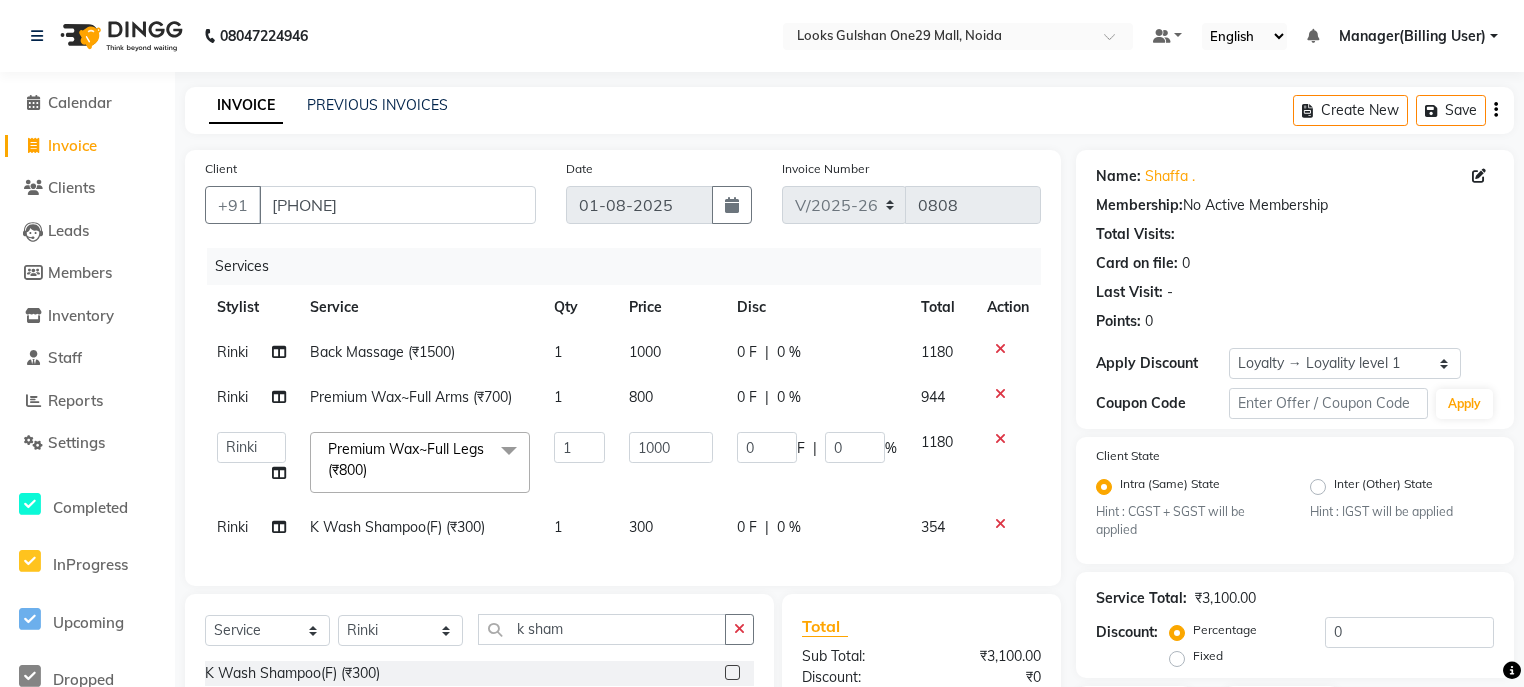 click on "300" 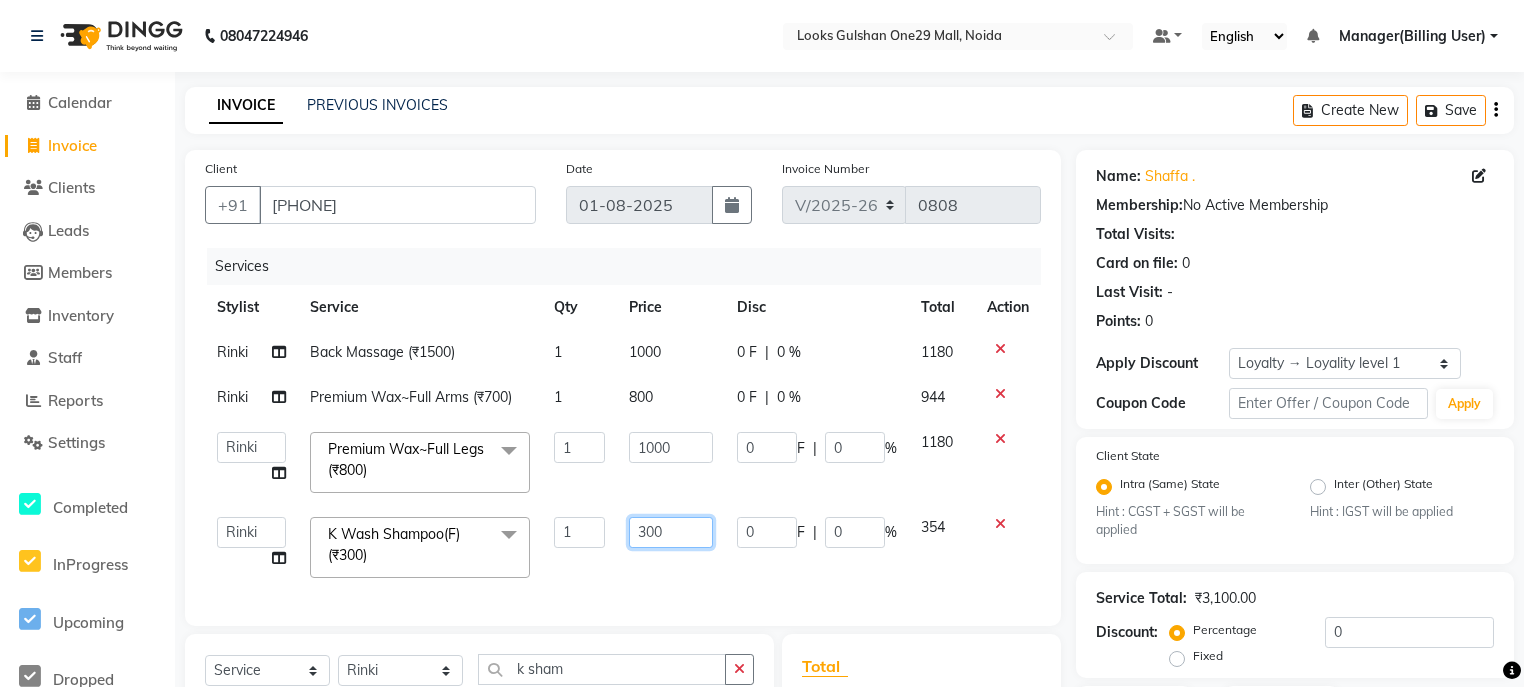 click on "300" 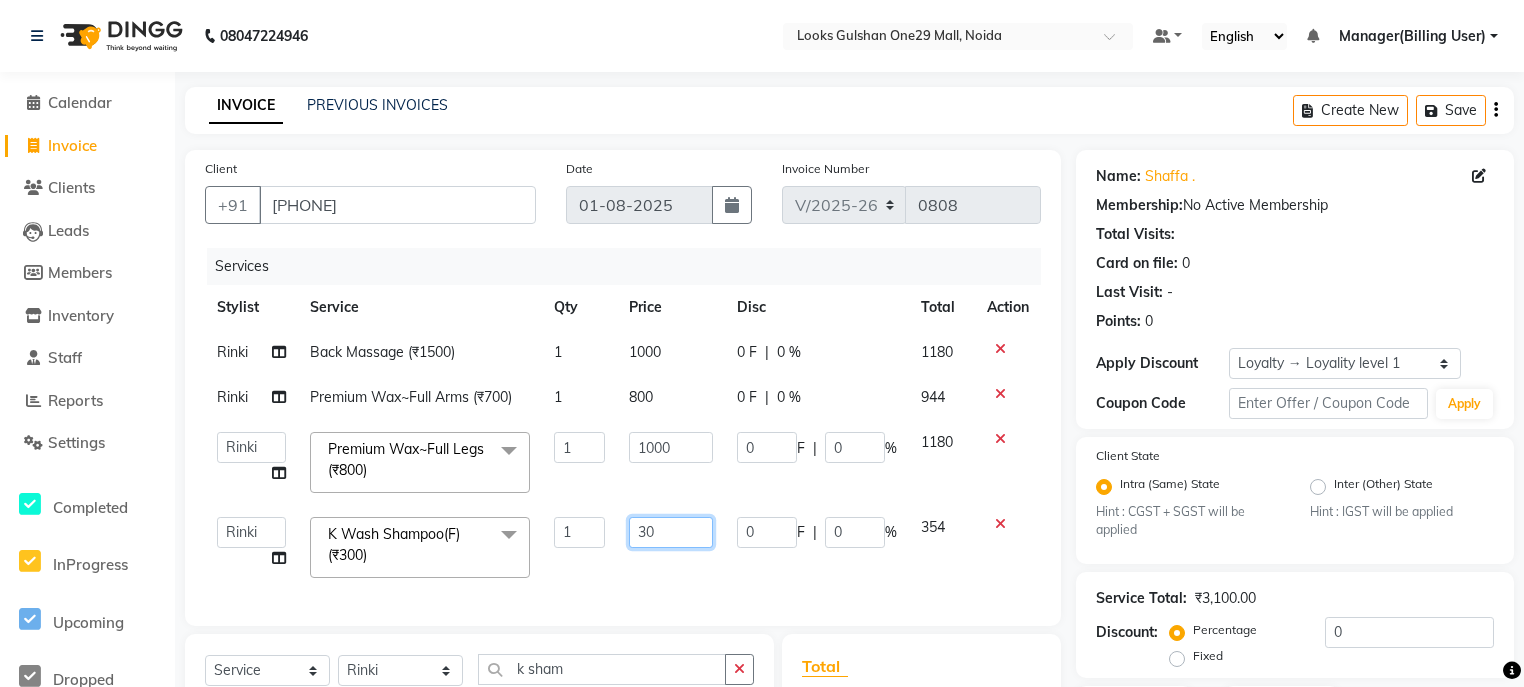 type on "3" 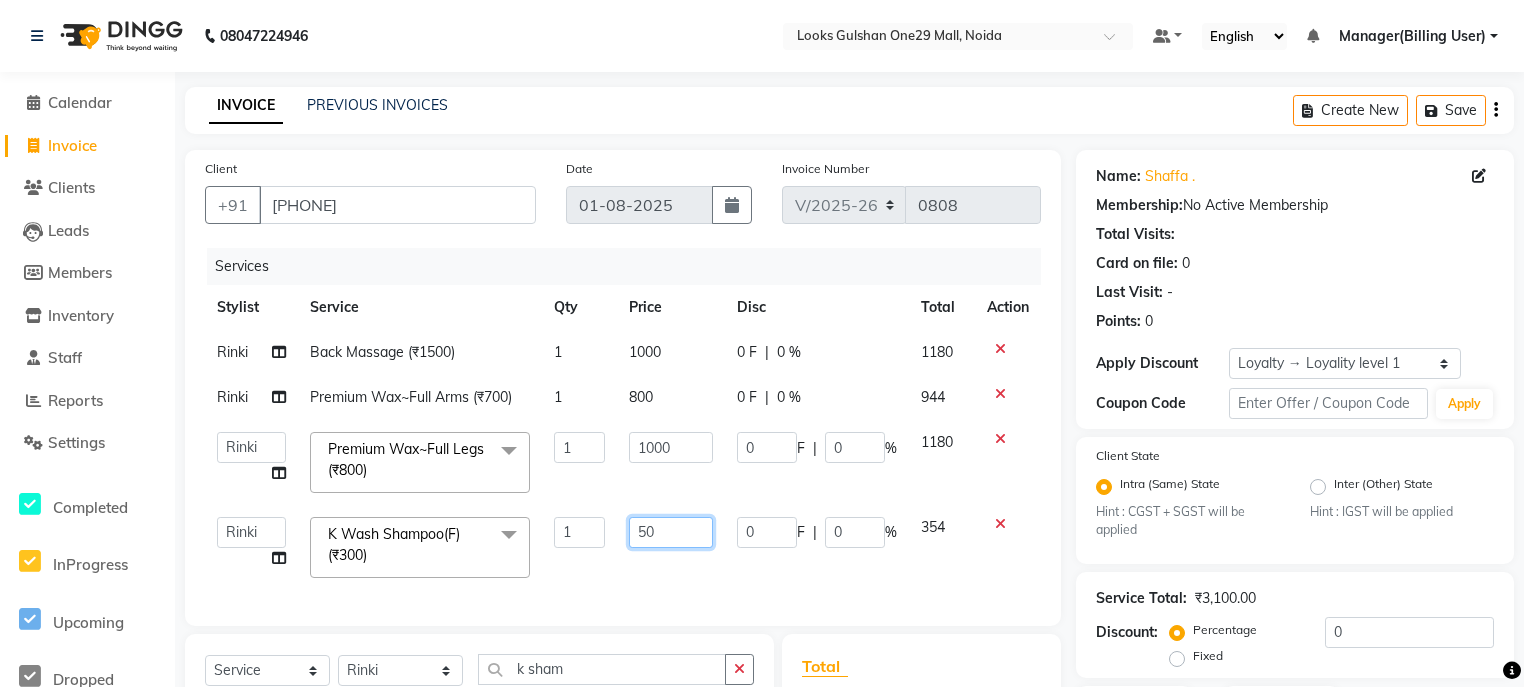 type on "500" 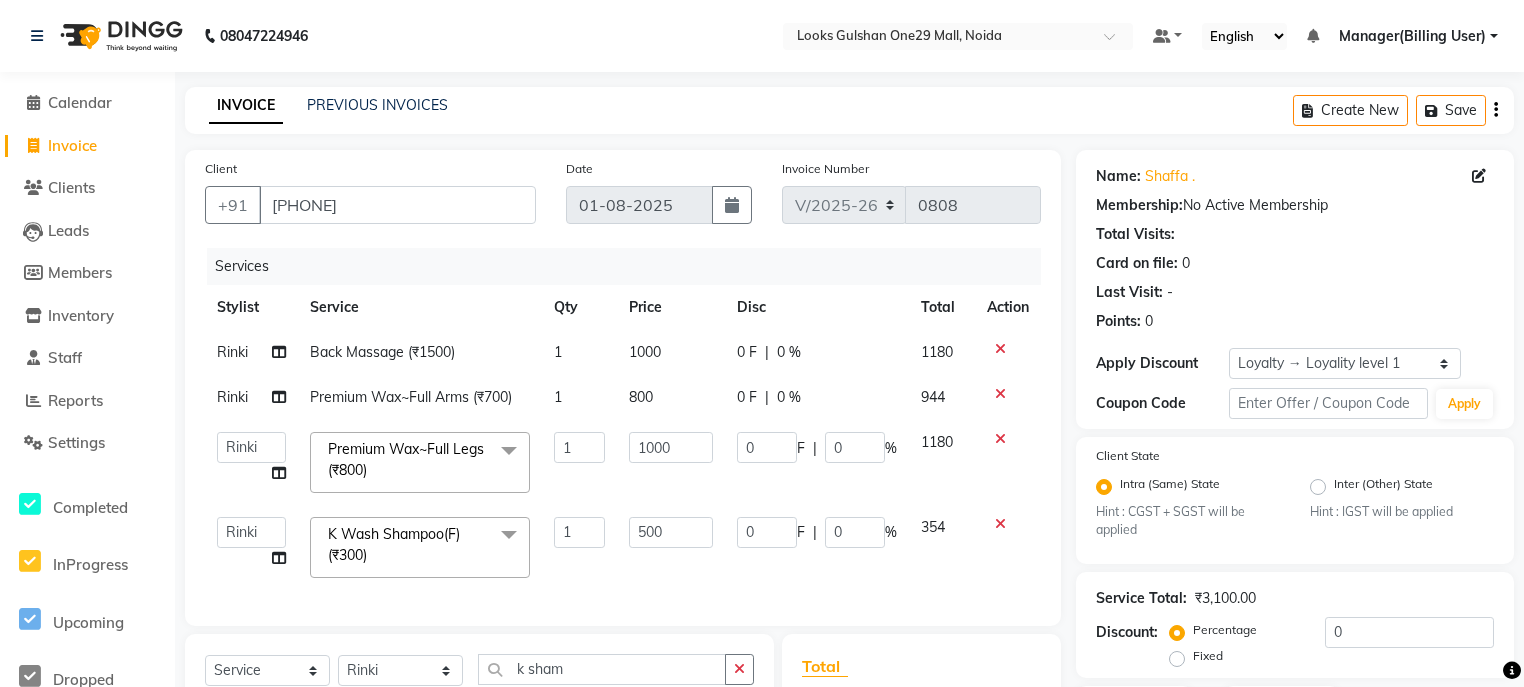 click on "Client +91 9606226515 Date 01-08-2025 Invoice Number V/2025 V/2025-26 0808 Services Stylist Service Qty Price Disc Total Action Rinki Back Massage (₹1500) 1 1000 0 F | 0 % 1180 Rinki Premium Wax~Full Arms (₹700) 1 800 0 F | 0 % 944  ali   Counter_Sales   Deepak   Eram_nail art   Farmaan   Manager(Billing User)   Mashel   Nisha   Rinki   Ritu Mittal   Shiva   Shiva(Cherry)   Shivam_pdct   Talib   vardan   Vikash_Pdct  Premium Wax~Full Legs (₹800)  x Nail Extension Refill (₹1500) Big Toes (₹400) French Tip Repair (₹400) Gel French Extension (₹500) Gel Tip Repair (₹350) Gel Infills (₹1350) Gel Overlays (₹1800) Gel Extension (₹500) Gel Nail Removal (₹150) Natural Nail Extensions (₹3300) French Nail Extensions (₹3500) Gel Polish Removal (₹600) Extension Removal (₹1000) Nail Art Recruiter (₹500) French Ombre Gel Polish (₹2500) Nail Art Nedle (₹600) Cutical Care (₹250) Nail Art Brush (₹500) French Gel Polish (₹2000) French Glitter Gel Polish (₹2500) Refills  (₹2750) 1" 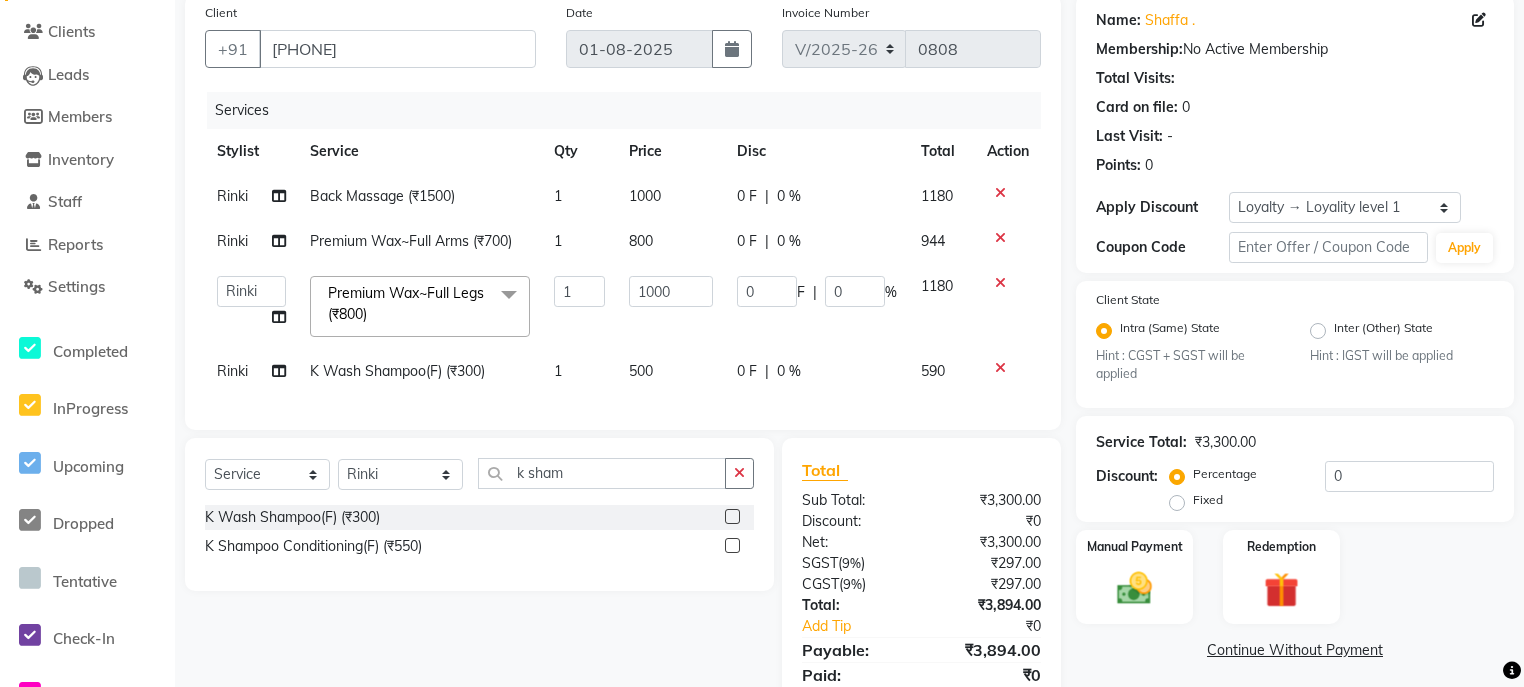 scroll, scrollTop: 160, scrollLeft: 0, axis: vertical 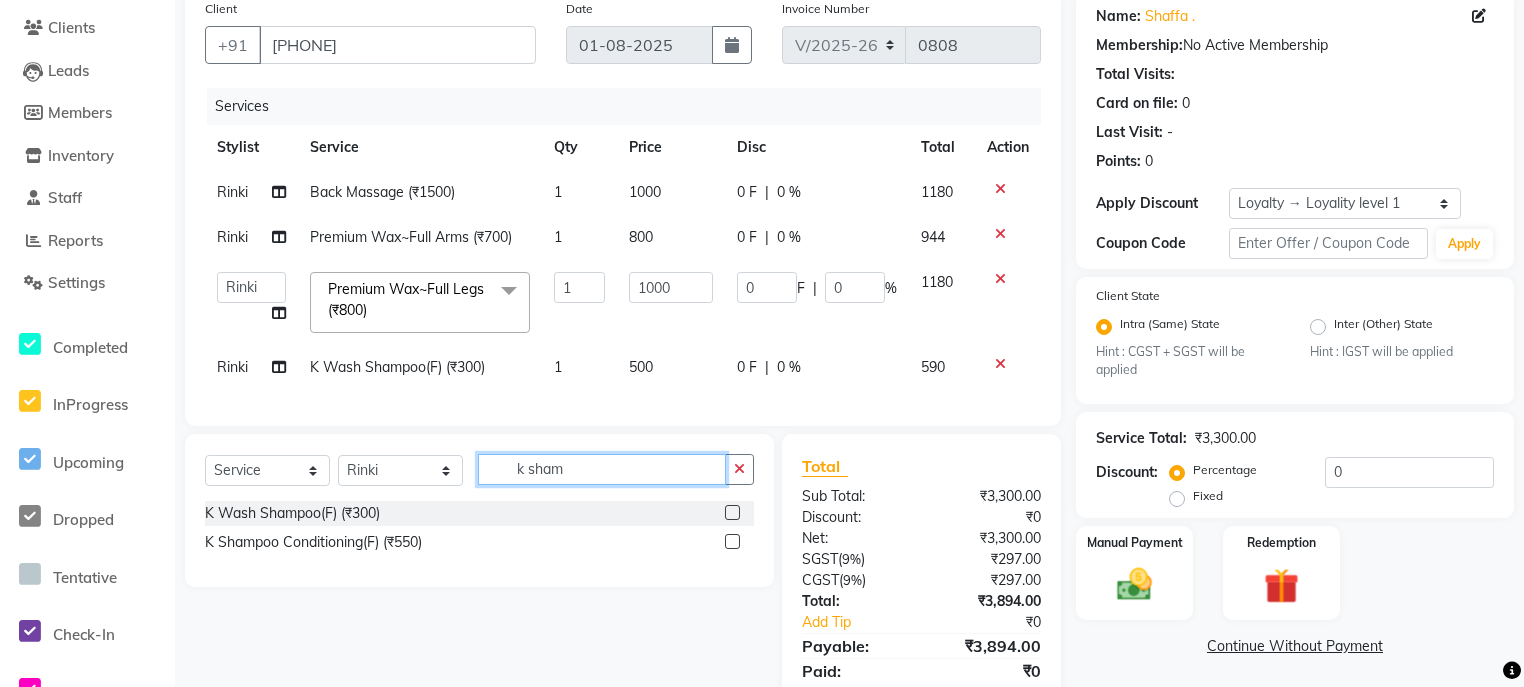 click on "k sham" 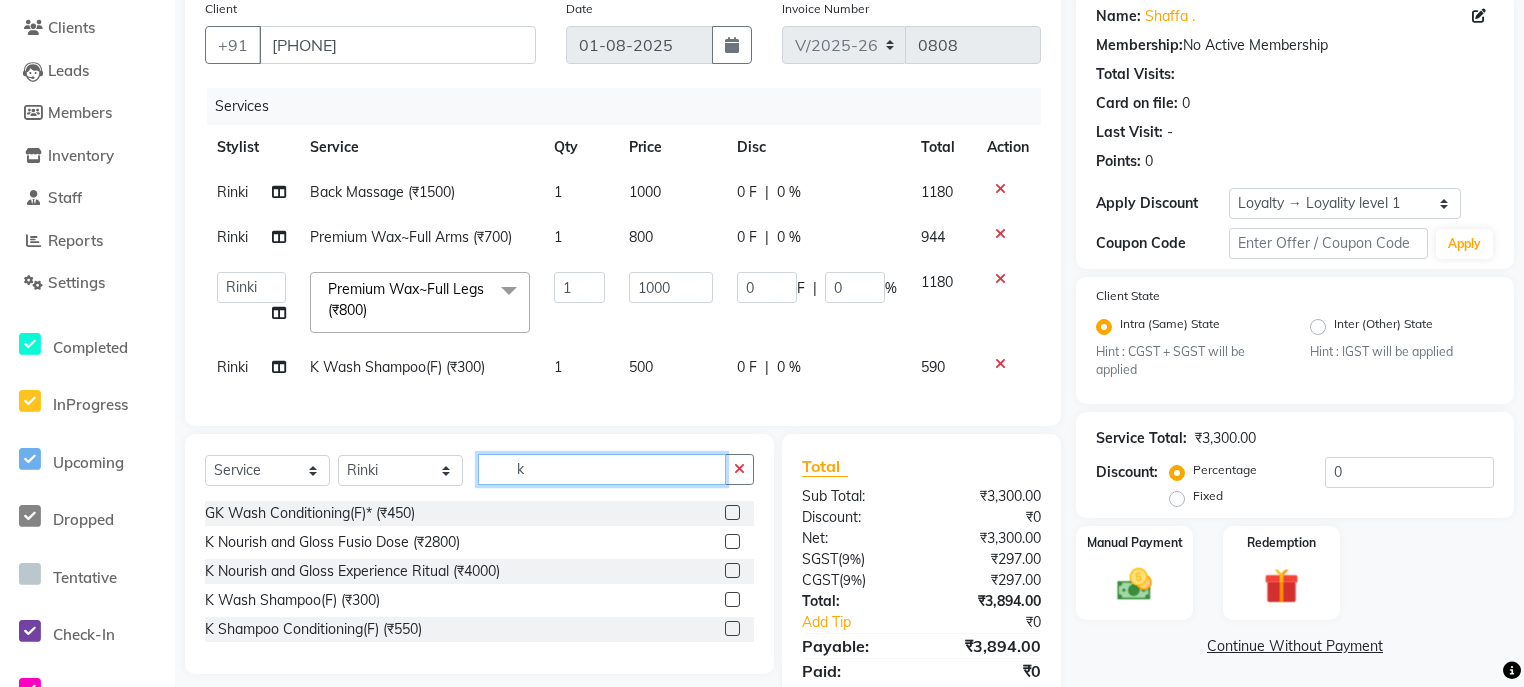 type on "k" 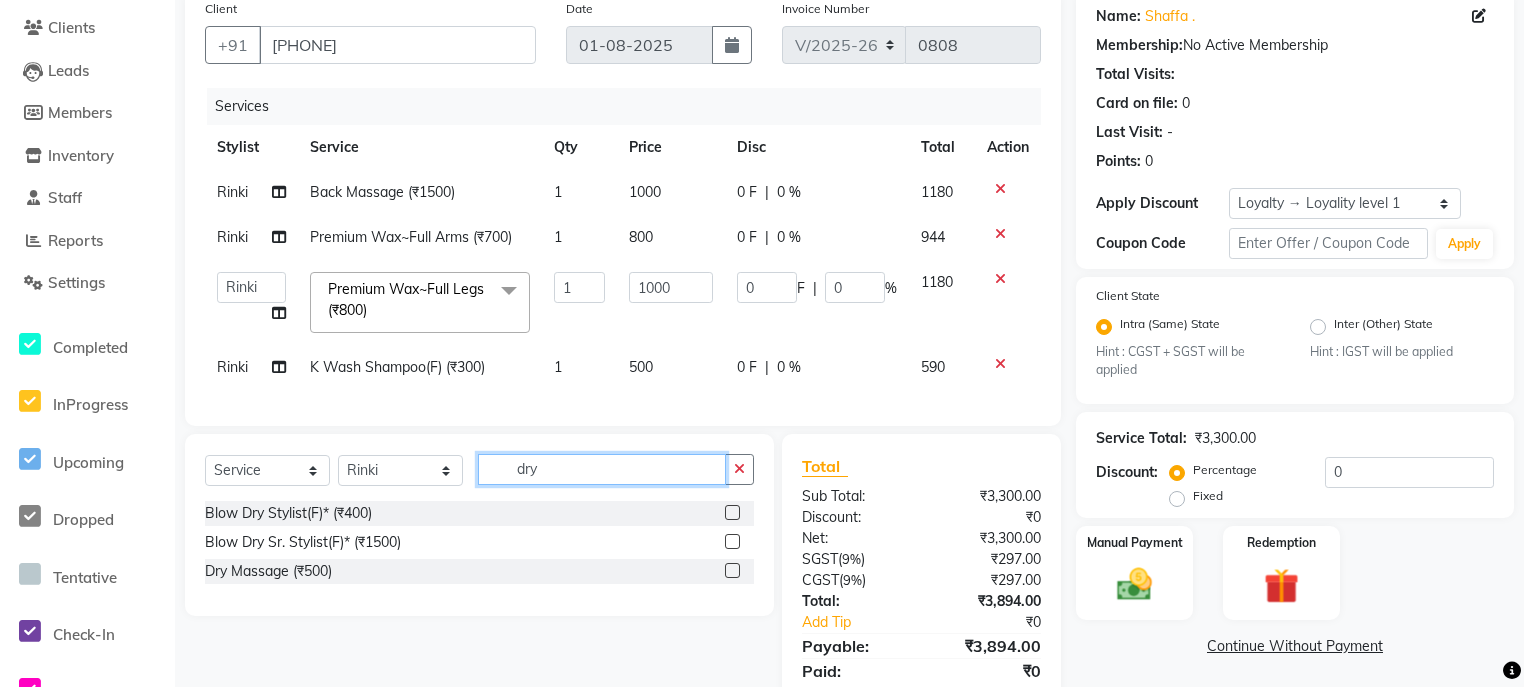type on "dry" 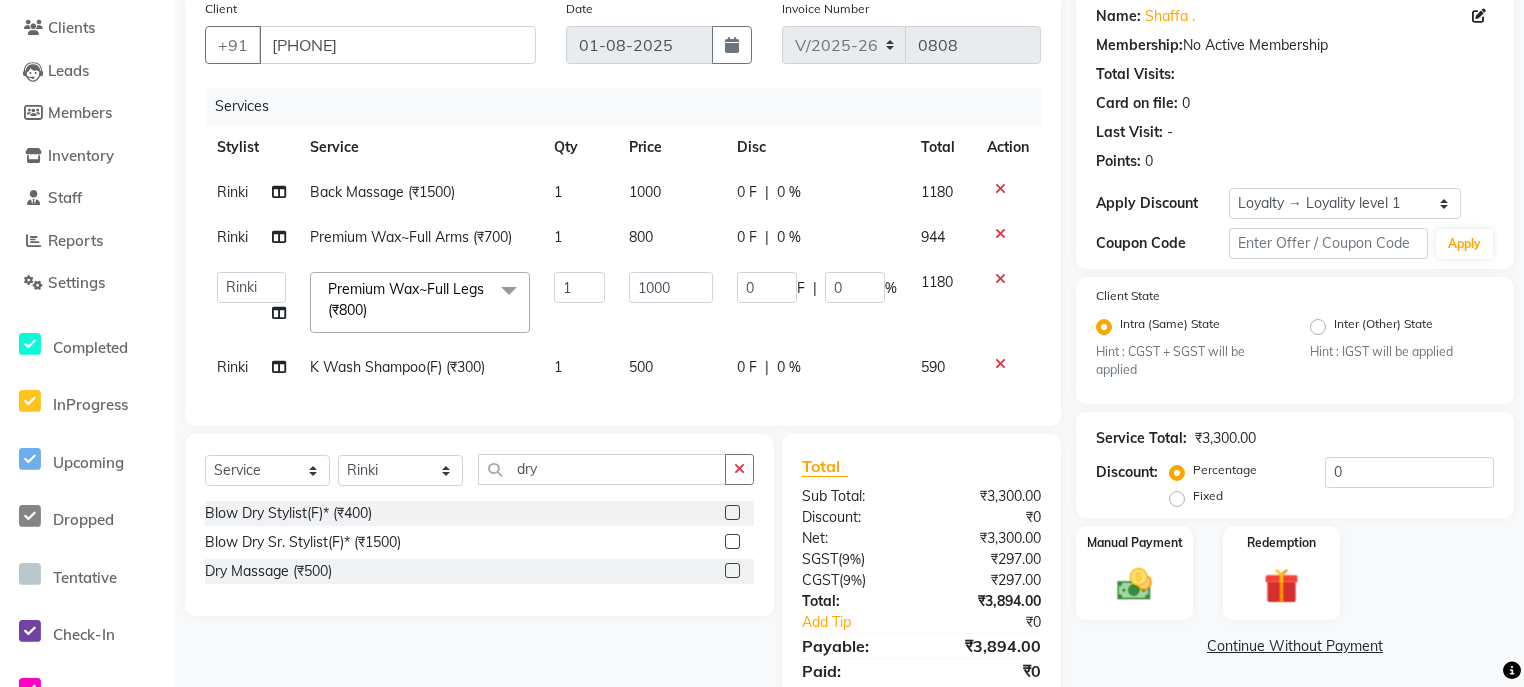 click 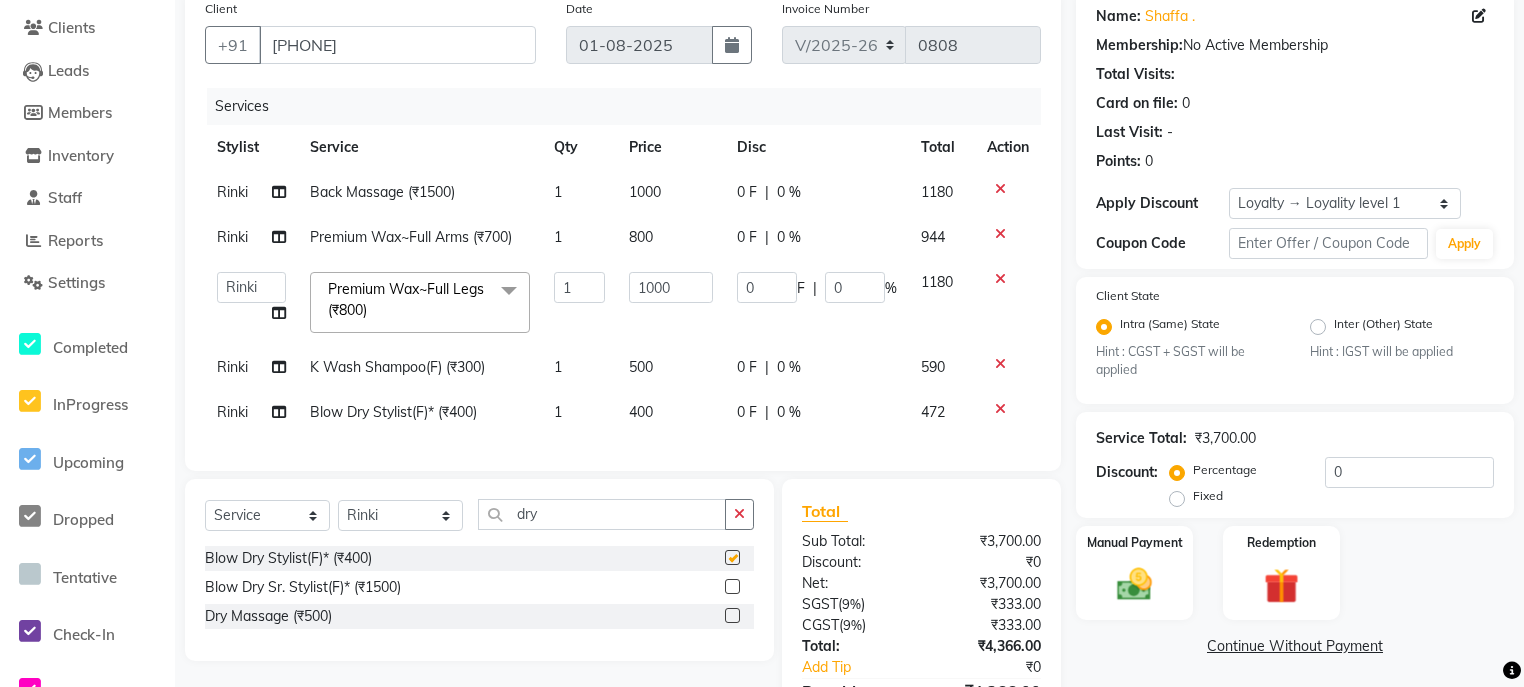 checkbox on "false" 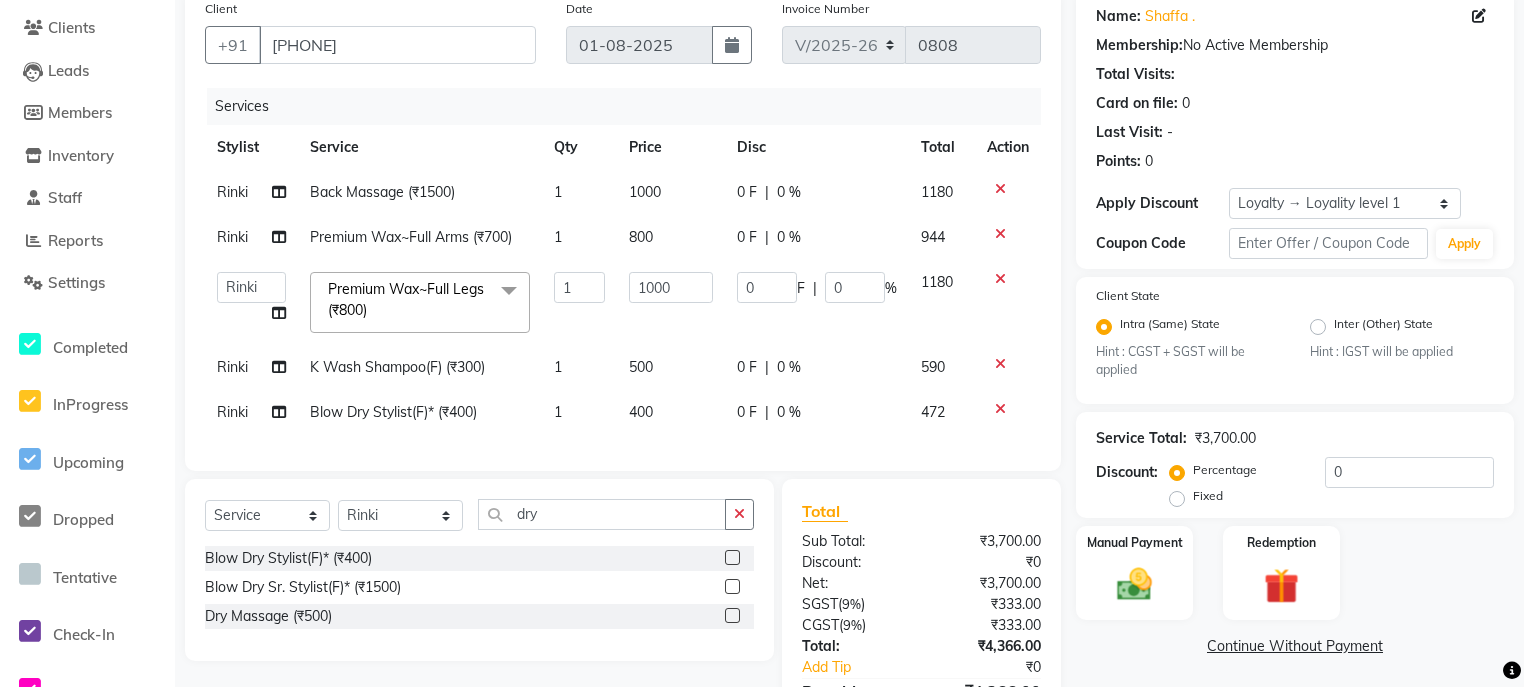 click on "400" 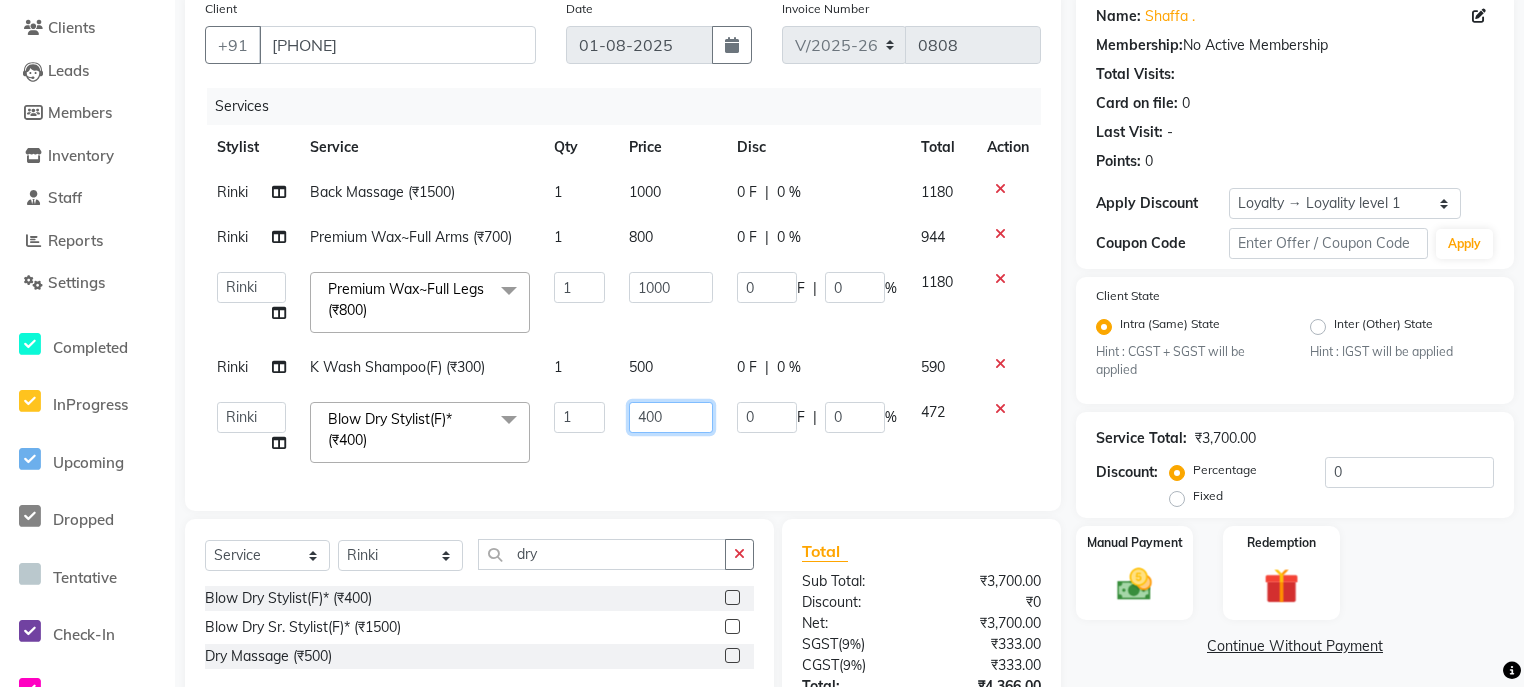 click on "400" 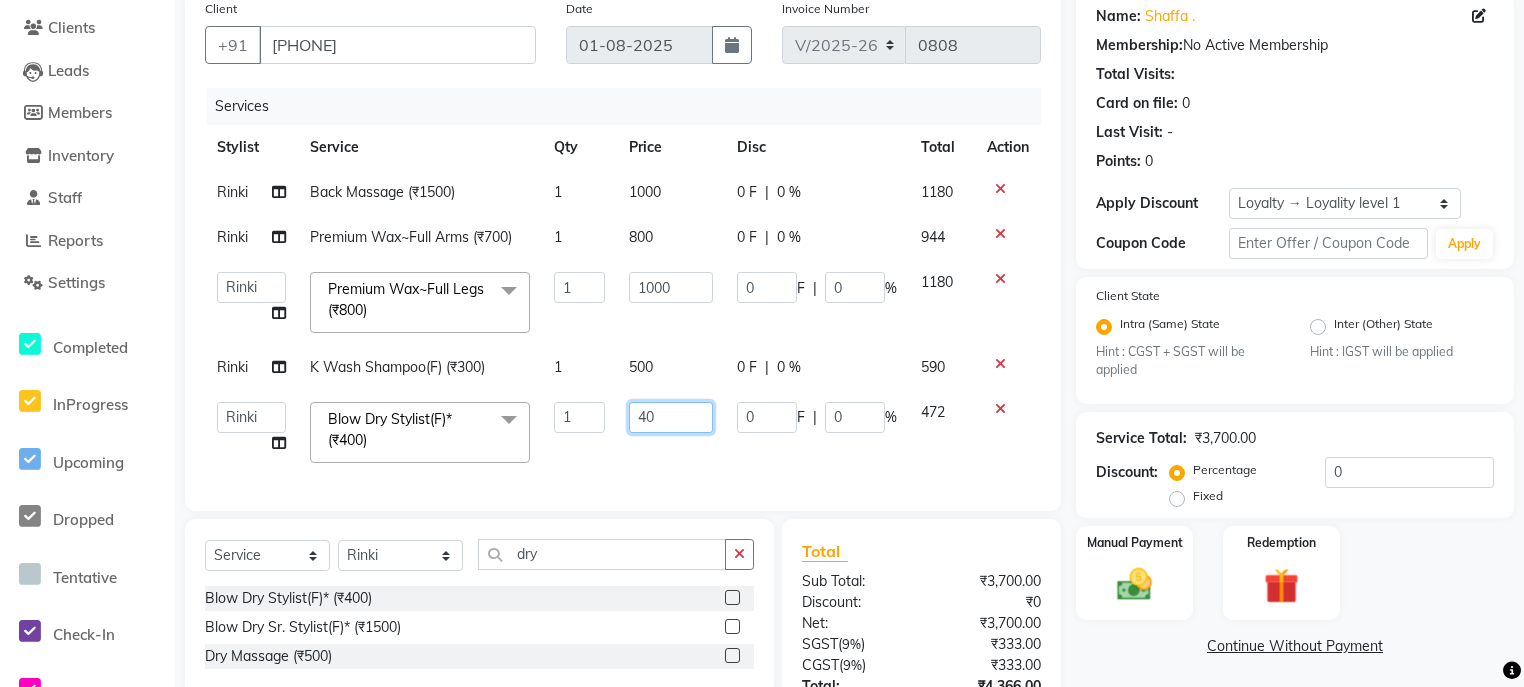 type on "4" 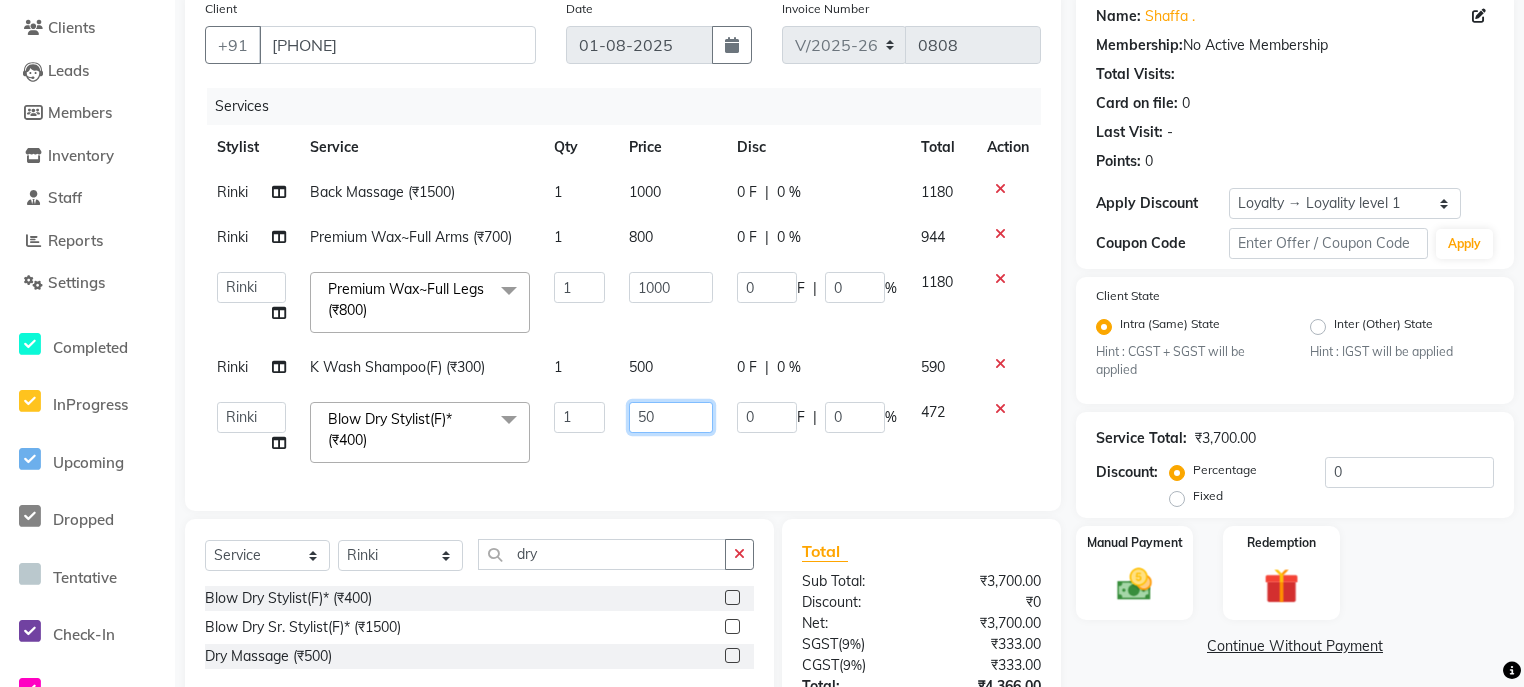 type on "500" 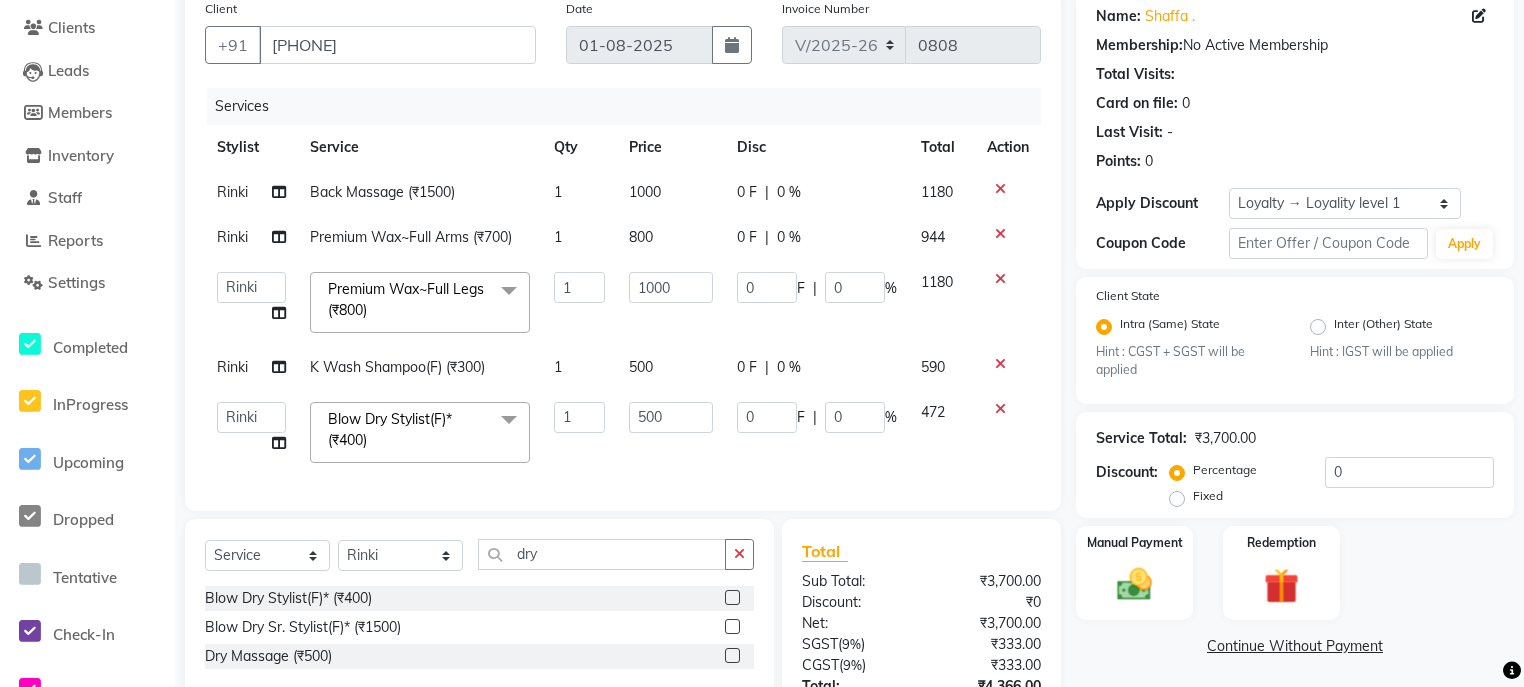 click on "Services Stylist Service Qty Price Disc Total Action Rinki Back Massage (₹1500) 1 1000 0 F | 0 % 1180 Rinki Premium Wax~Full Arms (₹700) 1 800 0 F | 0 % 944  ali   Counter_Sales   Deepak   Eram_nail art   Farmaan   Manager(Billing User)   Mashel   Nisha   Rinki   Ritu Mittal   Shiva   Shiva(Cherry)   Shivam_pdct   Talib   vardan   Vikash_Pdct  Premium Wax~Full Legs (₹800)  x Nail Extension Refill (₹1500) Big Toes (₹400) French Tip Repair (₹400) Gel French Extension (₹500) Gel Tip Repair (₹350) Gel Infills (₹1350) Gel Overlays (₹1800) Gel Extension (₹500) Gel Nail Removal (₹150) Natural Nail Extensions (₹3300) French Nail Extensions (₹3500) Gel Polish Removal (₹600) Extension Removal (₹1000) Nail Art Recruiter (₹500) French Ombre Gel Polish (₹2500) Nail Art Nedle (₹600) Cutical Care (₹250) Nail Art Brush (₹500) French Gel Polish (₹2000) French Glitter Gel Polish (₹2500) Gel Polish Touchup                                   (₹1200) Nail Art Per Finger(F)* (₹400)" 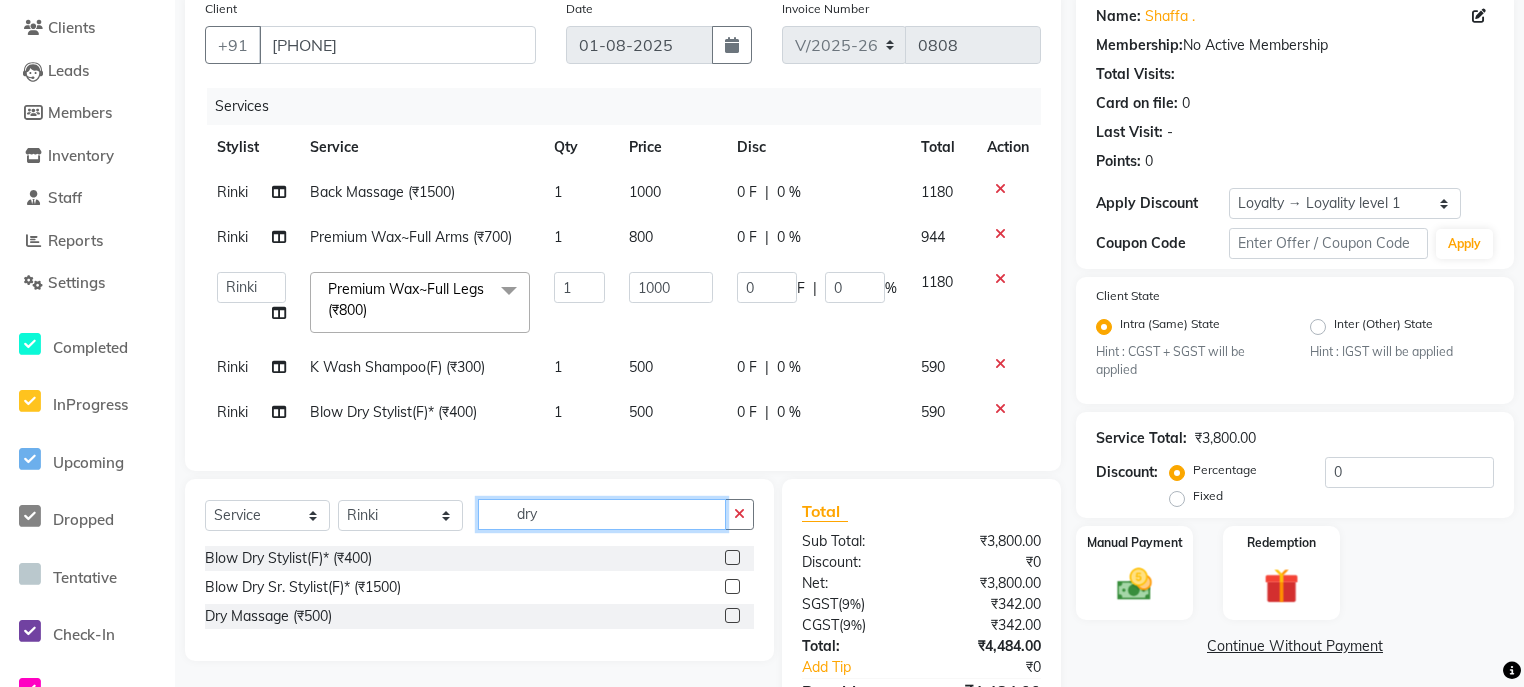 click on "dry" 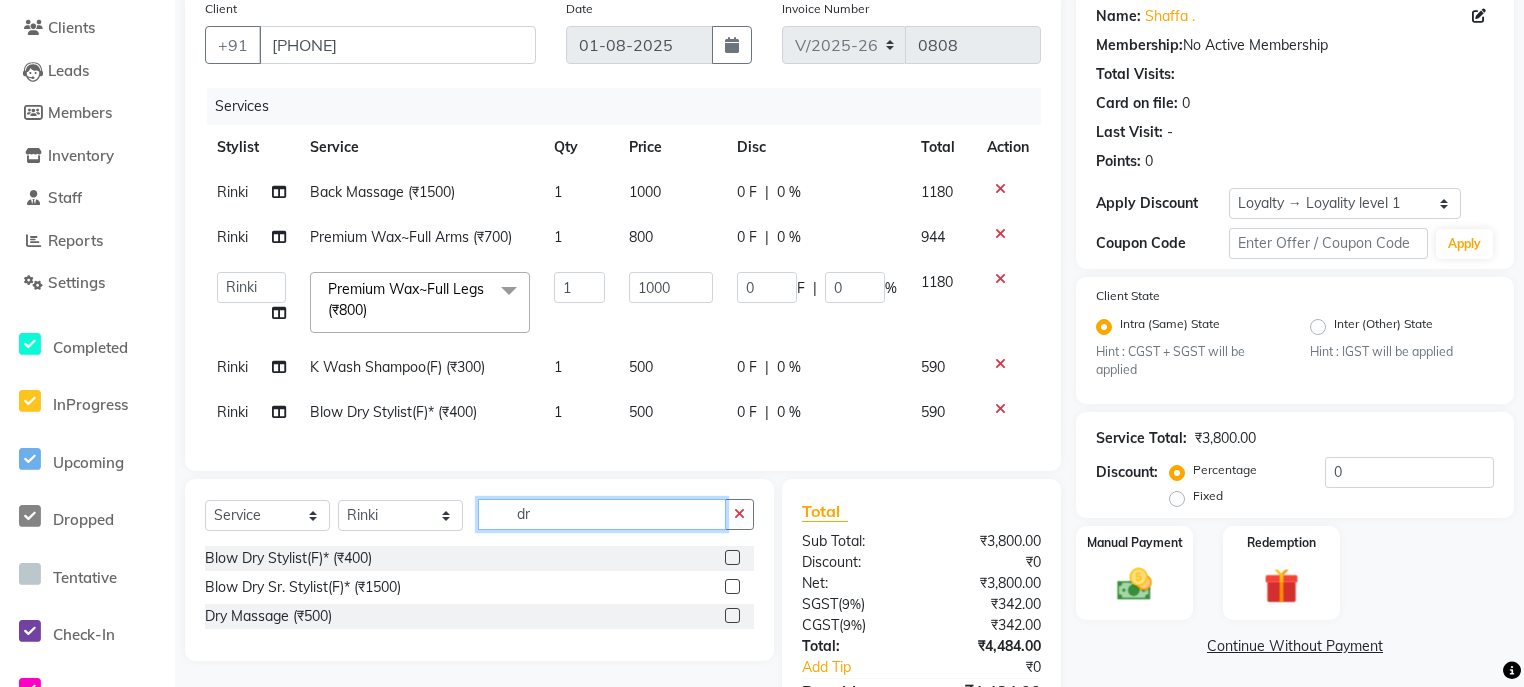 type on "d" 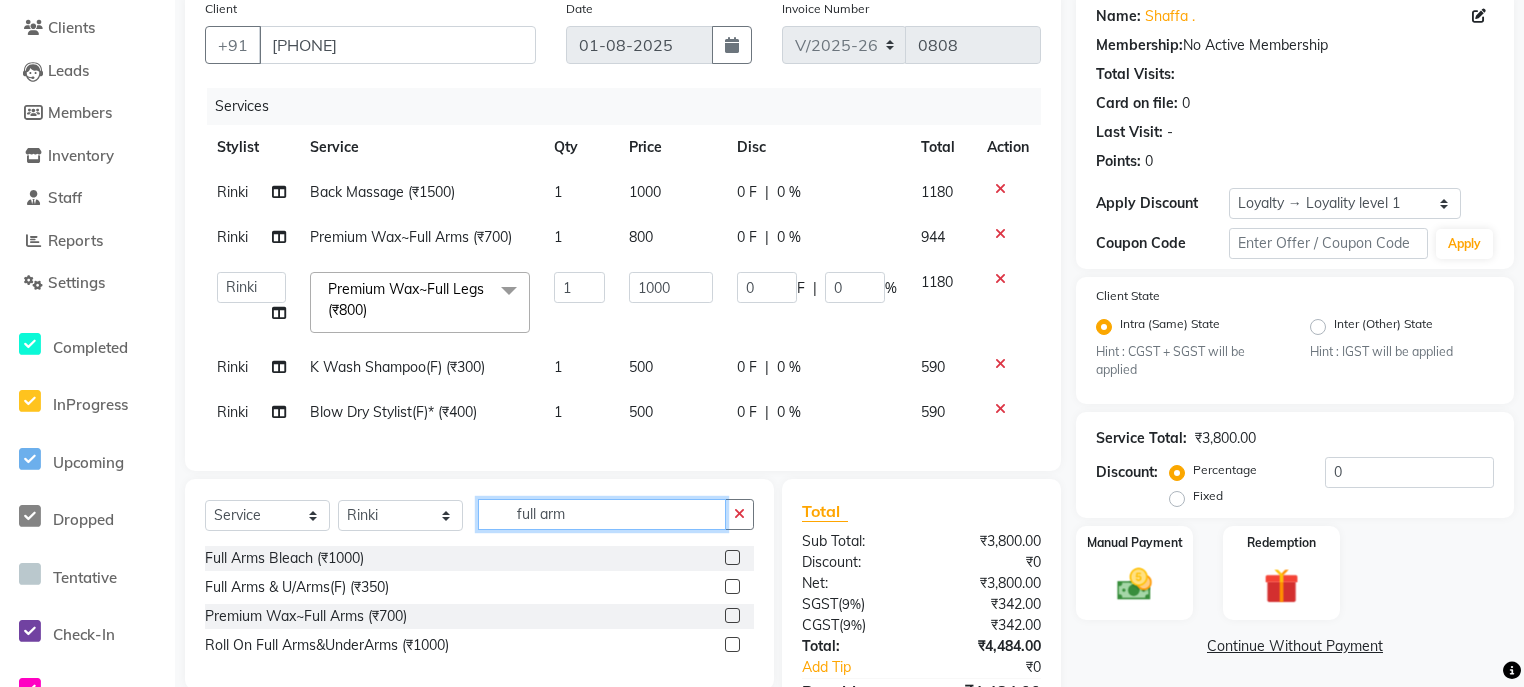 type on "full arm" 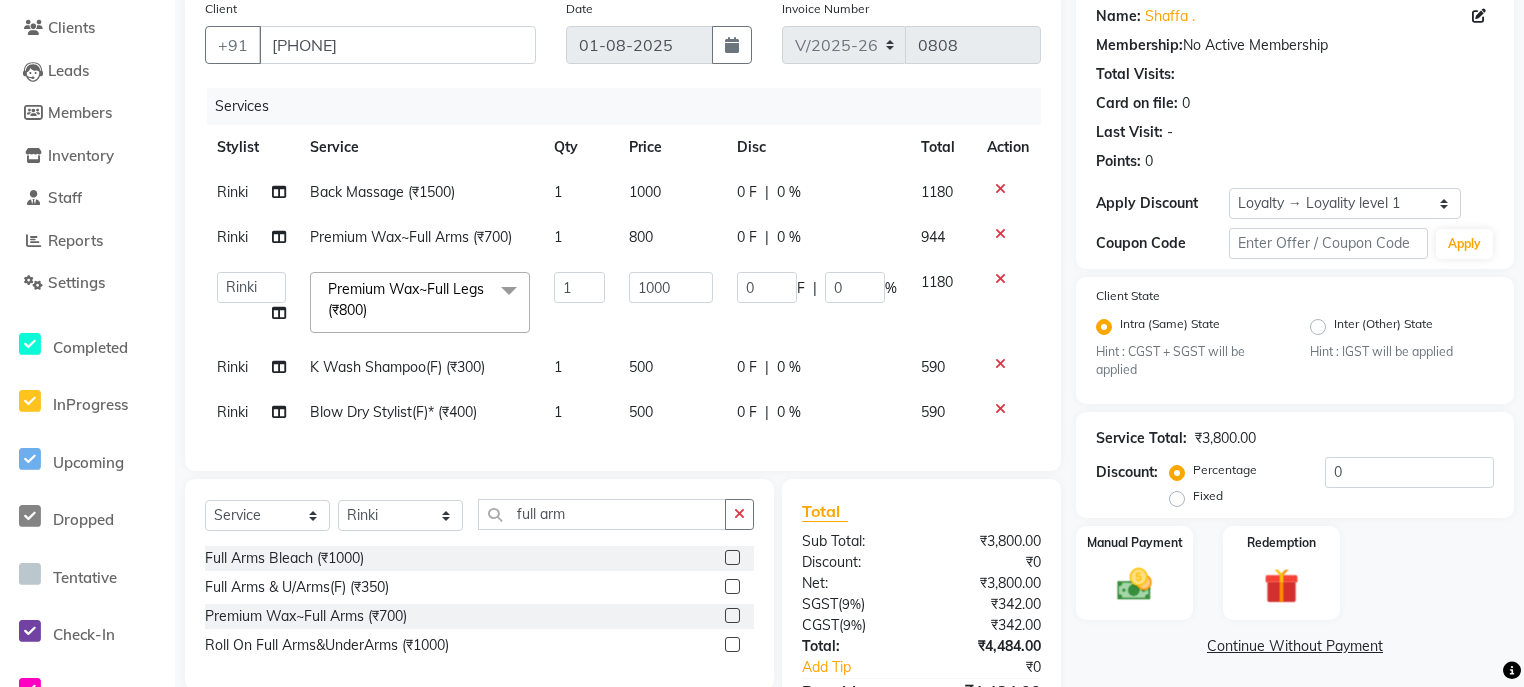 click 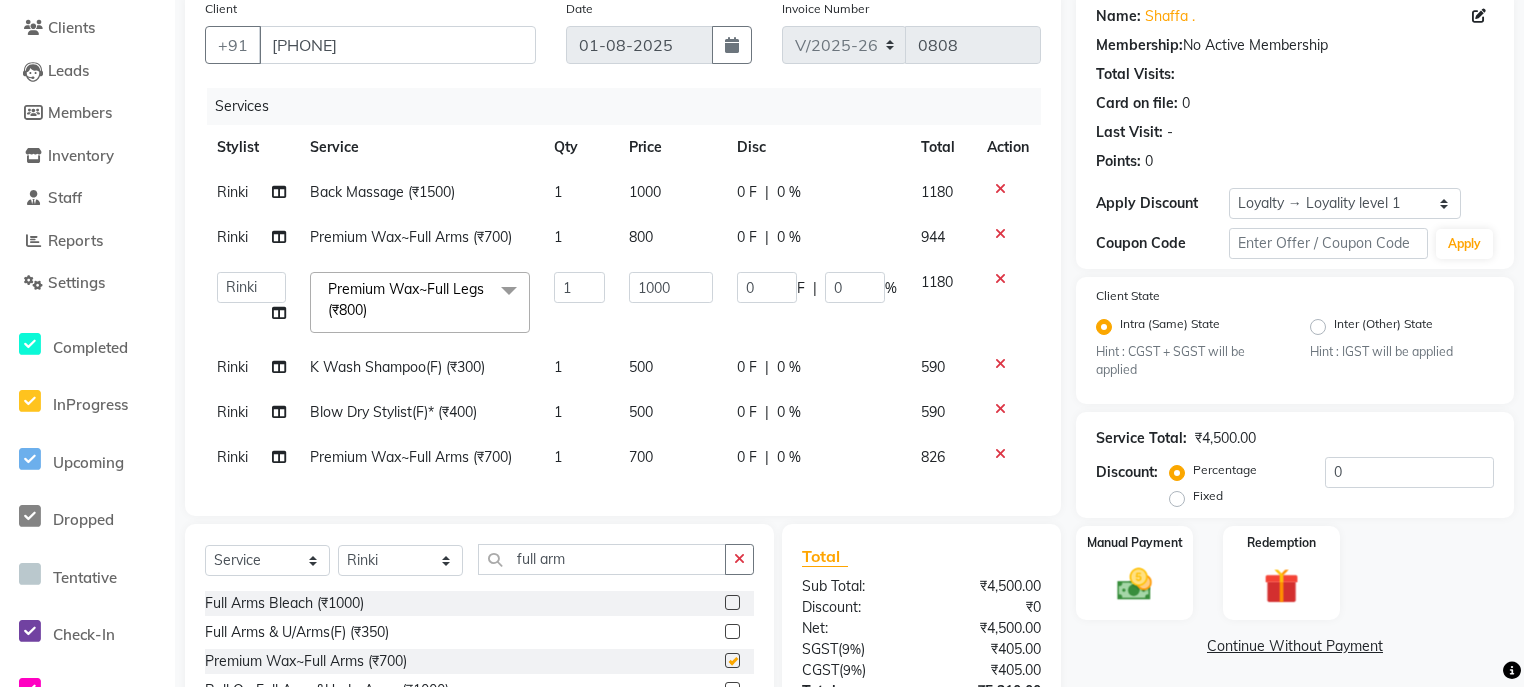 checkbox on "false" 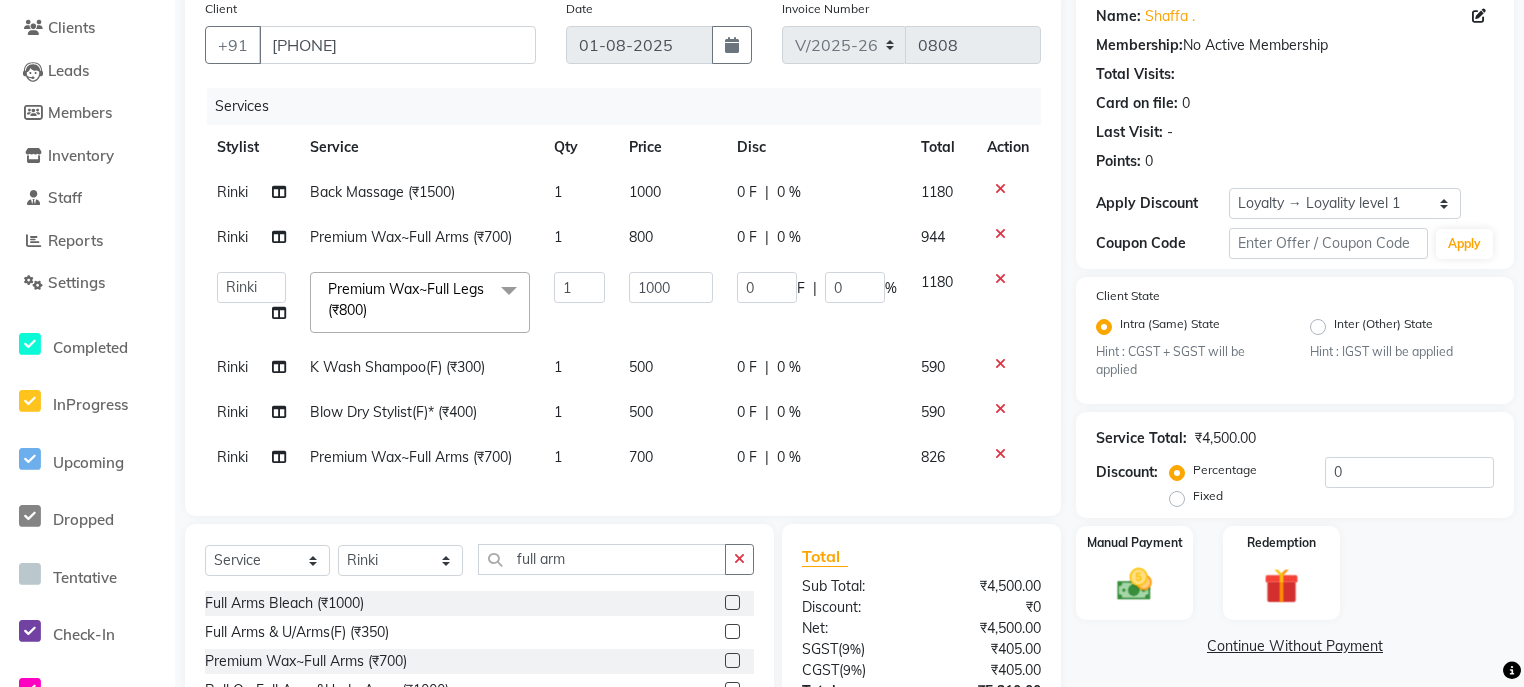 click on "700" 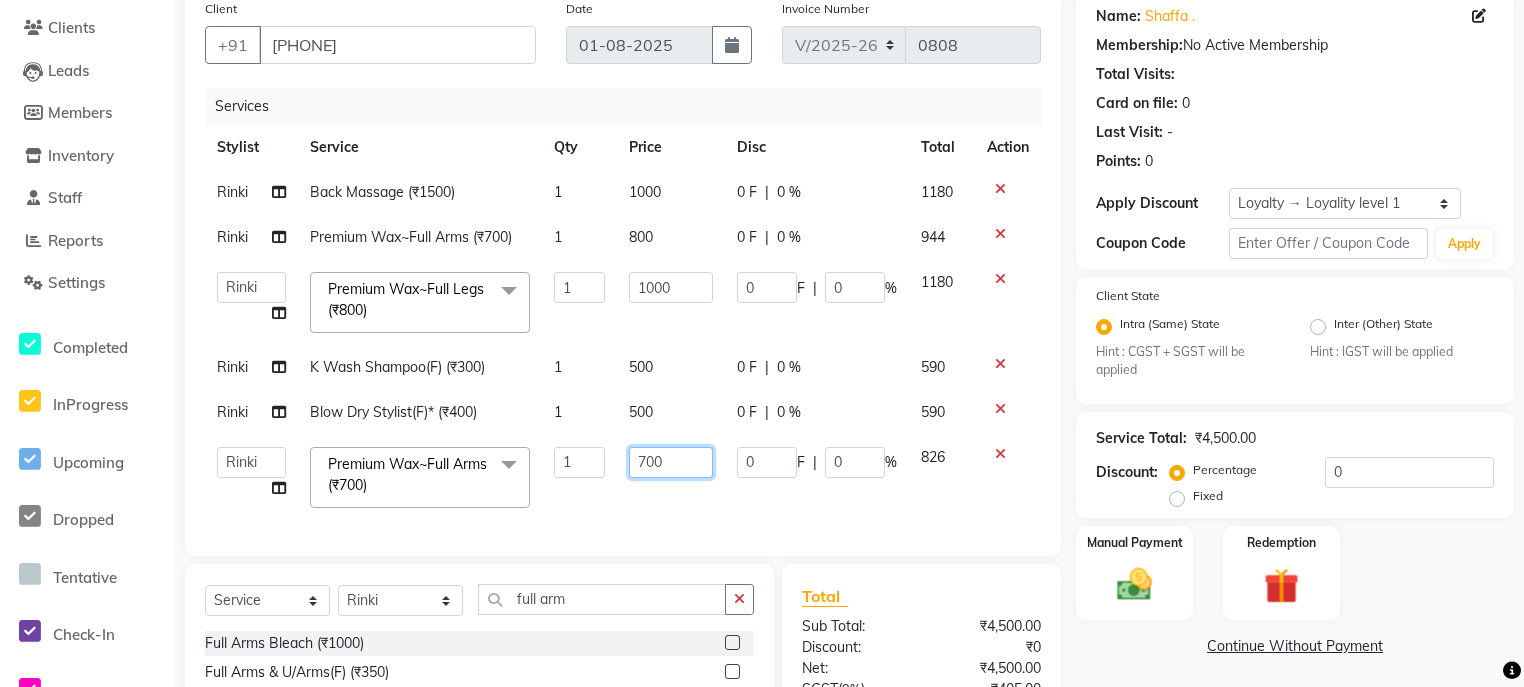 click on "700" 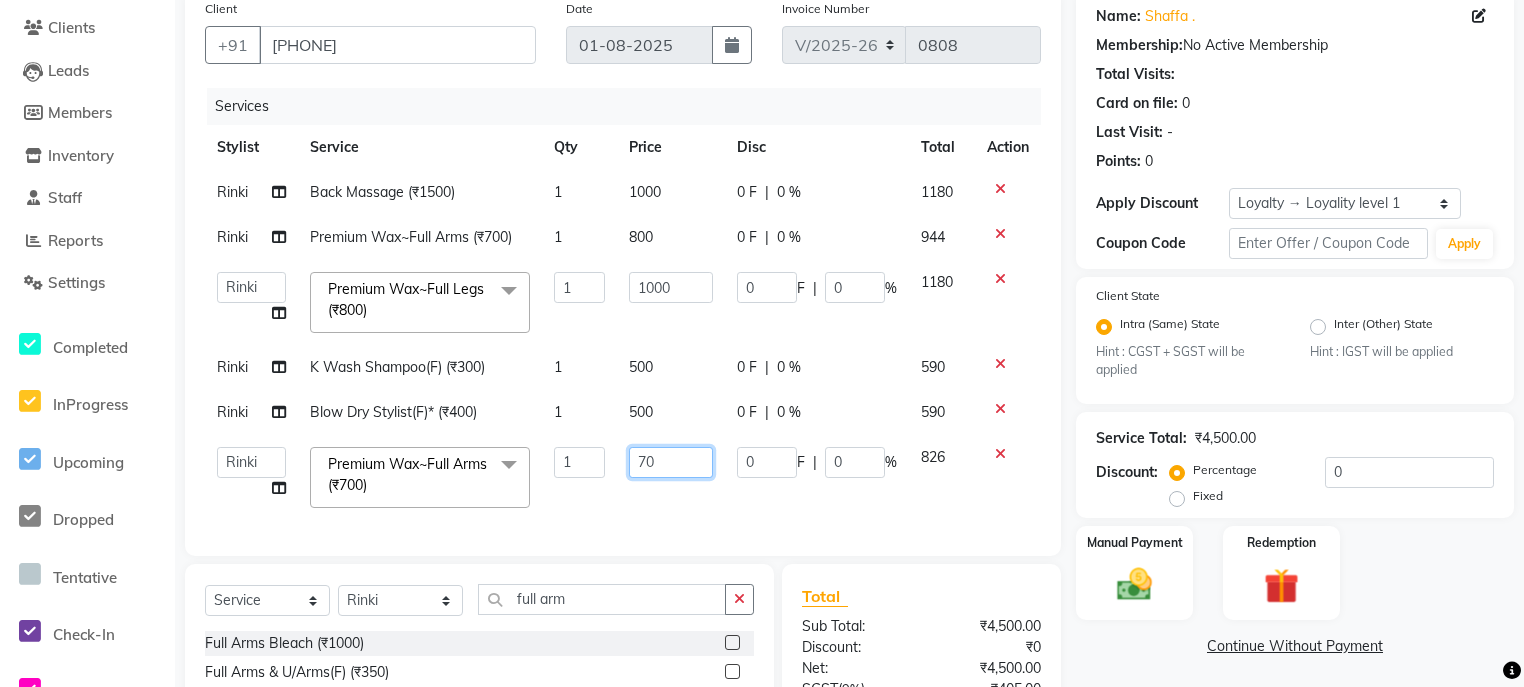 type on "7" 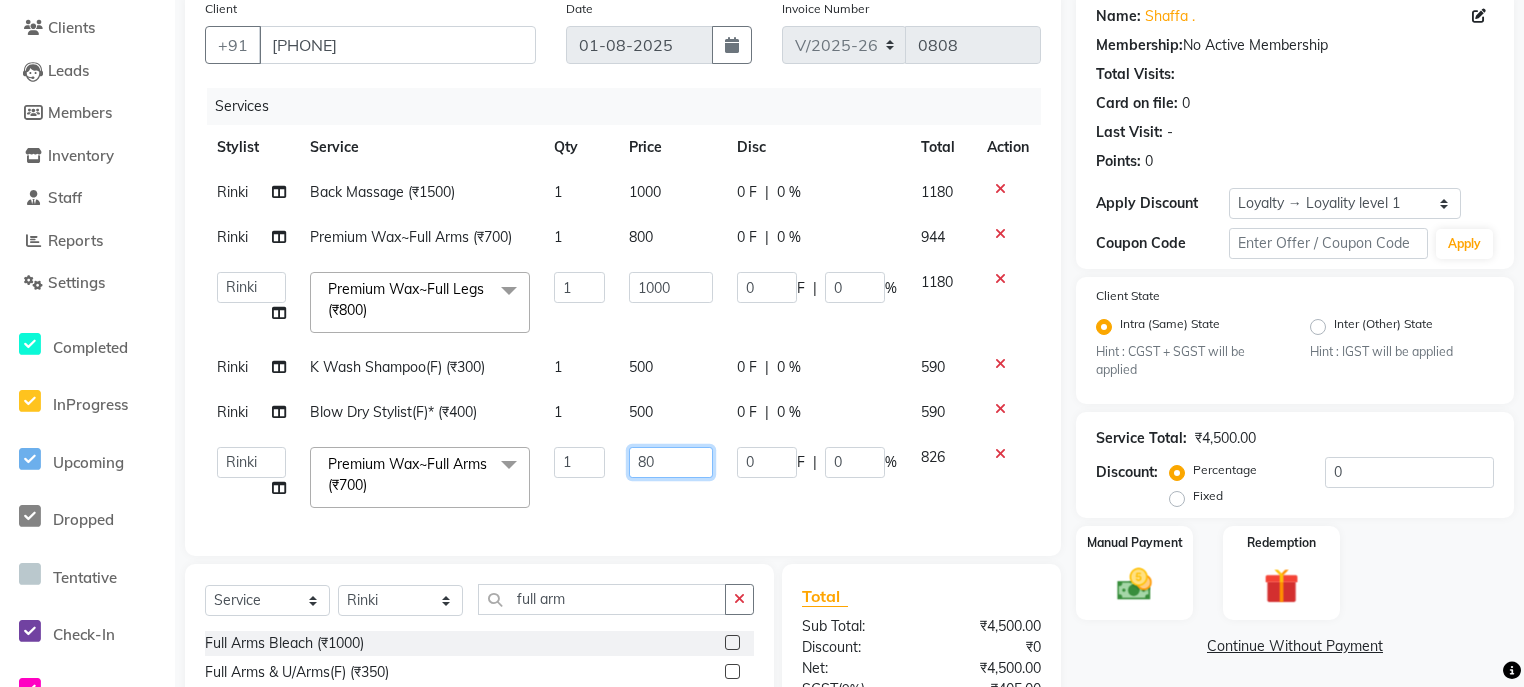 type on "800" 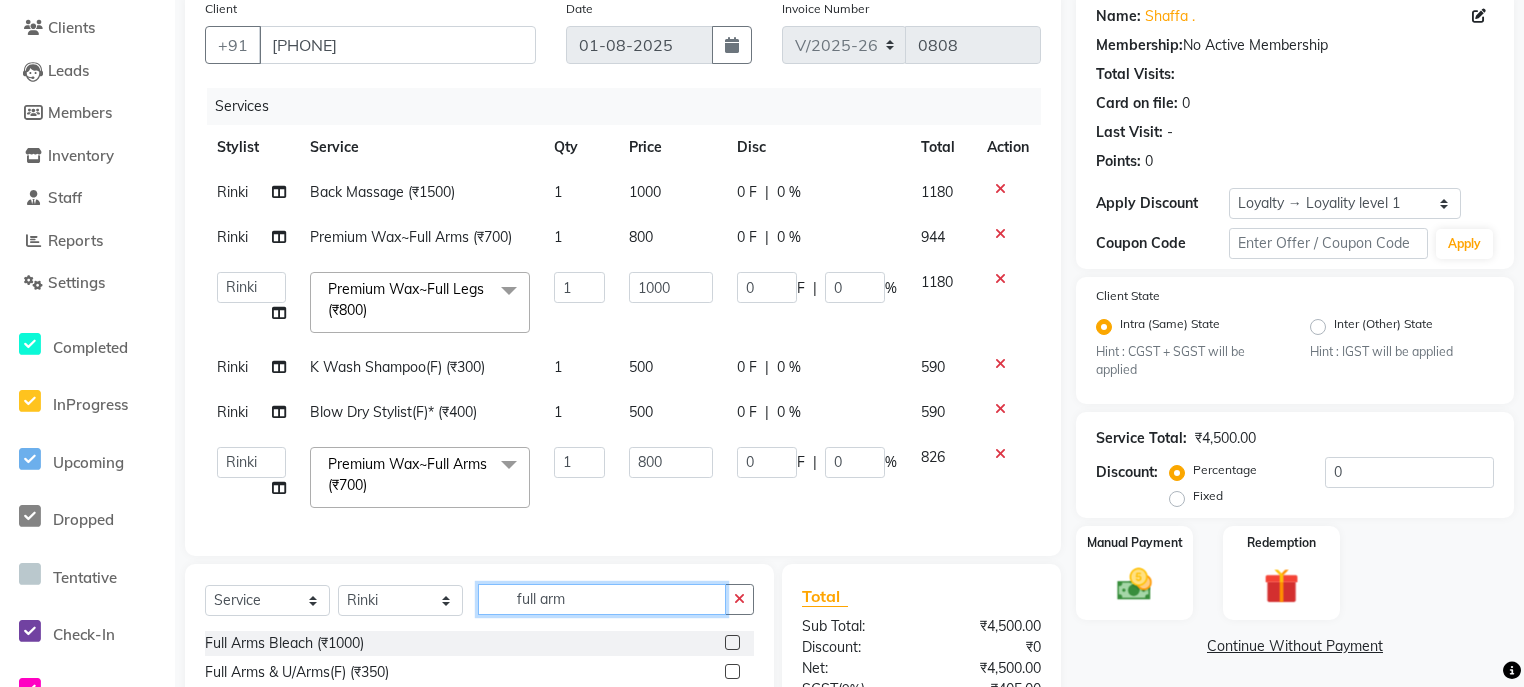 click on "Select  Service  Product  Membership  Package Voucher Prepaid Gift Card  Select Stylist ali Counter_Sales Deepak Eram_nail art Farmaan Manager(Billing User) Mashel Nisha Rinki Ritu Mittal Shiva Shiva(Cherry) Shivam_pdct Talib vardan Vikash_Pdct full arm Full Arms Bleach (₹1000)  Full Arms & U/Arms(F) (₹350)  Premium Wax~Full Arms (₹700)  Roll On Full Arms&UnderArms (₹1000)" 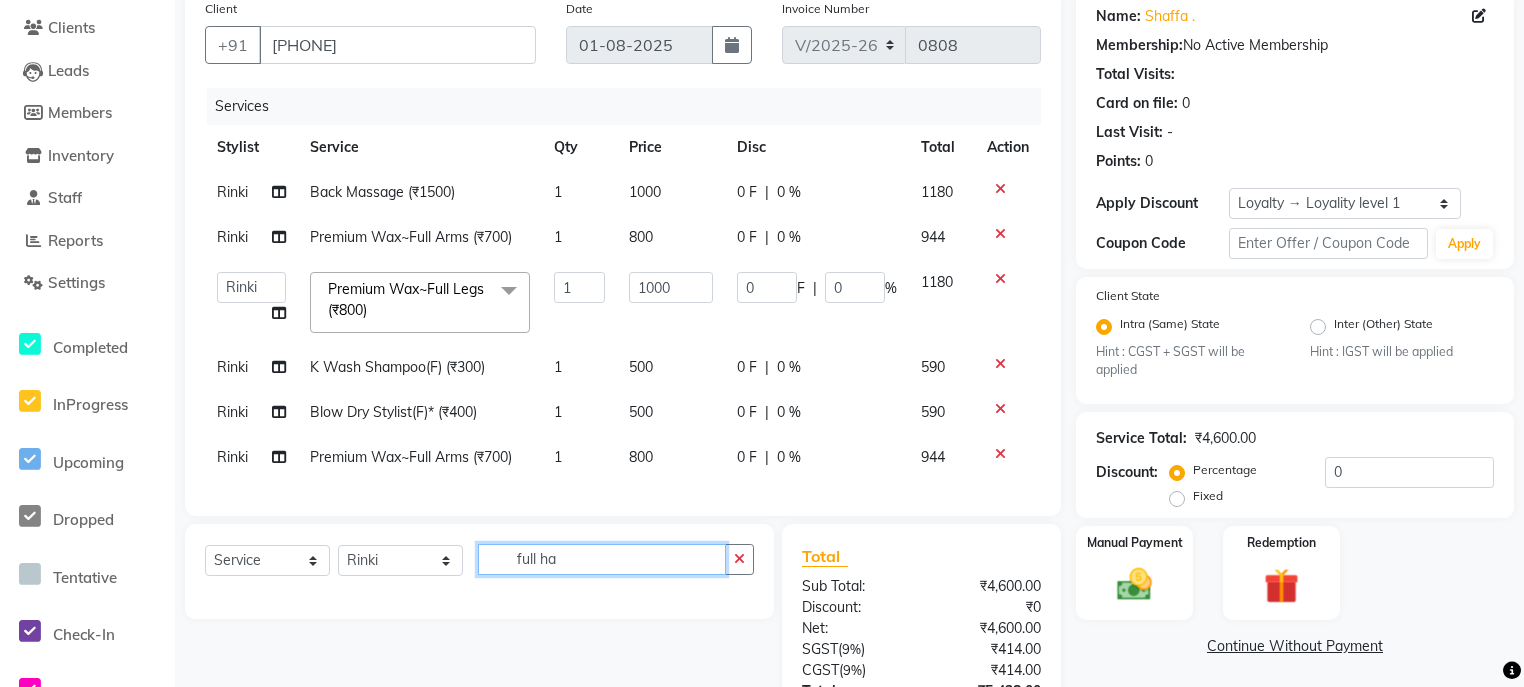 type on "full ha" 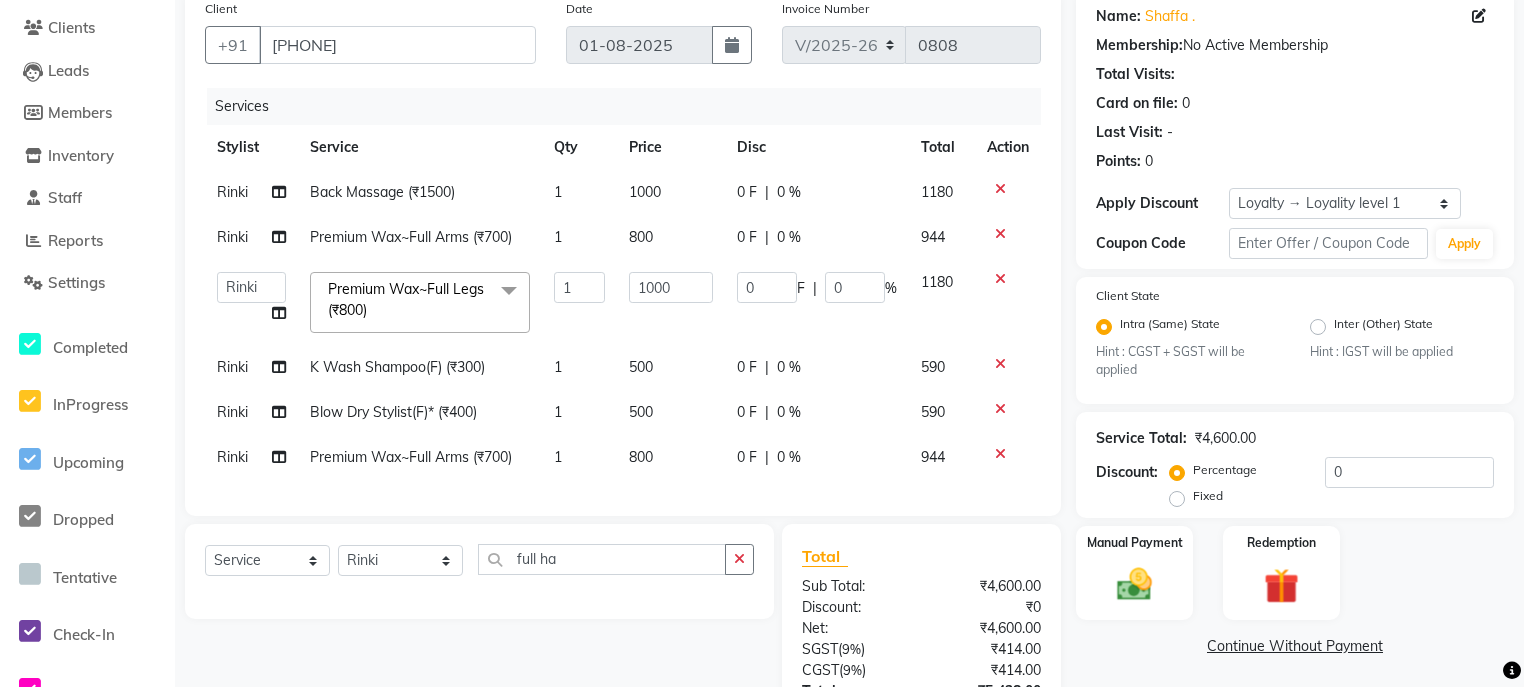click on "Rinki" 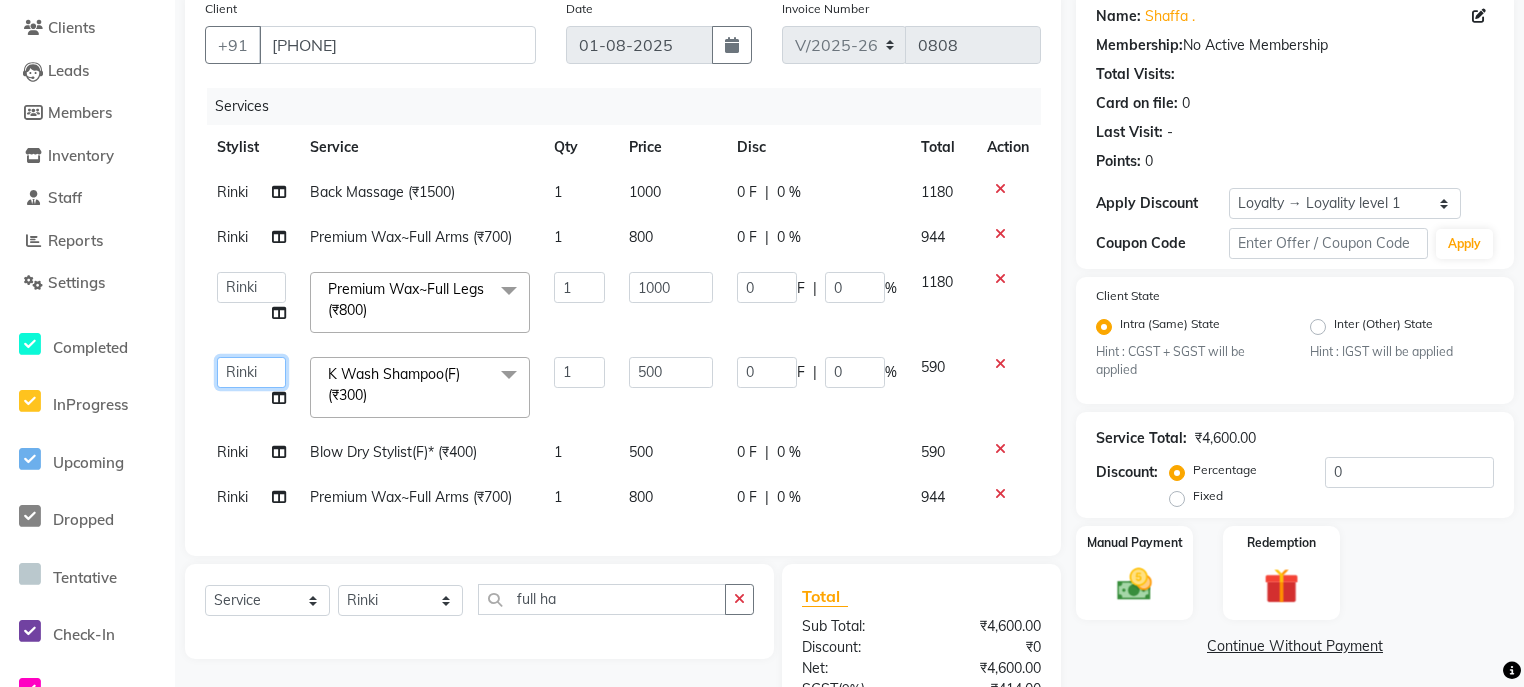 click on "ali   Counter_Sales   Deepak   Eram_nail art   Farmaan   Manager(Billing User)   Mashel   Nisha   Rinki   Ritu Mittal   Shiva   Shiva(Cherry)   Shivam_pdct   Talib   vardan   Vikash_Pdct" 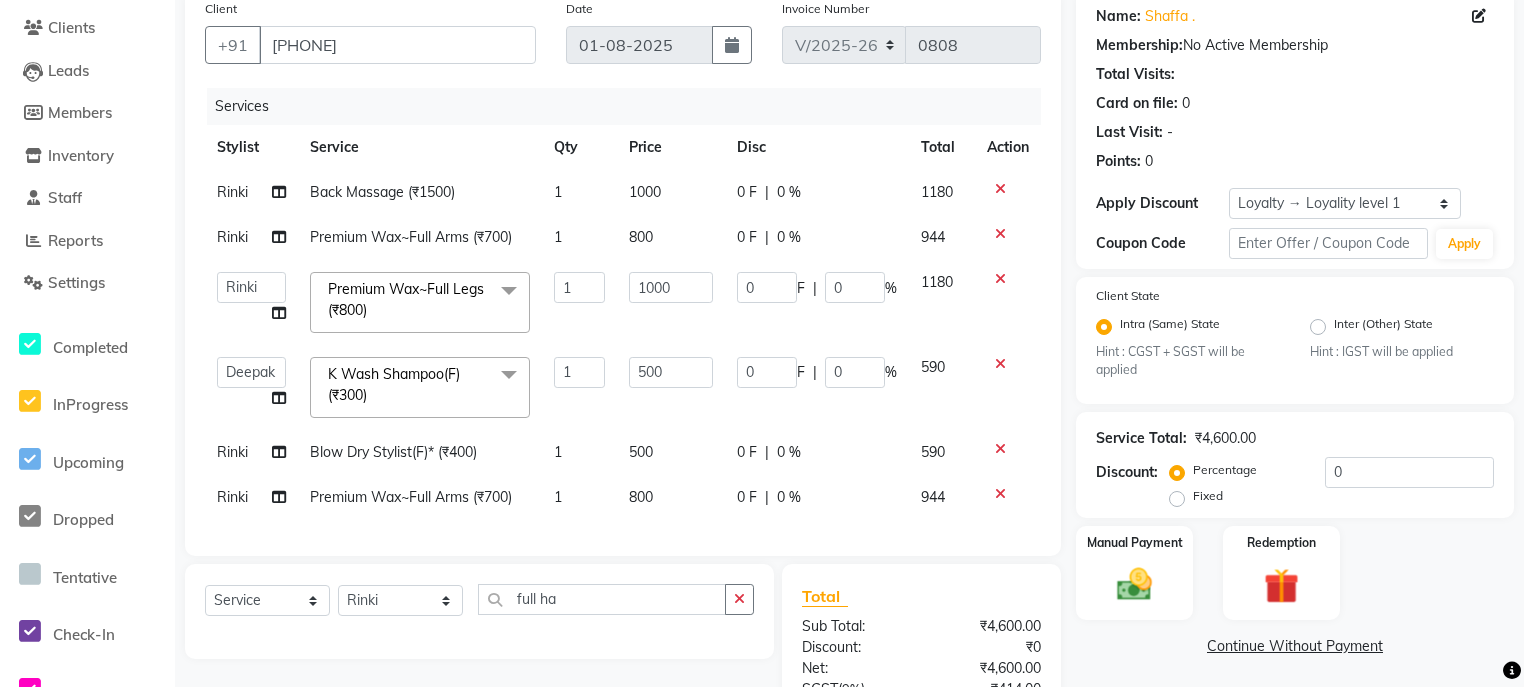 select on "80999" 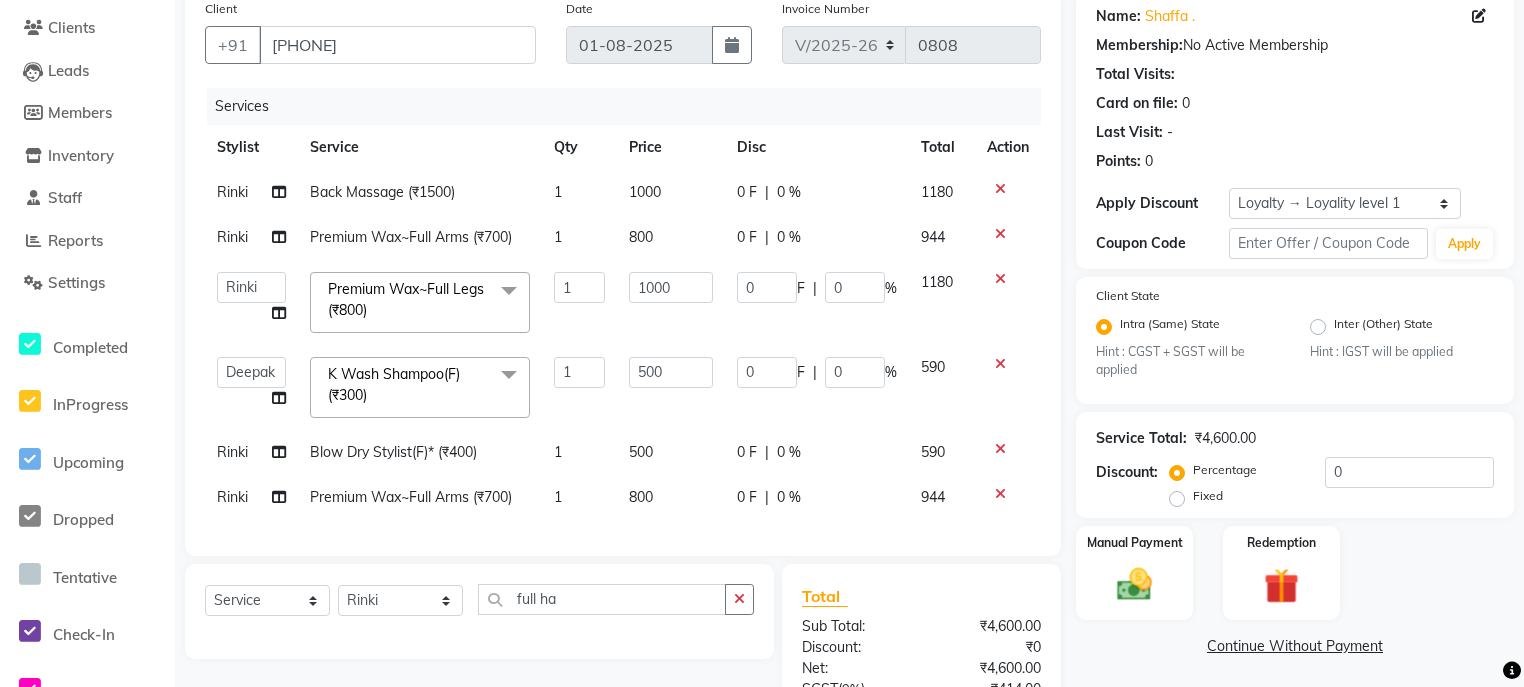 select on "80997" 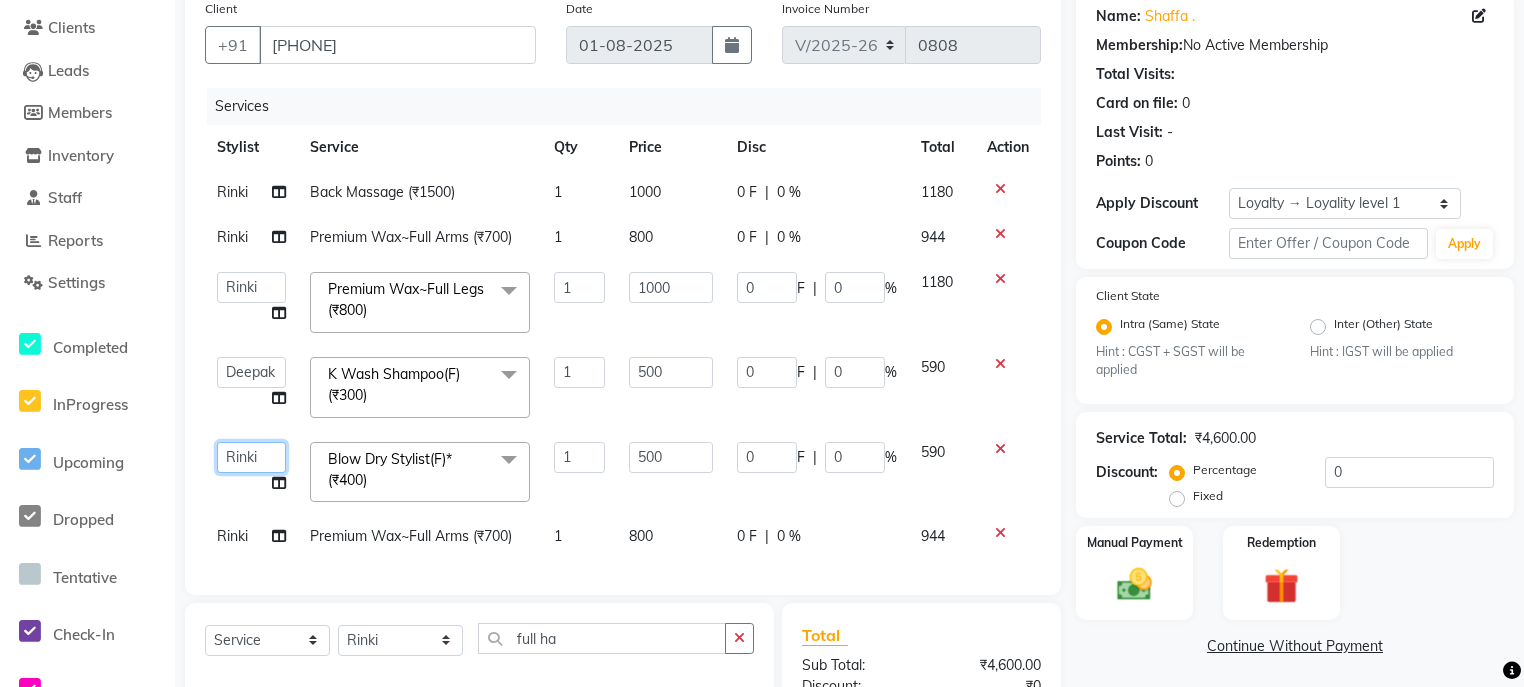 click on "ali   Counter_Sales   Deepak   Eram_nail art   Farmaan   Manager(Billing User)   Mashel   Nisha   Rinki   Ritu Mittal   Shiva   Shiva(Cherry)   Shivam_pdct   Talib   vardan   Vikash_Pdct" 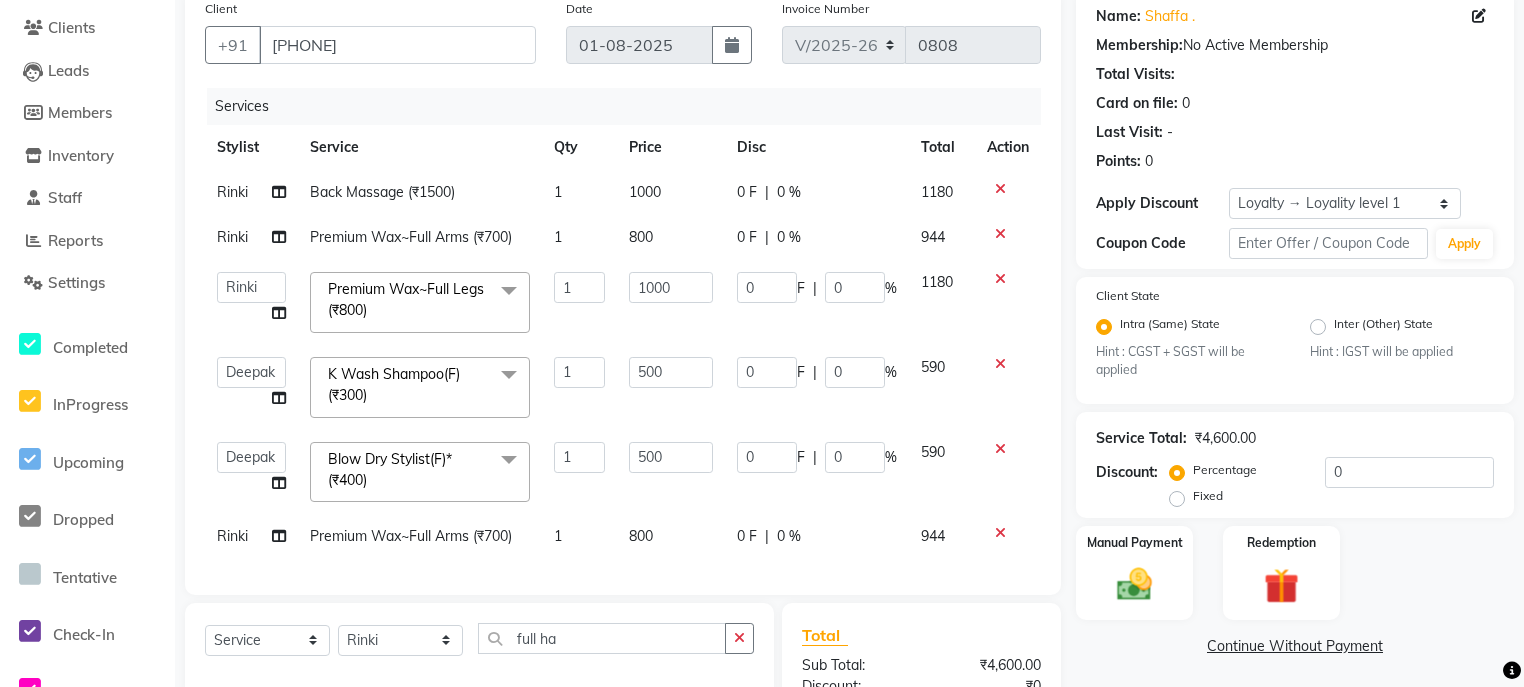 select on "80999" 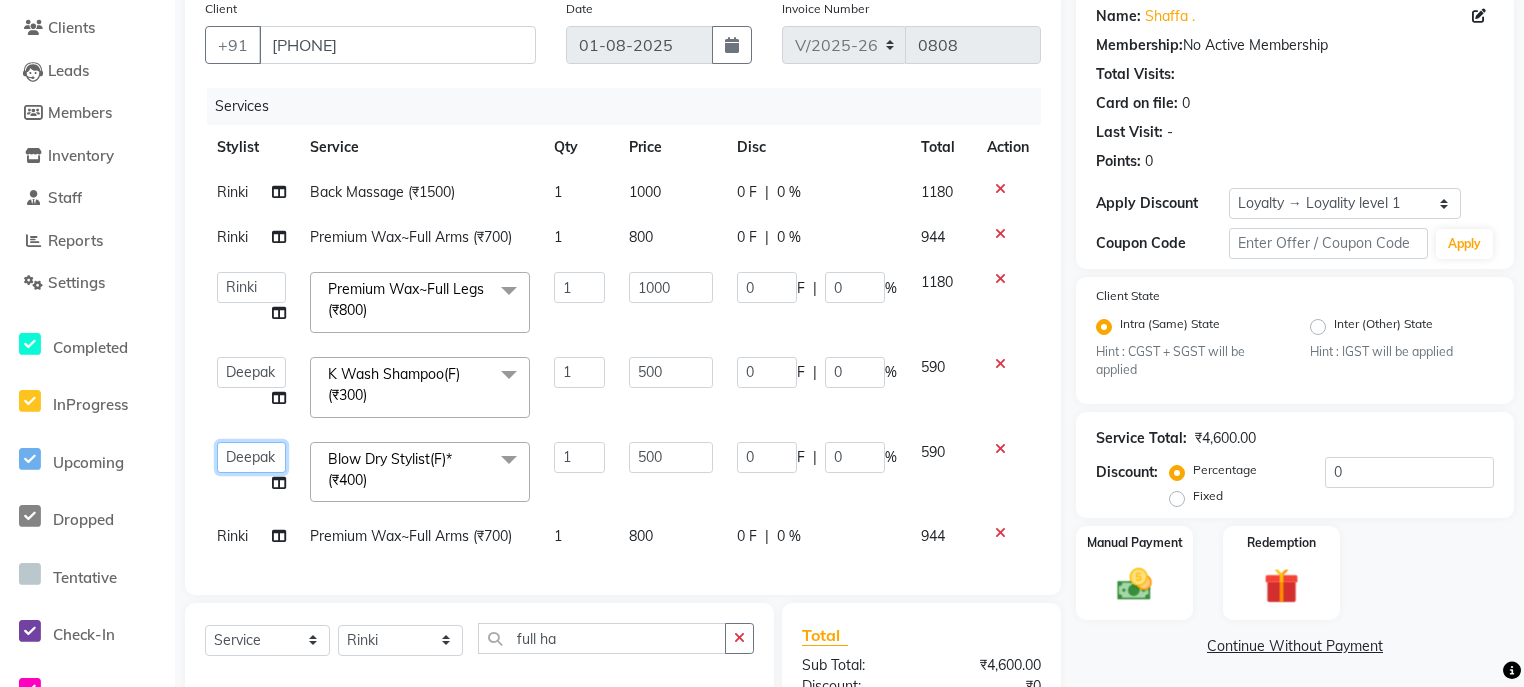 click on "ali   Counter_Sales   Deepak   Eram_nail art   Farmaan   Manager(Billing User)   Mashel   Nisha   Rinki   Ritu Mittal   Shiva   Shiva(Cherry)   Shivam_pdct   Talib   vardan   Vikash_Pdct" 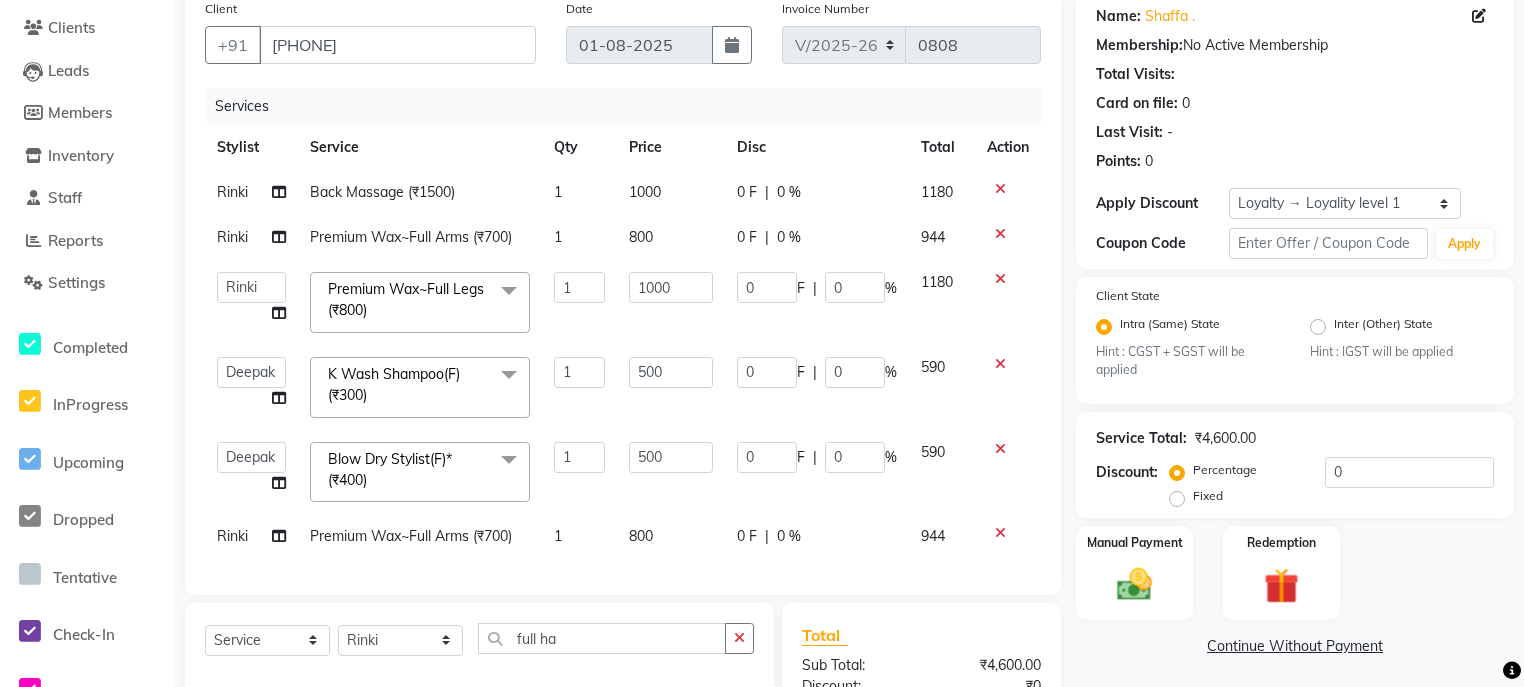 click on "Rinki Back Massage (₹1500) 1 1000 0 F | 0 % 1180 Rinki Premium Wax~Full Arms (₹700) 1 800 0 F | 0 % 944  ali   Counter_Sales   Deepak   Eram_nail art   Farmaan   Manager(Billing User)   Mashel   Nisha   Rinki   Ritu Mittal   Shiva   Shiva(Cherry)   Shivam_pdct   Talib   vardan   Vikash_Pdct  Premium Wax~Full Legs (₹800)  x Nail Extension Refill (₹1500) Big Toes (₹400) French Tip Repair (₹400) Gel French Extension (₹500) Gel Tip Repair (₹350) Gel Infills (₹1350) Gel Overlays (₹1800) Gel Extension (₹500) Gel Nail Removal (₹150) Natural Nail Extensions (₹3300) French Nail Extensions (₹3500) Gel Polish Removal (₹600) Extension Removal (₹1000) Nail Art Recruiter (₹500) French Ombre Gel Polish (₹2500) Nail Art Nedle (₹600) Cutical Care (₹250) Nail Art Brush (₹500) French Gel Polish (₹2000) French Glitter Gel Polish (₹2500) Gel Polish Touchup                                   (₹1200) Nail Art Per Finger(F)* (₹400) 3D Nail Art Recruiter (₹600) Refills  (₹2750) 1" 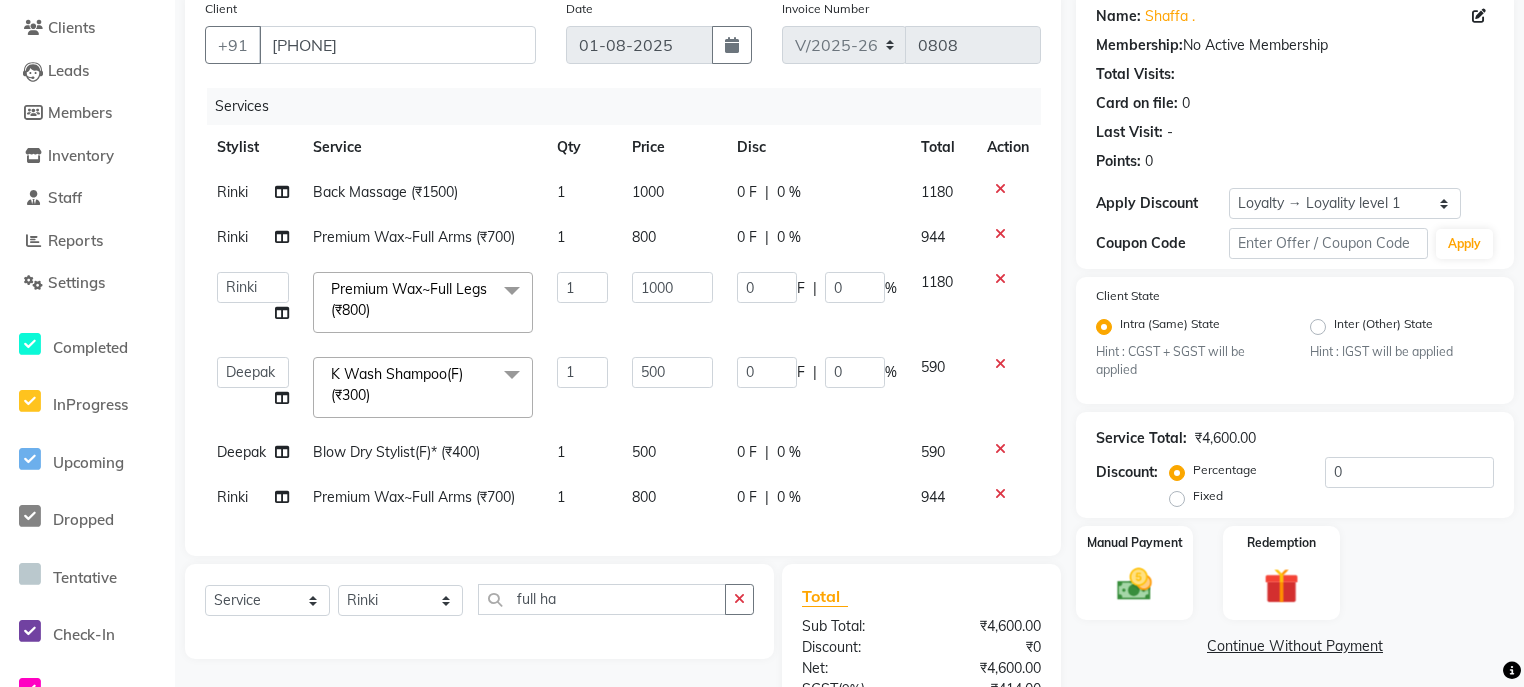 click on "Rinki" 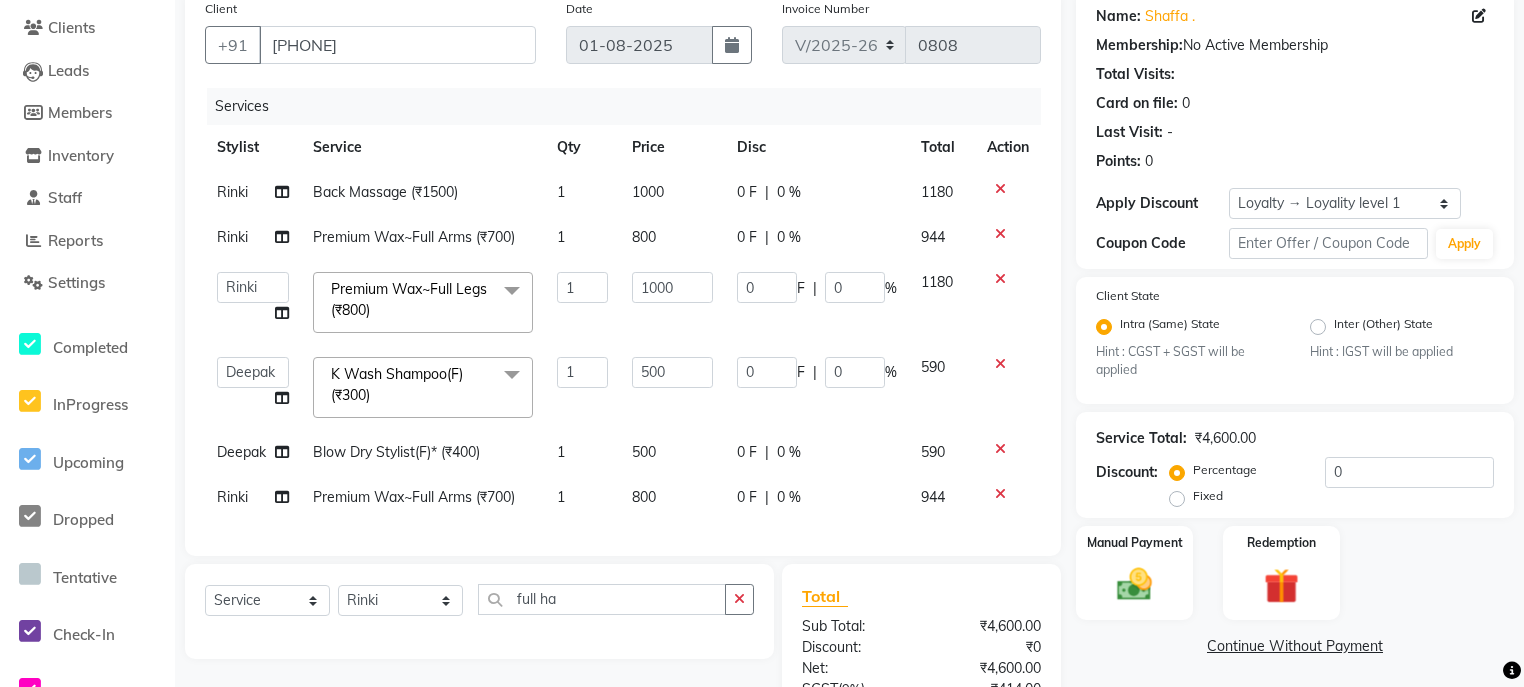 select on "80997" 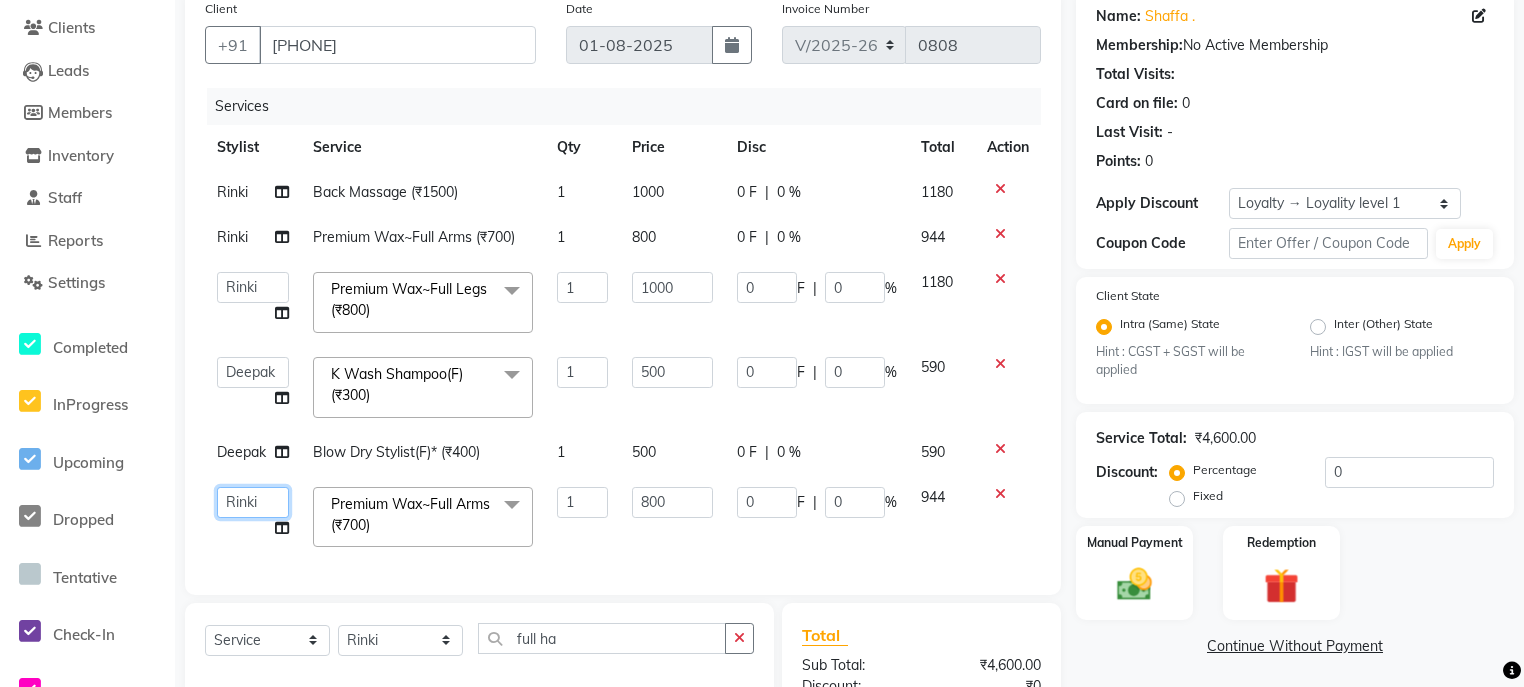 click on "ali   Counter_Sales   Deepak   Eram_nail art   Farmaan   Manager(Billing User)   Mashel   Nisha   Rinki   Ritu Mittal   Shiva   Shiva(Cherry)   Shivam_pdct   Talib   vardan   Vikash_Pdct" 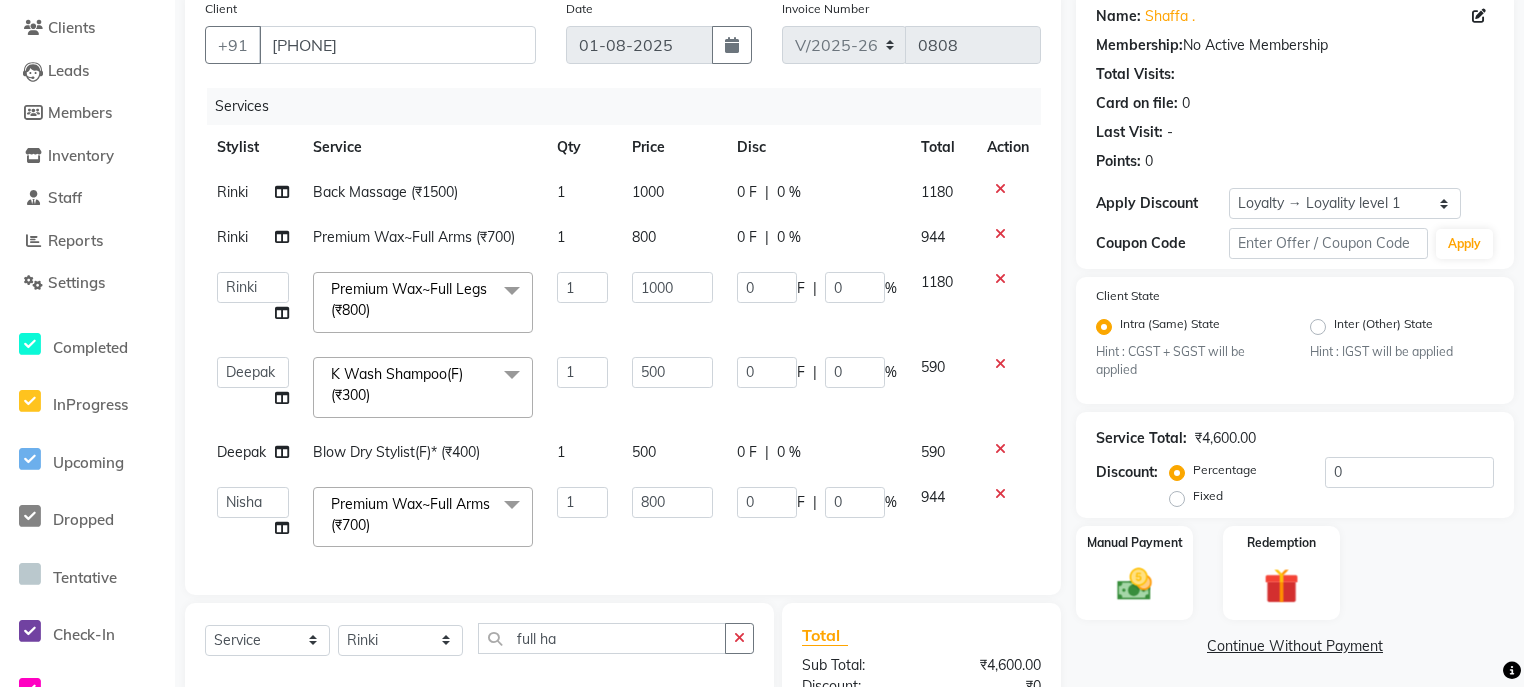 select on "80998" 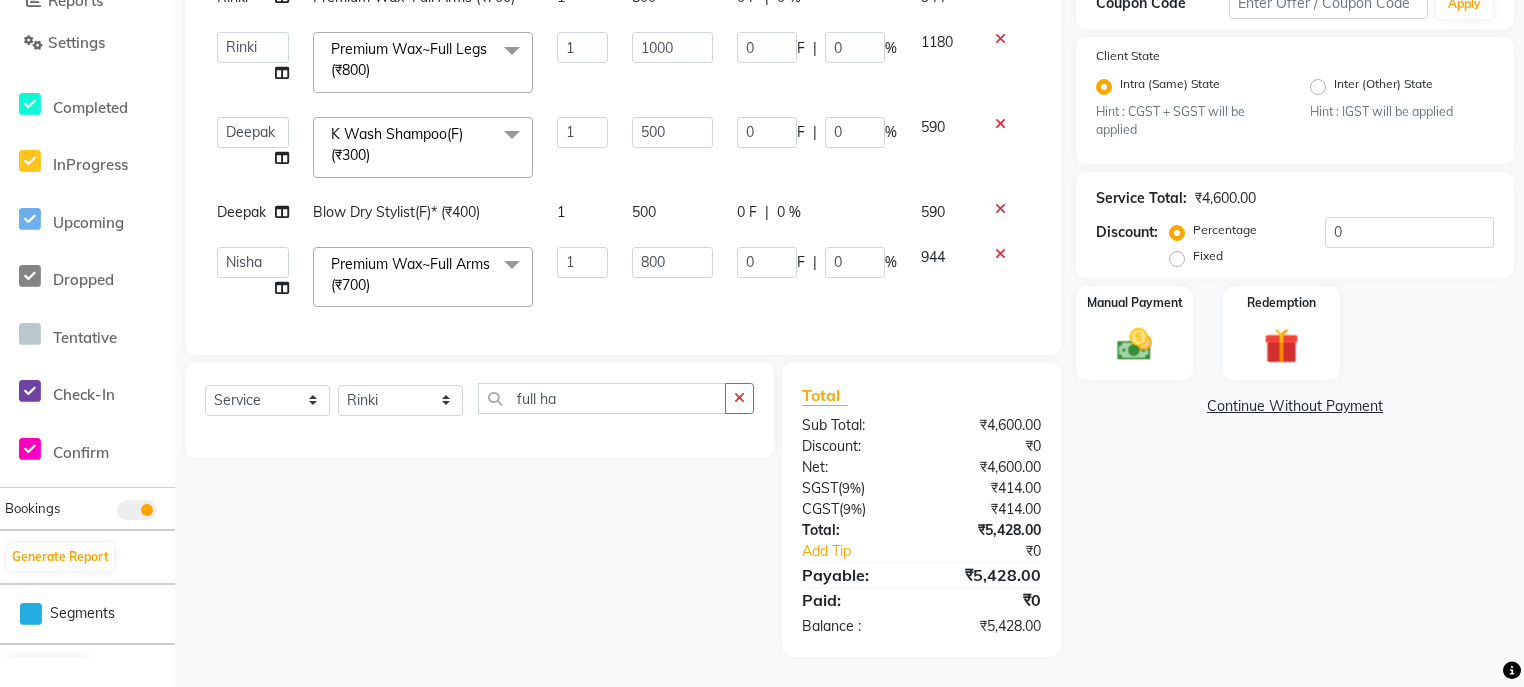 scroll, scrollTop: 412, scrollLeft: 0, axis: vertical 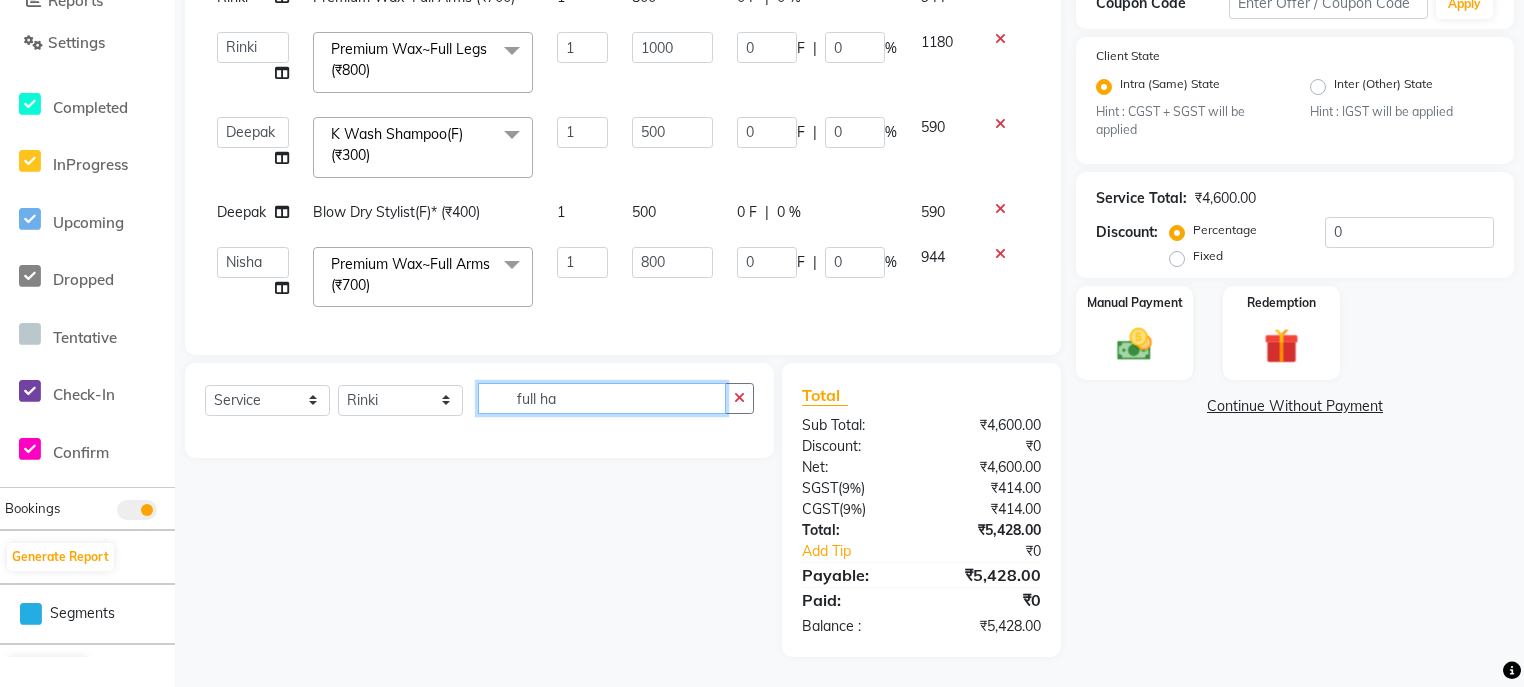 click on "full ha" 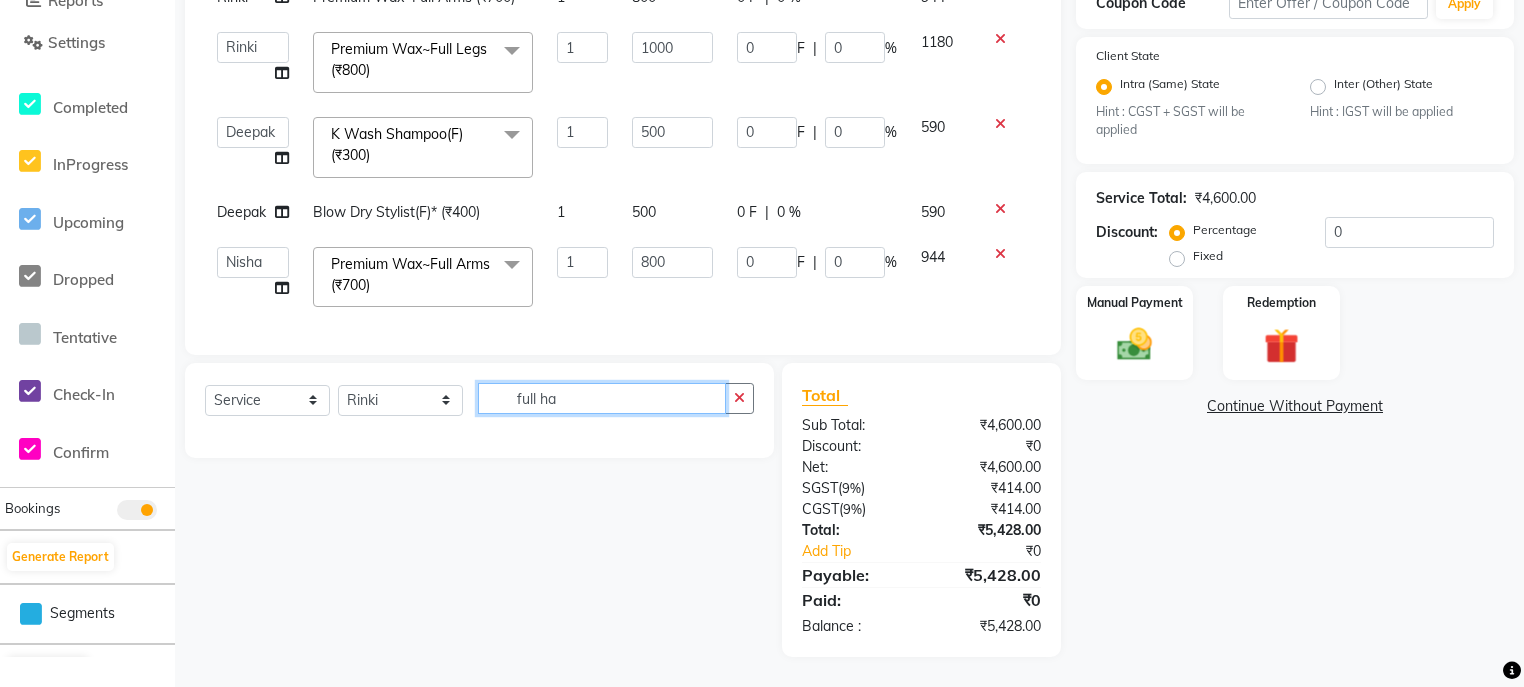 click on "full ha" 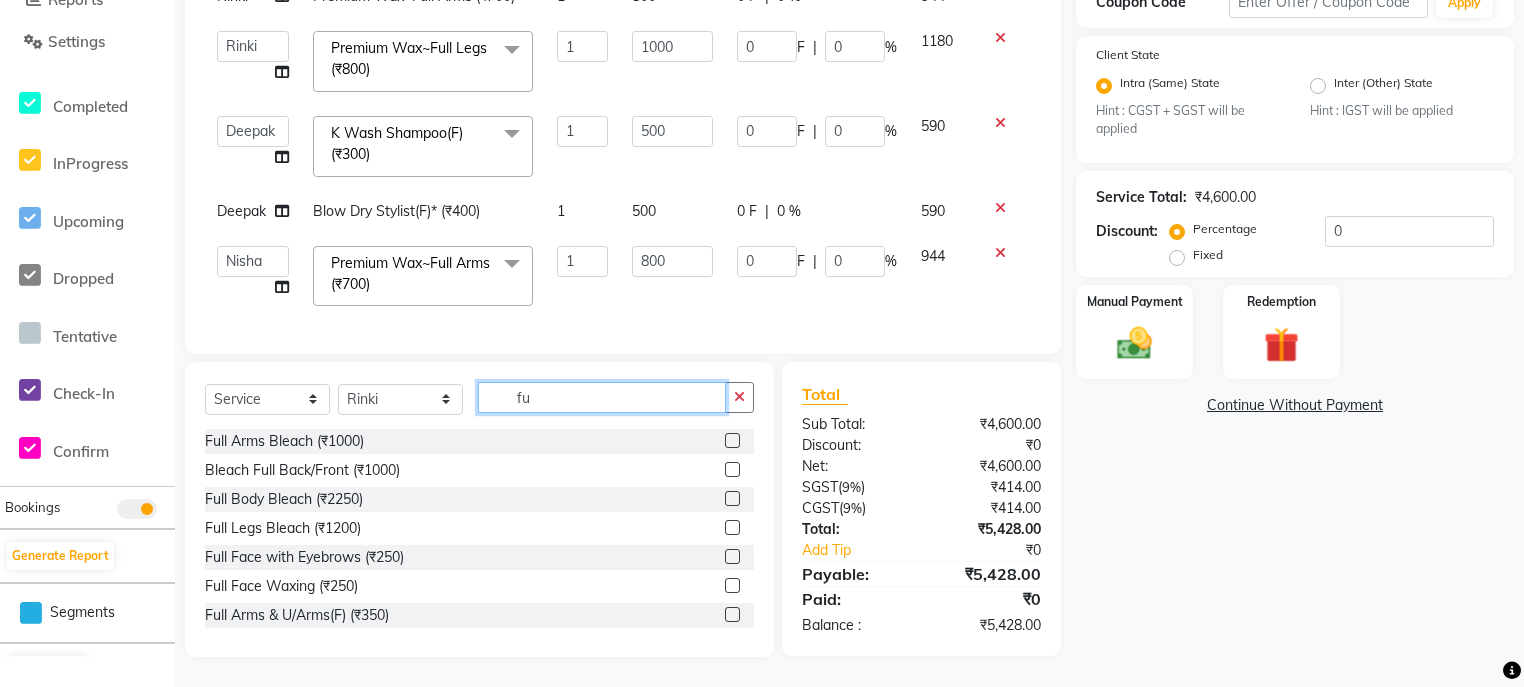type on "f" 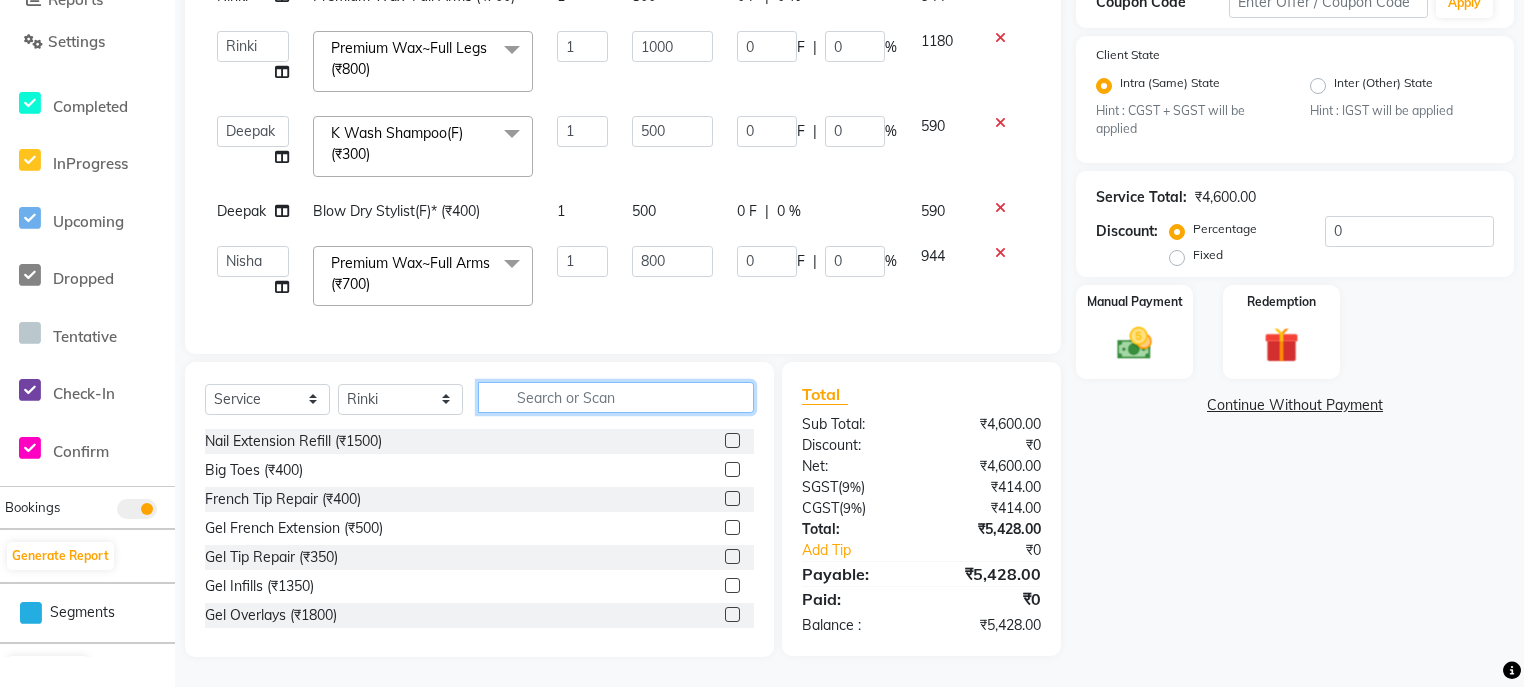 type 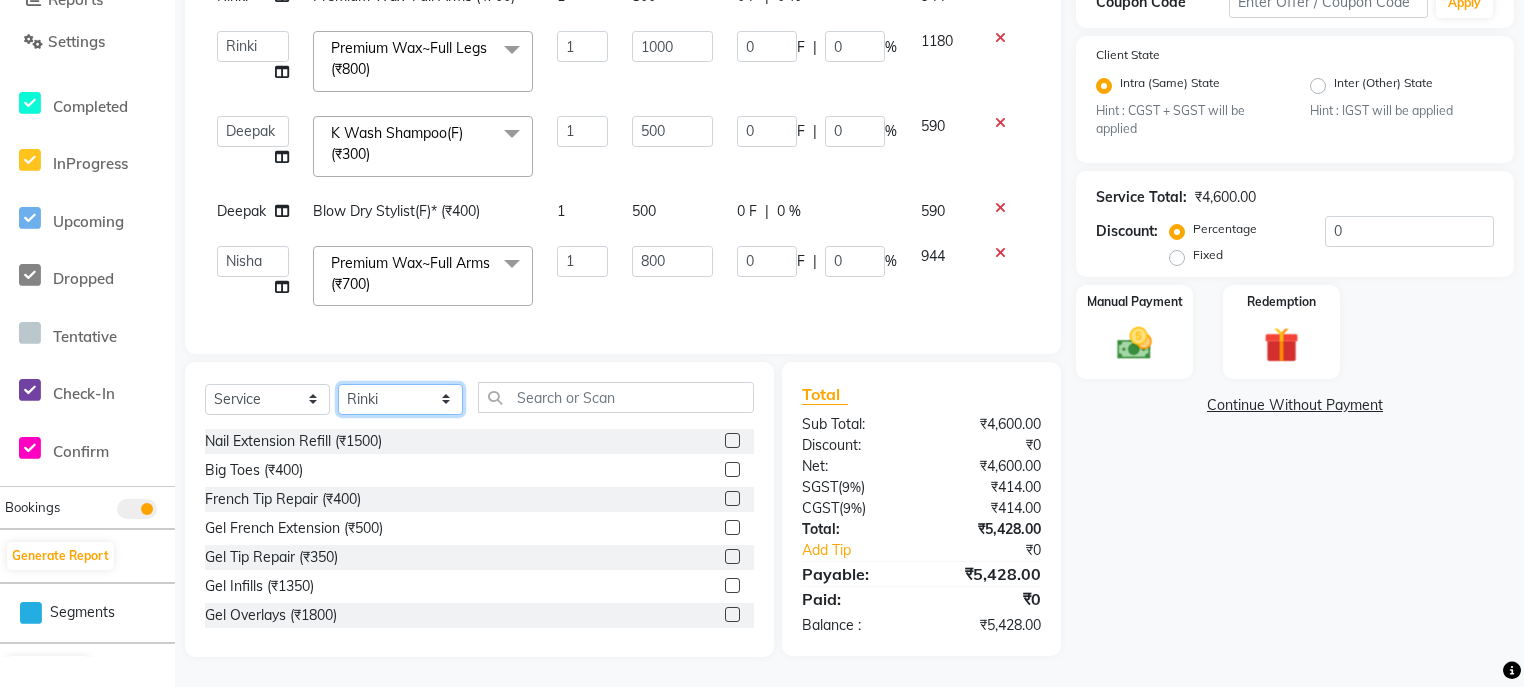 click on "Select Stylist ali Counter_Sales Deepak Eram_nail art Farmaan Manager(Billing User) Mashel Nisha Rinki Ritu Mittal Shiva Shiva(Cherry) Shivam_pdct Talib vardan Vikash_Pdct" 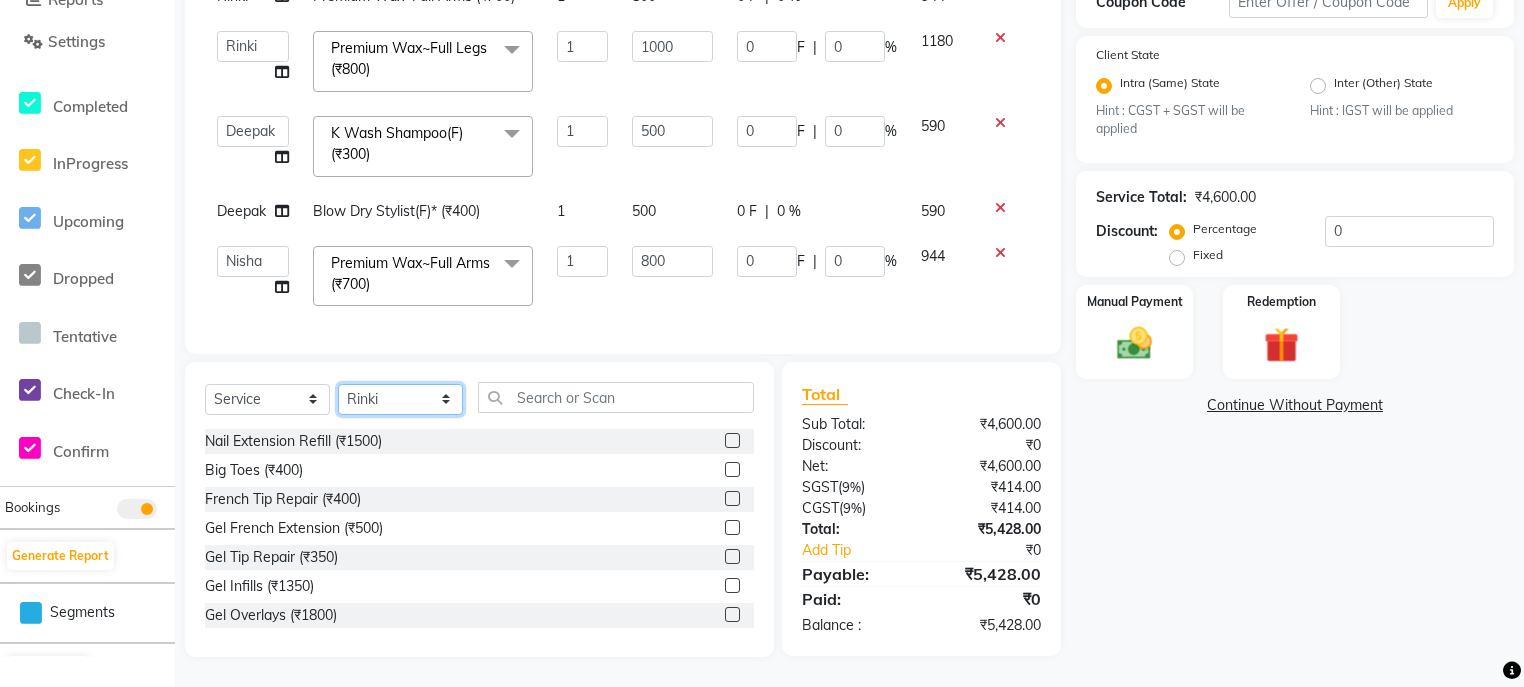 select on "80998" 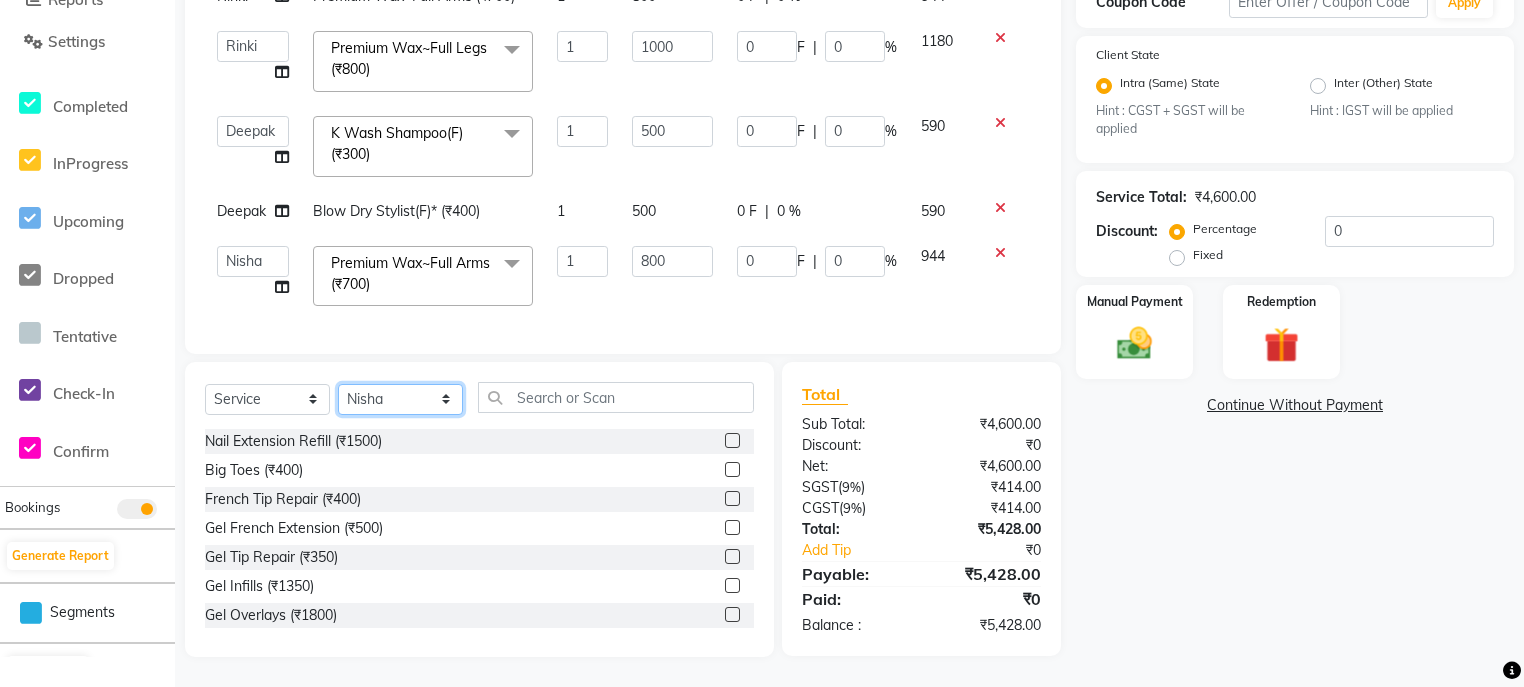 click on "Select Stylist ali Counter_Sales Deepak Eram_nail art Farmaan Manager(Billing User) Mashel Nisha Rinki Ritu Mittal Shiva Shiva(Cherry) Shivam_pdct Talib vardan Vikash_Pdct" 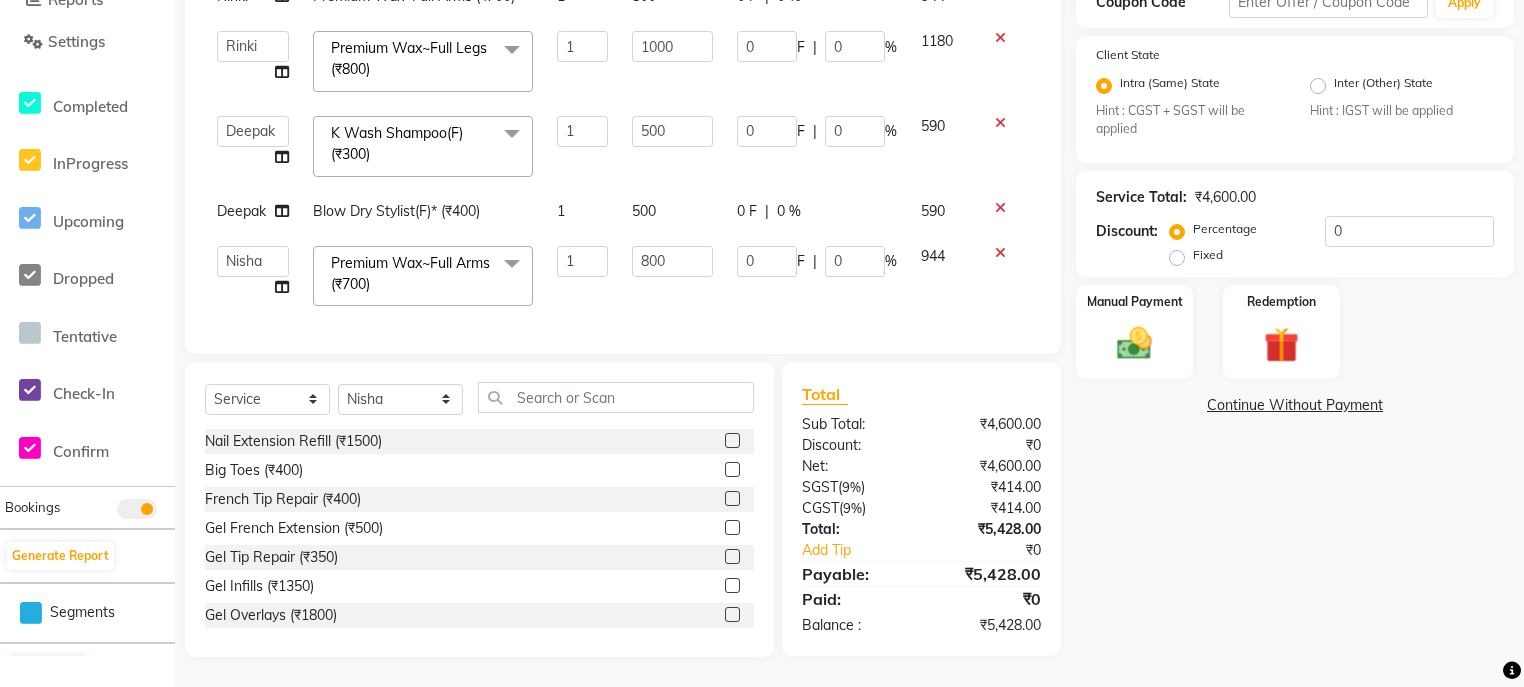 click on "Select  Service  Product  Membership  Package Voucher Prepaid Gift Card  Select Stylist ali Counter_Sales Deepak Eram_nail art Farmaan Manager(Billing User) Mashel Nisha Rinki Ritu Mittal Shiva Shiva(Cherry) Shivam_pdct Talib vardan Vikash_Pdct Nail Extension Refill (₹1500)  Big Toes (₹400)  French Tip Repair (₹400)  Gel French Extension (₹500)  Gel Tip Repair (₹350)  Gel Infills (₹1350)  Gel Overlays (₹1800)  Gel Extension (₹500)  Gel Nail Removal (₹150)  Natural Nail Extensions (₹3300)  French Nail Extensions (₹3500)  Gel Polish Removal (₹600)  Extension Removal (₹1000)  Nail Art Recruiter (₹500)  French Ombre Gel Polish (₹2500)  Nail Art Nedle (₹600)  Cutical Care (₹250)  Nail Art Brush (₹500)  French Gel Polish (₹2000)  French Glitter Gel Polish (₹2500)  Gel Polish Touchup                                   (₹1200)  Nail Art Per Finger(F)* (₹400)  3D Nail Art Recruiter (₹600)  Nail Art with Stones/Foil/Stickers per Finger (₹500)  Acrylic Overlays (₹1000)" 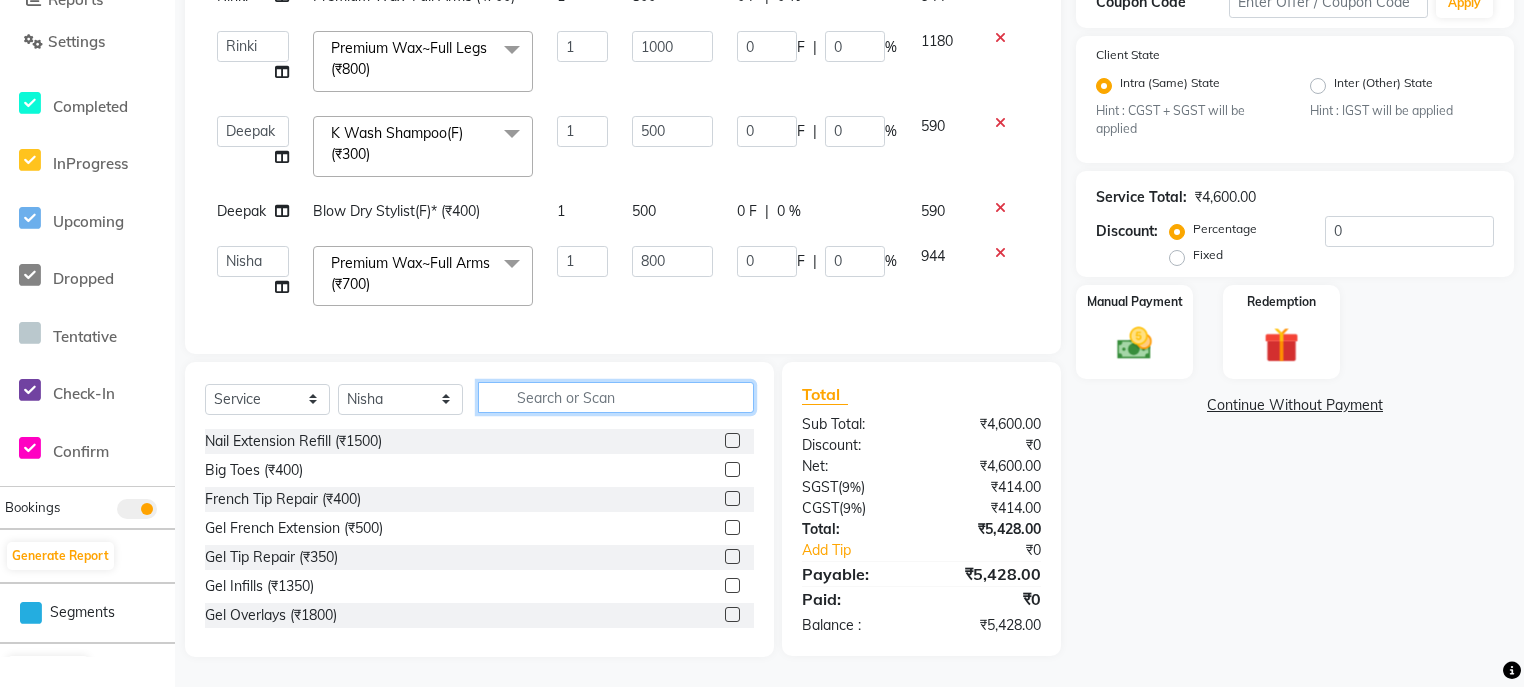 click 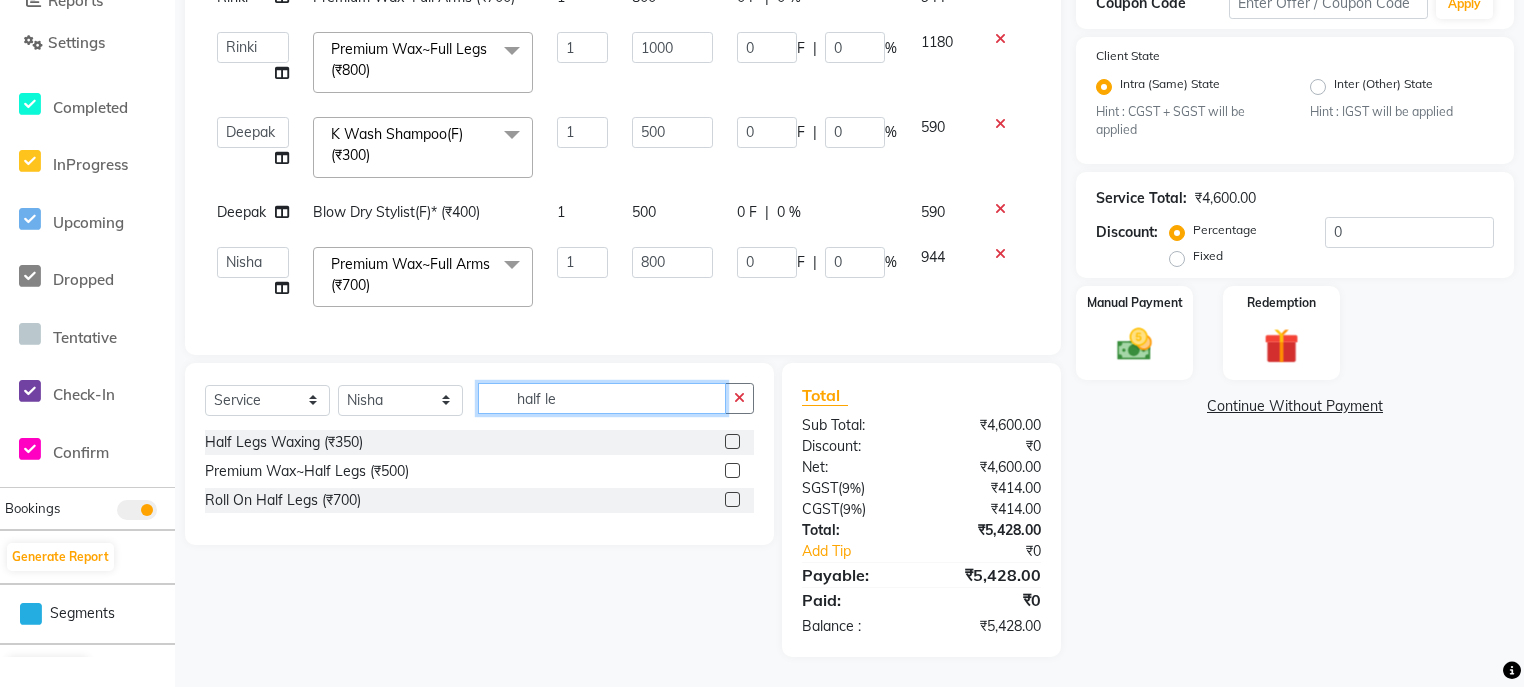 type on "half le" 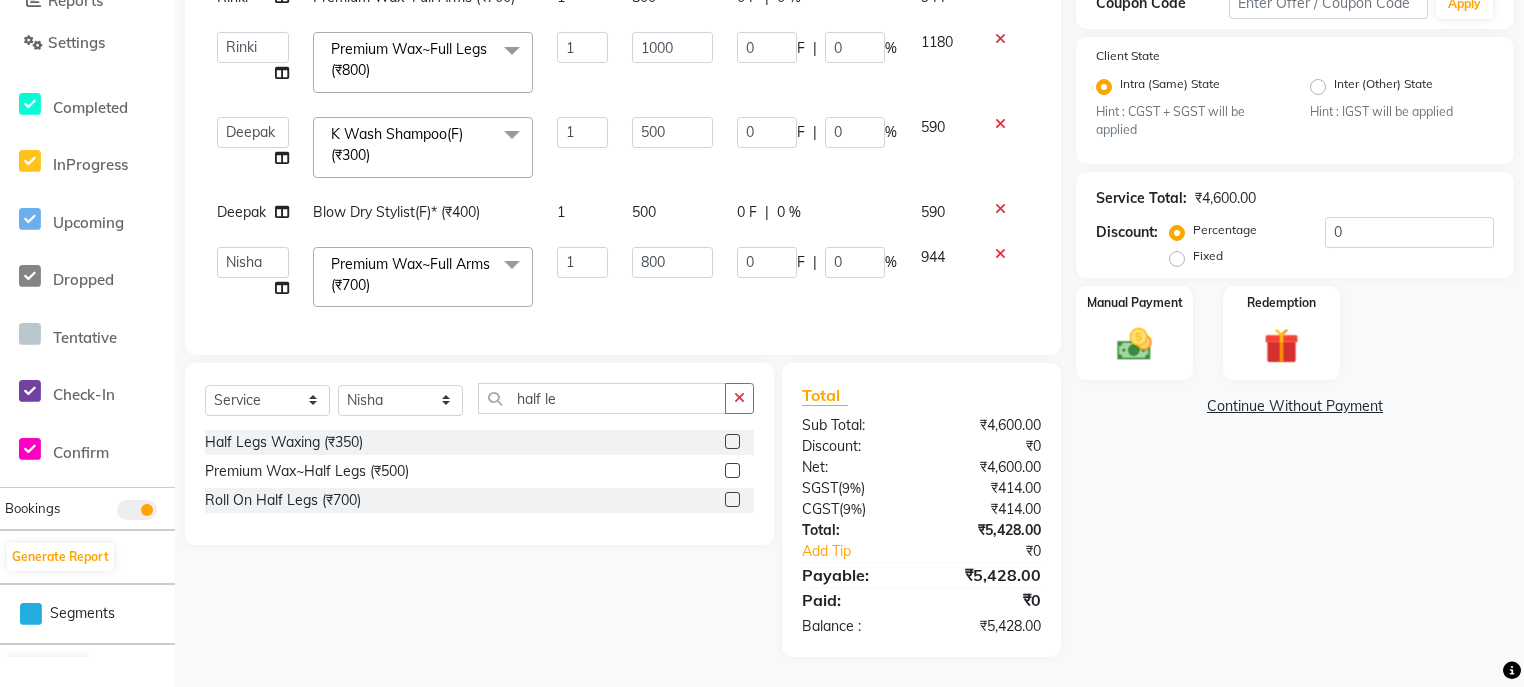 click 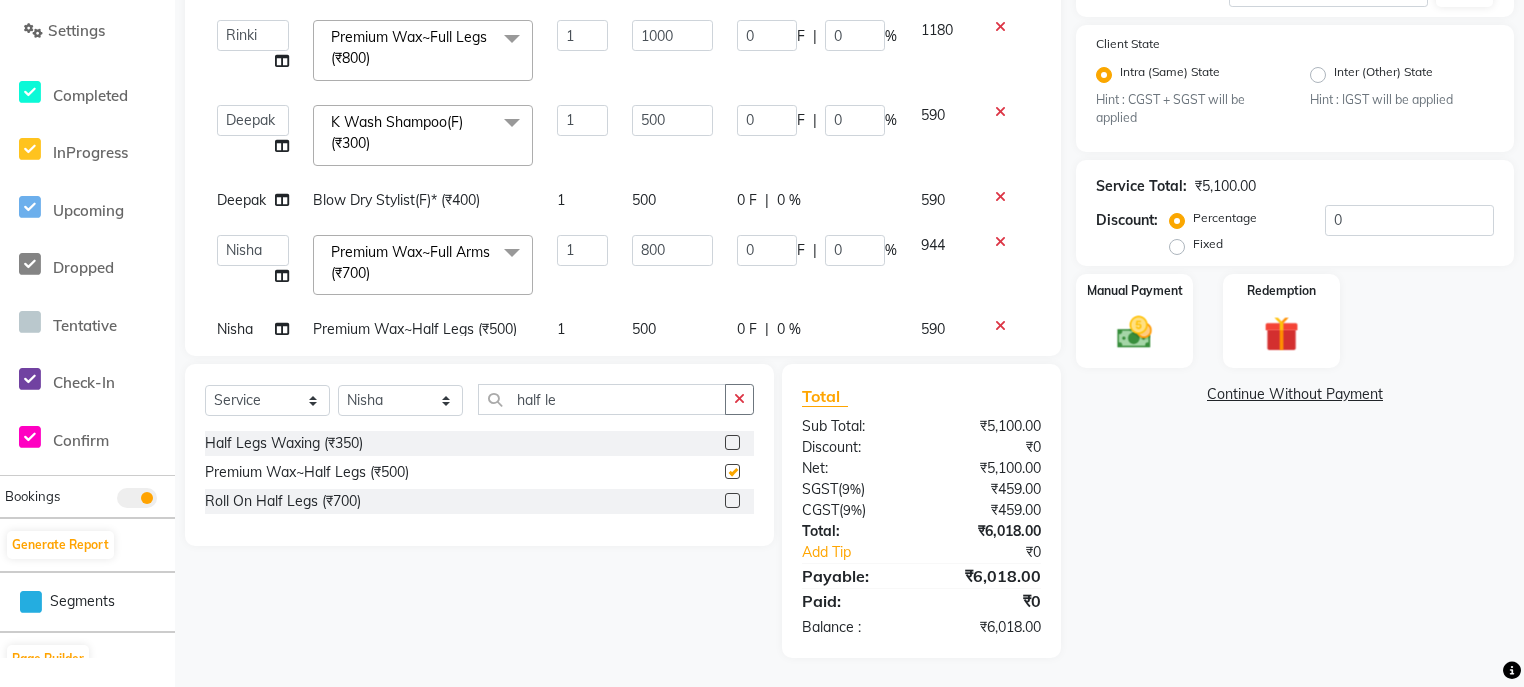 checkbox on "false" 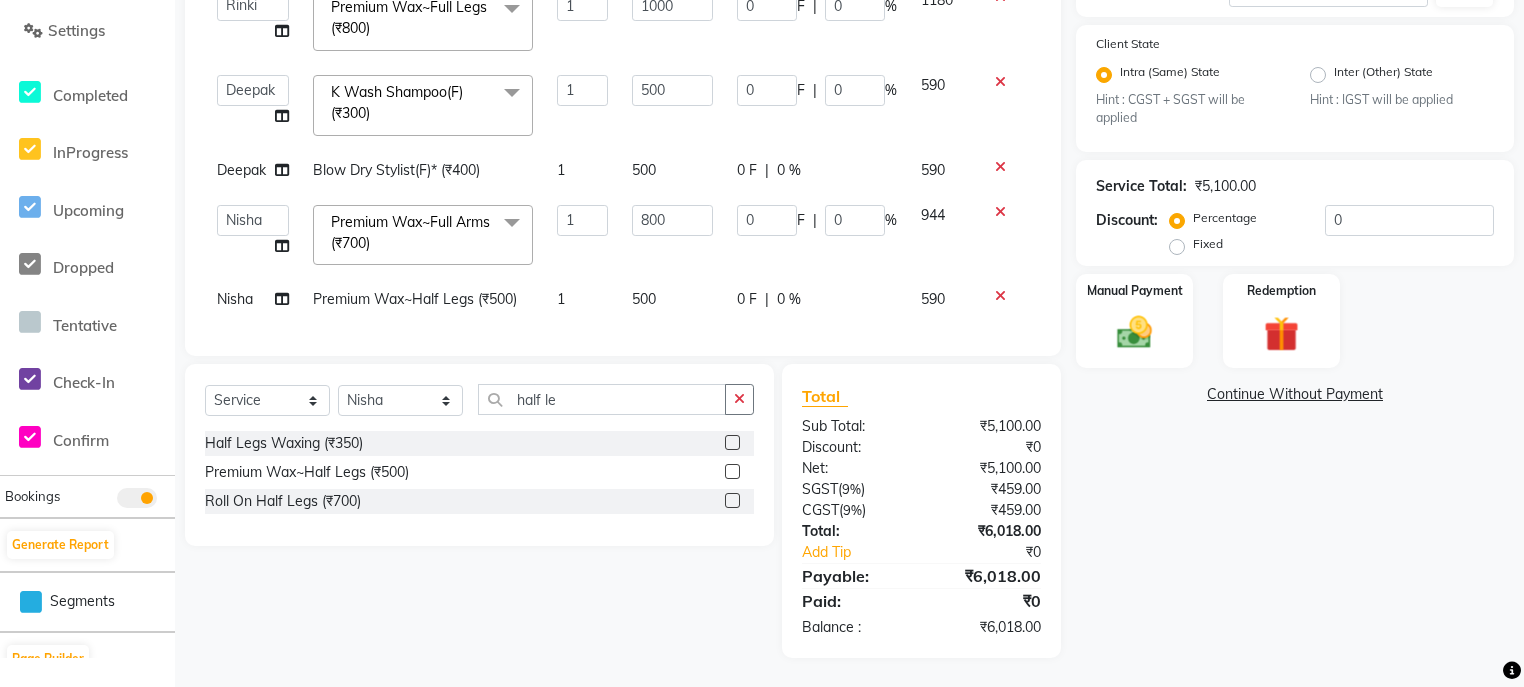 scroll, scrollTop: 43, scrollLeft: 0, axis: vertical 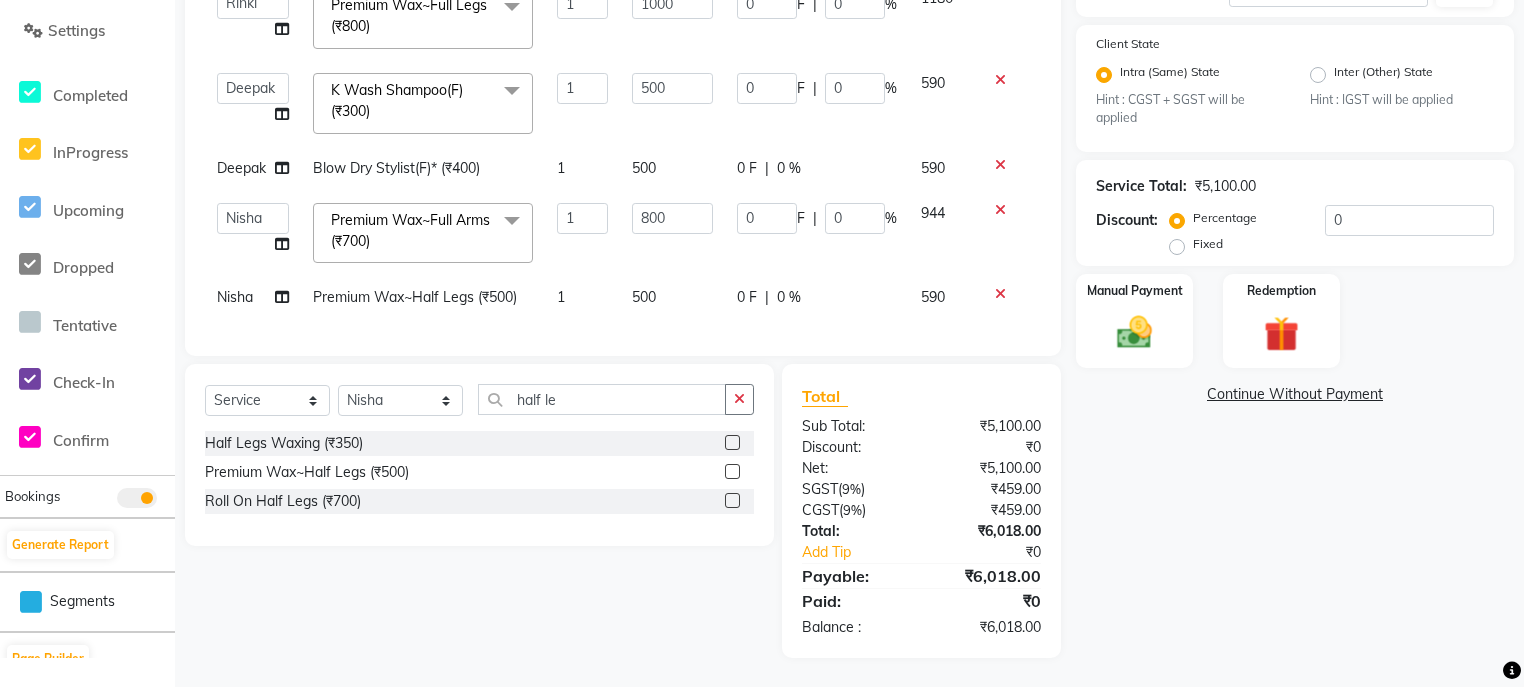 click on "500" 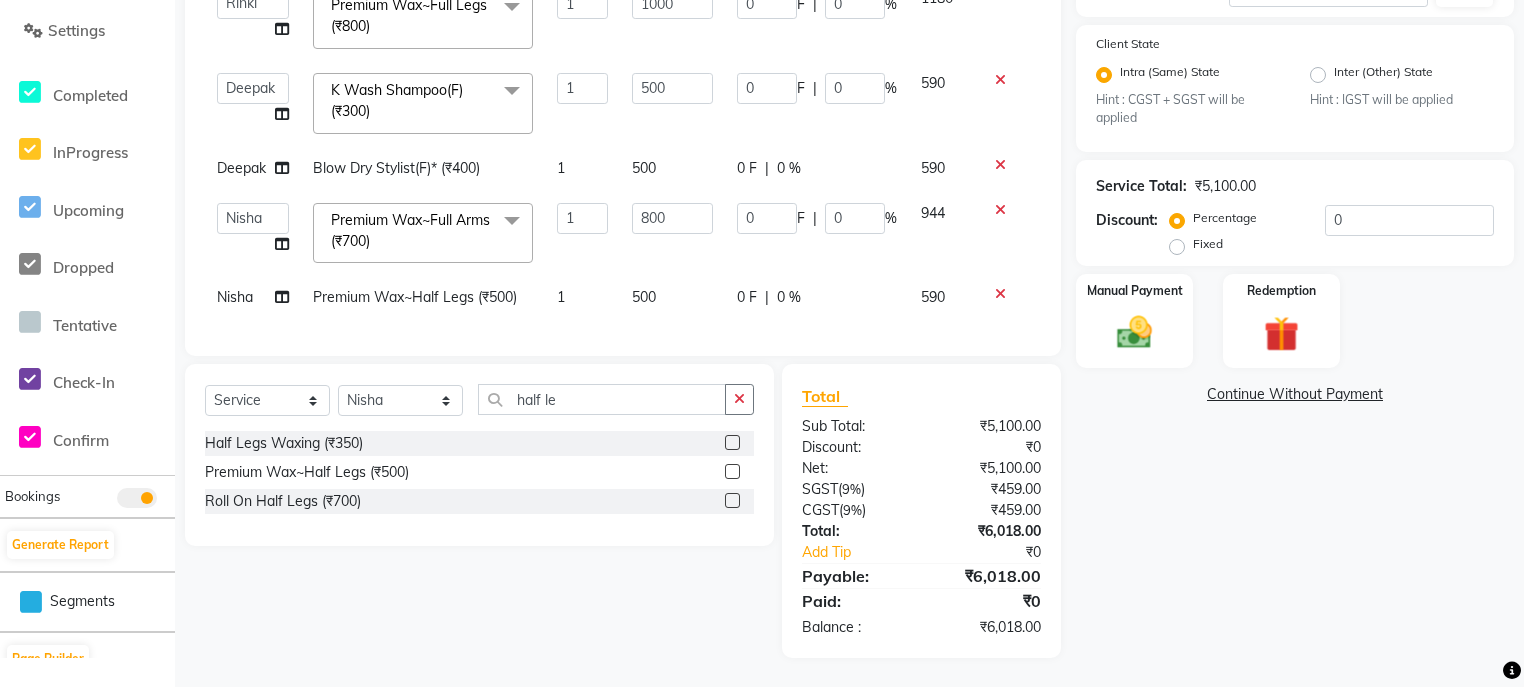 select on "80998" 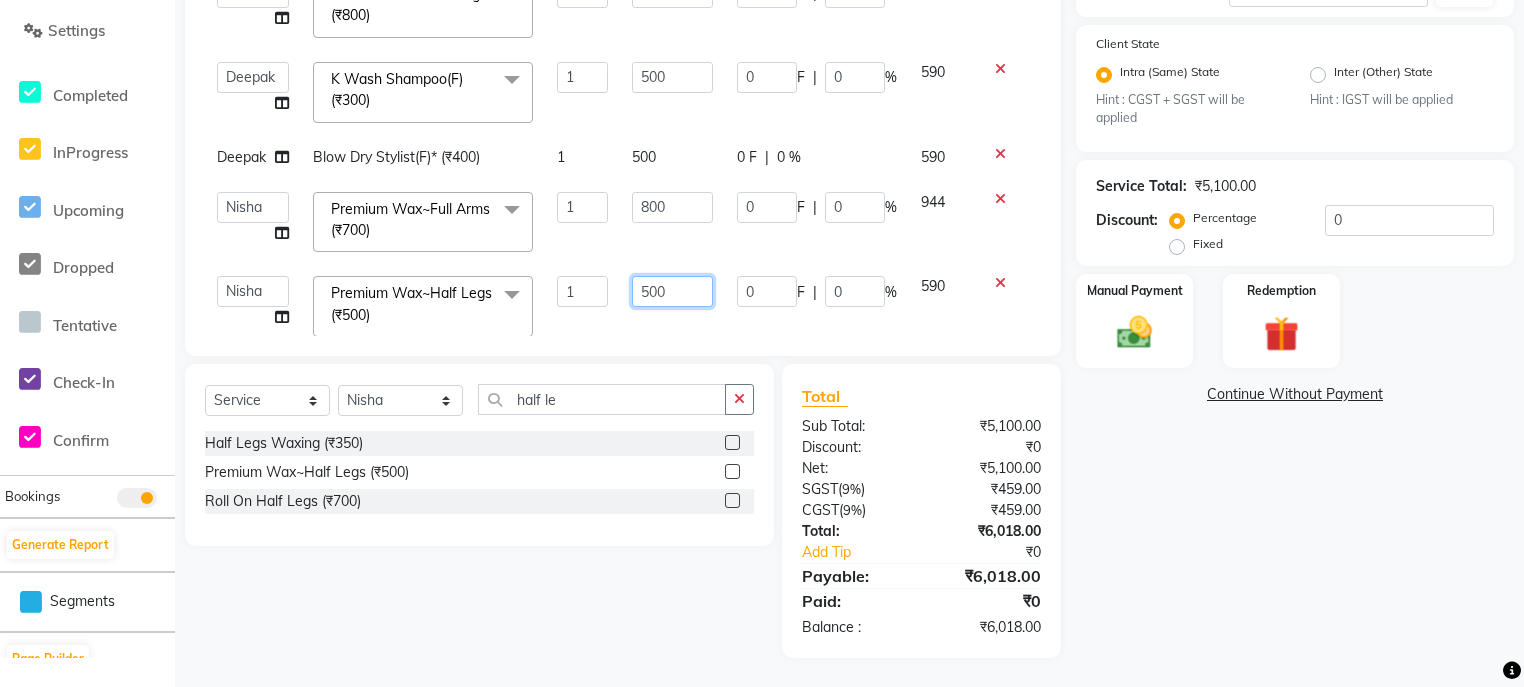 click on "500" 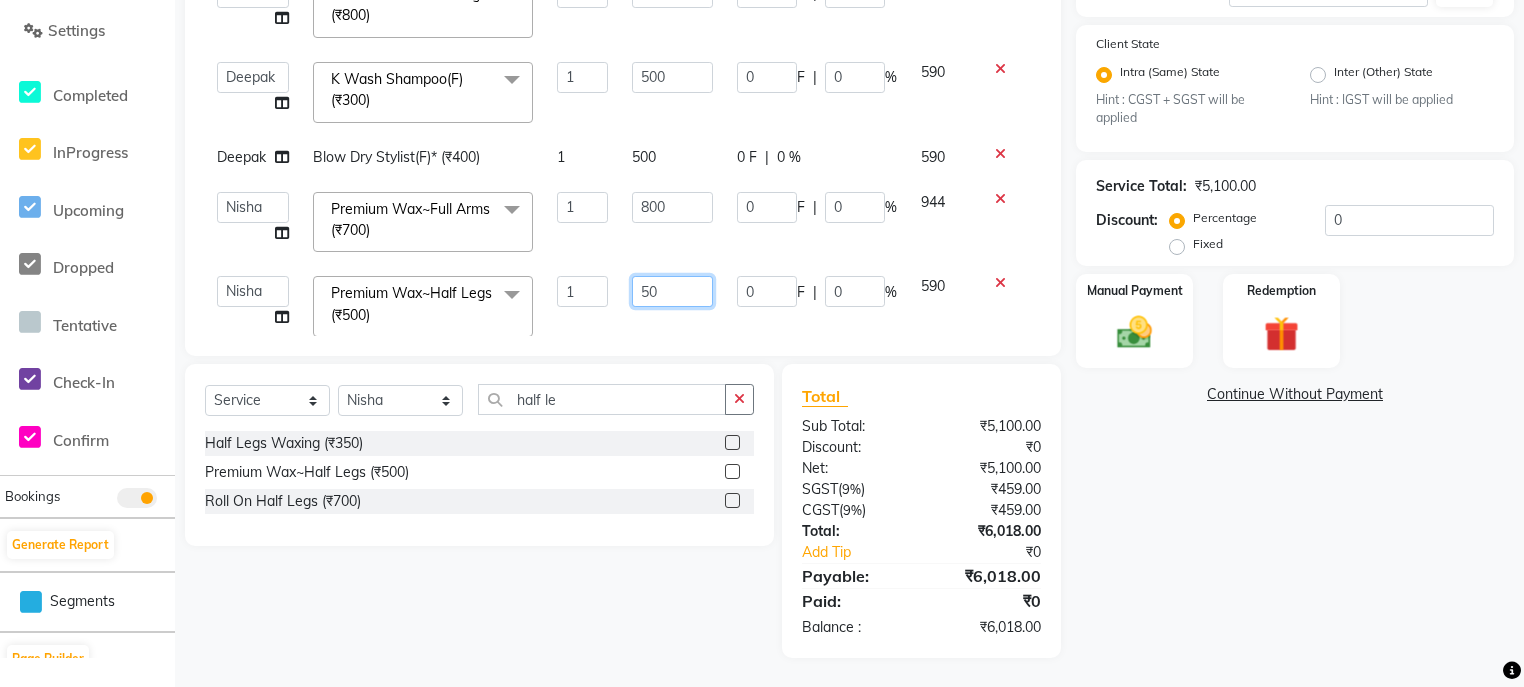 type on "5" 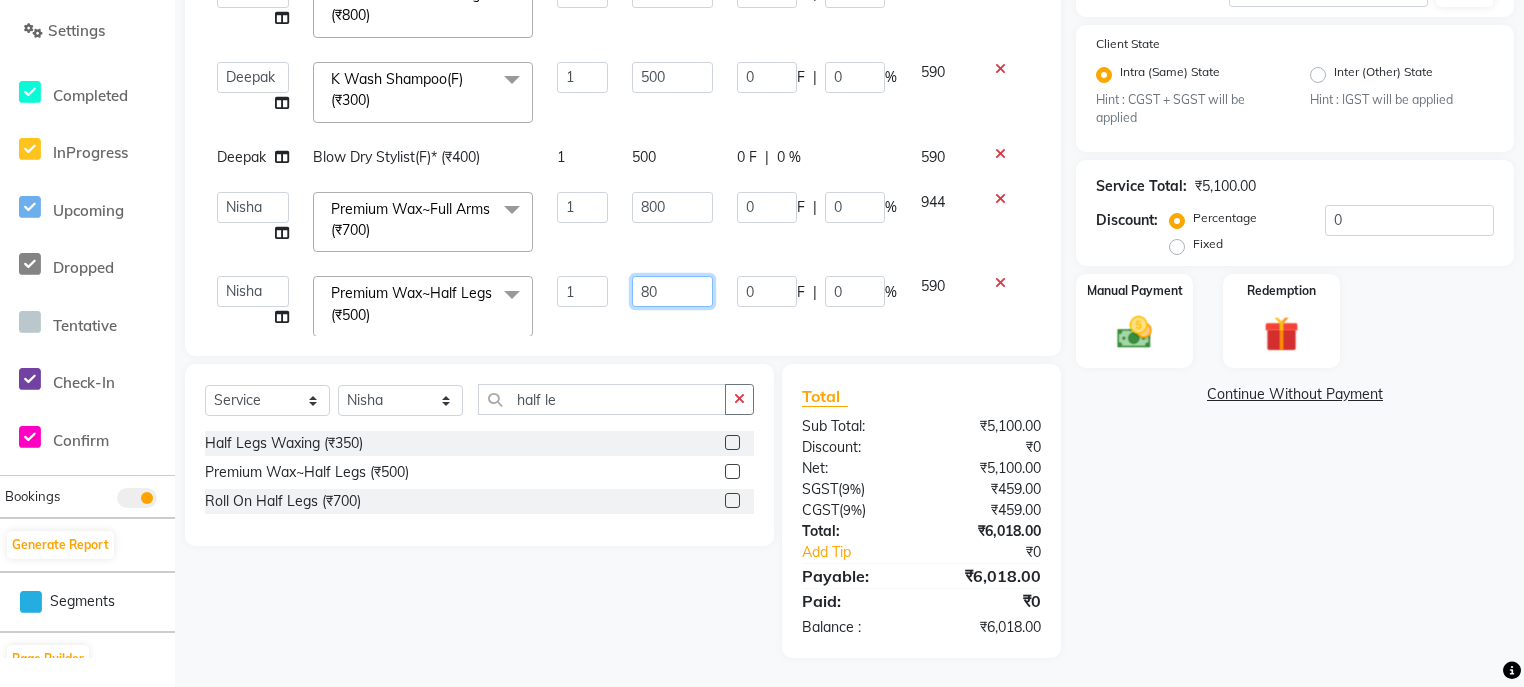 type on "800" 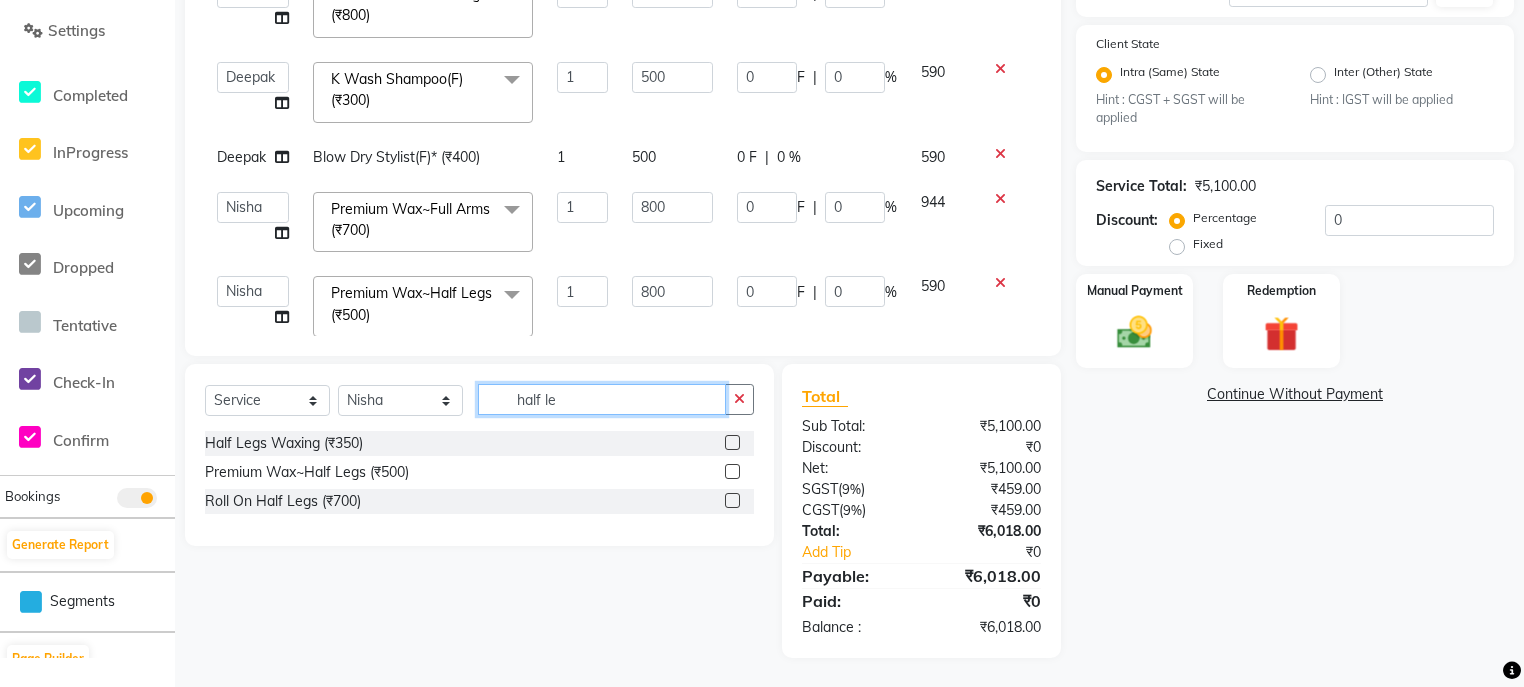 click on "half le" 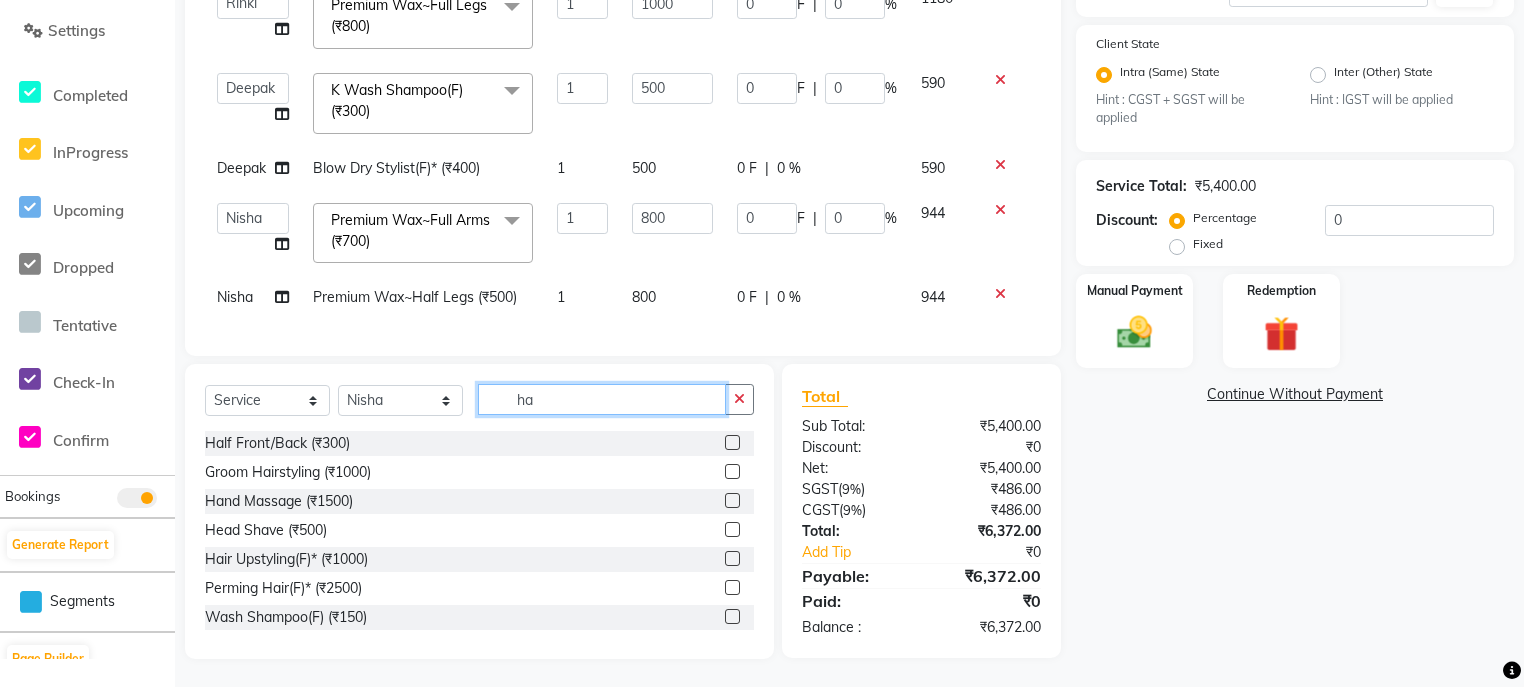 type on "h" 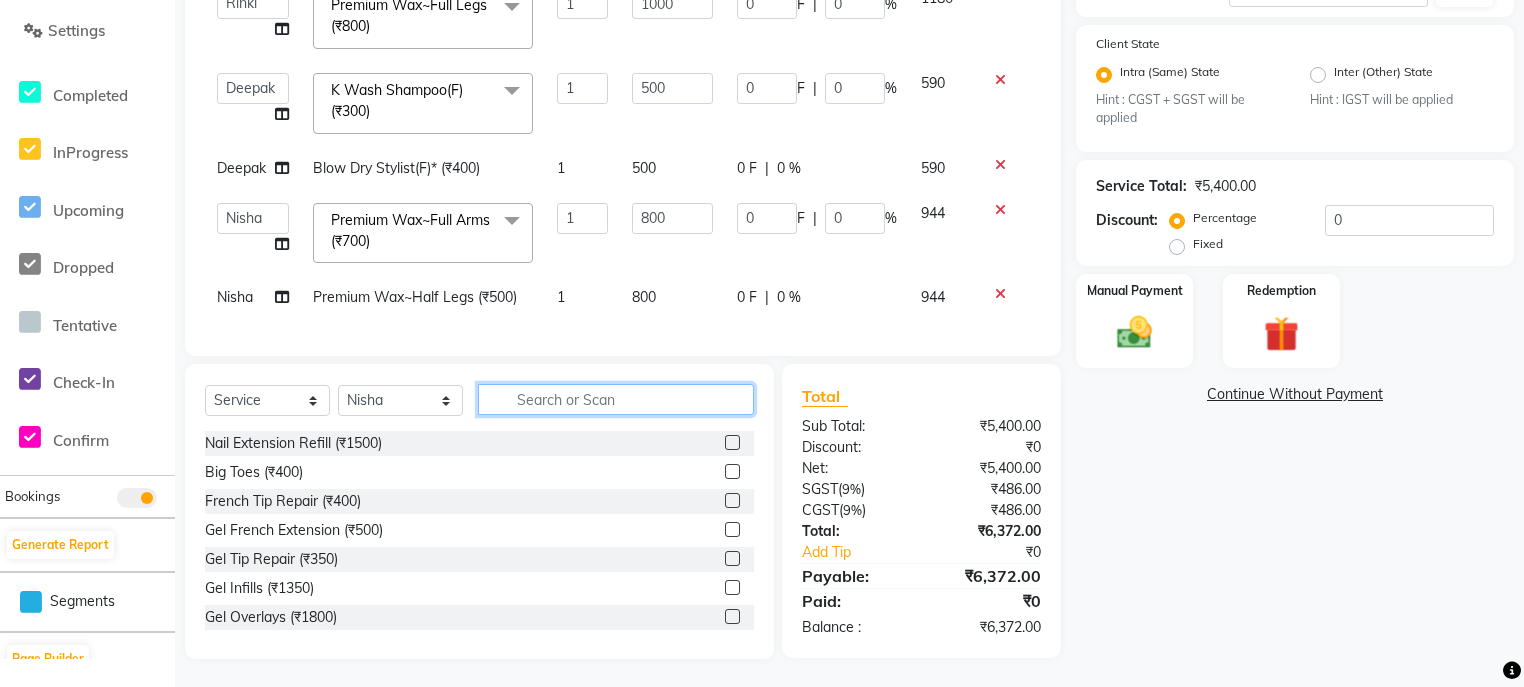 type 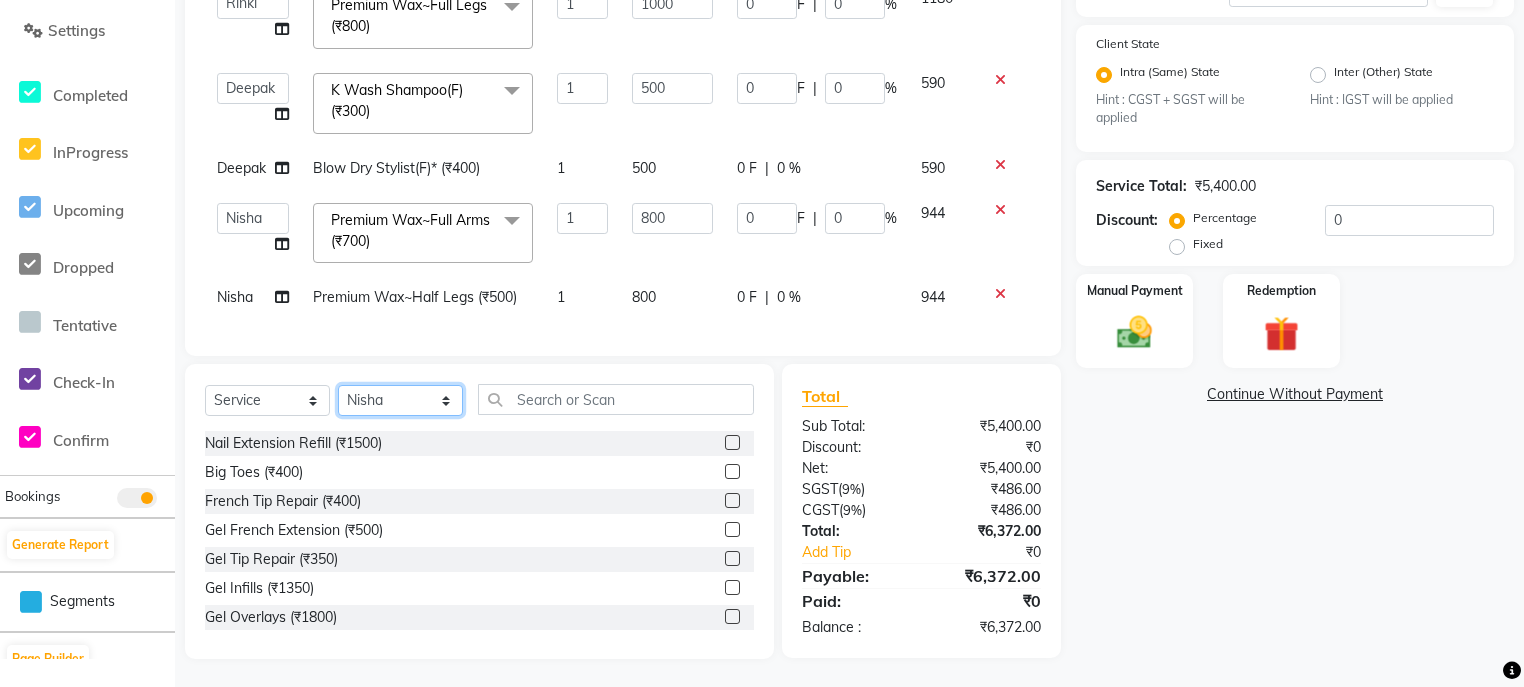 click on "Select Stylist ali Counter_Sales Deepak Eram_nail art Farmaan Manager(Billing User) Mashel Nisha Rinki Ritu Mittal Shiva Shiva(Cherry) Shivam_pdct Talib vardan Vikash_Pdct" 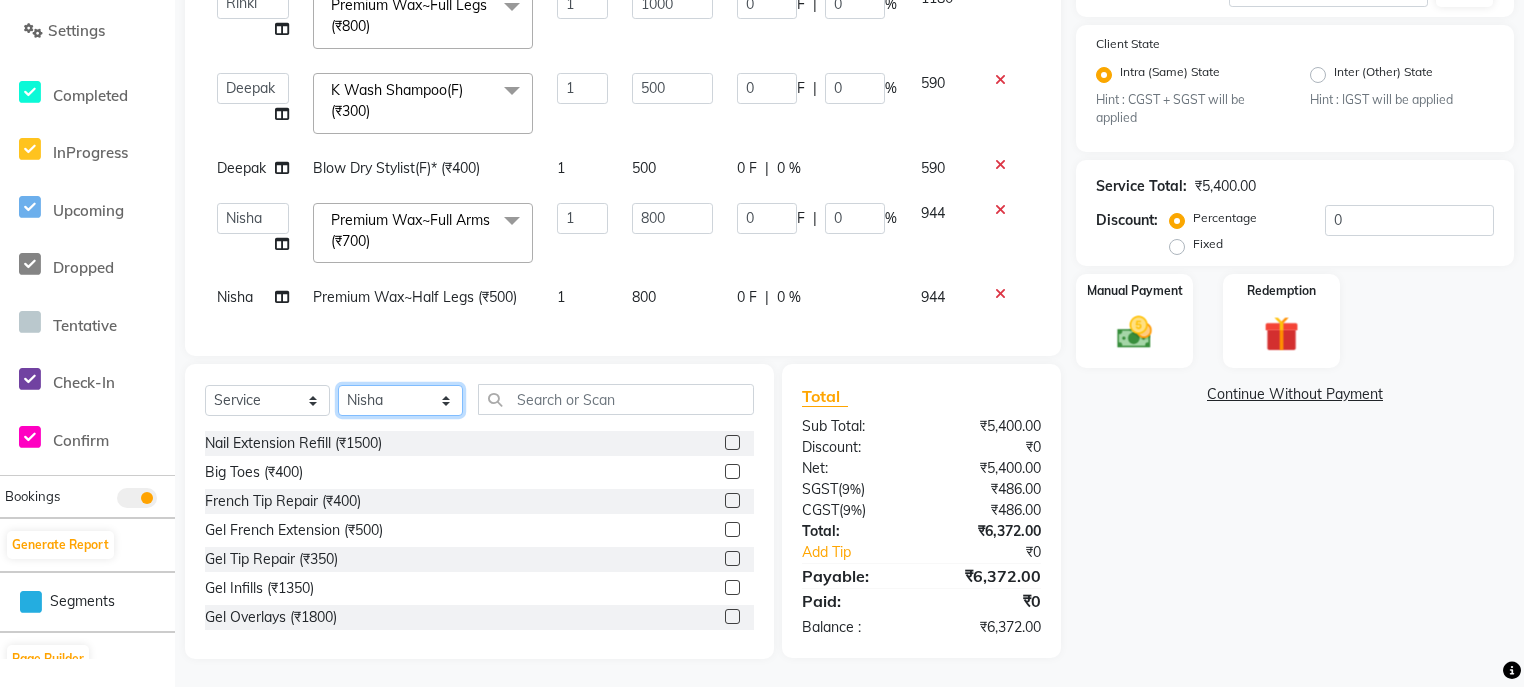 select on "81003" 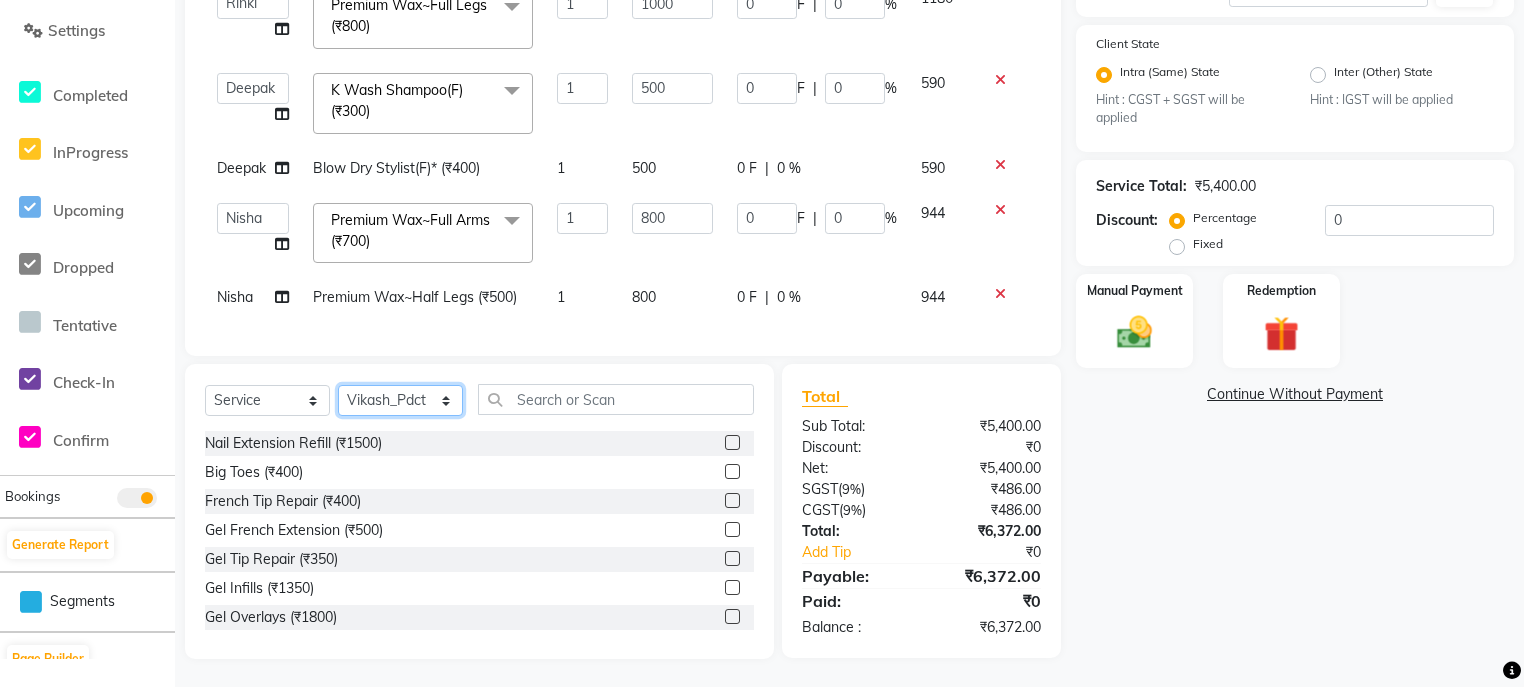 click on "Select Stylist ali Counter_Sales Deepak Eram_nail art Farmaan Manager(Billing User) Mashel Nisha Rinki Ritu Mittal Shiva Shiva(Cherry) Shivam_pdct Talib vardan Vikash_Pdct" 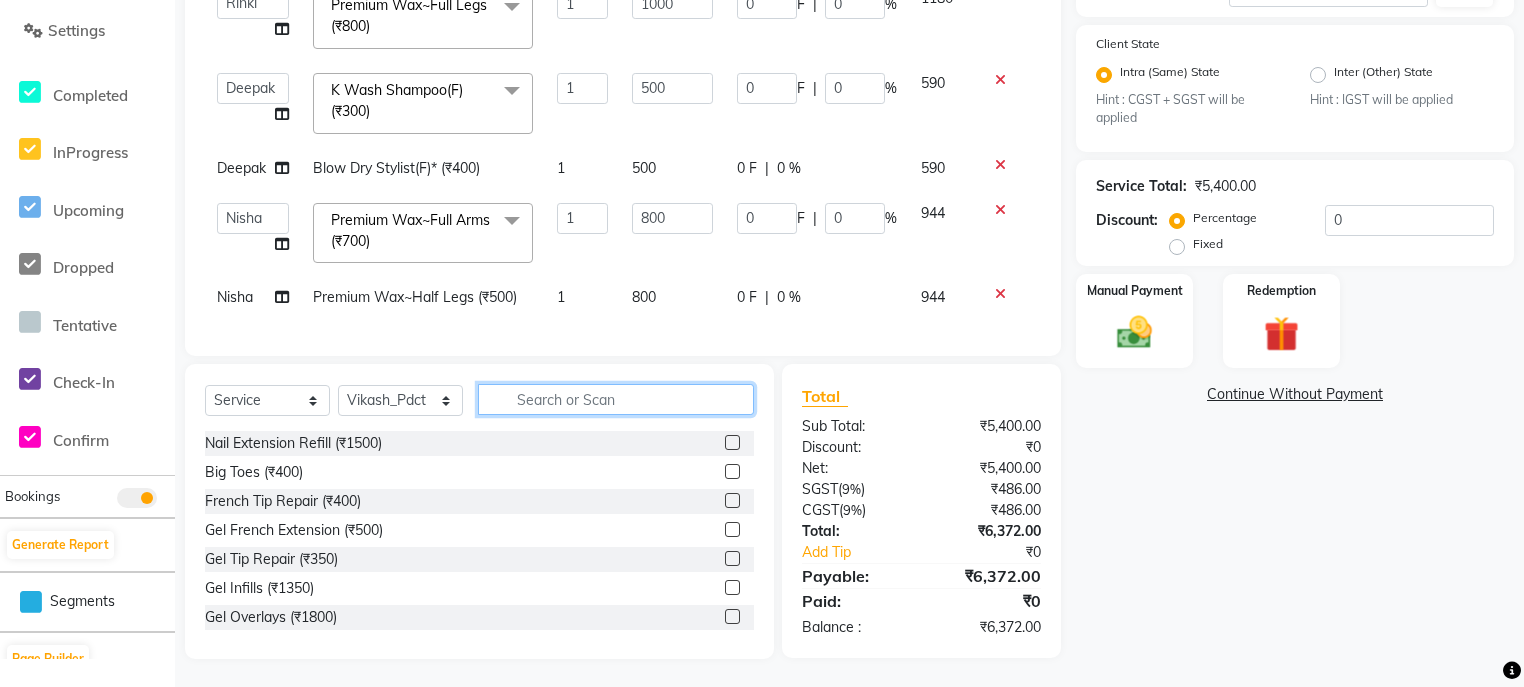 click 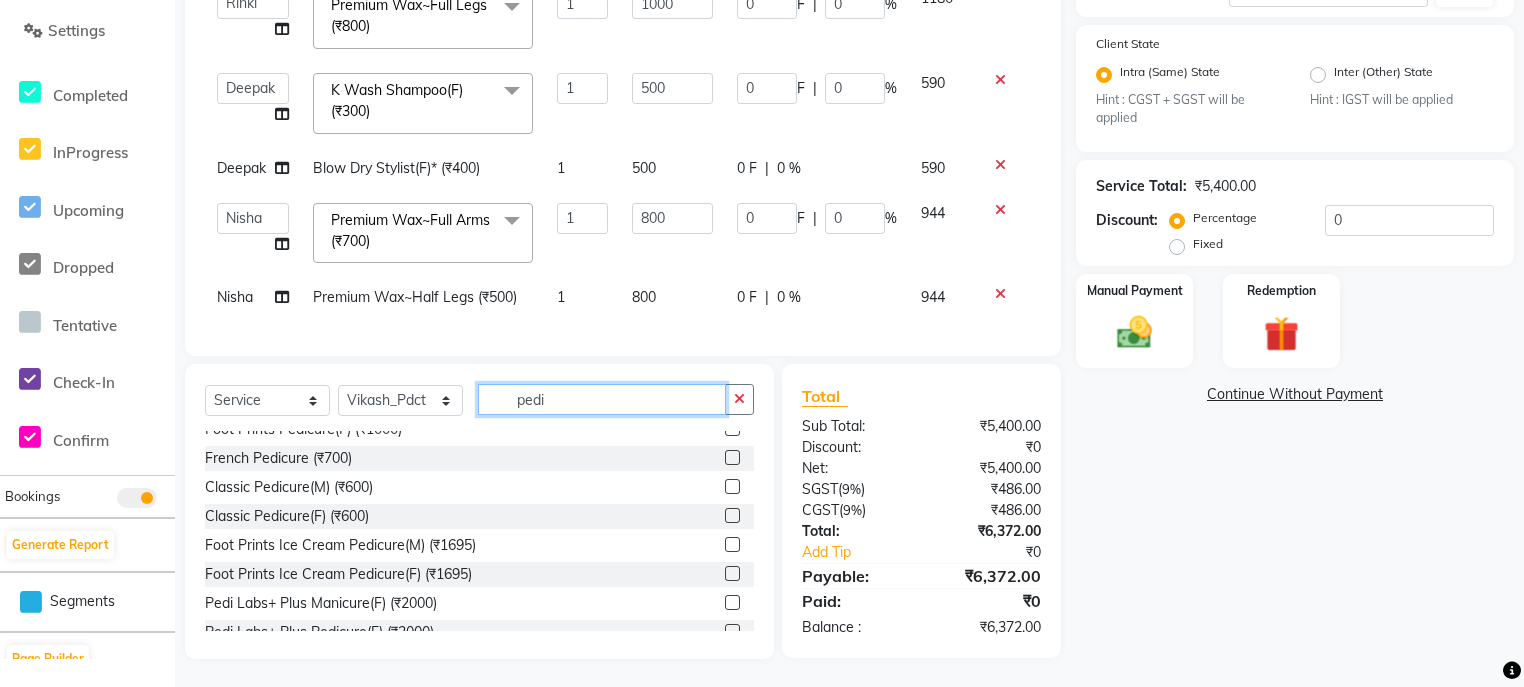 scroll, scrollTop: 160, scrollLeft: 0, axis: vertical 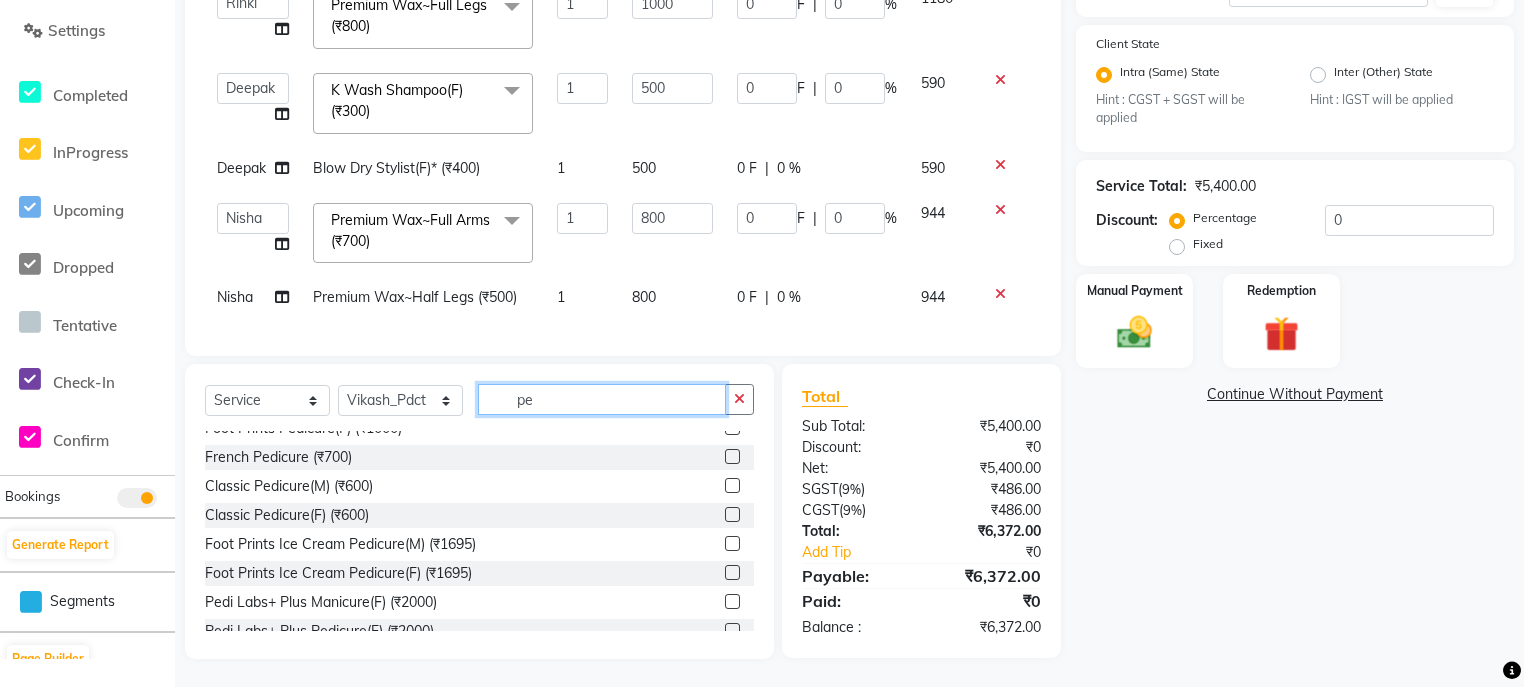 type on "p" 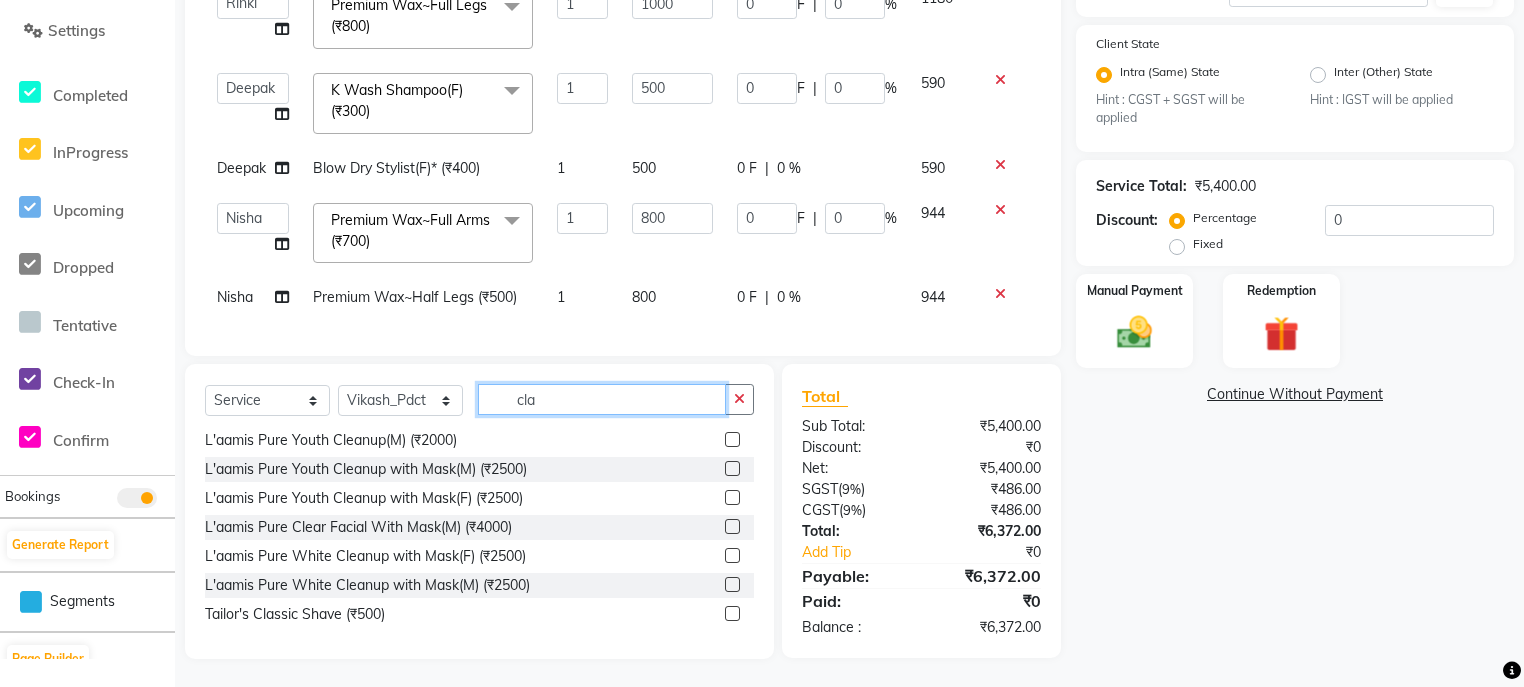 scroll, scrollTop: 0, scrollLeft: 0, axis: both 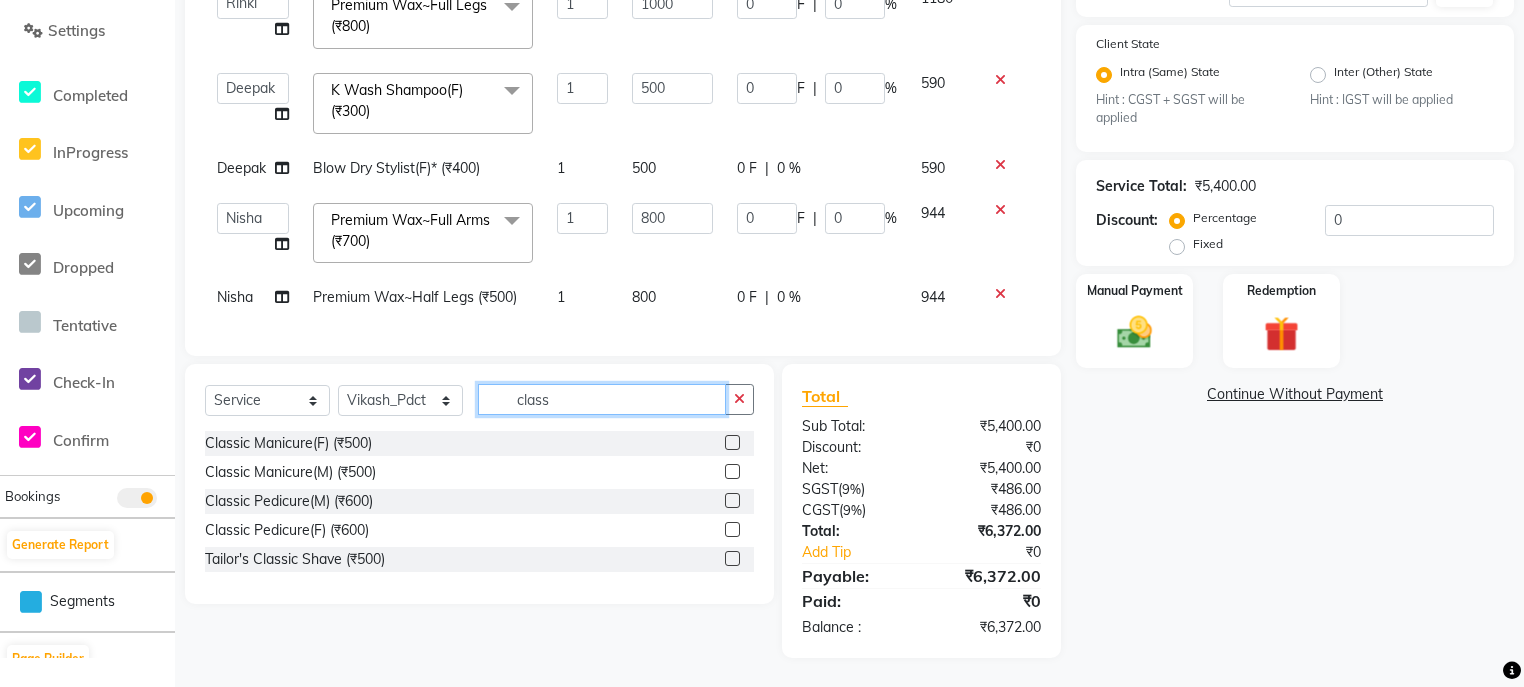 type on "class" 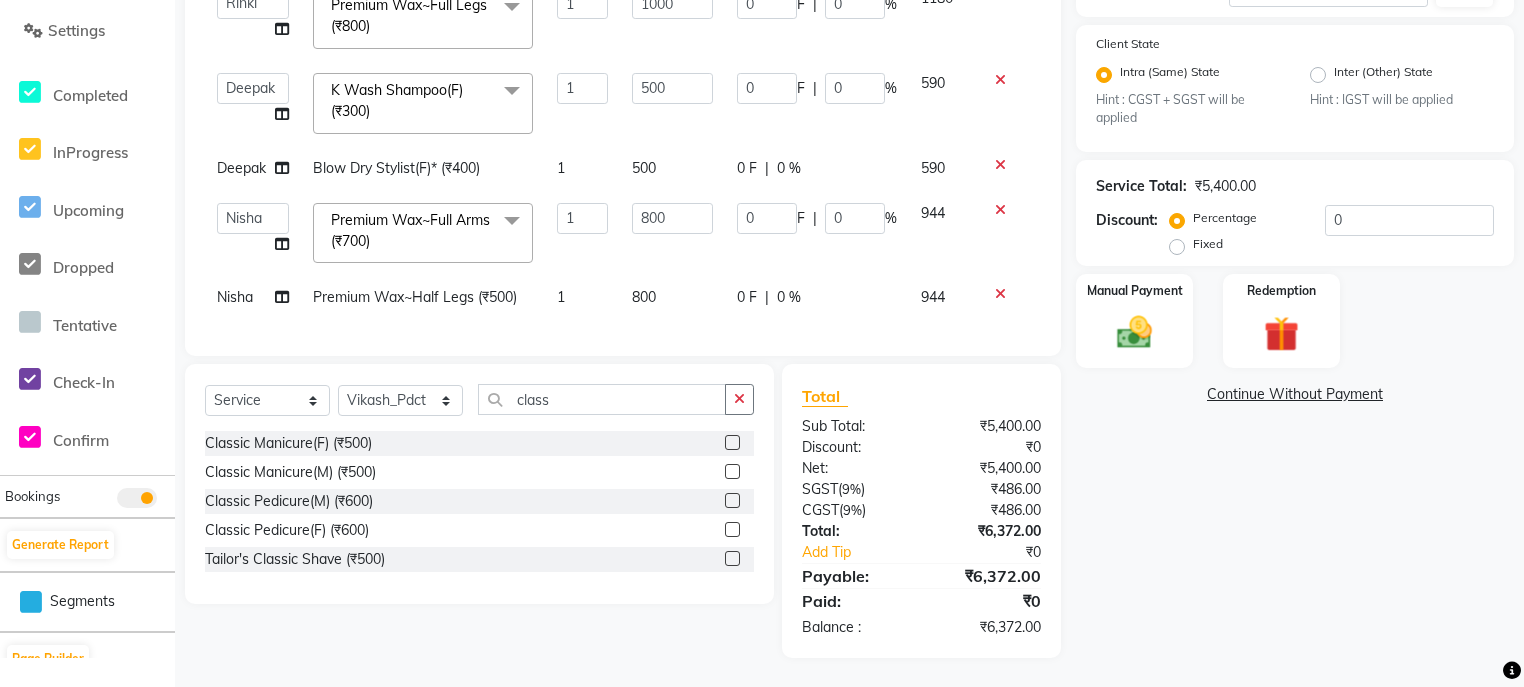 click 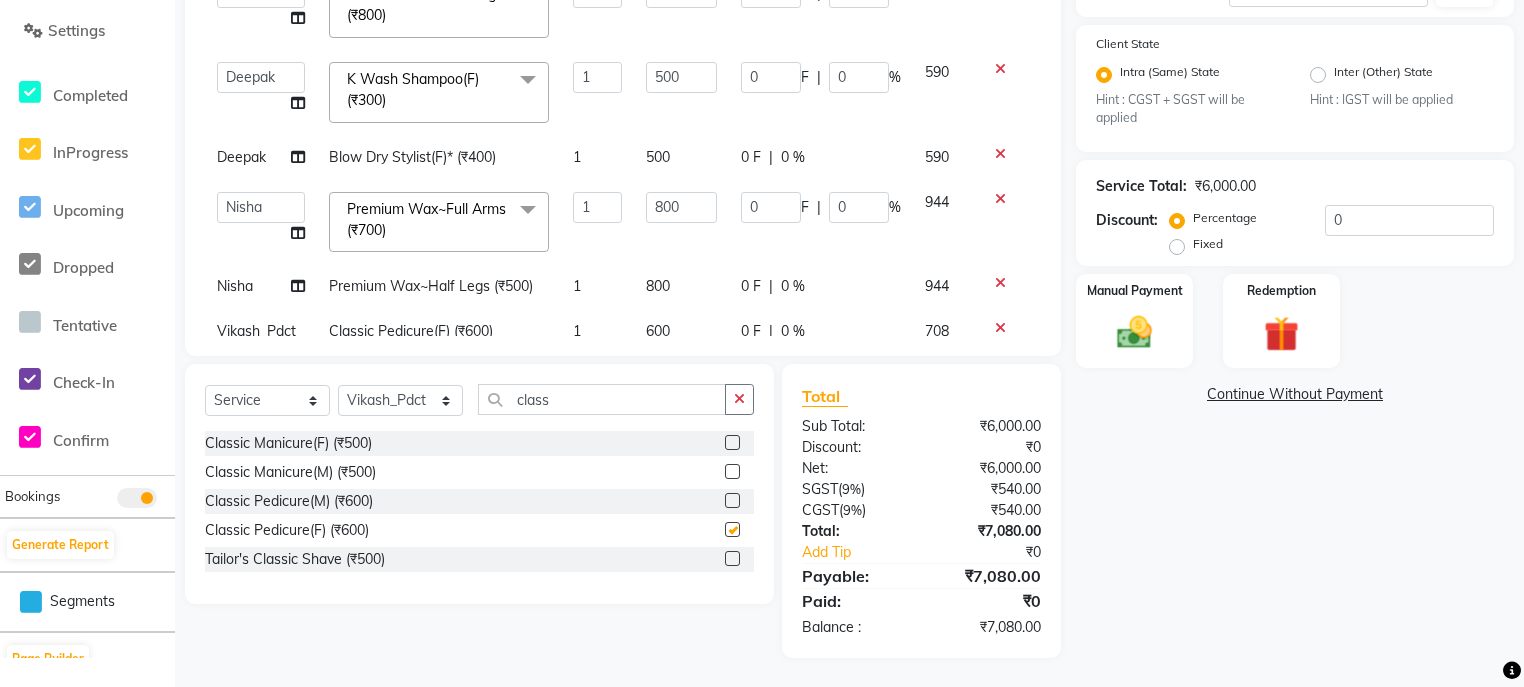 checkbox on "false" 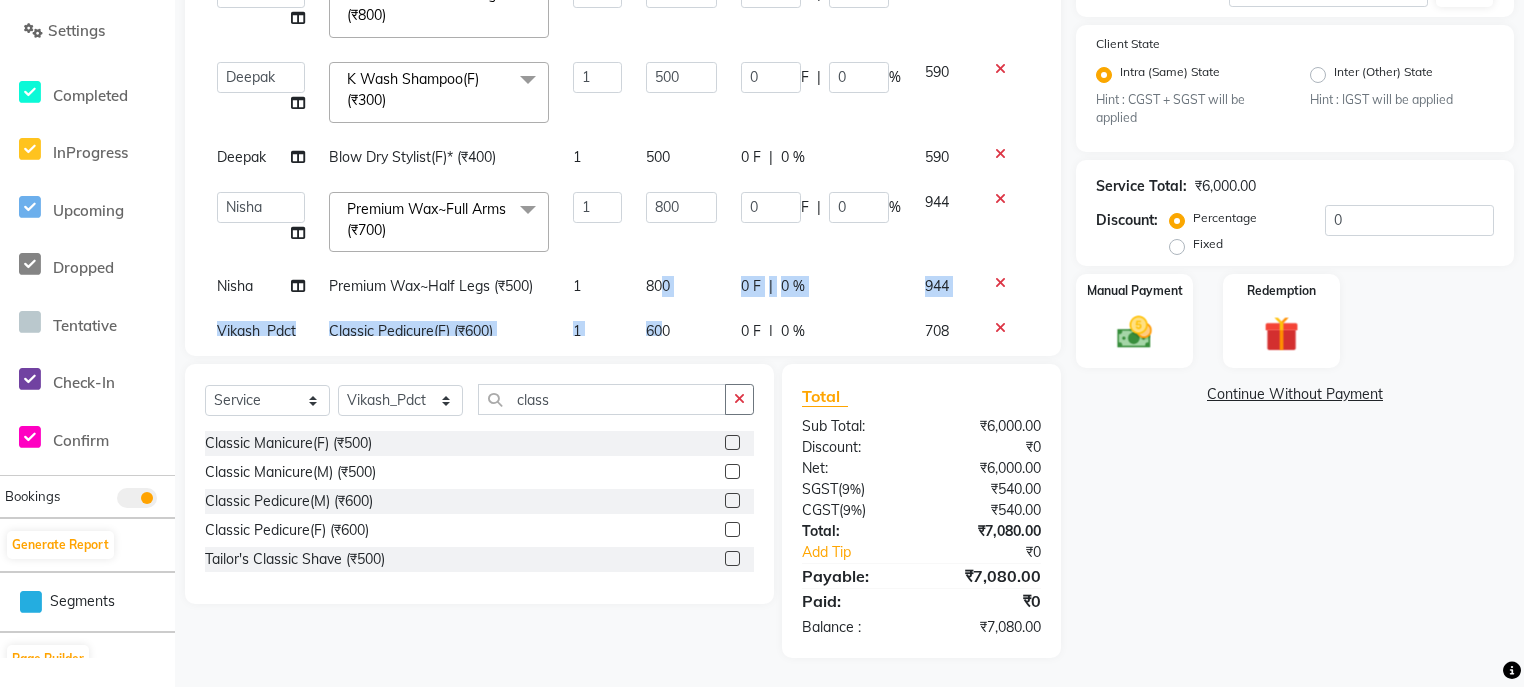 click on "Rinki Back Massage (₹1500) 1 1000 0 F | 0 % 1180 Rinki Premium Wax~Full Arms (₹700) 1 800 0 F | 0 % 944  ali   Counter_Sales   Deepak   Eram_nail art   Farmaan   Manager(Billing User)   Mashel   Nisha   Rinki   Ritu Mittal   Shiva   Shiva(Cherry)   Shivam_pdct   Talib   vardan   Vikash_Pdct  Premium Wax~Full Legs (₹800)  x Nail Extension Refill (₹1500) Big Toes (₹400) French Tip Repair (₹400) Gel French Extension (₹500) Gel Tip Repair (₹350) Gel Infills (₹1350) Gel Overlays (₹1800) Gel Extension (₹500) Gel Nail Removal (₹150) Natural Nail Extensions (₹3300) French Nail Extensions (₹3500) Gel Polish Removal (₹600) Extension Removal (₹1000) Nail Art Recruiter (₹500) French Ombre Gel Polish (₹2500) Nail Art Nedle (₹600) Cutical Care (₹250) Nail Art Brush (₹500) French Gel Polish (₹2000) French Glitter Gel Polish (₹2500) Gel Polish Touchup                                   (₹1200) Nail Art Per Finger(F)* (₹400) 3D Nail Art Recruiter (₹600) Refills  (₹2750) 1" 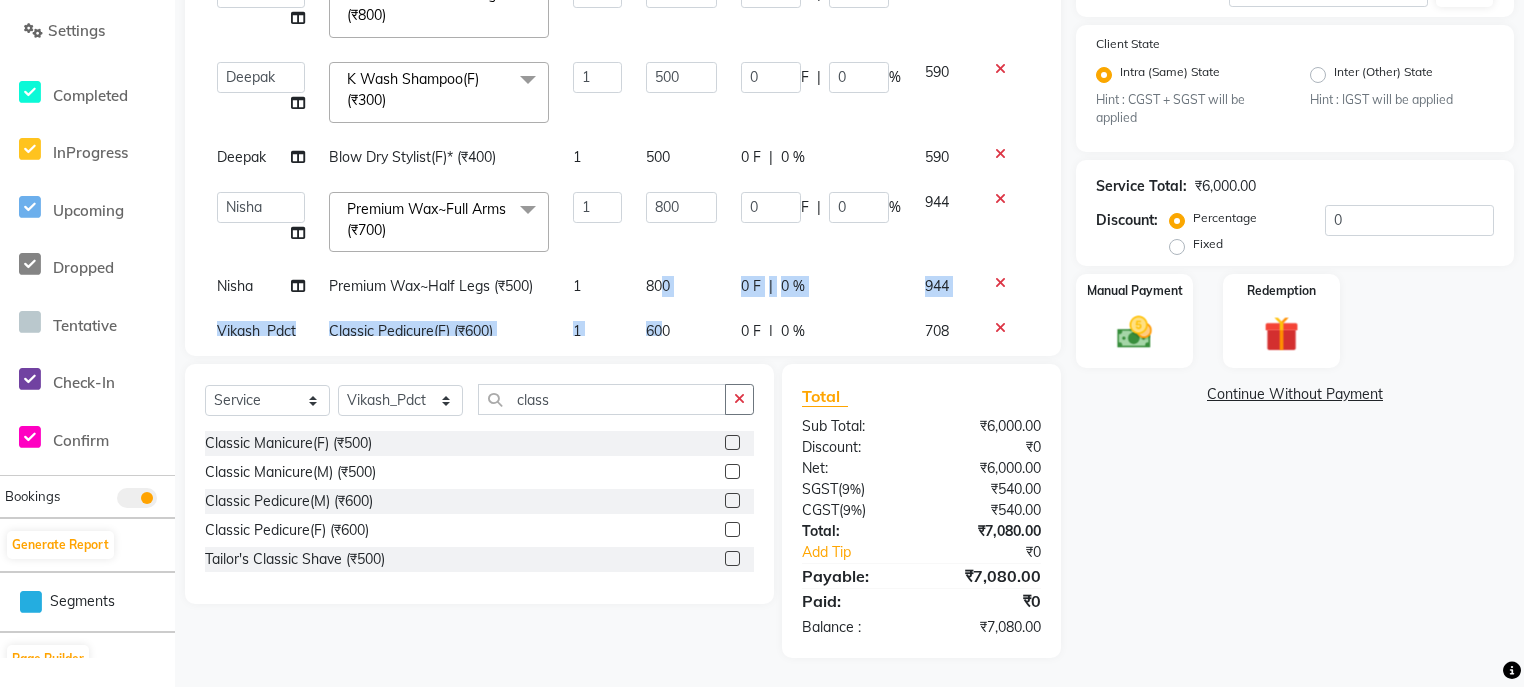 click on "800" 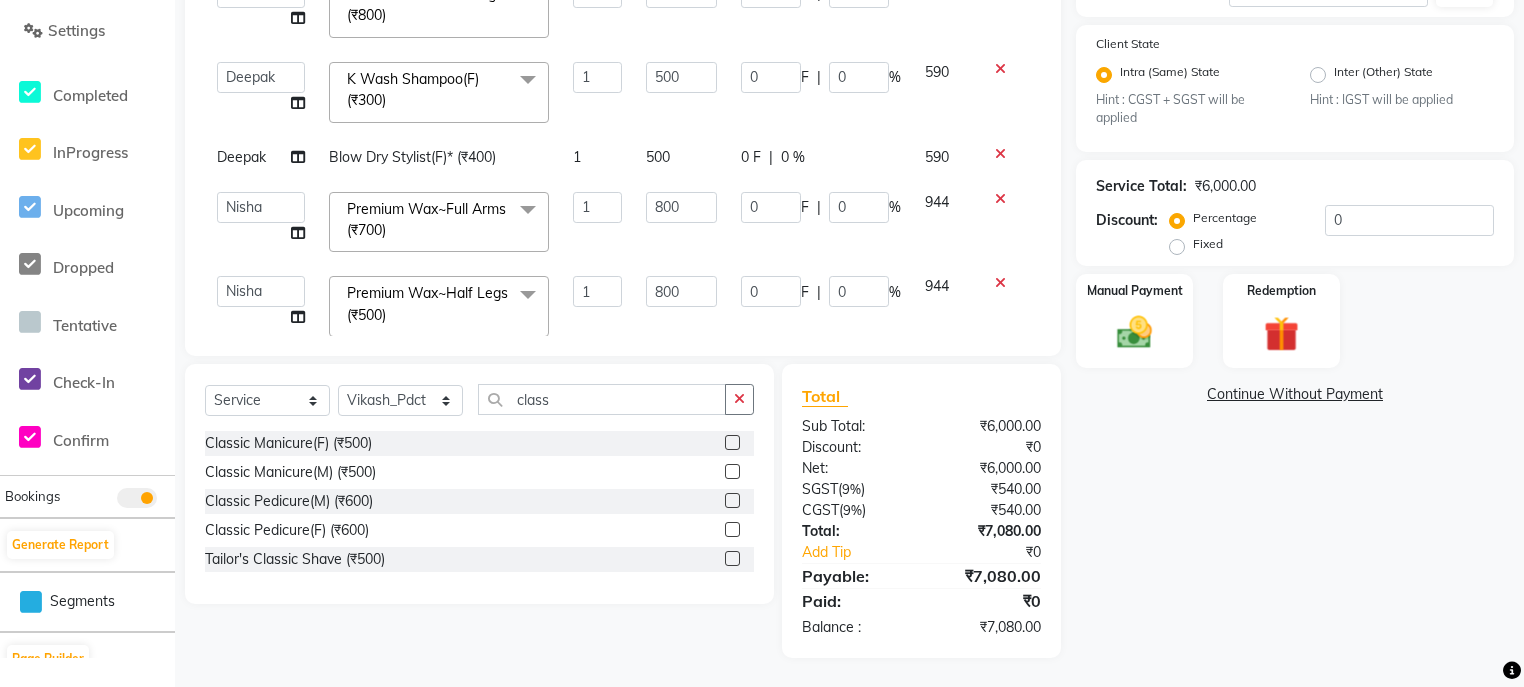 click on "800" 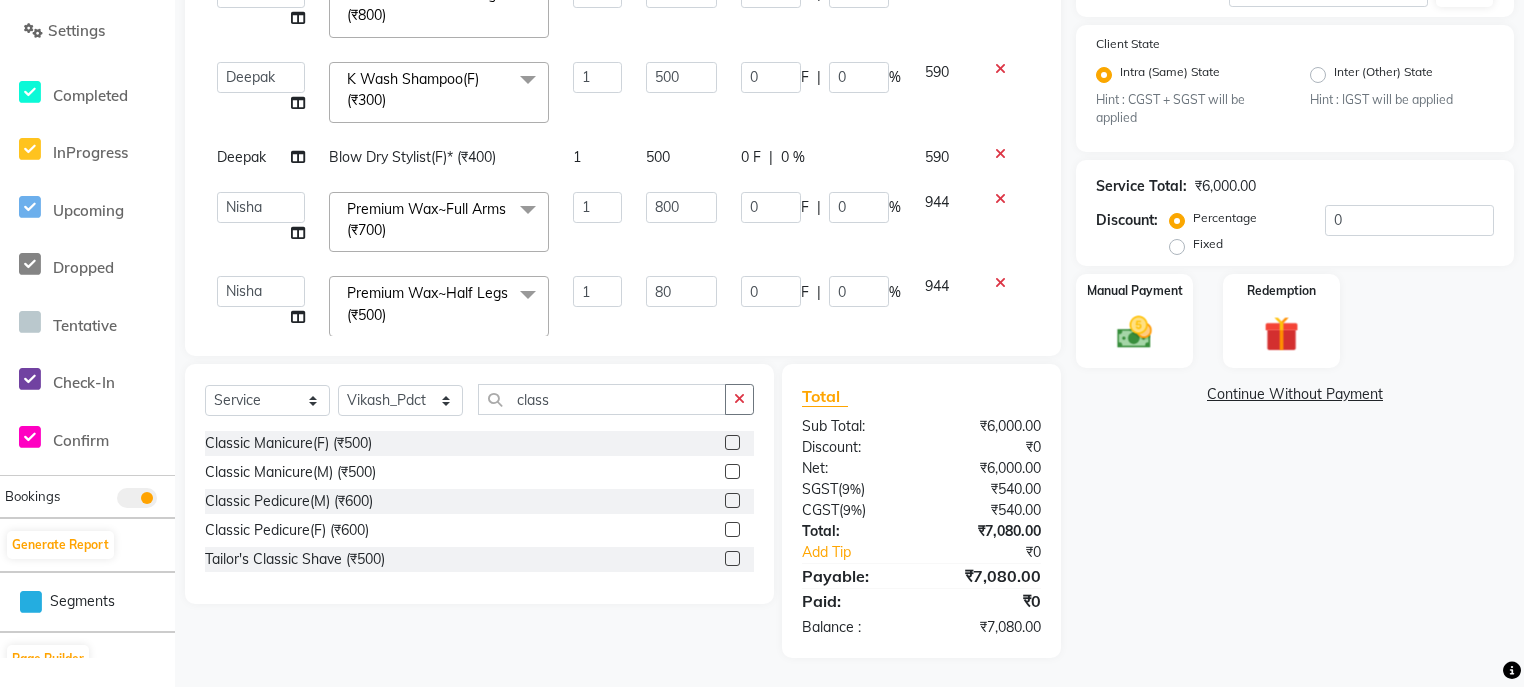 type on "8" 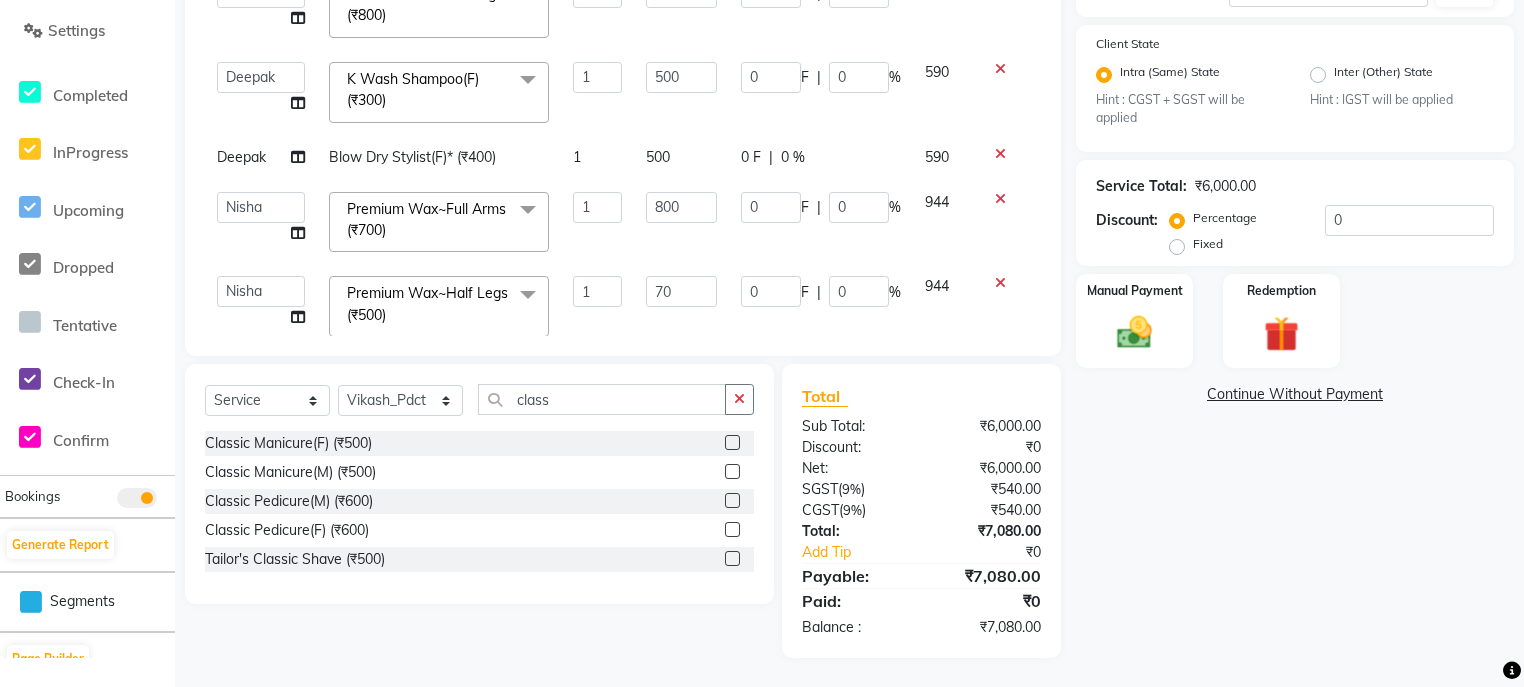 type on "700" 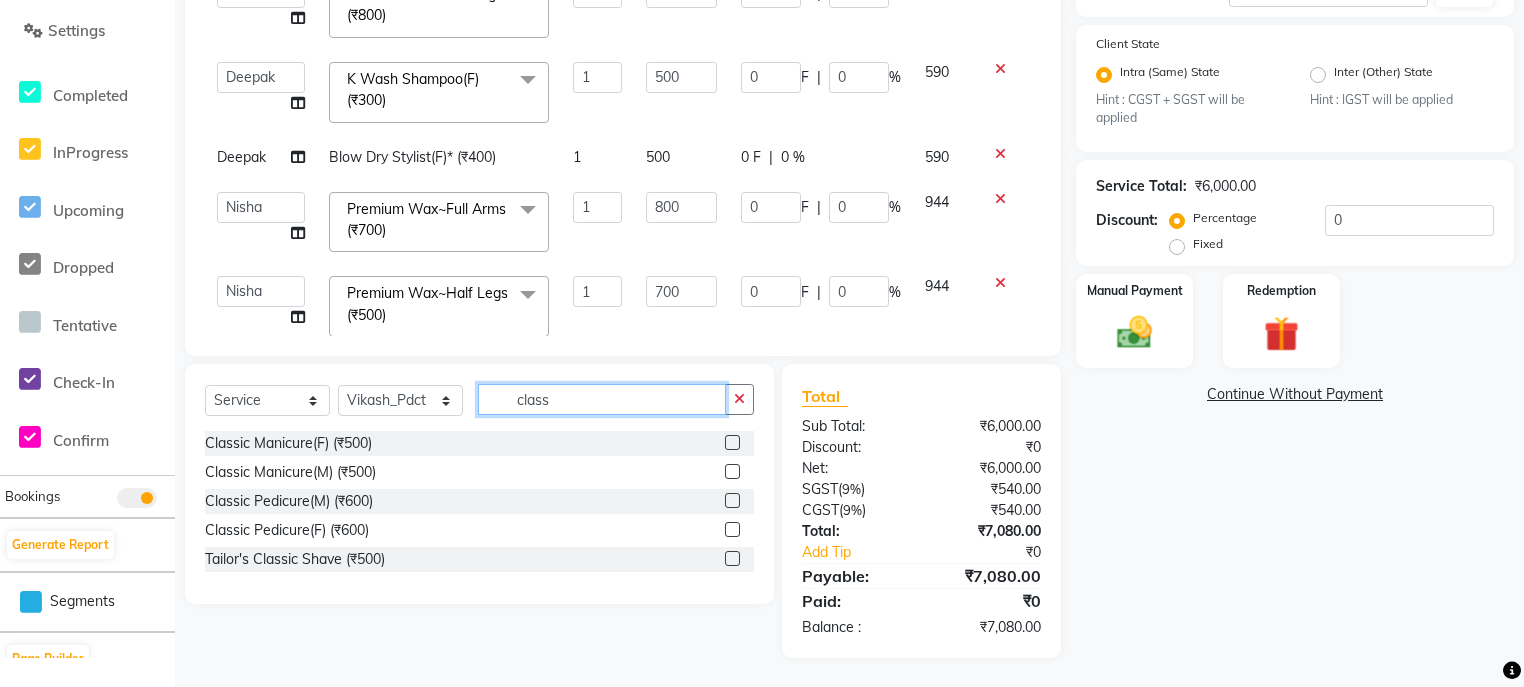 click on "class" 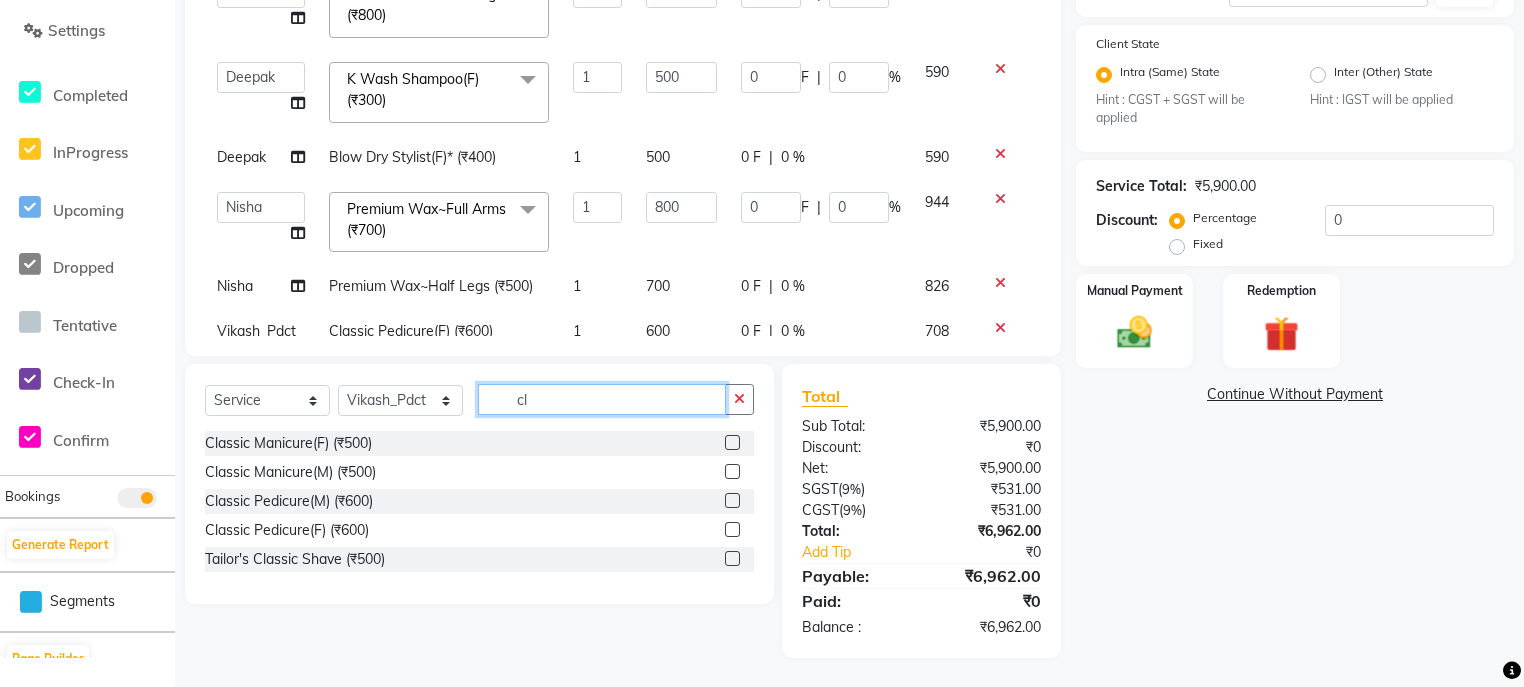 type on "c" 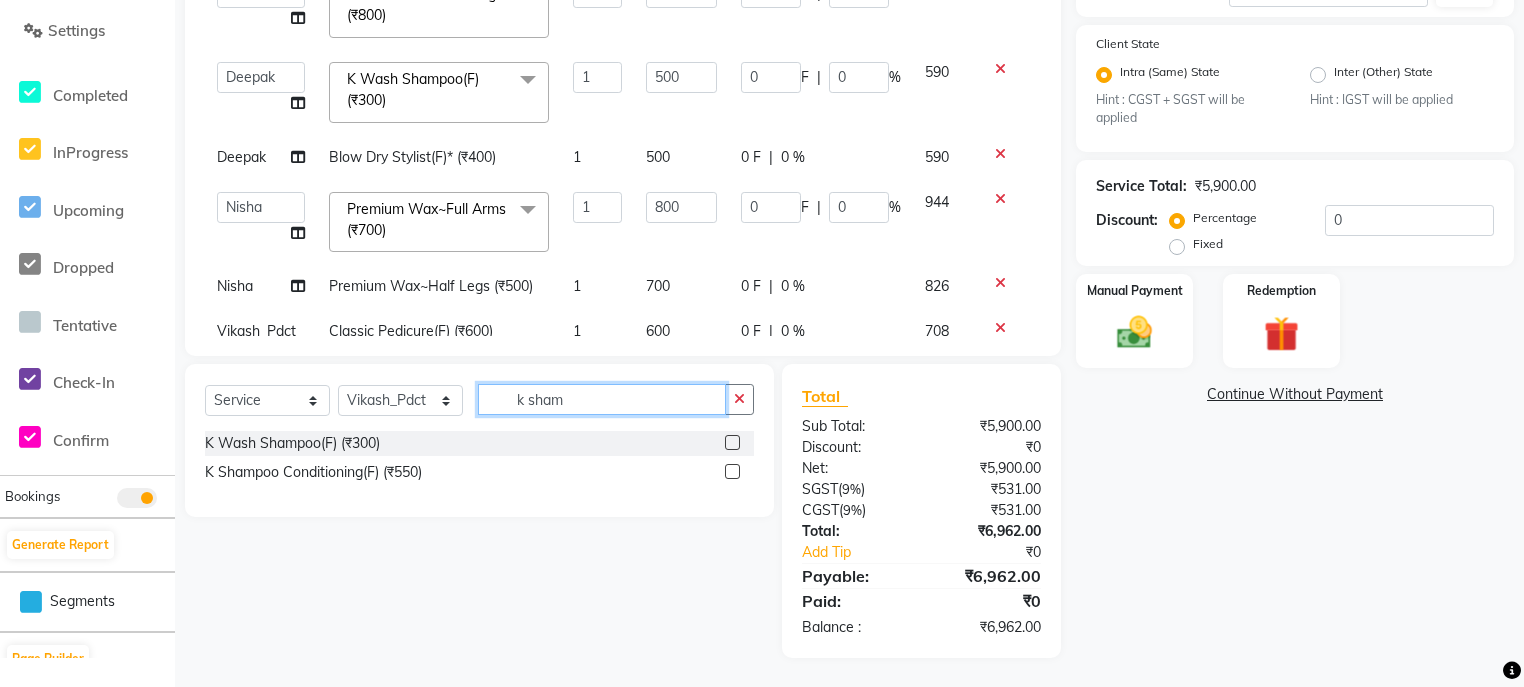 type on "k sham" 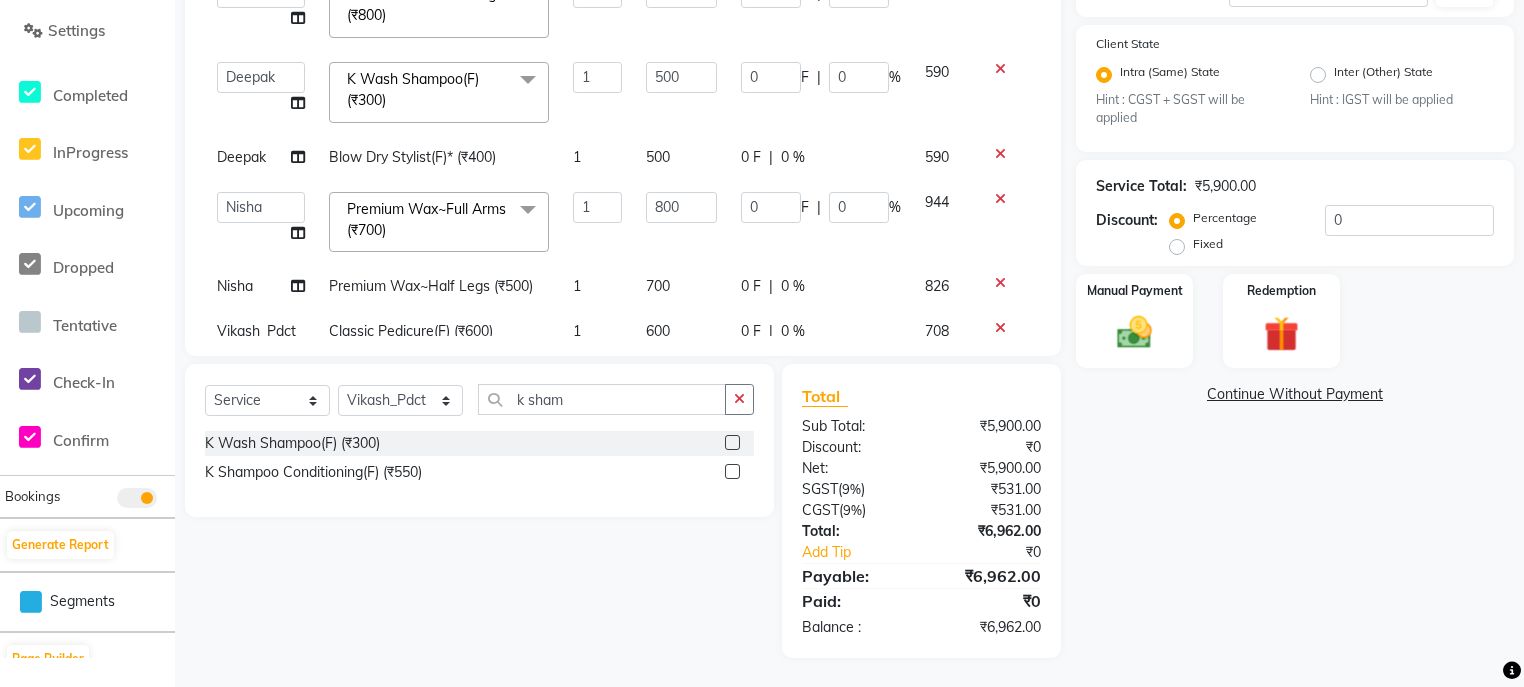 click 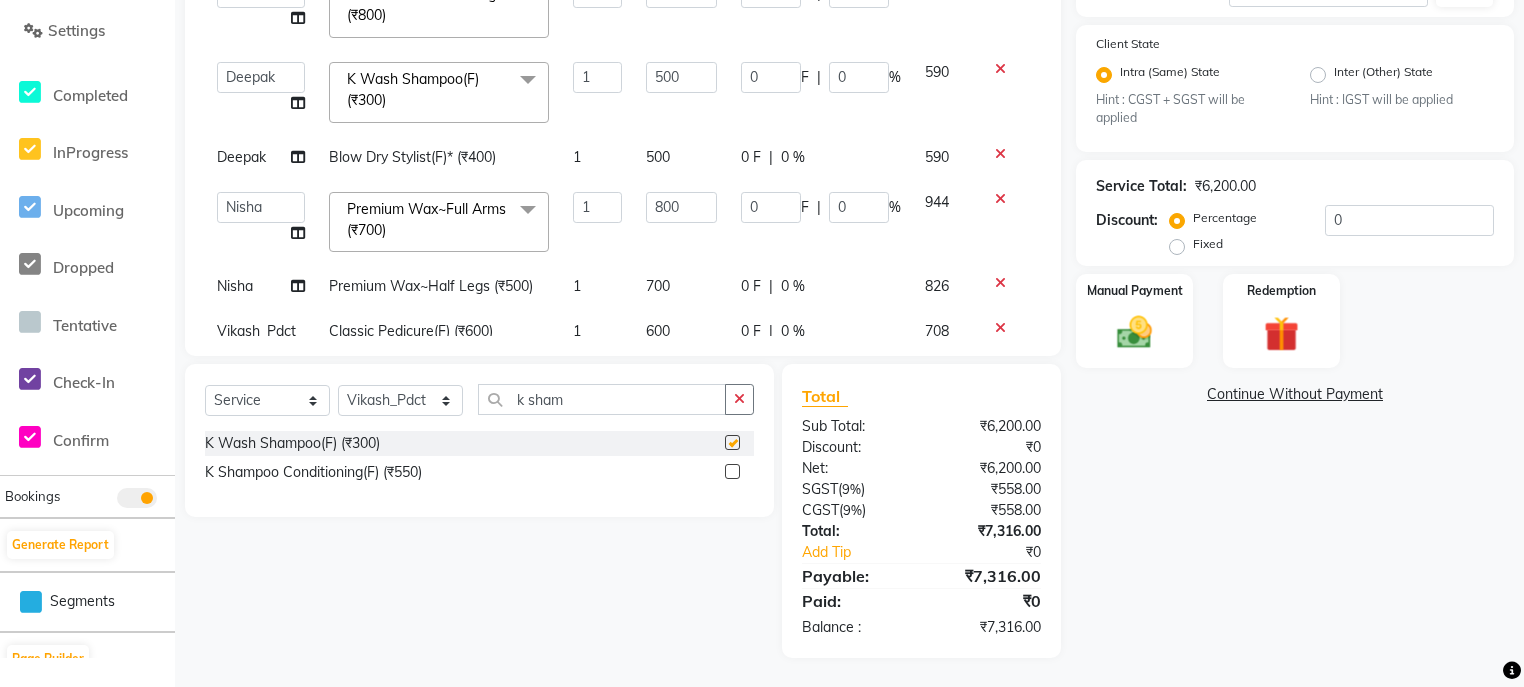 checkbox on "false" 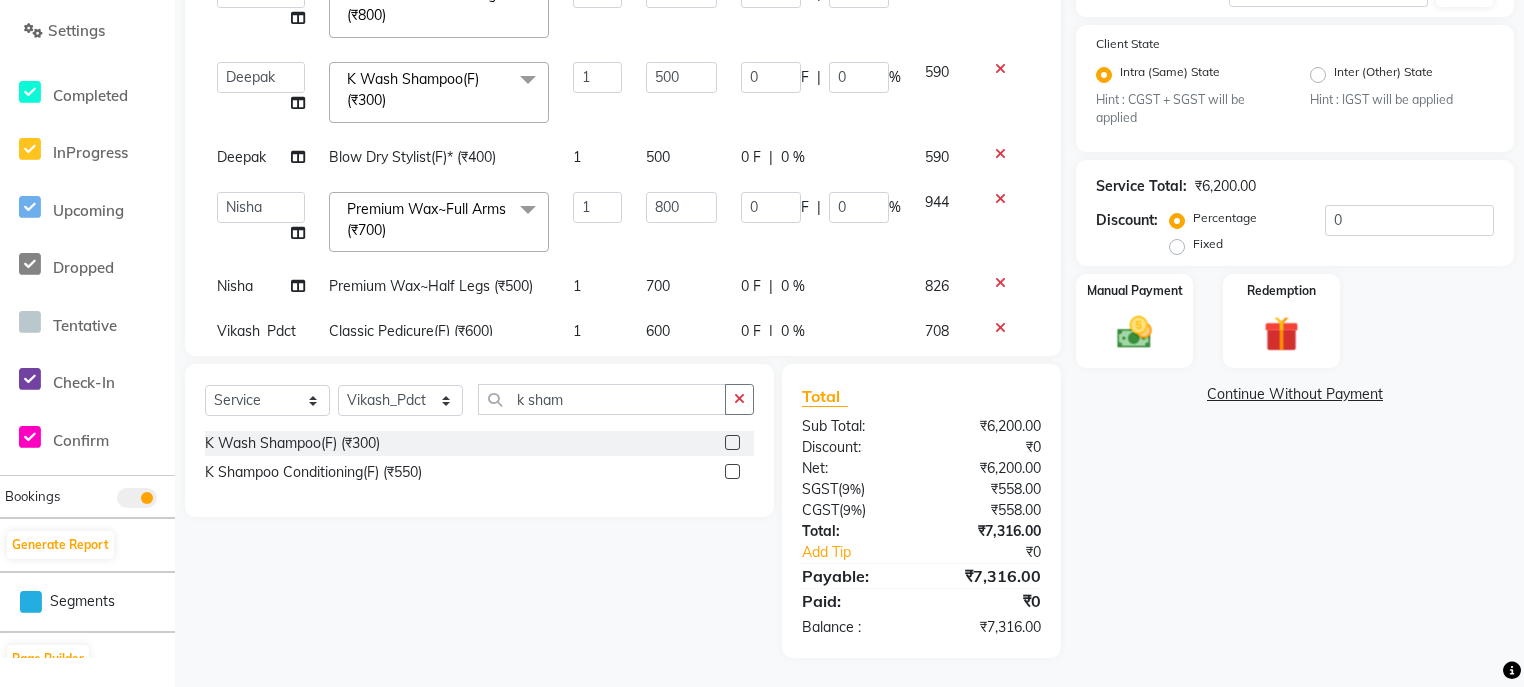 scroll, scrollTop: 175, scrollLeft: 0, axis: vertical 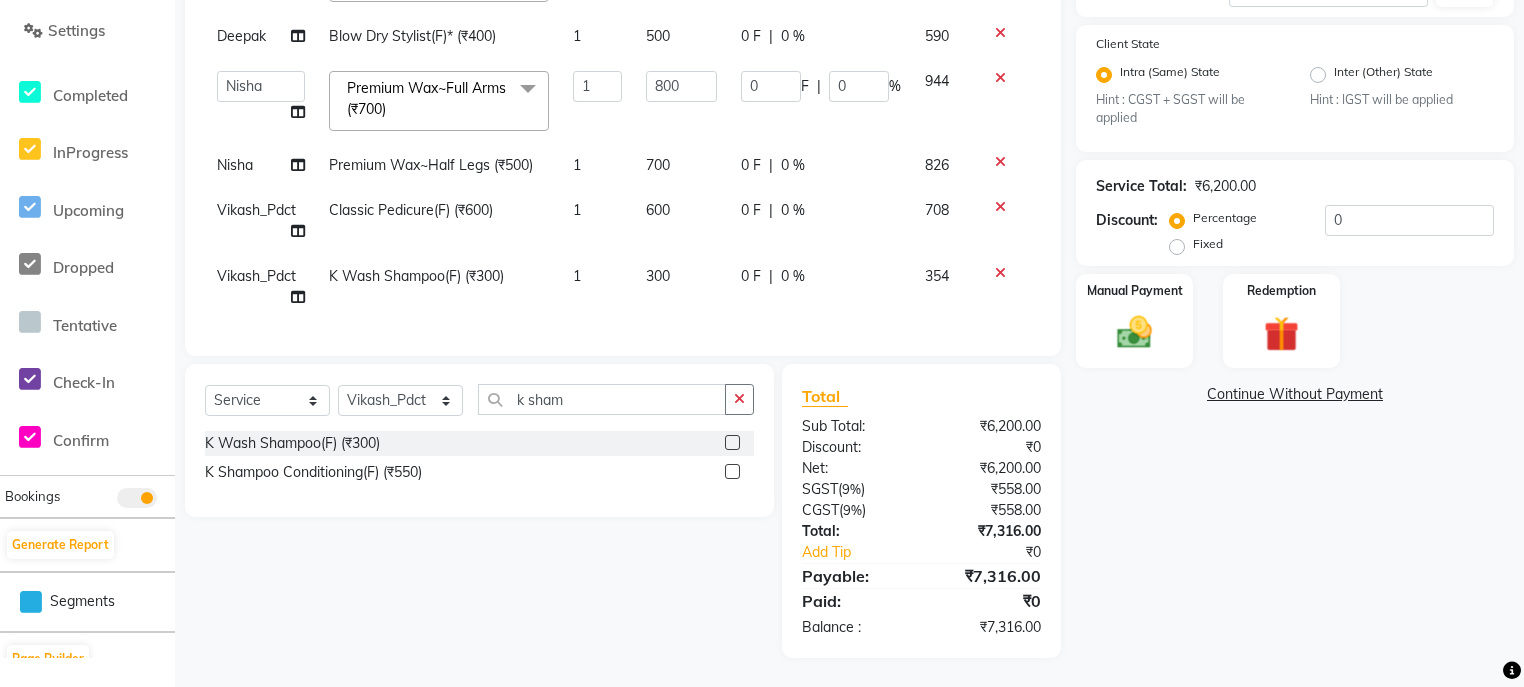 click on "300" 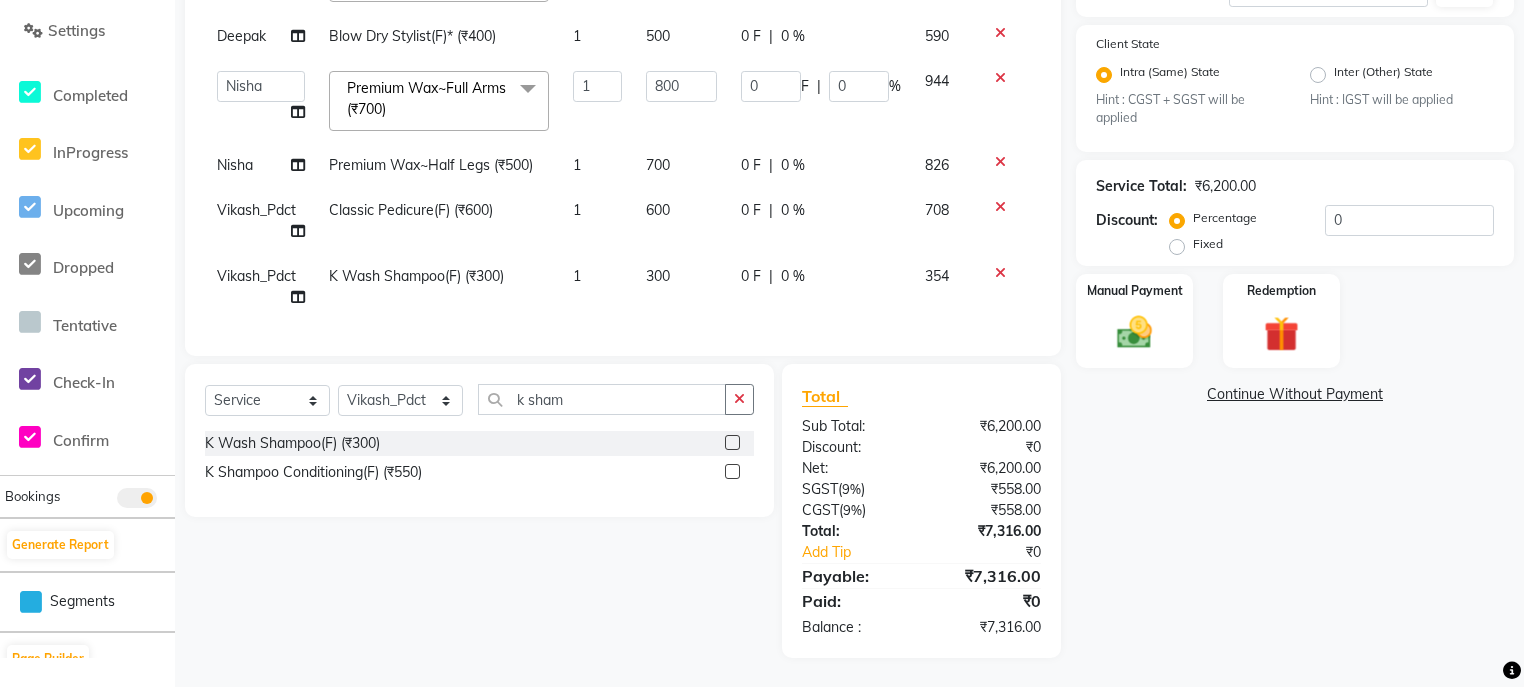 select on "81003" 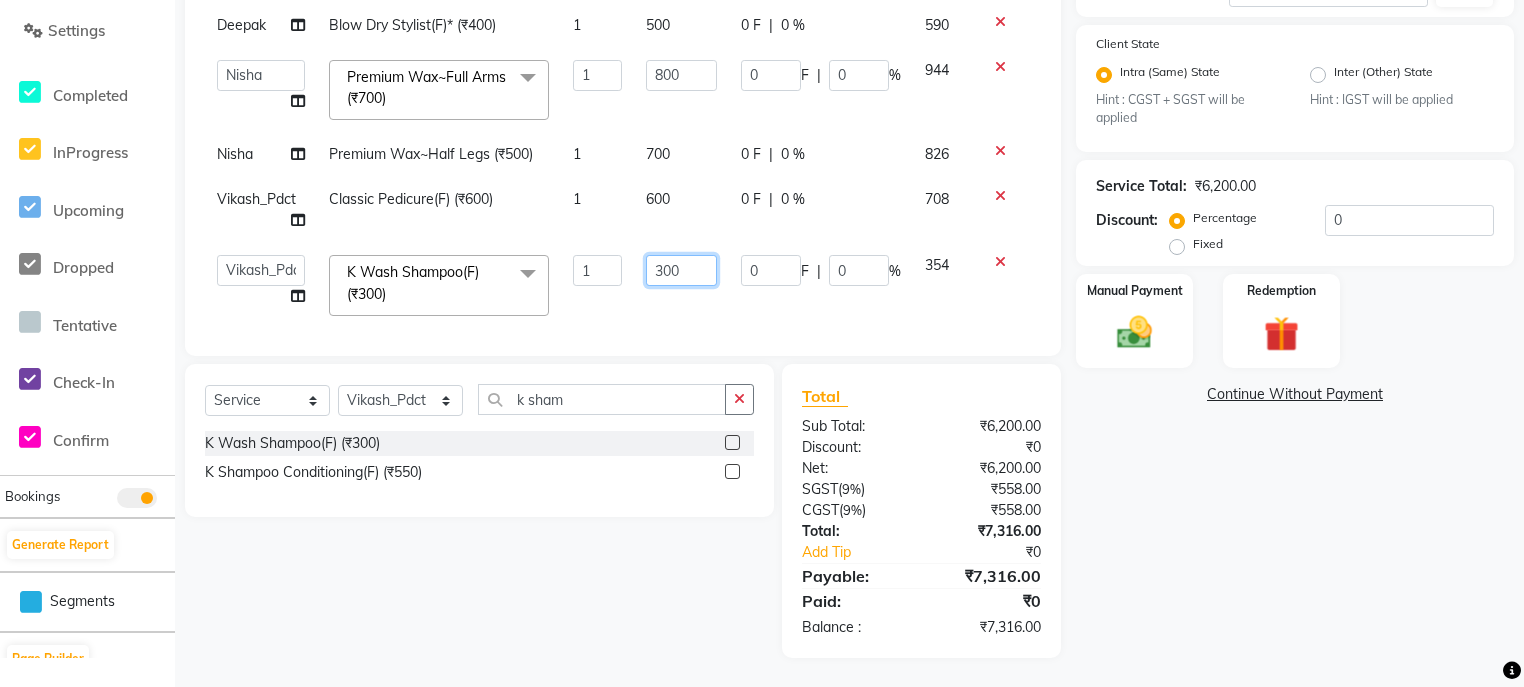 click on "300" 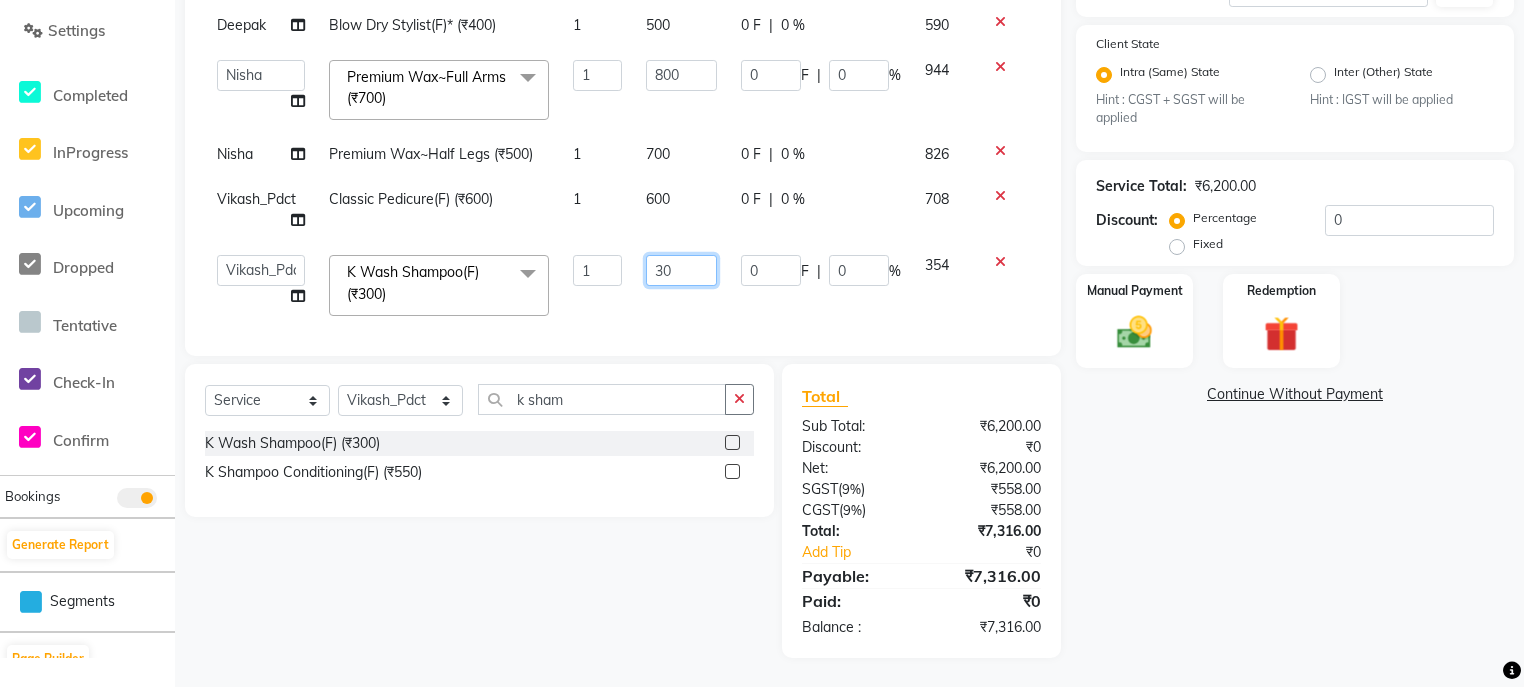 type on "3" 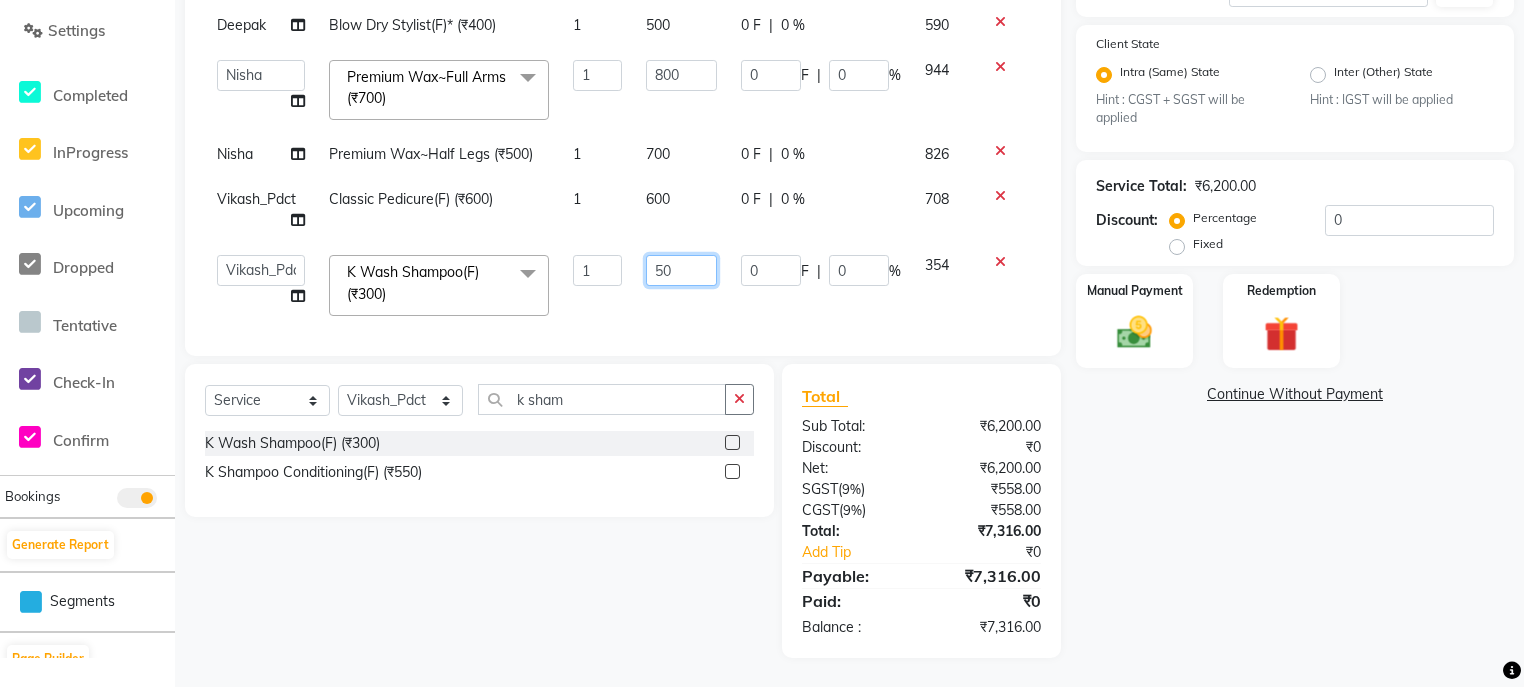 type on "500" 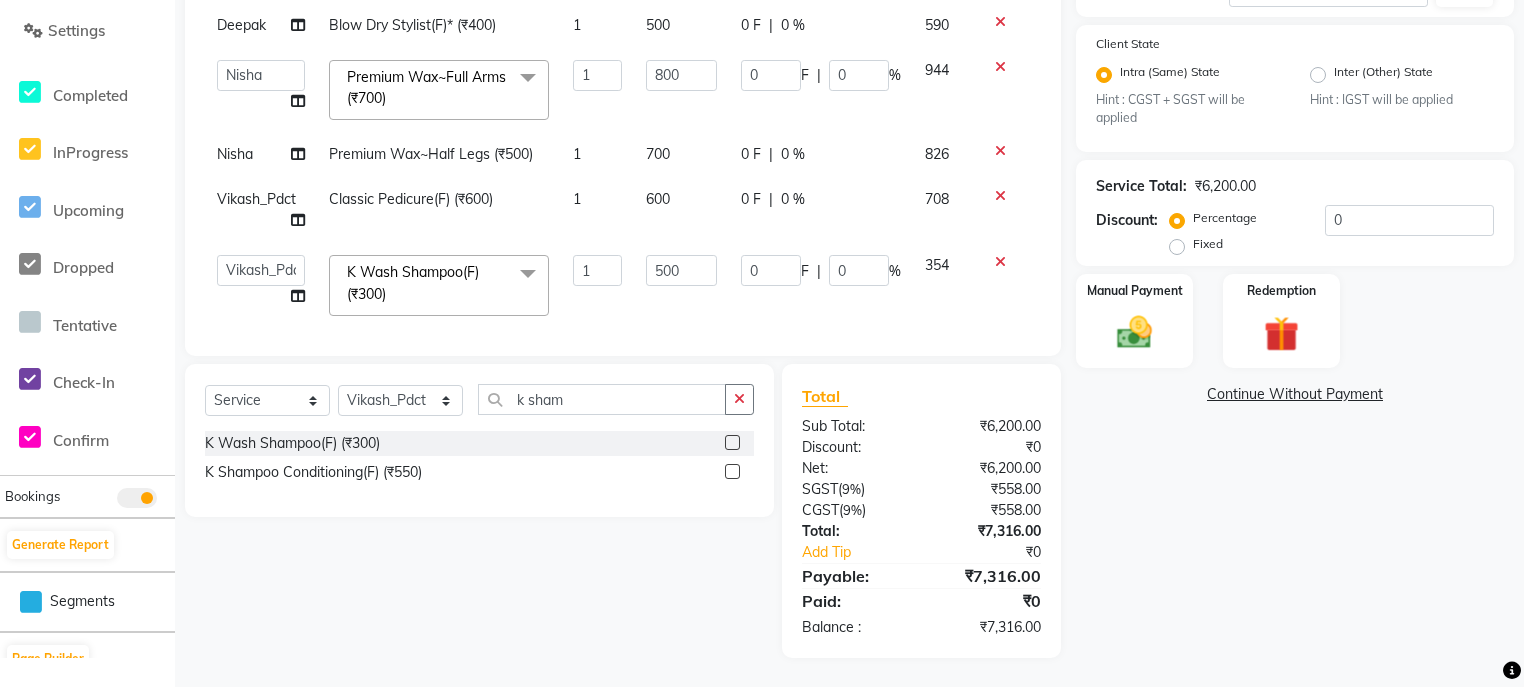 click on "500" 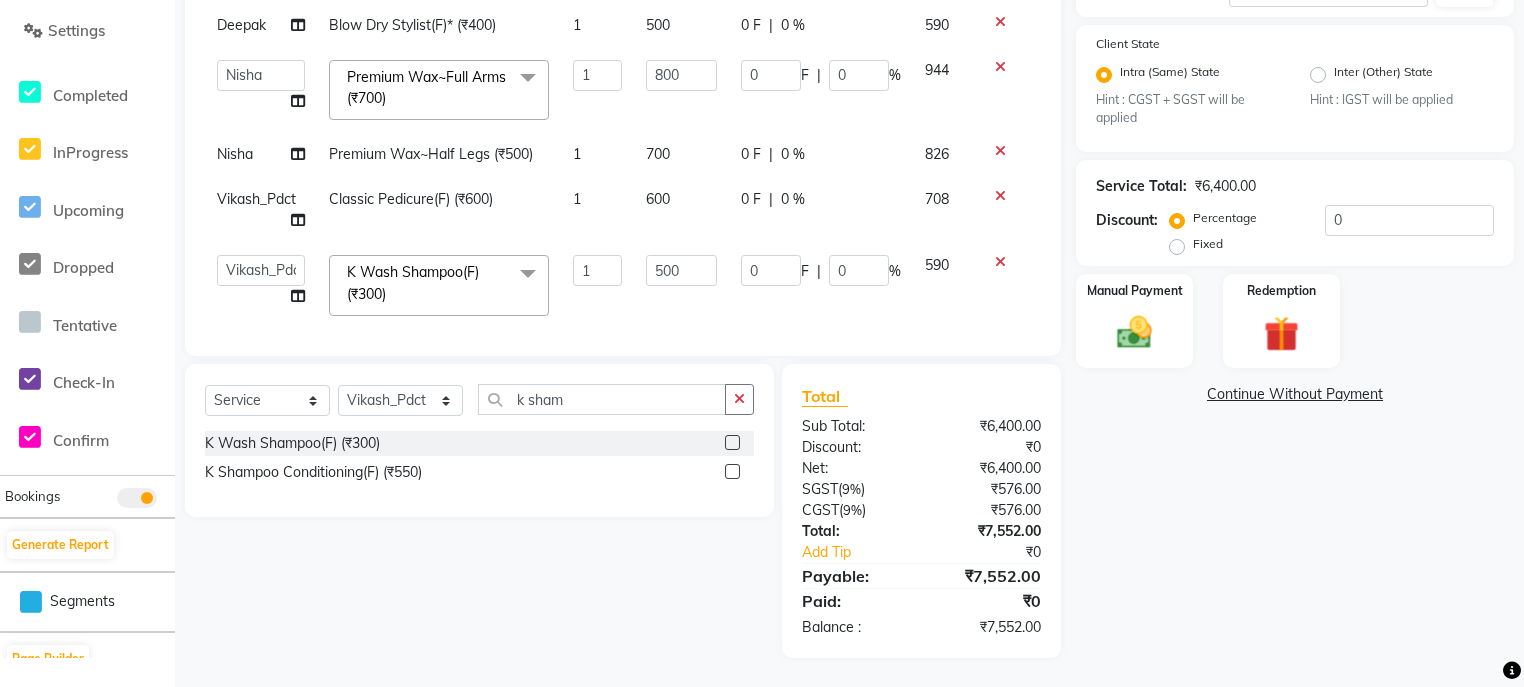 click on "0 F | 0 %" 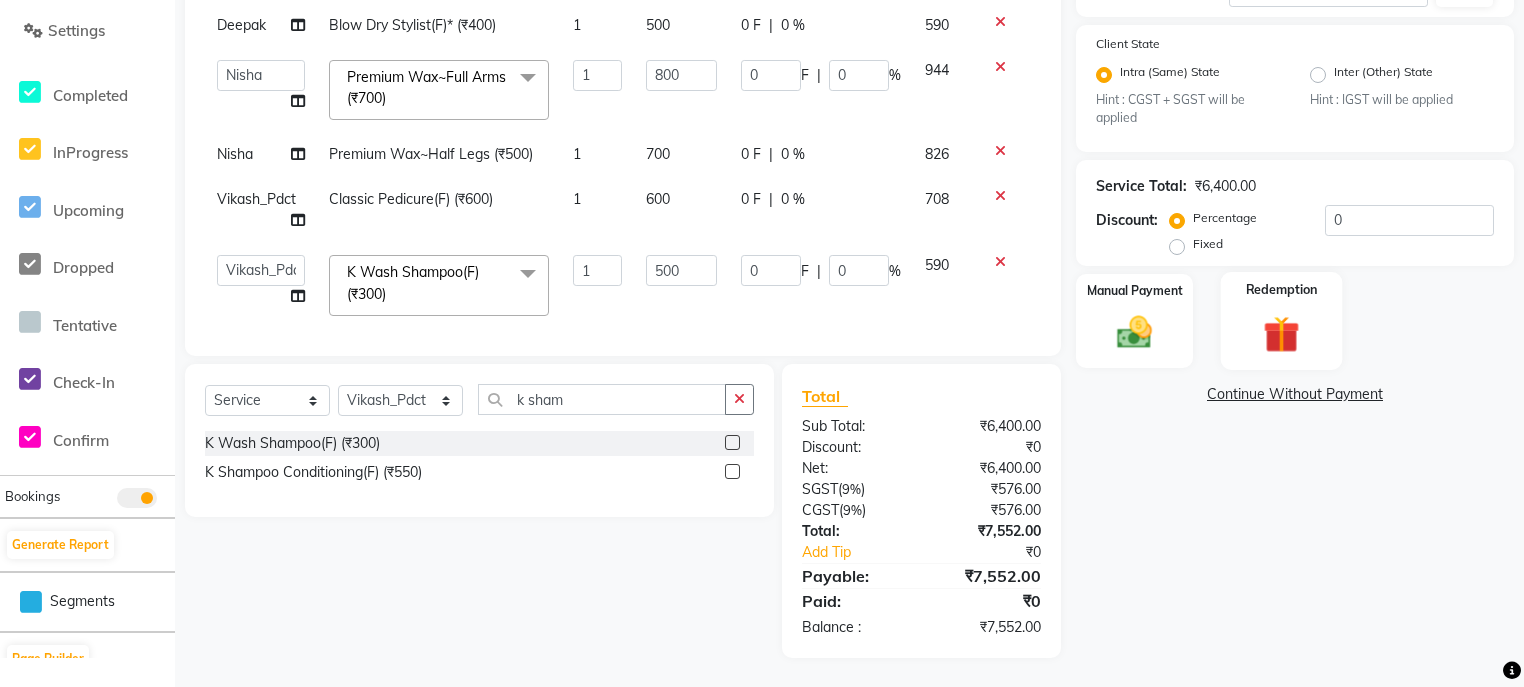 scroll, scrollTop: 413, scrollLeft: 0, axis: vertical 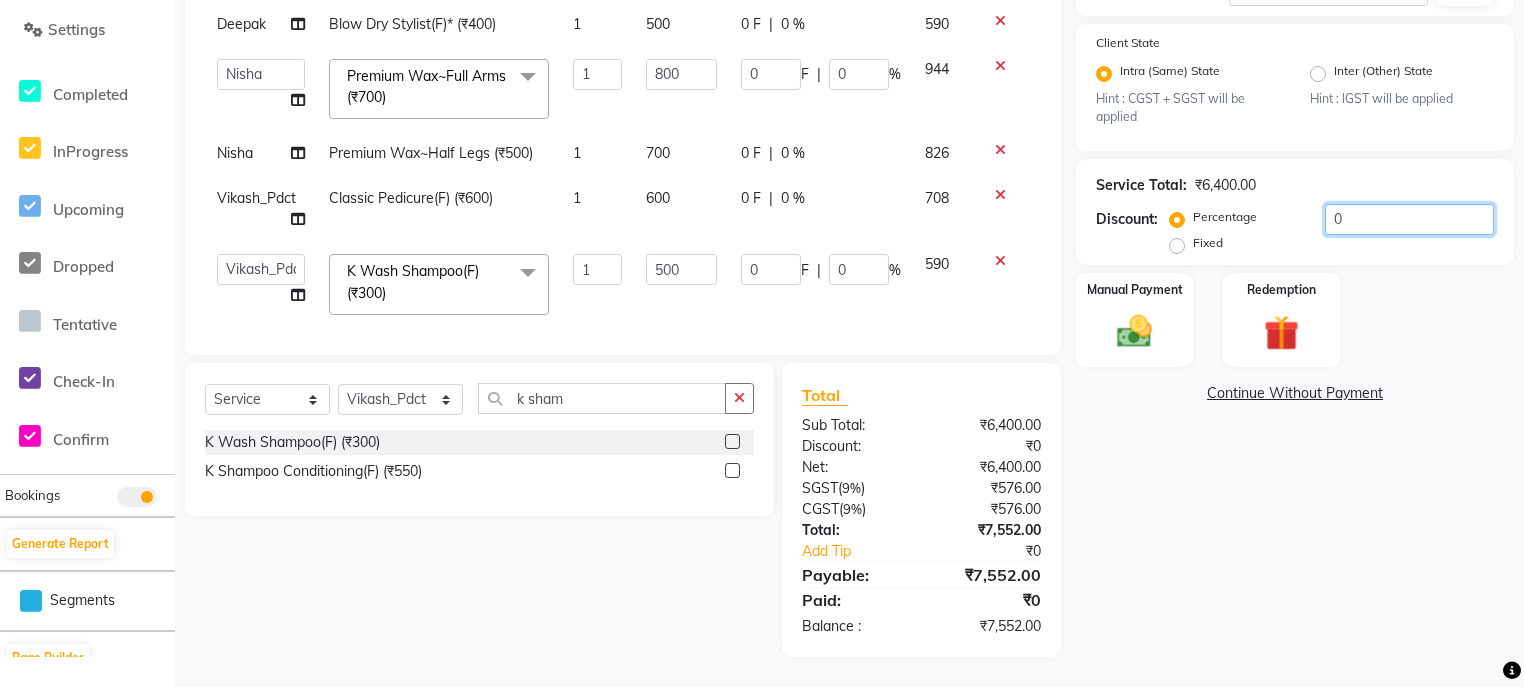 click on "0" 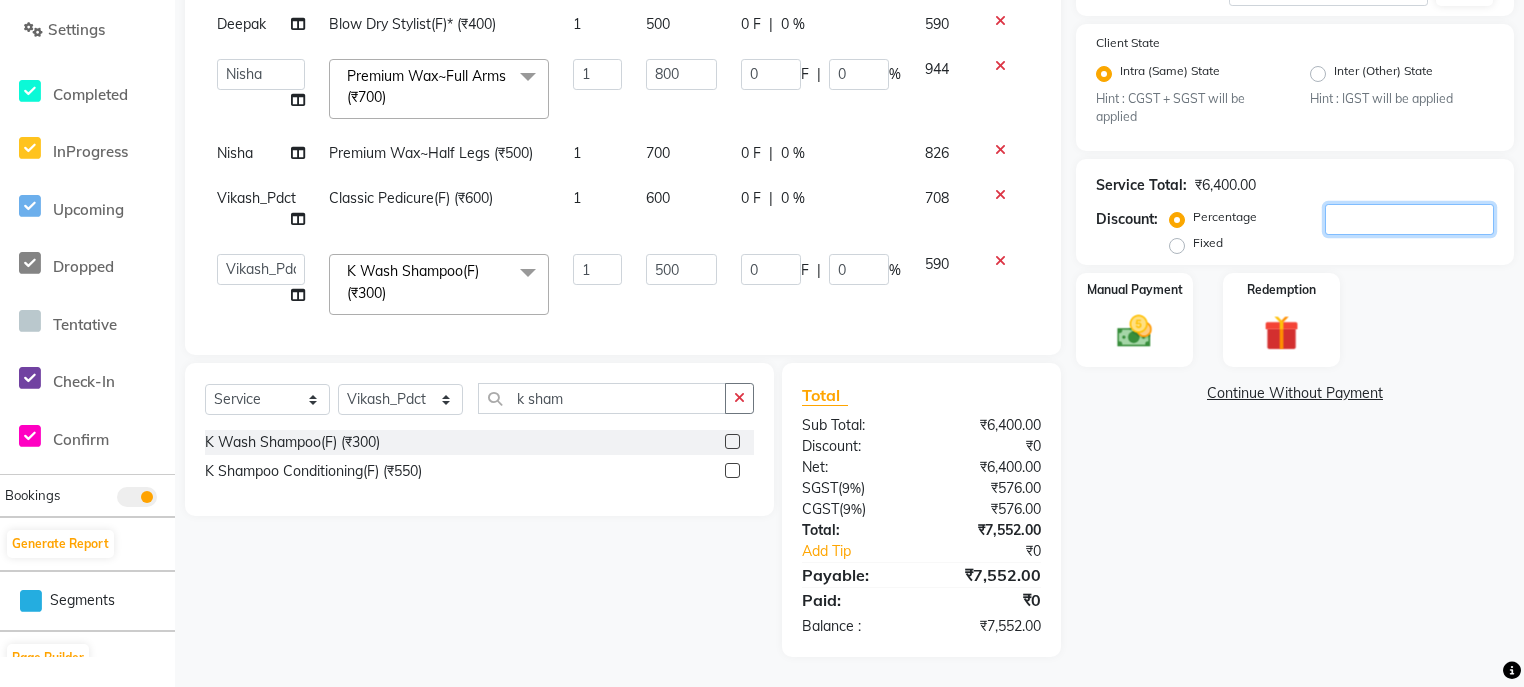 type on "2" 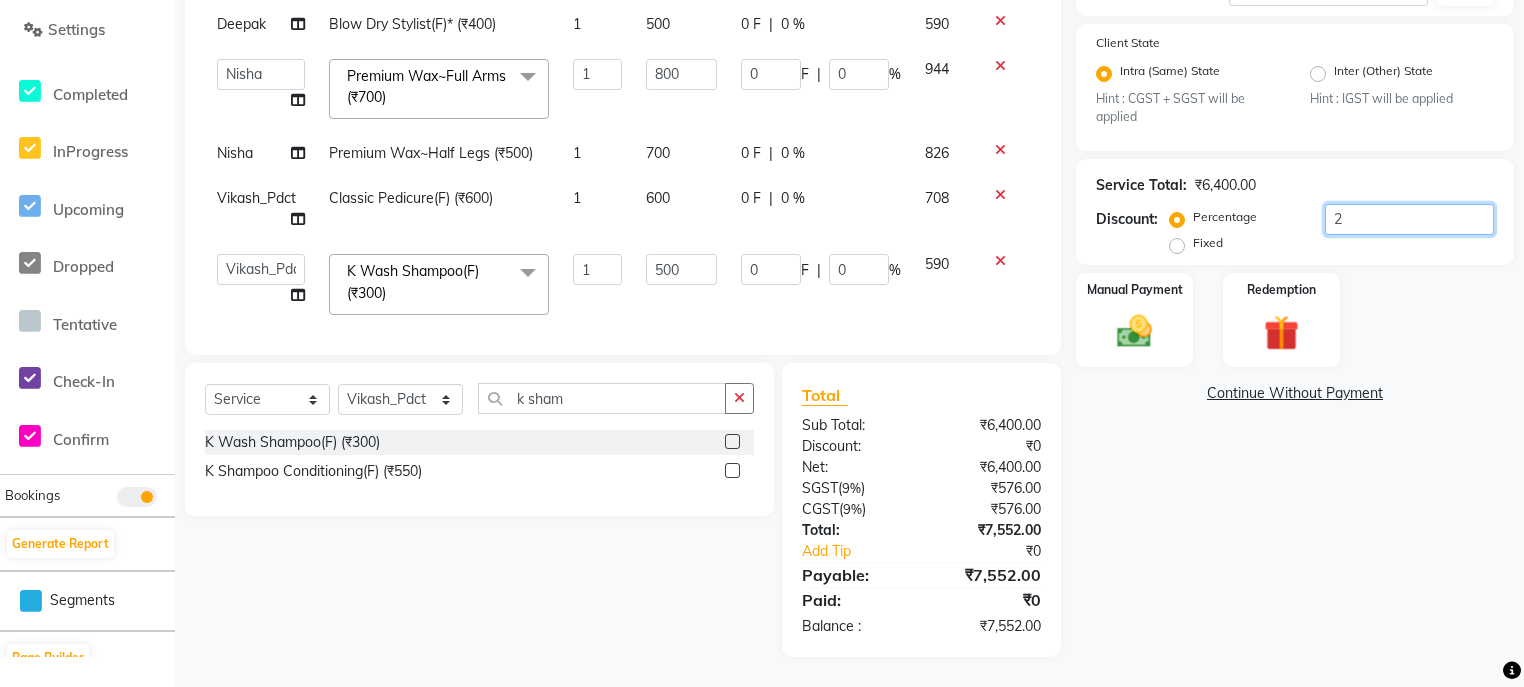 type on "20" 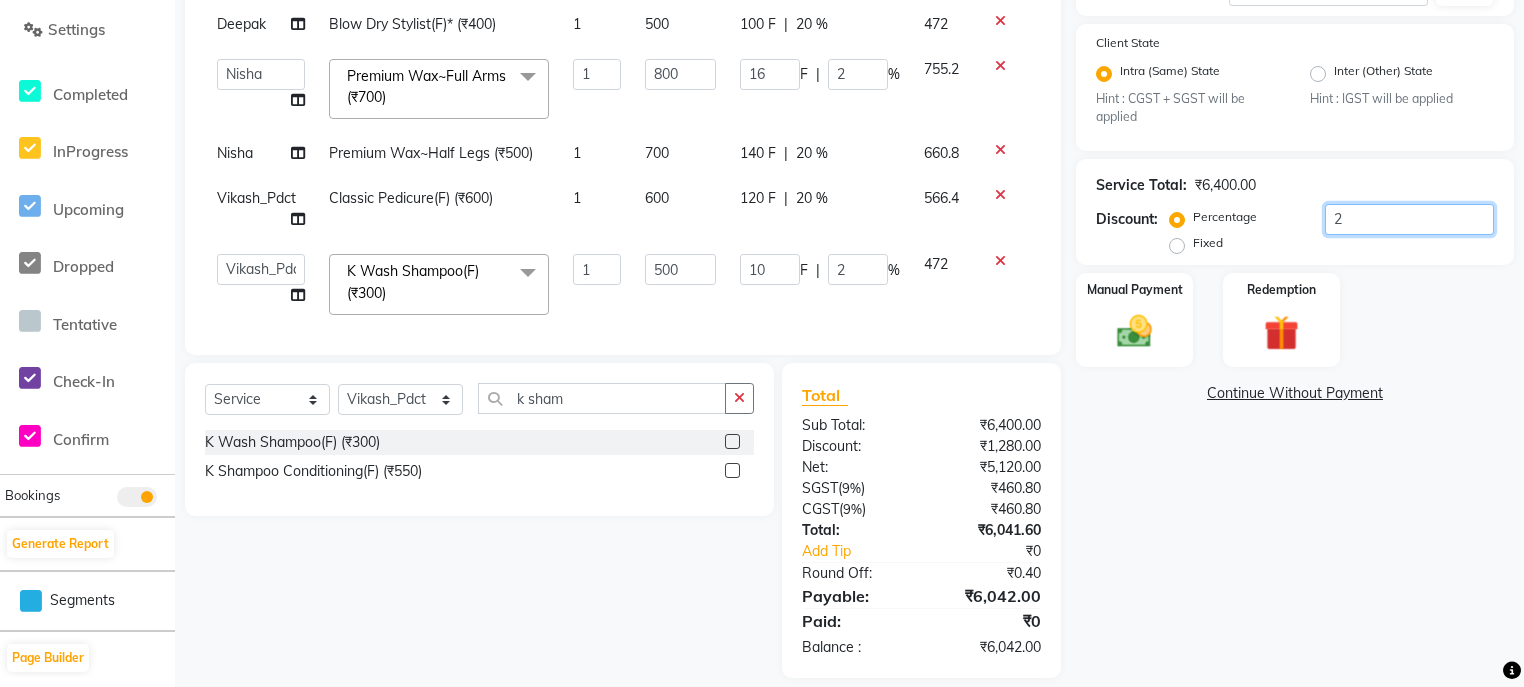 type on "20" 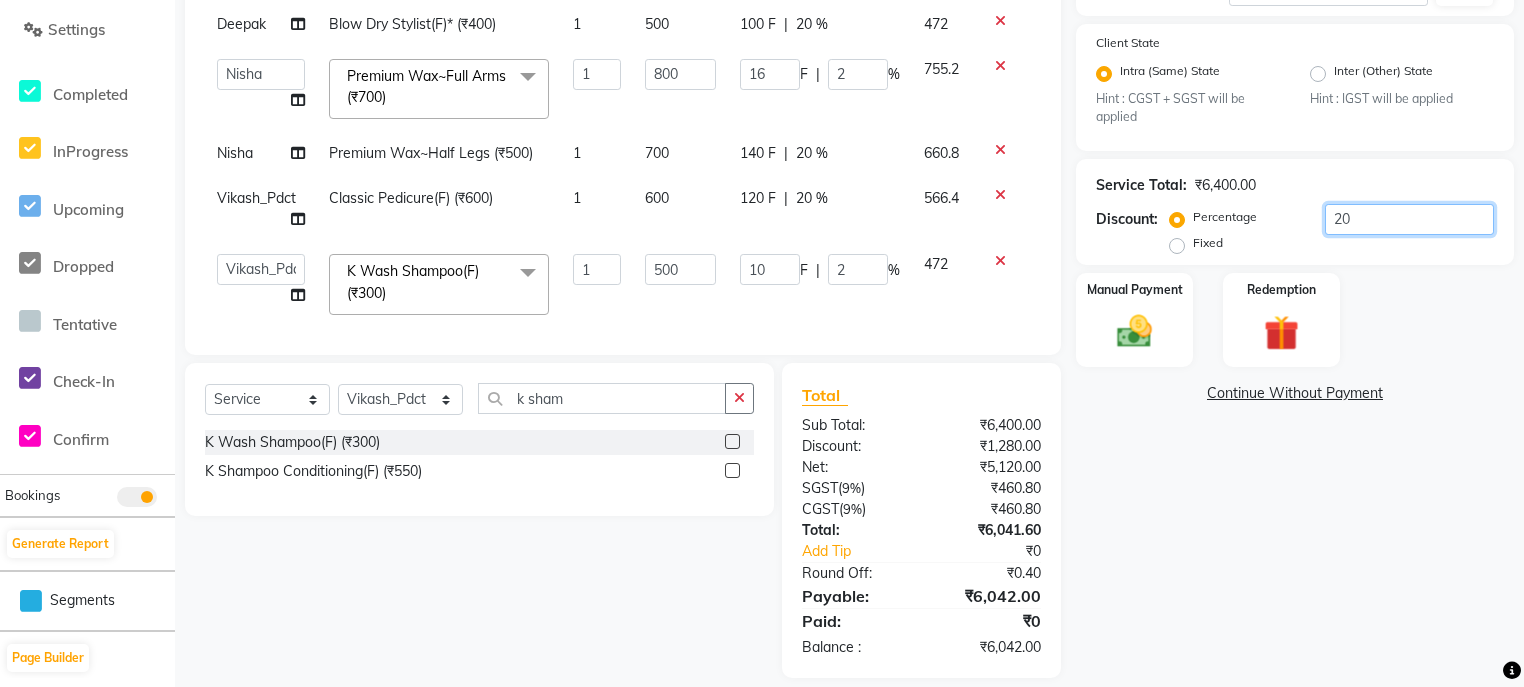 type on "200" 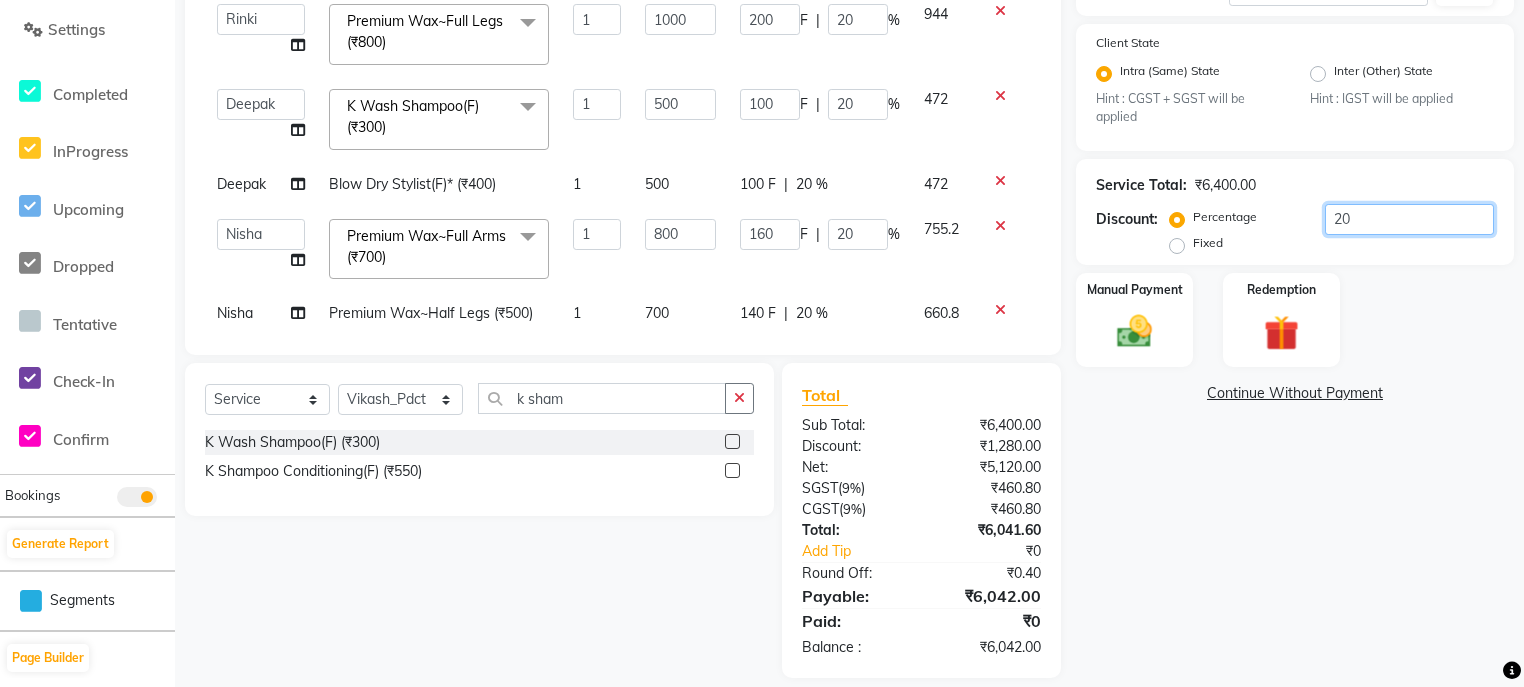 scroll, scrollTop: 0, scrollLeft: 0, axis: both 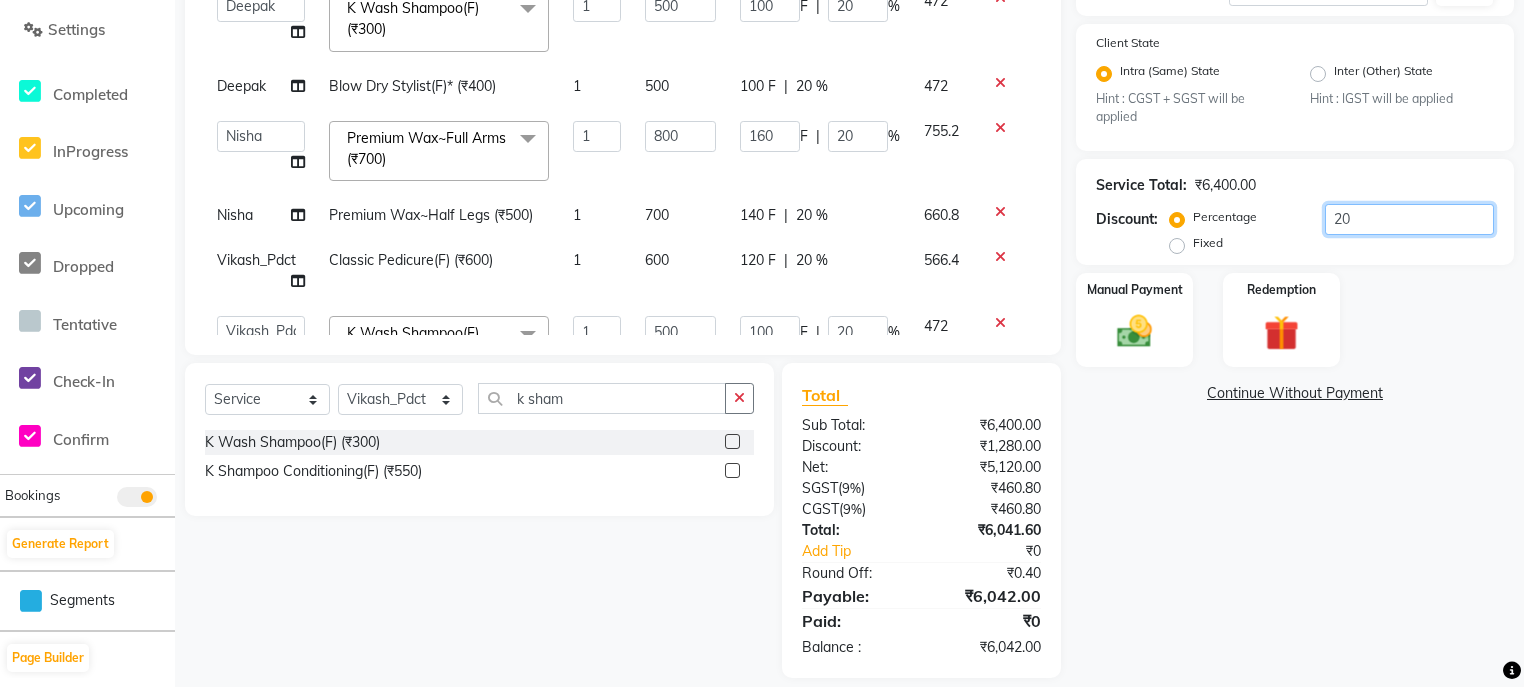type on "20" 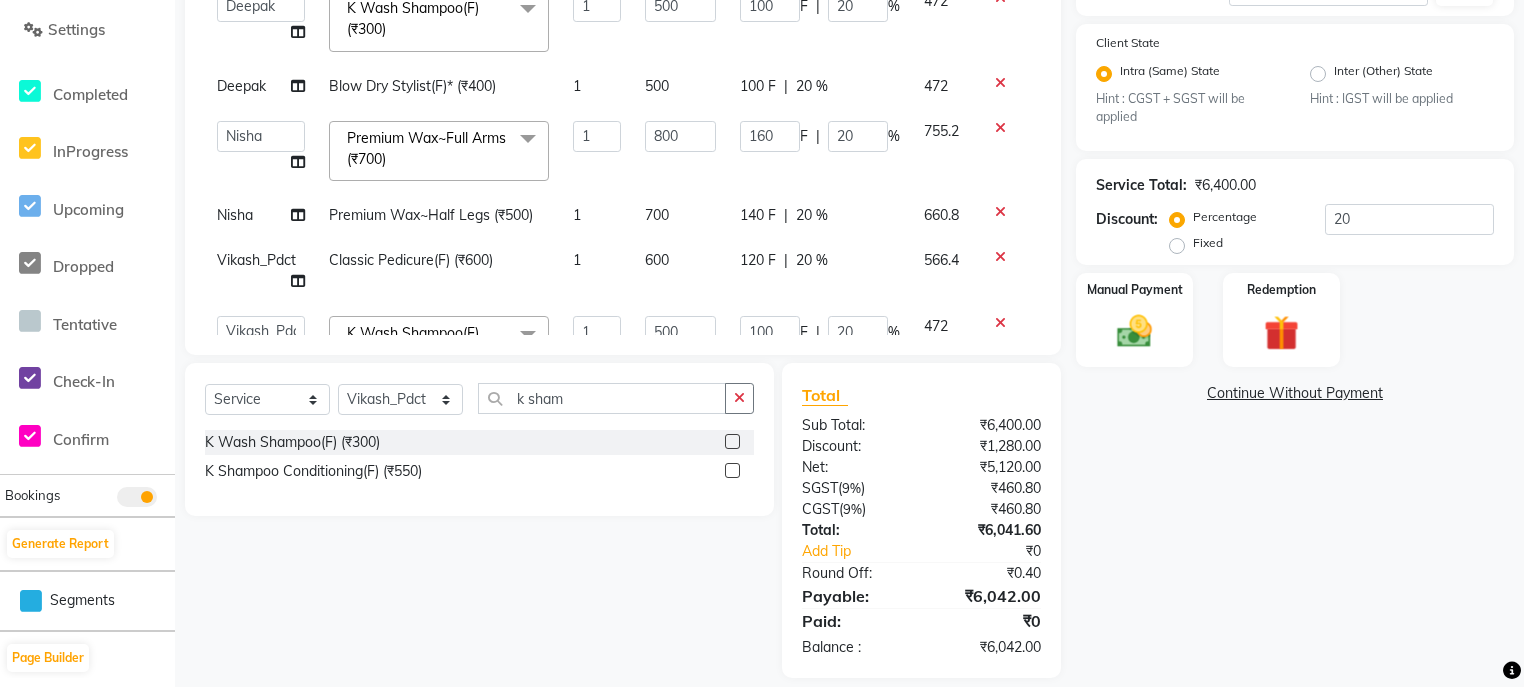 click on "700" 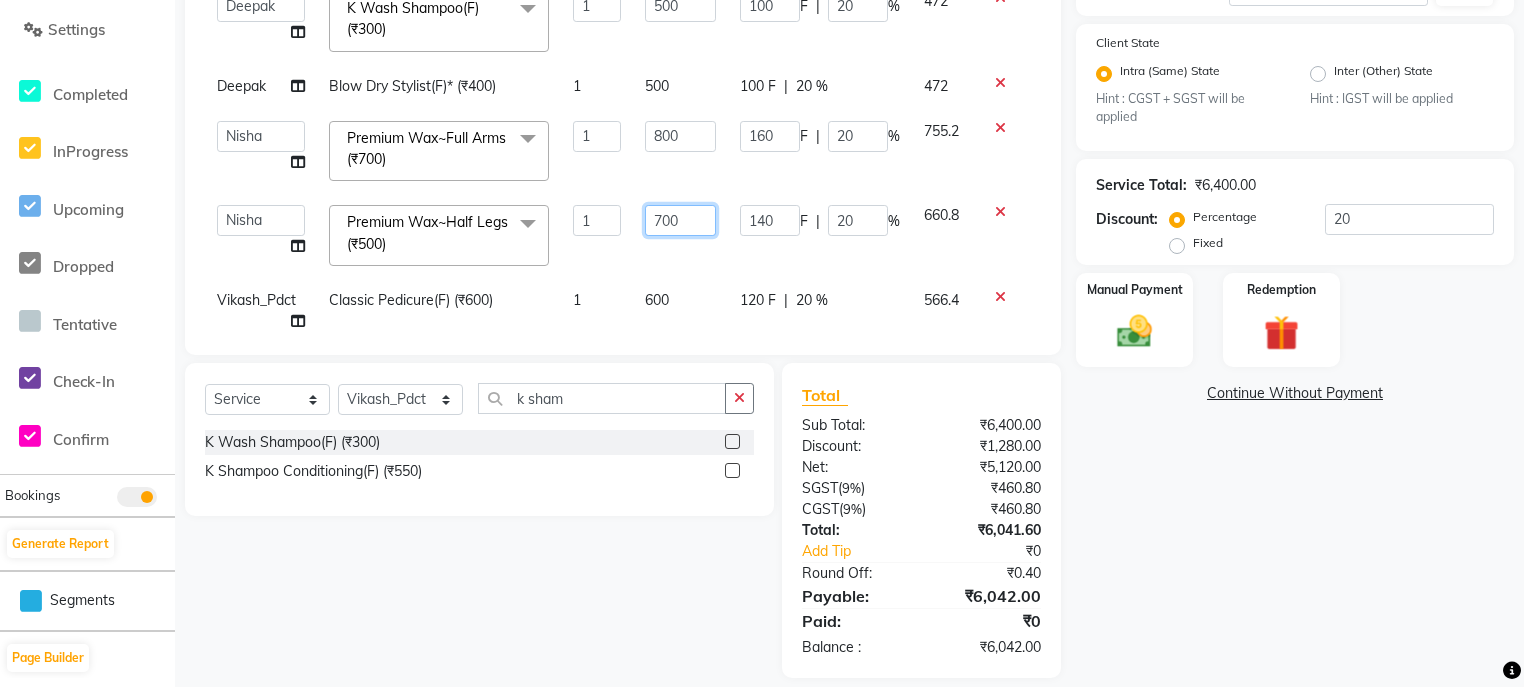click on "700" 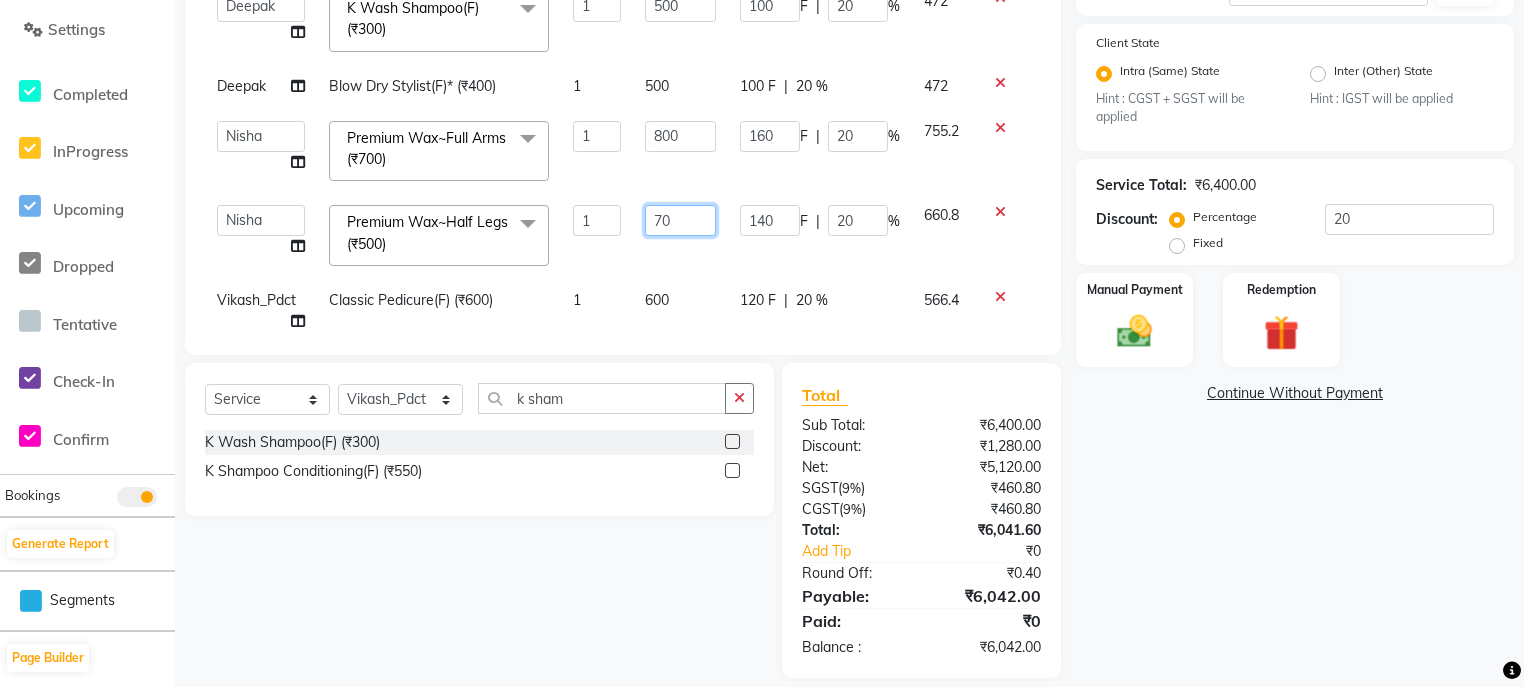 type on "7" 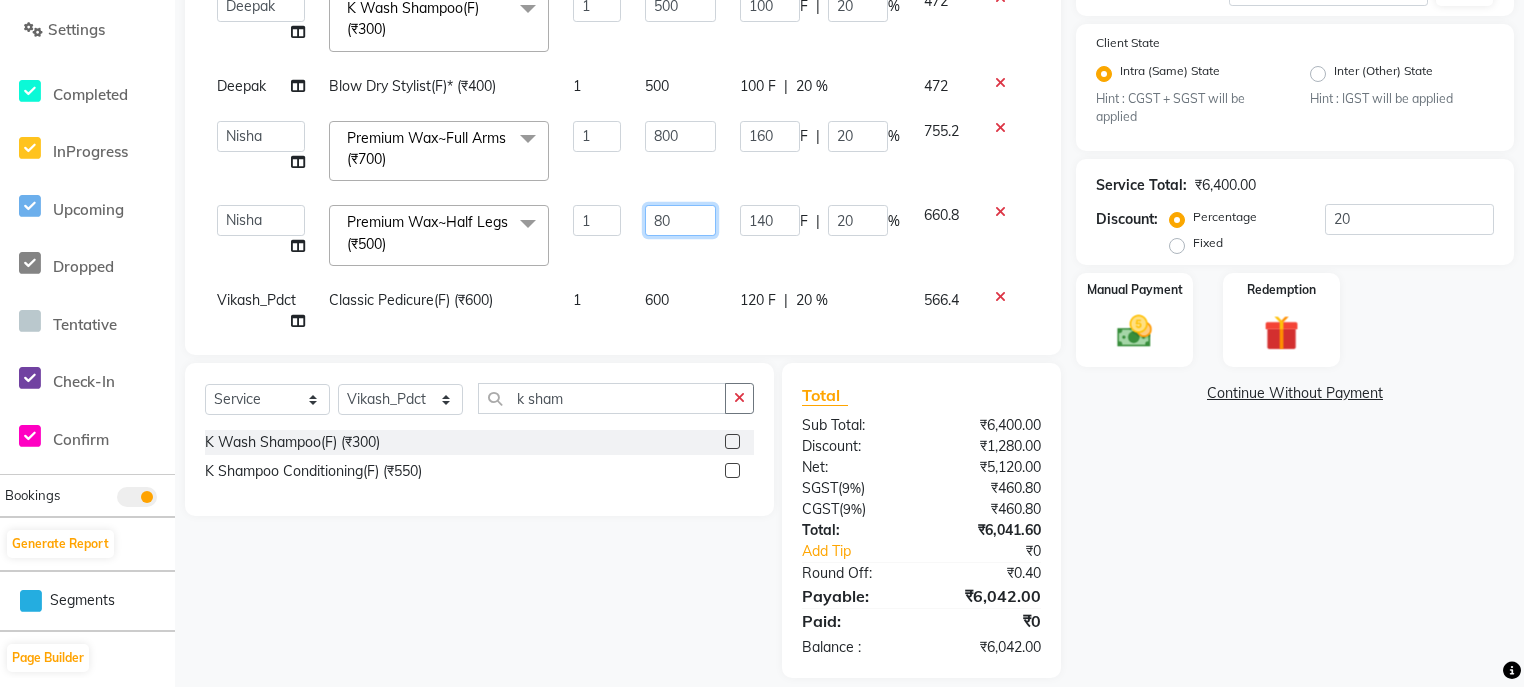 type on "800" 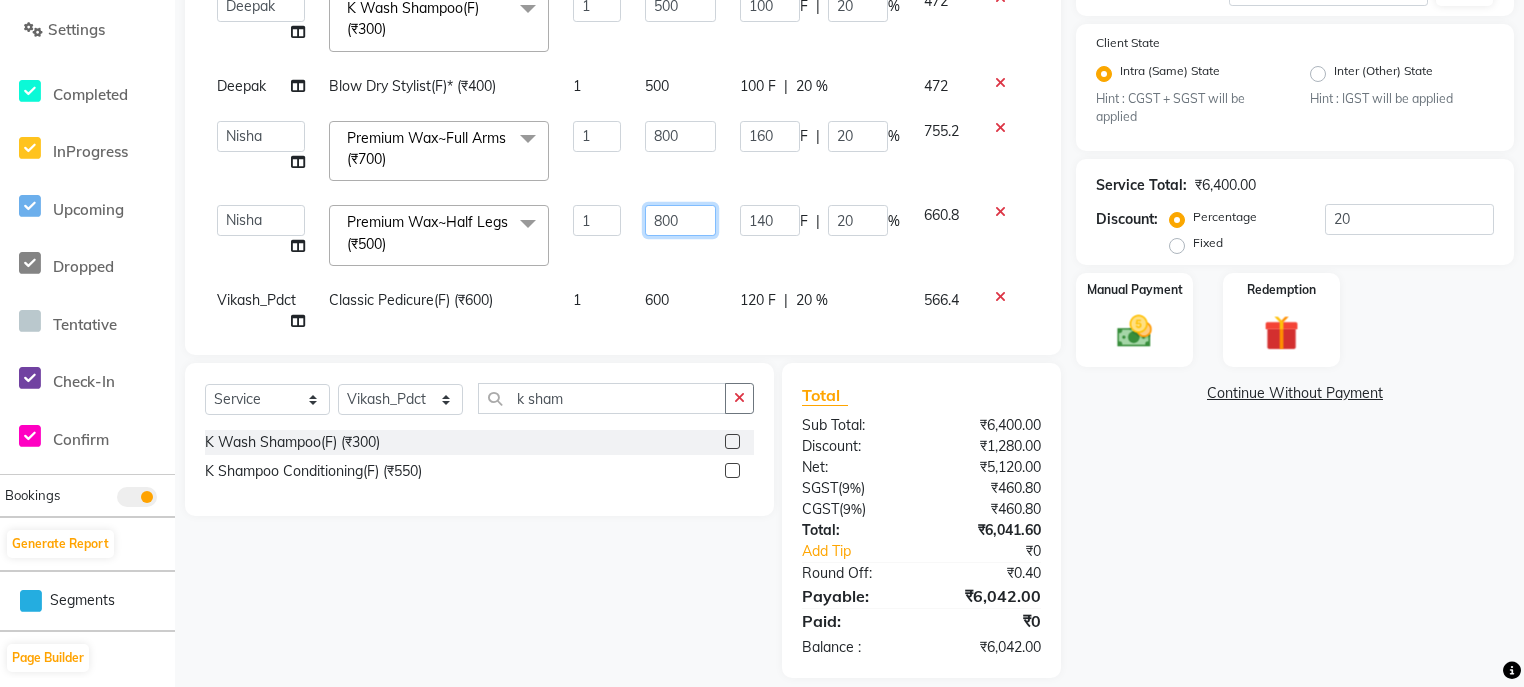 scroll, scrollTop: 113, scrollLeft: 0, axis: vertical 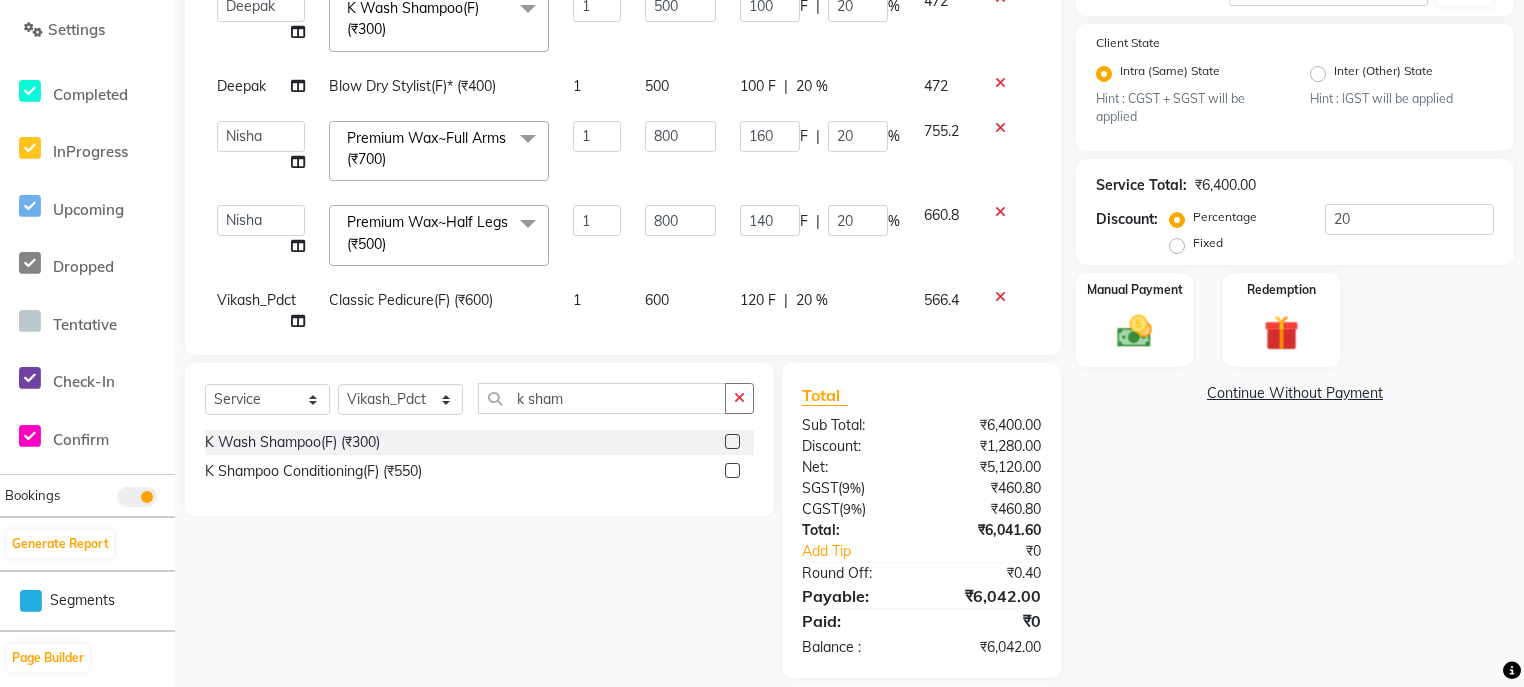 click 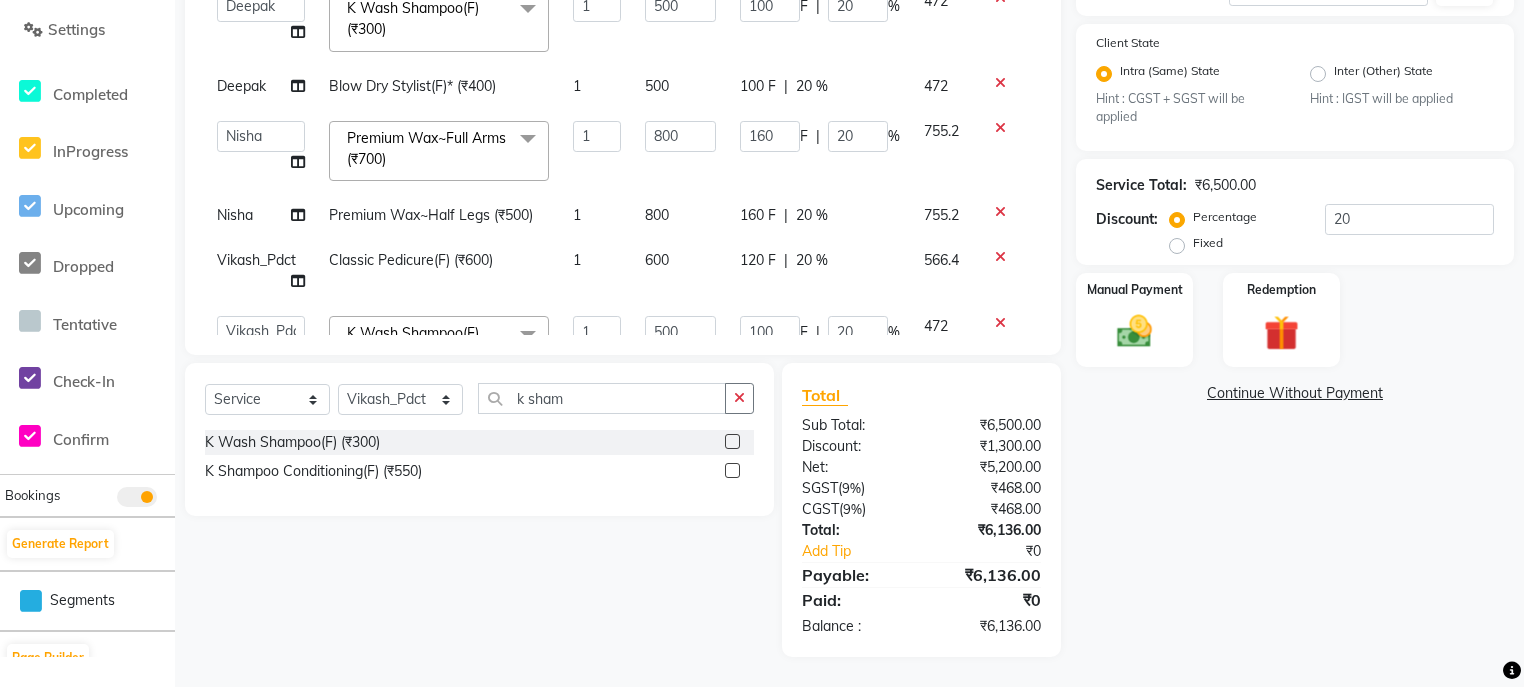 click on "Client +91 9606226515 Date 01-08-2025 Invoice Number V/2025 V/2025-26 0808 Services Stylist Service Qty Price Disc Total Action Rinki Back Massage (₹1500) 1 1000 200 F | 20 % 944 Rinki Premium Wax~Full Arms (₹700) 1 800 160 F | 20 % 755.2  ali   Counter_Sales   Deepak   Eram_nail art   Farmaan   Manager(Billing User)   Mashel   Nisha   Rinki   Ritu Mittal   Shiva   Shiva(Cherry)   Shivam_pdct   Talib   vardan   Vikash_Pdct  Premium Wax~Full Legs (₹800)  x Nail Extension Refill (₹1500) Big Toes (₹400) French Tip Repair (₹400) Gel French Extension (₹500) Gel Tip Repair (₹350) Gel Infills (₹1350) Gel Overlays (₹1800) Gel Extension (₹500) Gel Nail Removal (₹150) Natural Nail Extensions (₹3300) French Nail Extensions (₹3500) Gel Polish Removal (₹600) Extension Removal (₹1000) Nail Art Recruiter (₹500) French Ombre Gel Polish (₹2500) Nail Art Nedle (₹600) Cutical Care (₹250) Nail Art Brush (₹500) French Gel Polish (₹2000) French Glitter Gel Polish (₹2500) 1 1000 200 F" 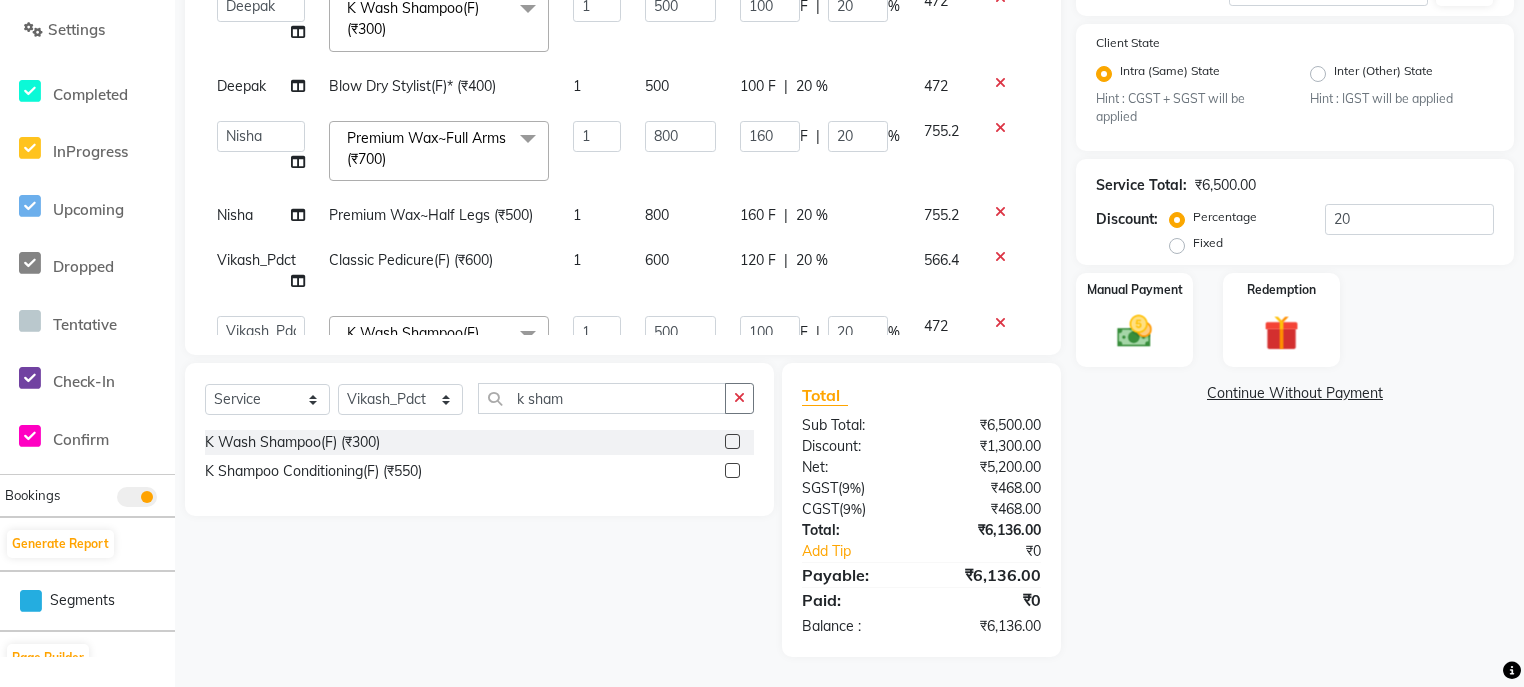scroll, scrollTop: 193, scrollLeft: 0, axis: vertical 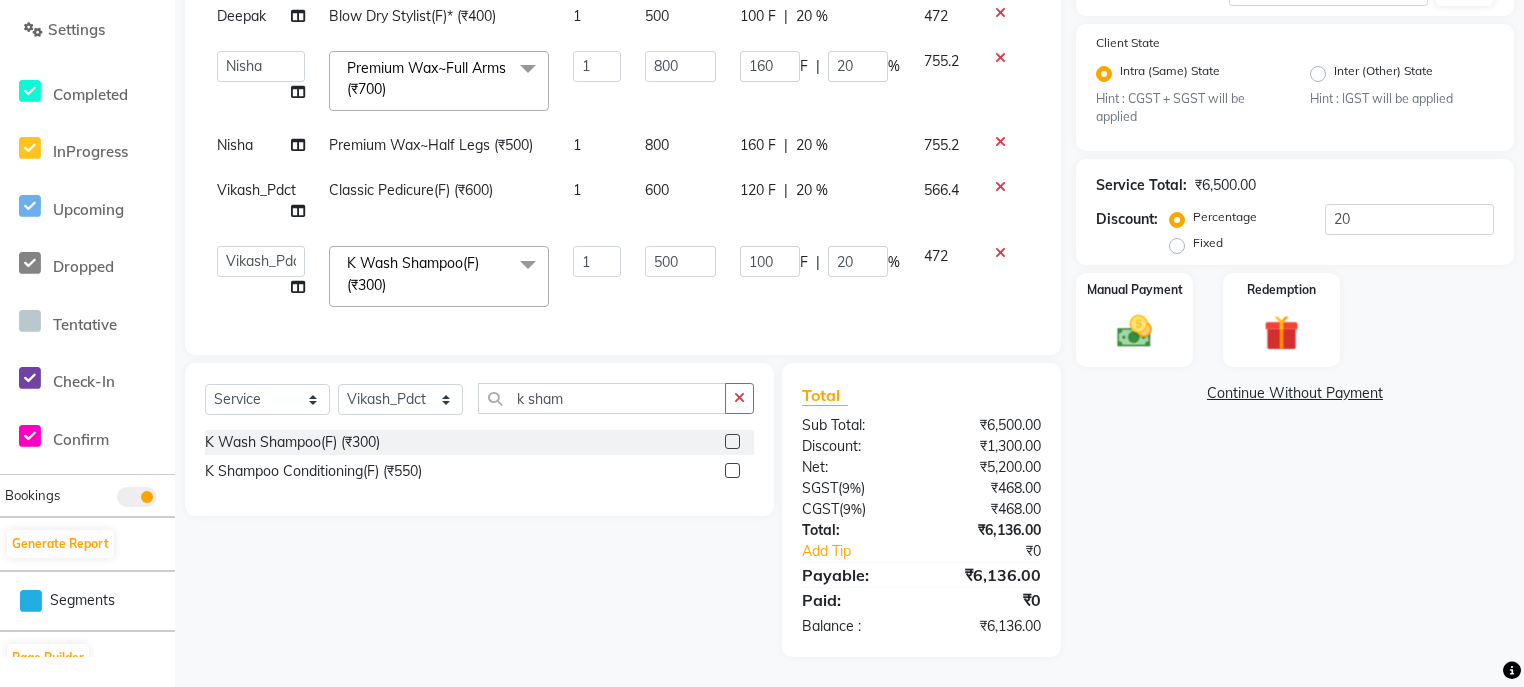 click on "Client +91 9606226515 Date 01-08-2025 Invoice Number V/2025 V/2025-26 0808 Services Stylist Service Qty Price Disc Total Action Rinki Back Massage (₹1500) 1 1000 200 F | 20 % 944 Rinki Premium Wax~Full Arms (₹700) 1 800 160 F | 20 % 755.2  ali   Counter_Sales   Deepak   Eram_nail art   Farmaan   Manager(Billing User)   Mashel   Nisha   Rinki   Ritu Mittal   Shiva   Shiva(Cherry)   Shivam_pdct   Talib   vardan   Vikash_Pdct  Premium Wax~Full Legs (₹800)  x Nail Extension Refill (₹1500) Big Toes (₹400) French Tip Repair (₹400) Gel French Extension (₹500) Gel Tip Repair (₹350) Gel Infills (₹1350) Gel Overlays (₹1800) Gel Extension (₹500) Gel Nail Removal (₹150) Natural Nail Extensions (₹3300) French Nail Extensions (₹3500) Gel Polish Removal (₹600) Extension Removal (₹1000) Nail Art Recruiter (₹500) French Ombre Gel Polish (₹2500) Nail Art Nedle (₹600) Cutical Care (₹250) Nail Art Brush (₹500) French Gel Polish (₹2000) French Glitter Gel Polish (₹2500) 1 1000 200 F" 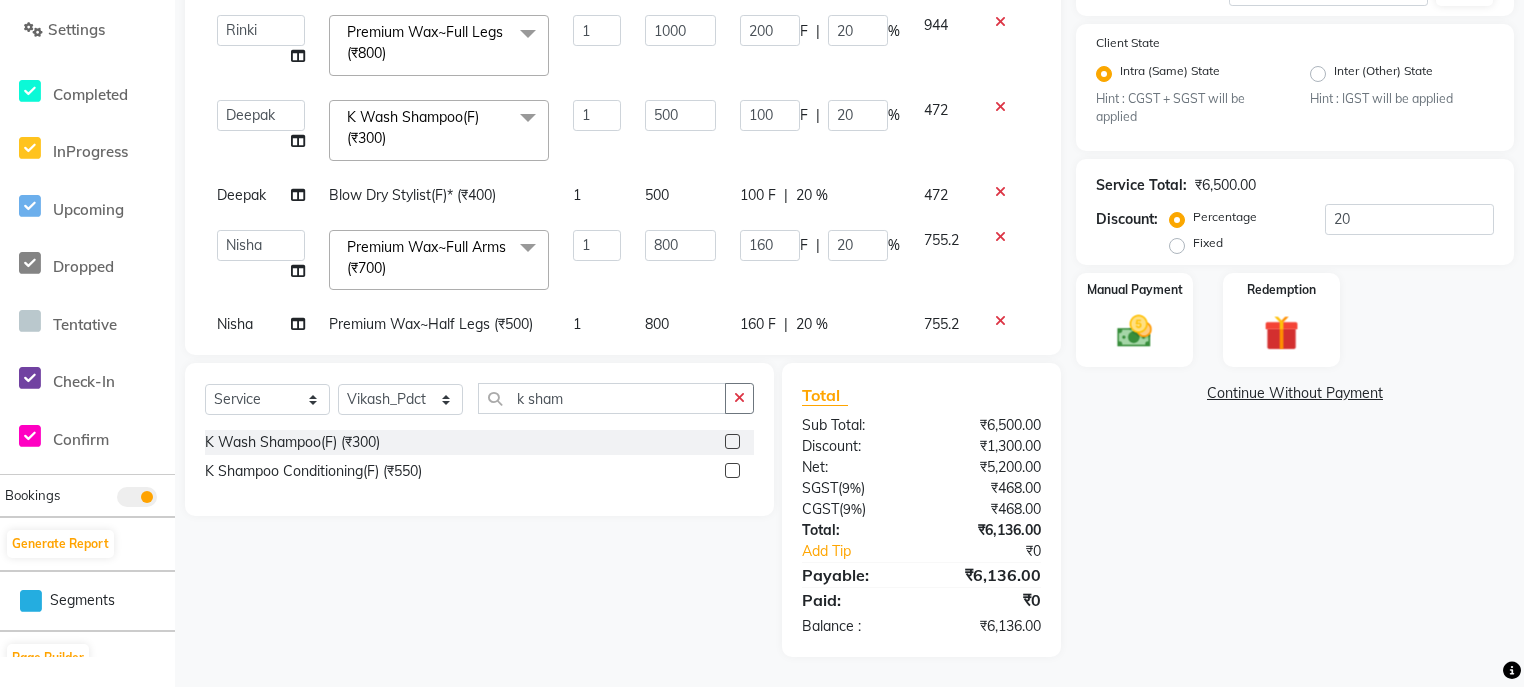 scroll, scrollTop: 0, scrollLeft: 0, axis: both 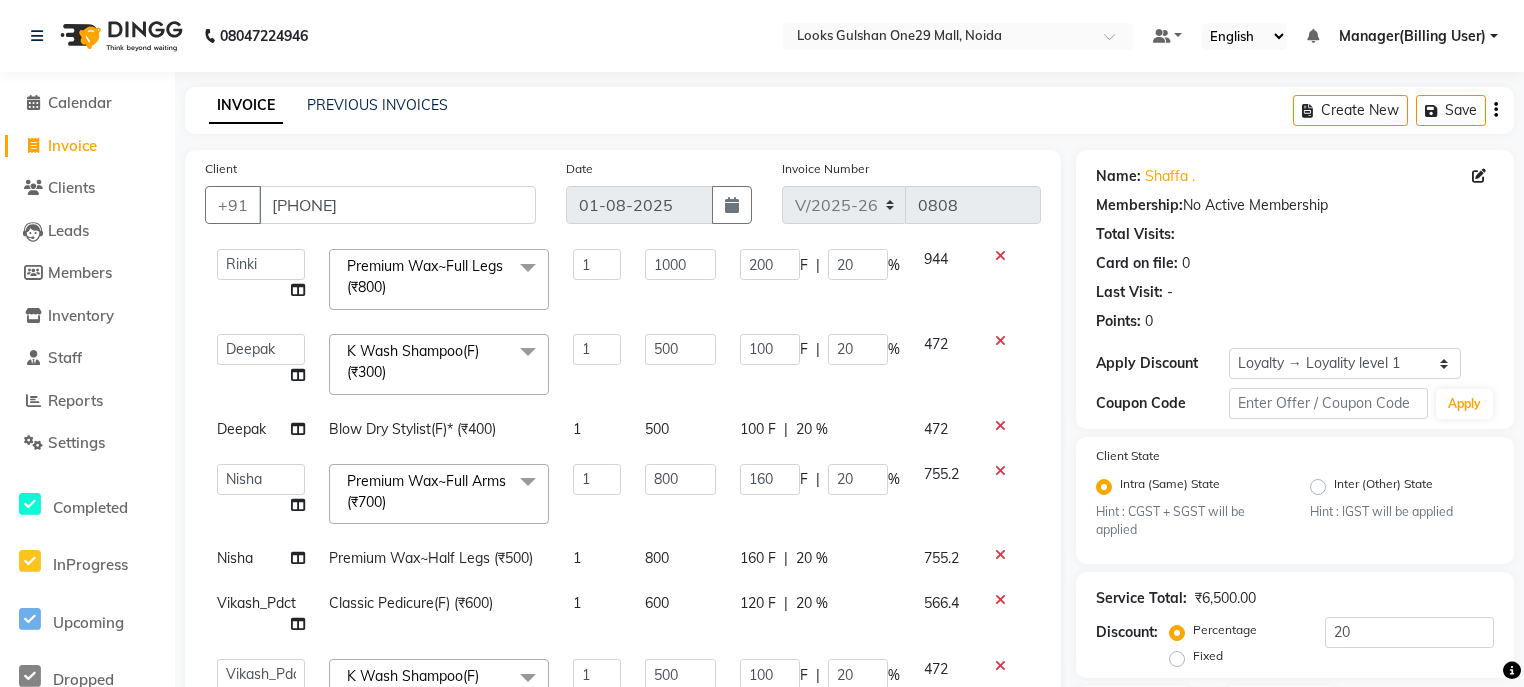 click on "600" 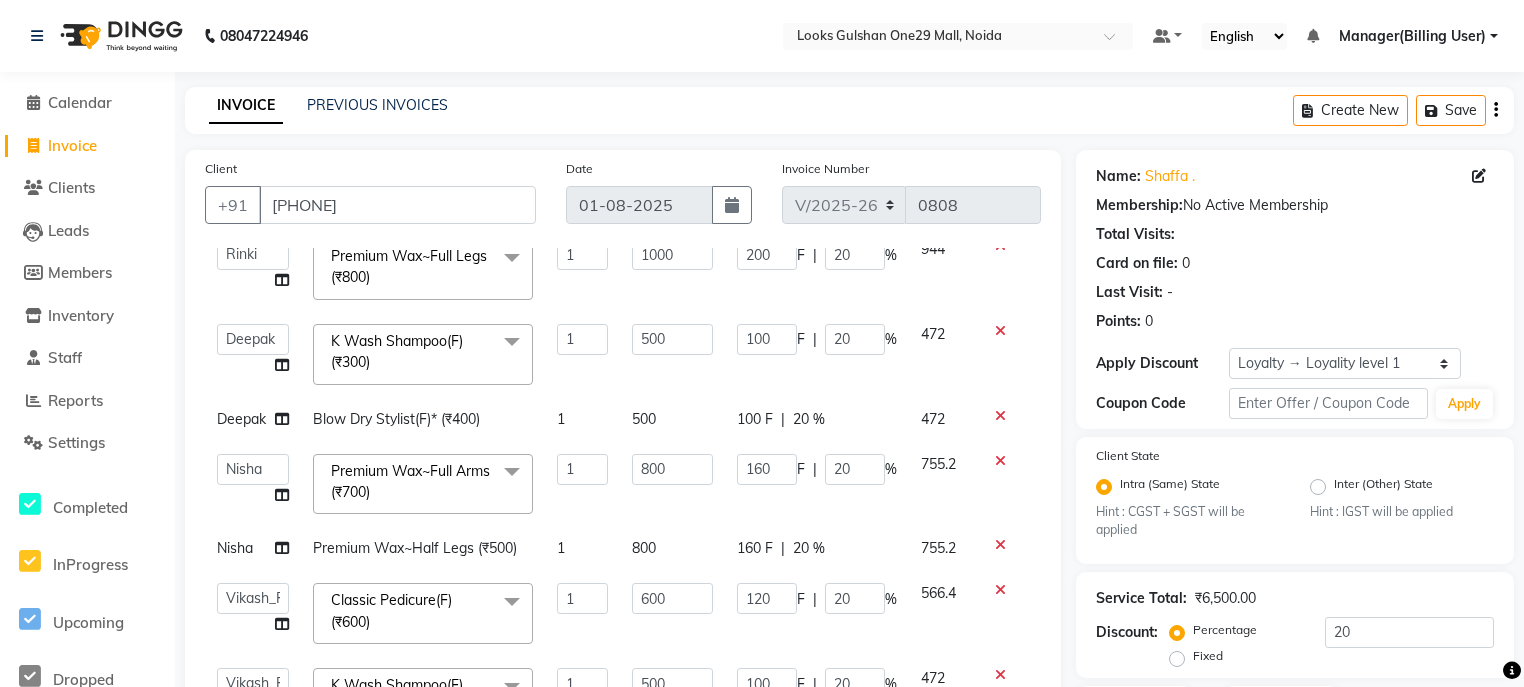 click on "600" 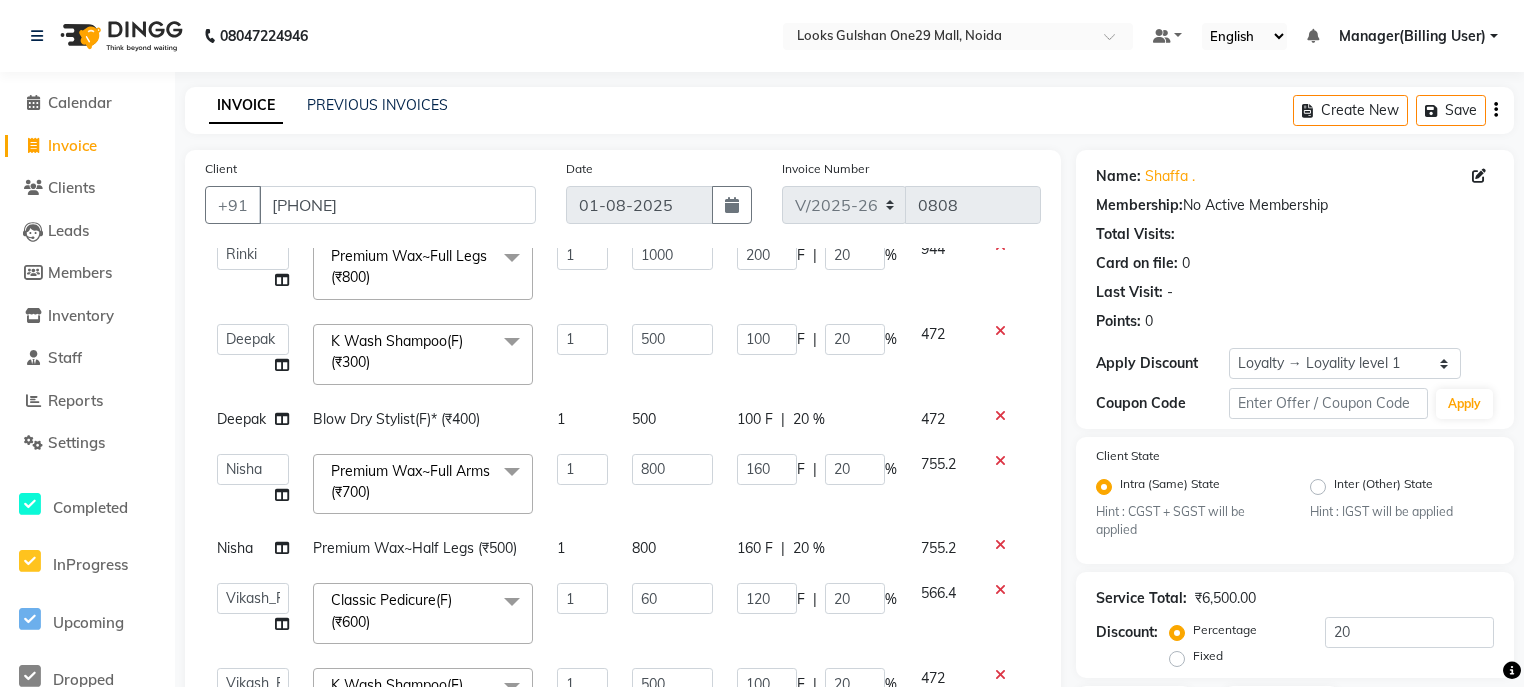 type on "6" 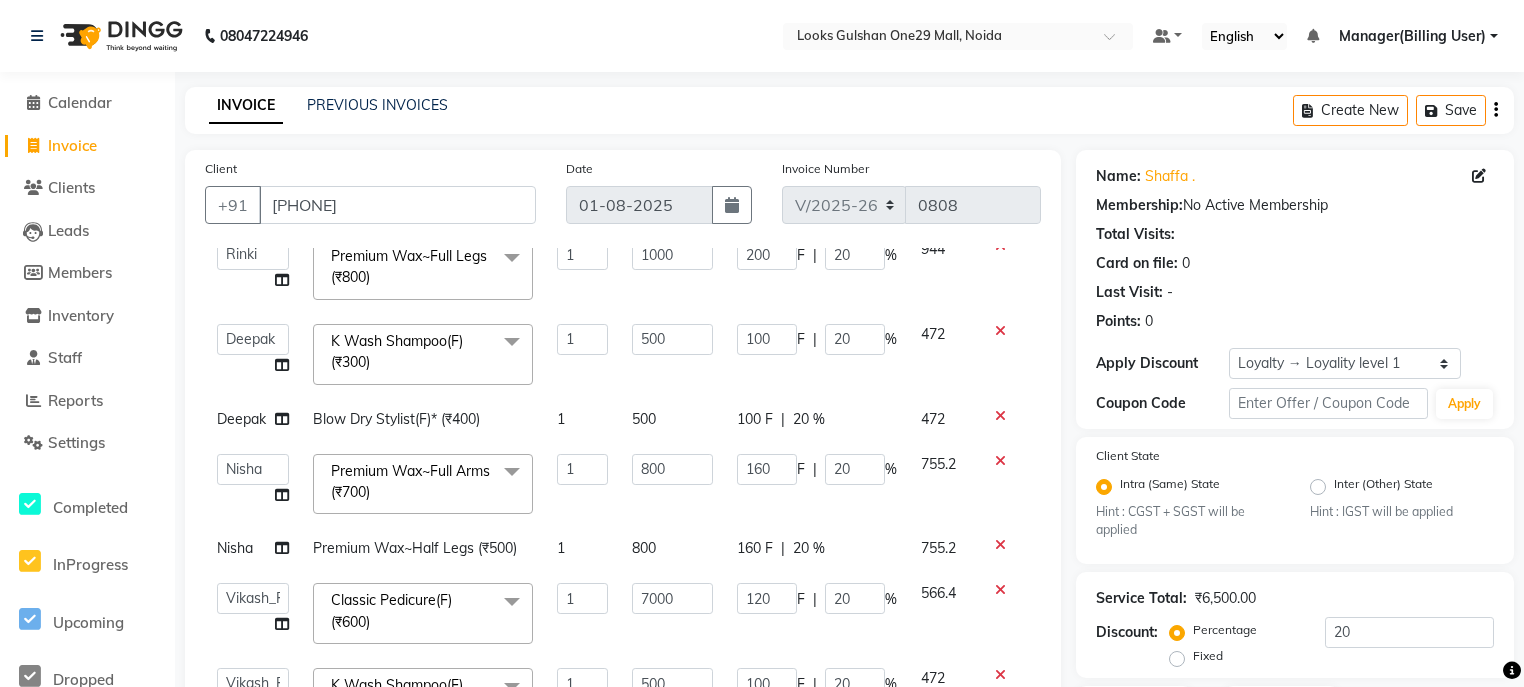 type on "700" 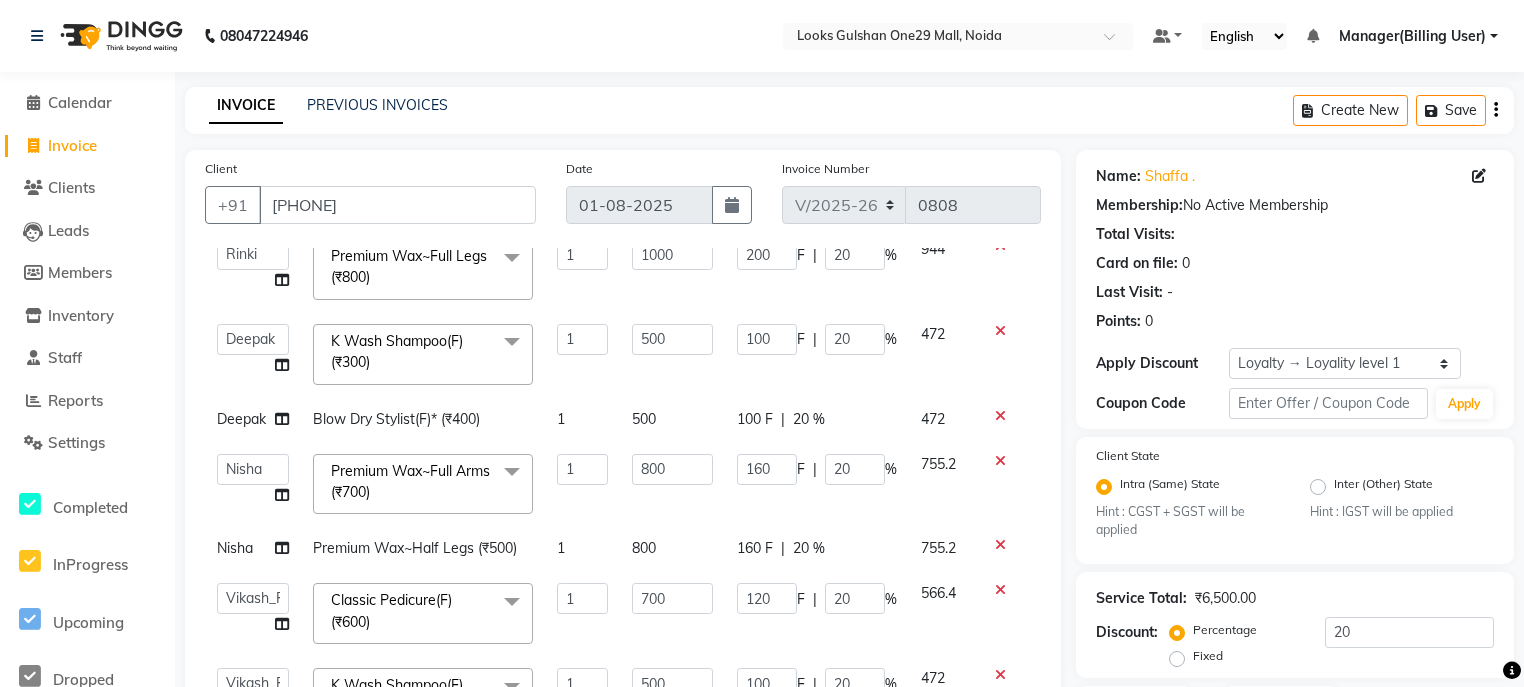scroll, scrollTop: 212, scrollLeft: 0, axis: vertical 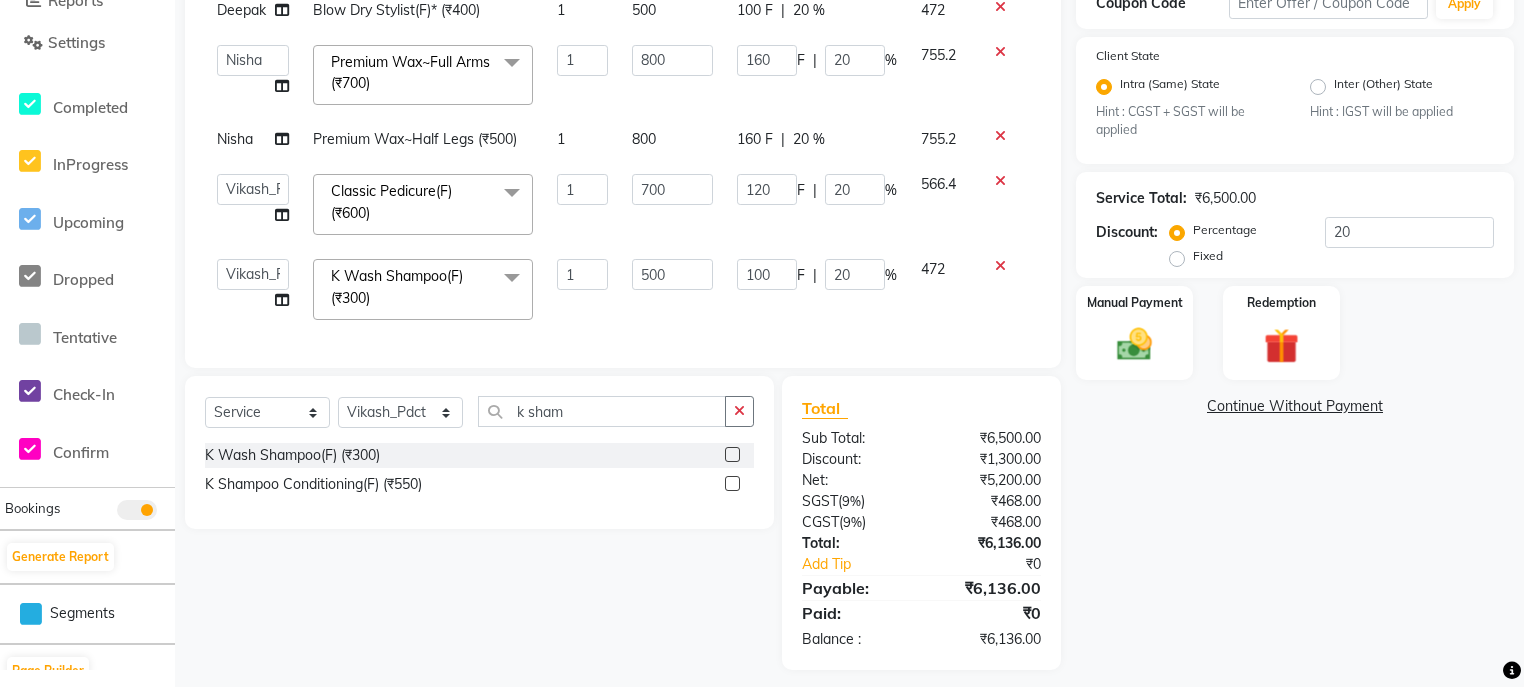 click on "Total" 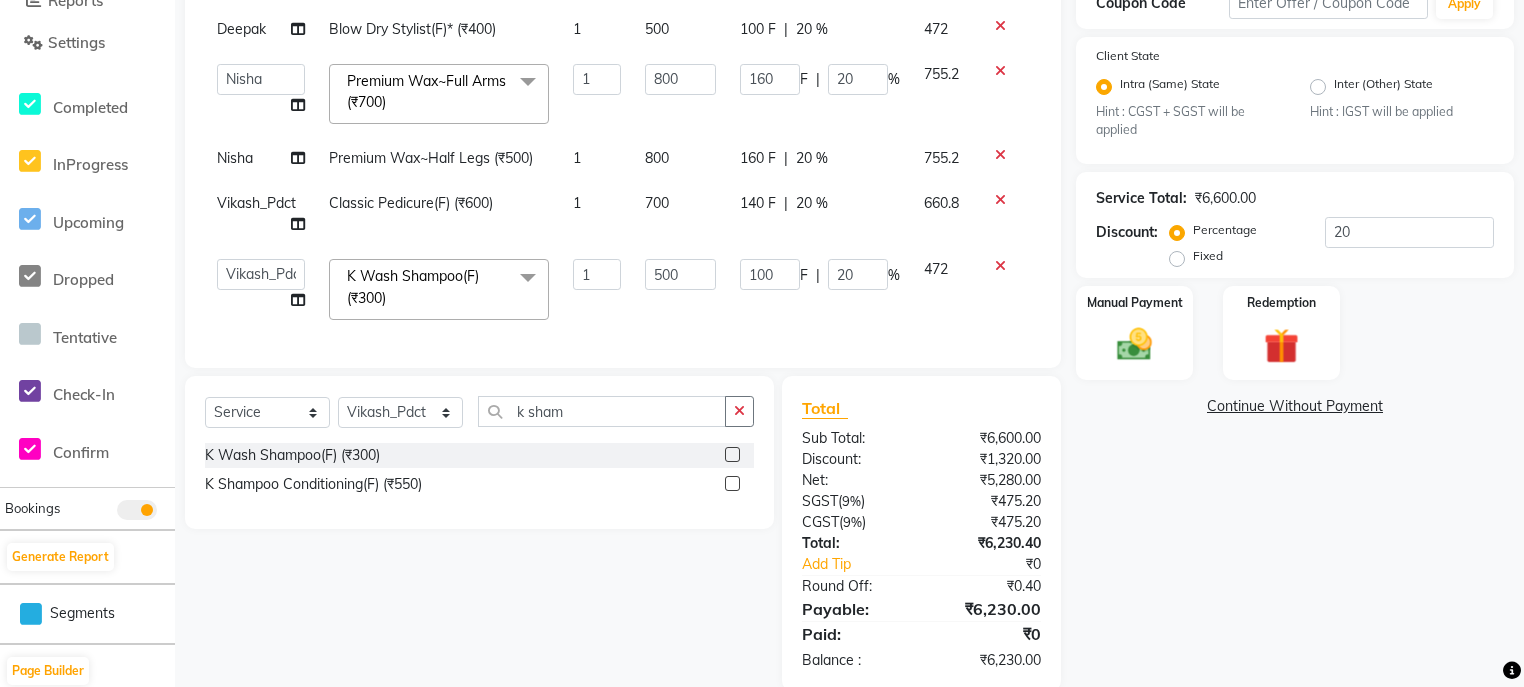 scroll, scrollTop: 193, scrollLeft: 0, axis: vertical 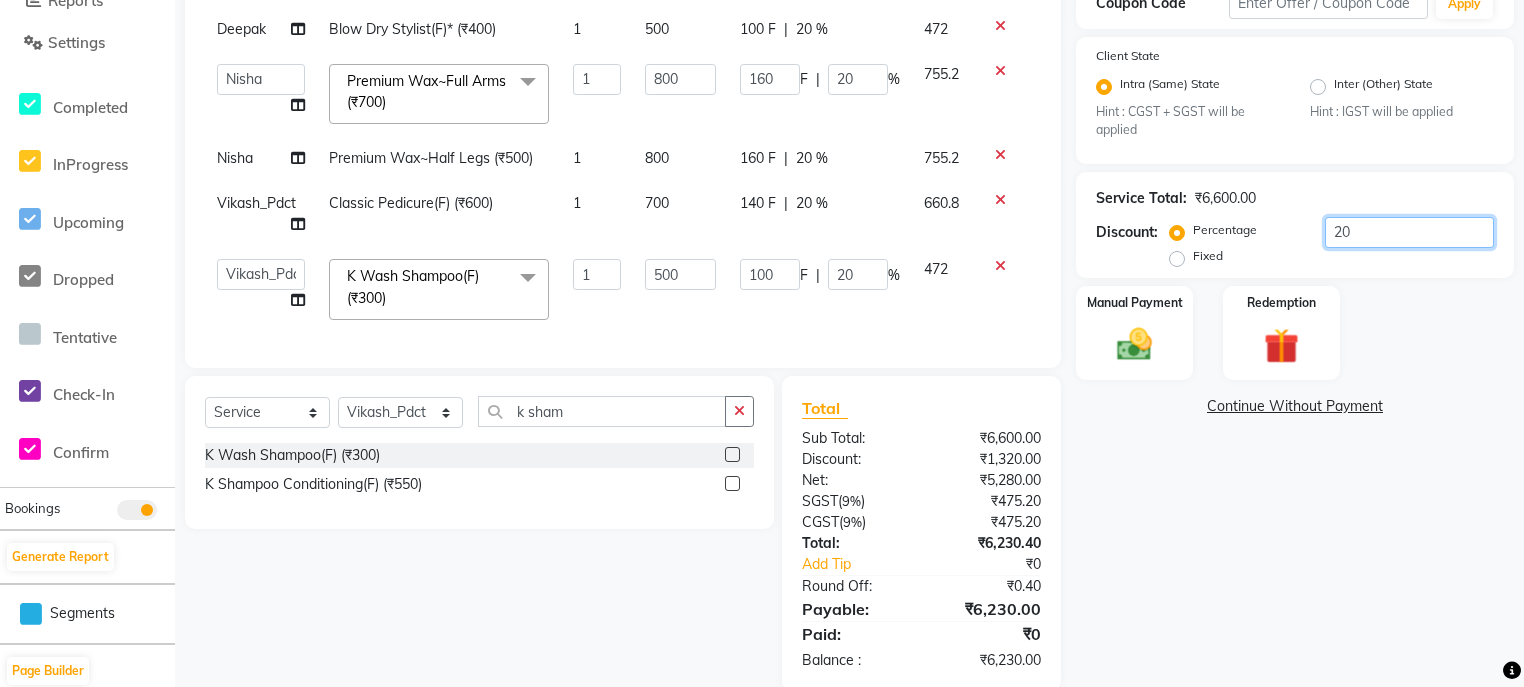 click on "20" 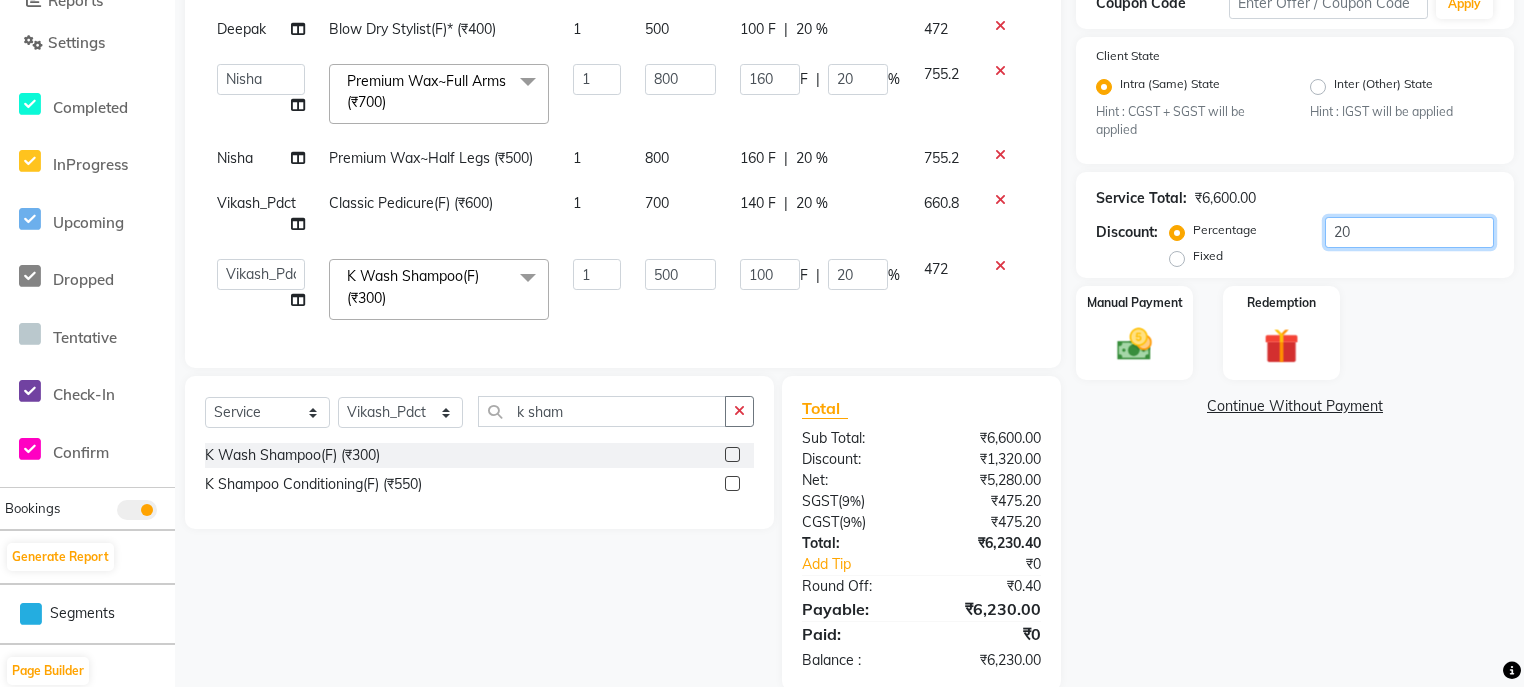 type on "2" 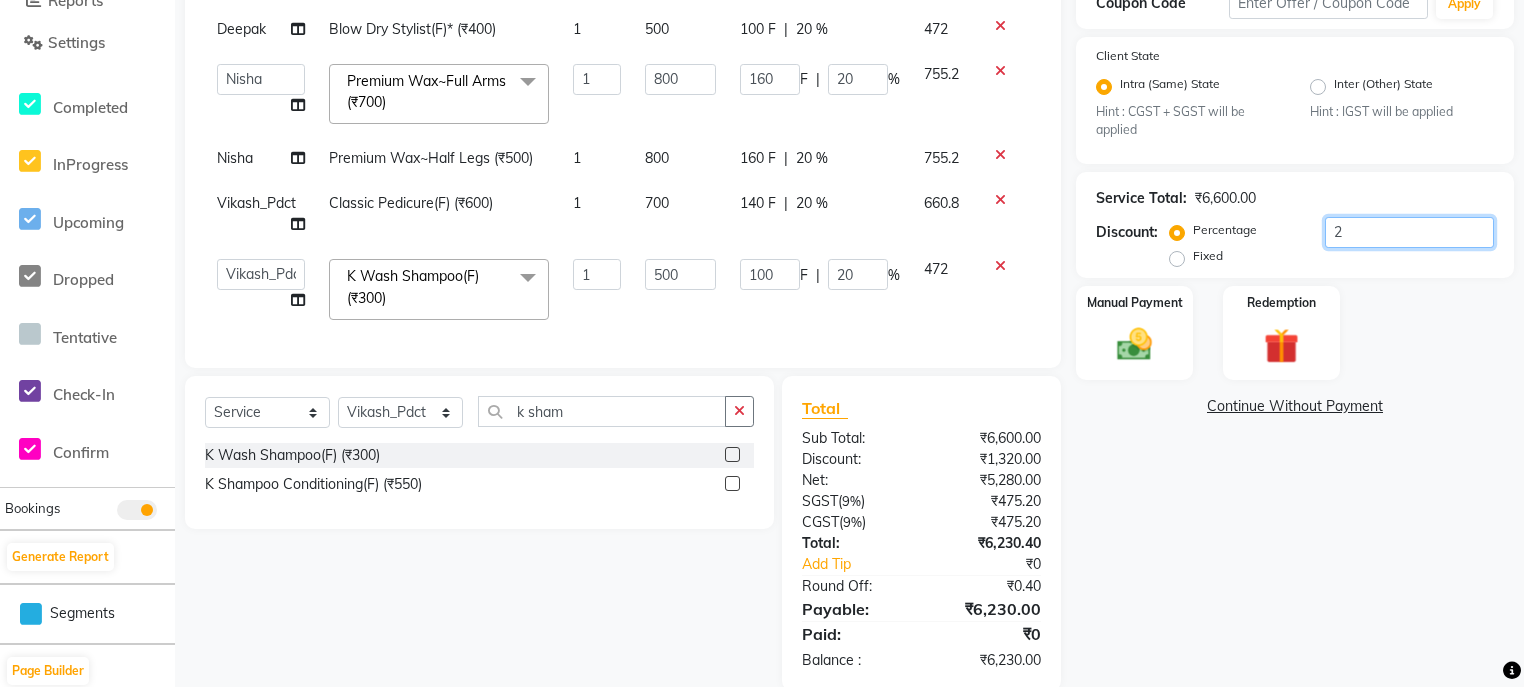 type on "20" 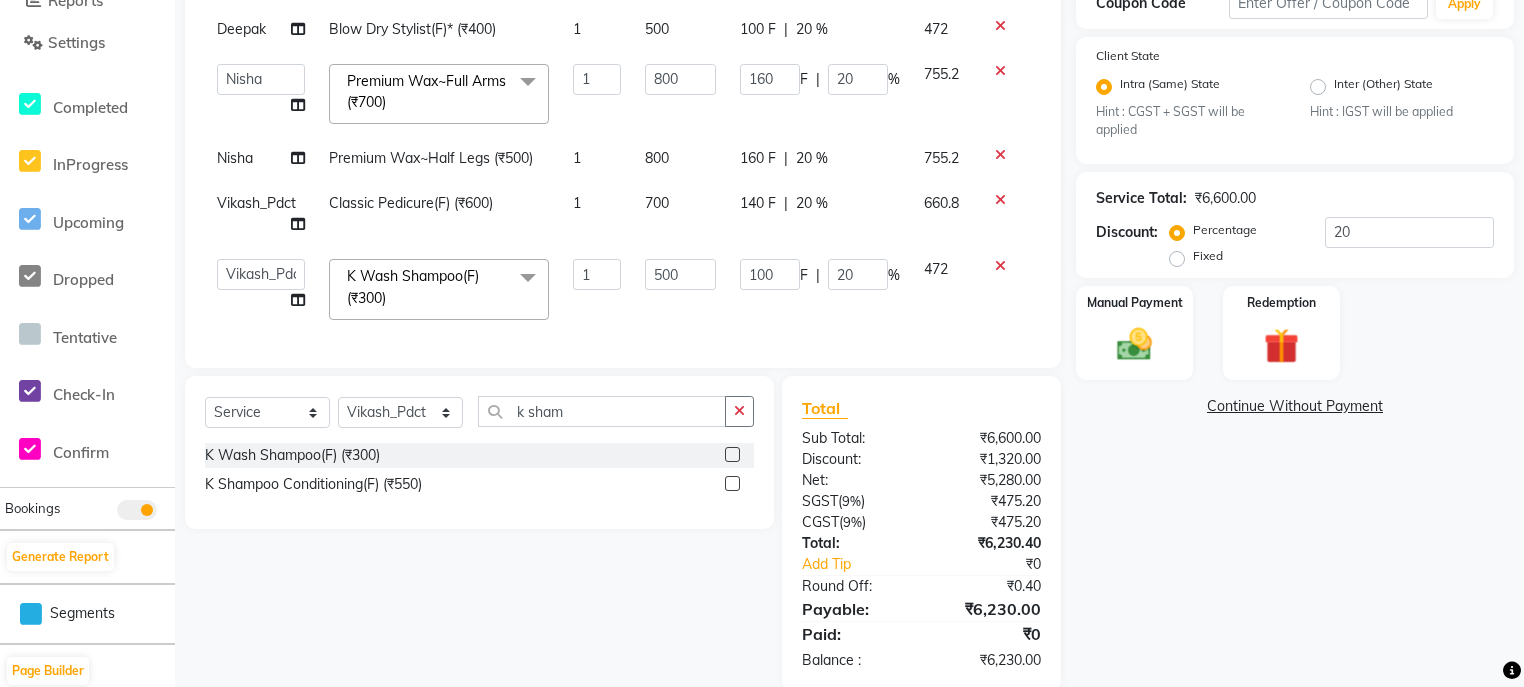 click on "Client +91 9606226515 Date 01-08-2025 Invoice Number V/2025 V/2025-26 0808 Services Stylist Service Qty Price Disc Total Action Rinki Back Massage (₹1500) 1 1000 200 F | 20 % 944 Rinki Premium Wax~Full Arms (₹700) 1 800 160 F | 20 % 755.2  ali   Counter_Sales   Deepak   Eram_nail art   Farmaan   Manager(Billing User)   Mashel   Nisha   Rinki   Ritu Mittal   Shiva   Shiva(Cherry)   Shivam_pdct   Talib   vardan   Vikash_Pdct  Premium Wax~Full Legs (₹800)  x Nail Extension Refill (₹1500) Big Toes (₹400) French Tip Repair (₹400) Gel French Extension (₹500) Gel Tip Repair (₹350) Gel Infills (₹1350) Gel Overlays (₹1800) Gel Extension (₹500) Gel Nail Removal (₹150) Natural Nail Extensions (₹3300) French Nail Extensions (₹3500) Gel Polish Removal (₹600) Extension Removal (₹1000) Nail Art Recruiter (₹500) French Ombre Gel Polish (₹2500) Nail Art Nedle (₹600) Cutical Care (₹250) Nail Art Brush (₹500) French Gel Polish (₹2000) French Glitter Gel Polish (₹2500) 1 1000 200 F" 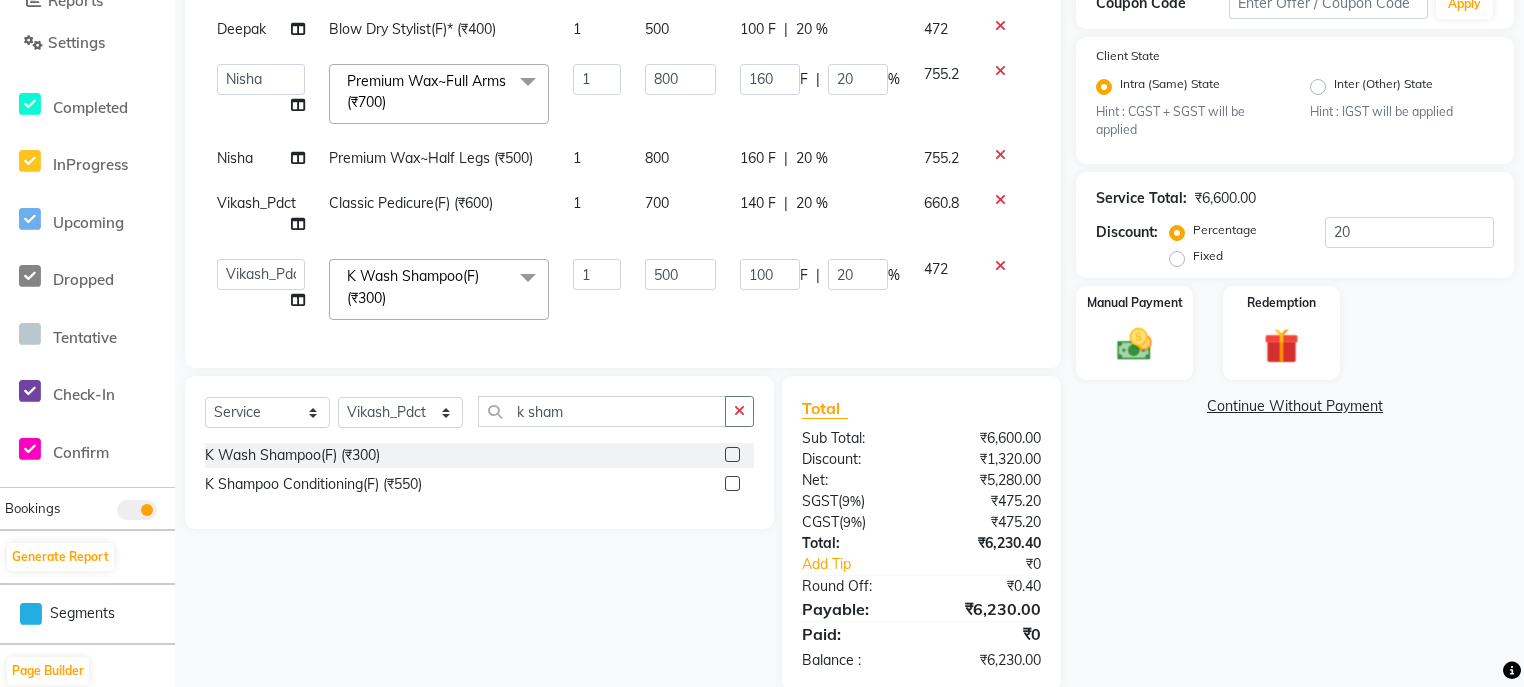 scroll, scrollTop: 0, scrollLeft: 0, axis: both 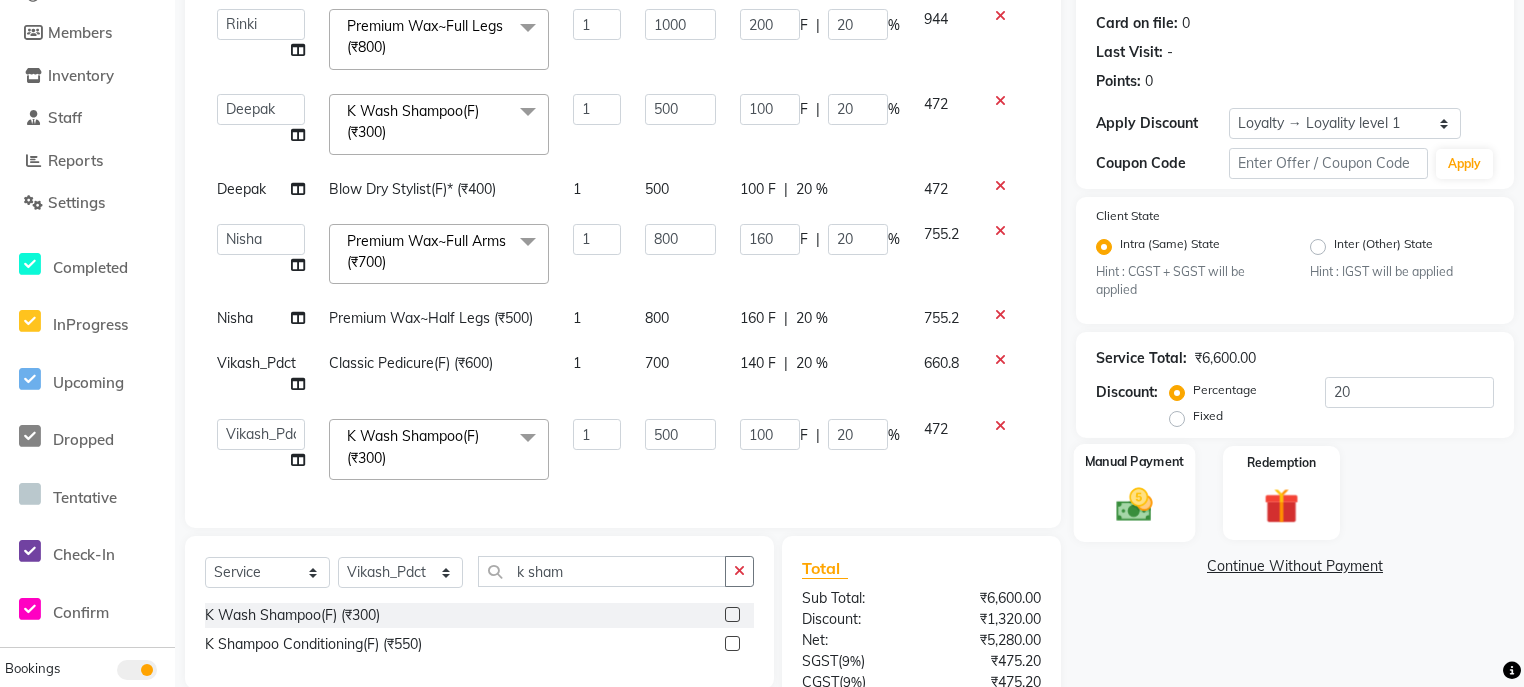 click 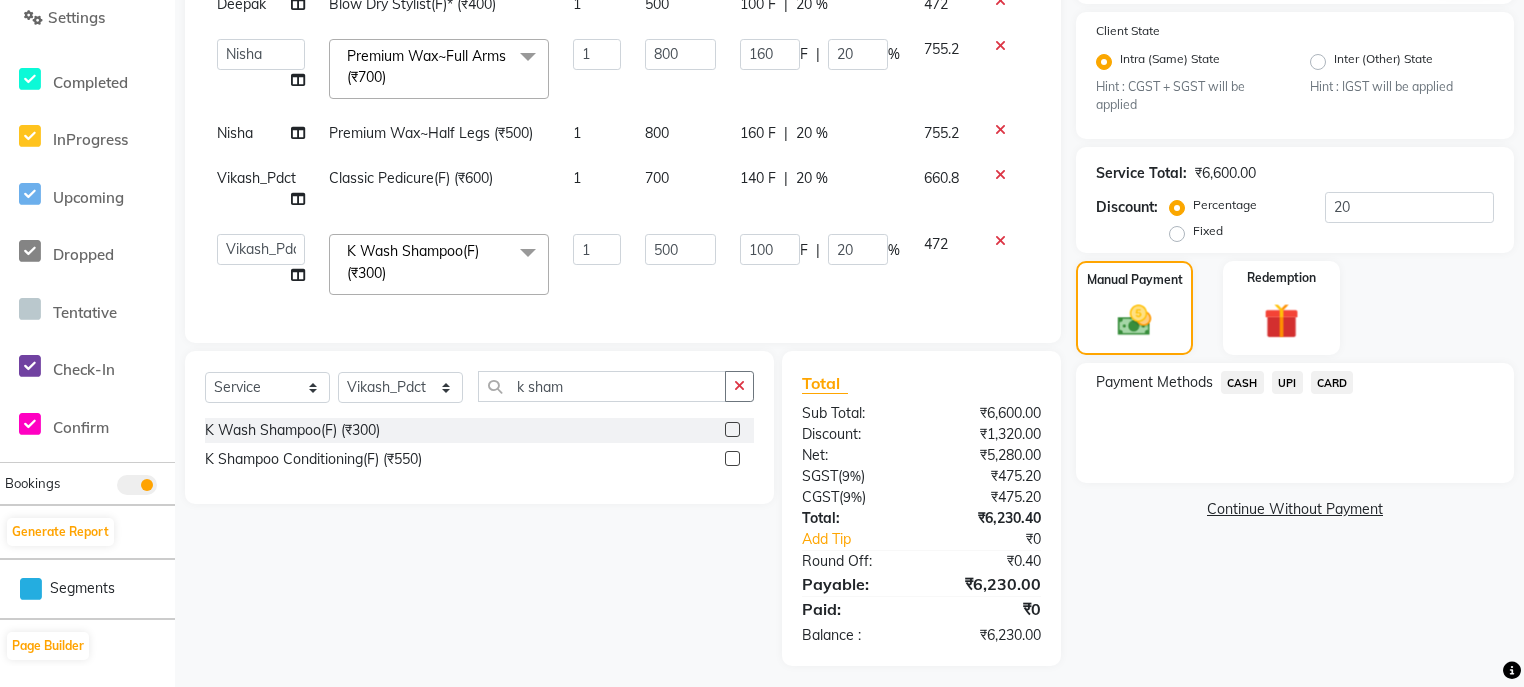 scroll, scrollTop: 434, scrollLeft: 0, axis: vertical 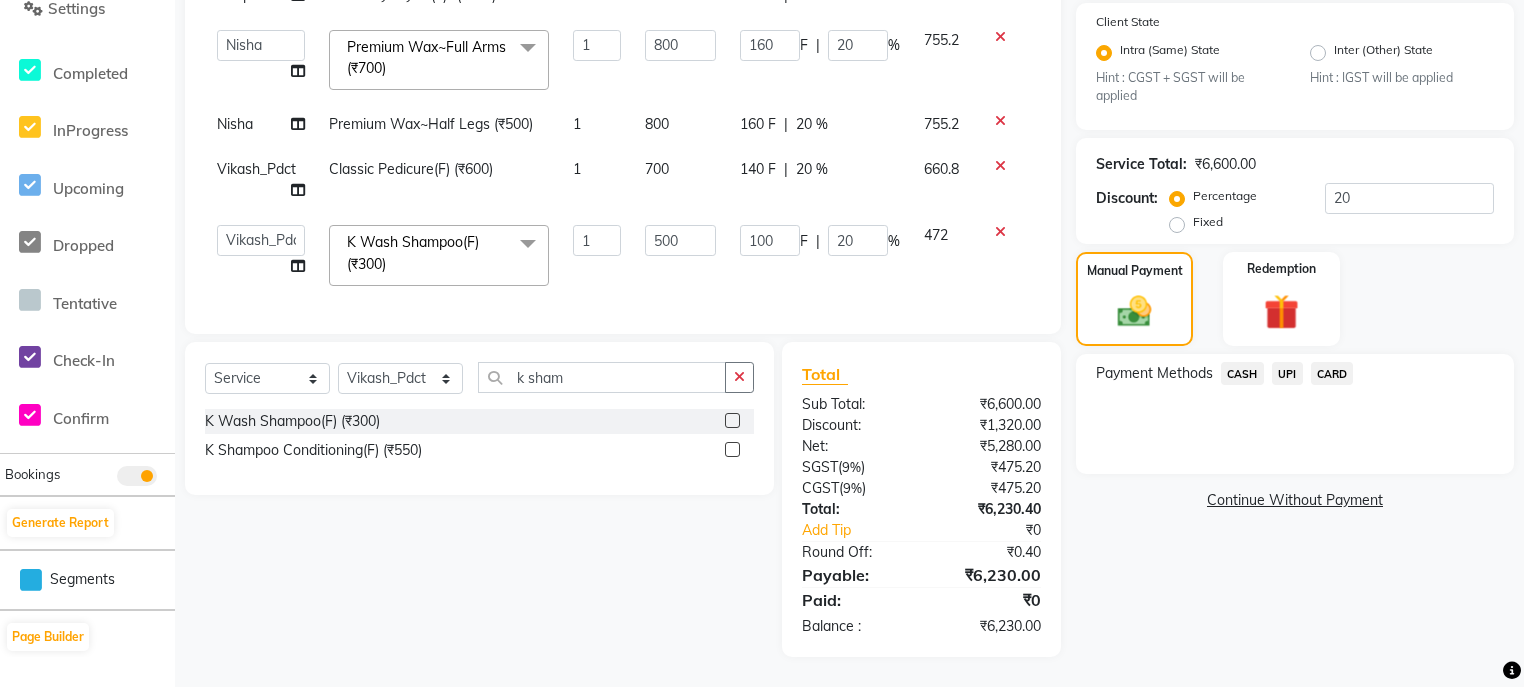 click on "UPI" 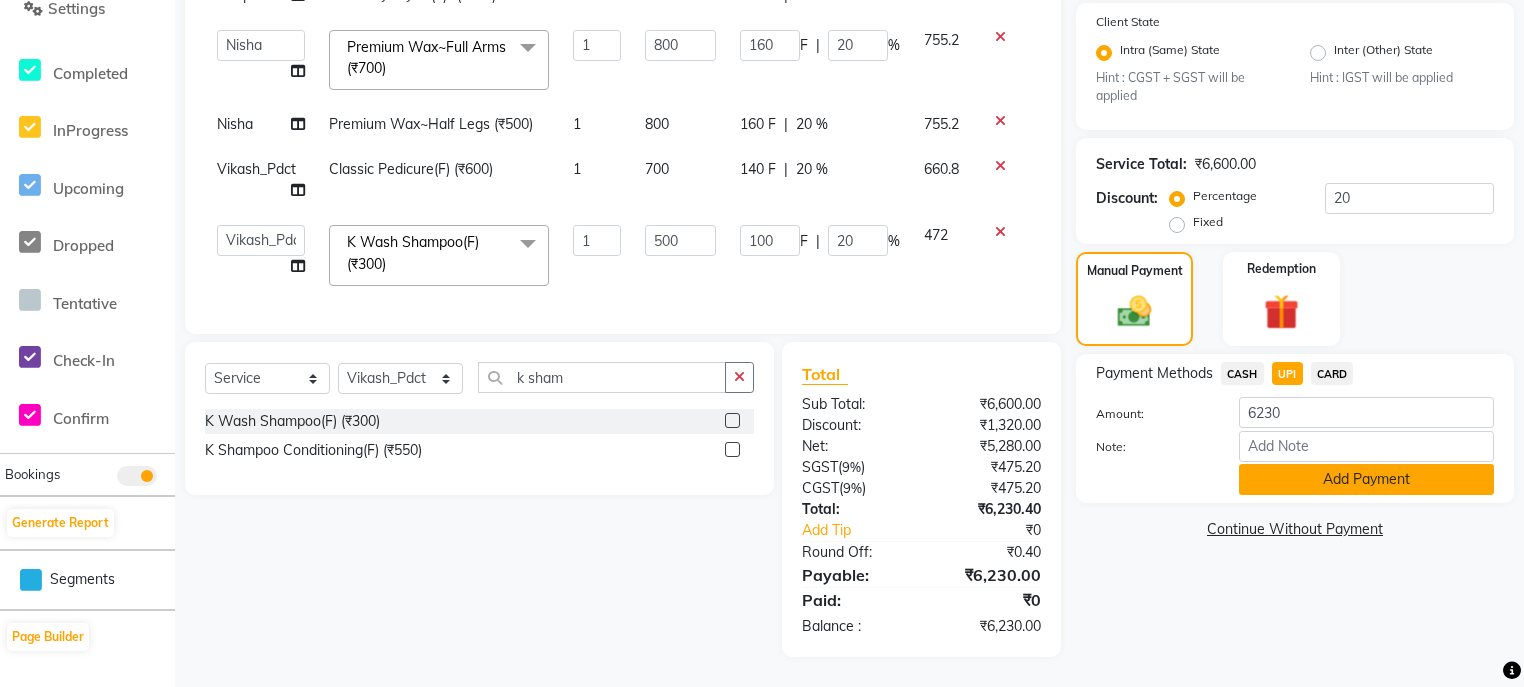 click on "Add Payment" 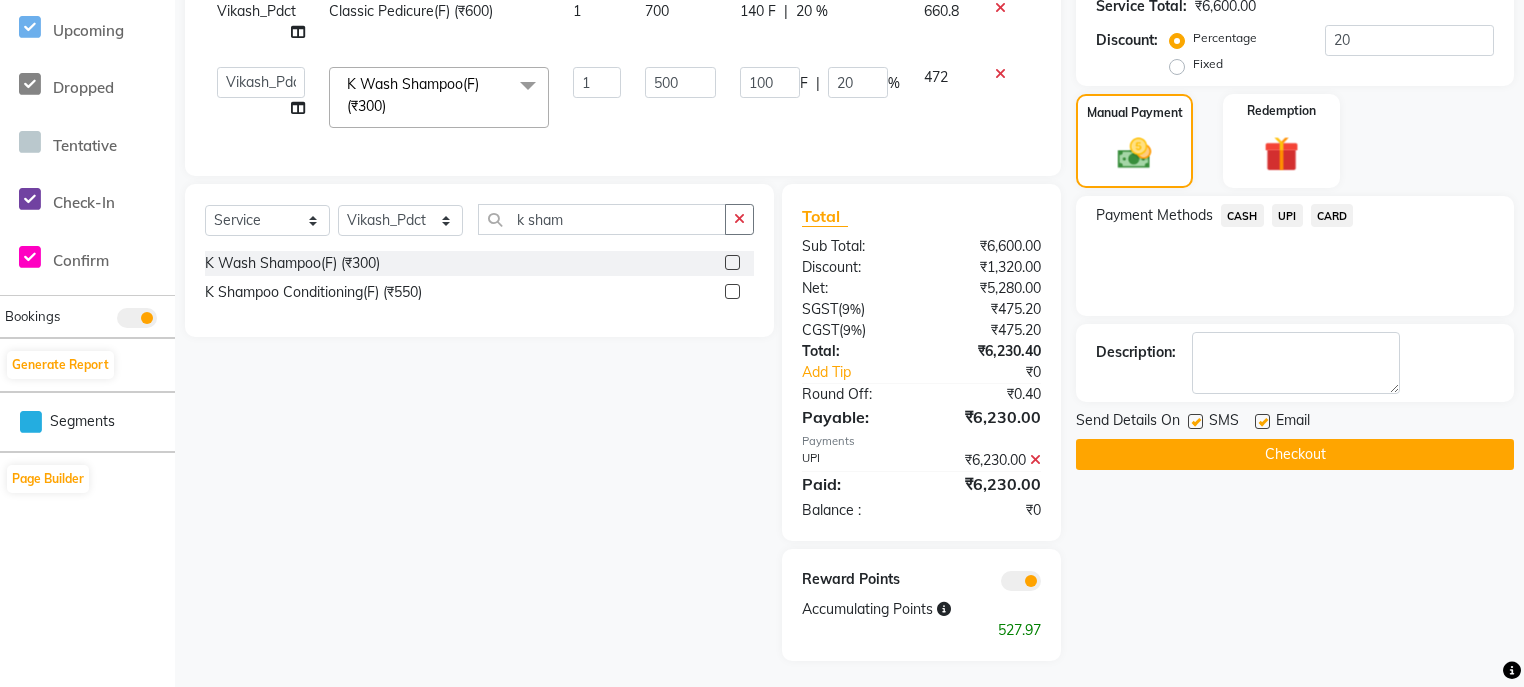 scroll, scrollTop: 597, scrollLeft: 0, axis: vertical 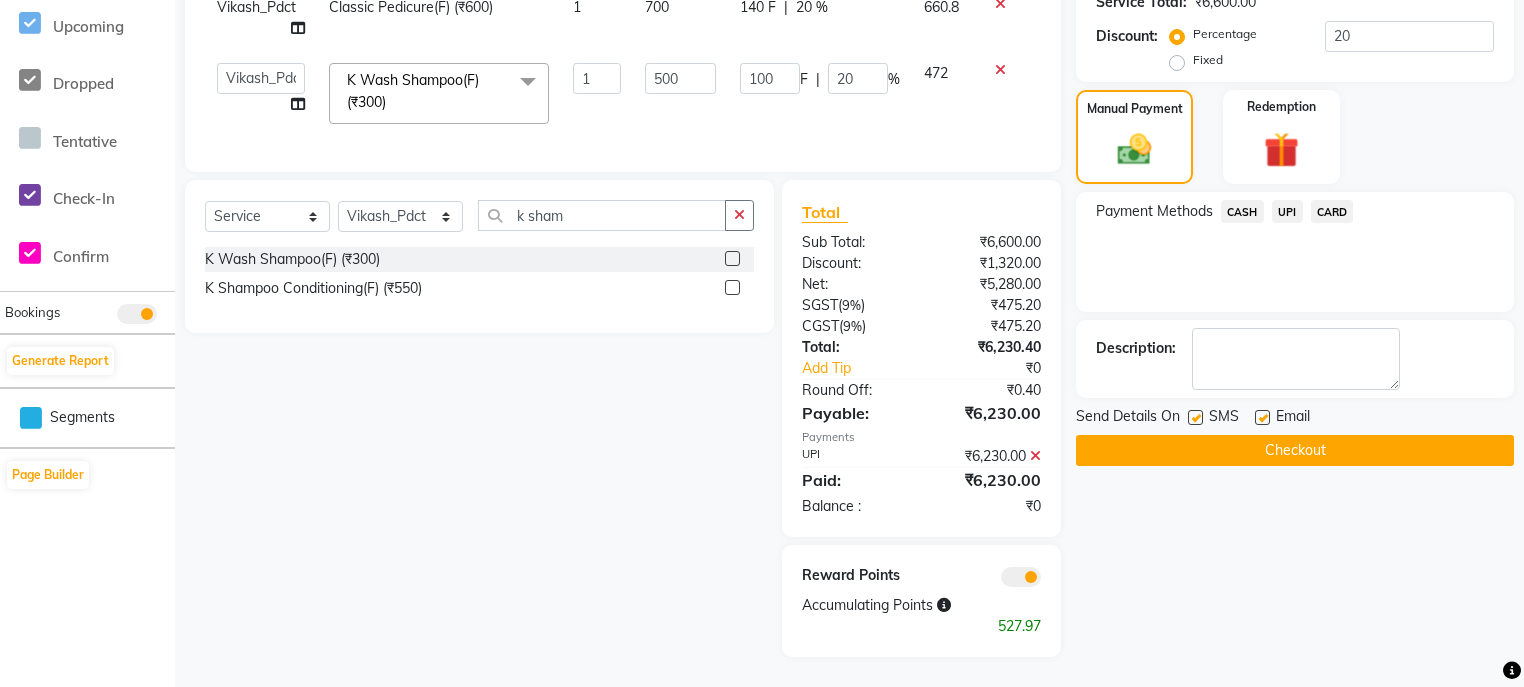 click 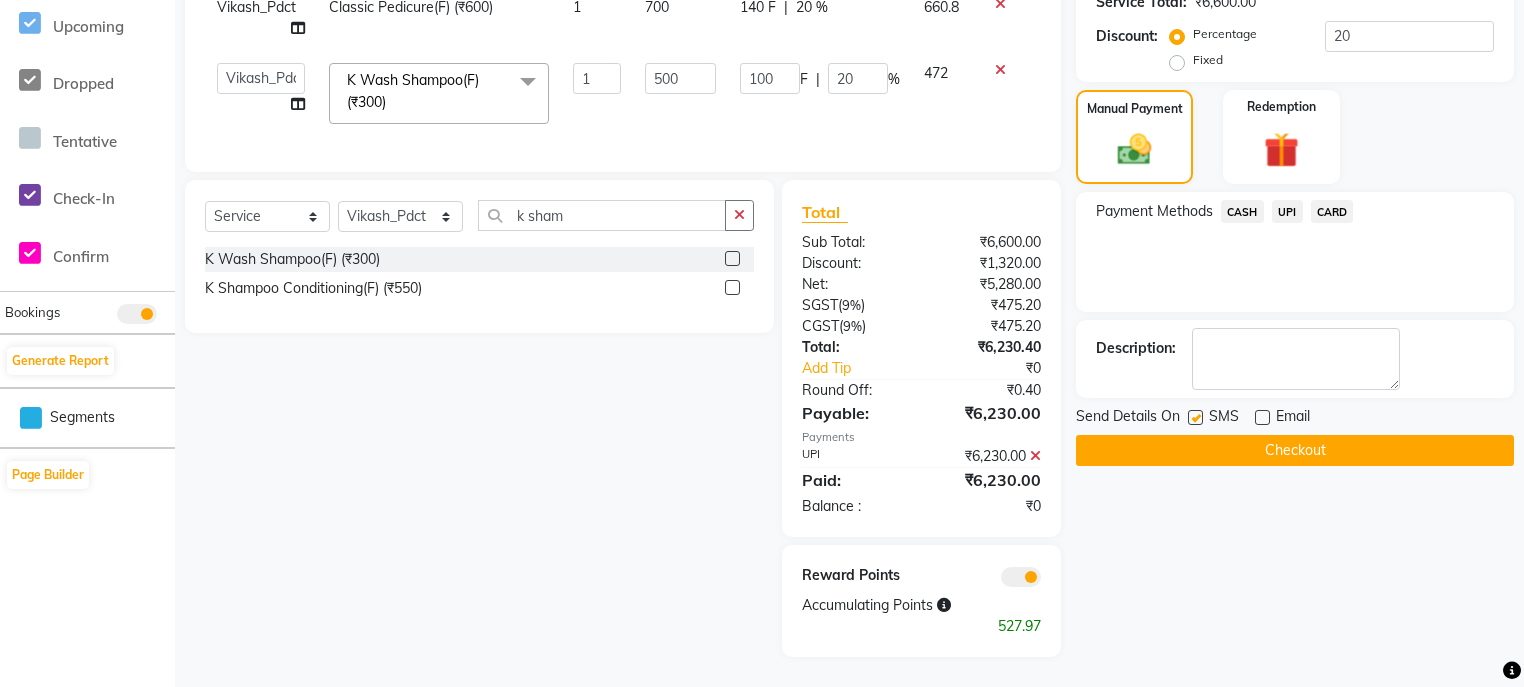 click on "Checkout" 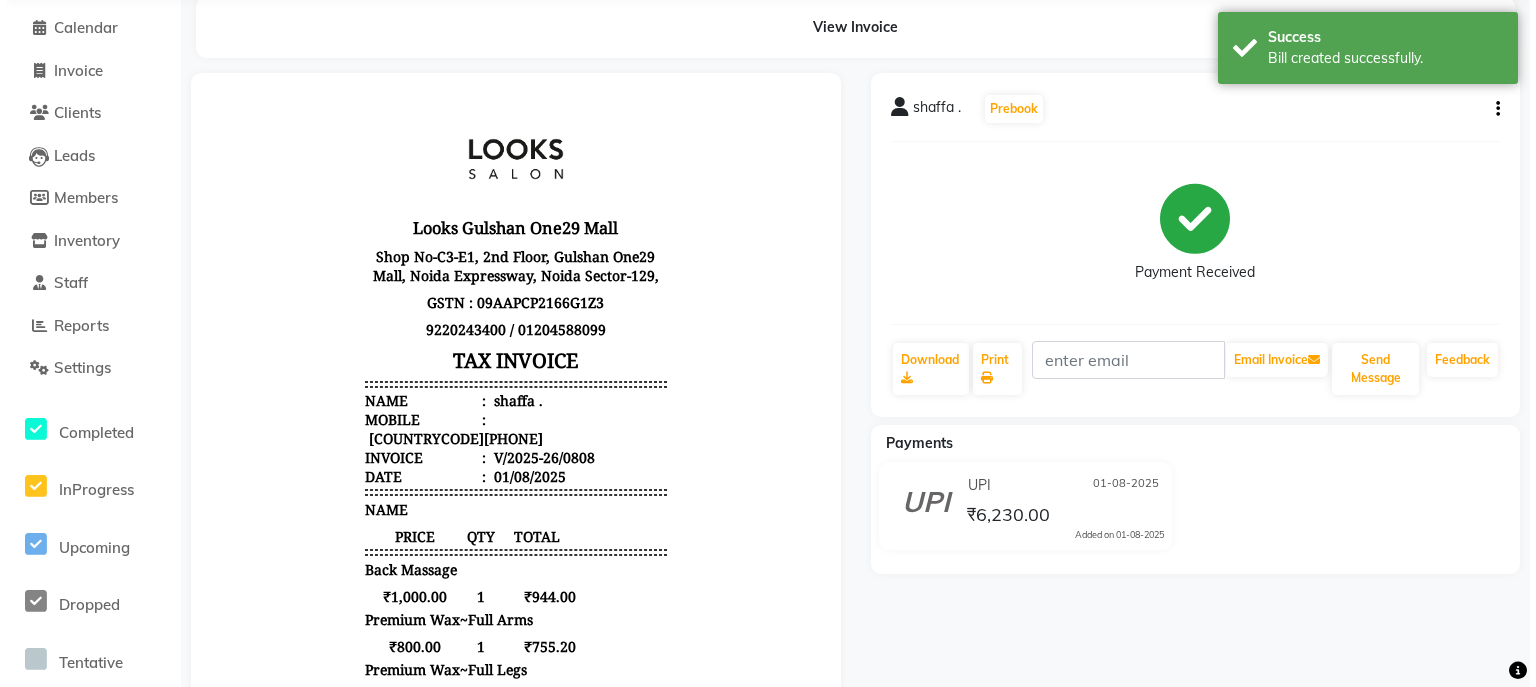 scroll, scrollTop: 0, scrollLeft: 0, axis: both 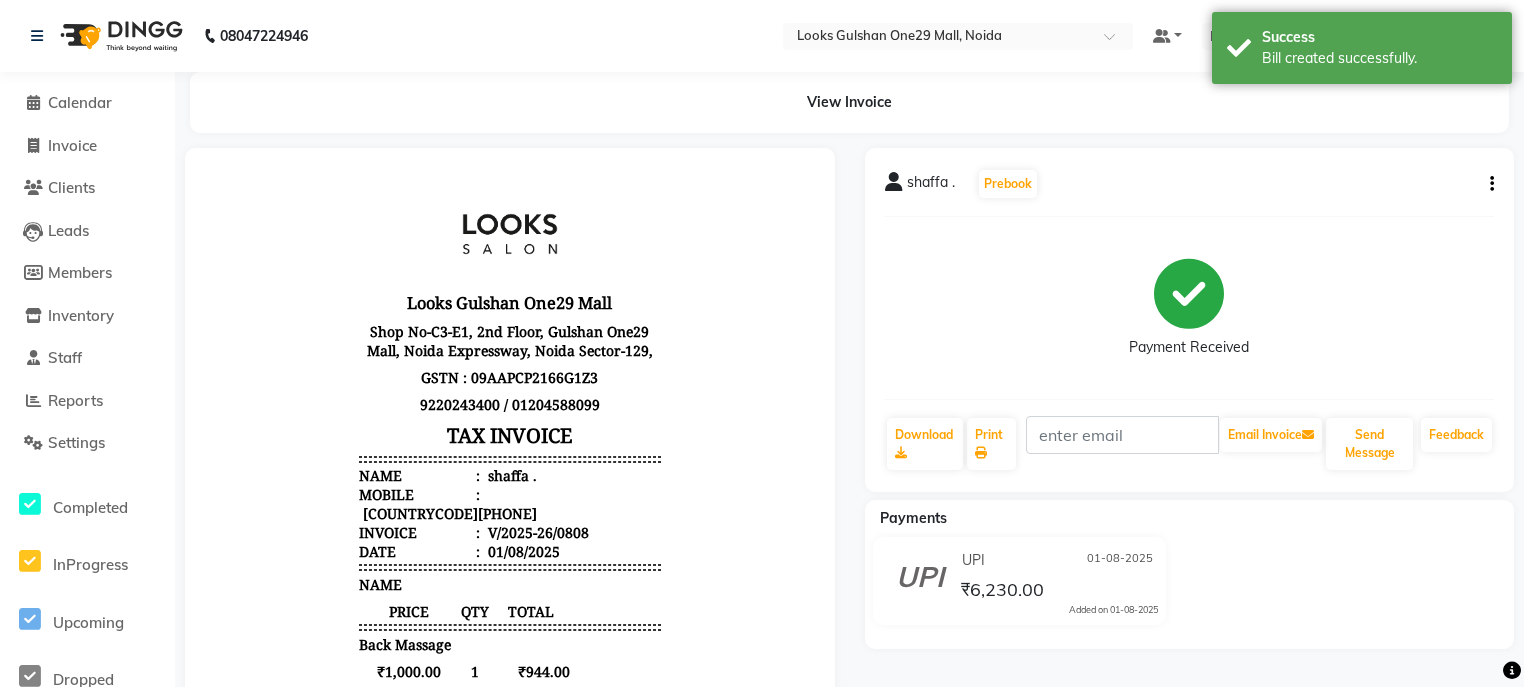 click 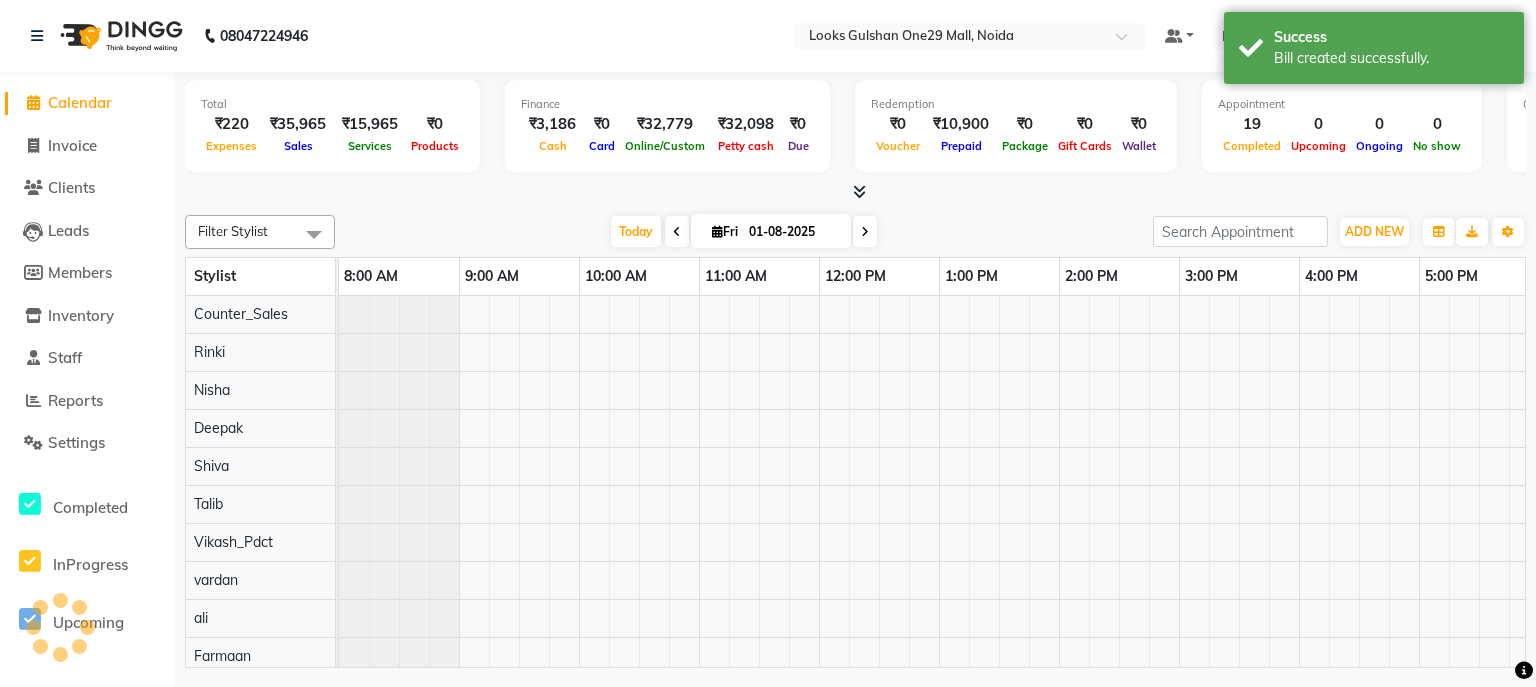 click on "Calendar" 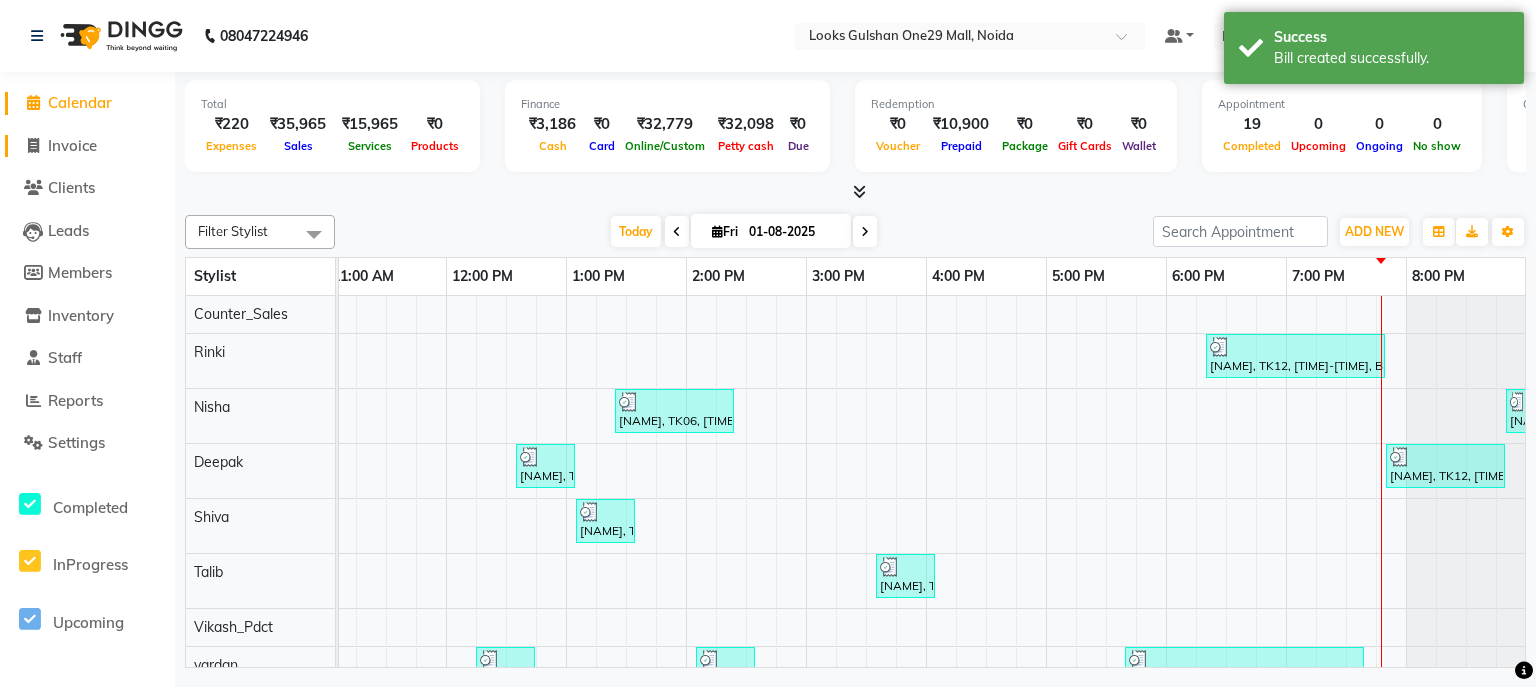 click on "Invoice" 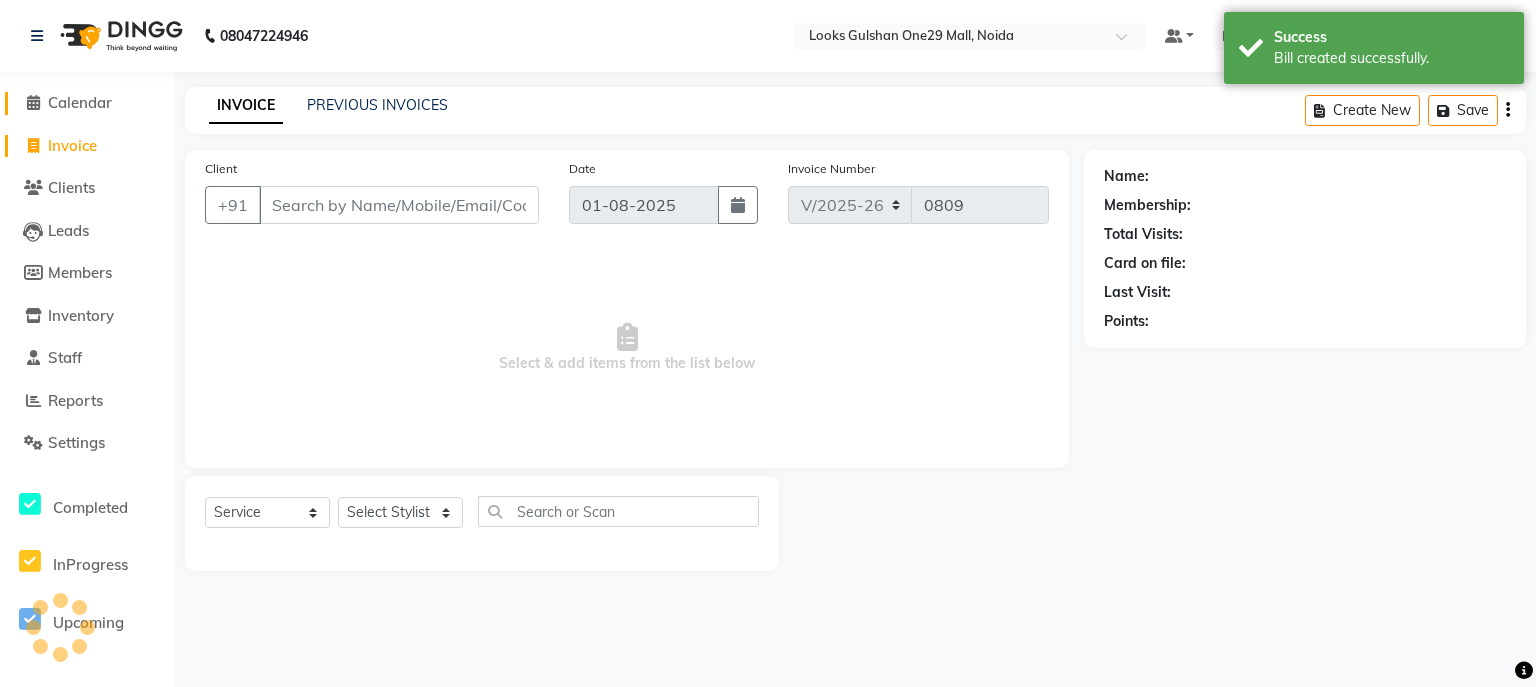 click on "Calendar" 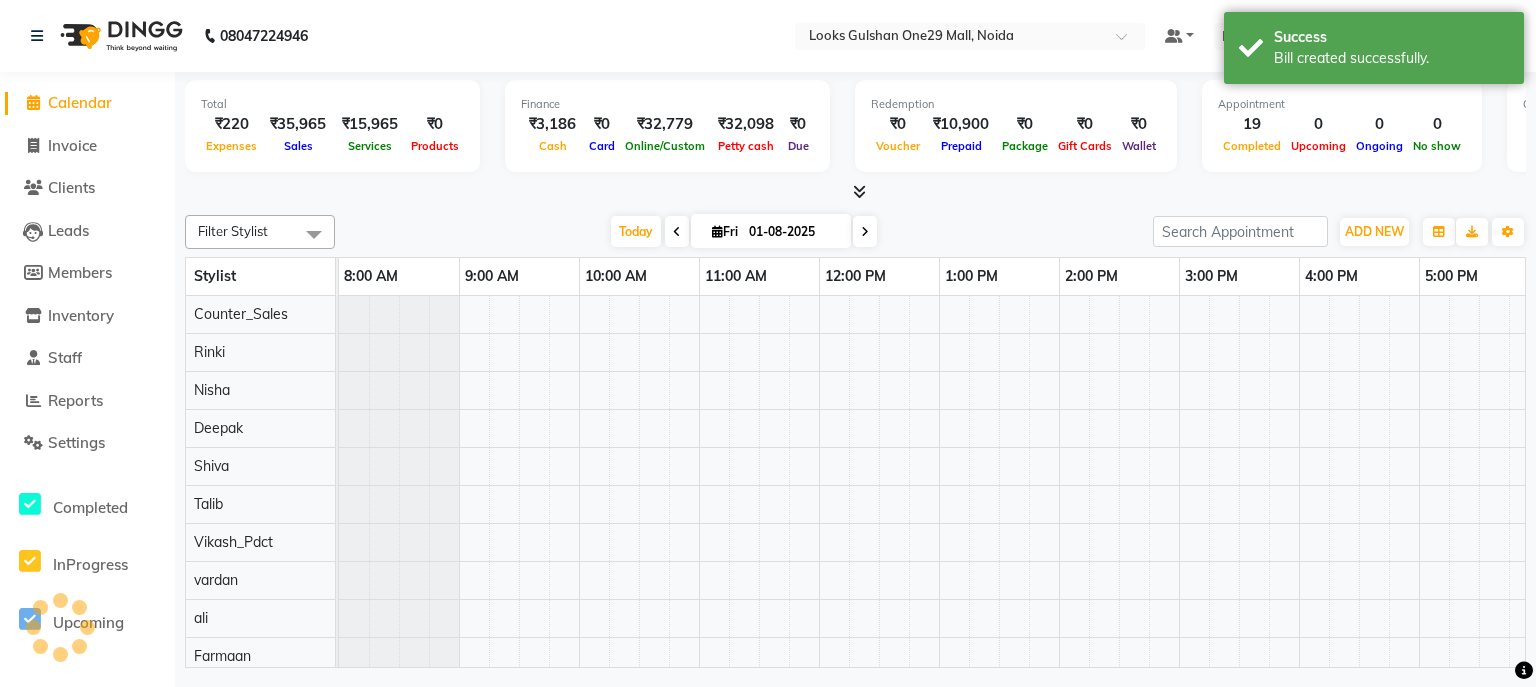 scroll, scrollTop: 0, scrollLeft: 0, axis: both 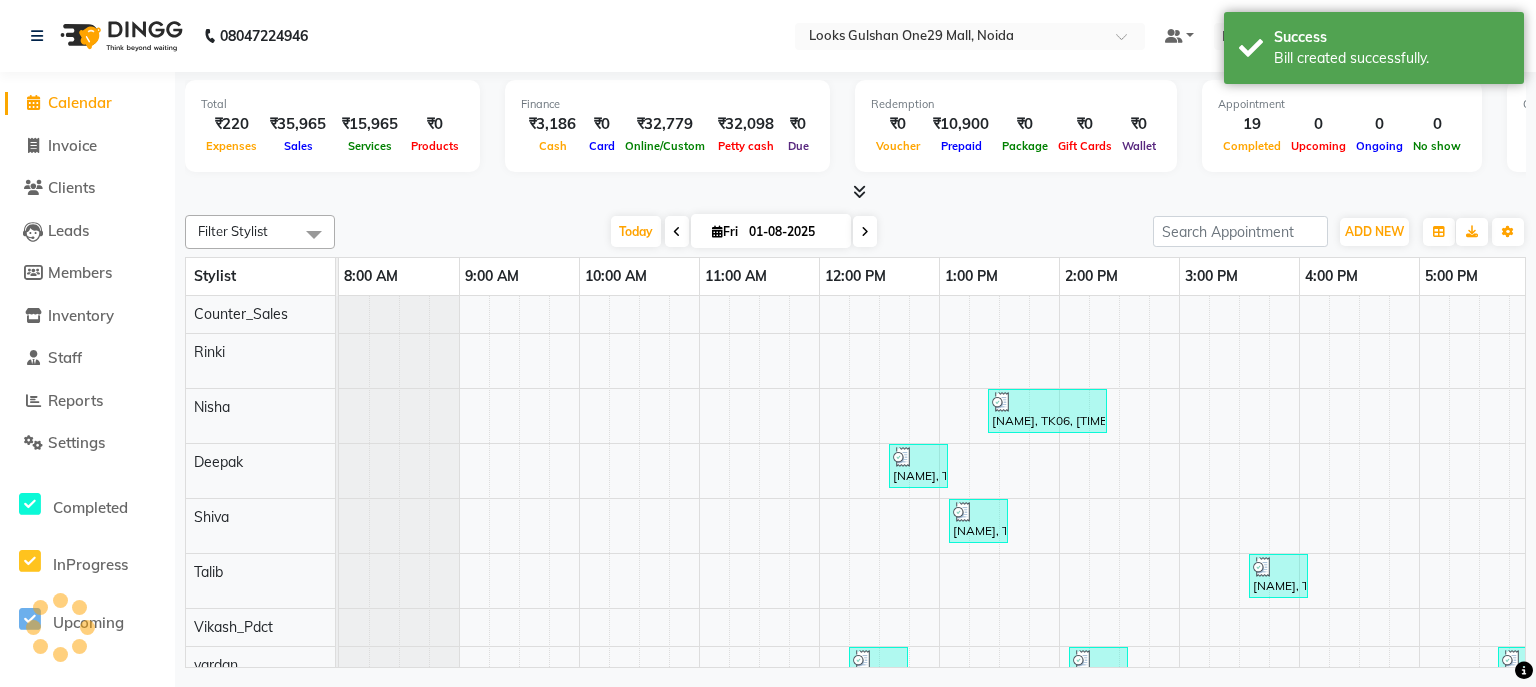 click at bounding box center [855, 192] 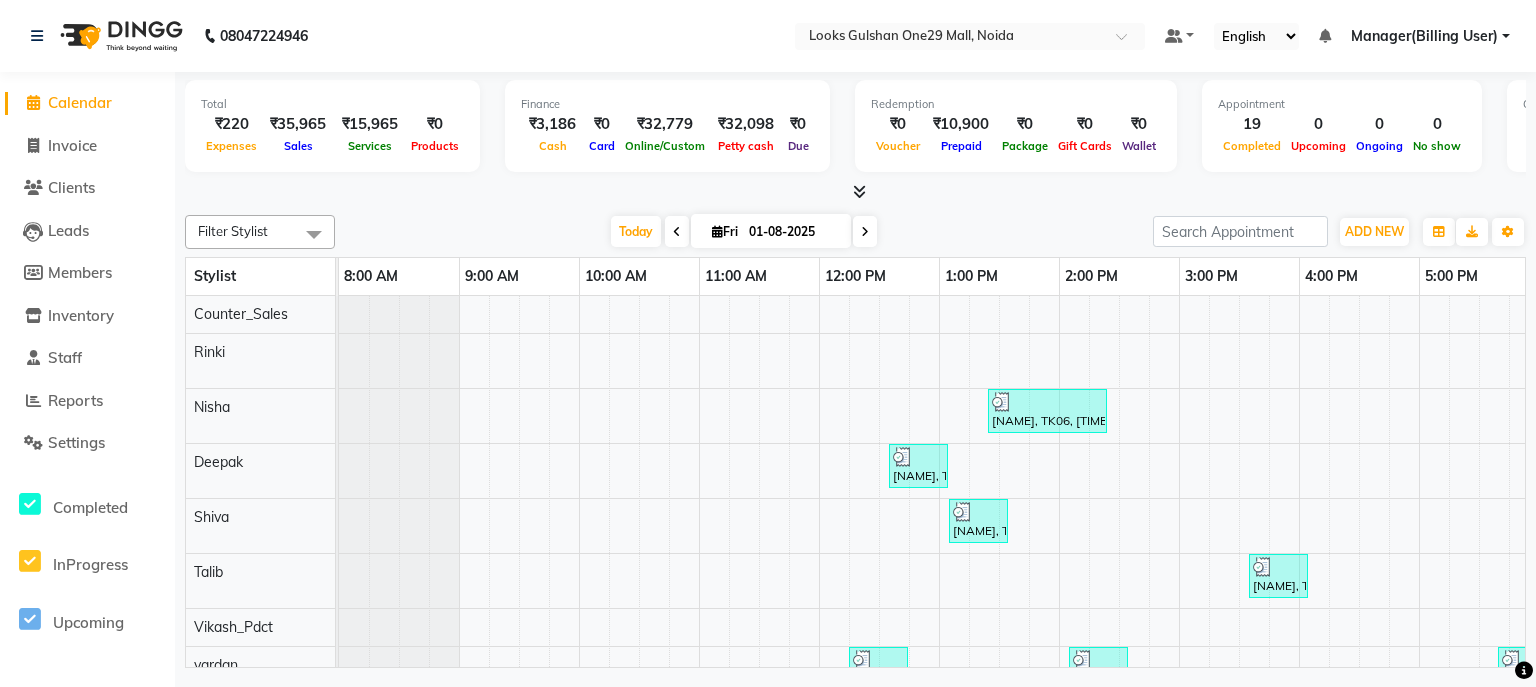 click on "Filter Stylist Select All ali Counter_Sales Deepak Eram_nail art Farmaan Mashel Nisha Rinki Ritu Mittal Shiva Shiva(Cherry) Shivam_pdct Talib vardan Vikash_Pdct Today  Fri 01-08-2025 Toggle Dropdown Add Appointment Add Invoice Add Expense Add Attendance Add Client Toggle Dropdown Add Appointment Add Invoice Add Expense Add Attendance Add Client ADD NEW Toggle Dropdown Add Appointment Add Invoice Add Expense Add Attendance Add Client Filter Stylist Select All ali Counter_Sales Deepak Eram_nail art Farmaan Mashel Nisha Rinki Ritu Mittal Shiva Shiva(Cherry) Shivam_pdct Talib vardan Vikash_Pdct Group By  Staff View   Room View  View as Vertical  Vertical - Week View  Horizontal  Horizontal - Week View  List  Toggle Dropdown Calendar Settings Manage Tags   Arrange Stylists   Reset Stylists  Full Screen  Show Available Stylist  Appointment Form Zoom 100% Stylist 8:00 AM 9:00 AM 10:00 AM 11:00 AM 12:00 PM 1:00 PM 2:00 PM 3:00 PM 4:00 PM 5:00 PM 6:00 PM 7:00 PM 8:00 PM Counter_Sales Rinki Nisha Deepak Shiva Talib ali" 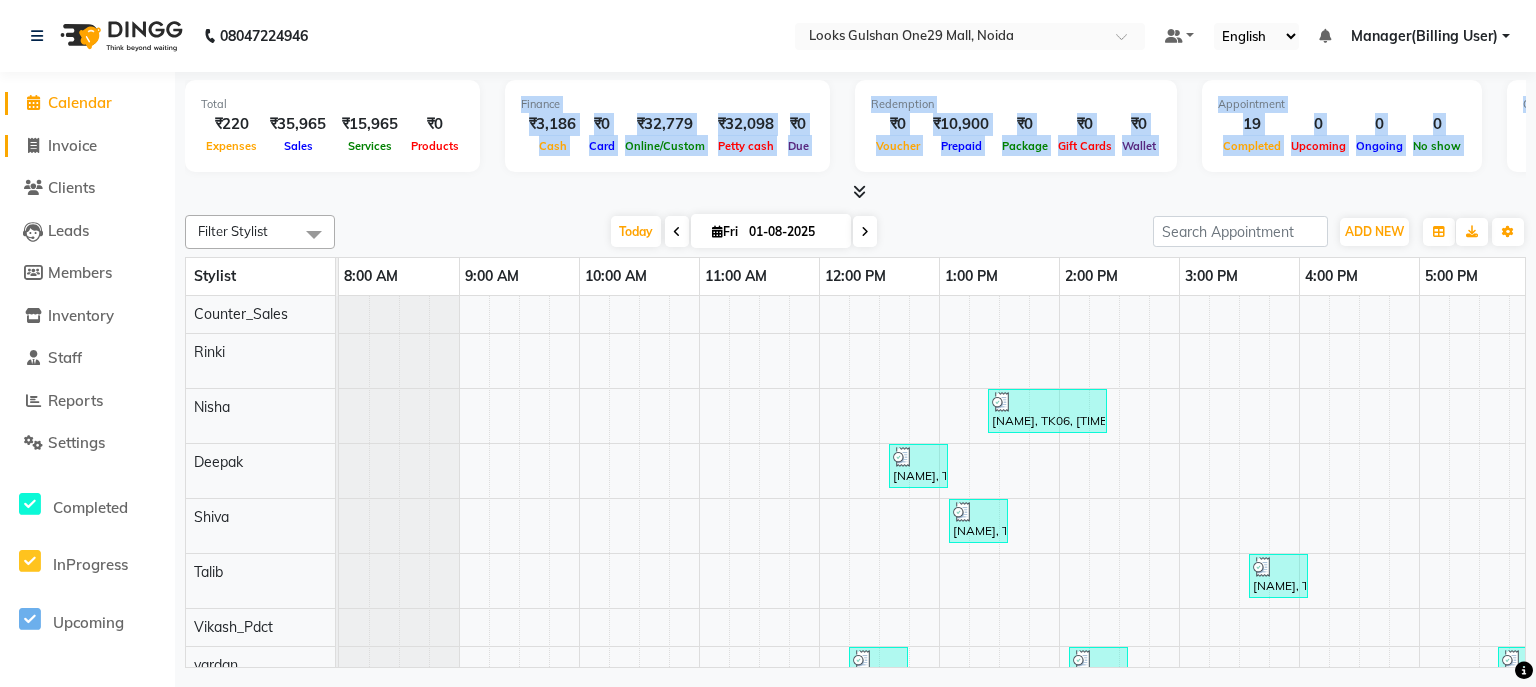 click on "Invoice" 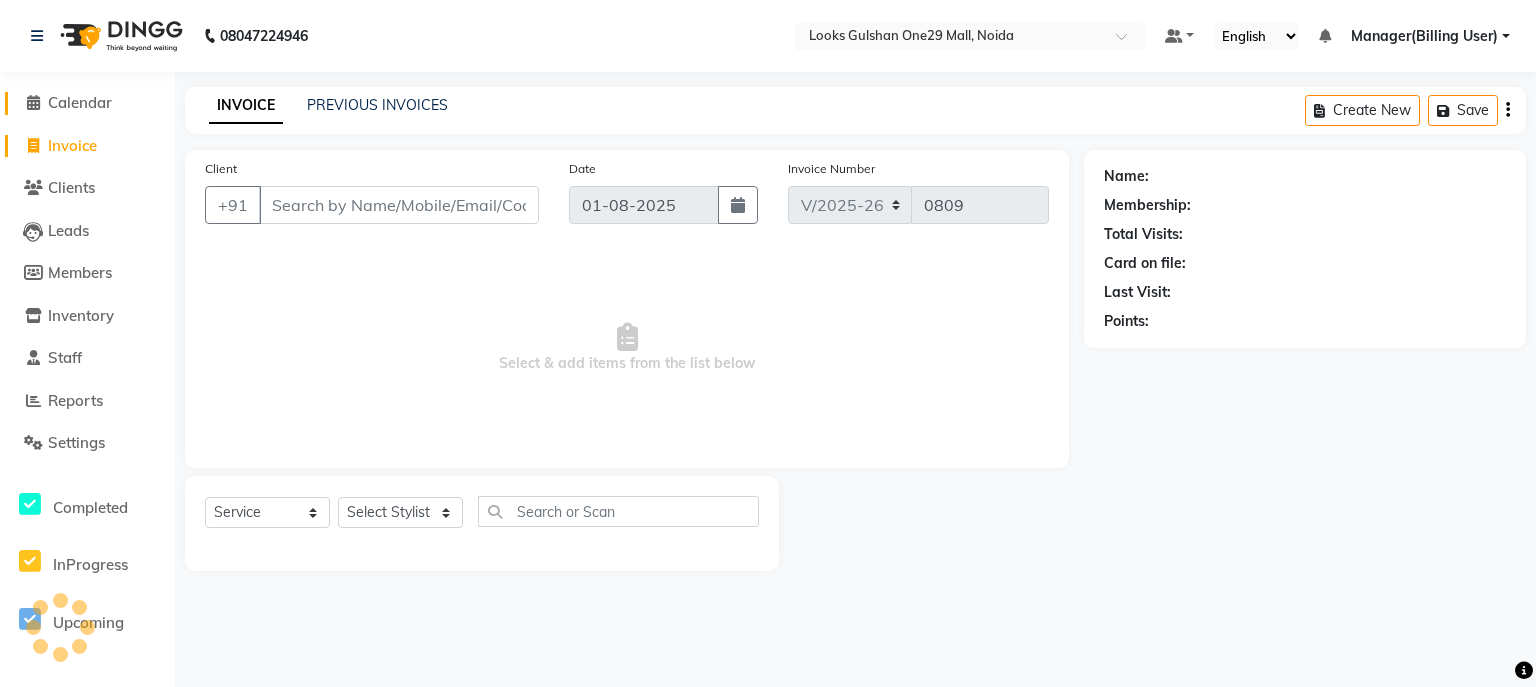 click on "Calendar" 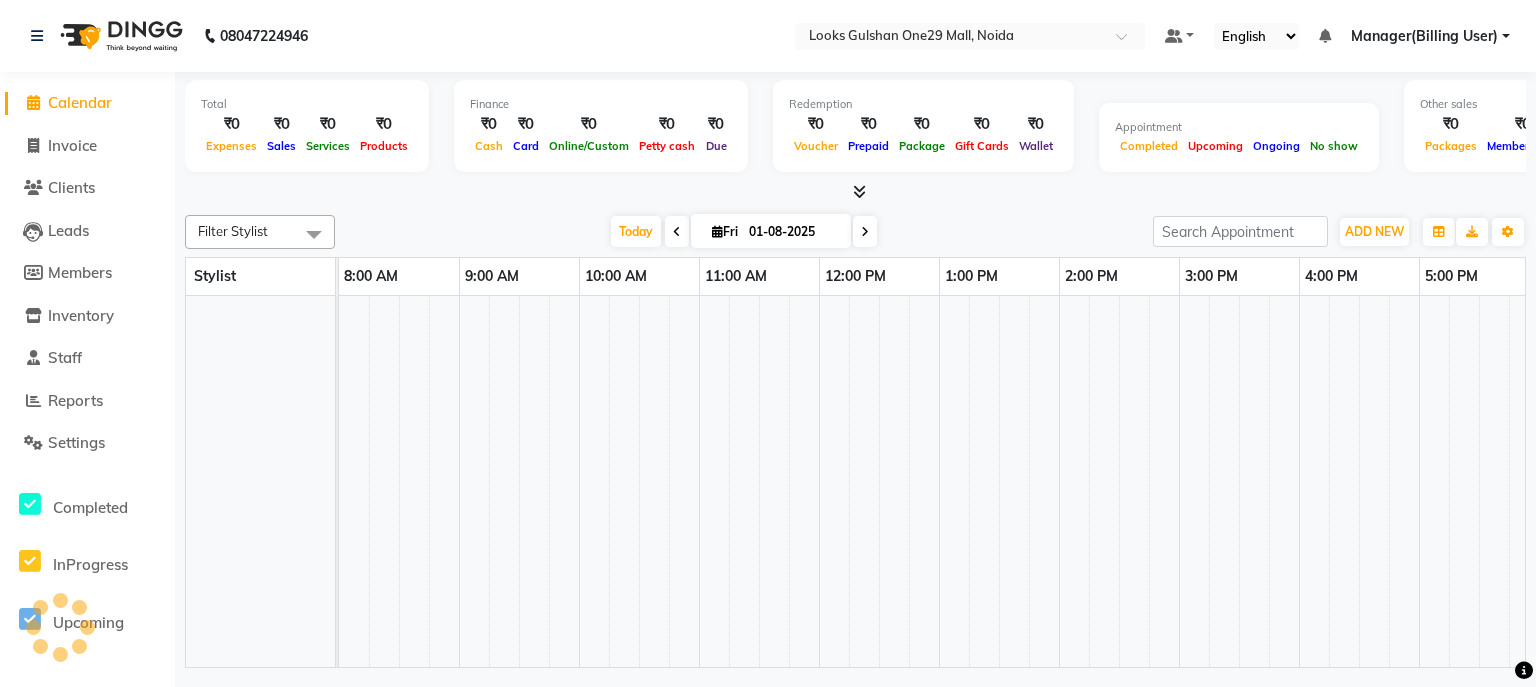 scroll, scrollTop: 0, scrollLeft: 0, axis: both 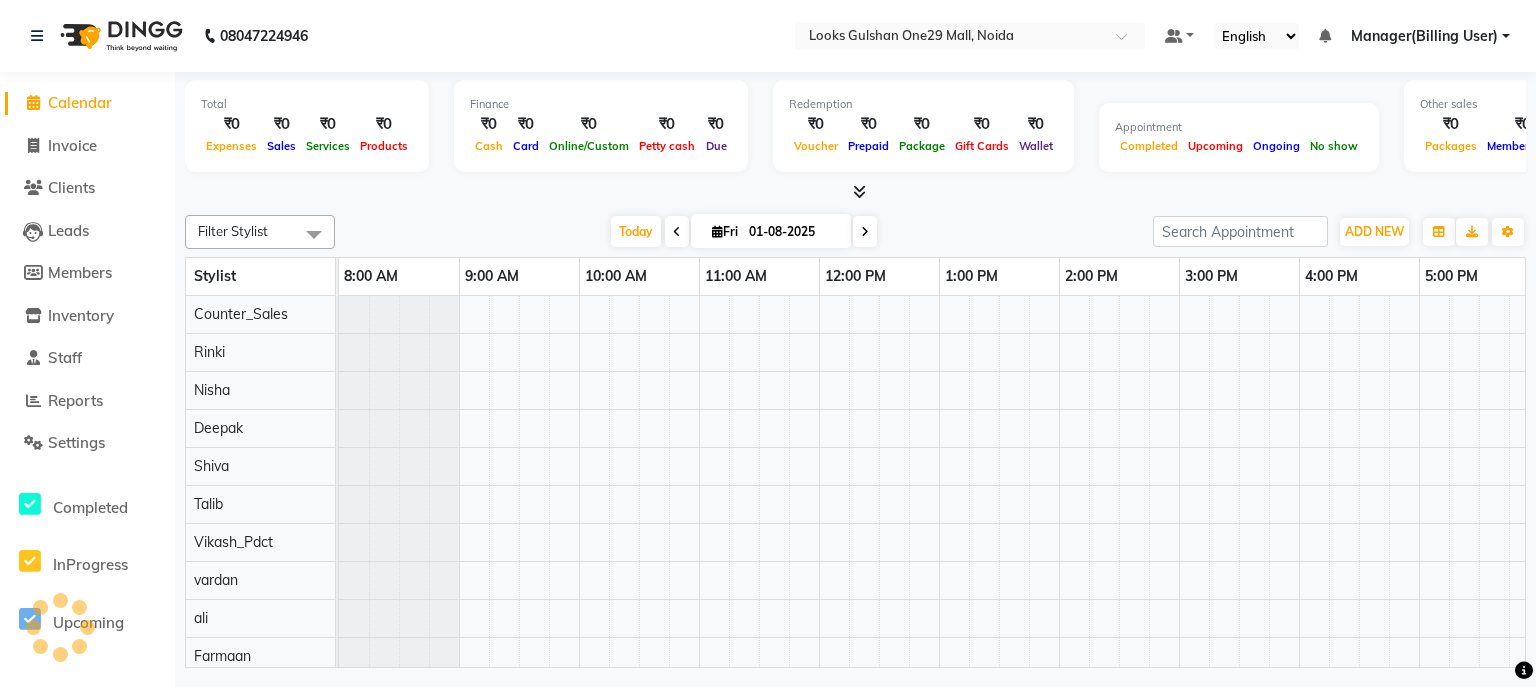 click on "Total  ₹0  Expenses ₹0  Sales ₹0  Services ₹0  Products Finance  ₹0  Cash ₹0  Card ₹0  Online/Custom ₹0 Petty cash ₹0 Due  Redemption  ₹0 Voucher ₹0 Prepaid ₹0 Package ₹0  Gift Cards ₹0  Wallet  Appointment  Completed Upcoming Ongoing No show  Other sales  ₹0  Packages ₹0  Memberships ₹0  Vouchers ₹0  Prepaids ₹0  Gift Cards" at bounding box center (855, 129) 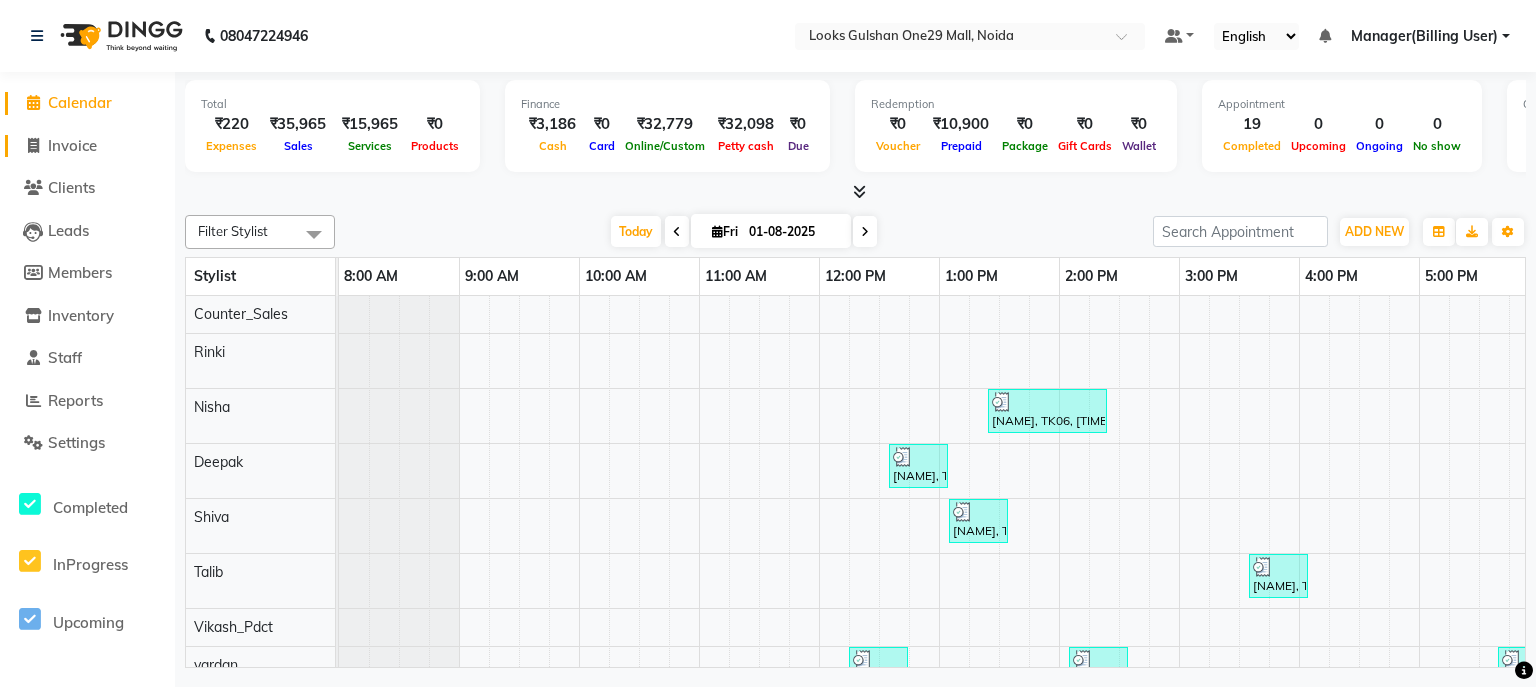 click on "Invoice" 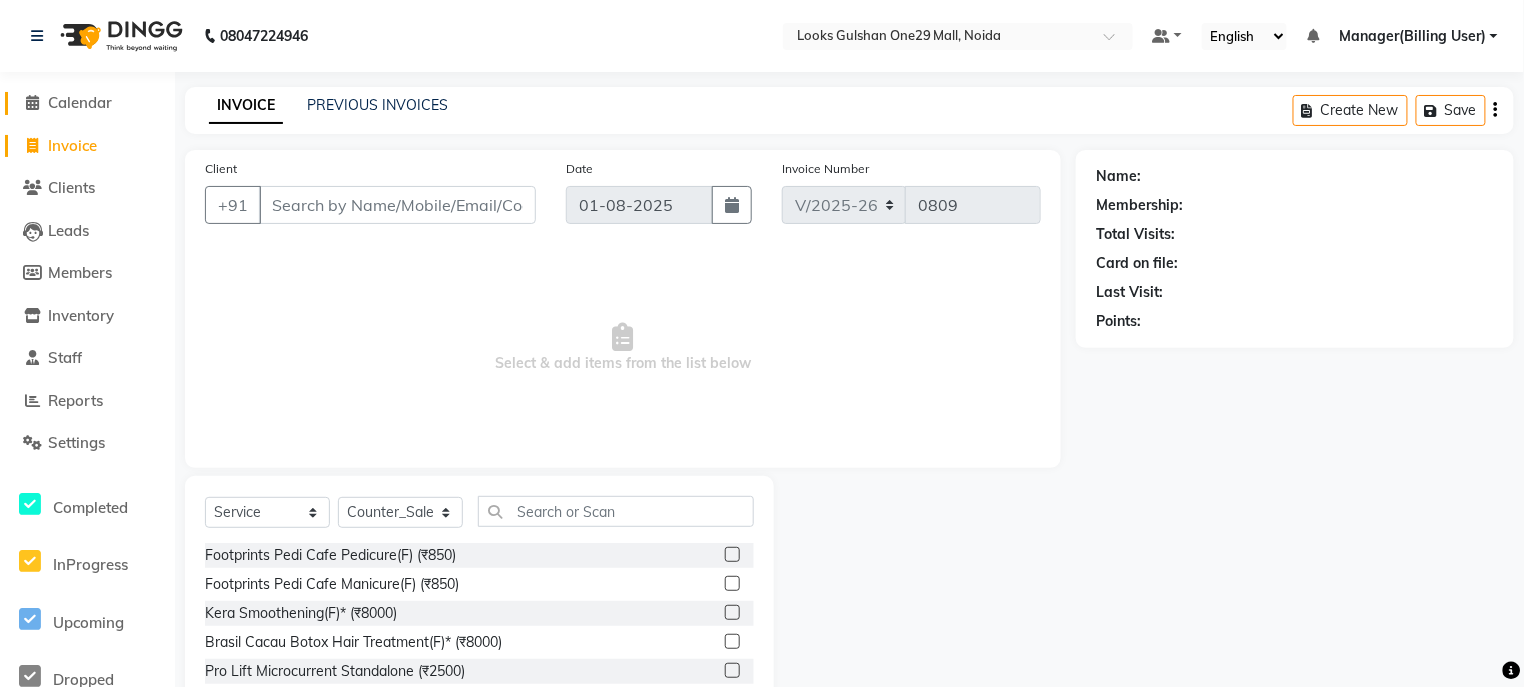 click on "Calendar" 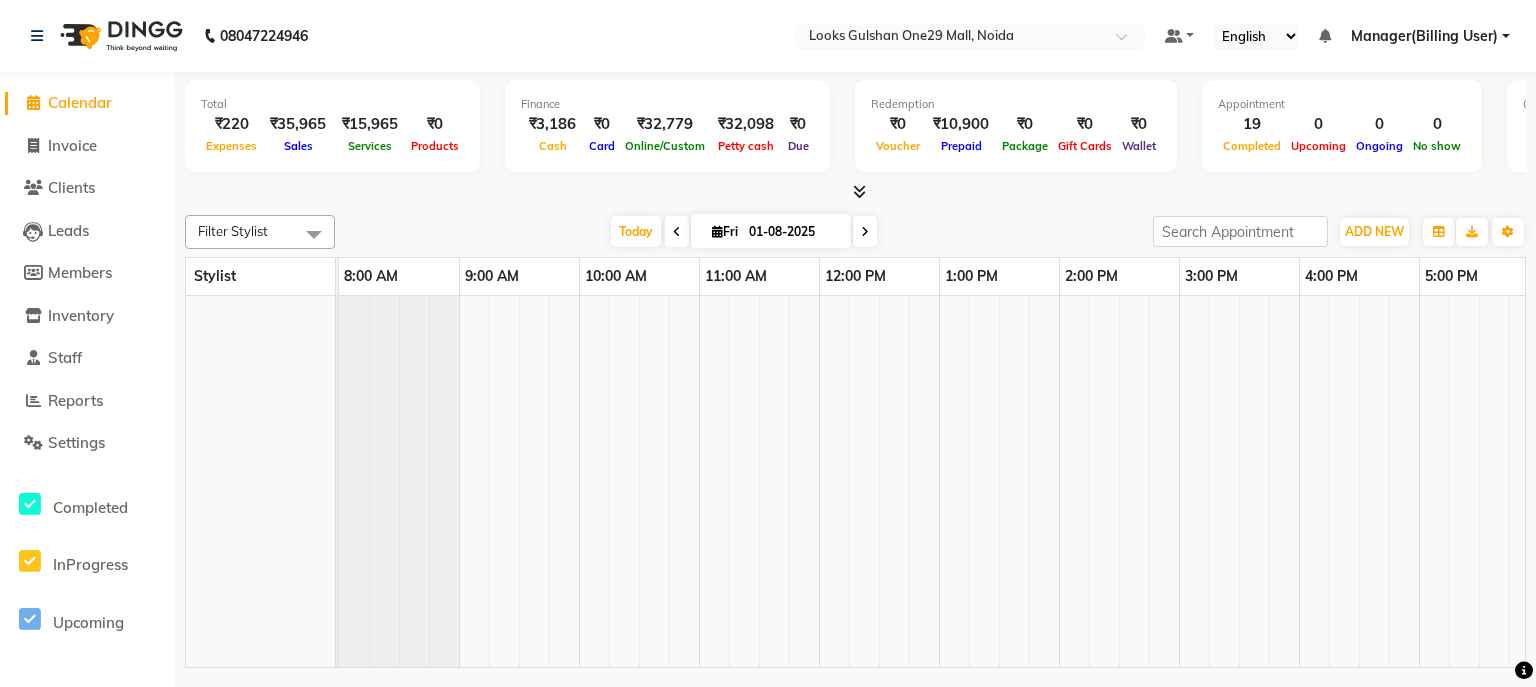 click on "Total  ₹220  Expenses ₹35,965  Sales ₹15,965  Services ₹0  Products" at bounding box center (332, 126) 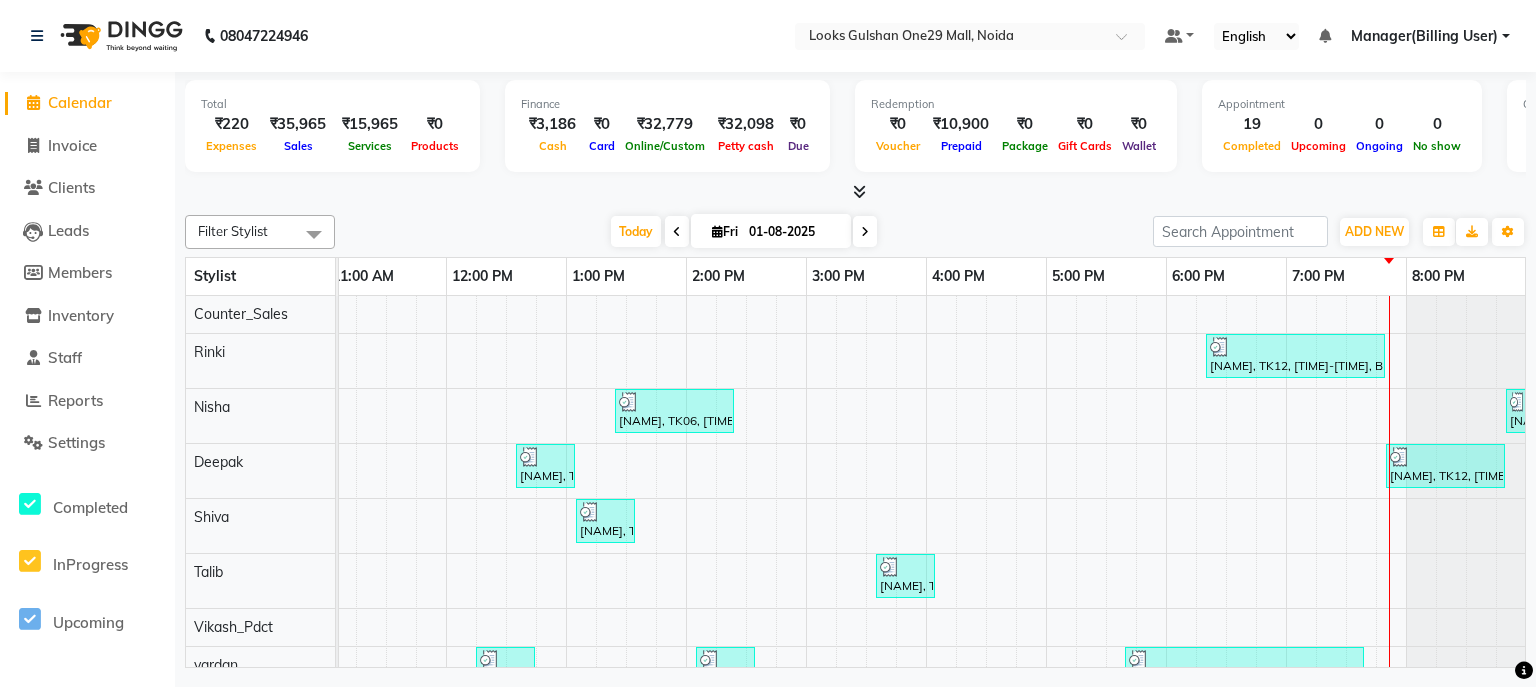 click on "Total  ₹220  Expenses ₹35,965  Sales ₹15,965  Services ₹0  Products" at bounding box center [332, 126] 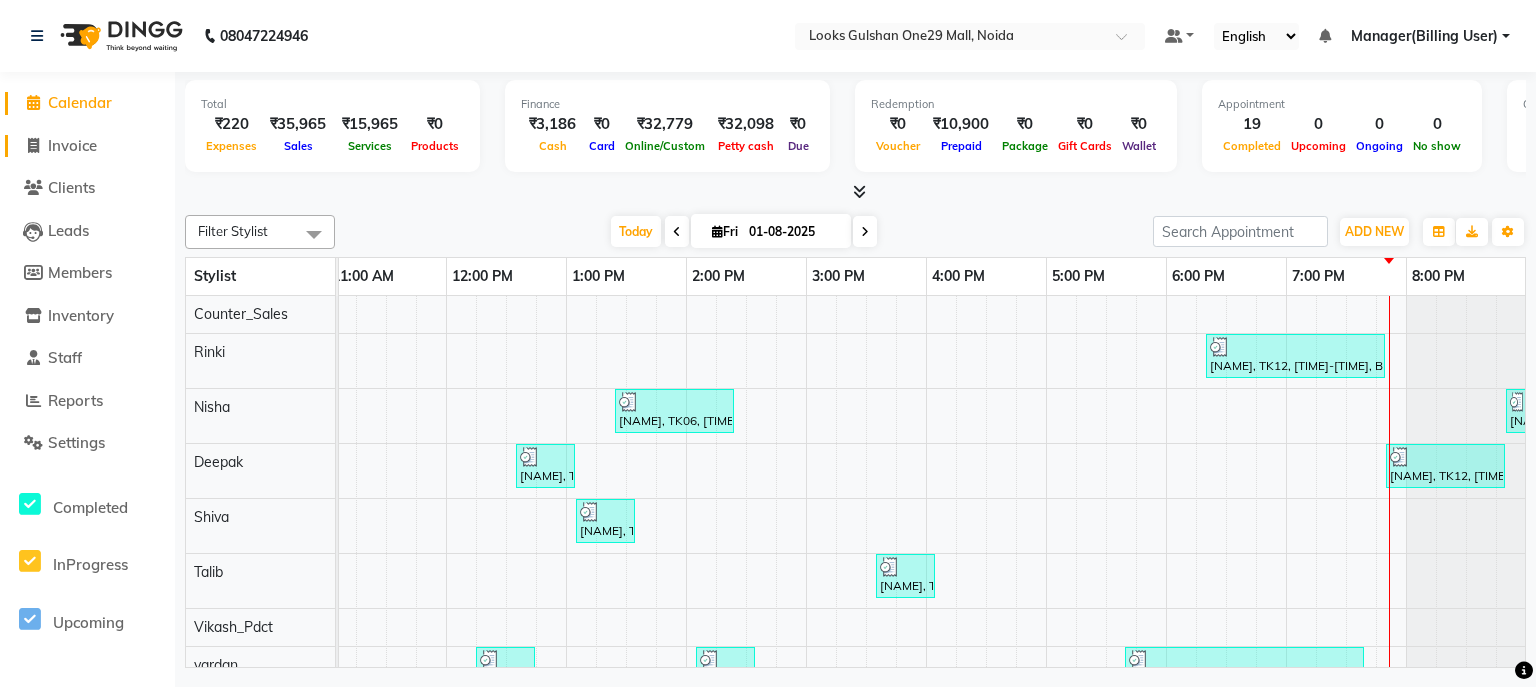 click on "Invoice" 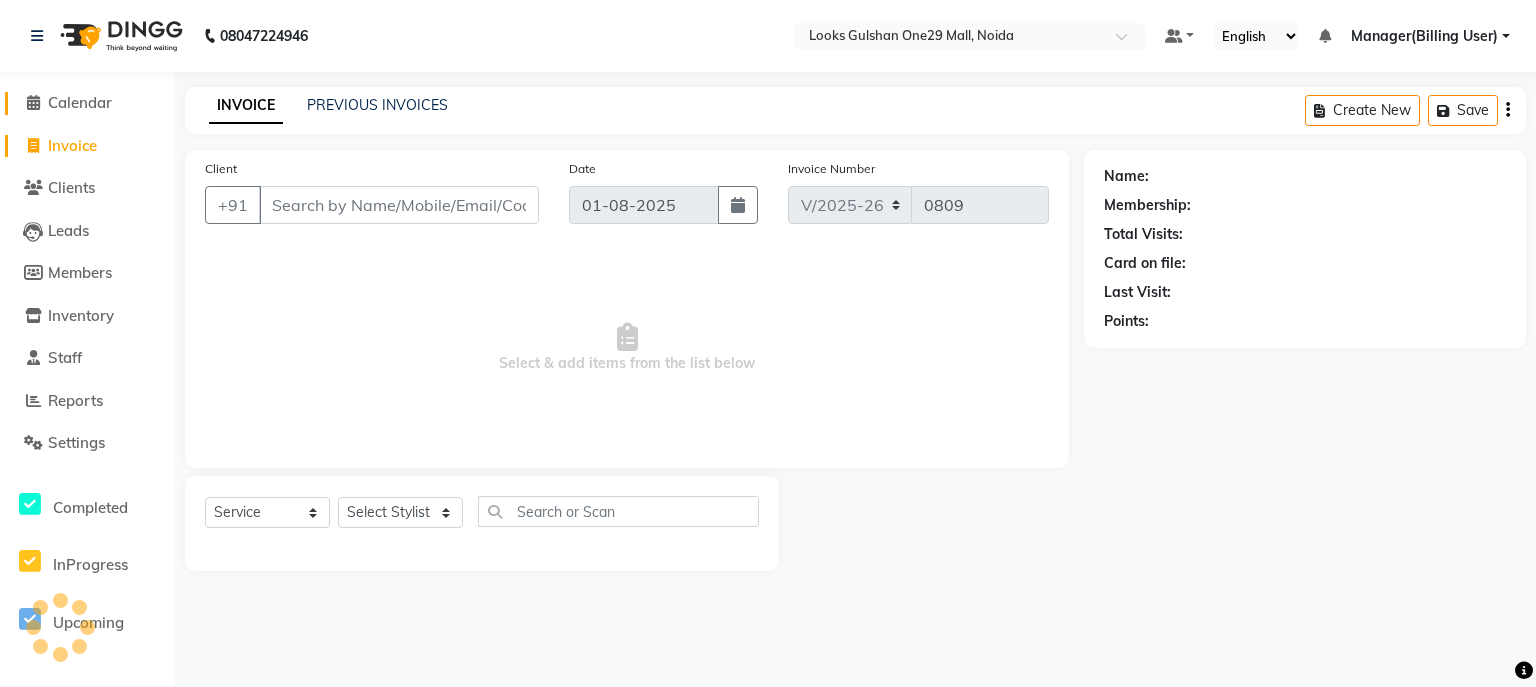 click on "Calendar" 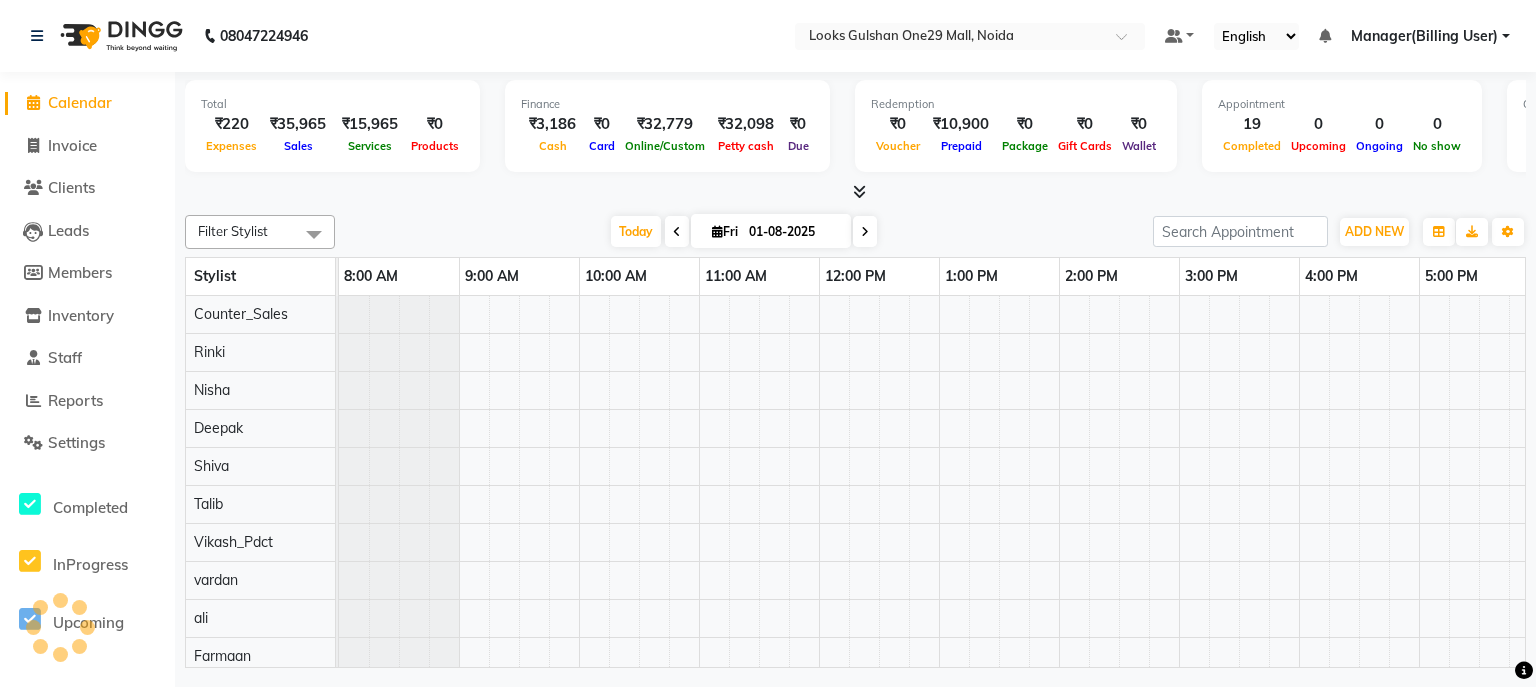 scroll, scrollTop: 0, scrollLeft: 0, axis: both 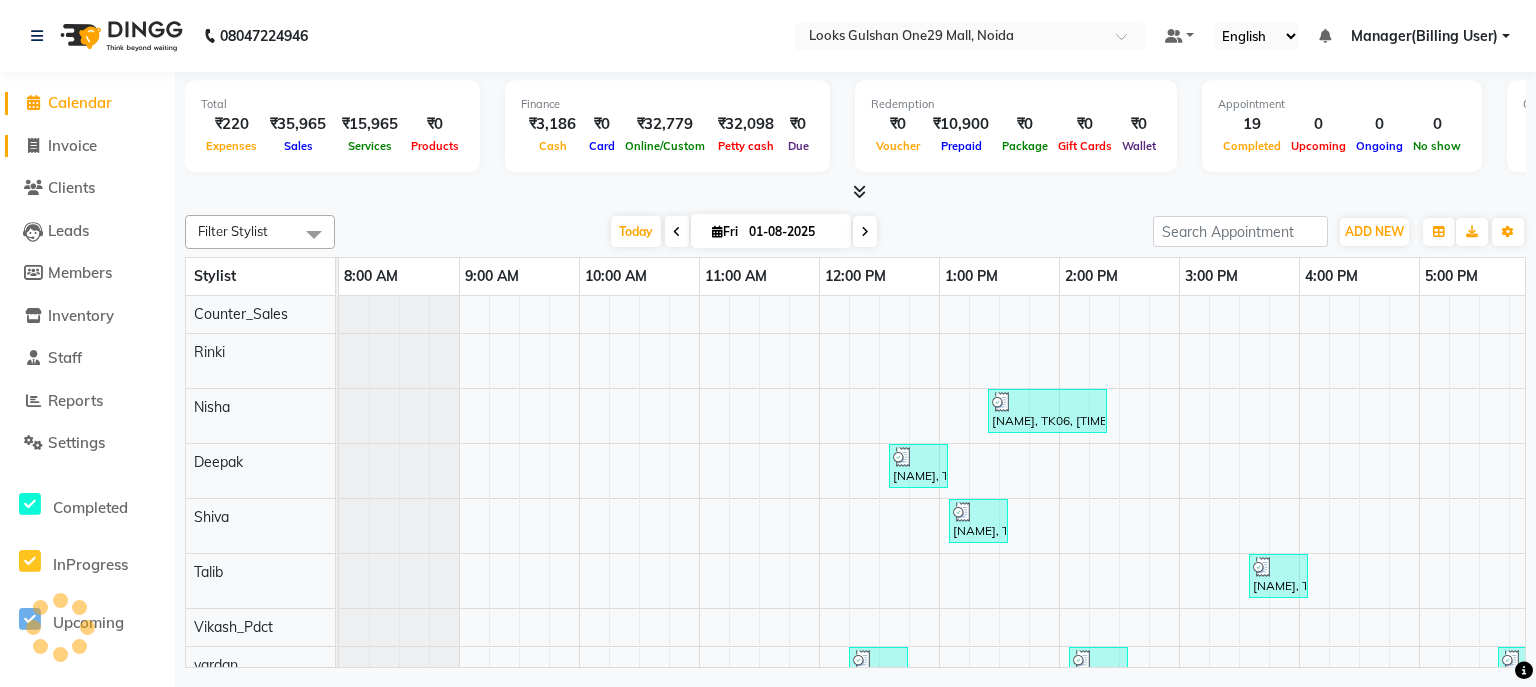 click on "Invoice" 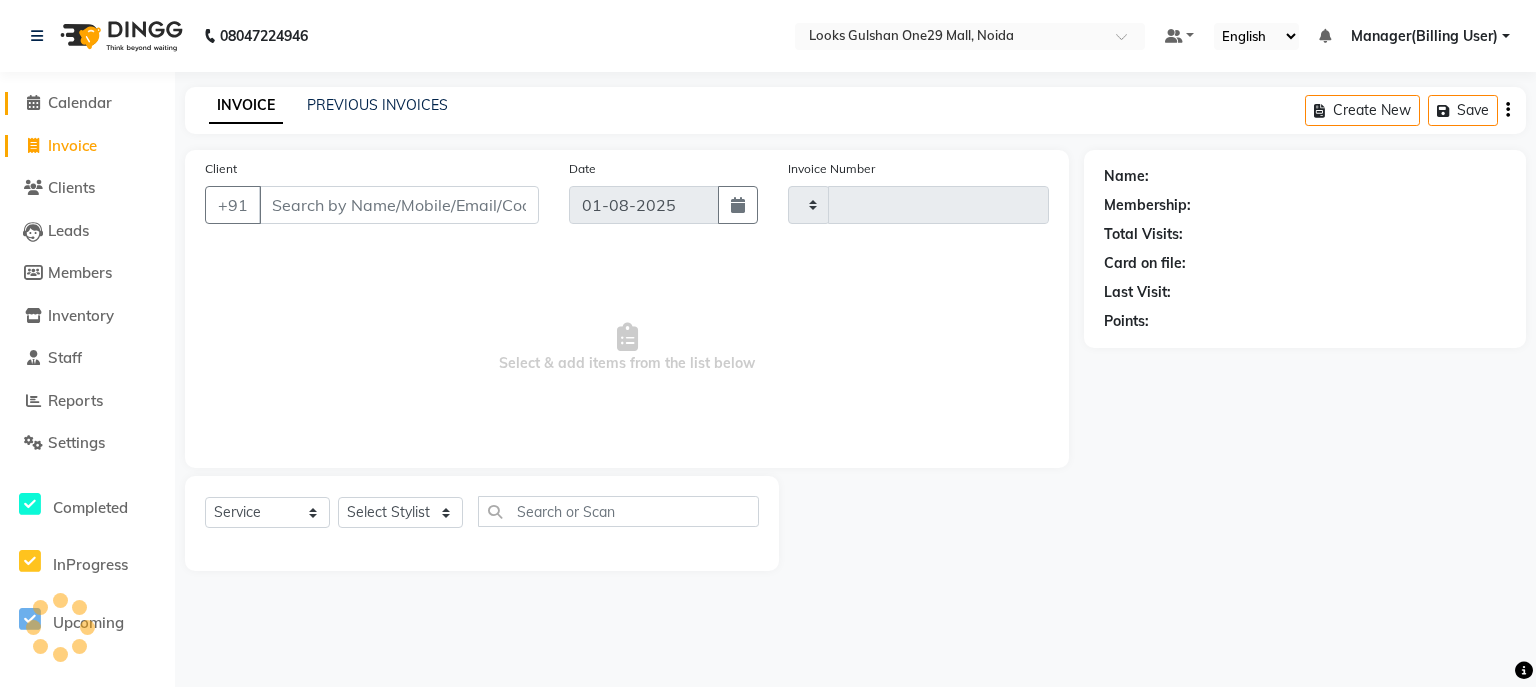 click on "Calendar" 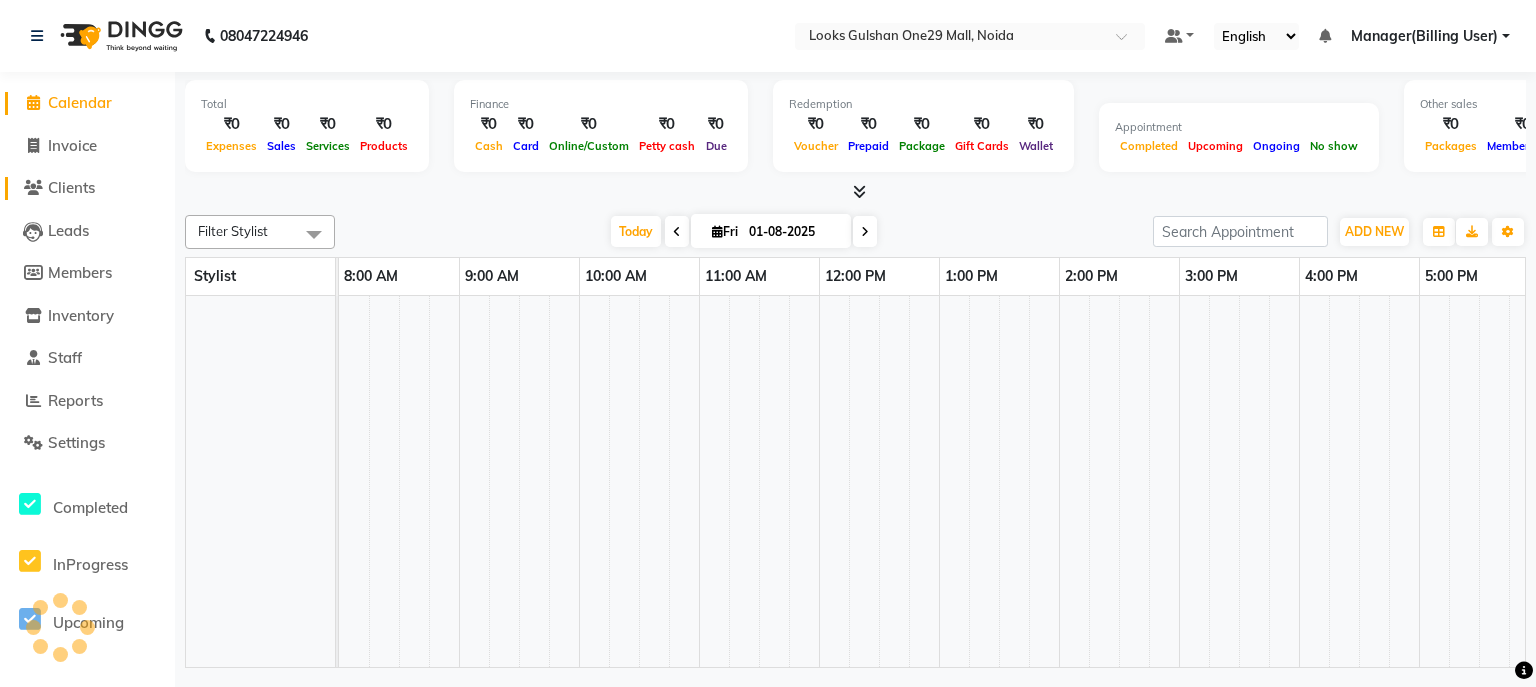 scroll, scrollTop: 0, scrollLeft: 0, axis: both 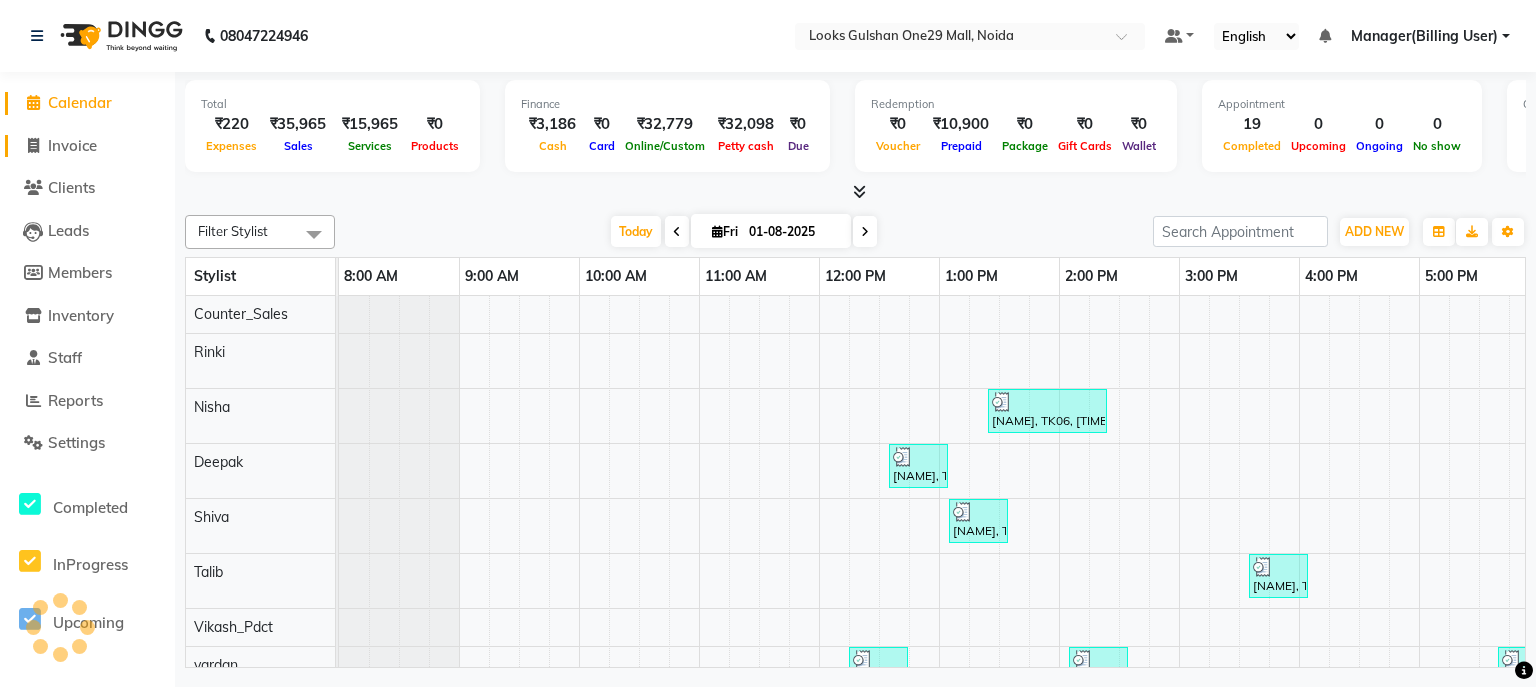 click on "Invoice" 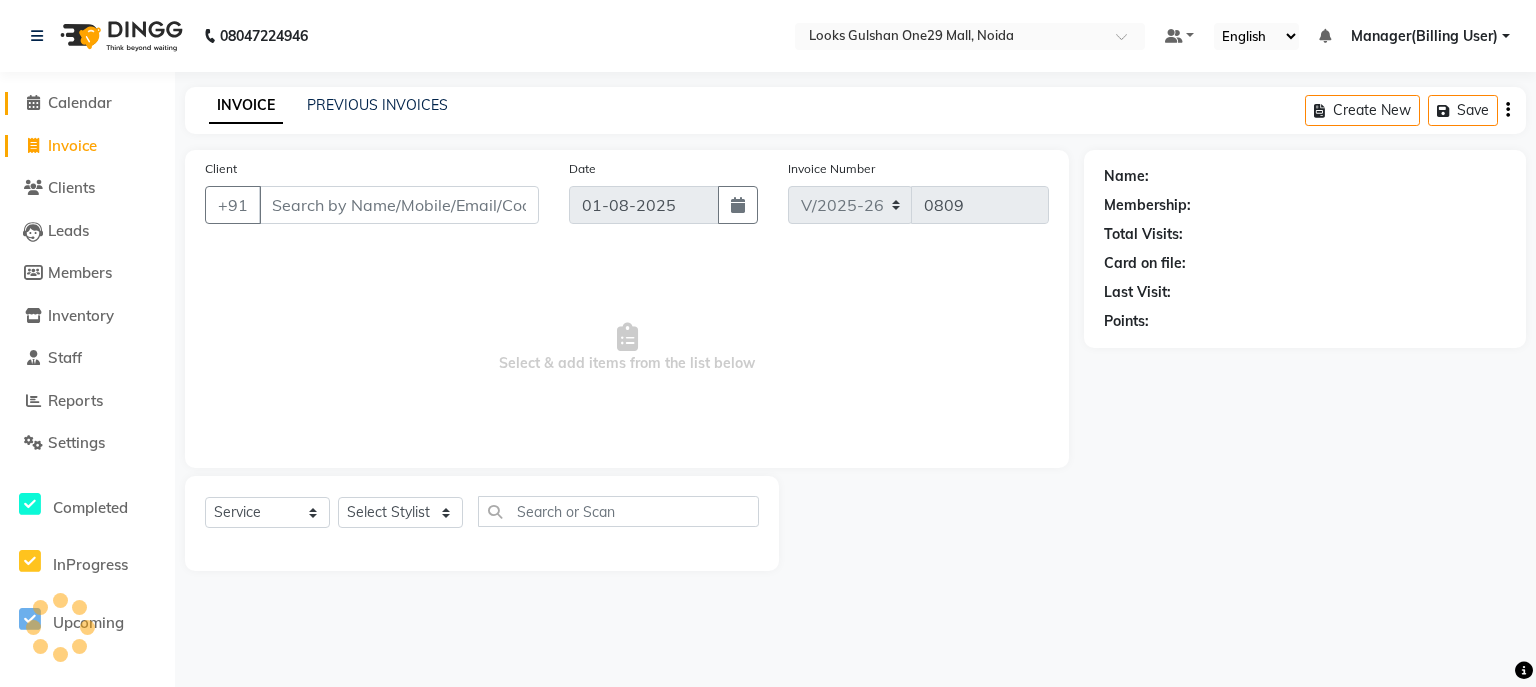 click on "Calendar" 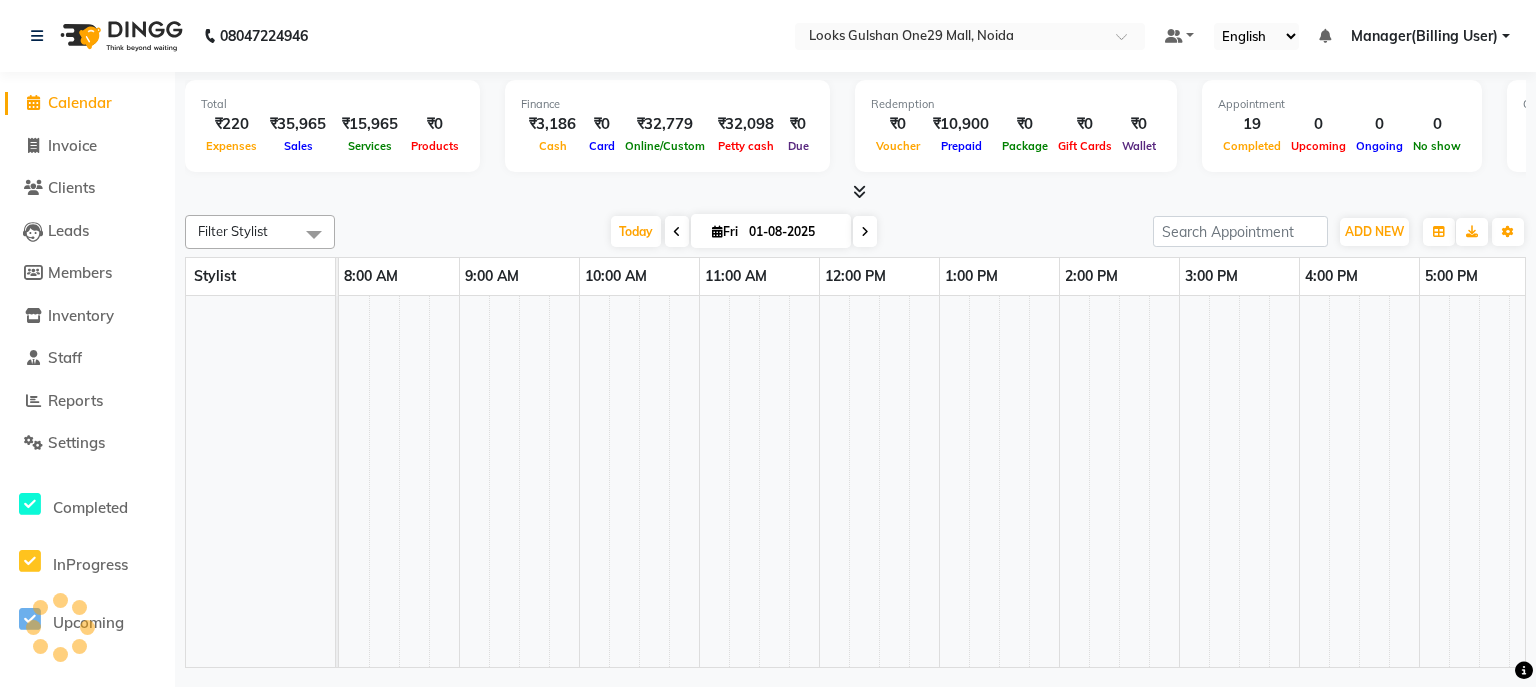 scroll, scrollTop: 0, scrollLeft: 0, axis: both 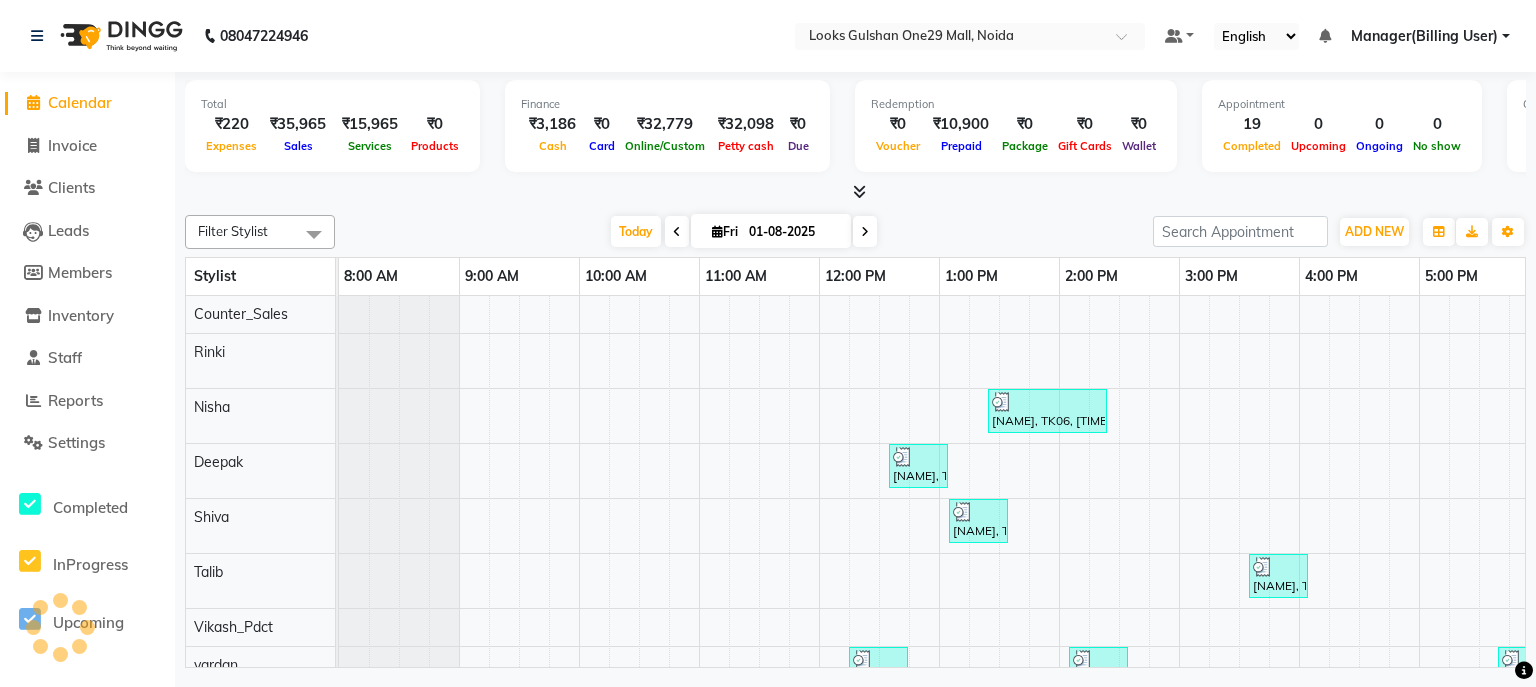 click at bounding box center [855, 192] 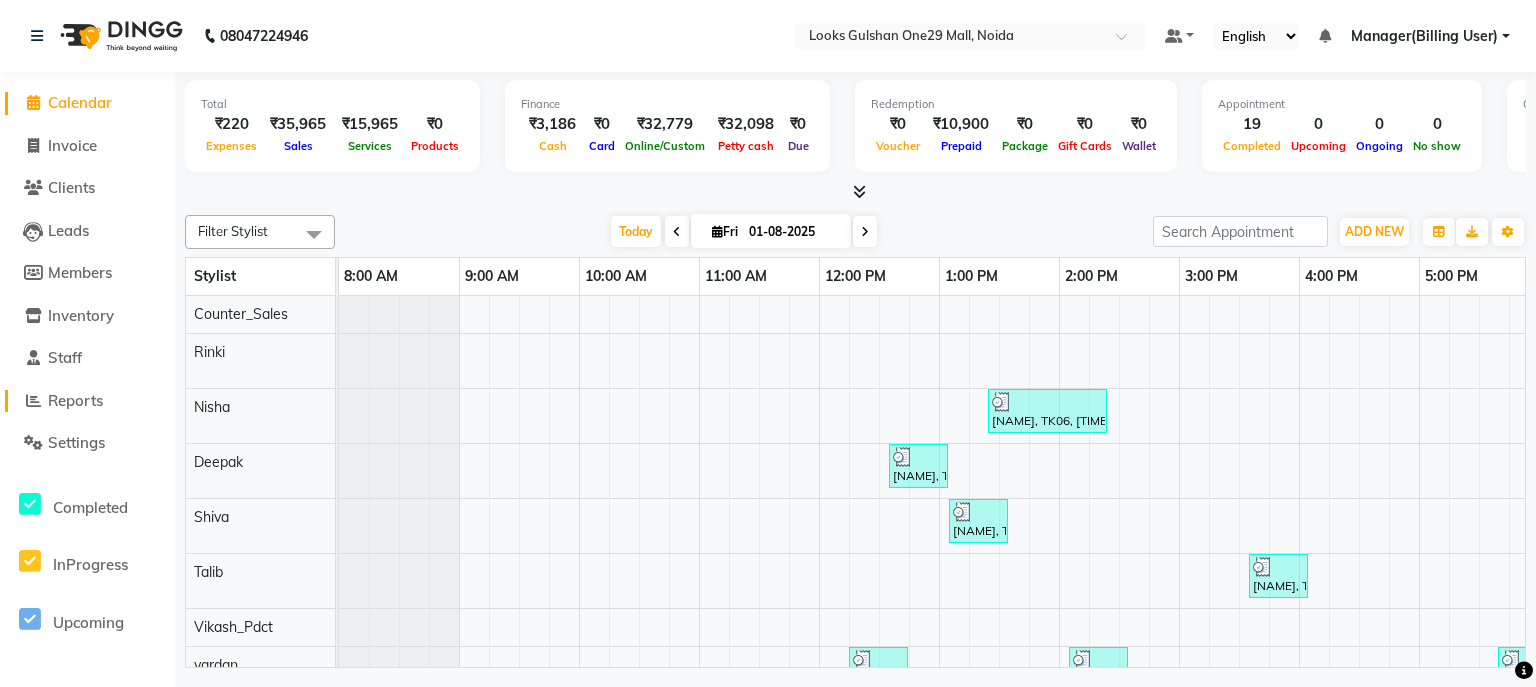 click on "Reports" 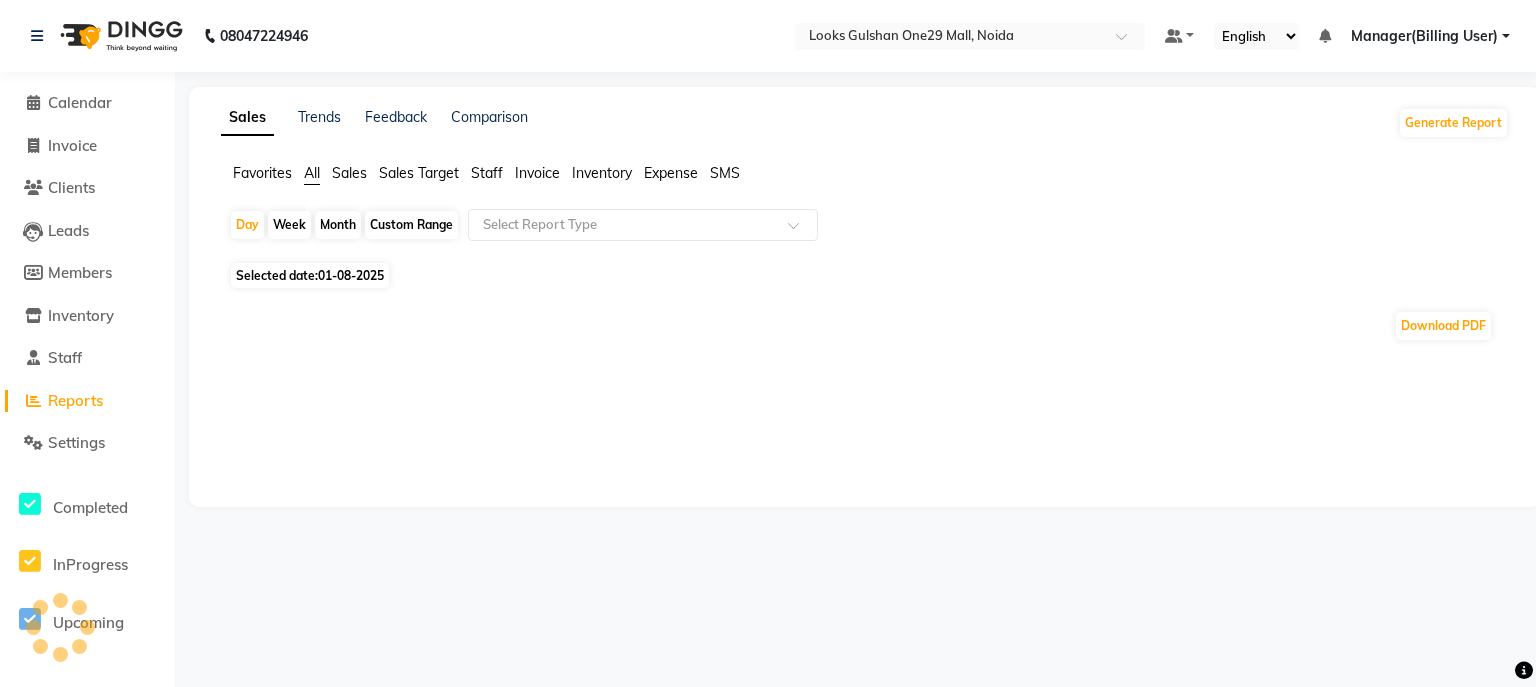click on "Staff" 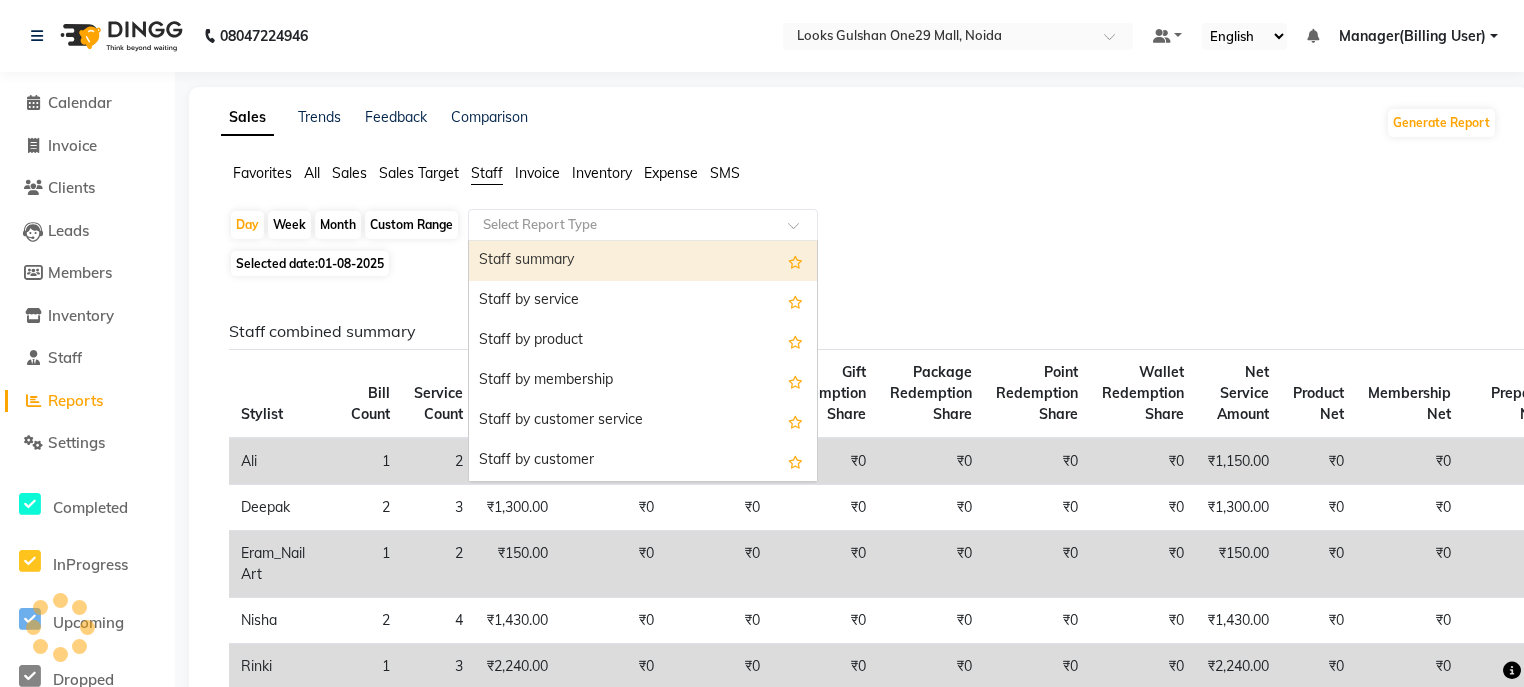 click on "Select Report Type" 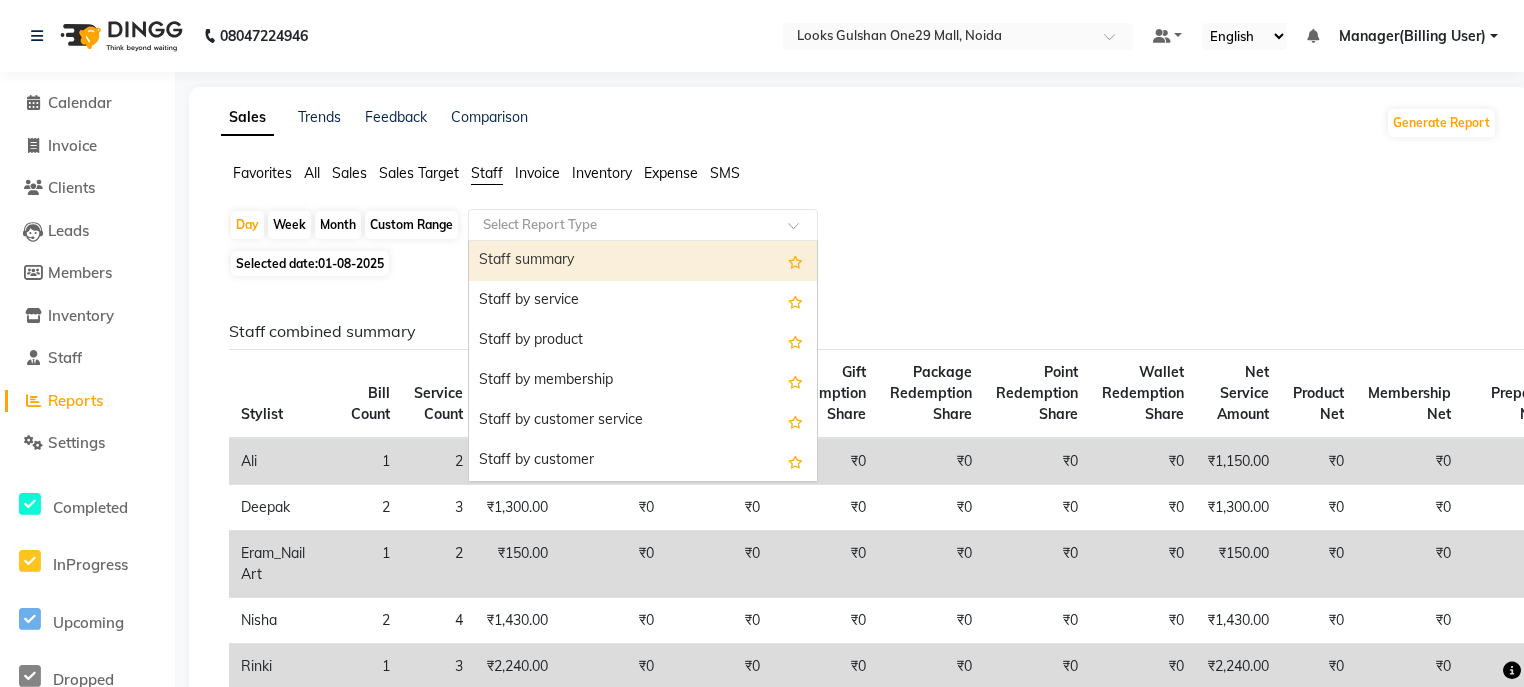 click on "Staff summary" at bounding box center (643, 261) 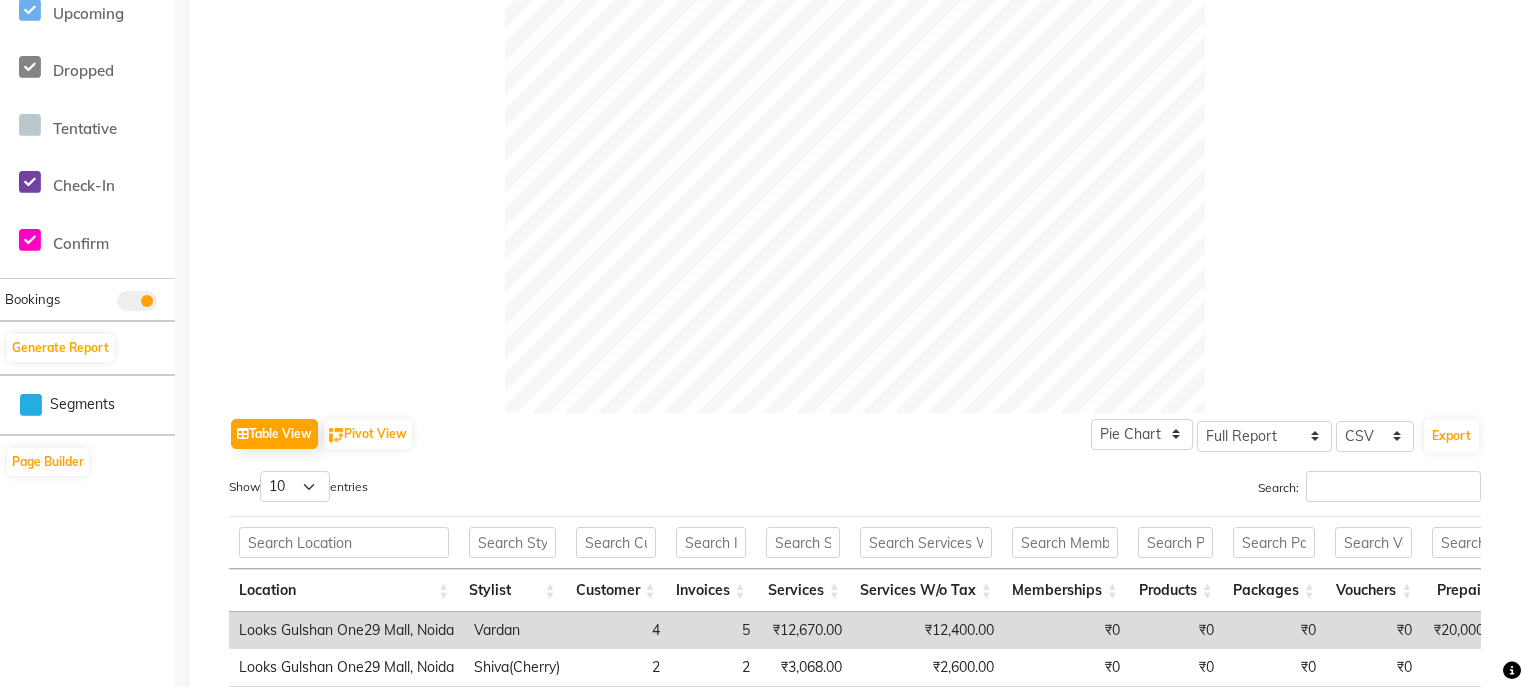 scroll, scrollTop: 646, scrollLeft: 0, axis: vertical 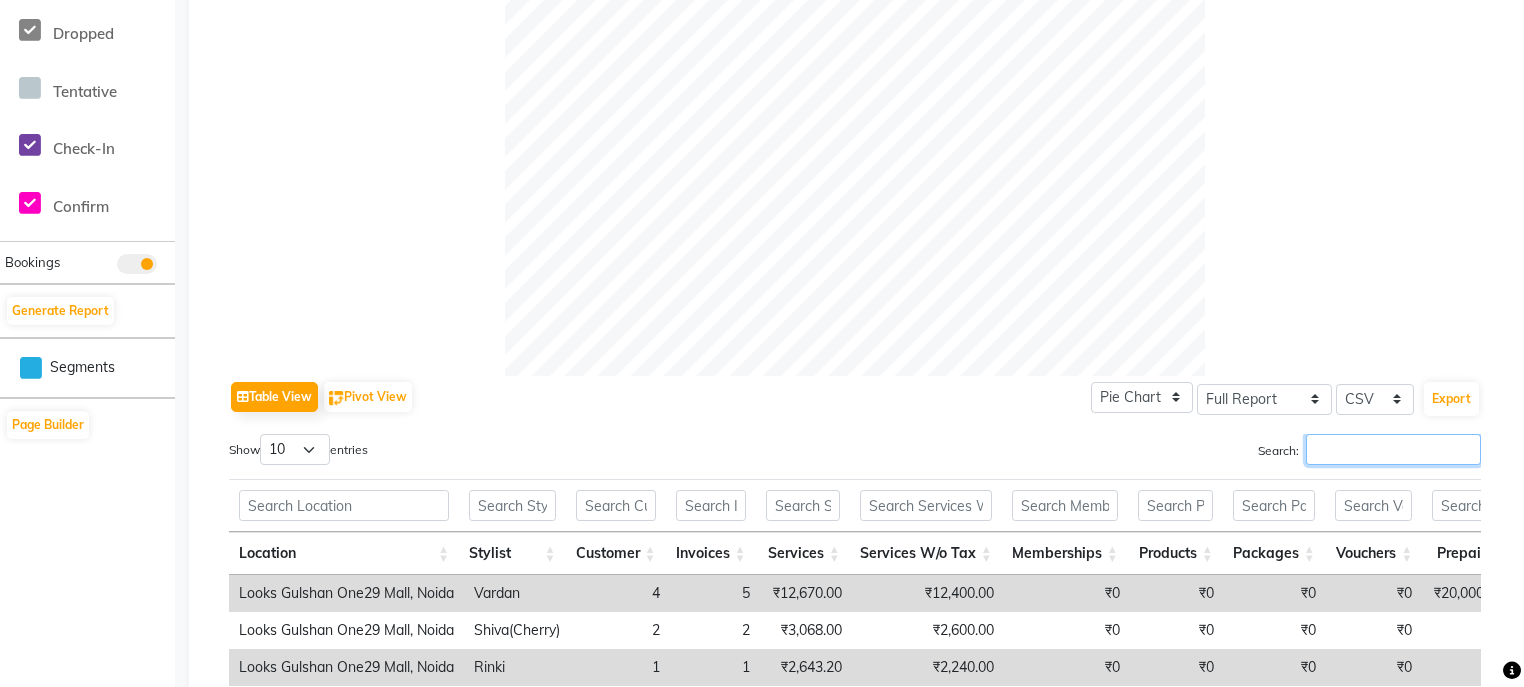 click on "Search:" at bounding box center (1393, 449) 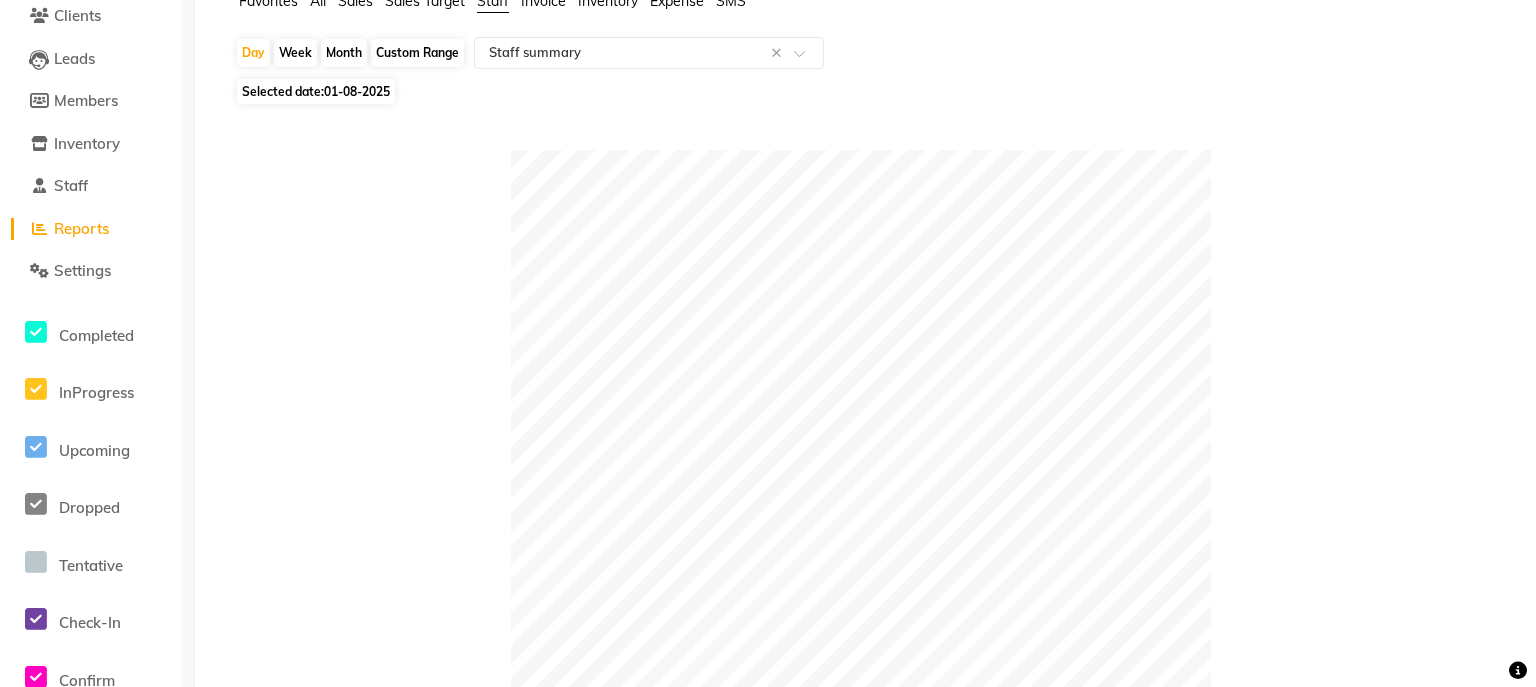 scroll, scrollTop: 0, scrollLeft: 0, axis: both 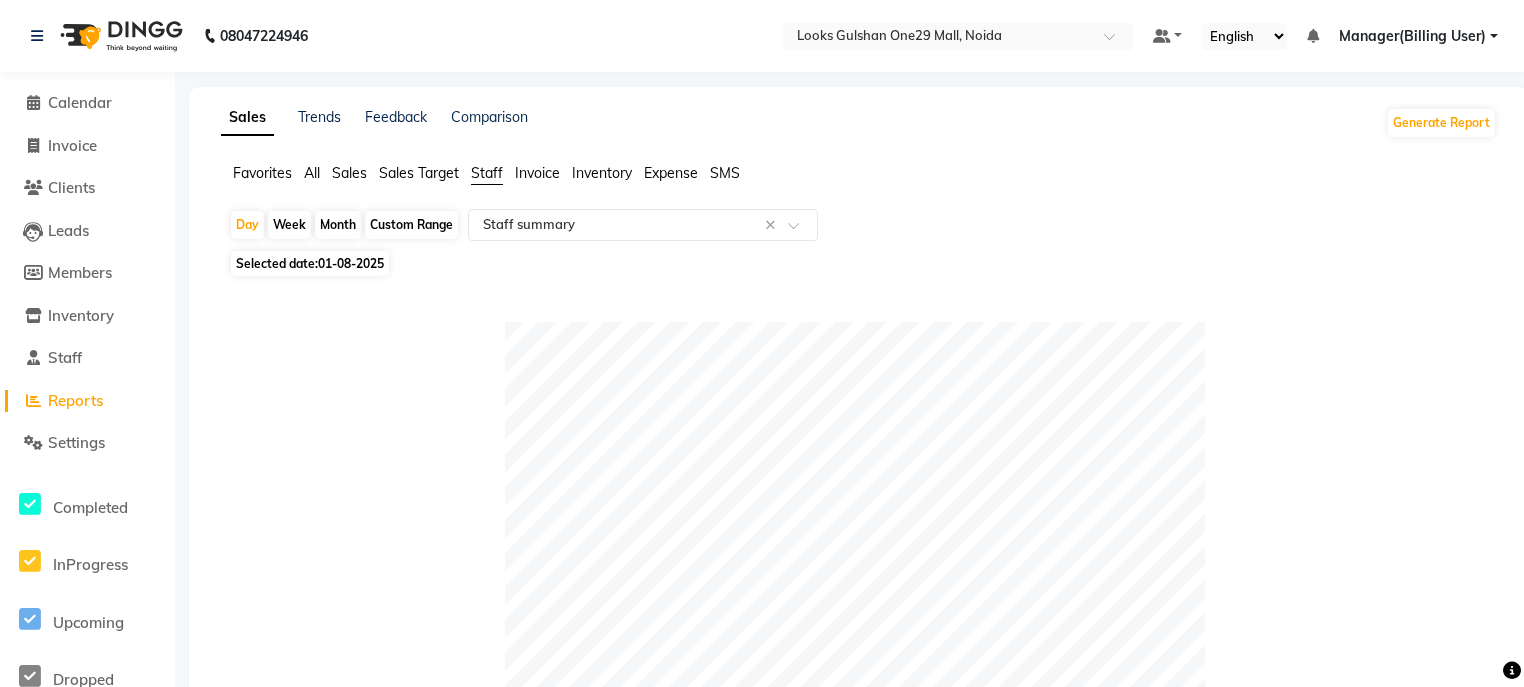 drag, startPoint x: 200, startPoint y: 270, endPoint x: 419, endPoint y: 393, distance: 251.17723 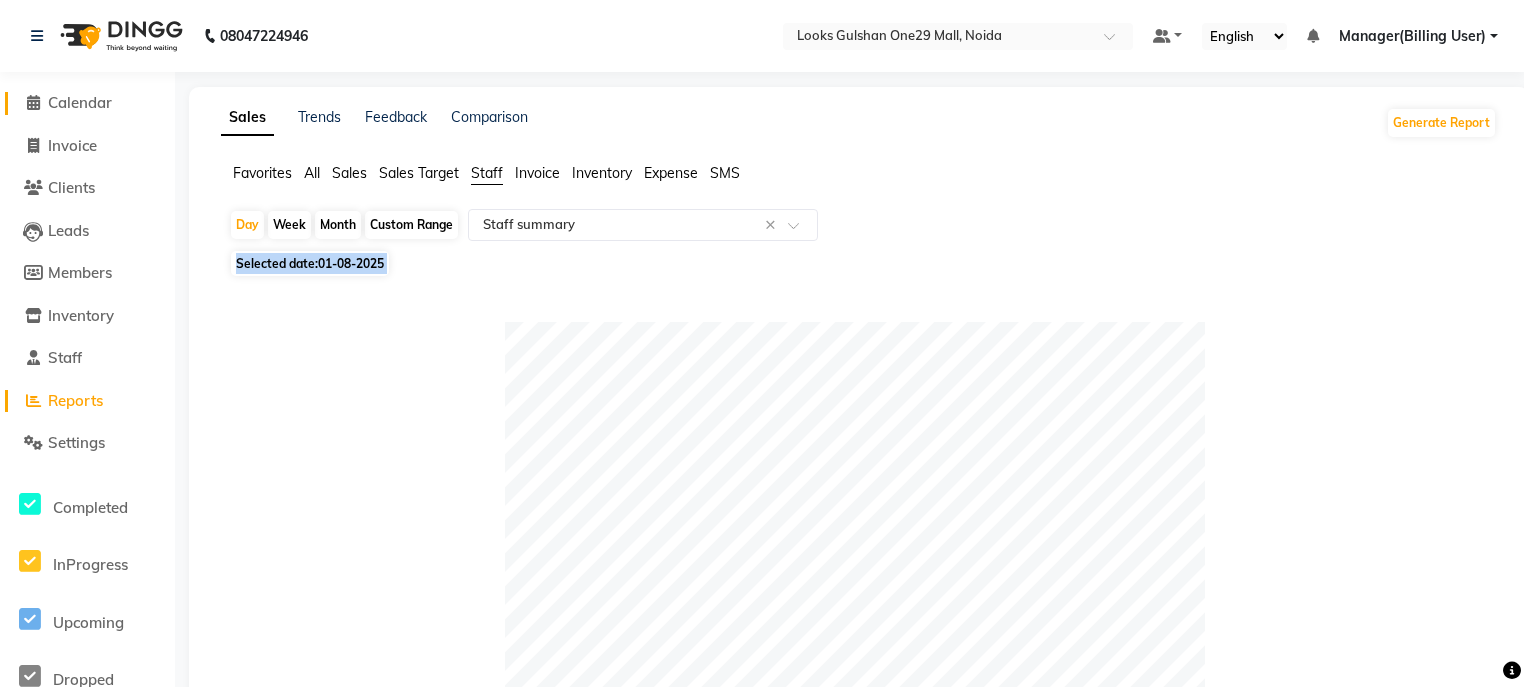 click on "Calendar" 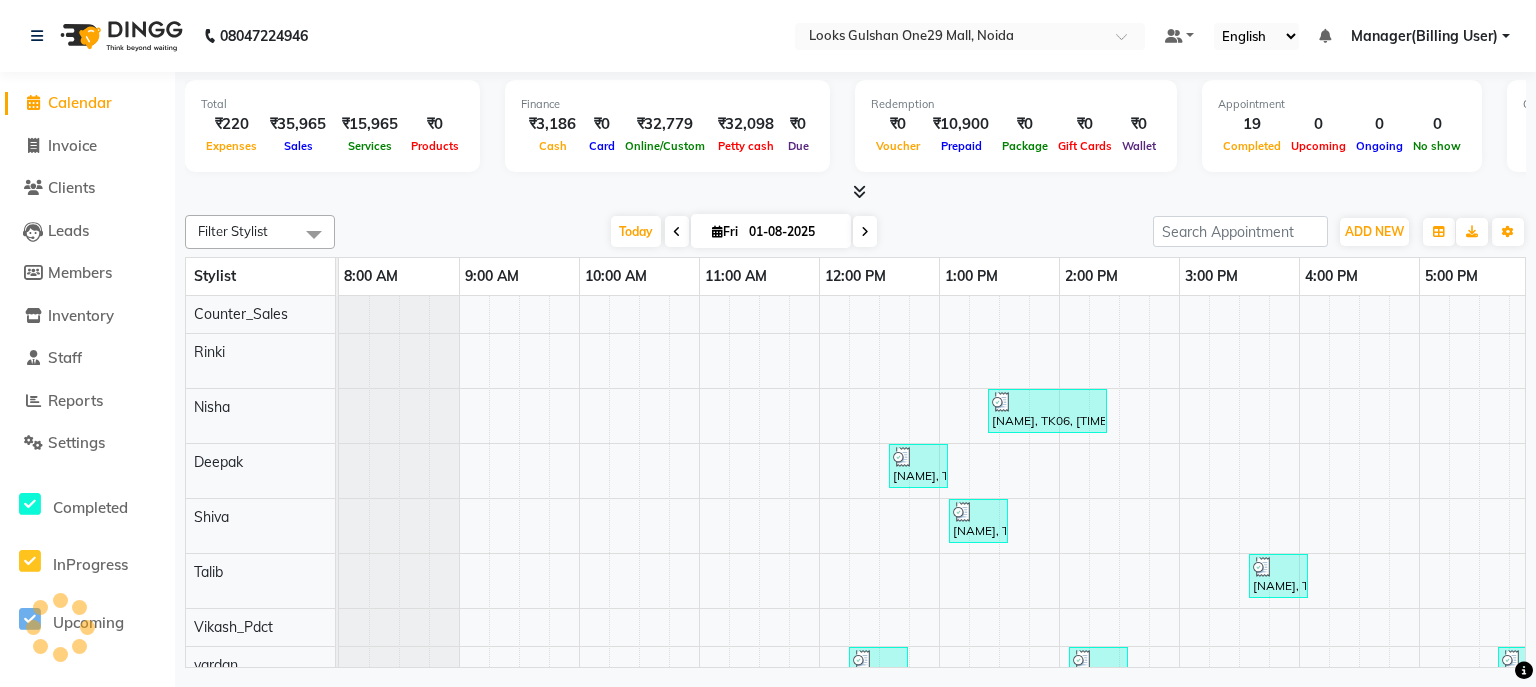scroll, scrollTop: 211, scrollLeft: 0, axis: vertical 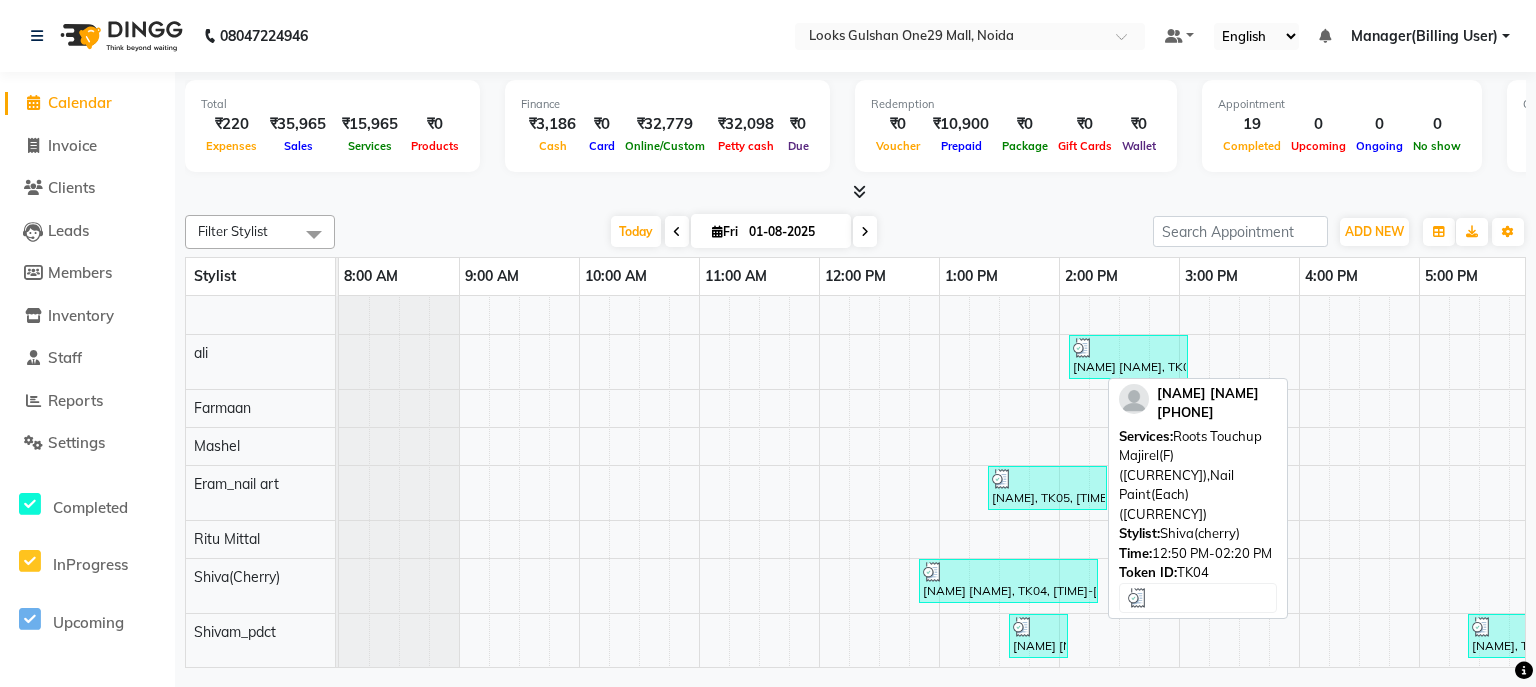 click on "PRIYANKA CLIENT, TK04, 12:50 PM-02:20 PM, Roots Touchup Majirel(F) (₹1700),Nail Paint(Each) (₹100)" at bounding box center (1008, 581) 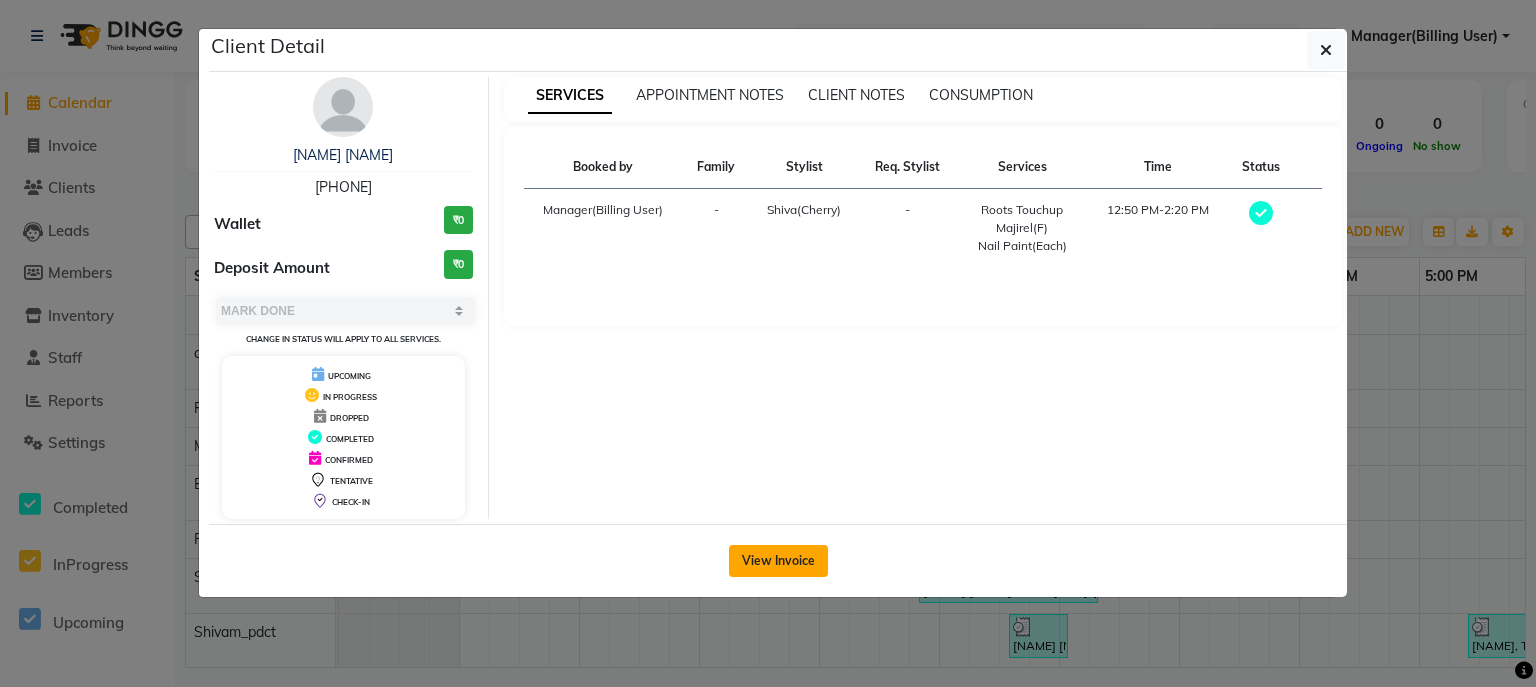 click on "View Invoice" 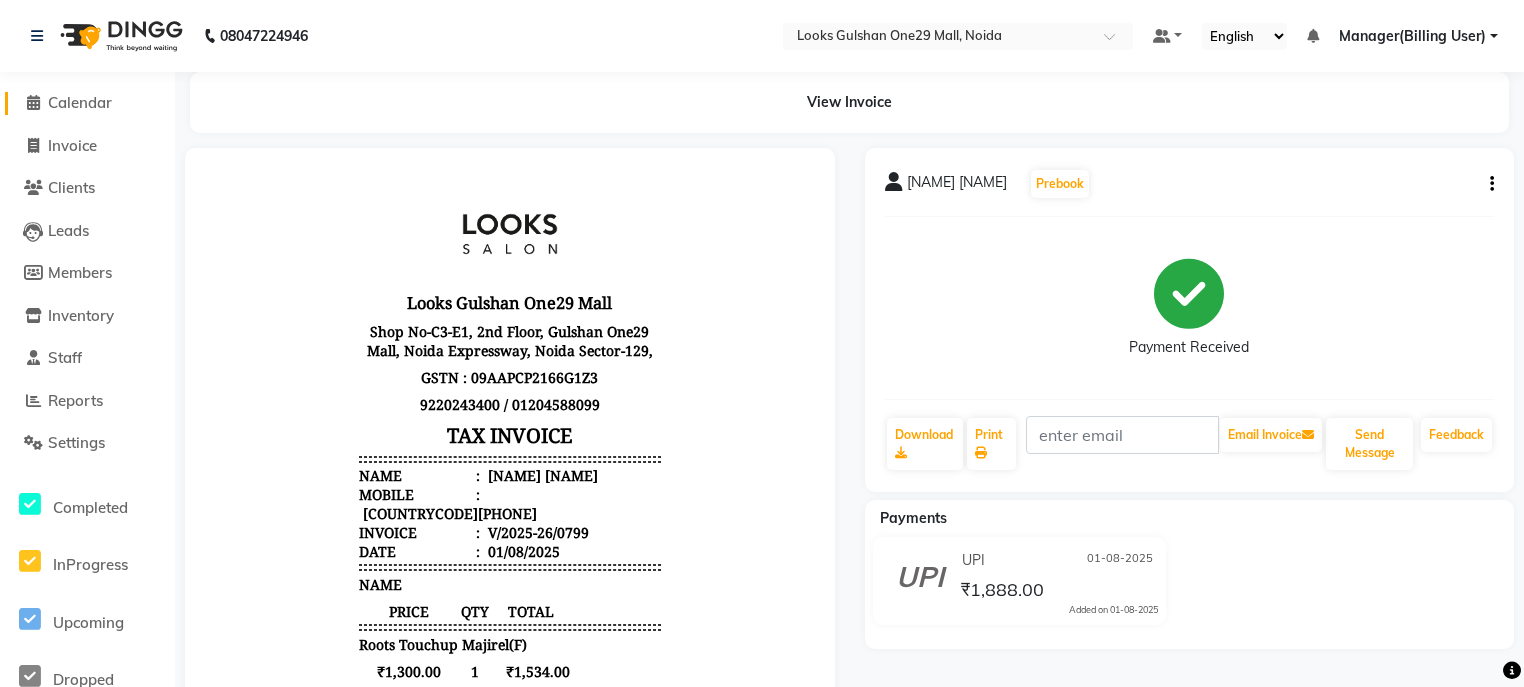 scroll, scrollTop: 0, scrollLeft: 0, axis: both 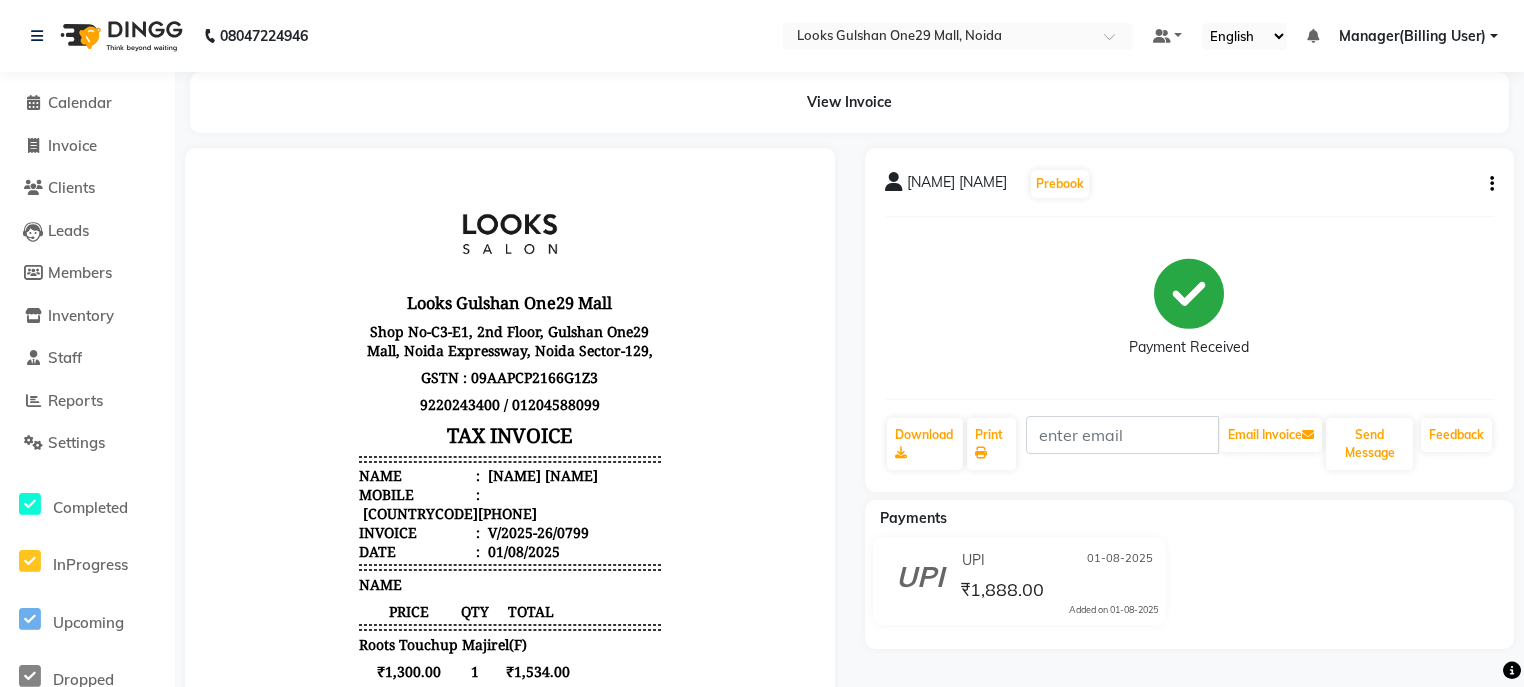 click on "PRIYANKA CLIENT  Prebook   Payment Received  Download  Print   Email Invoice   Send Message Feedback" 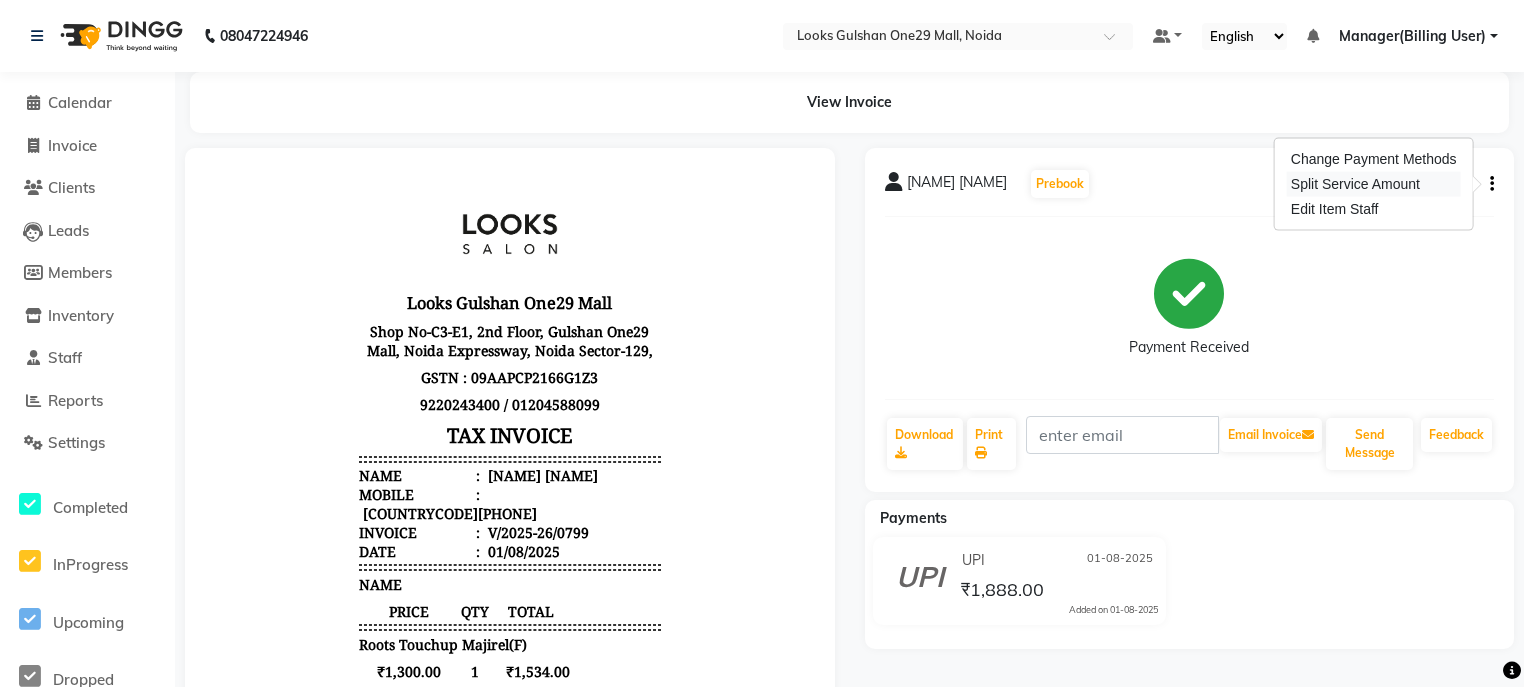 click on "Split Service Amount" at bounding box center [1374, 184] 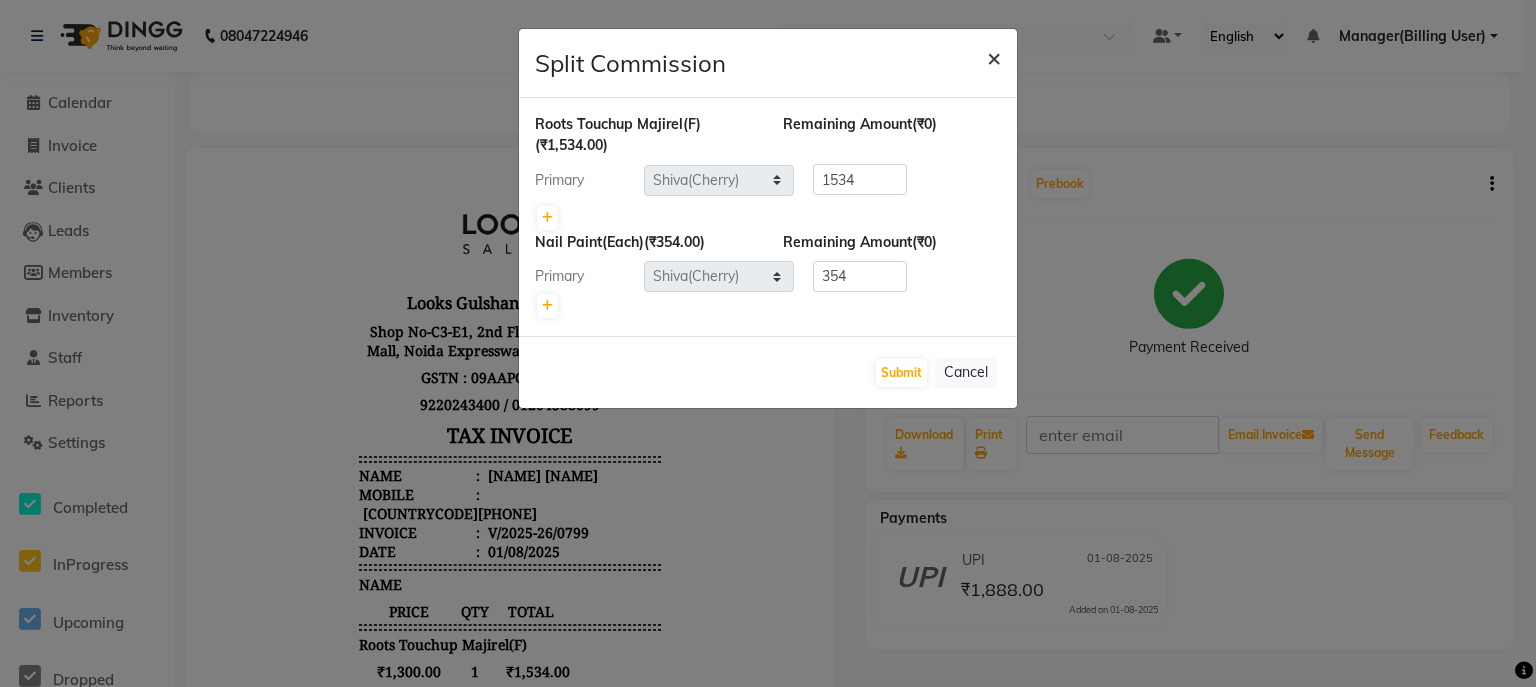 click on "×" 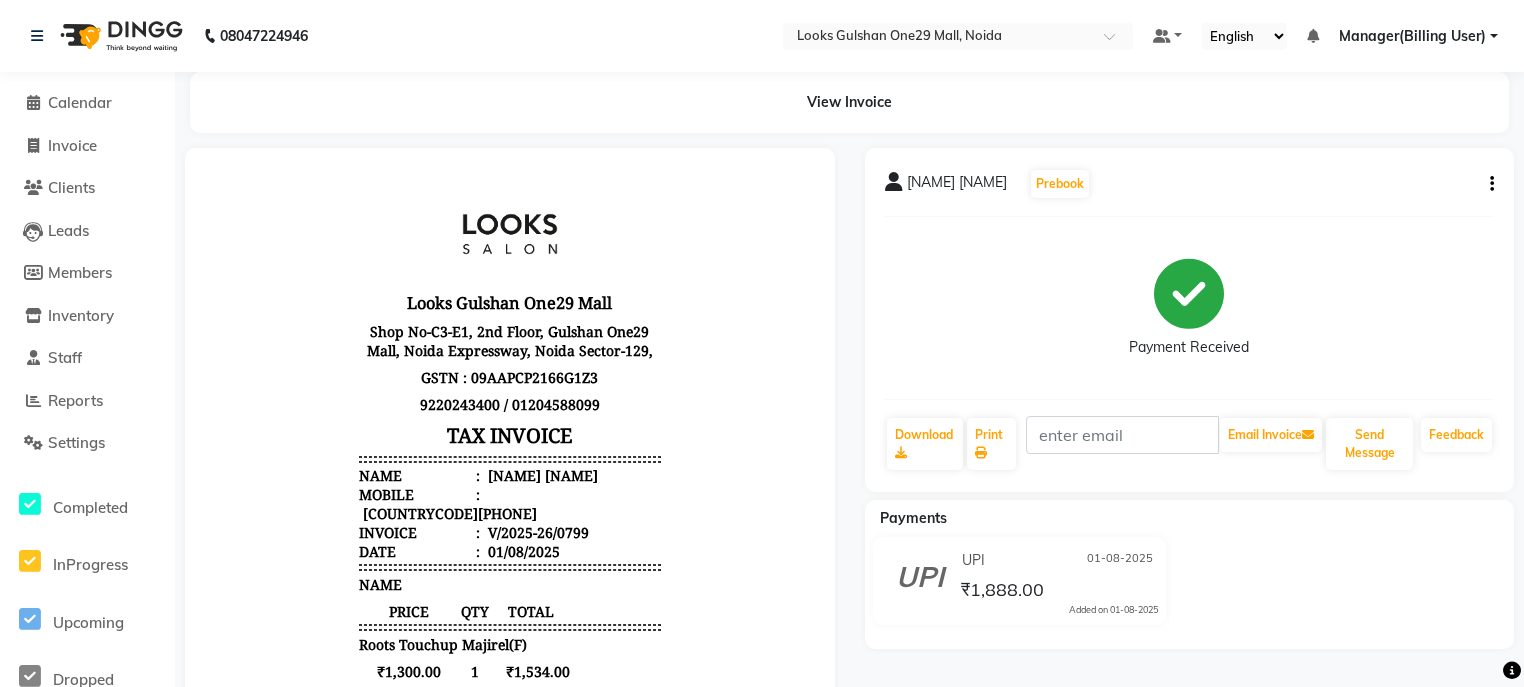 click 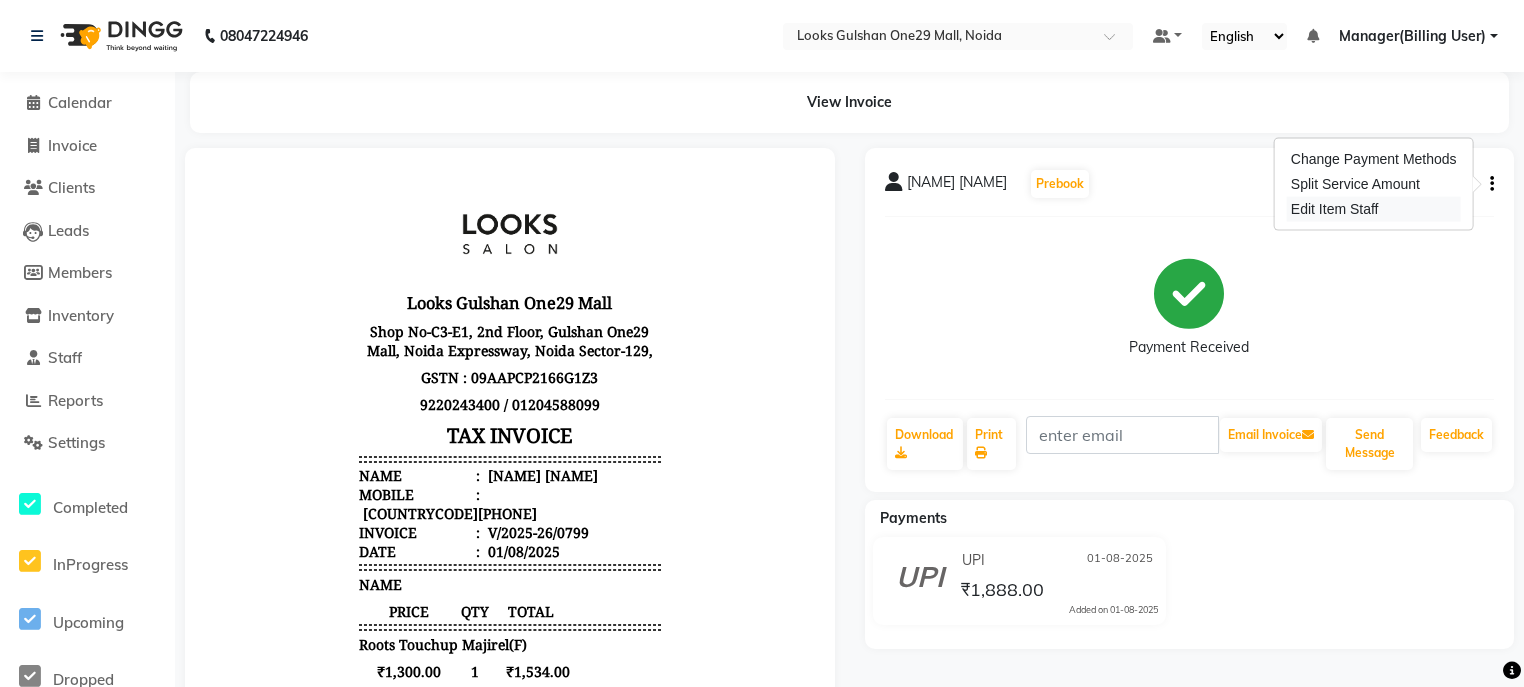 click on "Edit Item Staff" at bounding box center (1374, 209) 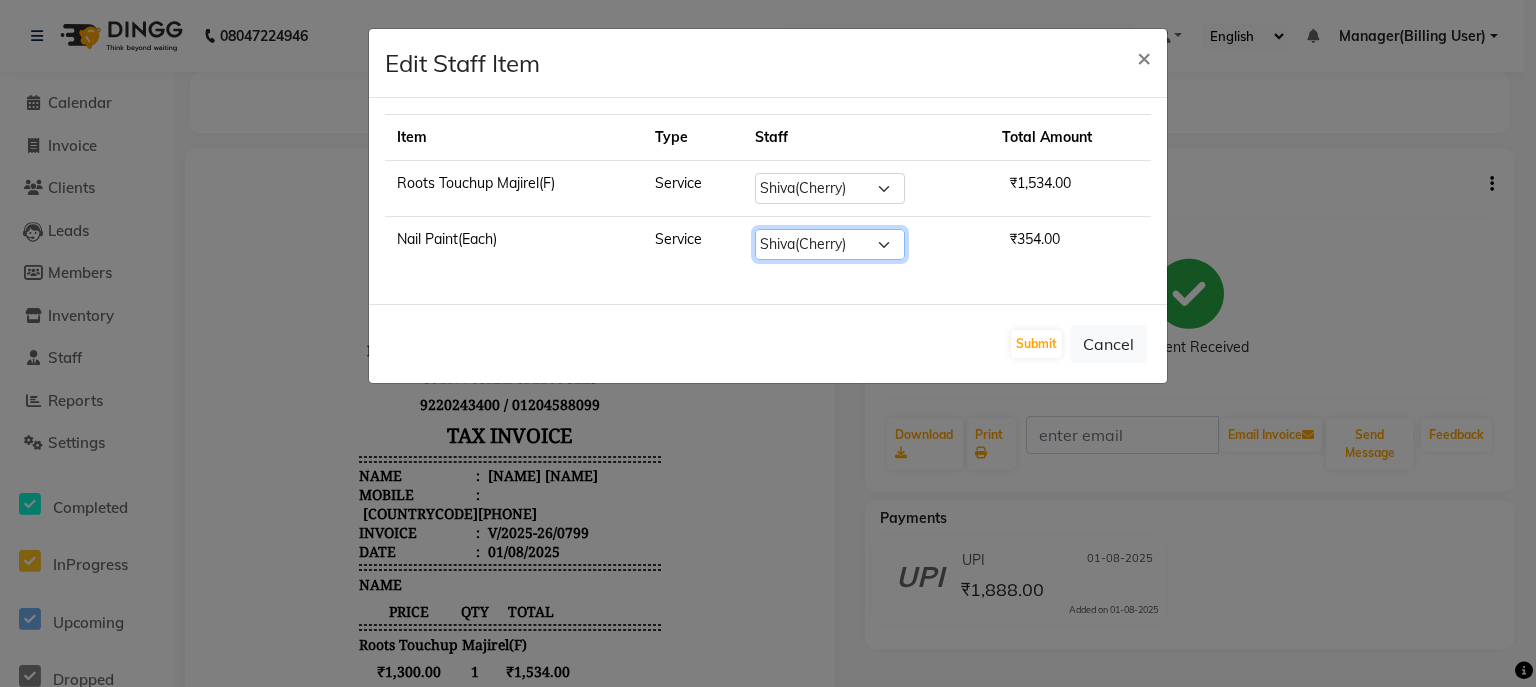 click on "Select  ali   Counter_Sales   Deepak   Eram_nail art   Farmaan   Manager(Billing User)   Mashel   Nisha   Rinki   Ritu Mittal   Shiva   Shiva(Cherry)   Shivam_pdct   Talib   vardan   Vikash_Pdct" 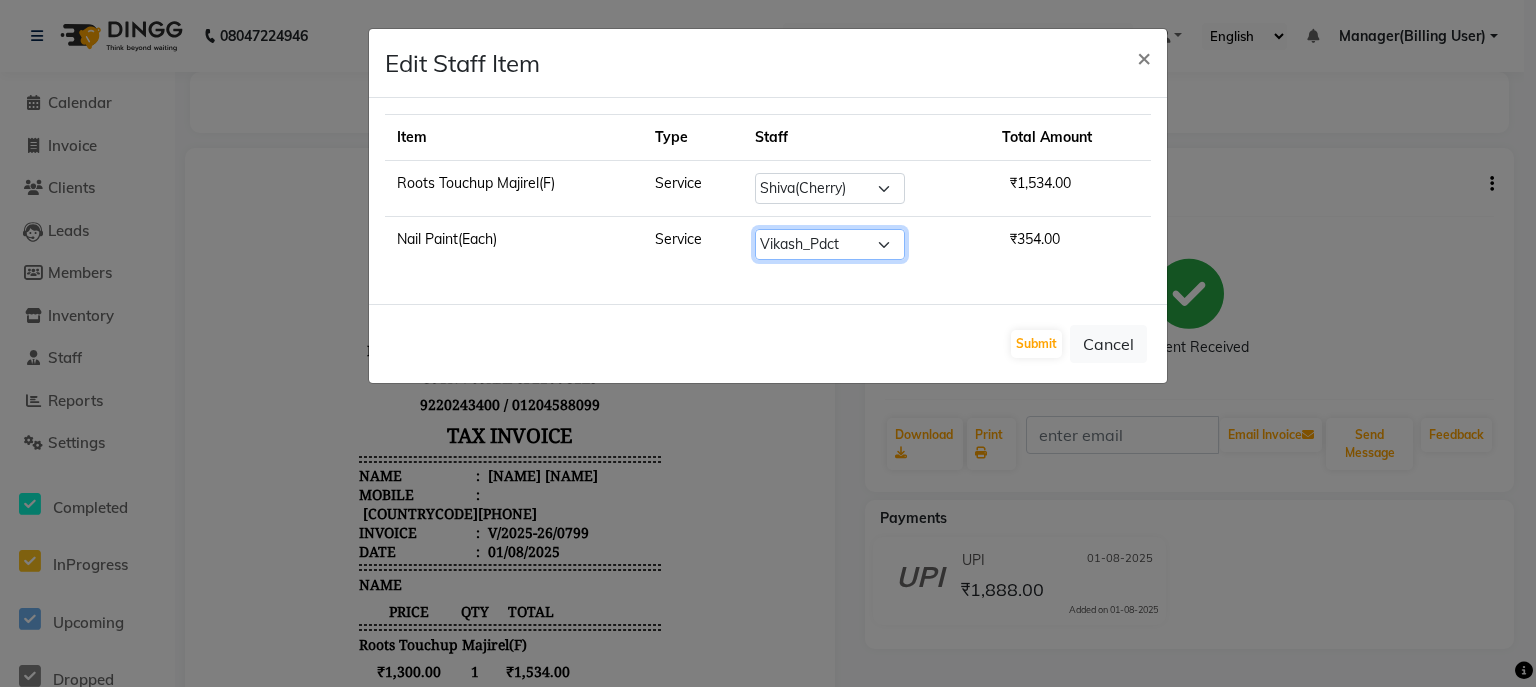 click on "Select  ali   Counter_Sales   Deepak   Eram_nail art   Farmaan   Manager(Billing User)   Mashel   Nisha   Rinki   Ritu Mittal   Shiva   Shiva(Cherry)   Shivam_pdct   Talib   vardan   Vikash_Pdct" 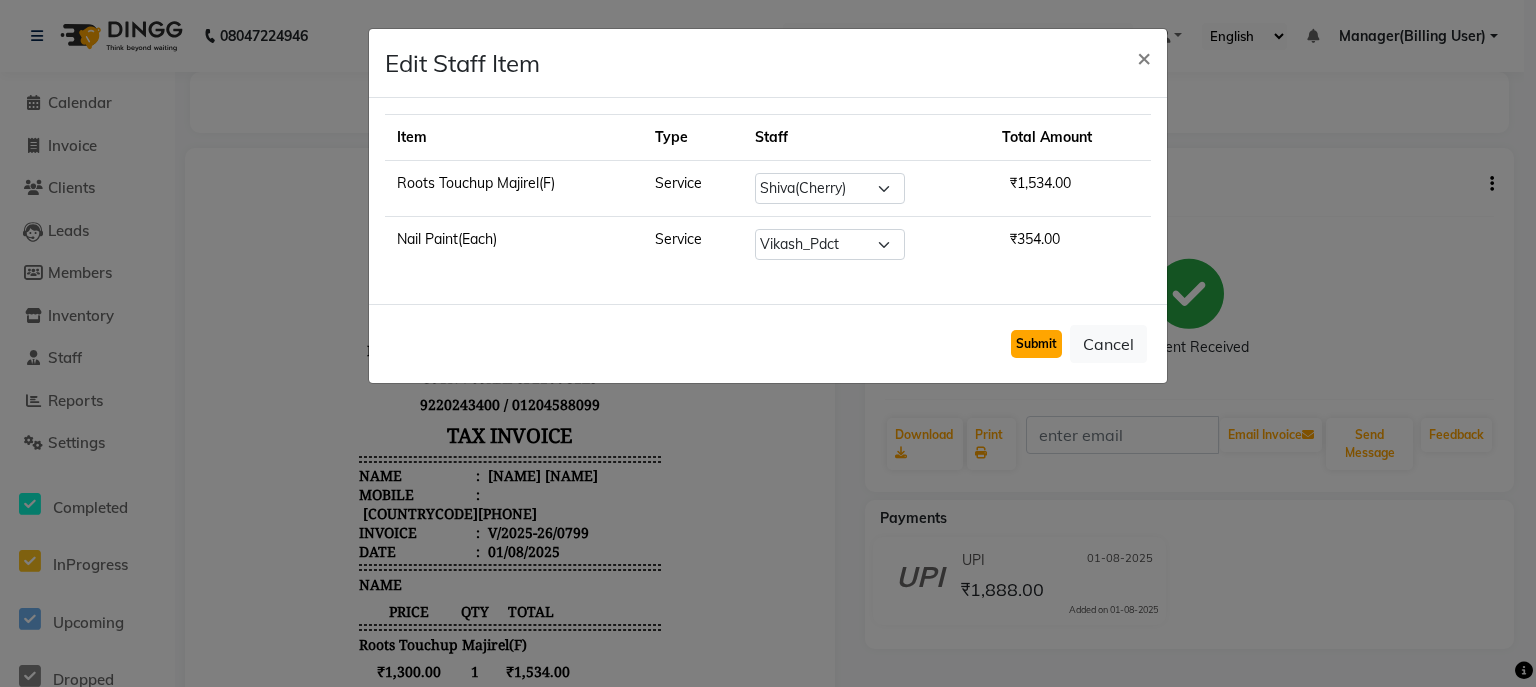 click on "Submit" 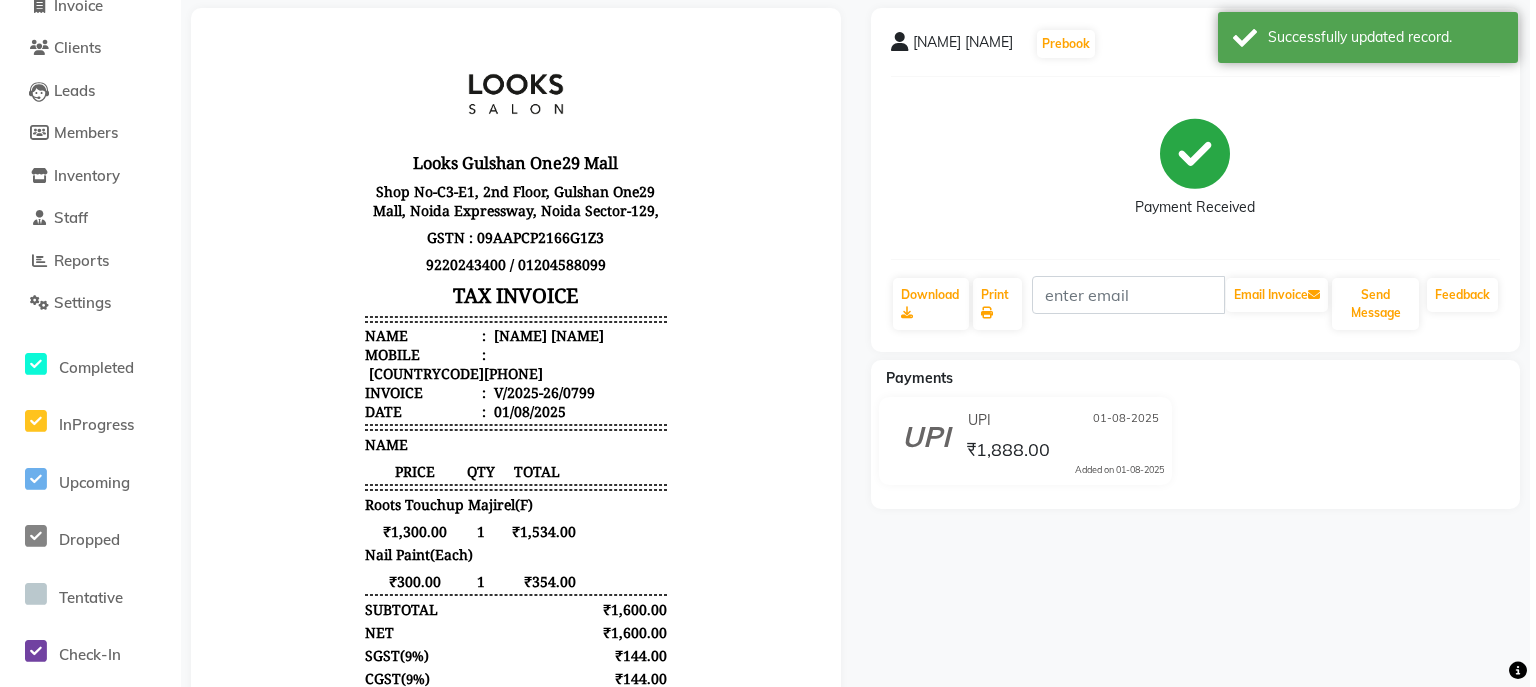 scroll, scrollTop: 0, scrollLeft: 0, axis: both 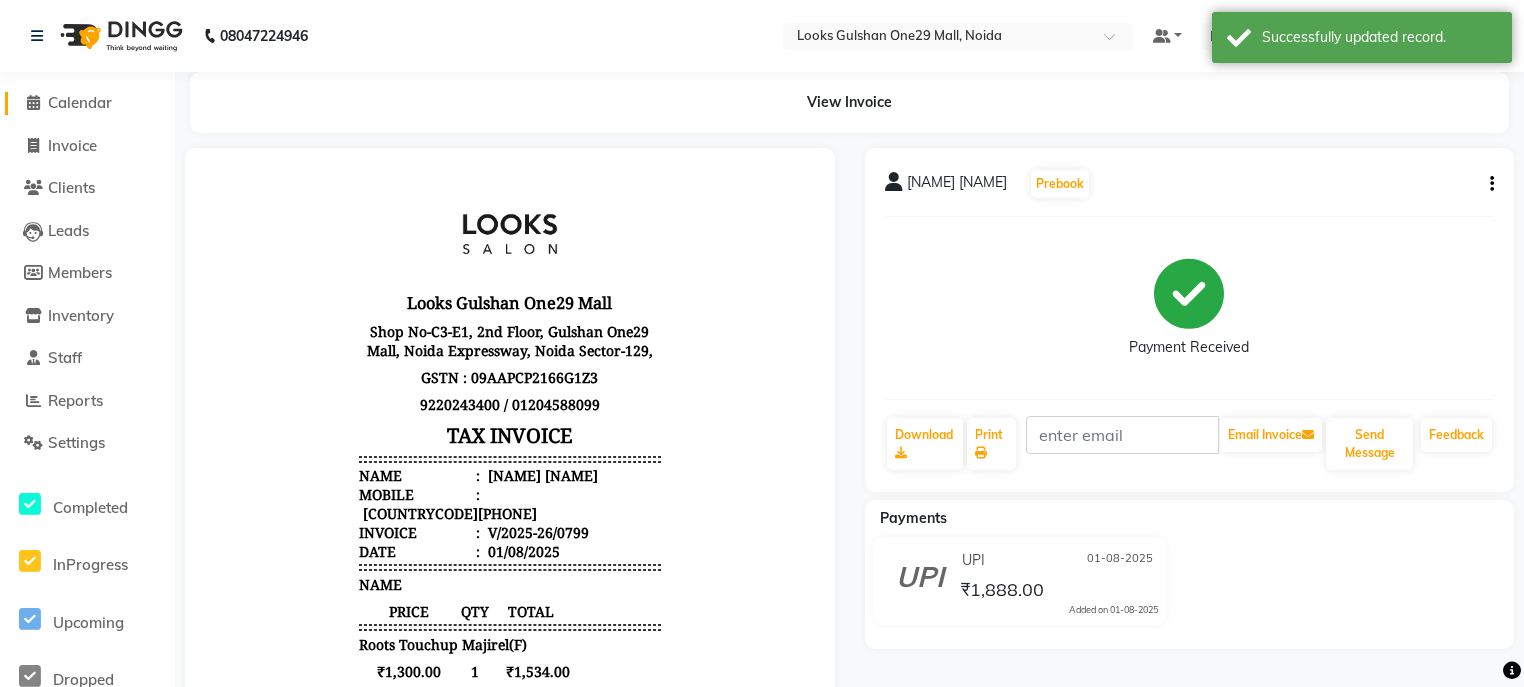 click on "Calendar" 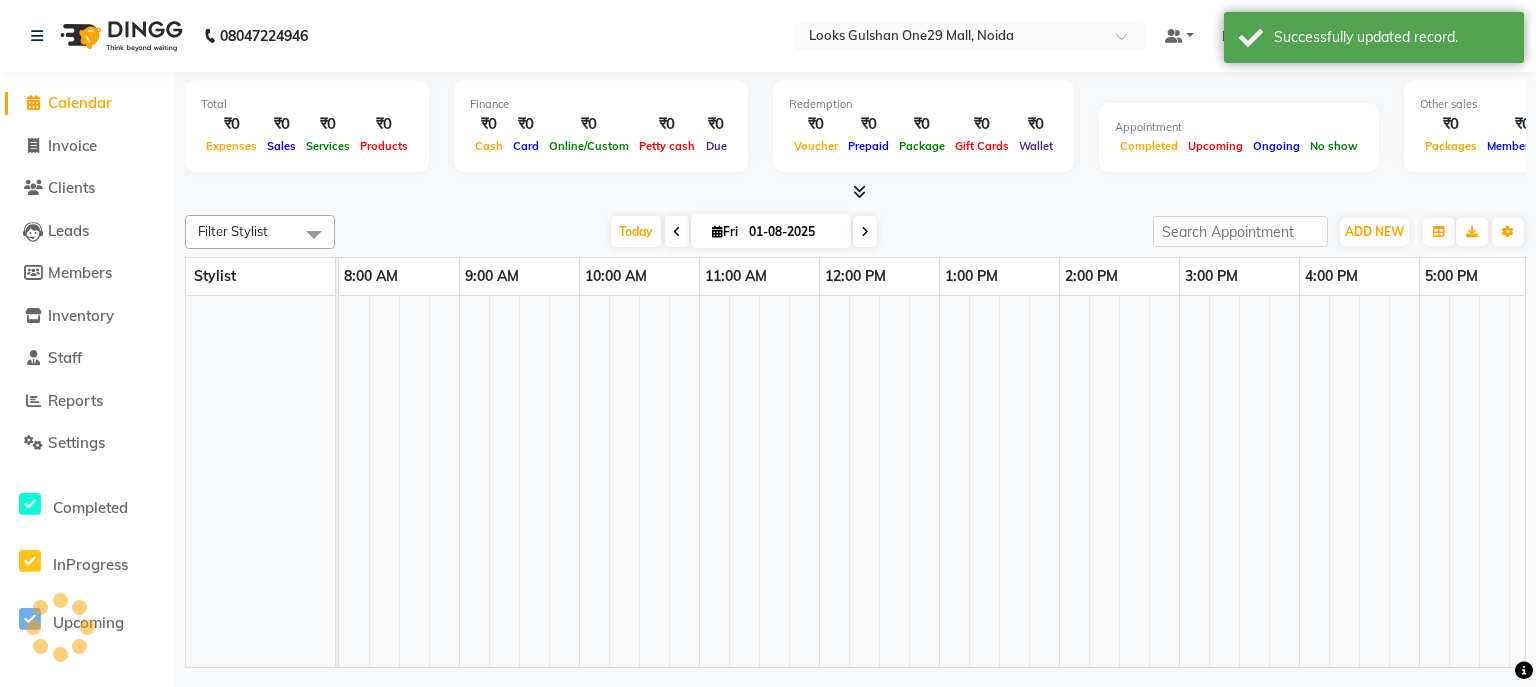 scroll, scrollTop: 0, scrollLeft: 373, axis: horizontal 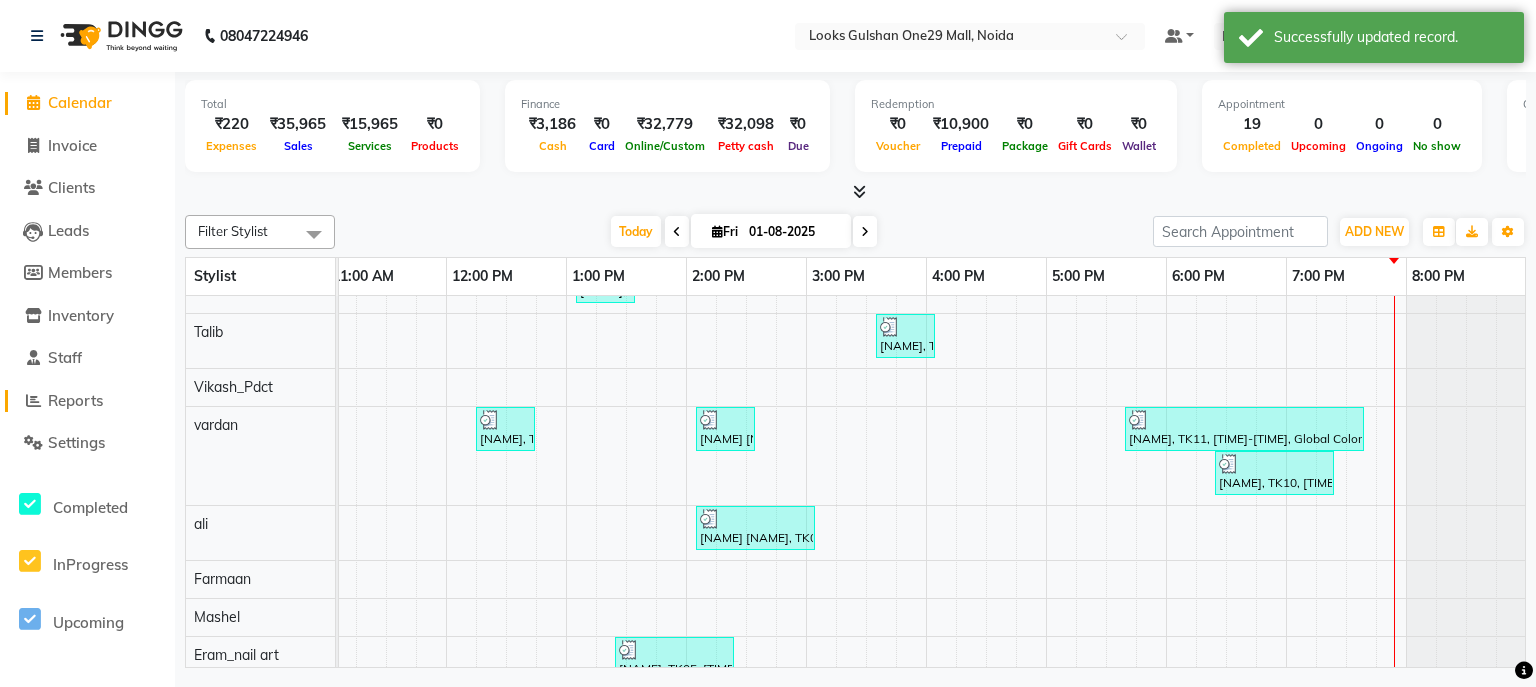 click on "Reports" 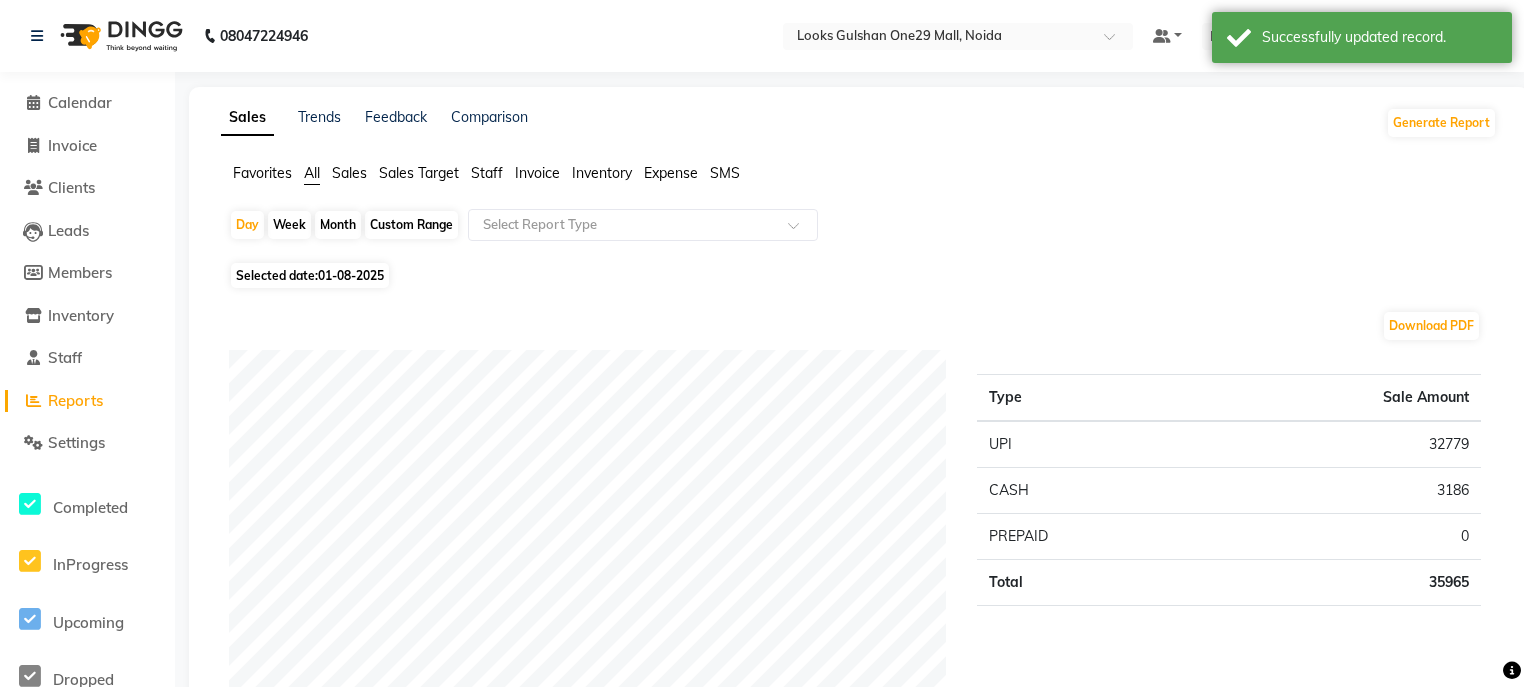 click on "Staff" 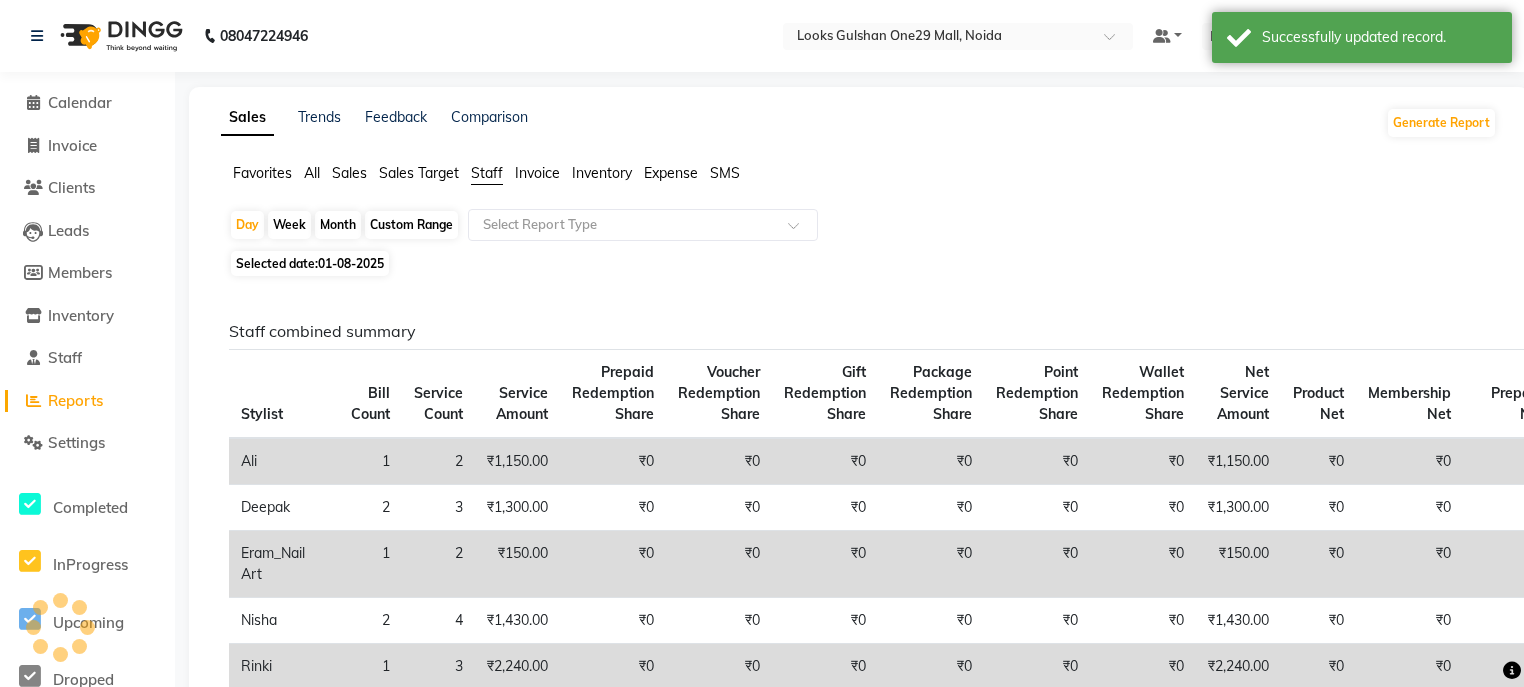click on "Staff" 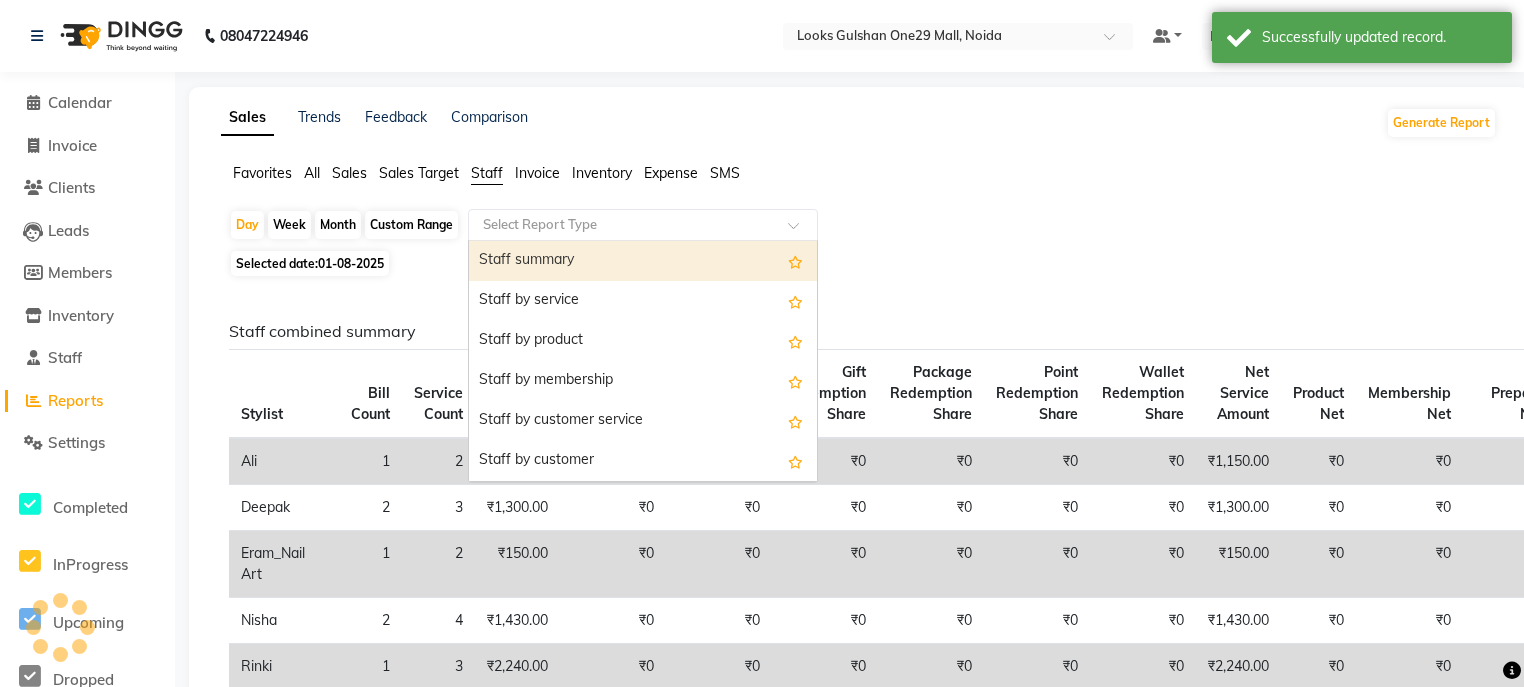 click 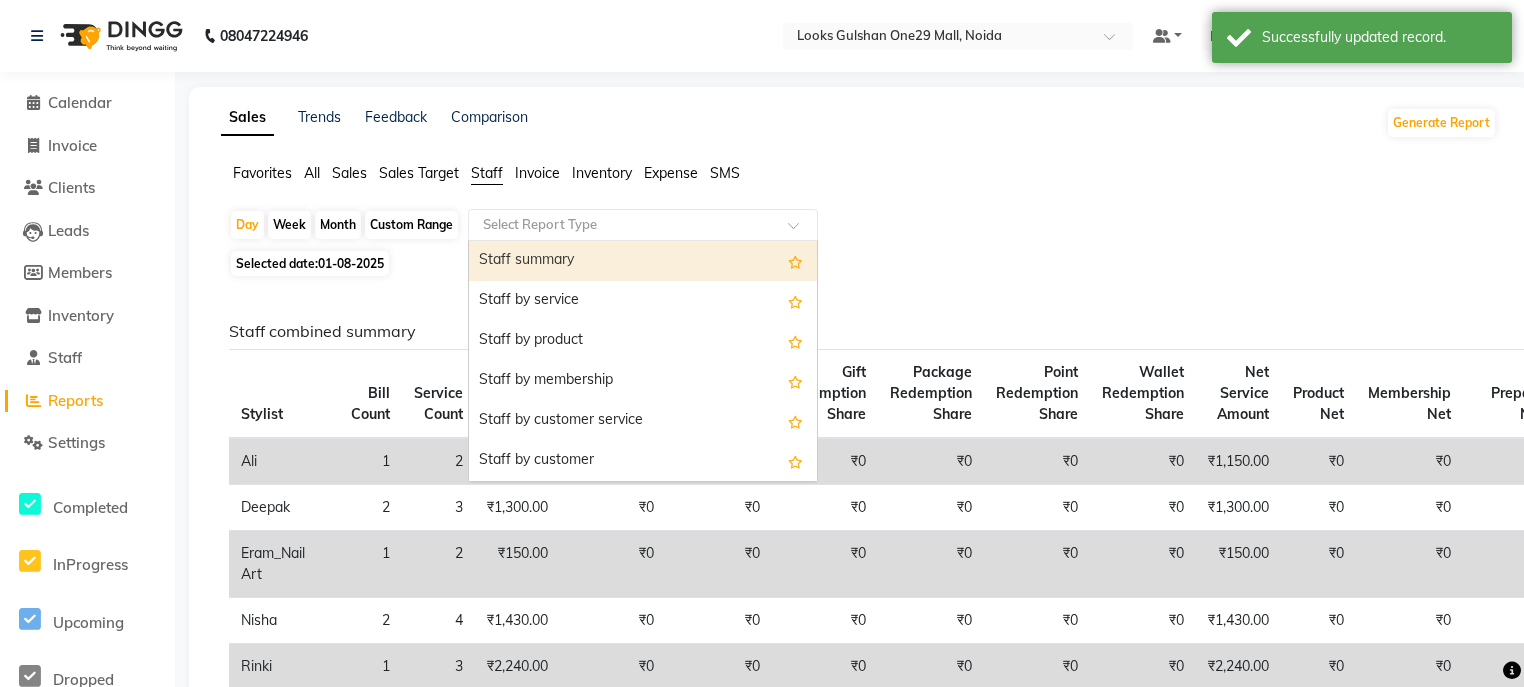 click on "Staff summary" at bounding box center [643, 261] 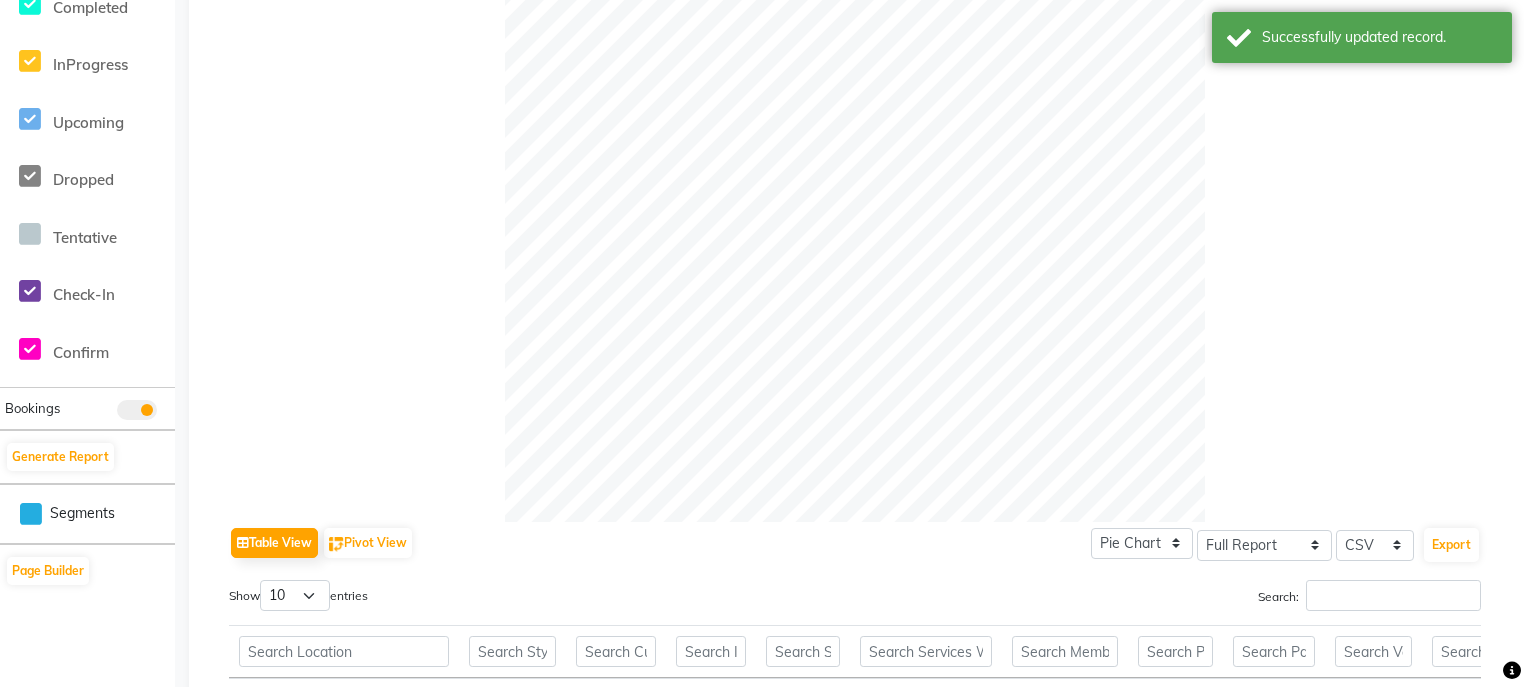 scroll, scrollTop: 720, scrollLeft: 0, axis: vertical 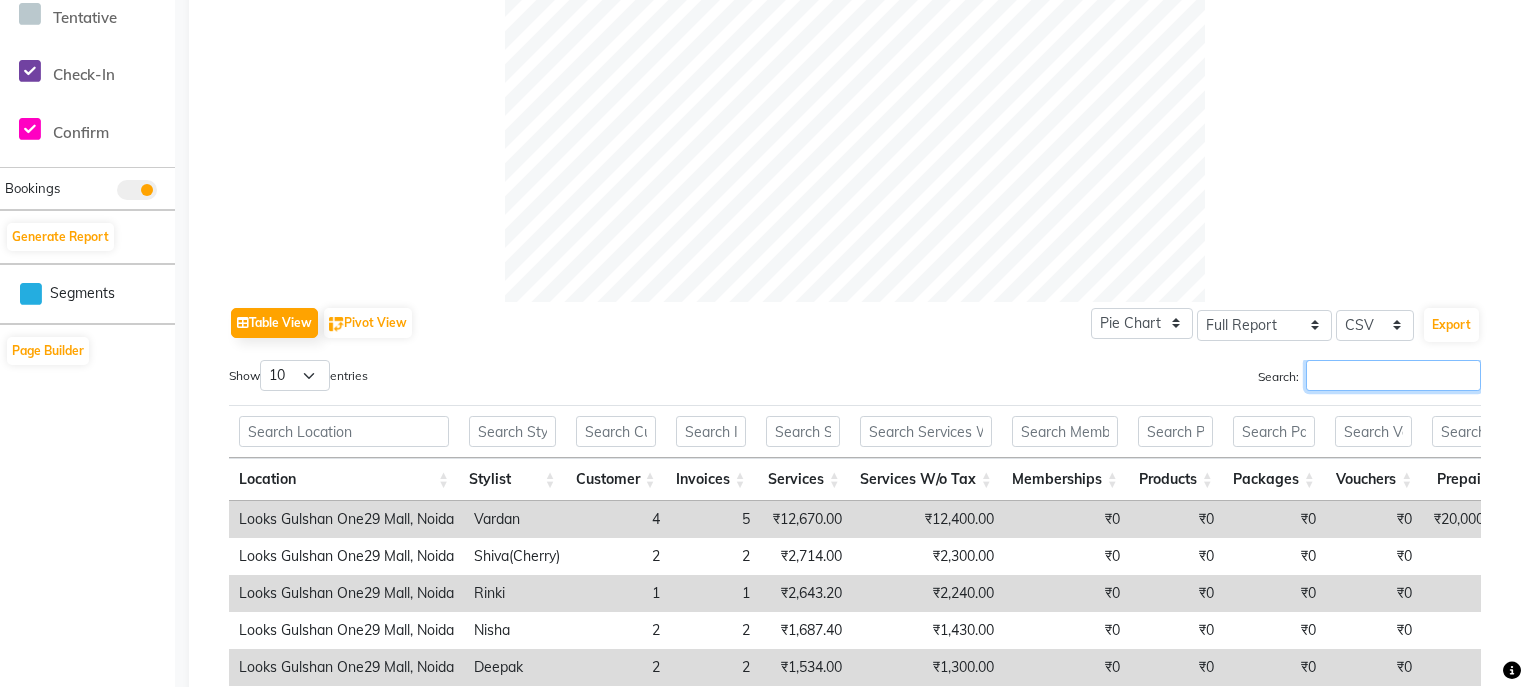 click on "Search:" at bounding box center (1393, 375) 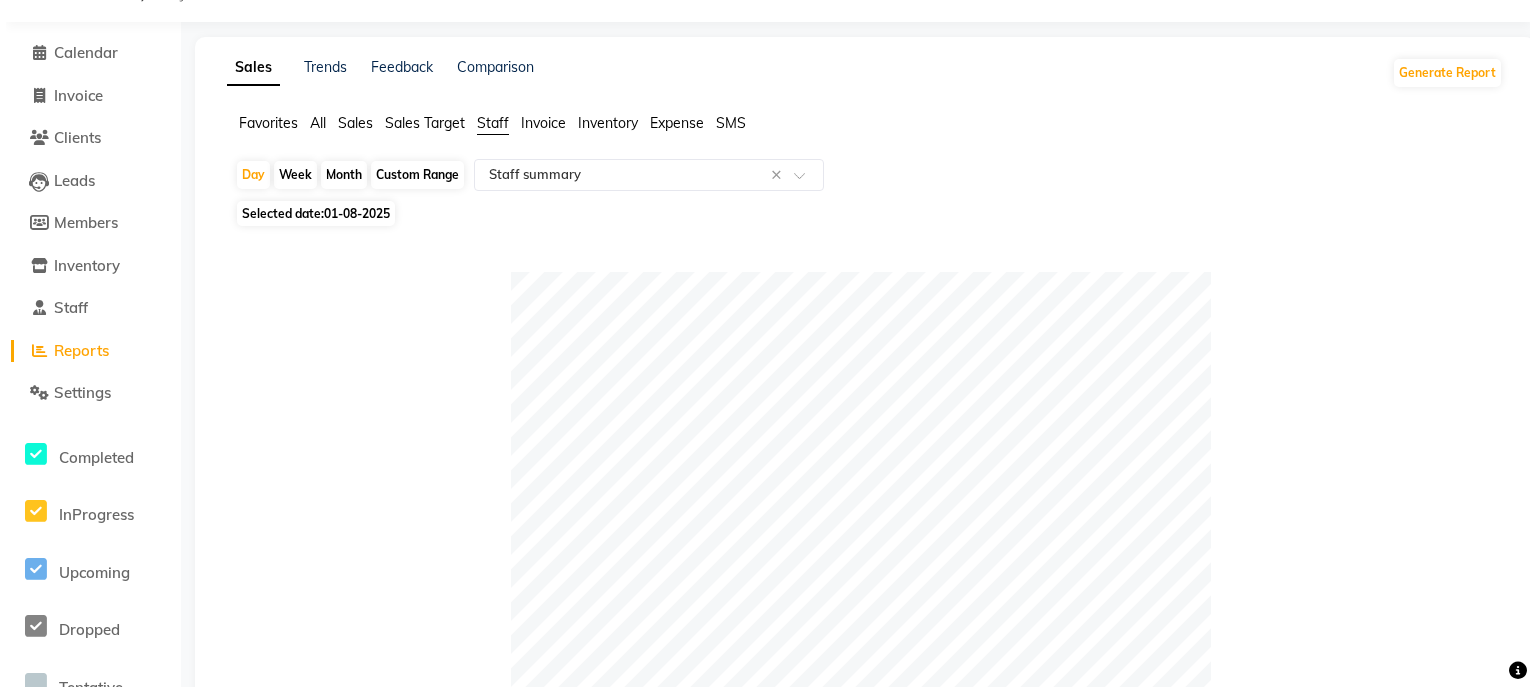 scroll, scrollTop: 0, scrollLeft: 0, axis: both 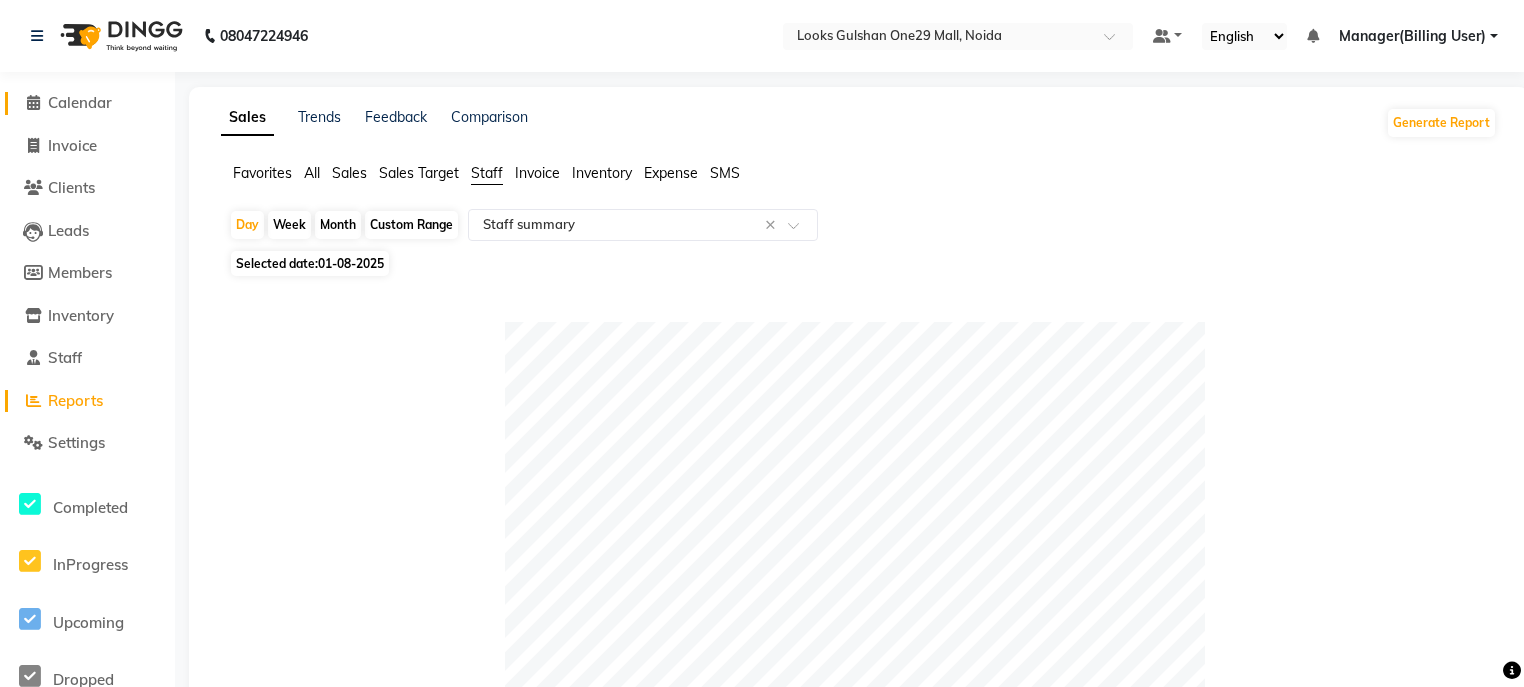 click on "Calendar" 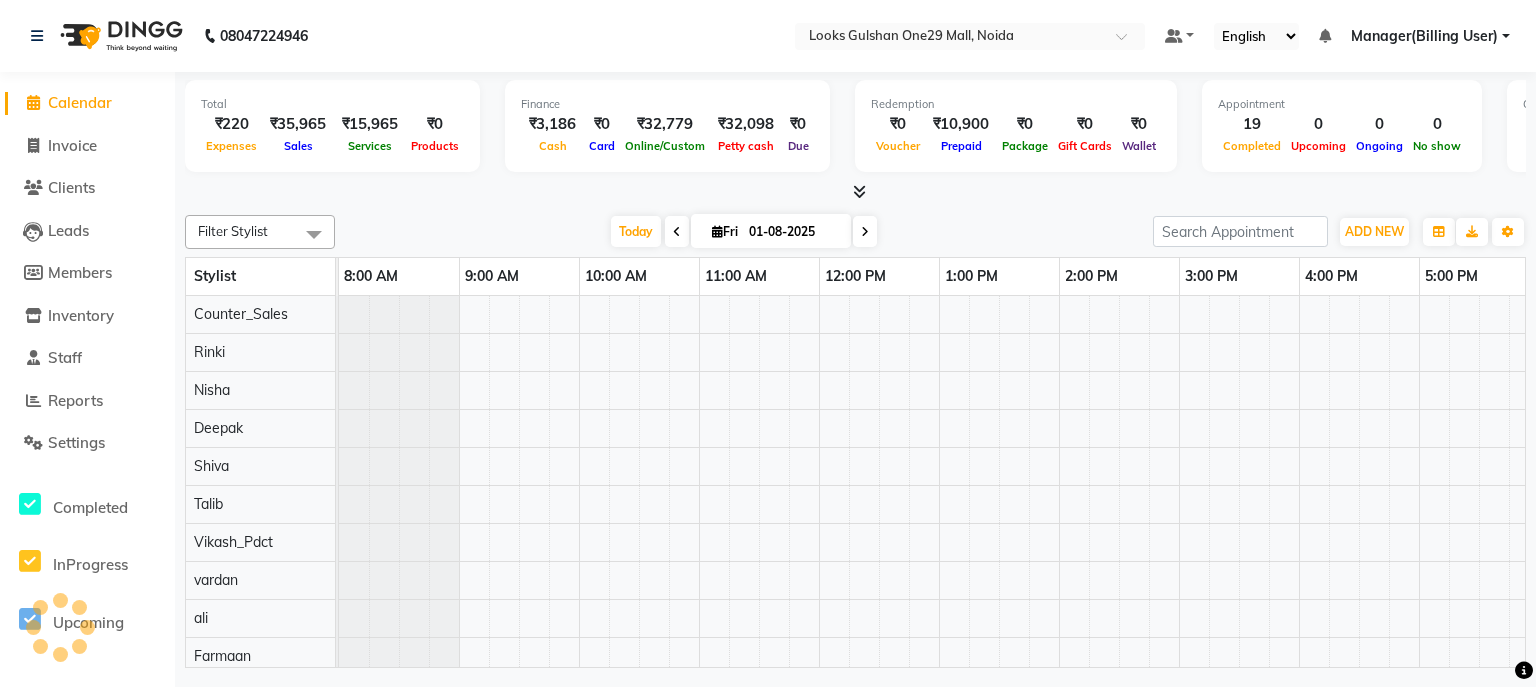 scroll, scrollTop: 0, scrollLeft: 0, axis: both 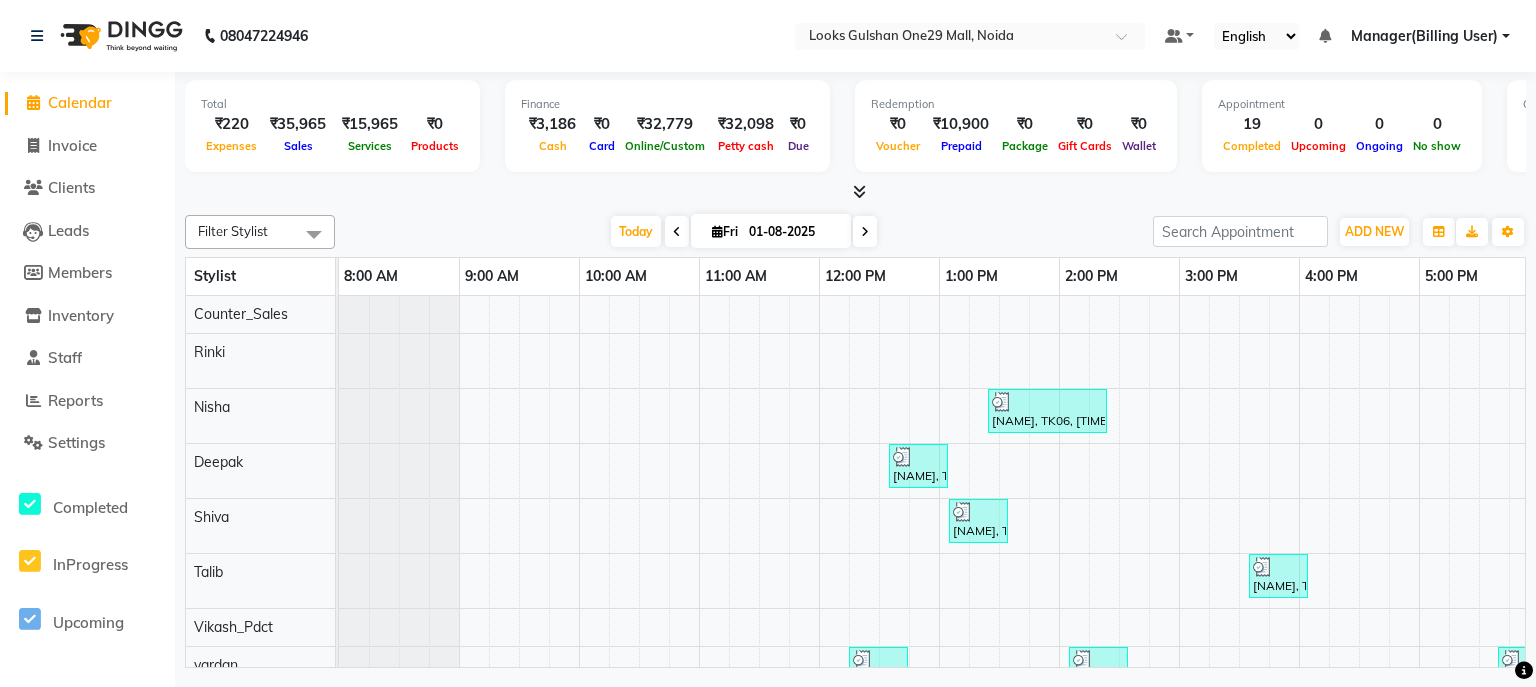 click on "Total  ₹220  Expenses ₹35,965  Sales ₹15,965  Services ₹0  Products Finance  ₹3,186  Cash ₹0  Card ₹32,779  Online/Custom ₹32,098 Petty cash ₹0 Due  Redemption  ₹0 Voucher ₹10,900 Prepaid ₹0 Package ₹0  Gift Cards ₹0  Wallet  Appointment  19 Completed 0 Upcoming 0 Ongoing 0 No show  Other sales  ₹0  Packages ₹0  Memberships ₹0  Vouchers ₹20,000  Prepaids ₹0  Gift Cards" at bounding box center (855, 129) 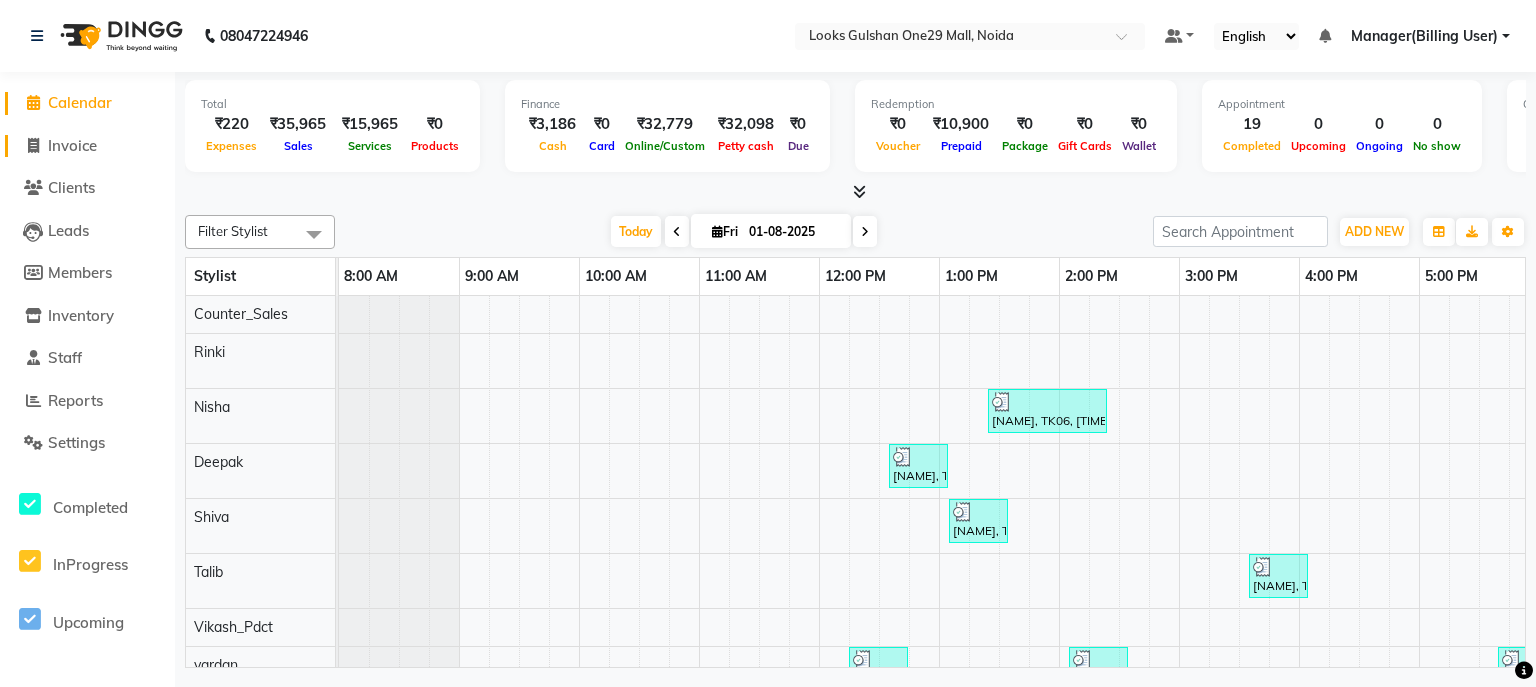 click on "Invoice" 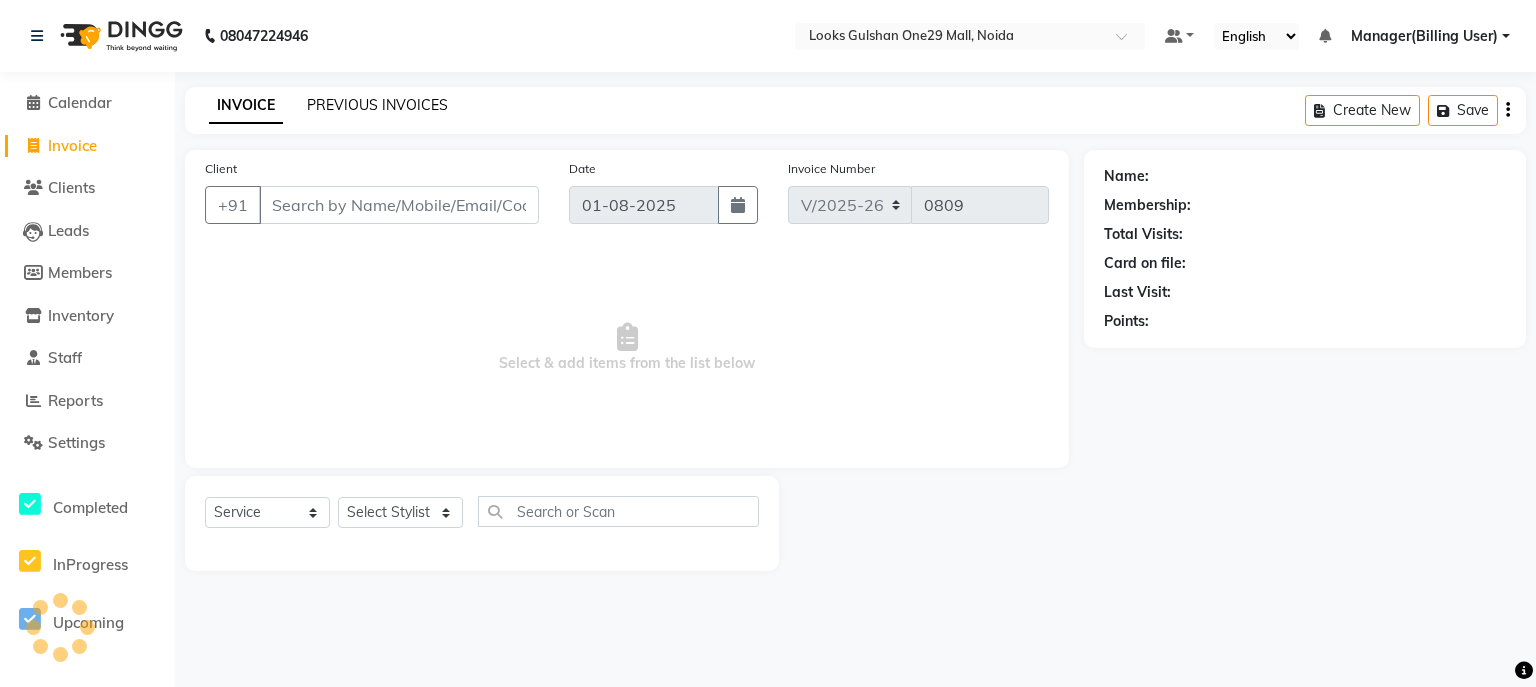 click on "PREVIOUS INVOICES" 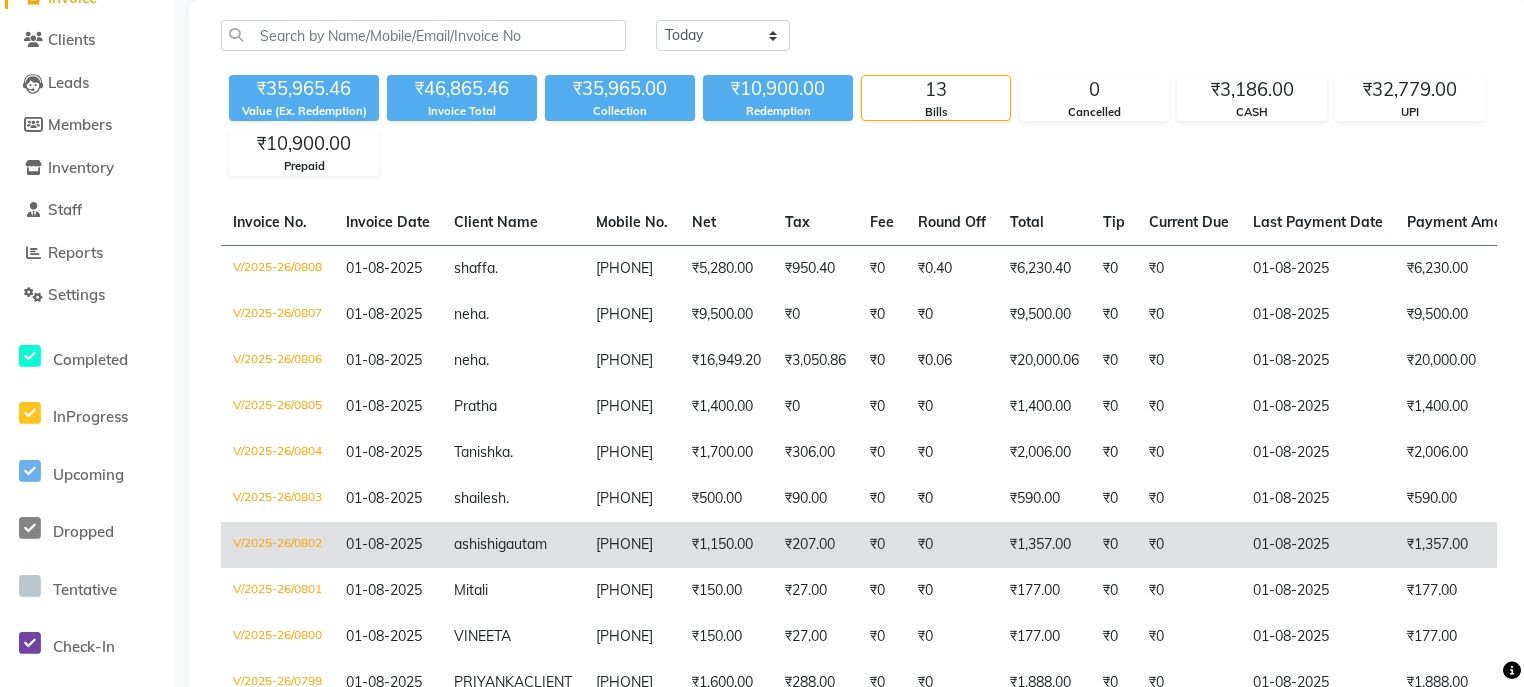 scroll, scrollTop: 80, scrollLeft: 0, axis: vertical 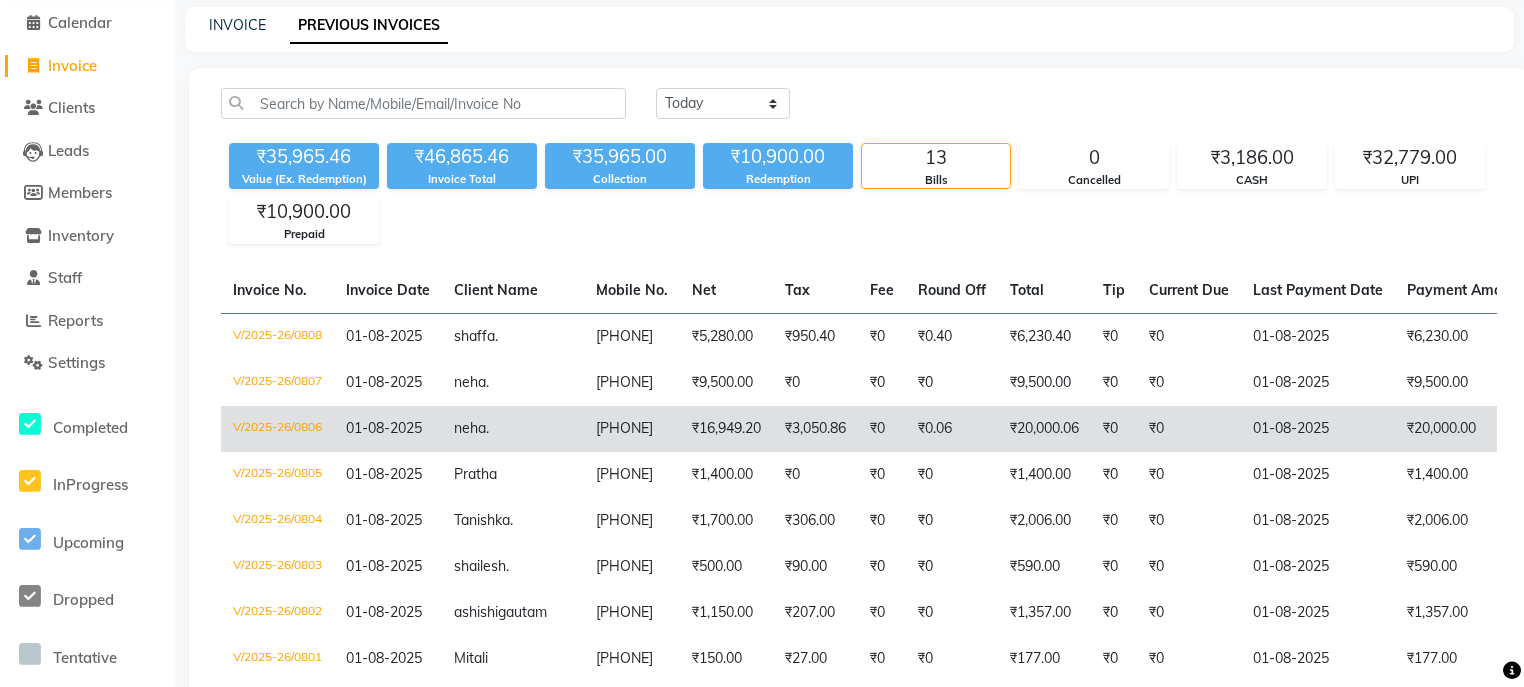 click on "V/2025-26/0806" 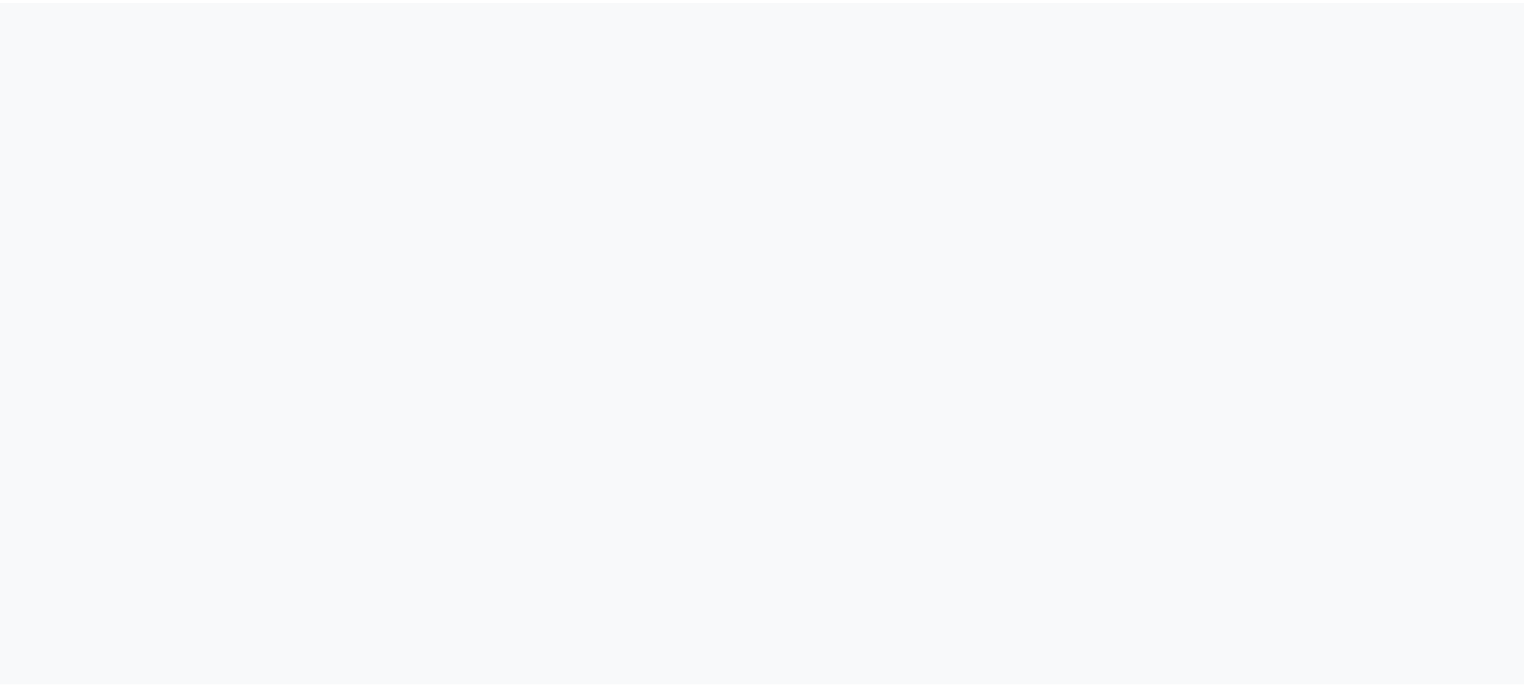scroll, scrollTop: 0, scrollLeft: 0, axis: both 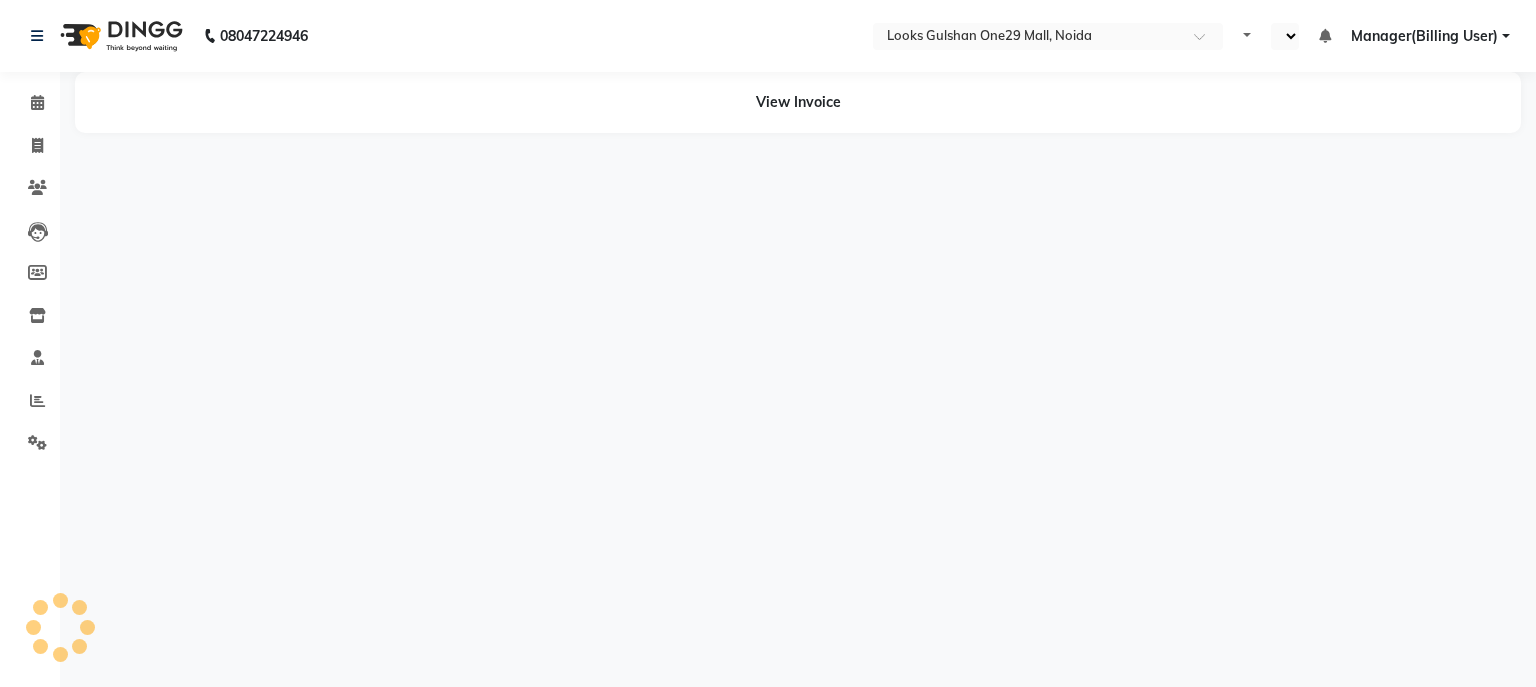 select on "en" 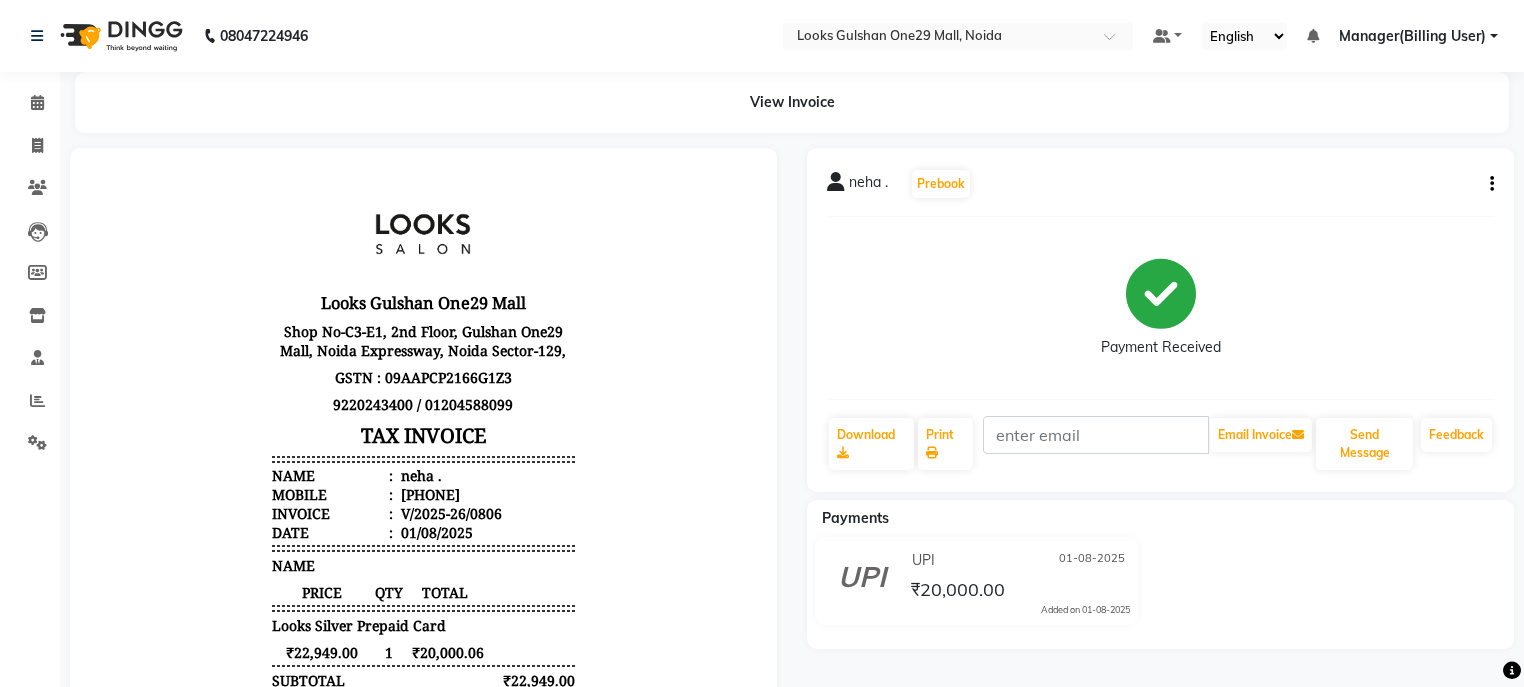 scroll, scrollTop: 80, scrollLeft: 0, axis: vertical 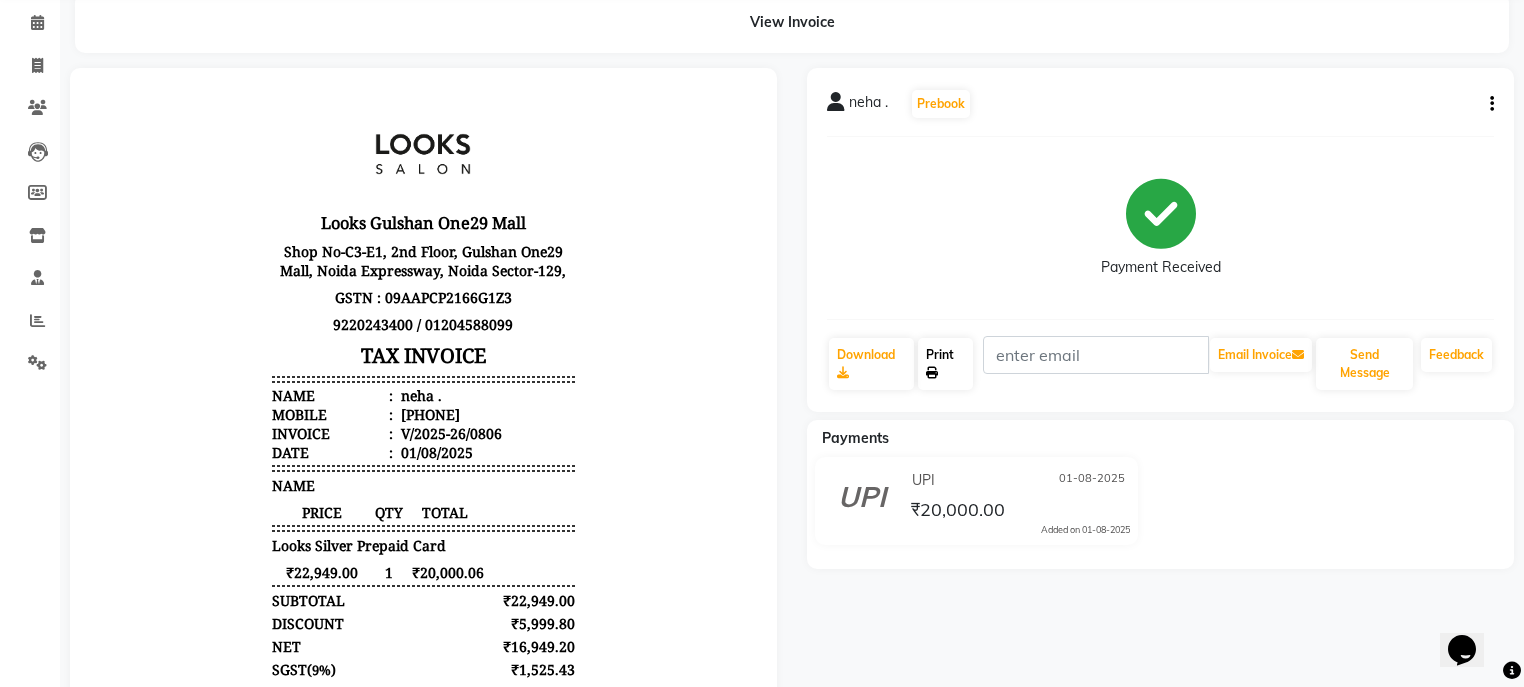 click 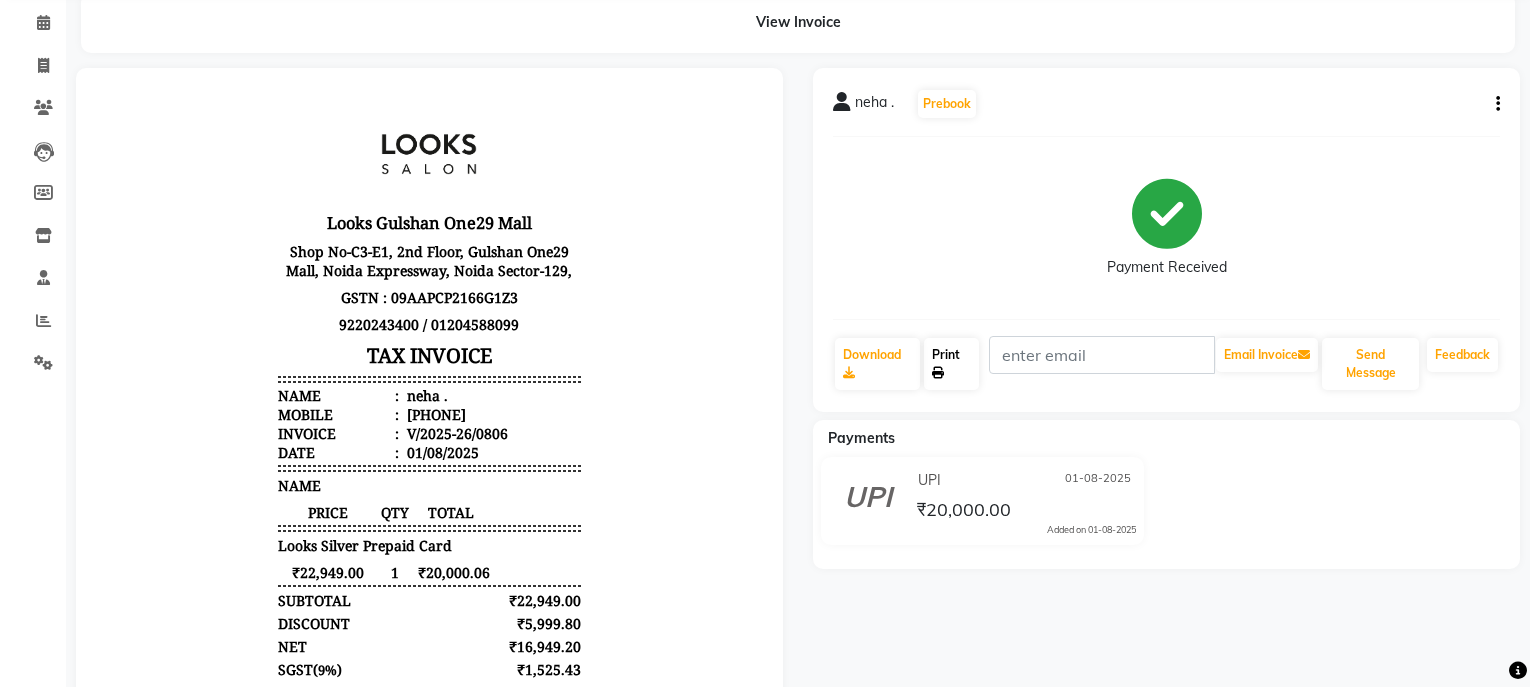 scroll, scrollTop: 0, scrollLeft: 0, axis: both 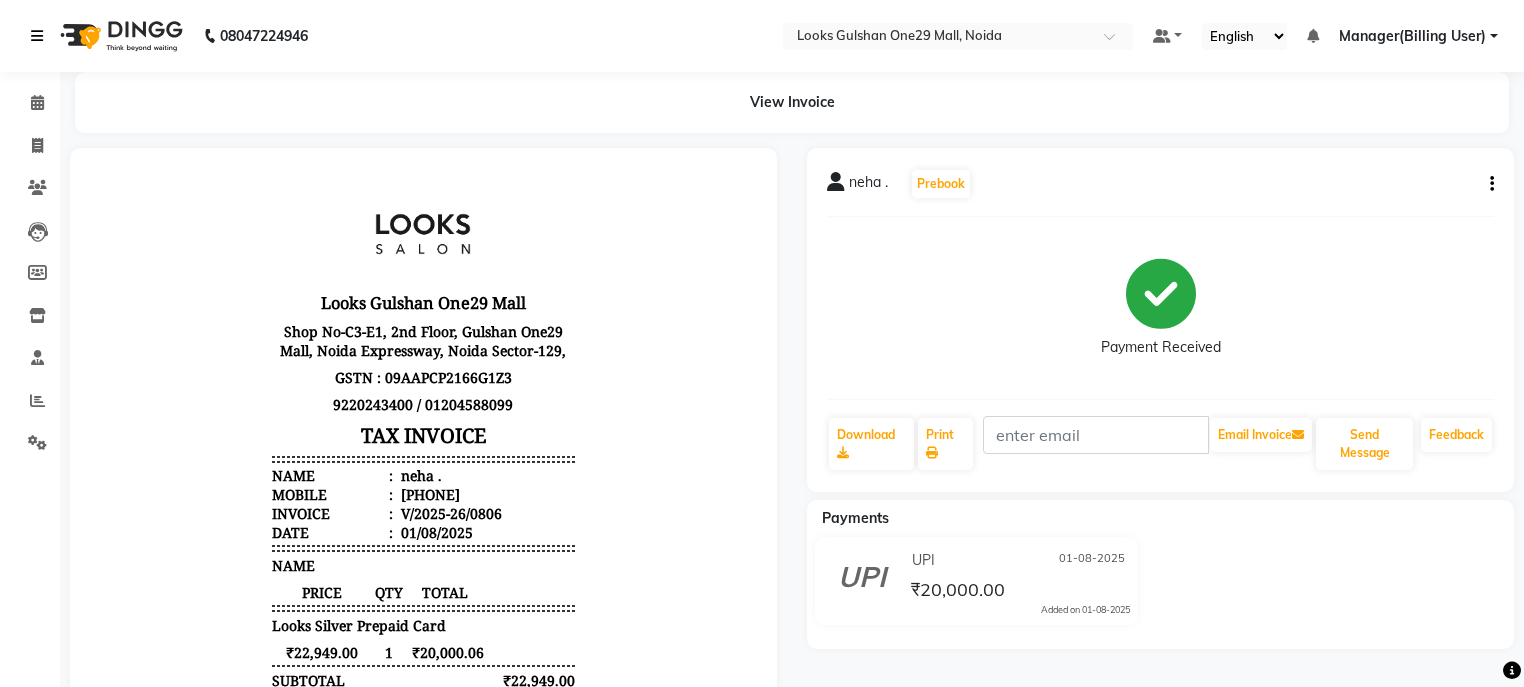 click at bounding box center [41, 36] 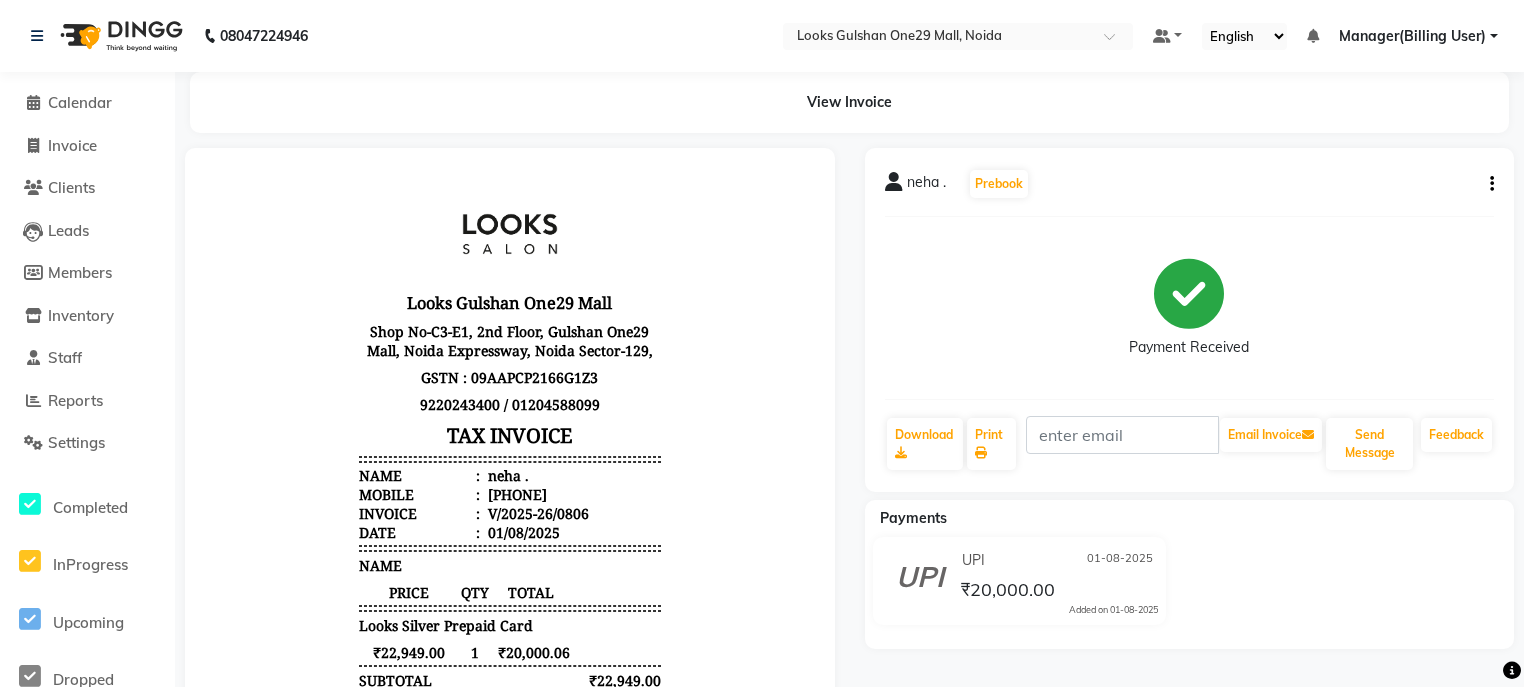 click on "View Invoice" 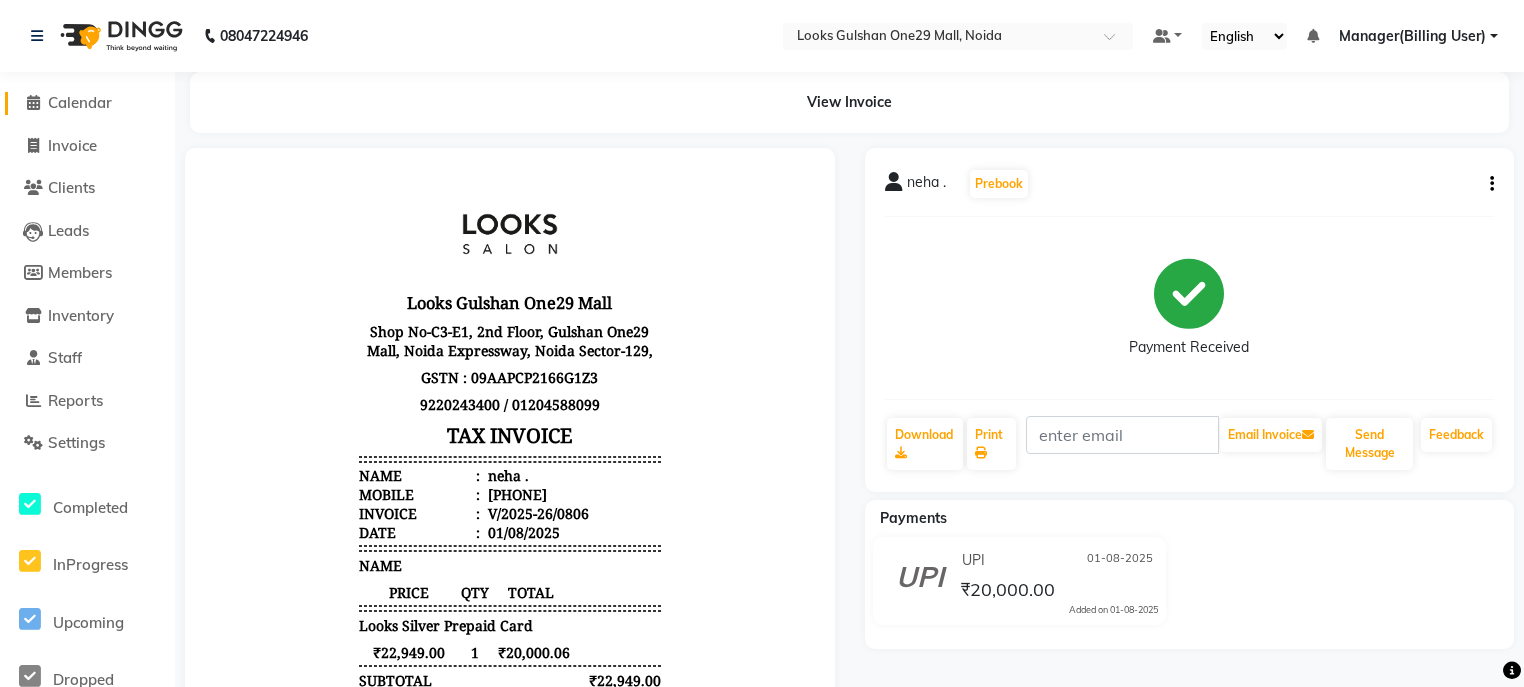 click on "Calendar" 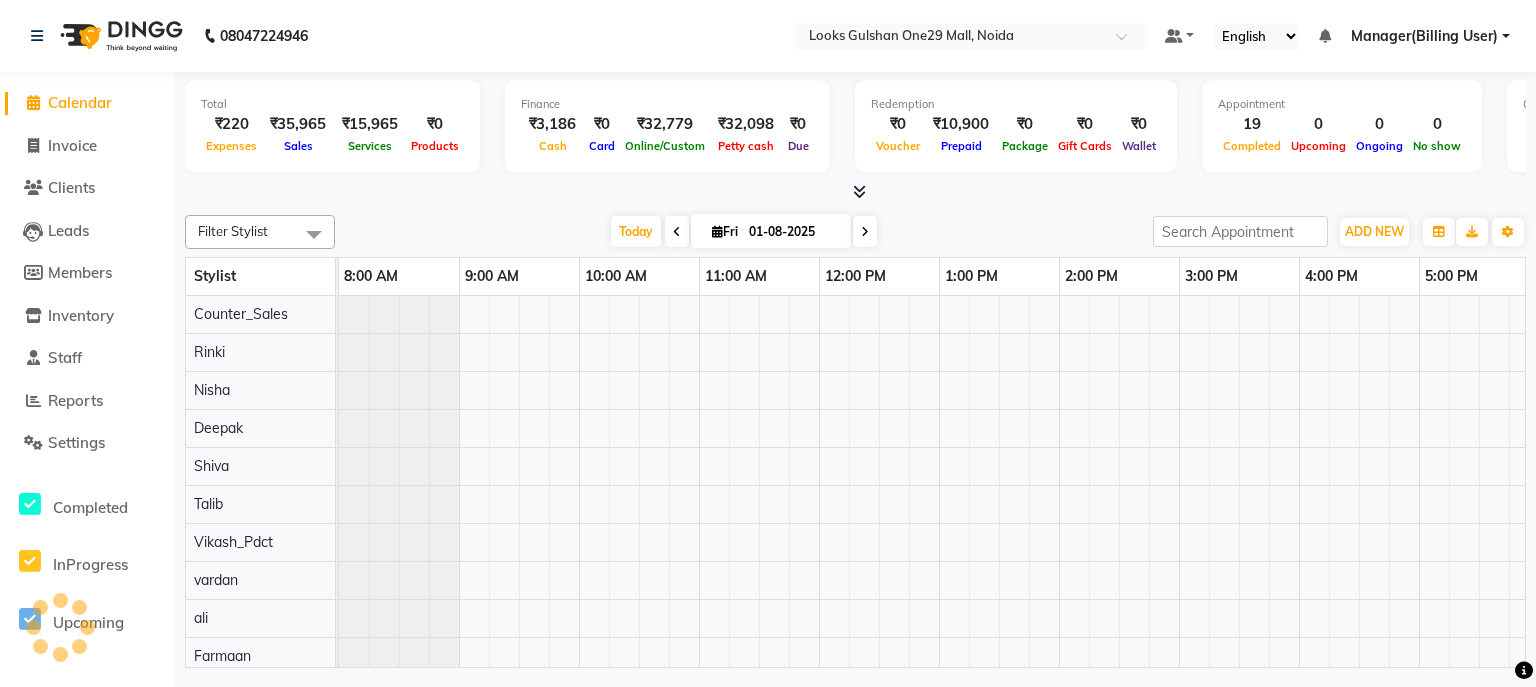scroll, scrollTop: 0, scrollLeft: 373, axis: horizontal 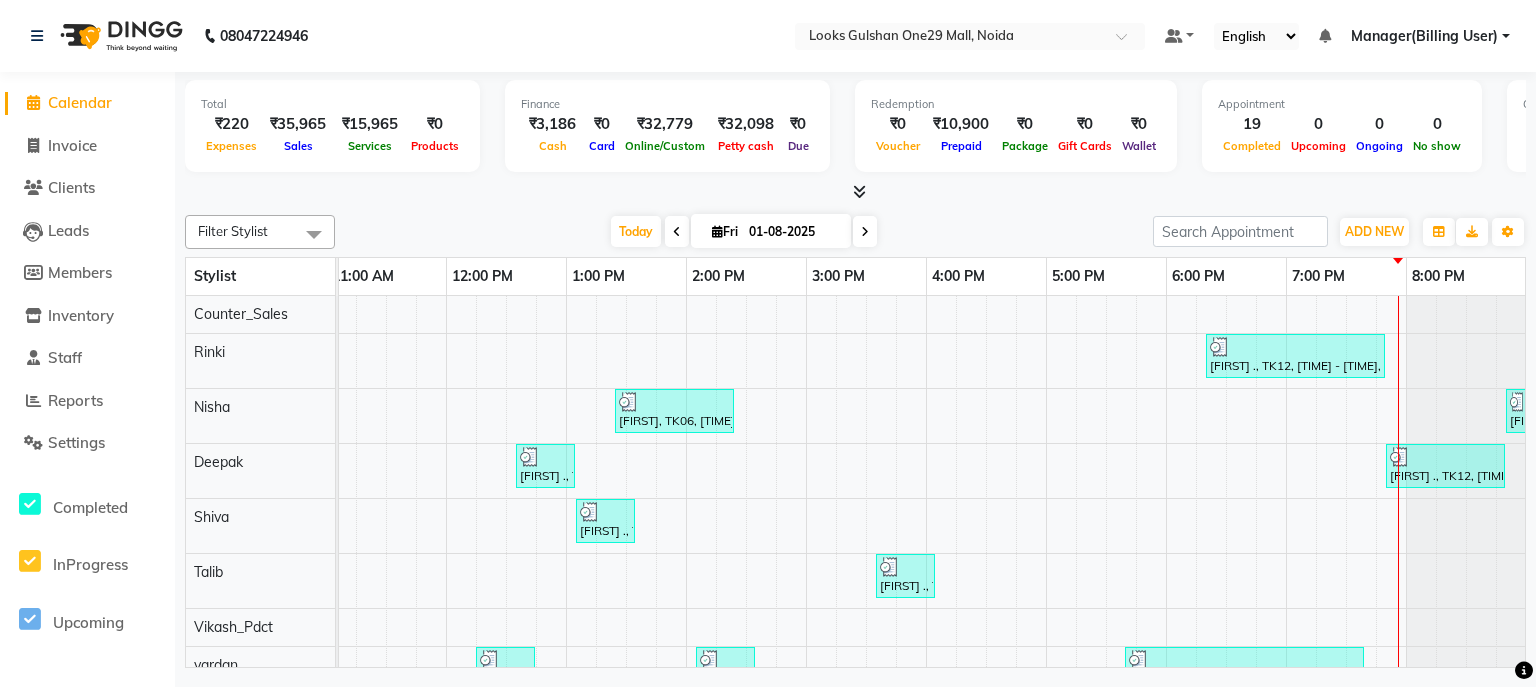 click on "Total  ₹220  Expenses ₹35,965  Sales ₹15,965  Services ₹0  Products Finance  ₹3,186  Cash ₹0  Card ₹32,779  Online/Custom ₹32,098 Petty cash ₹0 Due  Redemption  ₹0 Voucher ₹10,900 Prepaid ₹0 Package ₹0  Gift Cards ₹0  Wallet  Appointment  19 Completed 0 Upcoming 0 Ongoing 0 No show  Other sales  ₹0  Packages ₹0  Memberships ₹0  Vouchers ₹20,000  Prepaids ₹0  Gift Cards" at bounding box center [855, 129] 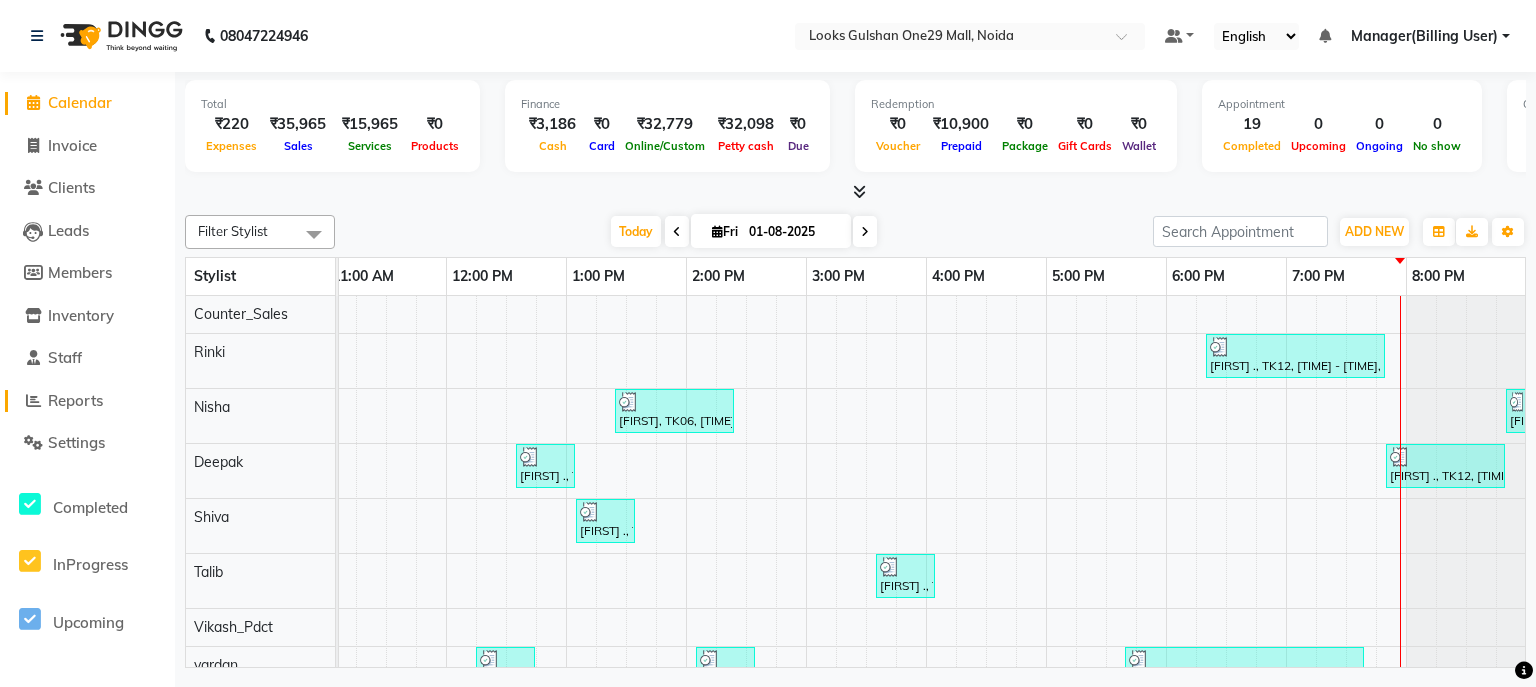 click on "Reports" 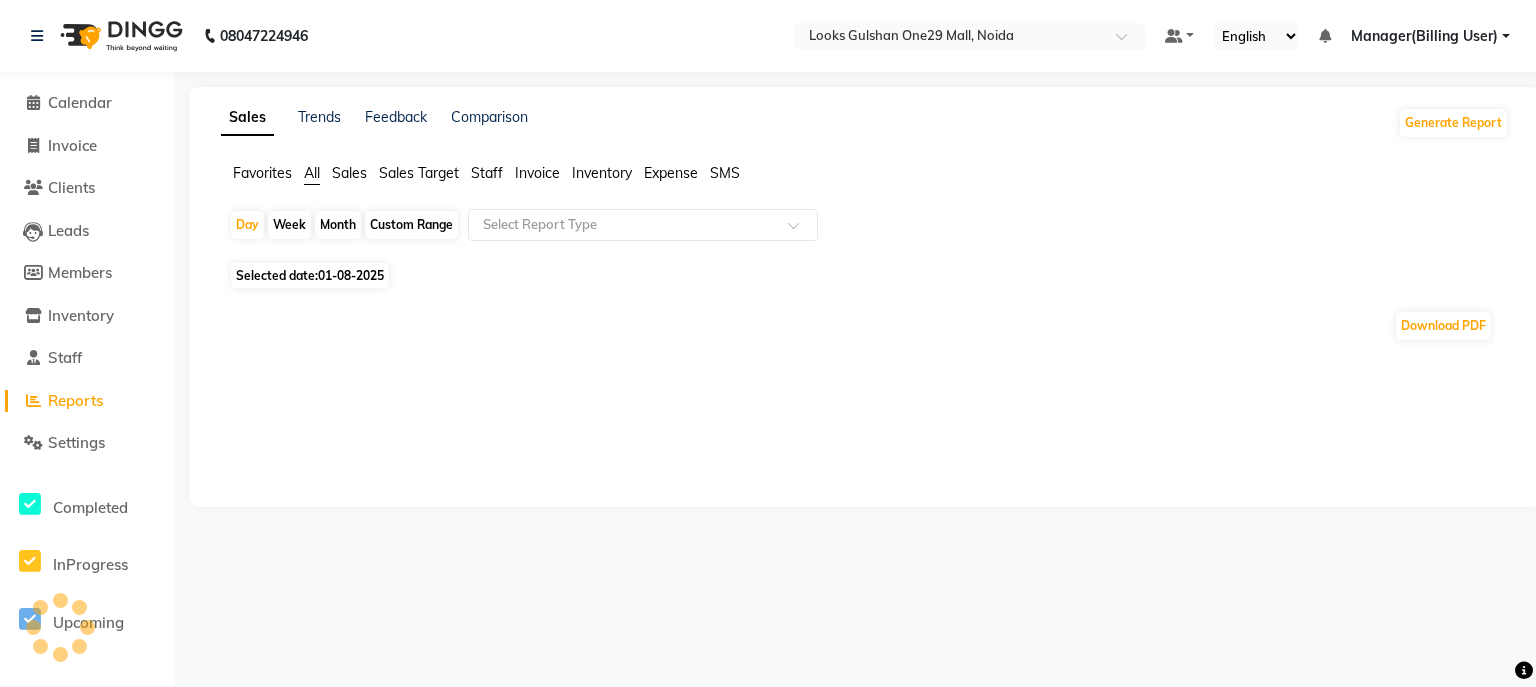 click on "Staff" 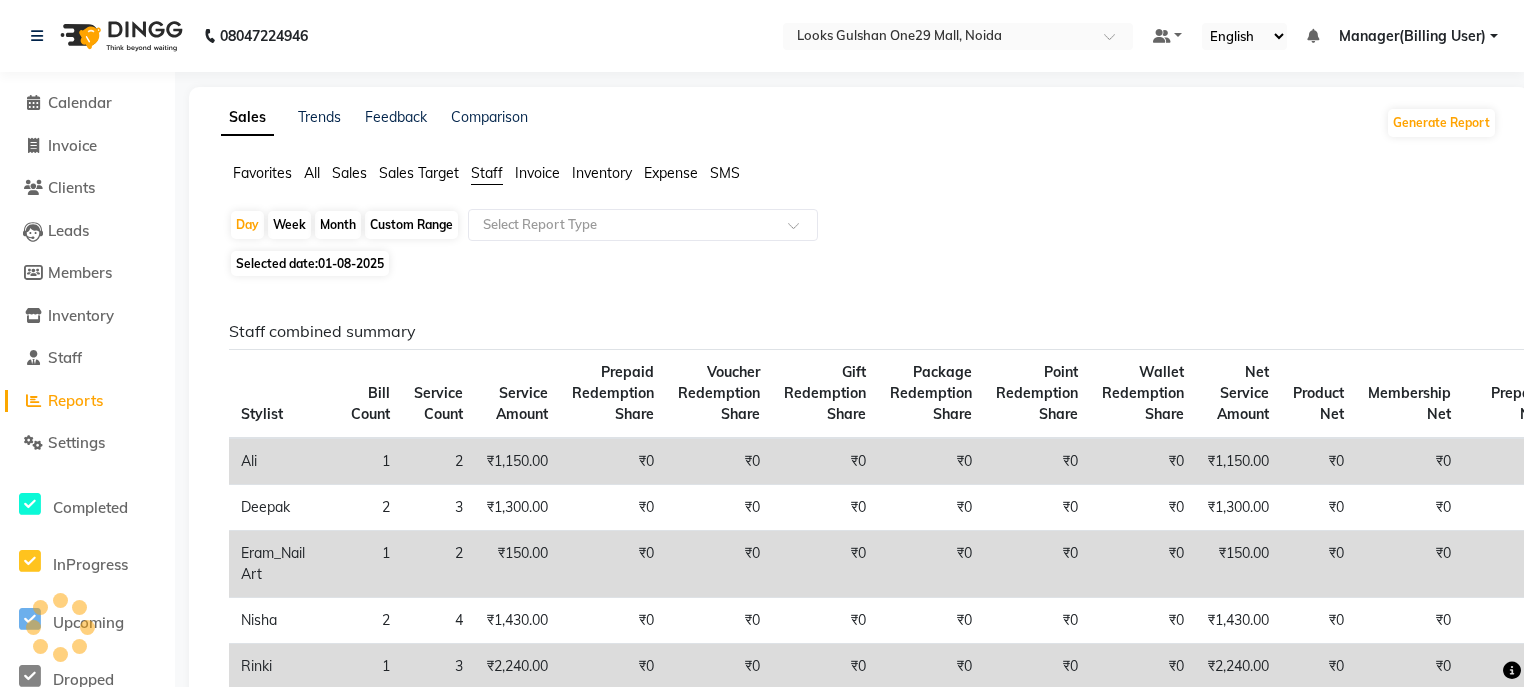 click on "Day   Week   Month   Custom Range  Select Report Type Selected date:  01-08-2025  Staff combined summary Stylist Bill Count Service Count Service Amount Prepaid Redemption Share Voucher Redemption Share Gift Redemption Share Package Redemption Share Point Redemption Share Wallet Redemption Share Net Service Amount Product Net Membership Net Prepaid Net Voucher Net Gift Net Package Net  Ali 1 2 ₹1,150.00 ₹0 ₹0 ₹0 ₹0 ₹0 ₹0 ₹1,150.00 ₹0 ₹0 ₹0 ₹0 ₹0 ₹0  Deepak 2 3 ₹1,300.00 ₹0 ₹0 ₹0 ₹0 ₹0 ₹0 ₹1,300.00 ₹0 ₹0 ₹0 ₹0 ₹0 ₹0  Eram_Nail Art 1 2 ₹150.00 ₹0 ₹0 ₹0 ₹0 ₹0 ₹0 ₹150.00 ₹0 ₹0 ₹0 ₹0 ₹0 ₹0  Nisha 2 4 ₹1,430.00 ₹0 ₹0 ₹0 ₹0 ₹0 ₹0 ₹1,430.00 ₹0 ₹0 ₹0 ₹0 ₹0 ₹0  Rinki 1 3 ₹2,240.00 ₹0 ₹0 ₹0 ₹0 ₹0 ₹0 ₹2,240.00 ₹0 ₹0 ₹0 ₹0 ₹0 ₹0  Shiva 1 1 ₹500.00 ₹0 ₹0 ₹0 ₹0 ₹0 ₹0 ₹500.00 ₹0 ₹0 ₹0 ₹0 ₹0 ₹0  Shiva(Cherry) 2 2 ₹2,300.00 ₹0 ₹0 ₹0 ₹0 ₹0 ₹0 ₹0" 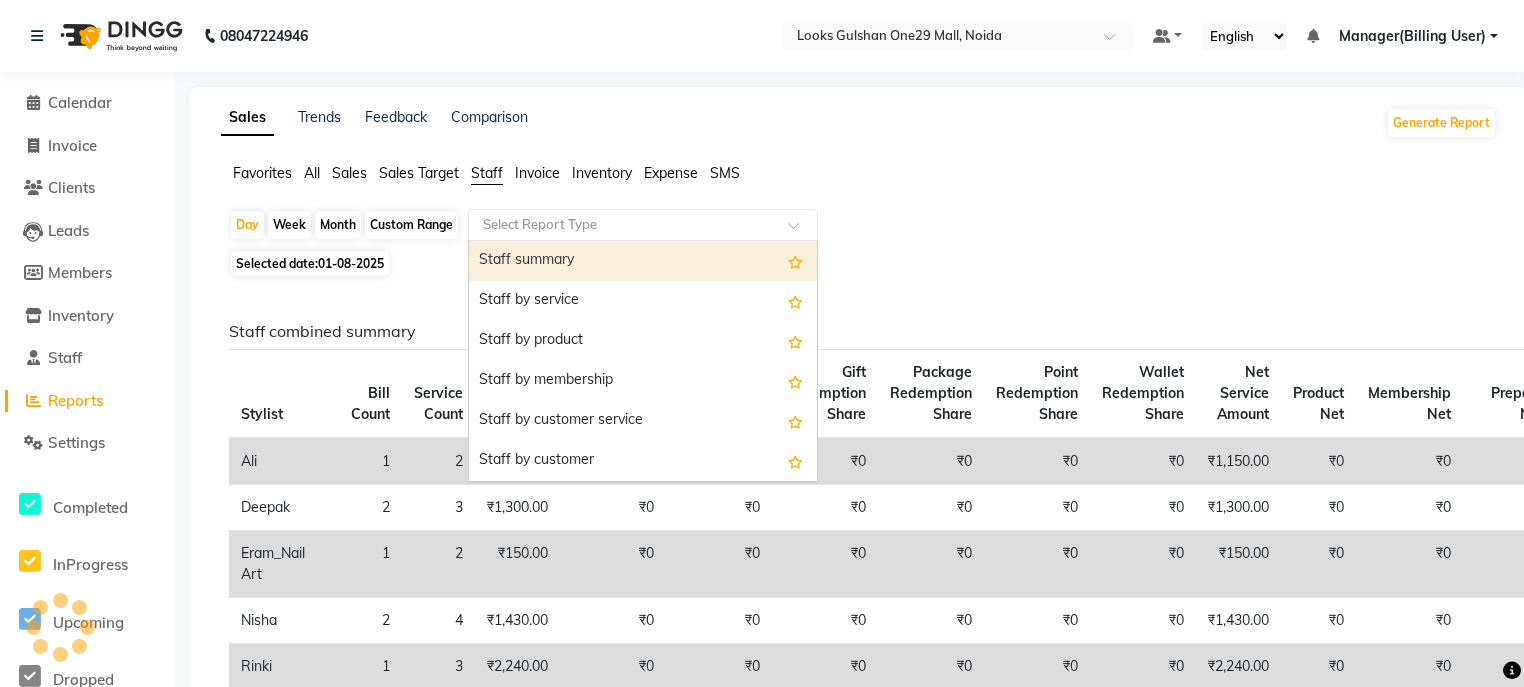 click on "Select Report Type" 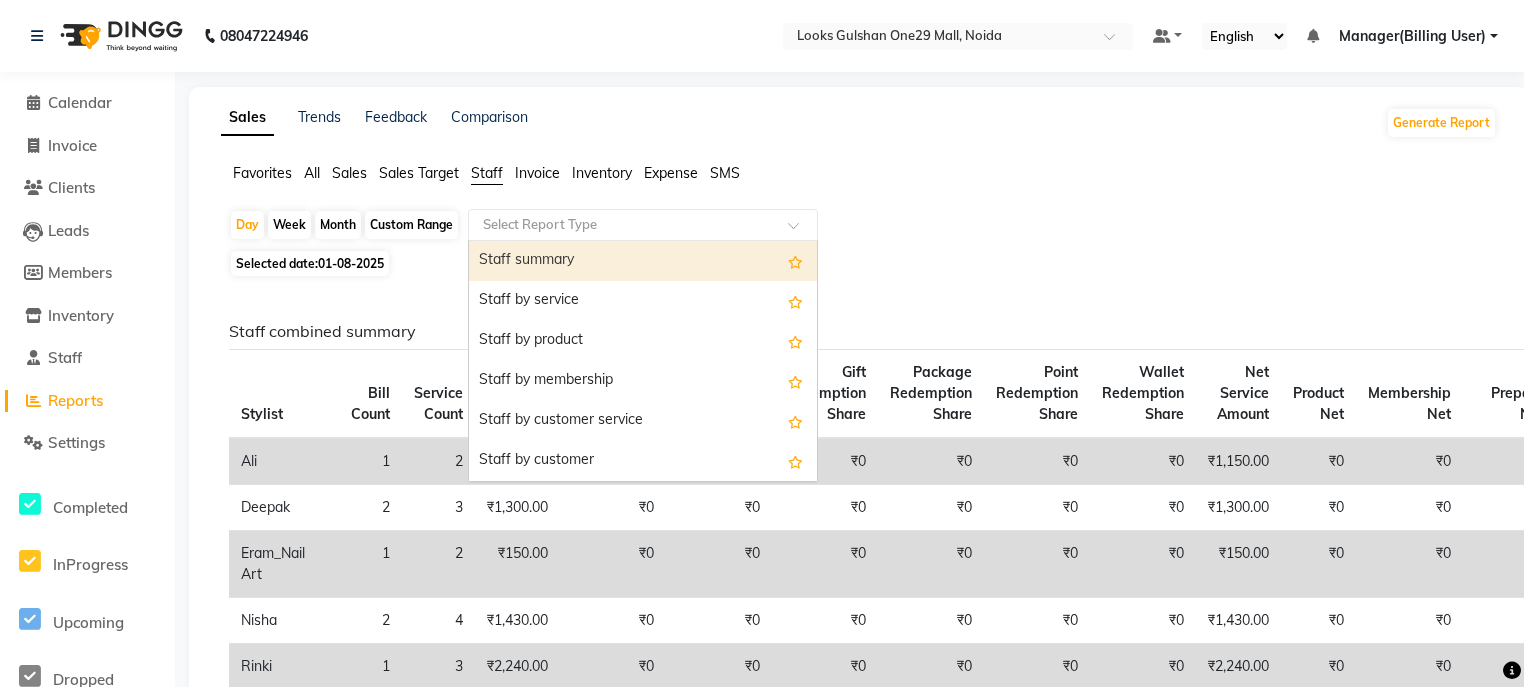 click on "Staff summary" at bounding box center (643, 261) 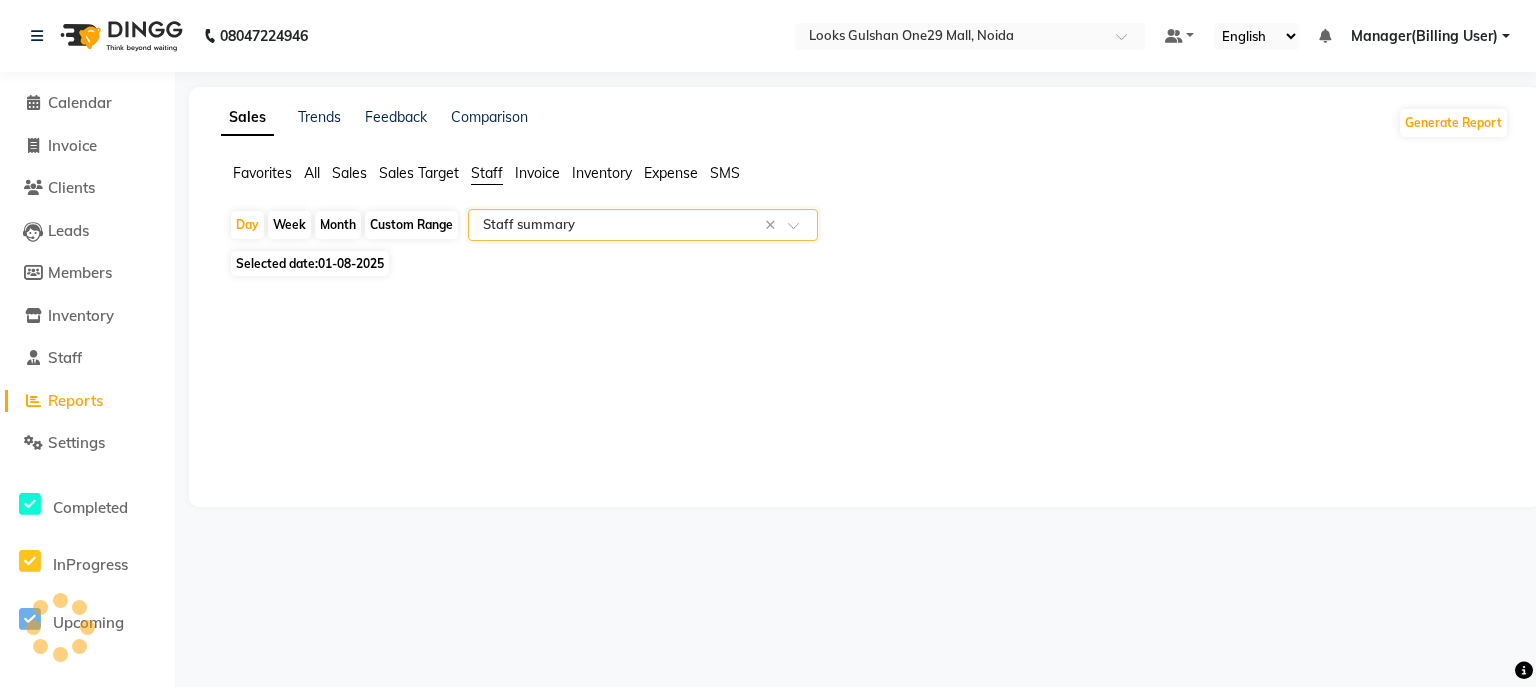 select on "full_report" 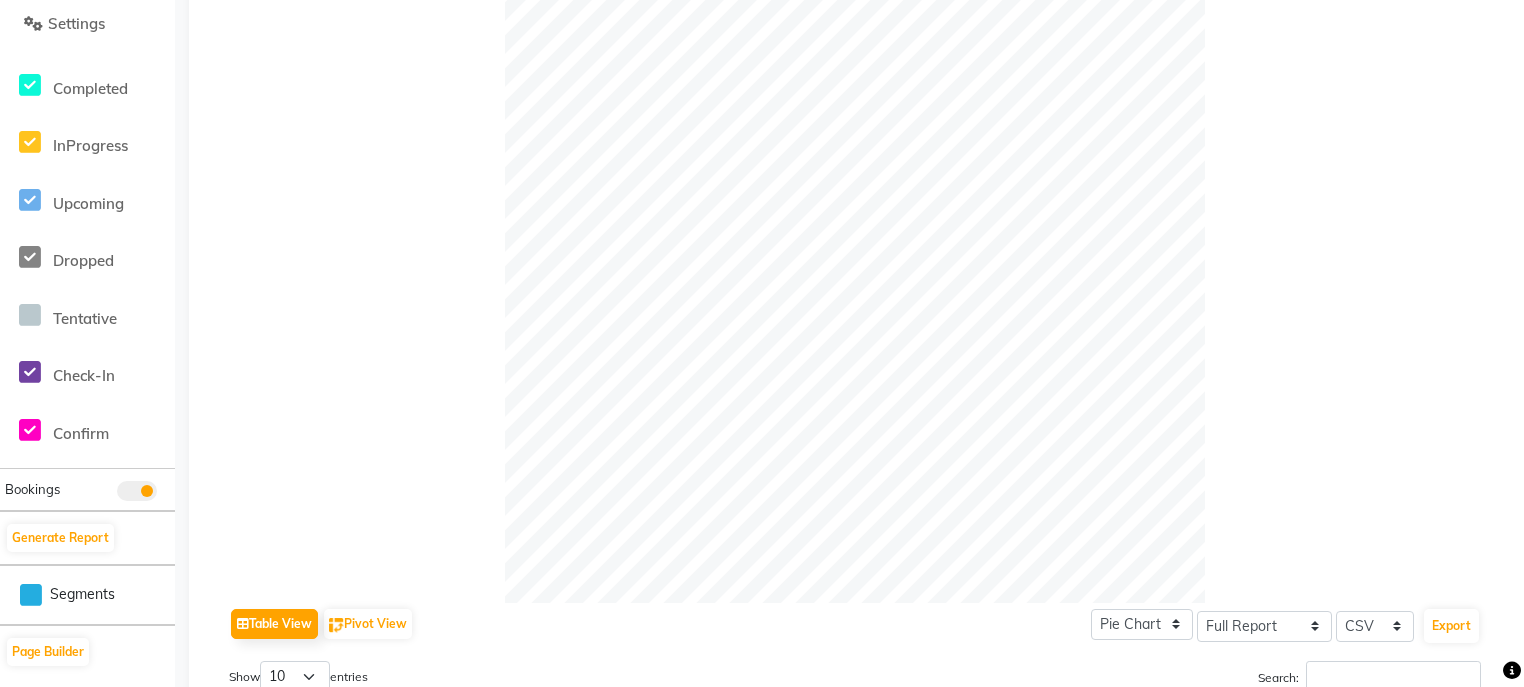 scroll, scrollTop: 720, scrollLeft: 0, axis: vertical 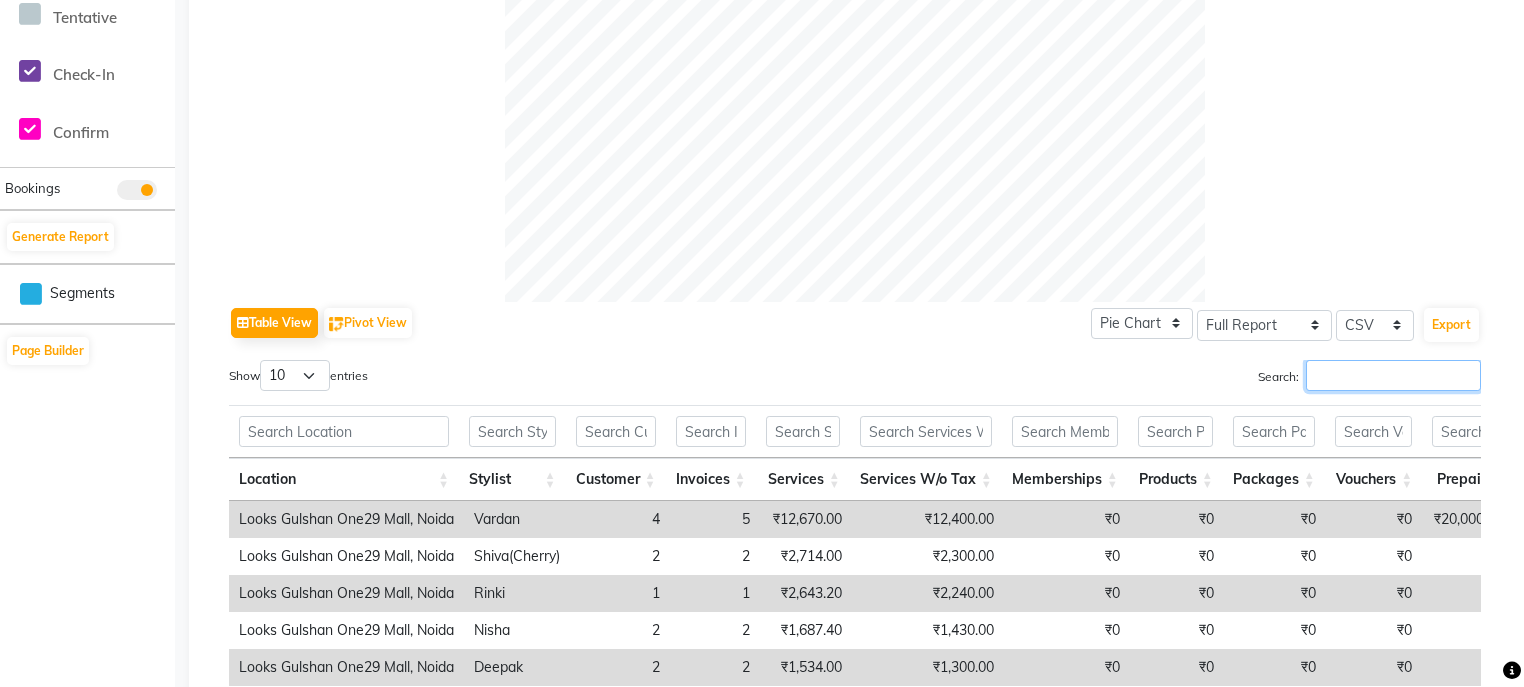 click on "Search:" at bounding box center (1393, 375) 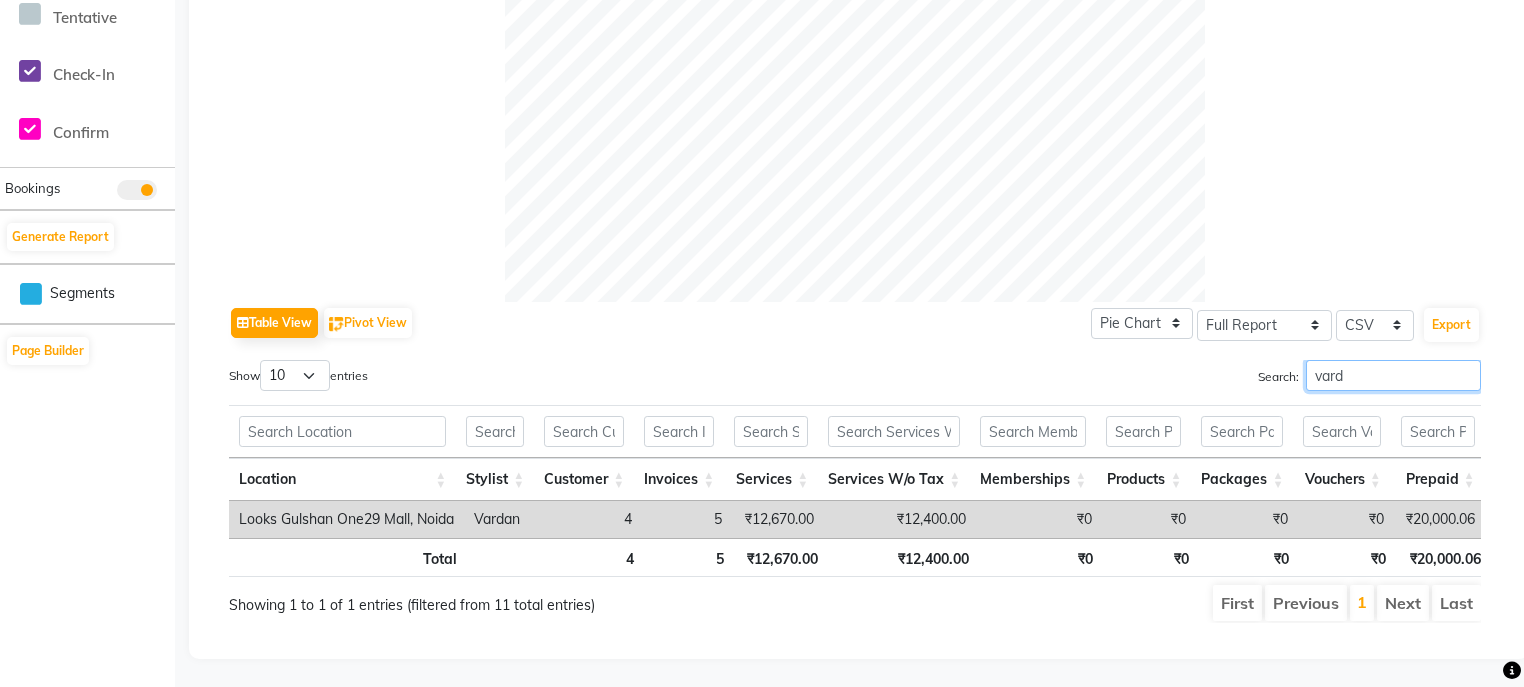 scroll, scrollTop: 0, scrollLeft: 111, axis: horizontal 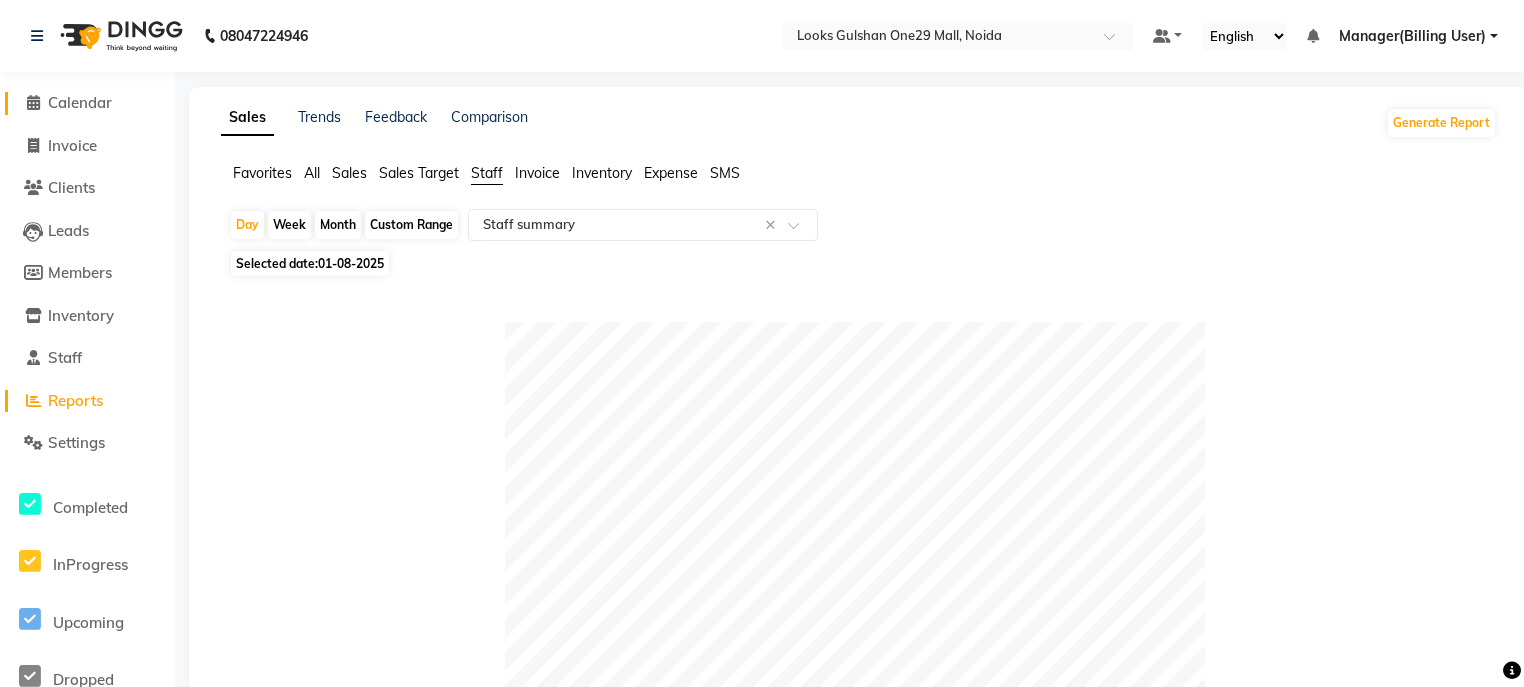 type on "vard" 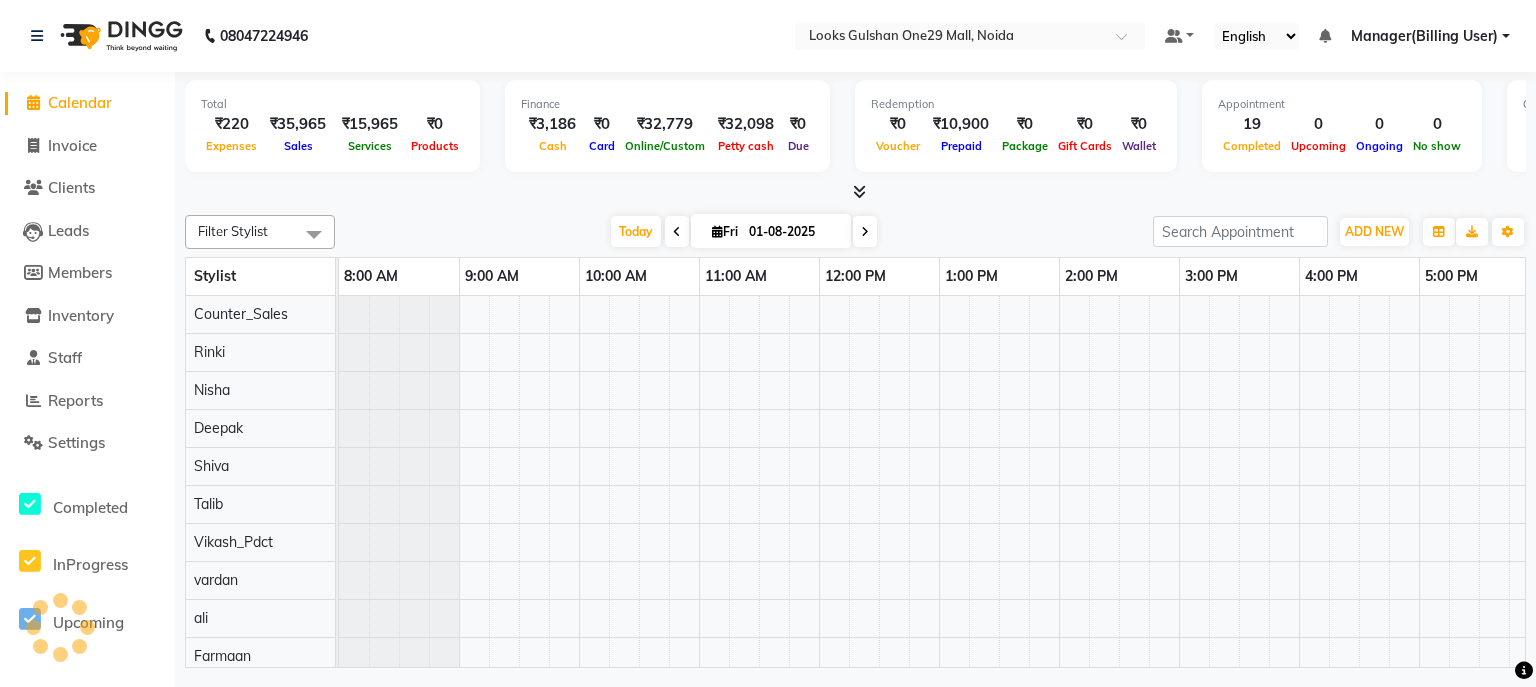 scroll, scrollTop: 0, scrollLeft: 0, axis: both 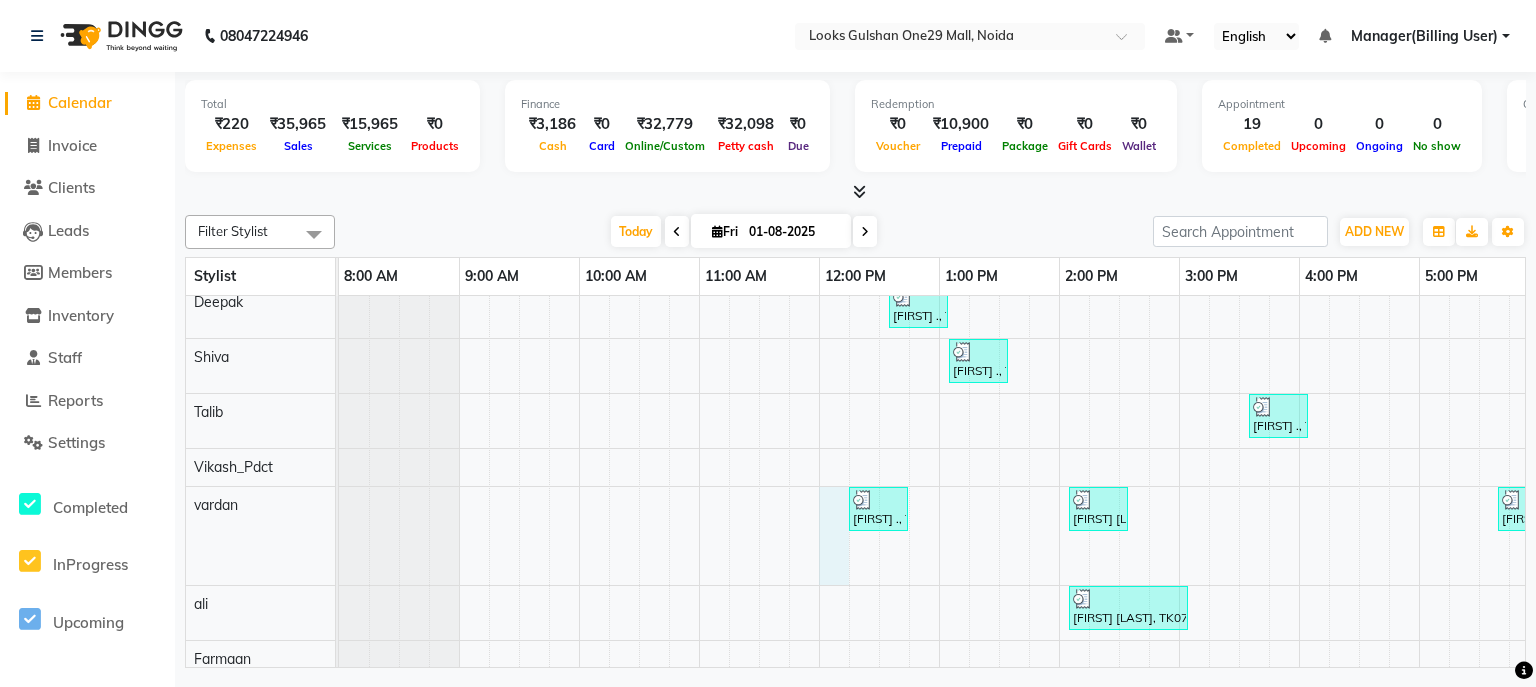 click on "shaffa ., TK12, 06:20 PM-07:50 PM, Back Massage (₹1500),Premium Wax~Full Arms (₹700),Premium Wax~Full Legs (₹800)     Mitali, TK06, 01:25 PM-02:25 PM, Eyebrows & Upperlips (₹100),Chin Threading (₹80)     shaffa ., TK12, 08:50 PM-09:20 PM, Premium Wax~Full Arms (₹700)     Shweta ., TK02, 12:35 PM-01:05 PM, K Wash Shampoo(F) (₹300)     shaffa ., TK12, 07:50 PM-08:50 PM, K Wash Shampoo(F) (₹300),Blow Dry Stylist(F)* (₹400)     Shweta ., TK02, 01:05 PM-01:35 PM, Blow Dry Stylist(F)* (₹400)     shailesh ., TK08, 03:35 PM-04:05 PM, Stylist Cut(M) (₹700)     Rekha ., TK01, 12:15 PM-12:45 PM, Stylist Cut(F) (₹1200)     dolly singh, TK03, 02:05 PM-02:35 PM, Blow Dry Stylist(F)* (₹400)     neha ., TK11, 05:40 PM-07:40 PM, Global Color Inoa(F)* (₹5000),Hair Ins~Treatment Olaplex (₹1600)     Pratha, TK10, 06:25 PM-07:25 PM, Roots Touchup Inoa(F) (₹2000)     ashishi gautam, TK07, 02:05 PM-03:05 PM, Stylist Cut(M) (₹700),Beard Trimming (₹500)" at bounding box center (1119, 527) 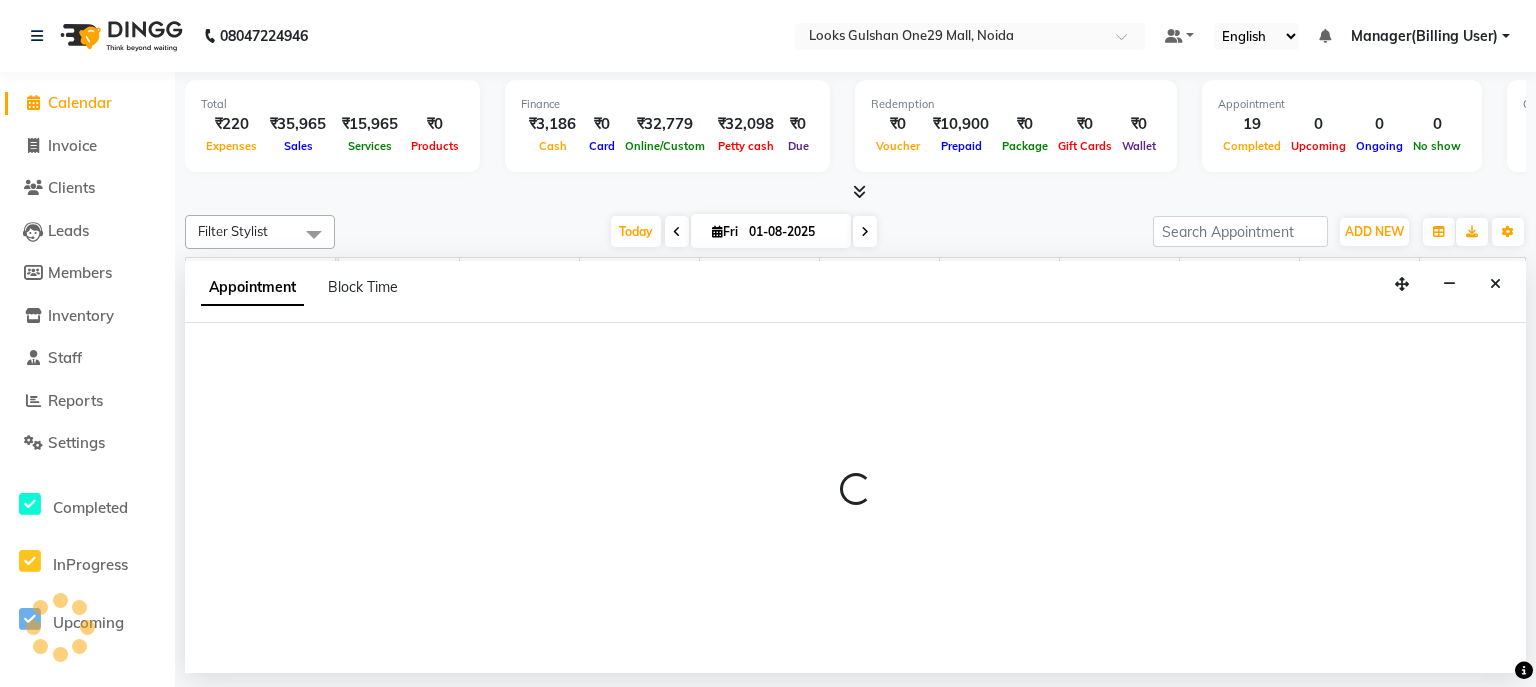 select on "82067" 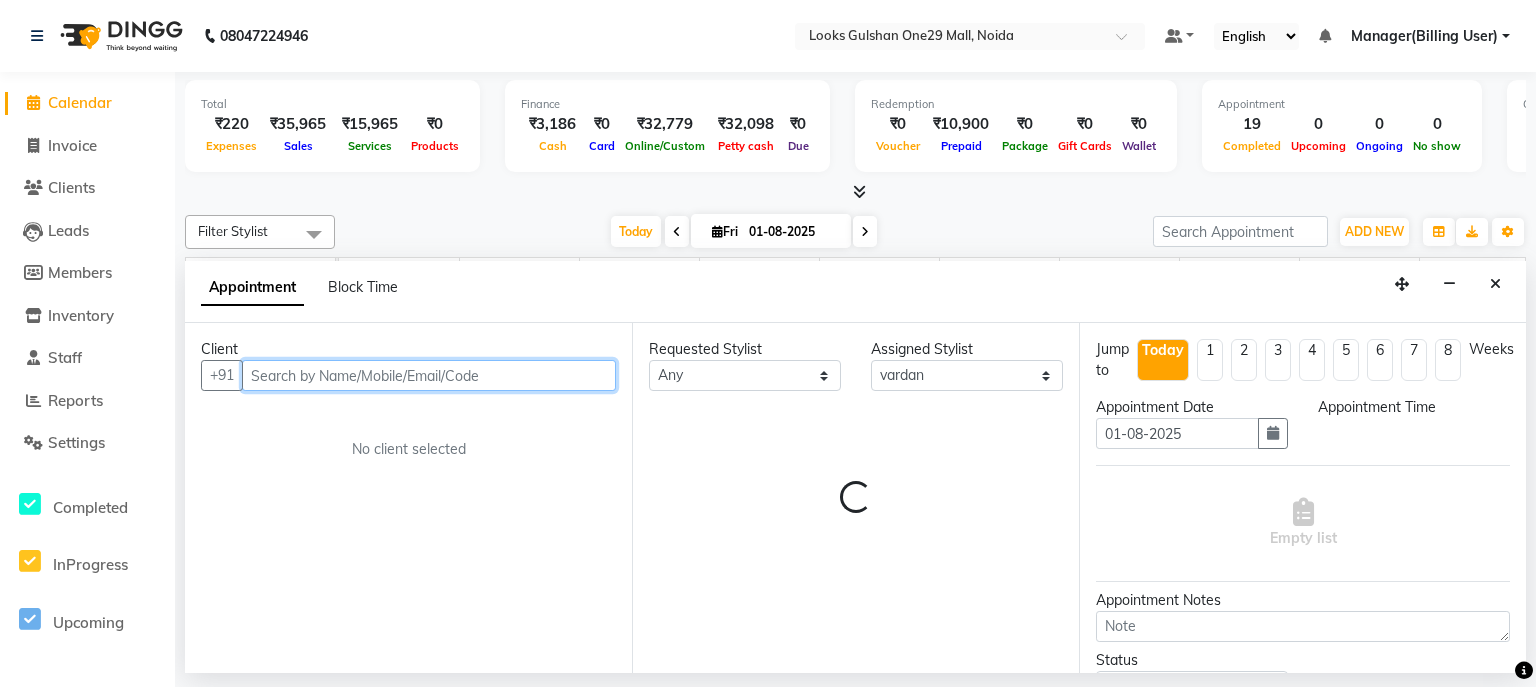 select on "720" 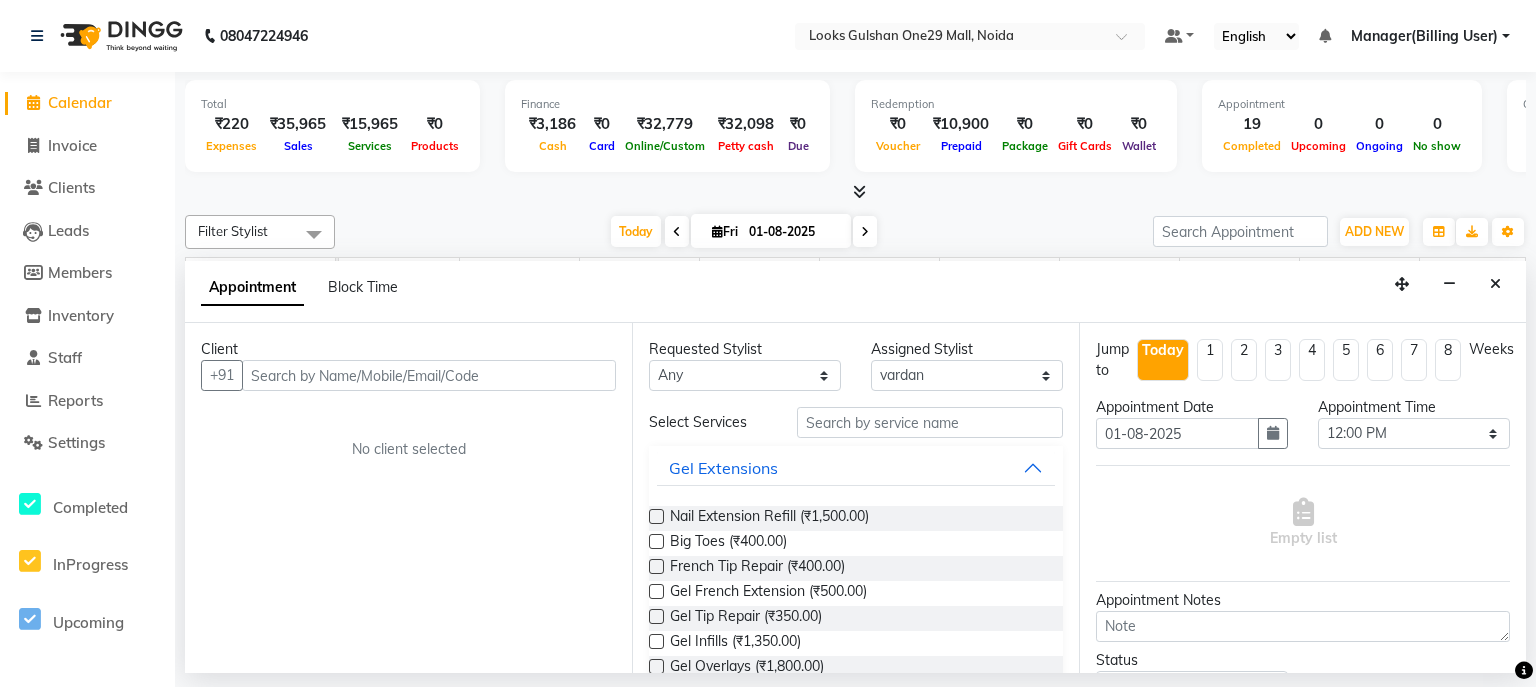 click on "Calendar" 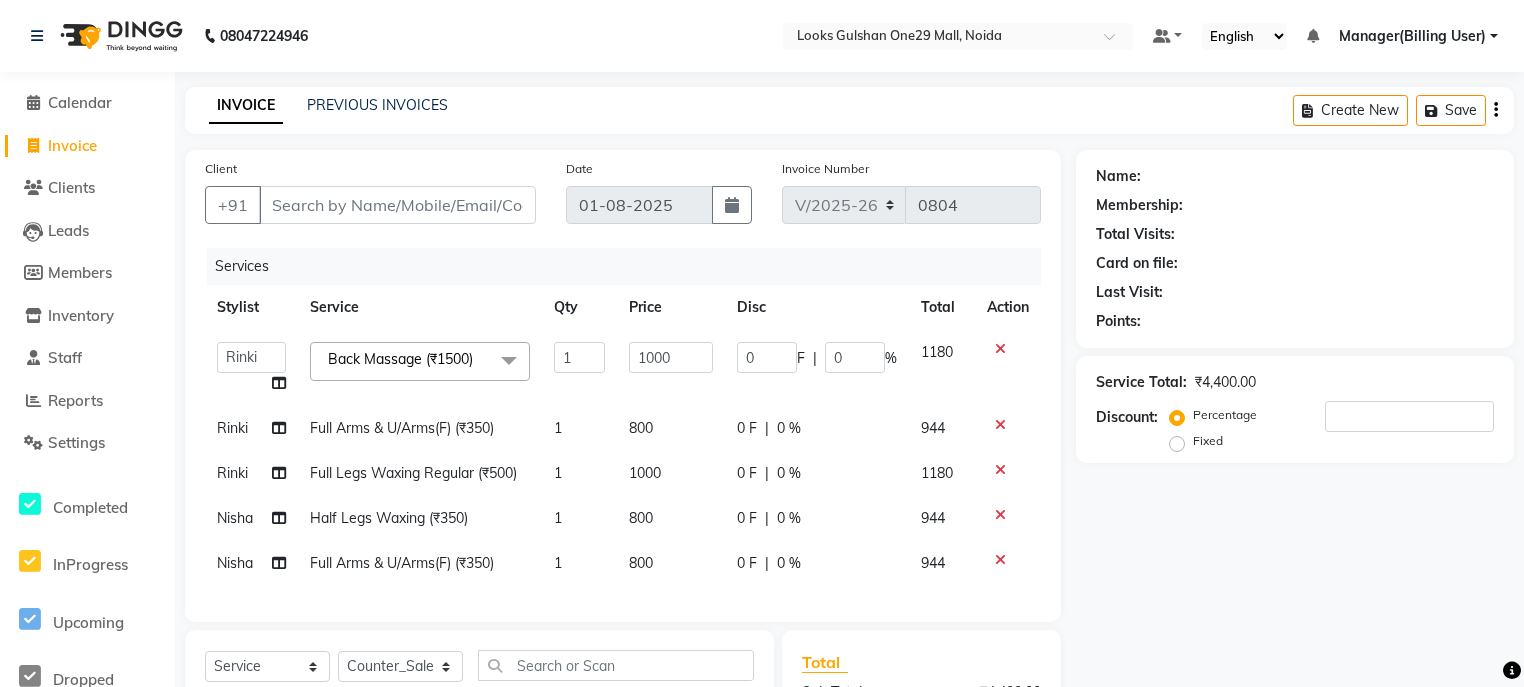 select on "8337" 